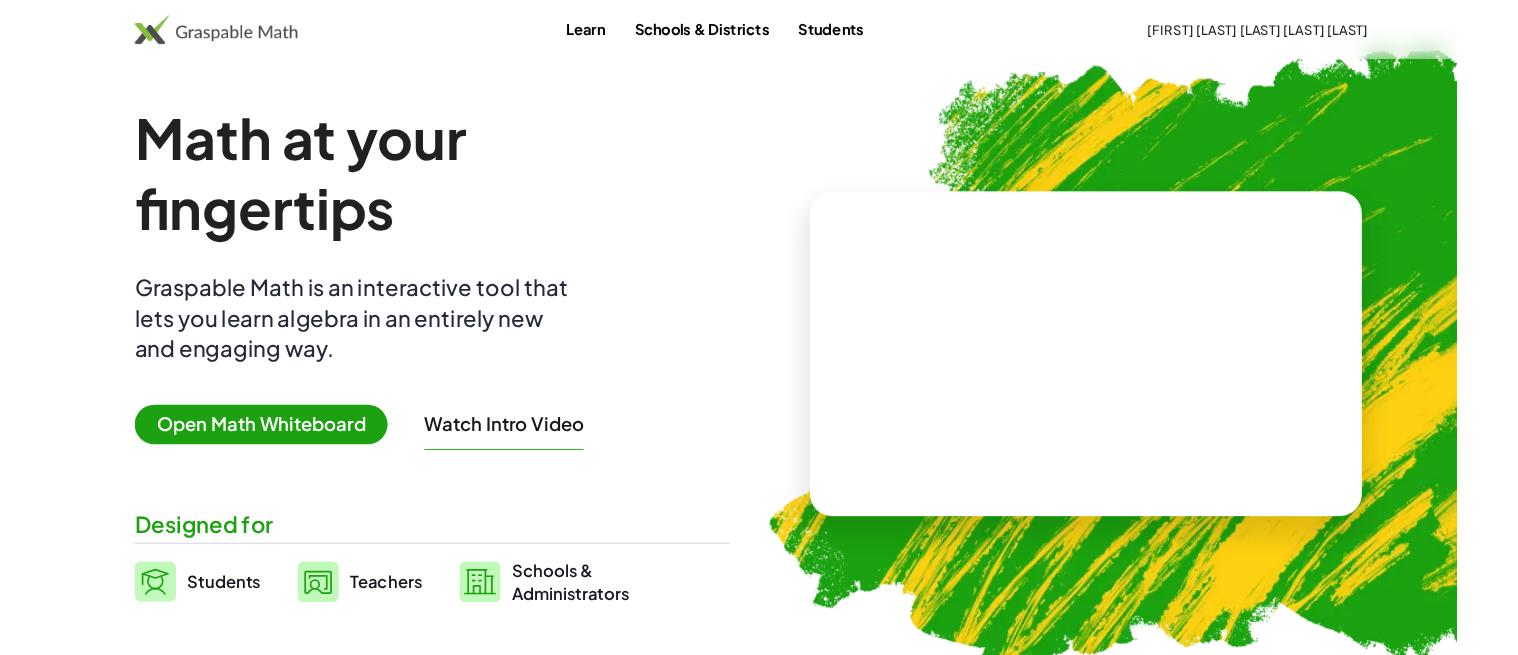 scroll, scrollTop: 0, scrollLeft: 0, axis: both 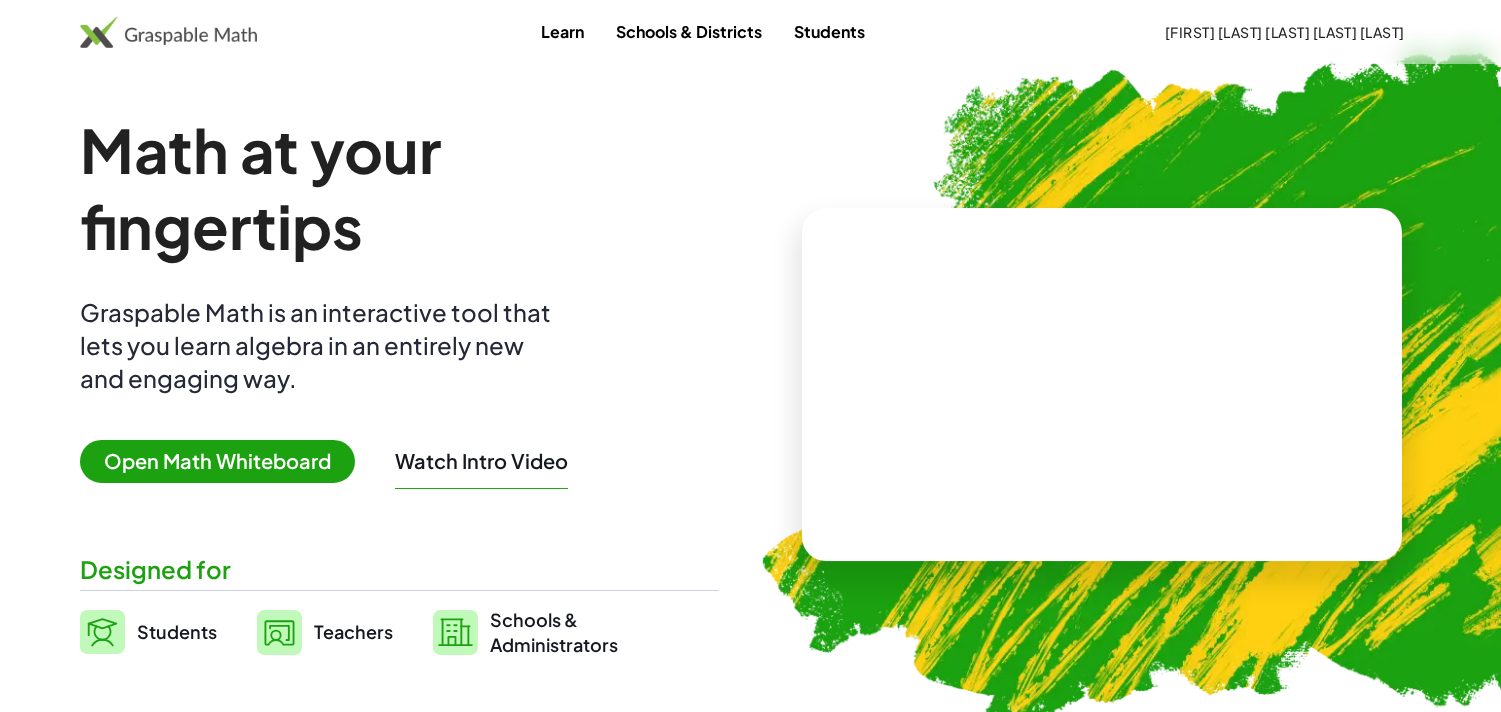 click on "Open Math Whiteboard" at bounding box center (217, 461) 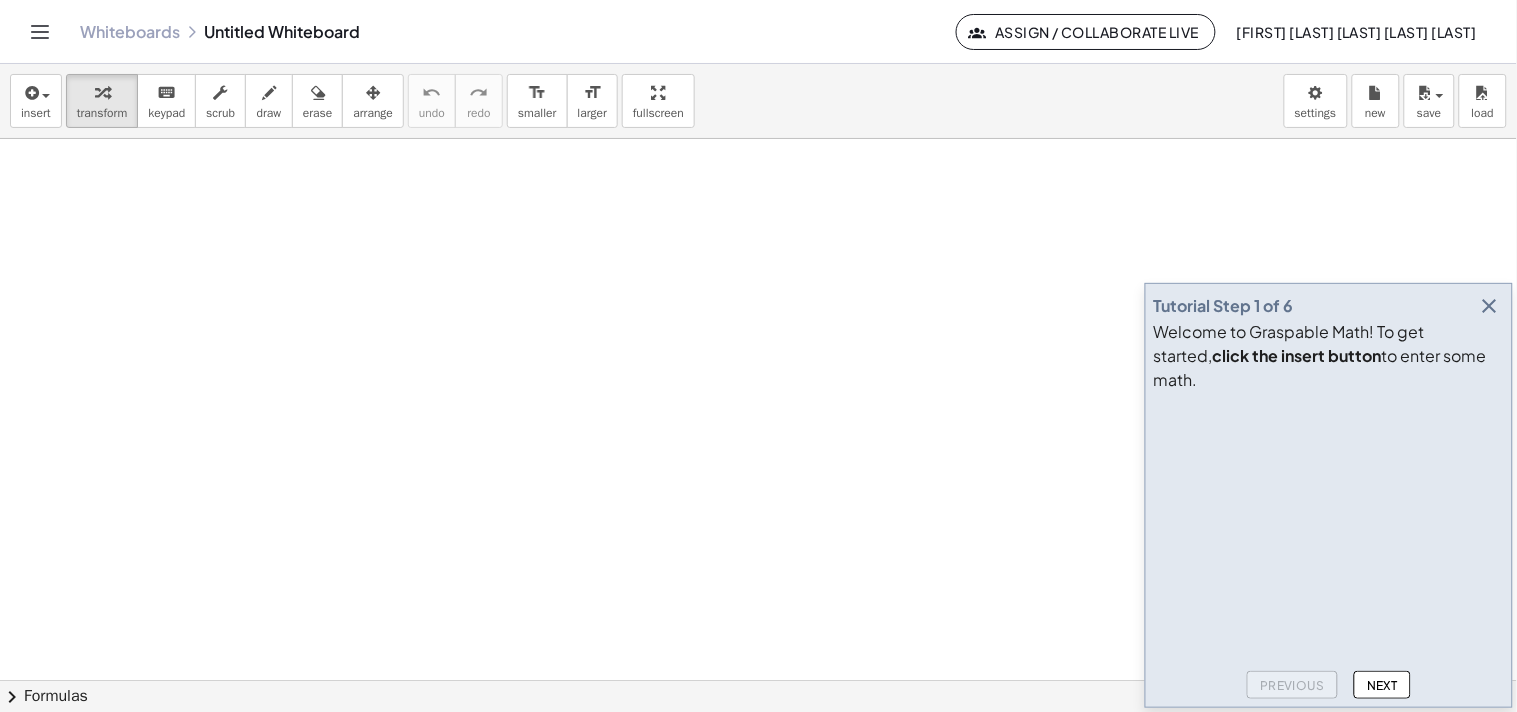 click at bounding box center [758, 680] 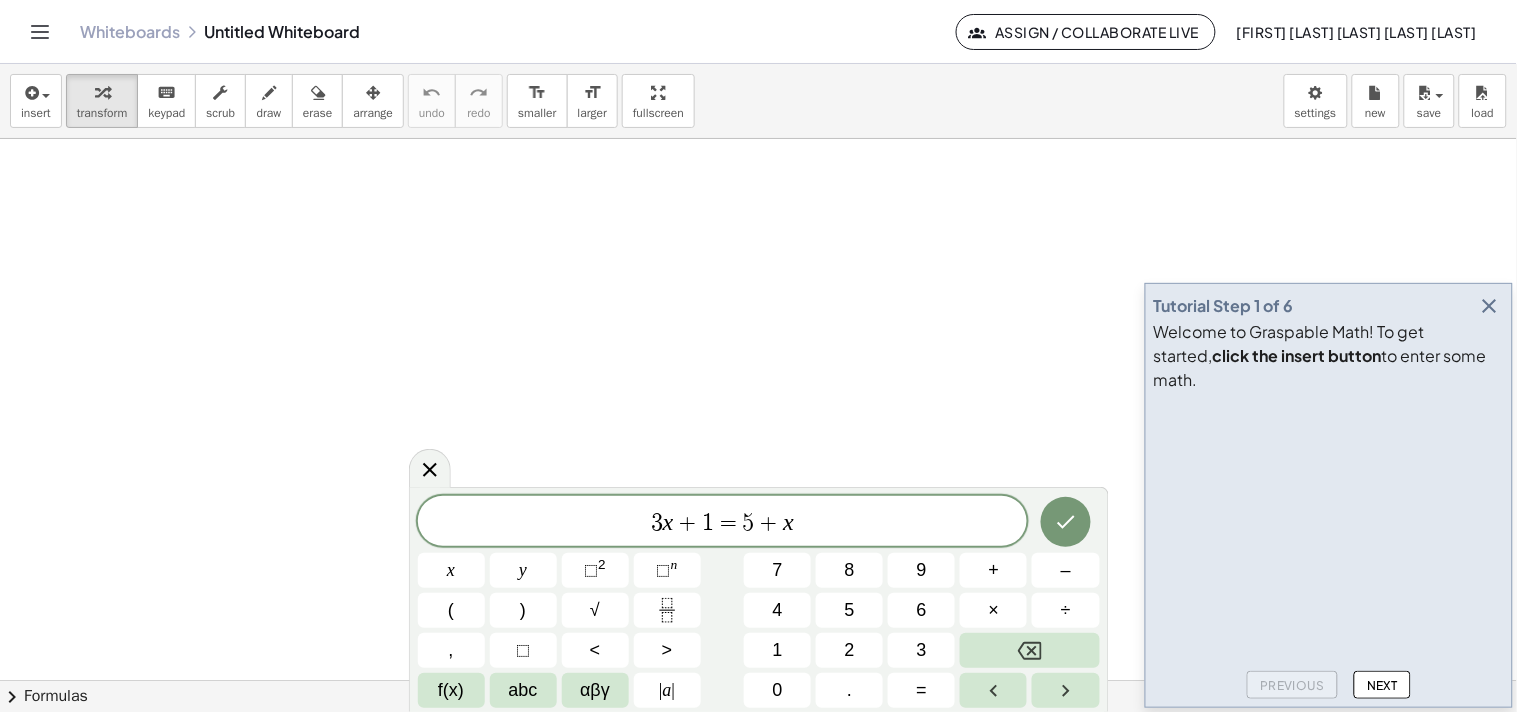 click on "Tutorial Step 1 of 6 Welcome to Graspable Math! To get started,  click the insert button  to enter some math. Previous Next" 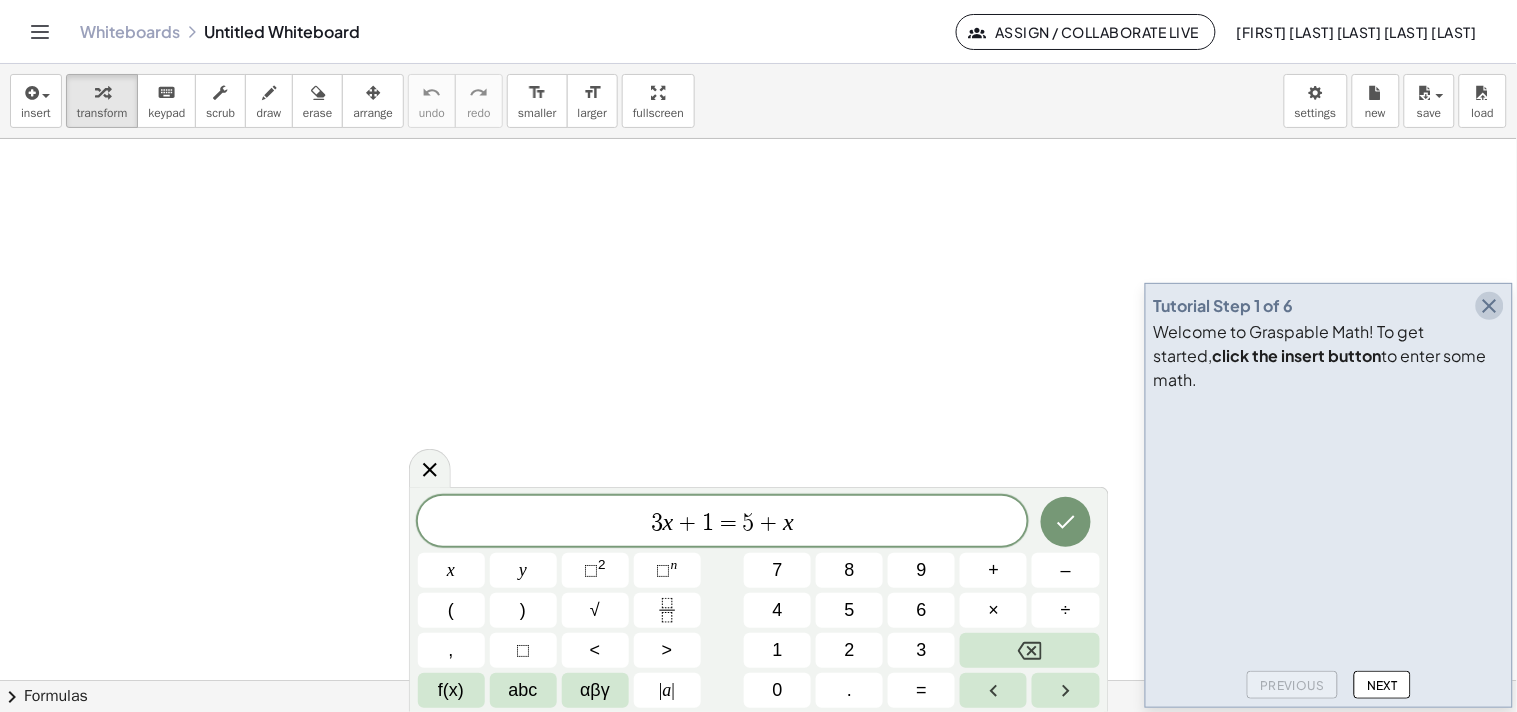 click at bounding box center (1490, 306) 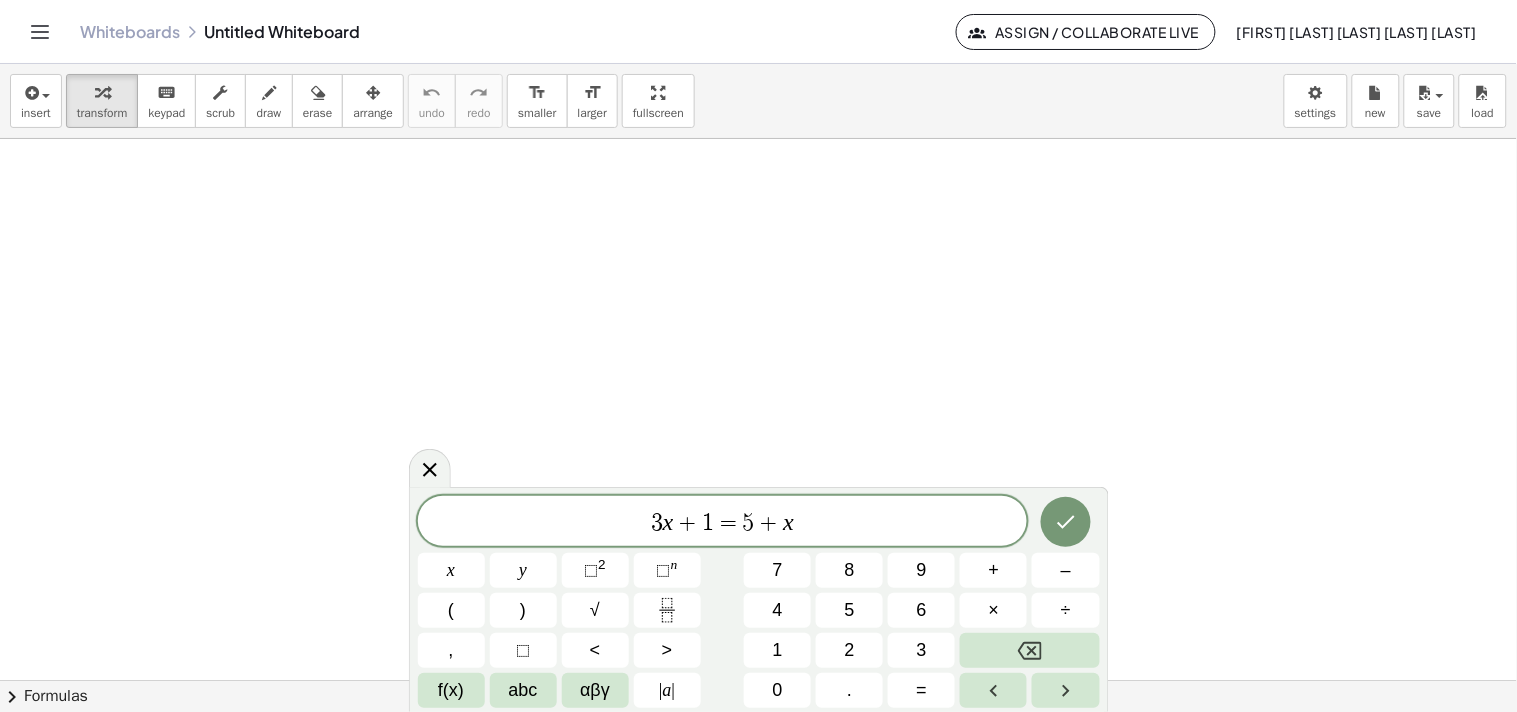 click at bounding box center (758, 680) 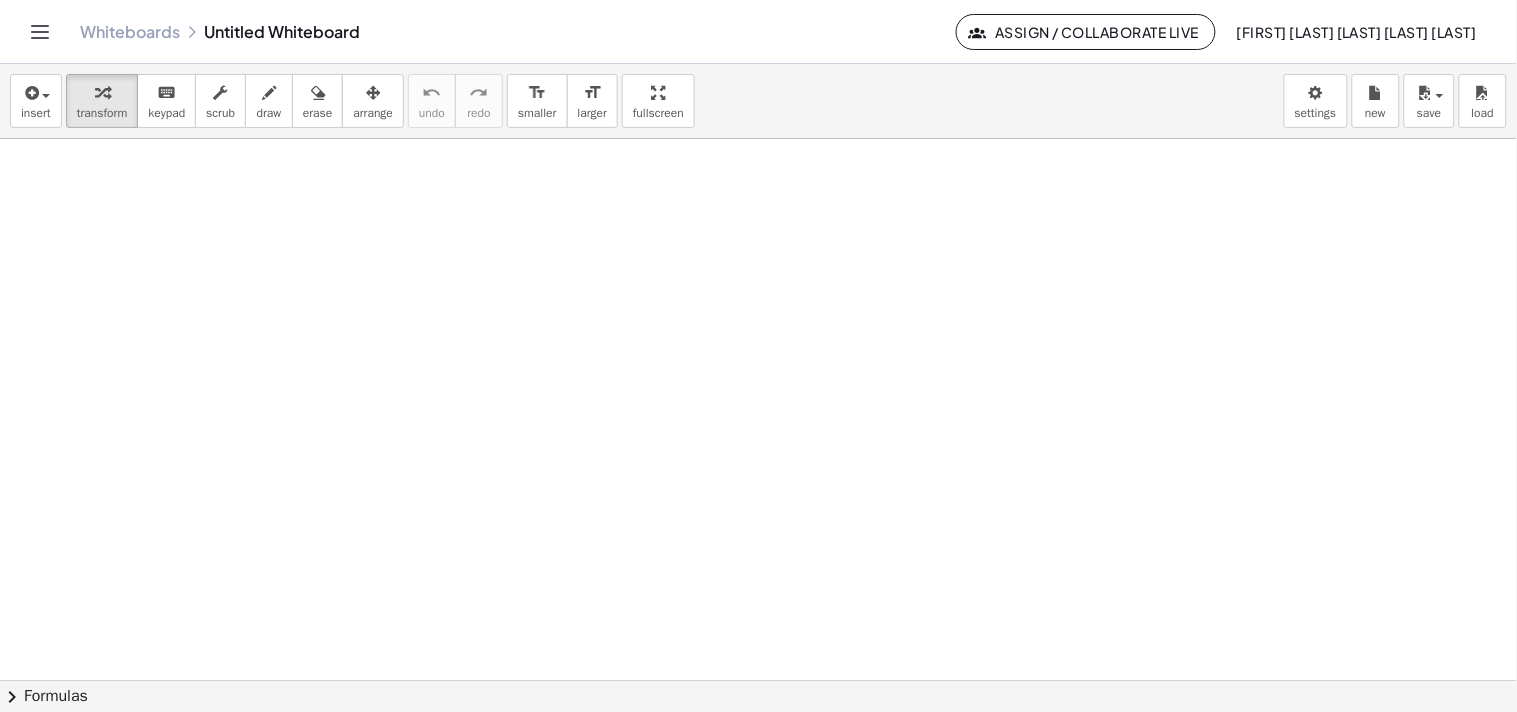 click at bounding box center [758, 680] 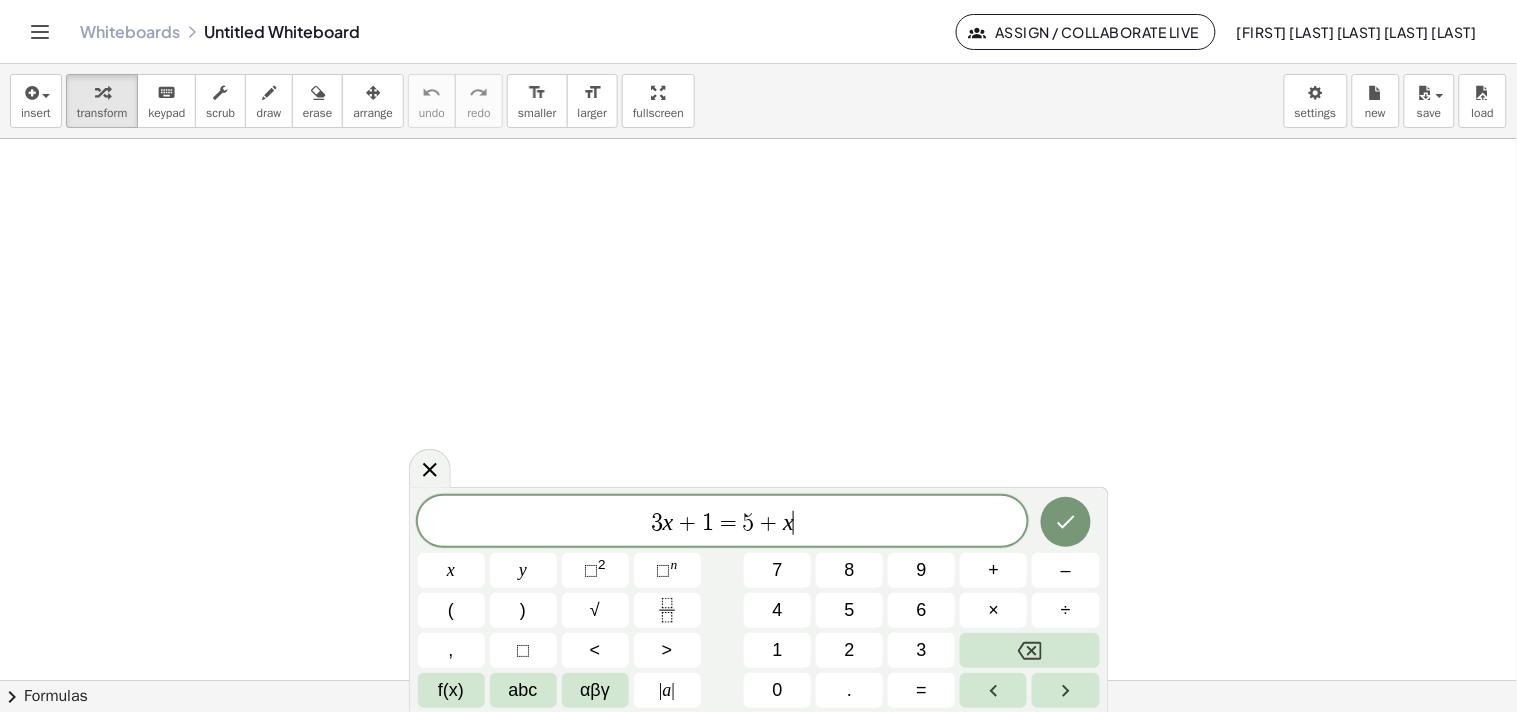 click at bounding box center [758, 680] 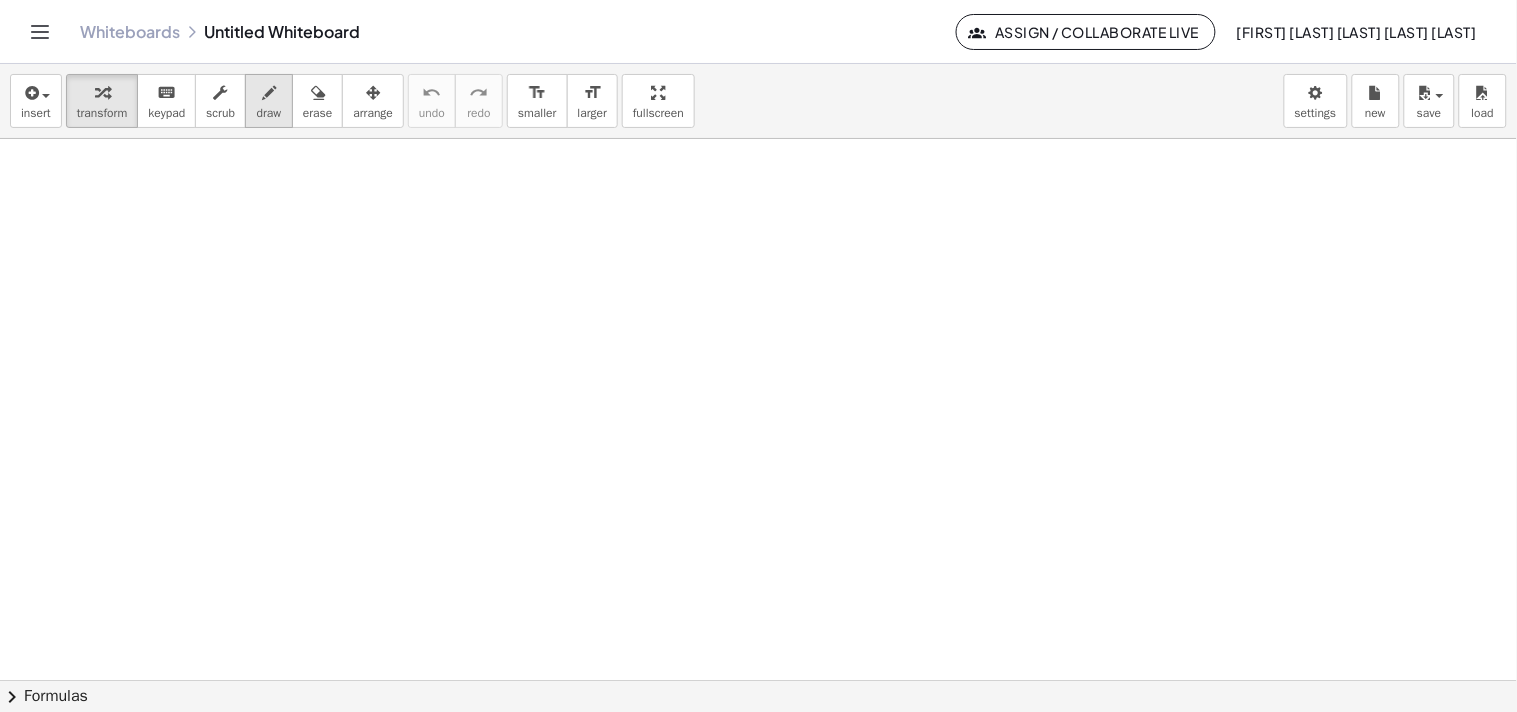click at bounding box center [269, 93] 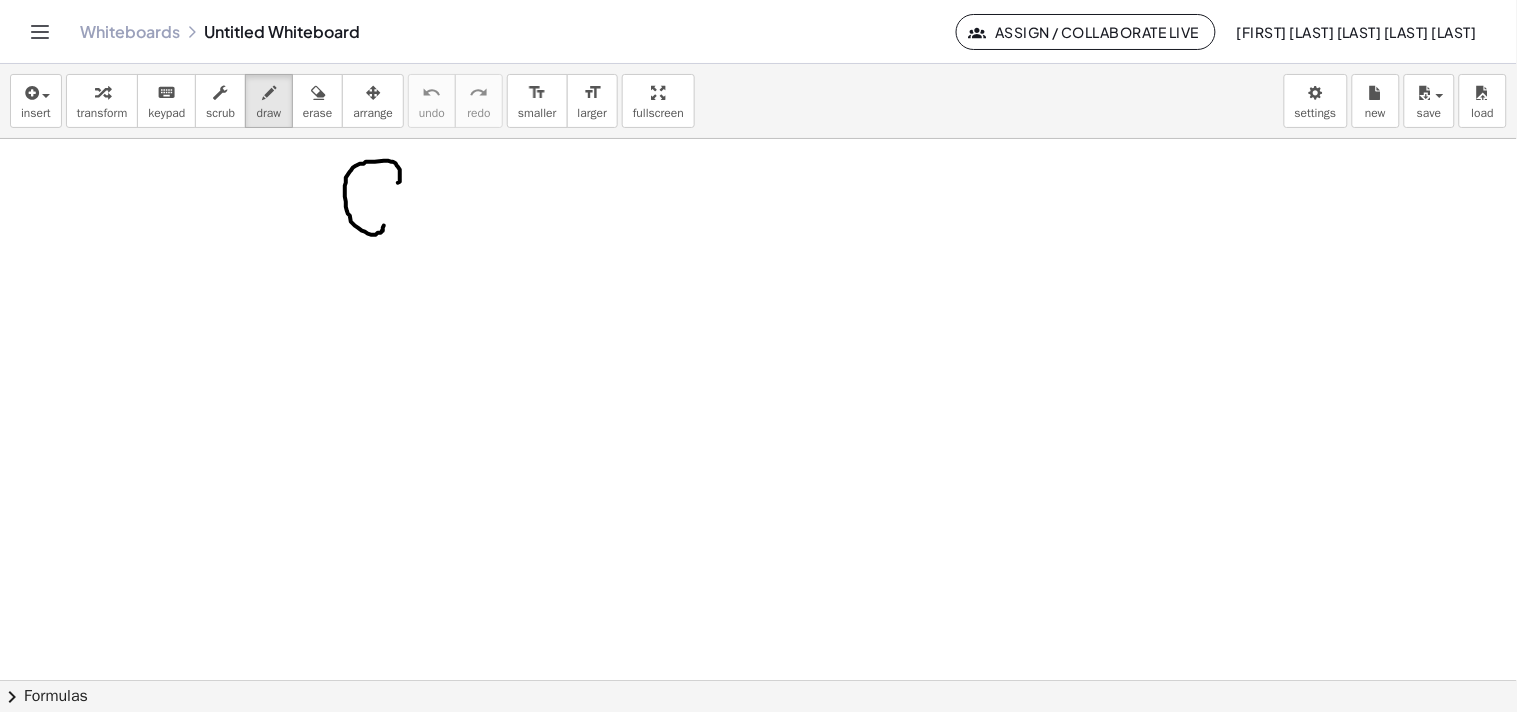 drag, startPoint x: 398, startPoint y: 183, endPoint x: 384, endPoint y: 218, distance: 37.696156 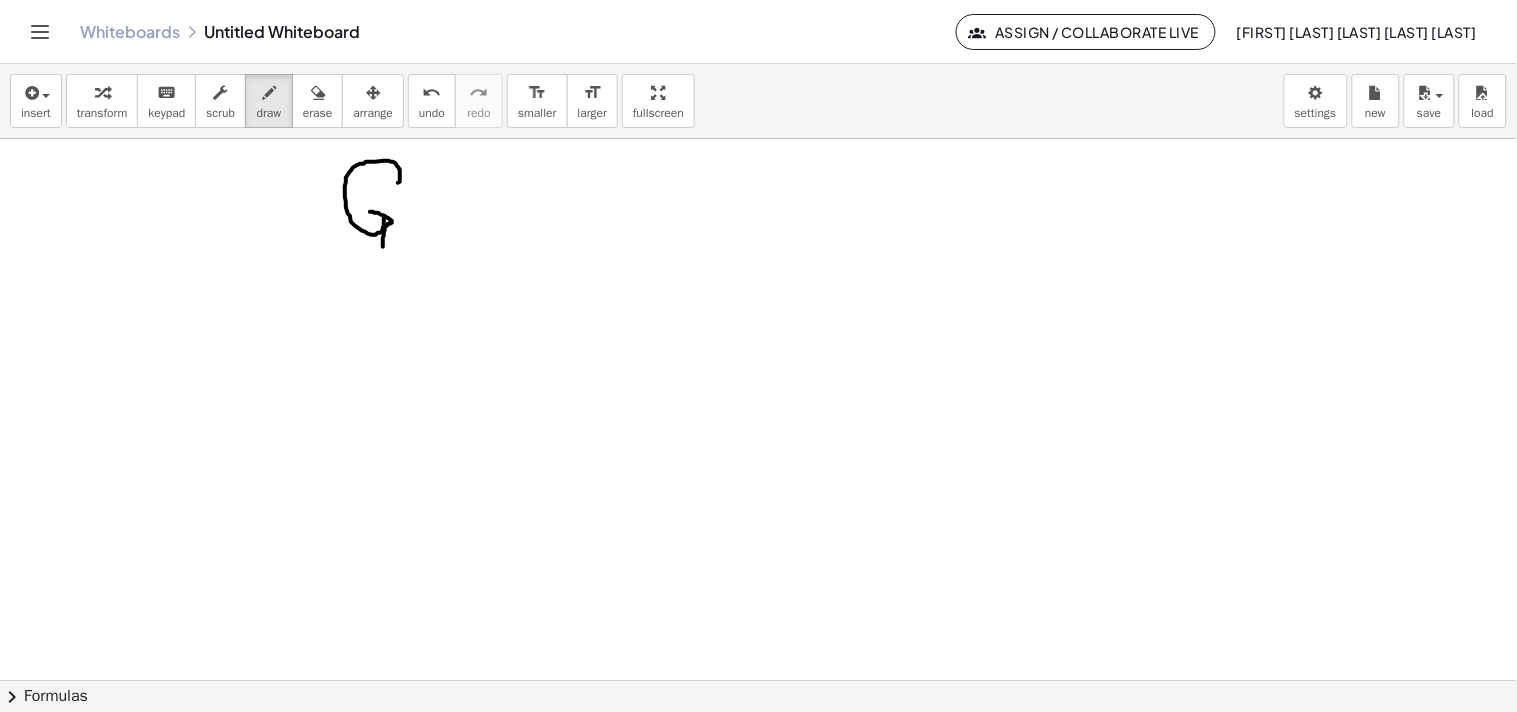 drag, startPoint x: 370, startPoint y: 212, endPoint x: 384, endPoint y: 264, distance: 53.851646 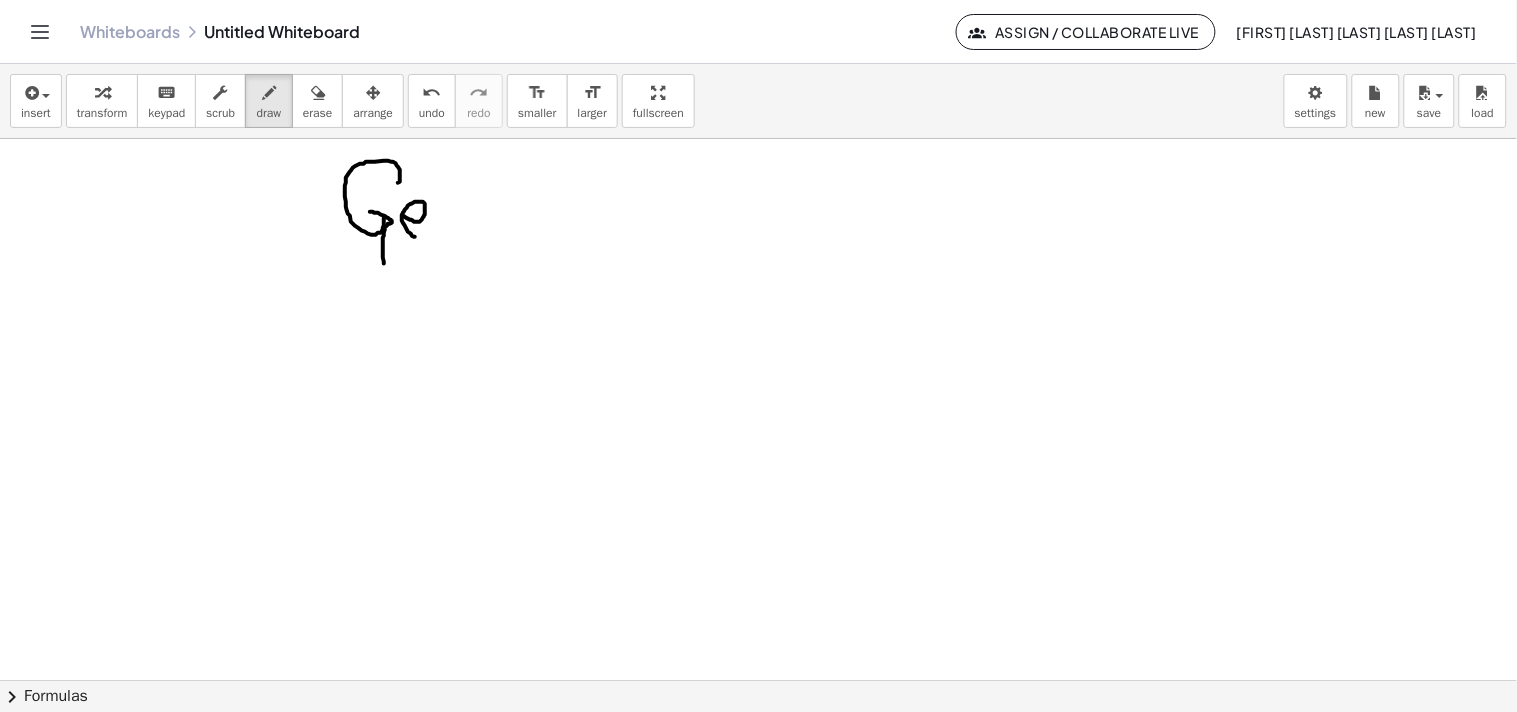 drag, startPoint x: 402, startPoint y: 216, endPoint x: 426, endPoint y: 234, distance: 30 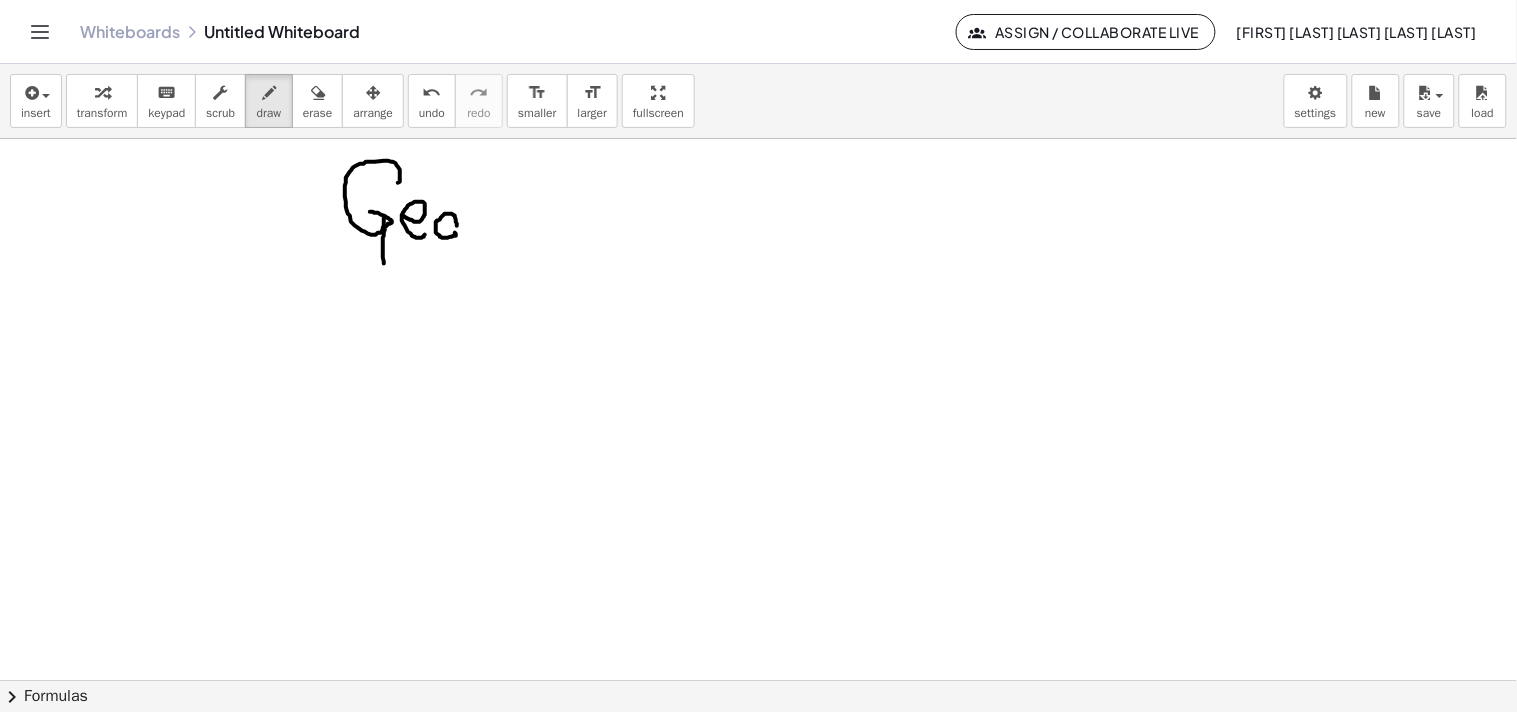 click at bounding box center [758, 680] 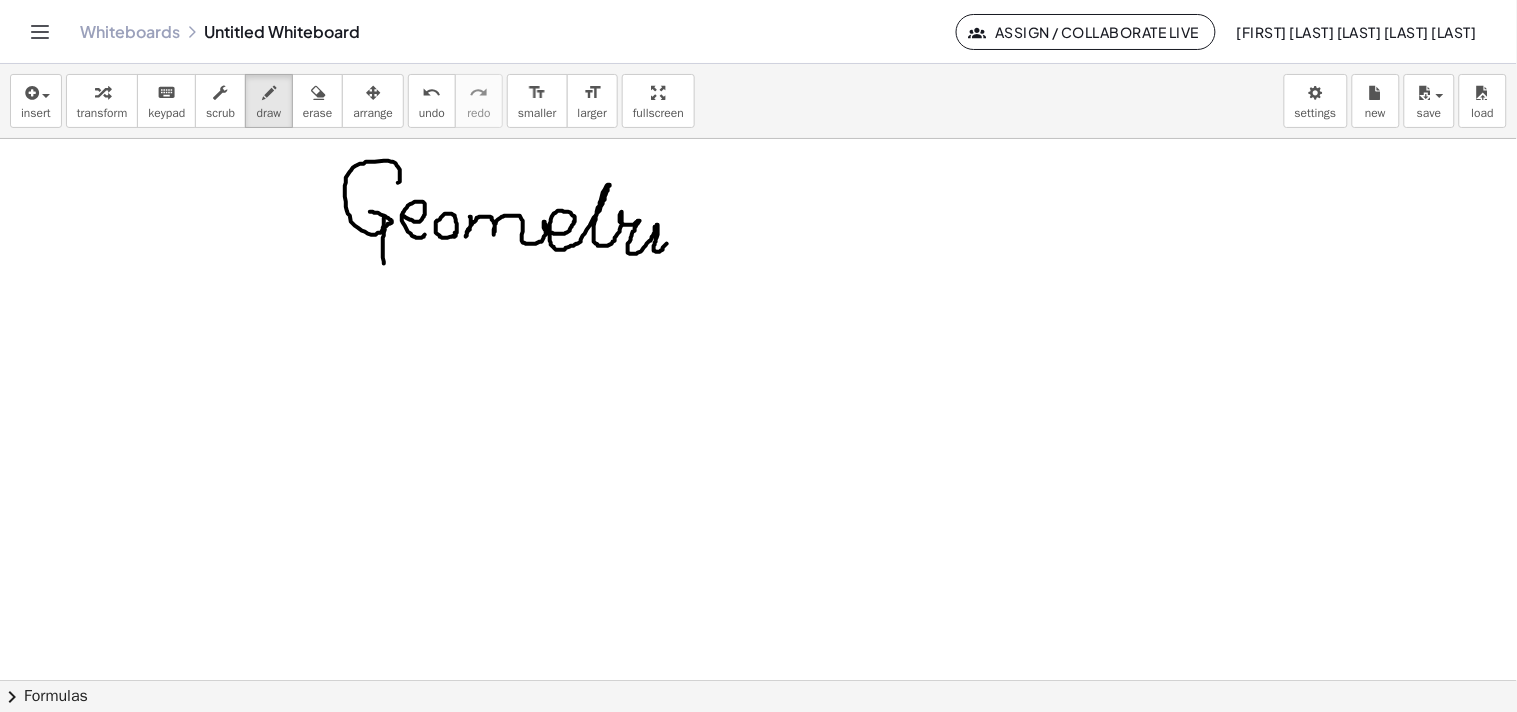 drag, startPoint x: 470, startPoint y: 217, endPoint x: 672, endPoint y: 237, distance: 202.98769 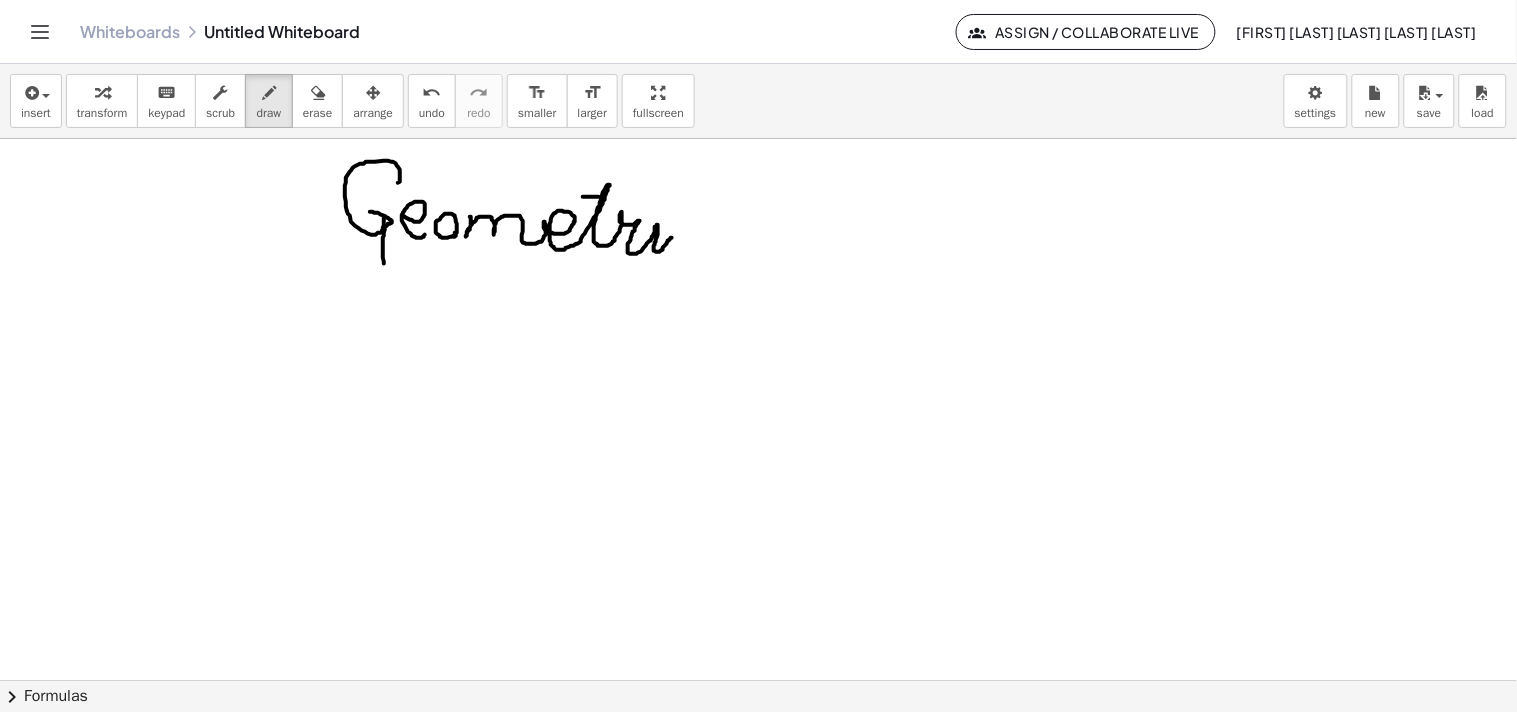 drag, startPoint x: 592, startPoint y: 197, endPoint x: 623, endPoint y: 201, distance: 31.257 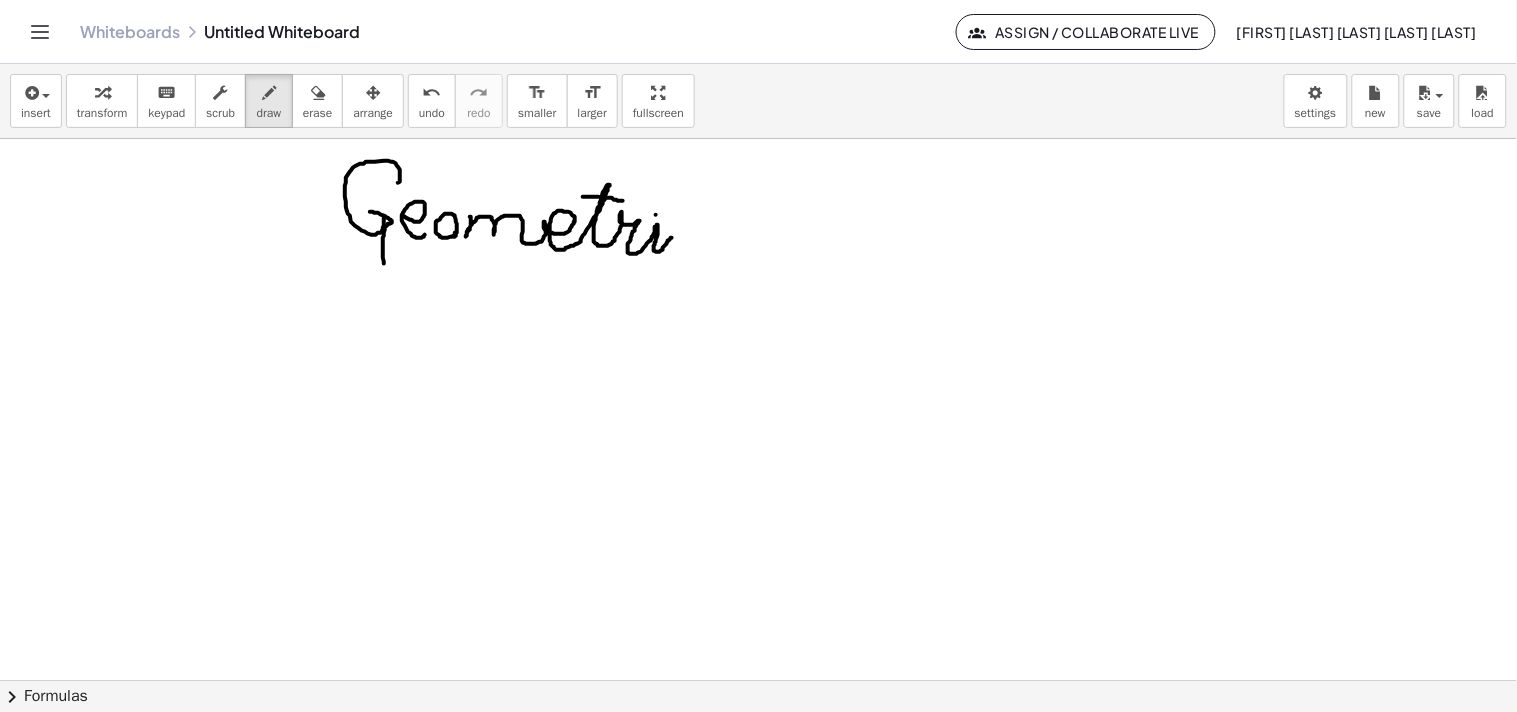 drag, startPoint x: 656, startPoint y: 215, endPoint x: 677, endPoint y: 207, distance: 22.472204 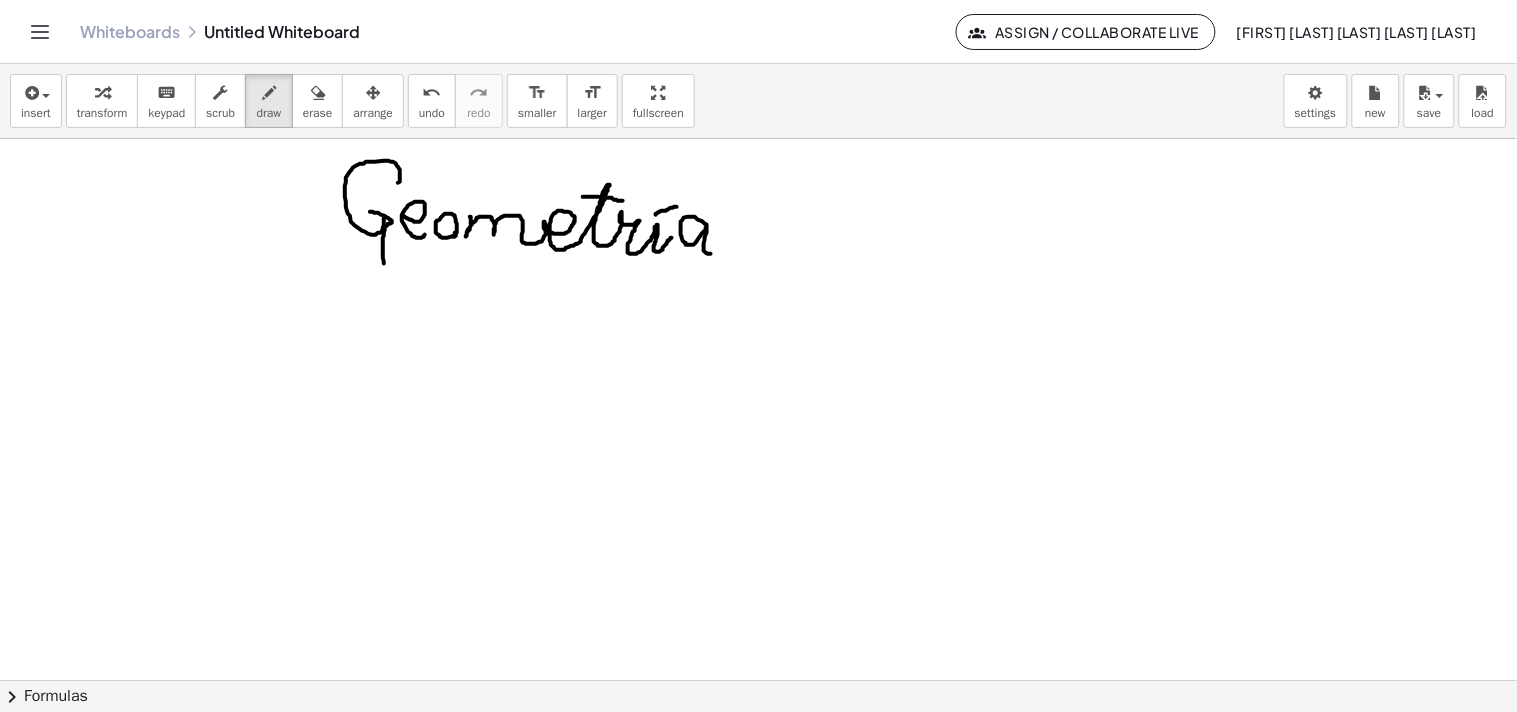 drag, startPoint x: 707, startPoint y: 228, endPoint x: 724, endPoint y: 243, distance: 22.671568 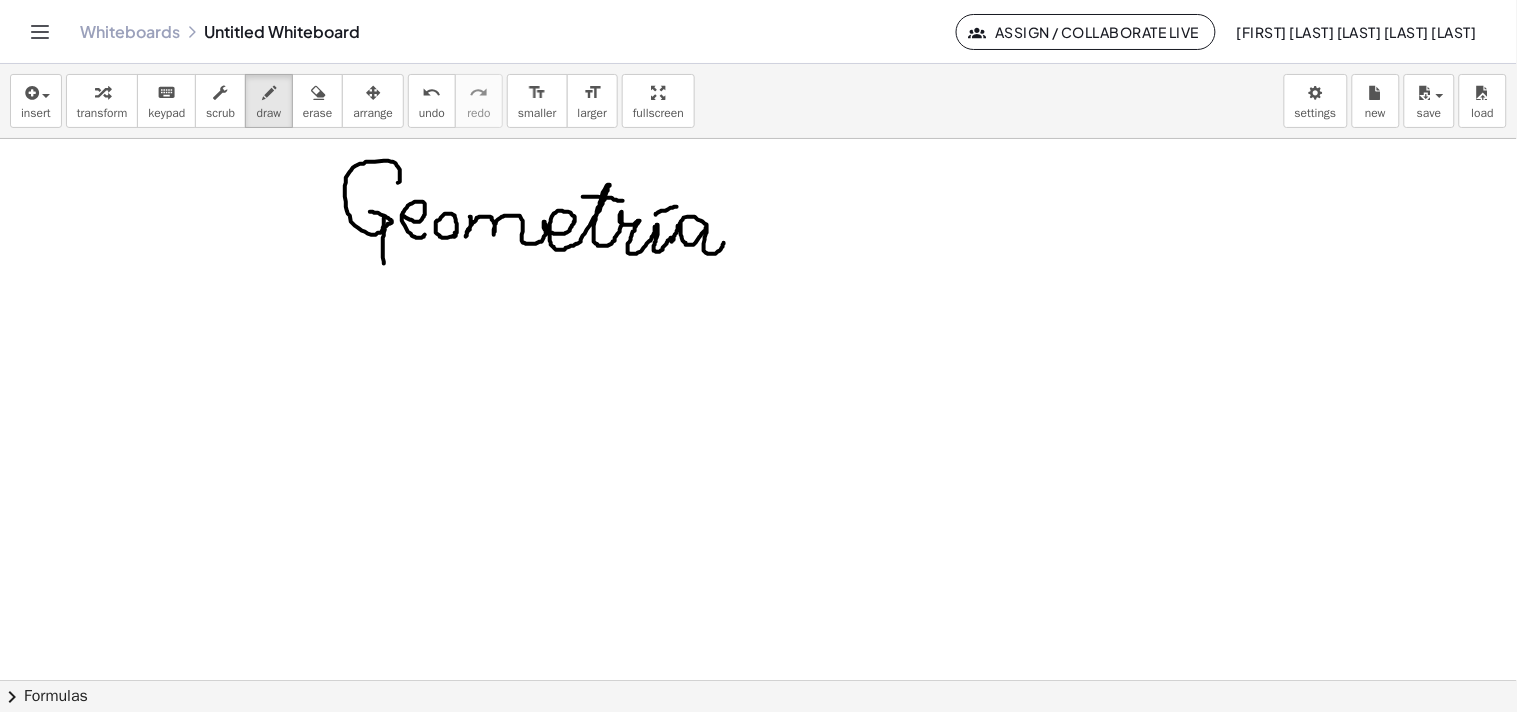 drag, startPoint x: 672, startPoint y: 241, endPoint x: 681, endPoint y: 225, distance: 18.35756 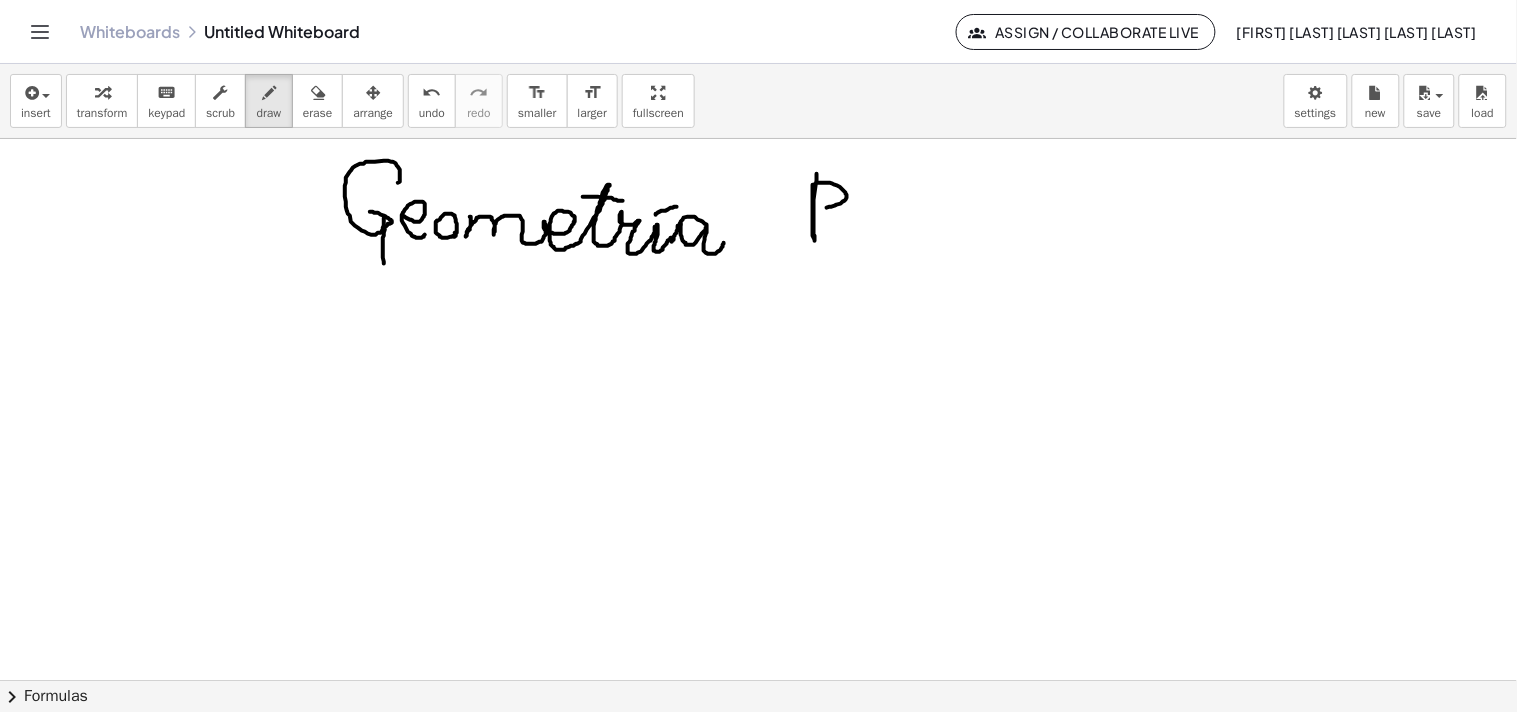 drag, startPoint x: 817, startPoint y: 181, endPoint x: 820, endPoint y: 215, distance: 34.132095 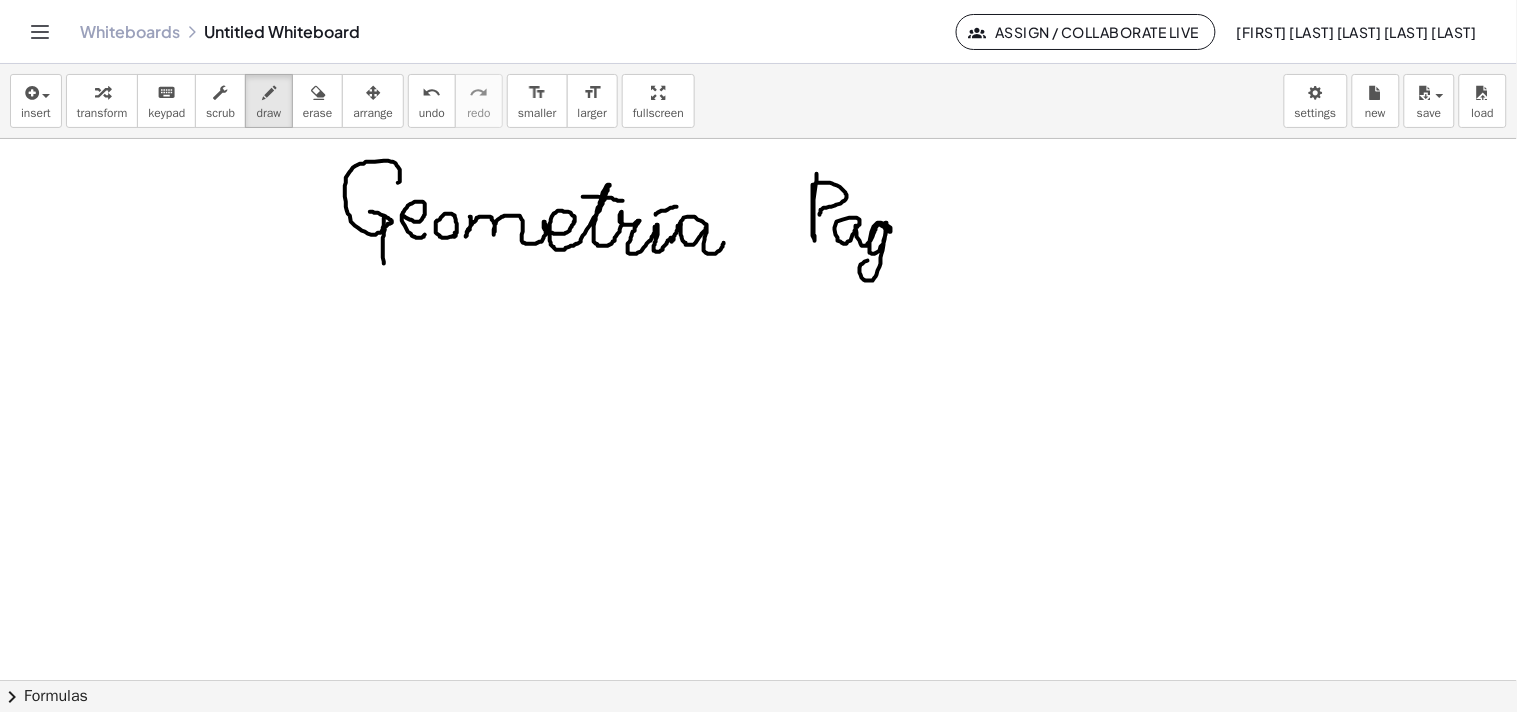 drag, startPoint x: 860, startPoint y: 223, endPoint x: 877, endPoint y: 261, distance: 41.62932 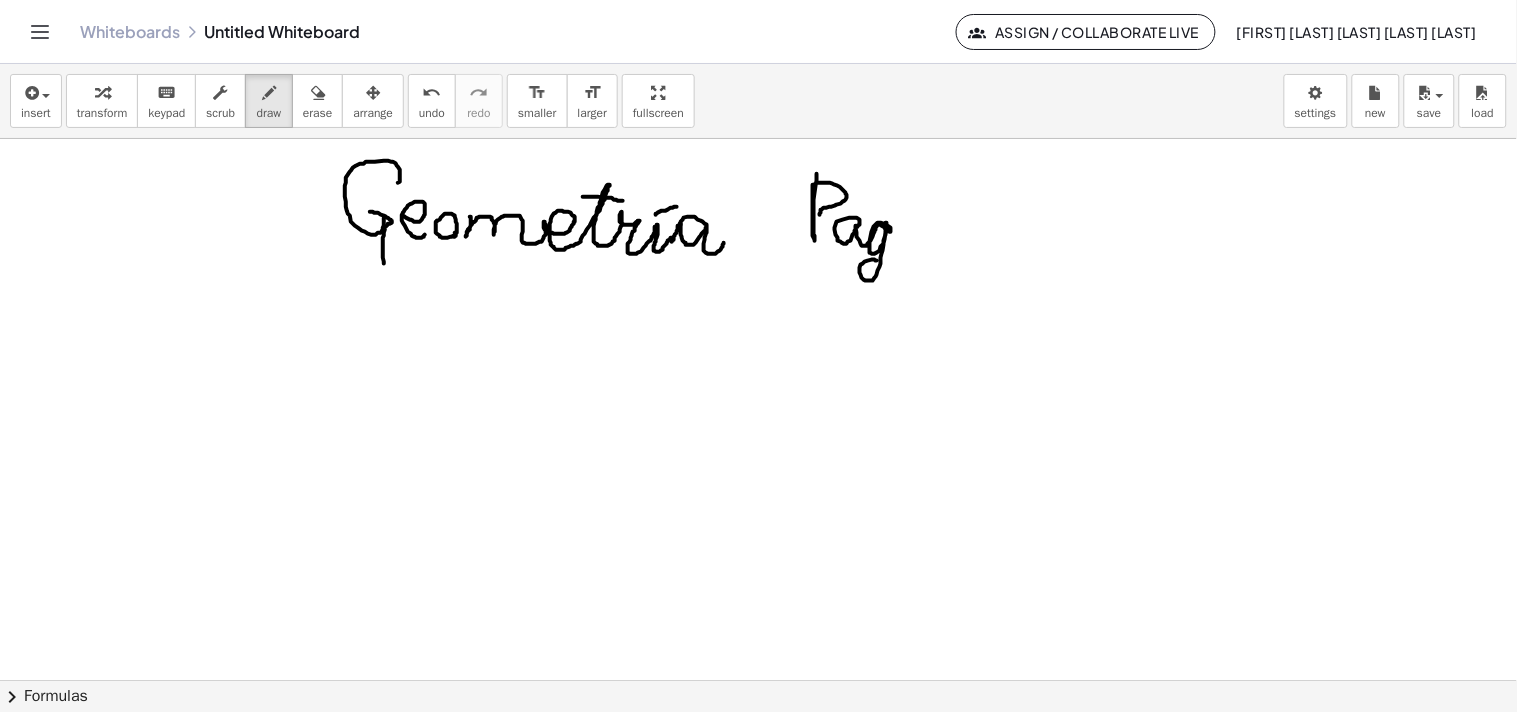 click at bounding box center [758, 680] 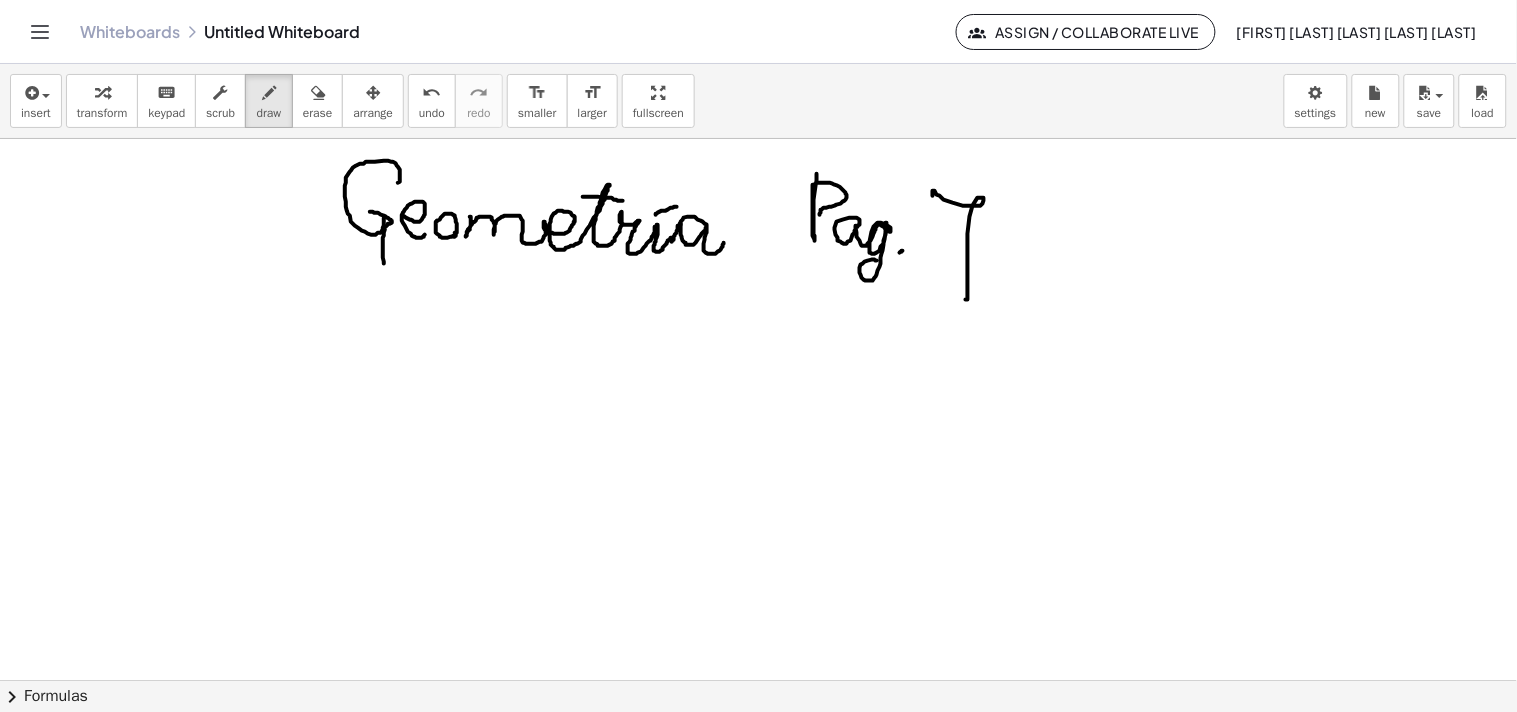 drag, startPoint x: 933, startPoint y: 191, endPoint x: 964, endPoint y: 260, distance: 75.643906 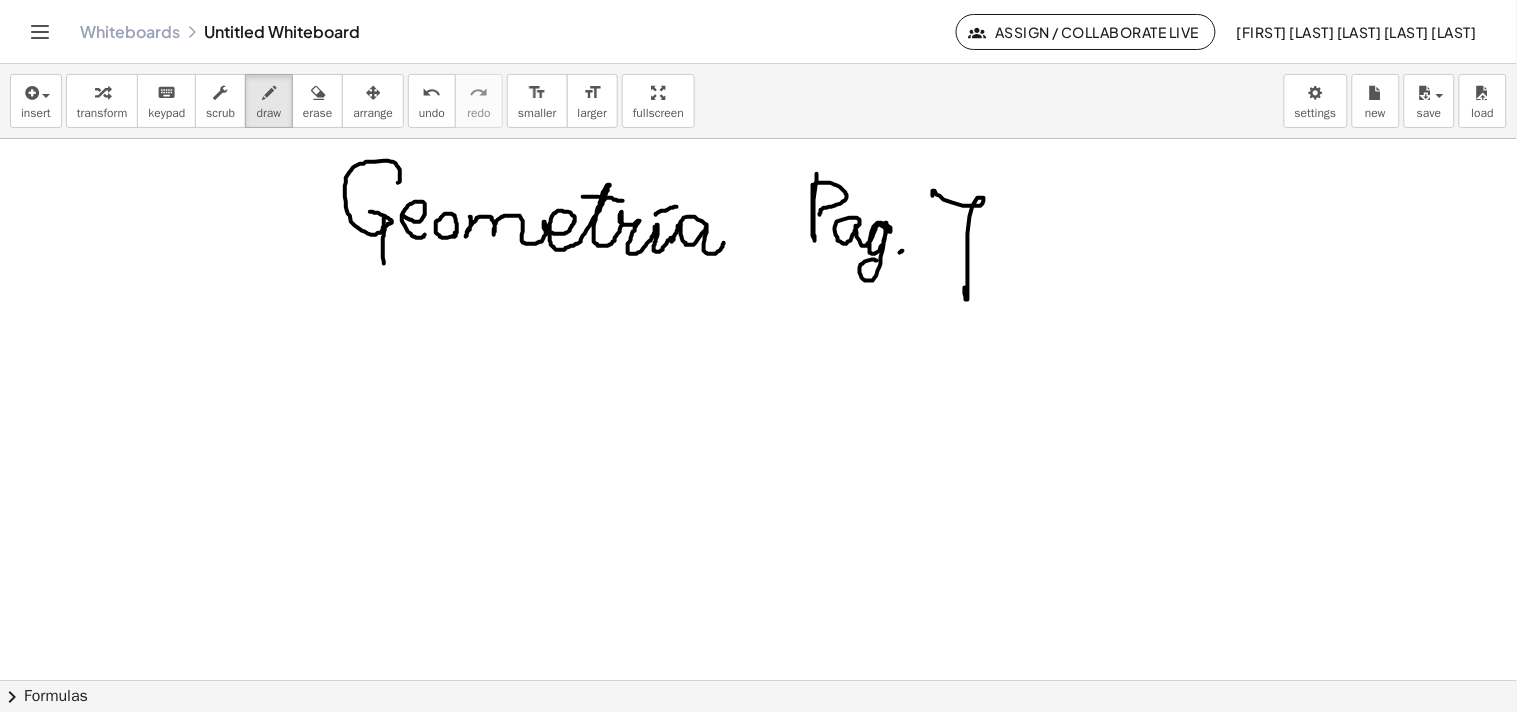 drag, startPoint x: 954, startPoint y: 248, endPoint x: 983, endPoint y: 248, distance: 29 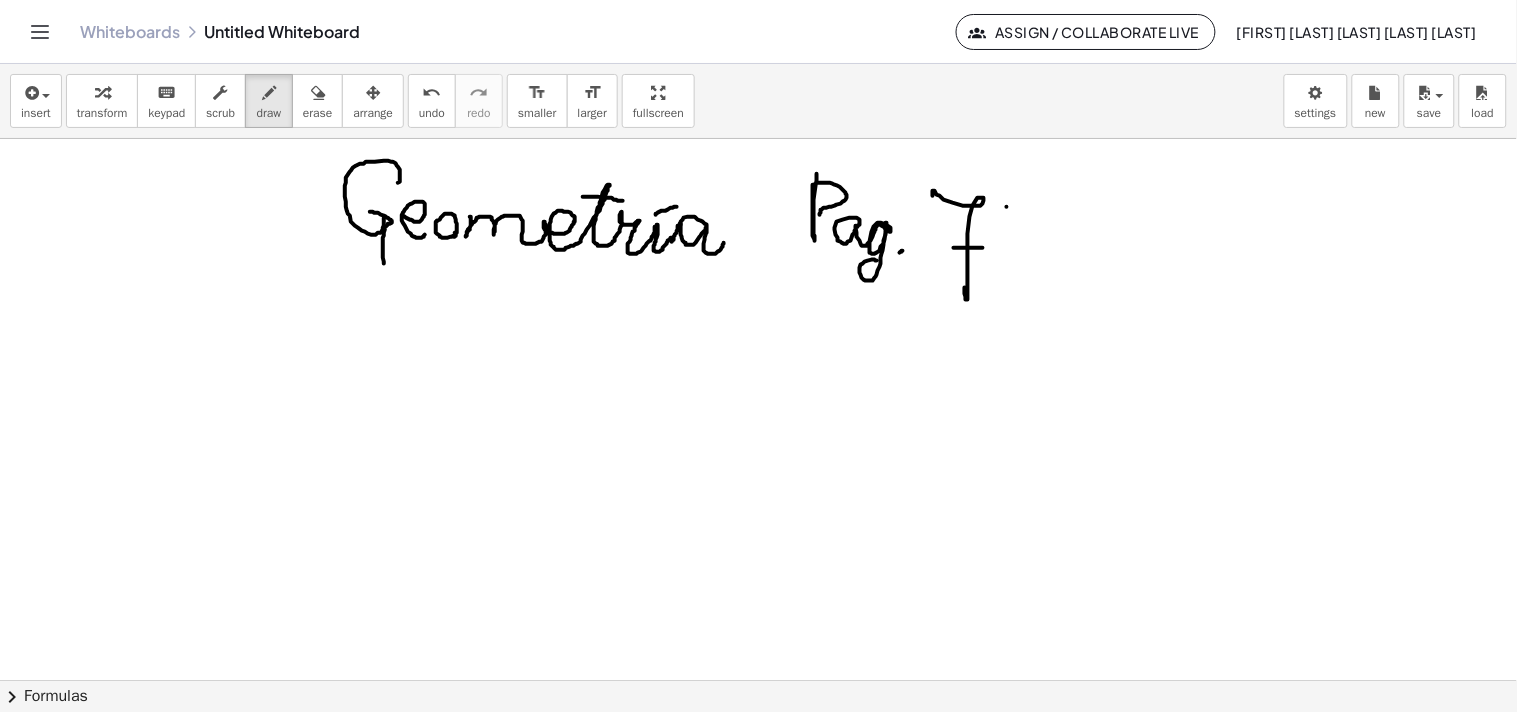 drag, startPoint x: 1007, startPoint y: 207, endPoint x: 1003, endPoint y: 296, distance: 89.08984 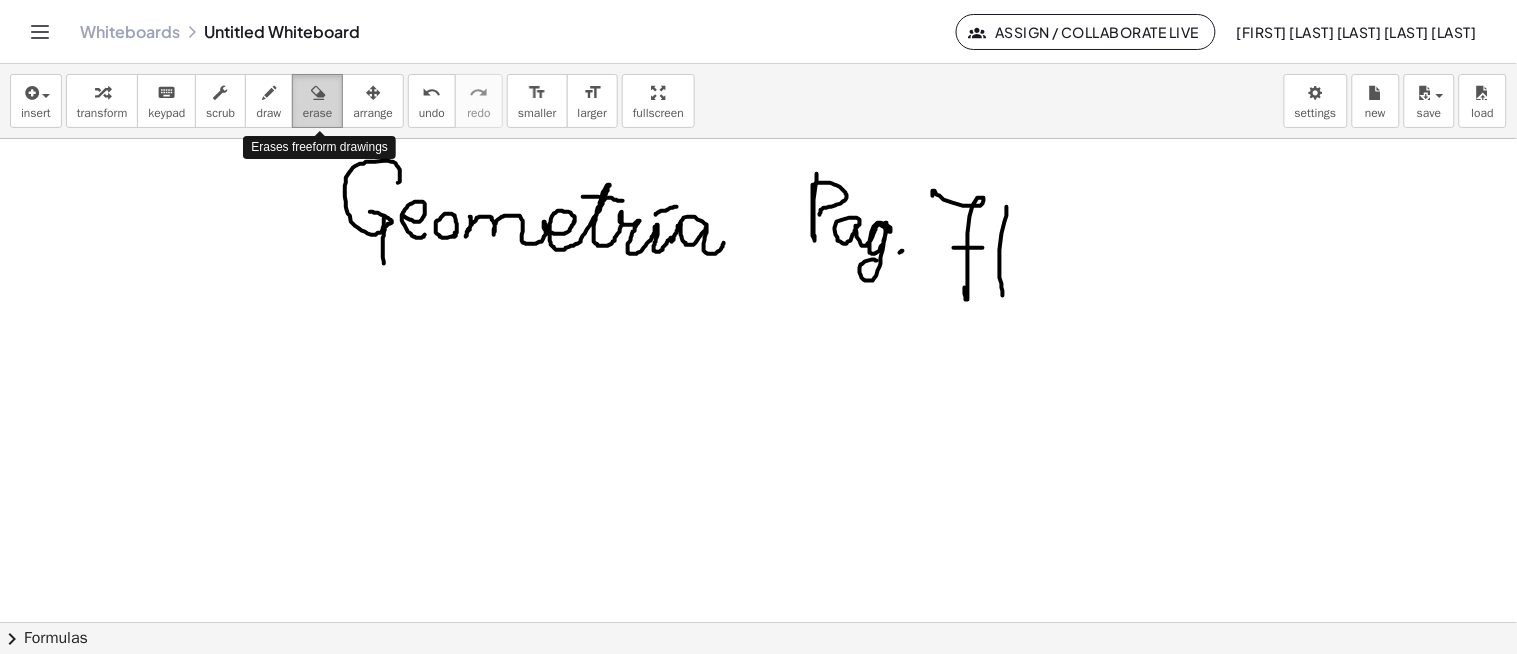 click at bounding box center (318, 93) 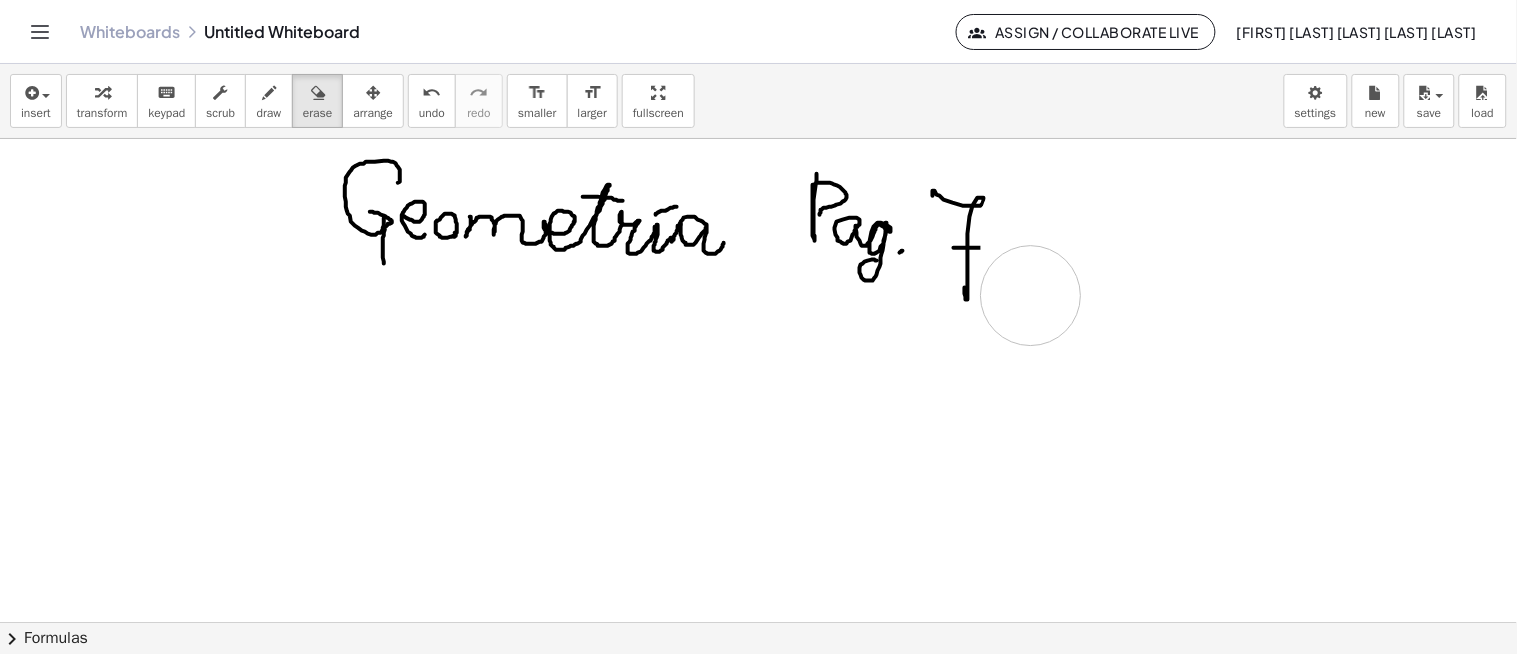 drag, startPoint x: 1042, startPoint y: 192, endPoint x: 1031, endPoint y: 306, distance: 114.52947 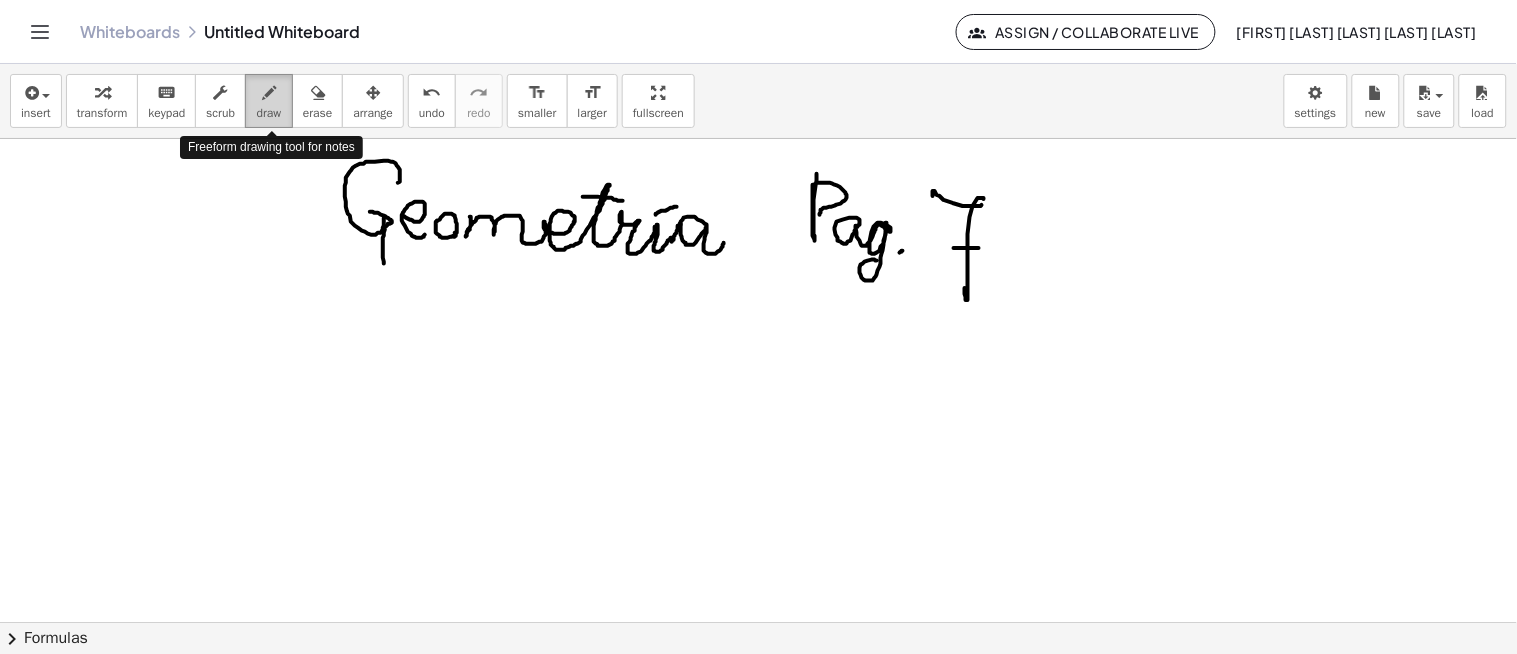 click at bounding box center [269, 93] 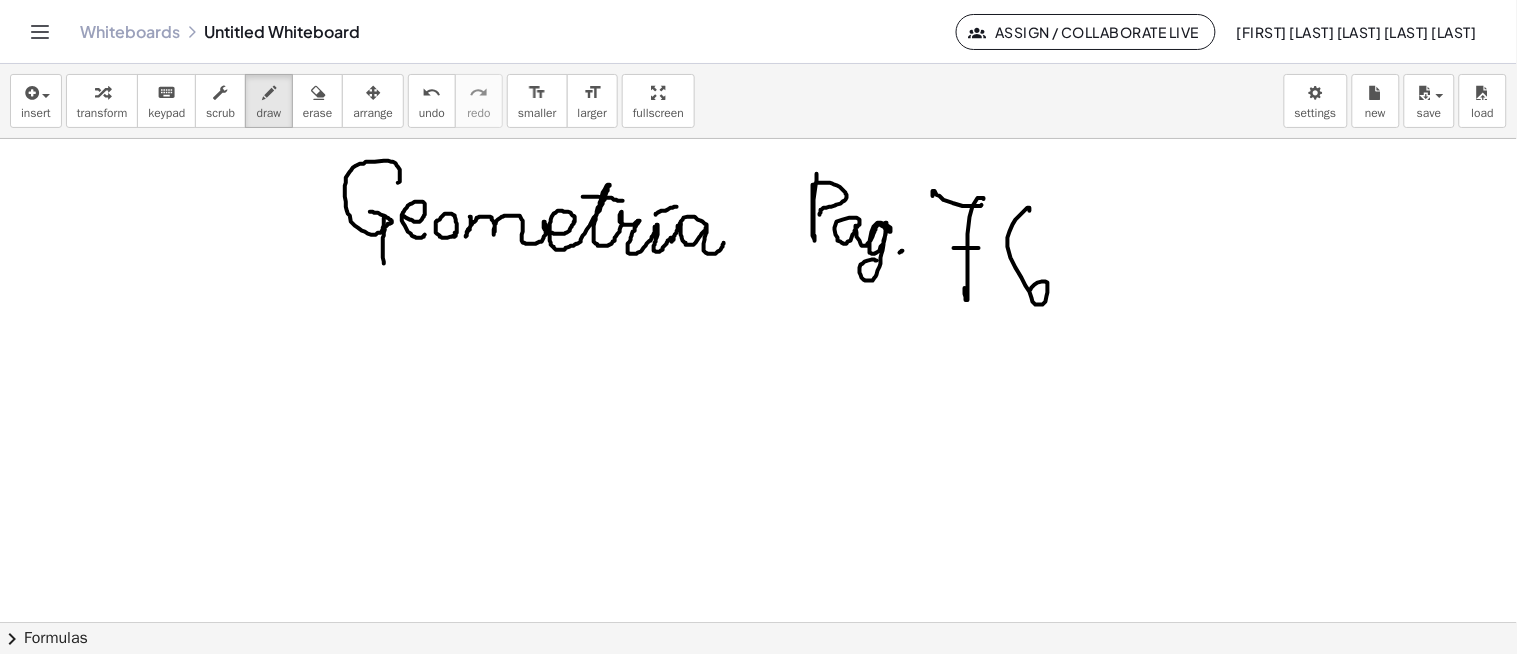 drag, startPoint x: 1030, startPoint y: 211, endPoint x: 1028, endPoint y: 285, distance: 74.02702 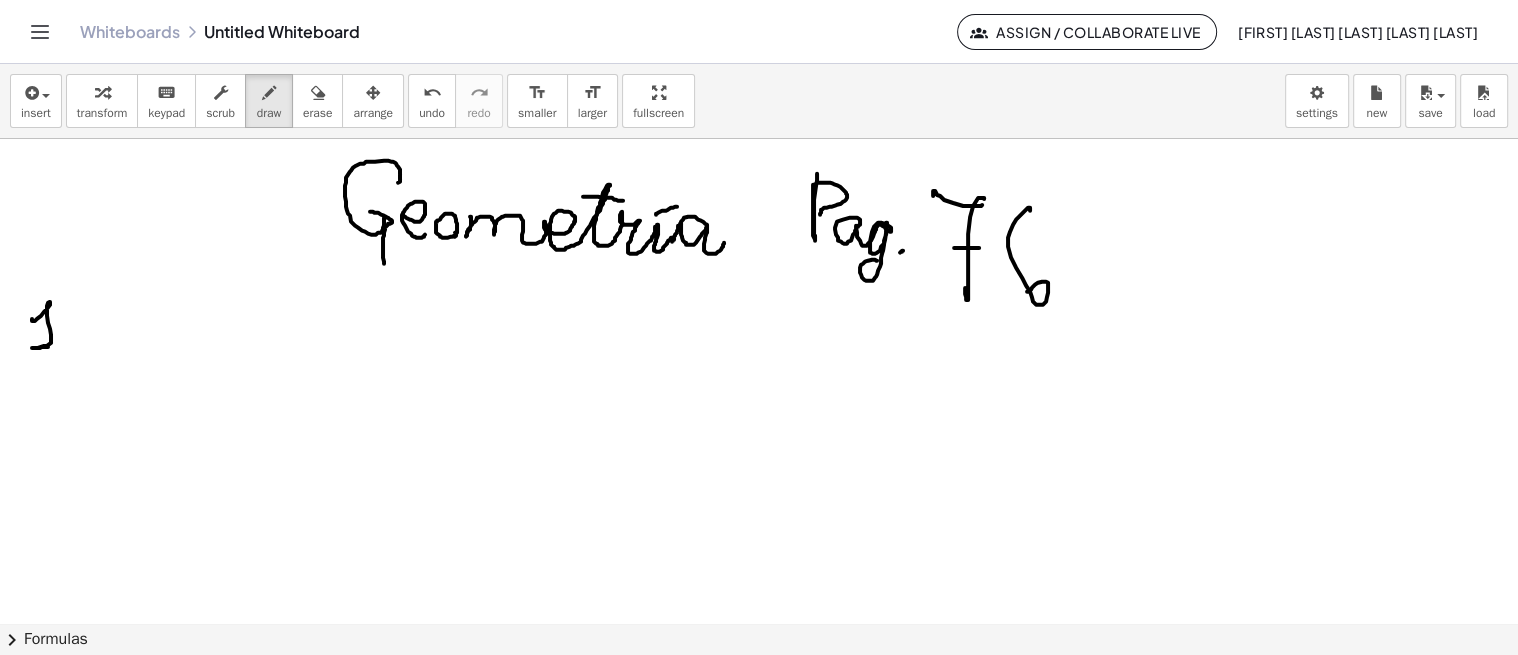 drag, startPoint x: 32, startPoint y: 320, endPoint x: 76, endPoint y: 338, distance: 47.539455 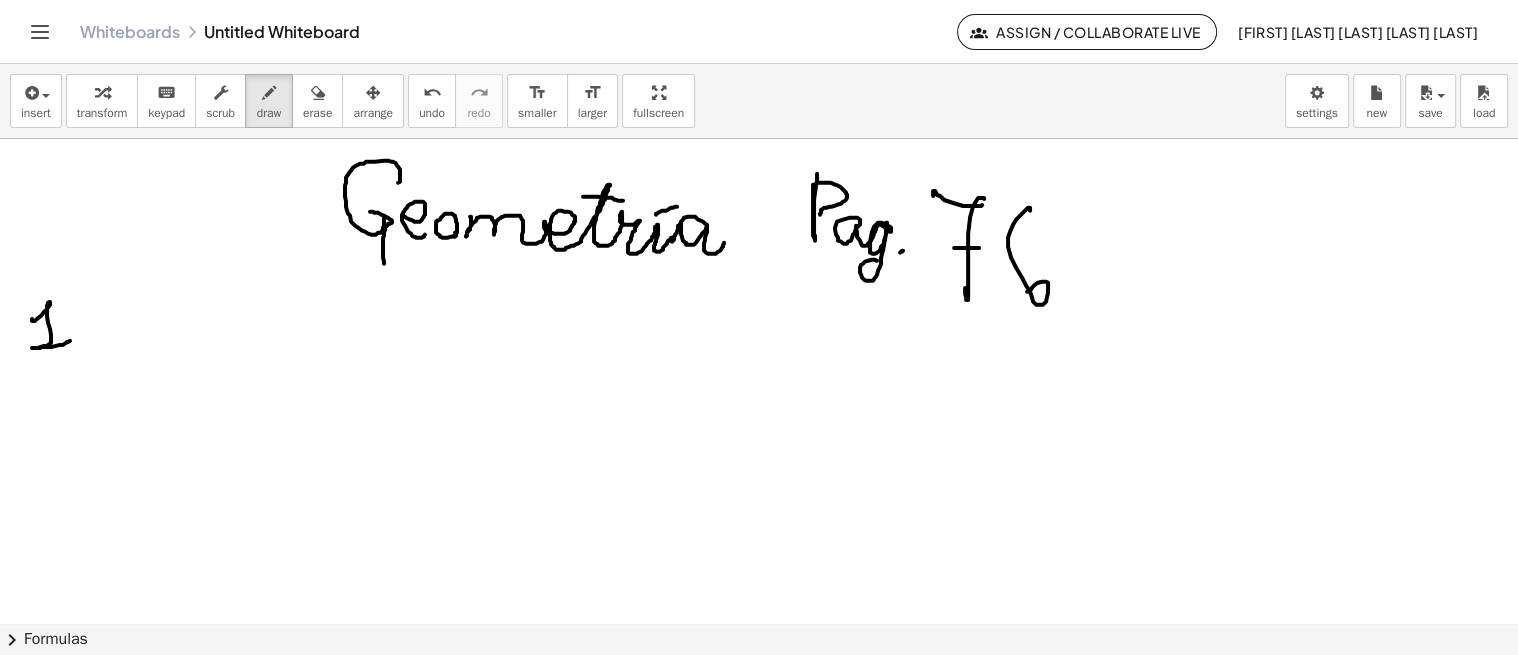 click at bounding box center (759, 680) 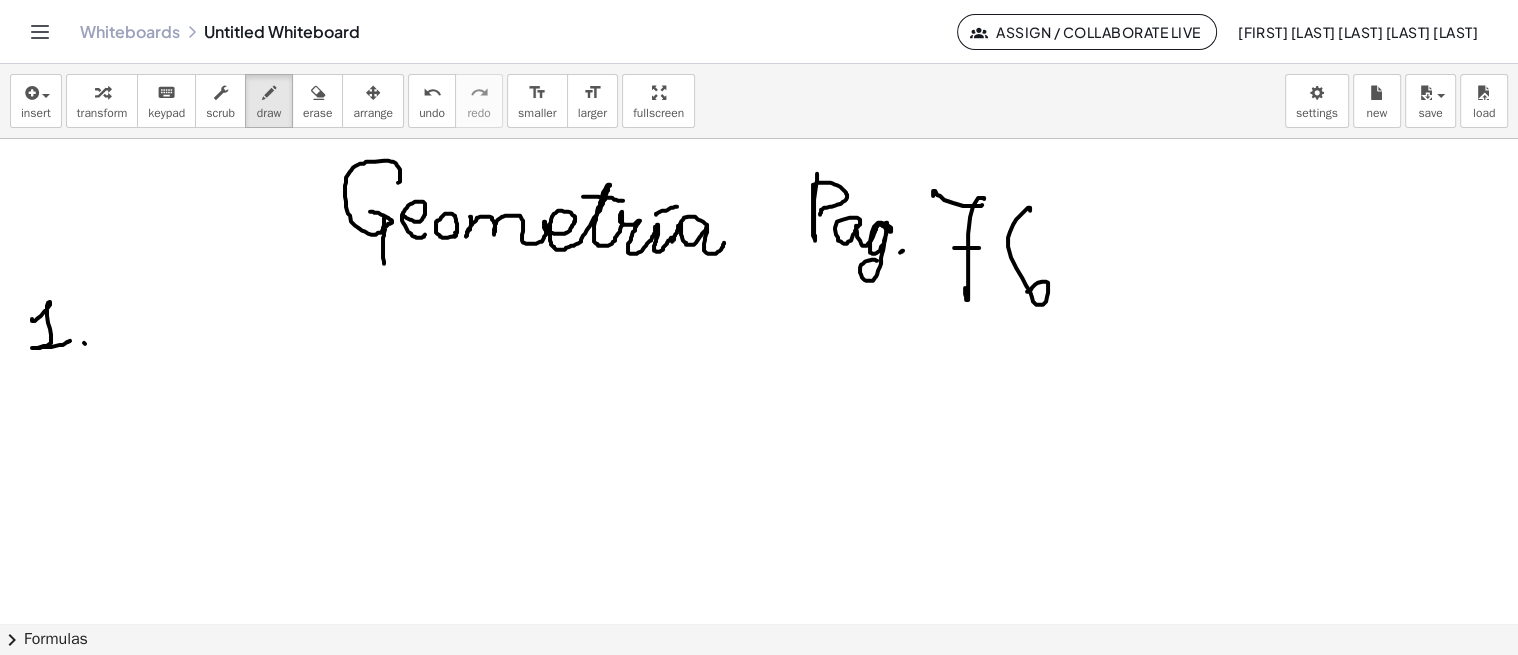 drag, startPoint x: 93, startPoint y: 324, endPoint x: 113, endPoint y: 325, distance: 20.024984 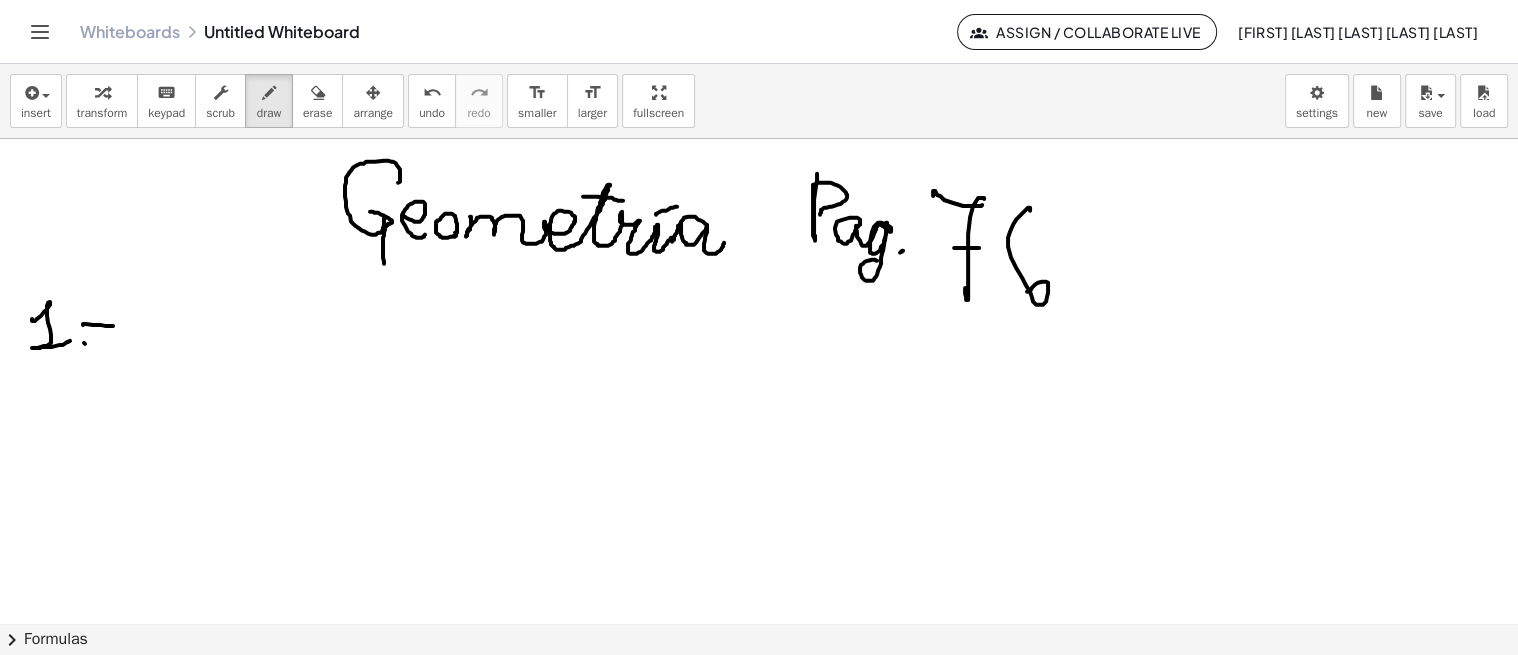 drag, startPoint x: 104, startPoint y: 324, endPoint x: 84, endPoint y: 262, distance: 65.14599 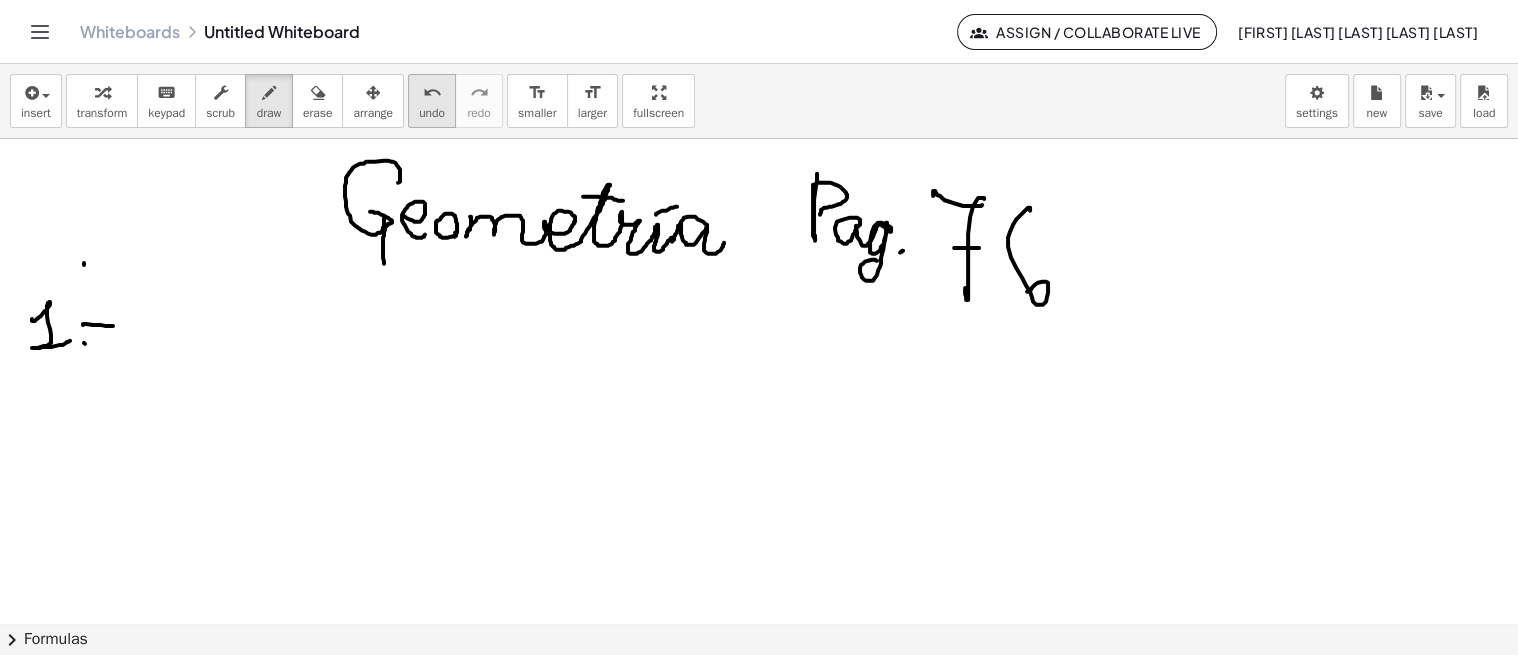 click on "undo" at bounding box center [432, 93] 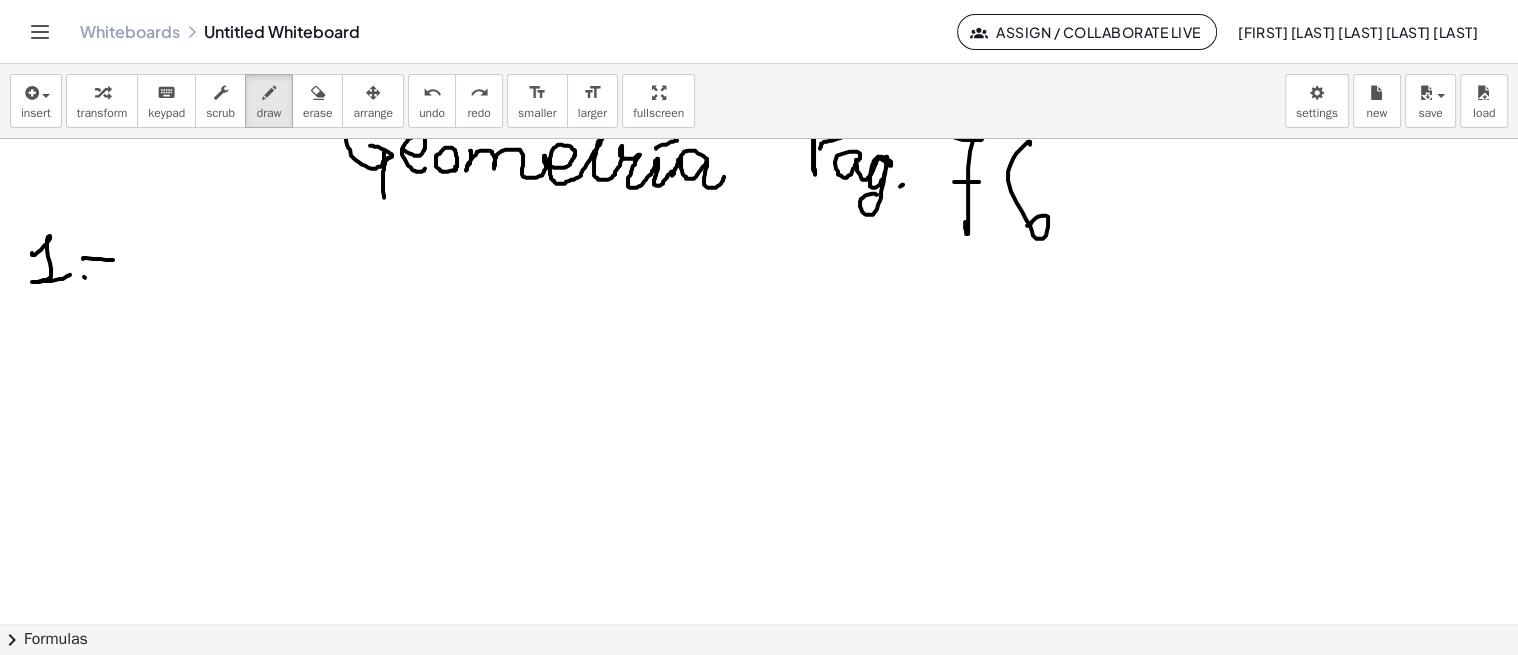 scroll, scrollTop: 65, scrollLeft: 0, axis: vertical 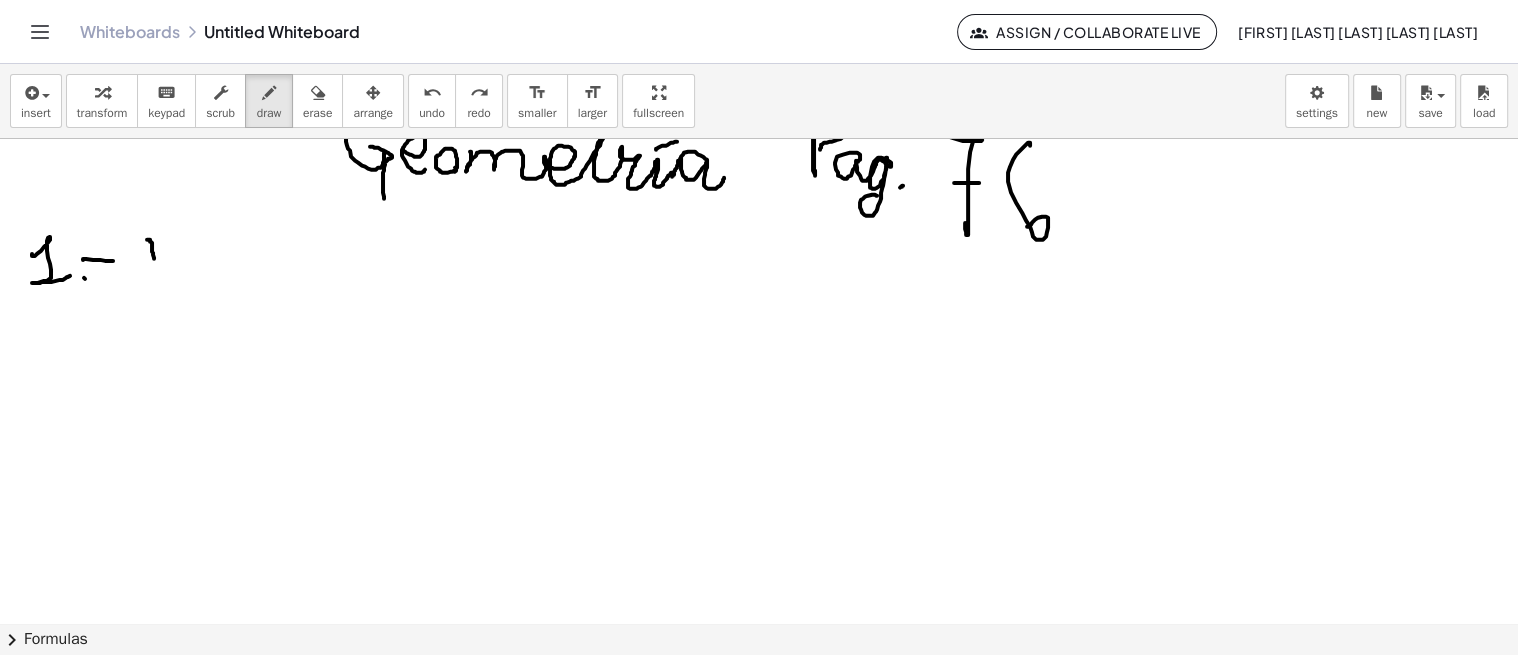 drag, startPoint x: 147, startPoint y: 238, endPoint x: 155, endPoint y: 266, distance: 29.12044 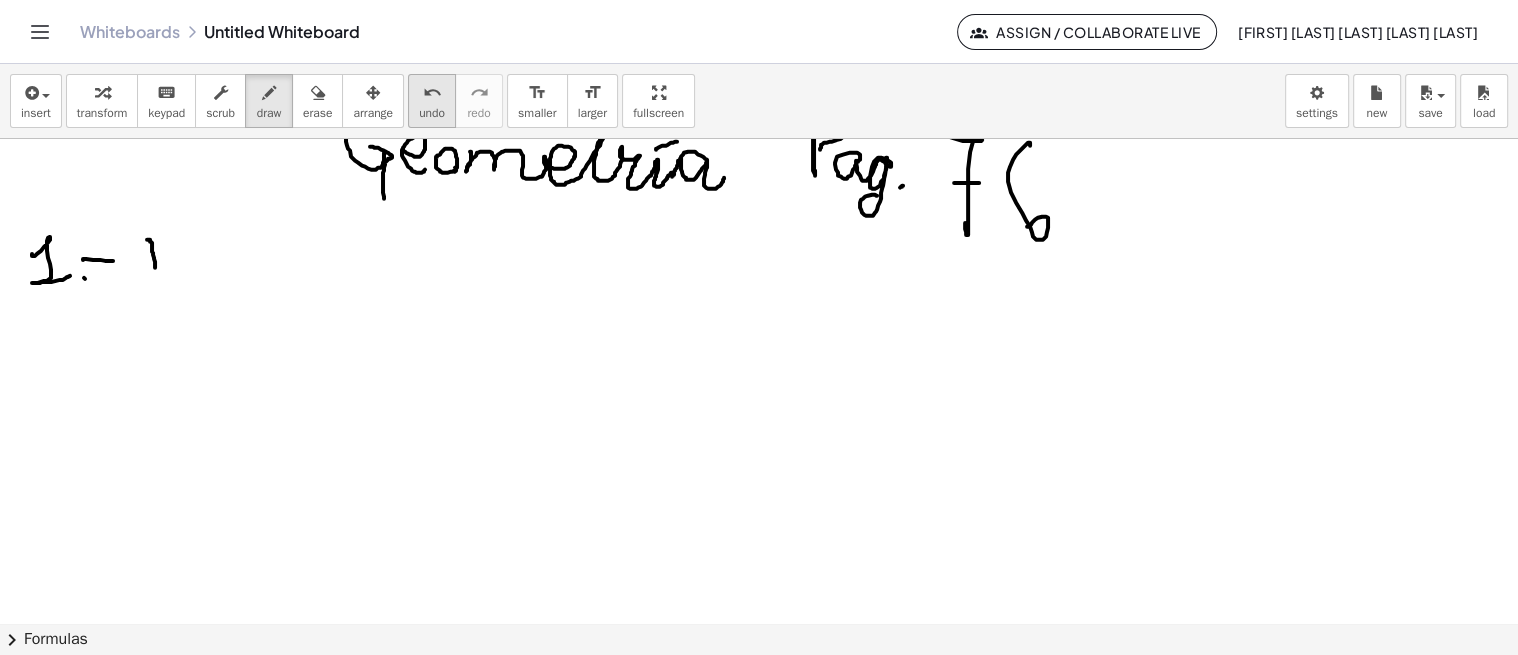 drag, startPoint x: 435, startPoint y: 90, endPoint x: 421, endPoint y: 106, distance: 21.260292 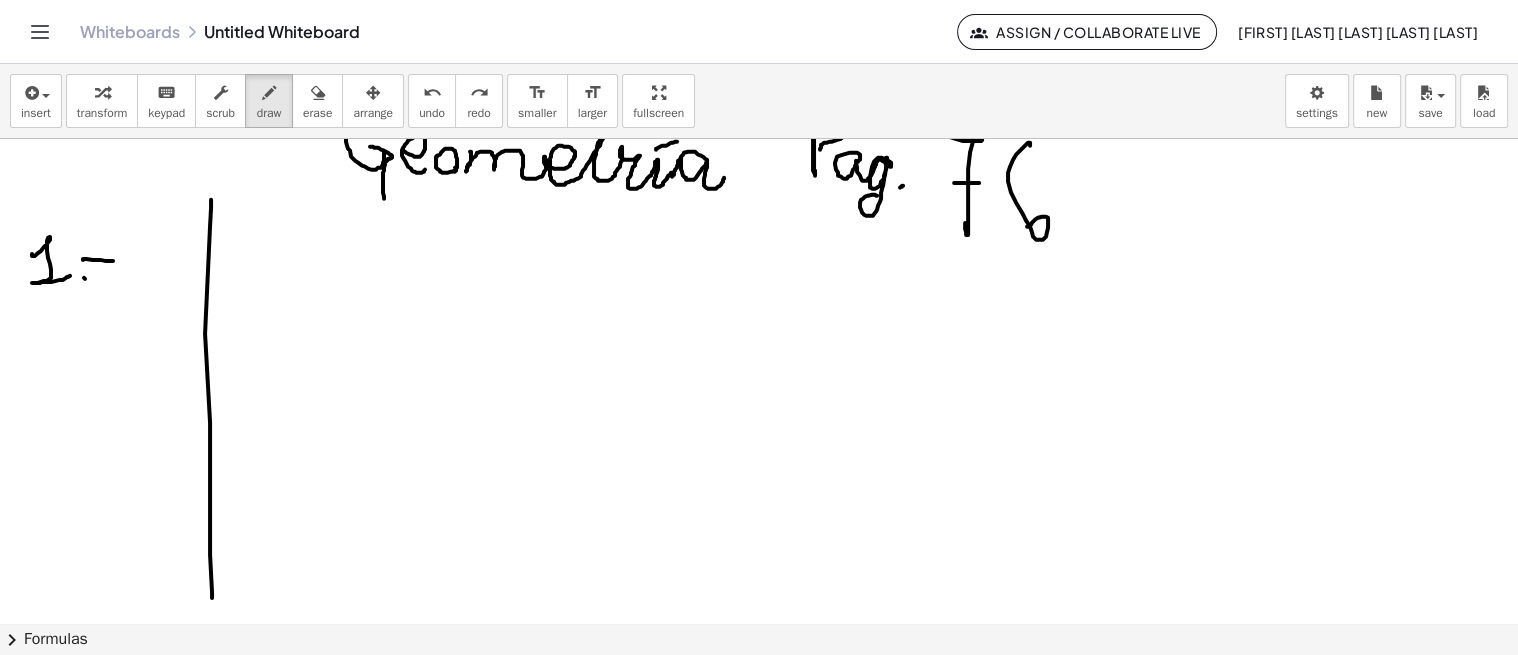 drag, startPoint x: 211, startPoint y: 206, endPoint x: 207, endPoint y: 590, distance: 384.02084 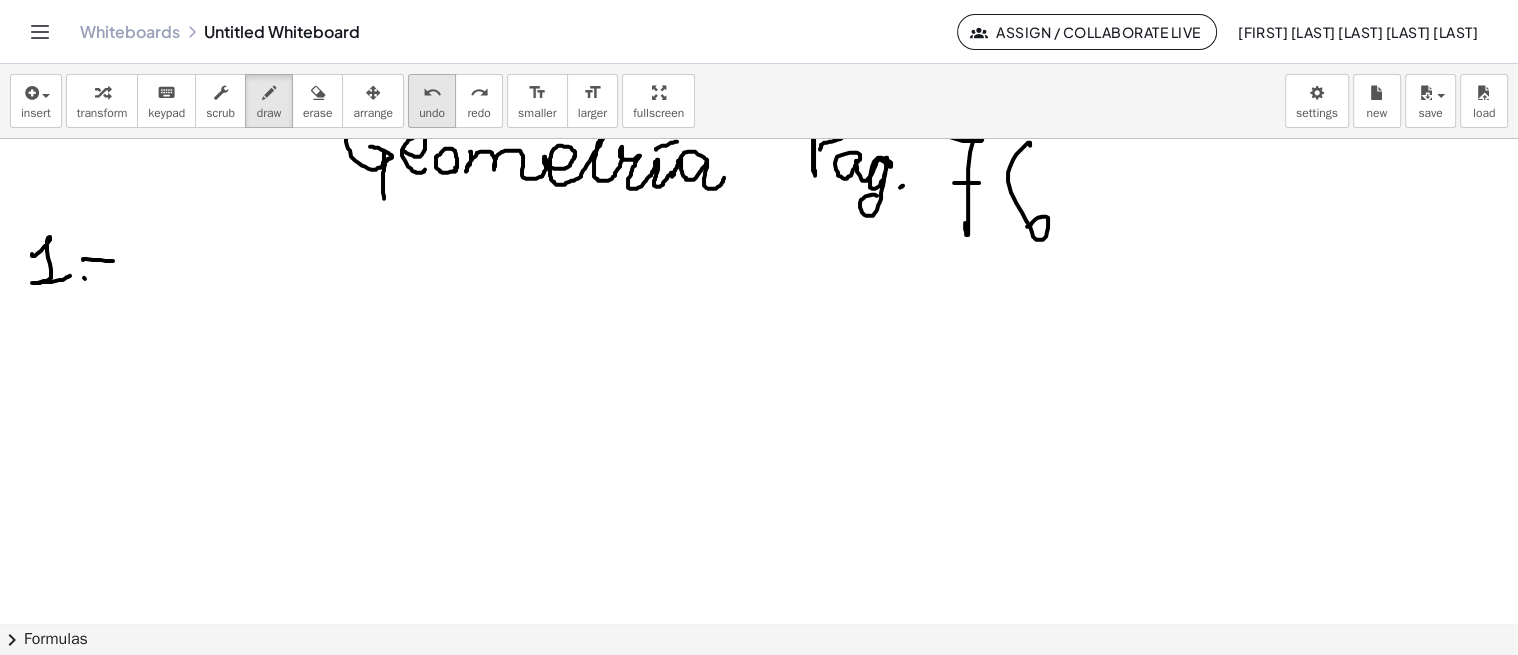 click on "undo undo" at bounding box center [432, 101] 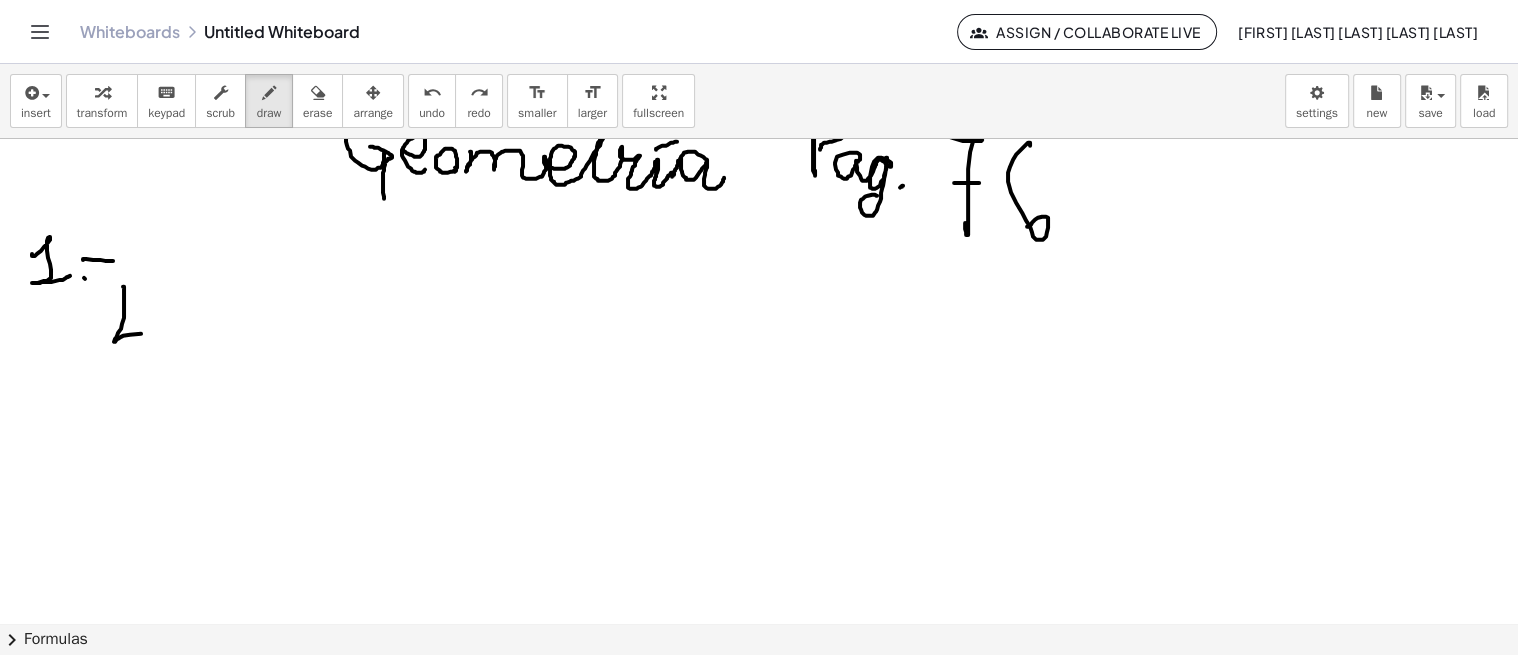 drag, startPoint x: 124, startPoint y: 285, endPoint x: 161, endPoint y: 327, distance: 55.97321 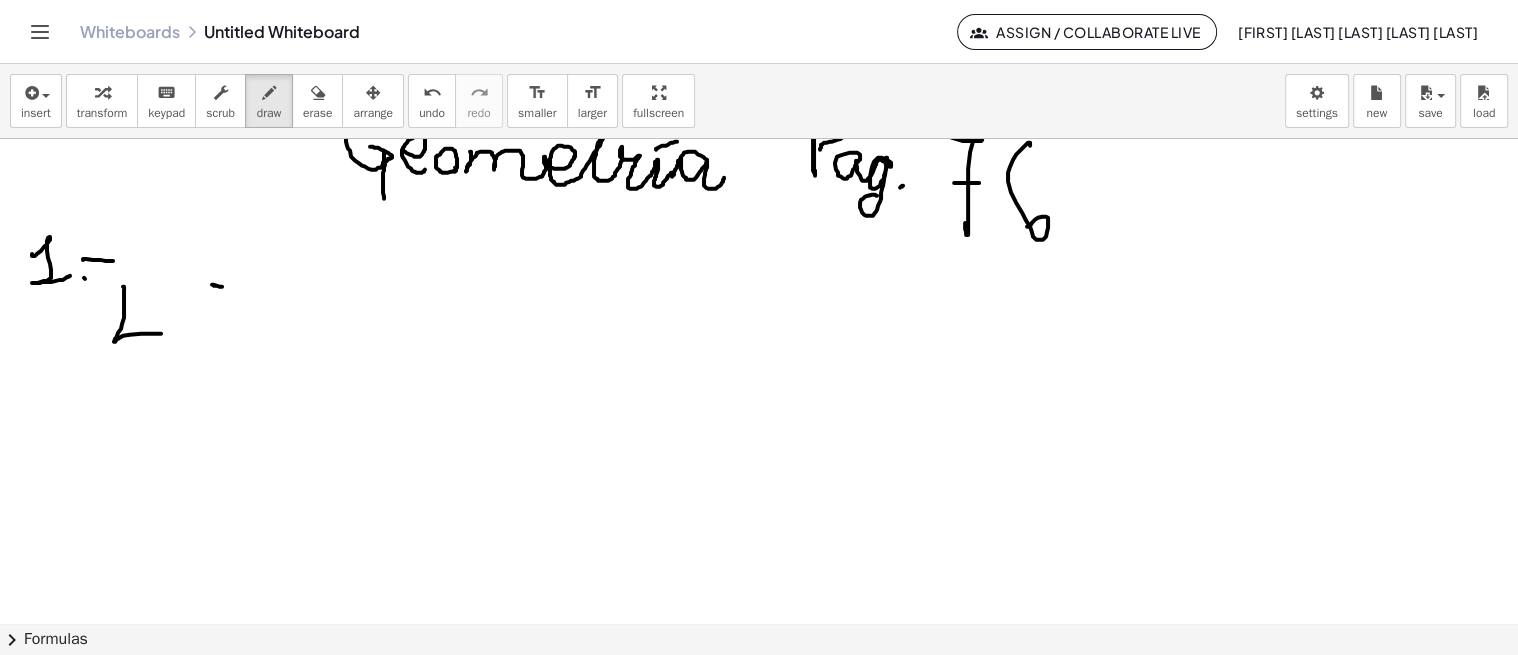 drag, startPoint x: 212, startPoint y: 283, endPoint x: 230, endPoint y: 285, distance: 18.110771 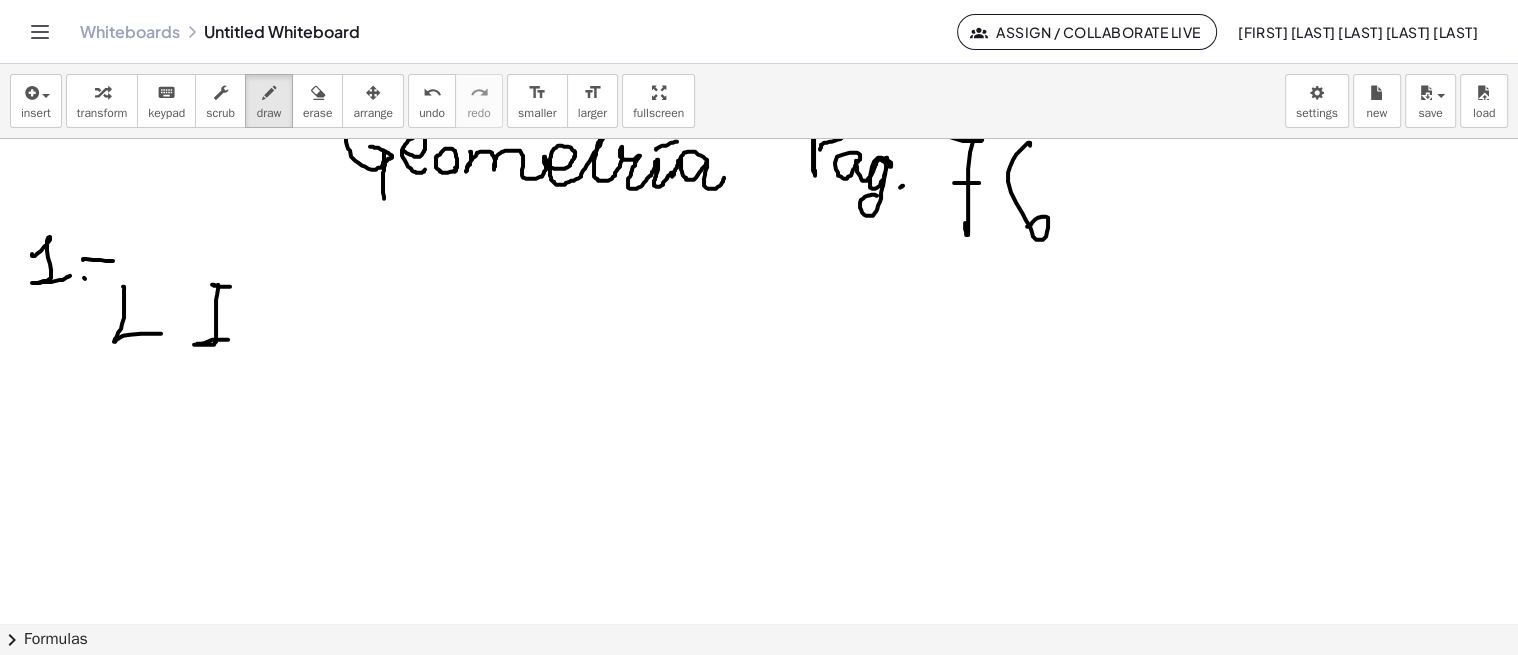 drag, startPoint x: 218, startPoint y: 283, endPoint x: 275, endPoint y: 324, distance: 70.21396 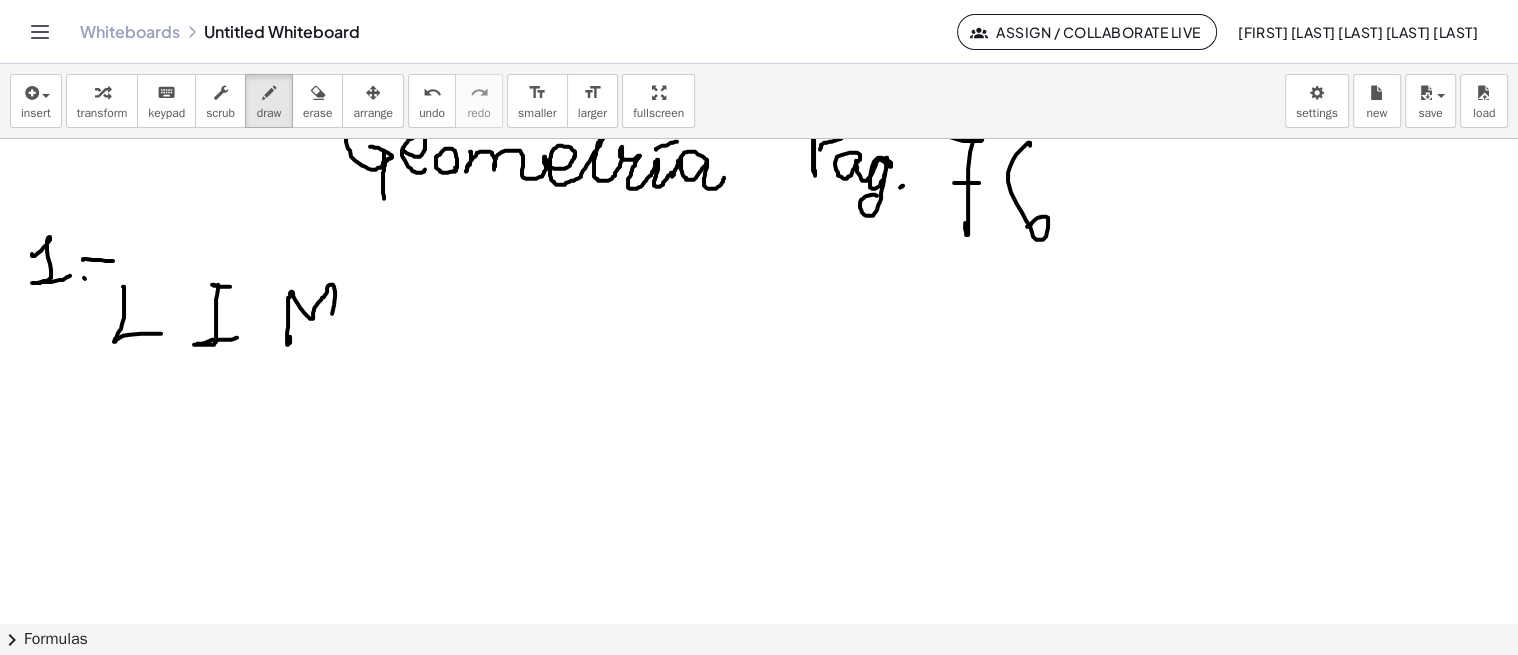 drag, startPoint x: 290, startPoint y: 340, endPoint x: 338, endPoint y: 342, distance: 48.04165 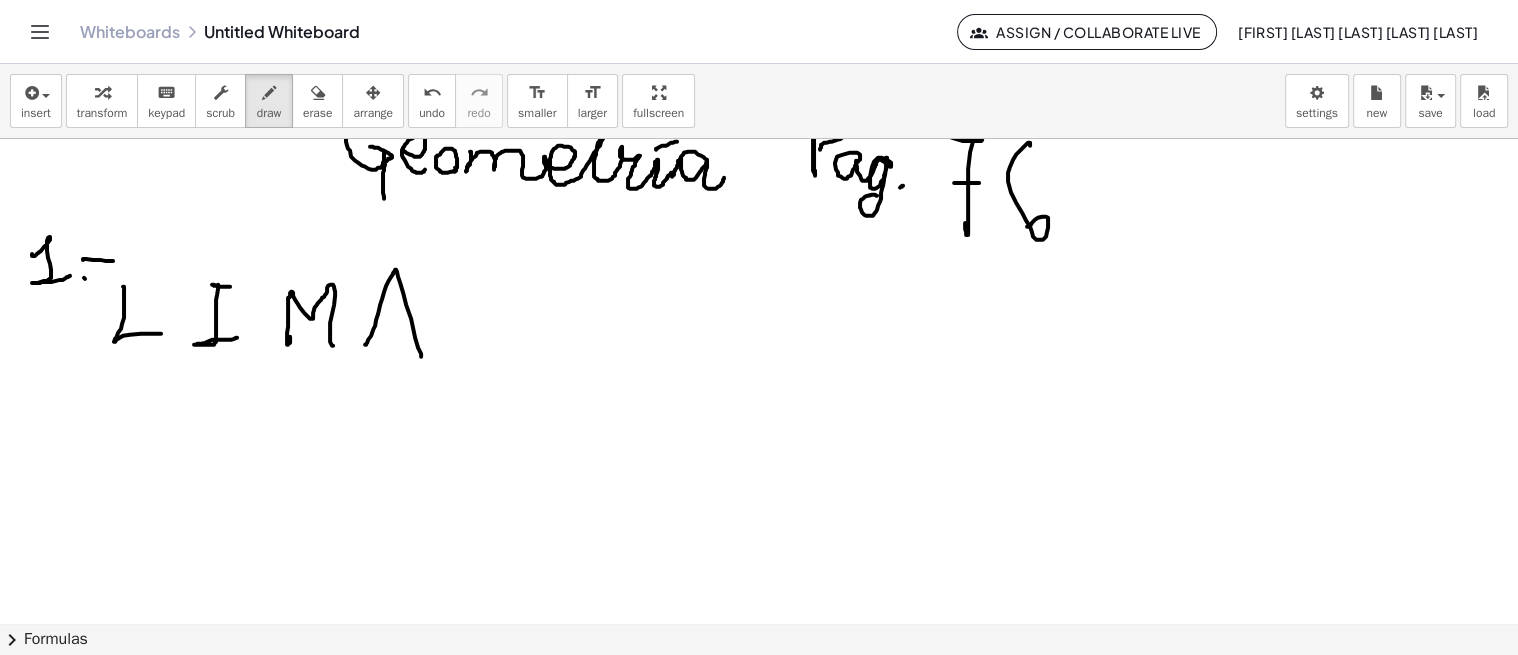 drag, startPoint x: 366, startPoint y: 342, endPoint x: 421, endPoint y: 357, distance: 57.00877 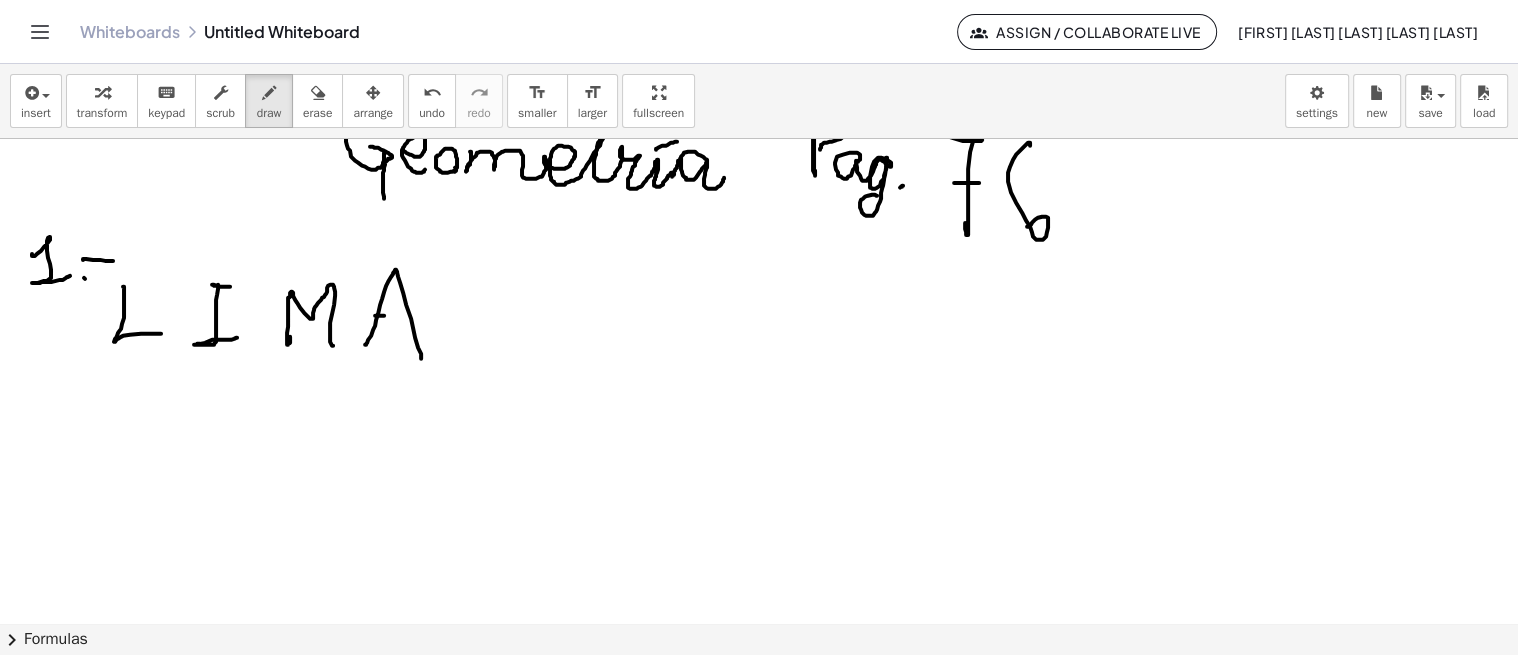 drag, startPoint x: 377, startPoint y: 314, endPoint x: 412, endPoint y: 314, distance: 35 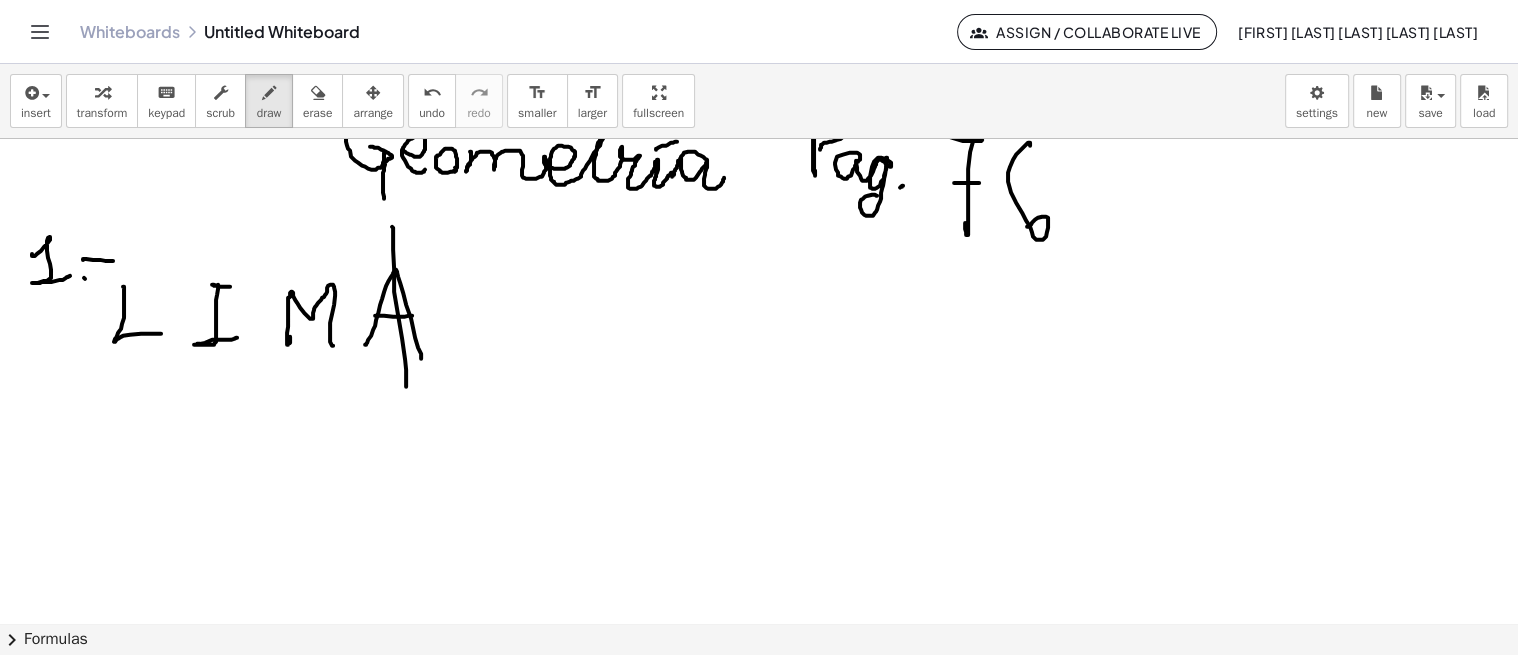 drag, startPoint x: 394, startPoint y: 290, endPoint x: 405, endPoint y: 386, distance: 96.62815 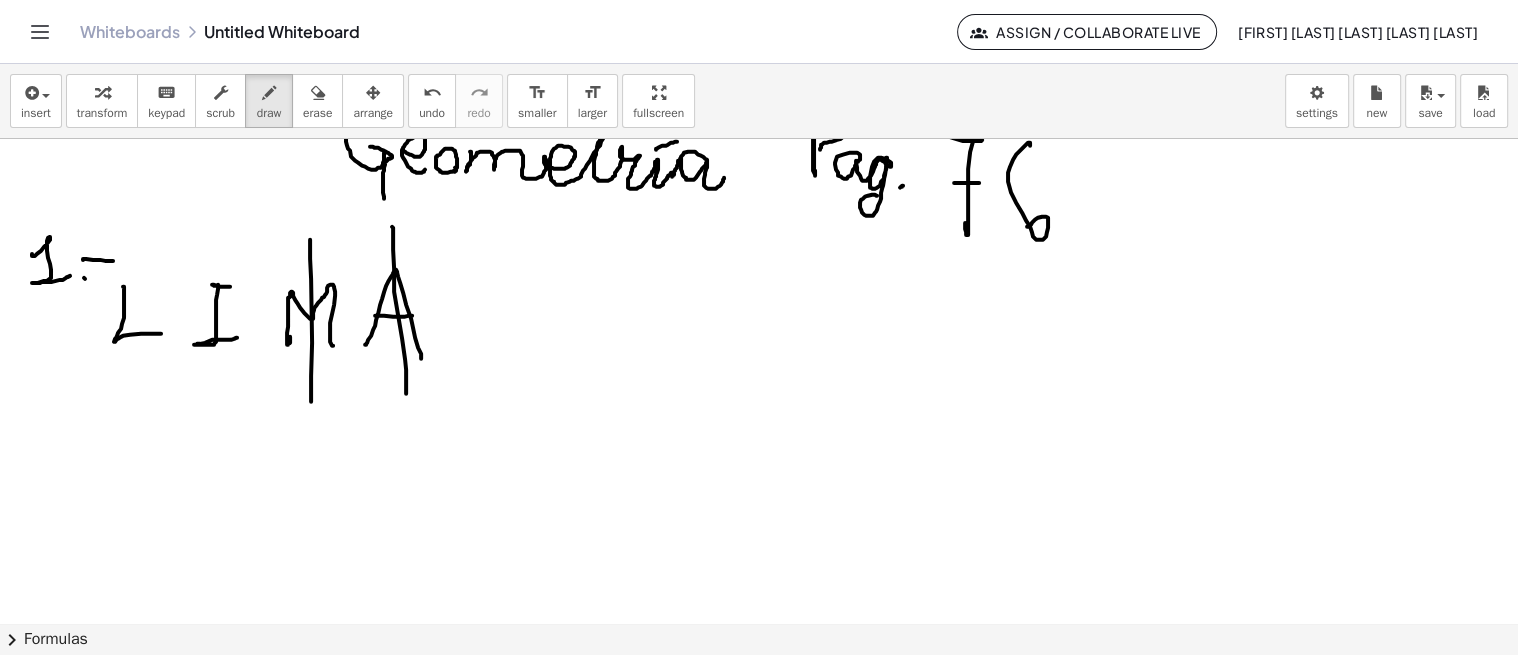 drag, startPoint x: 311, startPoint y: 374, endPoint x: 305, endPoint y: 430, distance: 56.32051 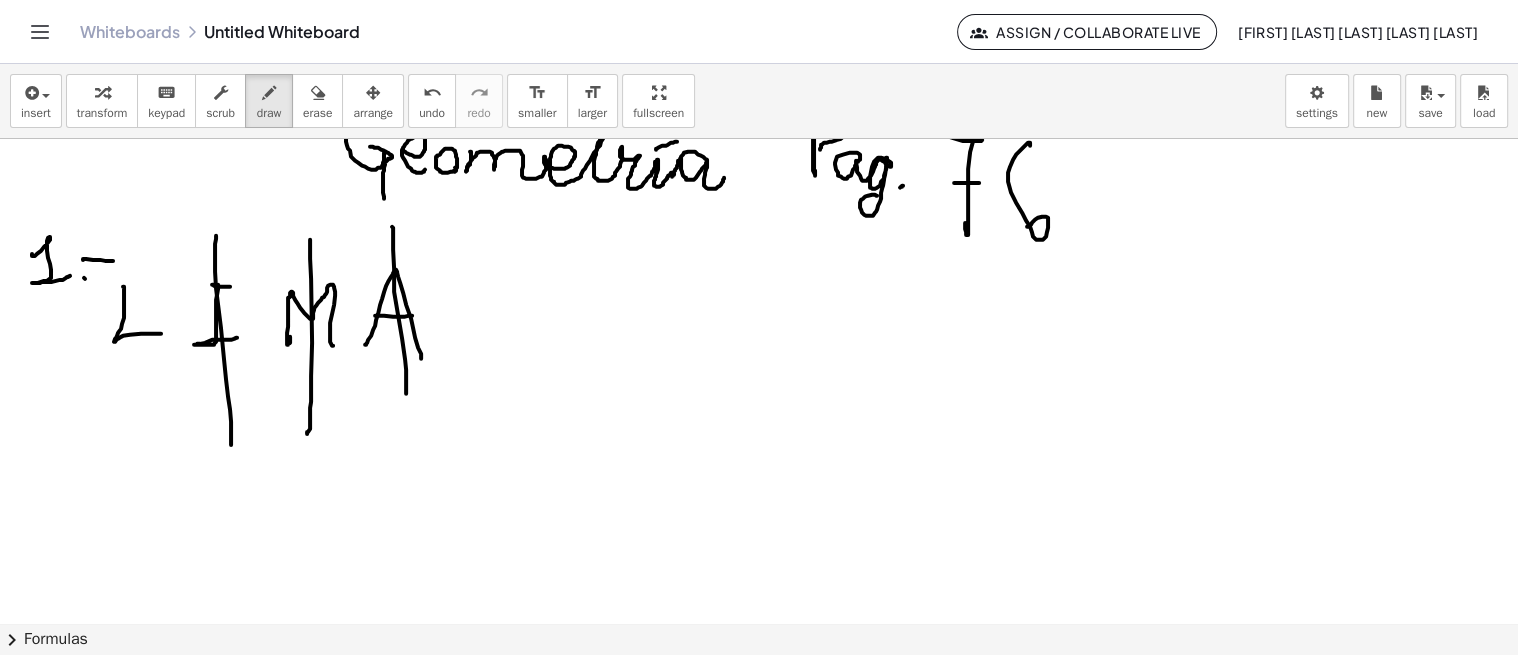 drag, startPoint x: 216, startPoint y: 234, endPoint x: 228, endPoint y: 448, distance: 214.33618 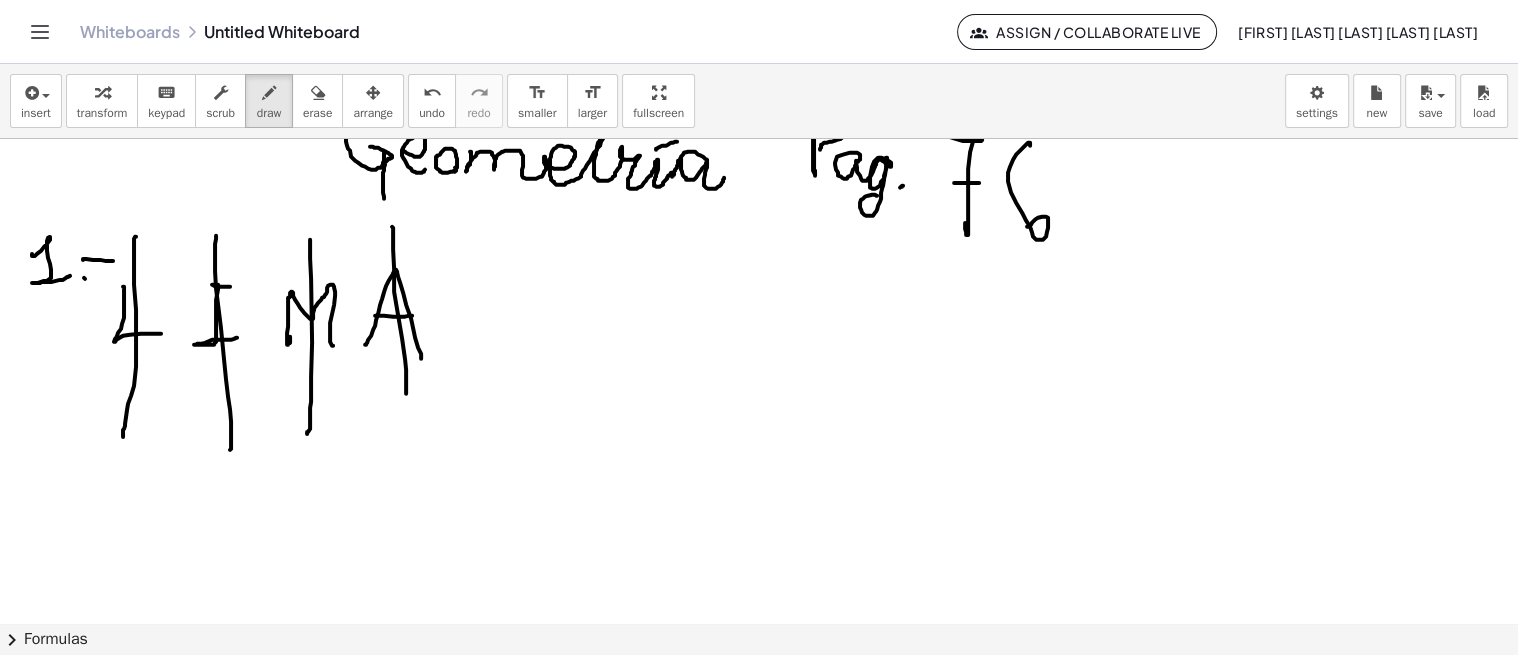 drag, startPoint x: 136, startPoint y: 235, endPoint x: 123, endPoint y: 435, distance: 200.42206 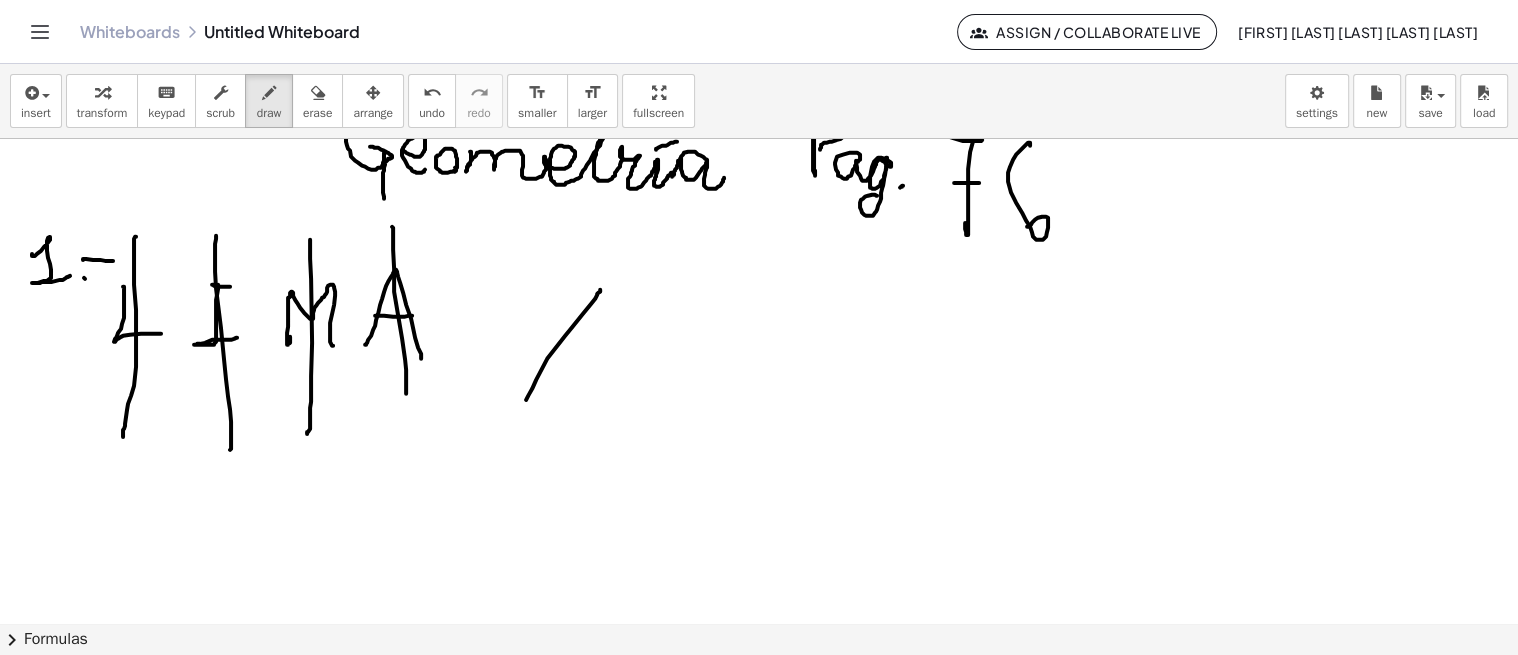 drag, startPoint x: 600, startPoint y: 288, endPoint x: 523, endPoint y: 405, distance: 140.06427 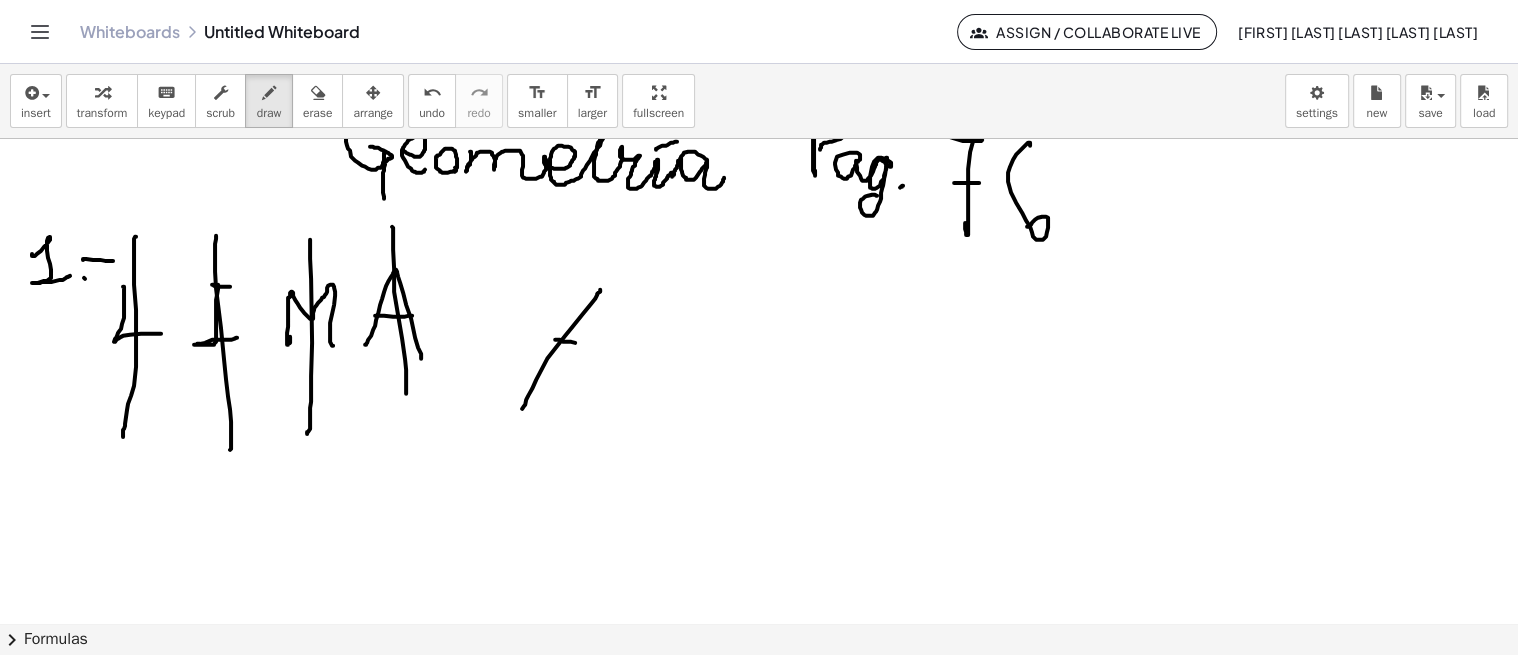 drag, startPoint x: 556, startPoint y: 338, endPoint x: 583, endPoint y: 341, distance: 27.166155 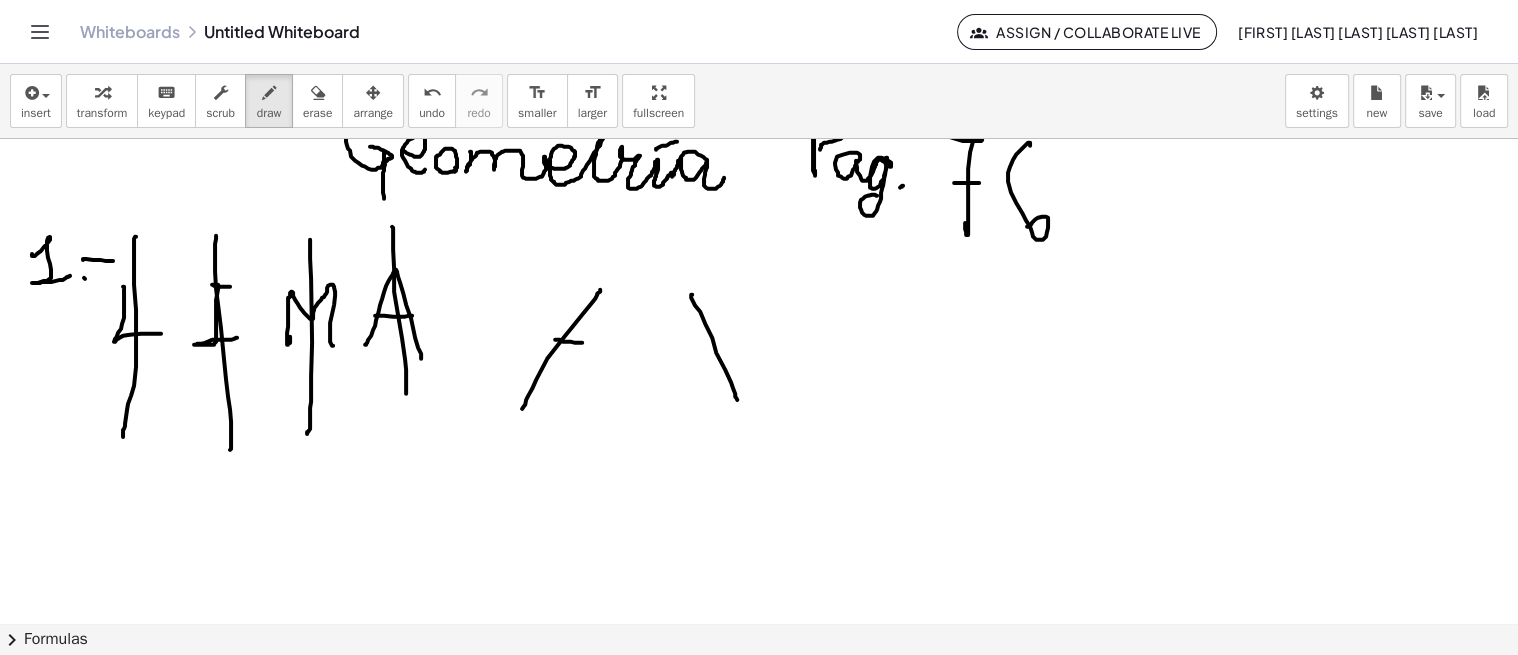 drag, startPoint x: 691, startPoint y: 293, endPoint x: 737, endPoint y: 398, distance: 114.6342 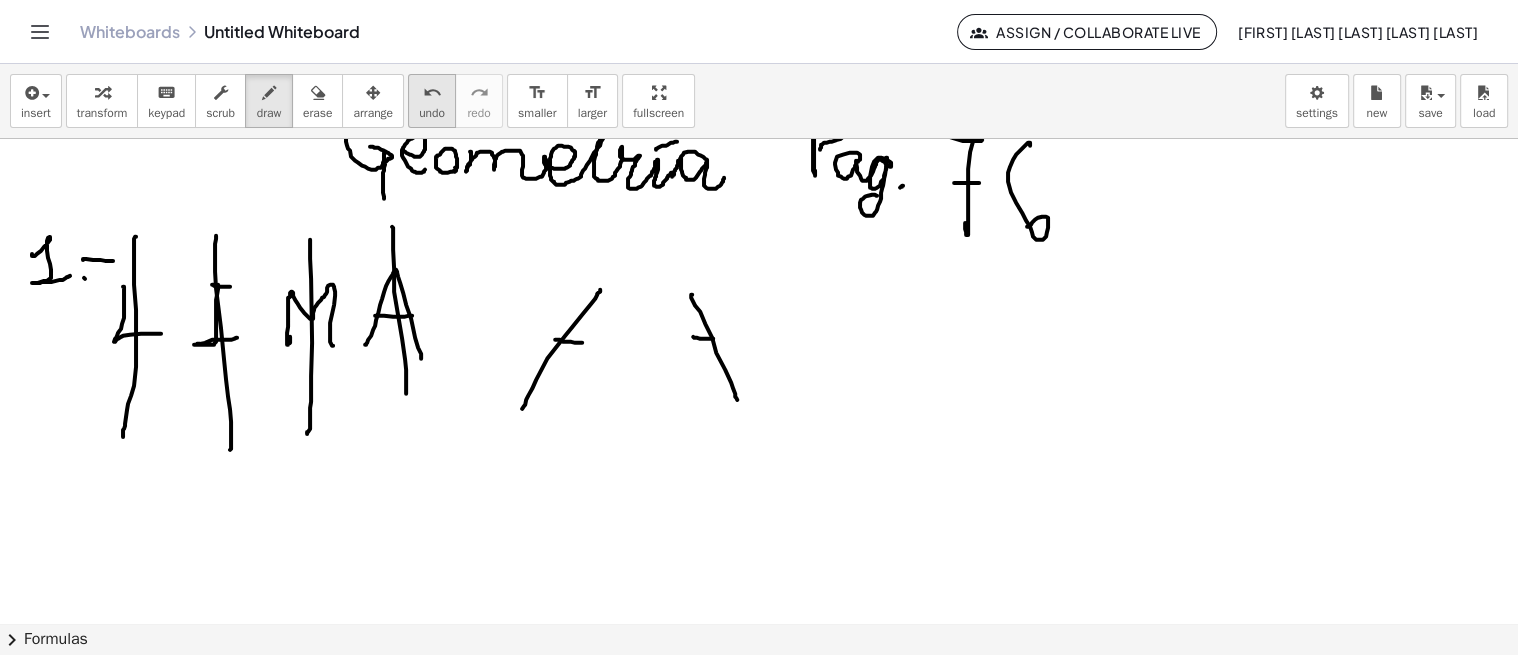 click on "undo" at bounding box center [432, 93] 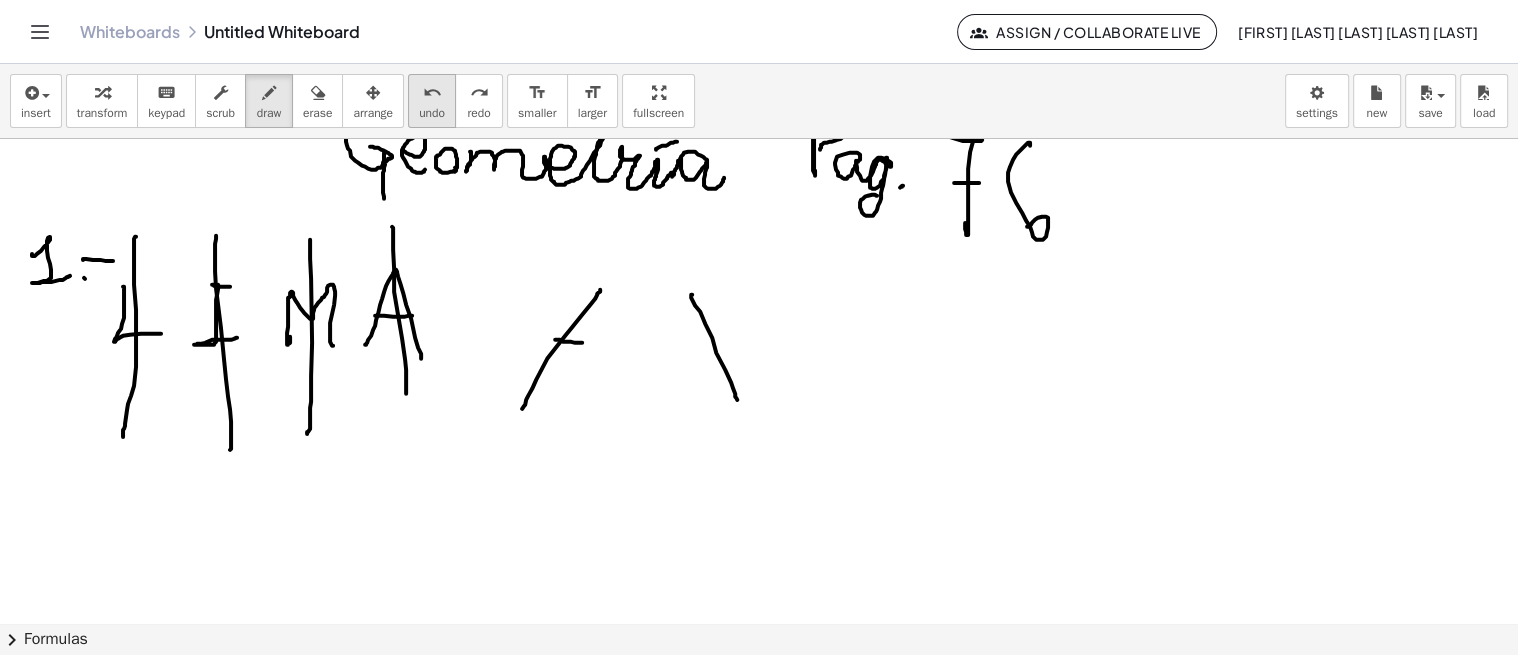click on "undo" at bounding box center (432, 93) 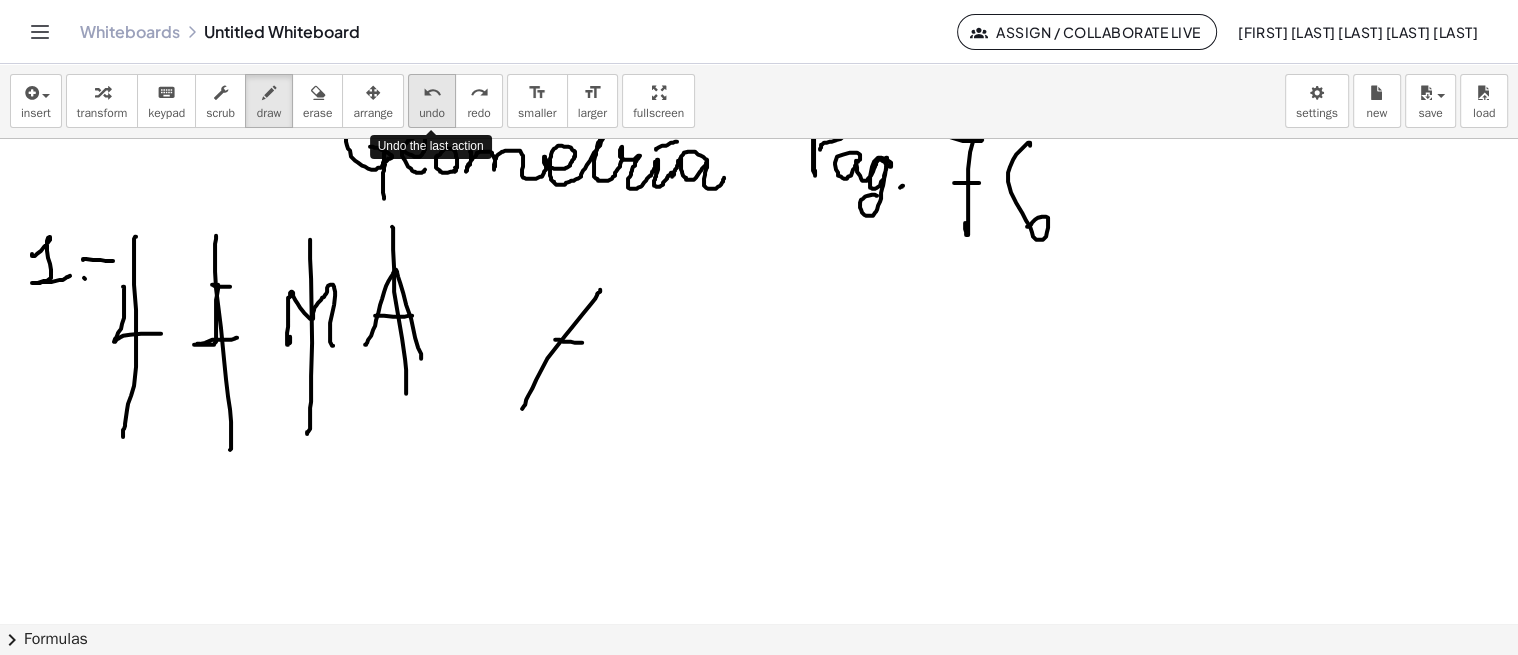 click on "undo" at bounding box center [432, 93] 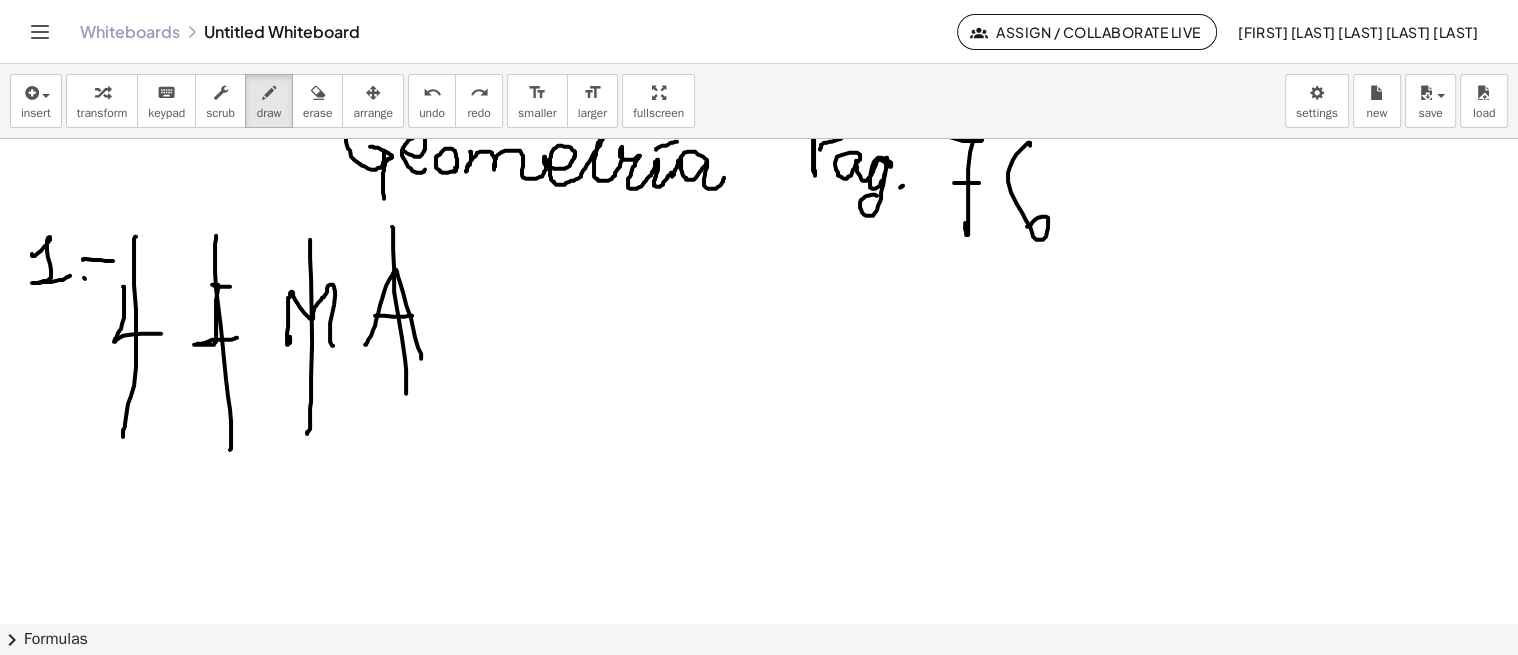drag, startPoint x: 433, startPoint y: 113, endPoint x: 535, endPoint y: 290, distance: 204.28656 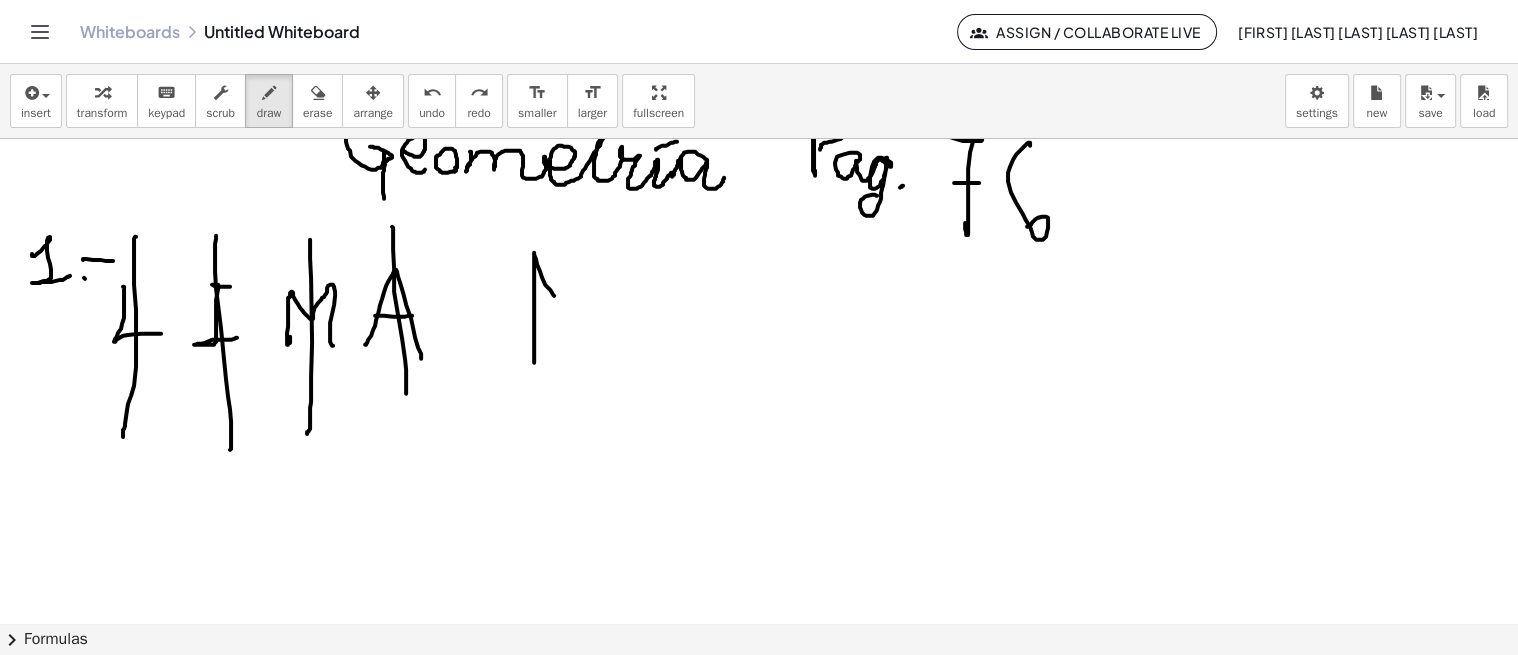 drag, startPoint x: 534, startPoint y: 353, endPoint x: 558, endPoint y: 297, distance: 60.926186 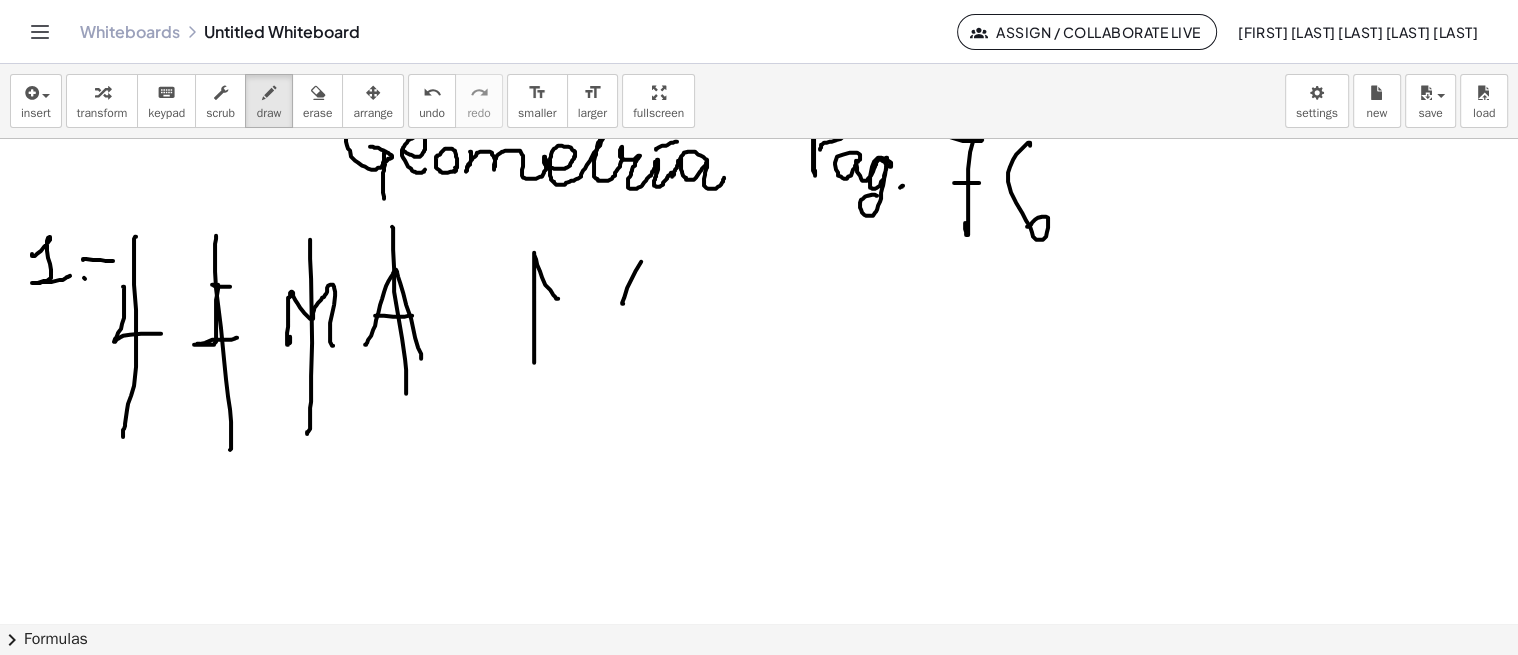 drag, startPoint x: 638, startPoint y: 265, endPoint x: 666, endPoint y: 393, distance: 131.02672 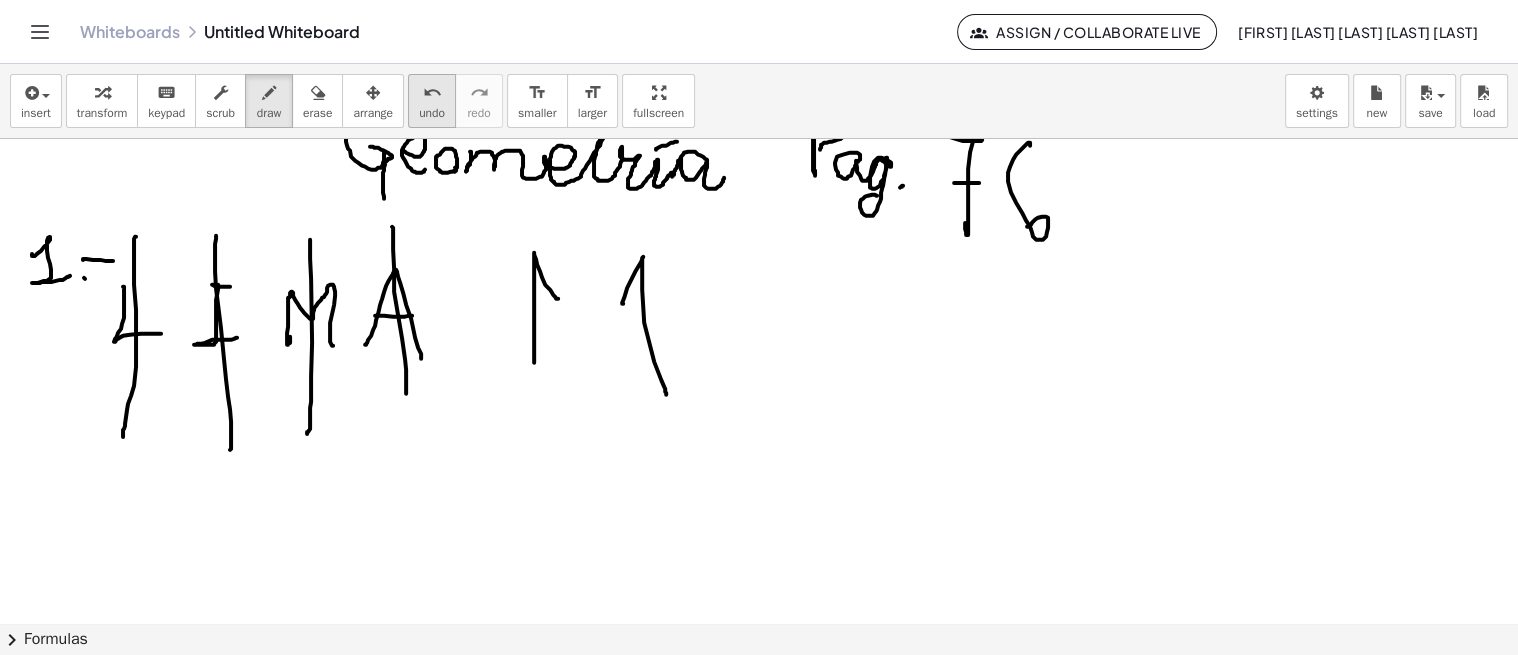 click on "undo" at bounding box center (432, 93) 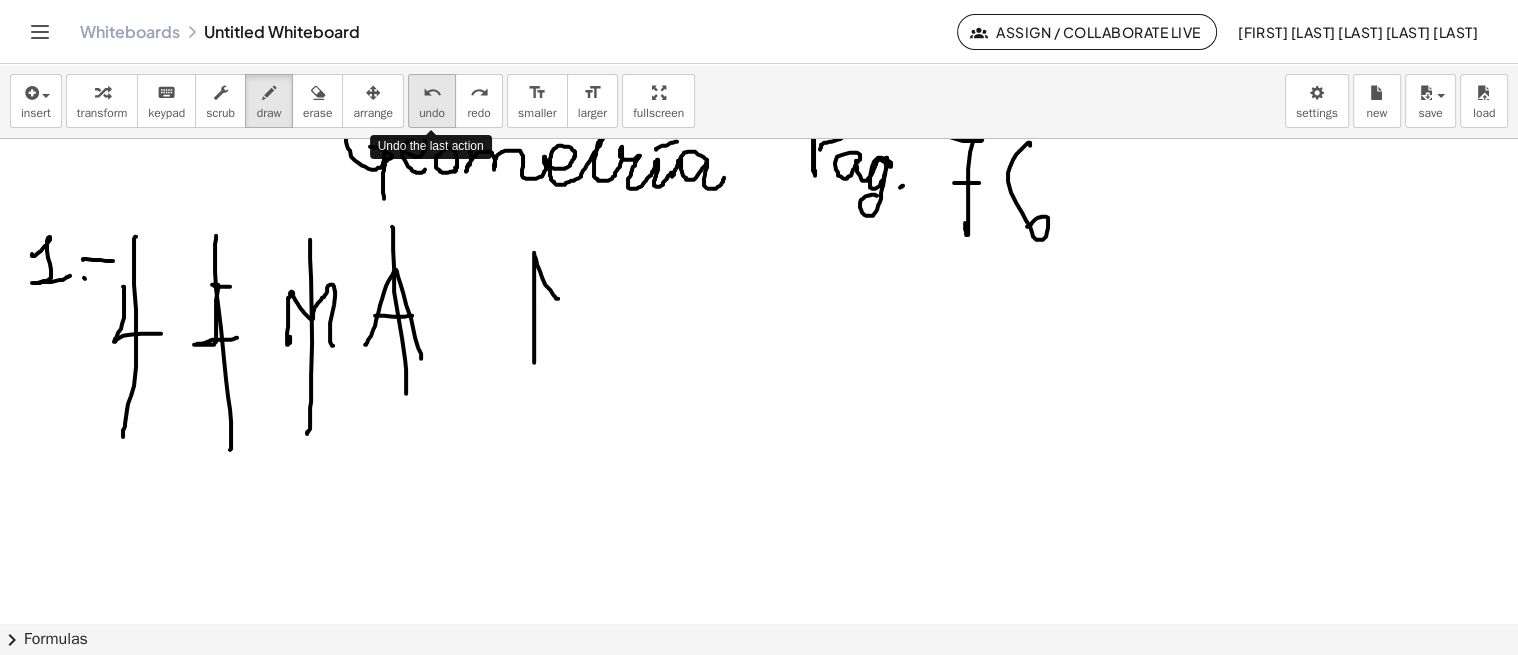 click on "undo" at bounding box center [432, 93] 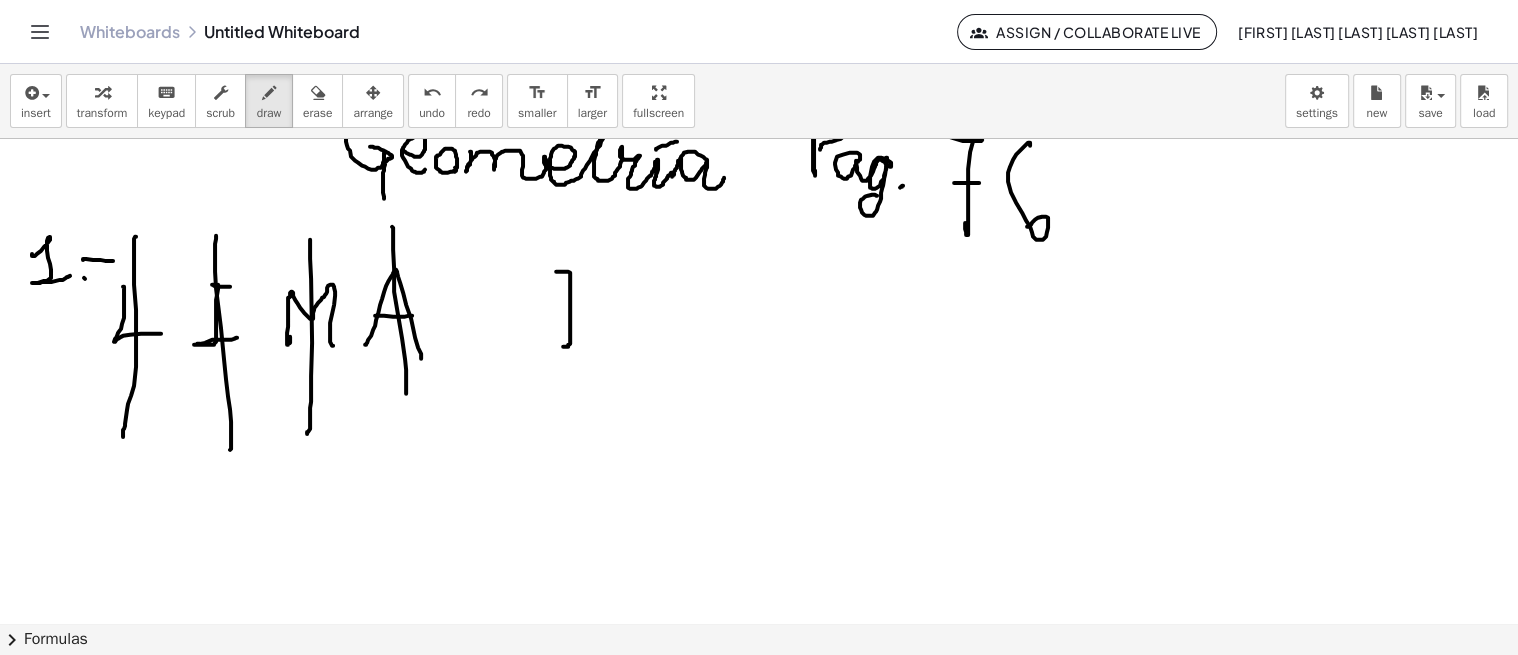 drag, startPoint x: 556, startPoint y: 270, endPoint x: 552, endPoint y: 344, distance: 74.10803 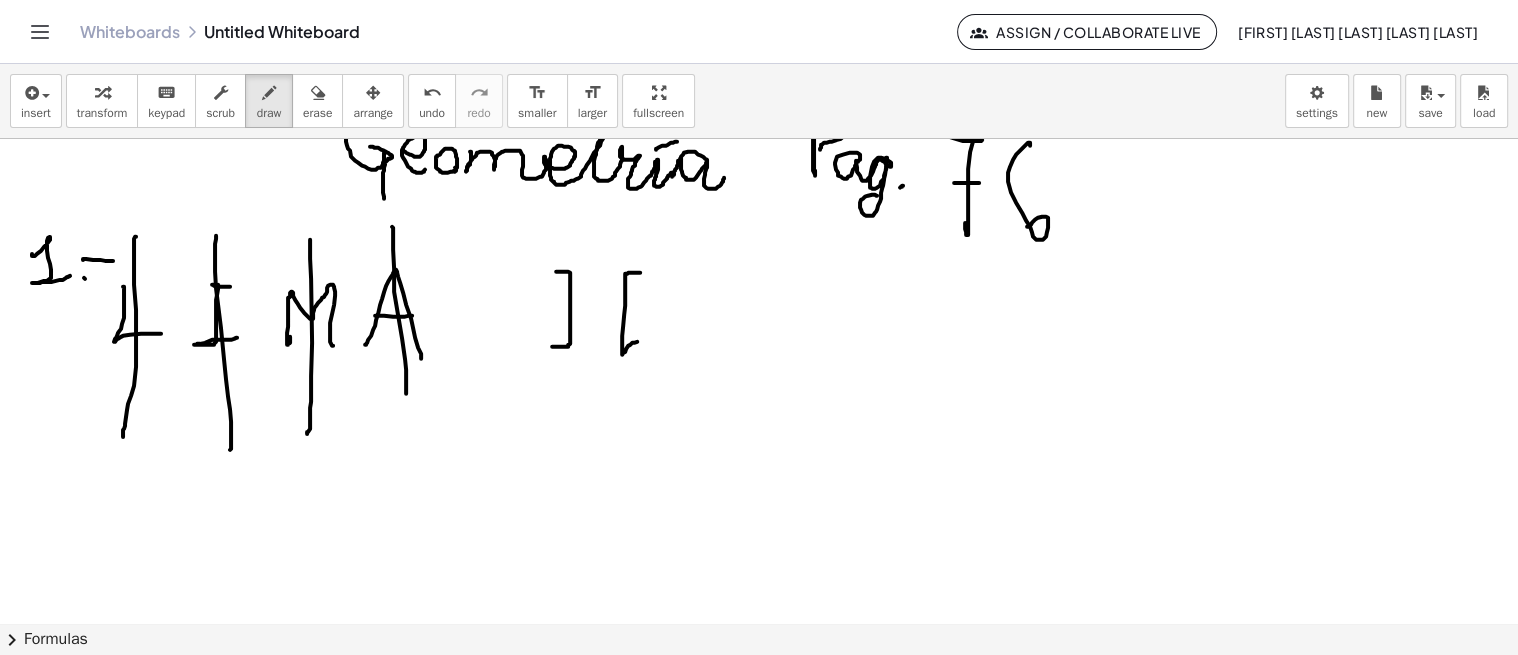 drag, startPoint x: 640, startPoint y: 271, endPoint x: 650, endPoint y: 337, distance: 66.75328 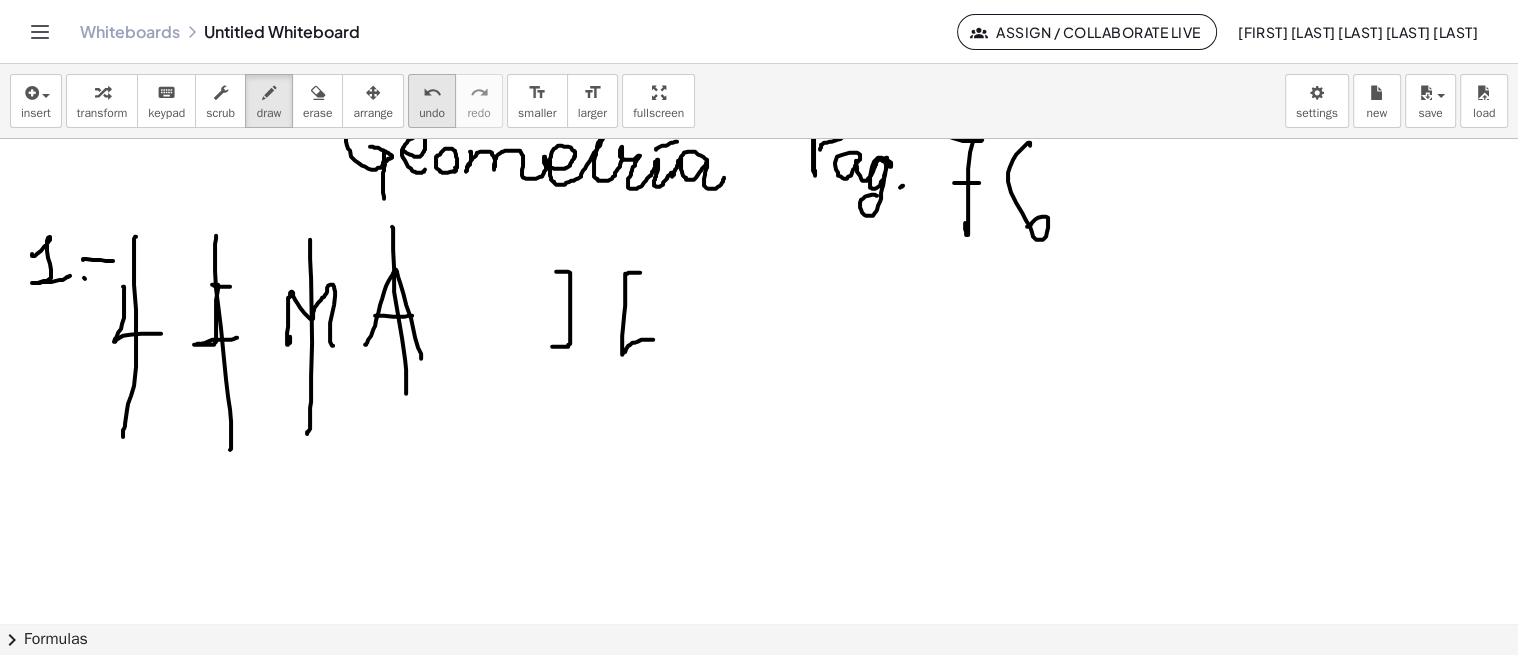 click on "undo undo" at bounding box center [432, 101] 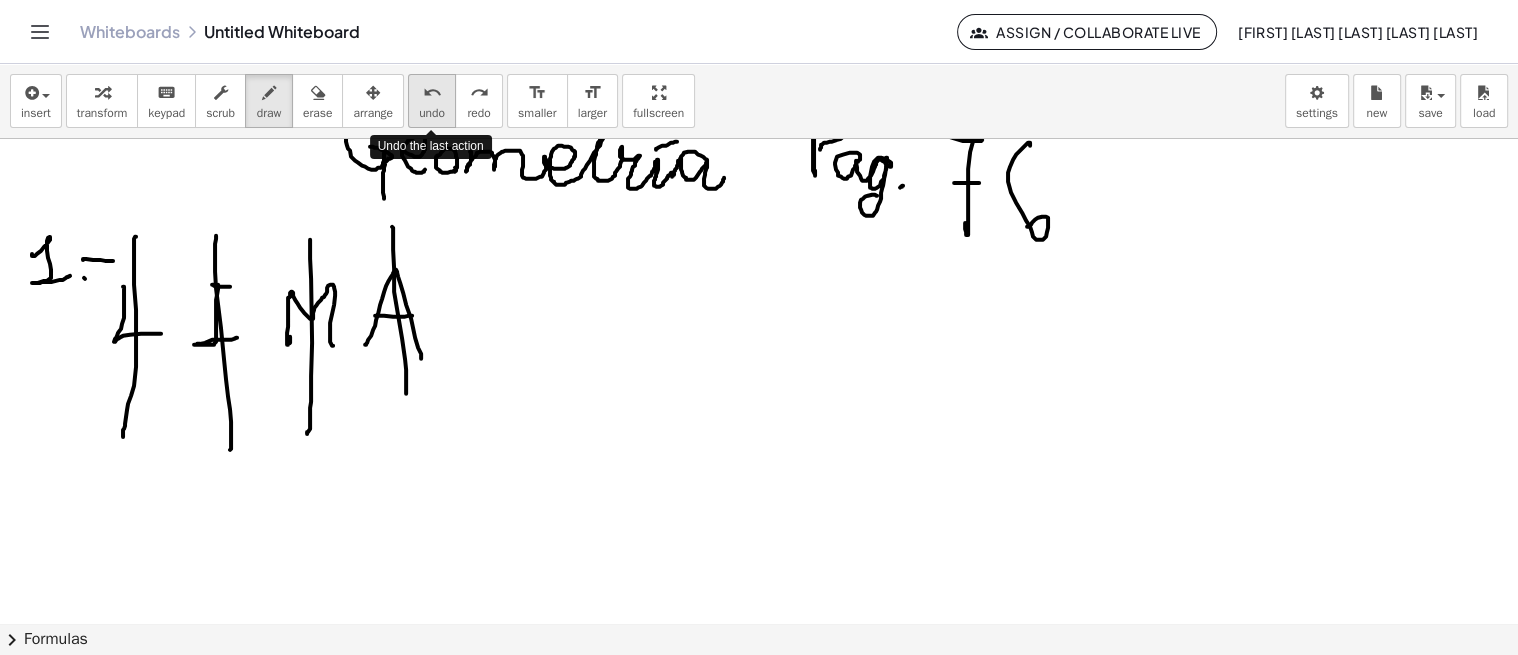 click on "undo undo" at bounding box center (432, 101) 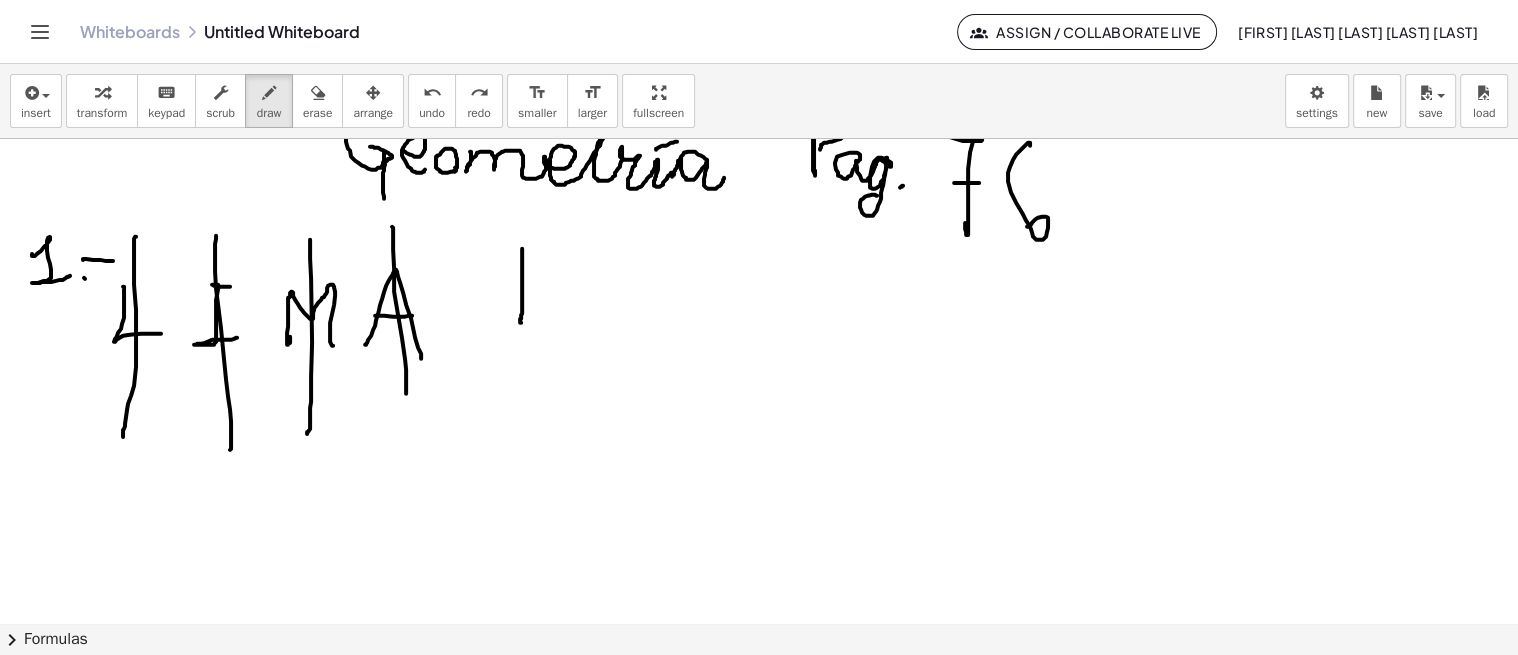 drag, startPoint x: 522, startPoint y: 247, endPoint x: 533, endPoint y: 314, distance: 67.89698 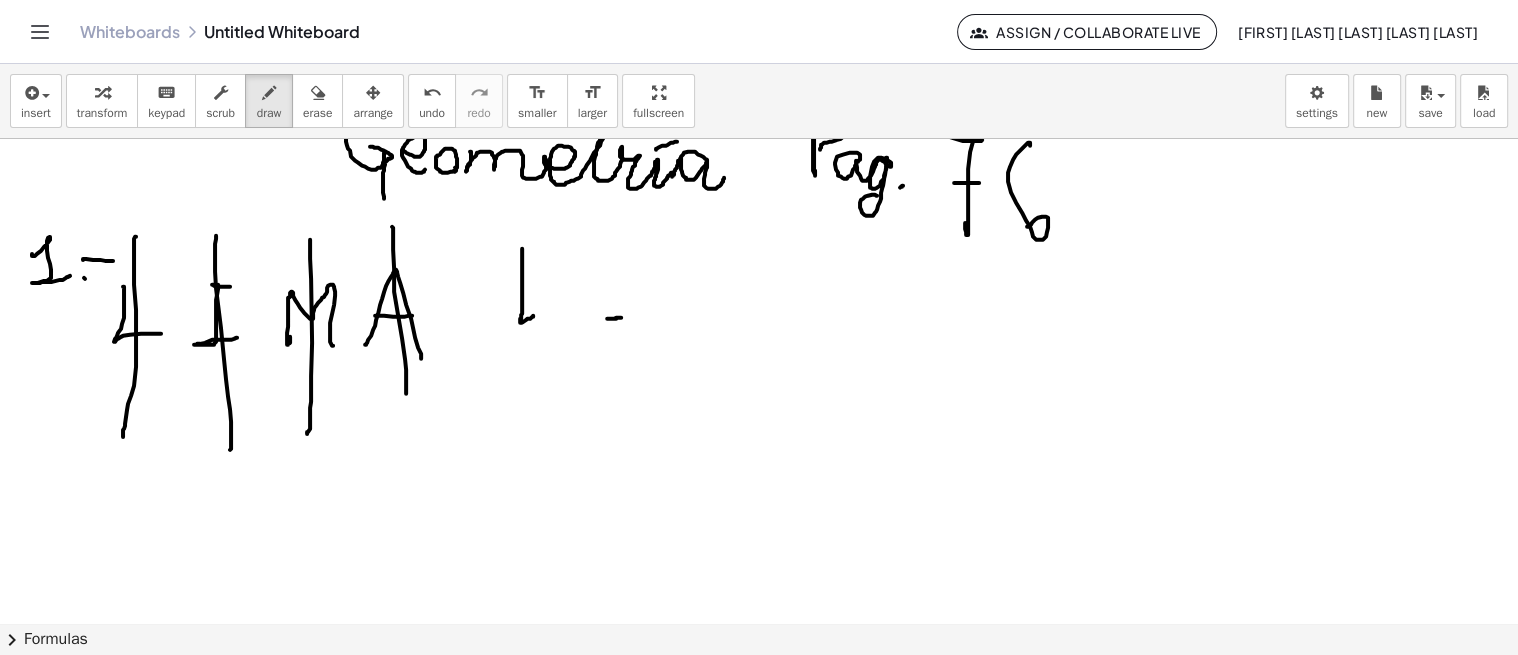 drag, startPoint x: 607, startPoint y: 317, endPoint x: 621, endPoint y: 315, distance: 14.142136 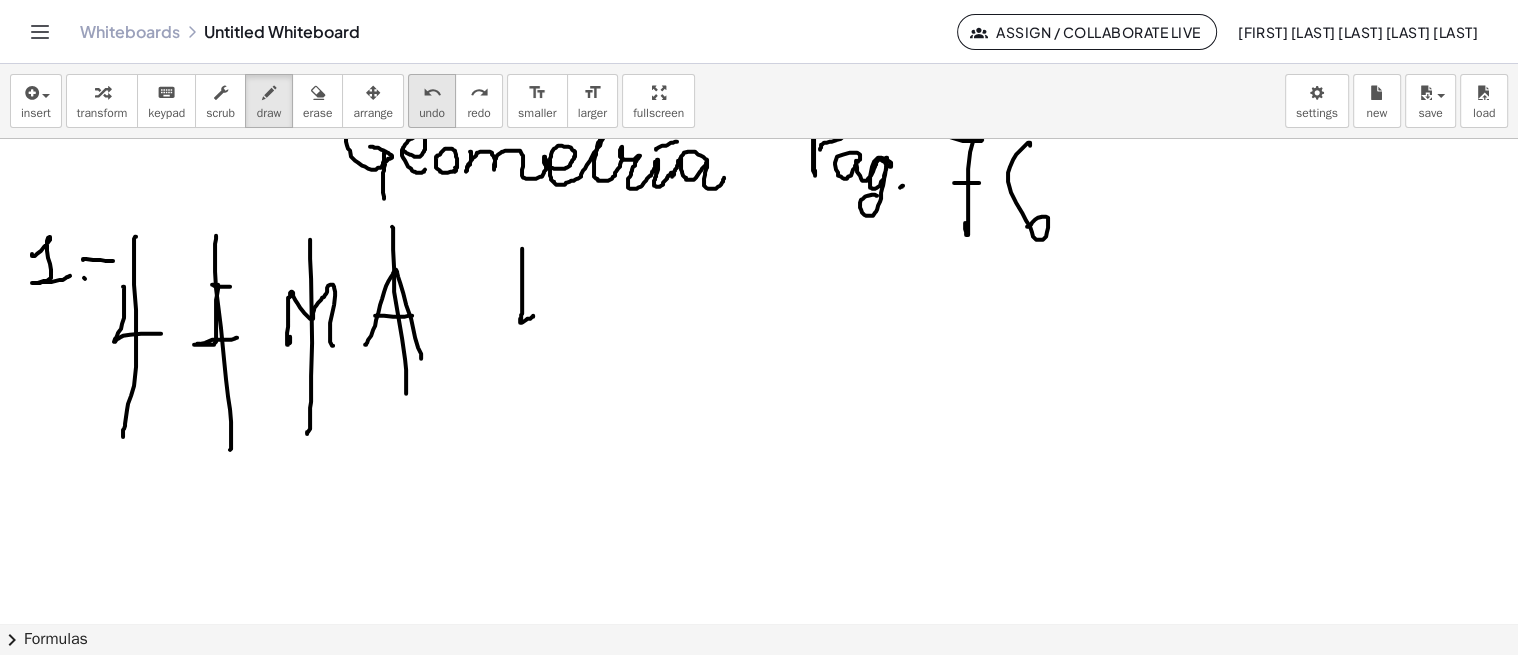 click on "undo undo" at bounding box center (432, 101) 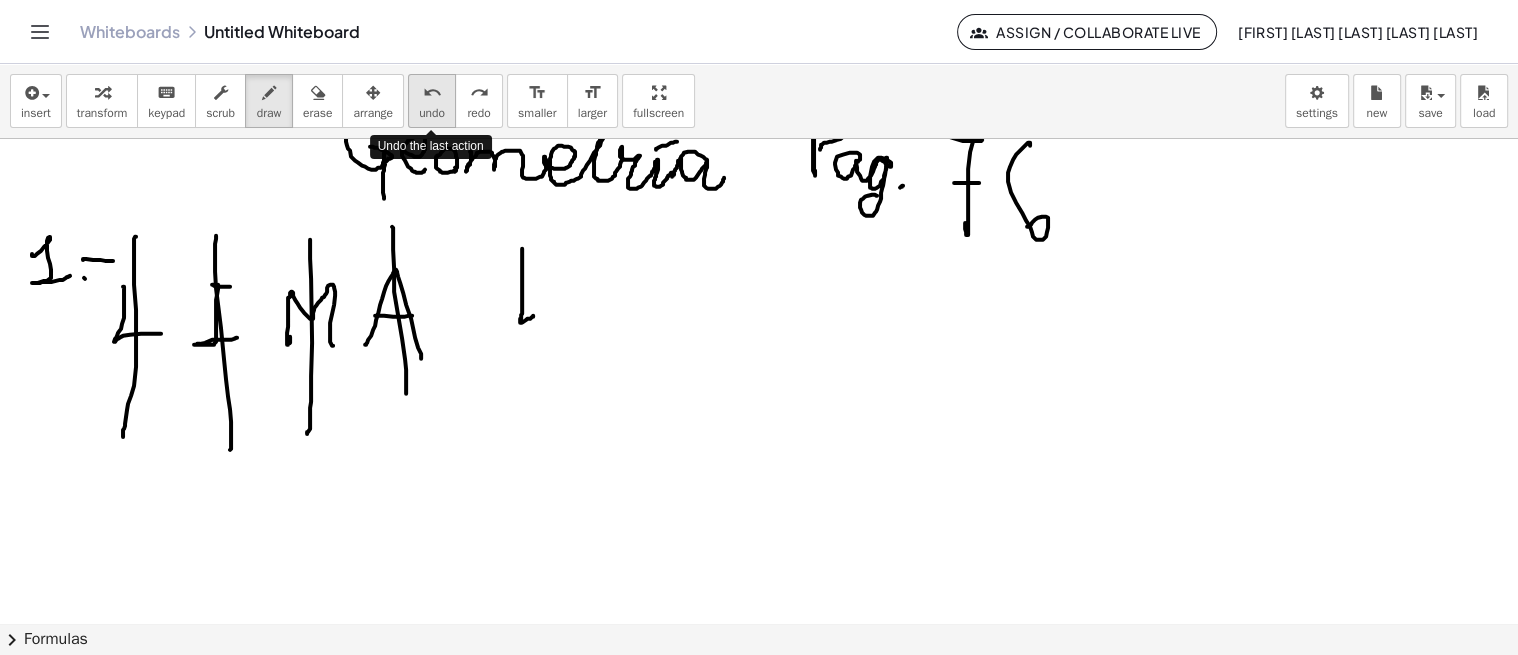 click on "undo undo" at bounding box center (432, 101) 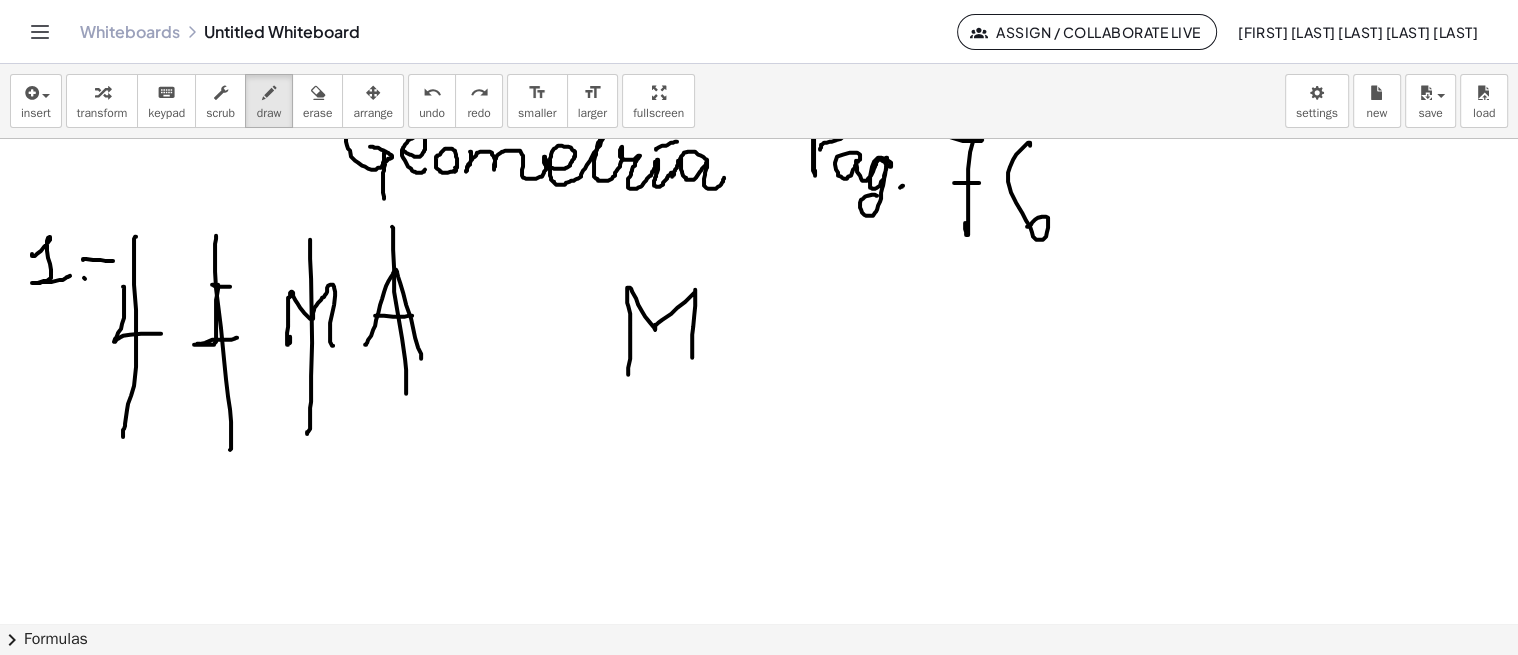 drag, startPoint x: 628, startPoint y: 373, endPoint x: 692, endPoint y: 361, distance: 65.11528 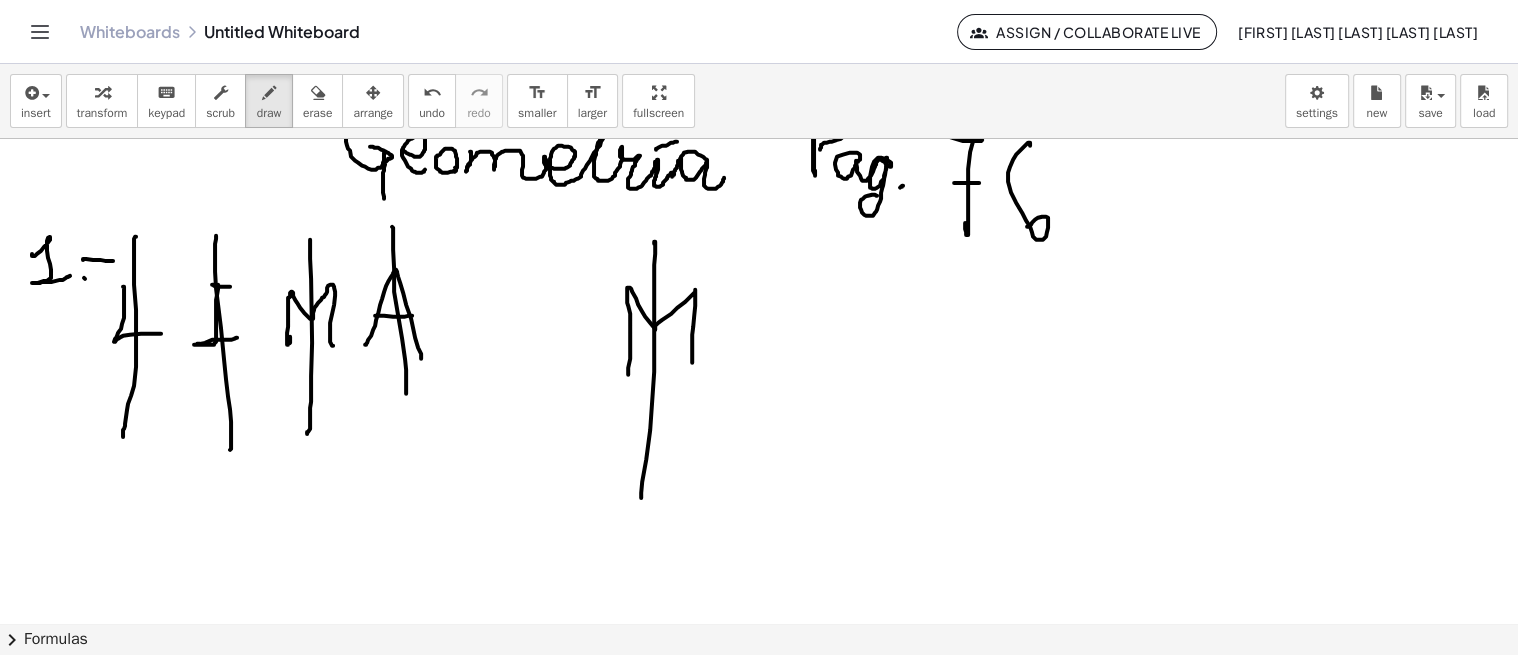 drag, startPoint x: 654, startPoint y: 240, endPoint x: 638, endPoint y: 493, distance: 253.50542 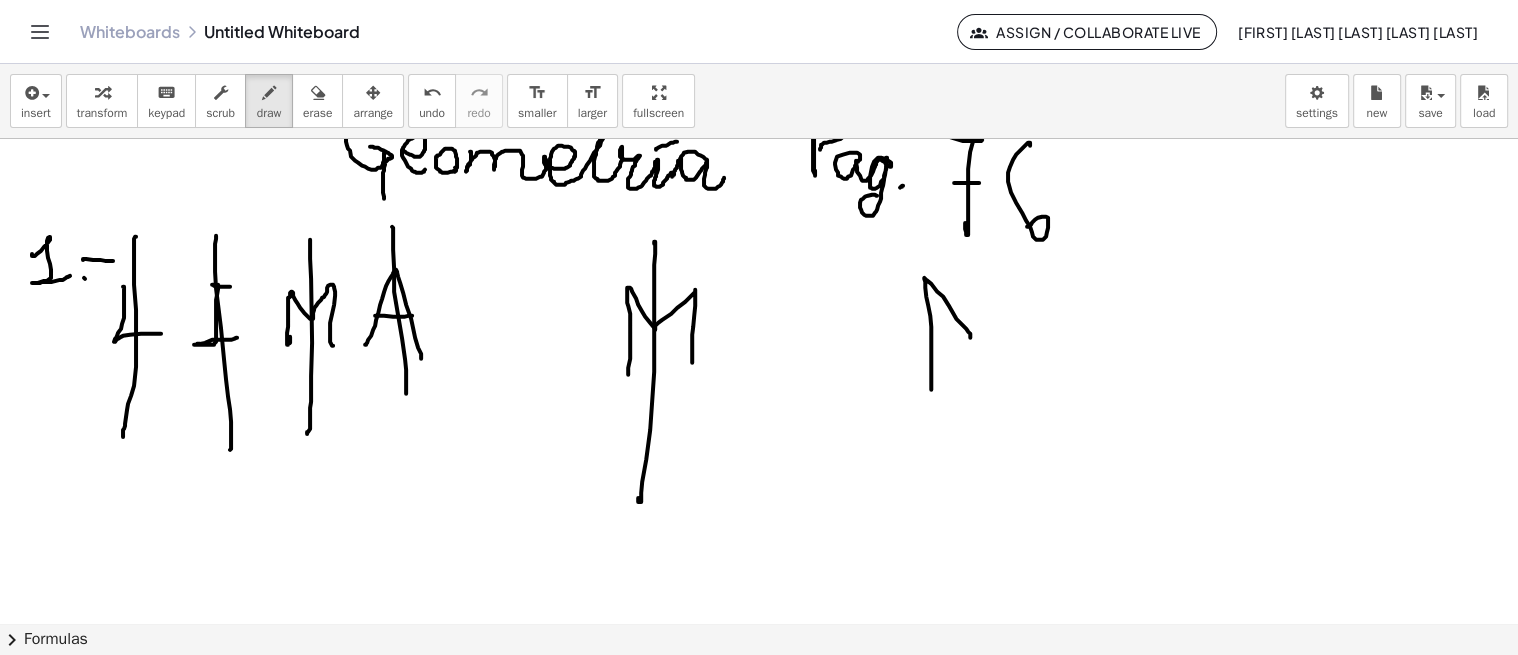 drag, startPoint x: 970, startPoint y: 333, endPoint x: 955, endPoint y: 372, distance: 41.785164 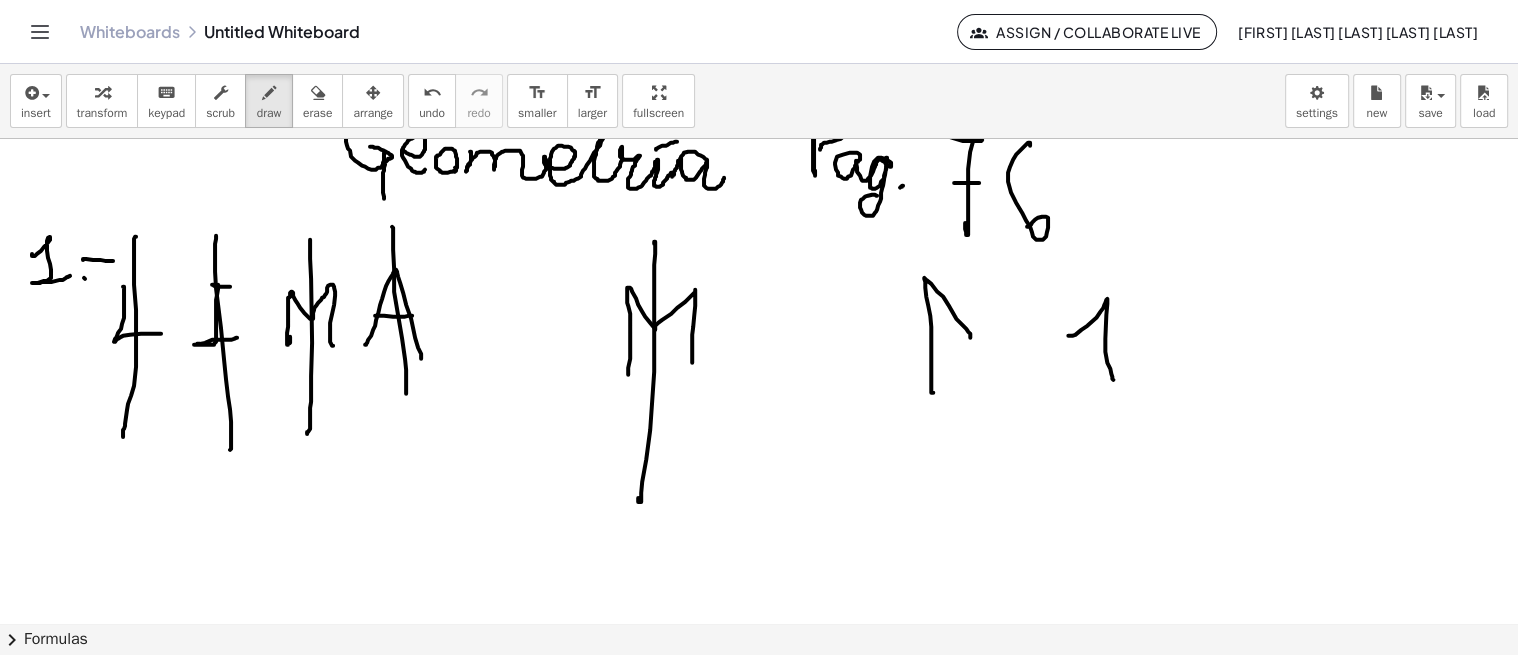 drag, startPoint x: 1070, startPoint y: 334, endPoint x: 1115, endPoint y: 383, distance: 66.52819 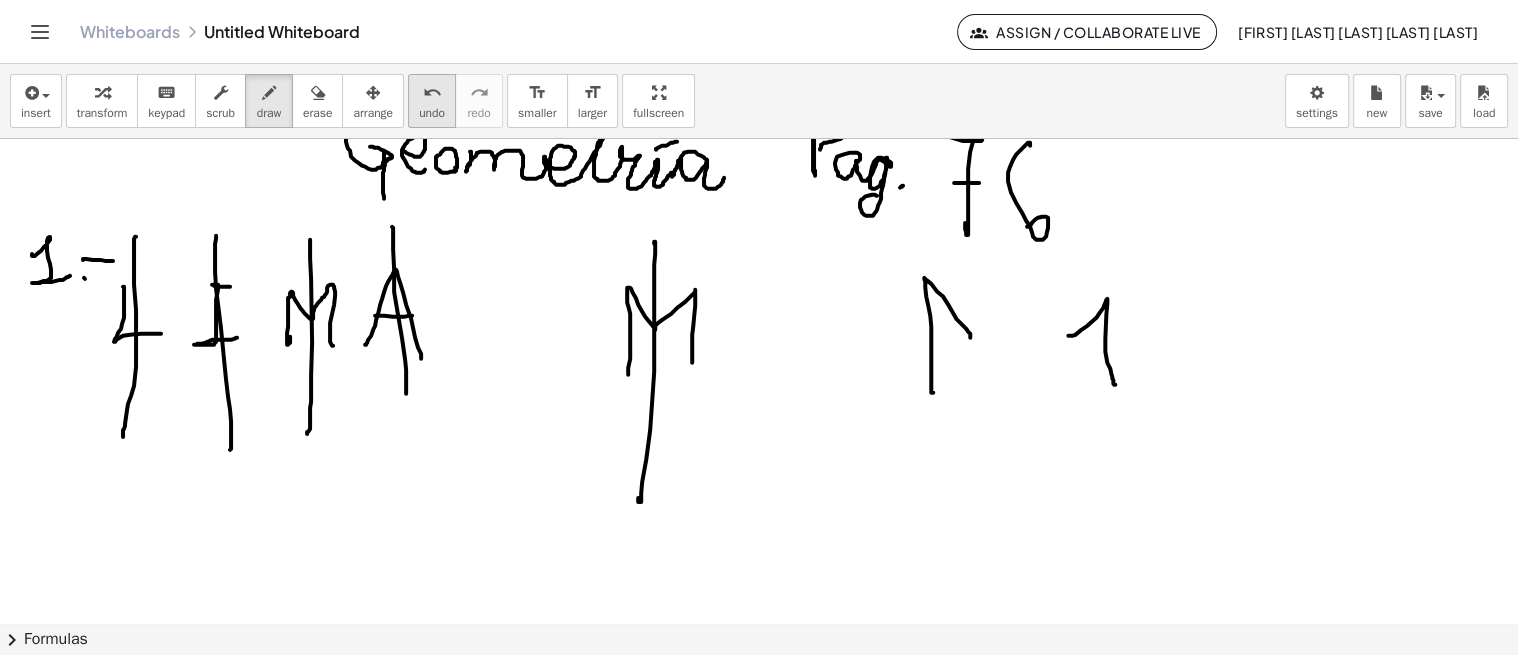 click on "undo" at bounding box center [432, 113] 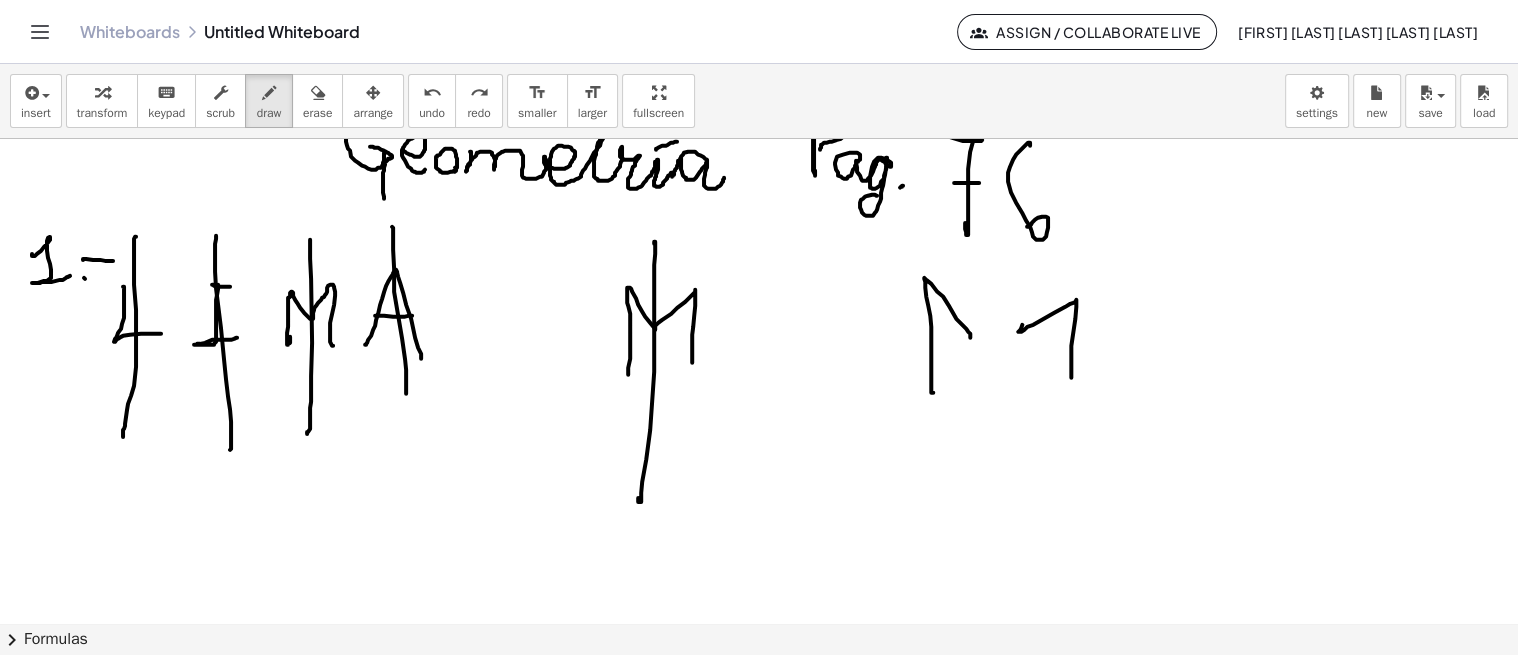 drag, startPoint x: 1027, startPoint y: 325, endPoint x: 1066, endPoint y: 376, distance: 64.202805 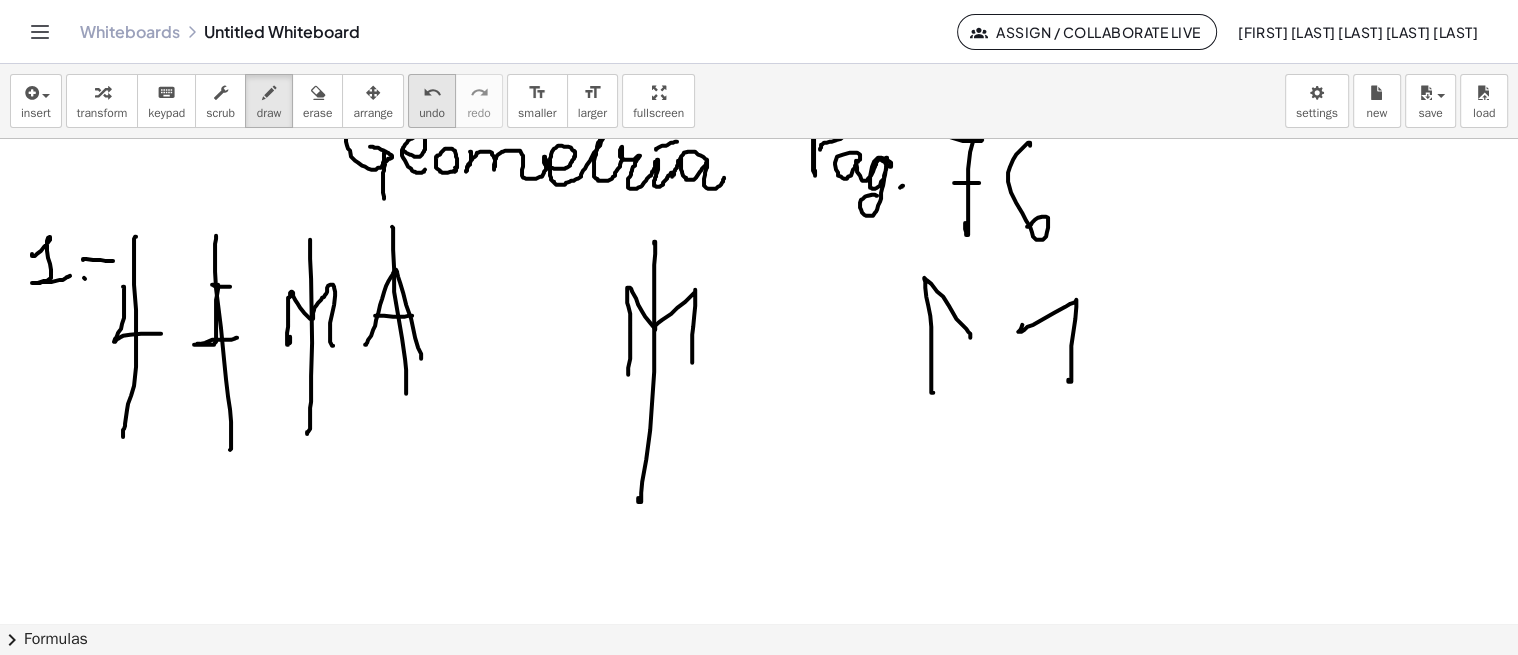 click on "undo" at bounding box center (432, 113) 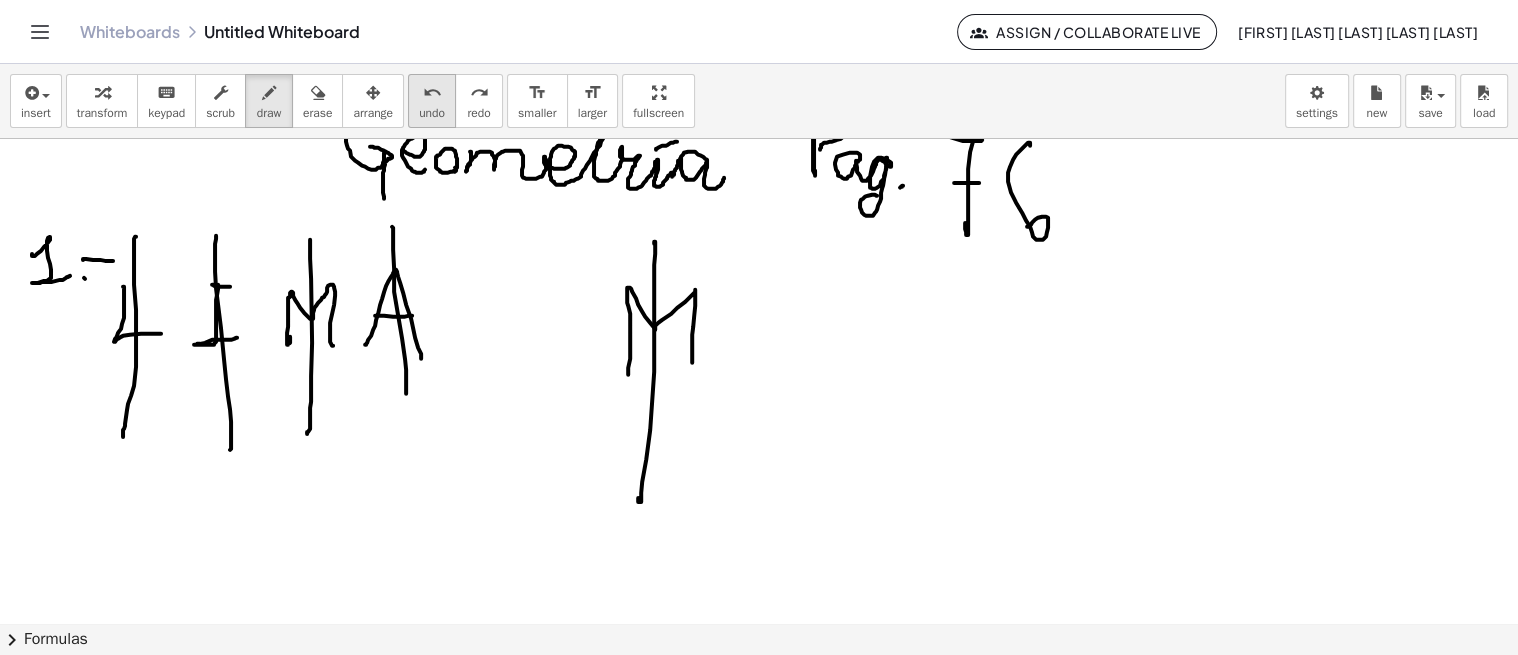 click on "undo" at bounding box center (432, 113) 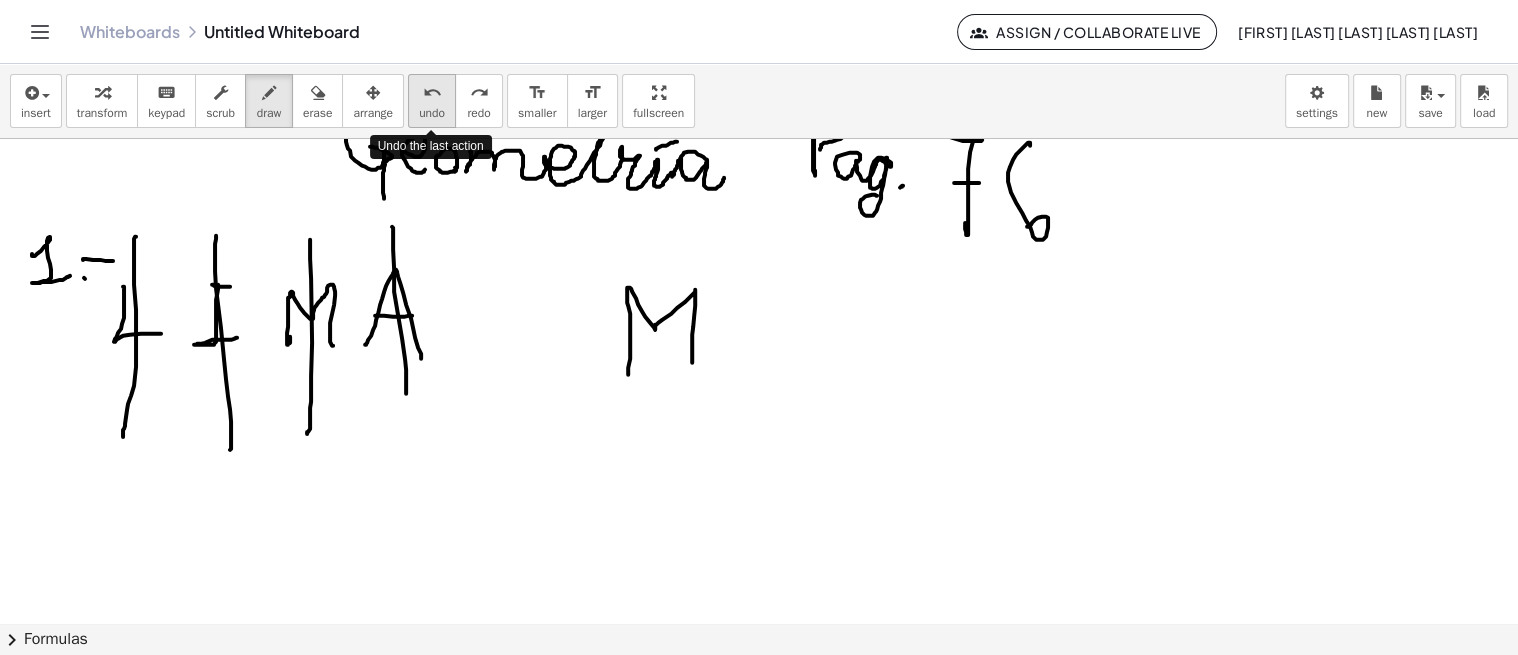 click on "undo" at bounding box center [432, 113] 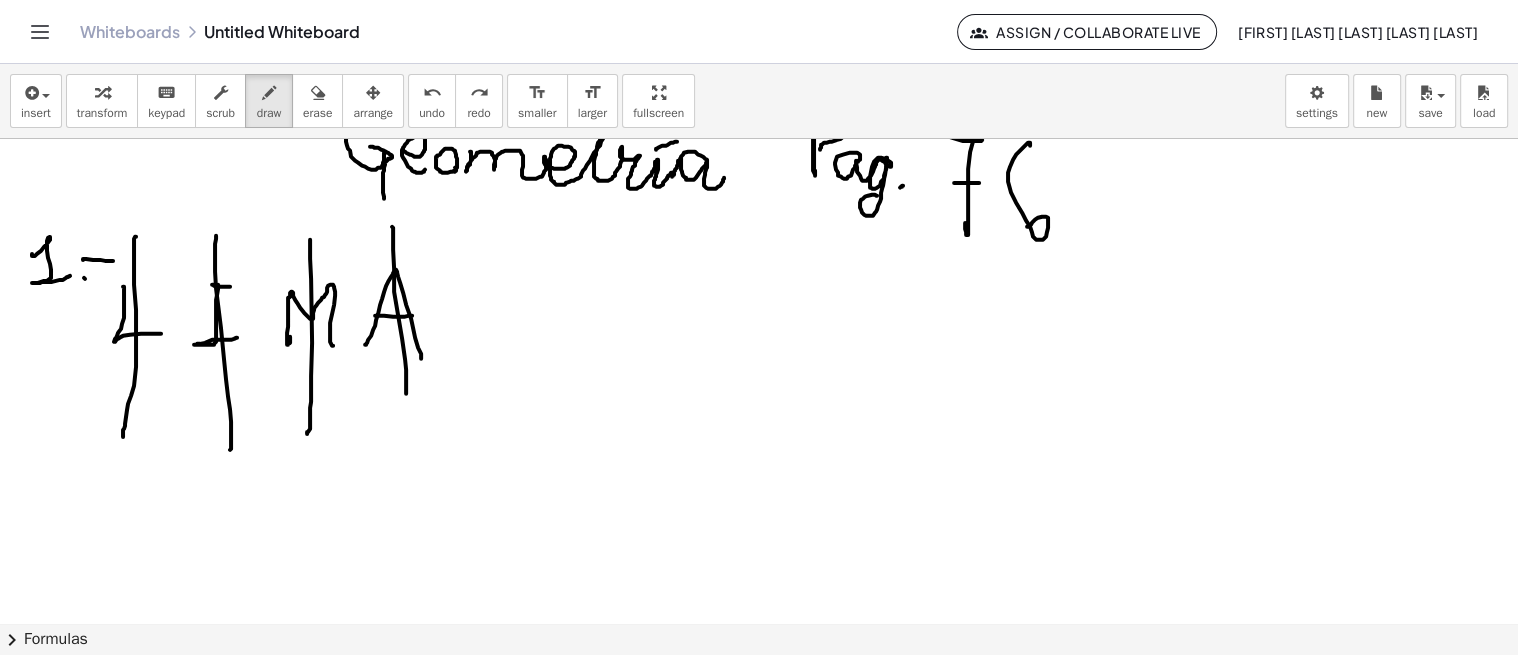 click at bounding box center [759, 615] 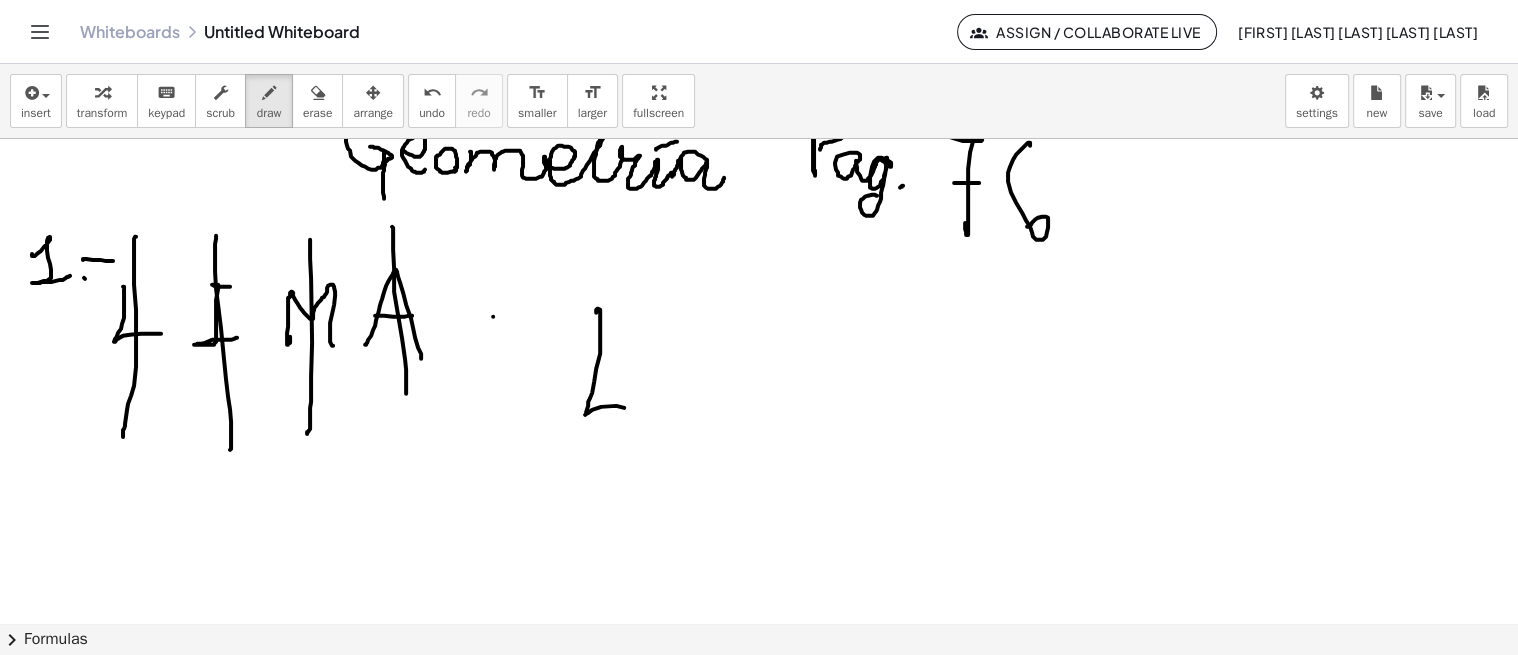 drag, startPoint x: 596, startPoint y: 311, endPoint x: 674, endPoint y: 282, distance: 83.21658 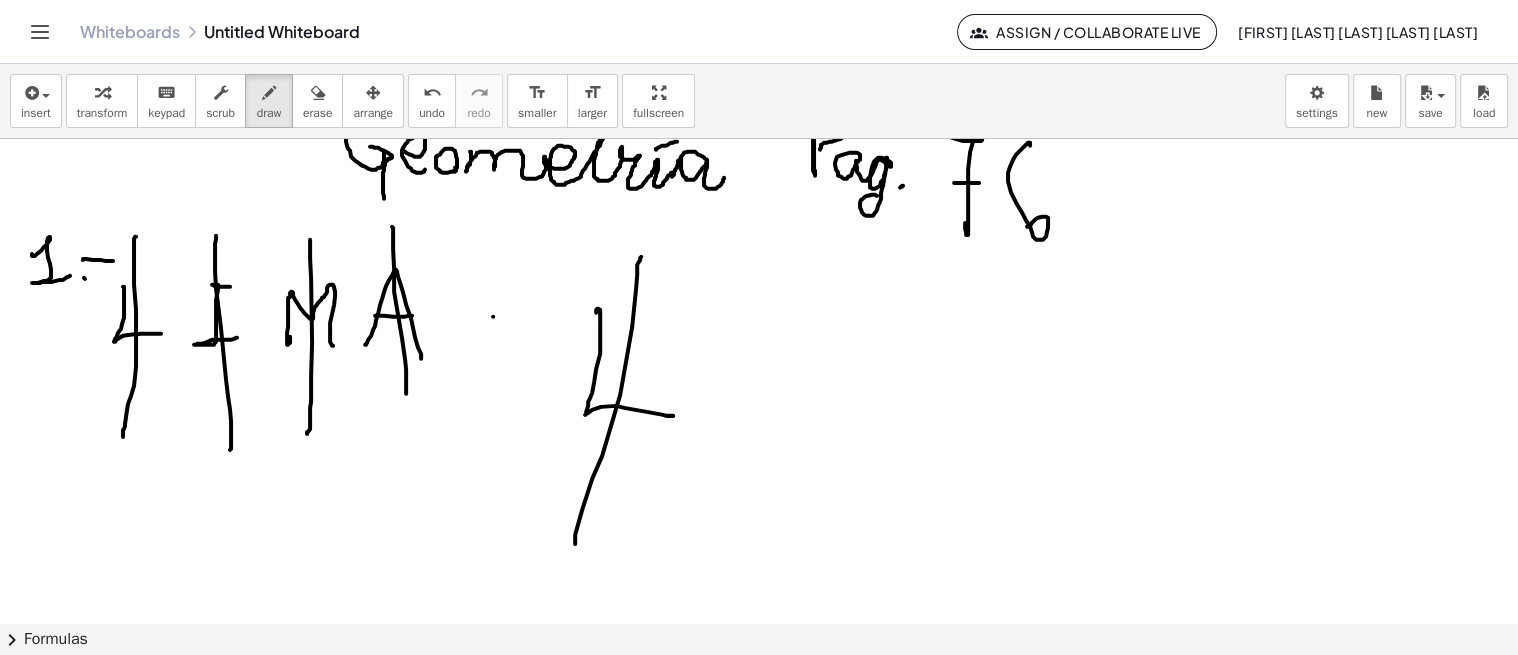drag, startPoint x: 641, startPoint y: 255, endPoint x: 575, endPoint y: 542, distance: 294.4911 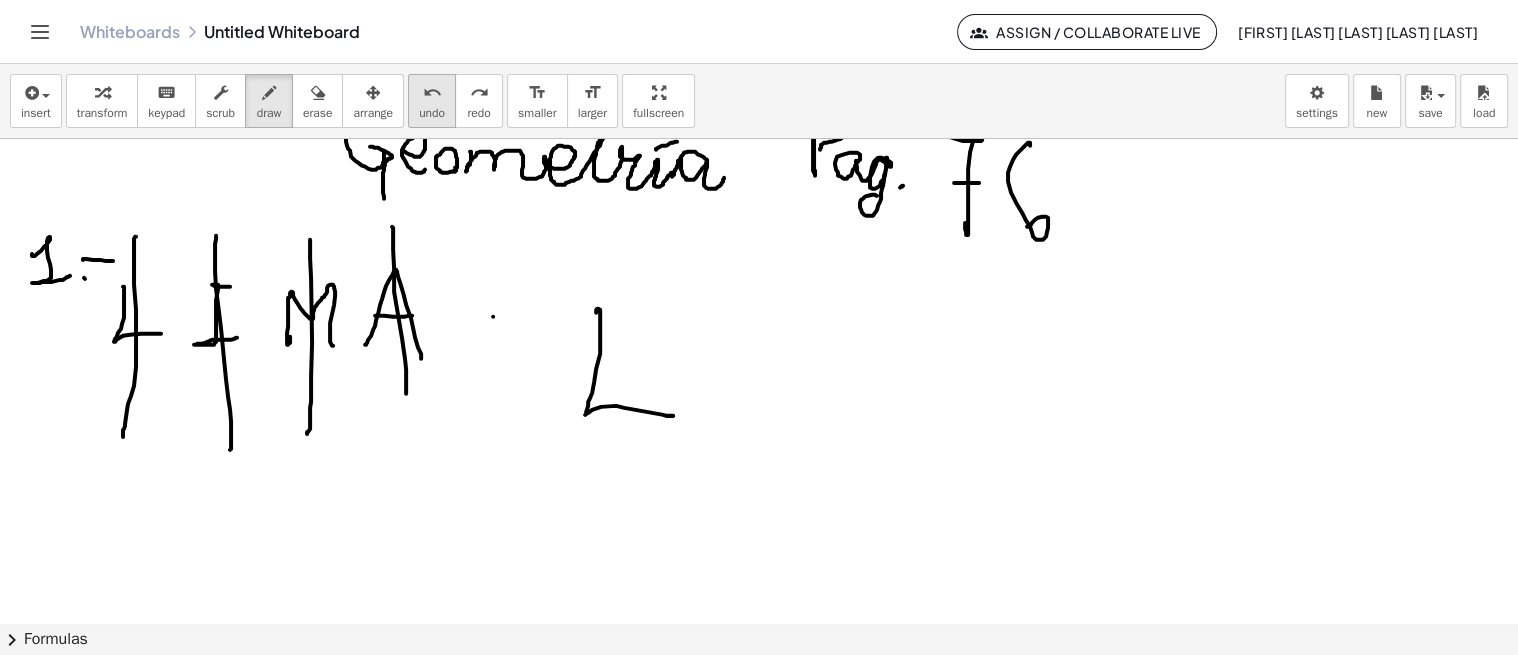 click on "undo" at bounding box center (432, 93) 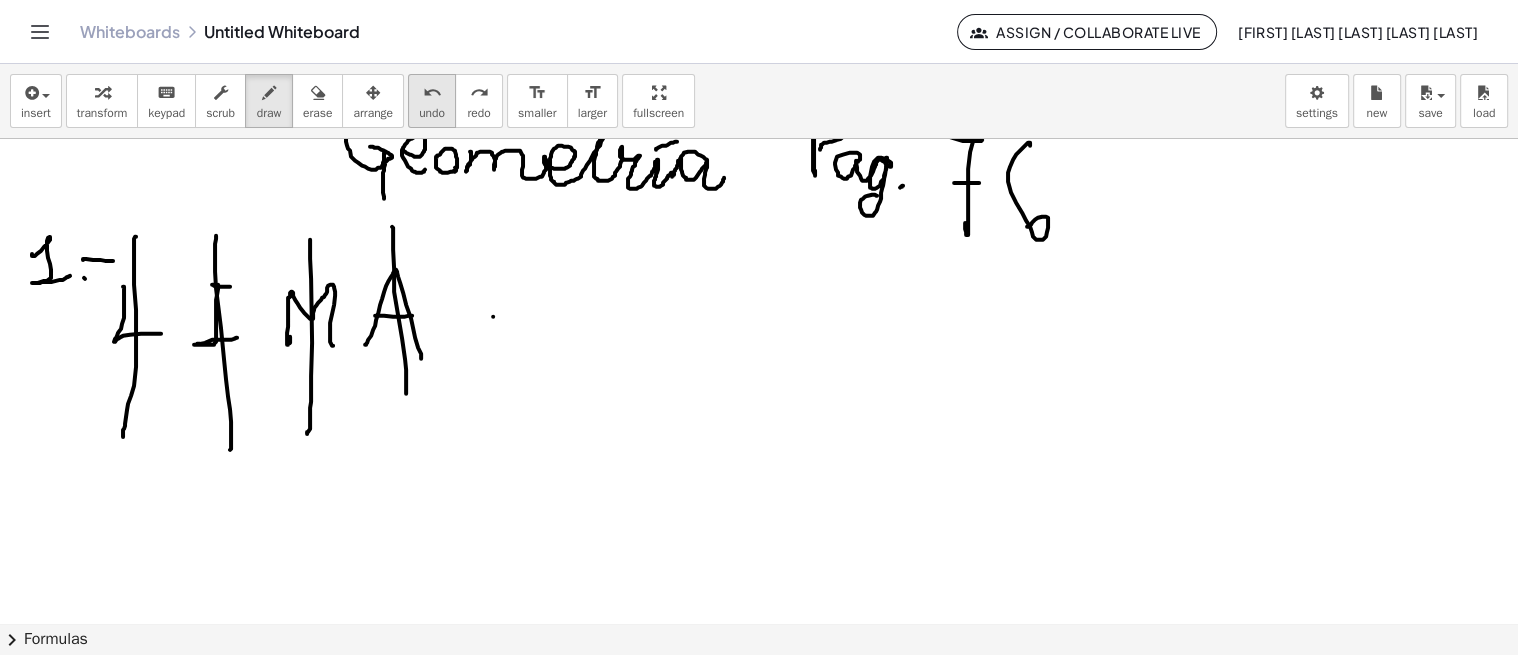 click on "undo" at bounding box center (432, 93) 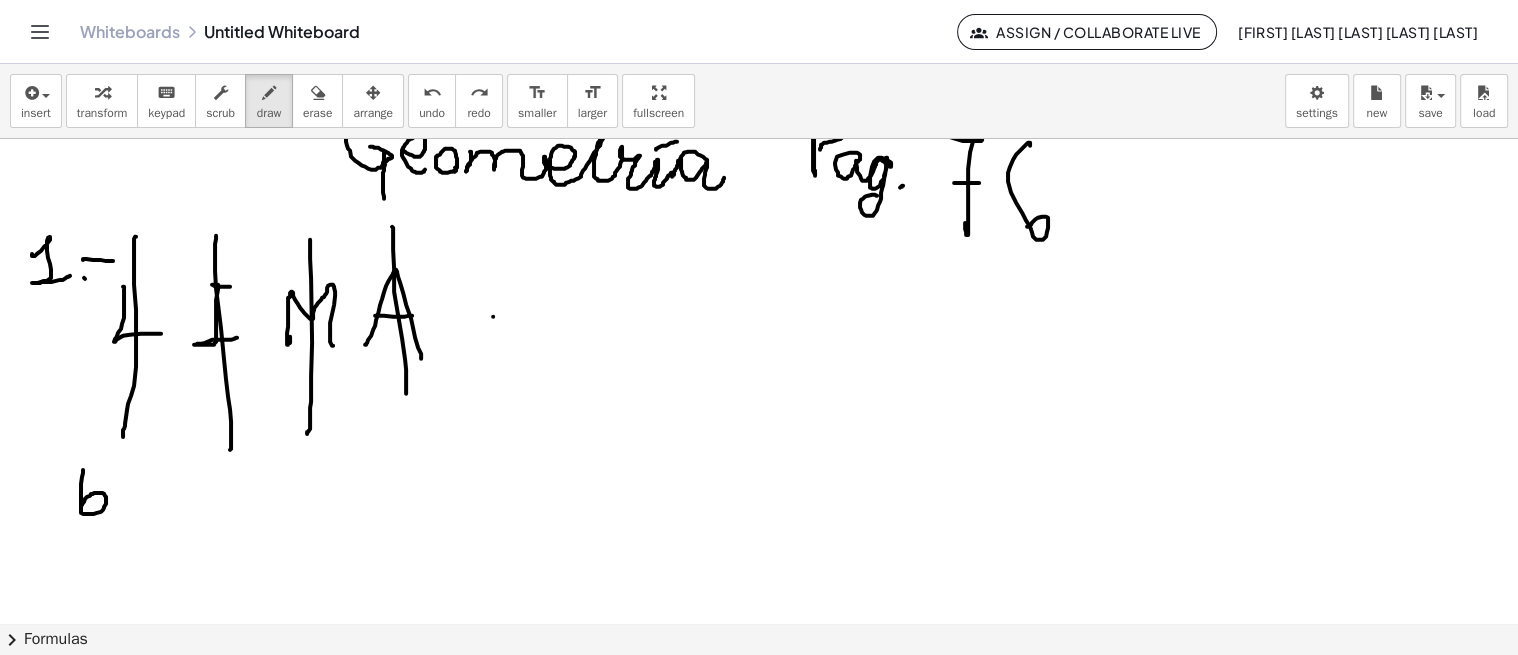drag, startPoint x: 83, startPoint y: 468, endPoint x: 96, endPoint y: 502, distance: 36.40055 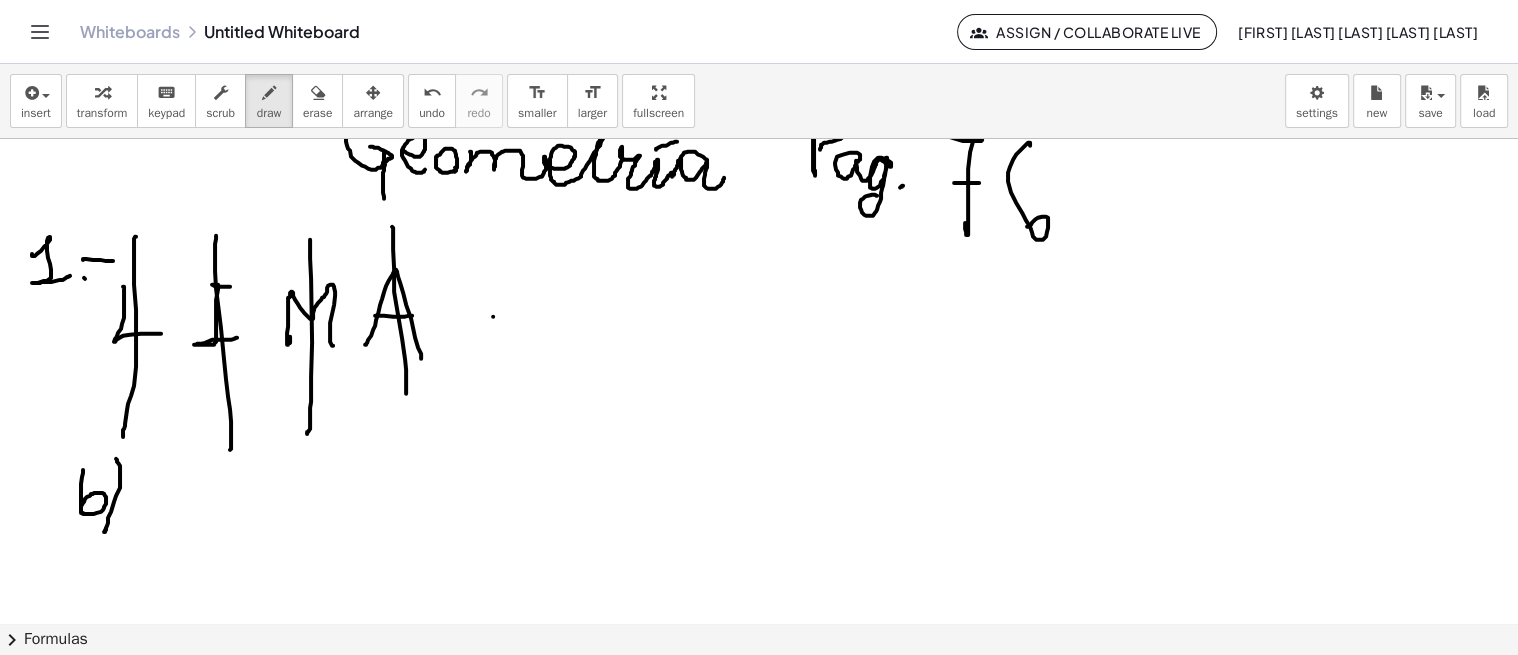 drag, startPoint x: 116, startPoint y: 457, endPoint x: 108, endPoint y: 517, distance: 60.530983 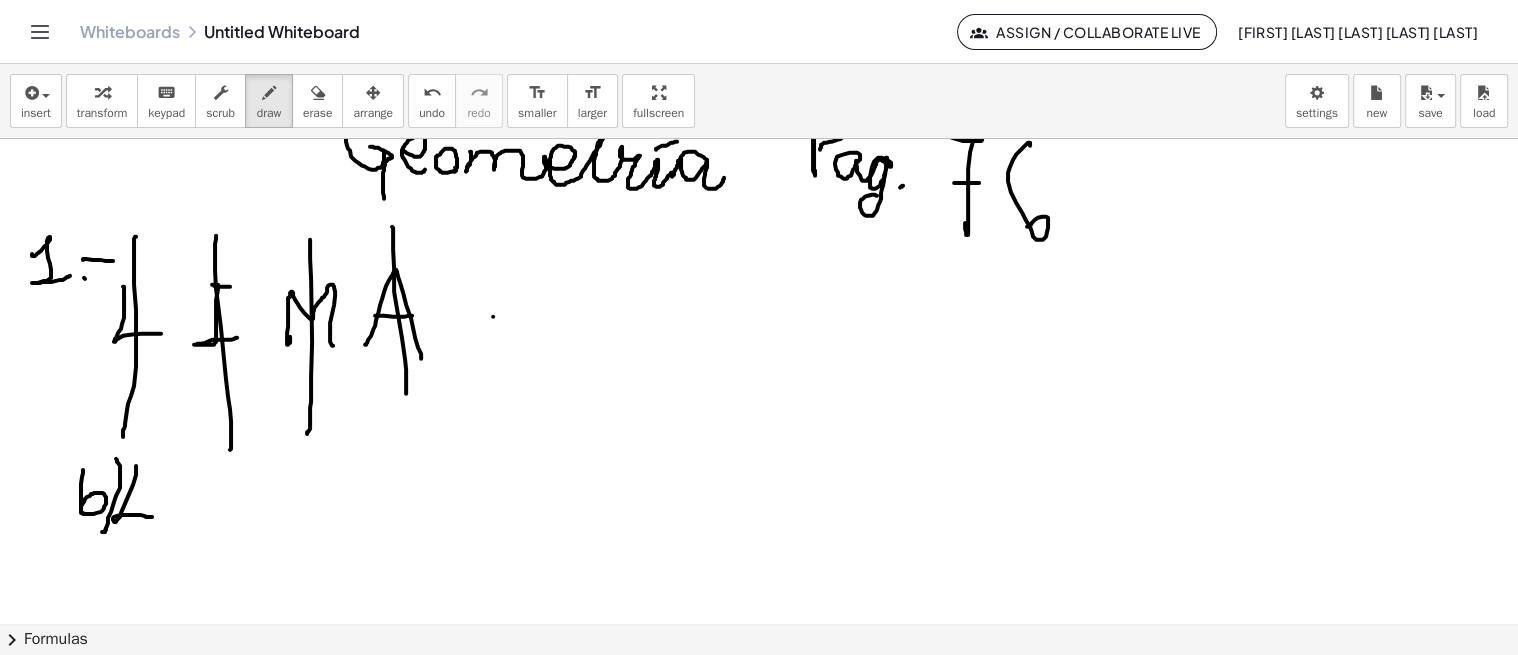 drag, startPoint x: 136, startPoint y: 464, endPoint x: 150, endPoint y: 514, distance: 51.92302 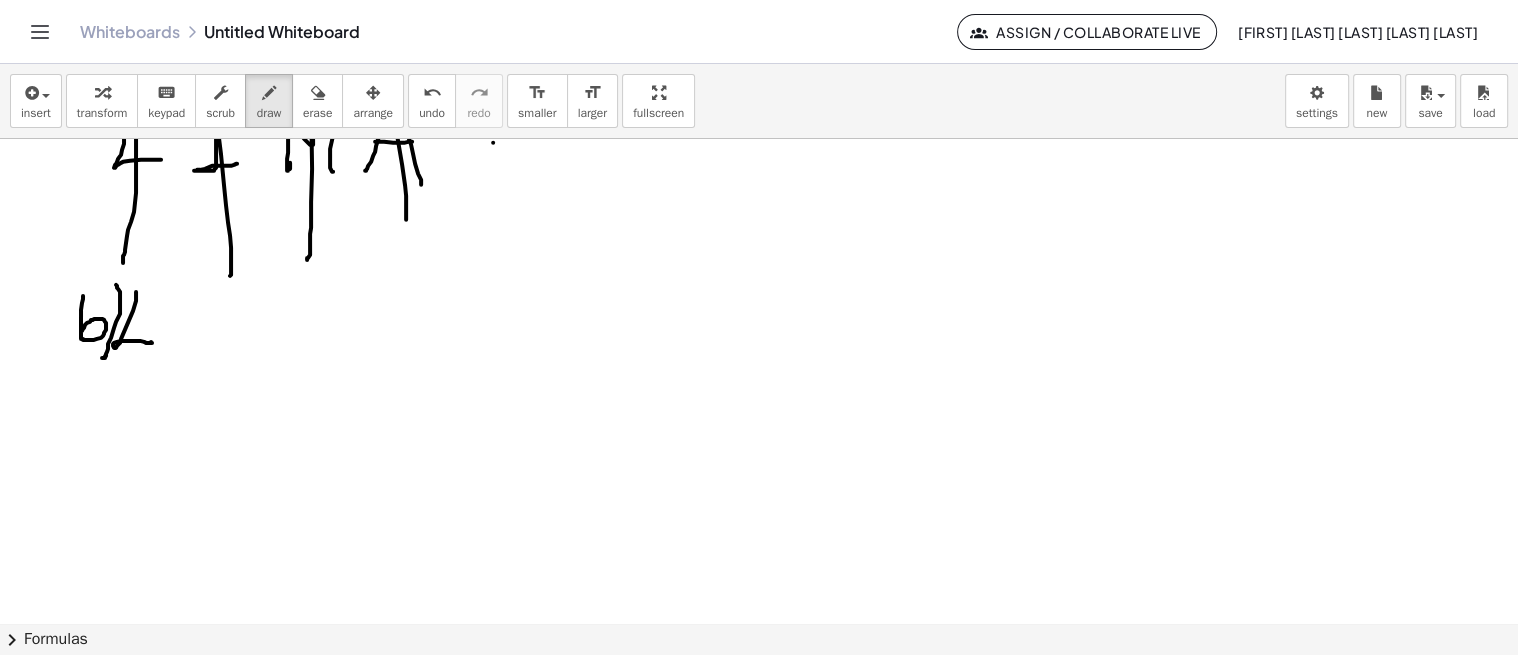 scroll, scrollTop: 237, scrollLeft: 0, axis: vertical 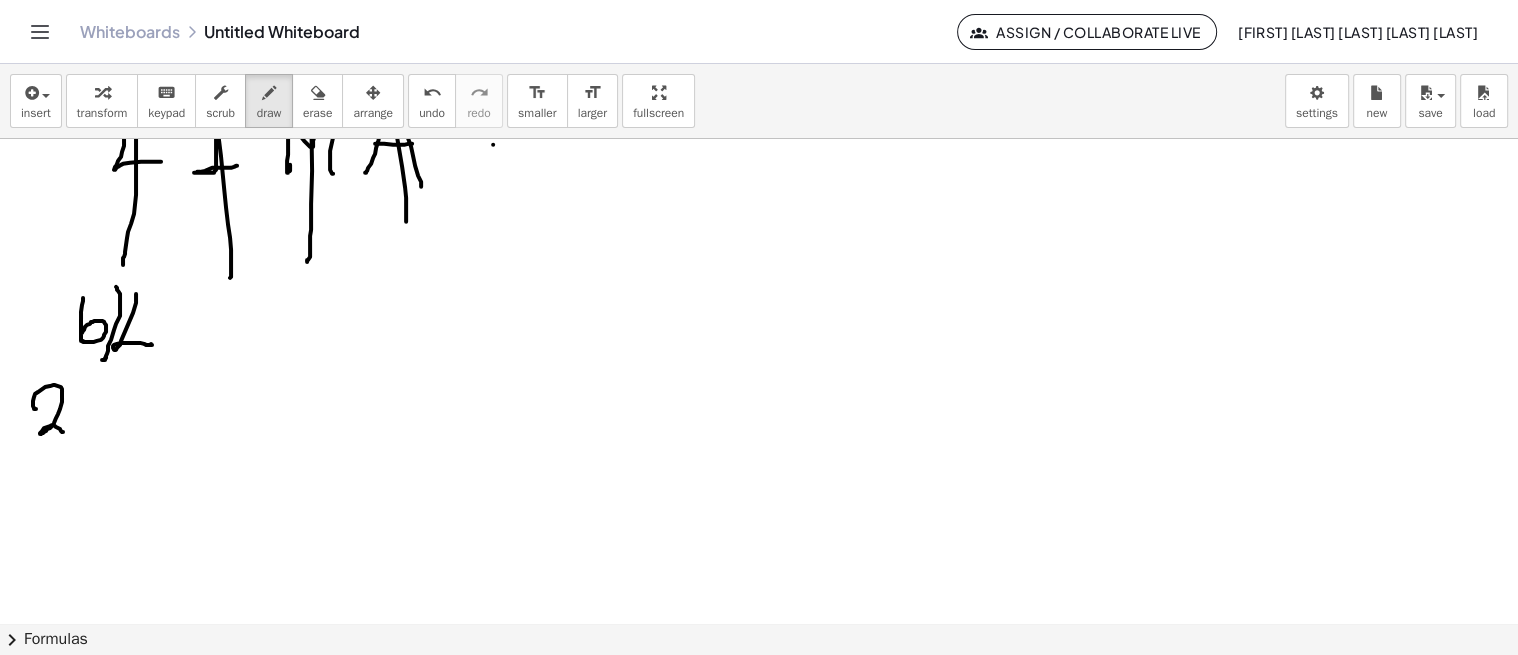 drag, startPoint x: 36, startPoint y: 408, endPoint x: 68, endPoint y: 431, distance: 39.40812 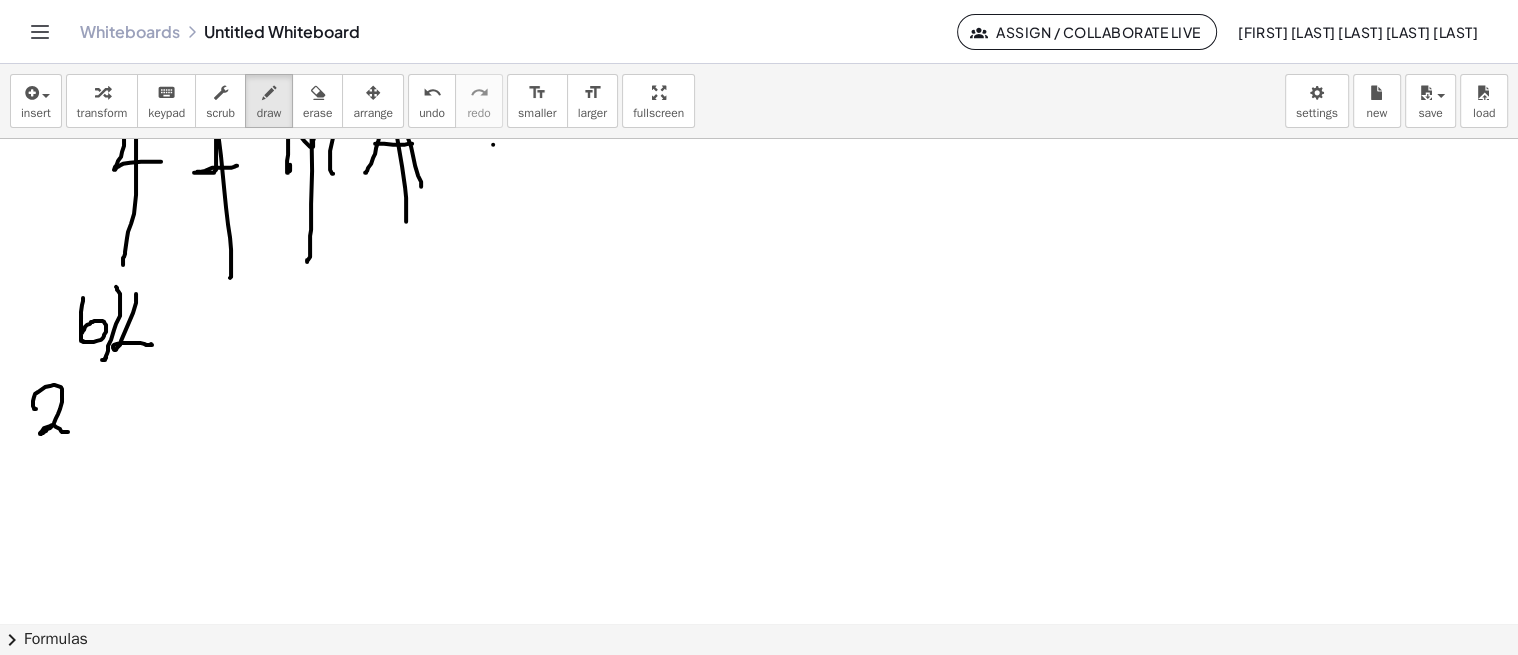 click at bounding box center (759, 443) 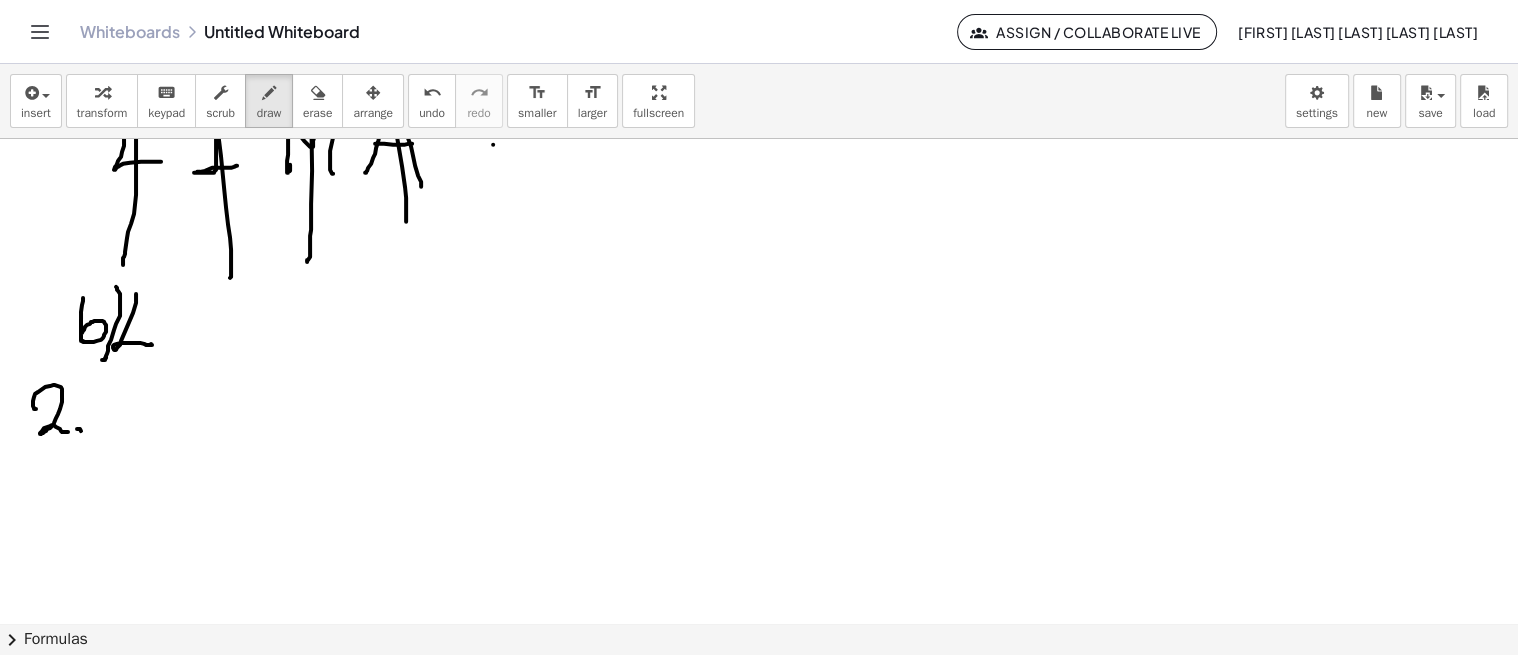 drag, startPoint x: 81, startPoint y: 408, endPoint x: 107, endPoint y: 417, distance: 27.513634 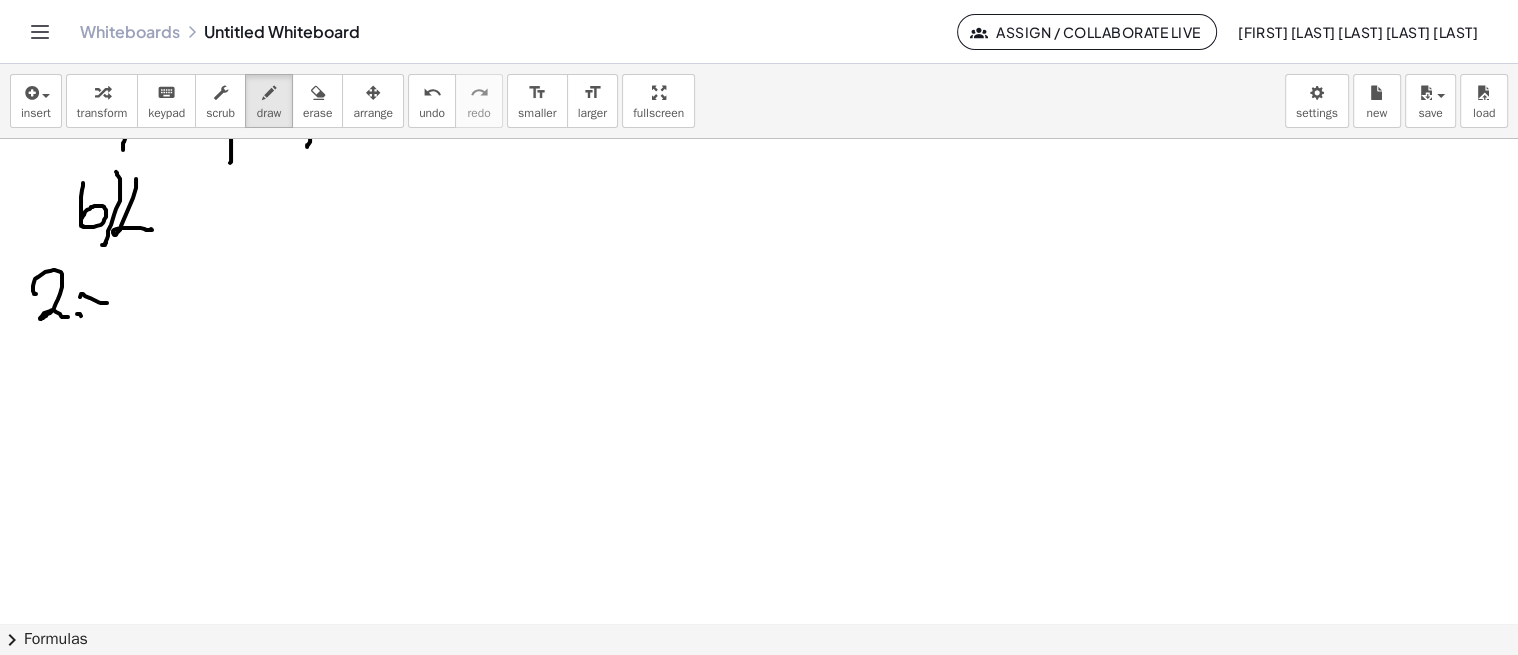 scroll, scrollTop: 360, scrollLeft: 0, axis: vertical 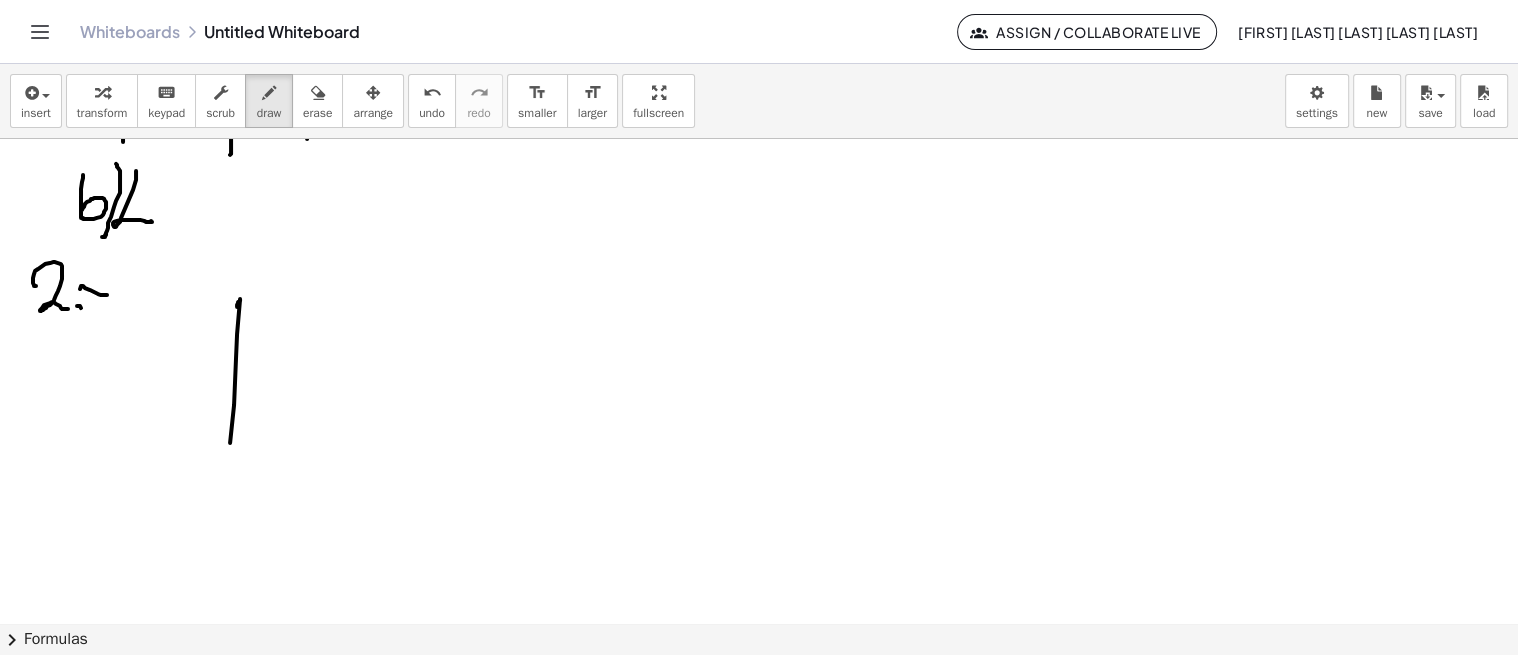 drag, startPoint x: 240, startPoint y: 300, endPoint x: 224, endPoint y: 497, distance: 197.64868 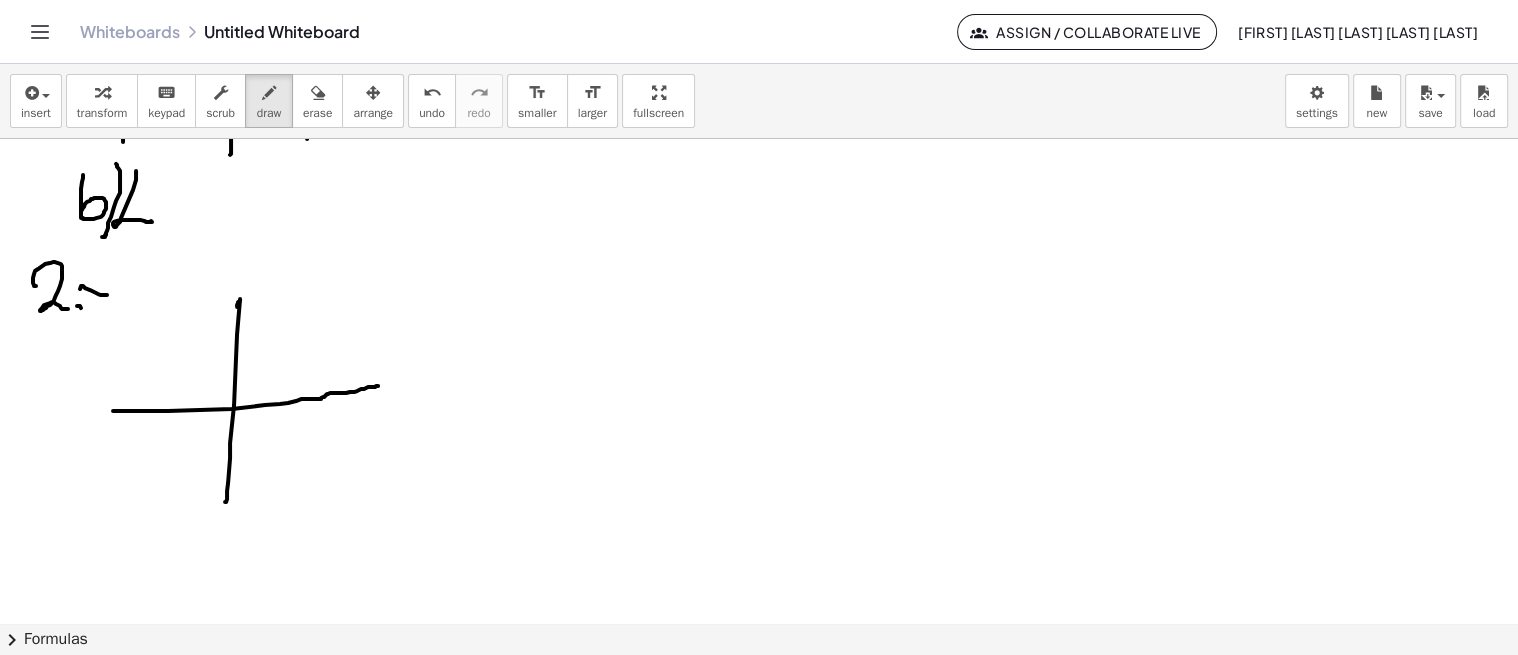 drag, startPoint x: 113, startPoint y: 410, endPoint x: 378, endPoint y: 385, distance: 266.17664 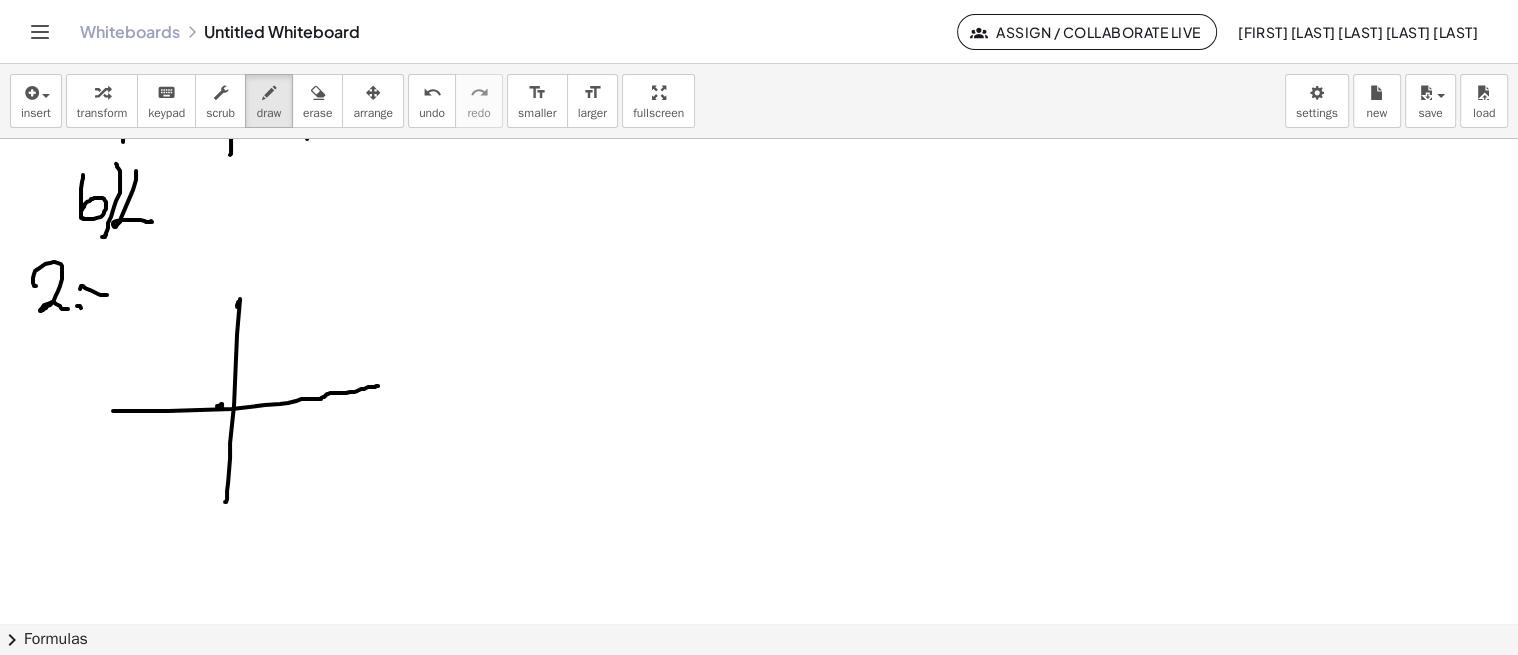 click at bounding box center (759, 320) 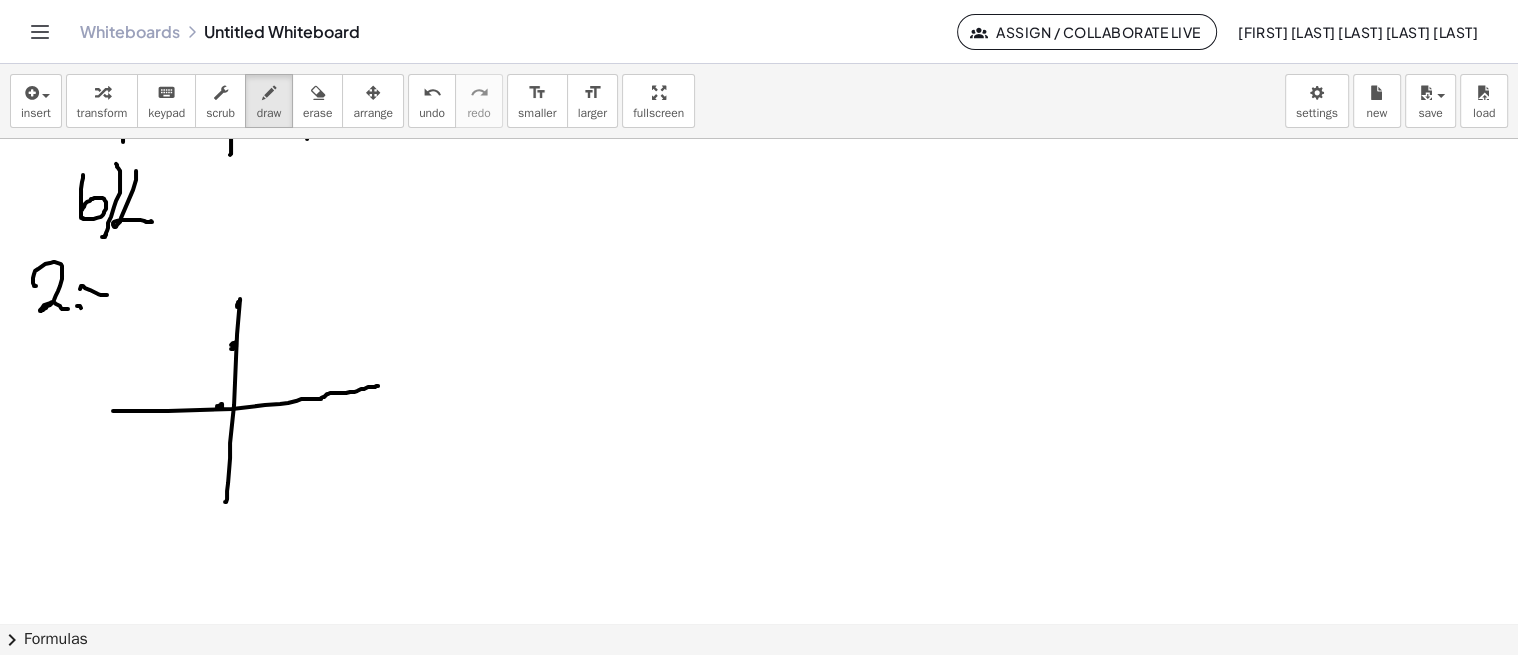 click at bounding box center [759, 320] 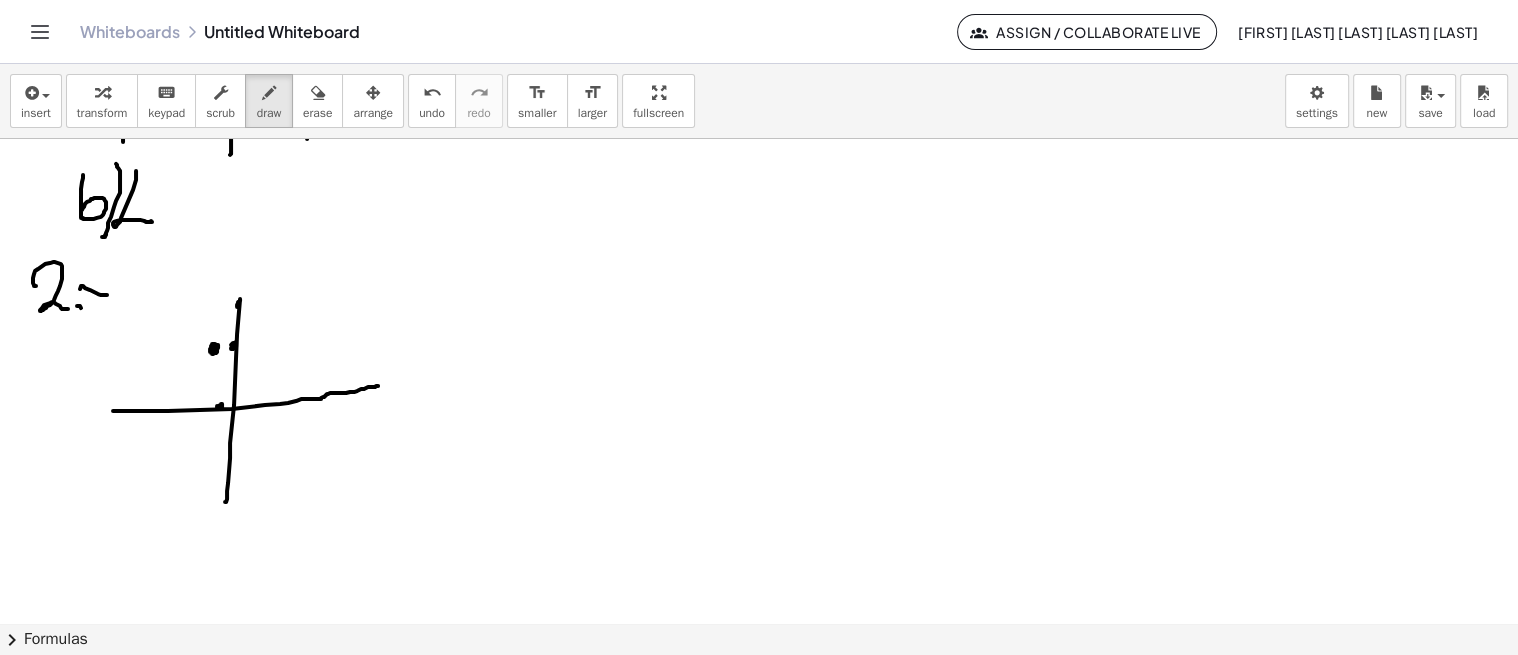 click at bounding box center [759, 320] 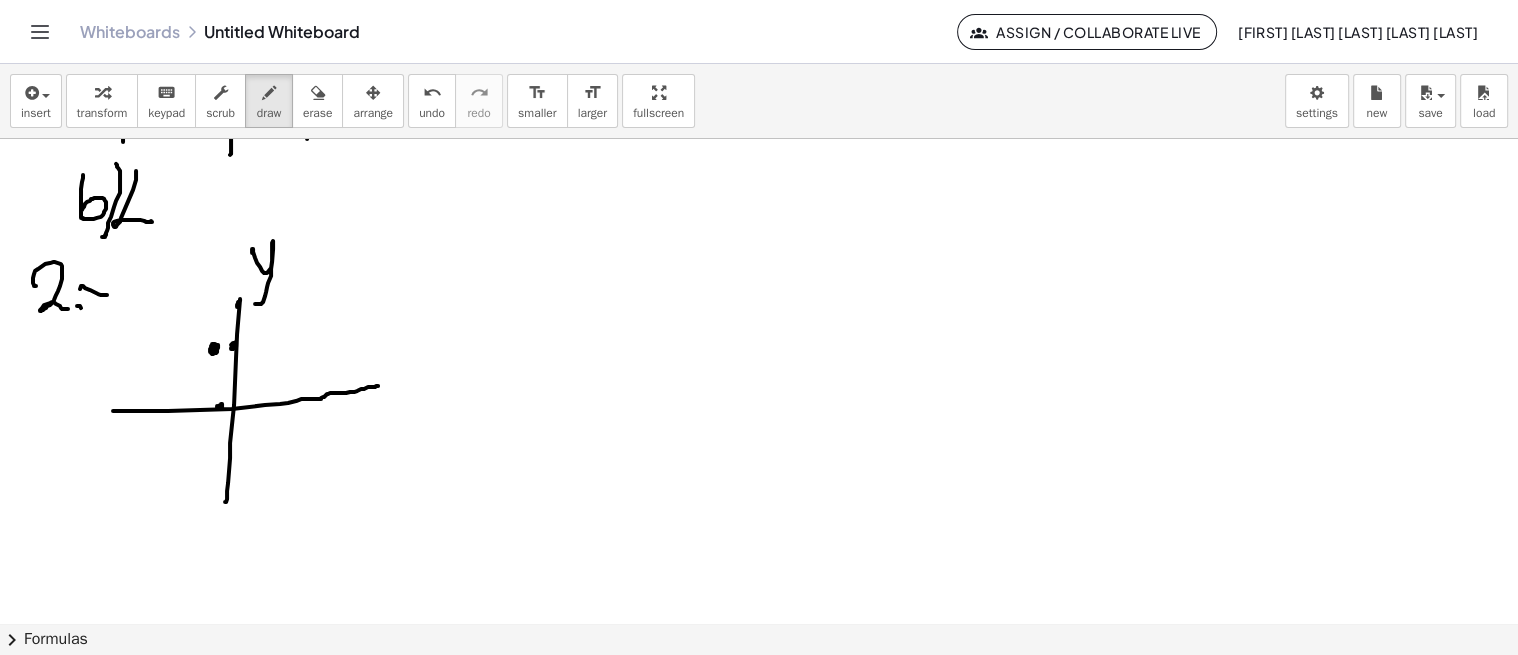 drag, startPoint x: 252, startPoint y: 248, endPoint x: 262, endPoint y: 284, distance: 37.363083 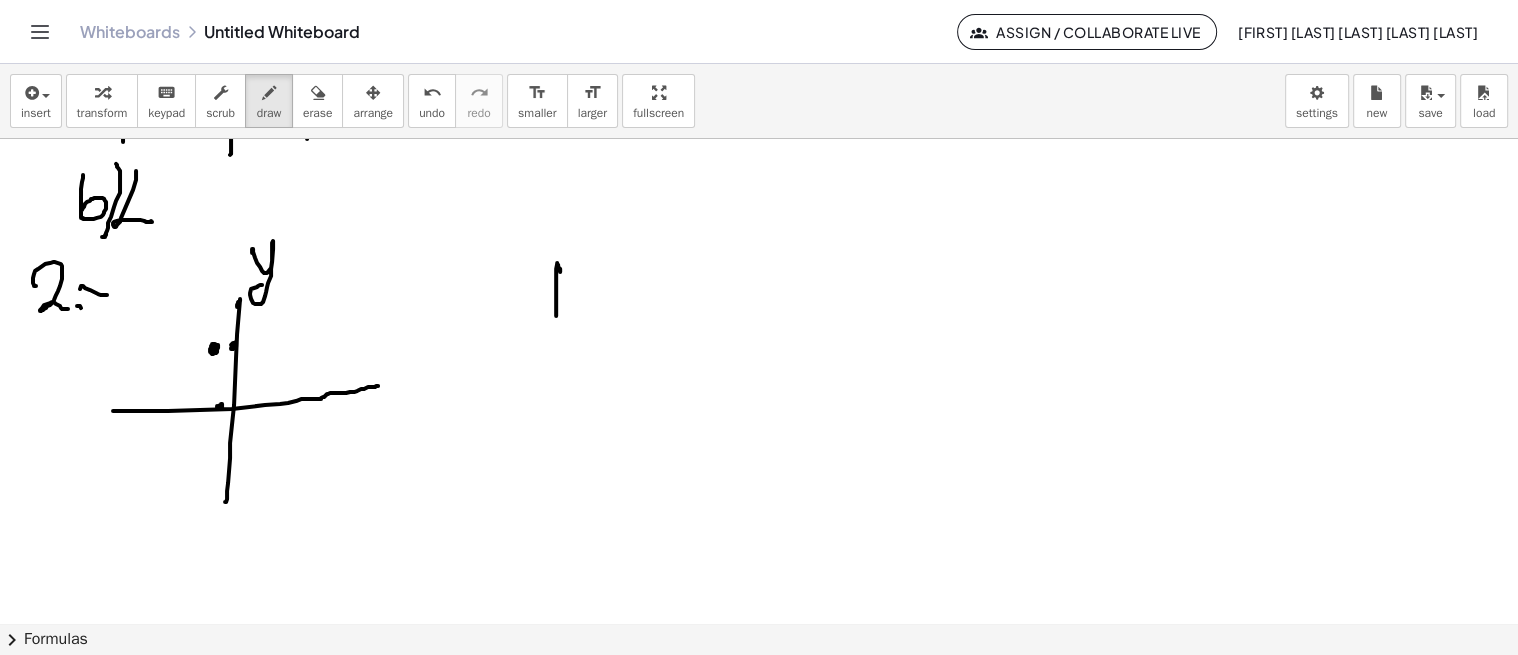 drag, startPoint x: 558, startPoint y: 264, endPoint x: 564, endPoint y: 427, distance: 163.1104 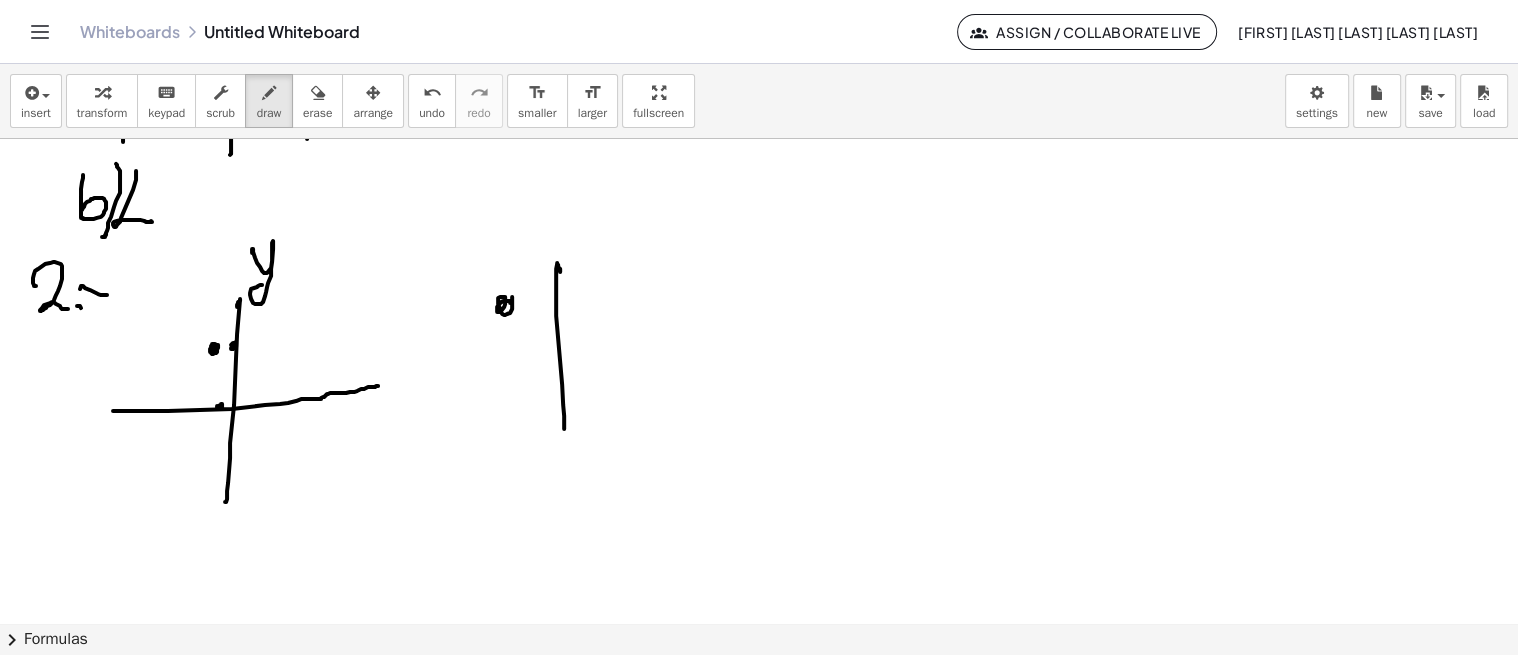 drag, startPoint x: 512, startPoint y: 296, endPoint x: 497, endPoint y: 303, distance: 16.552946 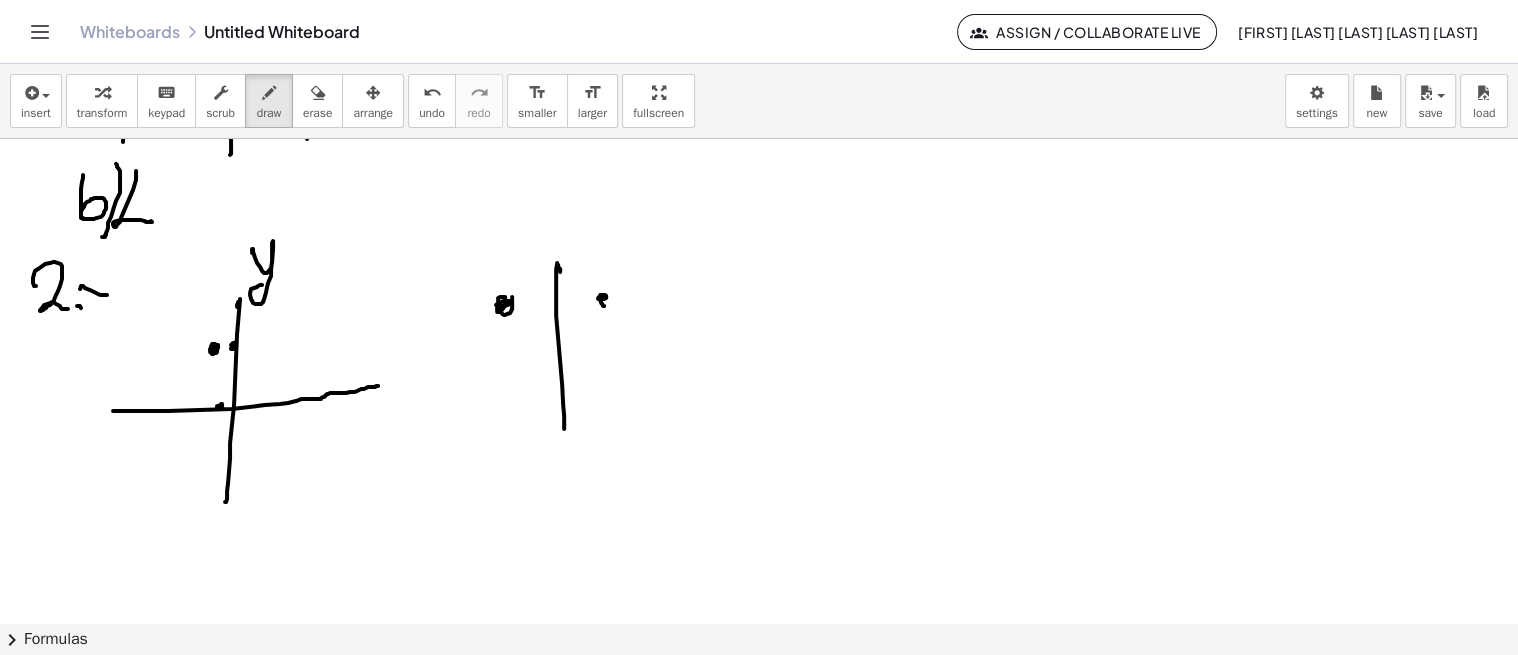 click at bounding box center (759, 320) 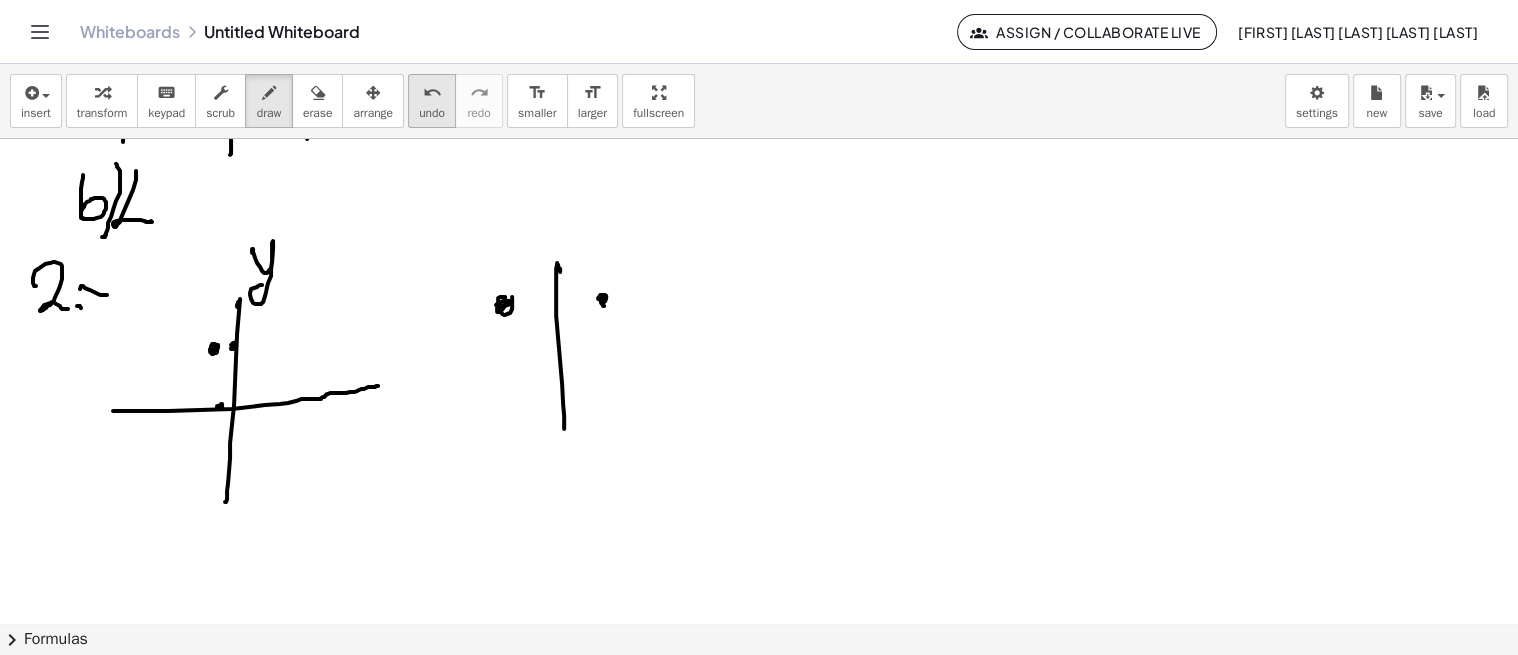 click on "undo" at bounding box center (432, 113) 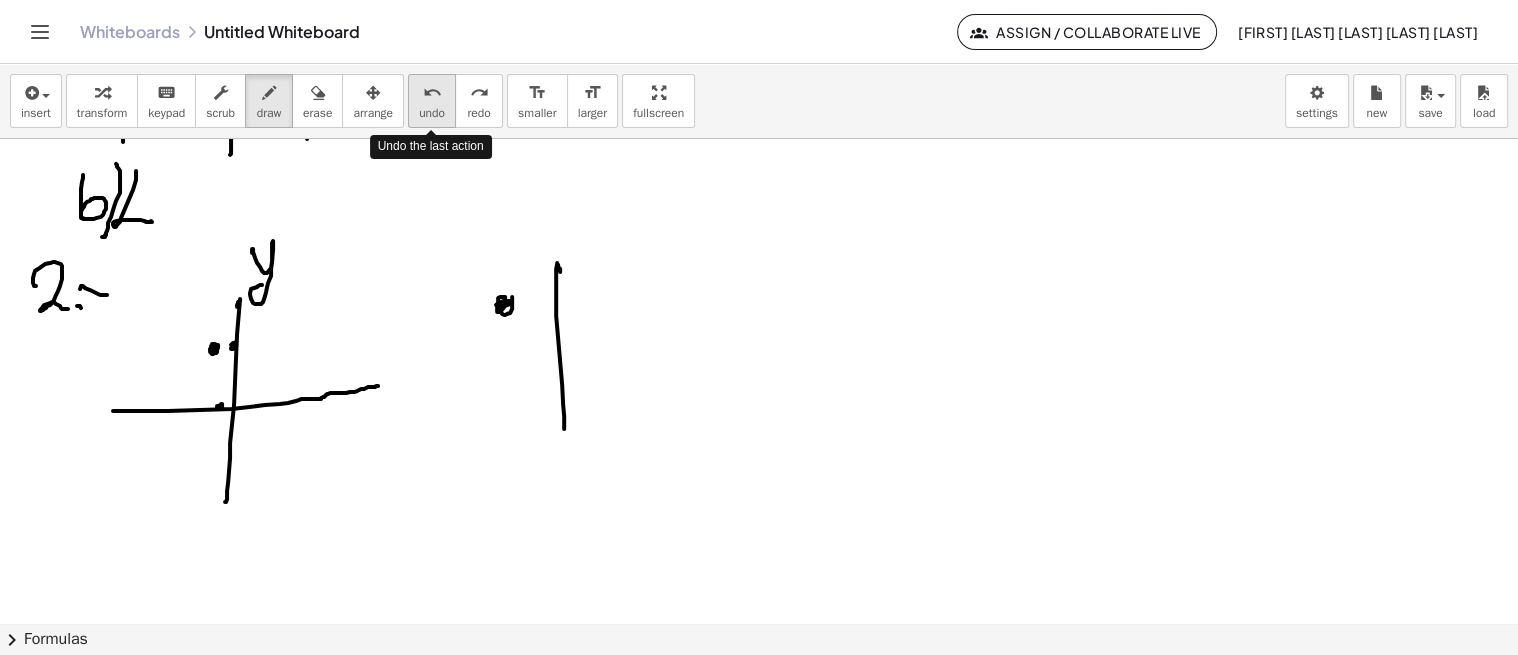 click on "undo" at bounding box center [432, 113] 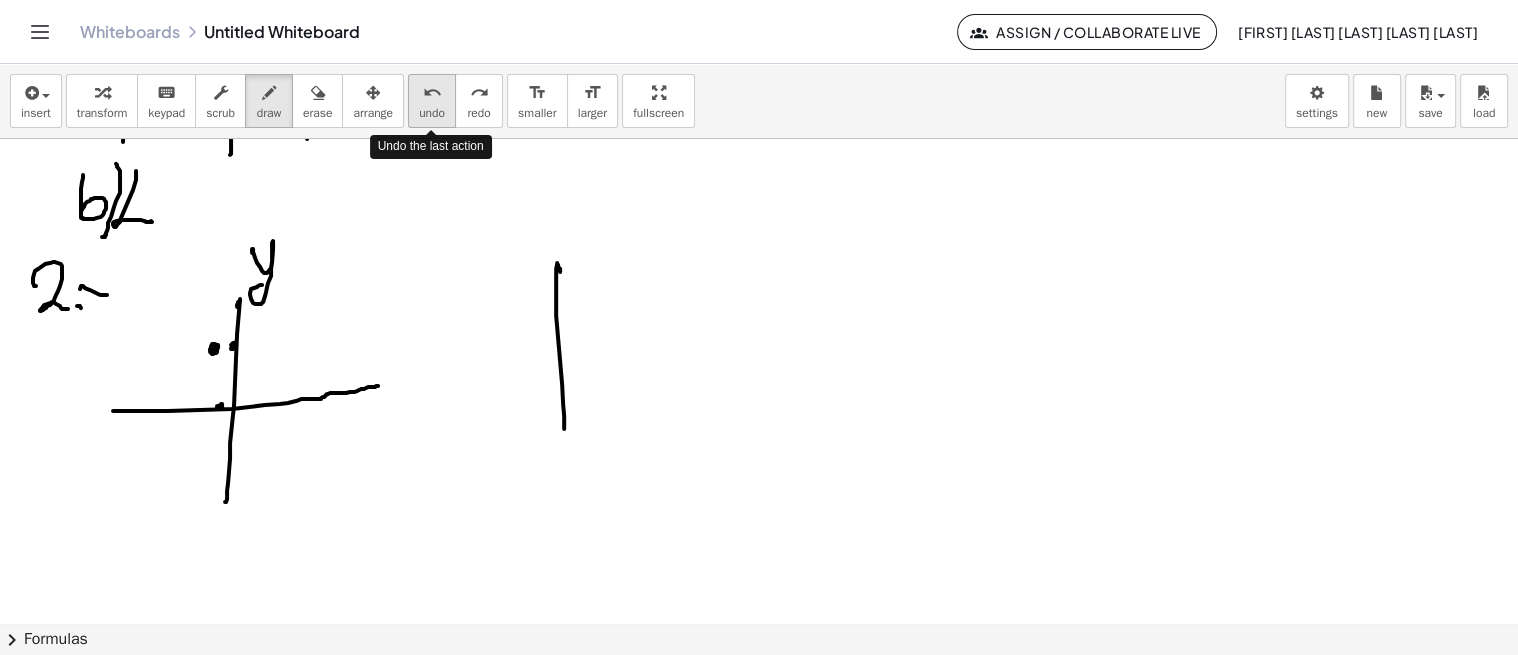 click on "undo" at bounding box center (432, 113) 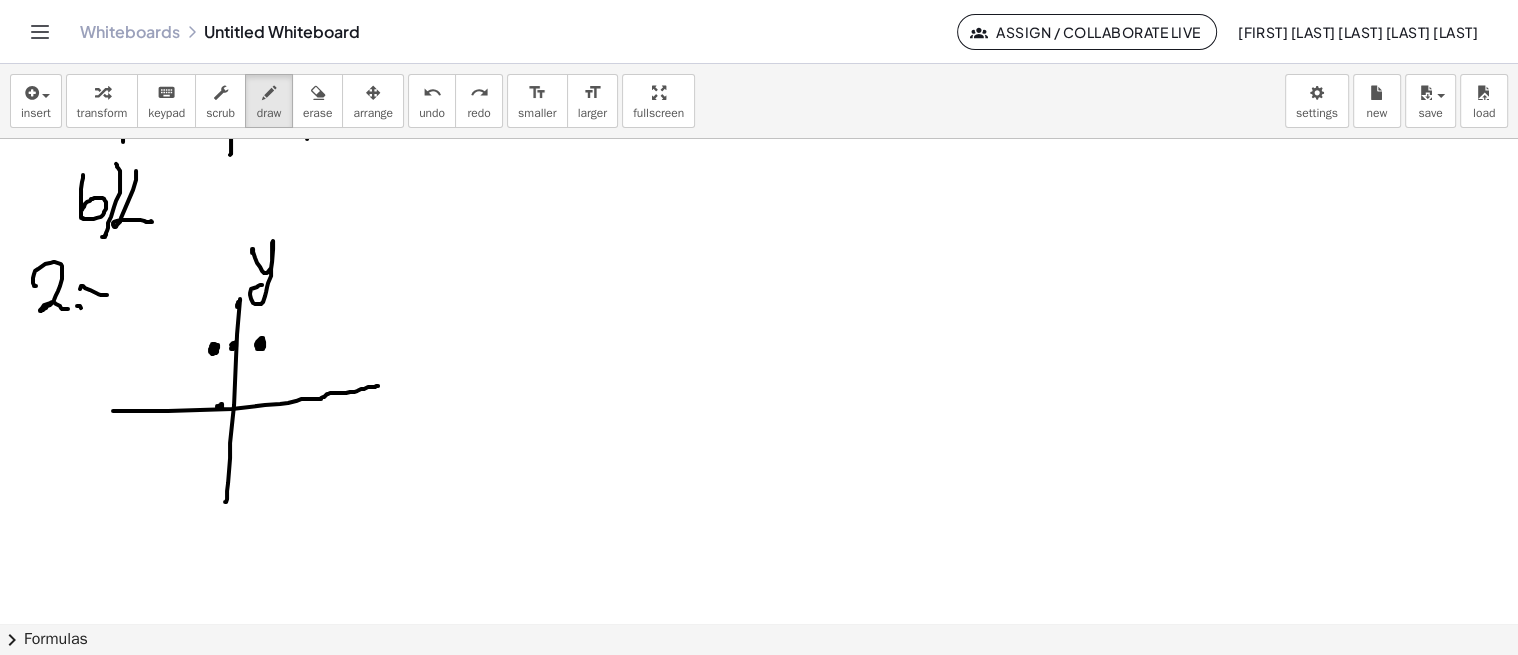 click at bounding box center [759, 320] 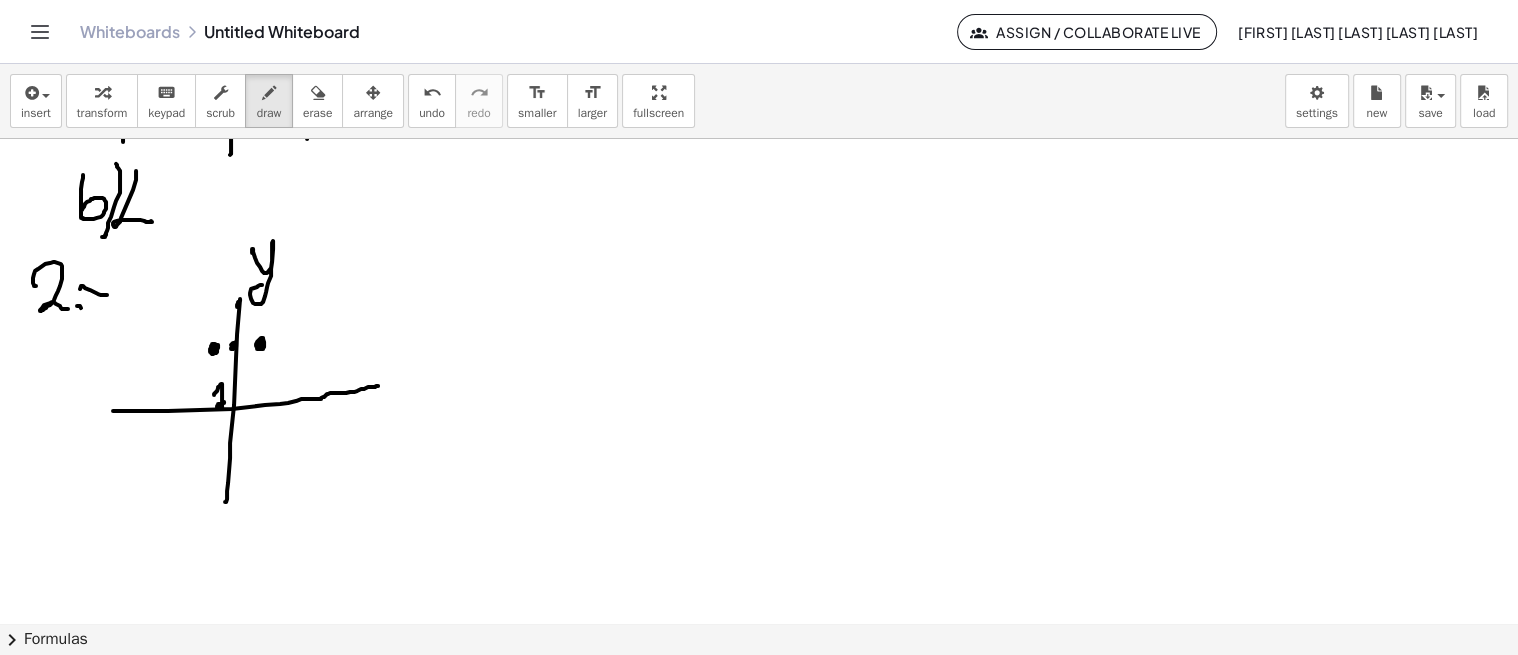 drag, startPoint x: 214, startPoint y: 394, endPoint x: 224, endPoint y: 400, distance: 11.661903 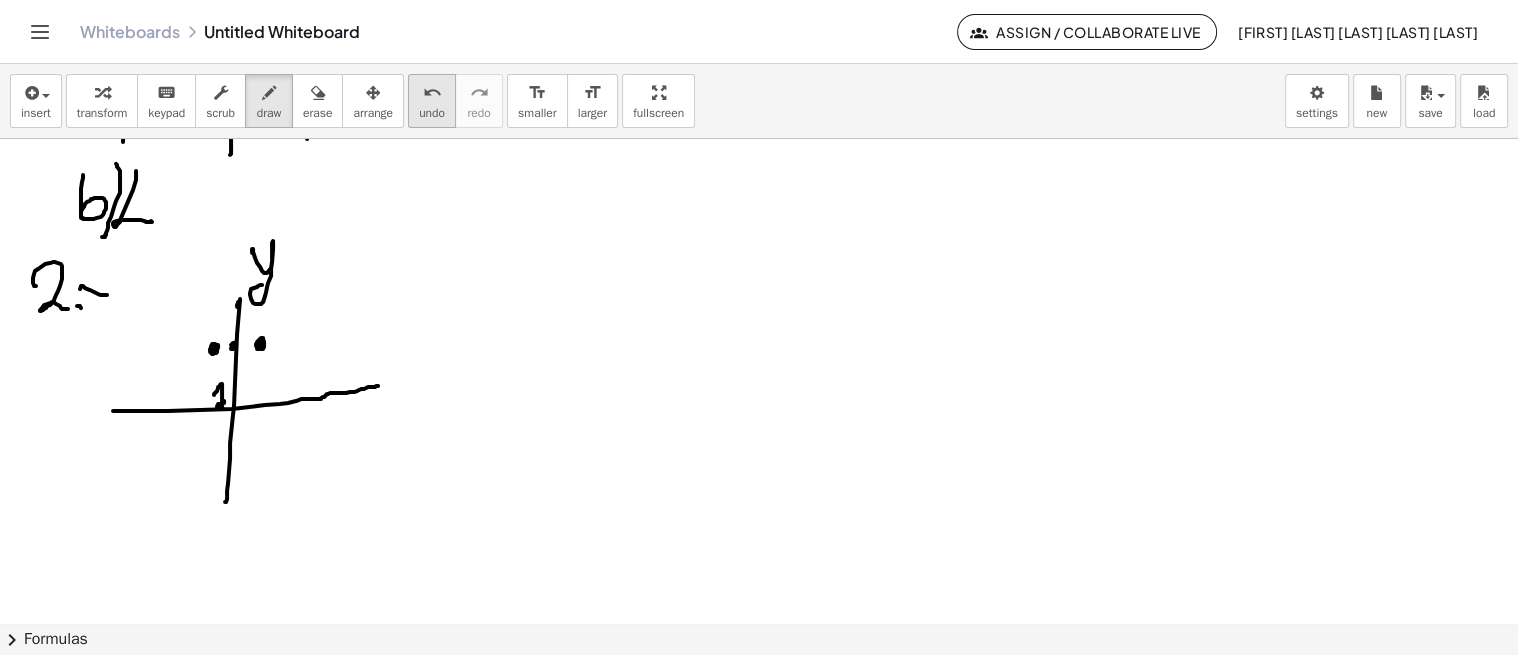 click on "insert select one: Math Expression Function Text Youtube Video Graphing Geometry Geometry 3D transform keyboard keypad scrub draw erase arrange undo undo redo redo format_size smaller format_size larger fullscreen load   save new settings" at bounding box center [759, 101] 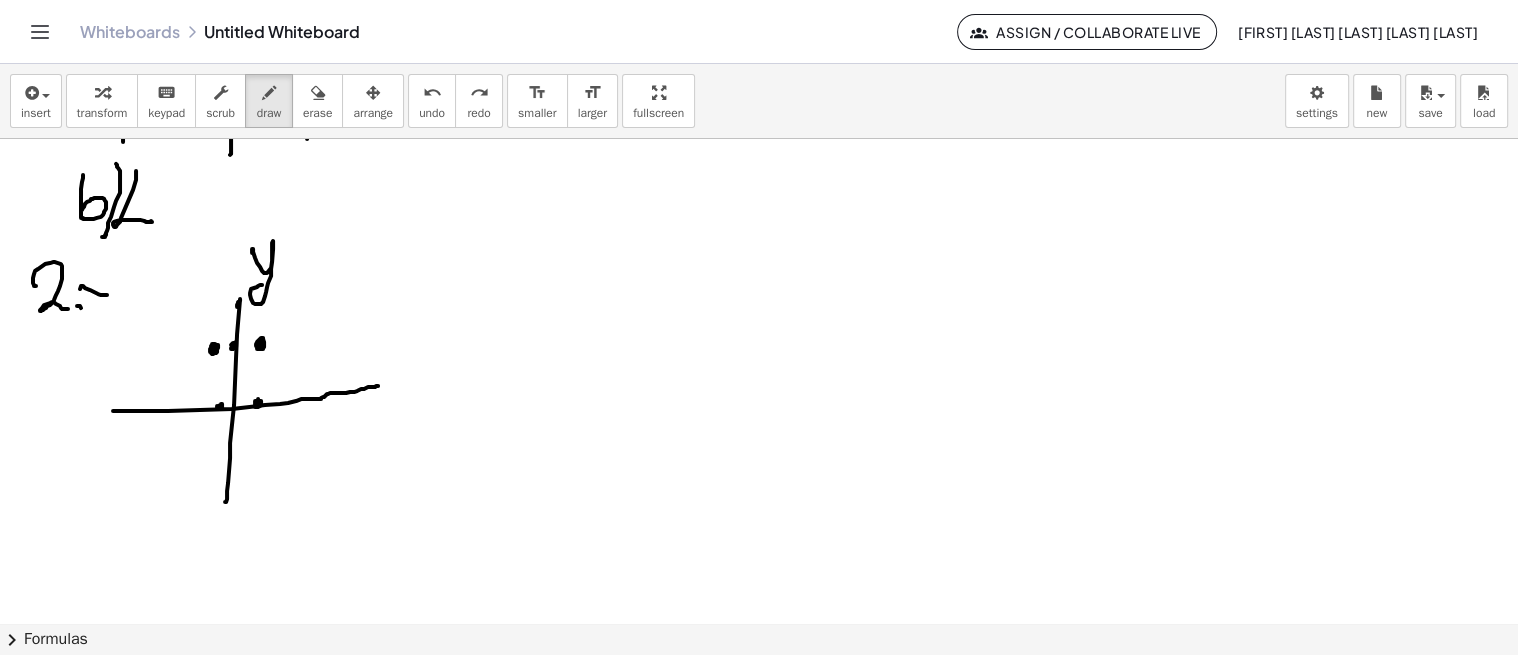 click at bounding box center [759, 320] 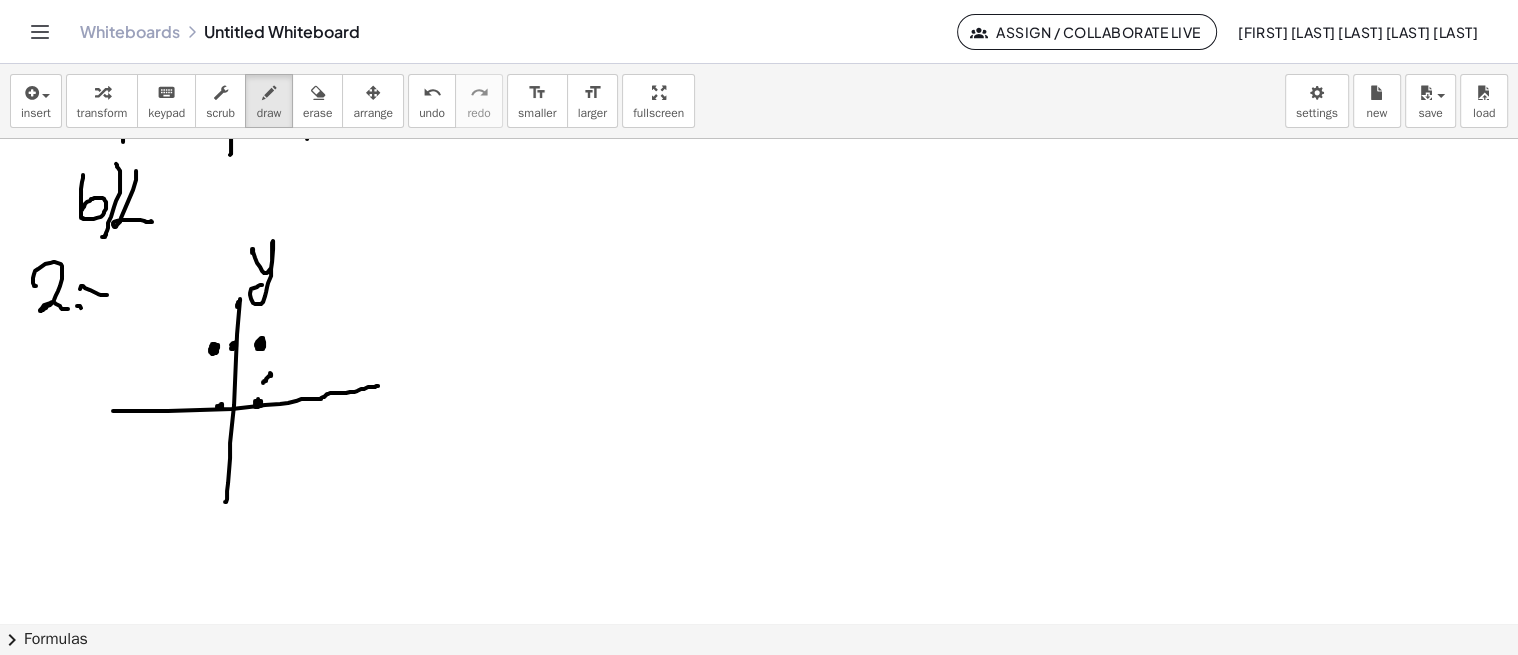 drag, startPoint x: 263, startPoint y: 382, endPoint x: 267, endPoint y: 398, distance: 16.492422 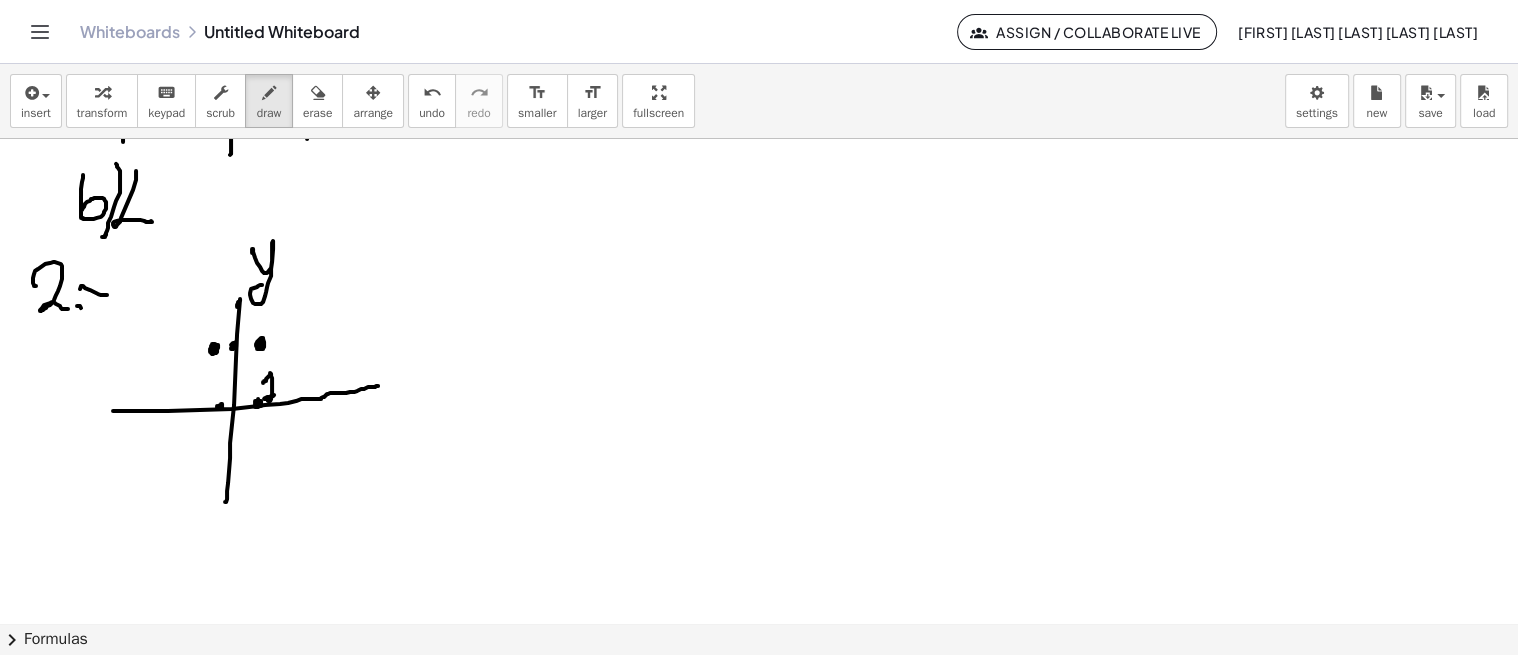 drag, startPoint x: 264, startPoint y: 398, endPoint x: 274, endPoint y: 393, distance: 11.18034 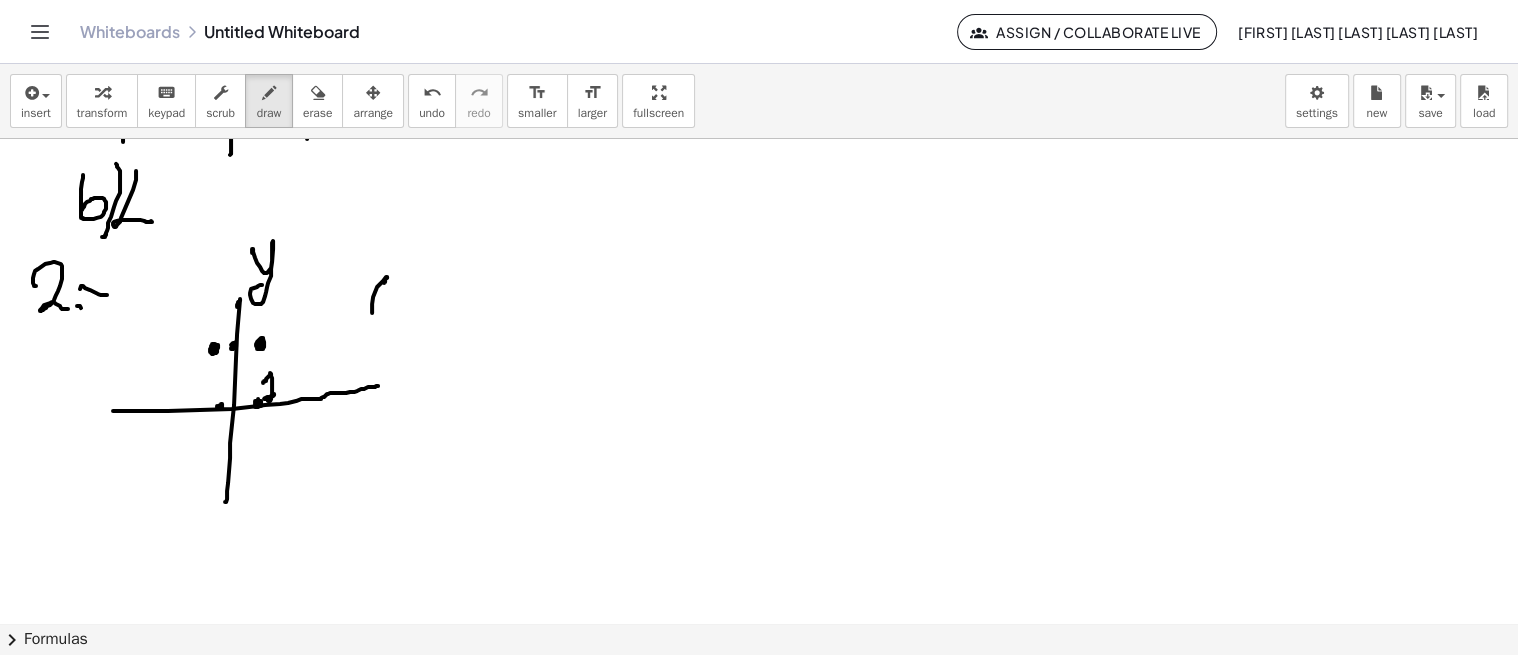 drag, startPoint x: 387, startPoint y: 276, endPoint x: 387, endPoint y: 318, distance: 42 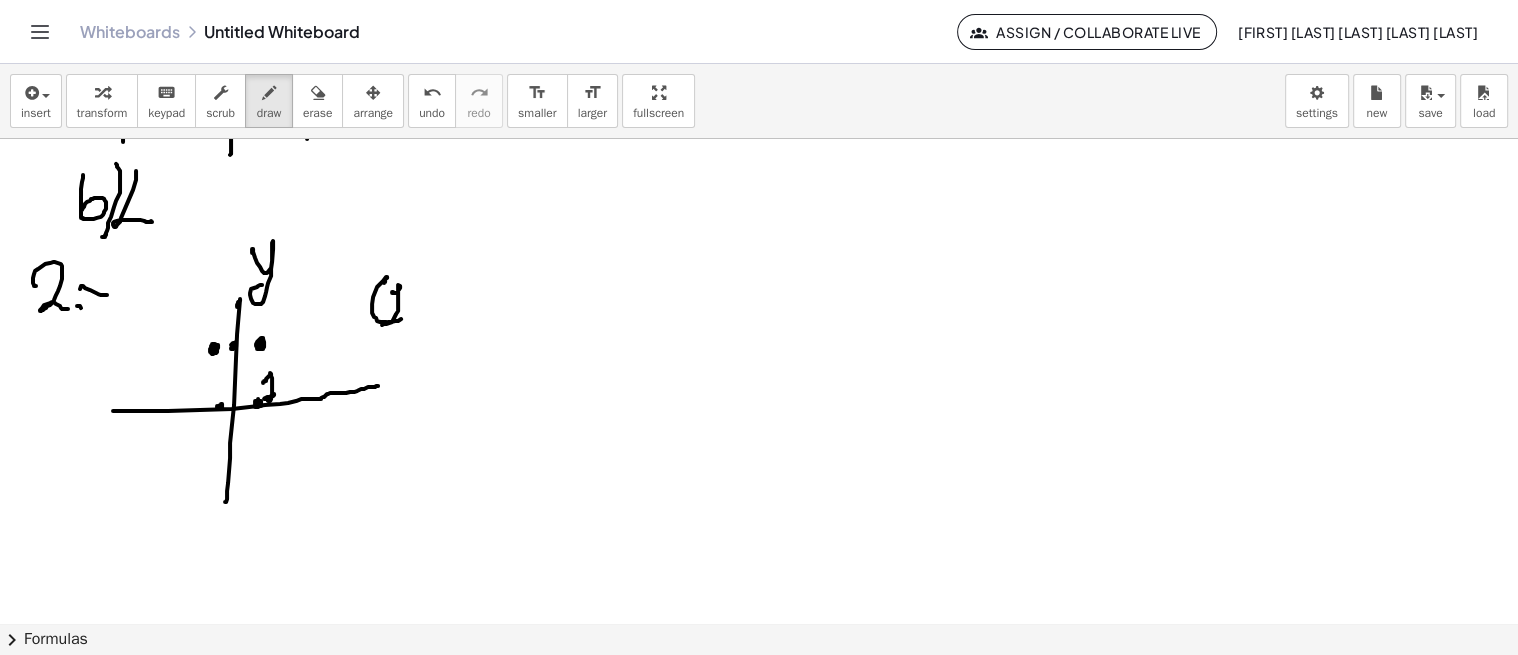 drag, startPoint x: 392, startPoint y: 292, endPoint x: 405, endPoint y: 315, distance: 26.41969 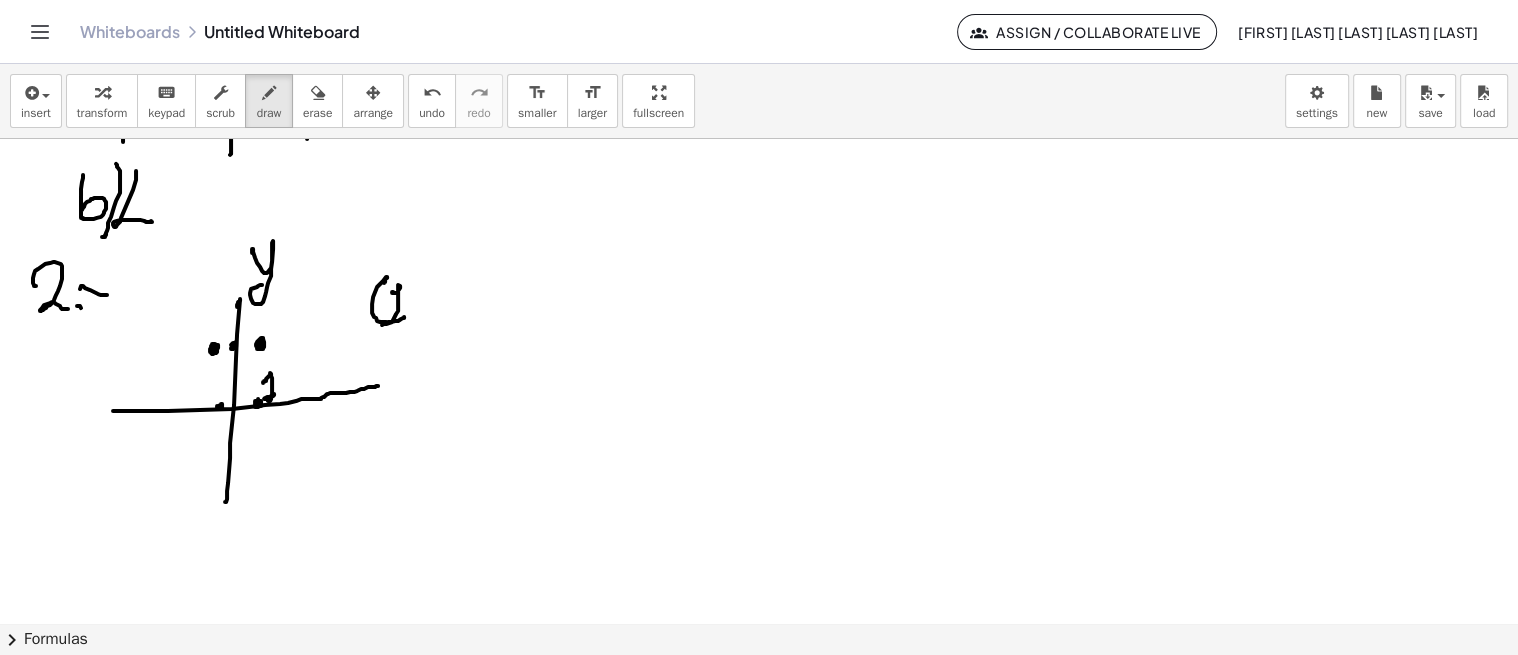 click at bounding box center [759, 320] 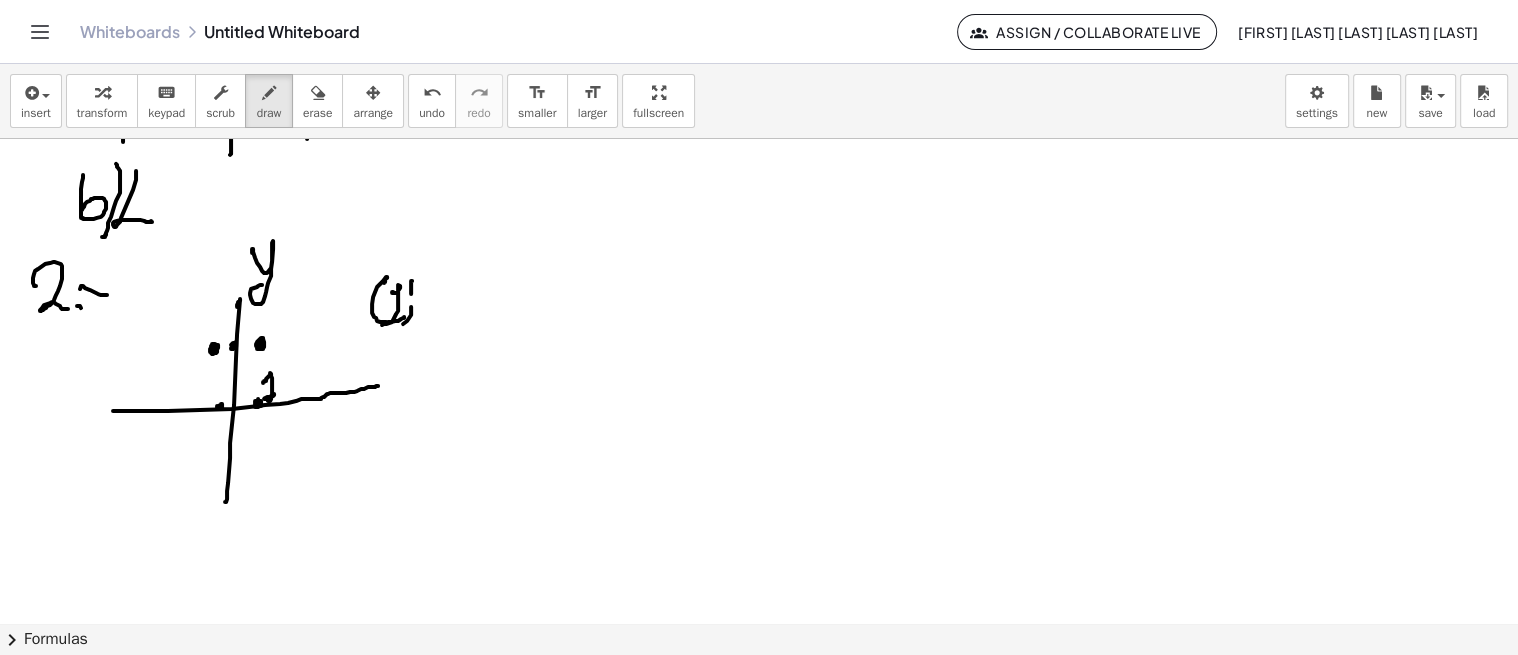 click at bounding box center [759, 320] 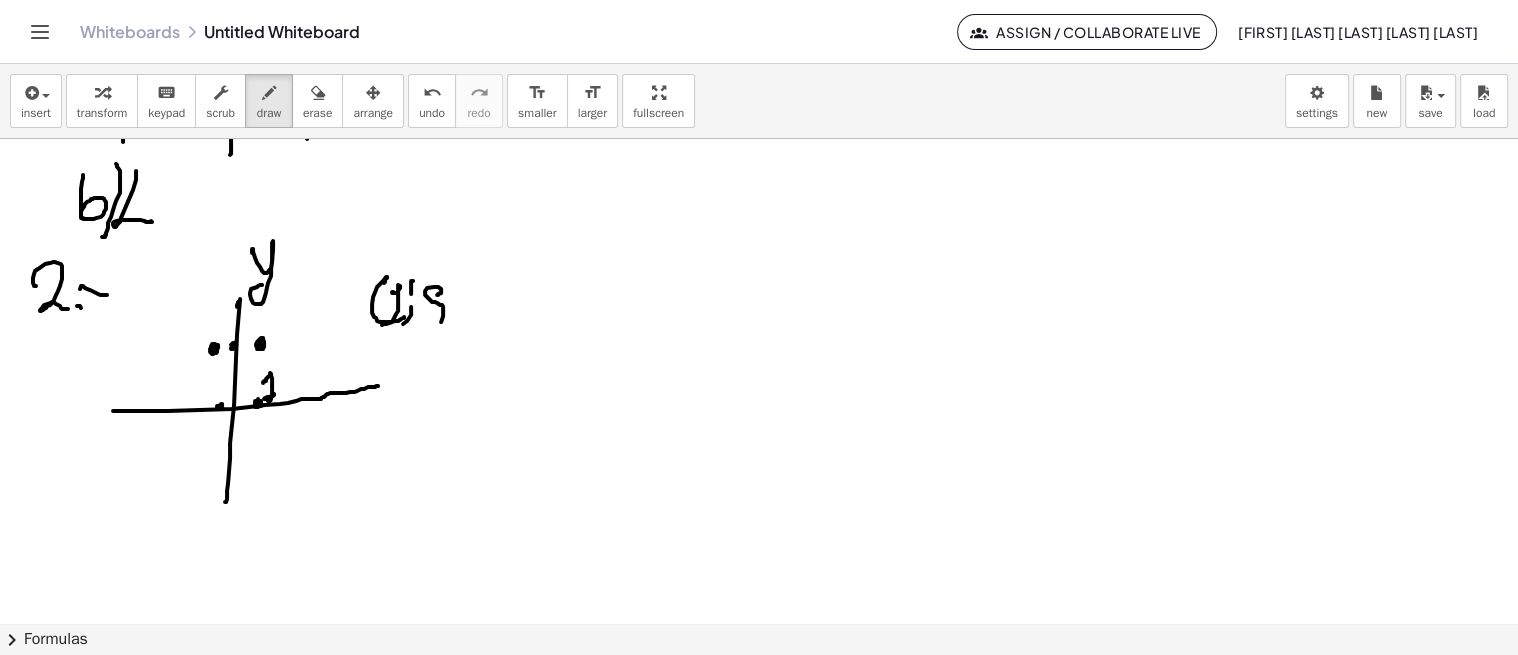 drag, startPoint x: 441, startPoint y: 290, endPoint x: 421, endPoint y: 324, distance: 39.446167 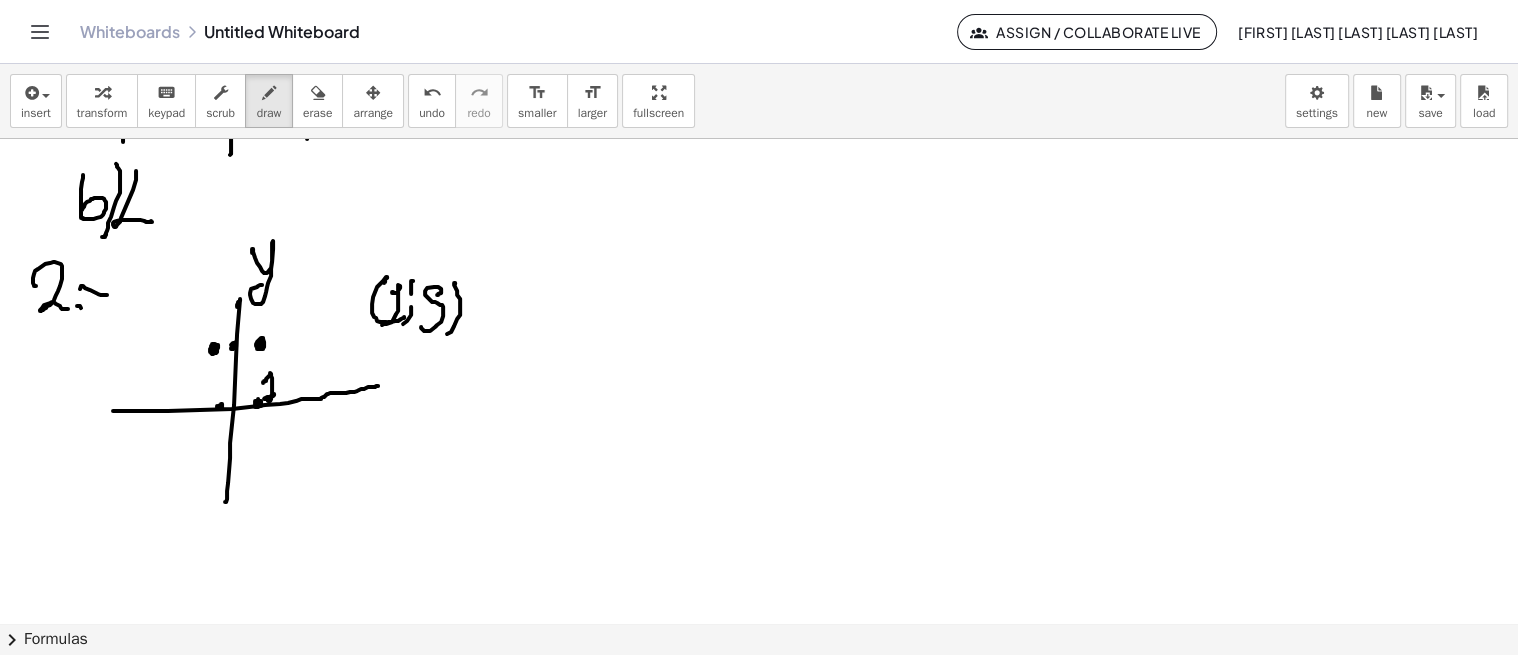 drag, startPoint x: 455, startPoint y: 283, endPoint x: 445, endPoint y: 331, distance: 49.0306 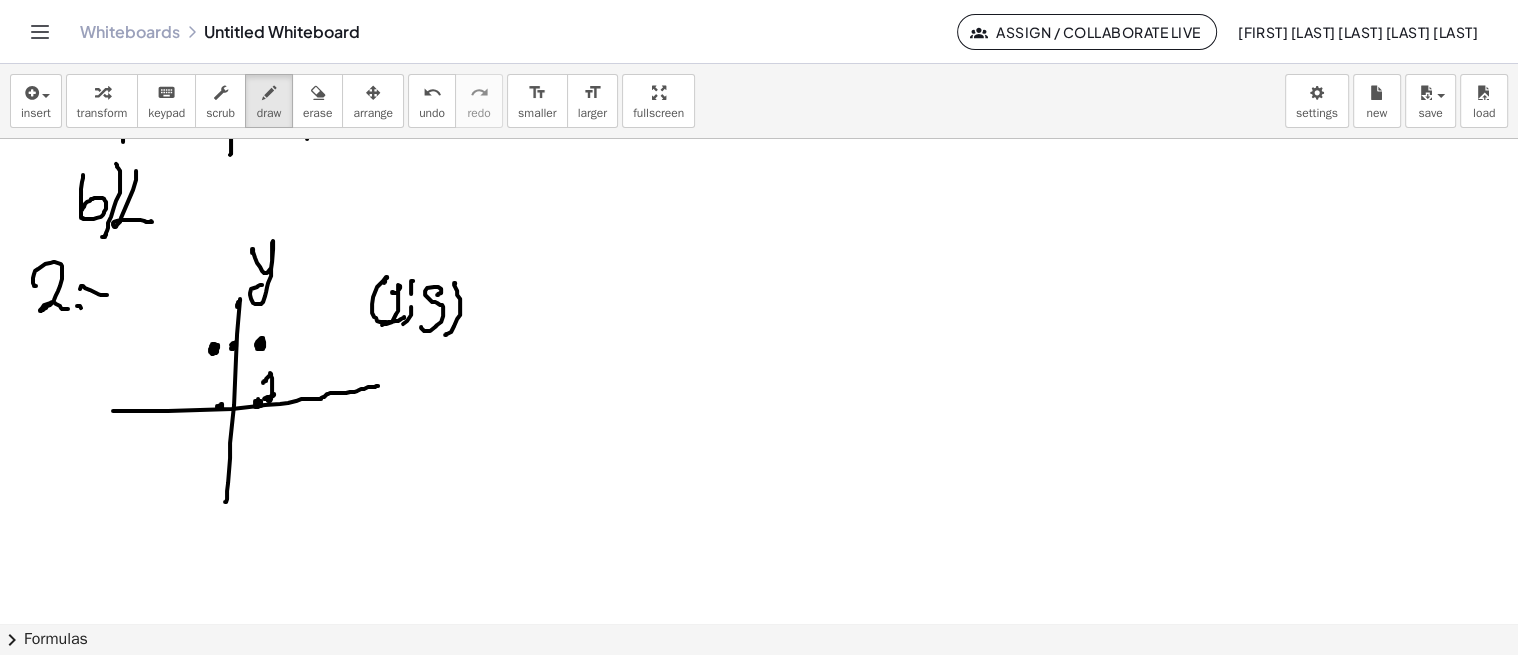 scroll, scrollTop: 430, scrollLeft: 0, axis: vertical 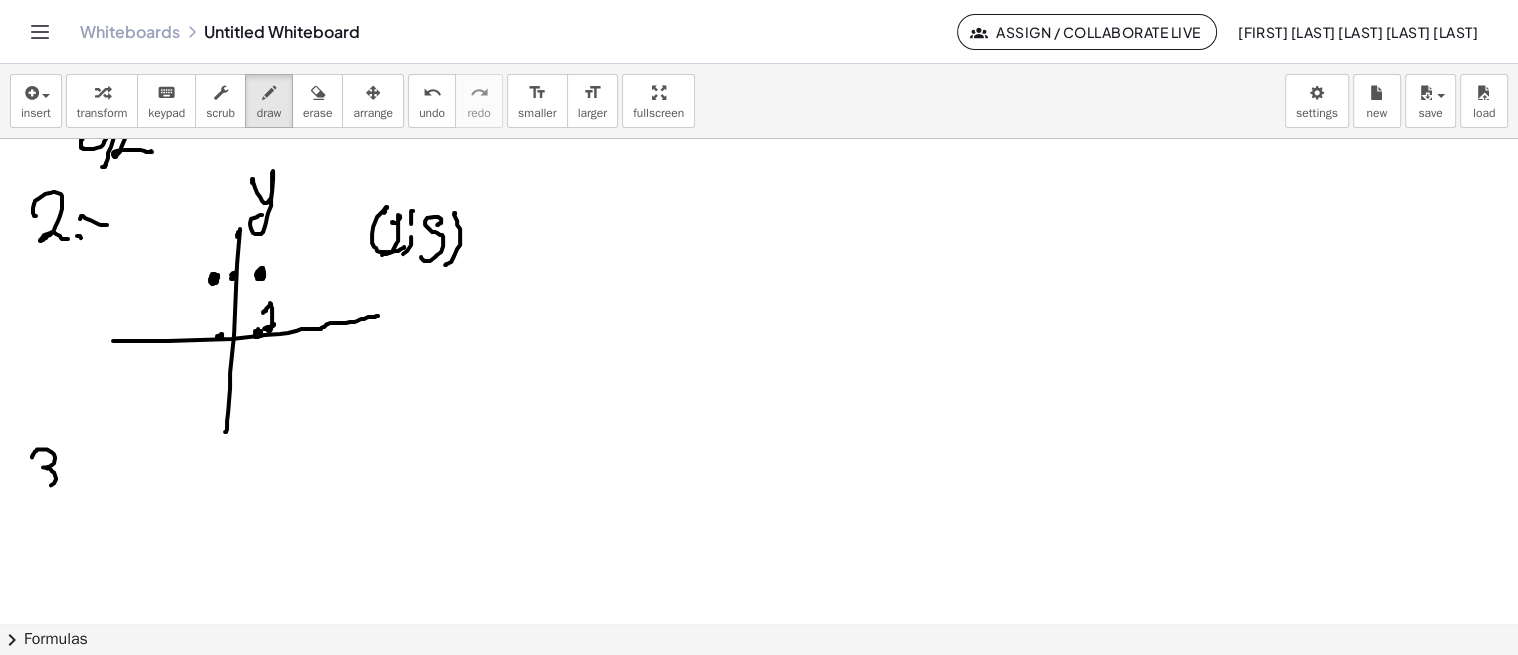 drag, startPoint x: 32, startPoint y: 455, endPoint x: 55, endPoint y: 476, distance: 31.144823 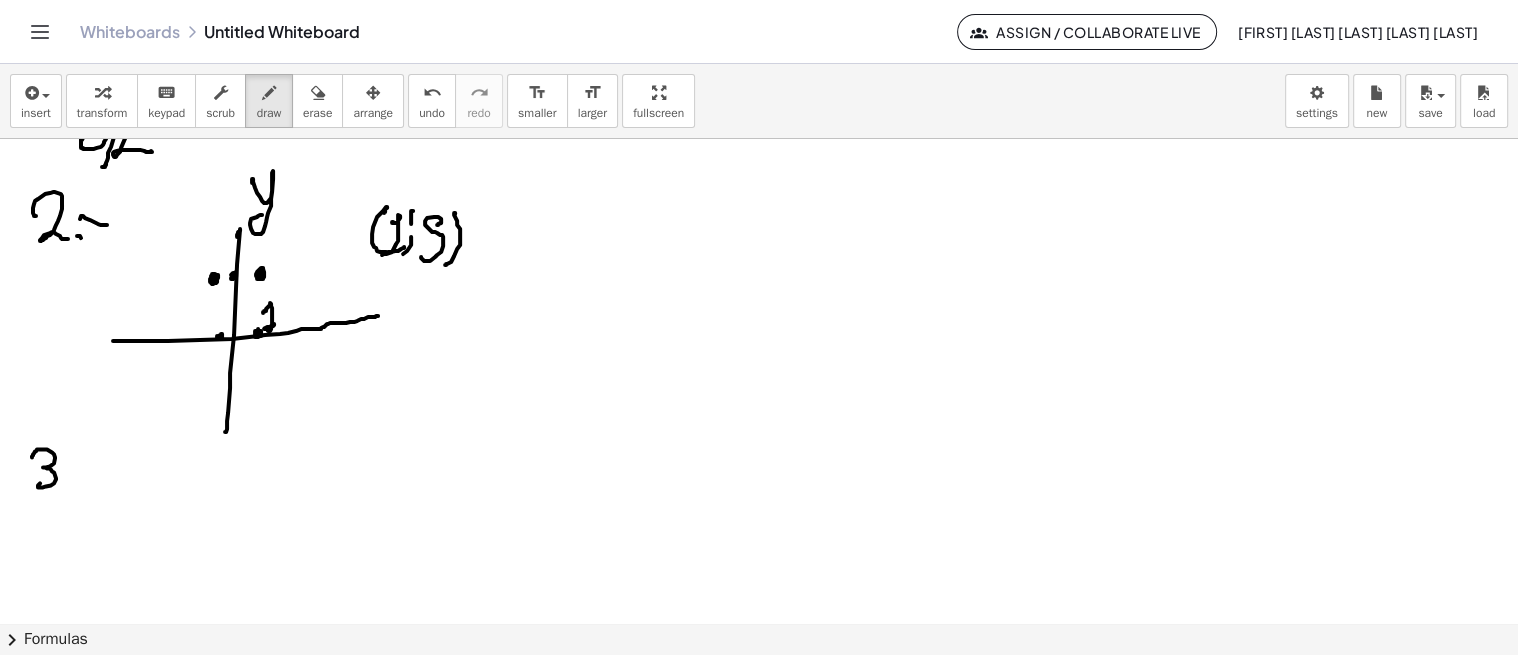 click at bounding box center [759, 250] 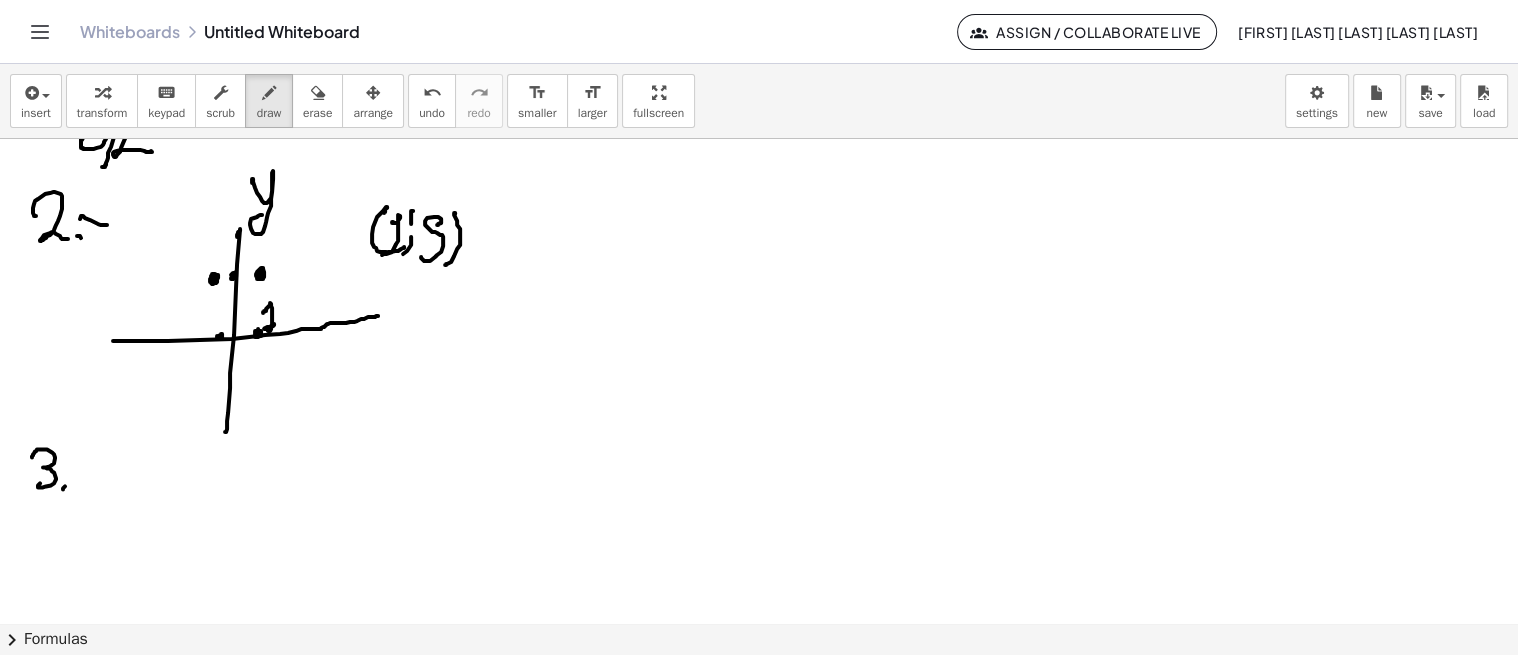 drag, startPoint x: 66, startPoint y: 466, endPoint x: 92, endPoint y: 466, distance: 26 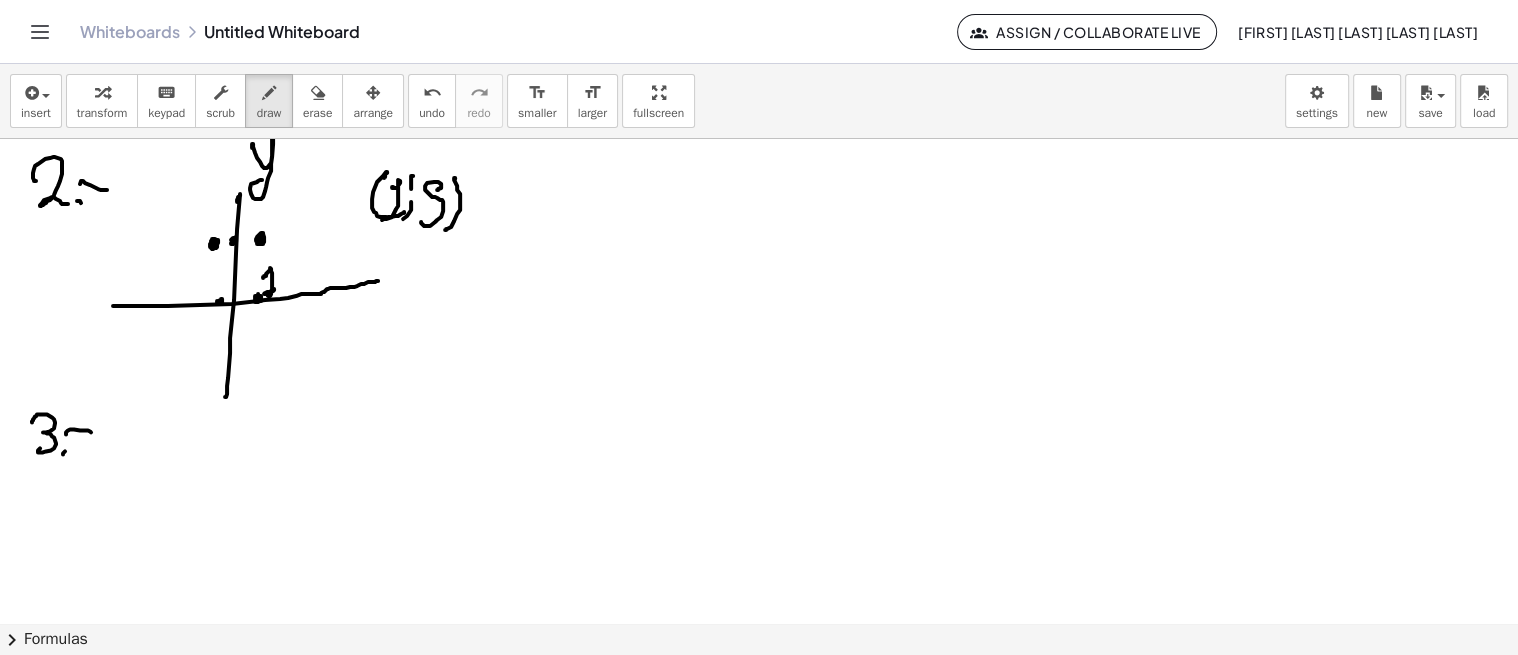 scroll, scrollTop: 468, scrollLeft: 0, axis: vertical 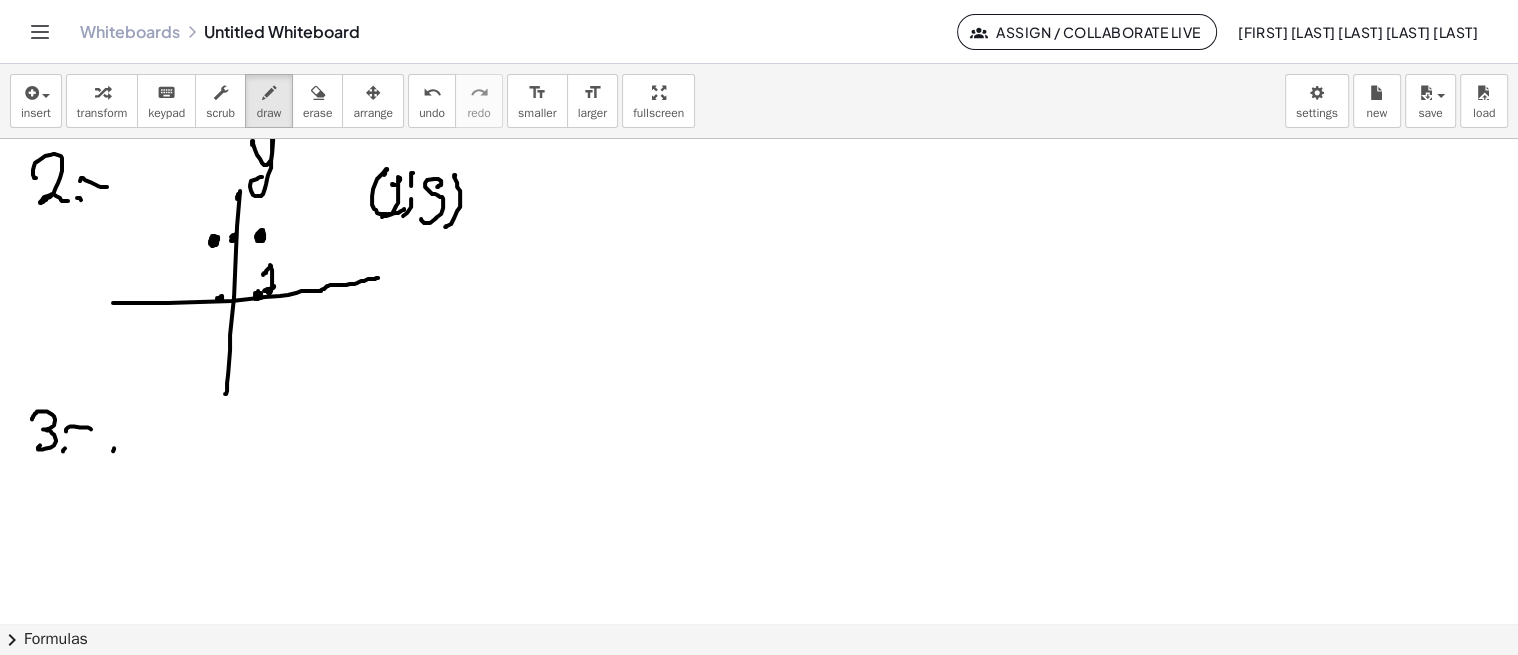 drag, startPoint x: 114, startPoint y: 447, endPoint x: 111, endPoint y: 506, distance: 59.07622 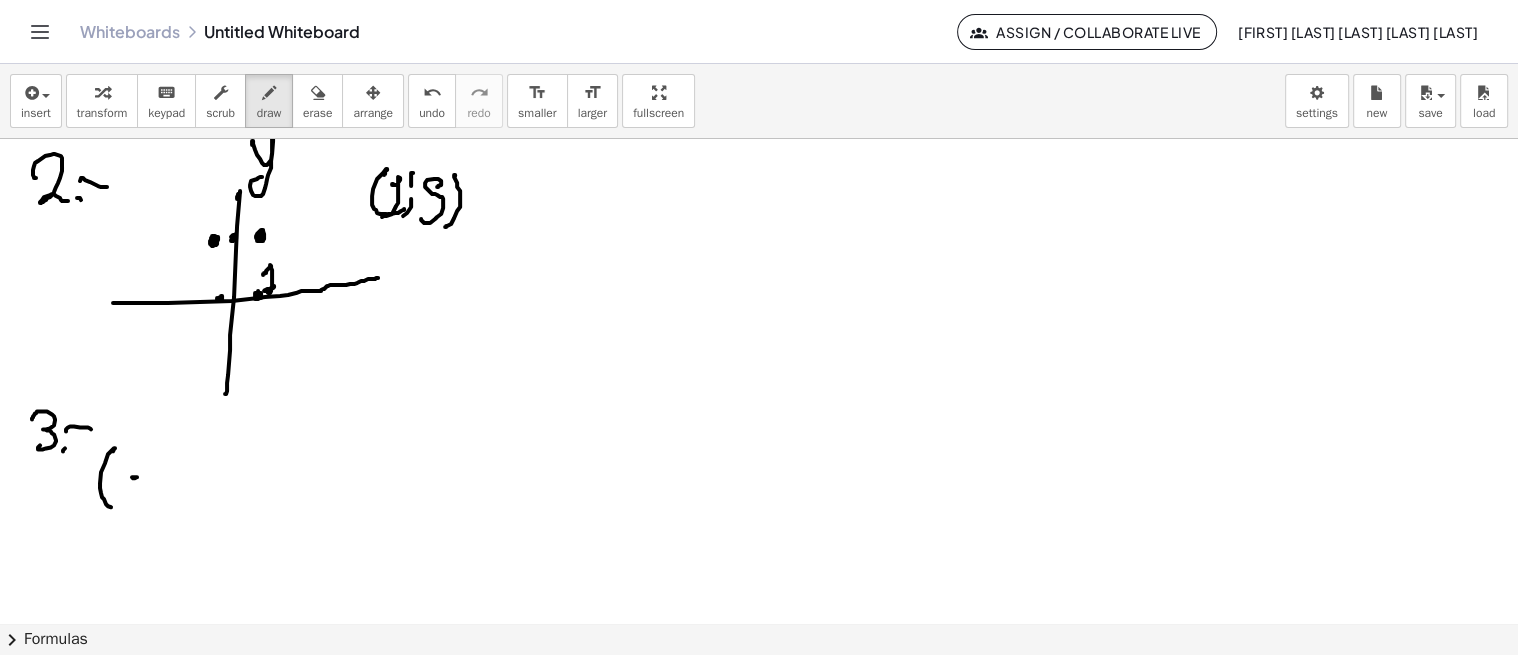 drag, startPoint x: 132, startPoint y: 476, endPoint x: 155, endPoint y: 478, distance: 23.086792 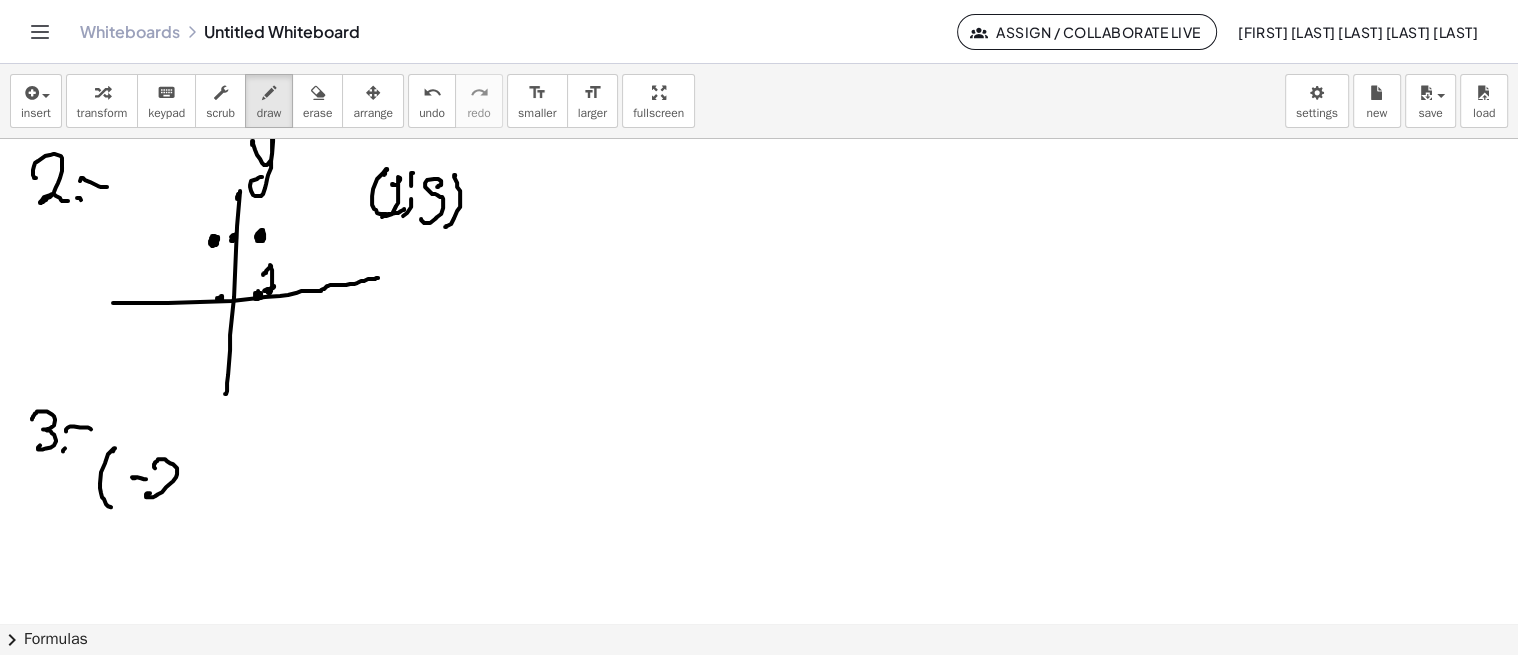 drag, startPoint x: 155, startPoint y: 467, endPoint x: 194, endPoint y: 497, distance: 49.20366 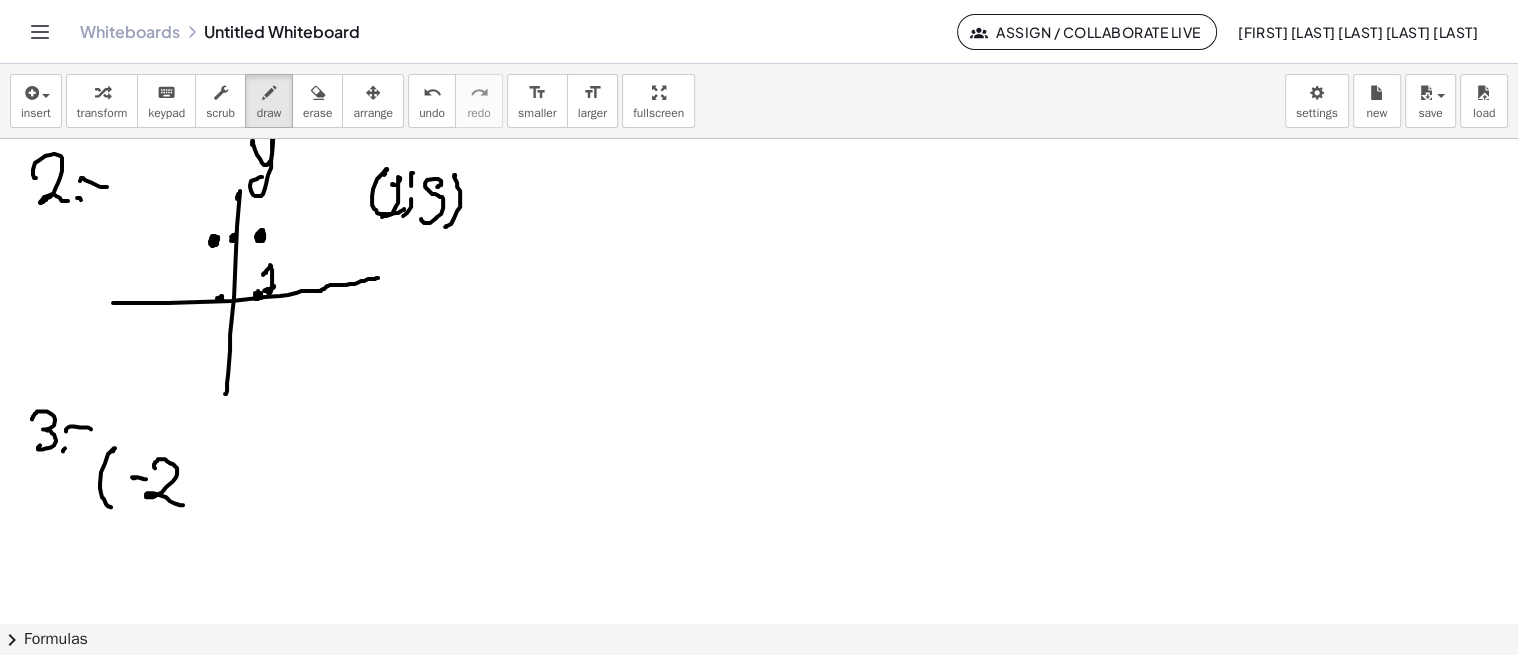 drag, startPoint x: 196, startPoint y: 501, endPoint x: 183, endPoint y: 507, distance: 14.3178215 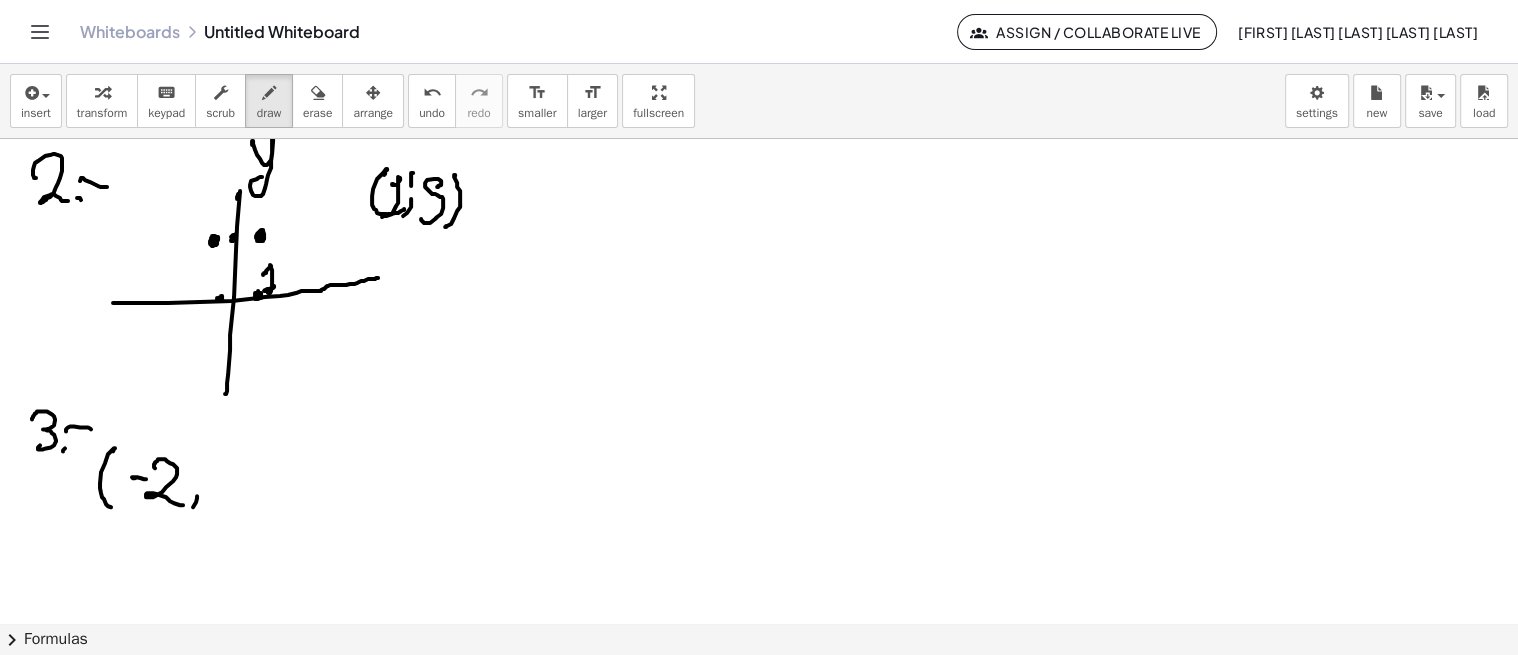 click at bounding box center (759, 212) 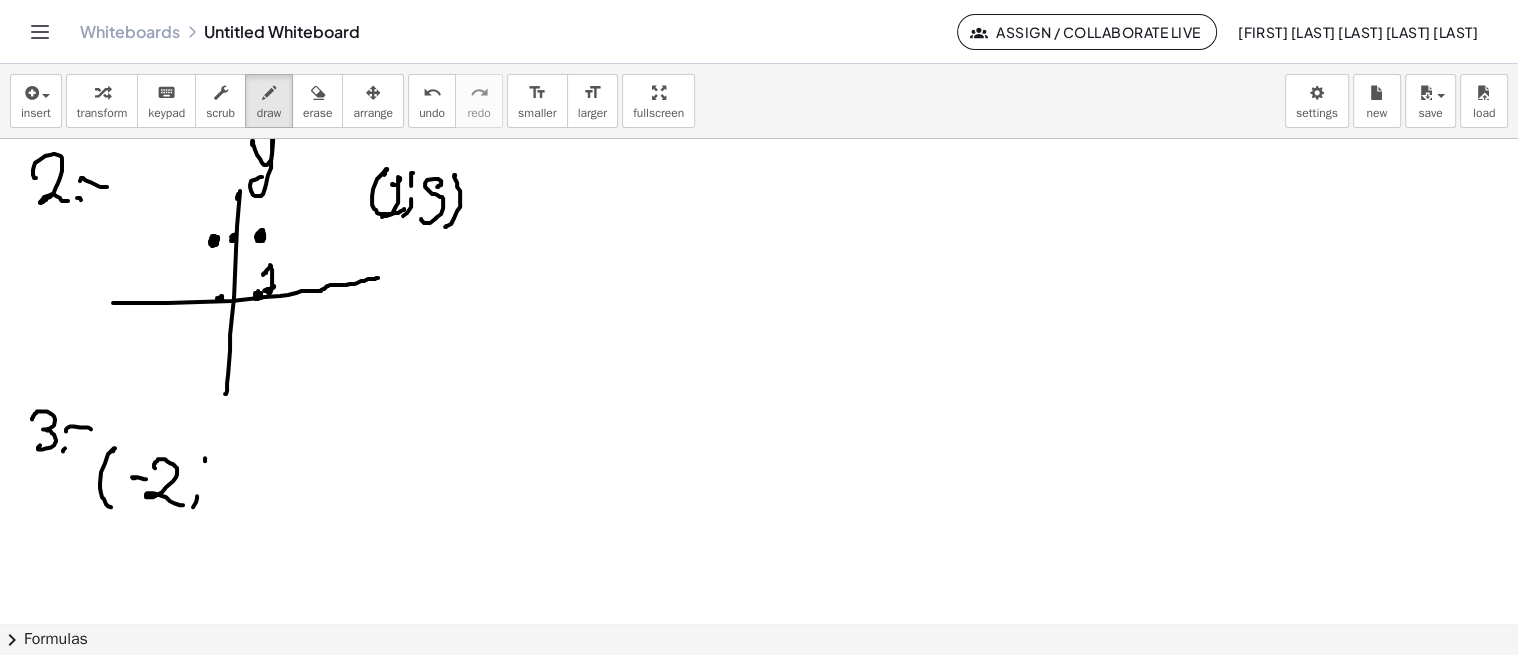 drag, startPoint x: 215, startPoint y: 483, endPoint x: 247, endPoint y: 488, distance: 32.38827 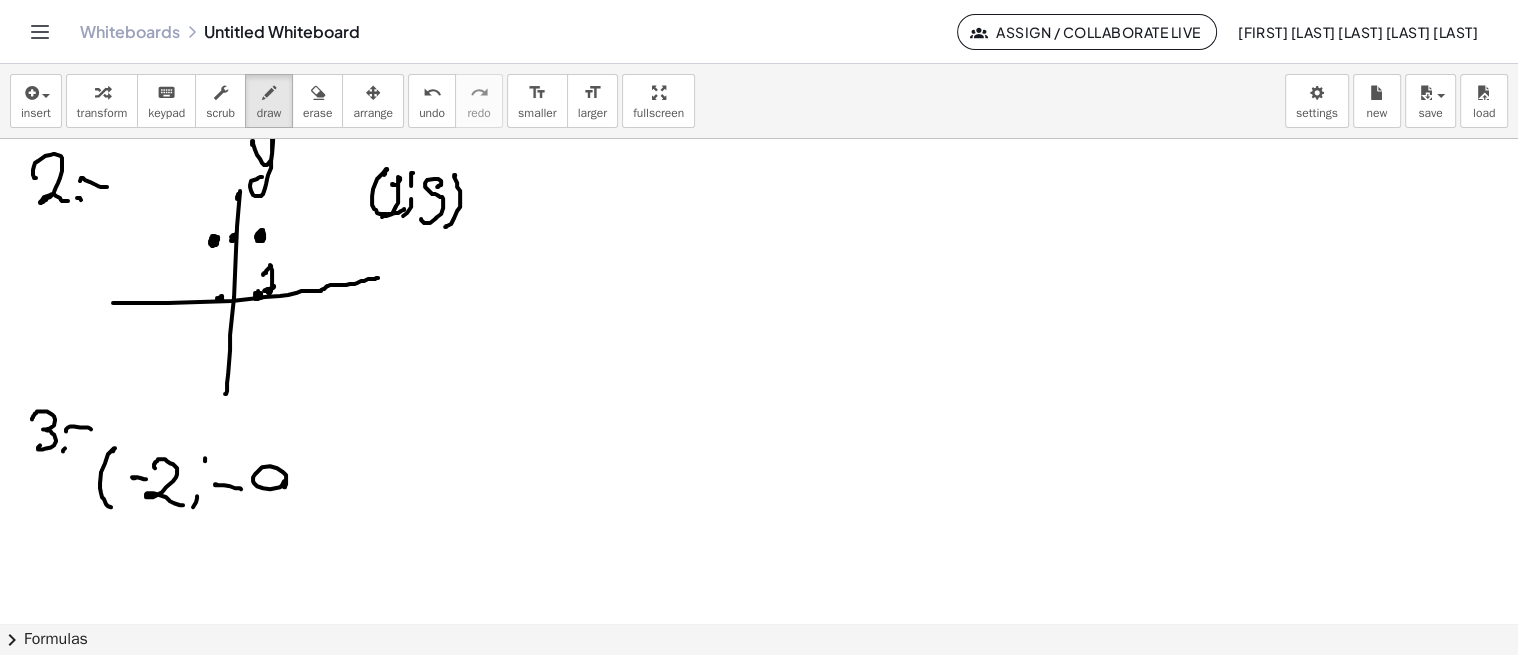 drag, startPoint x: 285, startPoint y: 486, endPoint x: 273, endPoint y: 518, distance: 34.176014 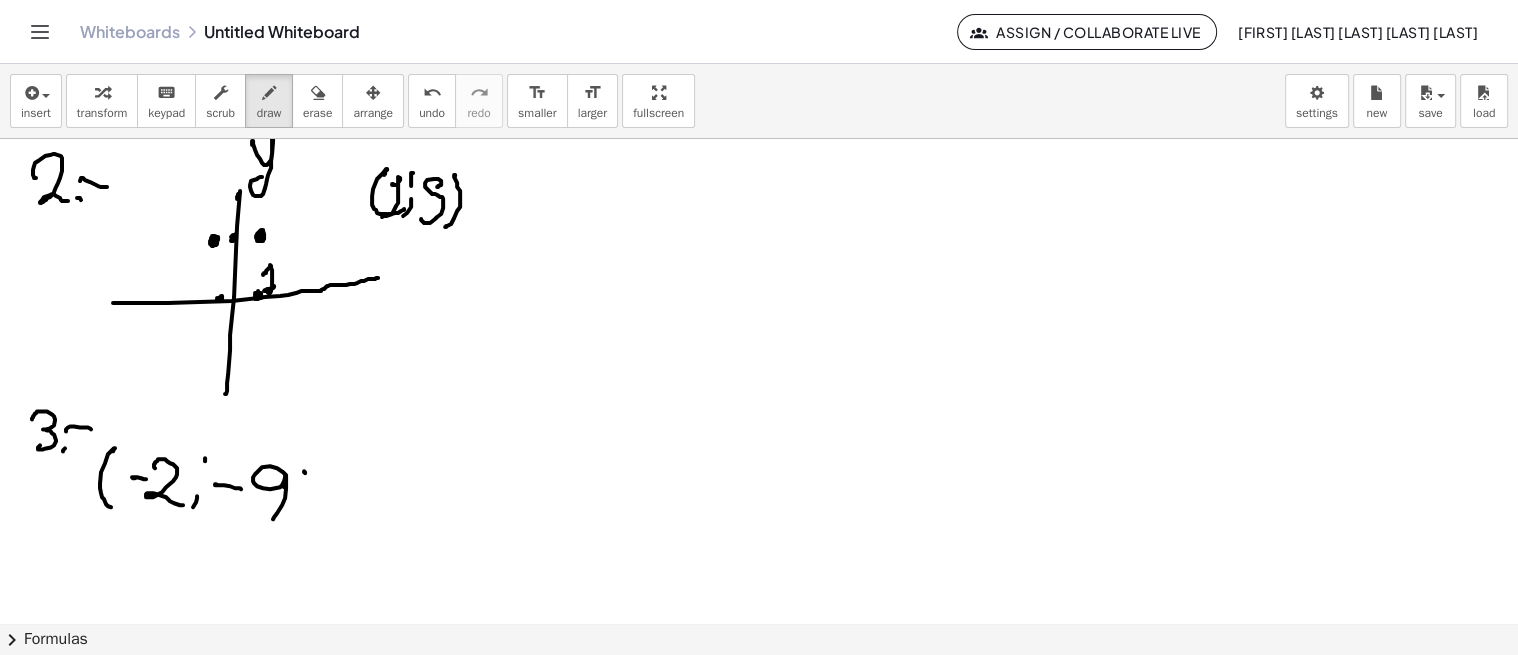 drag, startPoint x: 304, startPoint y: 471, endPoint x: 295, endPoint y: 530, distance: 59.682495 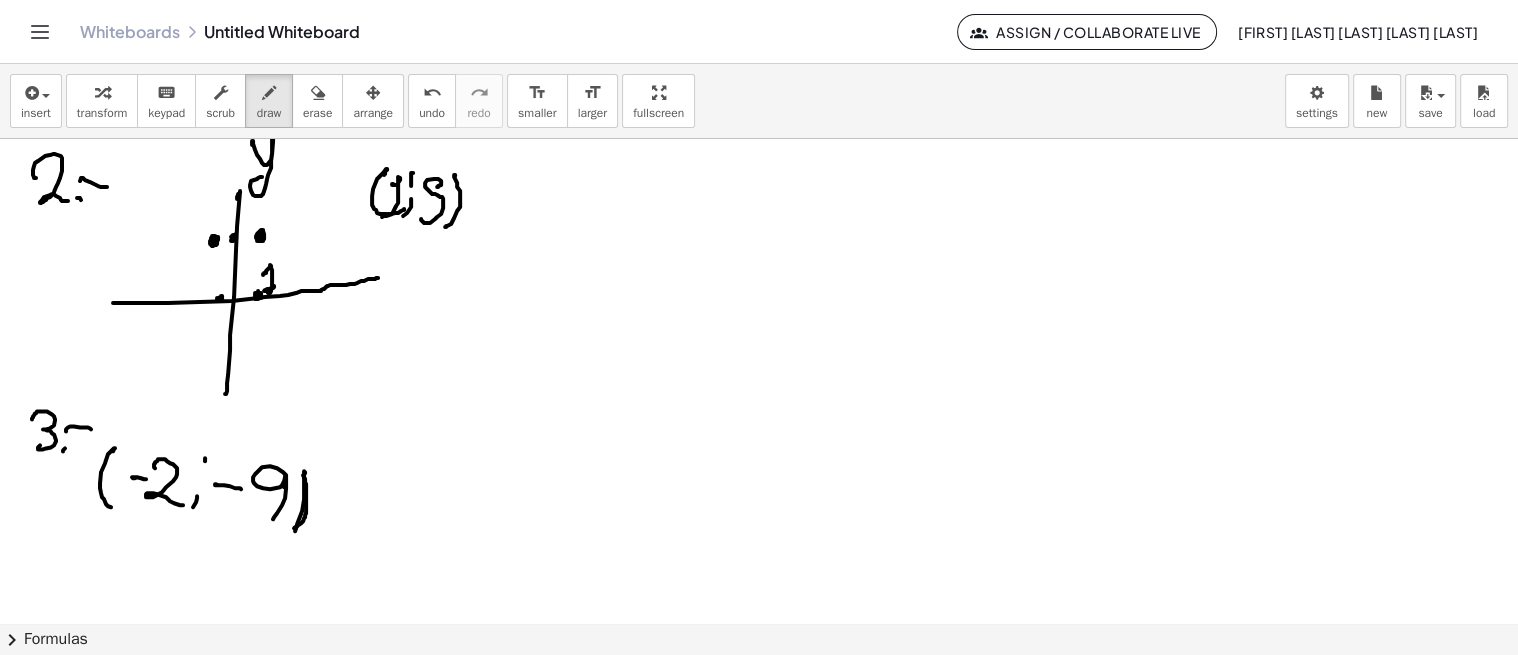 drag, startPoint x: 298, startPoint y: 524, endPoint x: 300, endPoint y: 464, distance: 60.033325 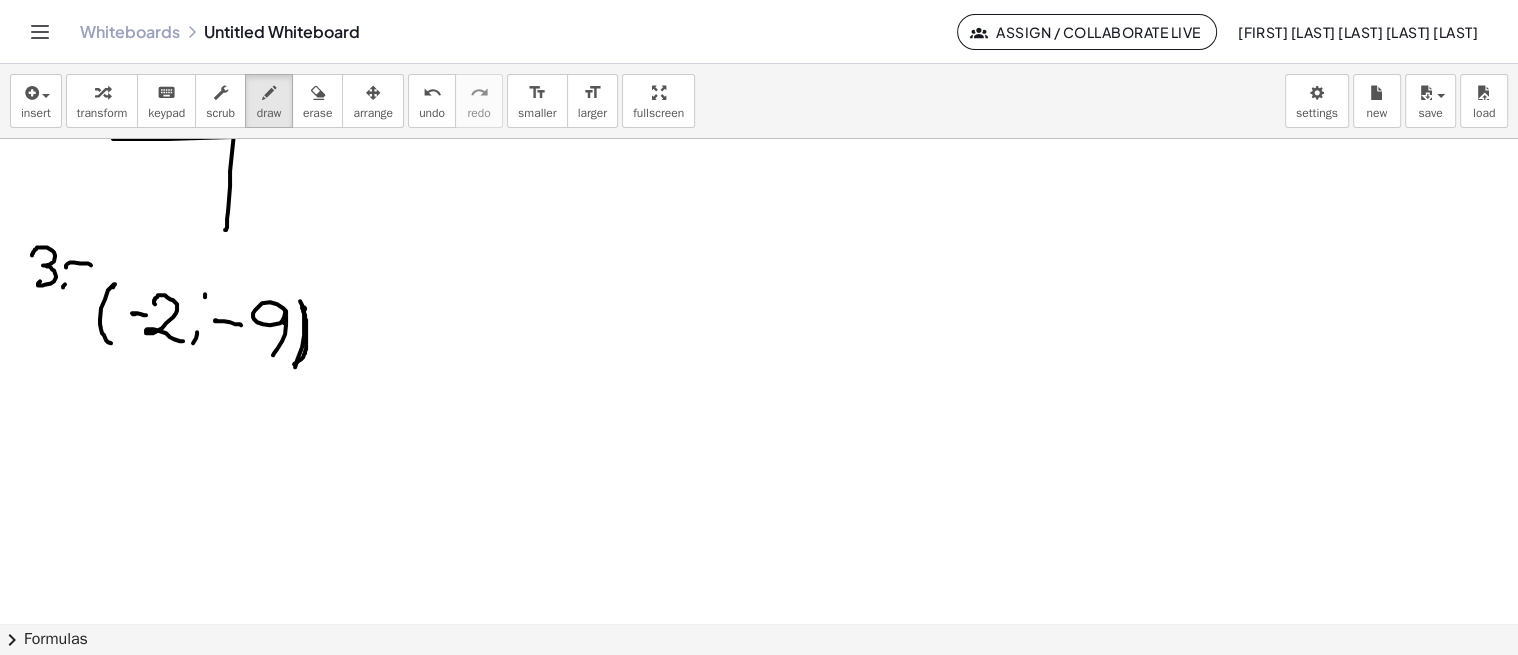 scroll, scrollTop: 630, scrollLeft: 0, axis: vertical 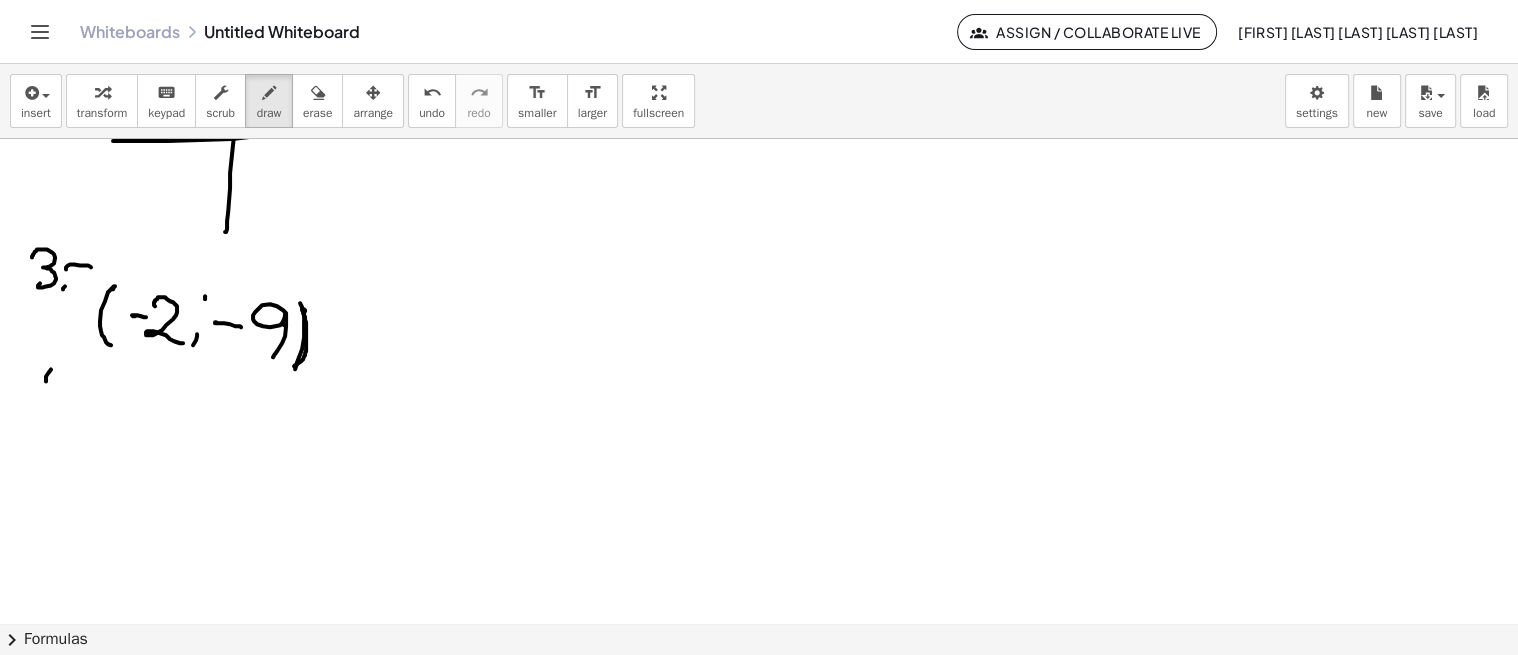 drag, startPoint x: 46, startPoint y: 378, endPoint x: 90, endPoint y: 391, distance: 45.88028 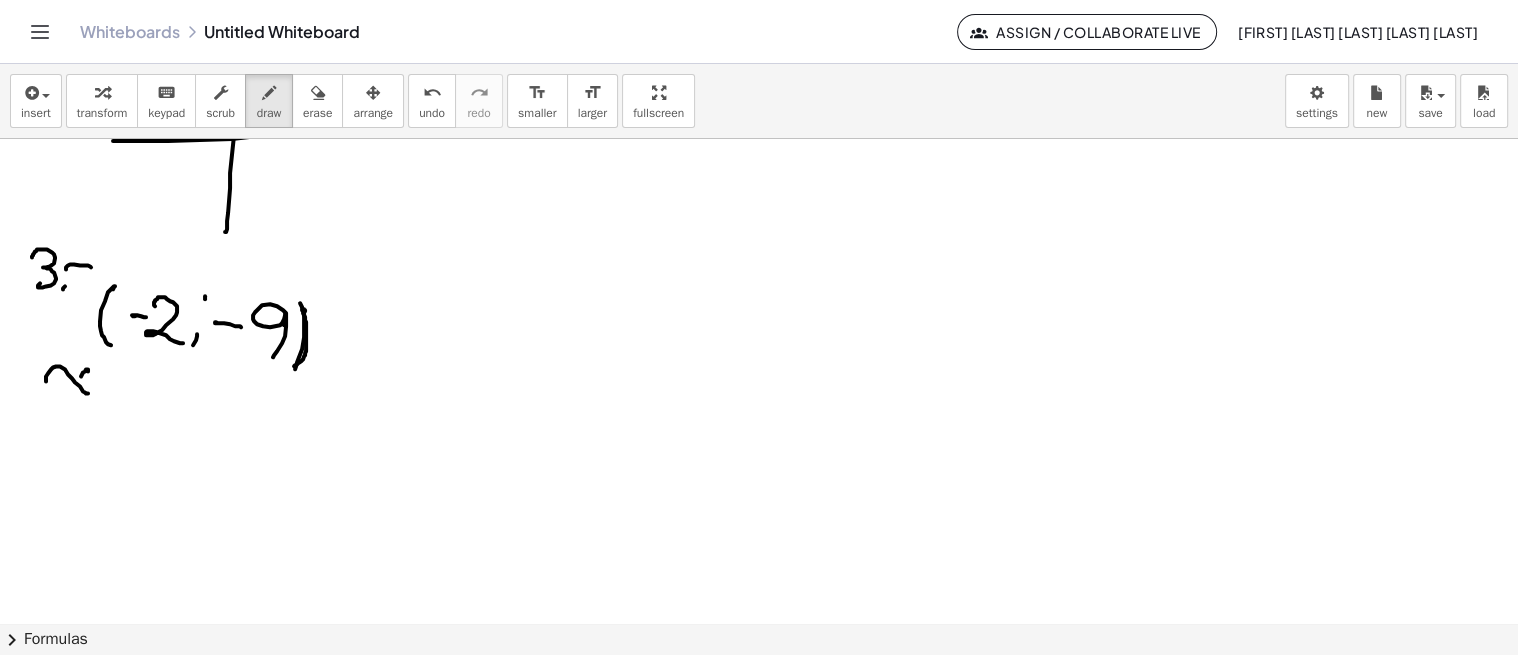 drag, startPoint x: 86, startPoint y: 368, endPoint x: 68, endPoint y: 397, distance: 34.132095 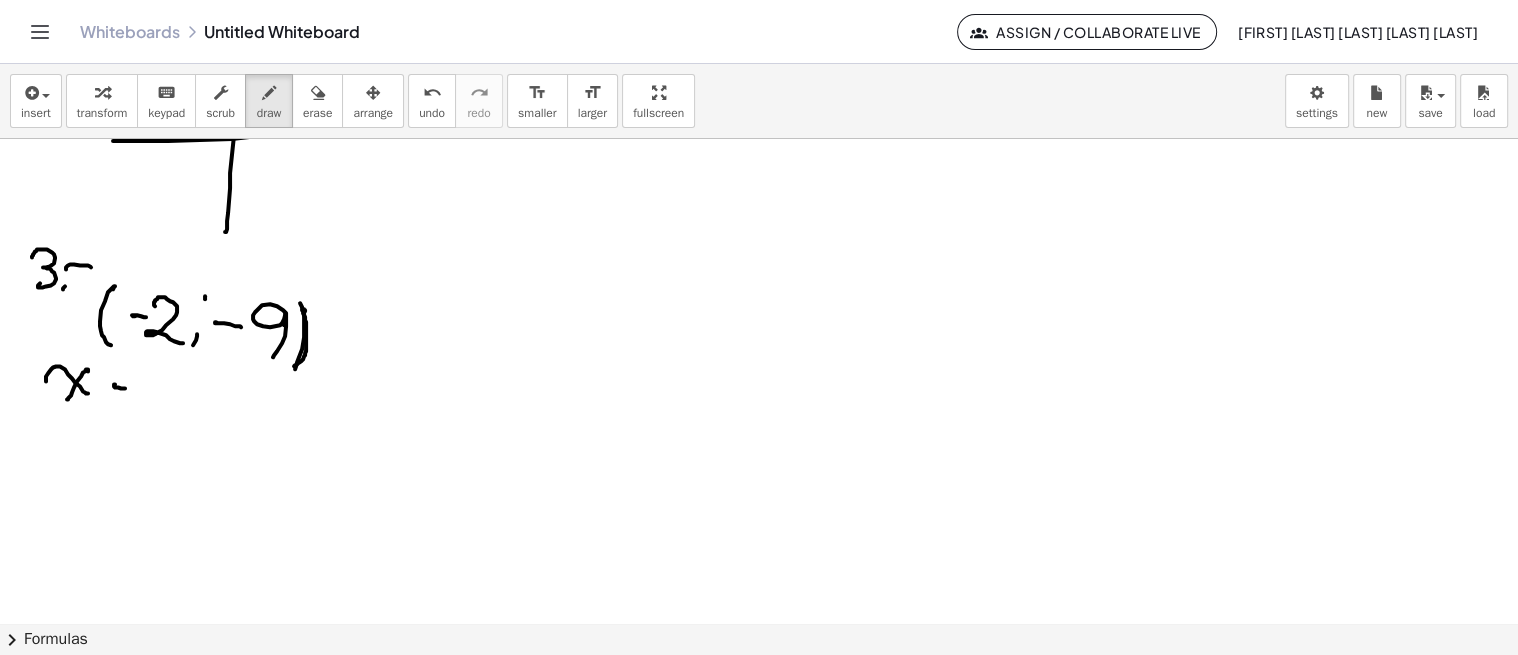 drag, startPoint x: 114, startPoint y: 385, endPoint x: 133, endPoint y: 388, distance: 19.235384 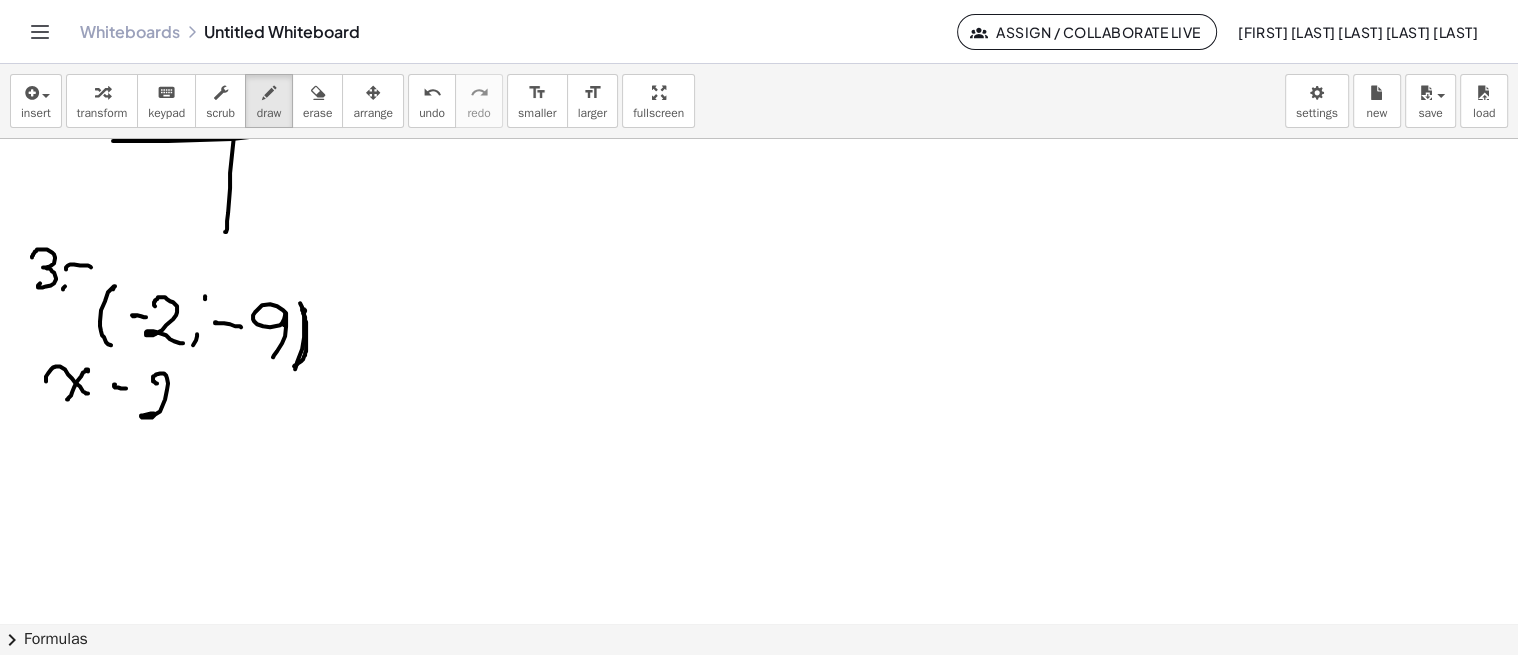 drag, startPoint x: 155, startPoint y: 381, endPoint x: 186, endPoint y: 408, distance: 41.109608 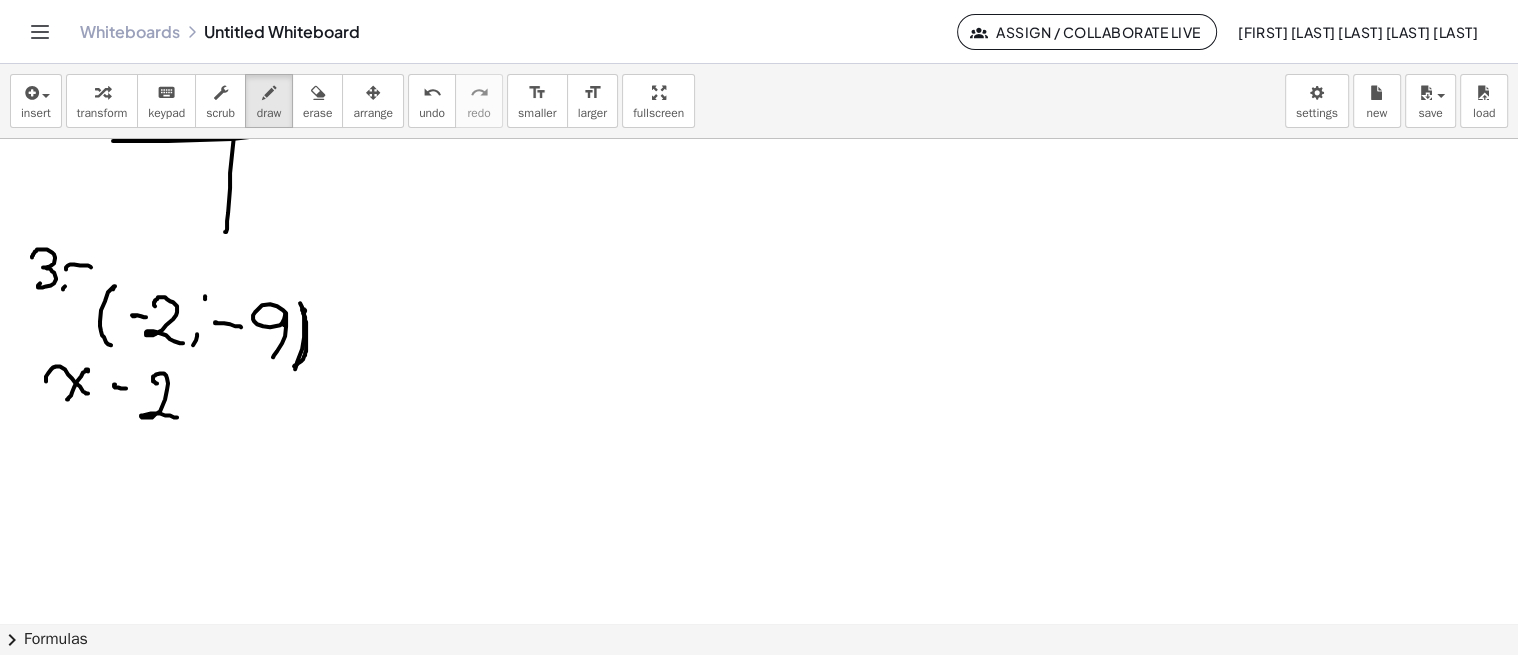drag, startPoint x: 188, startPoint y: 420, endPoint x: 173, endPoint y: 441, distance: 25.806976 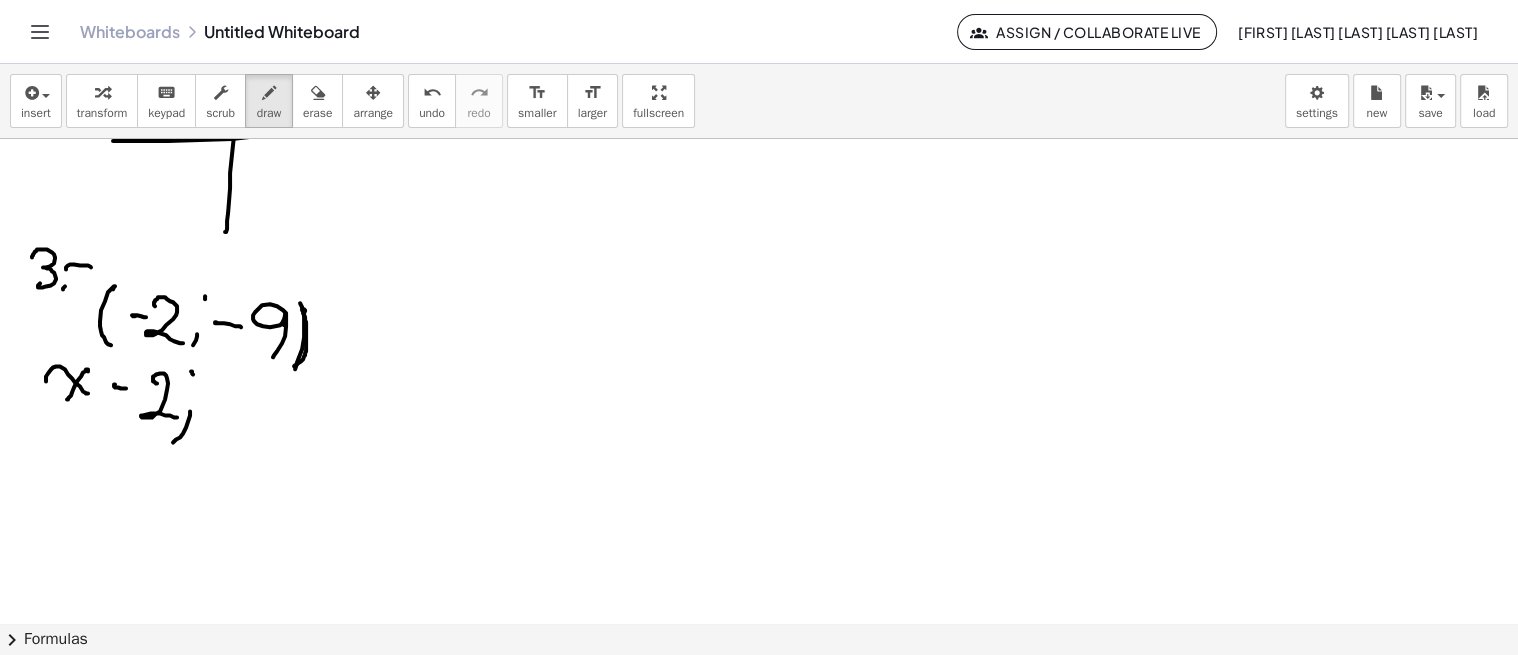 drag, startPoint x: 193, startPoint y: 373, endPoint x: 226, endPoint y: 393, distance: 38.587563 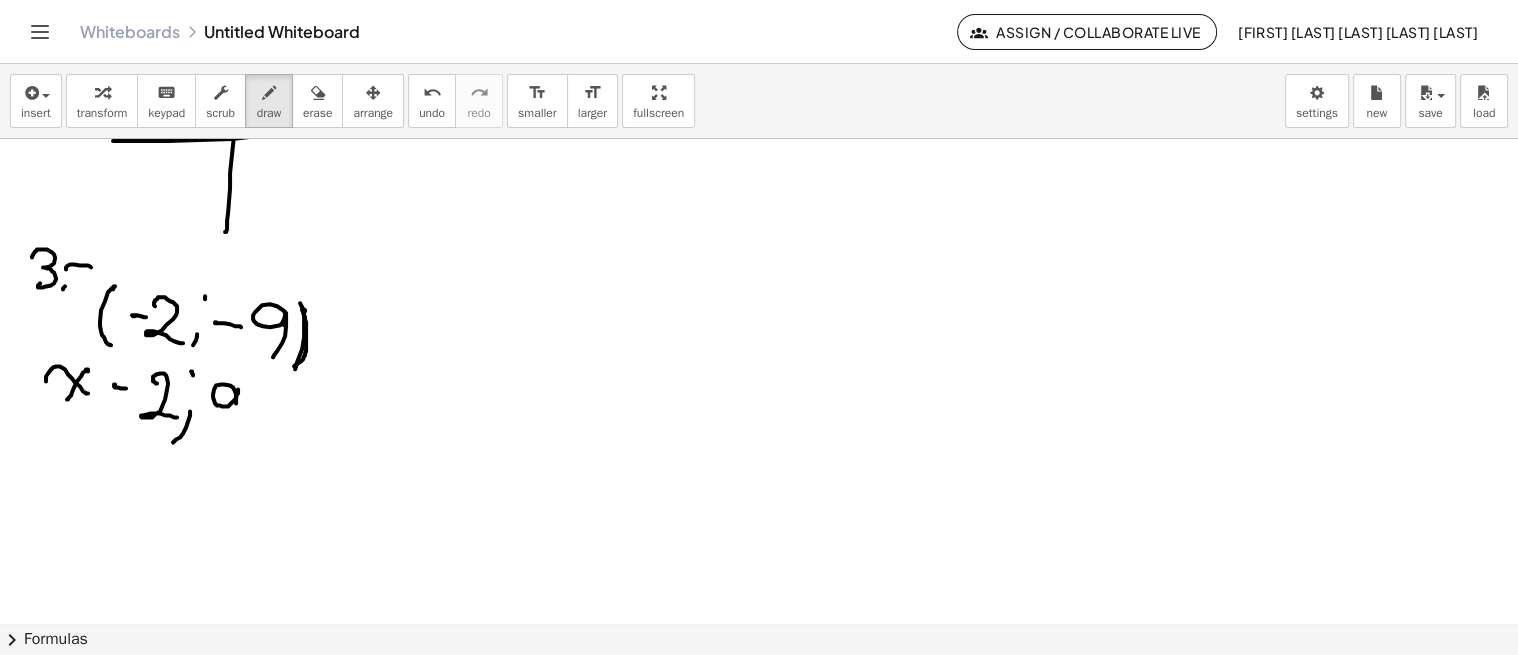drag, startPoint x: 236, startPoint y: 402, endPoint x: 241, endPoint y: 442, distance: 40.311287 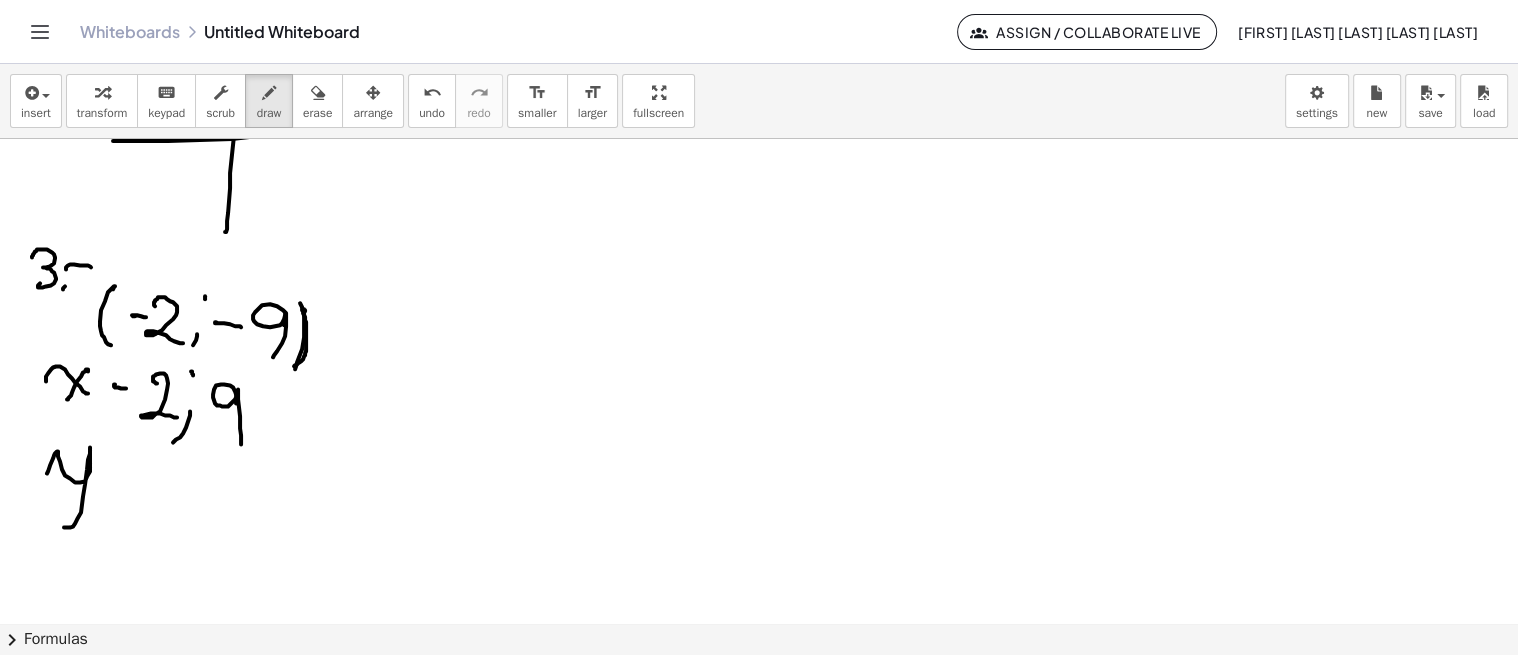 drag, startPoint x: 55, startPoint y: 452, endPoint x: 82, endPoint y: 505, distance: 59.48109 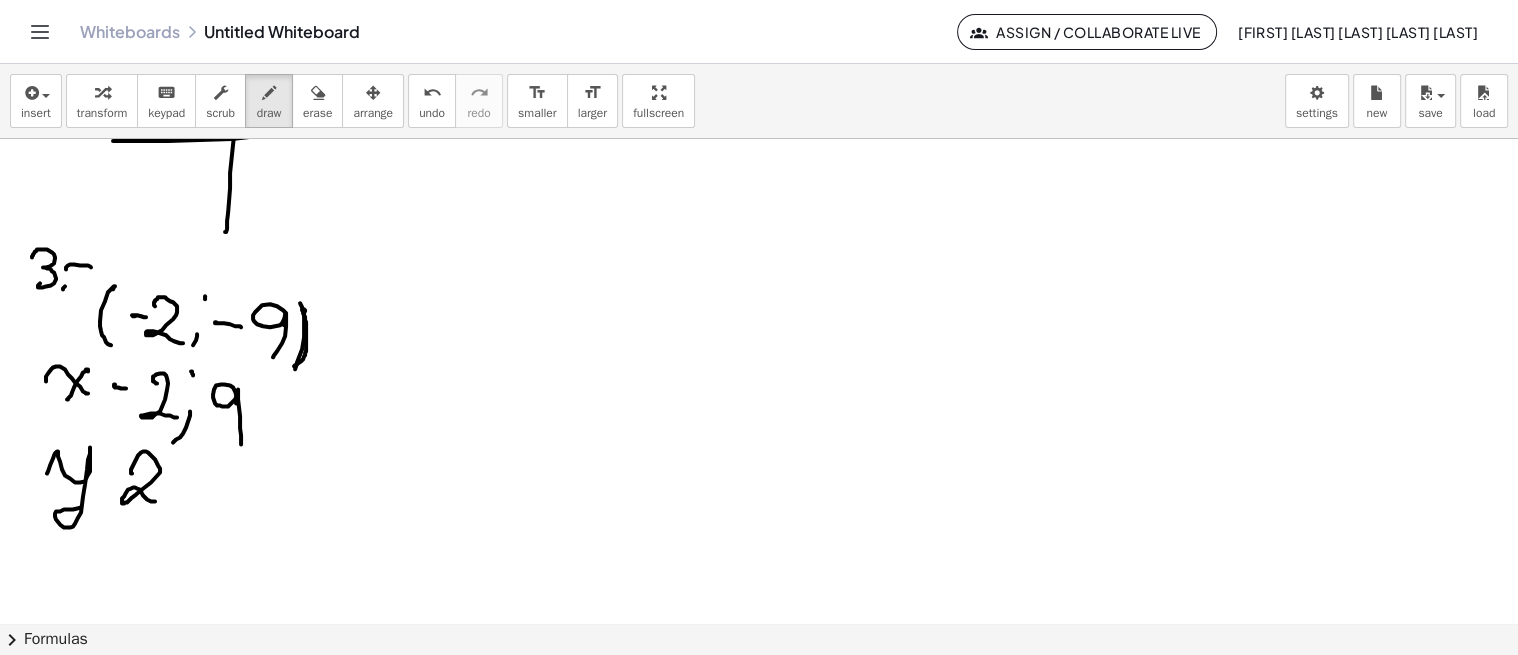 drag, startPoint x: 131, startPoint y: 472, endPoint x: 167, endPoint y: 496, distance: 43.266617 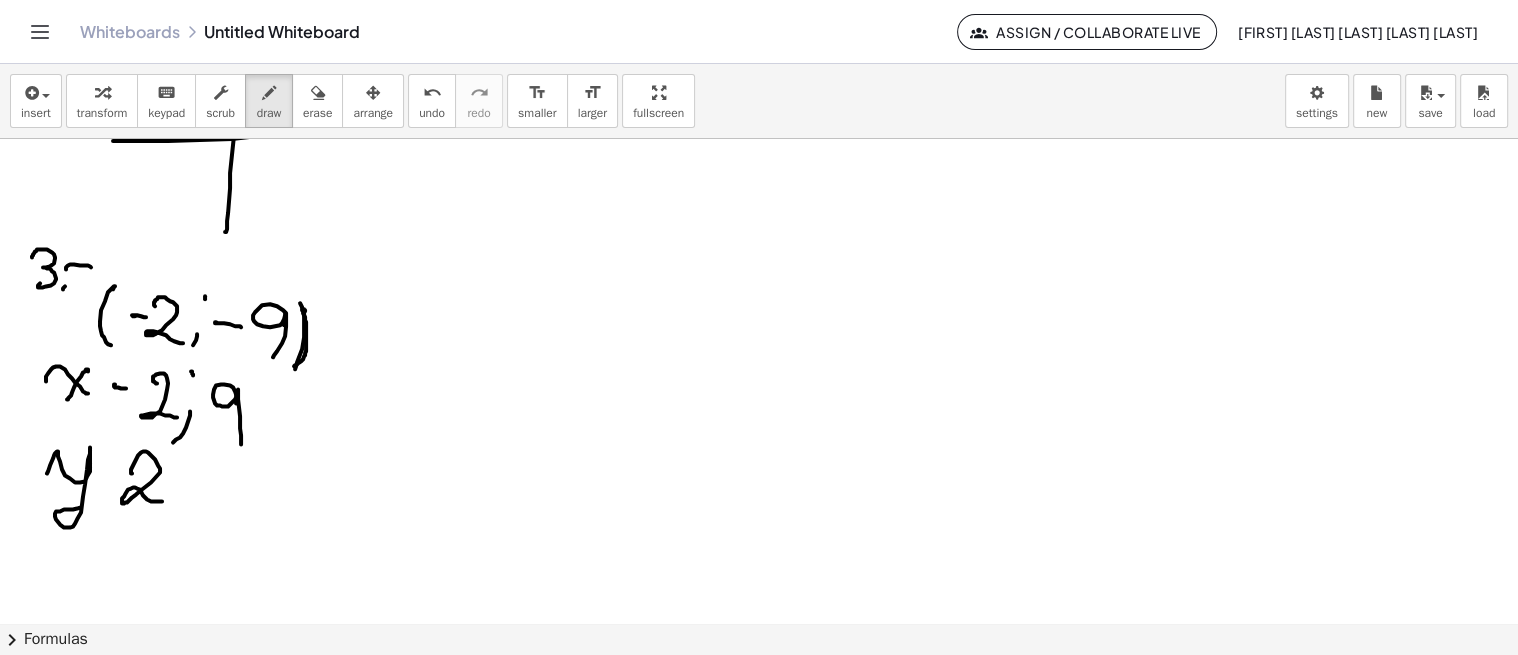 click at bounding box center (759, 236) 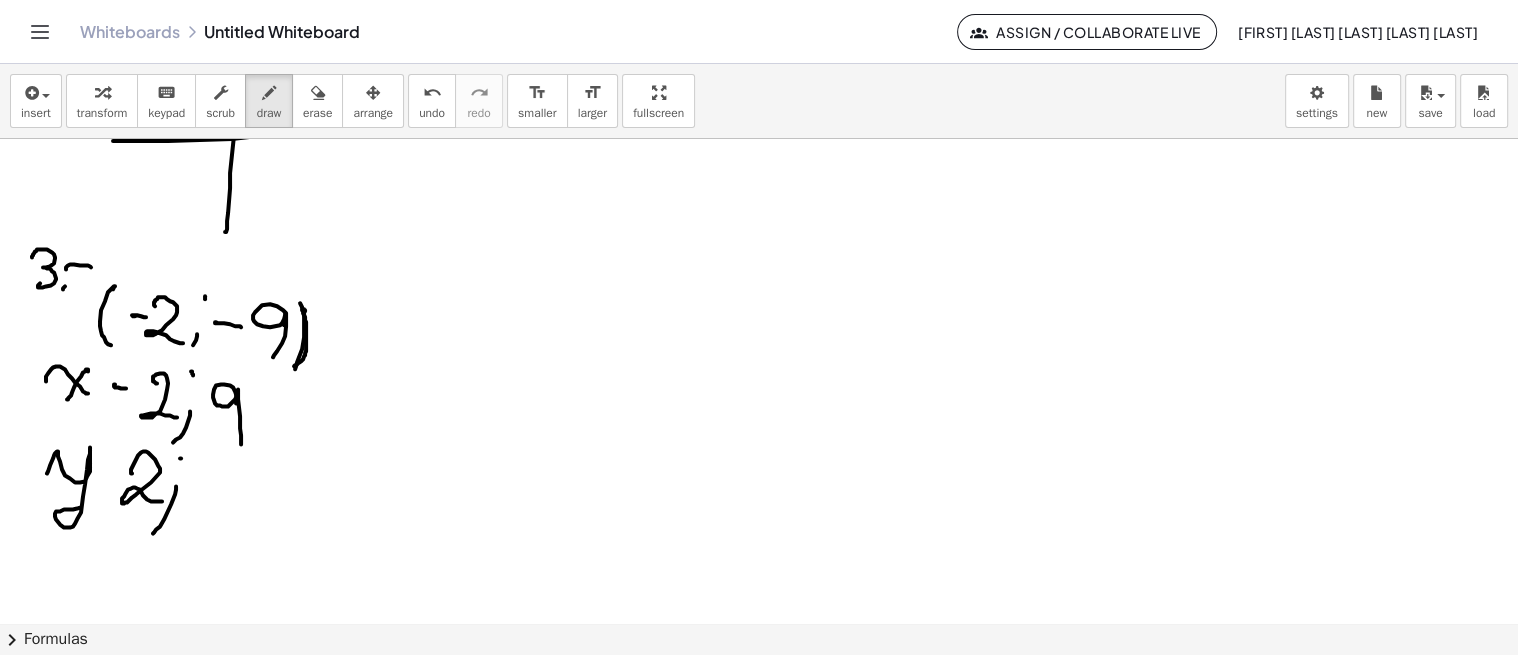 click at bounding box center [759, 236] 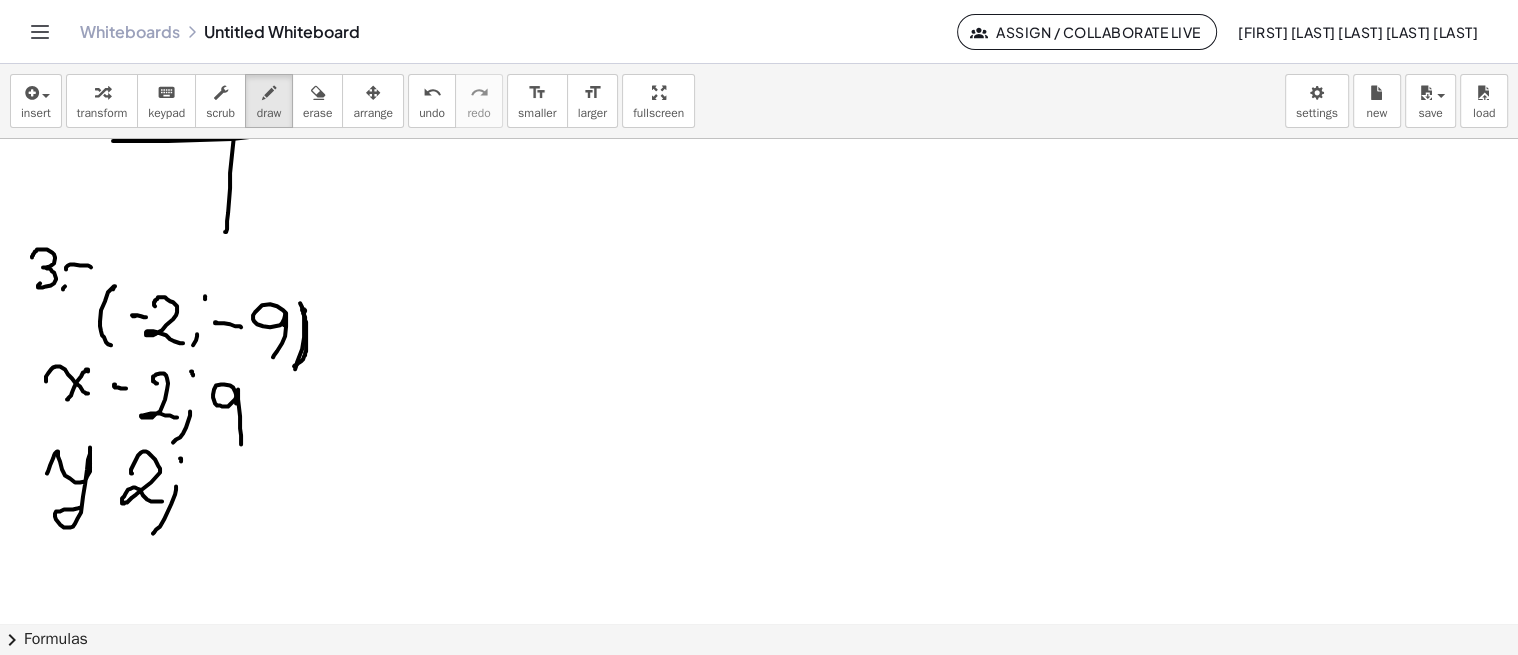 drag, startPoint x: 180, startPoint y: 481, endPoint x: 206, endPoint y: 485, distance: 26.305893 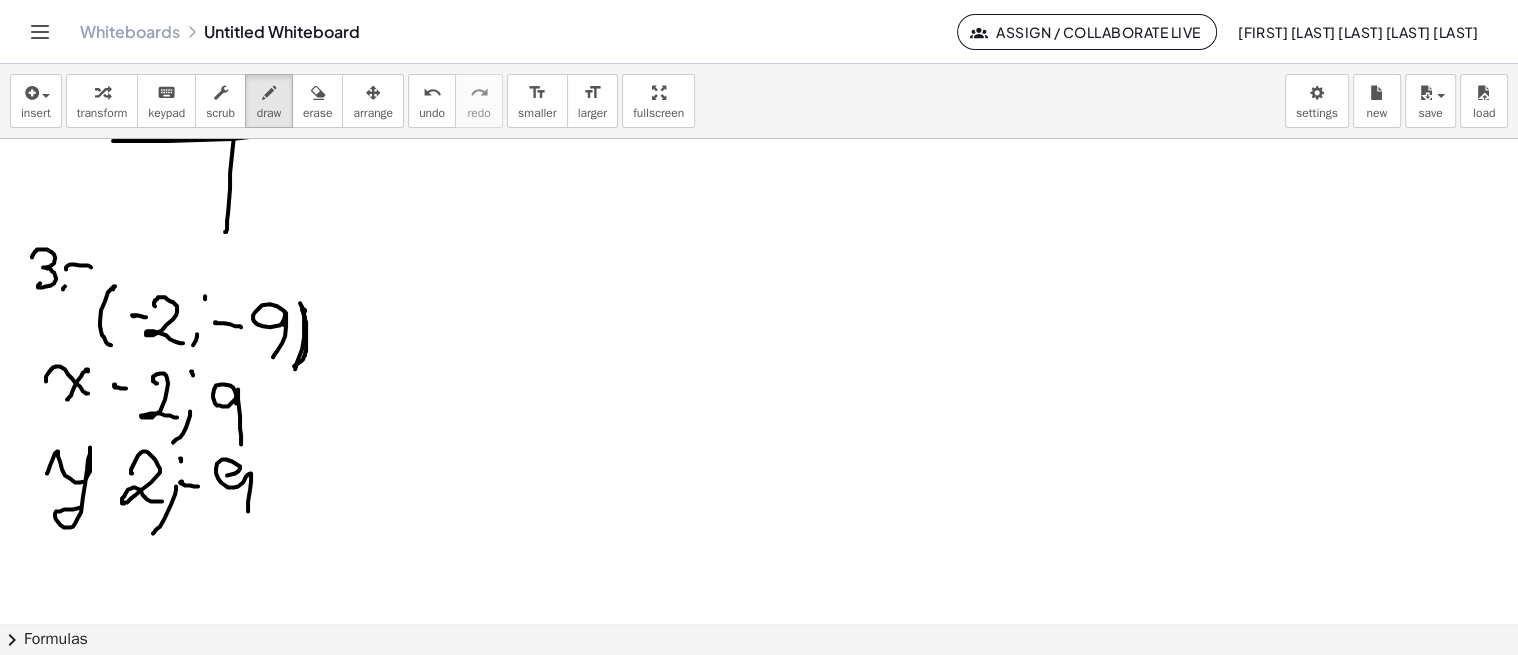 drag, startPoint x: 238, startPoint y: 470, endPoint x: 244, endPoint y: 520, distance: 50.358715 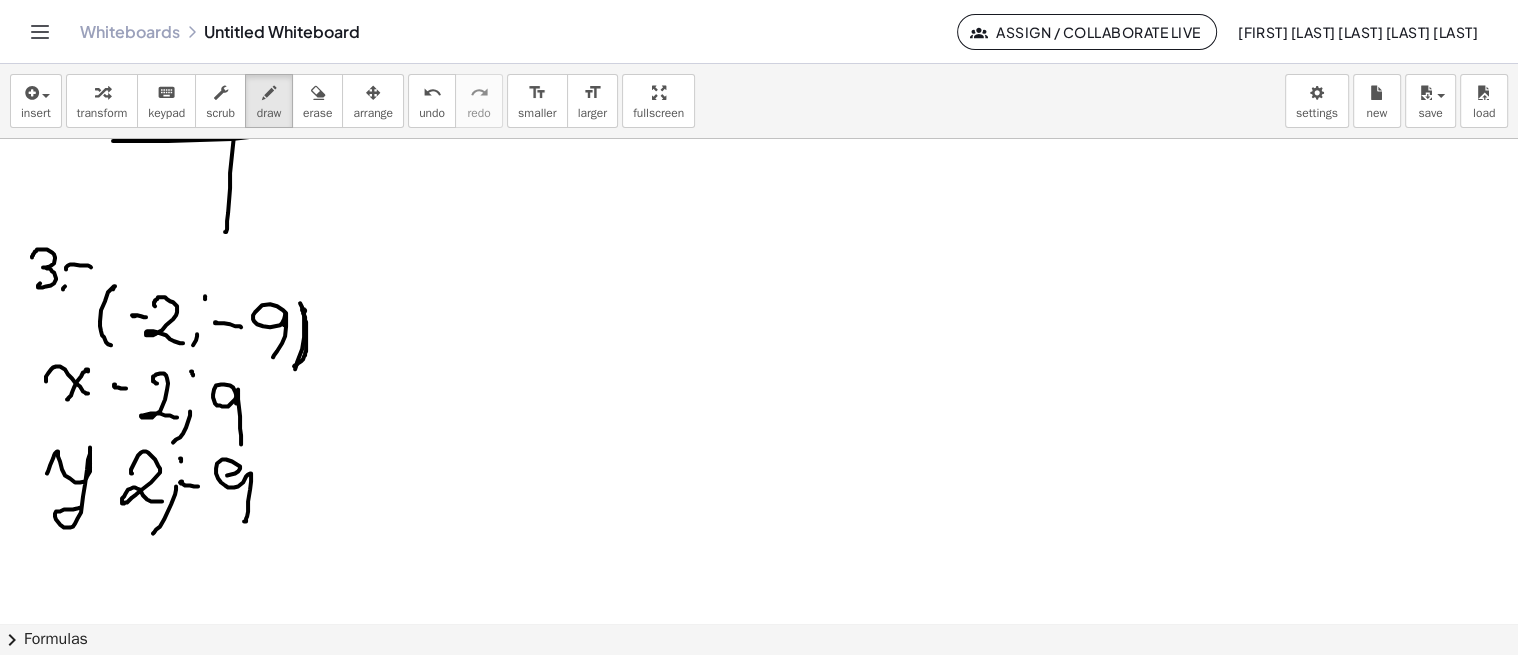 scroll, scrollTop: 650, scrollLeft: 0, axis: vertical 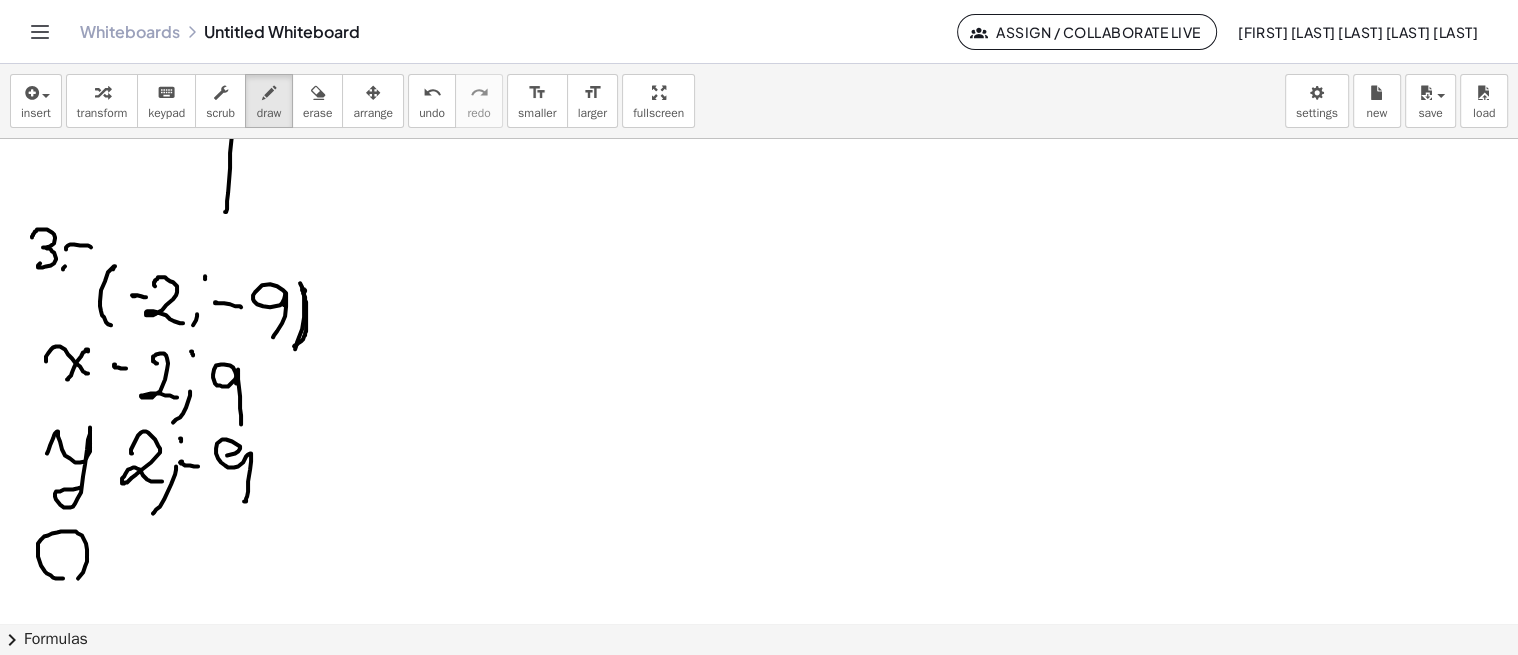 drag, startPoint x: 63, startPoint y: 577, endPoint x: 48, endPoint y: 582, distance: 15.811388 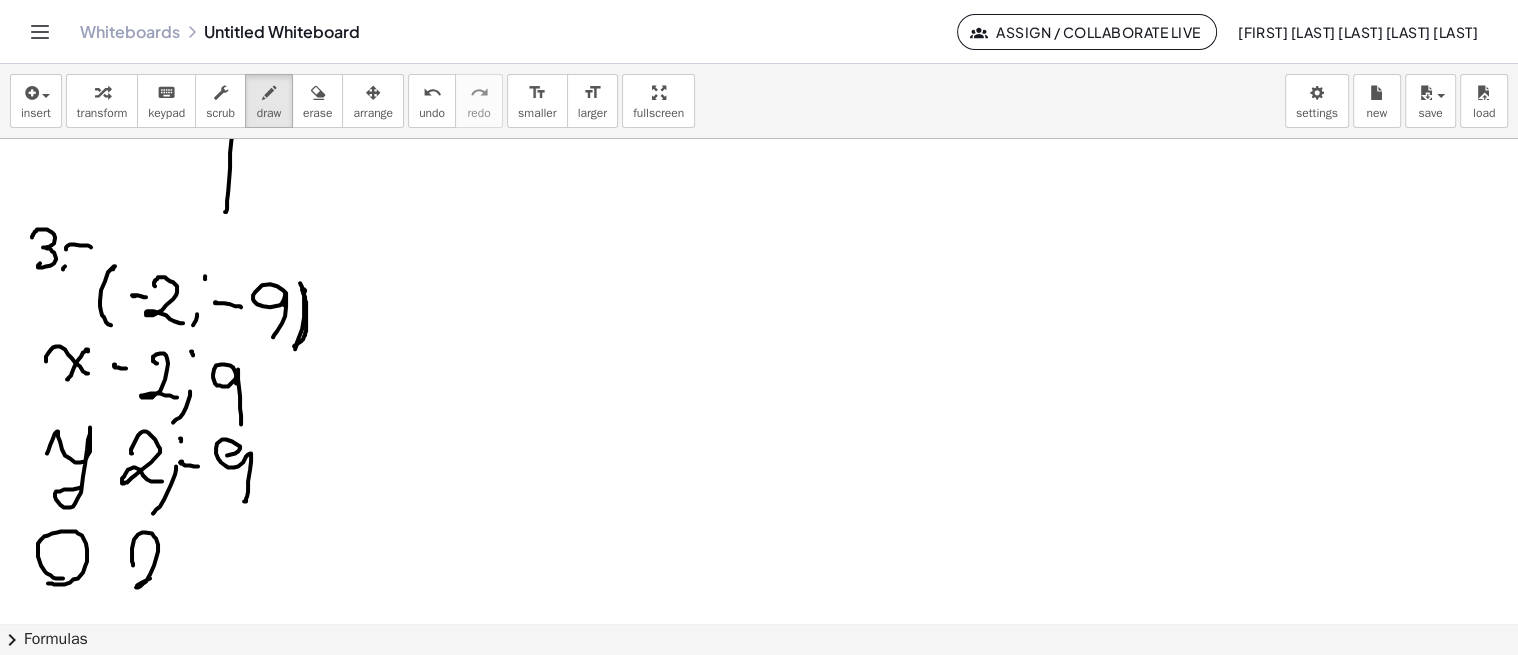 drag, startPoint x: 138, startPoint y: 533, endPoint x: 168, endPoint y: 576, distance: 52.43091 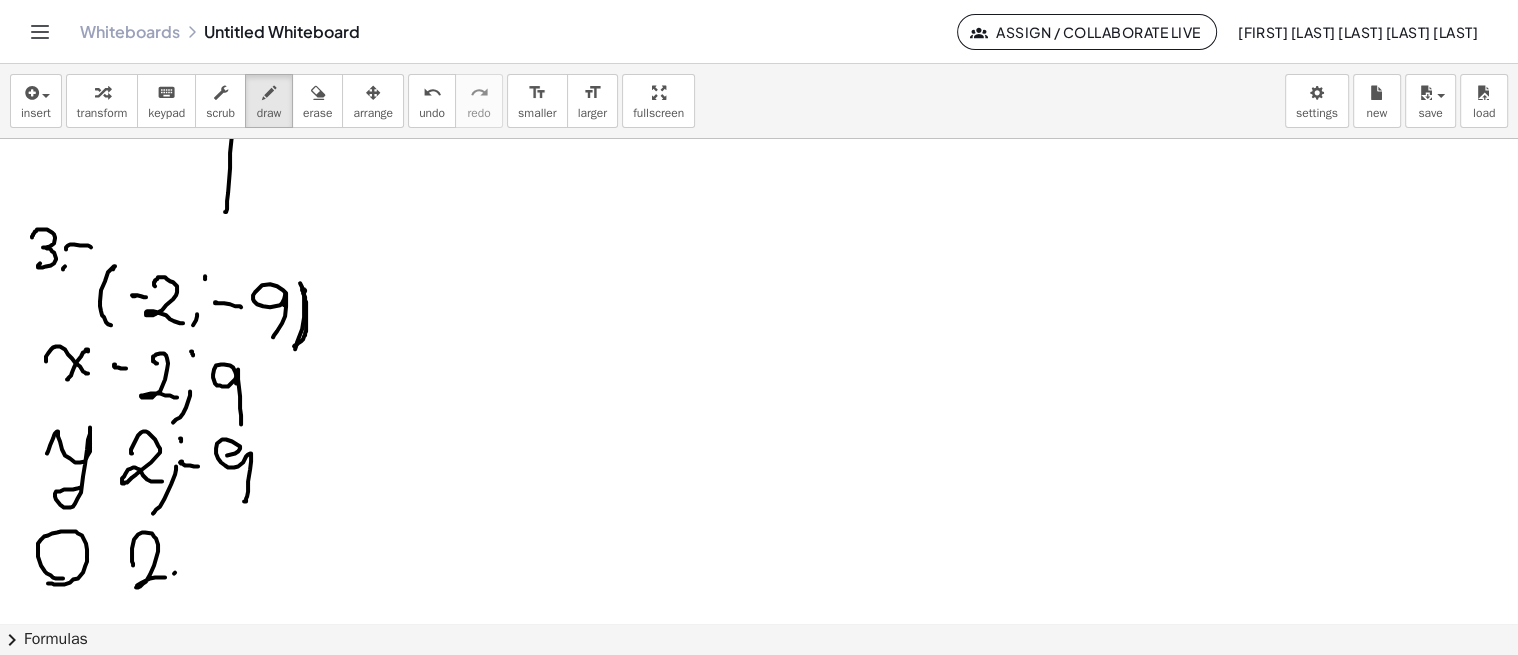 click at bounding box center (759, 216) 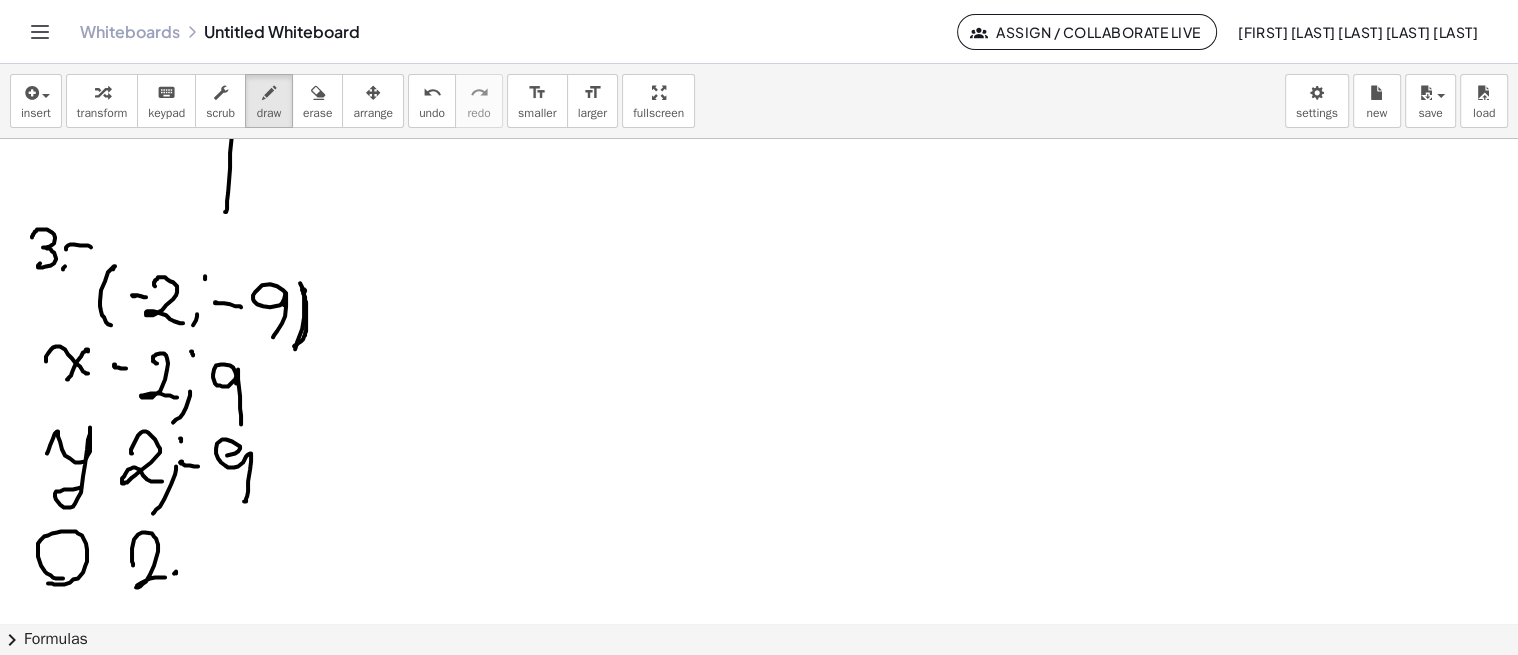 click at bounding box center [759, 216] 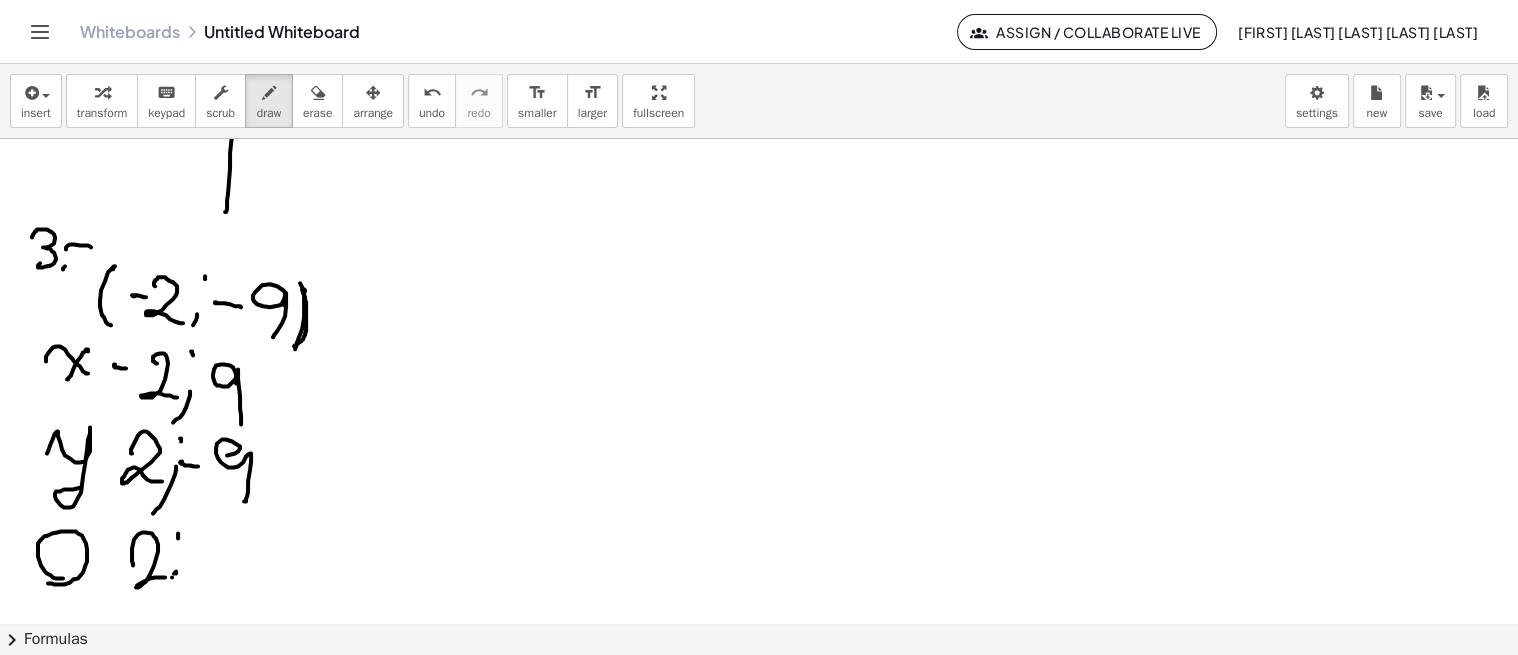 drag, startPoint x: 172, startPoint y: 576, endPoint x: 162, endPoint y: 595, distance: 21.470911 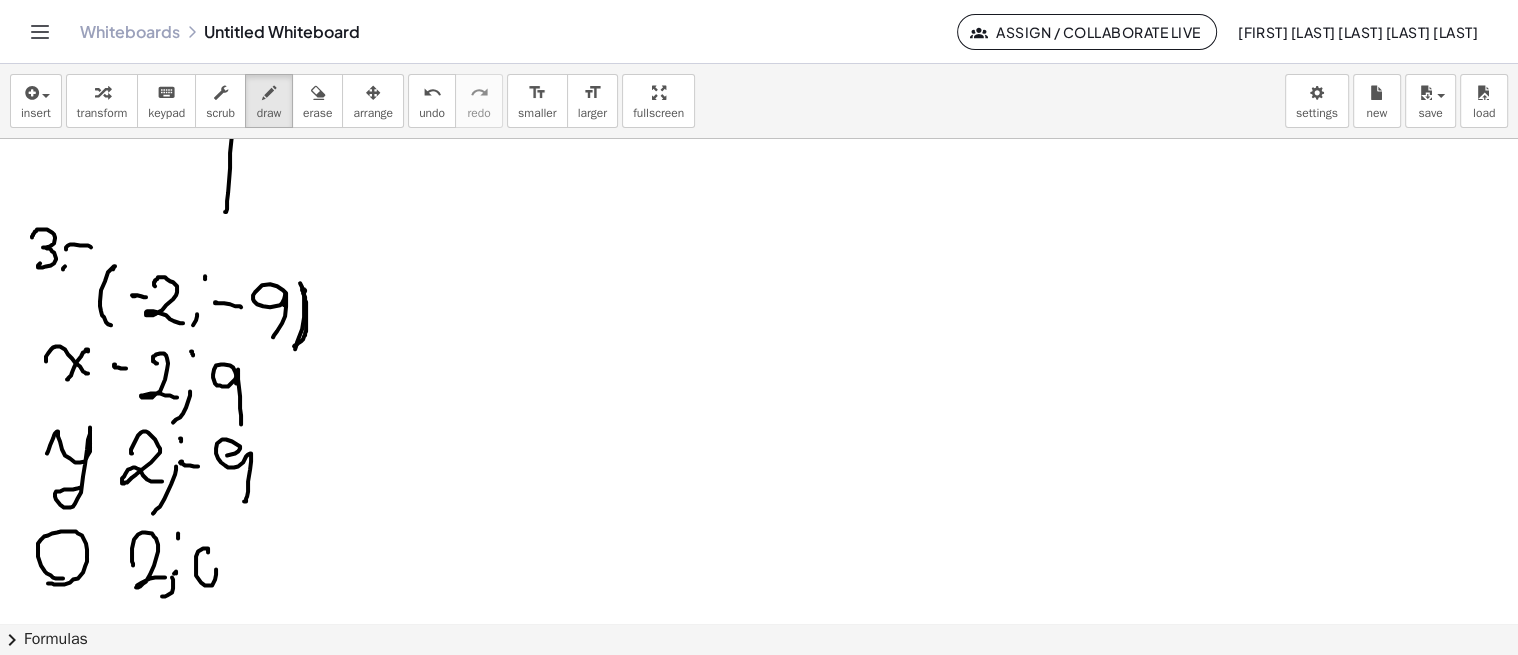 drag, startPoint x: 208, startPoint y: 550, endPoint x: 216, endPoint y: 613, distance: 63.505905 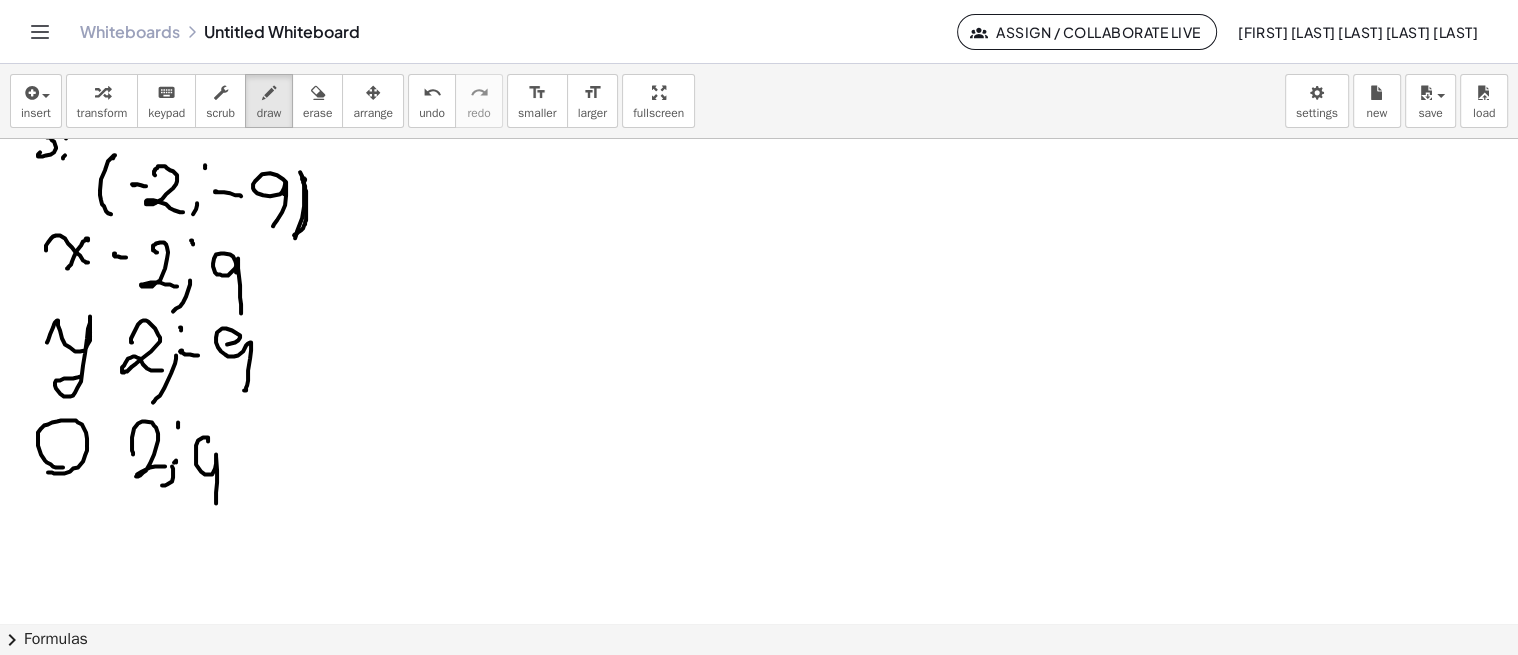 scroll, scrollTop: 774, scrollLeft: 0, axis: vertical 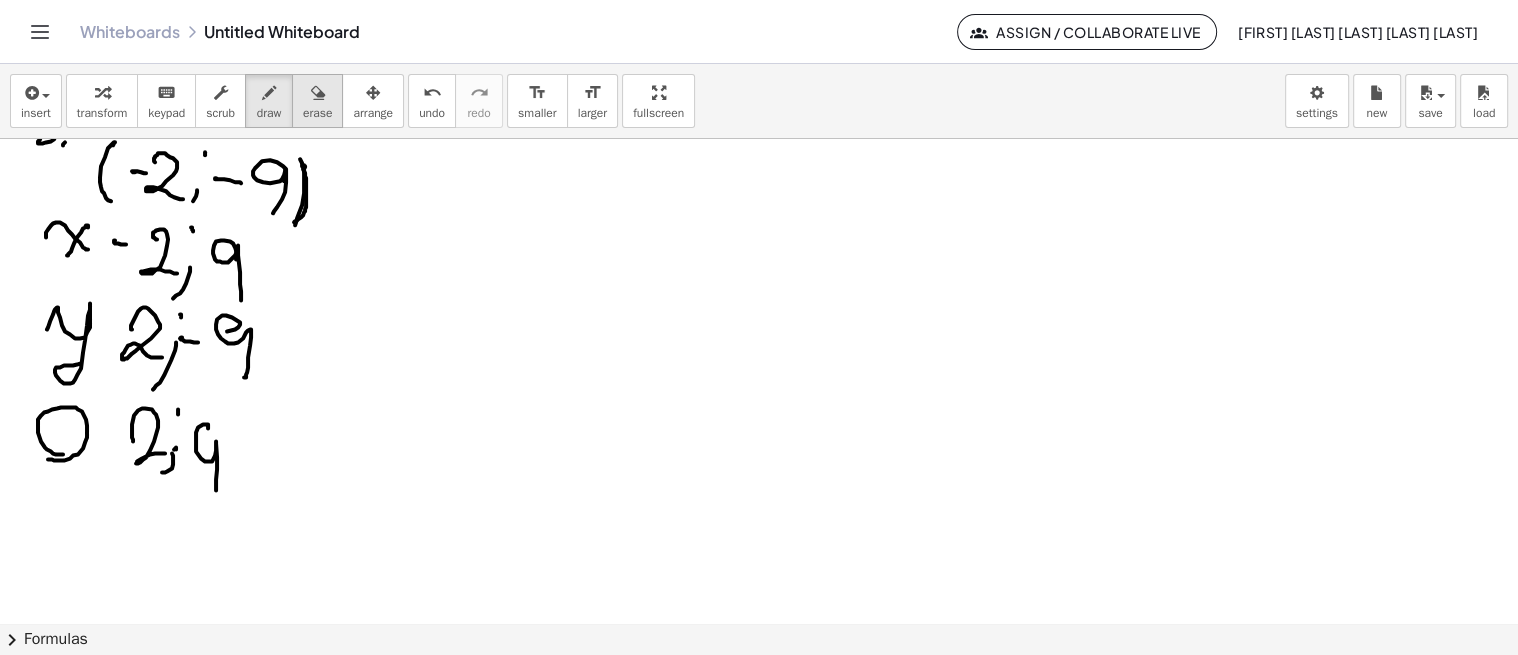 click at bounding box center (318, 93) 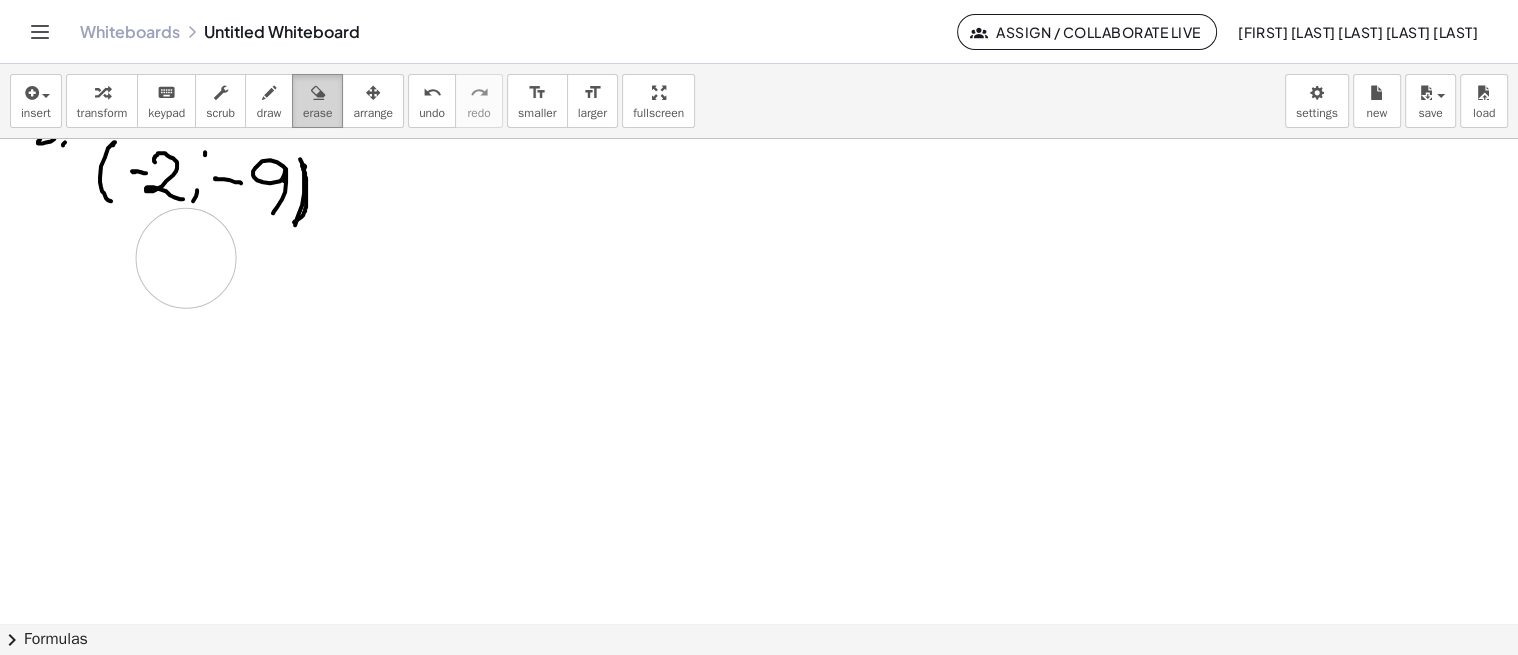 drag, startPoint x: 244, startPoint y: 443, endPoint x: 294, endPoint y: 125, distance: 321.90683 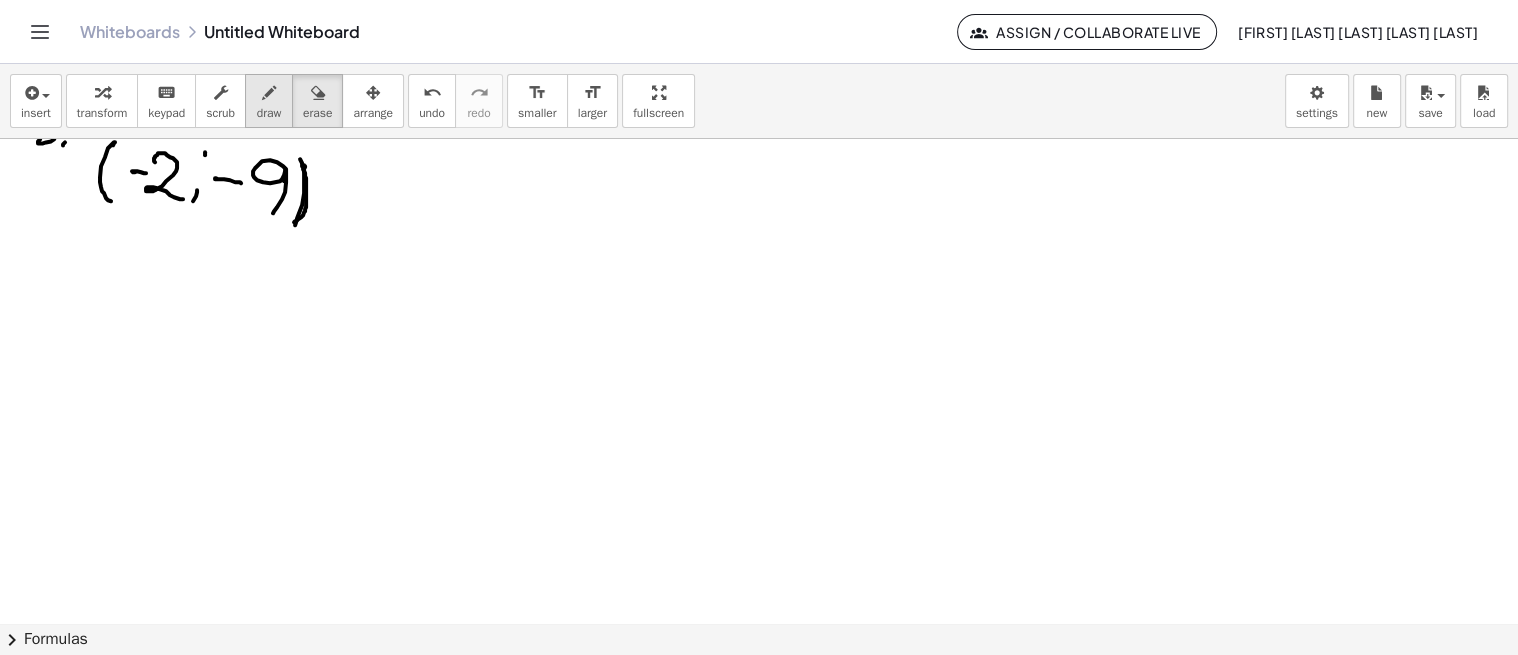 click on "draw" at bounding box center (269, 113) 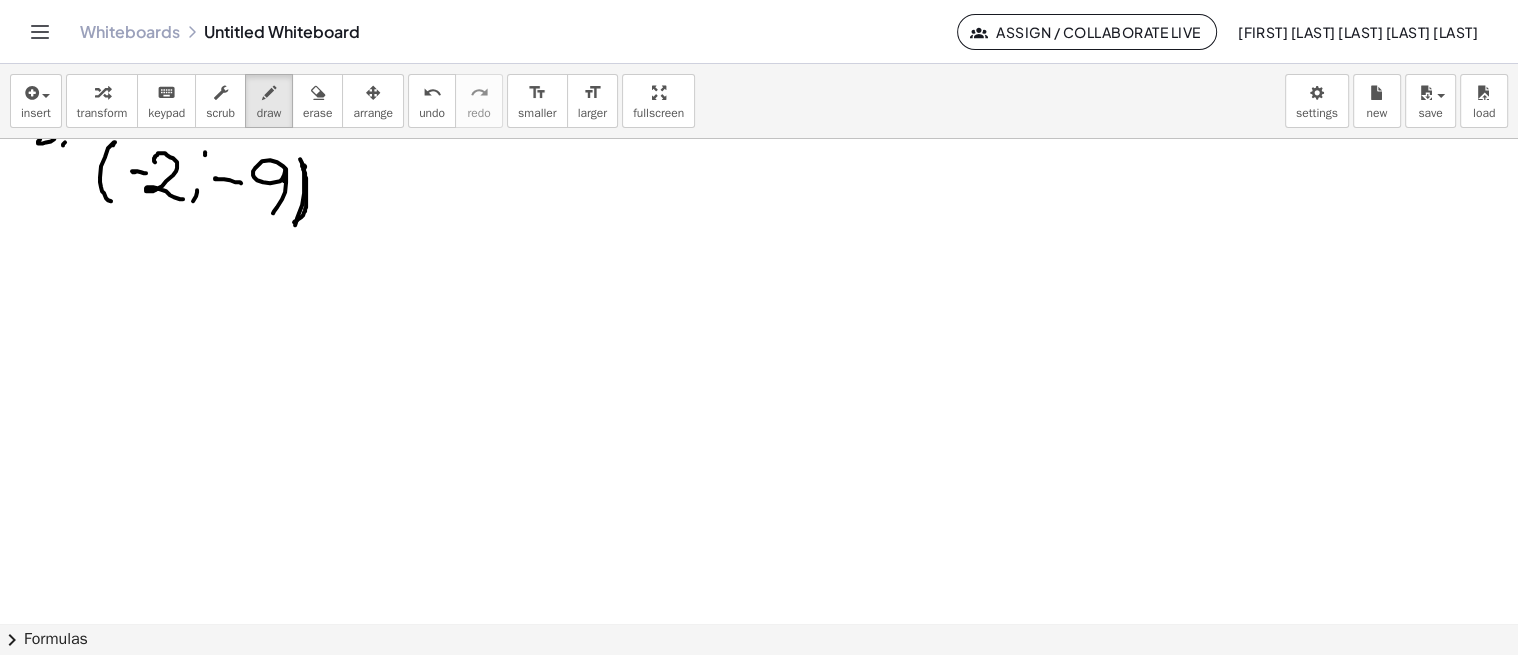 scroll, scrollTop: 631, scrollLeft: 0, axis: vertical 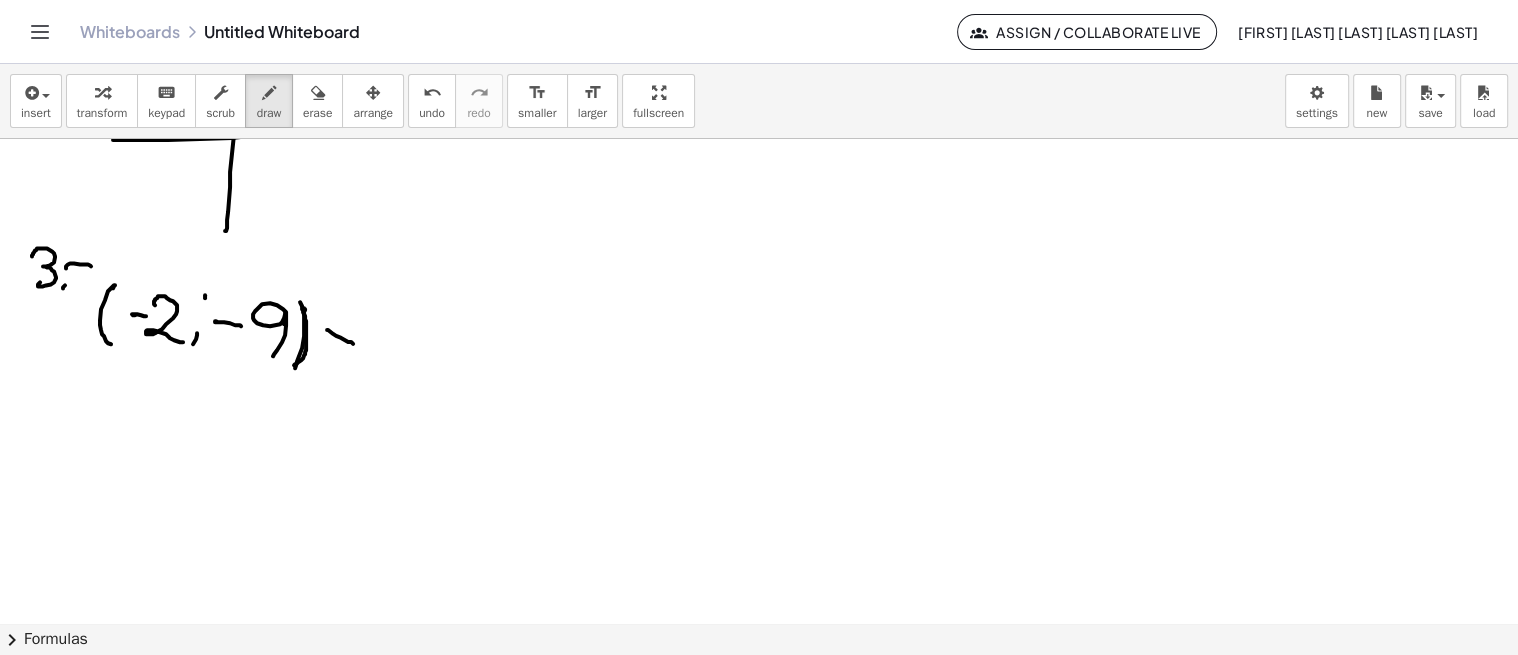 drag, startPoint x: 328, startPoint y: 328, endPoint x: 351, endPoint y: 347, distance: 29.832869 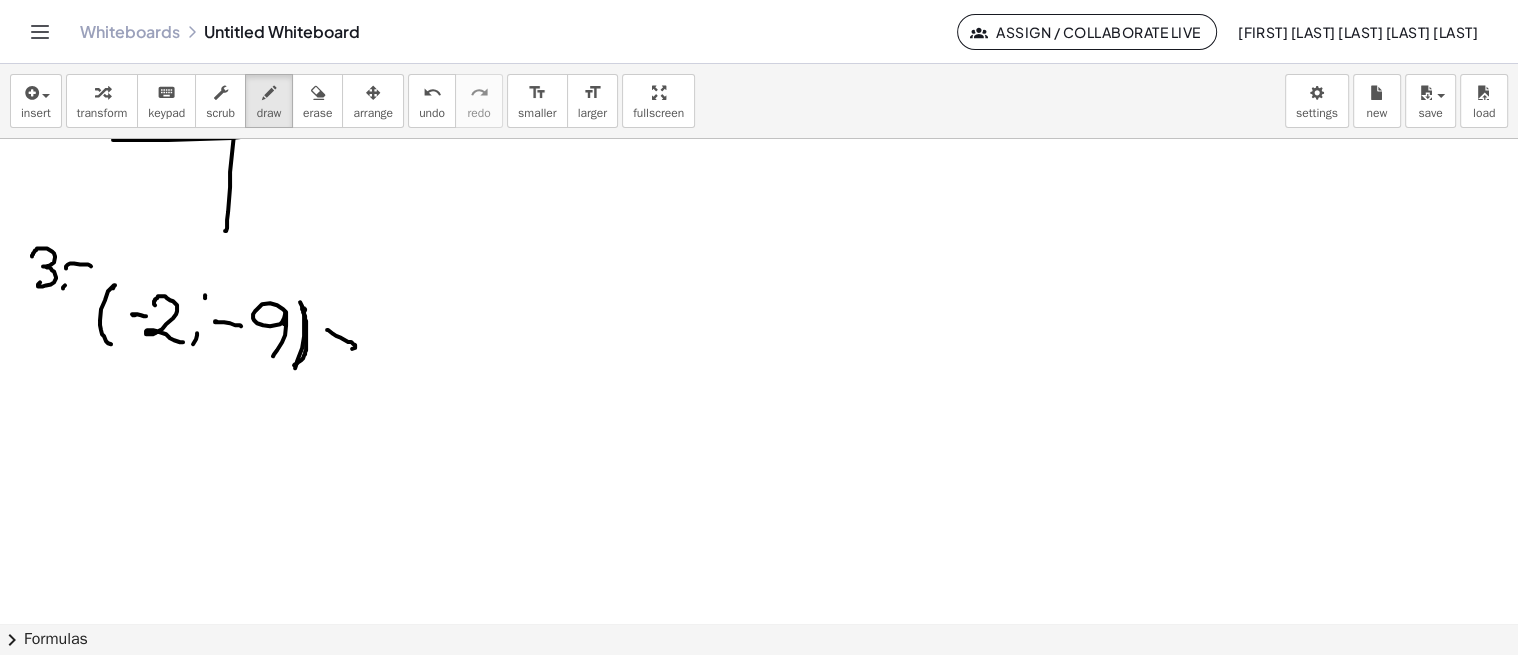 drag, startPoint x: 351, startPoint y: 353, endPoint x: 376, endPoint y: 341, distance: 27.730848 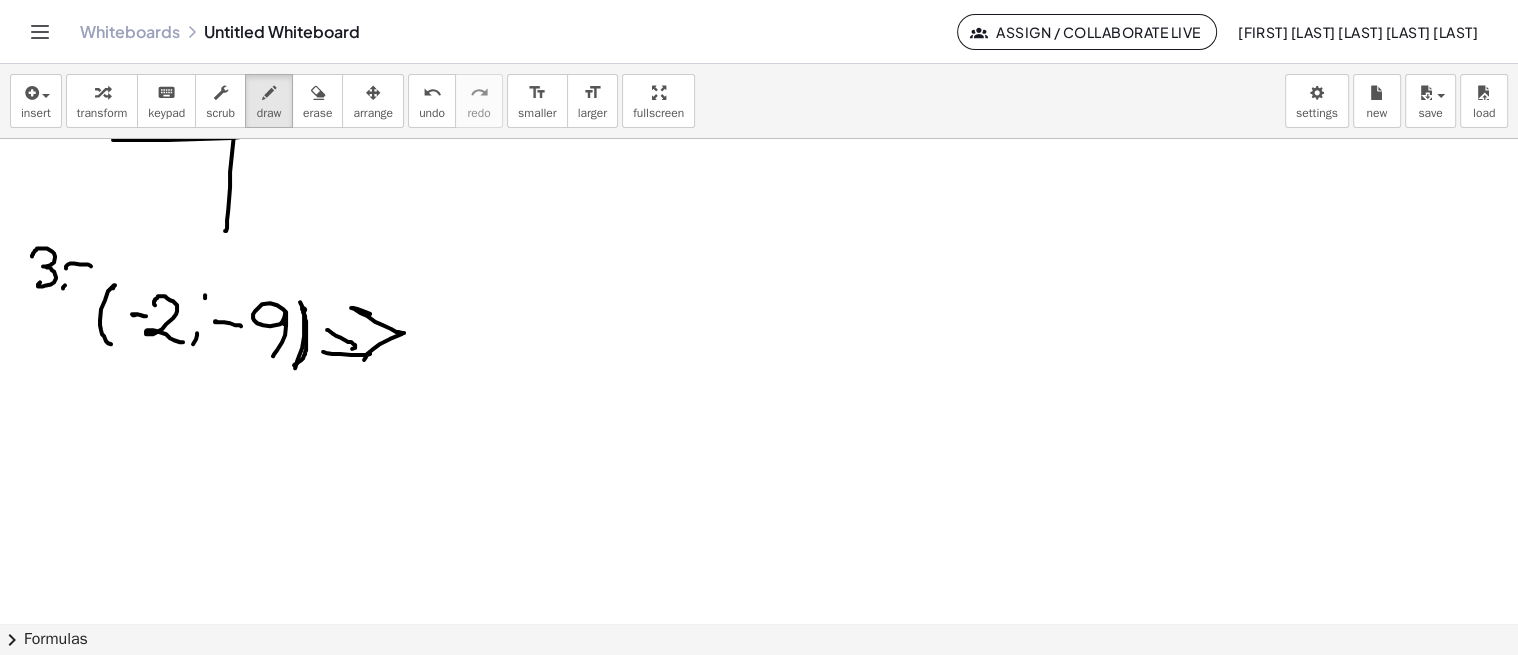 drag, startPoint x: 351, startPoint y: 306, endPoint x: 365, endPoint y: 366, distance: 61.611687 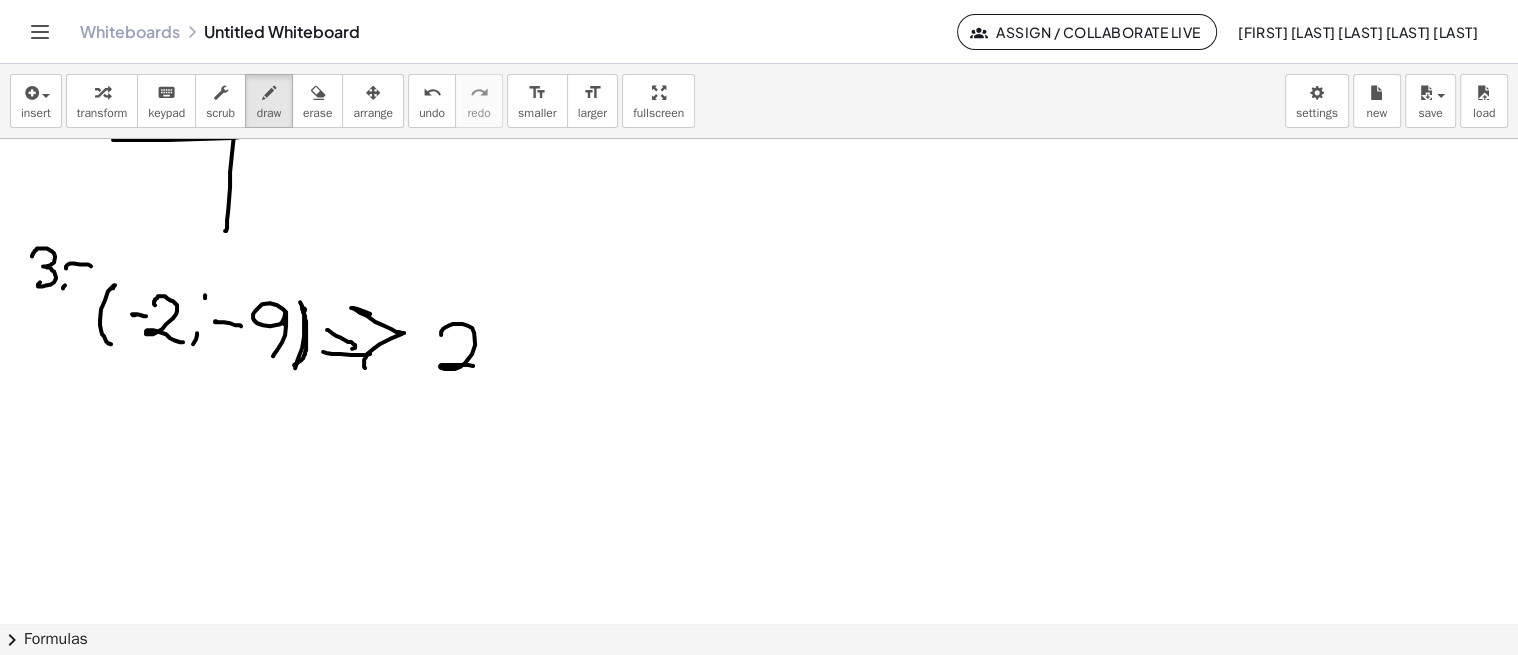 drag, startPoint x: 453, startPoint y: 322, endPoint x: 484, endPoint y: 362, distance: 50.606323 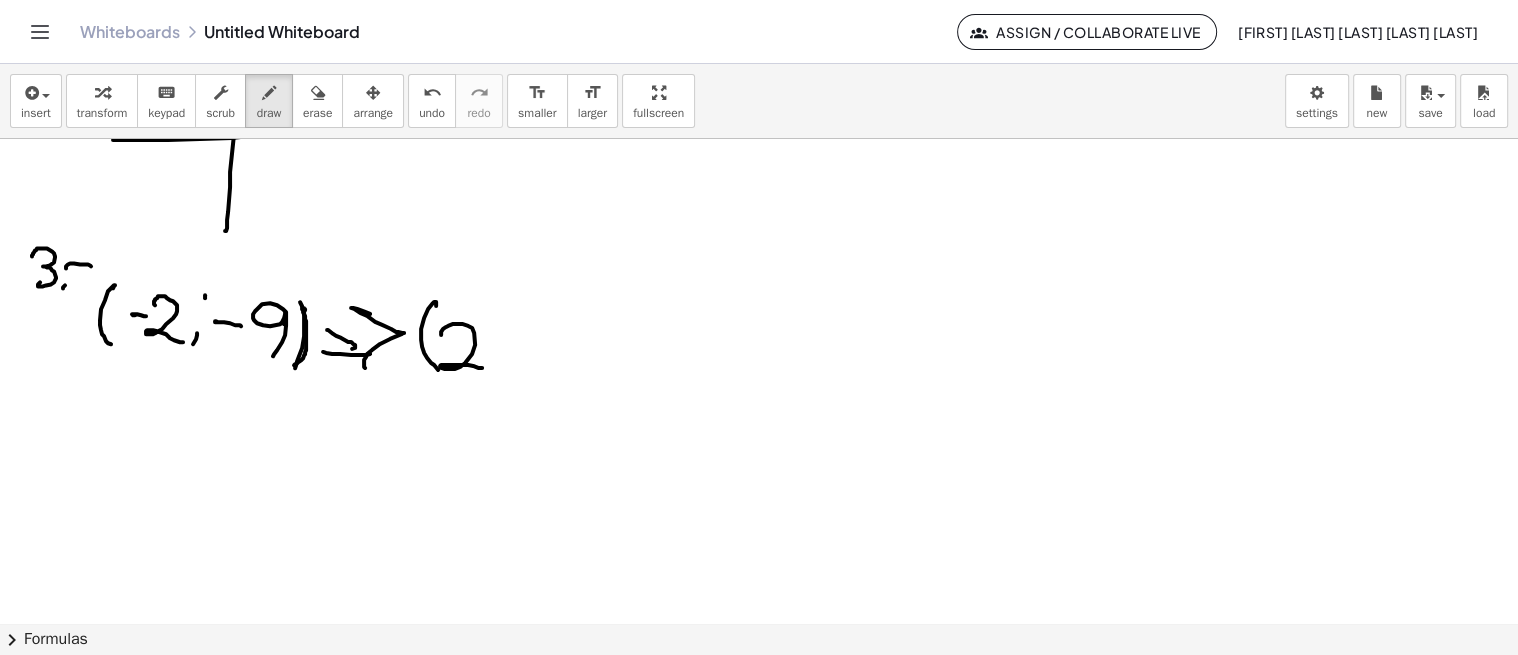 drag, startPoint x: 436, startPoint y: 301, endPoint x: 441, endPoint y: 370, distance: 69.18092 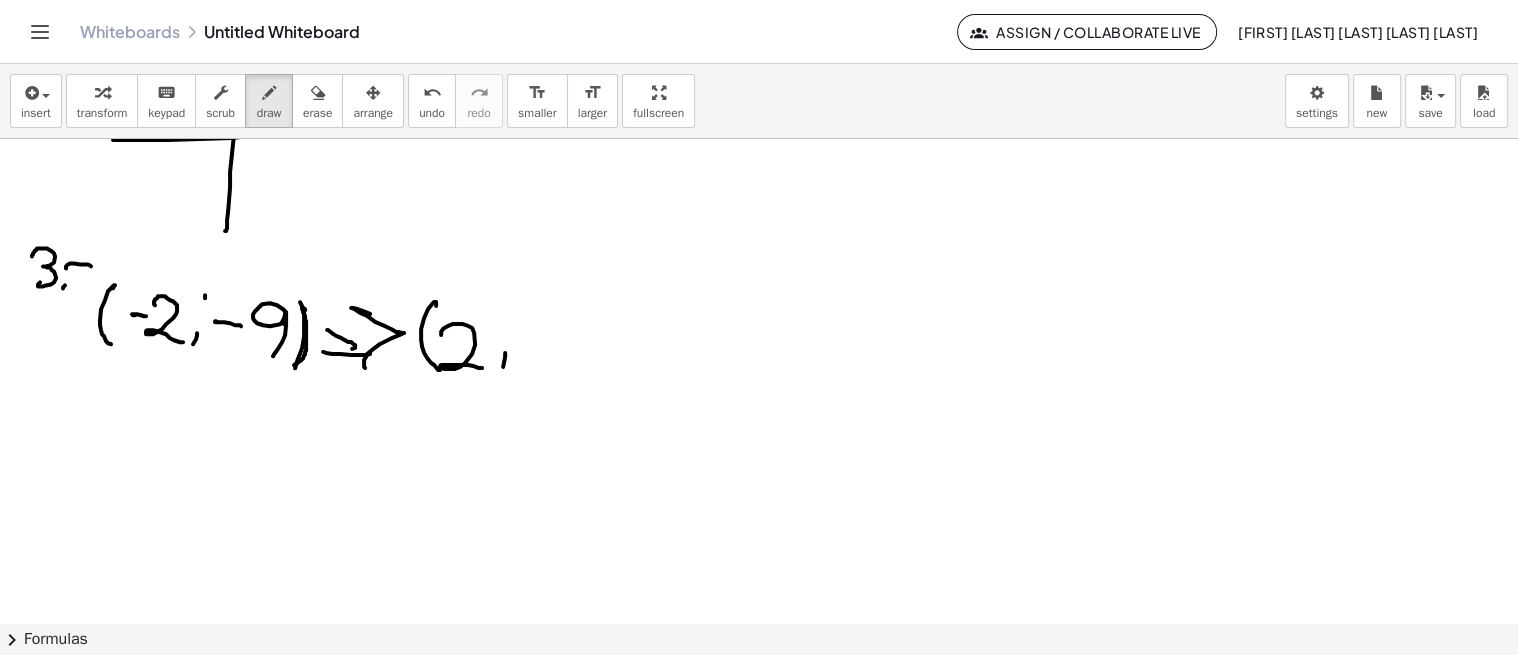 drag, startPoint x: 505, startPoint y: 353, endPoint x: 491, endPoint y: 373, distance: 24.41311 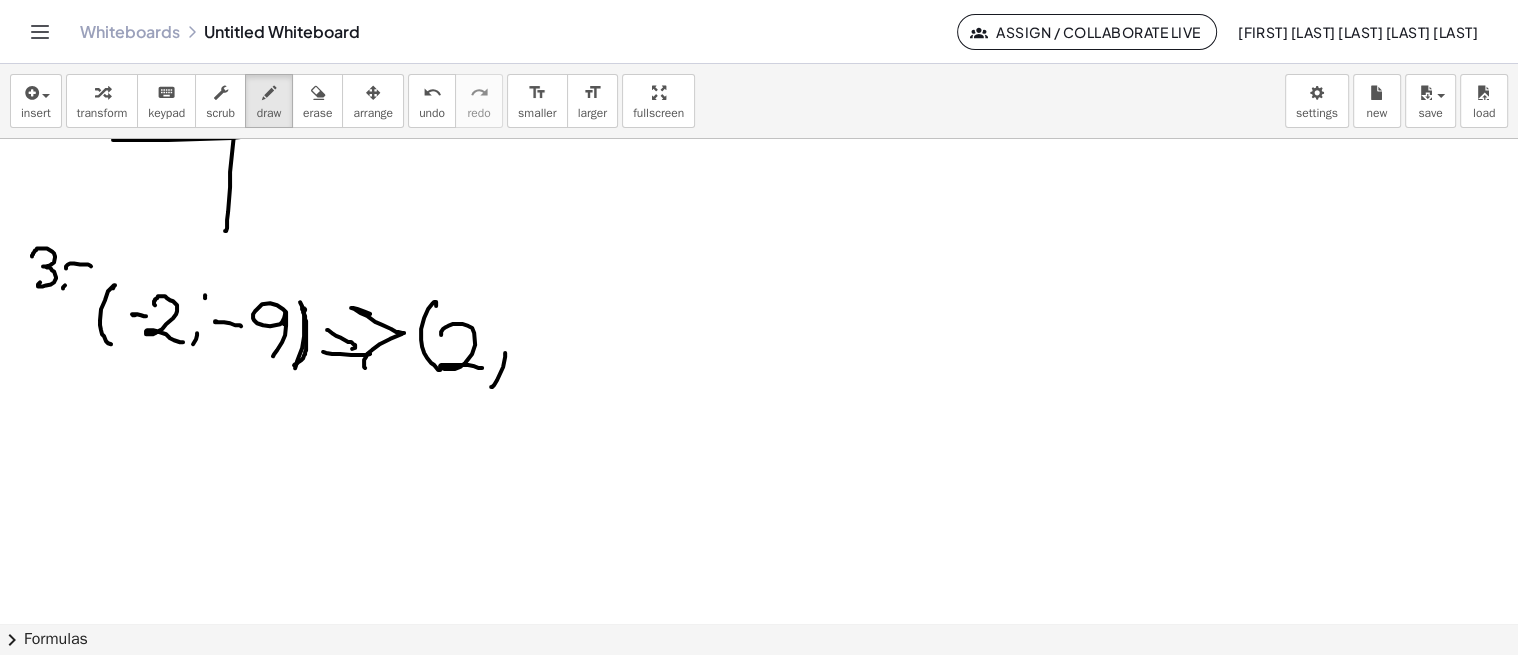 click at bounding box center (759, 235) 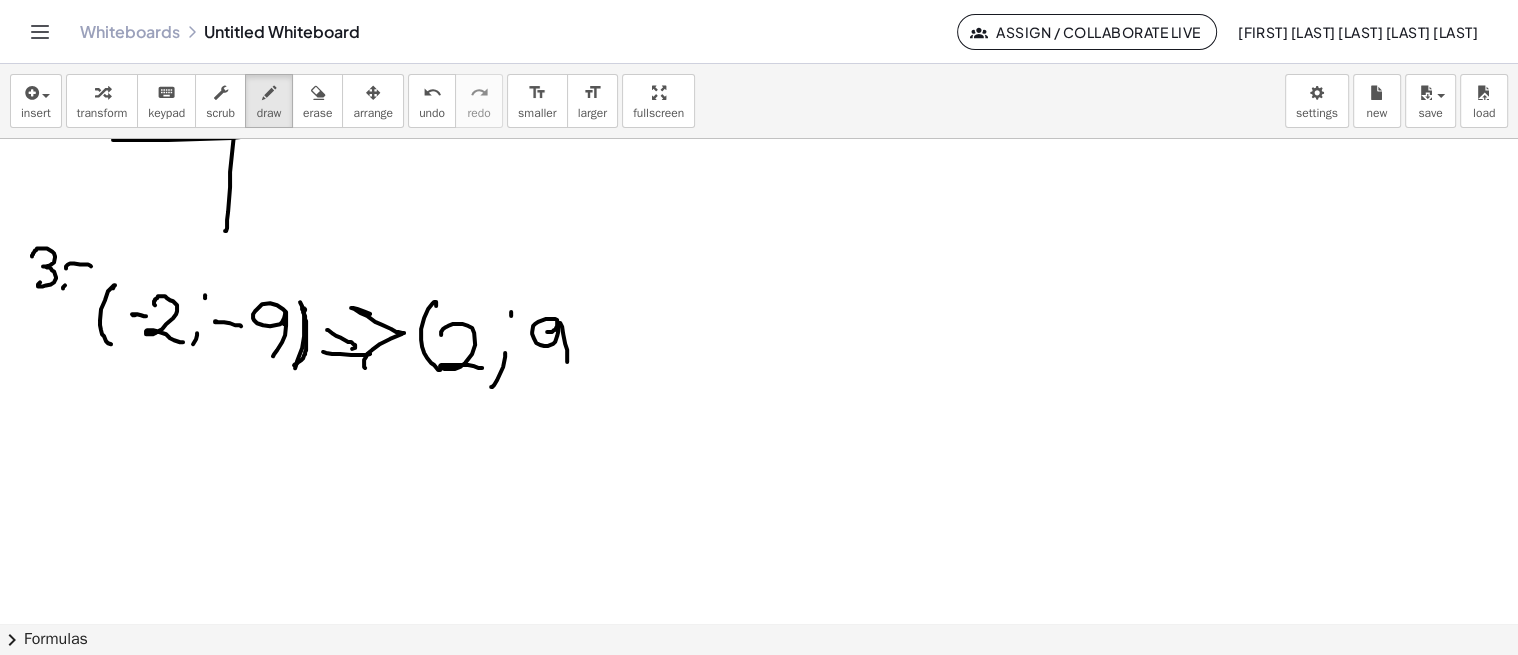 drag, startPoint x: 556, startPoint y: 326, endPoint x: 567, endPoint y: 357, distance: 32.89377 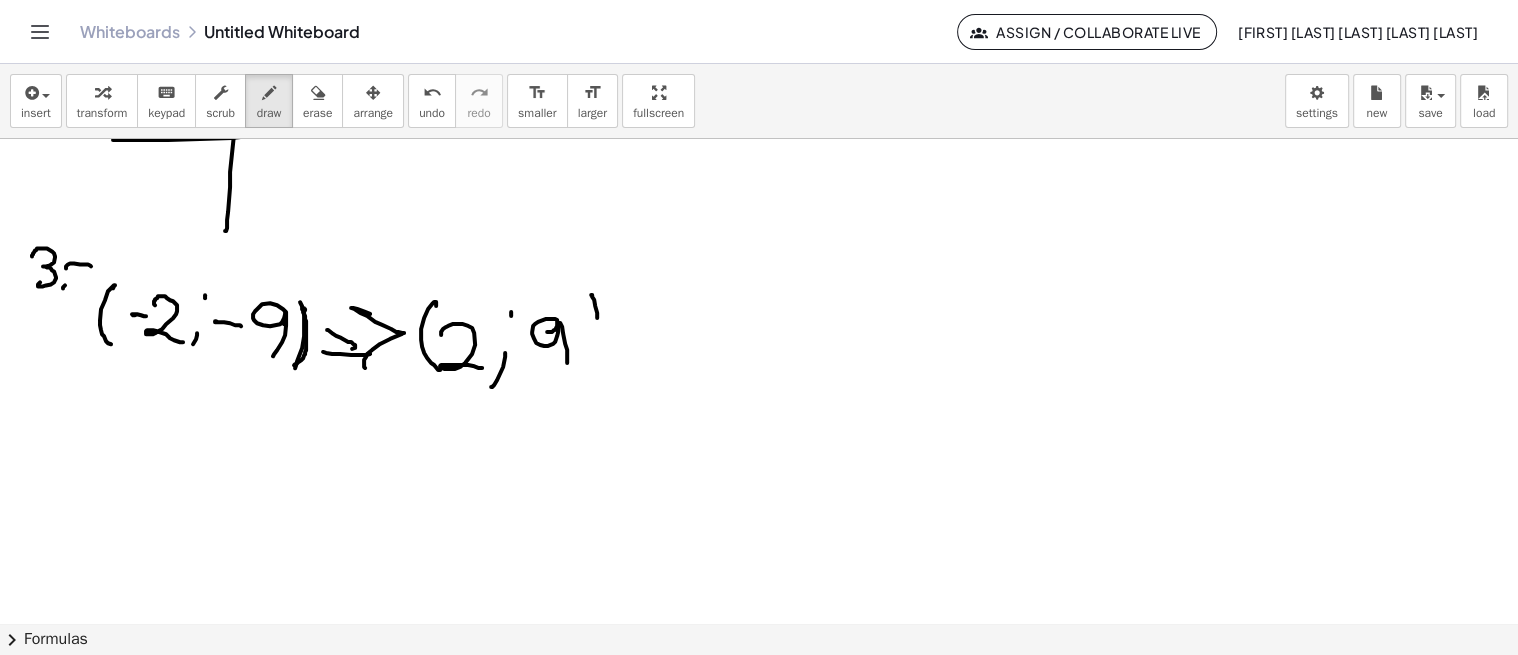 drag, startPoint x: 591, startPoint y: 293, endPoint x: 584, endPoint y: 364, distance: 71.34424 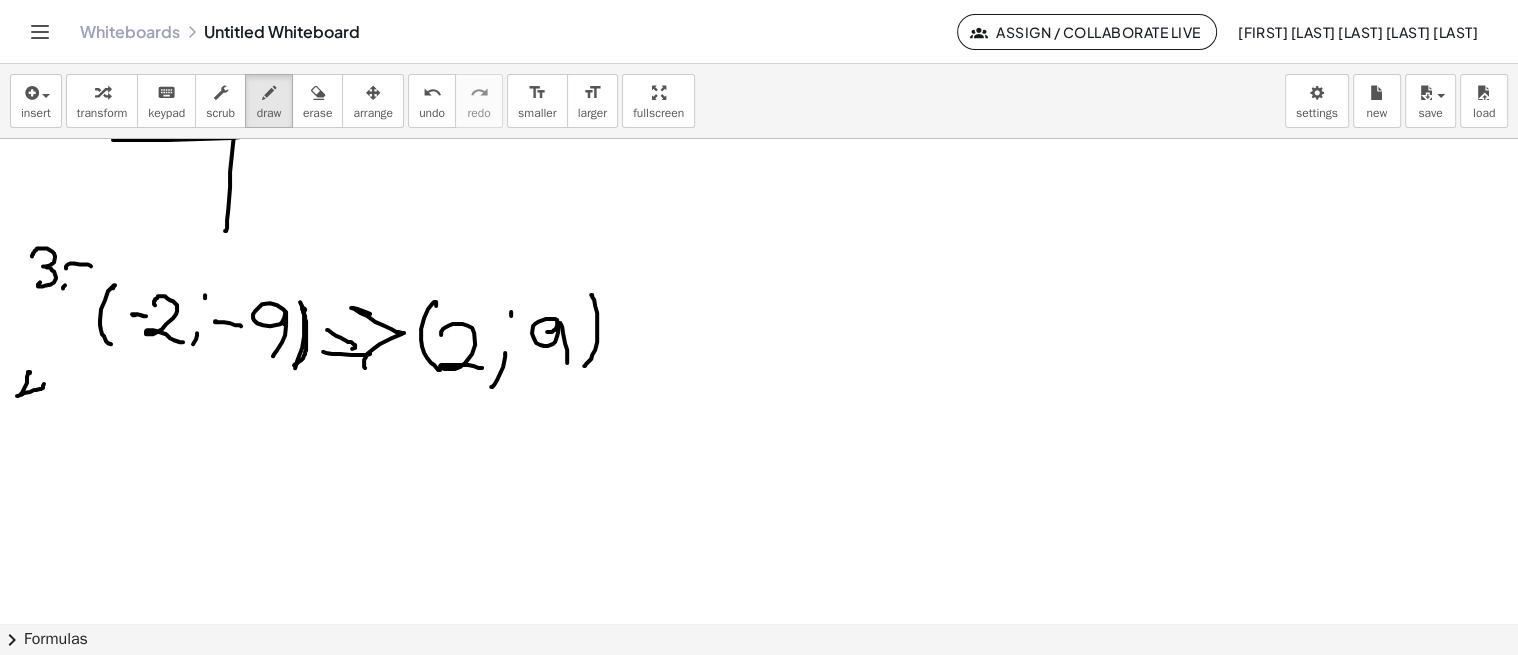 drag, startPoint x: 28, startPoint y: 370, endPoint x: 43, endPoint y: 408, distance: 40.853397 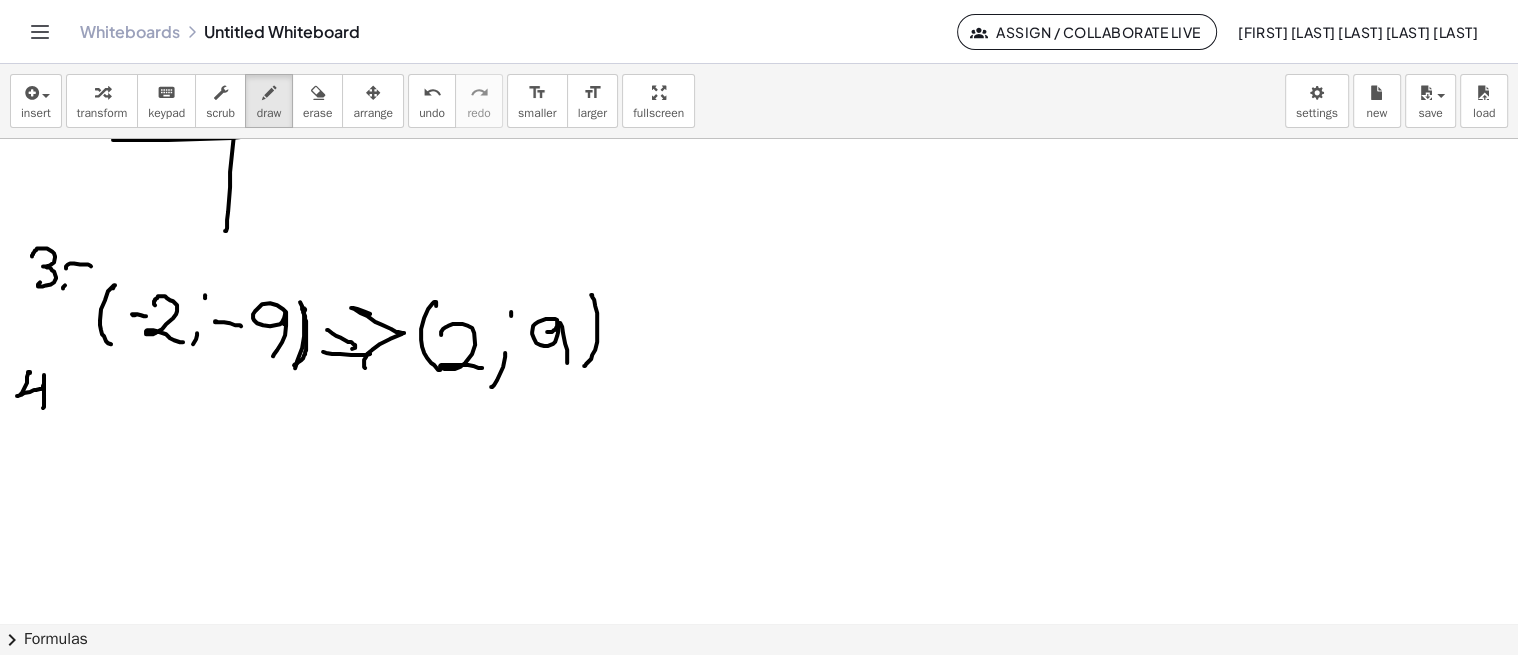click at bounding box center (759, 235) 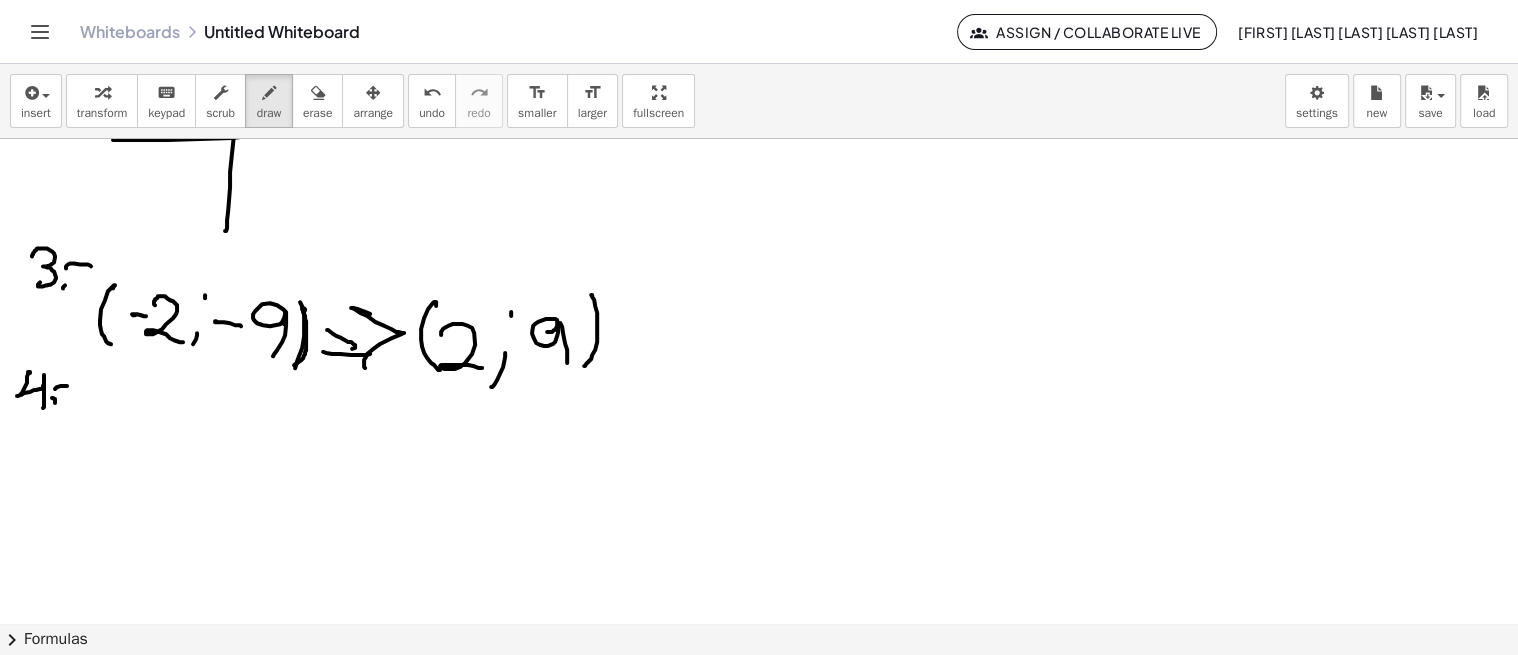 drag, startPoint x: 65, startPoint y: 384, endPoint x: 85, endPoint y: 378, distance: 20.880613 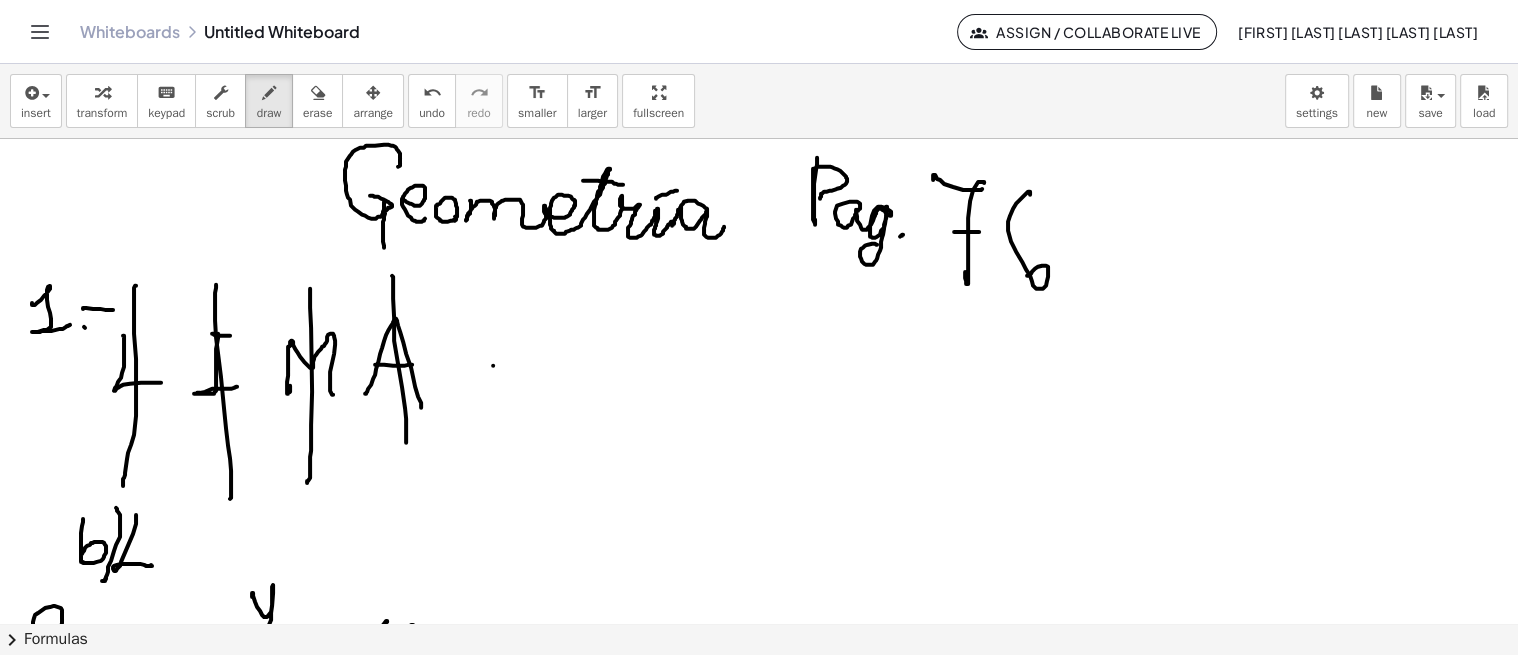 scroll, scrollTop: 0, scrollLeft: 0, axis: both 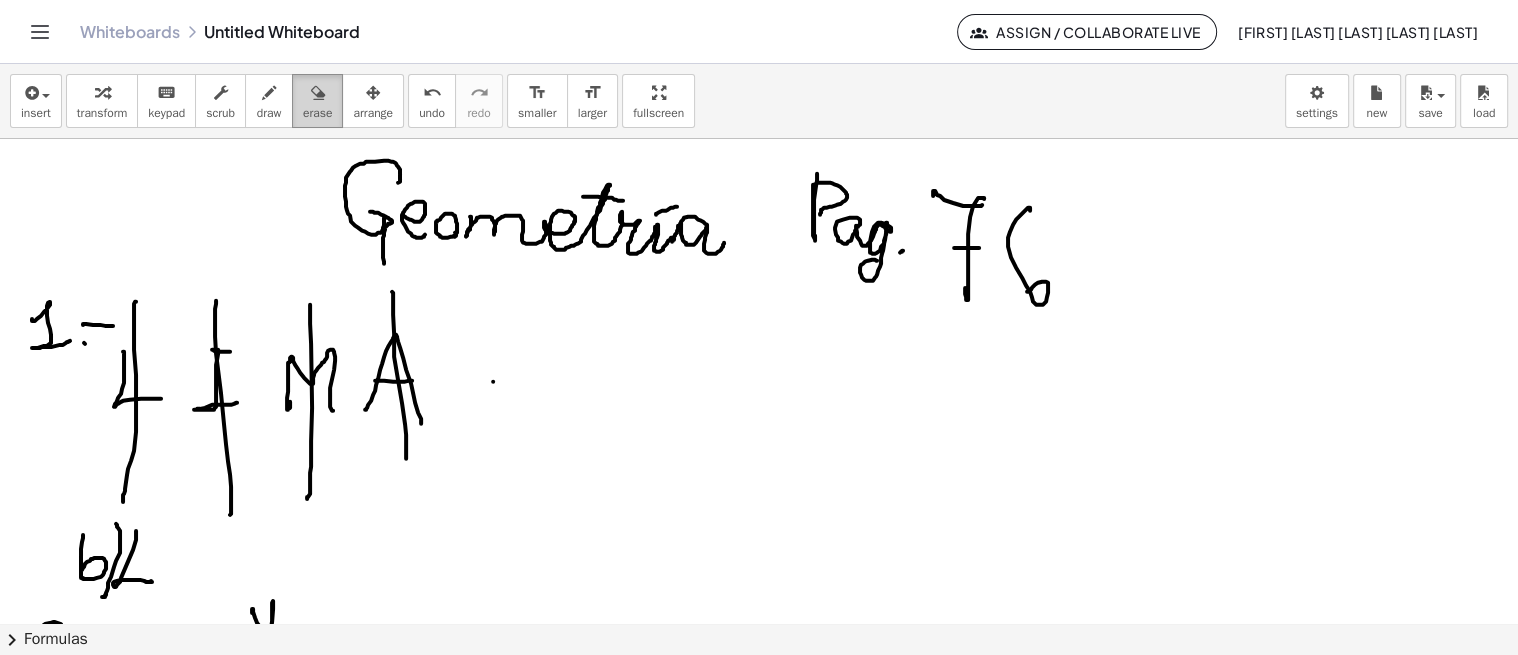 click on "erase" at bounding box center (317, 101) 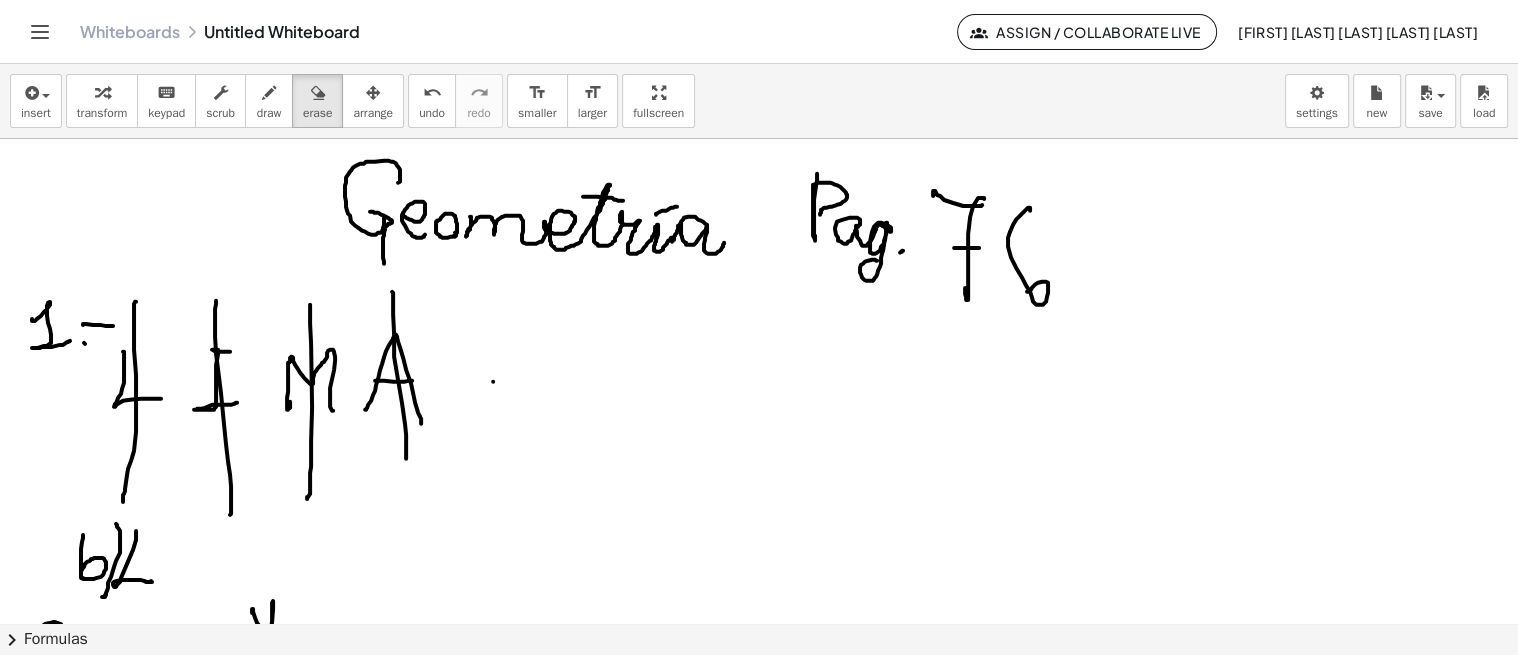click at bounding box center [759, 866] 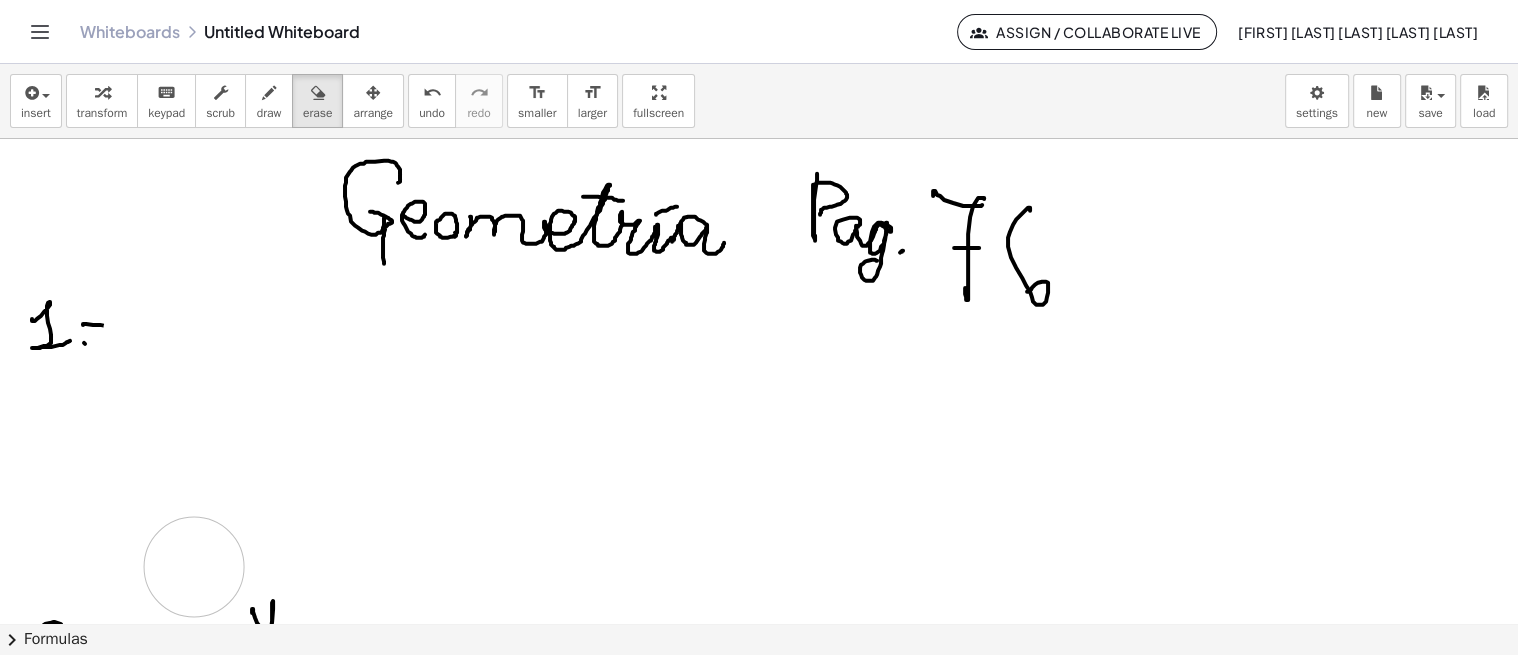drag, startPoint x: 151, startPoint y: 366, endPoint x: 207, endPoint y: 564, distance: 205.76686 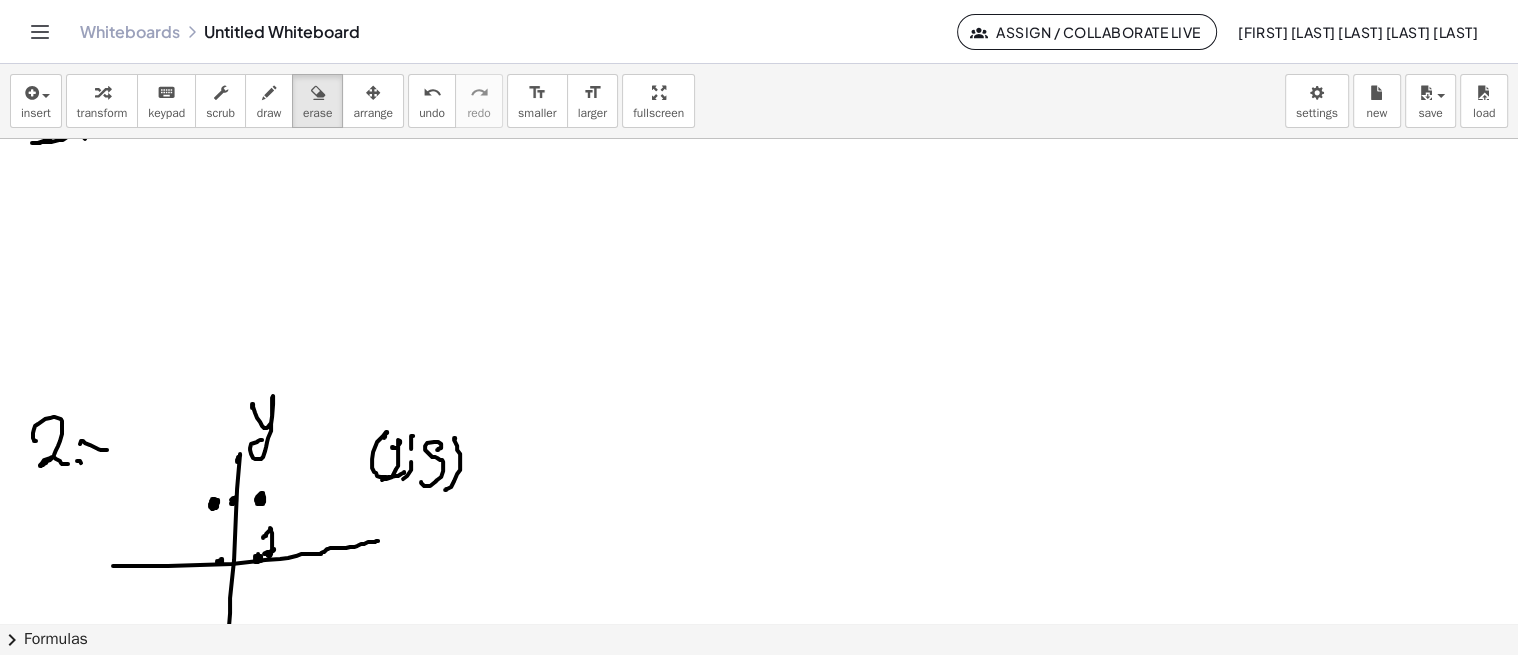 scroll, scrollTop: 211, scrollLeft: 0, axis: vertical 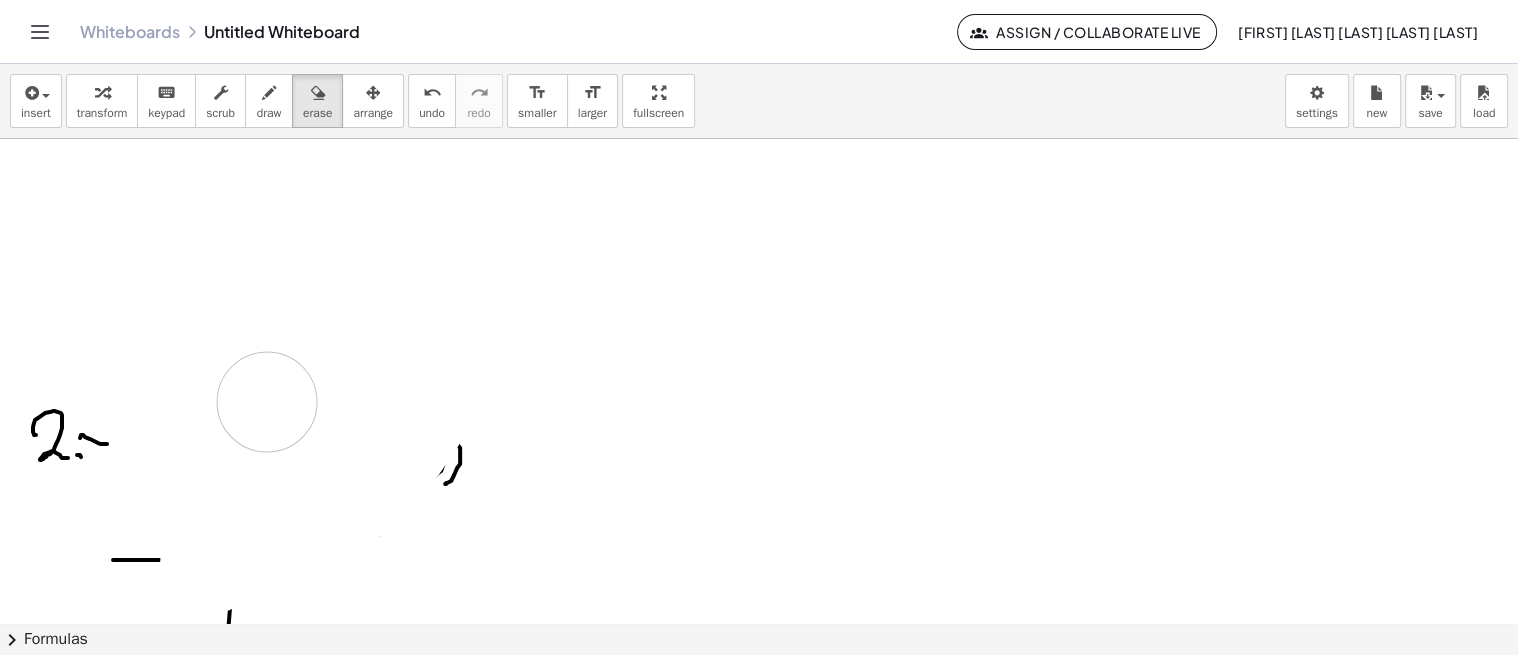 drag, startPoint x: 212, startPoint y: 560, endPoint x: 481, endPoint y: 435, distance: 296.62433 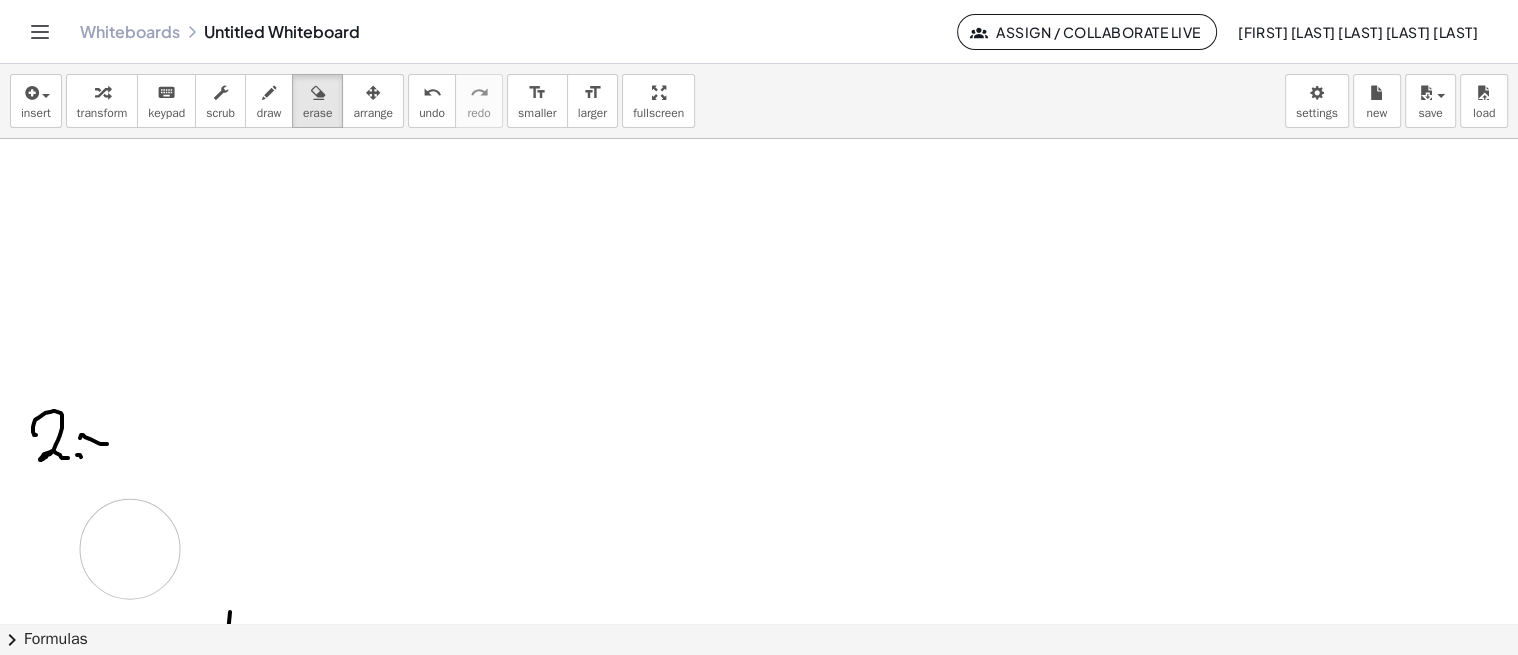 drag, startPoint x: 362, startPoint y: 524, endPoint x: 257, endPoint y: 503, distance: 107.07941 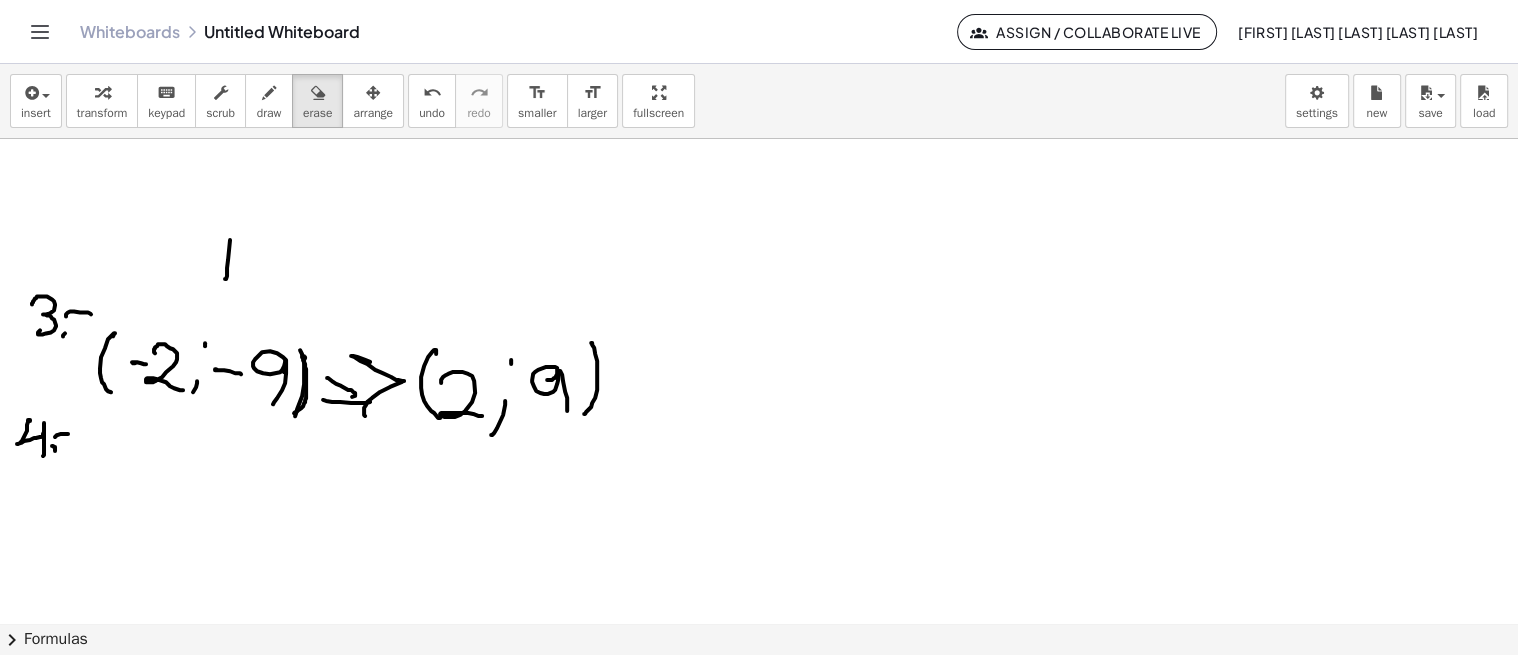 scroll, scrollTop: 584, scrollLeft: 0, axis: vertical 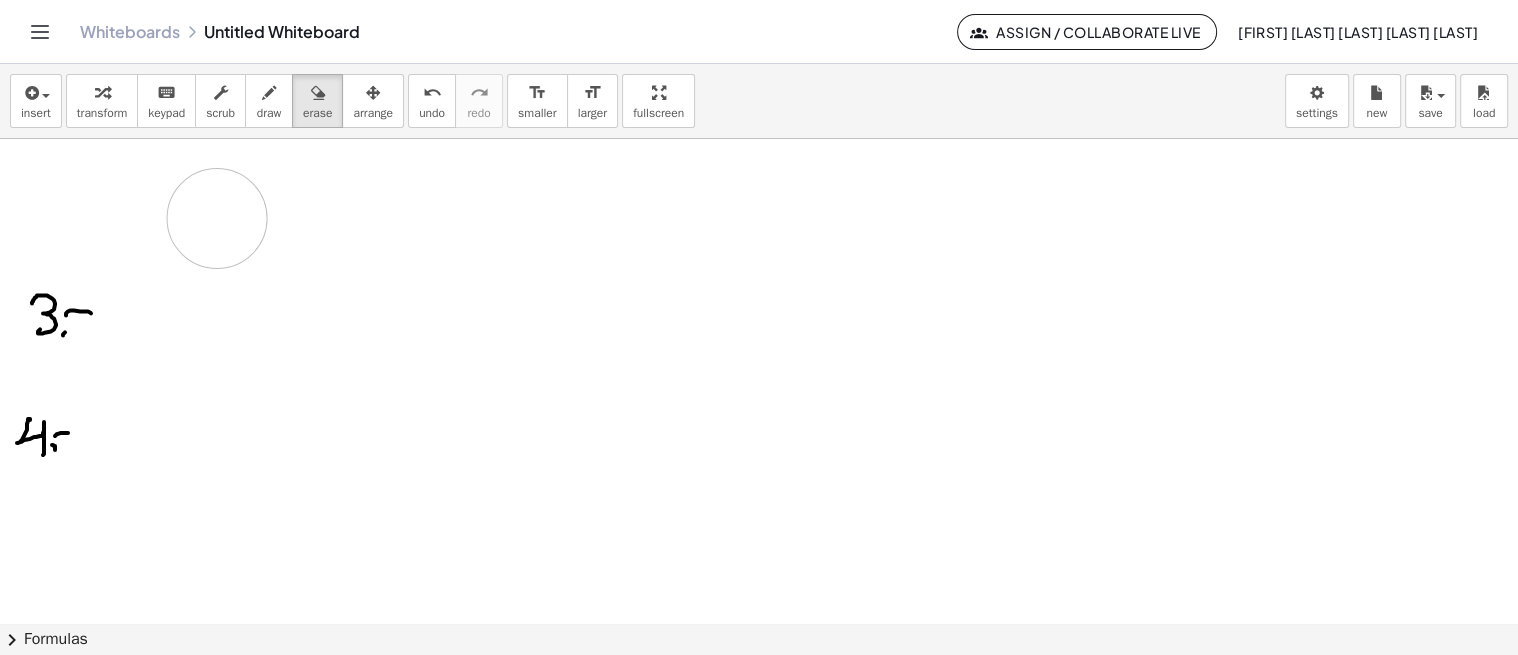 drag, startPoint x: 113, startPoint y: 367, endPoint x: 213, endPoint y: 195, distance: 198.95728 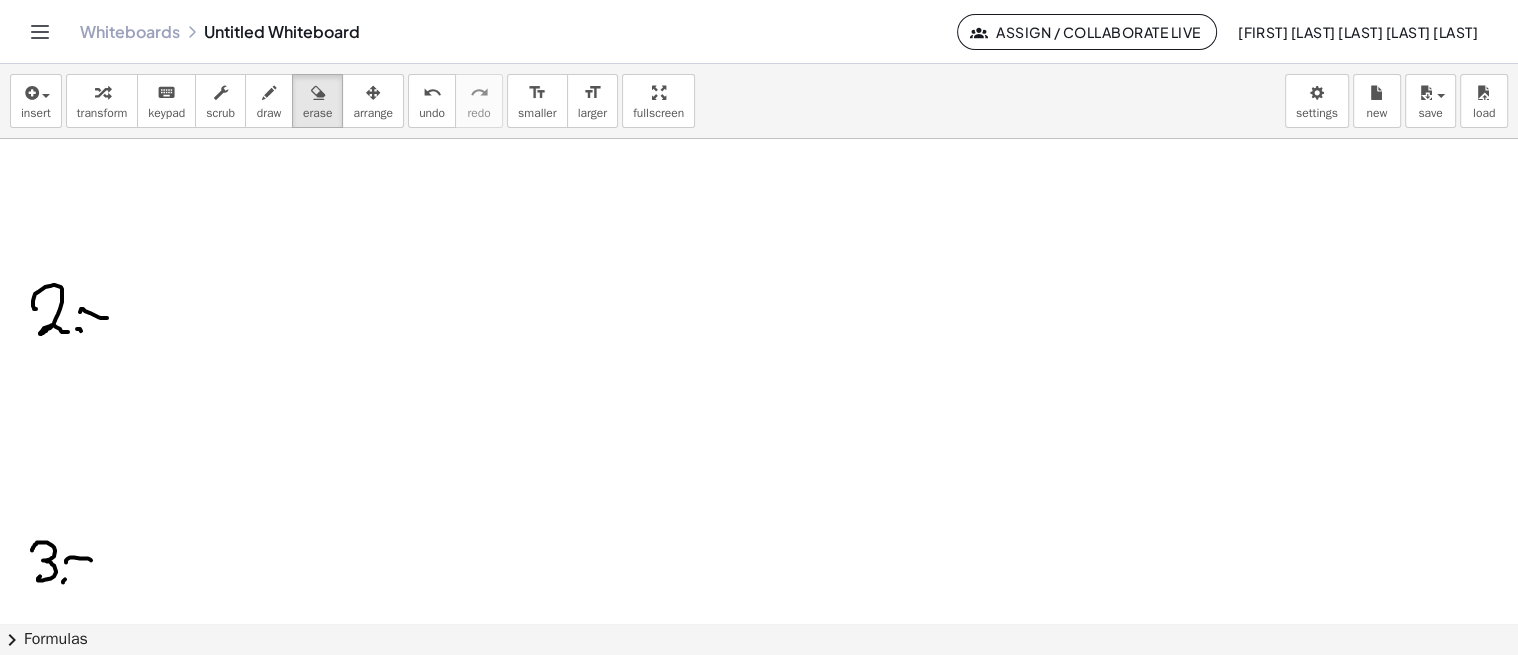 scroll, scrollTop: 337, scrollLeft: 0, axis: vertical 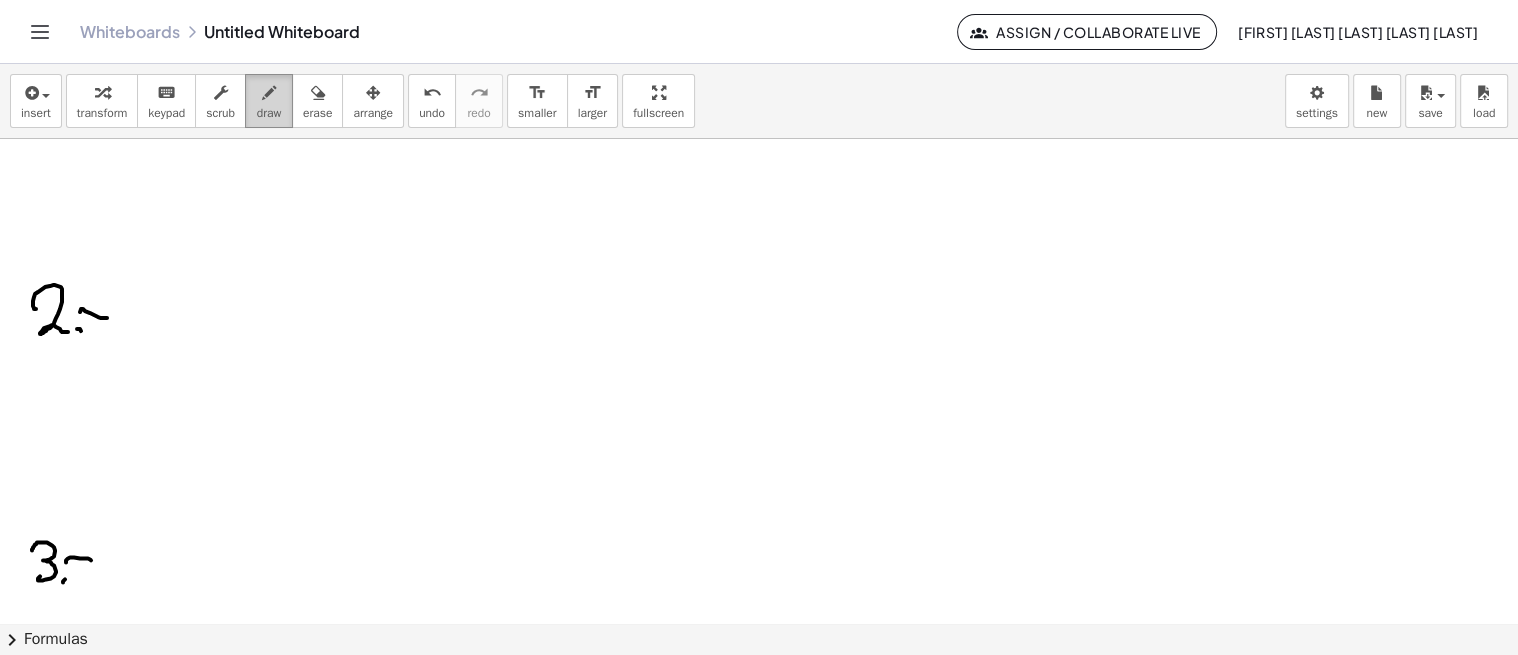 click on "draw" at bounding box center (269, 113) 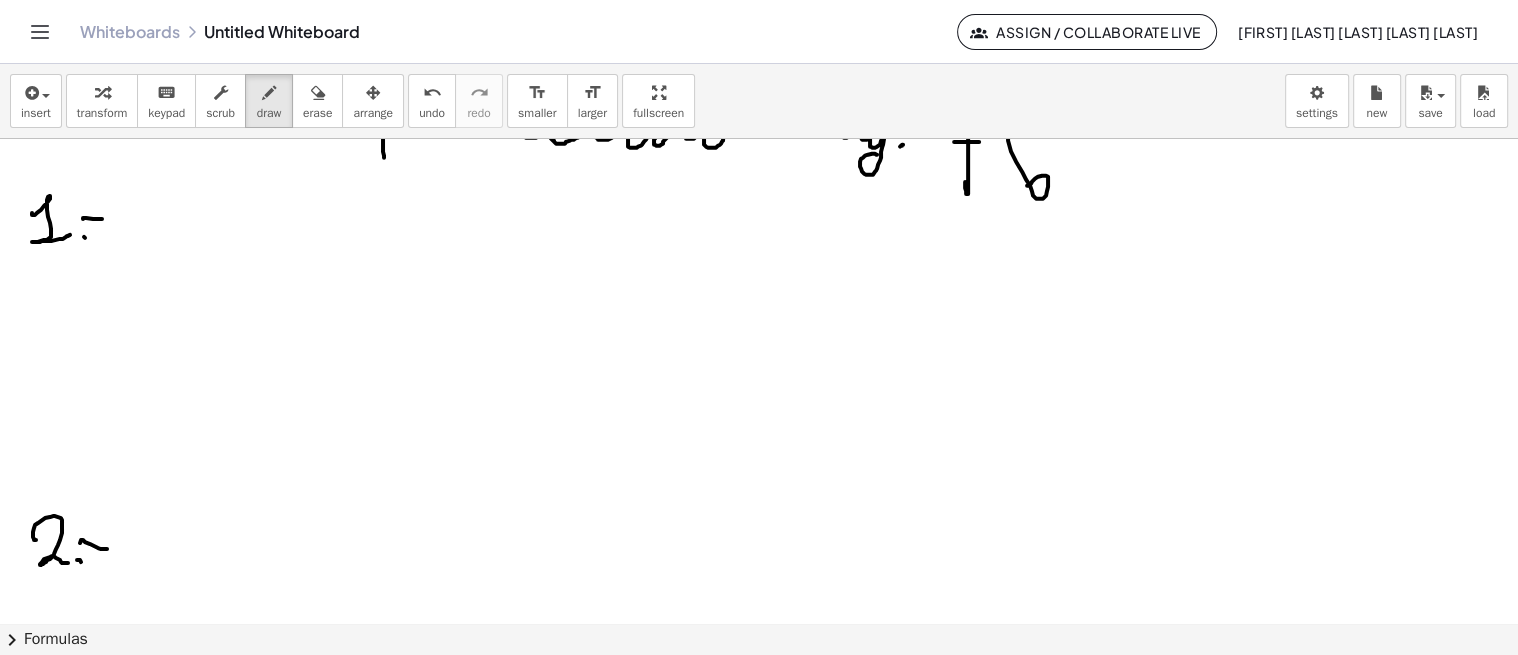 scroll, scrollTop: 105, scrollLeft: 0, axis: vertical 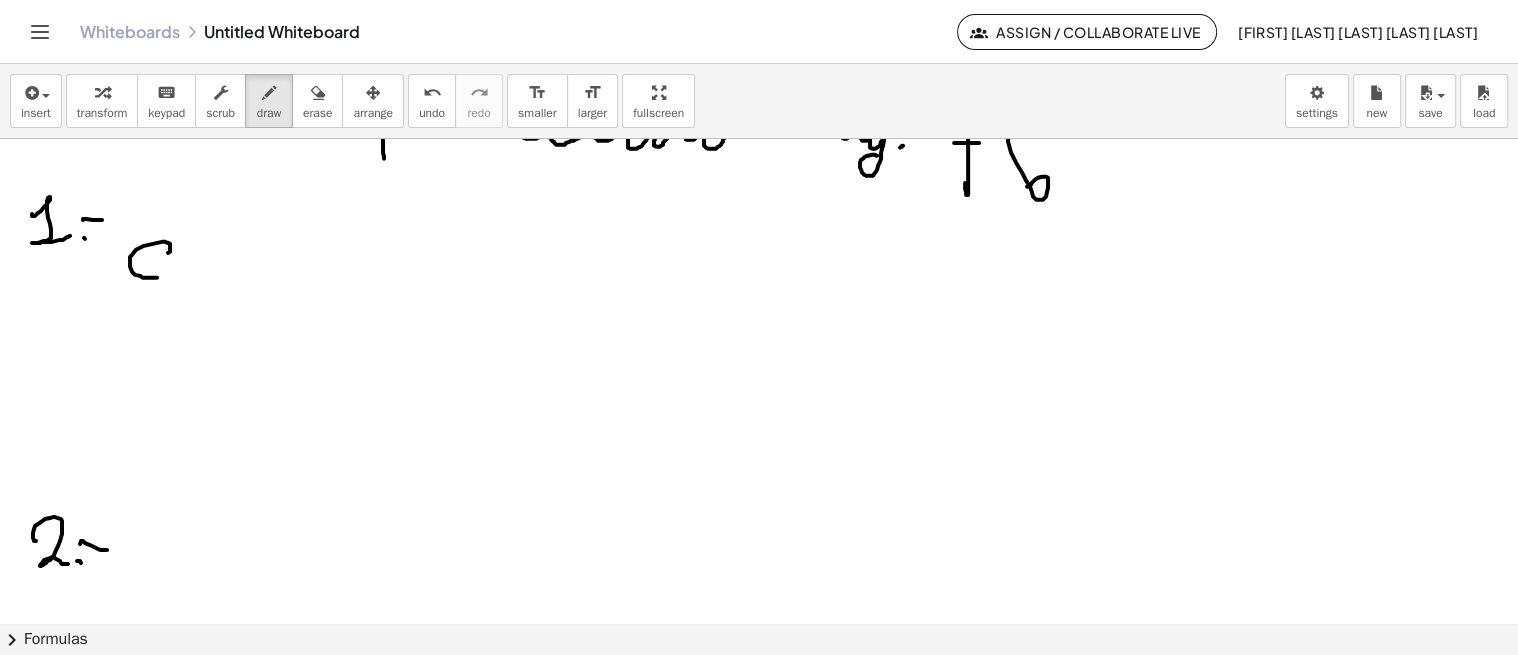 drag, startPoint x: 170, startPoint y: 244, endPoint x: 174, endPoint y: 271, distance: 27.294687 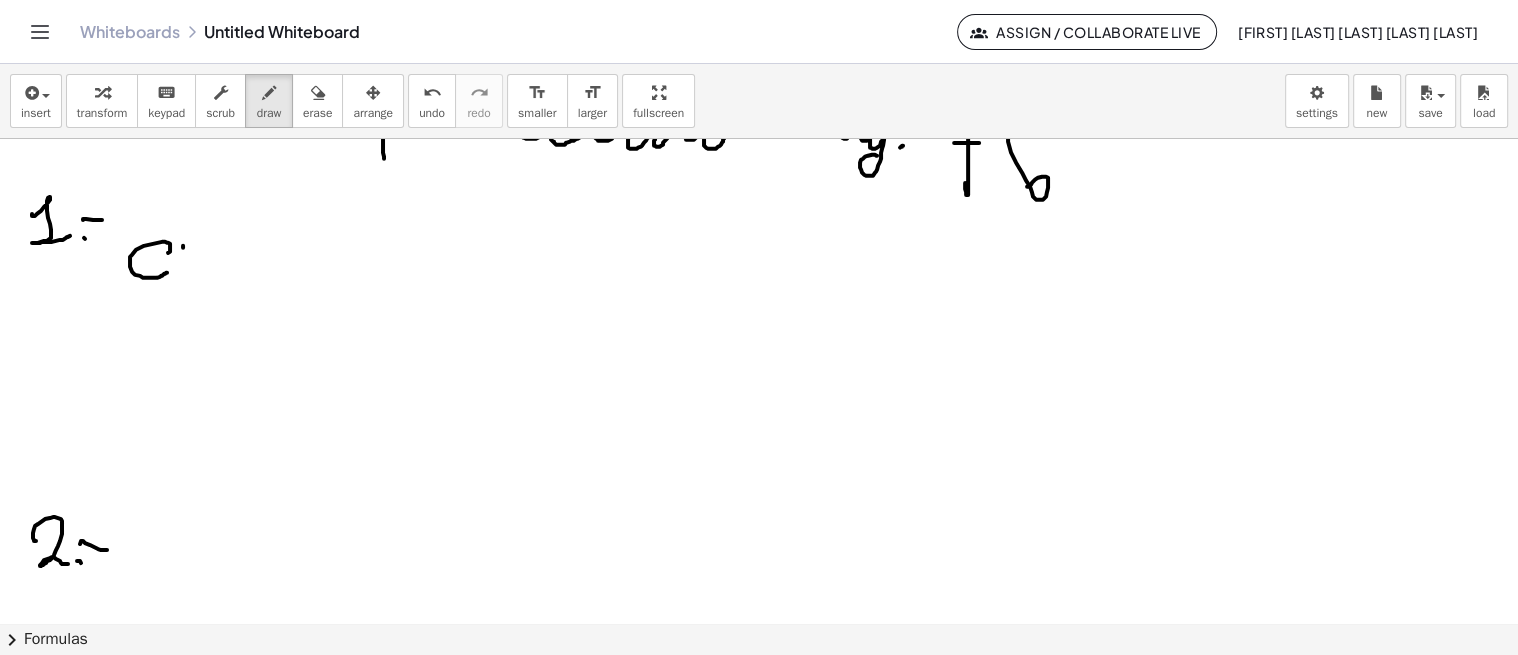 drag, startPoint x: 183, startPoint y: 244, endPoint x: 178, endPoint y: 285, distance: 41.303753 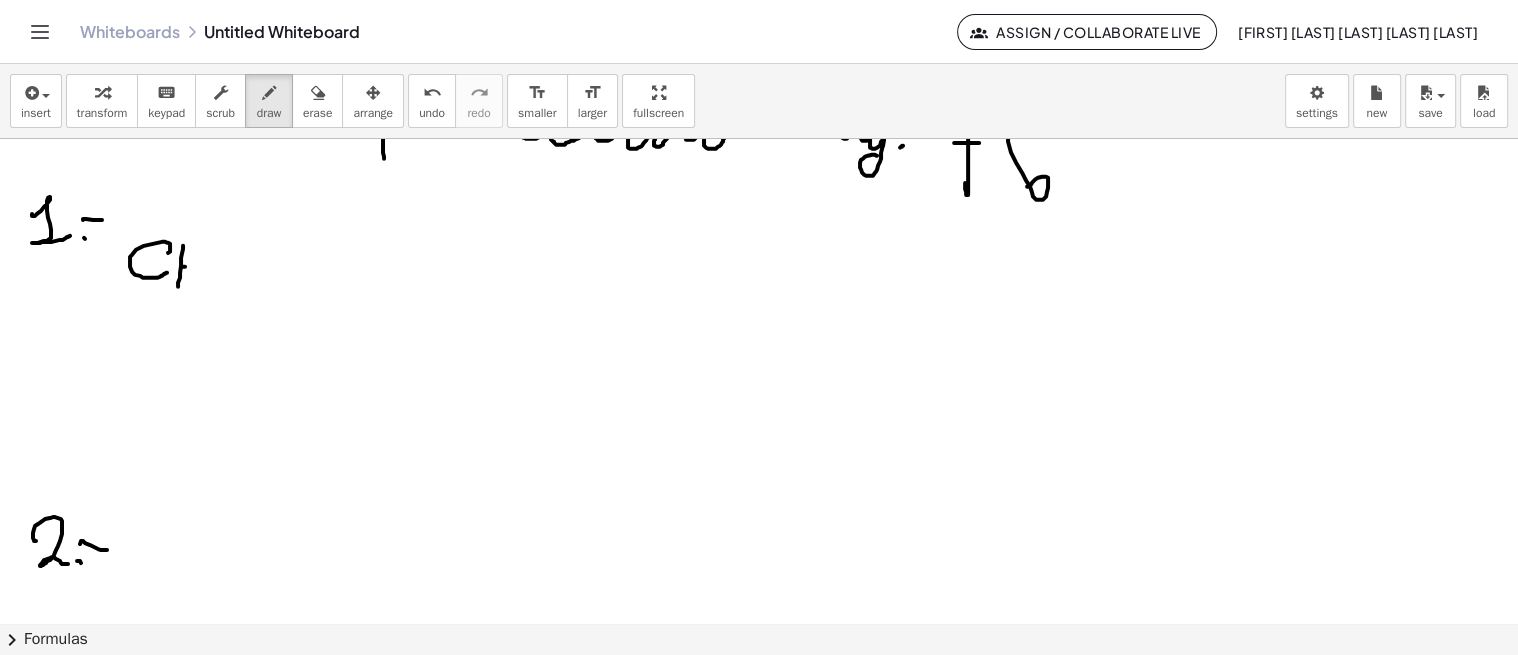 drag, startPoint x: 182, startPoint y: 265, endPoint x: 203, endPoint y: 252, distance: 24.698177 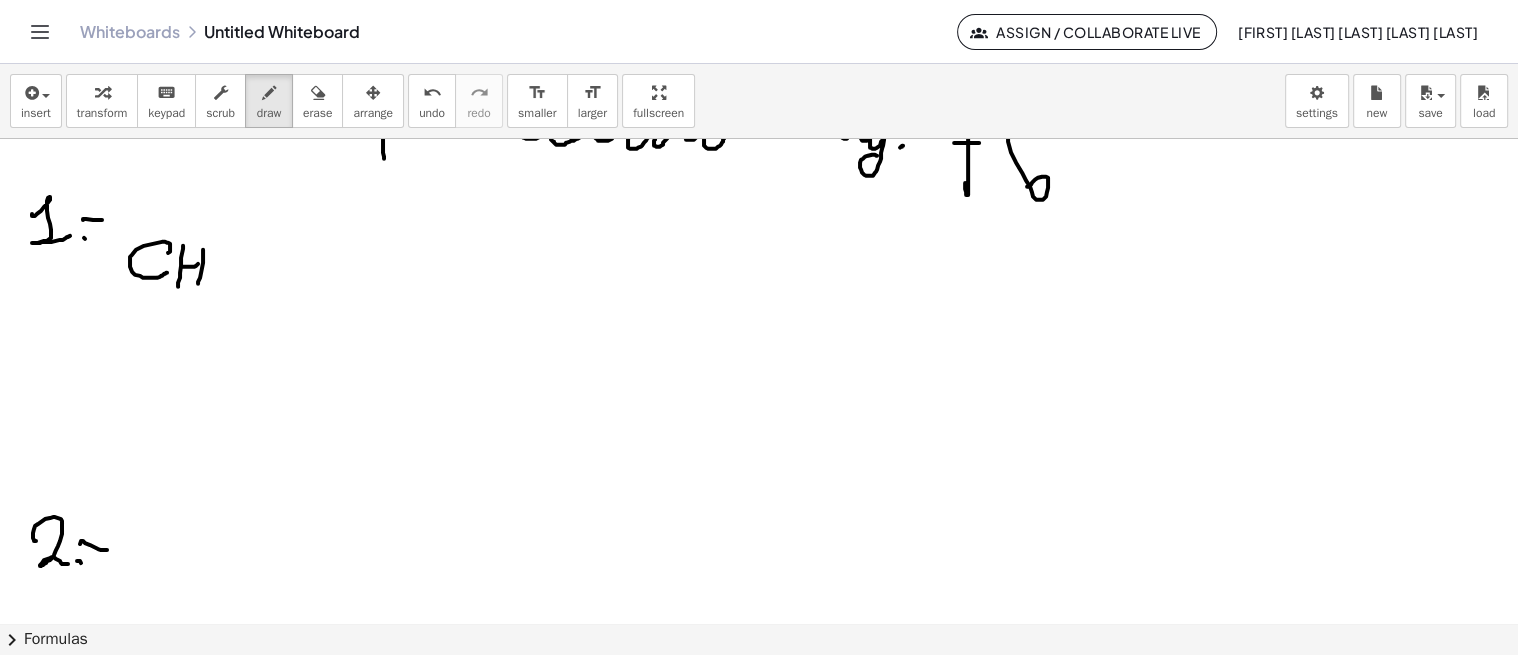 drag, startPoint x: 203, startPoint y: 255, endPoint x: 198, endPoint y: 282, distance: 27.45906 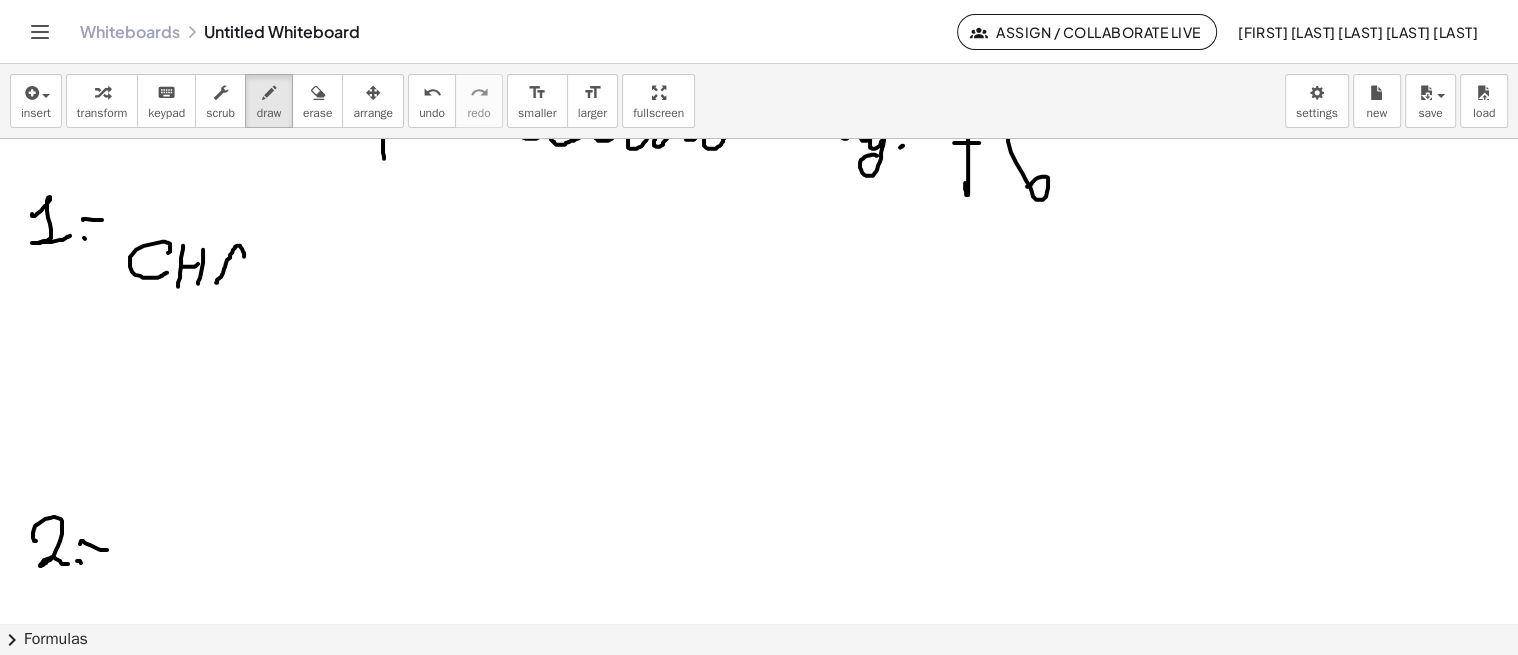 drag, startPoint x: 217, startPoint y: 281, endPoint x: 248, endPoint y: 277, distance: 31.257 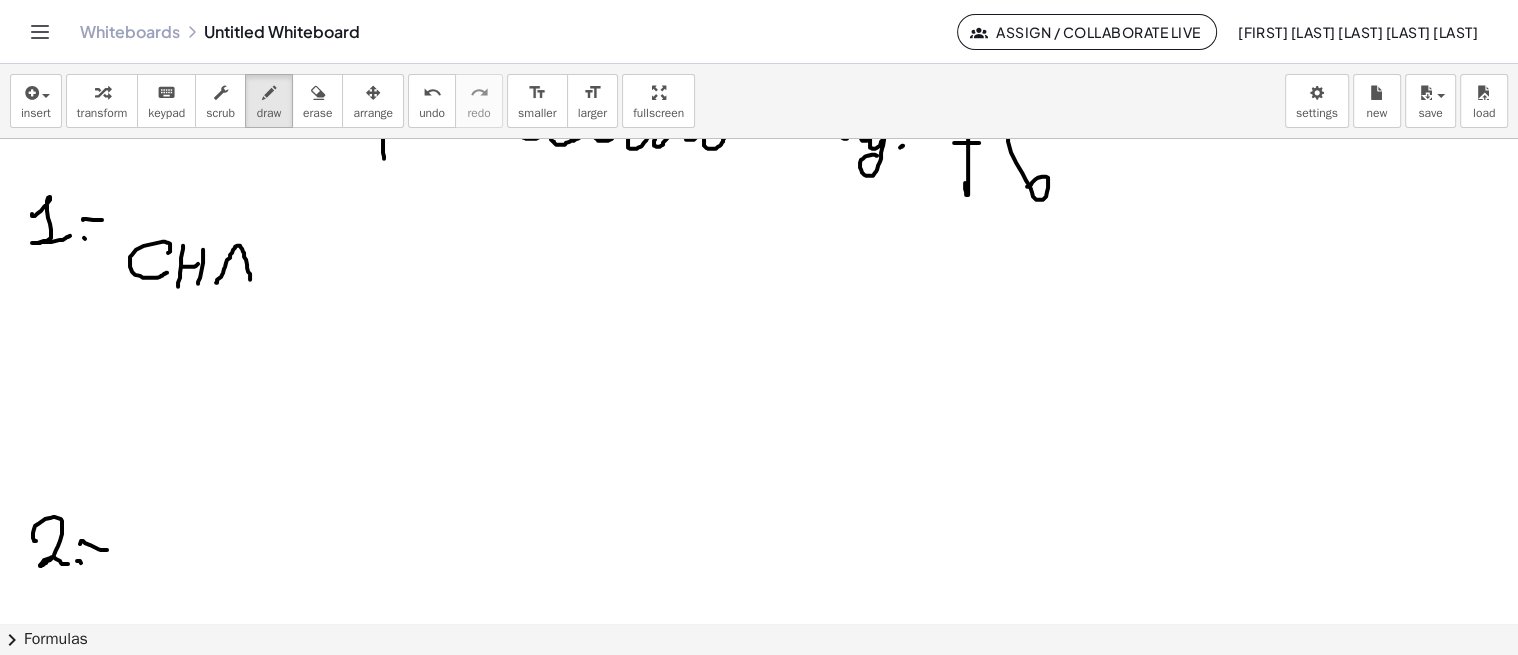 drag, startPoint x: 226, startPoint y: 263, endPoint x: 247, endPoint y: 262, distance: 21.023796 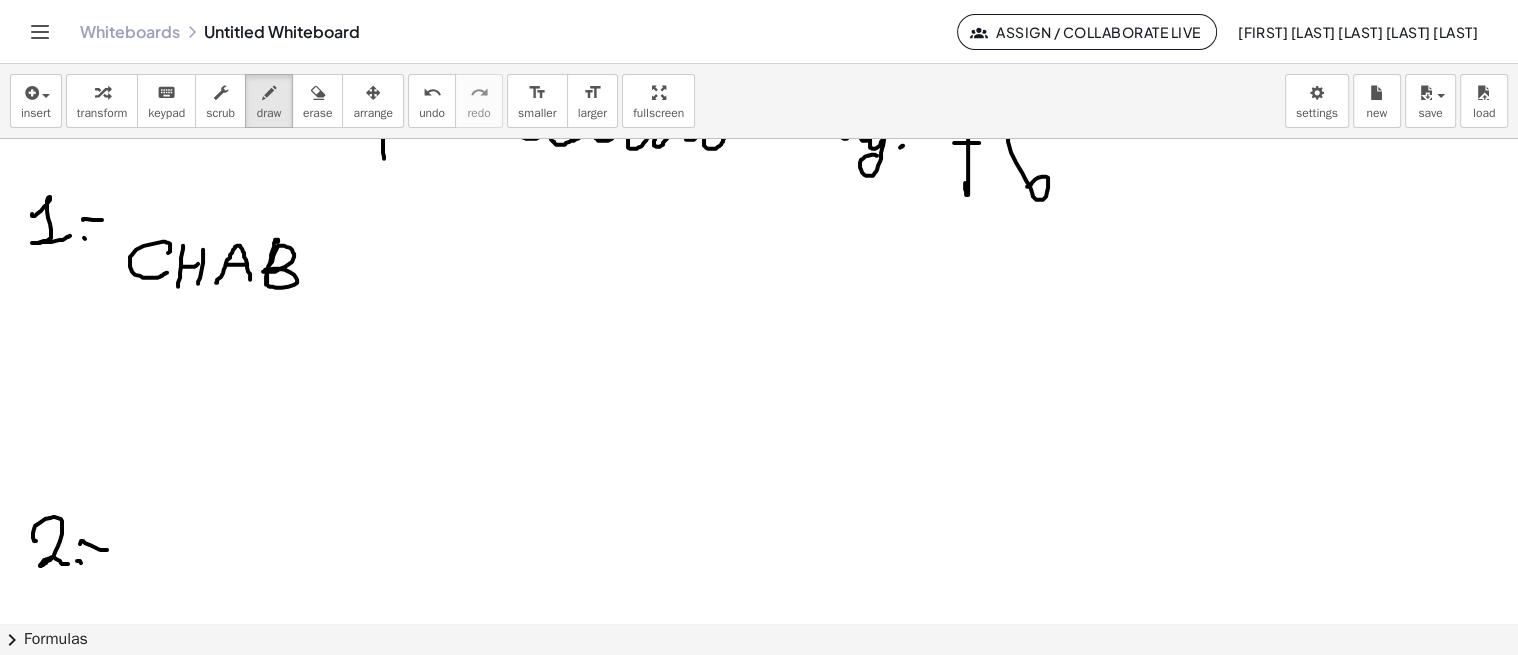 drag, startPoint x: 274, startPoint y: 241, endPoint x: 266, endPoint y: 284, distance: 43.737854 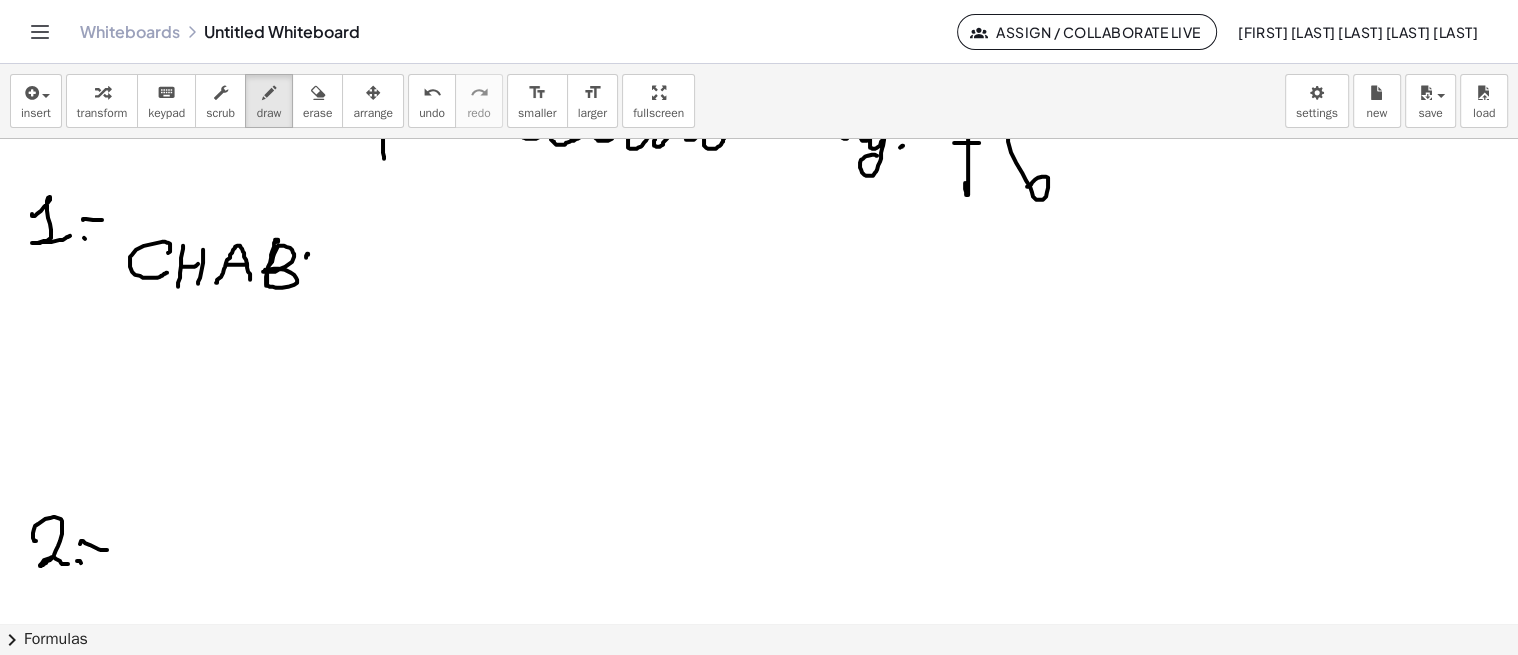 drag, startPoint x: 308, startPoint y: 253, endPoint x: 306, endPoint y: 277, distance: 24.083189 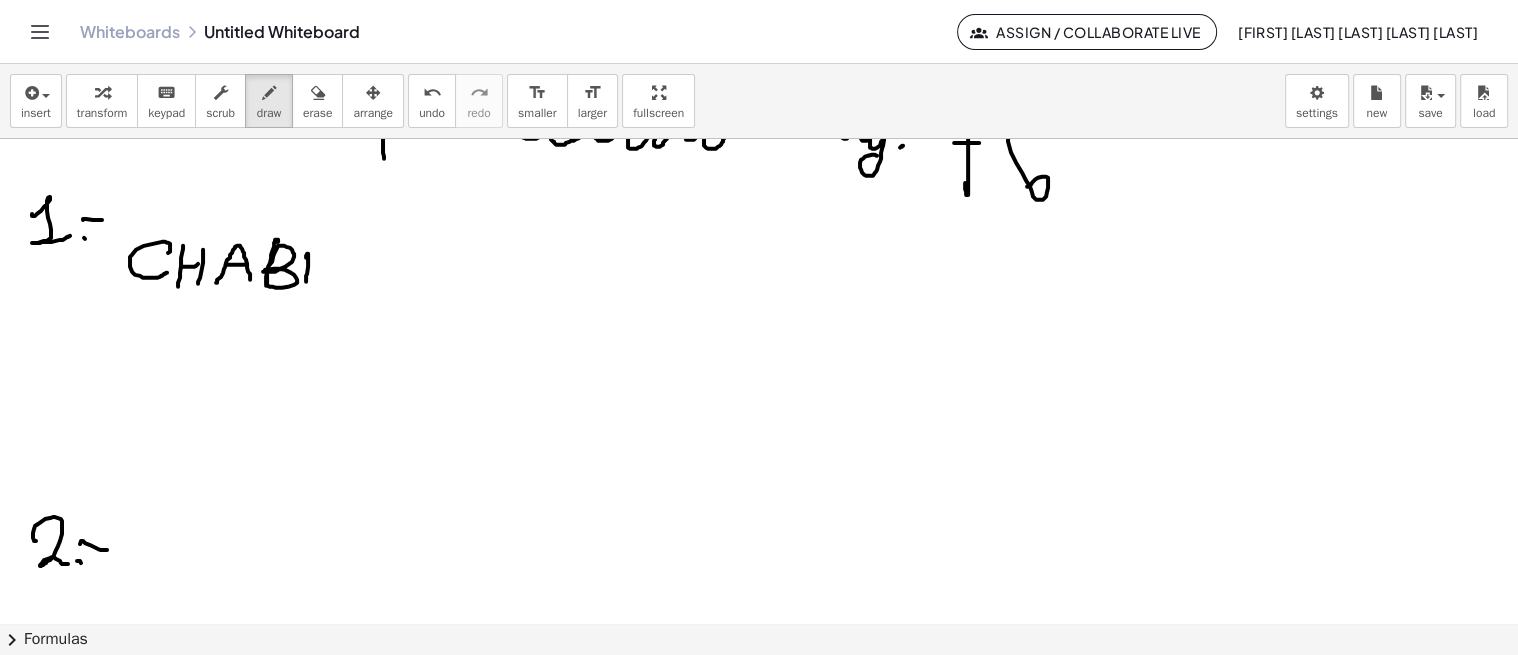 drag, startPoint x: 310, startPoint y: 254, endPoint x: 332, endPoint y: 246, distance: 23.409399 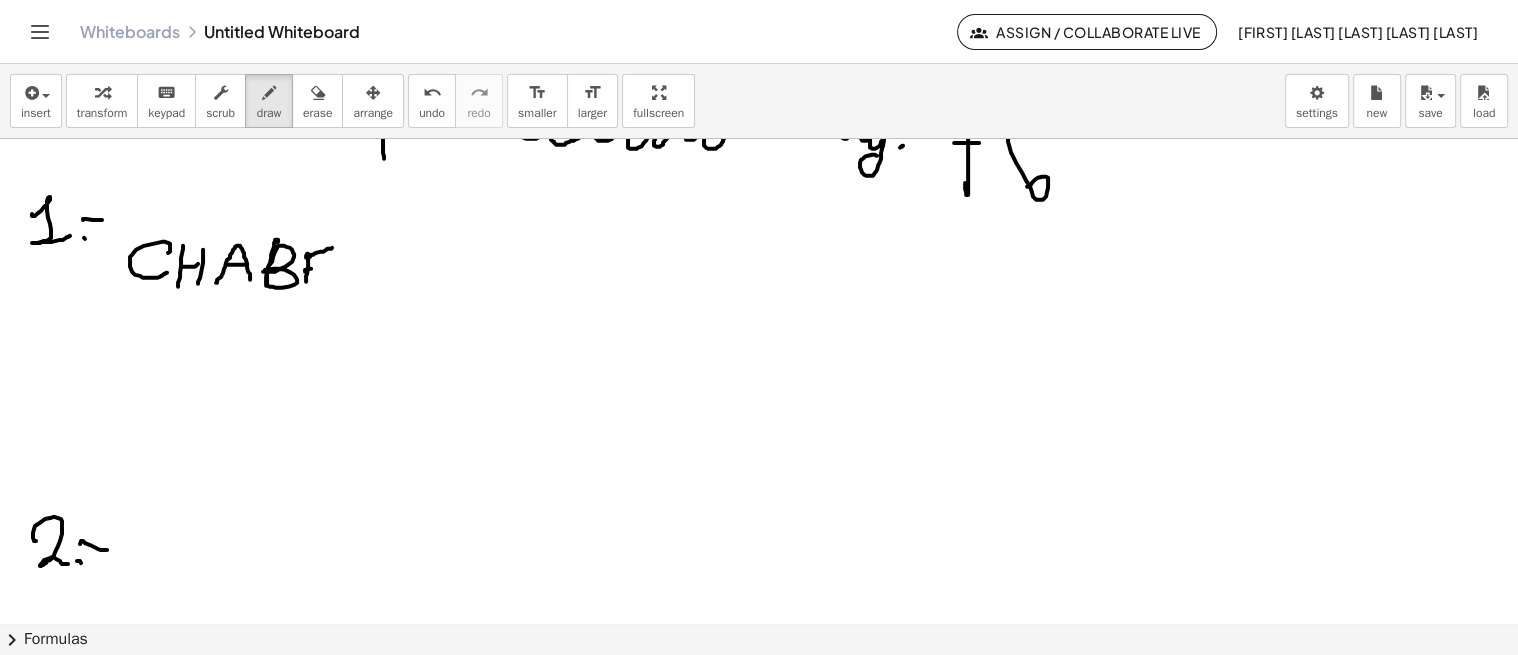 drag, startPoint x: 305, startPoint y: 270, endPoint x: 325, endPoint y: 270, distance: 20 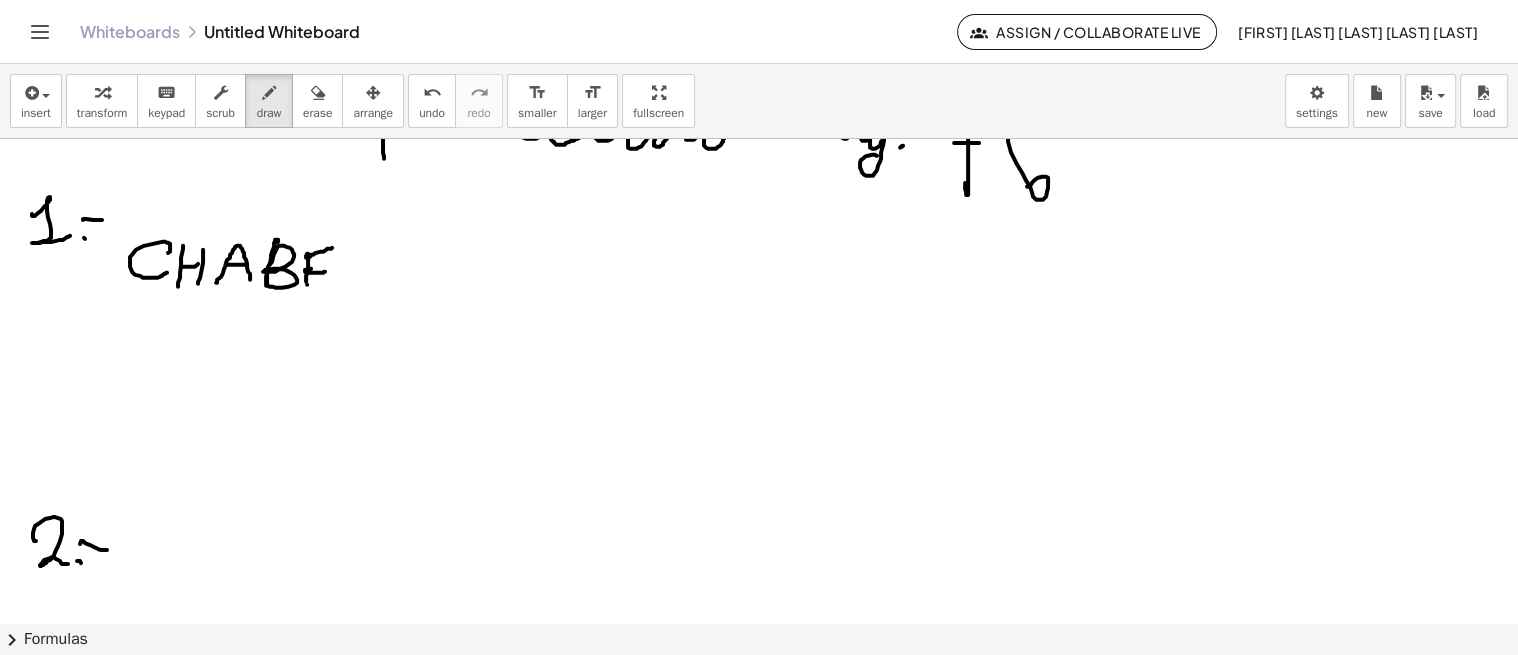 drag, startPoint x: 307, startPoint y: 283, endPoint x: 336, endPoint y: 273, distance: 30.675724 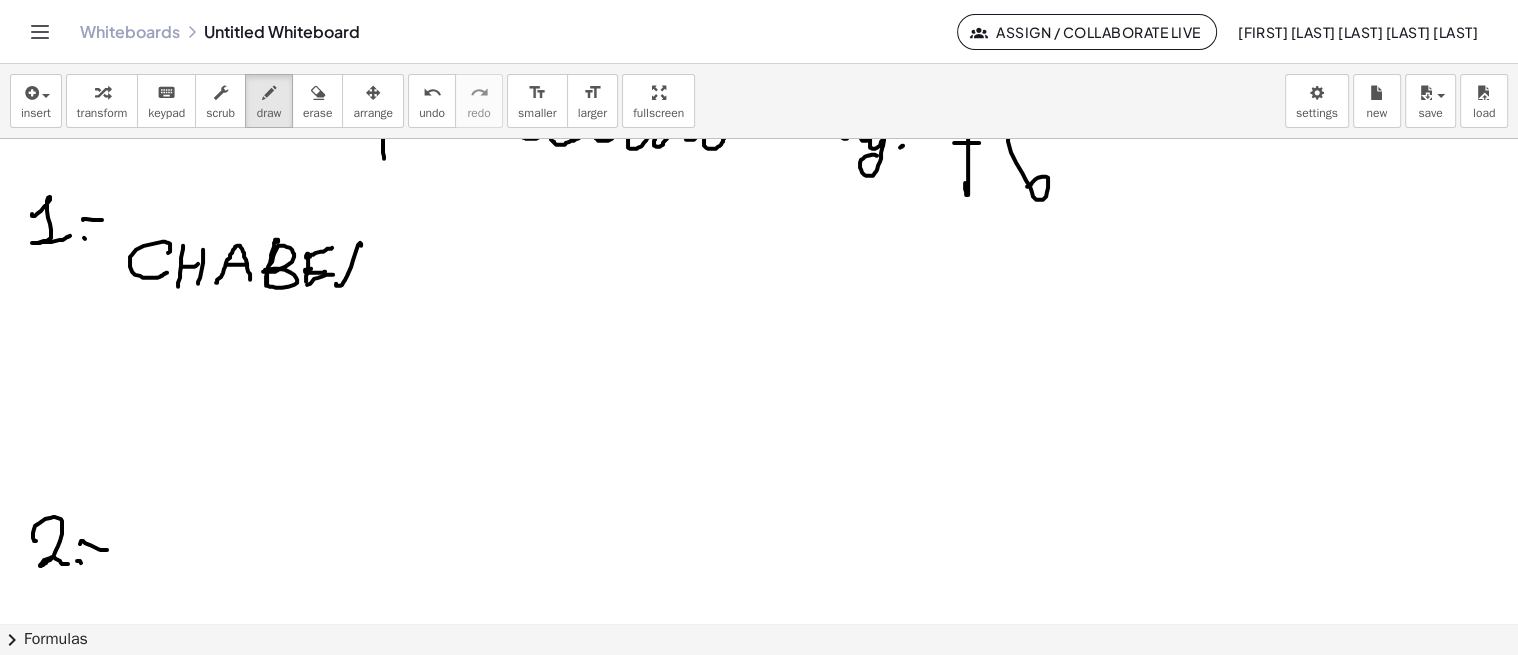drag, startPoint x: 360, startPoint y: 241, endPoint x: 366, endPoint y: 276, distance: 35.510563 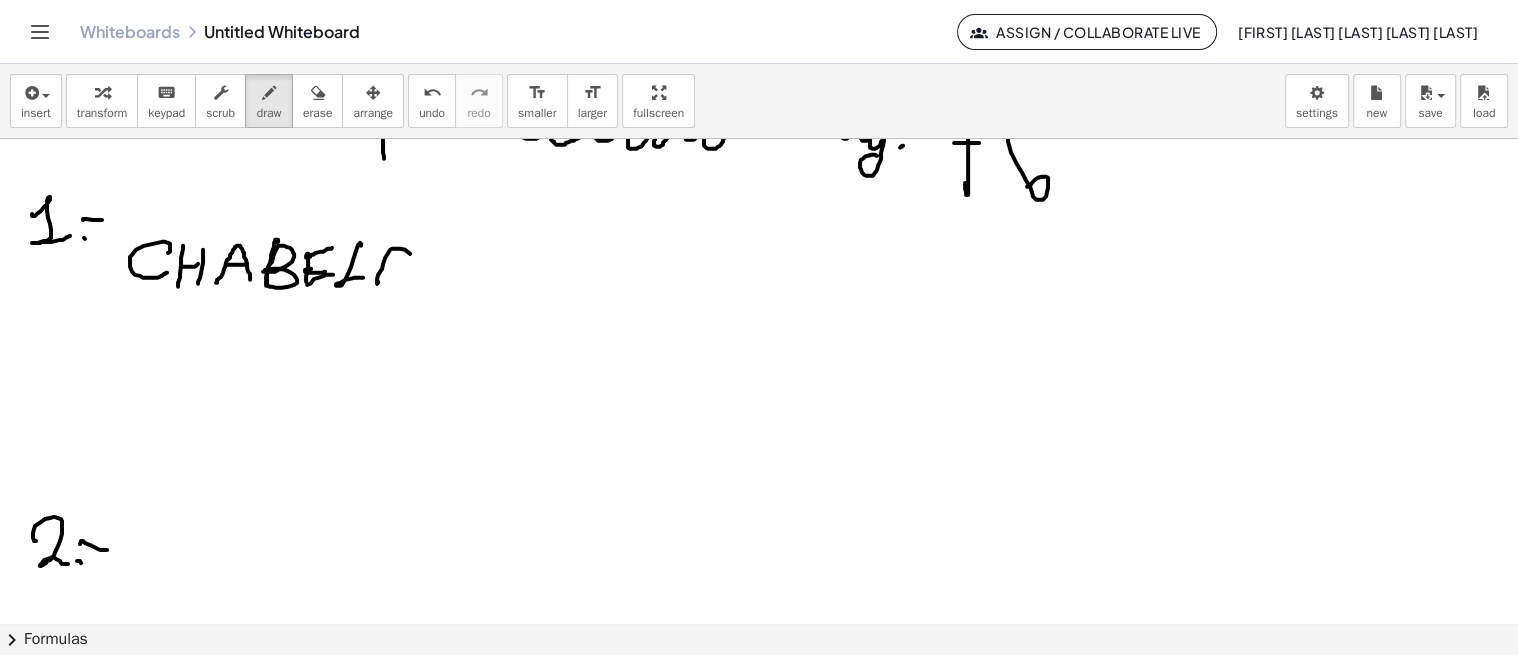 drag, startPoint x: 377, startPoint y: 282, endPoint x: 414, endPoint y: 278, distance: 37.215588 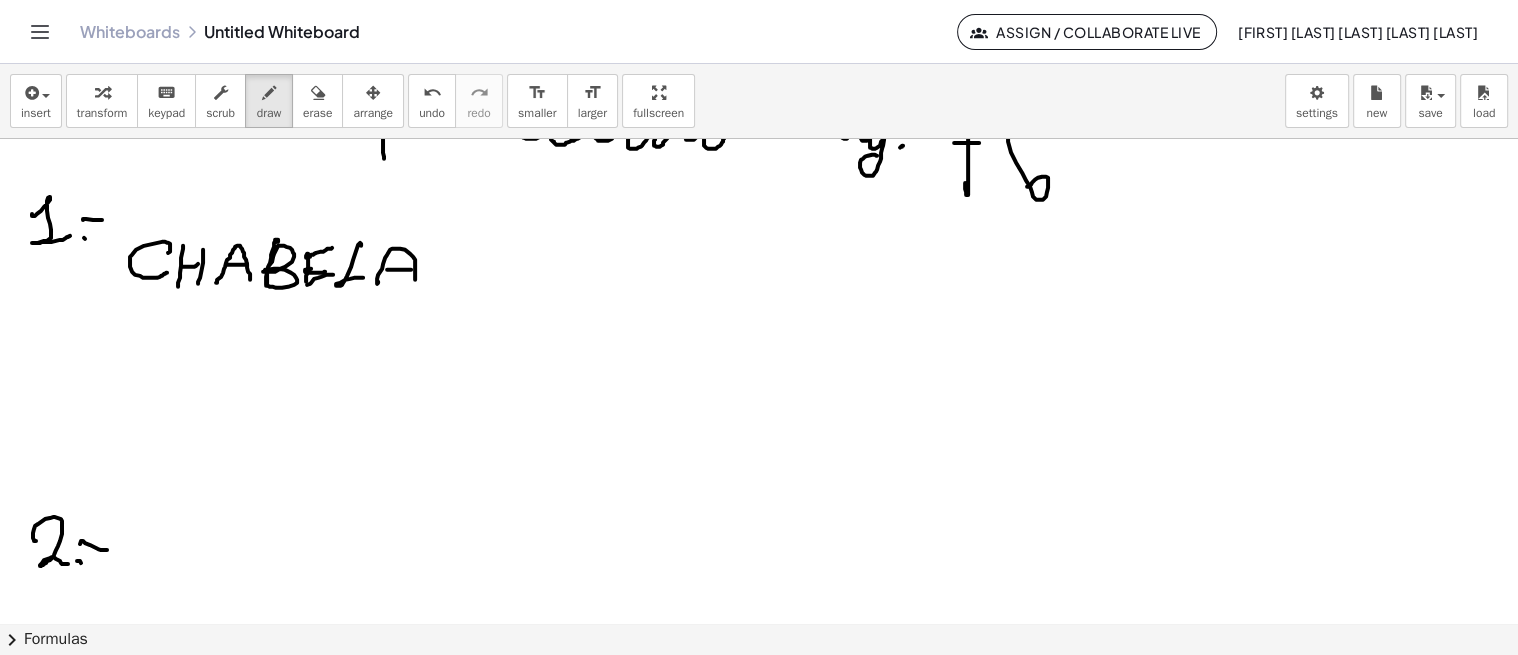 drag, startPoint x: 392, startPoint y: 268, endPoint x: 414, endPoint y: 268, distance: 22 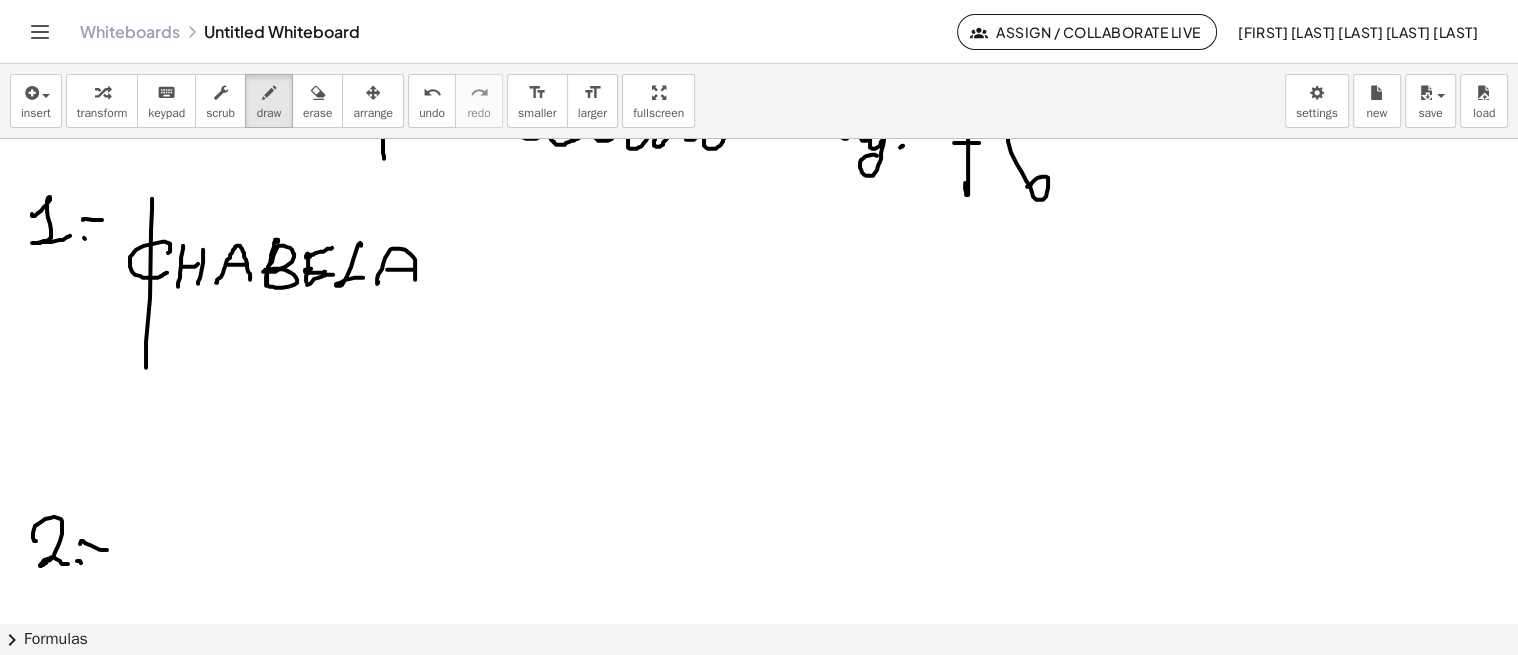 drag, startPoint x: 152, startPoint y: 200, endPoint x: 146, endPoint y: 366, distance: 166.1084 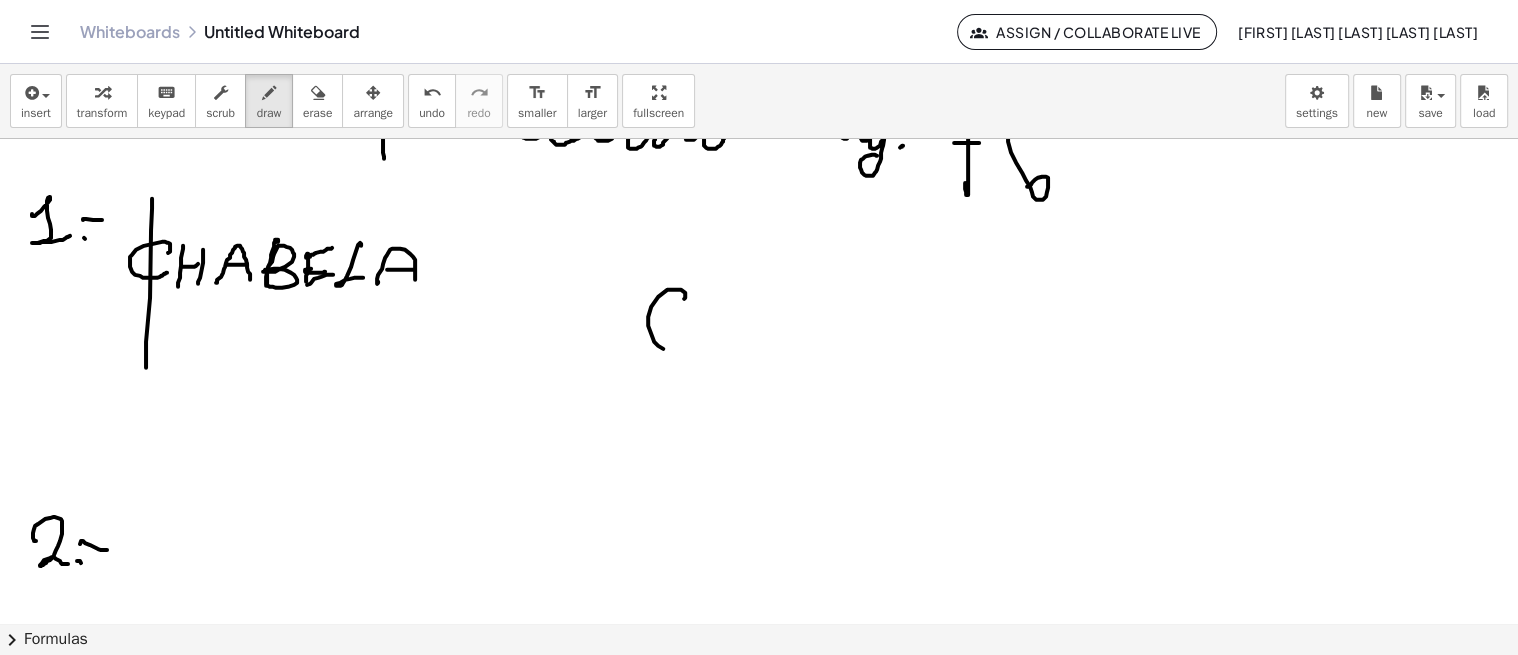 drag, startPoint x: 648, startPoint y: 315, endPoint x: 746, endPoint y: 341, distance: 101.390335 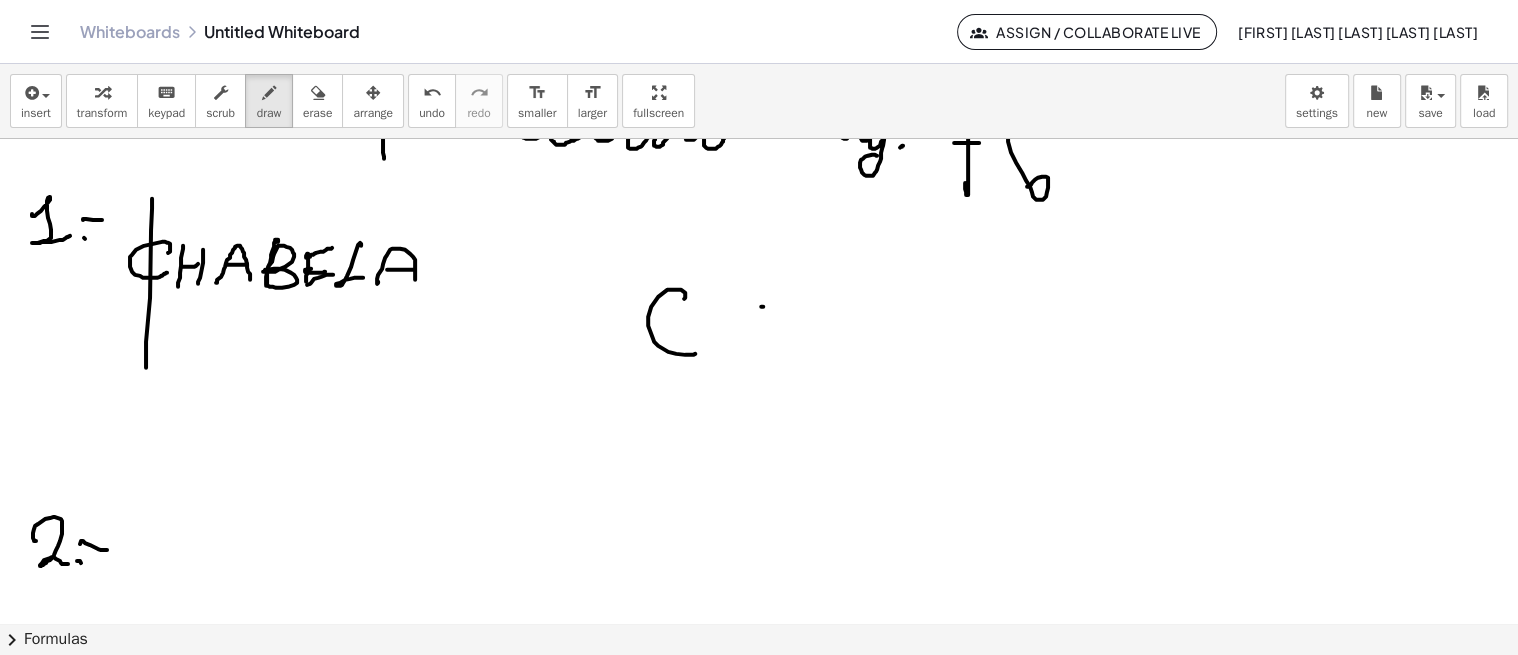 drag, startPoint x: 763, startPoint y: 305, endPoint x: 761, endPoint y: 336, distance: 31.06445 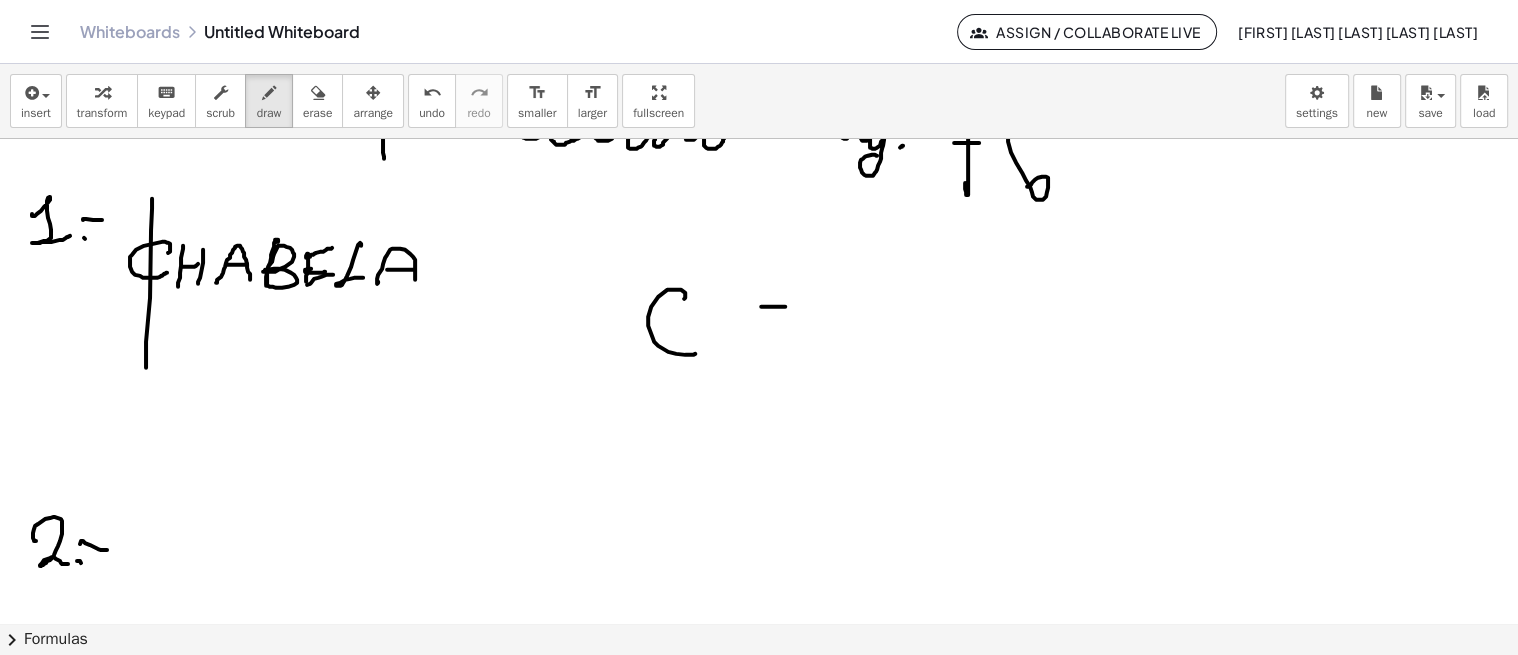 drag, startPoint x: 764, startPoint y: 350, endPoint x: 776, endPoint y: 343, distance: 13.892444 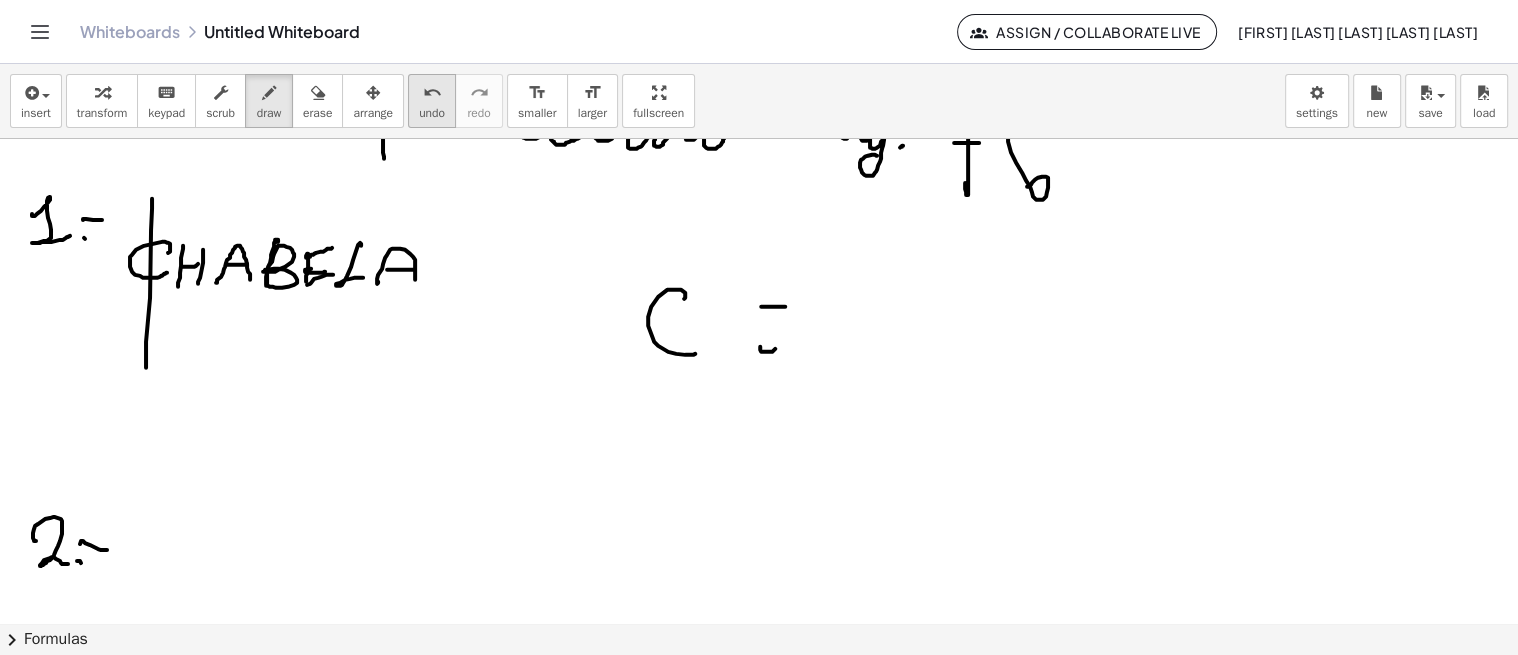 click on "undo" at bounding box center (432, 113) 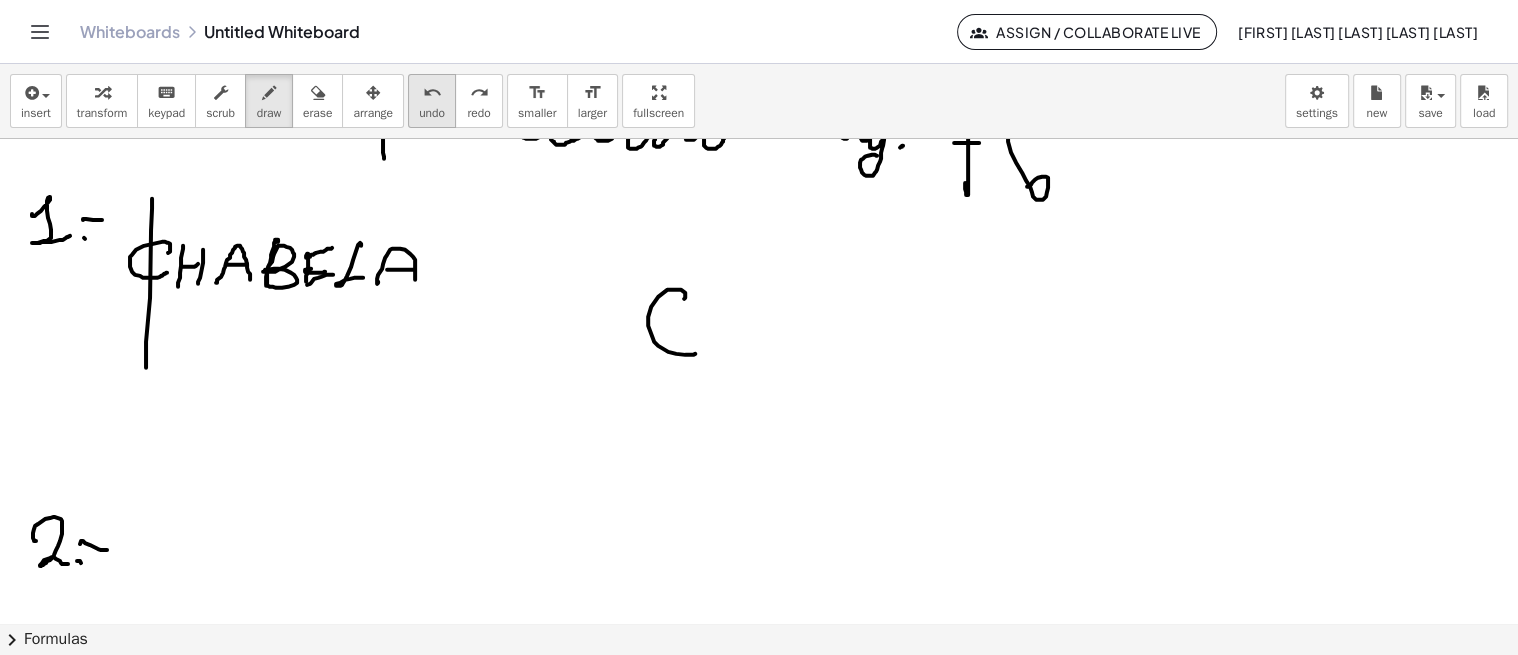 click on "undo undo" at bounding box center [432, 101] 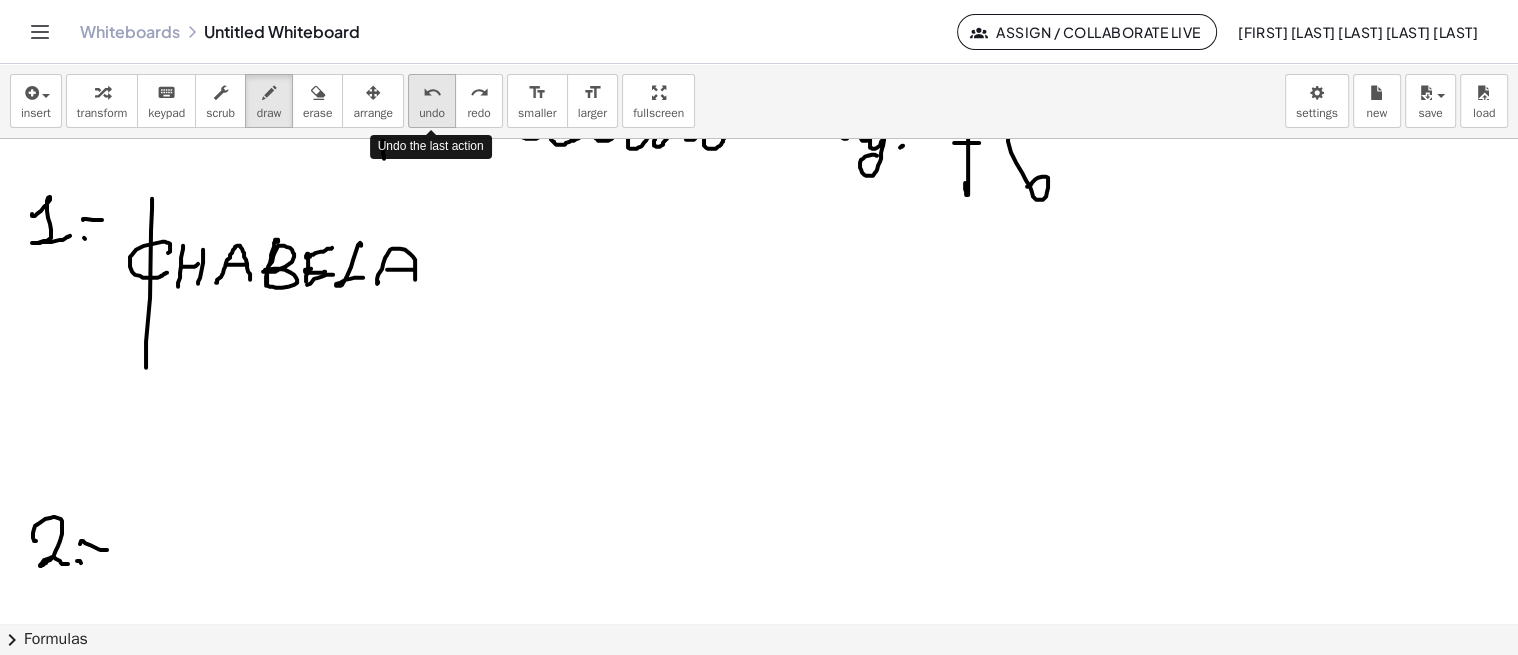 click on "undo undo" at bounding box center [432, 101] 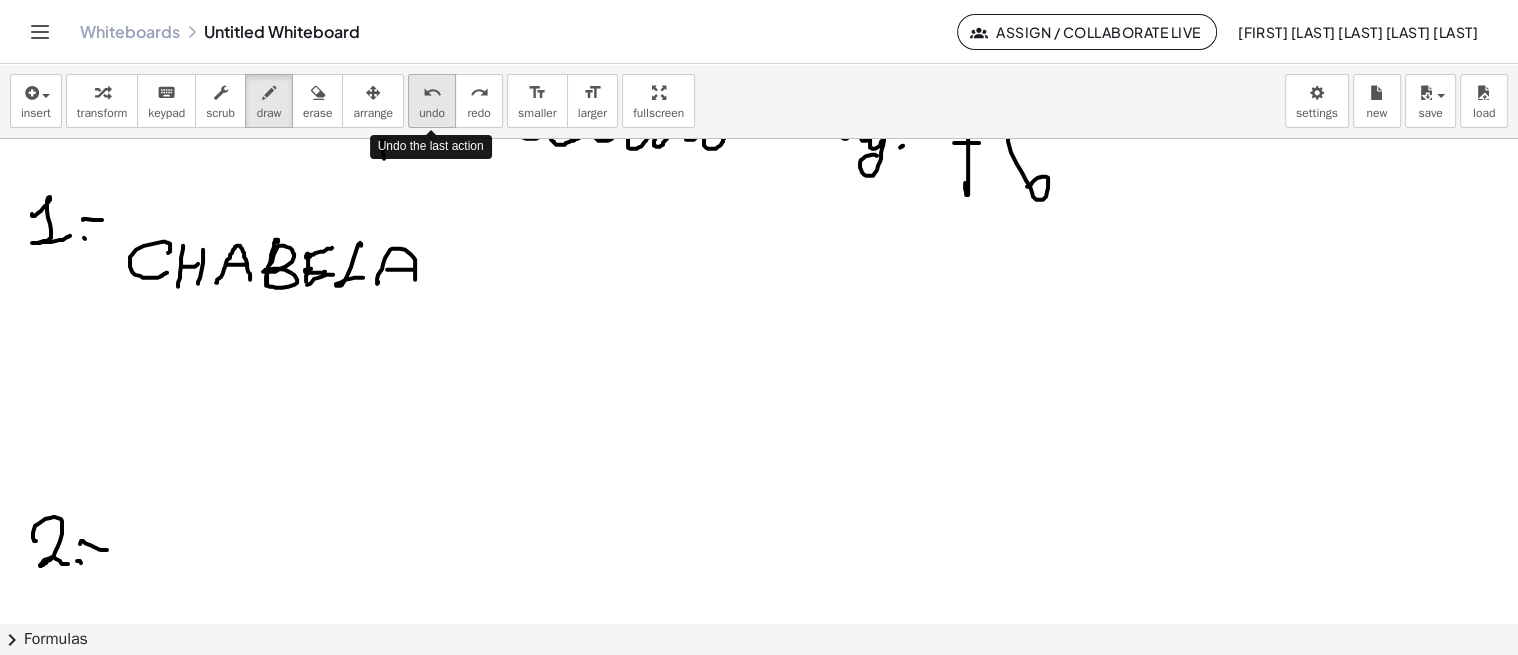 click on "undo undo" at bounding box center (432, 101) 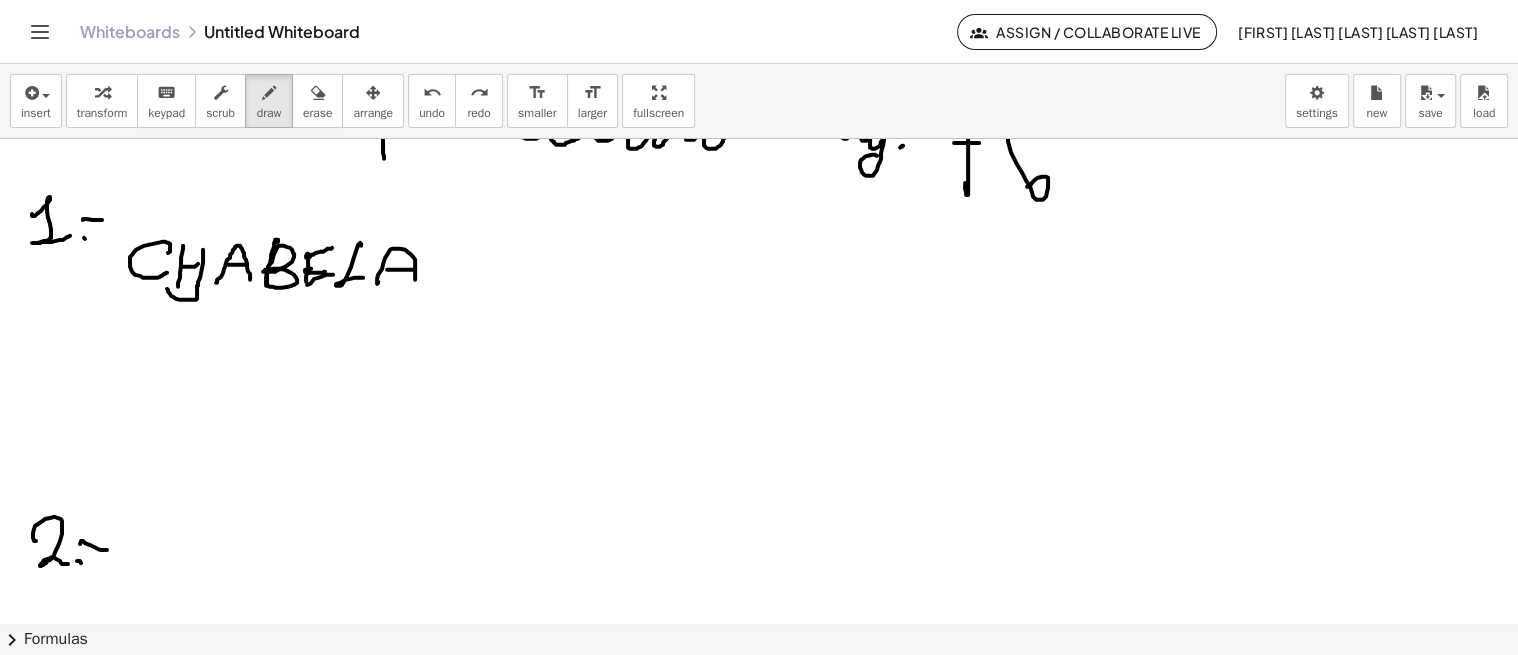 drag, startPoint x: 167, startPoint y: 287, endPoint x: 198, endPoint y: 284, distance: 31.144823 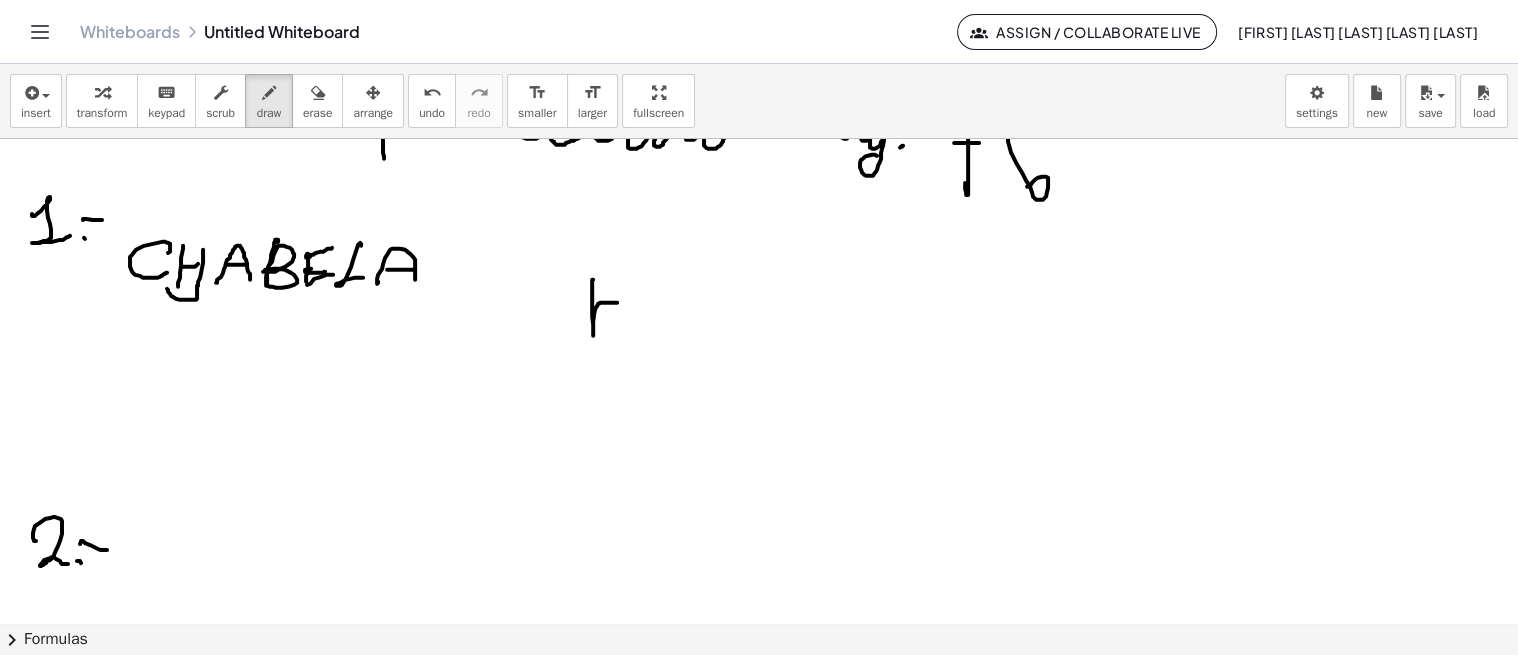 drag, startPoint x: 592, startPoint y: 287, endPoint x: 628, endPoint y: 302, distance: 39 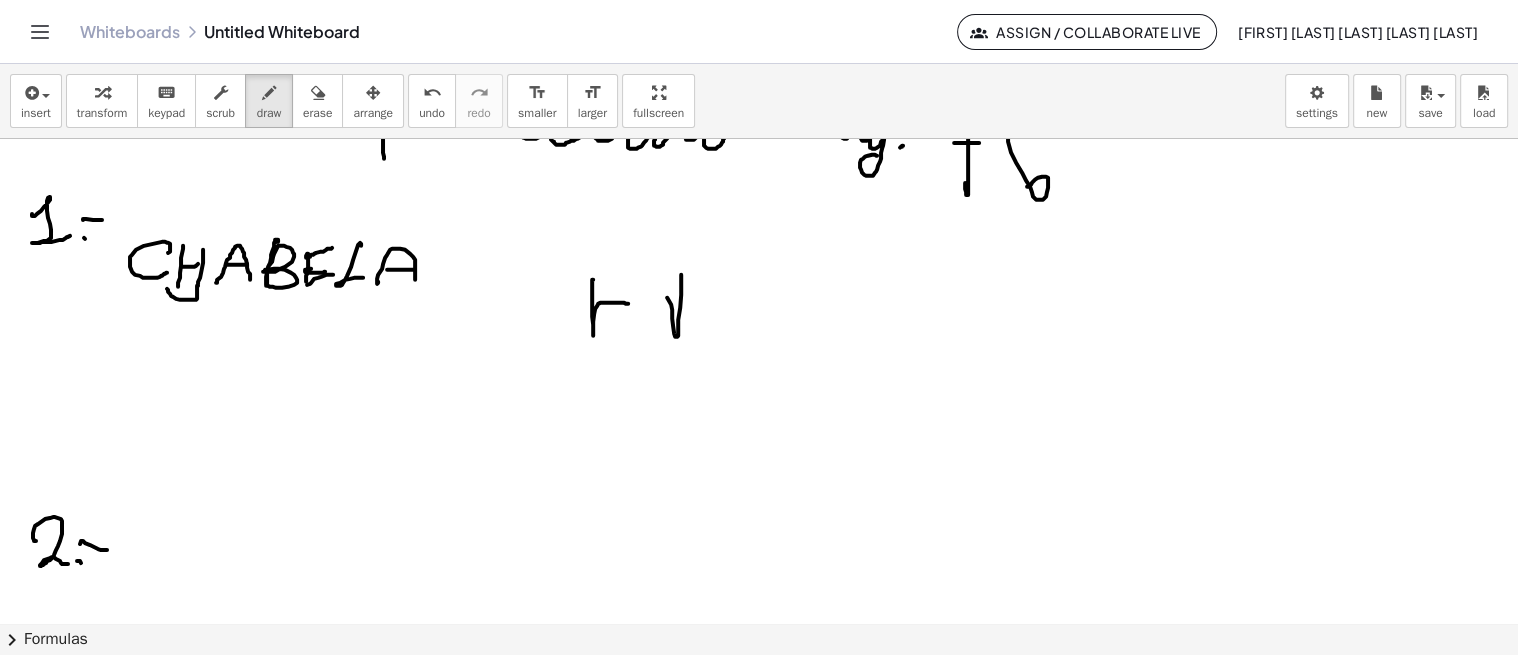 drag, startPoint x: 681, startPoint y: 273, endPoint x: 655, endPoint y: 303, distance: 39.698868 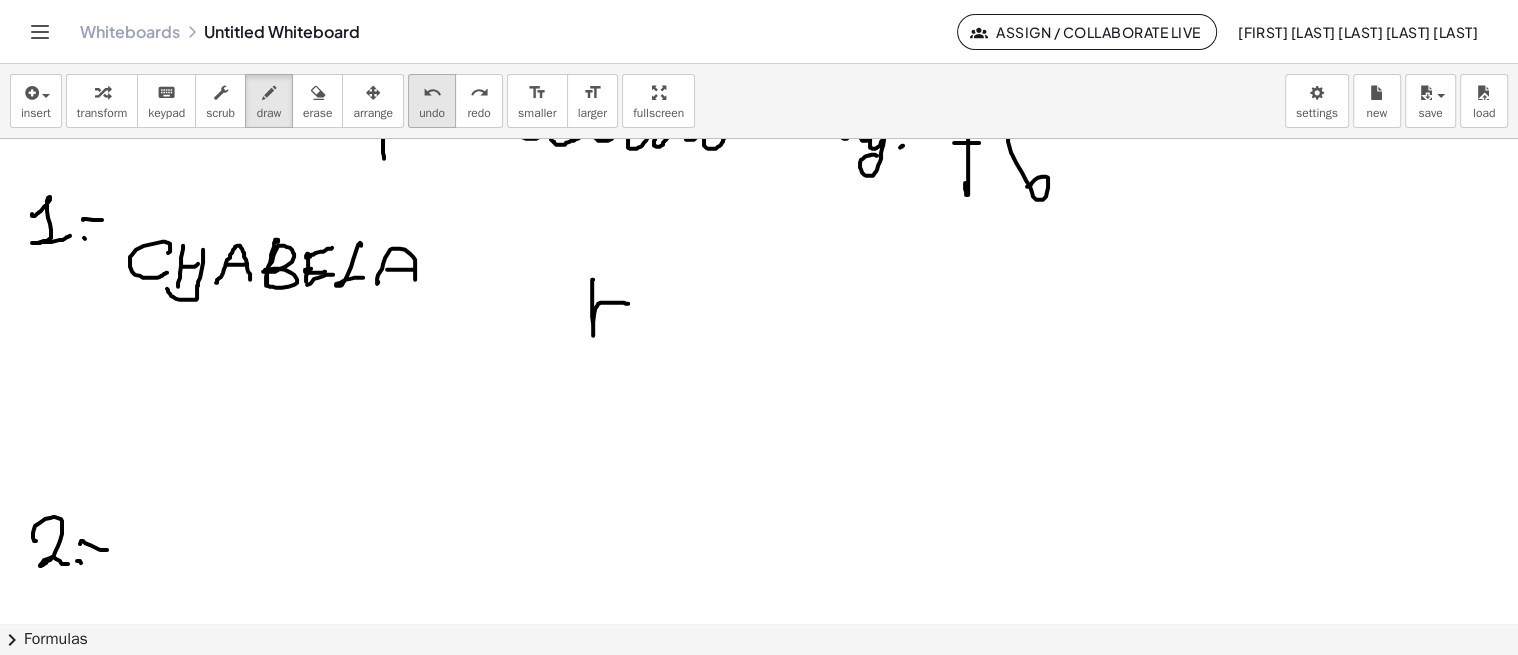 click on "undo" at bounding box center (432, 113) 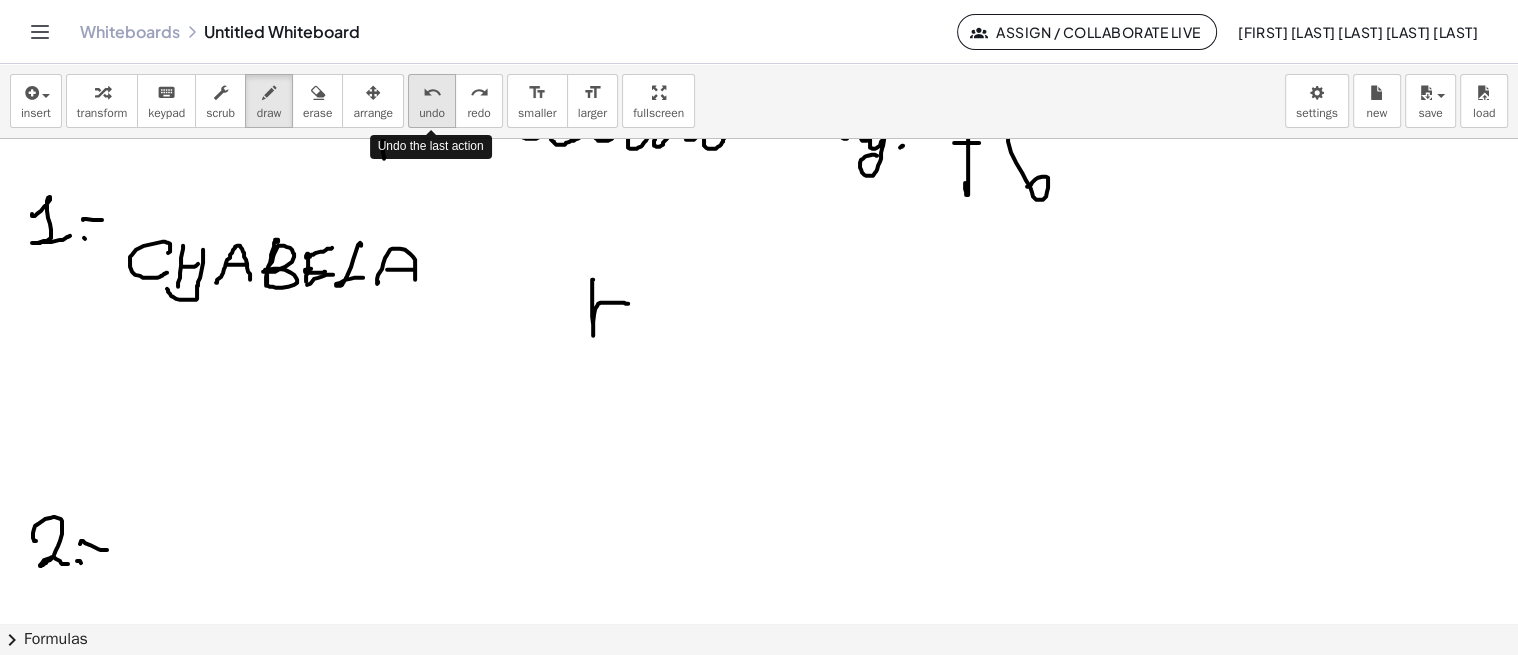 click on "undo" at bounding box center [432, 113] 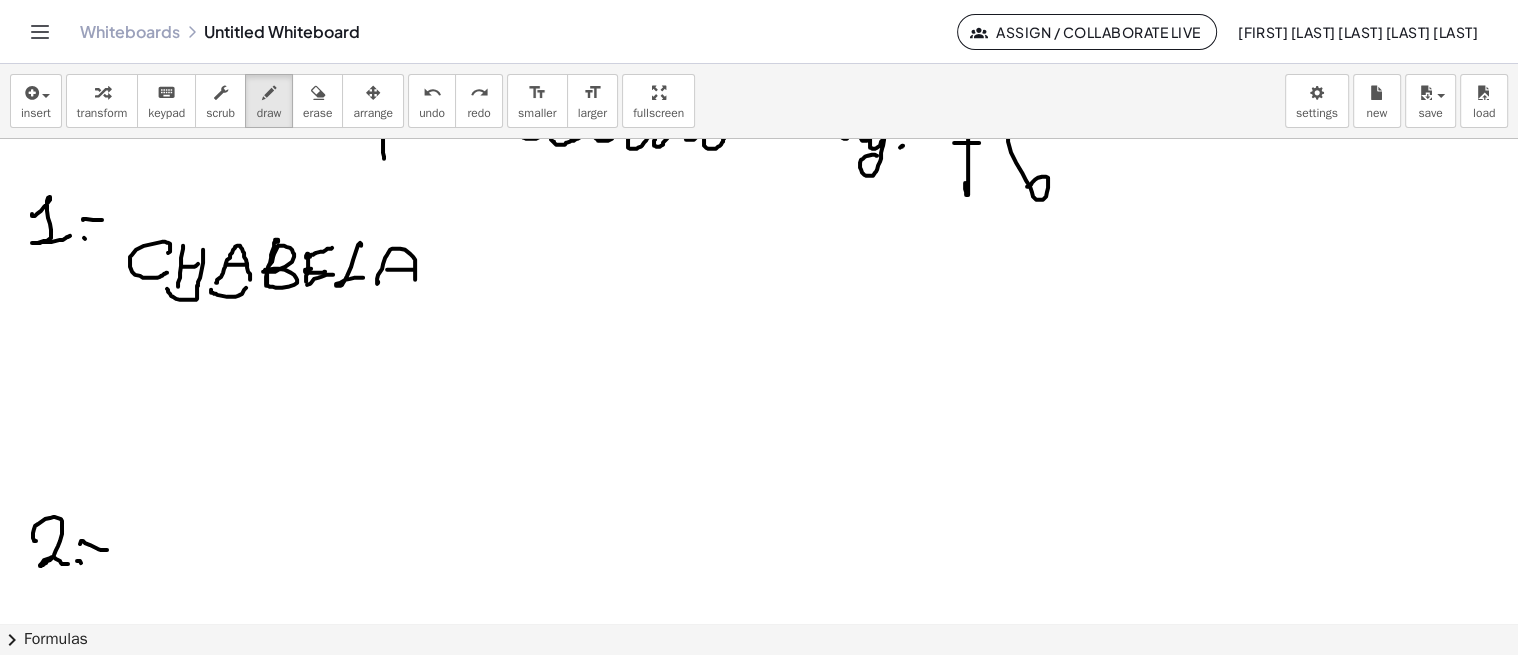 drag, startPoint x: 211, startPoint y: 288, endPoint x: 253, endPoint y: 284, distance: 42.190044 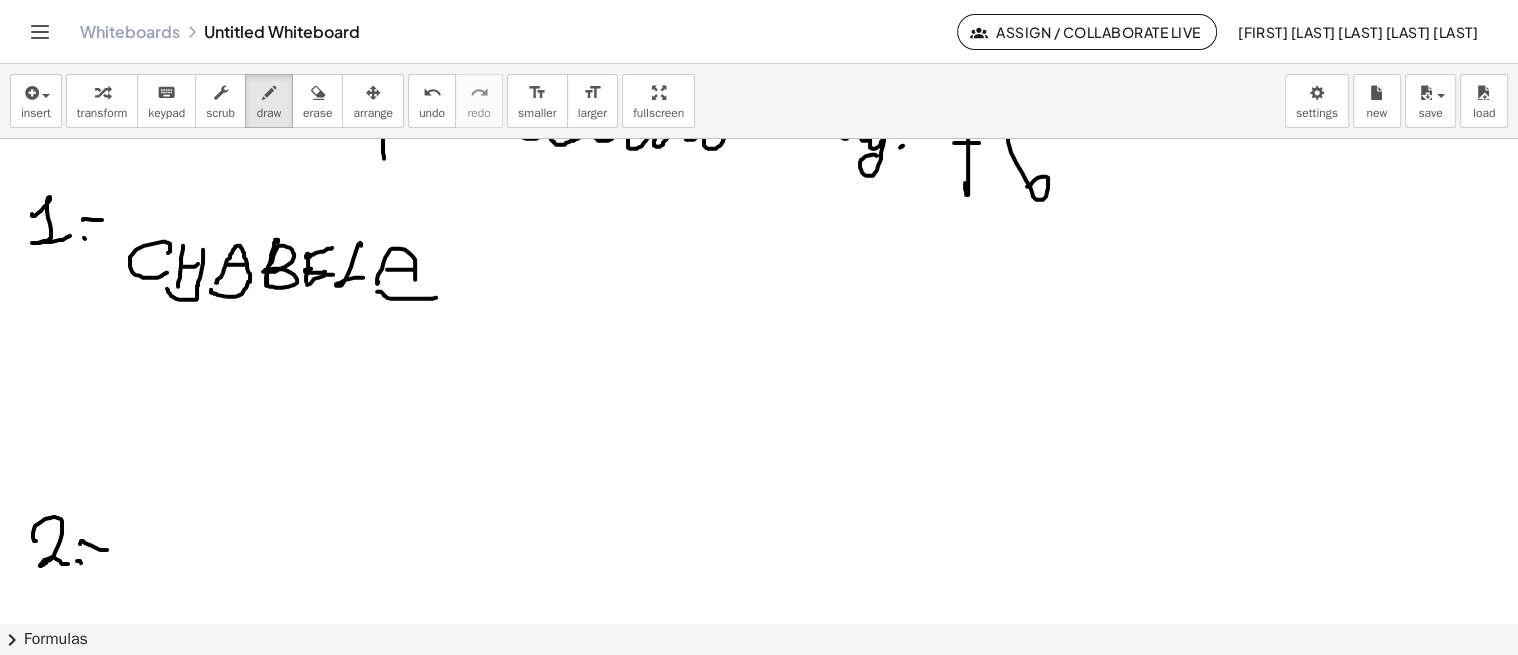 drag, startPoint x: 377, startPoint y: 290, endPoint x: 436, endPoint y: 286, distance: 59.135437 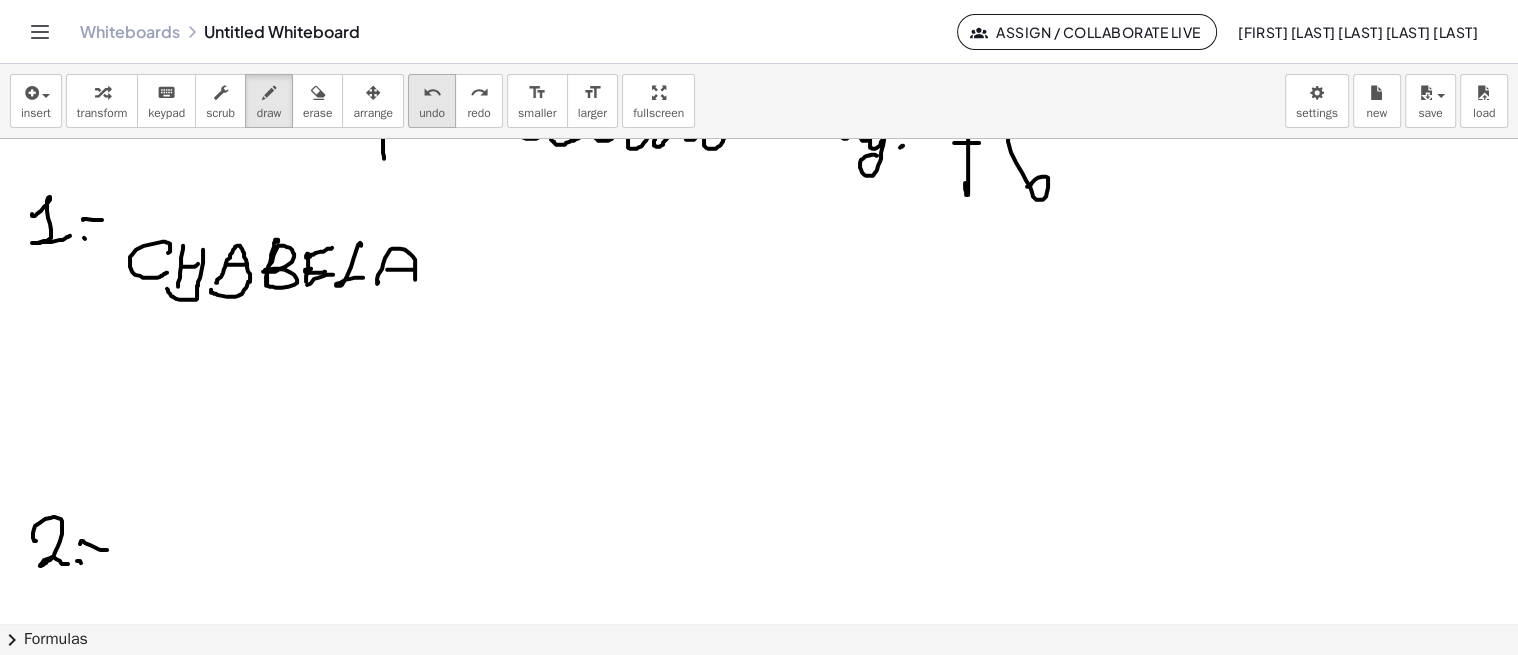 click on "undo" at bounding box center [432, 92] 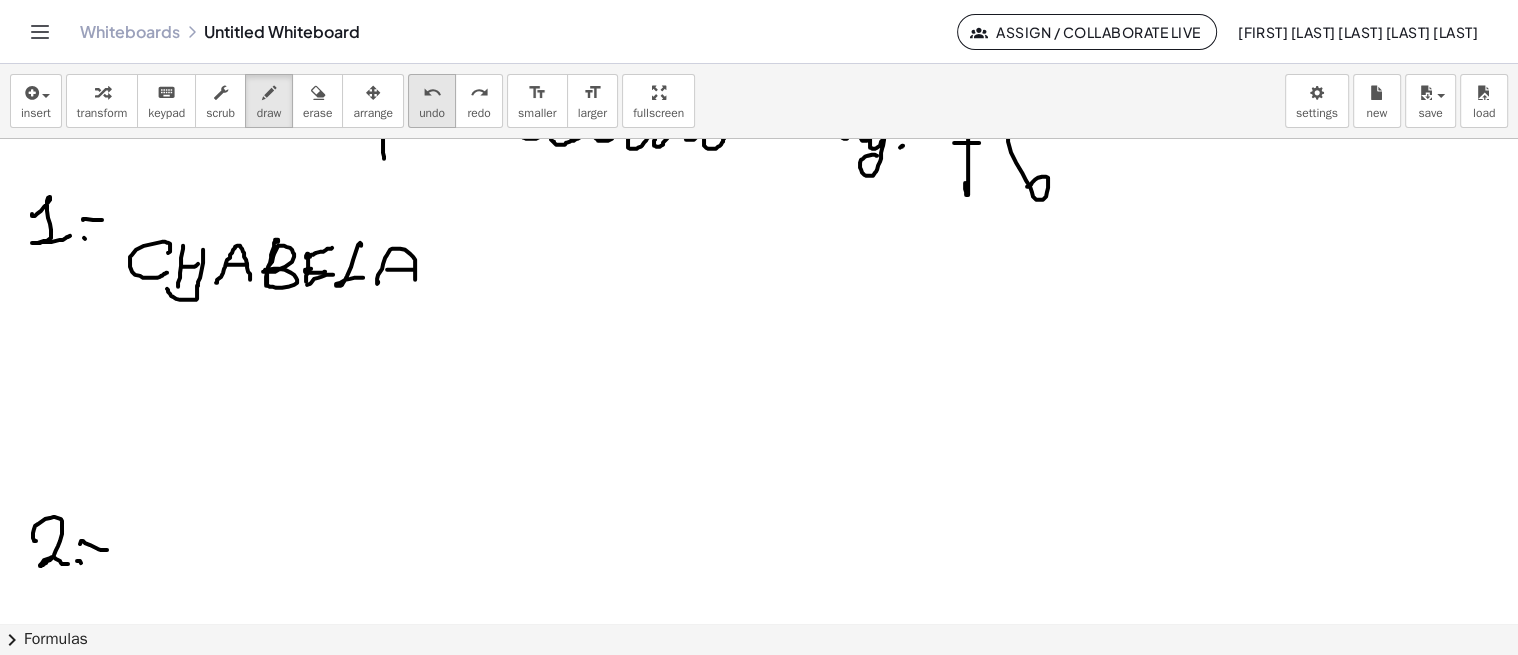 click on "undo" at bounding box center (432, 92) 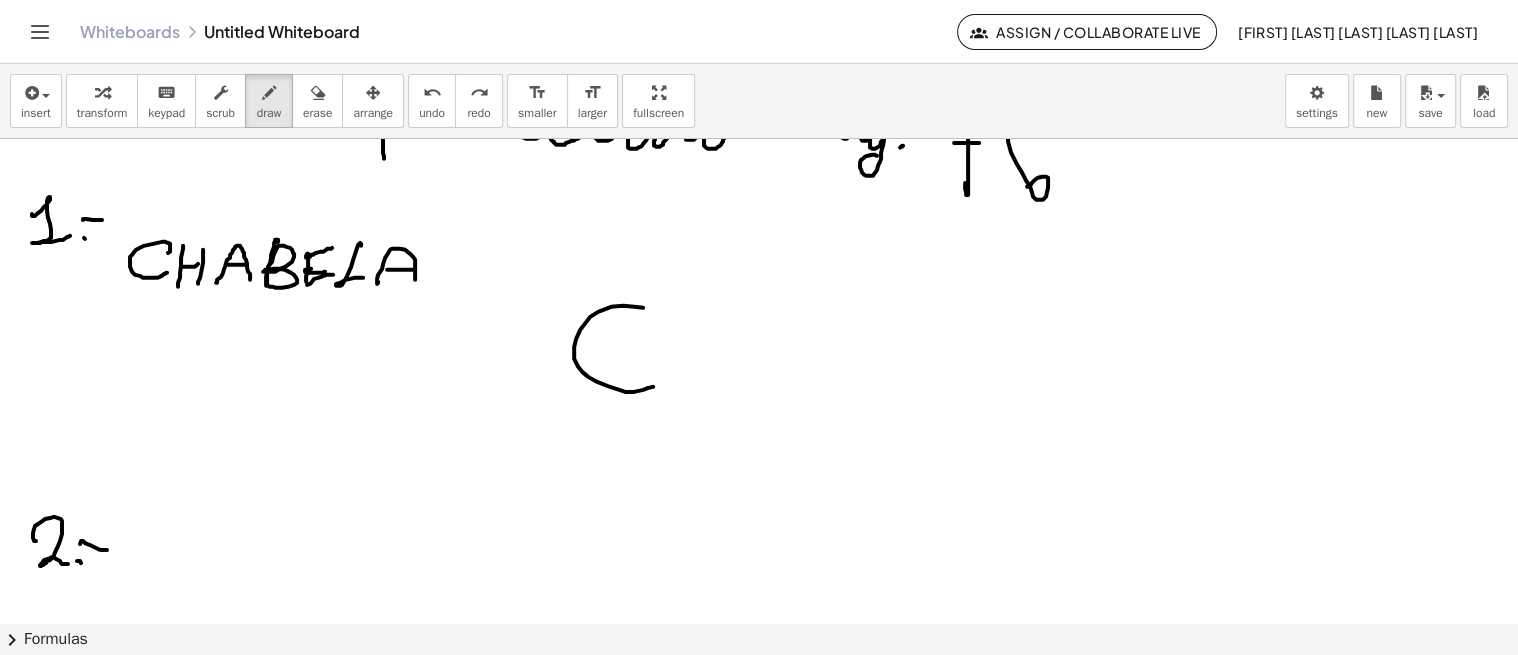drag, startPoint x: 634, startPoint y: 305, endPoint x: 643, endPoint y: 381, distance: 76.53104 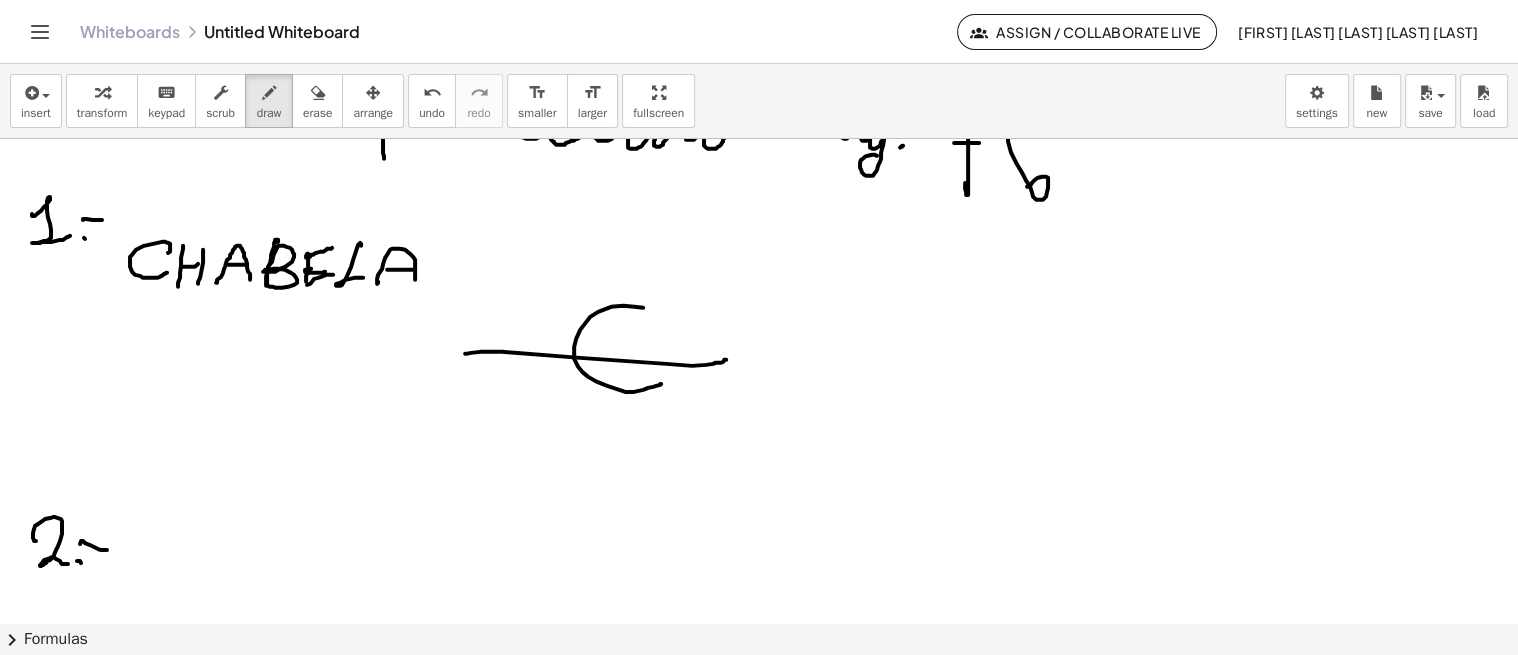 drag, startPoint x: 465, startPoint y: 352, endPoint x: 730, endPoint y: 358, distance: 265.0679 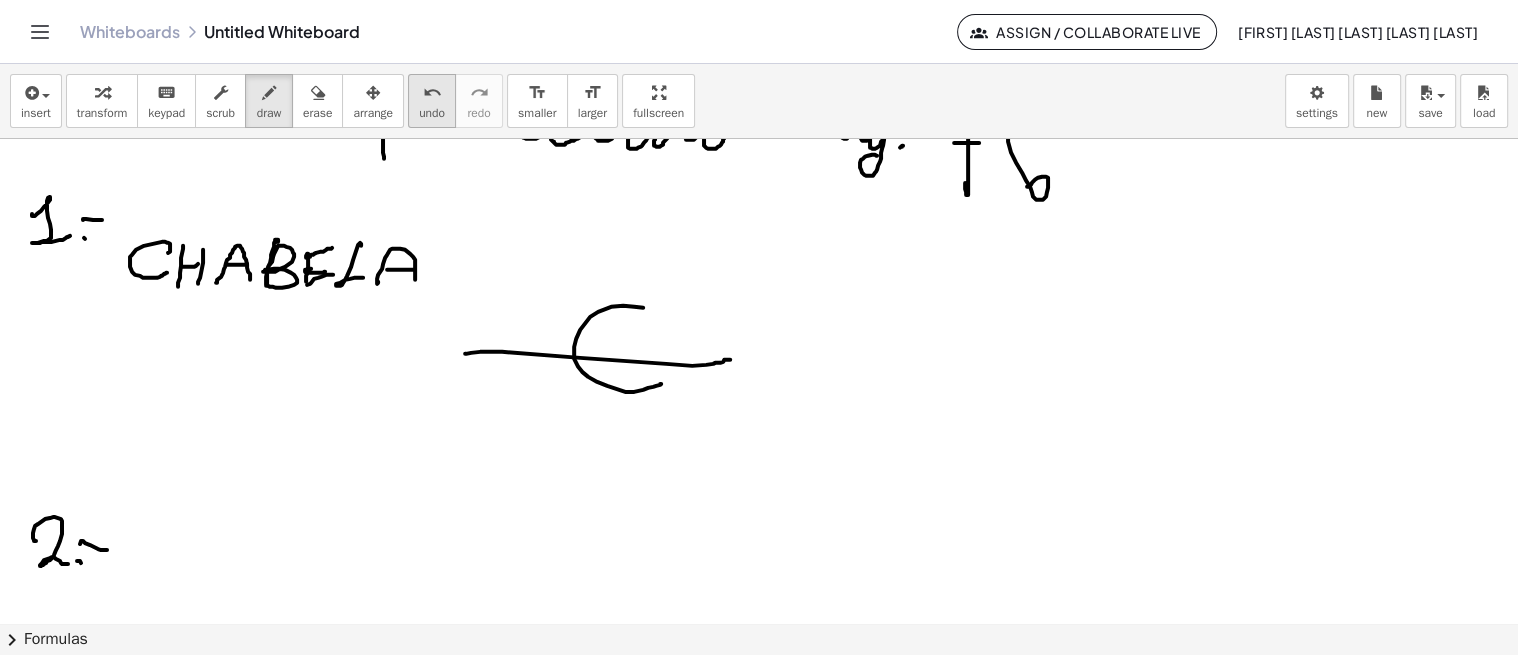 click on "undo" at bounding box center (432, 113) 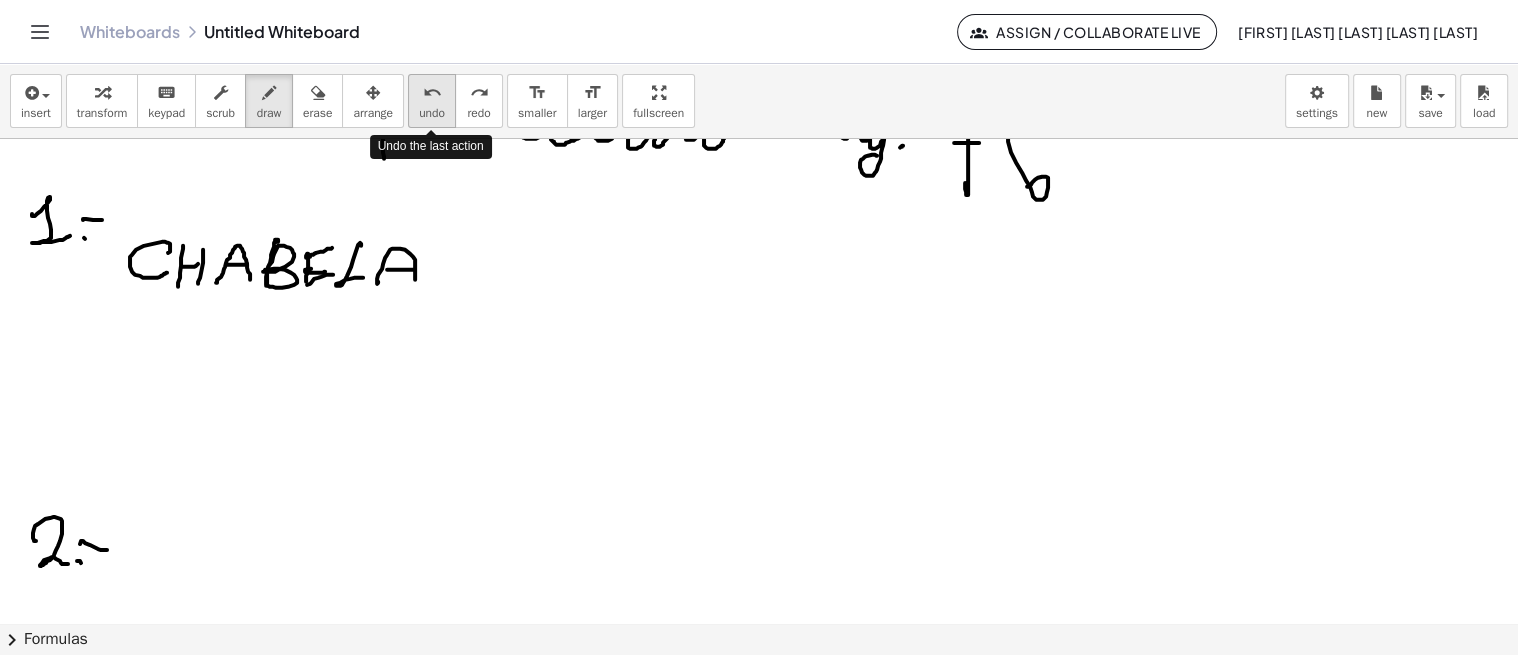 click on "undo" at bounding box center [432, 113] 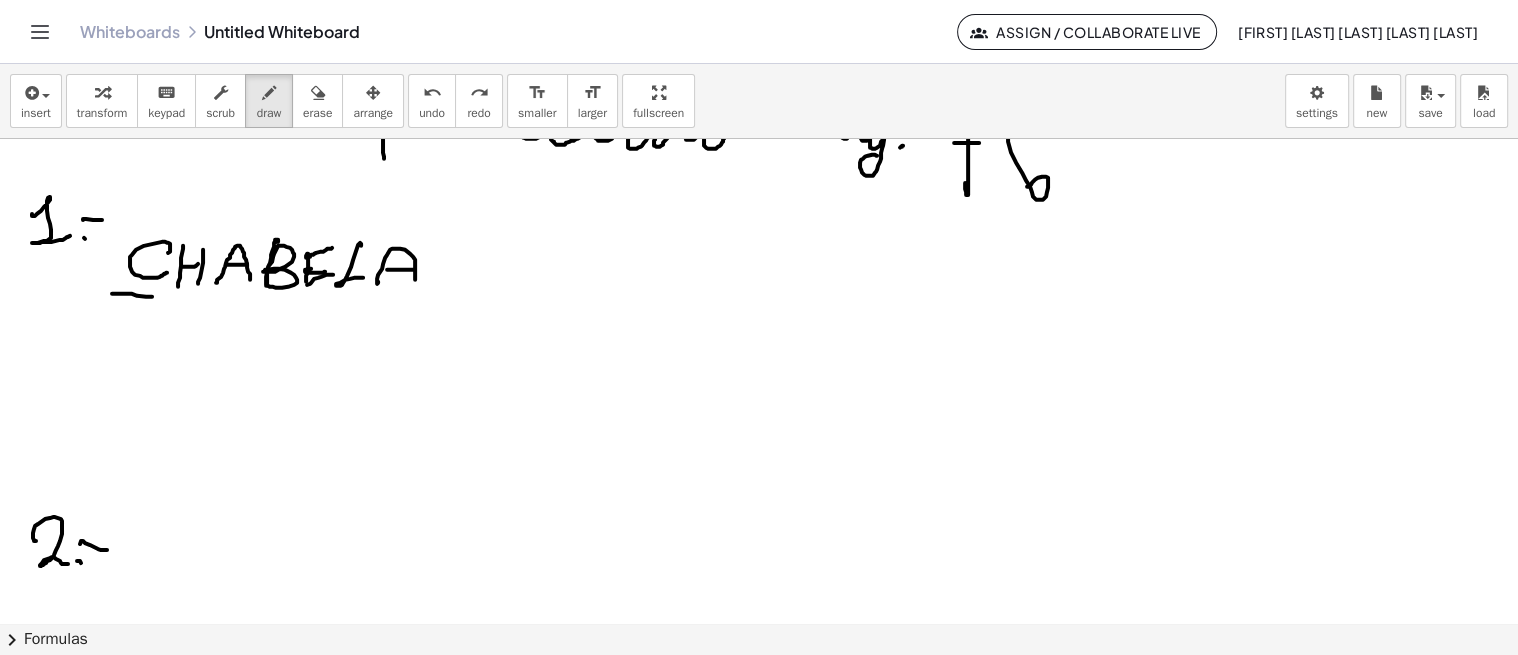 drag, startPoint x: 112, startPoint y: 292, endPoint x: 175, endPoint y: 290, distance: 63.03174 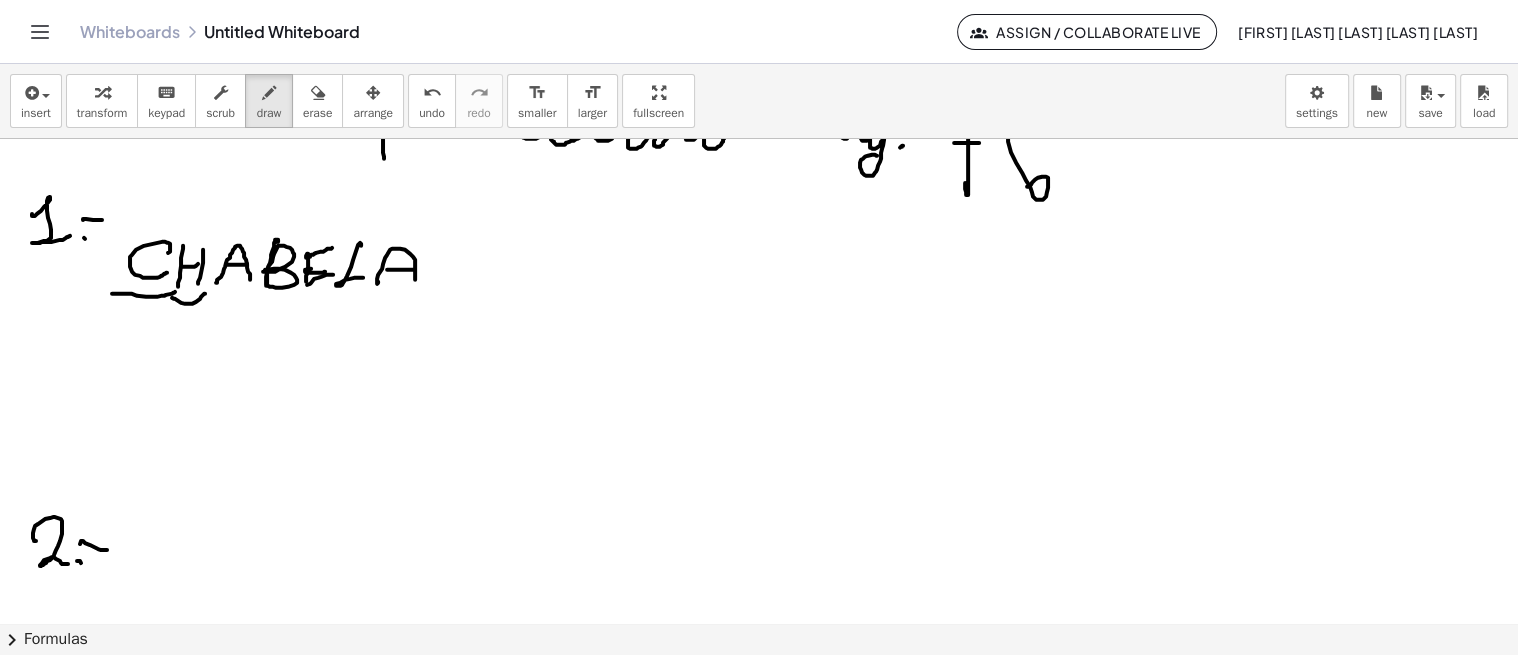 drag, startPoint x: 172, startPoint y: 296, endPoint x: 205, endPoint y: 292, distance: 33.24154 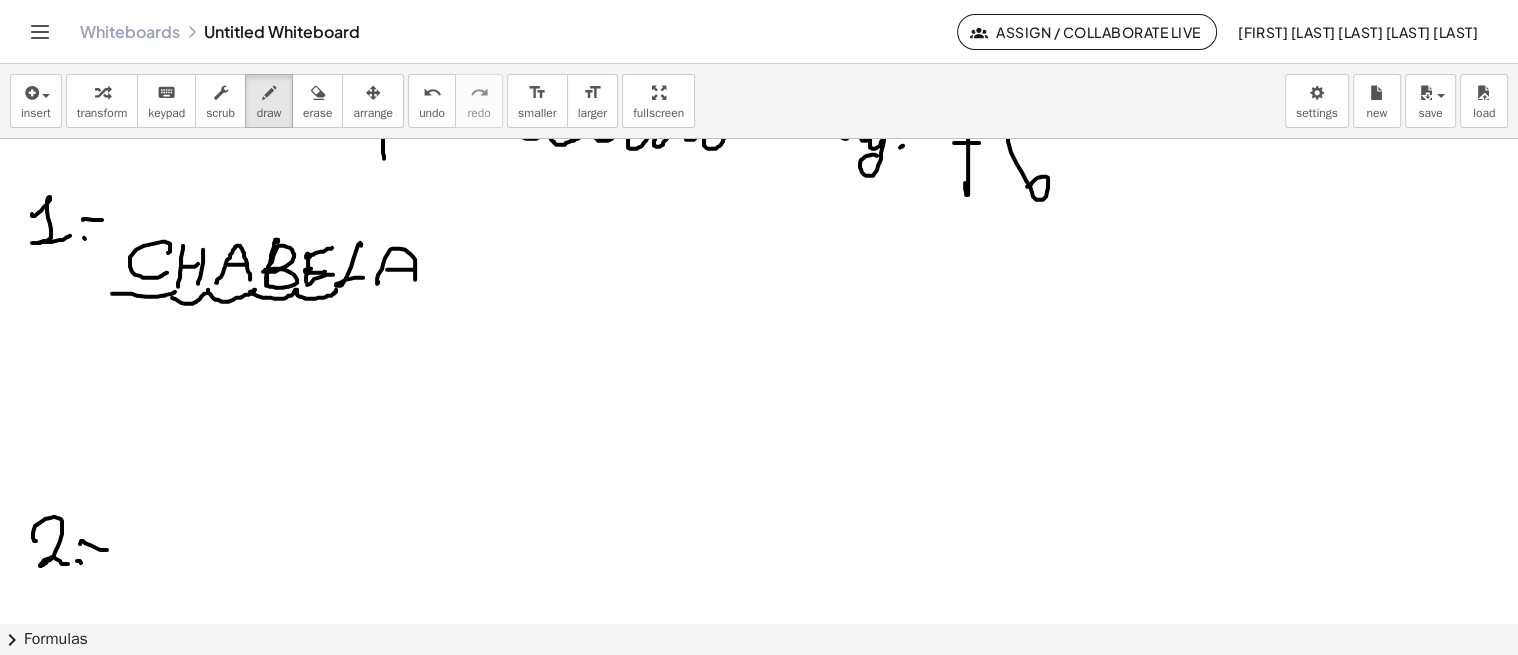drag, startPoint x: 208, startPoint y: 288, endPoint x: 336, endPoint y: 288, distance: 128 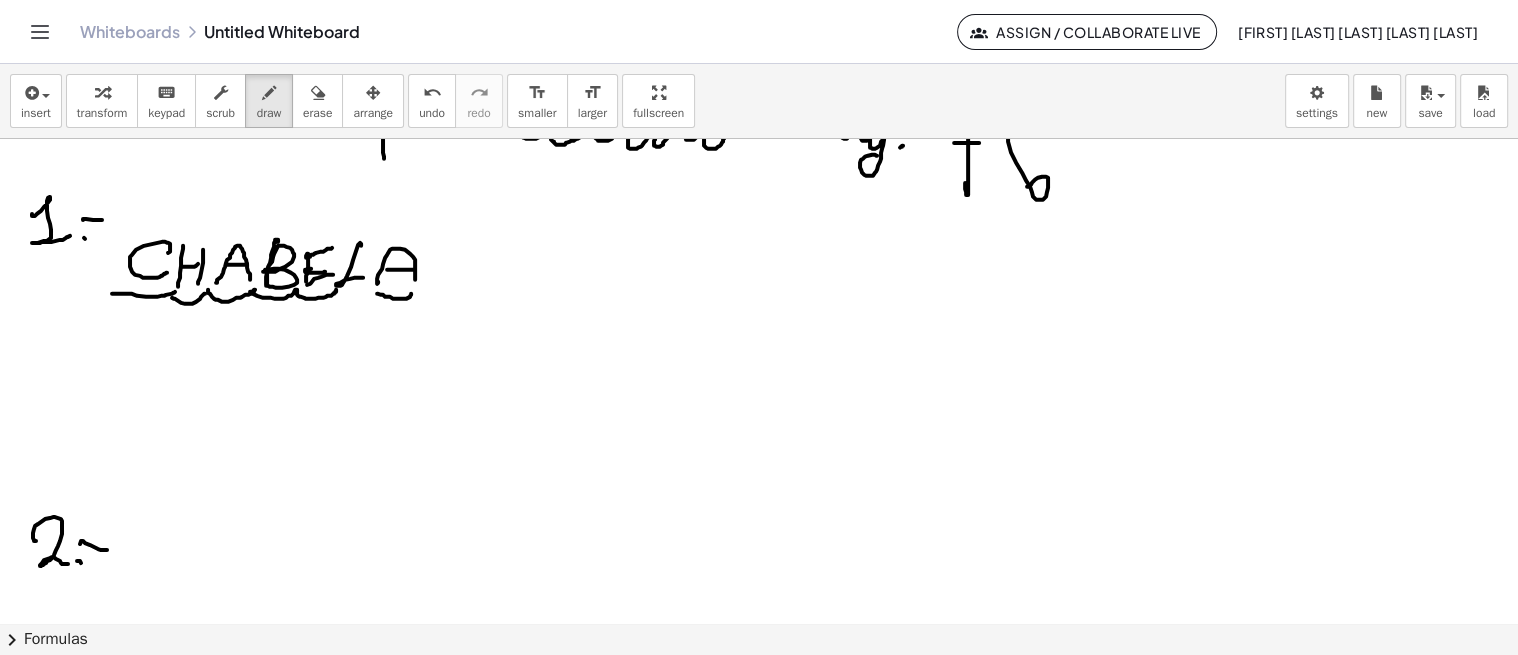 drag, startPoint x: 377, startPoint y: 292, endPoint x: 411, endPoint y: 290, distance: 34.058773 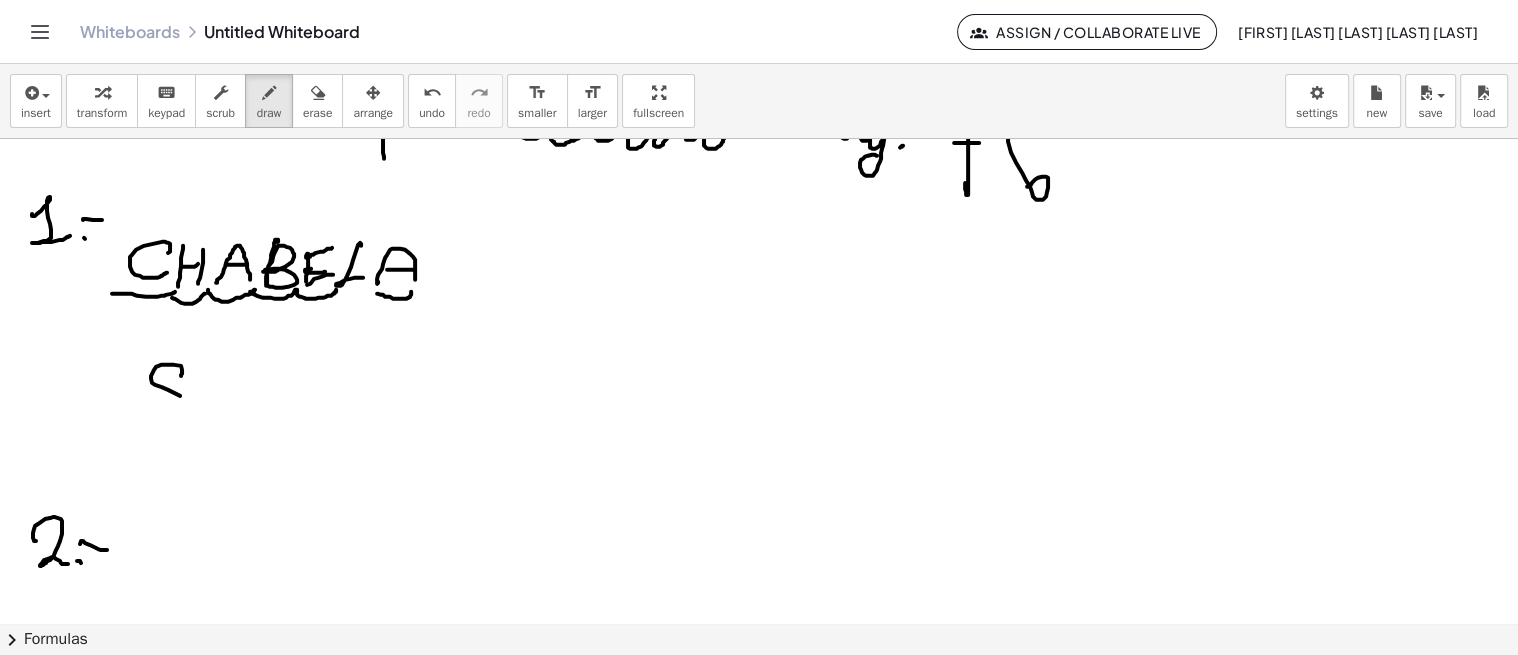 drag, startPoint x: 182, startPoint y: 368, endPoint x: 142, endPoint y: 408, distance: 56.568542 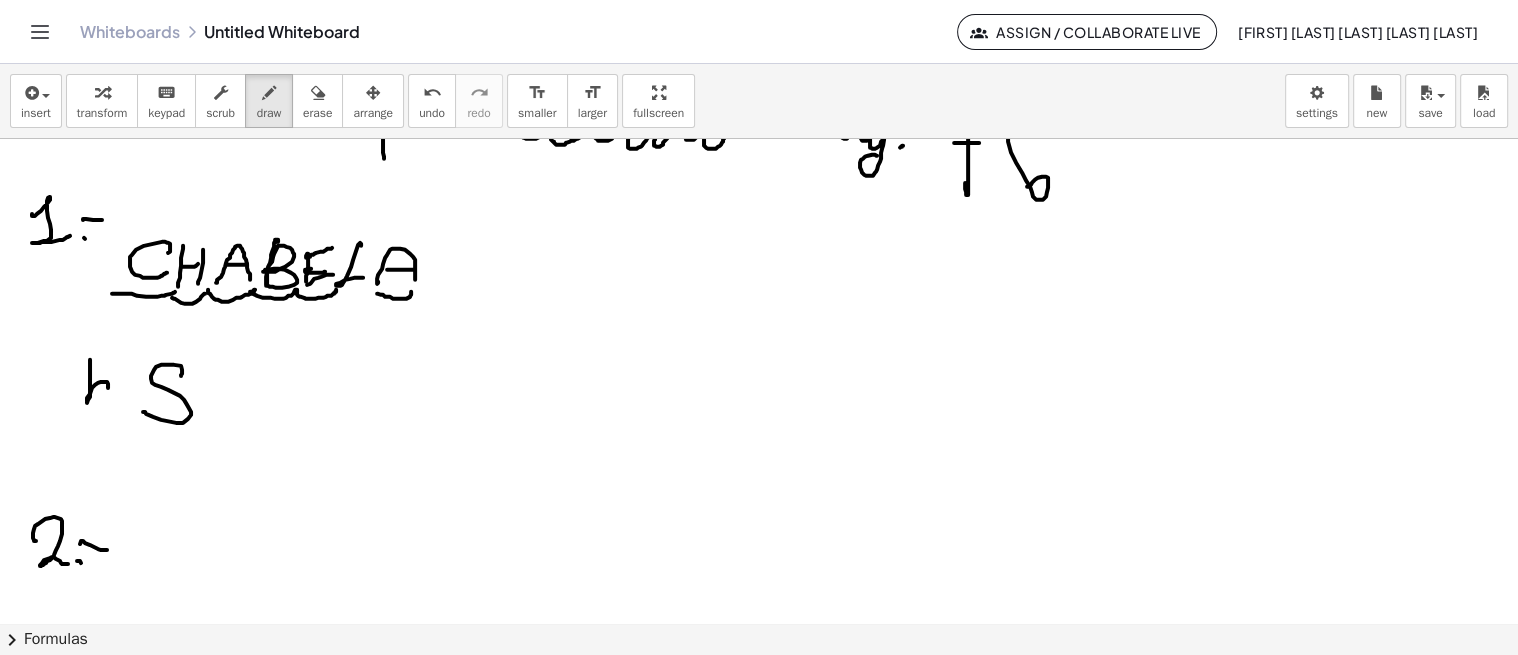 drag, startPoint x: 90, startPoint y: 358, endPoint x: 87, endPoint y: 396, distance: 38.118237 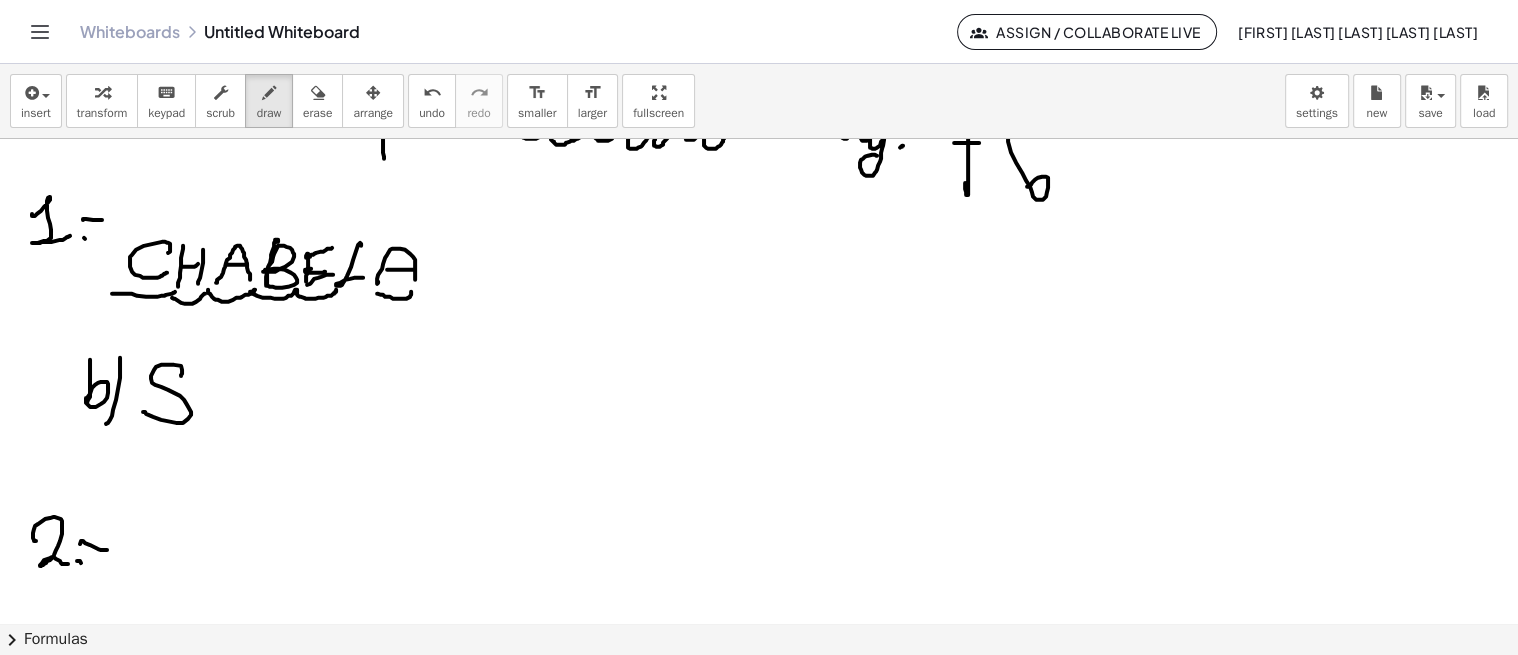 drag, startPoint x: 120, startPoint y: 357, endPoint x: 101, endPoint y: 422, distance: 67.72001 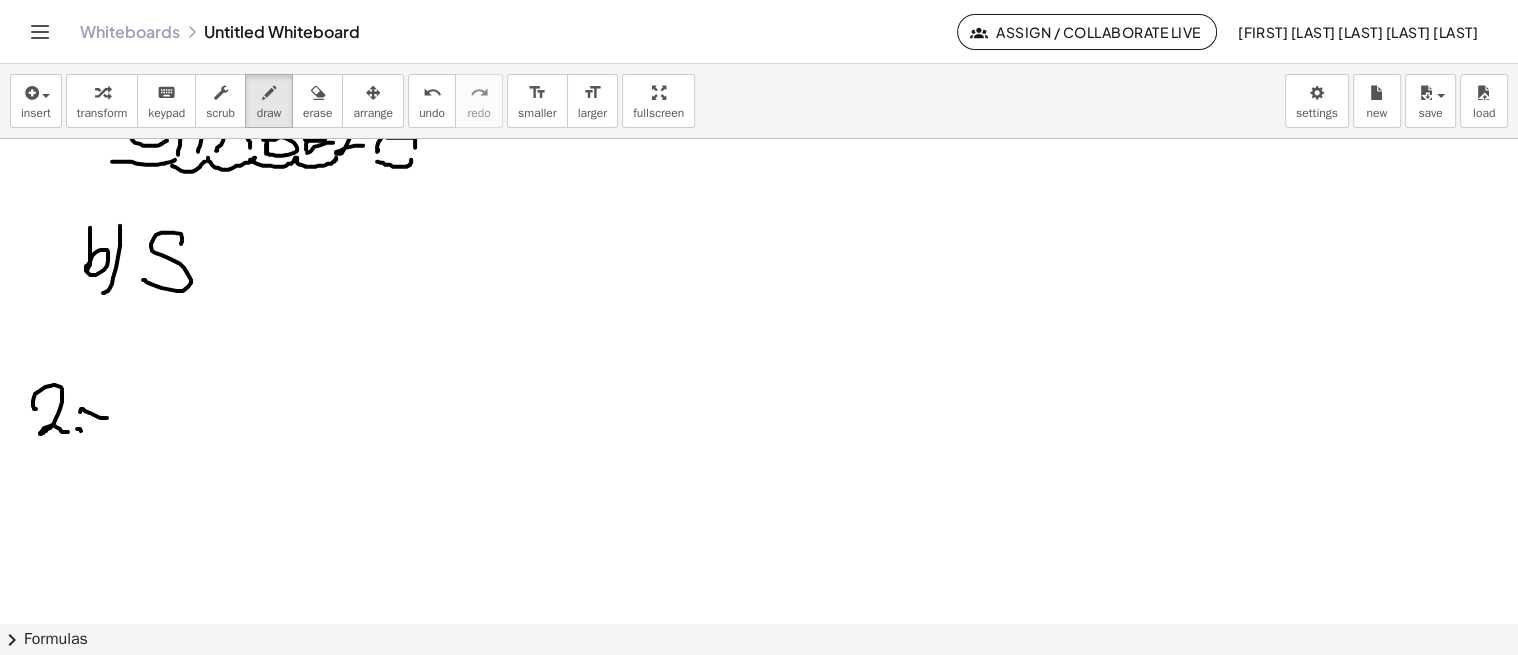 scroll, scrollTop: 237, scrollLeft: 0, axis: vertical 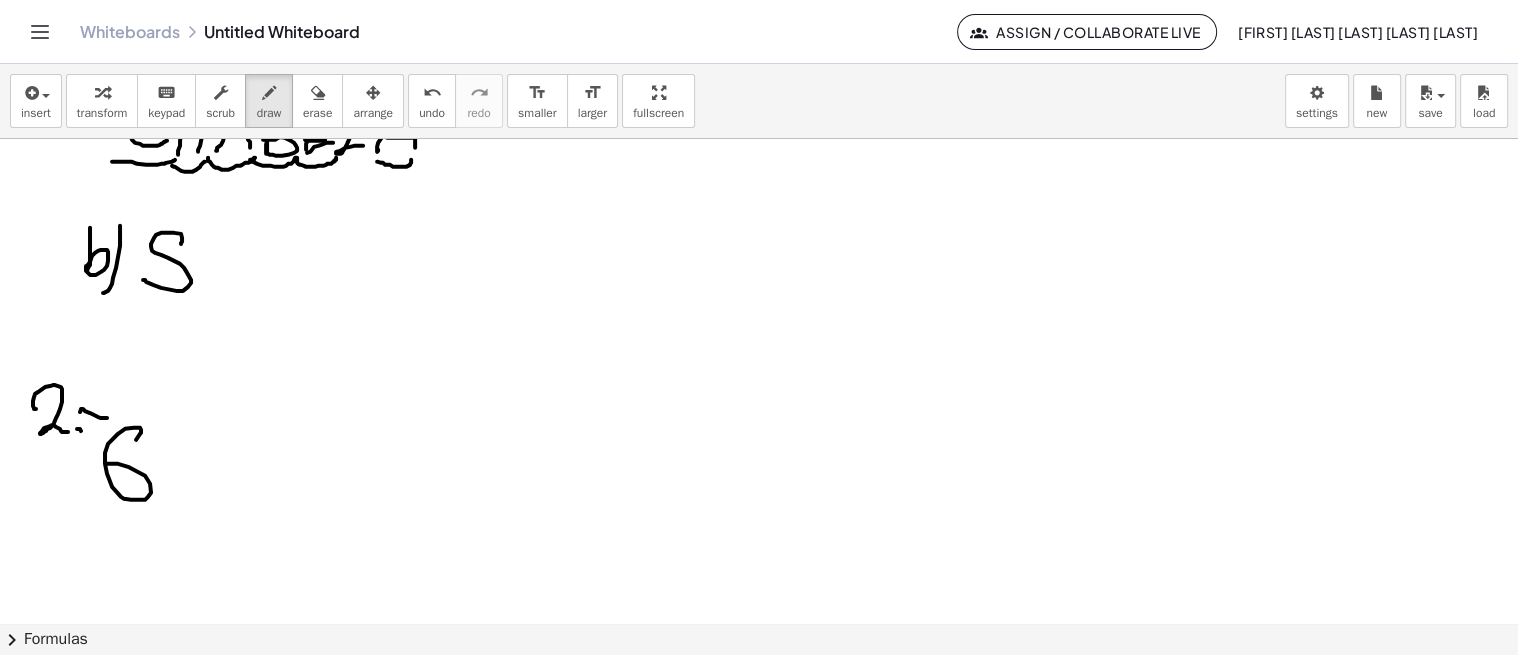 drag, startPoint x: 118, startPoint y: 432, endPoint x: 103, endPoint y: 467, distance: 38.078865 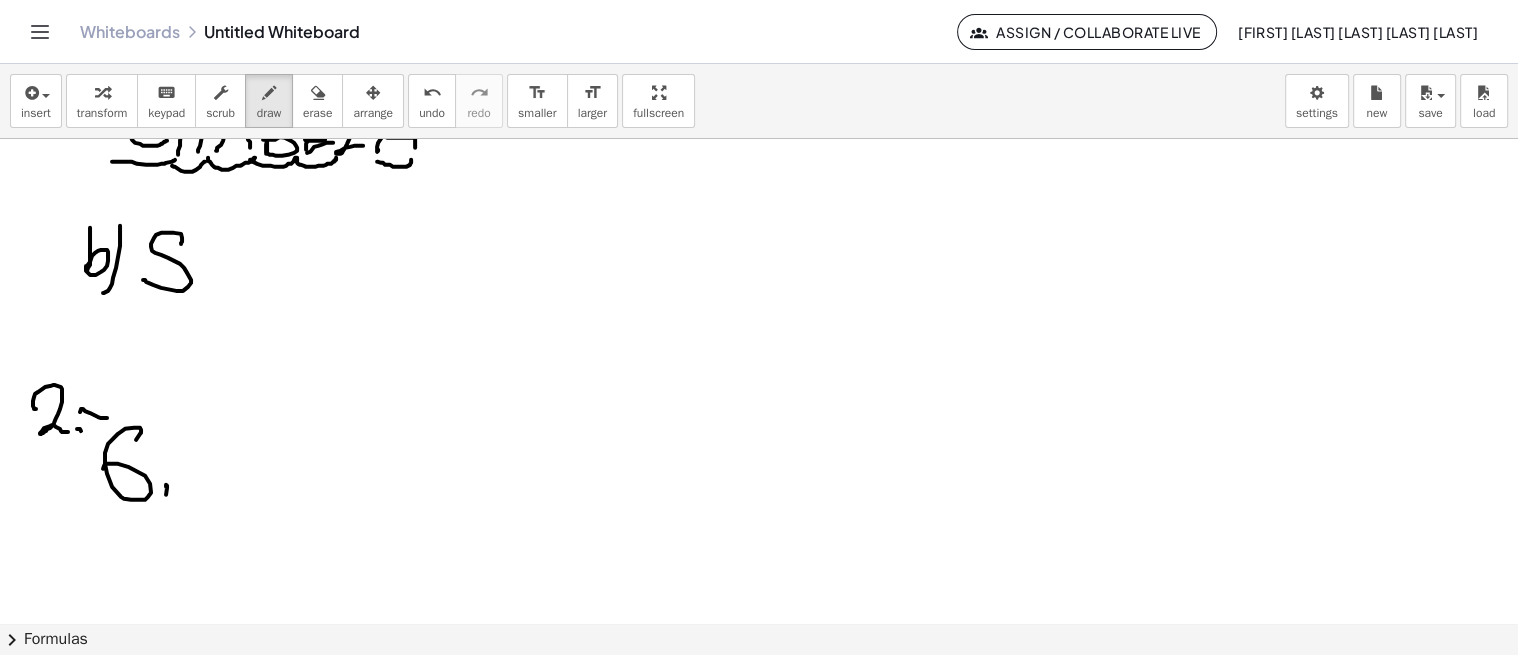 drag, startPoint x: 166, startPoint y: 493, endPoint x: 160, endPoint y: 504, distance: 12.529964 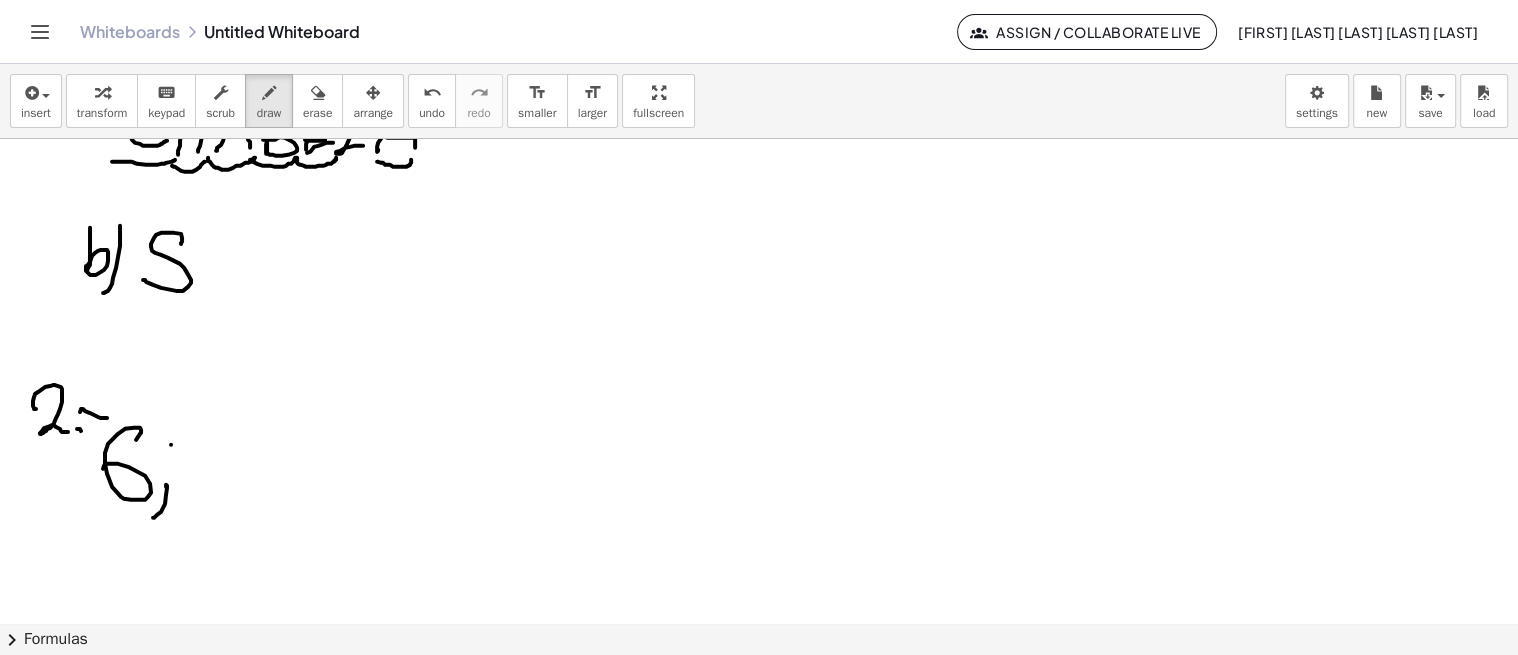 drag, startPoint x: 171, startPoint y: 443, endPoint x: 197, endPoint y: 463, distance: 32.80244 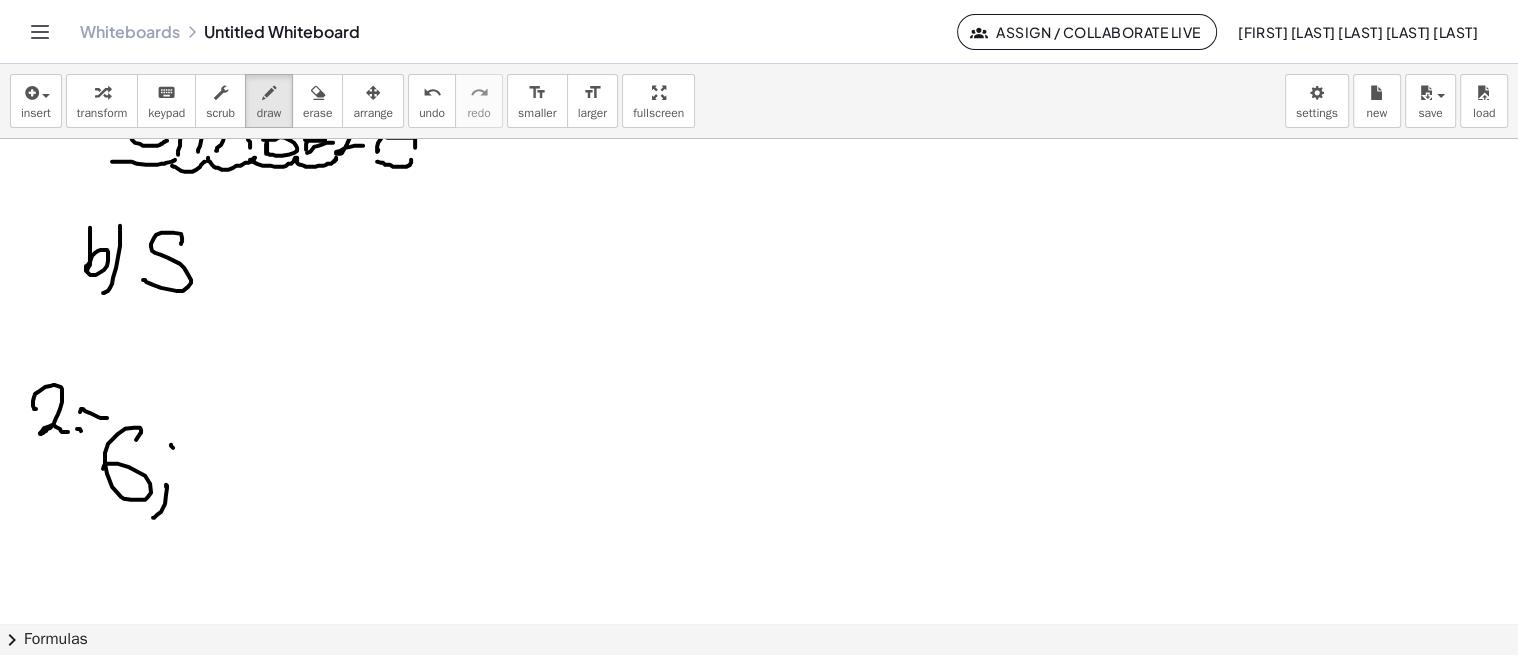 drag, startPoint x: 186, startPoint y: 472, endPoint x: 221, endPoint y: 468, distance: 35.22783 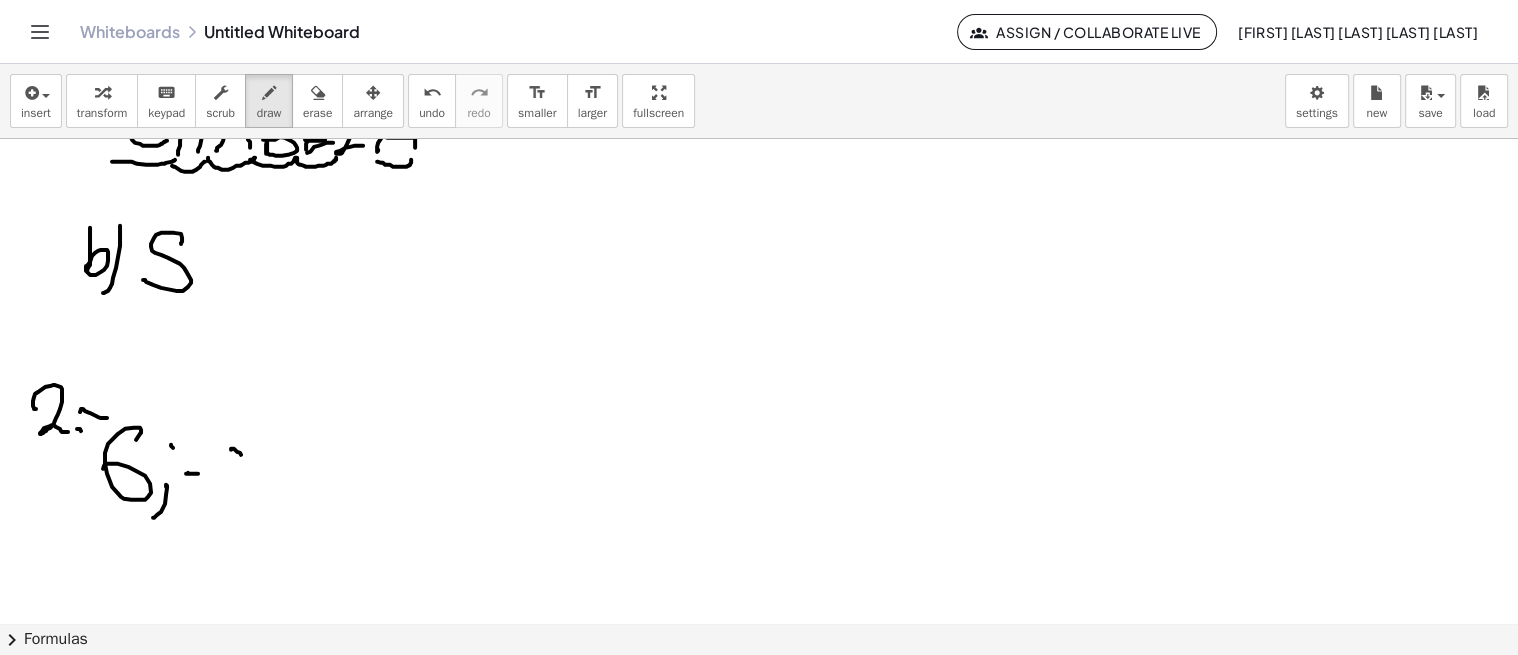 drag, startPoint x: 232, startPoint y: 447, endPoint x: 218, endPoint y: 502, distance: 56.753853 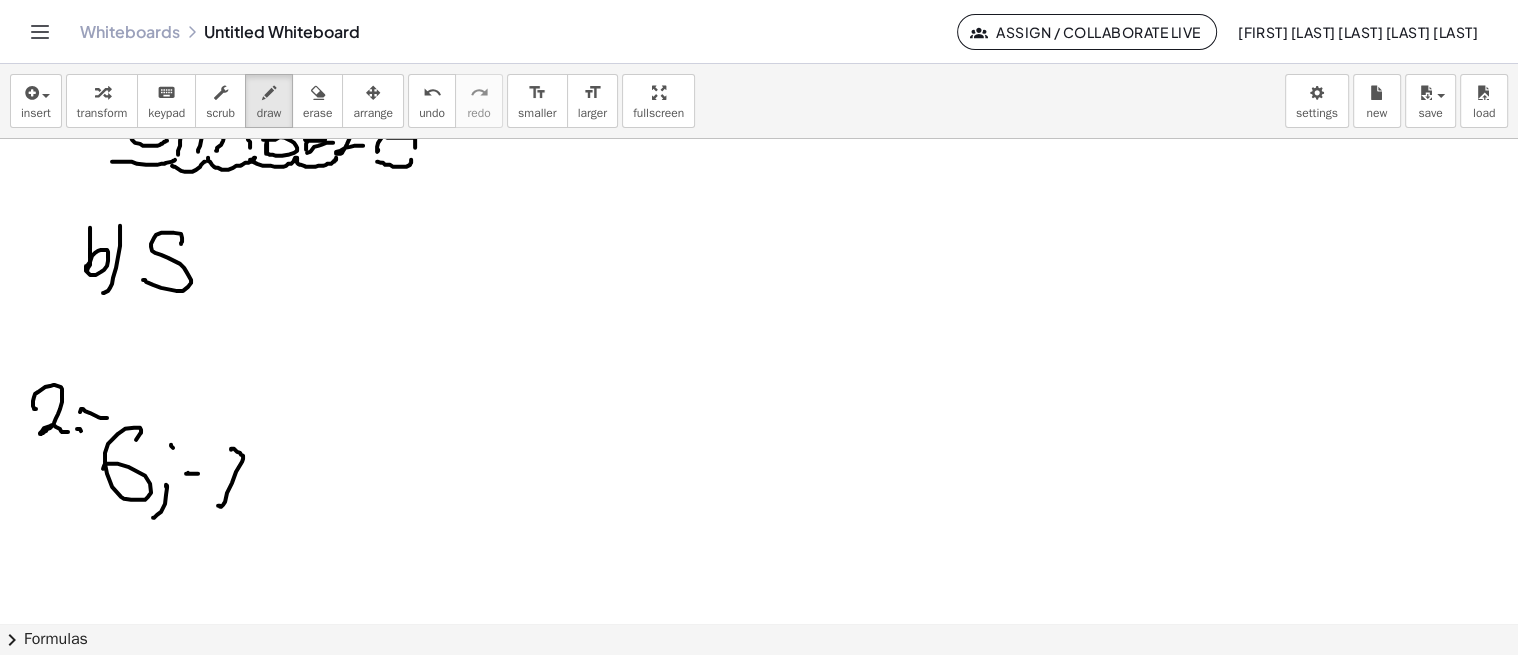 drag, startPoint x: 221, startPoint y: 483, endPoint x: 247, endPoint y: 478, distance: 26.476404 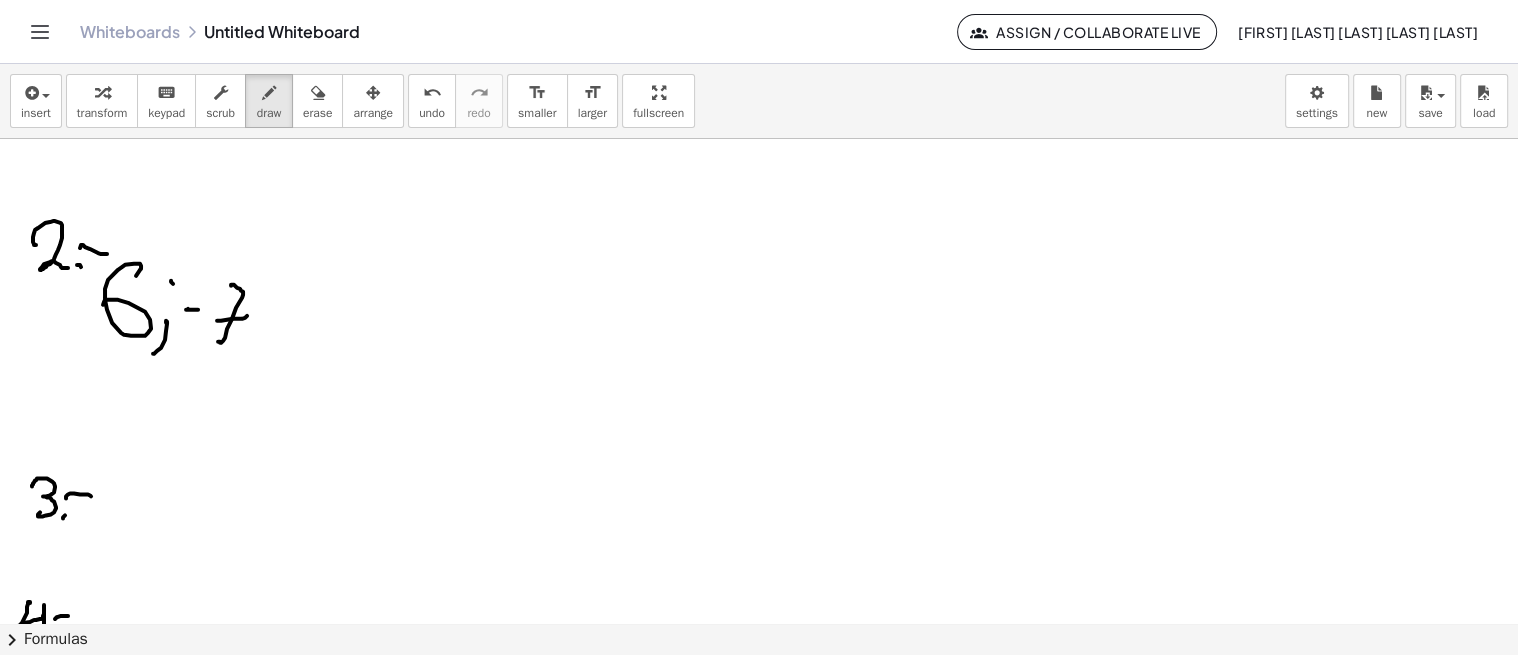 scroll, scrollTop: 400, scrollLeft: 0, axis: vertical 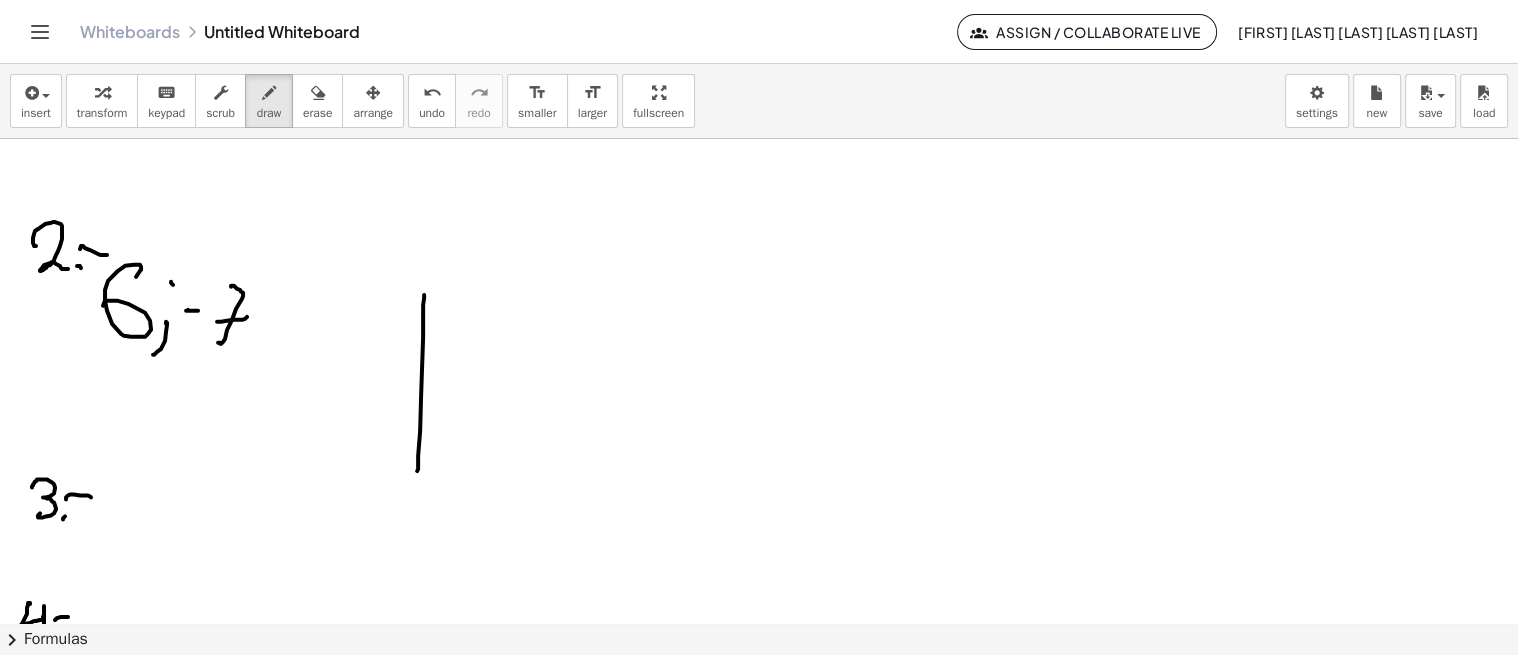 drag, startPoint x: 424, startPoint y: 294, endPoint x: 404, endPoint y: 460, distance: 167.20049 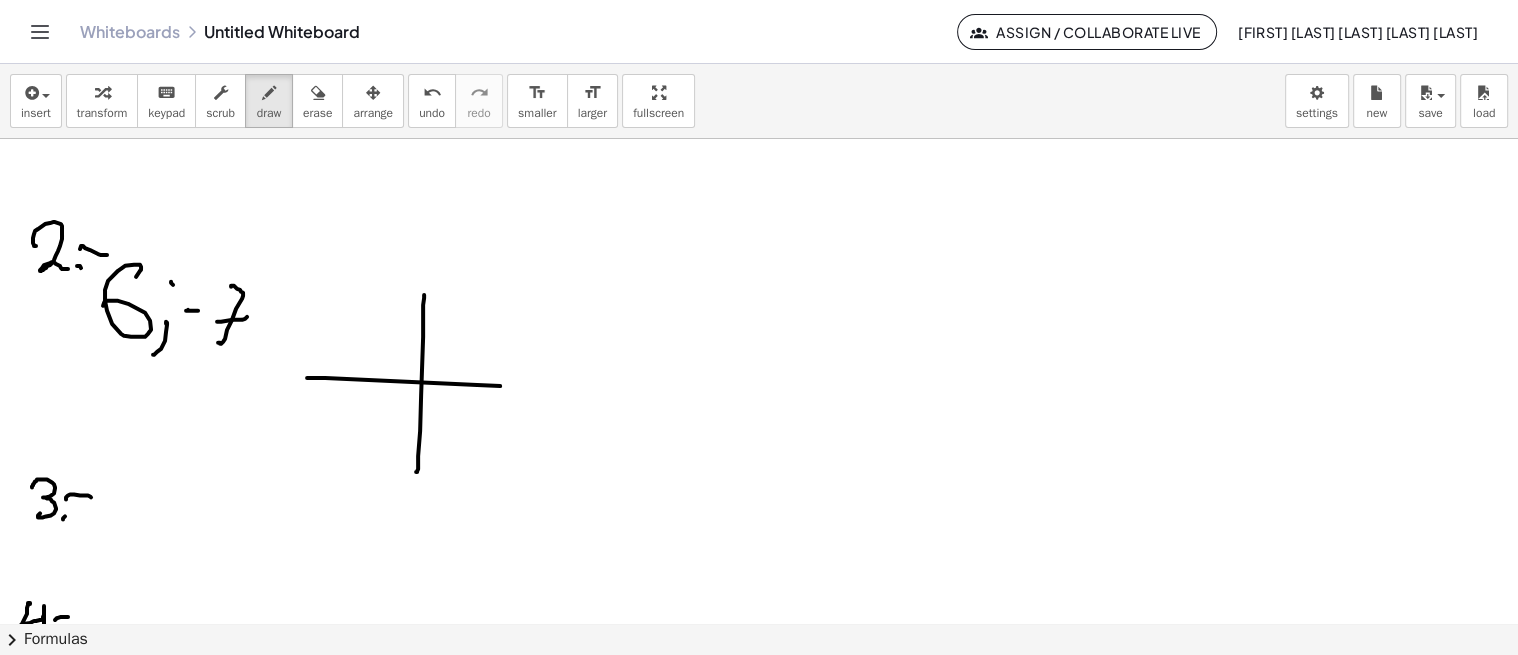 drag, startPoint x: 316, startPoint y: 377, endPoint x: 593, endPoint y: 391, distance: 277.35358 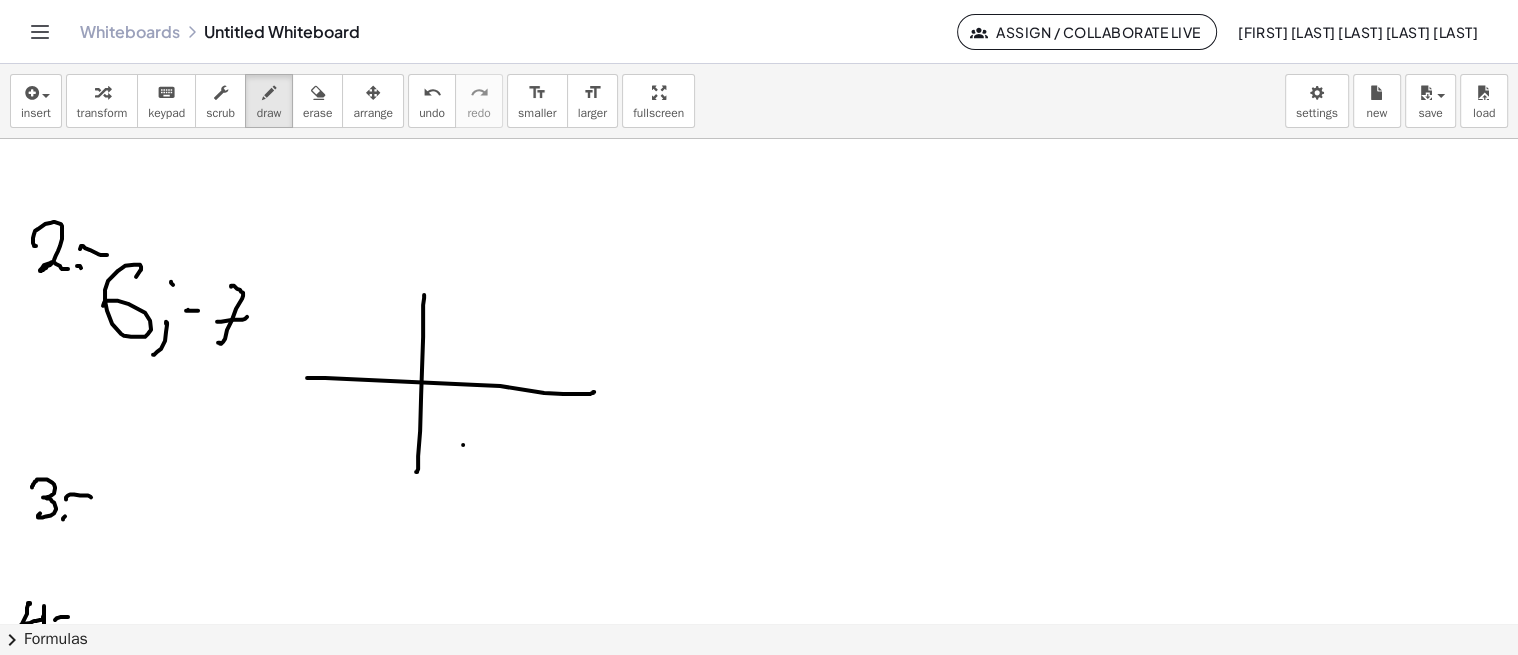 click at bounding box center [759, 466] 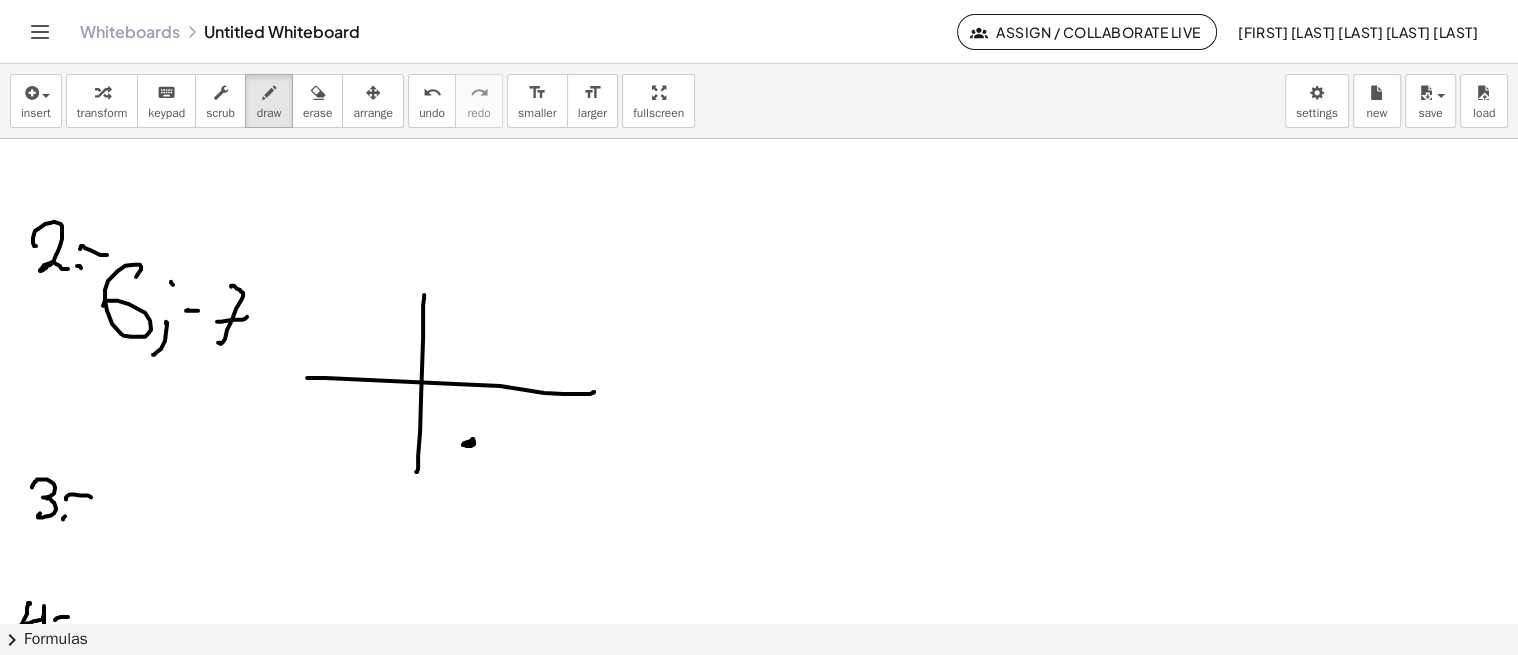 click at bounding box center [759, 466] 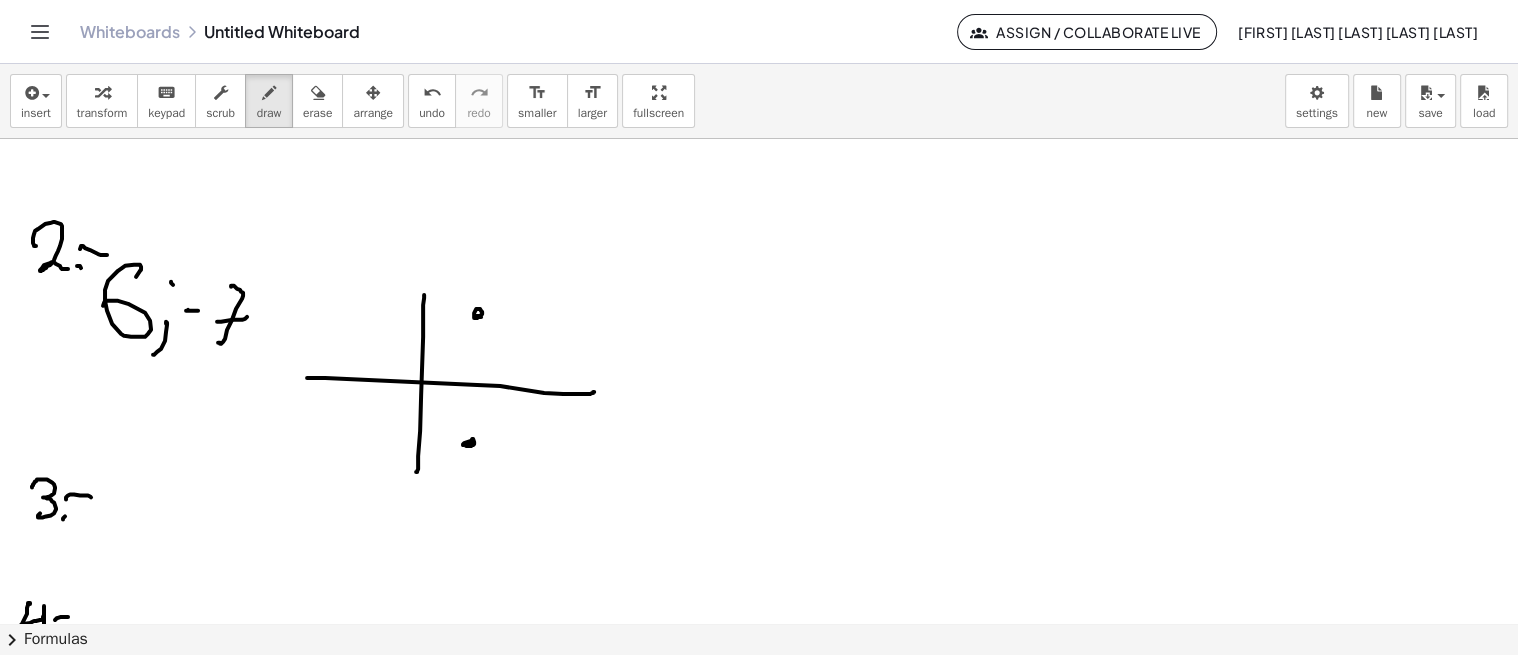 click at bounding box center [759, 466] 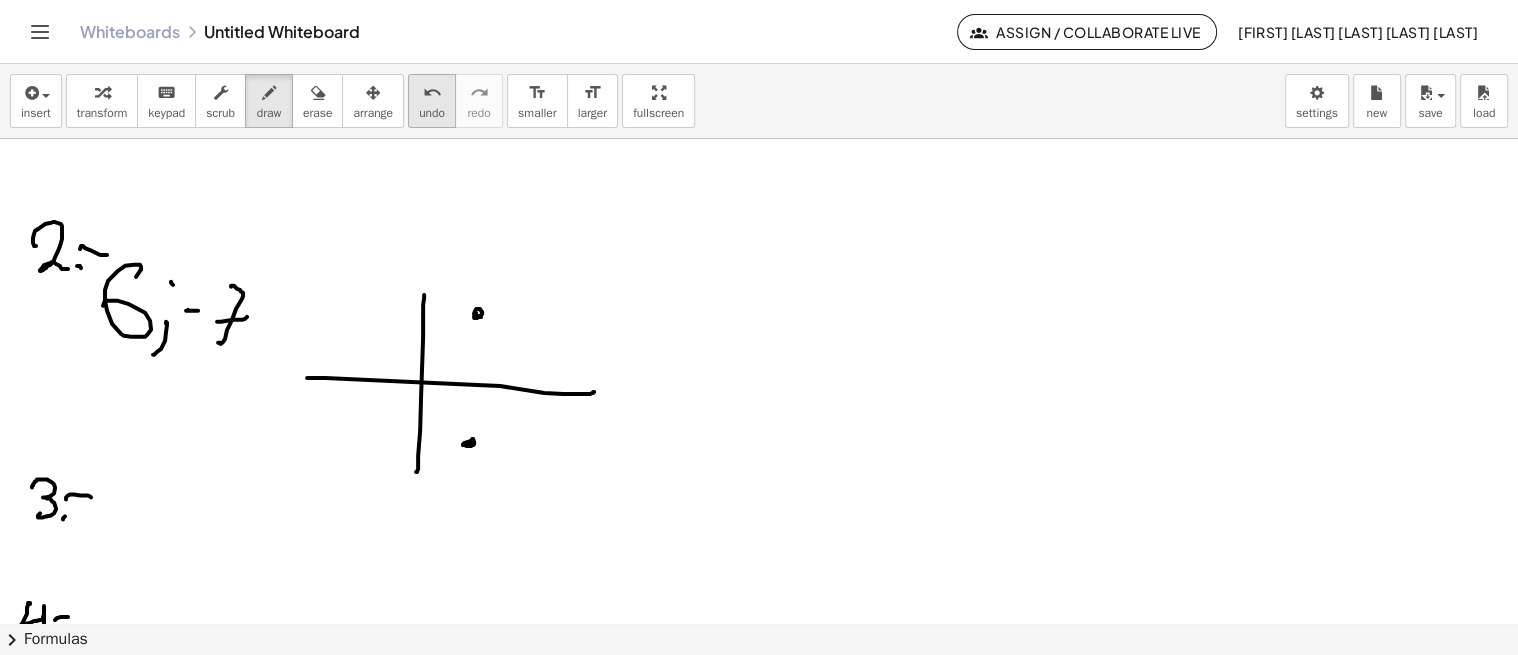 click on "undo undo" at bounding box center [432, 101] 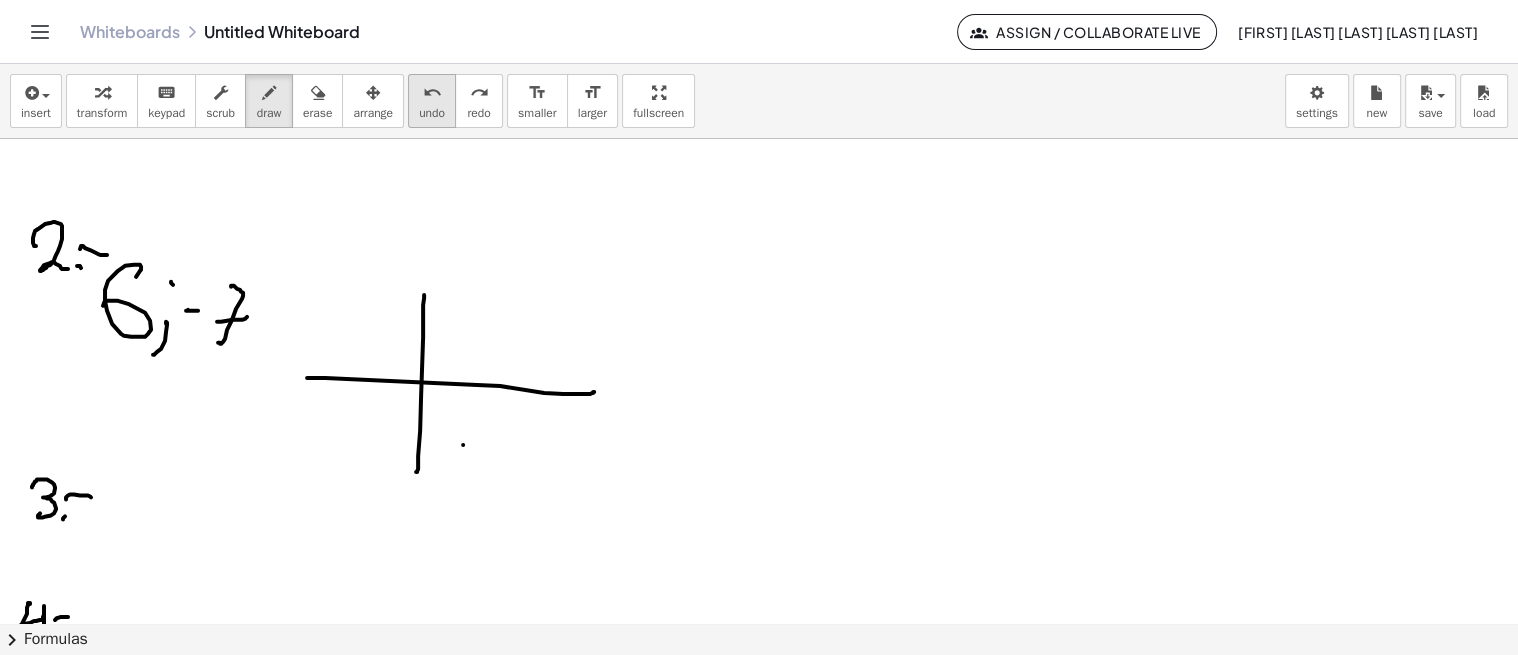 click on "undo" at bounding box center [432, 93] 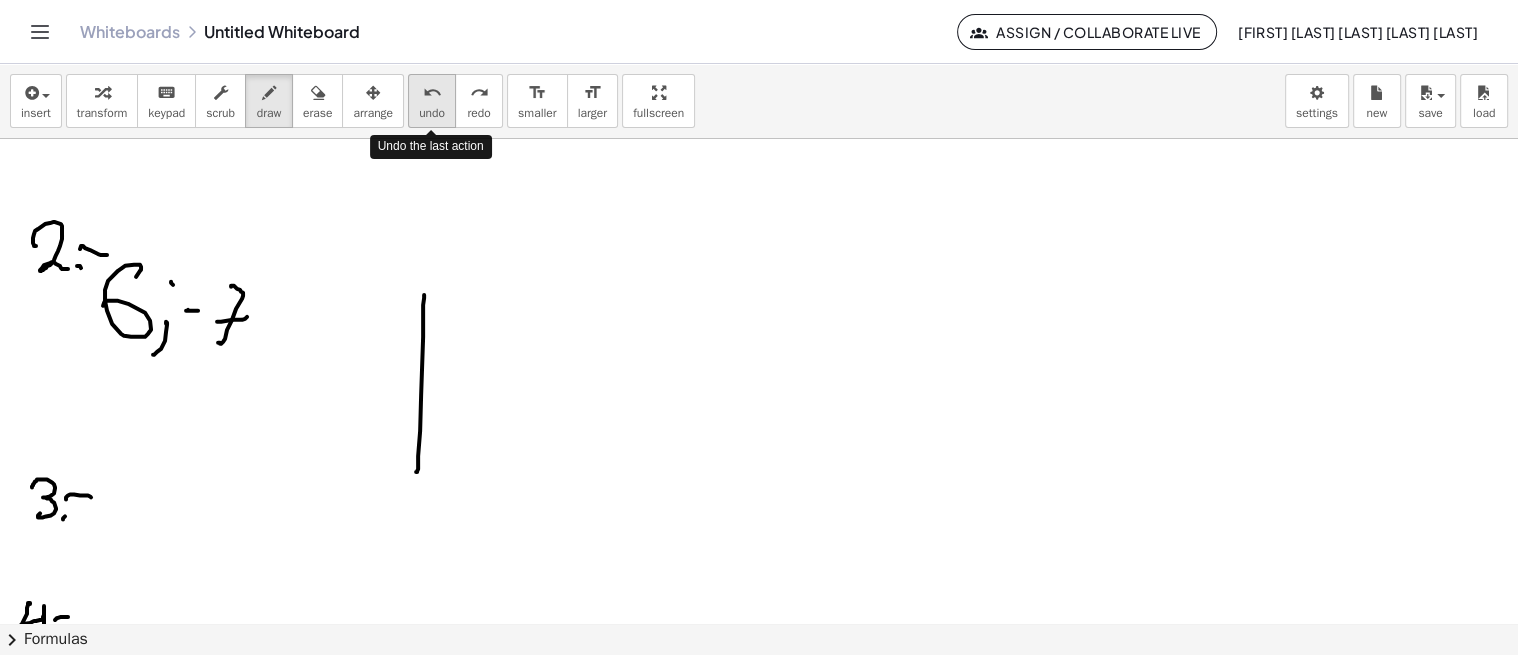 click on "undo" at bounding box center [432, 93] 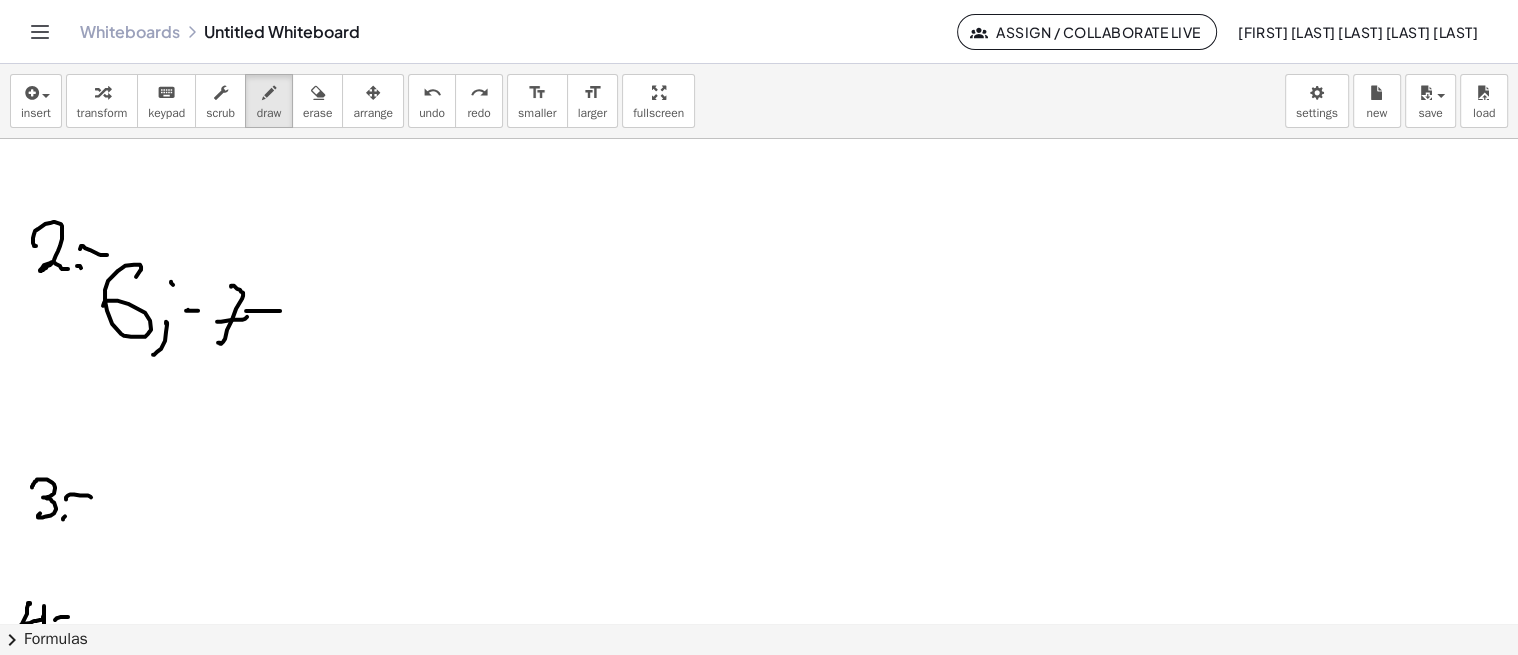 click at bounding box center (759, 466) 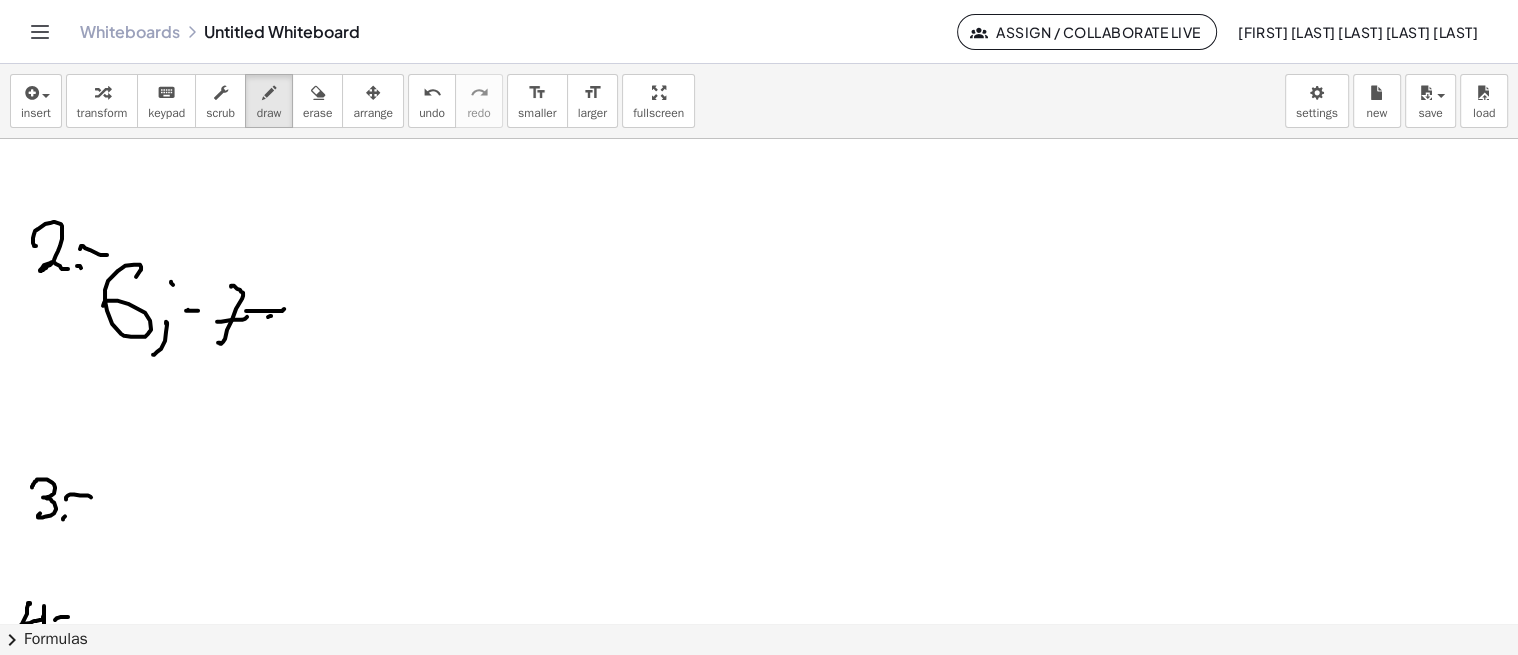 drag, startPoint x: 268, startPoint y: 316, endPoint x: 297, endPoint y: 314, distance: 29.068884 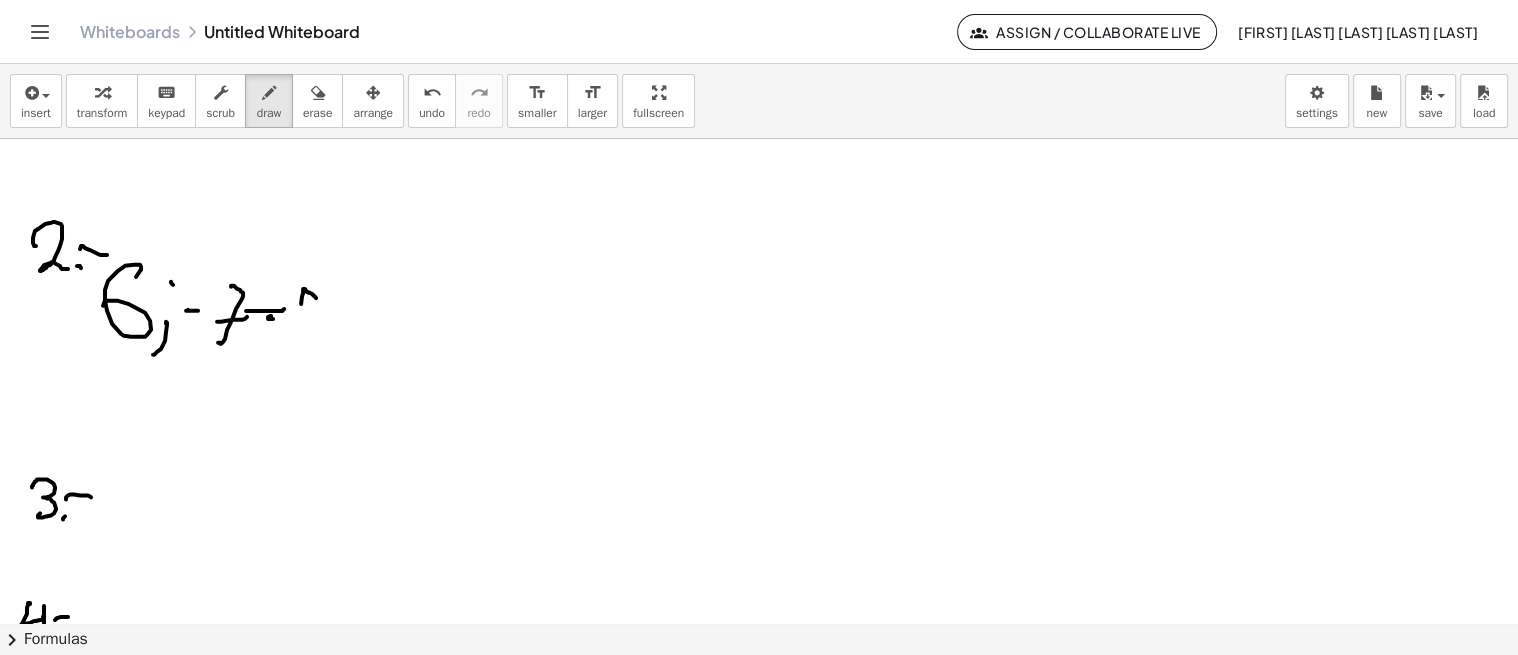 drag, startPoint x: 305, startPoint y: 288, endPoint x: 300, endPoint y: 346, distance: 58.21512 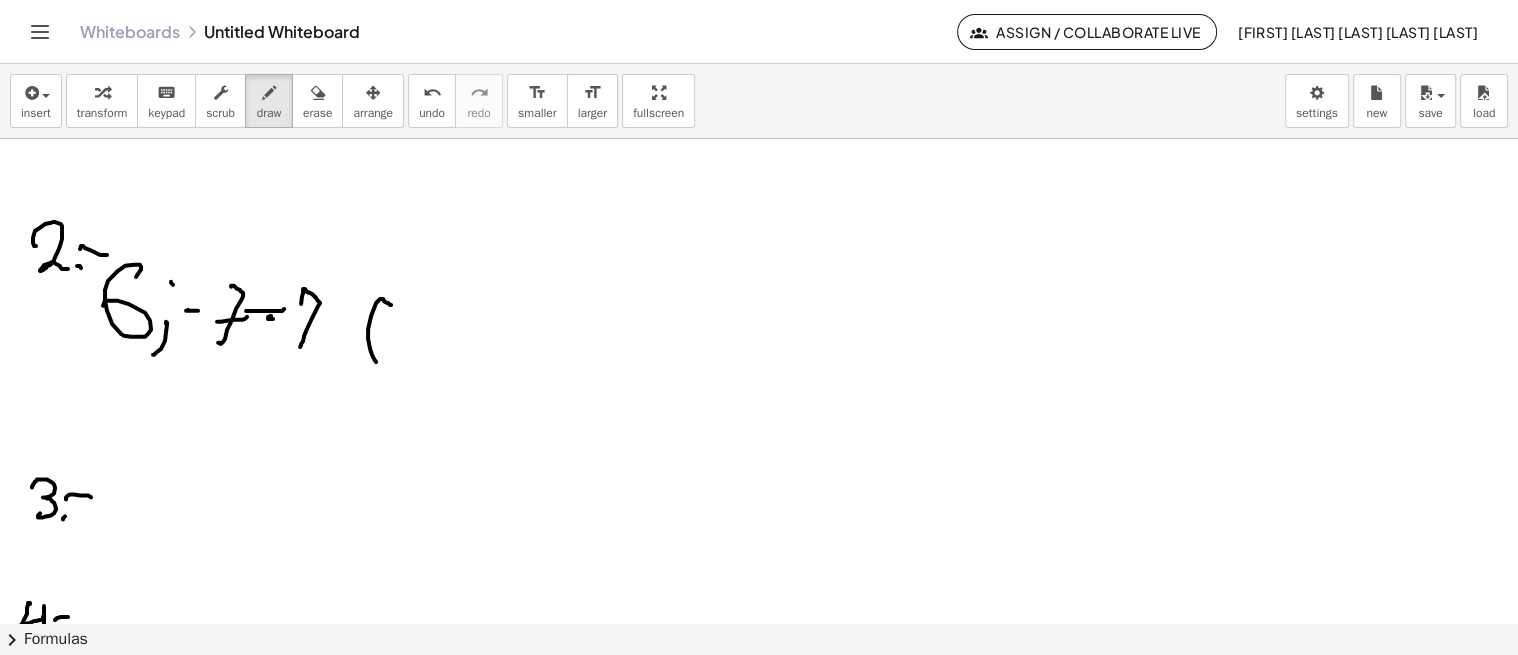 drag, startPoint x: 391, startPoint y: 304, endPoint x: 366, endPoint y: 346, distance: 48.8774 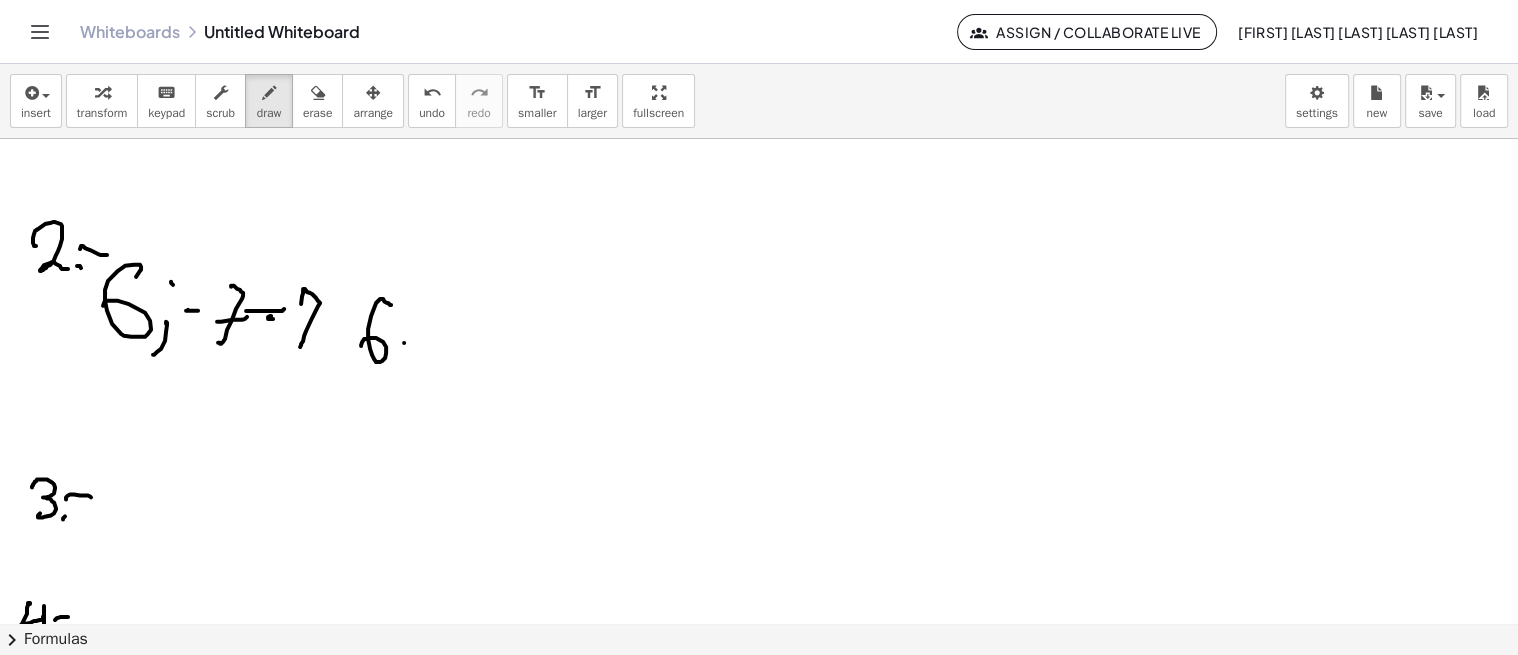 drag, startPoint x: 404, startPoint y: 342, endPoint x: 387, endPoint y: 377, distance: 38.910152 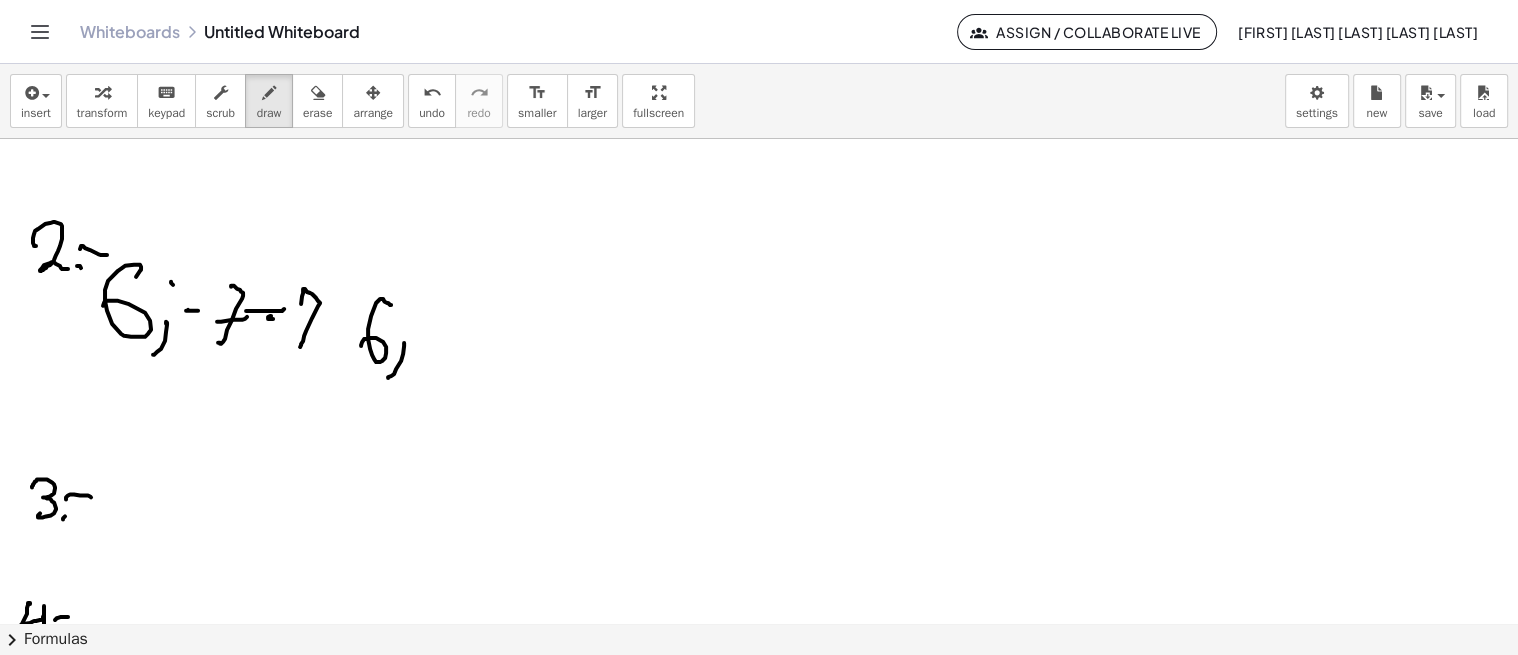 click at bounding box center (759, 466) 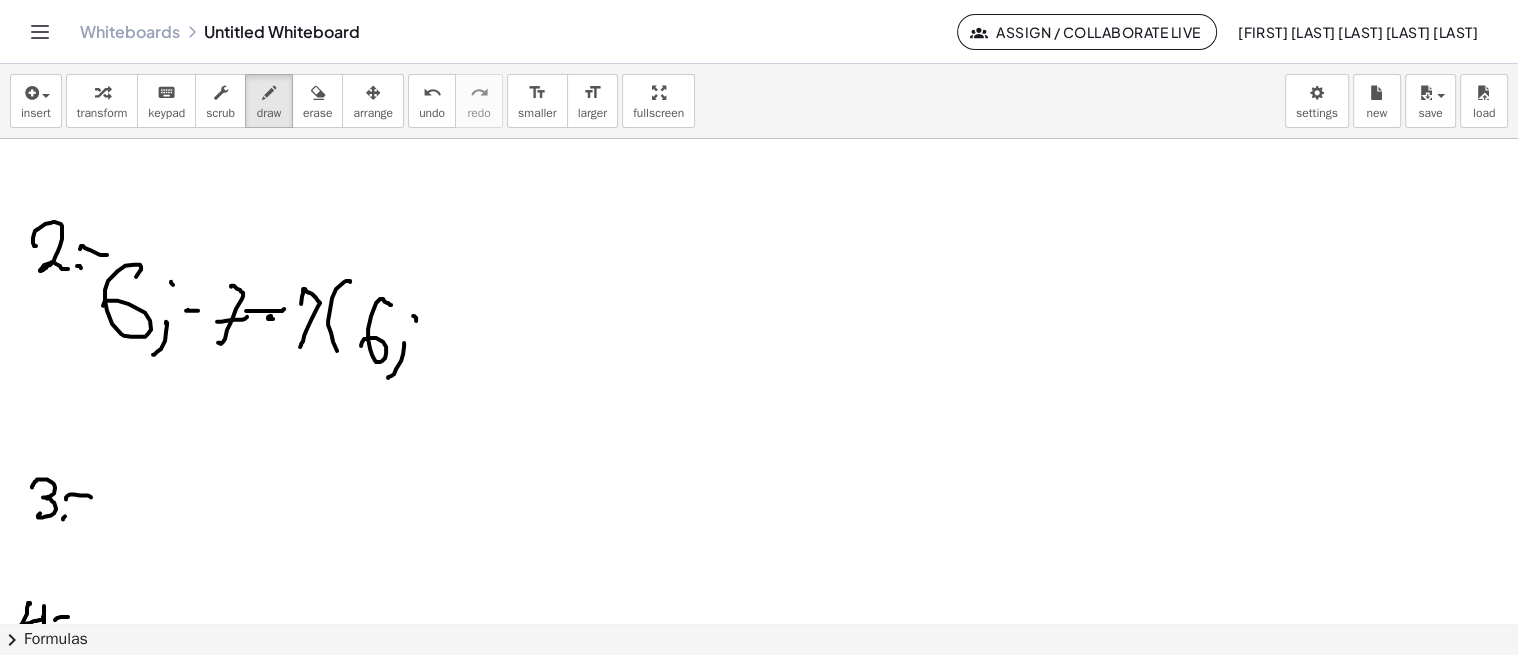 drag, startPoint x: 350, startPoint y: 281, endPoint x: 376, endPoint y: 373, distance: 95.60335 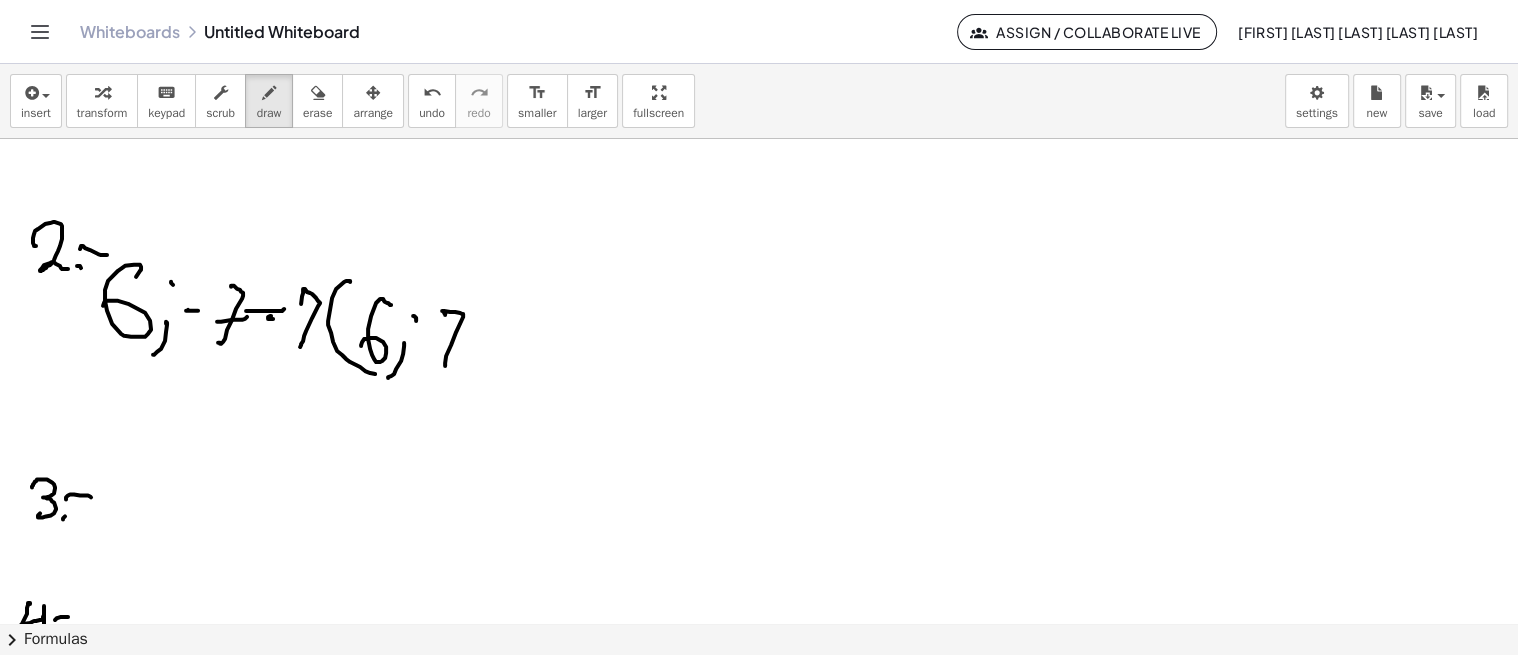 drag, startPoint x: 443, startPoint y: 310, endPoint x: 445, endPoint y: 371, distance: 61.03278 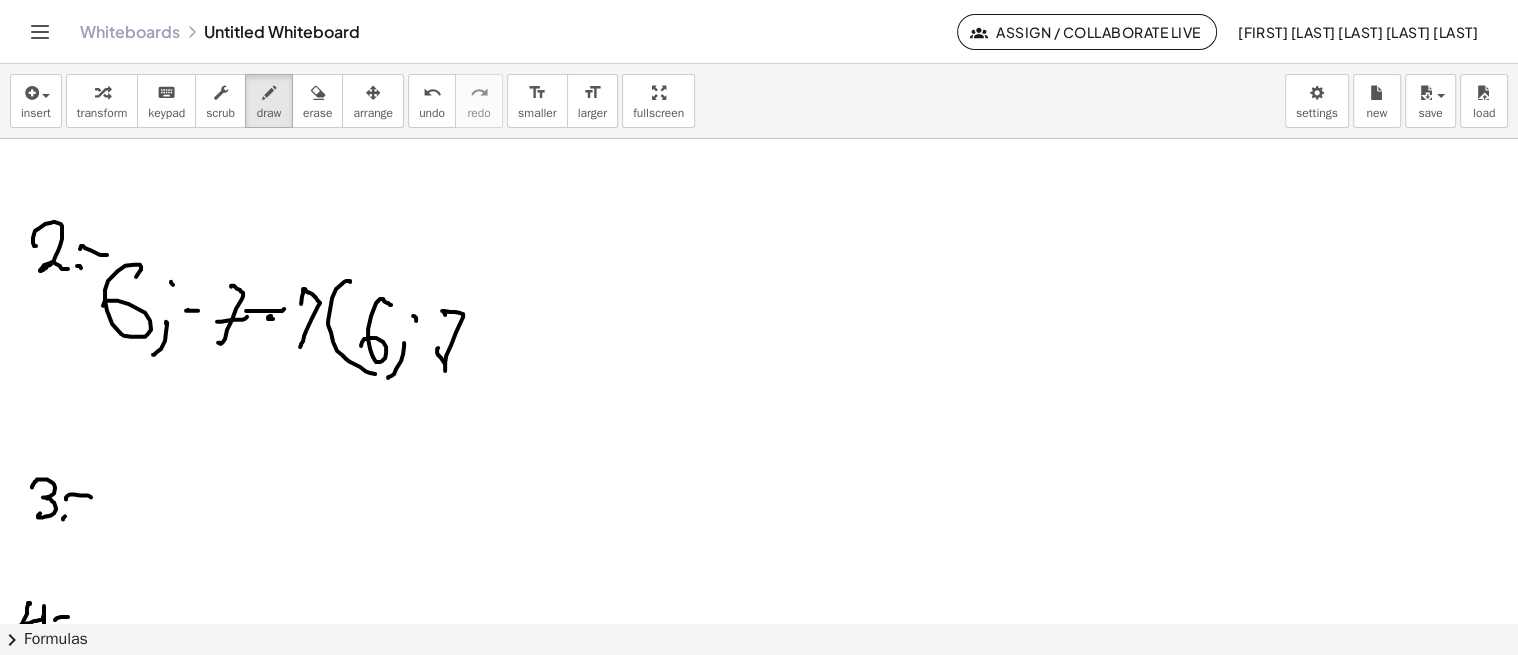 drag, startPoint x: 438, startPoint y: 354, endPoint x: 464, endPoint y: 343, distance: 28.231188 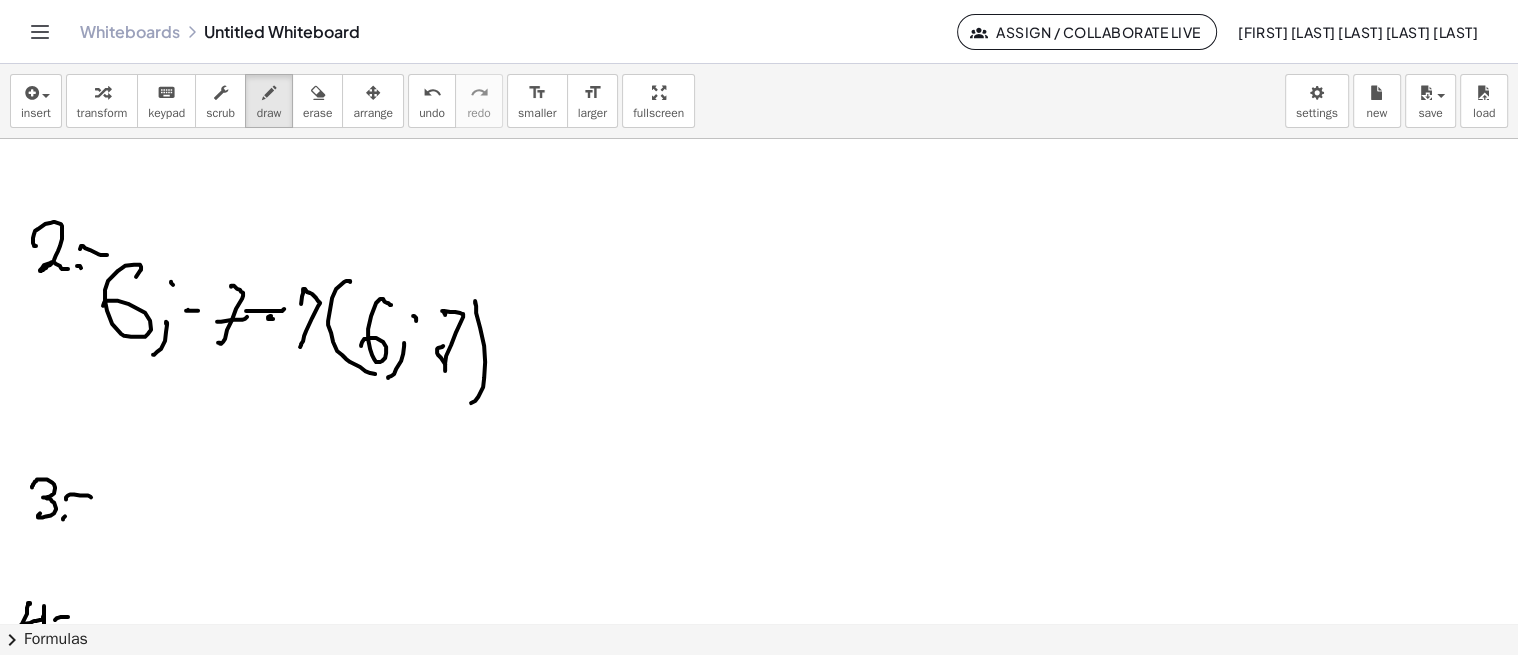 drag, startPoint x: 476, startPoint y: 306, endPoint x: 465, endPoint y: 402, distance: 96.62815 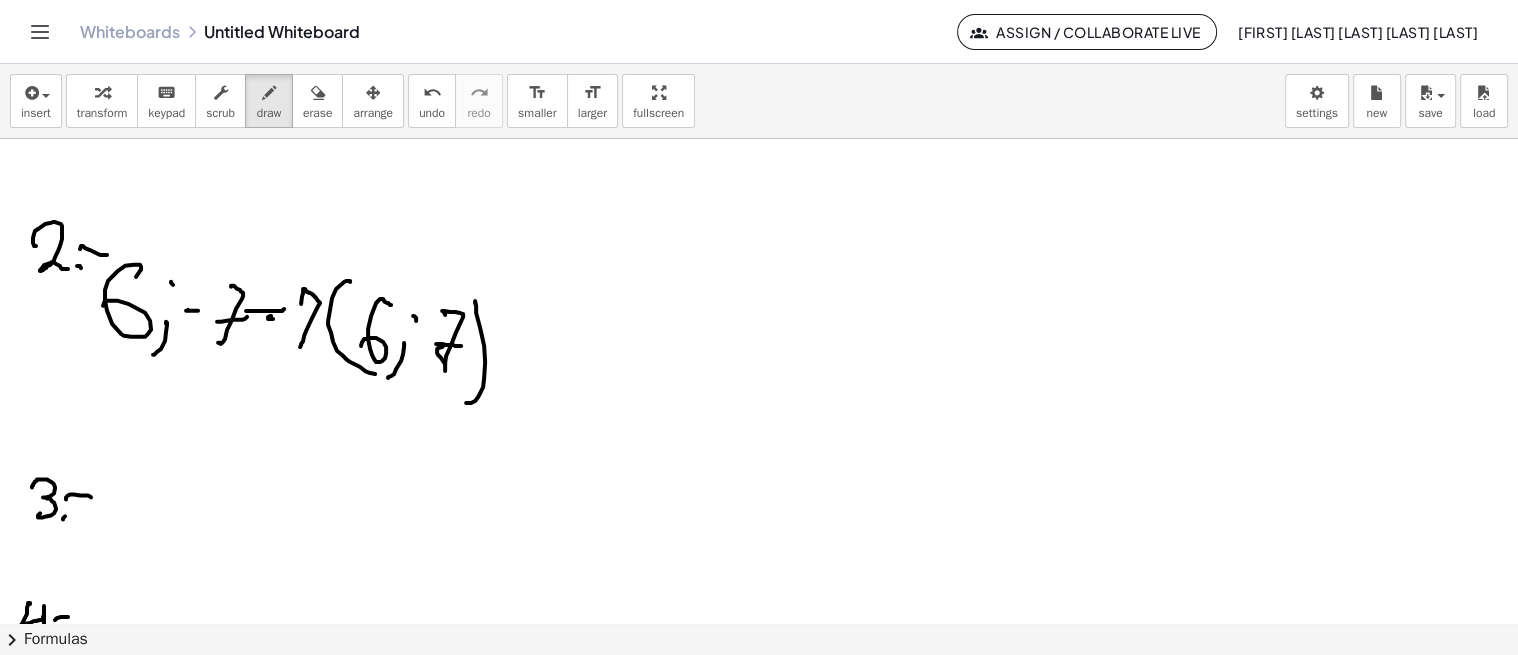 drag, startPoint x: 436, startPoint y: 343, endPoint x: 465, endPoint y: 345, distance: 29.068884 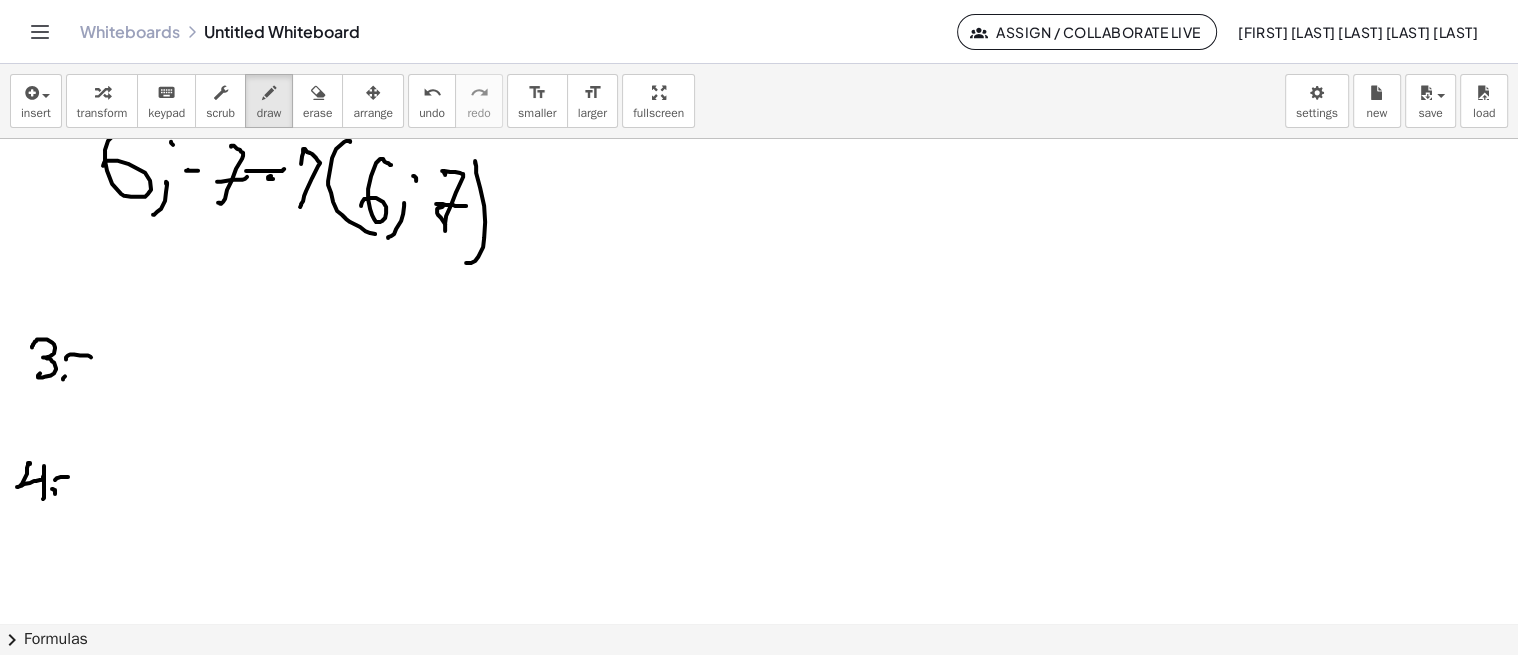 scroll, scrollTop: 539, scrollLeft: 0, axis: vertical 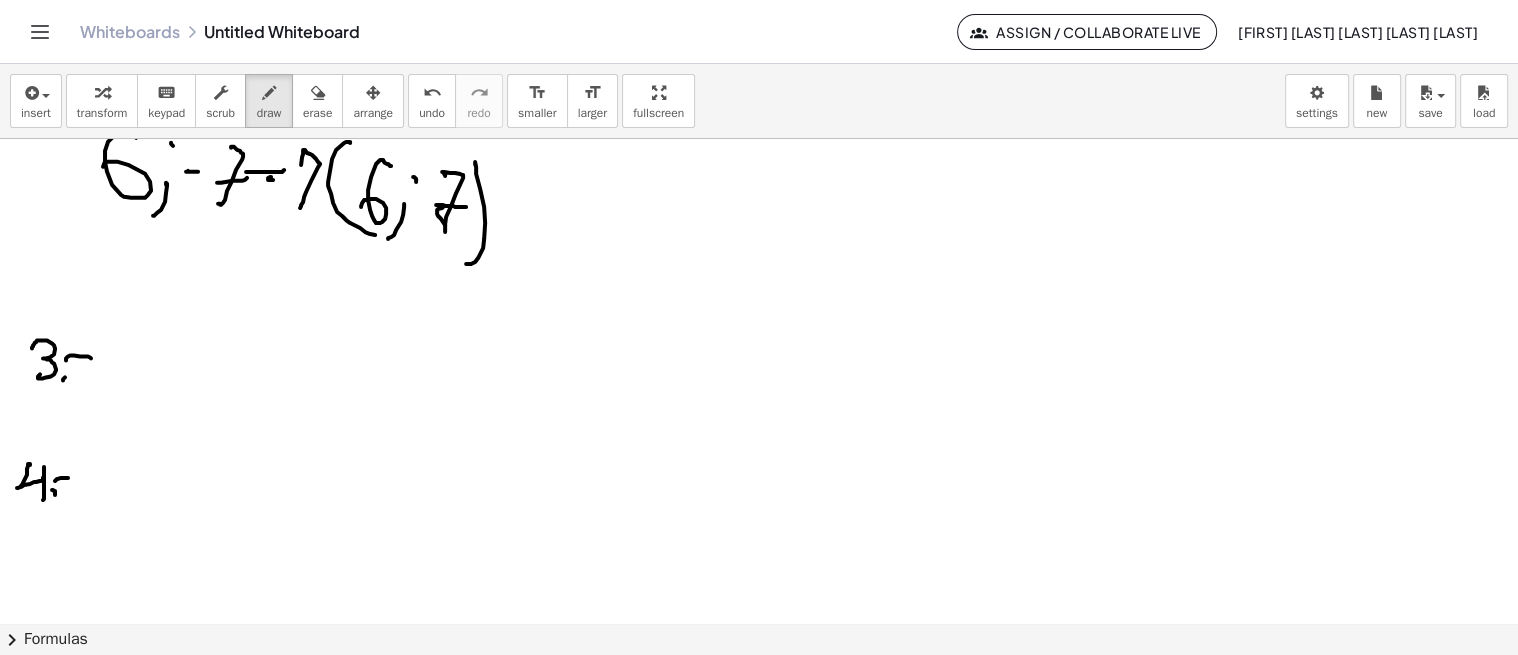 drag, startPoint x: 127, startPoint y: 382, endPoint x: 173, endPoint y: 384, distance: 46.043457 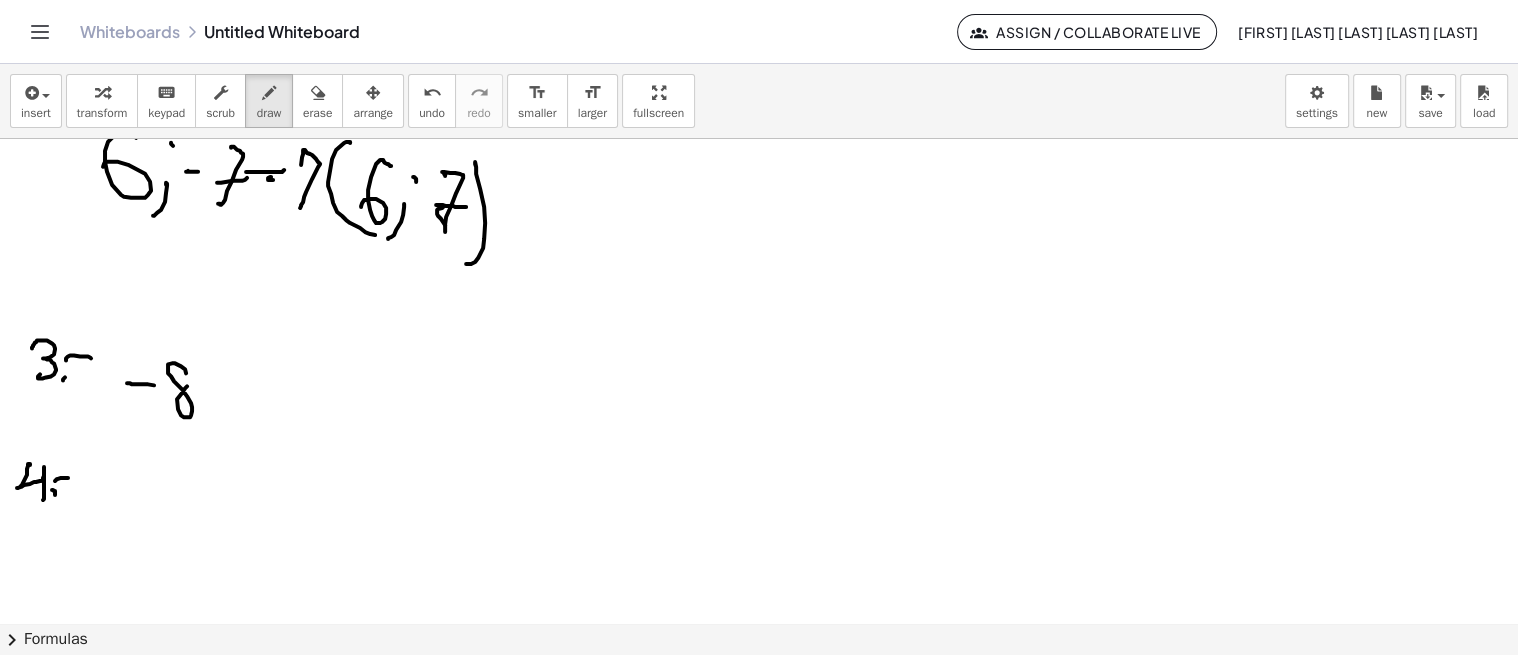 click at bounding box center [759, 327] 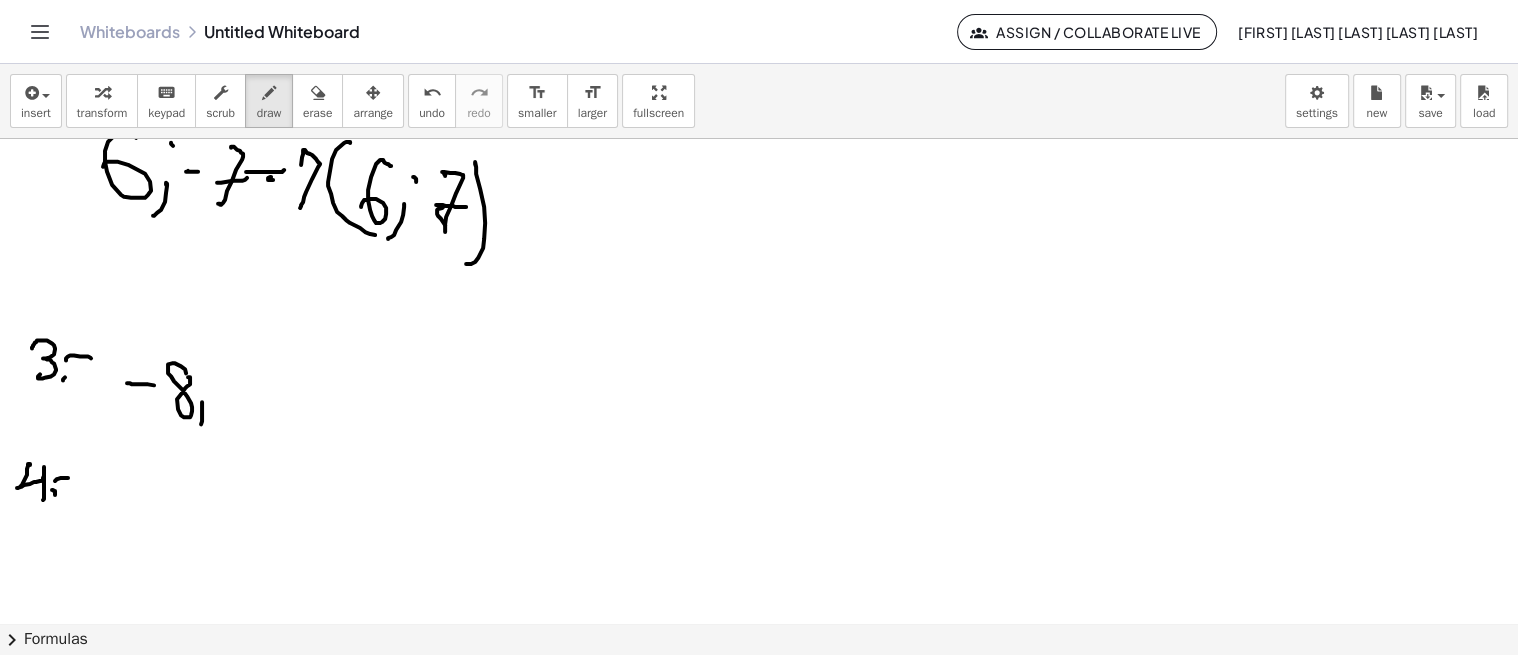 drag, startPoint x: 202, startPoint y: 410, endPoint x: 197, endPoint y: 424, distance: 14.866069 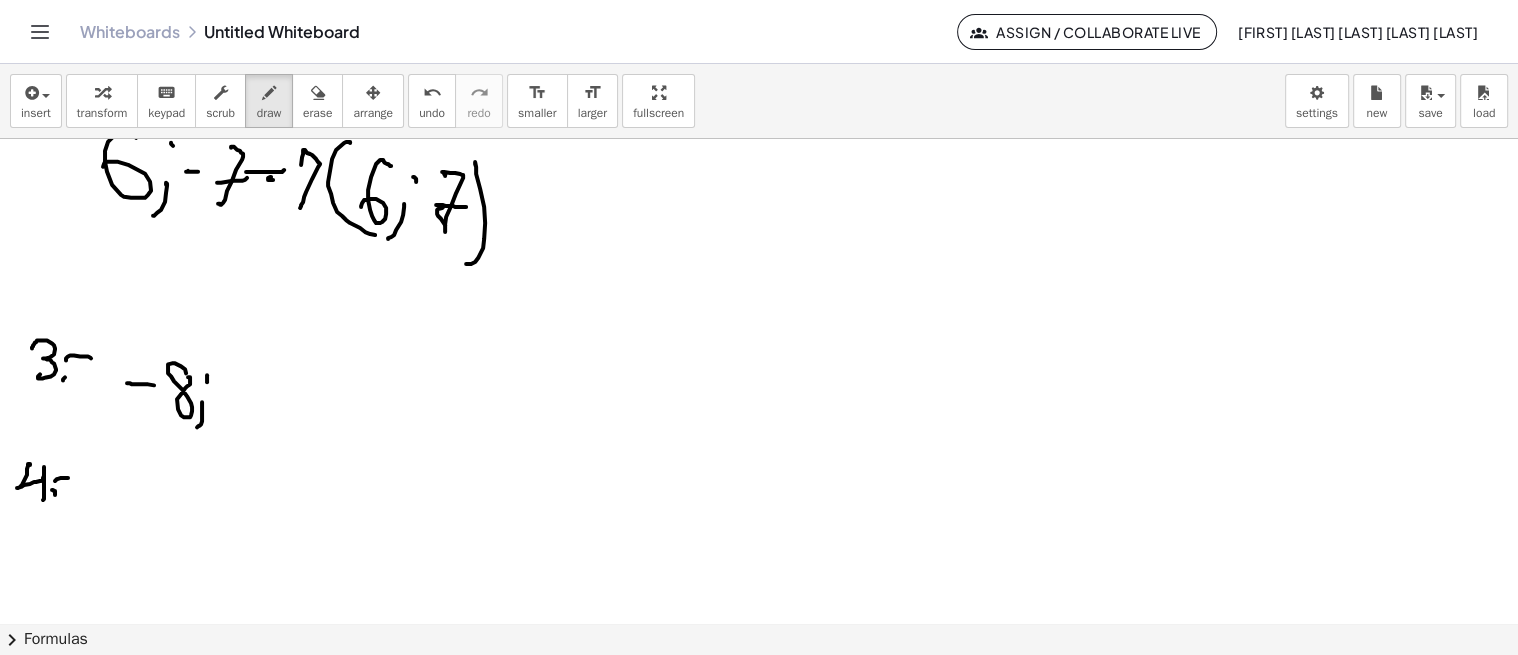 click at bounding box center [759, 327] 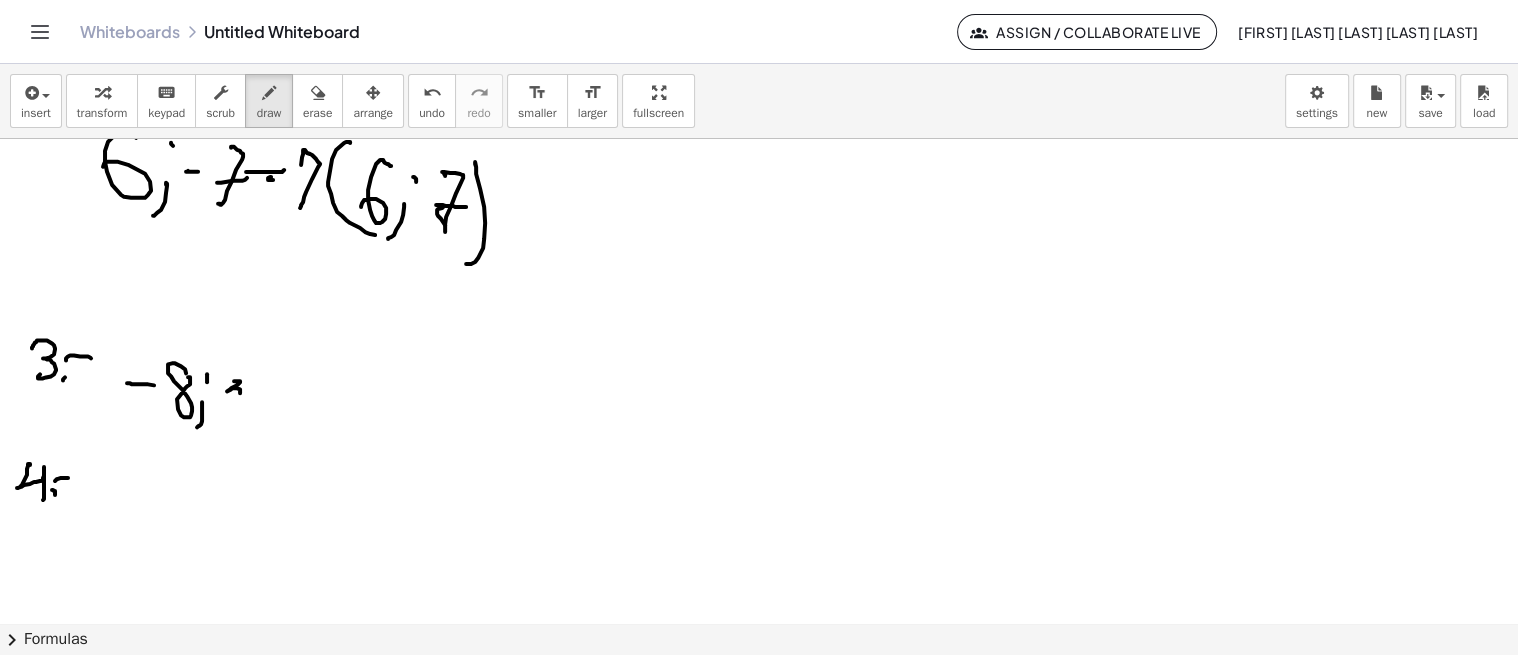 drag, startPoint x: 240, startPoint y: 380, endPoint x: 222, endPoint y: 416, distance: 40.24922 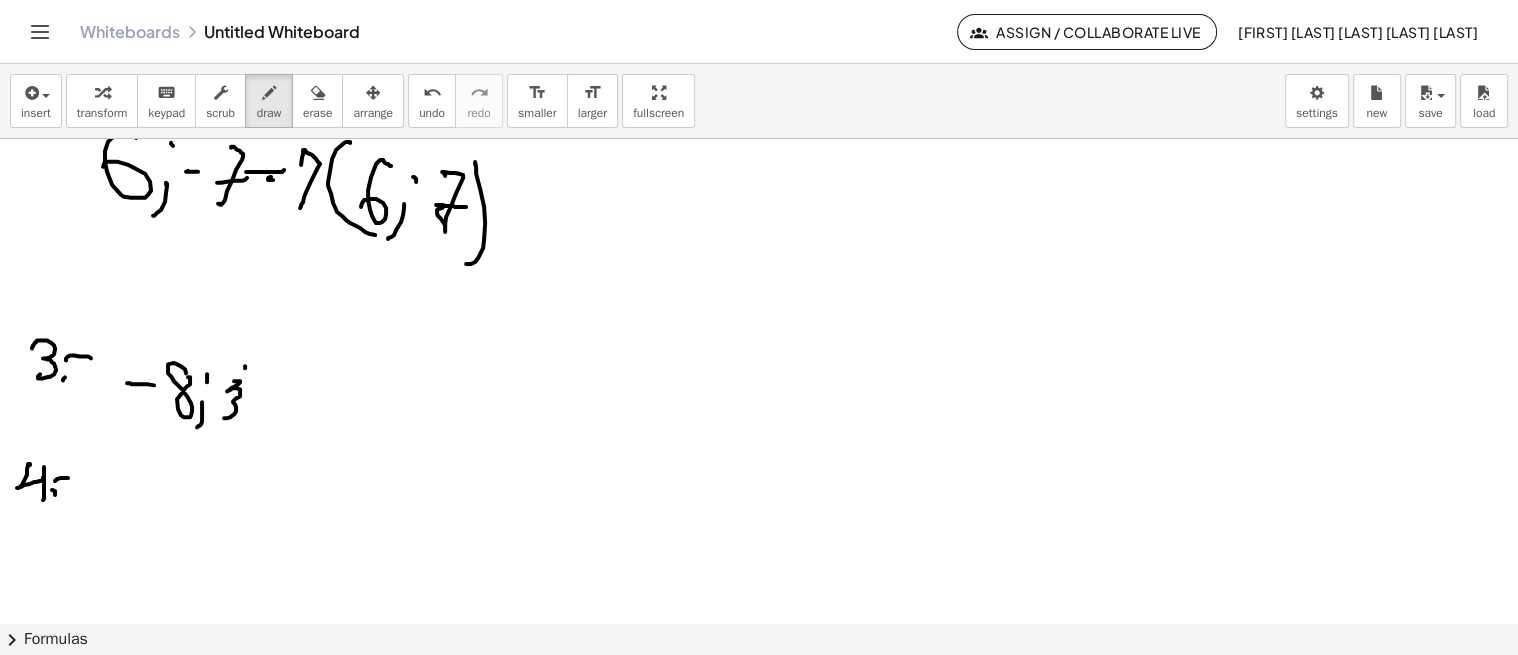 drag, startPoint x: 245, startPoint y: 365, endPoint x: 240, endPoint y: 423, distance: 58.21512 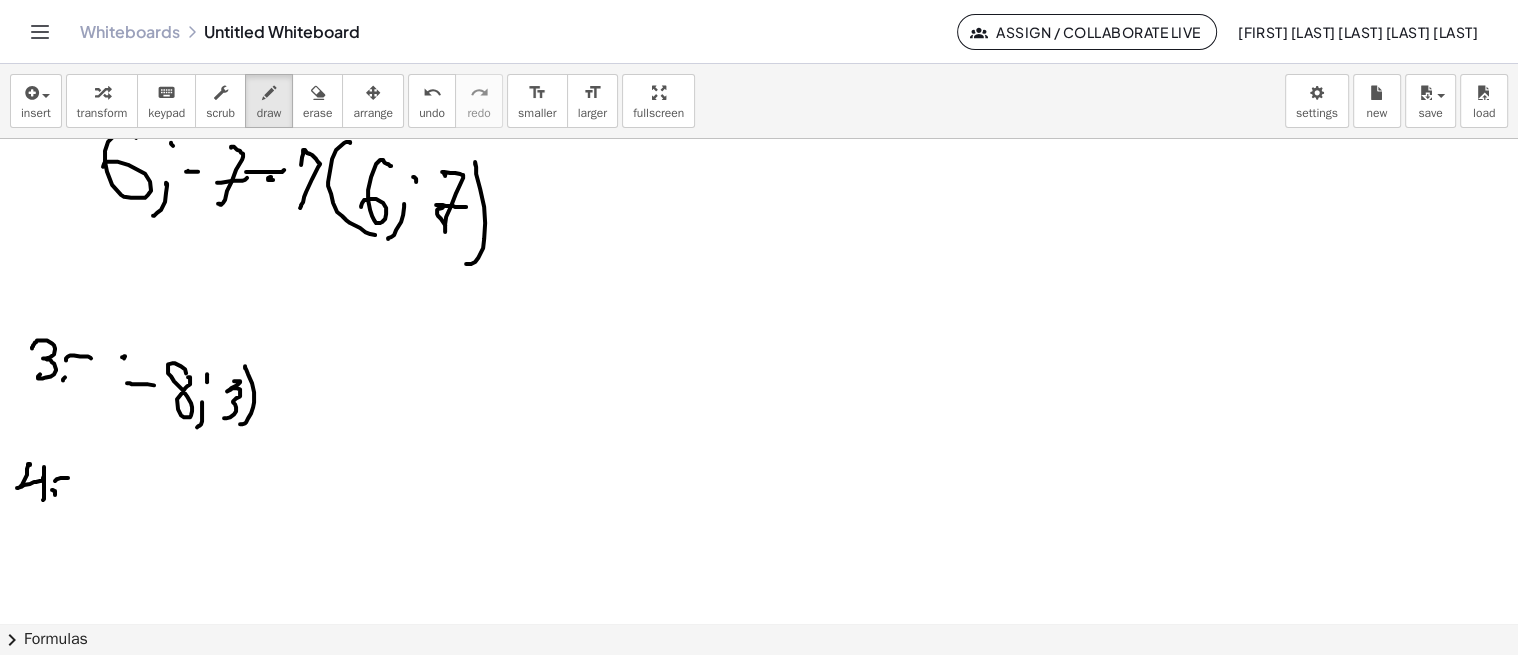 drag, startPoint x: 124, startPoint y: 357, endPoint x: 152, endPoint y: 421, distance: 69.856995 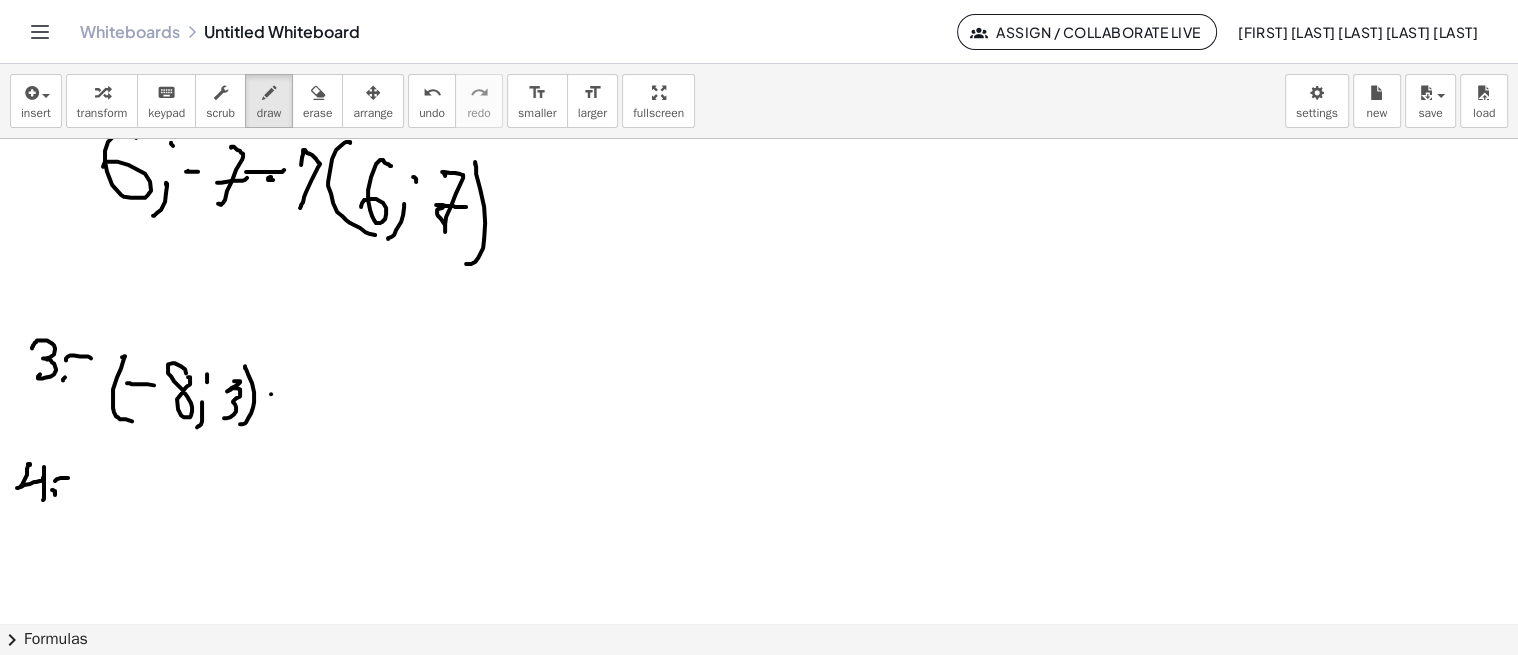 drag, startPoint x: 271, startPoint y: 393, endPoint x: 280, endPoint y: 398, distance: 10.29563 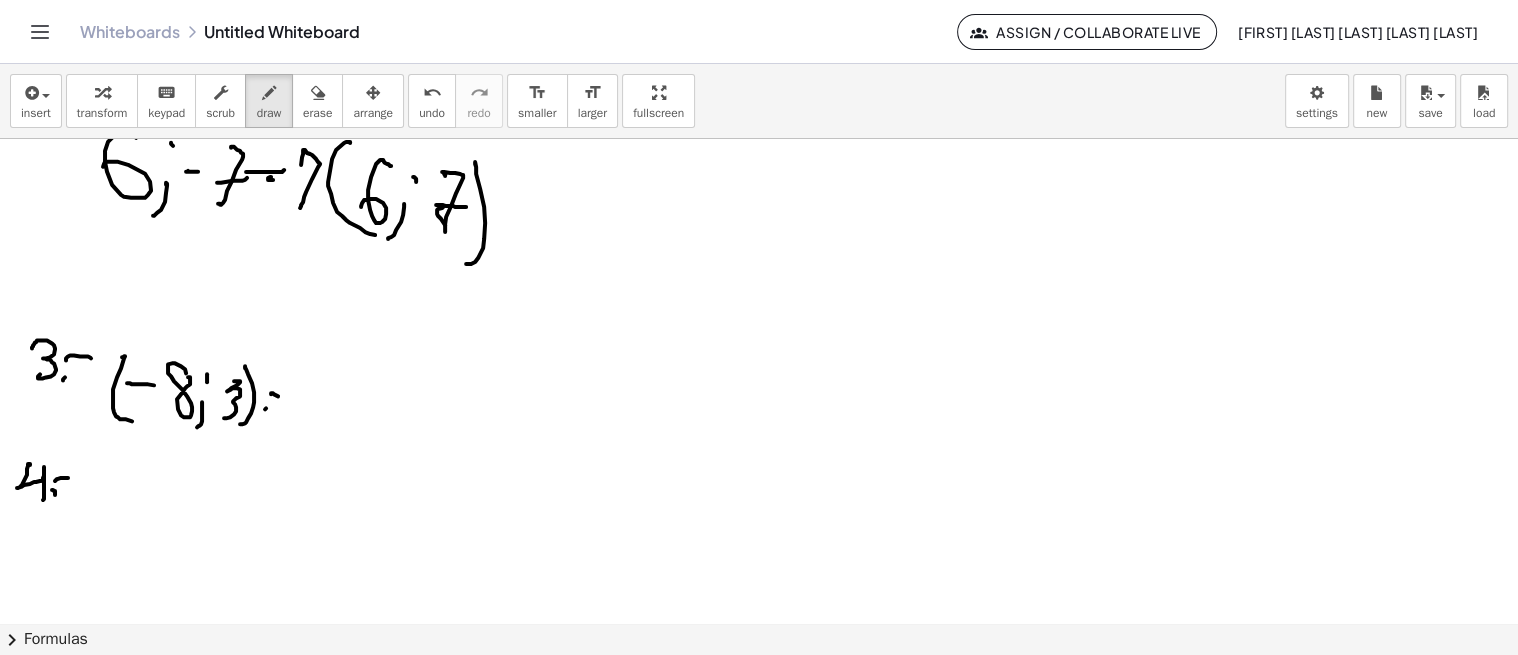 click at bounding box center [759, 327] 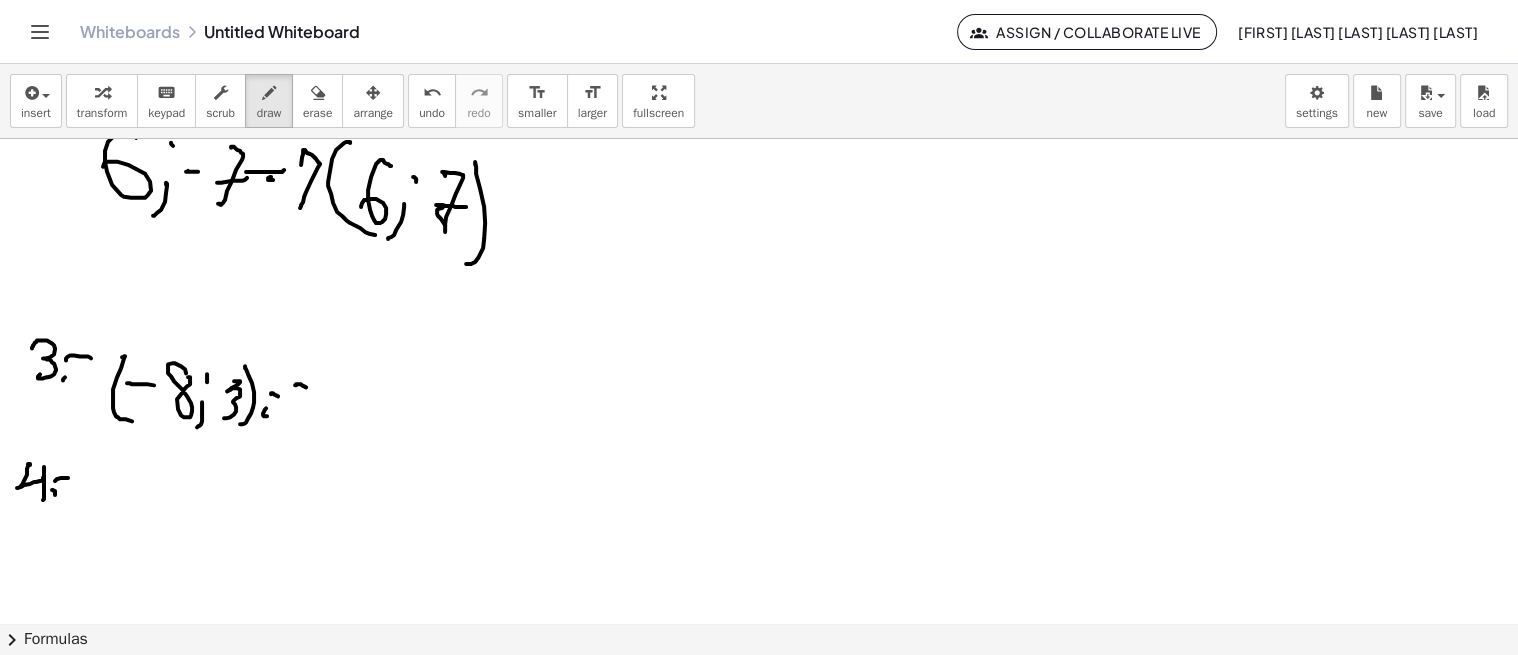 drag, startPoint x: 296, startPoint y: 383, endPoint x: 291, endPoint y: 431, distance: 48.259712 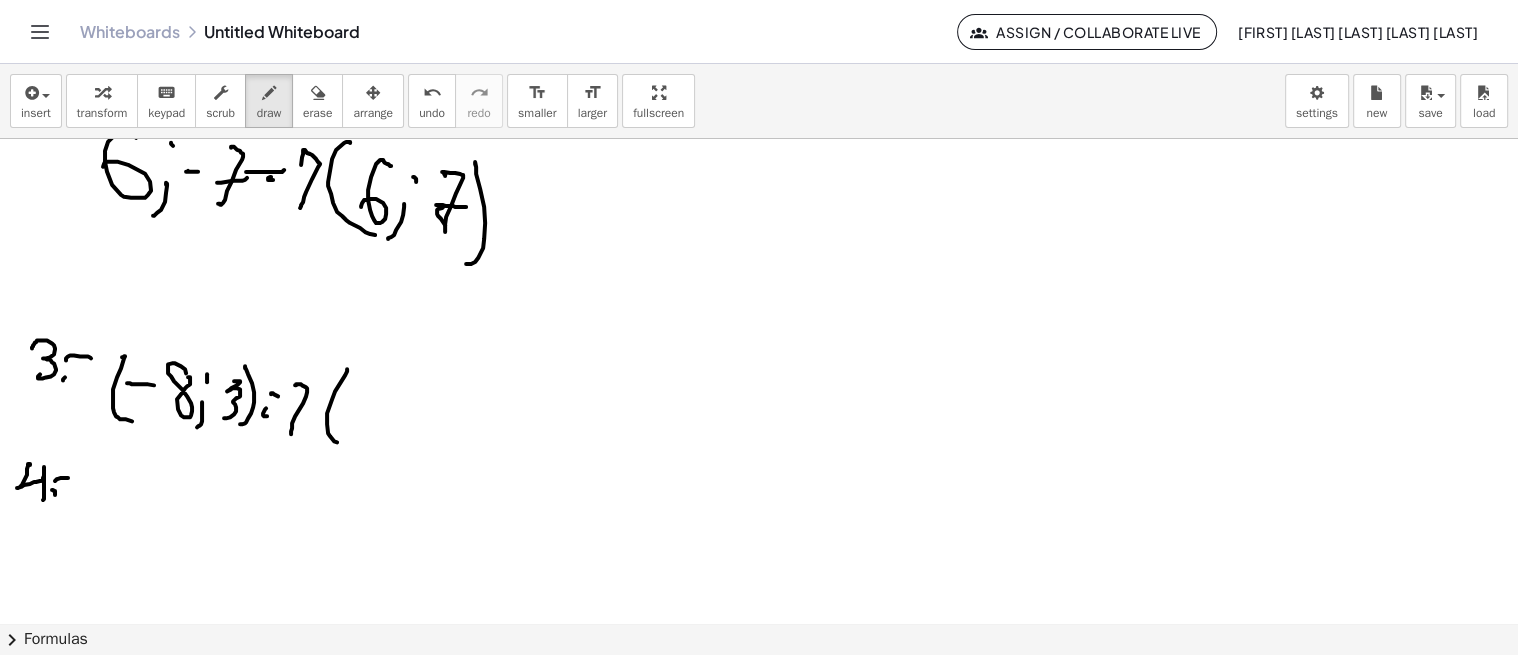 drag, startPoint x: 347, startPoint y: 368, endPoint x: 360, endPoint y: 428, distance: 61.39218 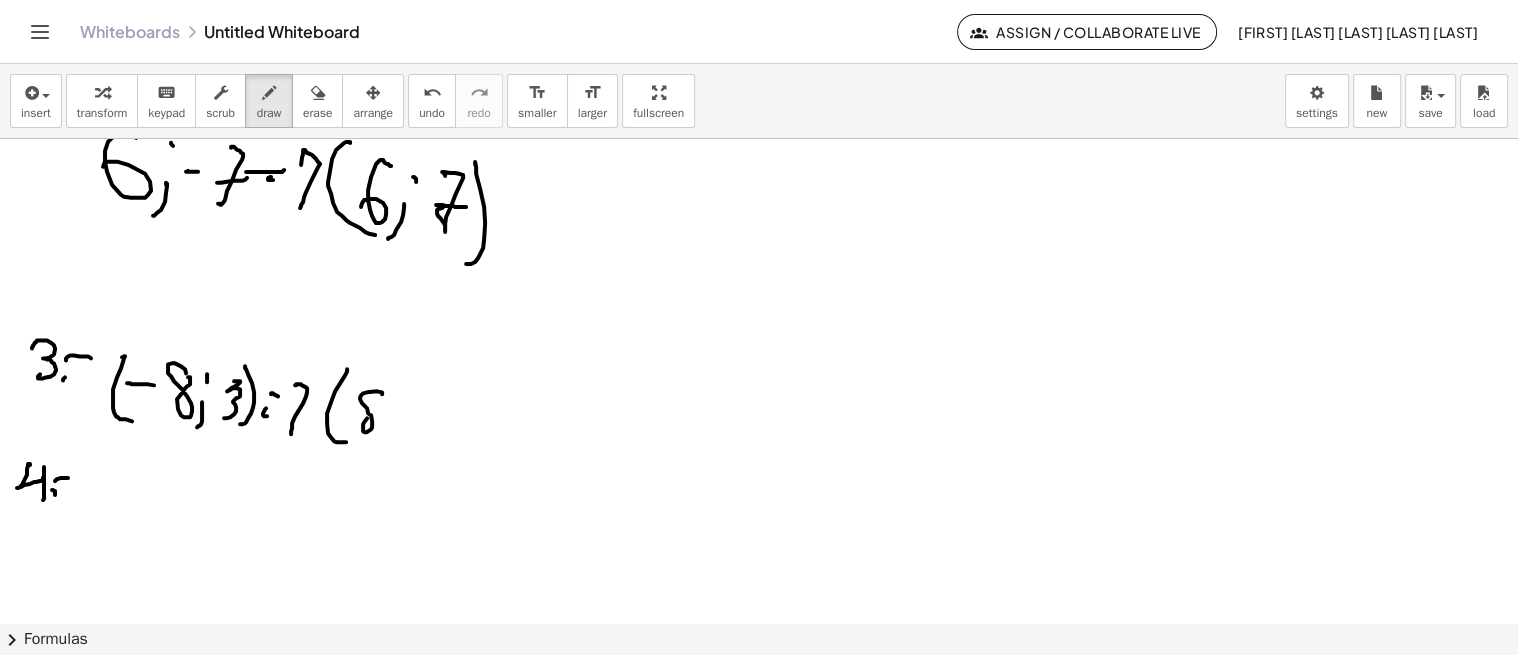 drag, startPoint x: 360, startPoint y: 396, endPoint x: 372, endPoint y: 382, distance: 18.439089 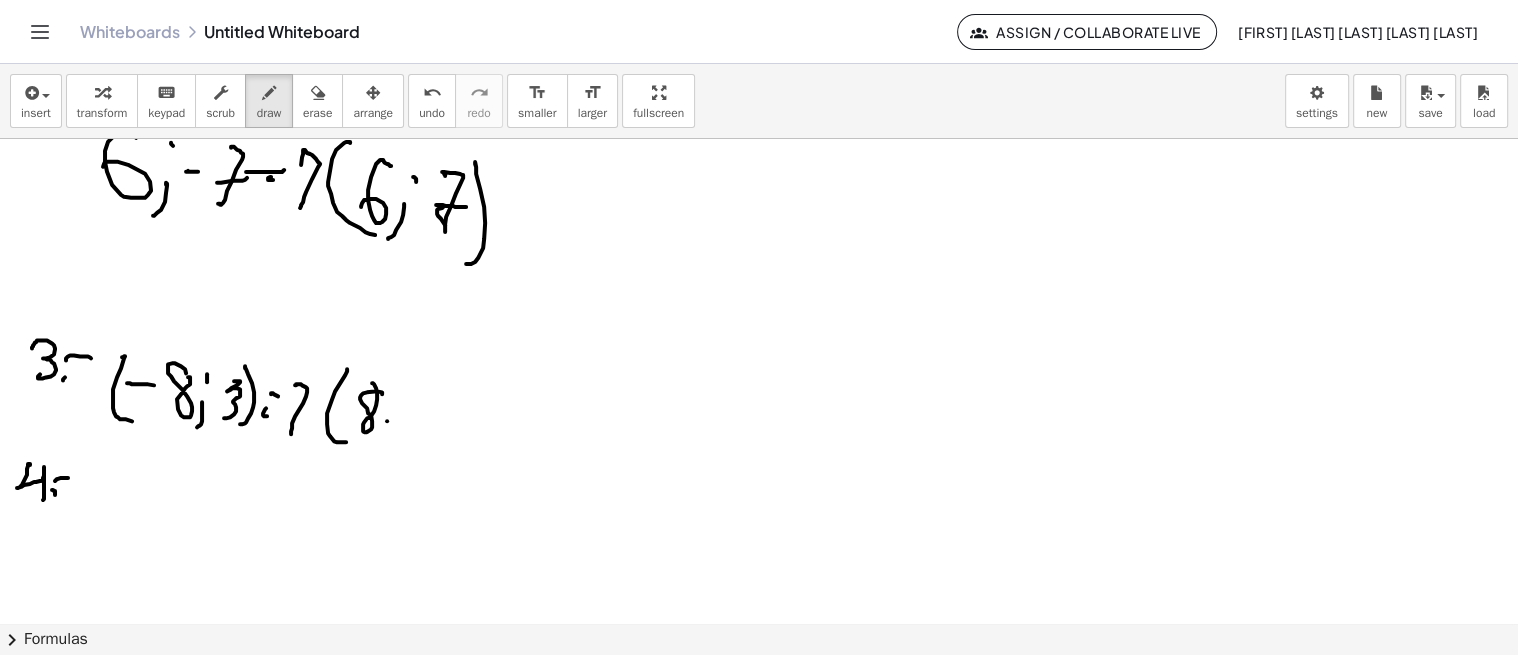 drag, startPoint x: 387, startPoint y: 420, endPoint x: 378, endPoint y: 446, distance: 27.513634 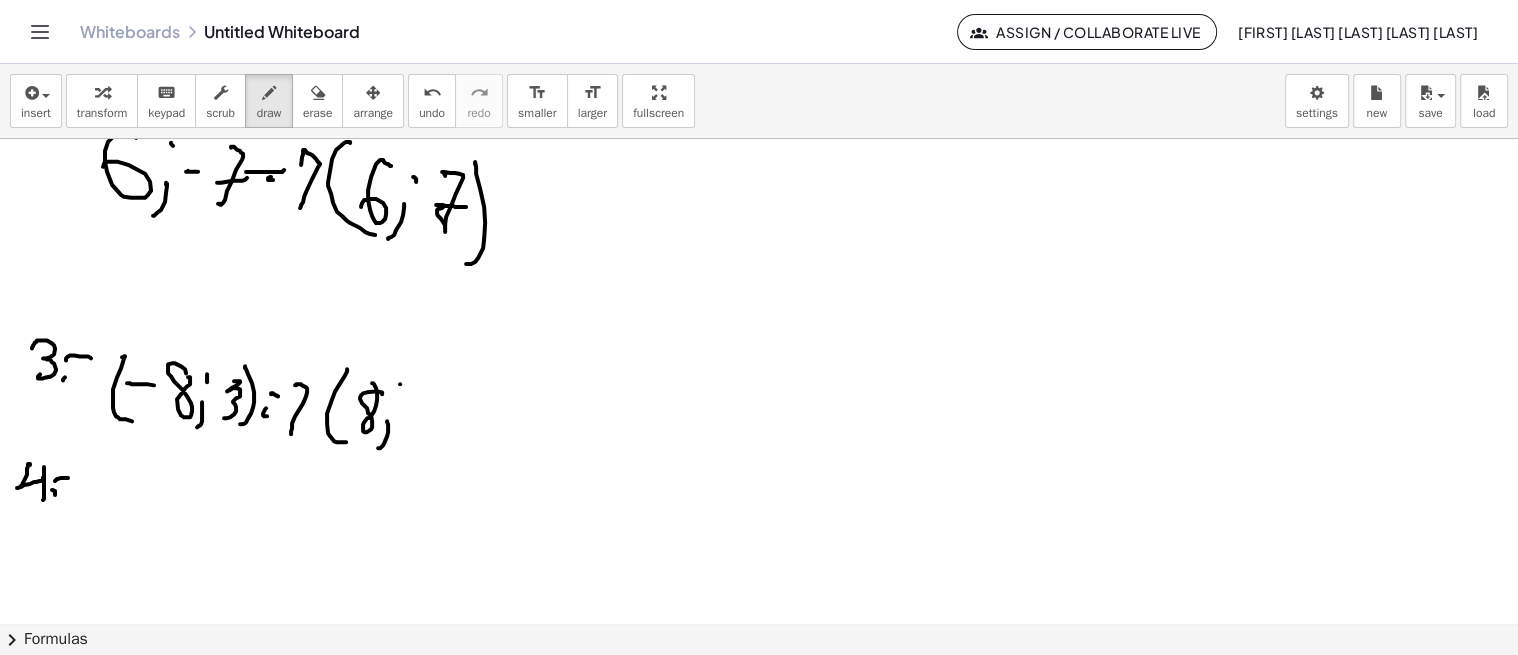 click at bounding box center [759, 327] 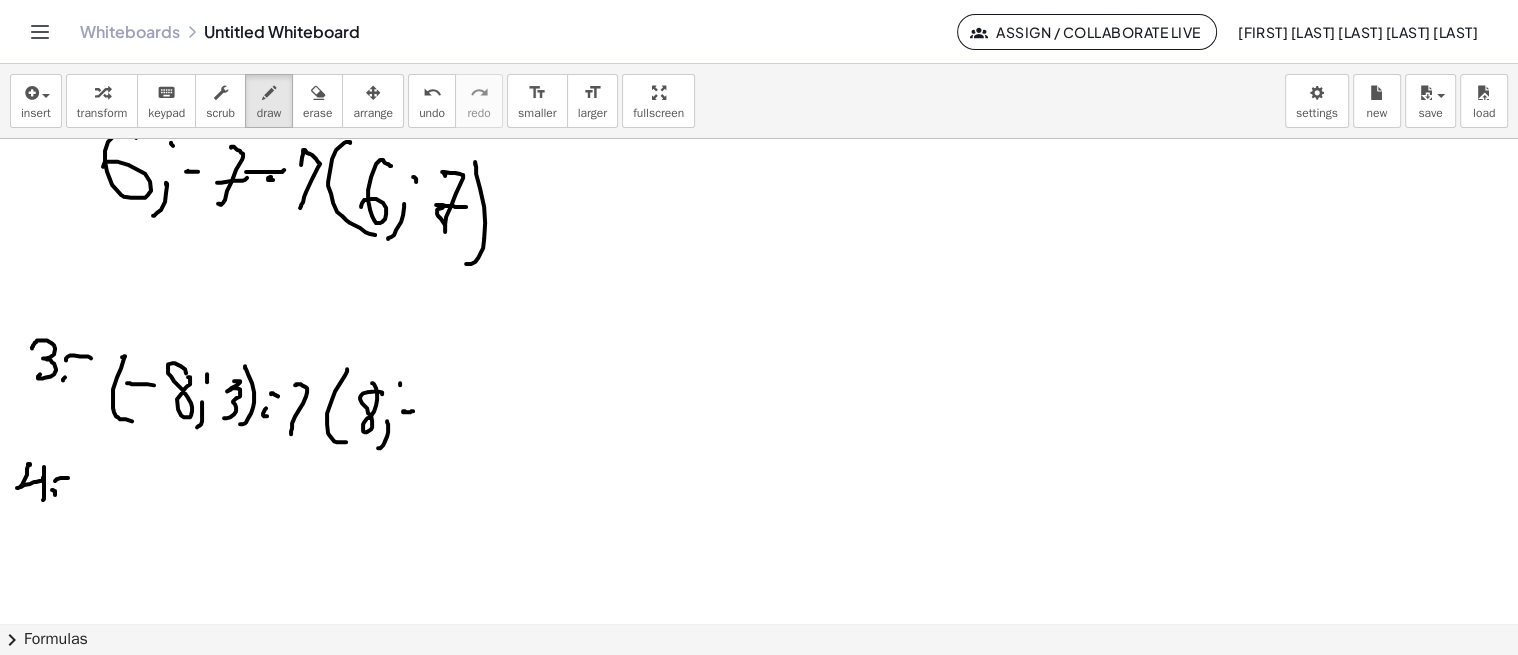 drag, startPoint x: 406, startPoint y: 411, endPoint x: 425, endPoint y: 404, distance: 20.248457 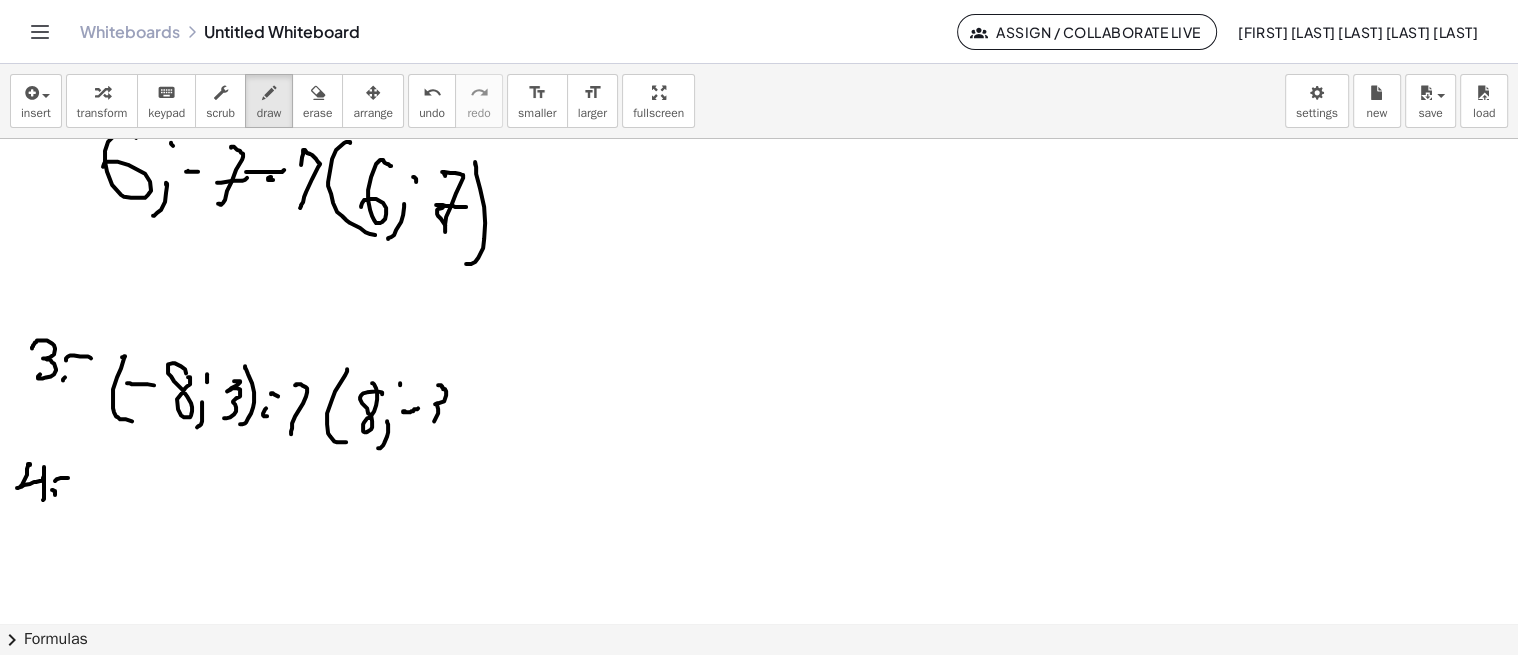drag, startPoint x: 442, startPoint y: 385, endPoint x: 426, endPoint y: 418, distance: 36.67424 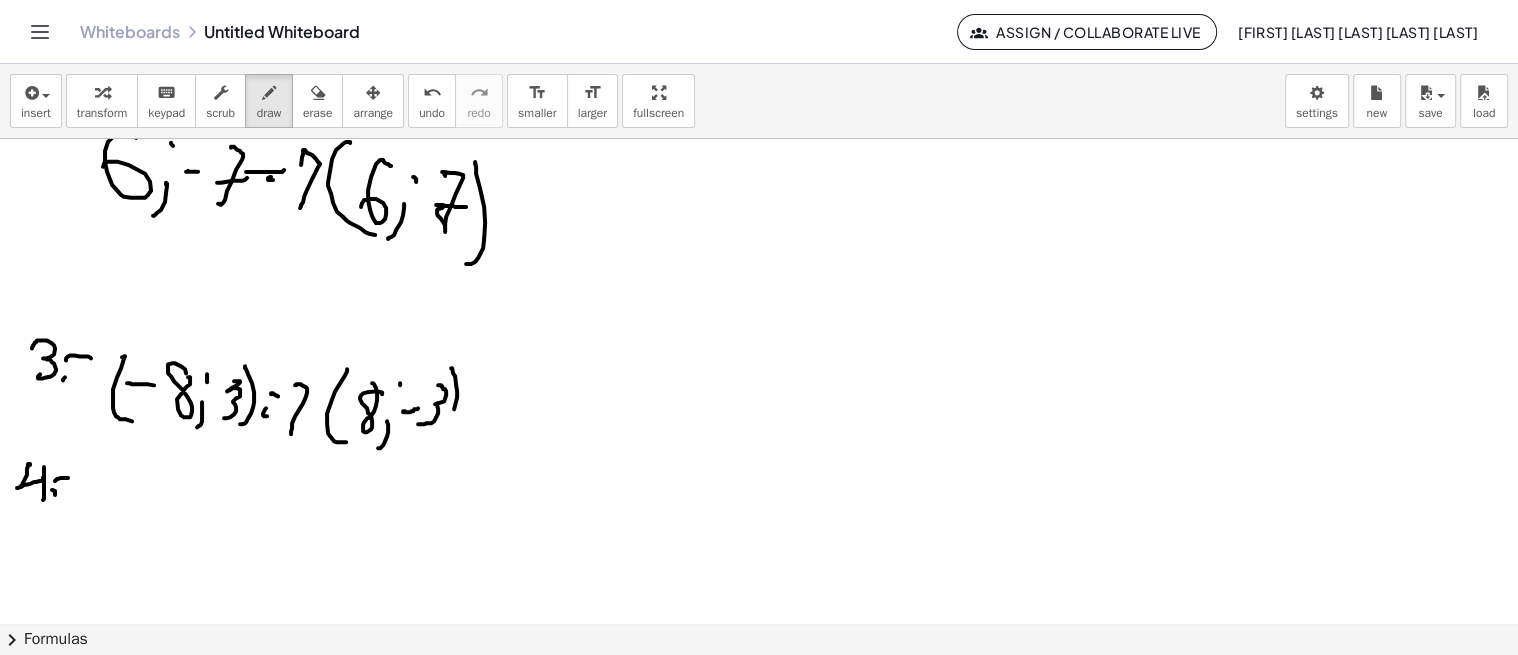drag, startPoint x: 452, startPoint y: 367, endPoint x: 430, endPoint y: 446, distance: 82.006096 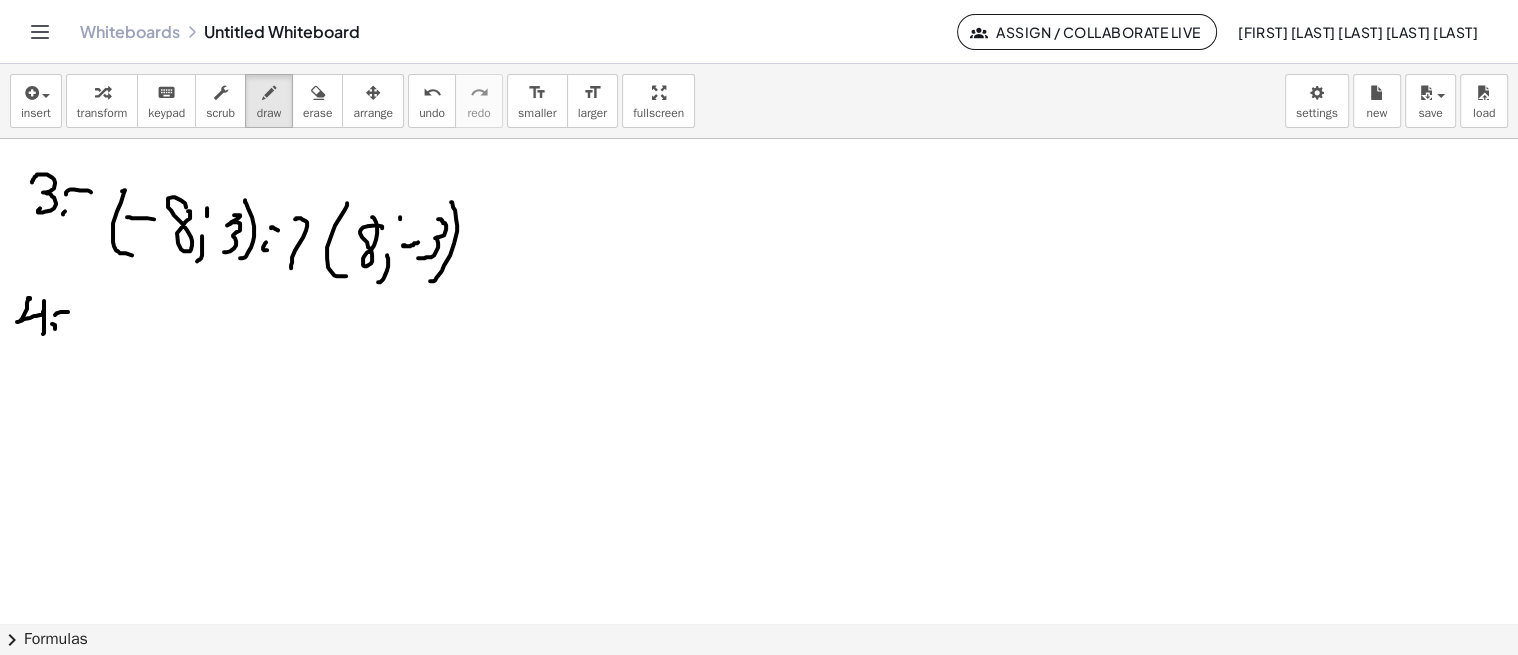 scroll, scrollTop: 721, scrollLeft: 0, axis: vertical 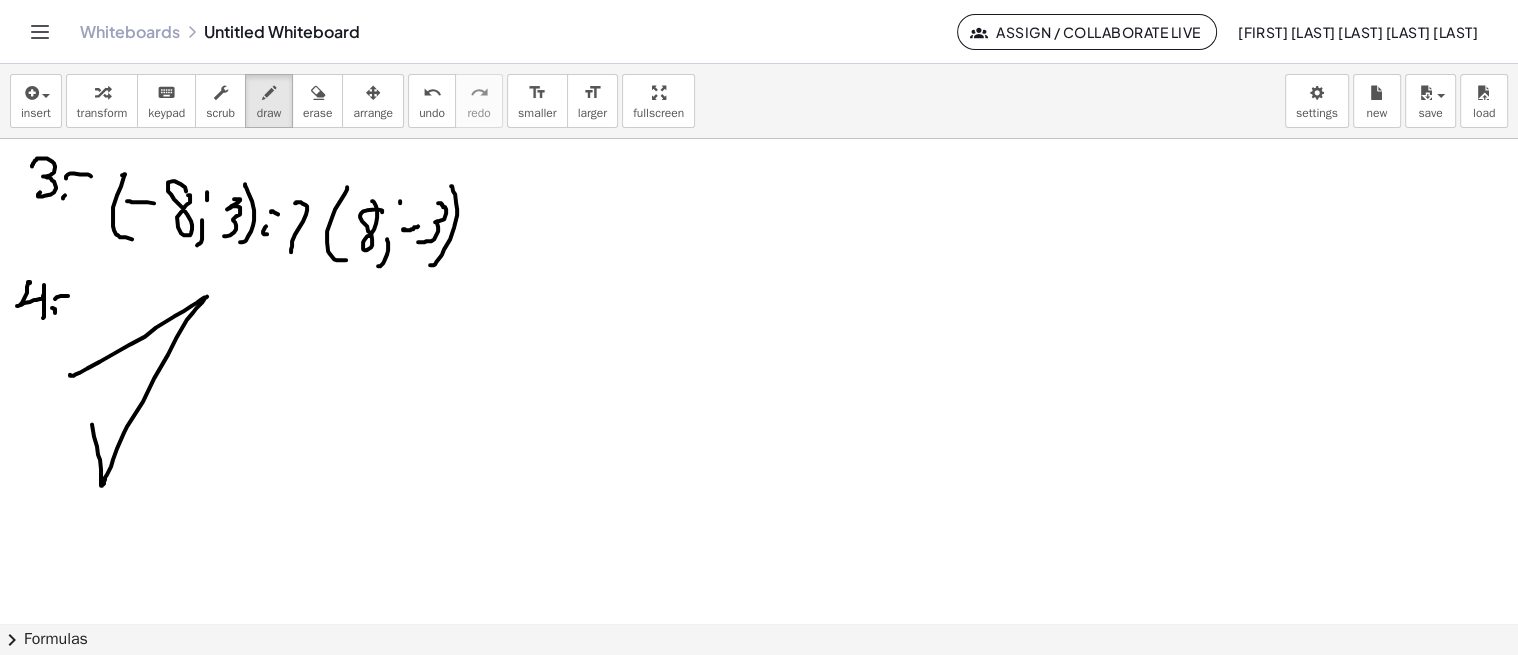 drag, startPoint x: 70, startPoint y: 374, endPoint x: 78, endPoint y: 353, distance: 22.472204 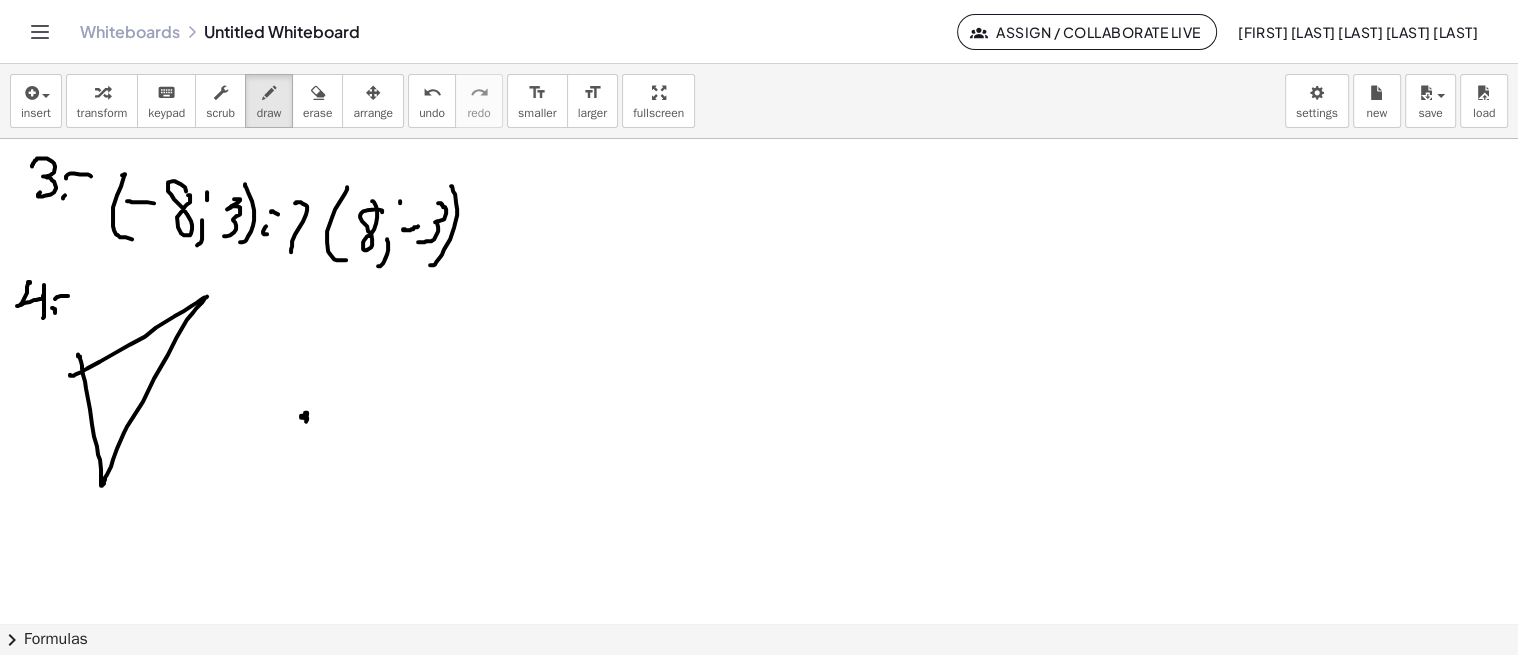 click at bounding box center [759, 145] 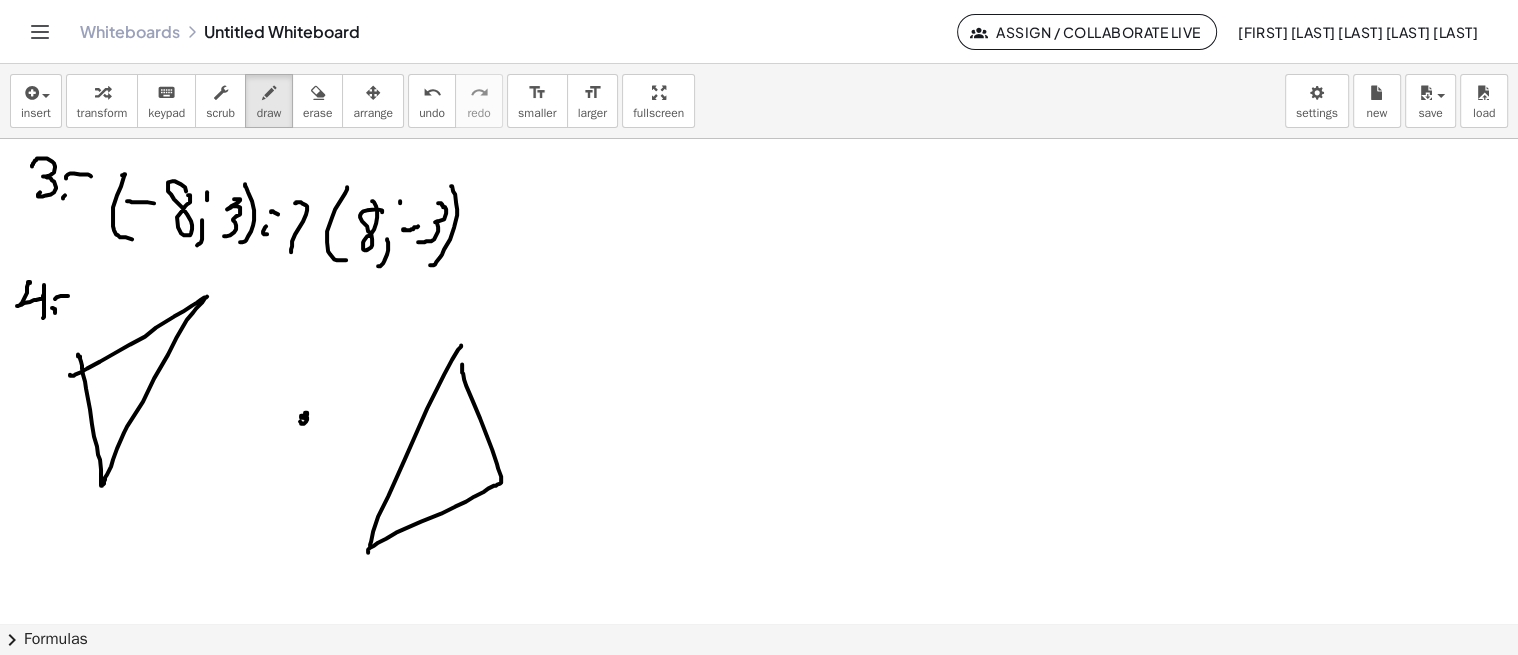 click at bounding box center (759, 145) 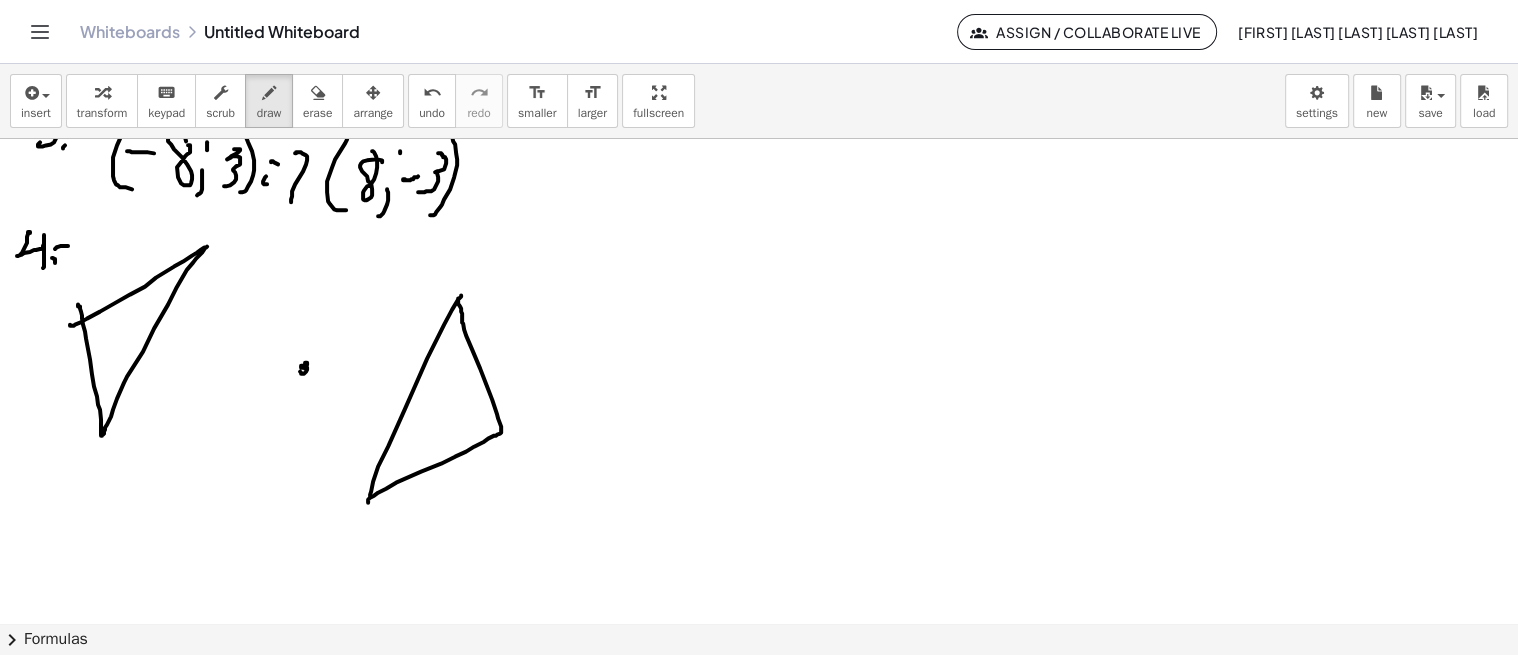 scroll, scrollTop: 771, scrollLeft: 0, axis: vertical 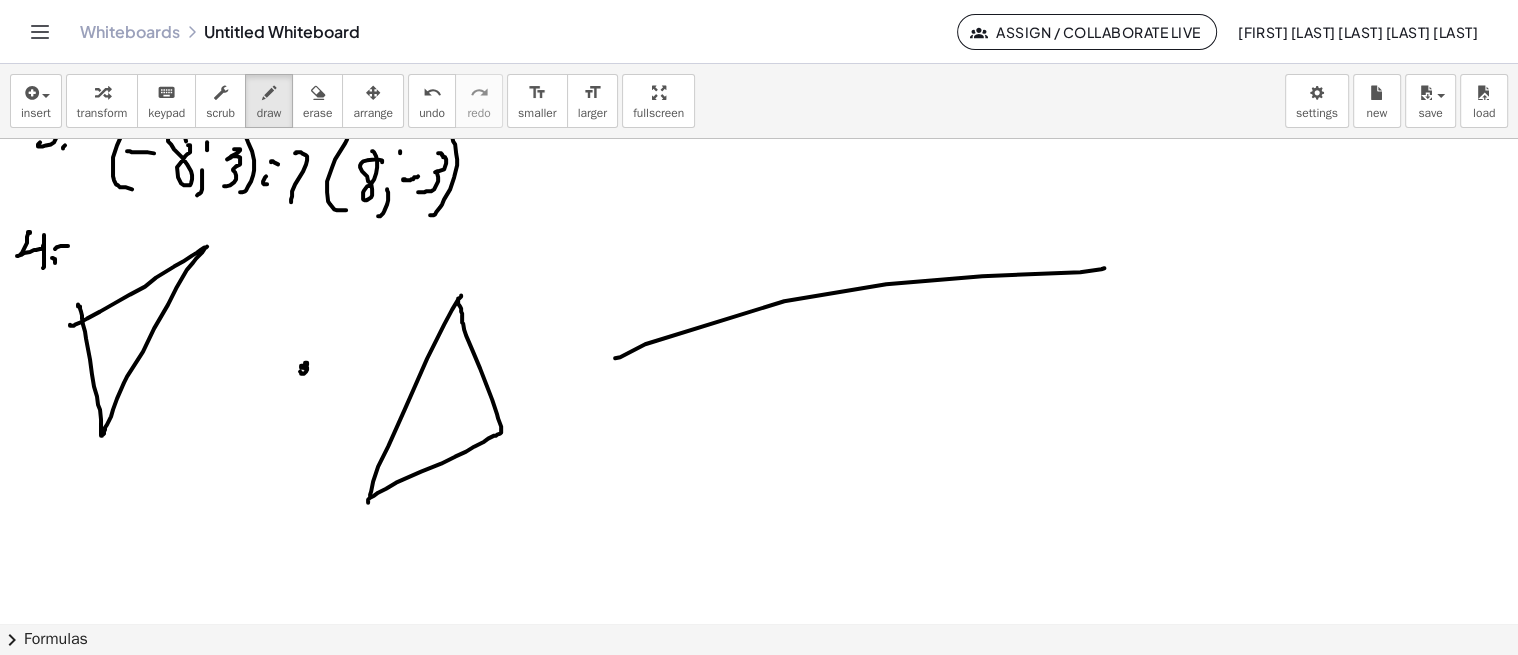 drag, startPoint x: 615, startPoint y: 357, endPoint x: 1097, endPoint y: 264, distance: 490.89 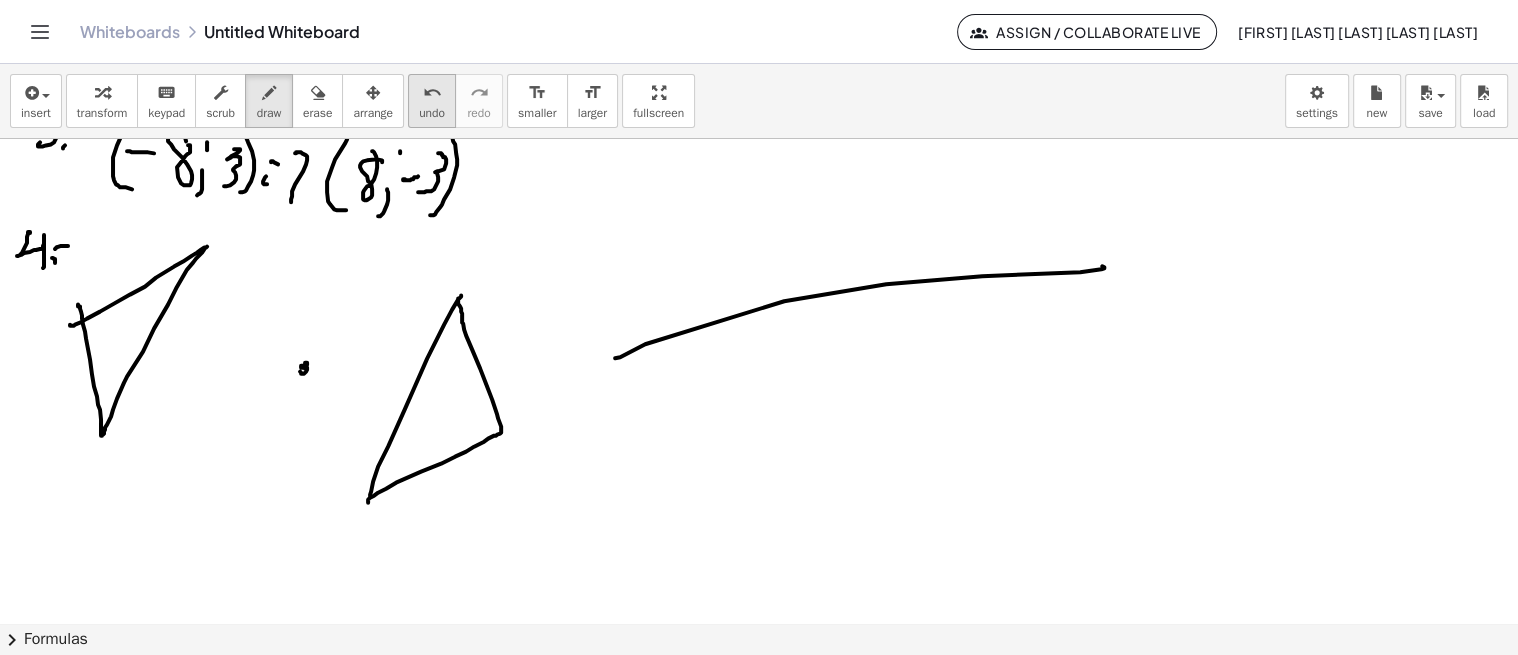 click on "undo undo" at bounding box center (432, 101) 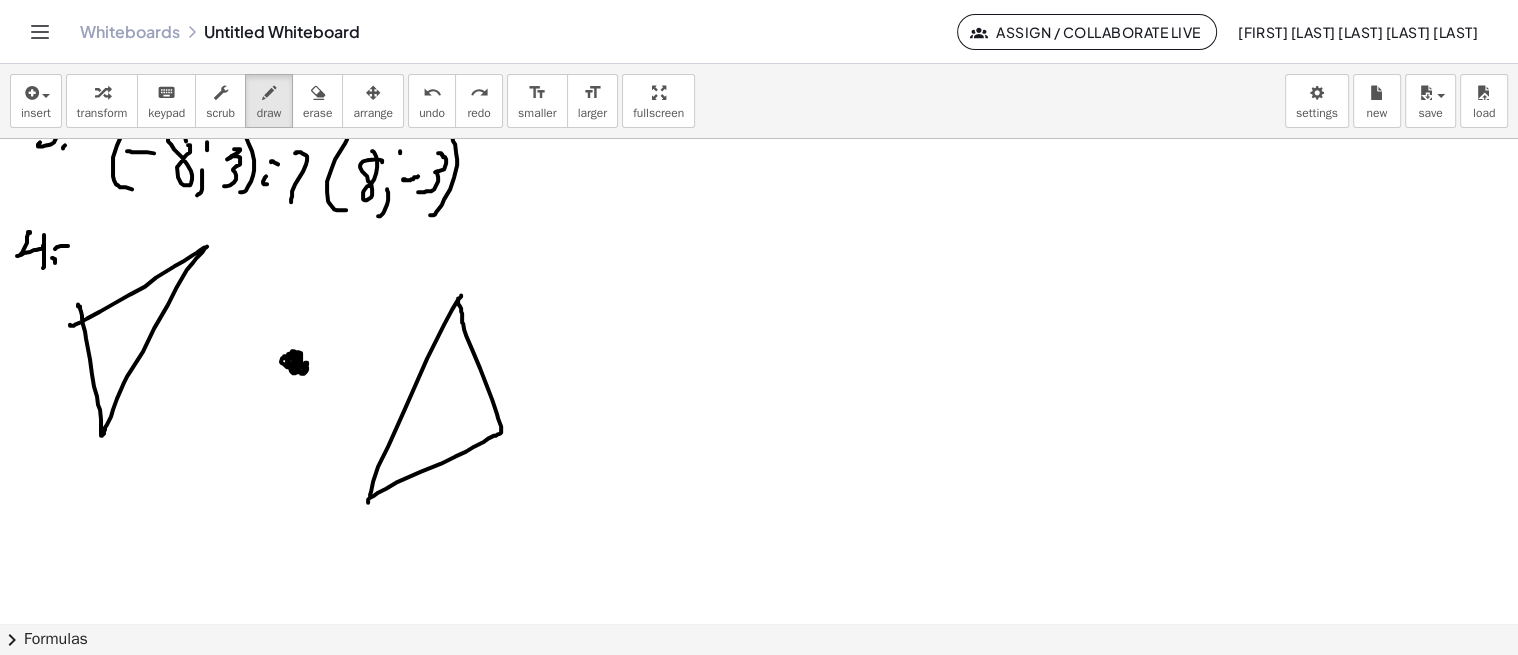 click at bounding box center (759, 95) 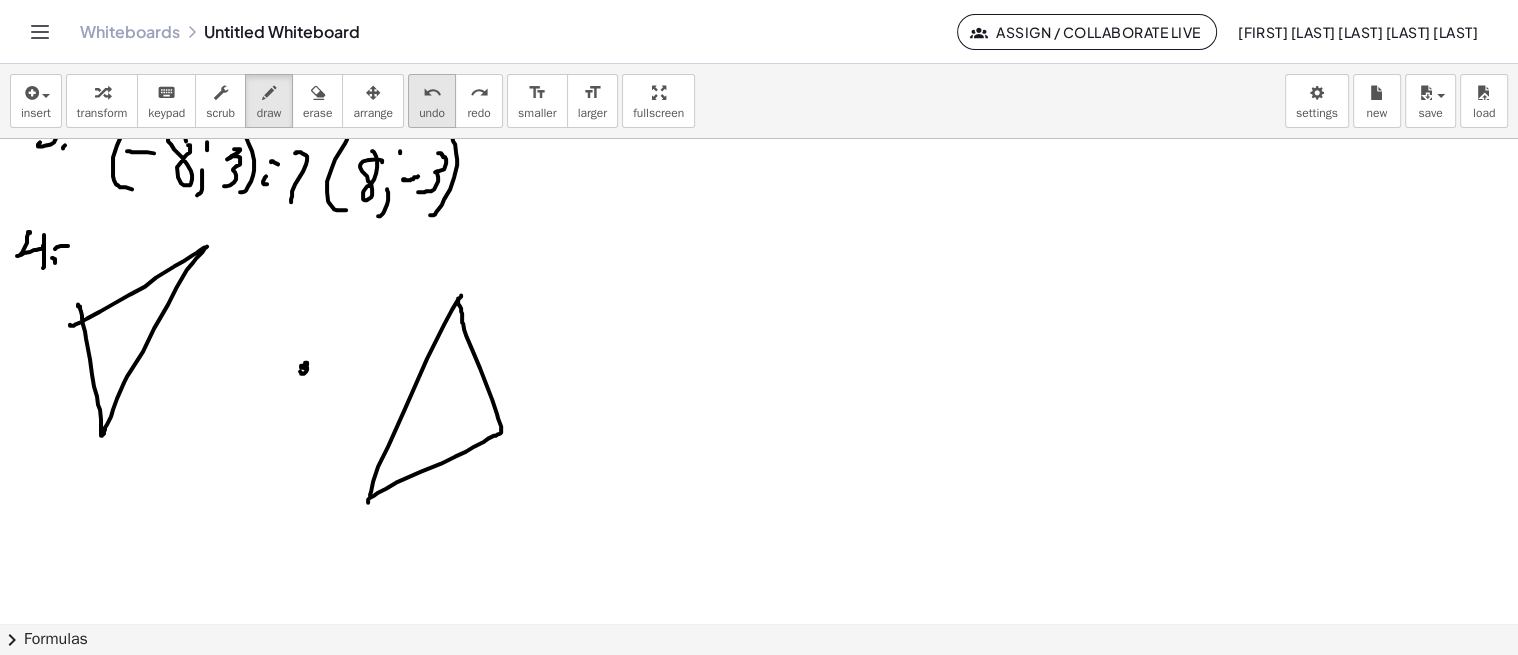click on "undo" at bounding box center [432, 93] 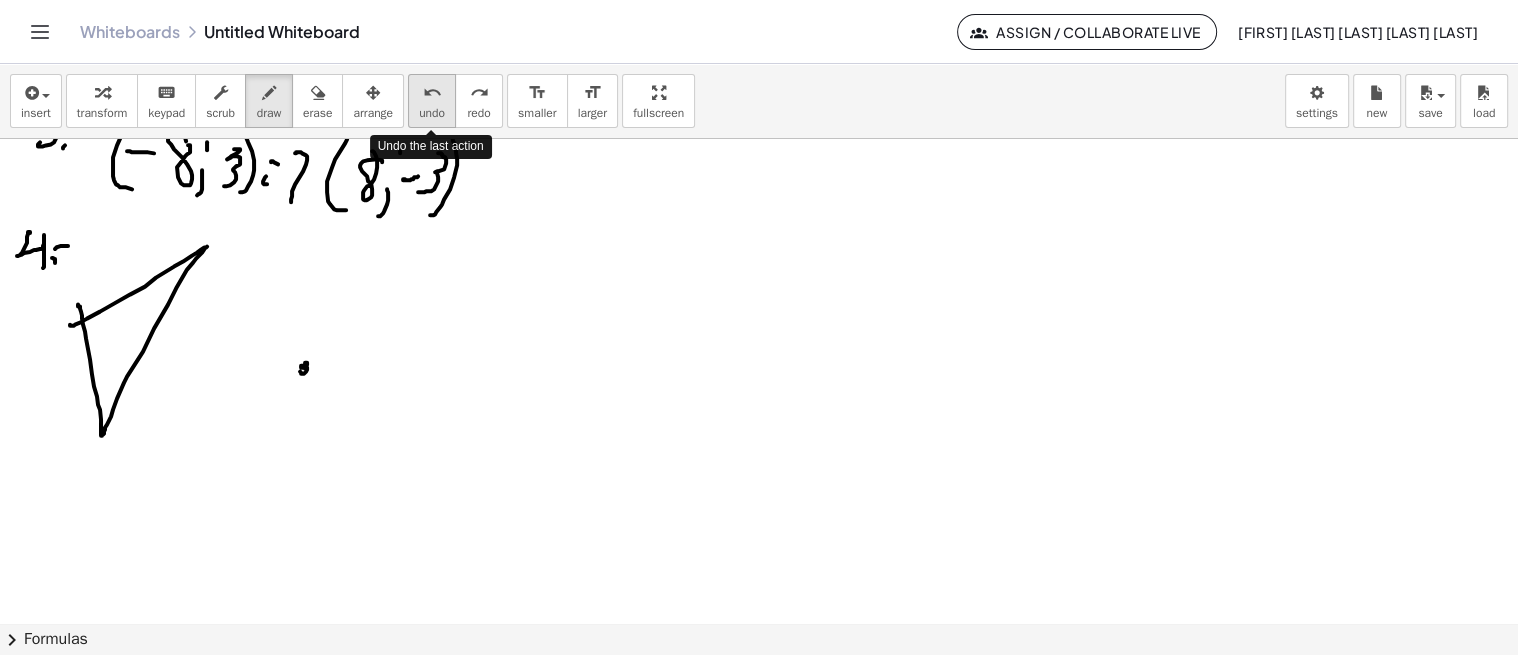 click on "undo" at bounding box center (432, 93) 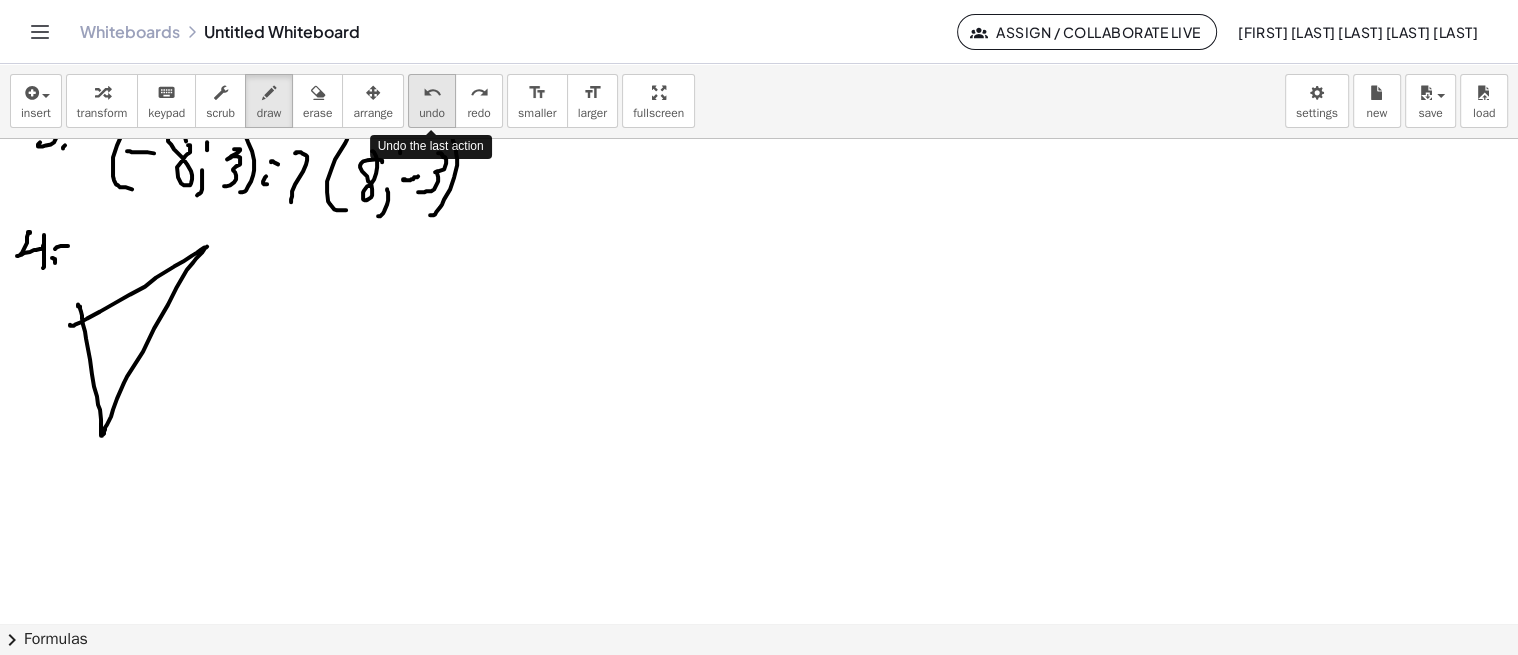 click on "undo" at bounding box center (432, 93) 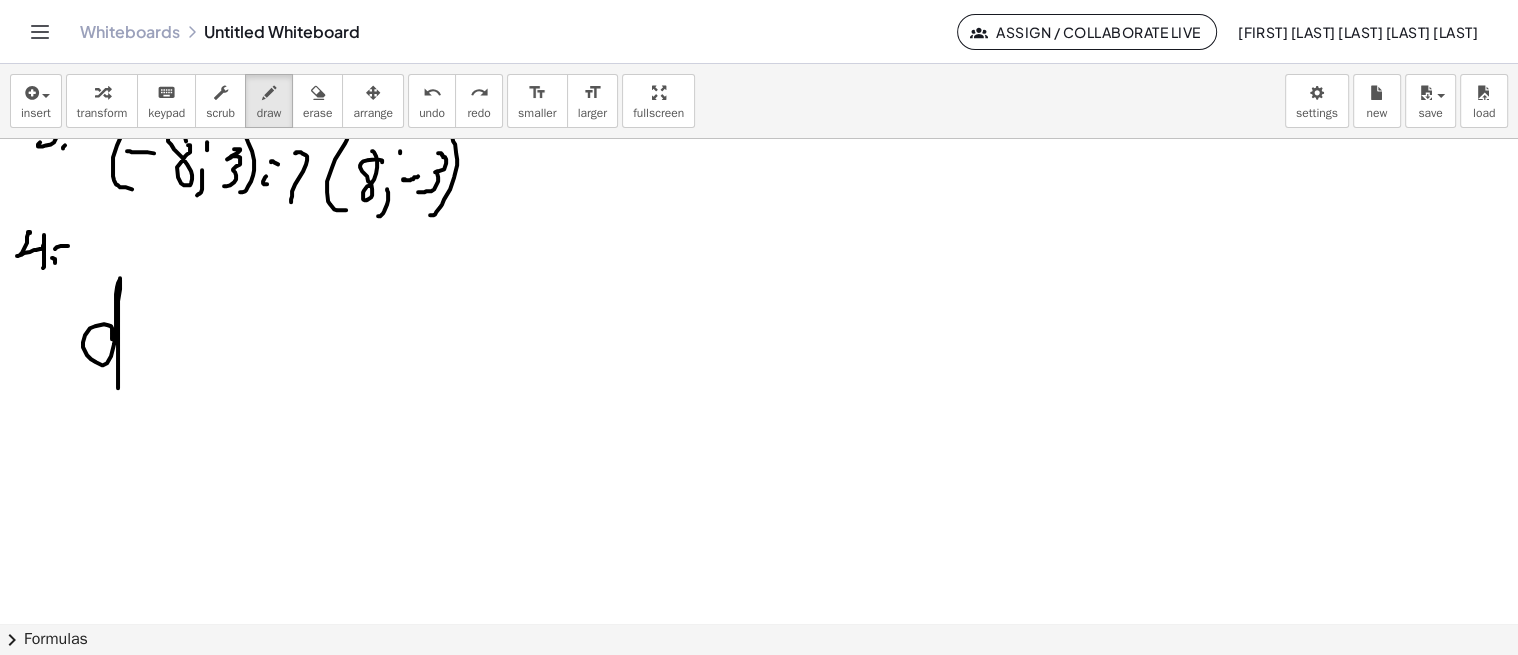 drag, startPoint x: 95, startPoint y: 325, endPoint x: 121, endPoint y: 385, distance: 65.39113 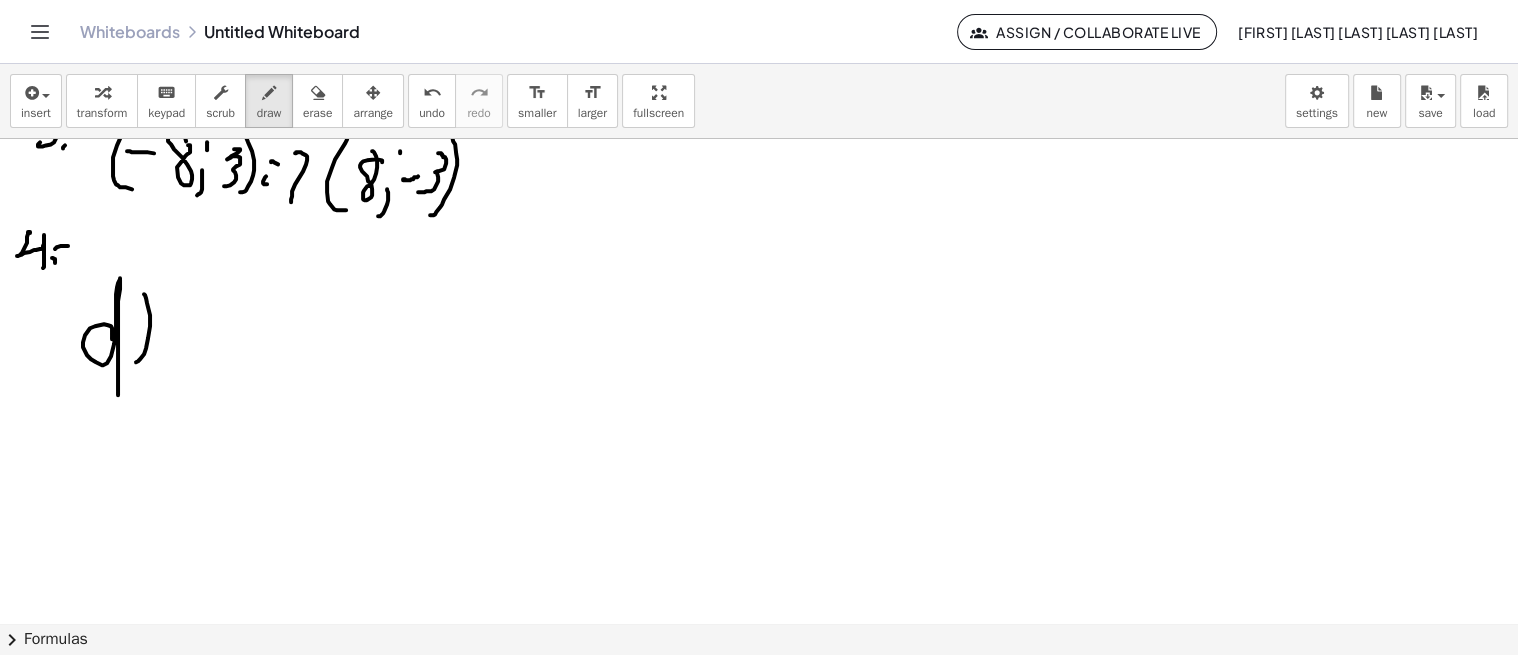 drag, startPoint x: 144, startPoint y: 293, endPoint x: 135, endPoint y: 362, distance: 69.58448 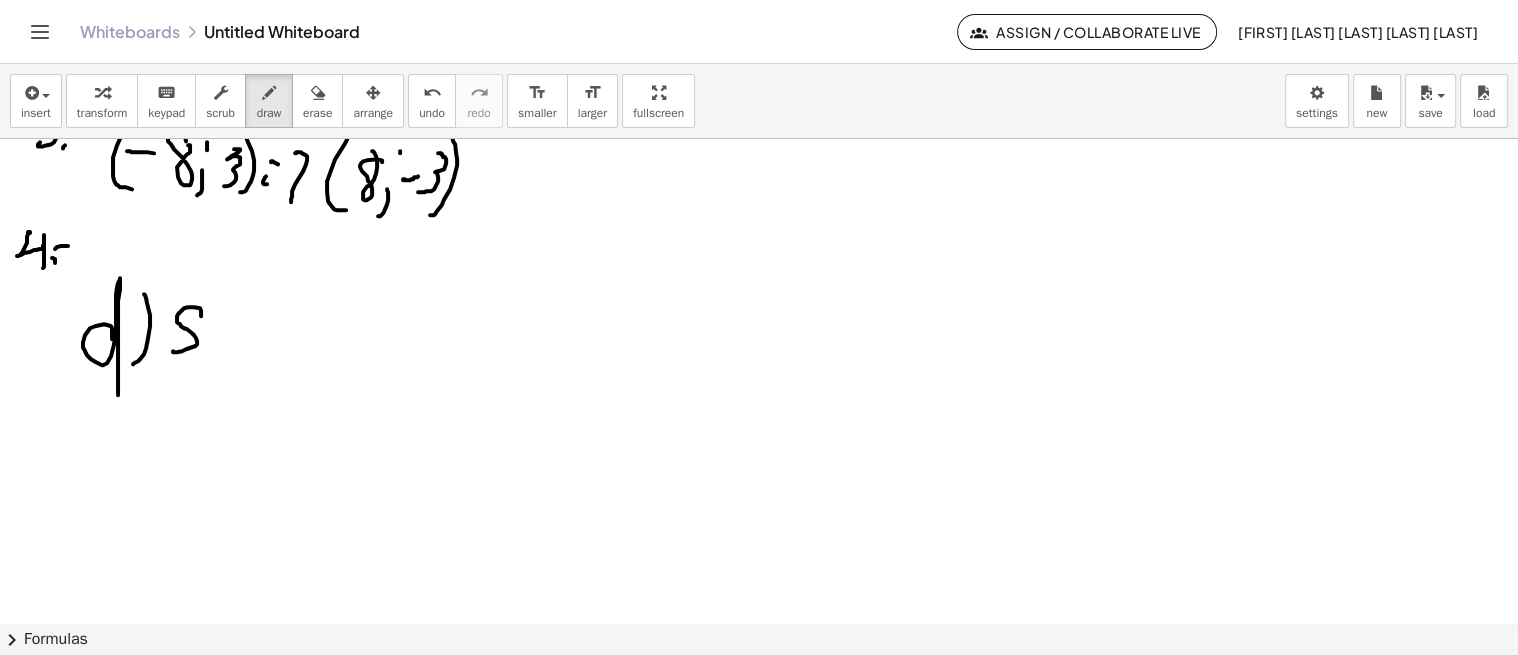 drag, startPoint x: 201, startPoint y: 310, endPoint x: 178, endPoint y: 348, distance: 44.418465 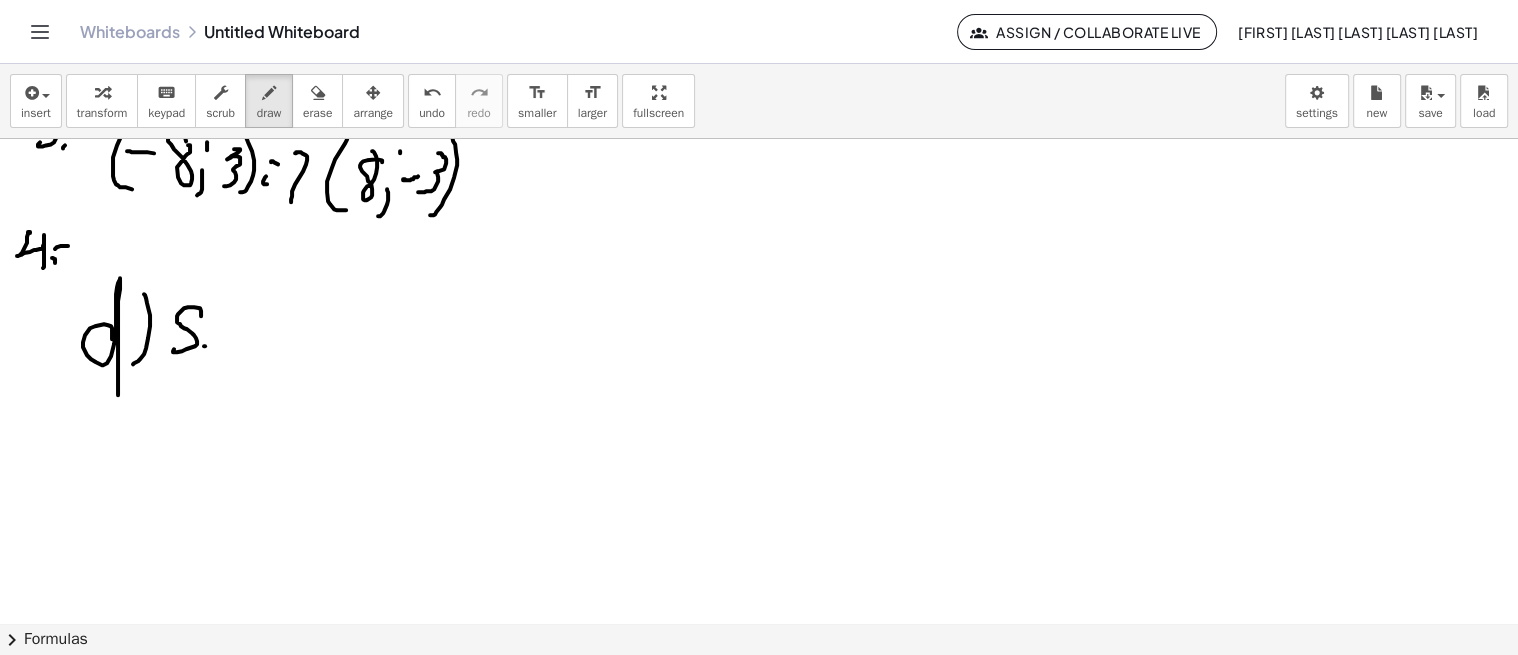 click at bounding box center (759, 95) 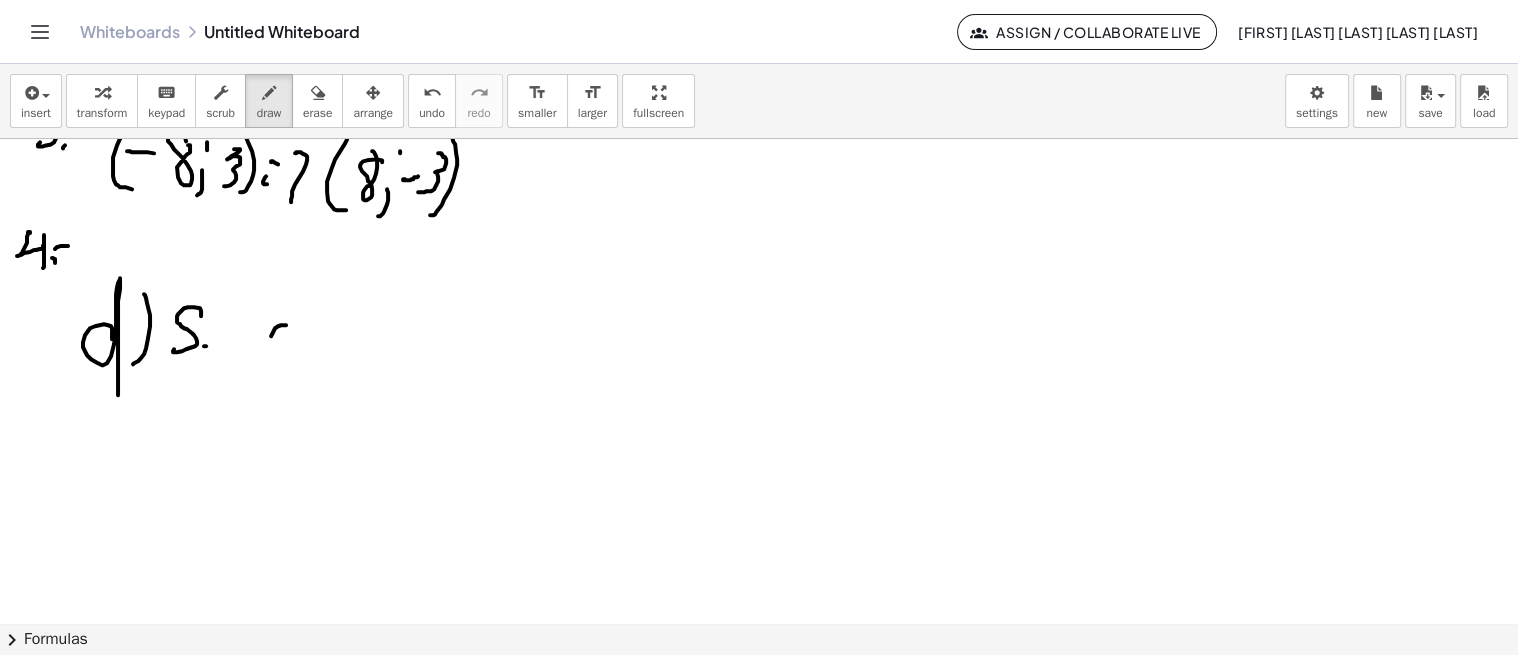 drag, startPoint x: 286, startPoint y: 324, endPoint x: 286, endPoint y: 342, distance: 18 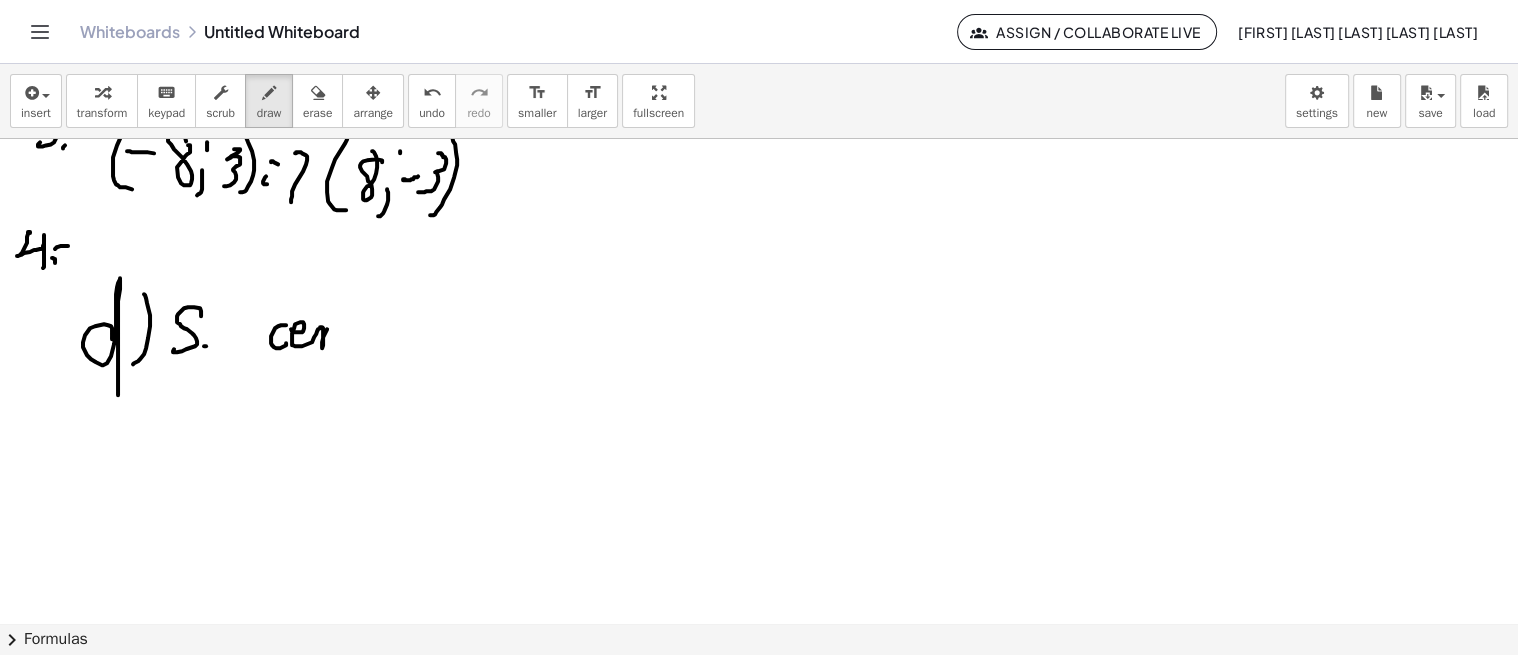drag, startPoint x: 291, startPoint y: 328, endPoint x: 346, endPoint y: 346, distance: 57.870544 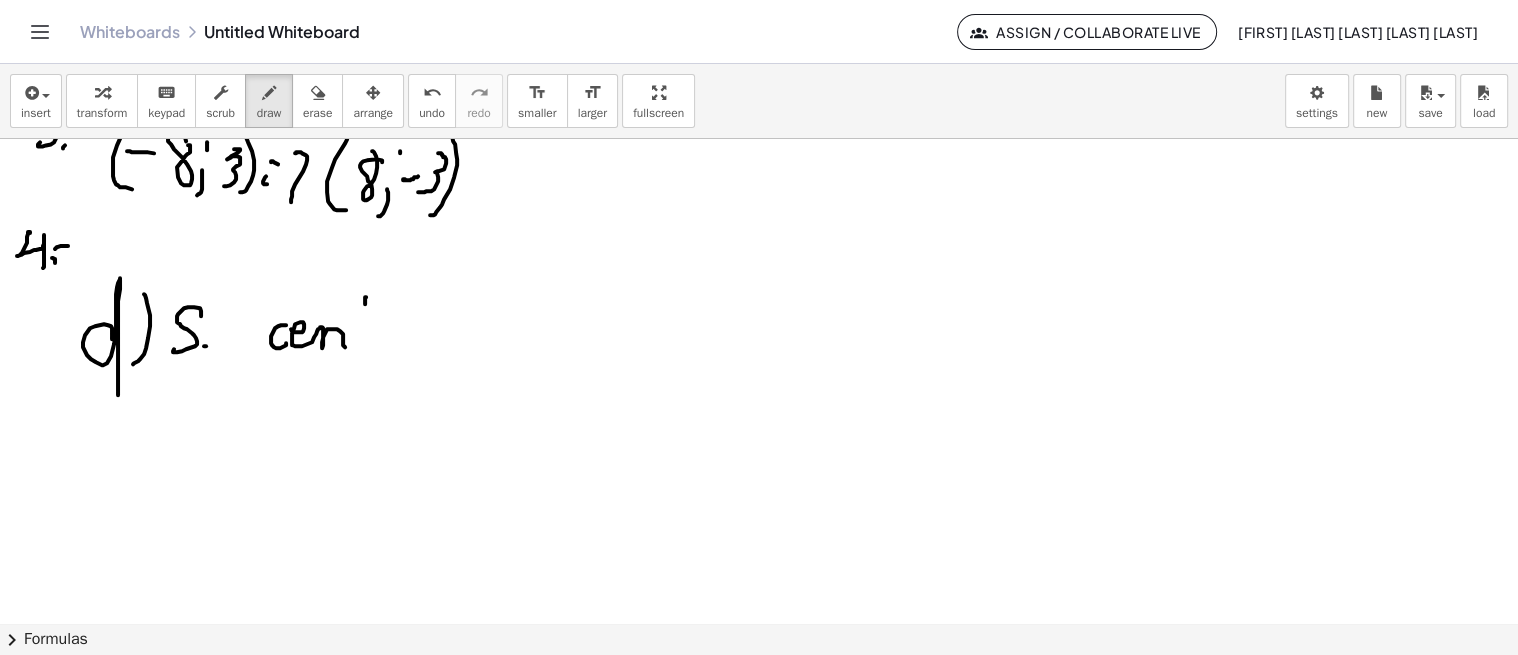 drag, startPoint x: 366, startPoint y: 296, endPoint x: 362, endPoint y: 340, distance: 44.181442 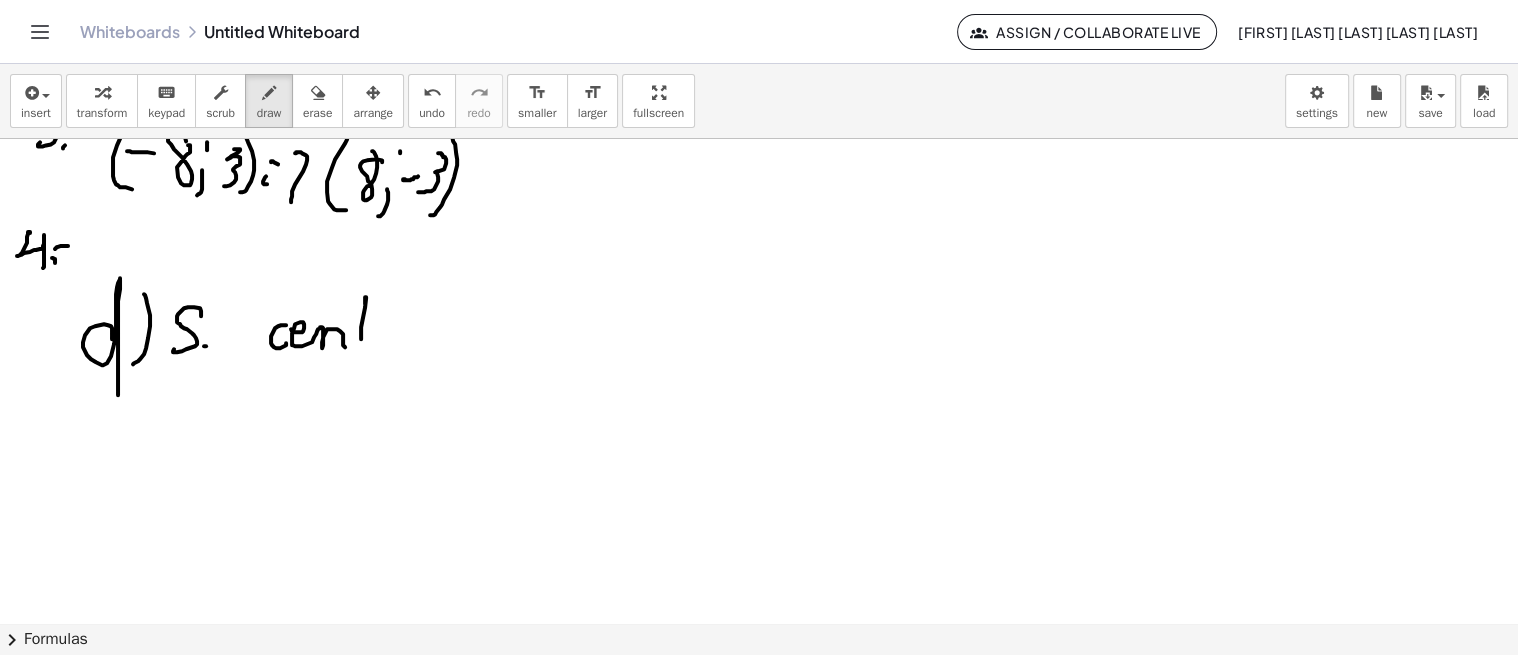 drag, startPoint x: 352, startPoint y: 321, endPoint x: 375, endPoint y: 321, distance: 23 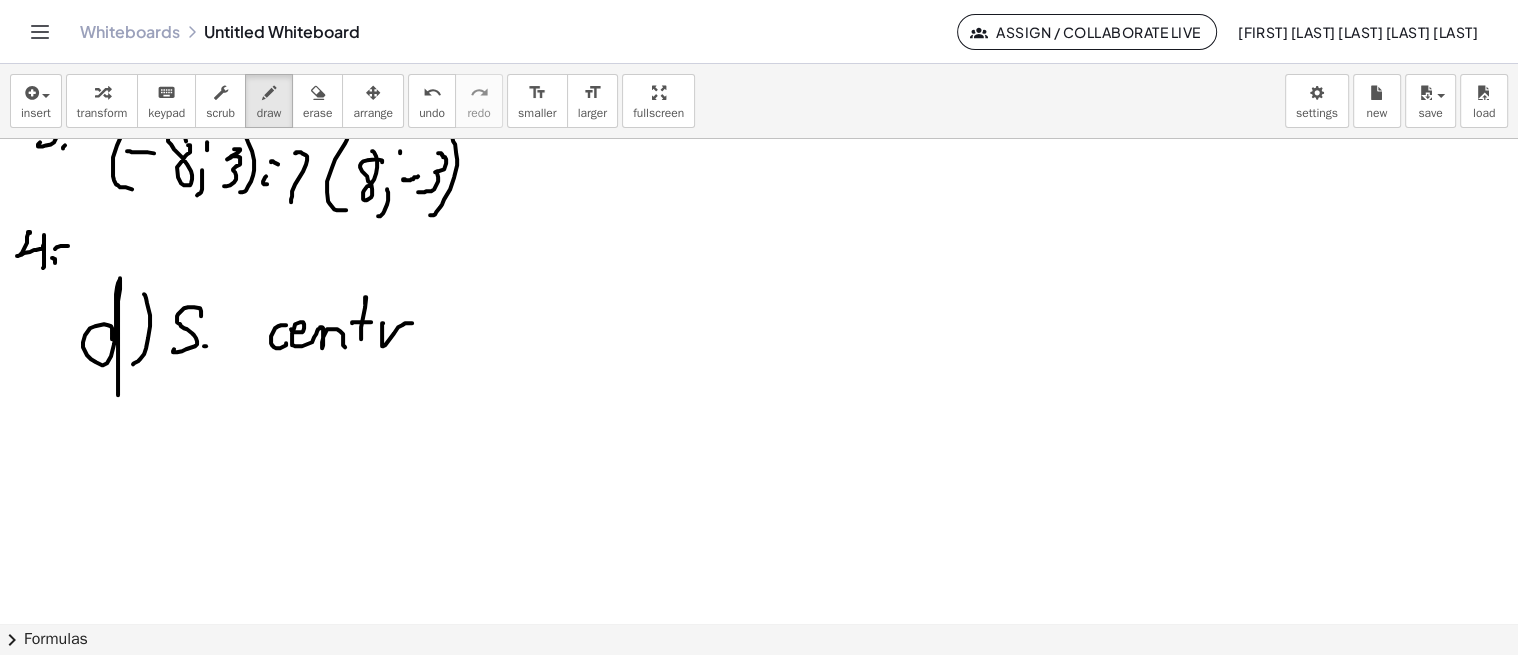 drag, startPoint x: 383, startPoint y: 322, endPoint x: 434, endPoint y: 331, distance: 51.78803 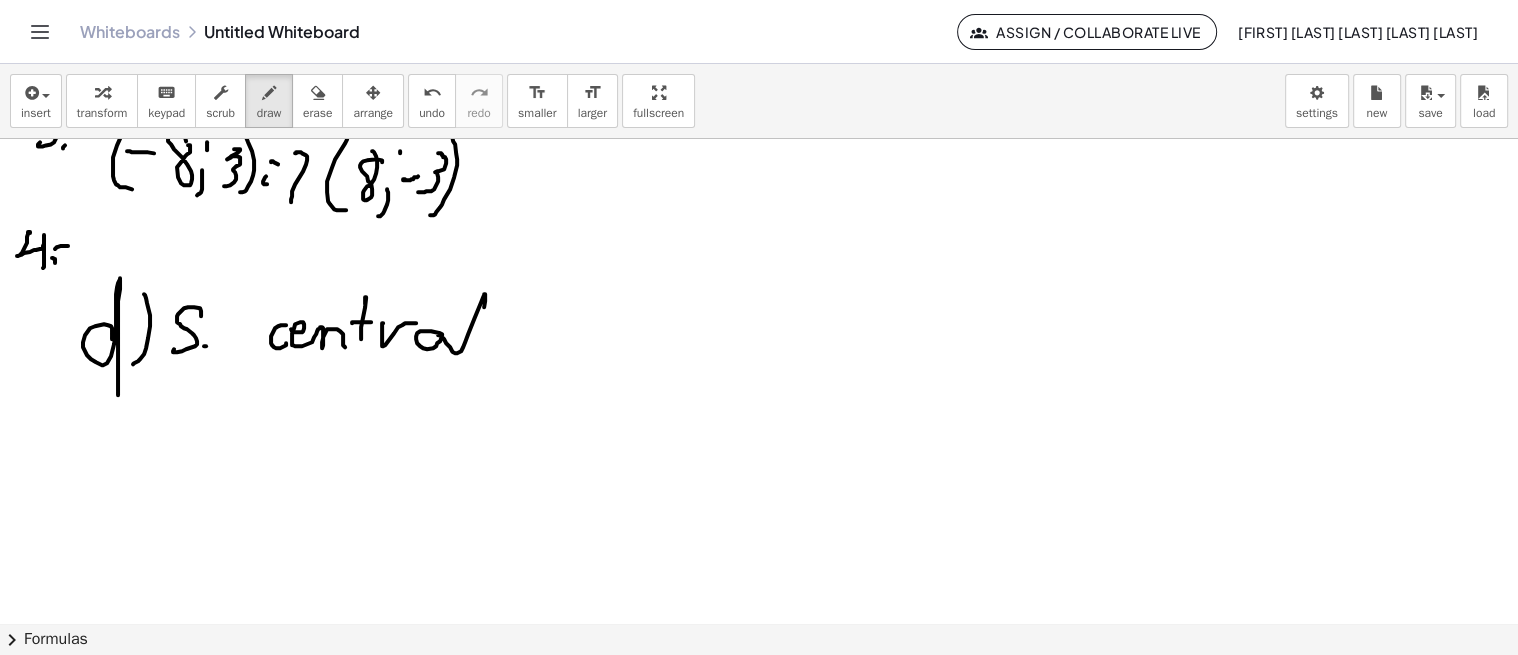 drag, startPoint x: 440, startPoint y: 334, endPoint x: 482, endPoint y: 353, distance: 46.09772 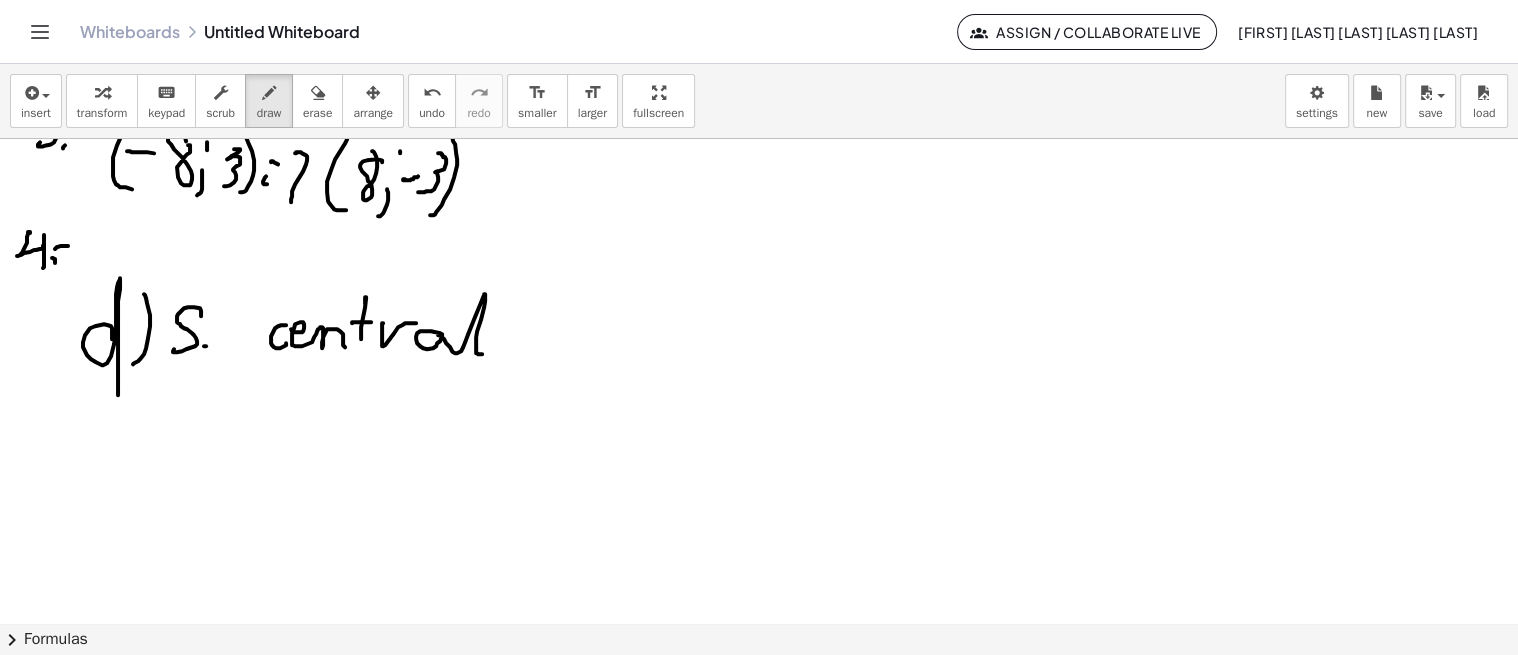 scroll, scrollTop: 799, scrollLeft: 0, axis: vertical 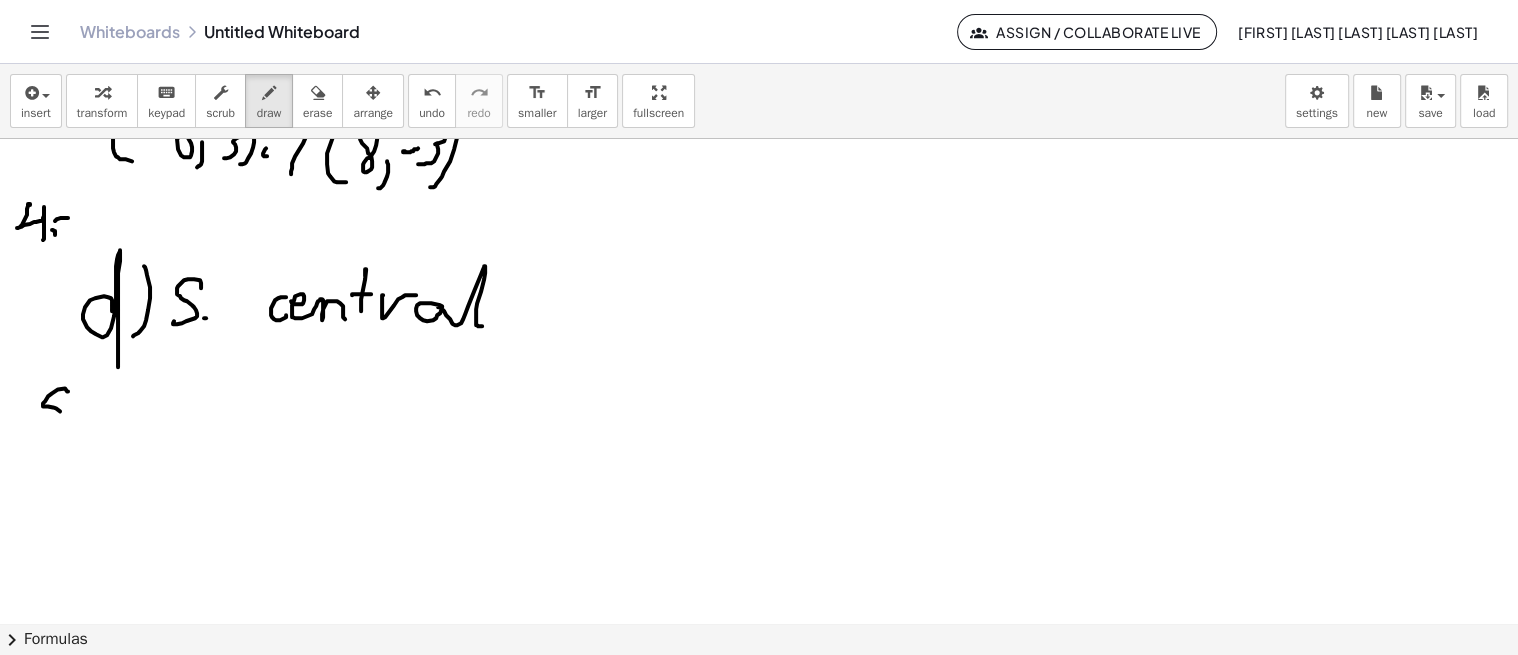 drag, startPoint x: 45, startPoint y: 400, endPoint x: 44, endPoint y: 422, distance: 22.022715 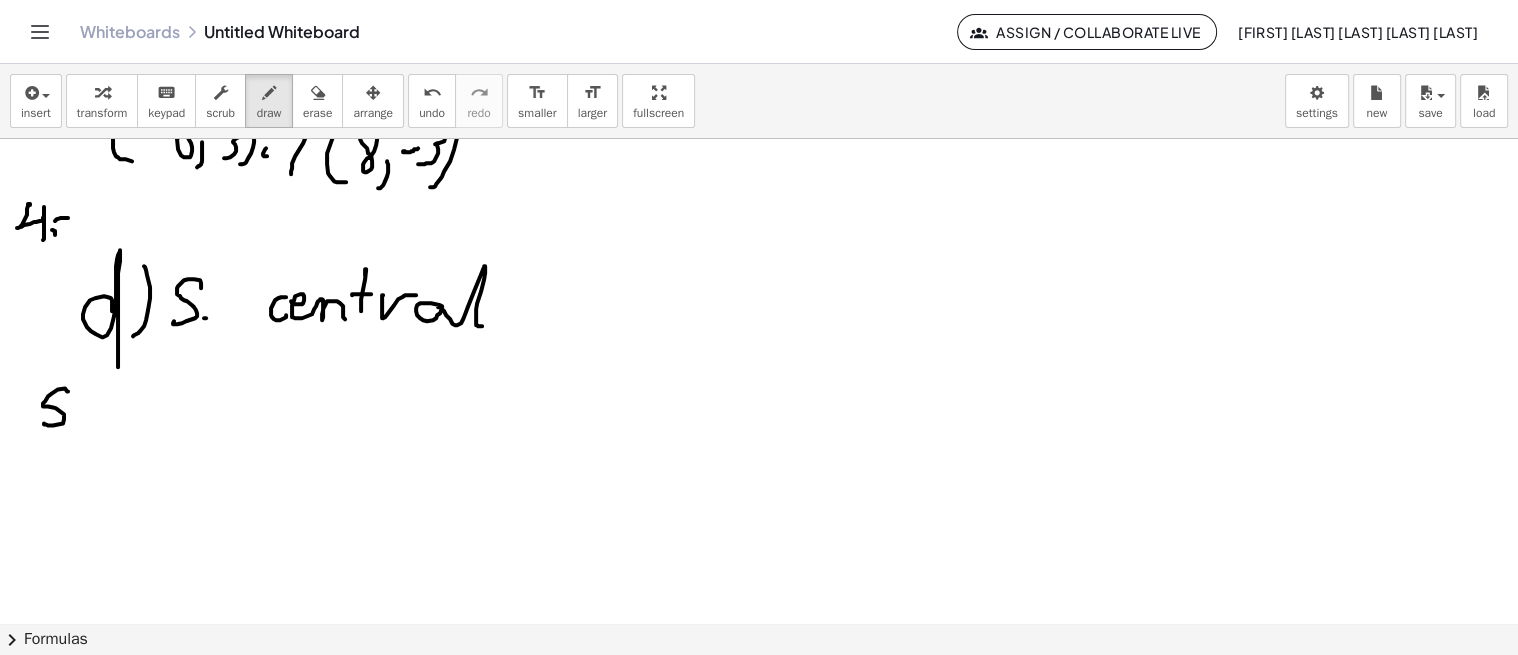 click at bounding box center (759, 67) 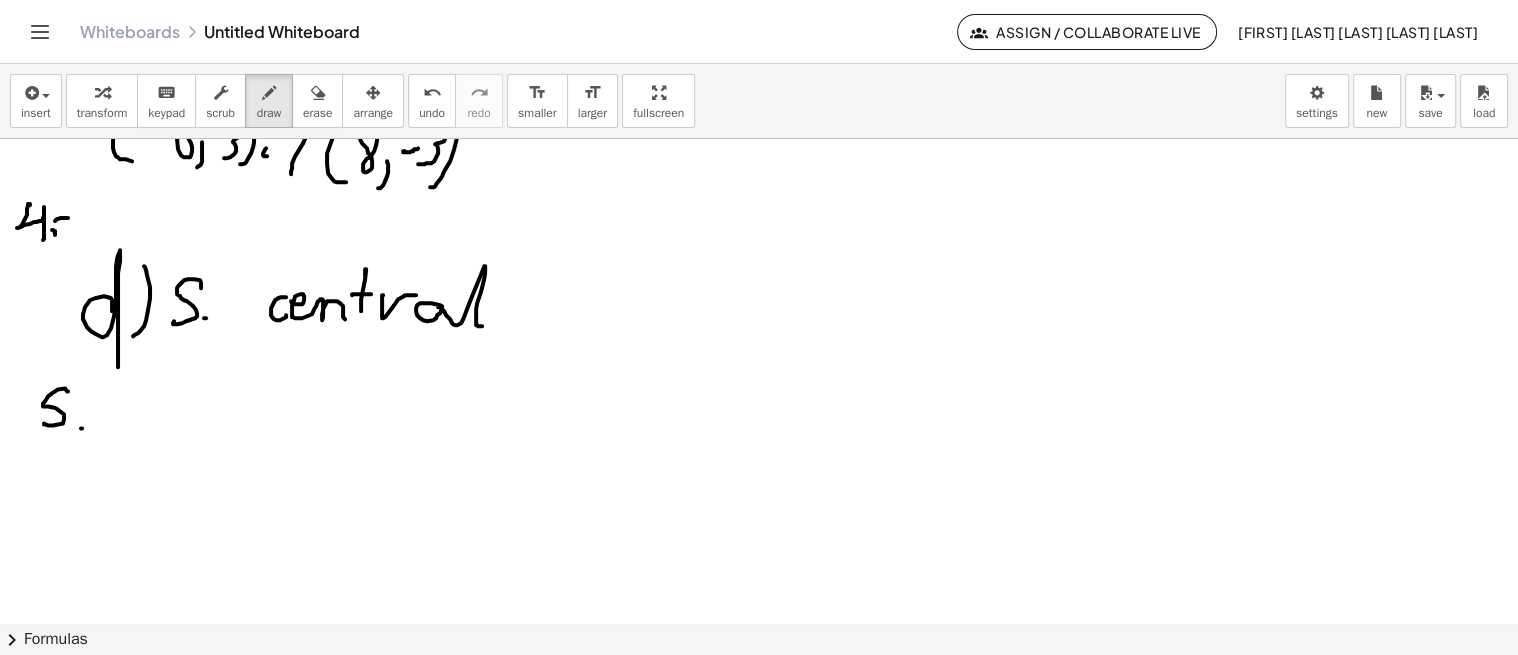 drag, startPoint x: 83, startPoint y: 407, endPoint x: 105, endPoint y: 411, distance: 22.36068 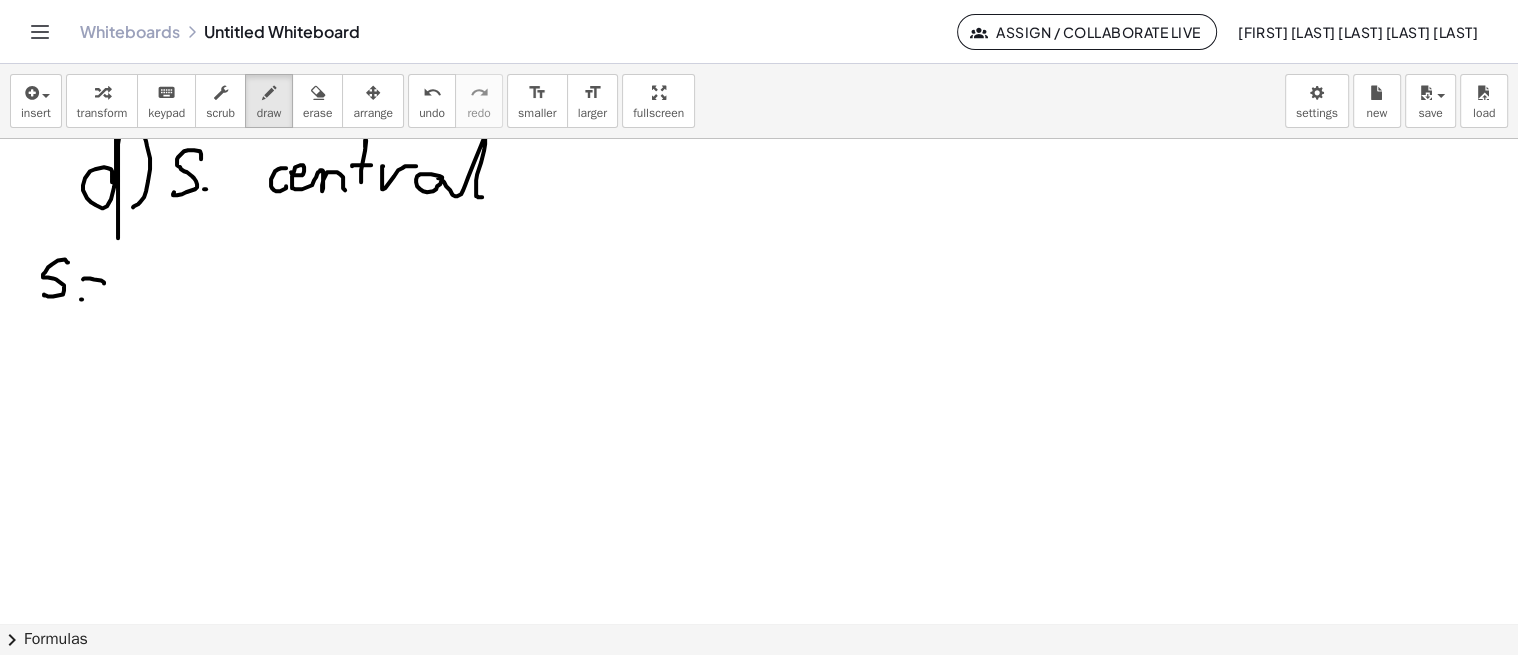 scroll, scrollTop: 928, scrollLeft: 0, axis: vertical 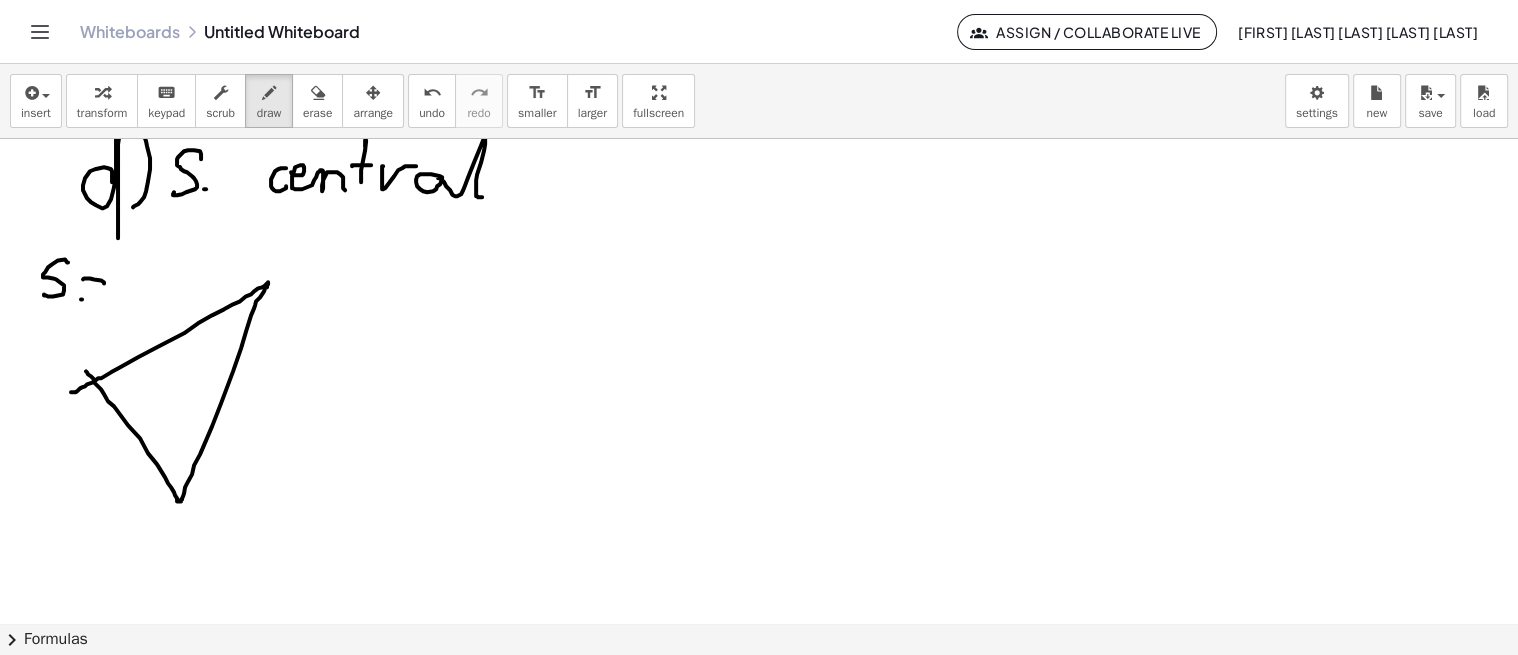 drag, startPoint x: 73, startPoint y: 391, endPoint x: 82, endPoint y: 363, distance: 29.410883 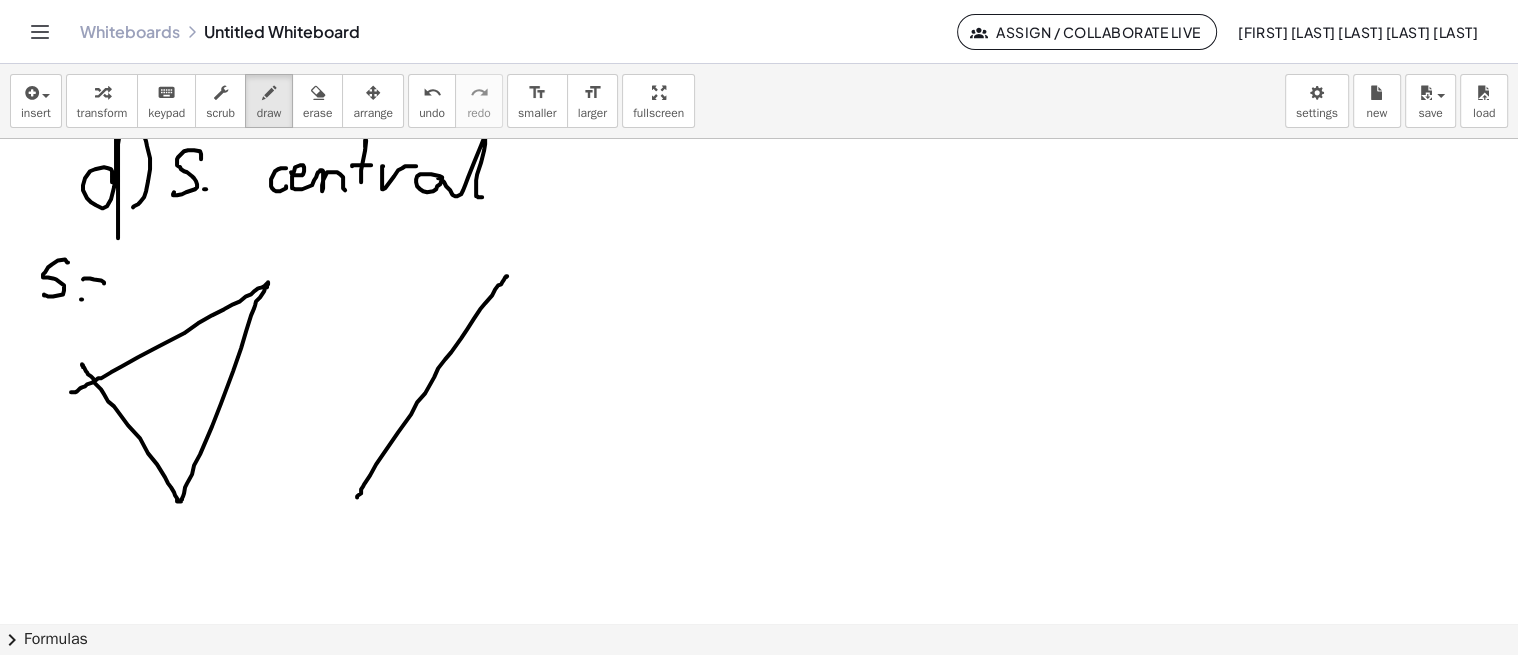 drag, startPoint x: 357, startPoint y: 496, endPoint x: 507, endPoint y: 278, distance: 264.62048 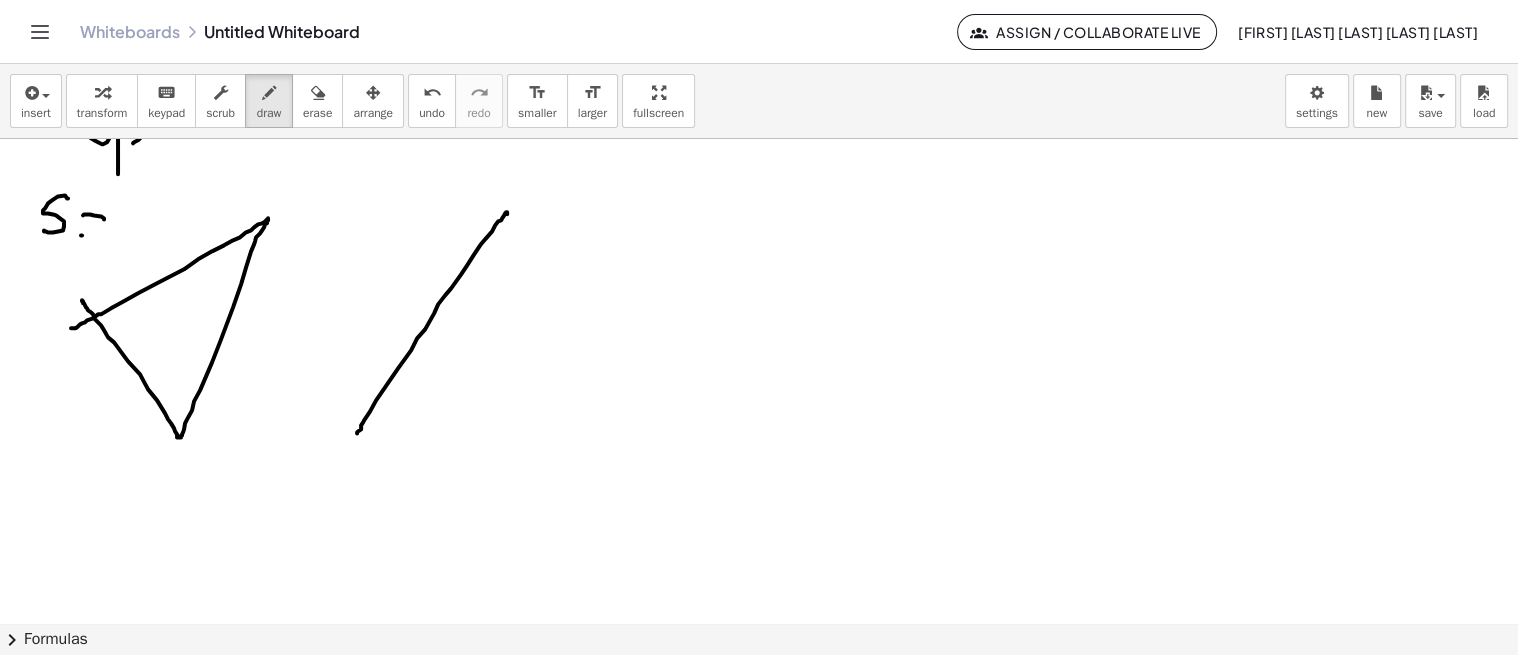 scroll, scrollTop: 992, scrollLeft: 0, axis: vertical 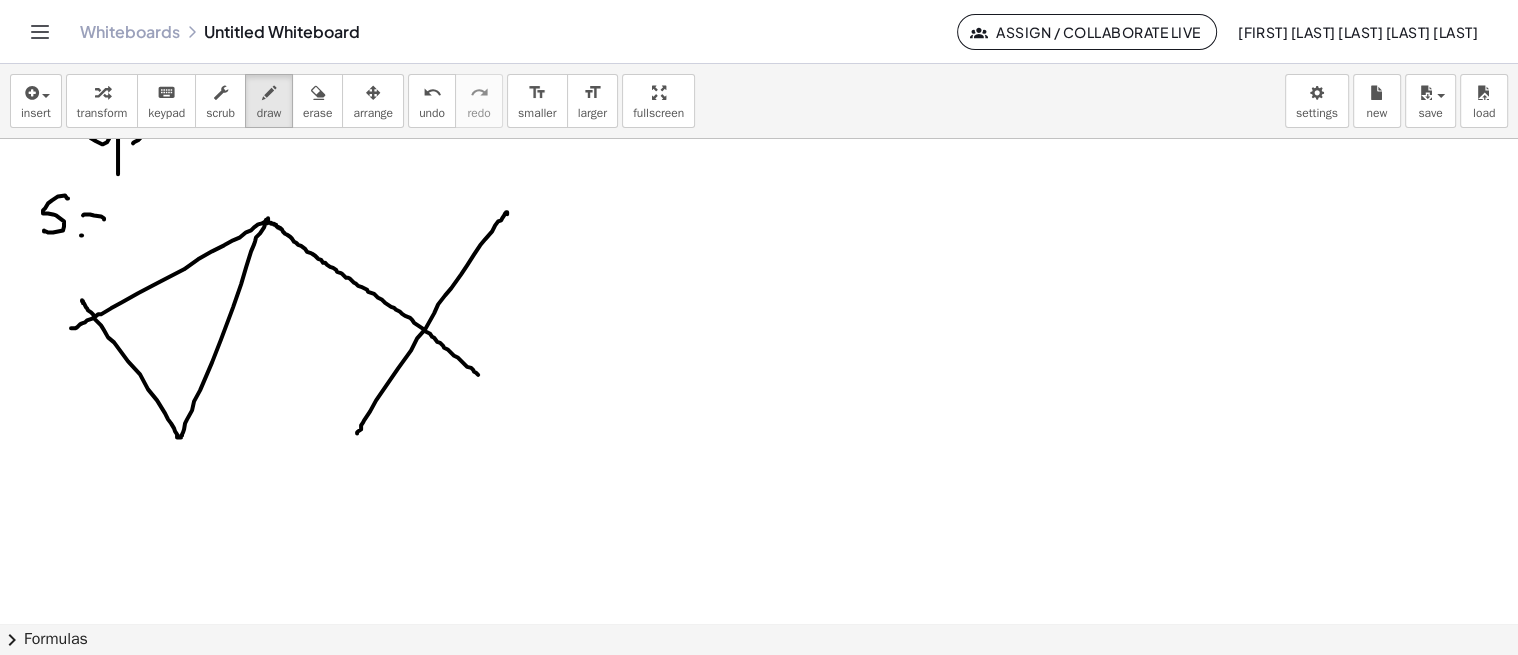 drag, startPoint x: 267, startPoint y: 220, endPoint x: 485, endPoint y: 377, distance: 268.65033 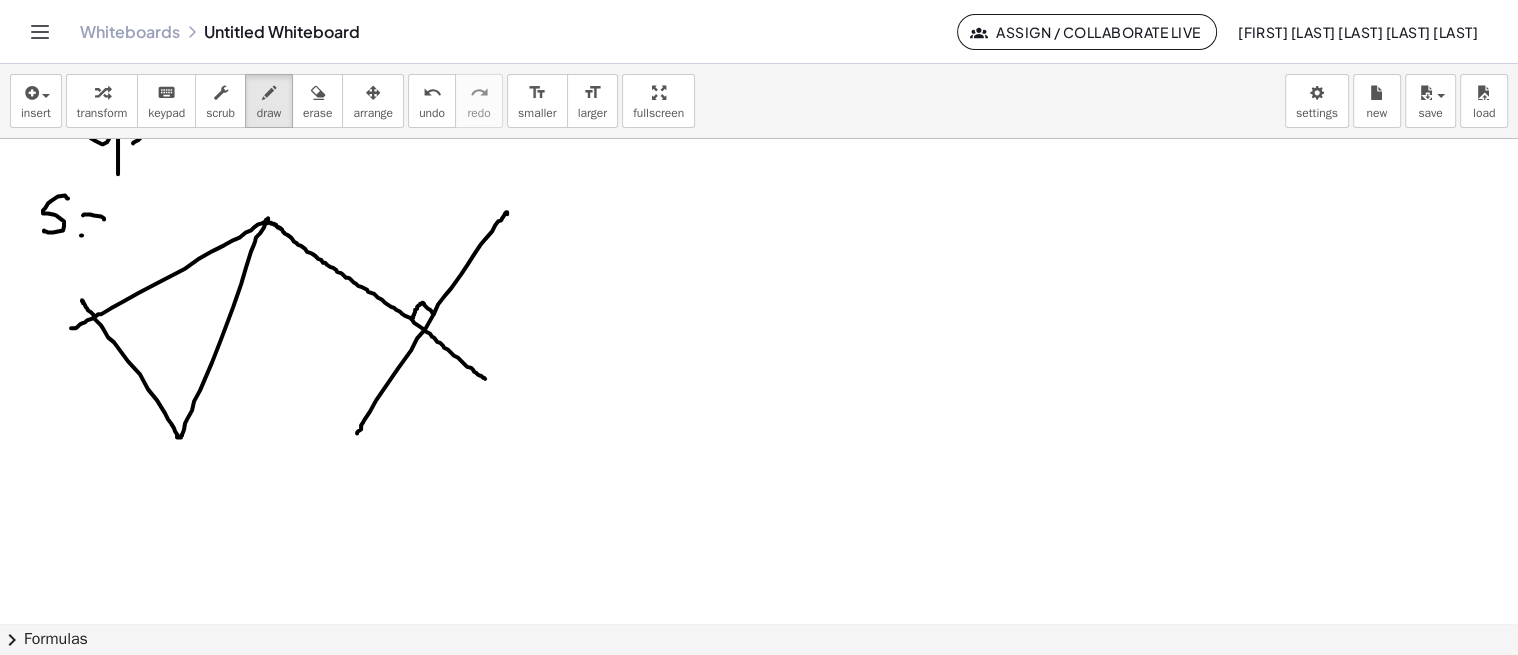 drag, startPoint x: 412, startPoint y: 316, endPoint x: 430, endPoint y: 313, distance: 18.248287 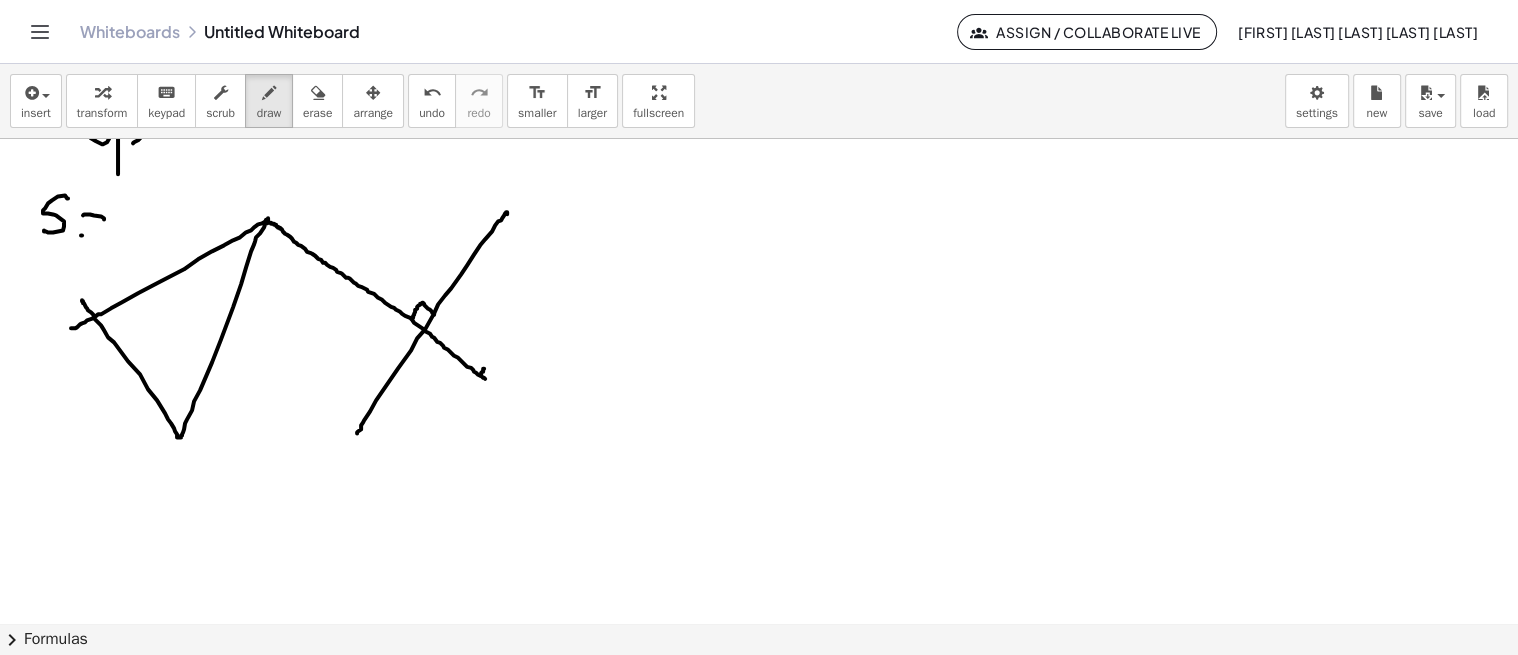 click at bounding box center [759, 116] 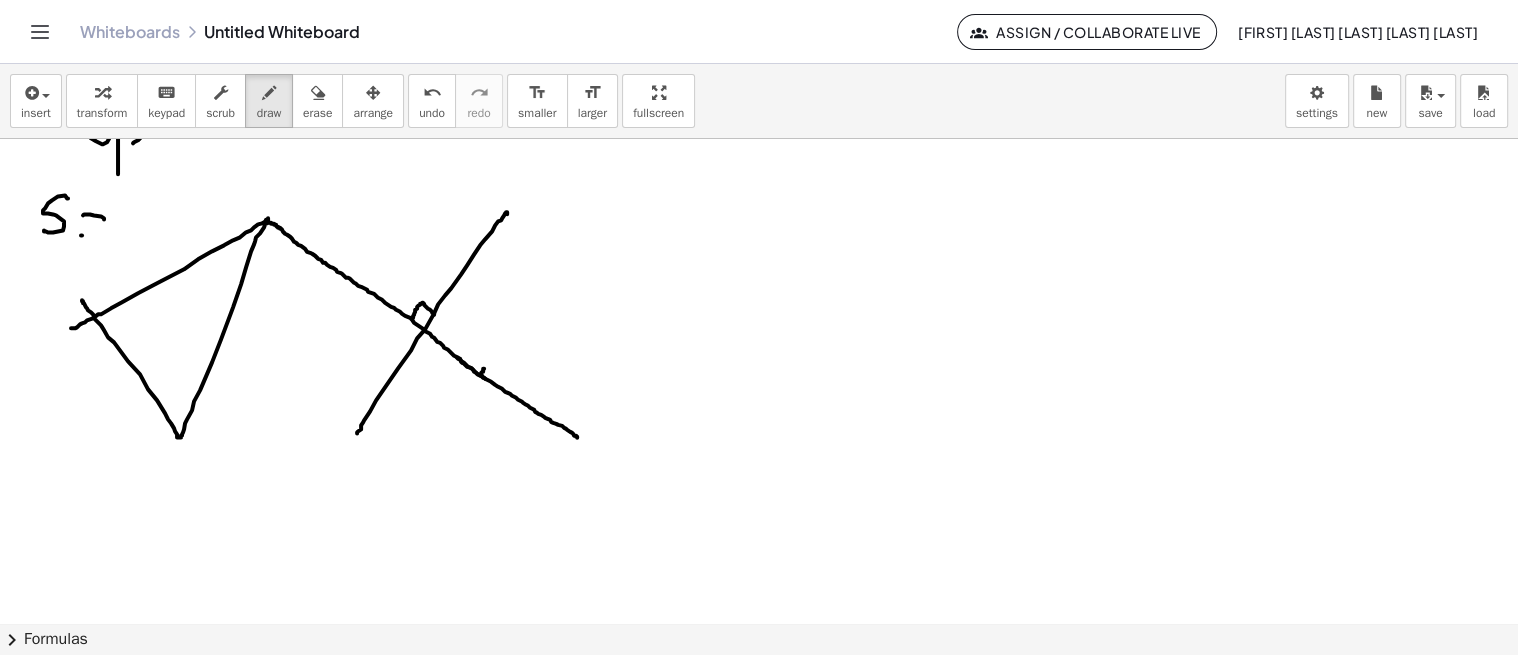 drag, startPoint x: 460, startPoint y: 358, endPoint x: 585, endPoint y: 443, distance: 151.16217 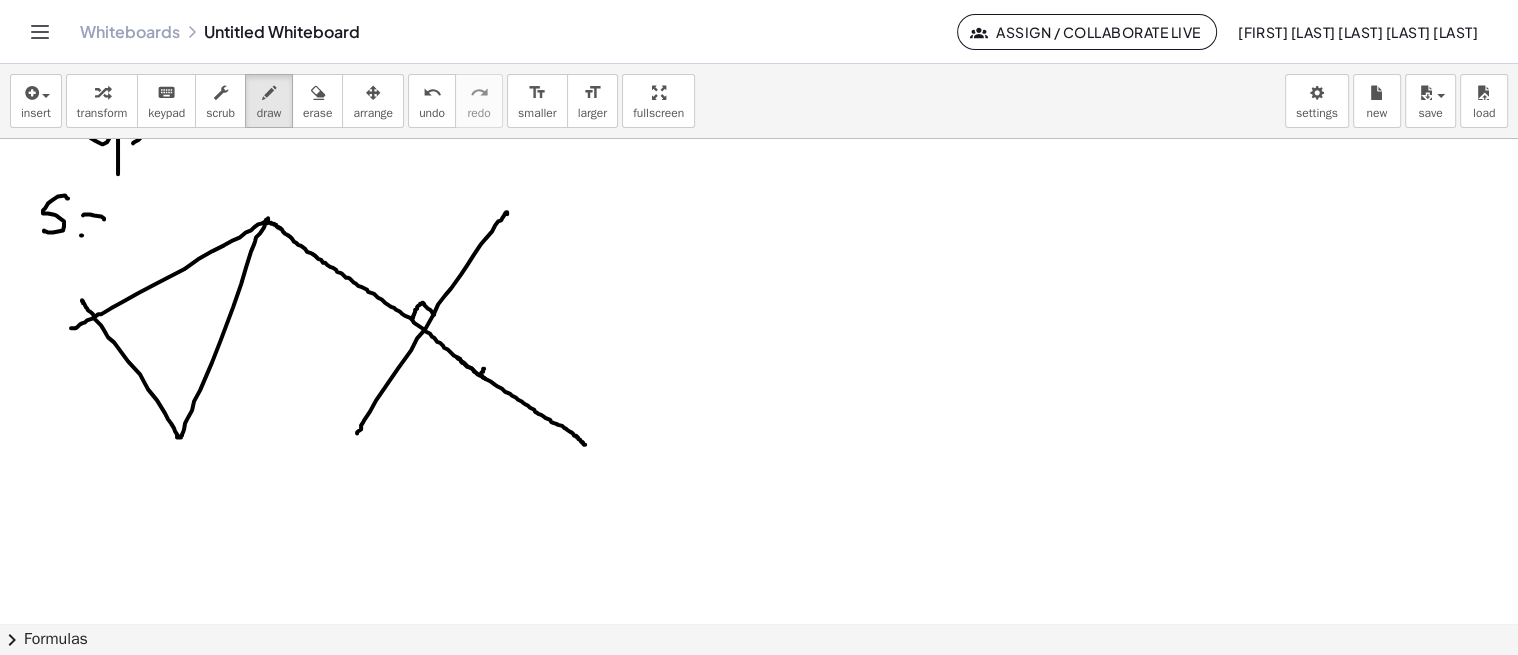 scroll, scrollTop: 1111, scrollLeft: 0, axis: vertical 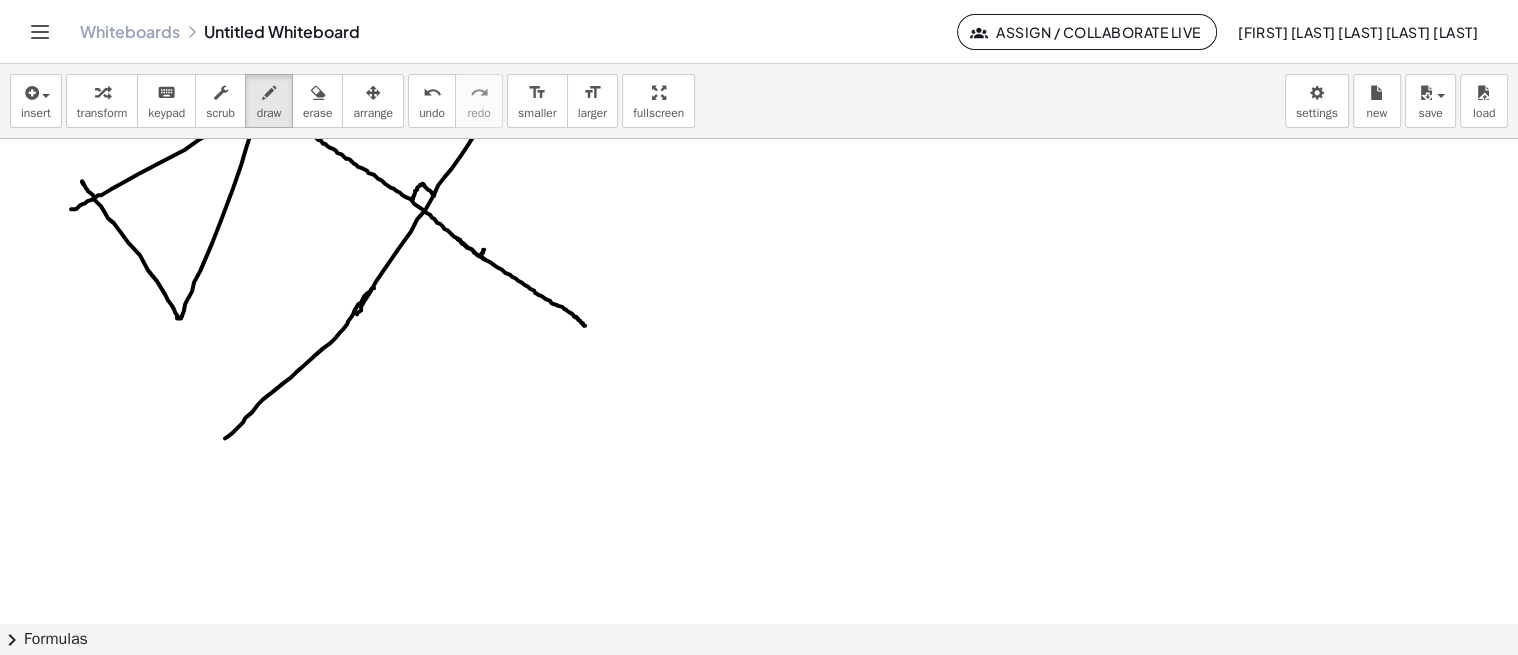 drag, startPoint x: 374, startPoint y: 287, endPoint x: 207, endPoint y: 447, distance: 231.27689 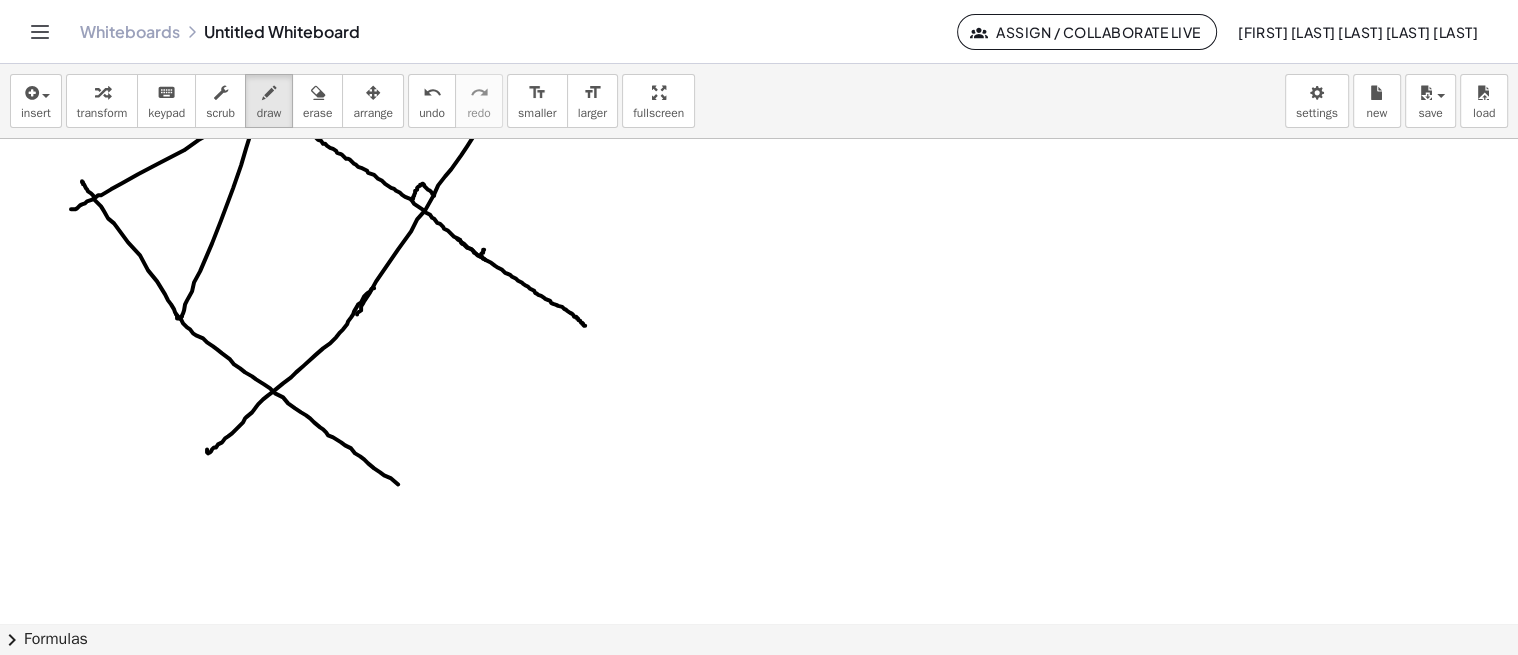 drag, startPoint x: 176, startPoint y: 313, endPoint x: 425, endPoint y: 500, distance: 311.40005 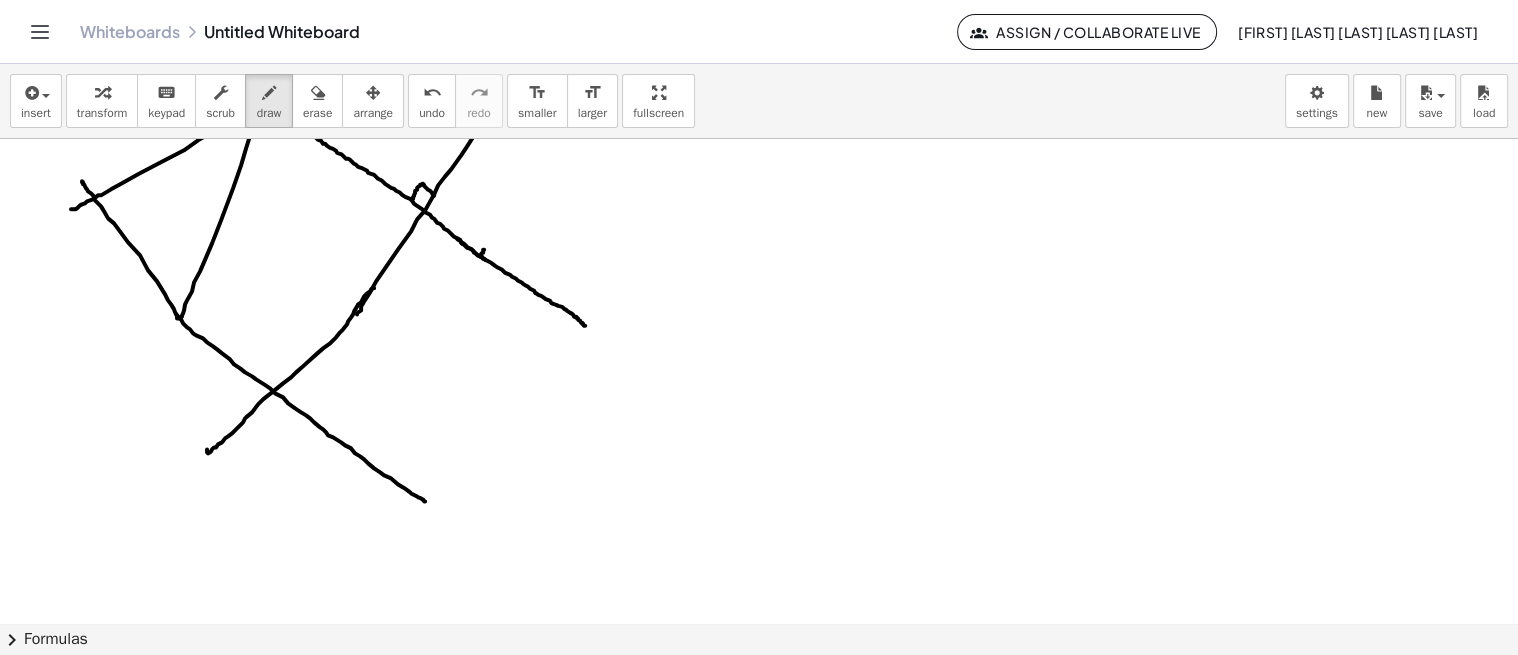 scroll, scrollTop: 1070, scrollLeft: 0, axis: vertical 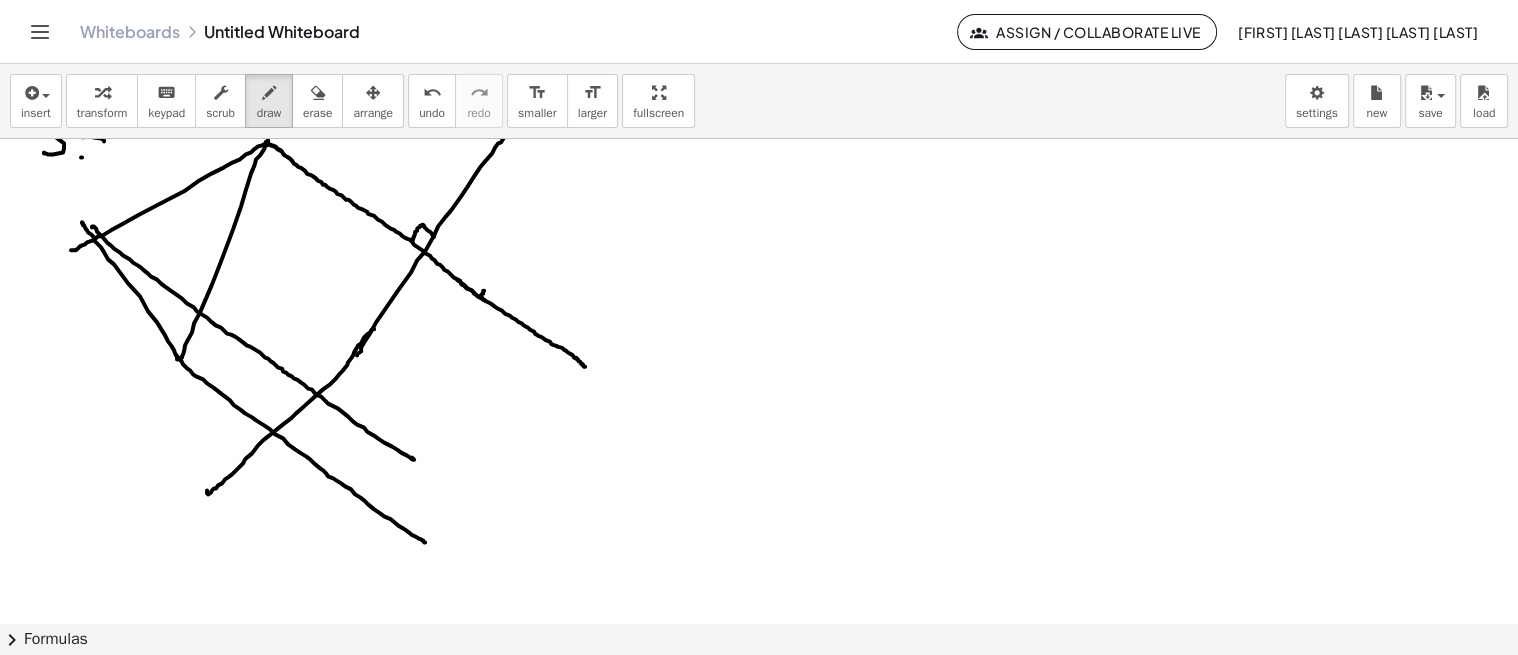 drag, startPoint x: 92, startPoint y: 226, endPoint x: 412, endPoint y: 456, distance: 394.0812 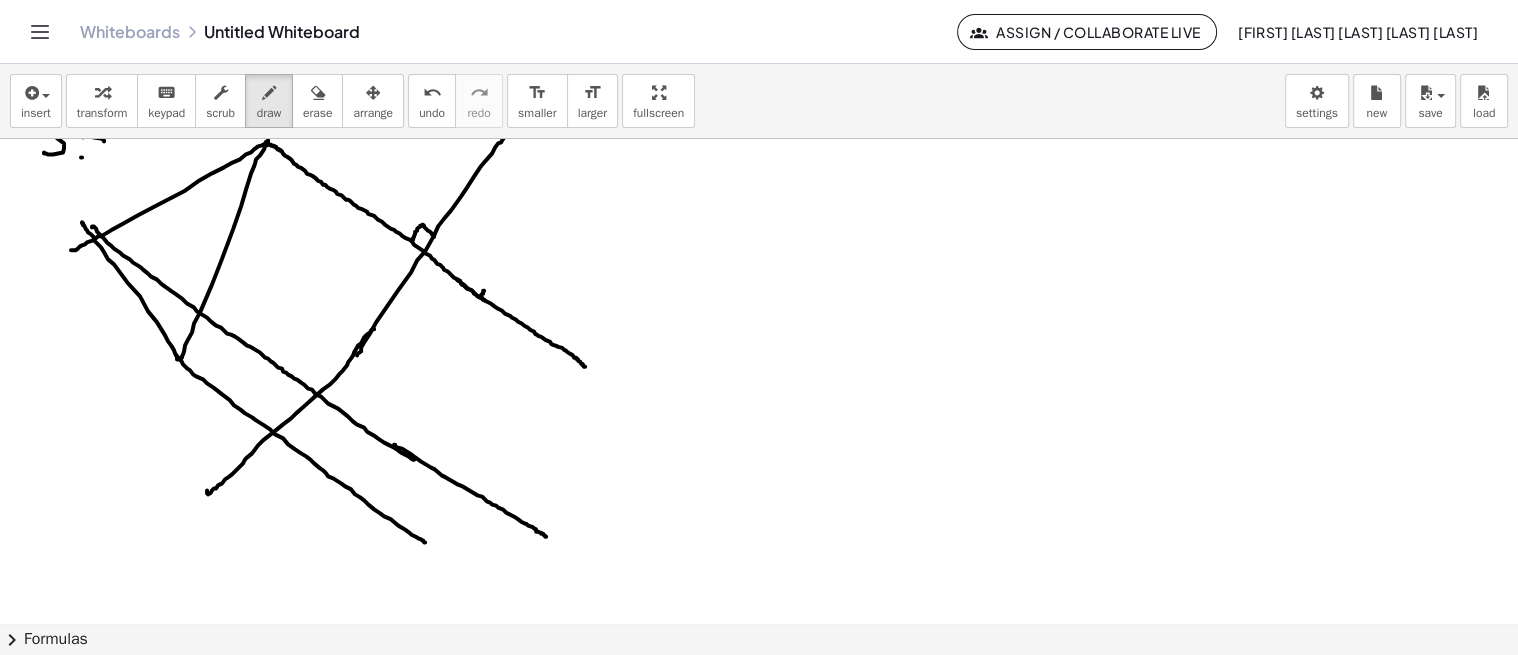 drag, startPoint x: 394, startPoint y: 443, endPoint x: 543, endPoint y: 532, distance: 173.5569 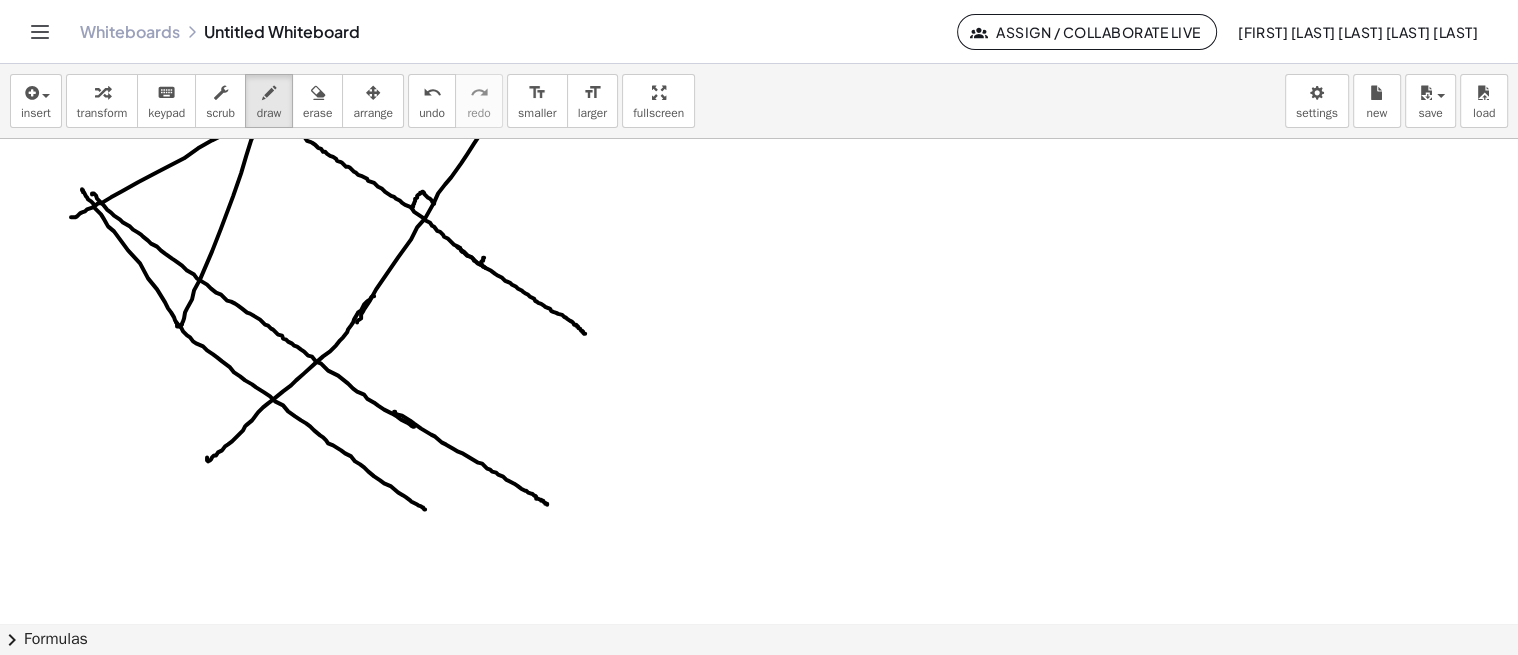 scroll, scrollTop: 1104, scrollLeft: 0, axis: vertical 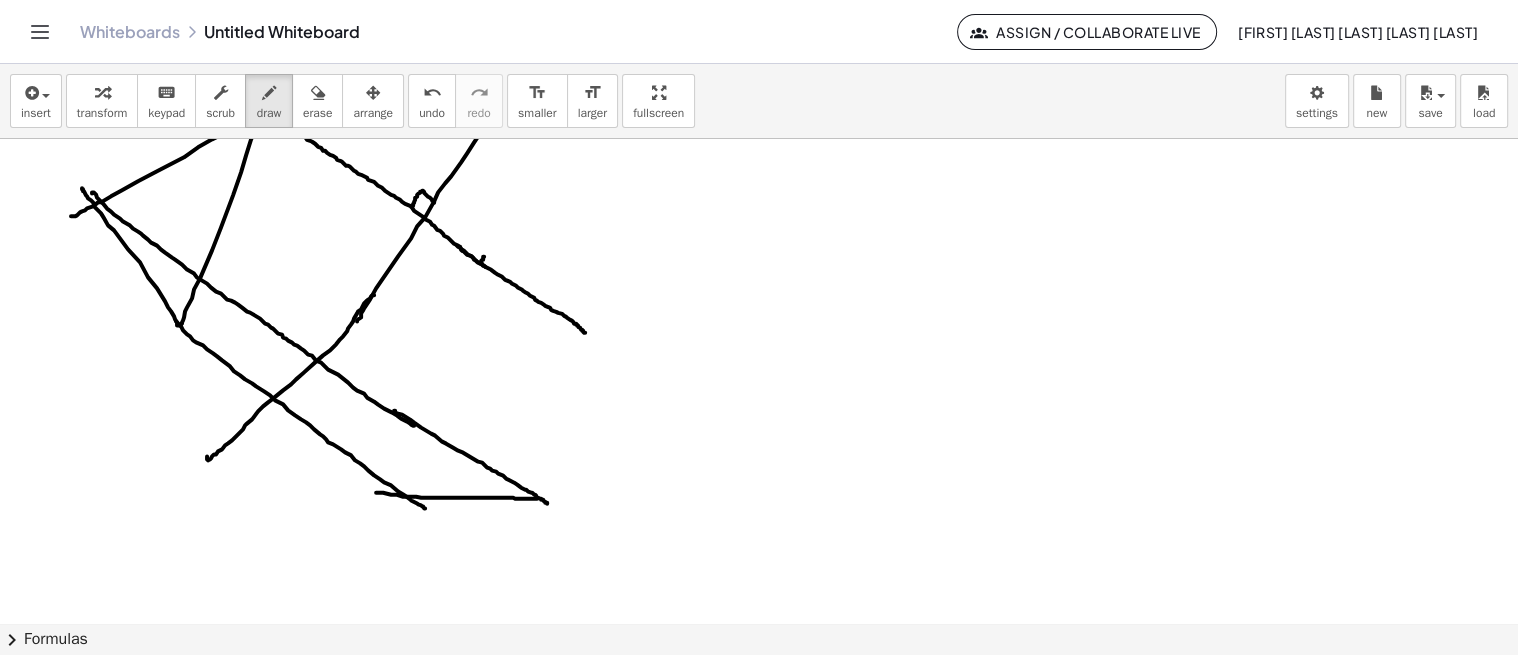 drag, startPoint x: 376, startPoint y: 491, endPoint x: 520, endPoint y: 497, distance: 144.12494 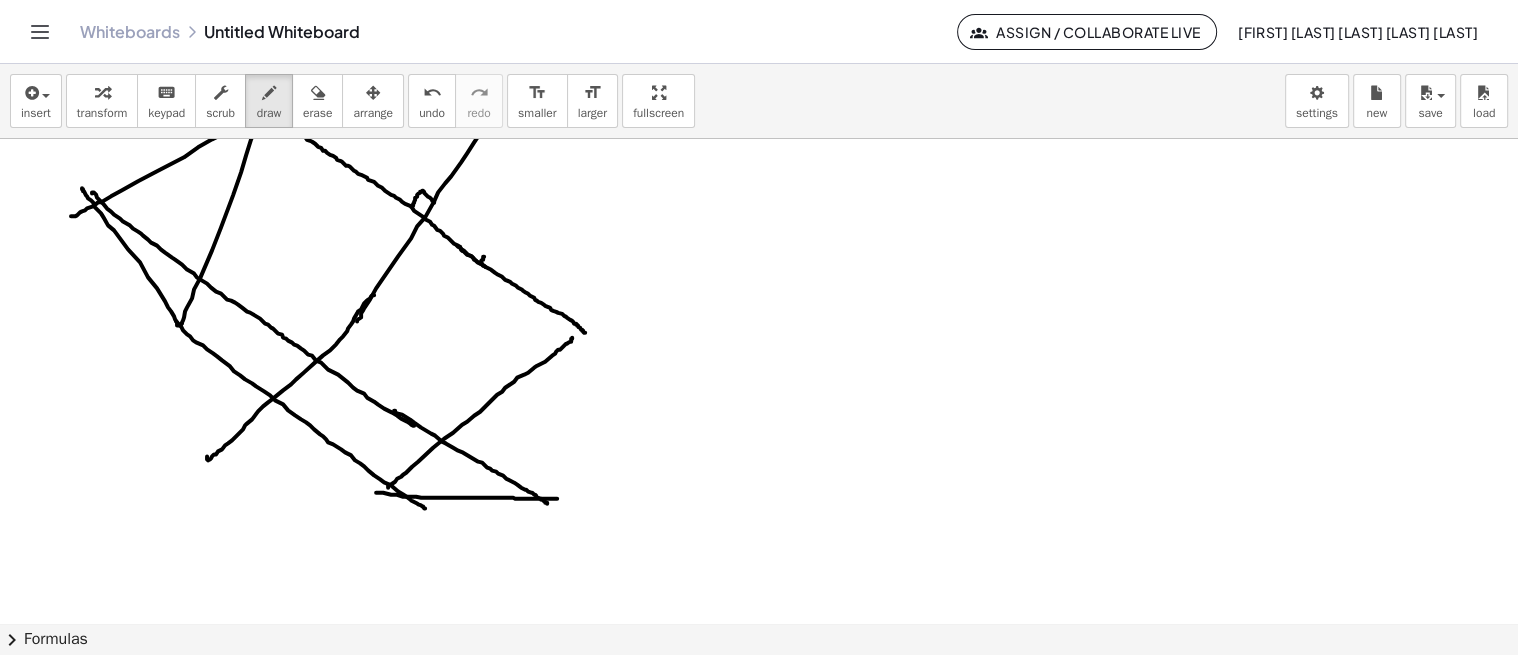 drag, startPoint x: 388, startPoint y: 486, endPoint x: 581, endPoint y: 327, distance: 250.06 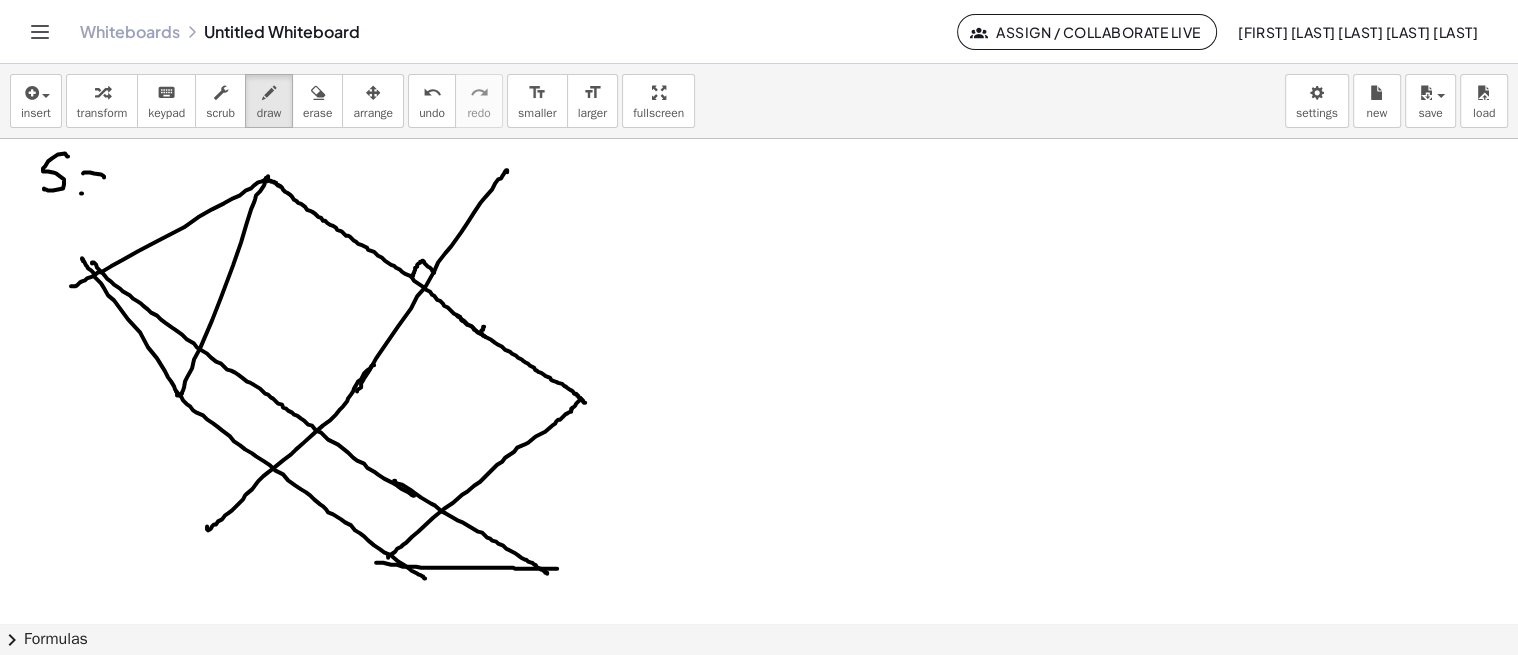 scroll, scrollTop: 1044, scrollLeft: 0, axis: vertical 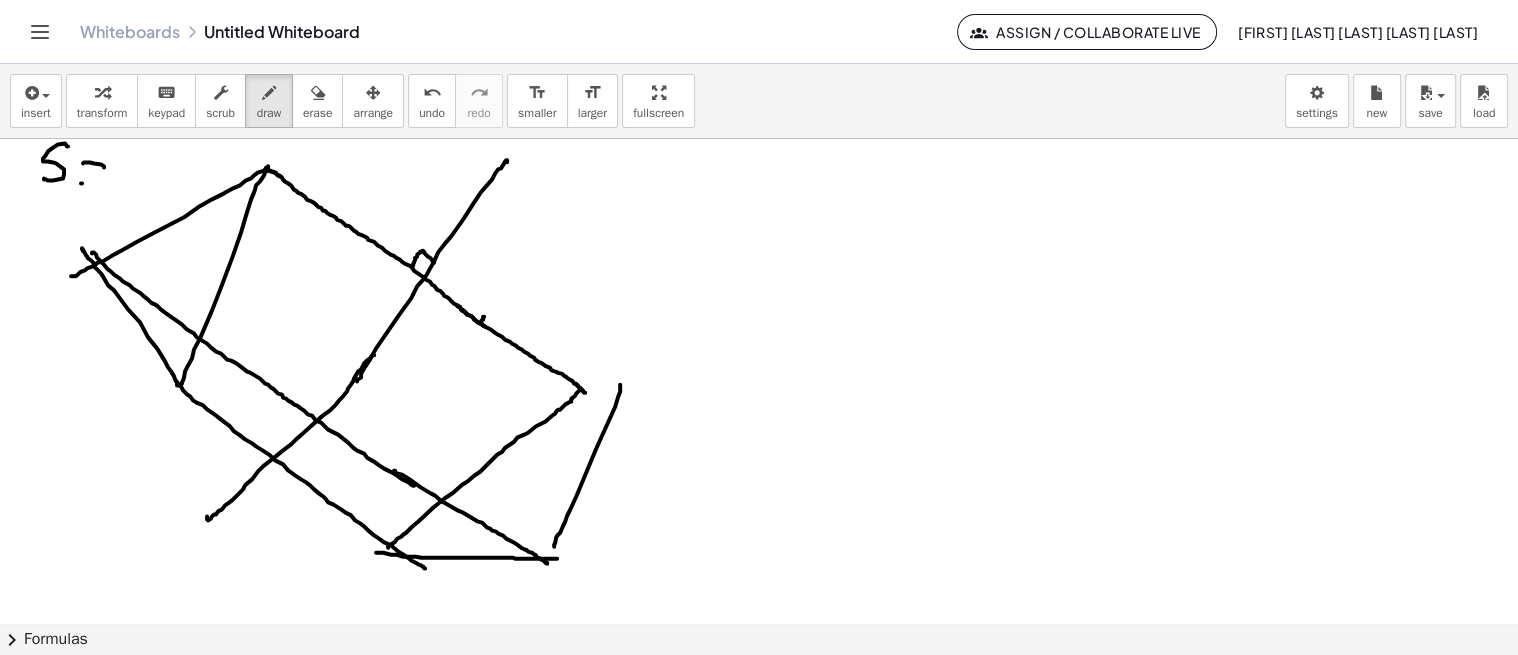 drag, startPoint x: 554, startPoint y: 544, endPoint x: 613, endPoint y: 370, distance: 183.73077 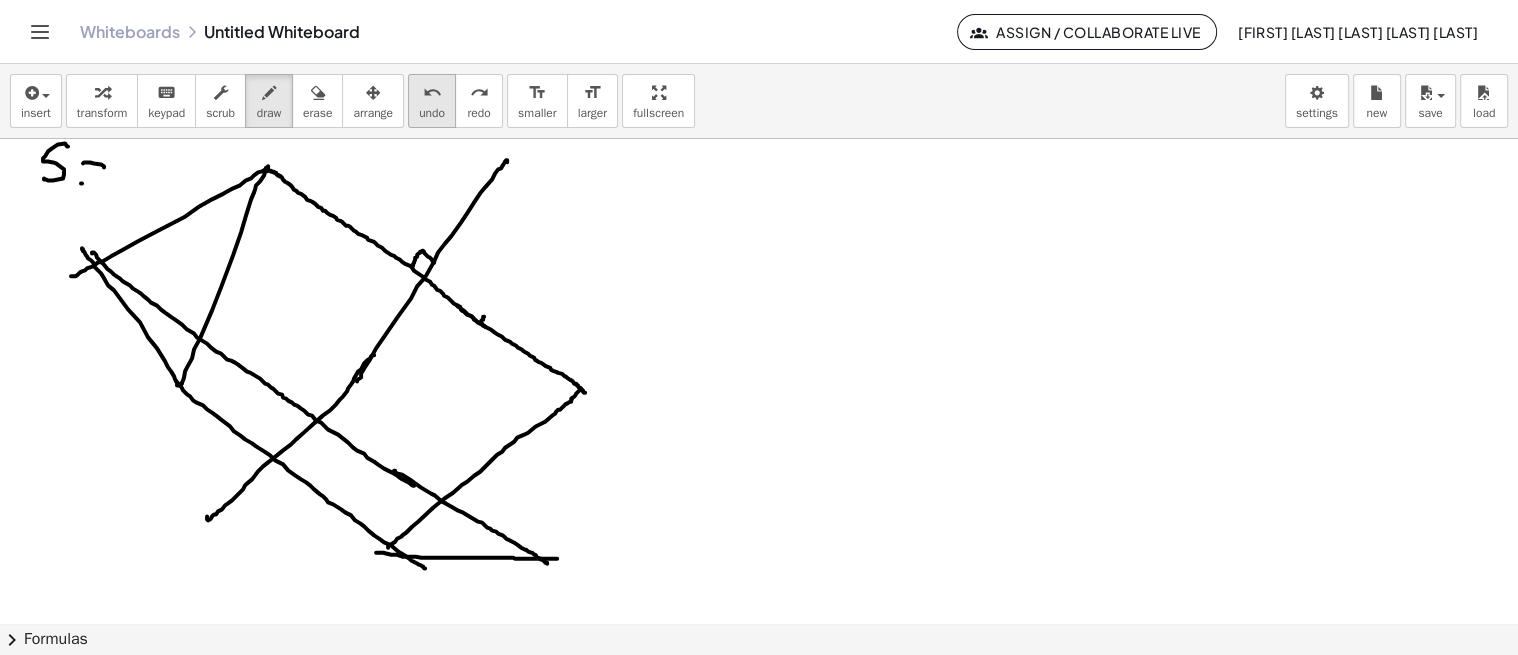 click on "undo" at bounding box center [432, 113] 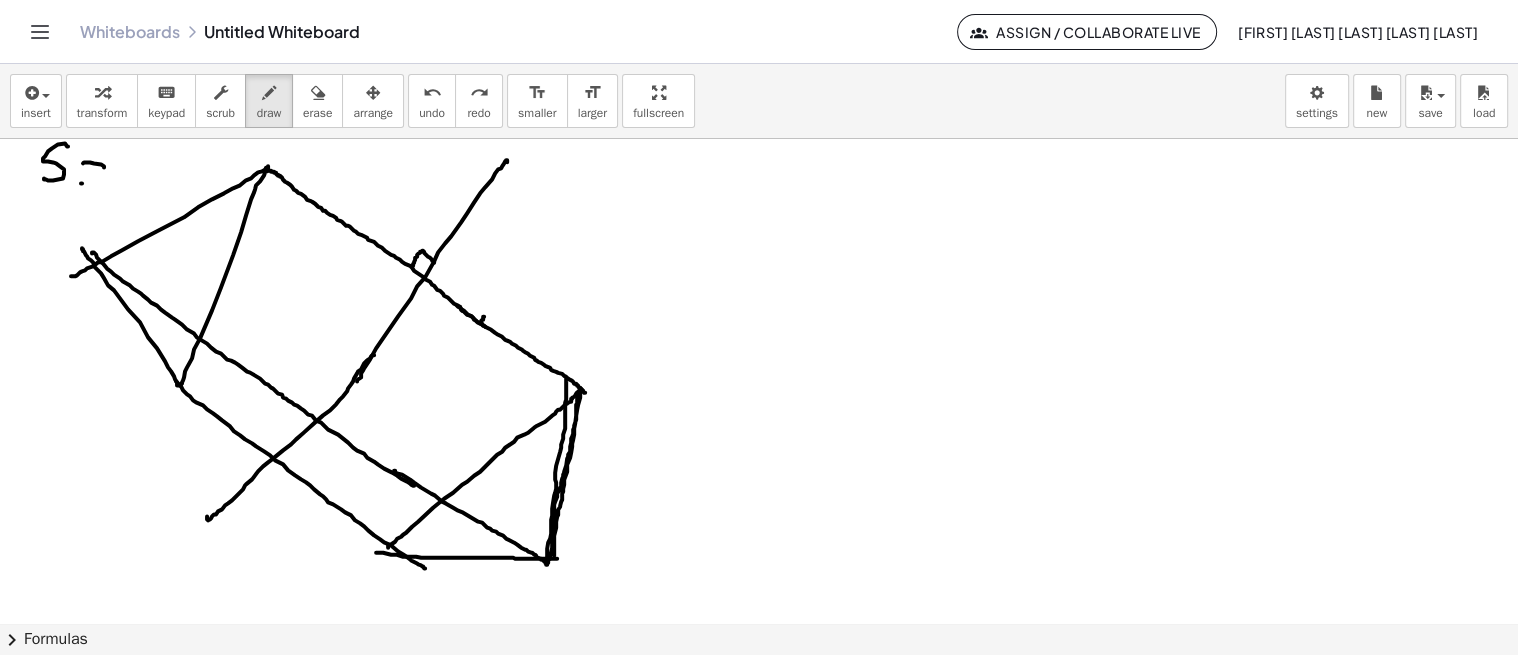 drag, startPoint x: 554, startPoint y: 554, endPoint x: 566, endPoint y: 381, distance: 173.41568 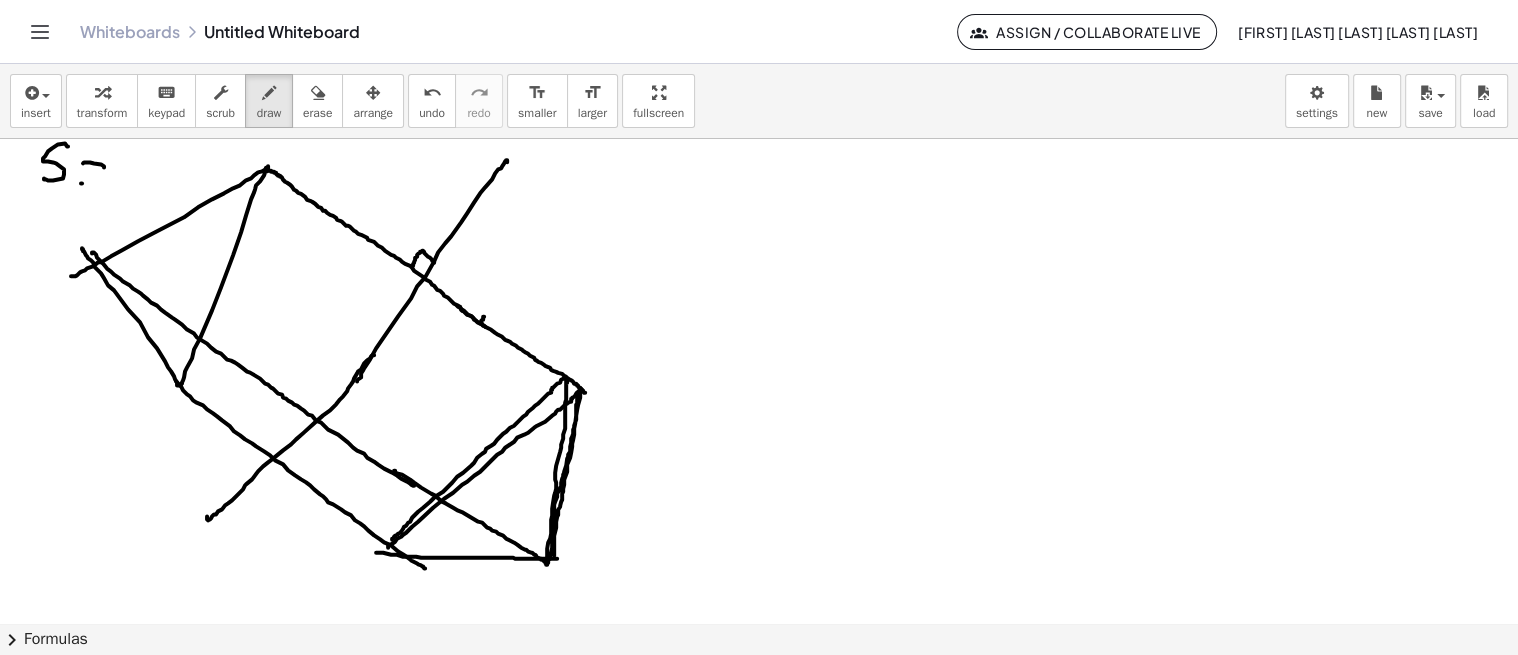 drag, startPoint x: 392, startPoint y: 538, endPoint x: 565, endPoint y: 376, distance: 237.00844 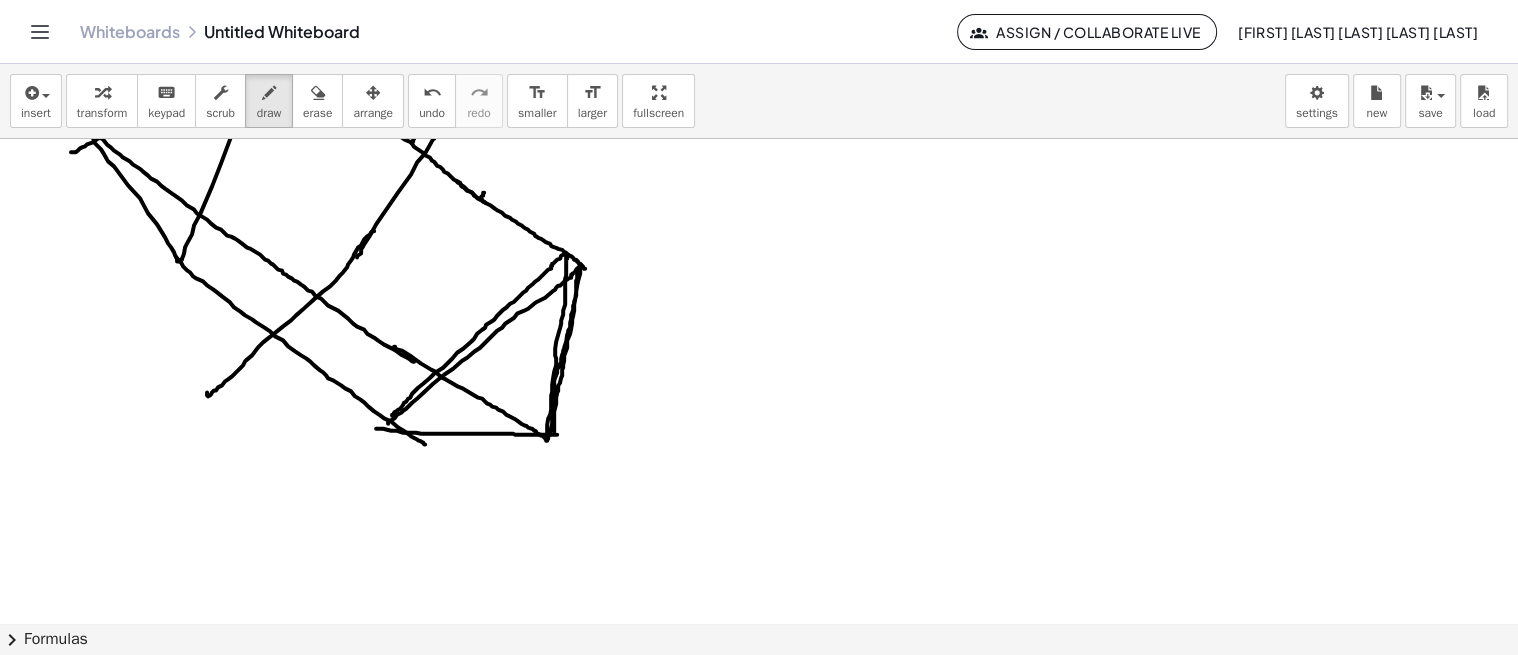 scroll, scrollTop: 1251, scrollLeft: 0, axis: vertical 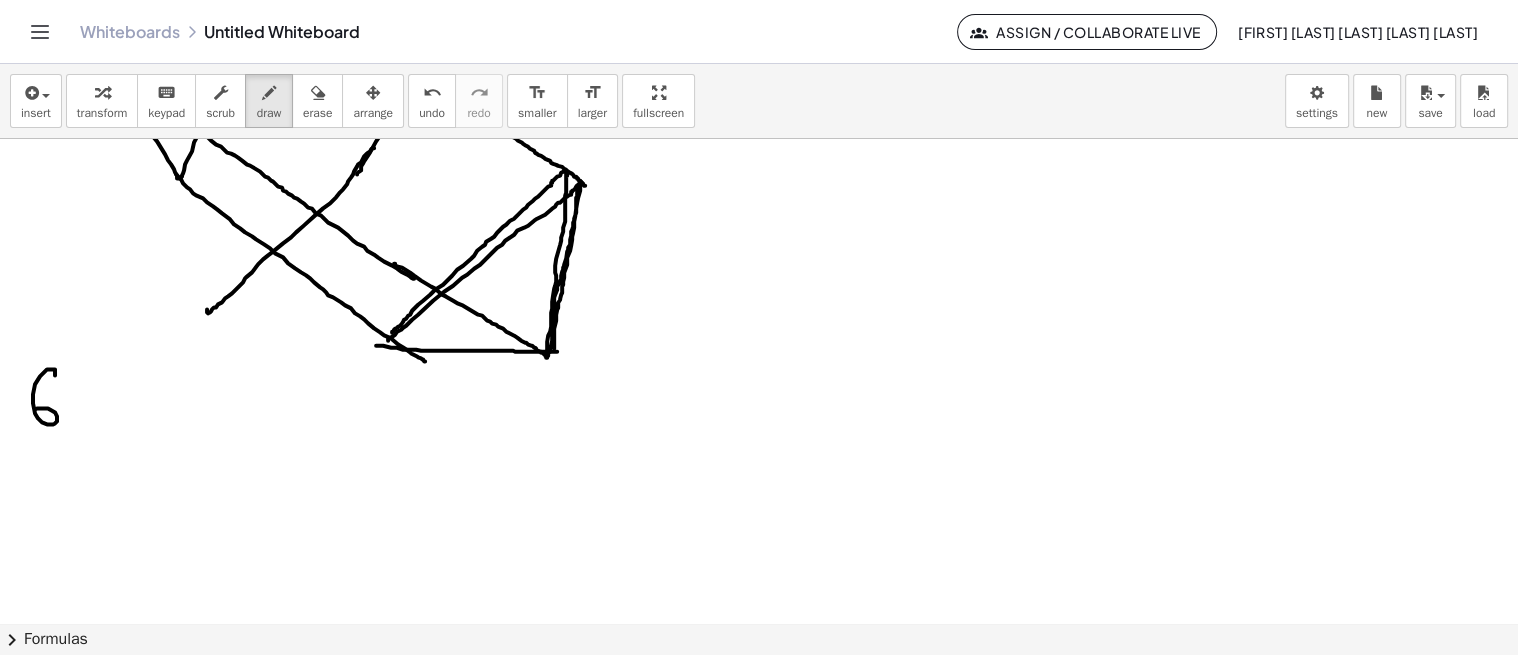 drag, startPoint x: 35, startPoint y: 383, endPoint x: 35, endPoint y: 414, distance: 31 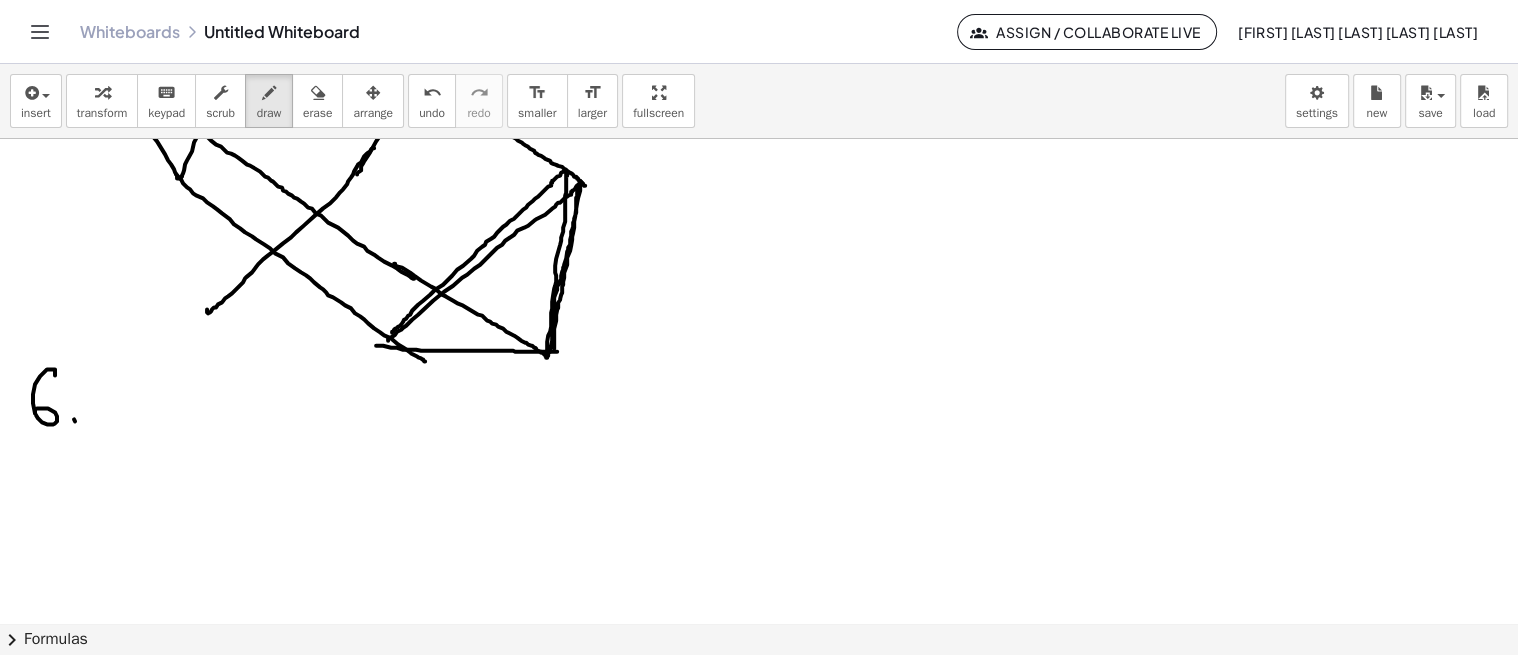click at bounding box center [759, -143] 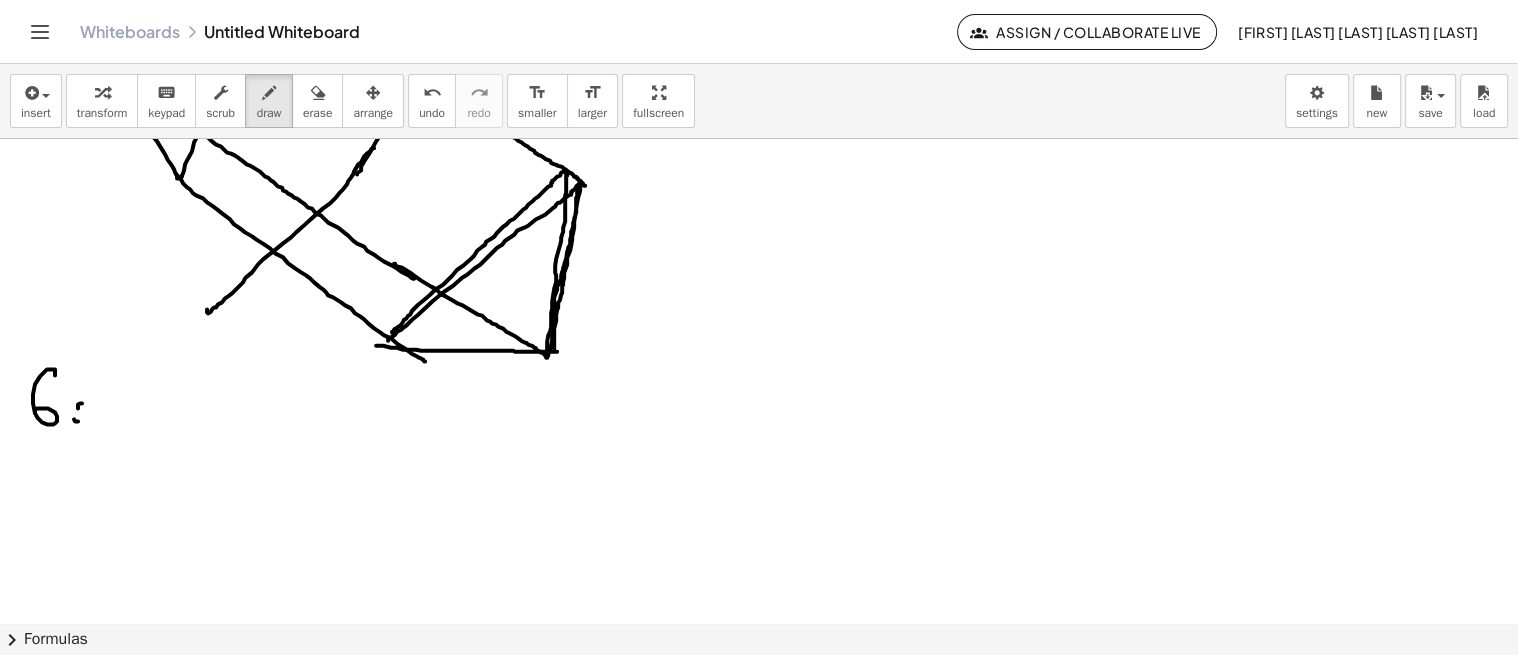 drag, startPoint x: 82, startPoint y: 402, endPoint x: 113, endPoint y: 408, distance: 31.575306 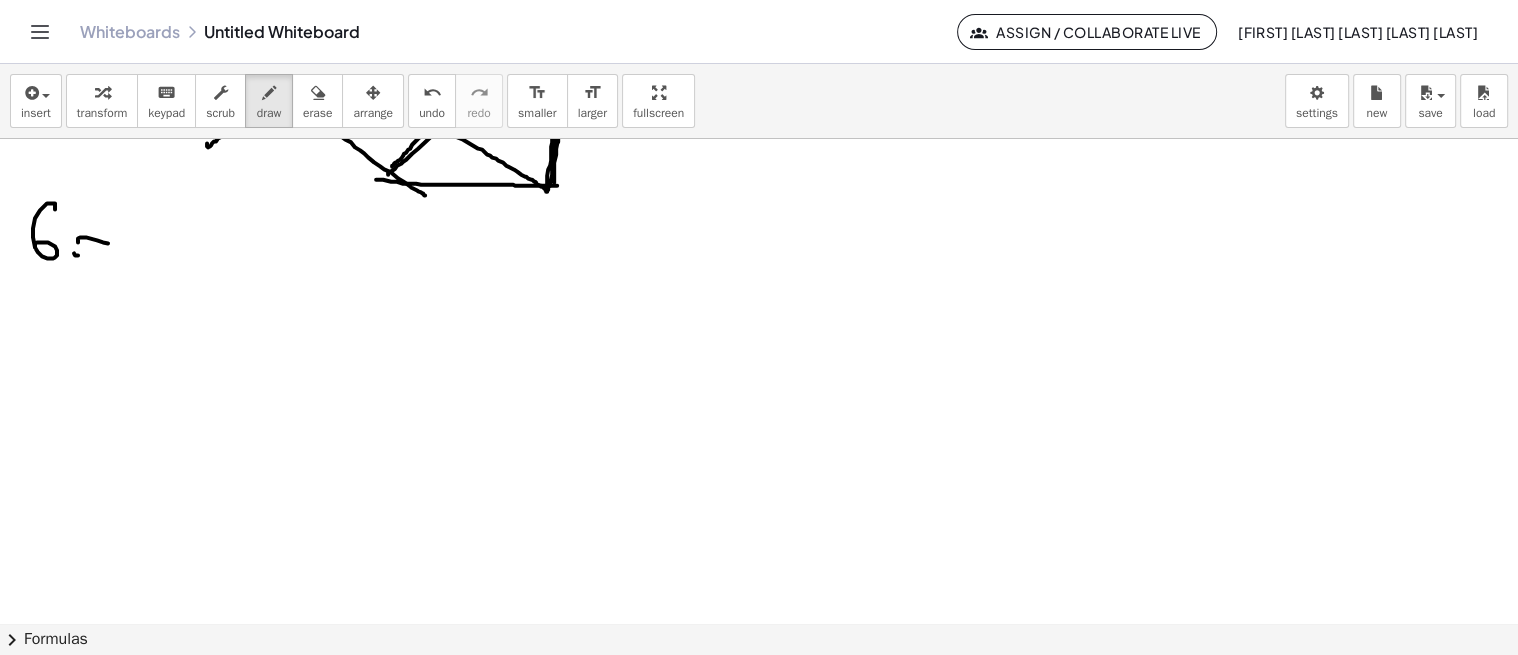 scroll, scrollTop: 1414, scrollLeft: 0, axis: vertical 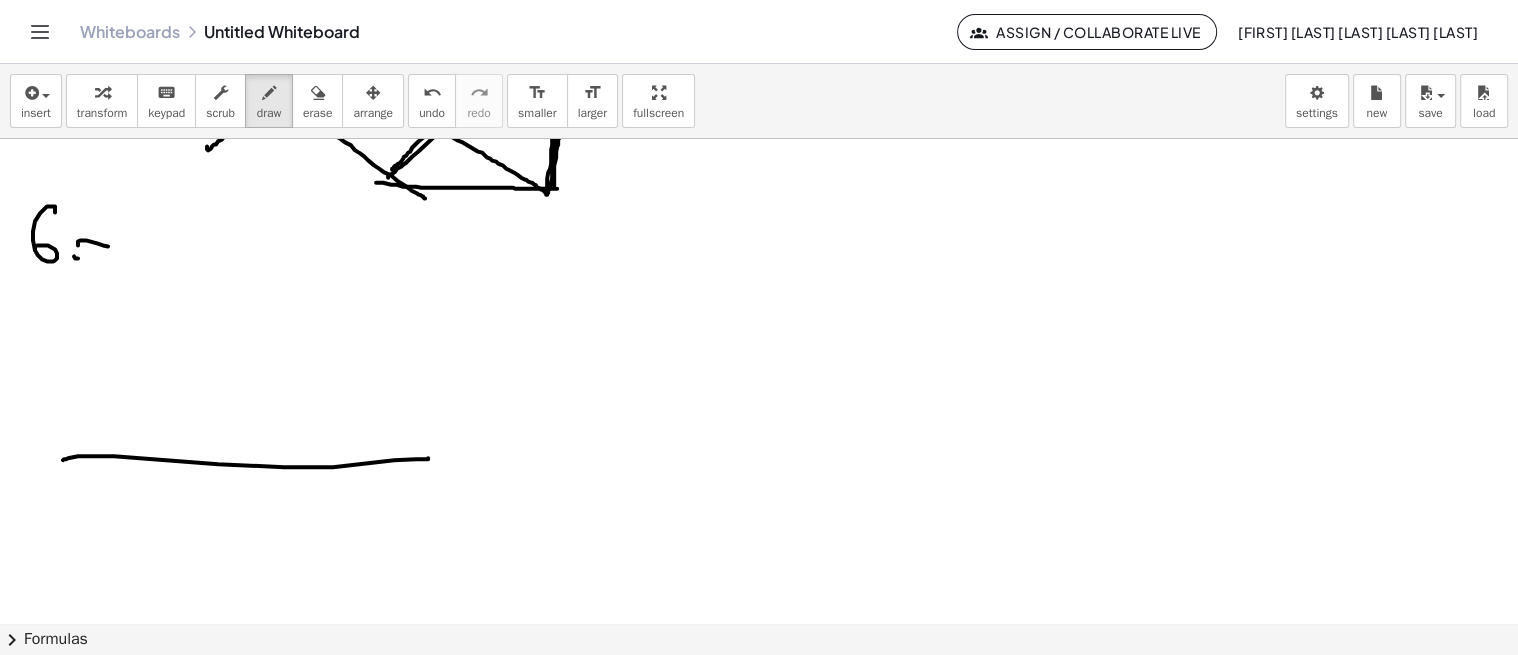 drag, startPoint x: 66, startPoint y: 457, endPoint x: 428, endPoint y: 456, distance: 362.00137 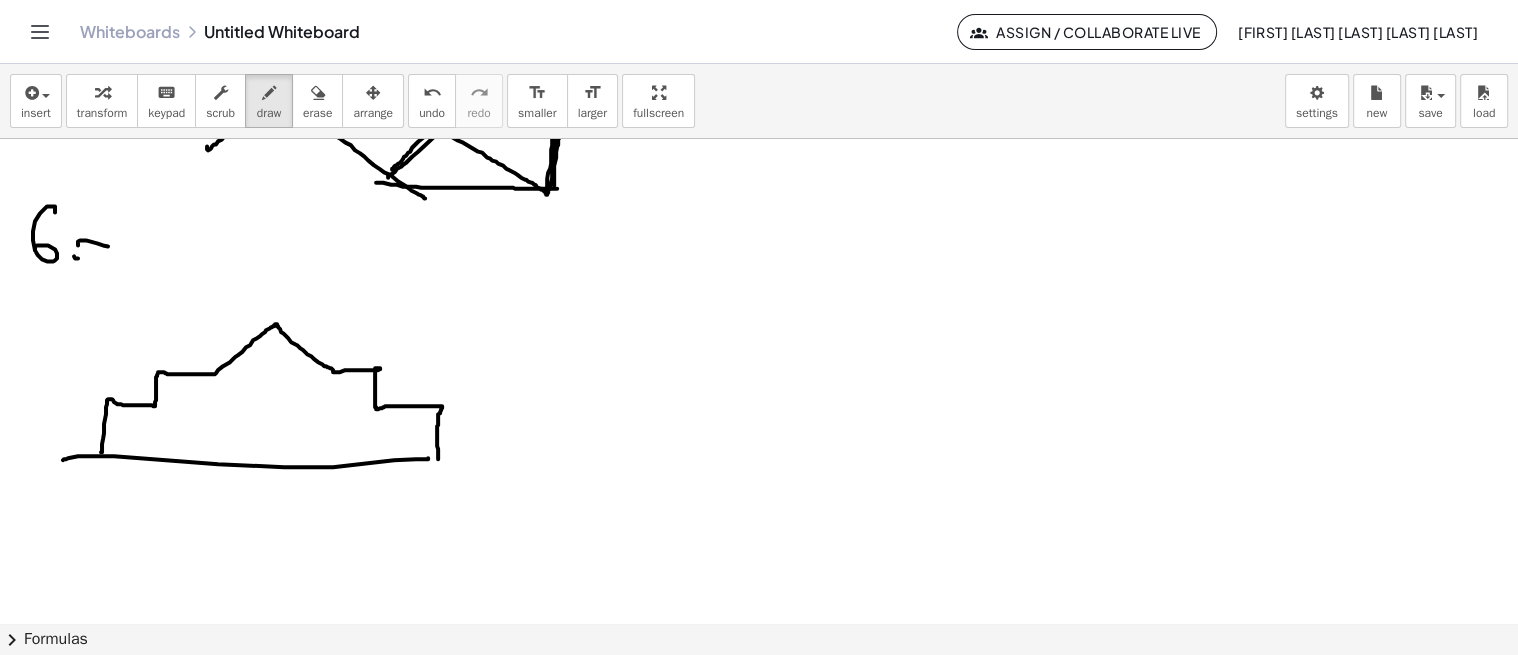 drag, startPoint x: 101, startPoint y: 450, endPoint x: 433, endPoint y: 457, distance: 332.0738 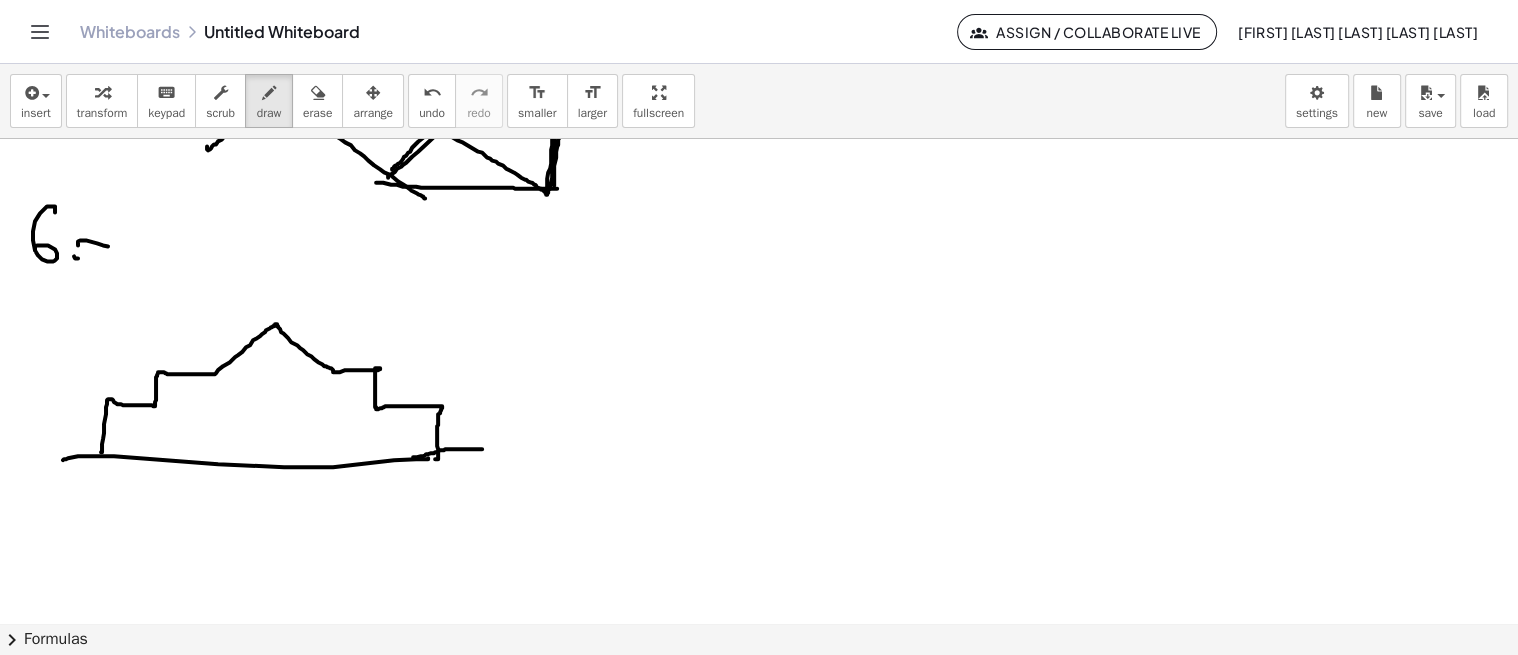 drag, startPoint x: 415, startPoint y: 456, endPoint x: 488, endPoint y: 447, distance: 73.552704 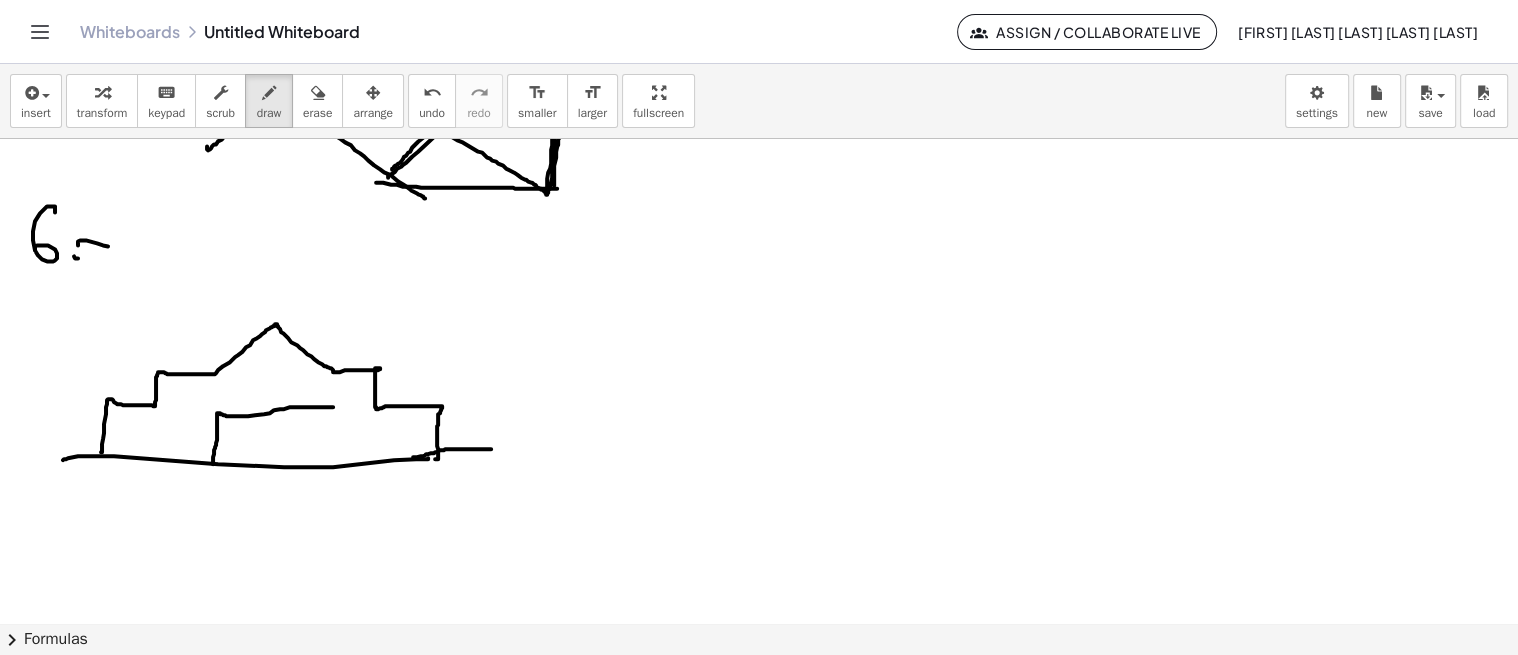 drag, startPoint x: 213, startPoint y: 461, endPoint x: 334, endPoint y: 405, distance: 133.33041 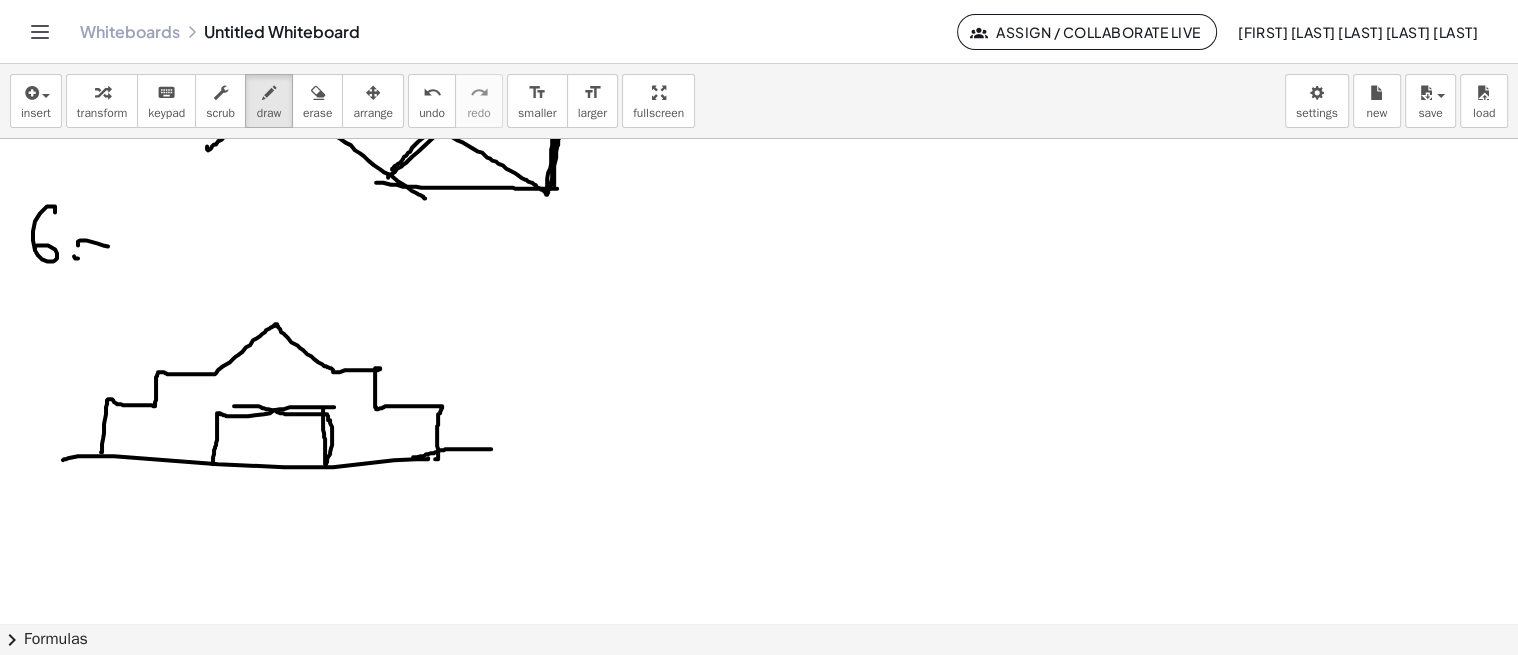 drag, startPoint x: 323, startPoint y: 406, endPoint x: 227, endPoint y: 404, distance: 96.02083 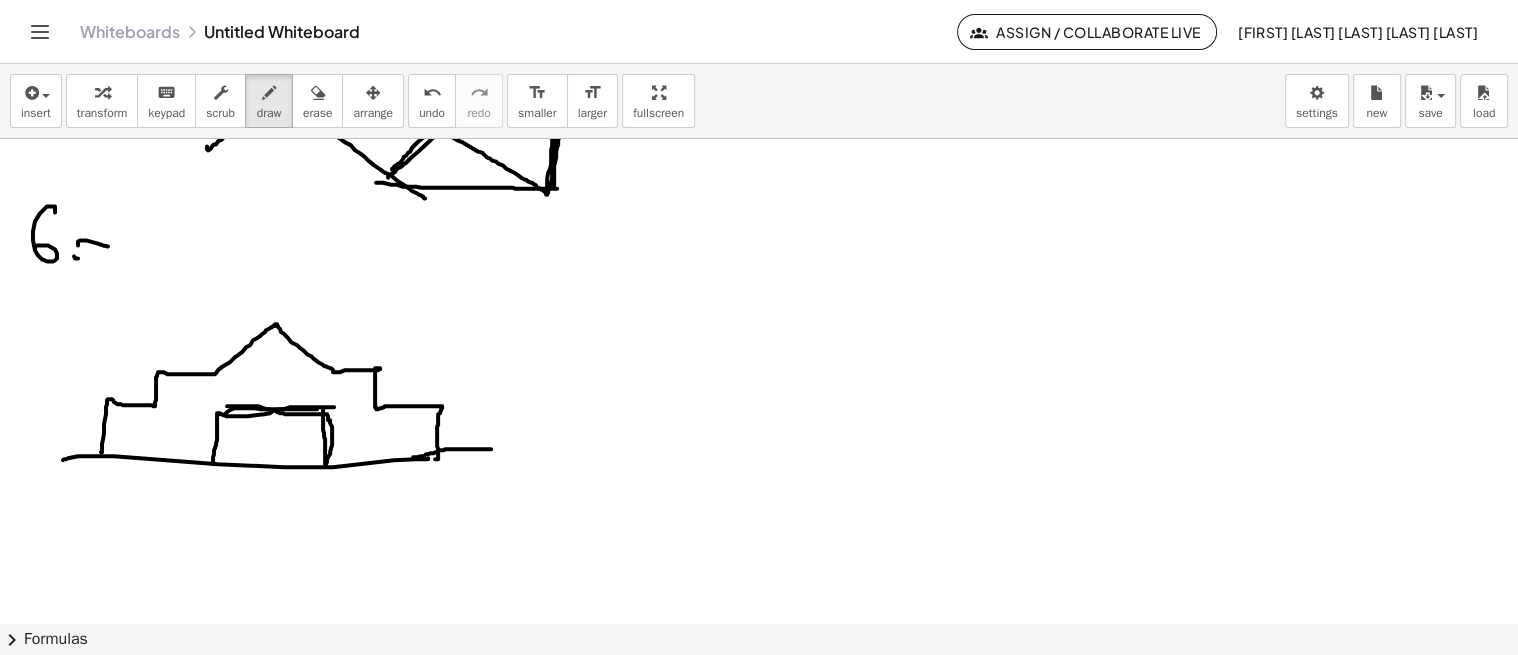 drag, startPoint x: 225, startPoint y: 413, endPoint x: 317, endPoint y: 407, distance: 92.19544 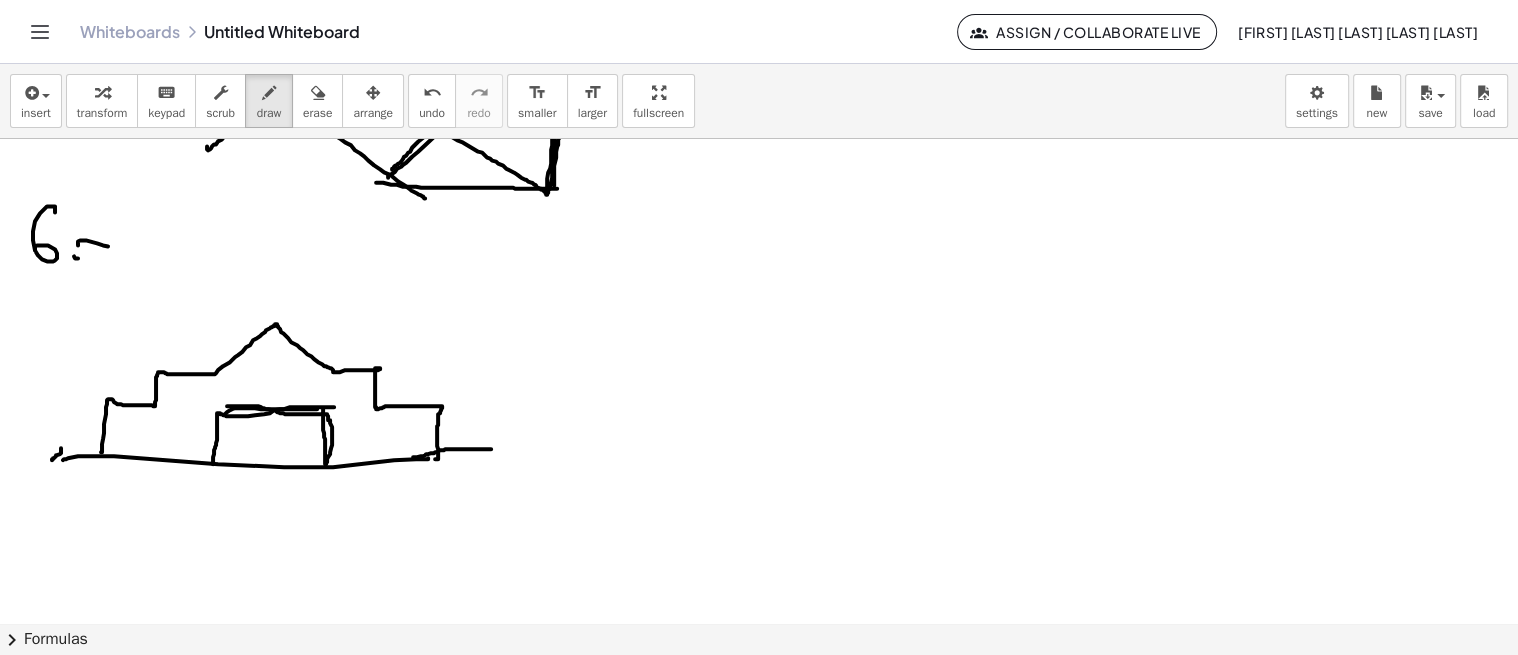 drag, startPoint x: 61, startPoint y: 447, endPoint x: 68, endPoint y: 463, distance: 17.464249 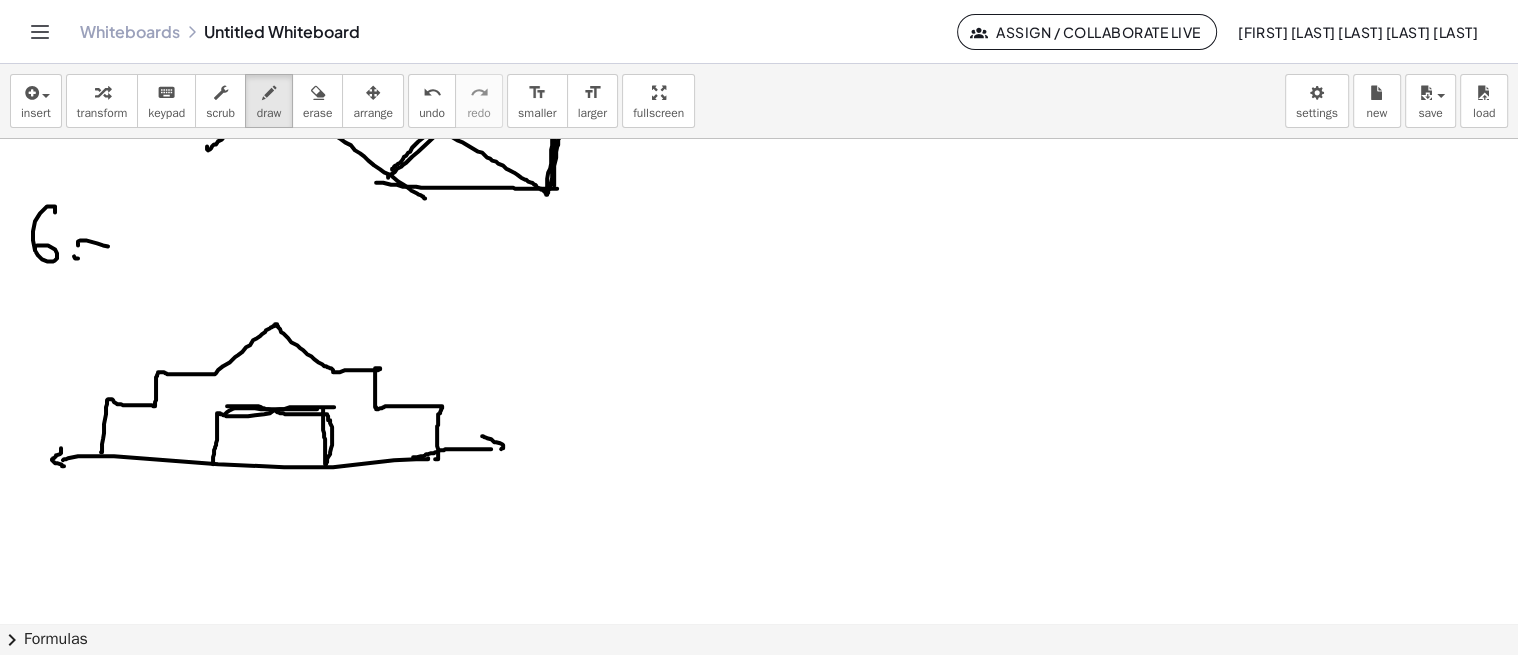 drag, startPoint x: 482, startPoint y: 434, endPoint x: 493, endPoint y: 455, distance: 23.70654 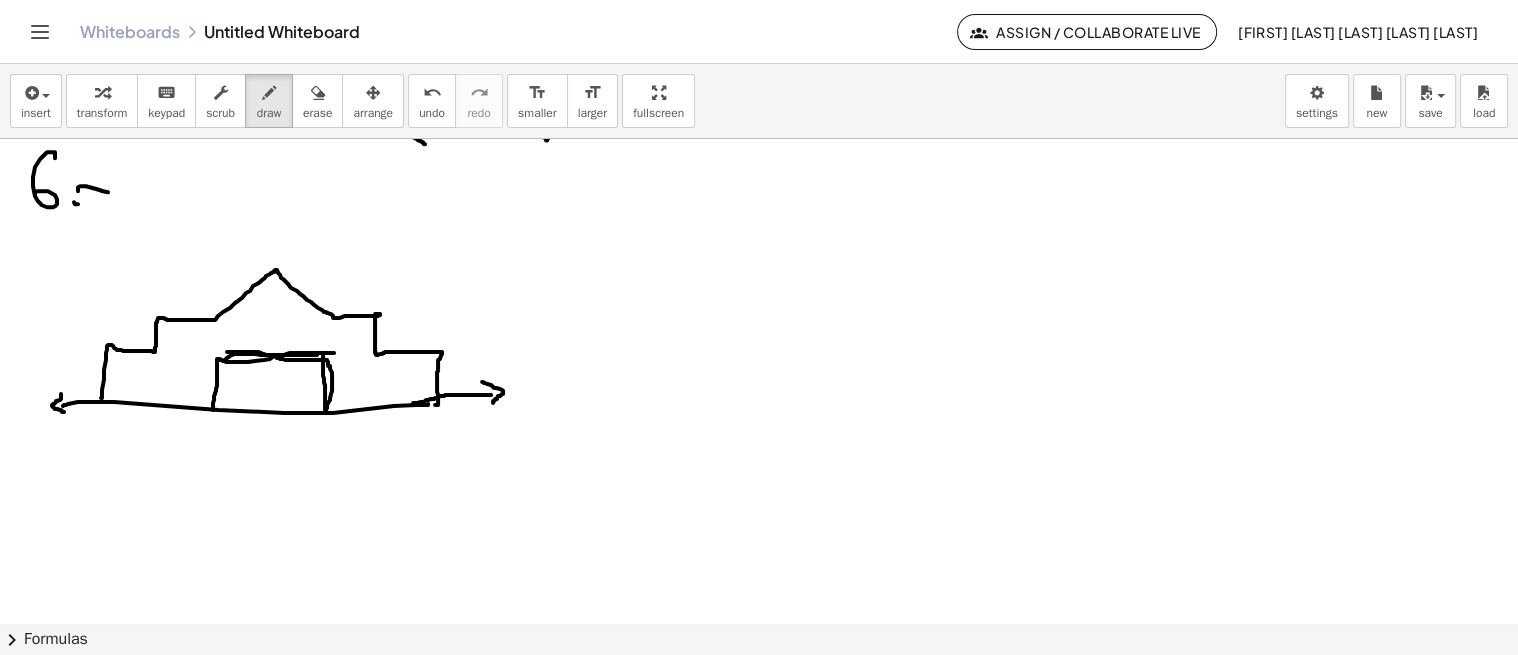 scroll, scrollTop: 1468, scrollLeft: 0, axis: vertical 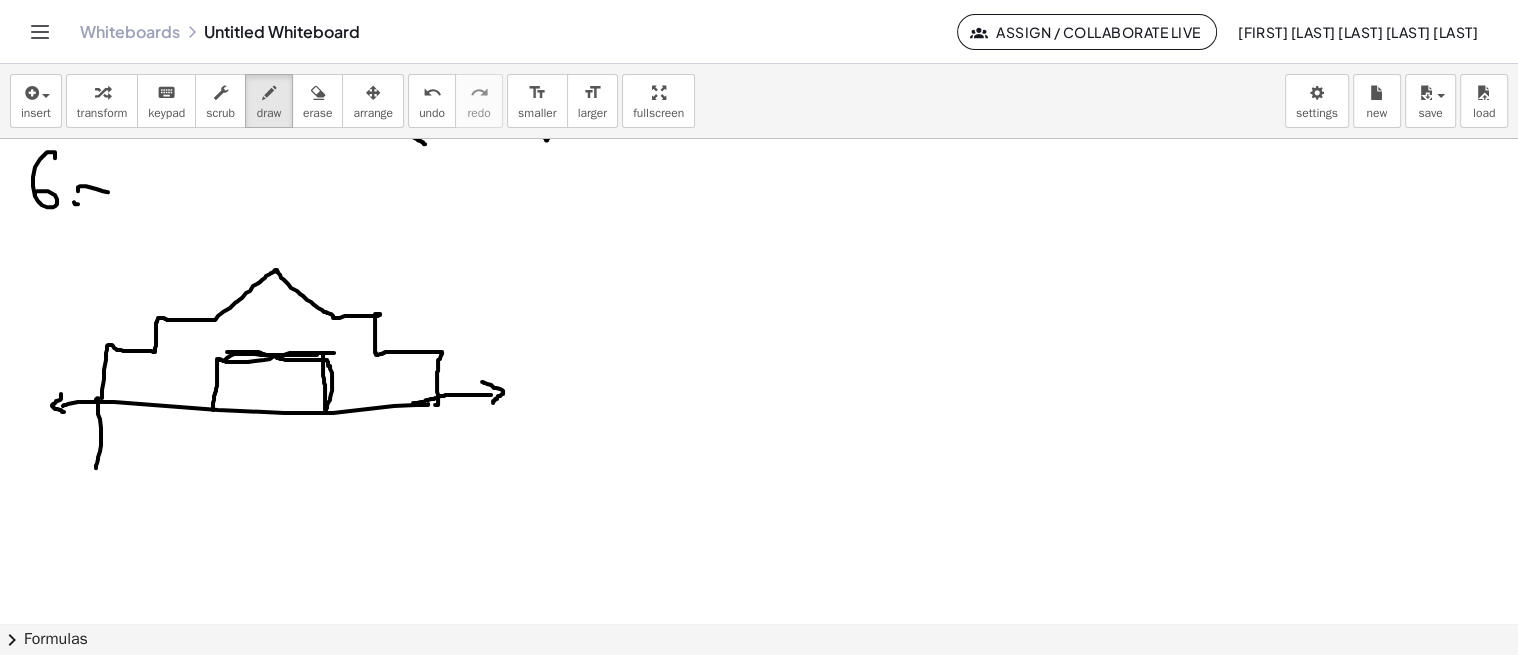 drag, startPoint x: 97, startPoint y: 397, endPoint x: 96, endPoint y: 457, distance: 60.00833 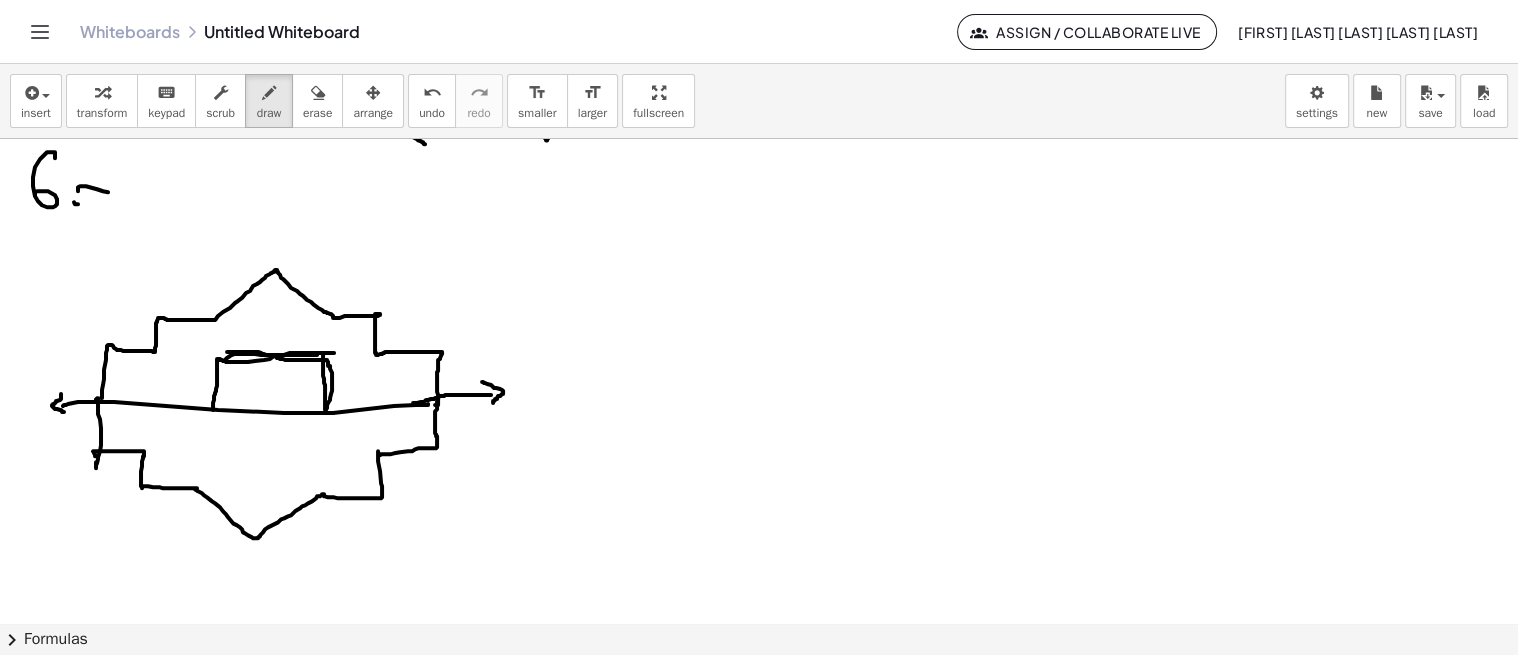 drag, startPoint x: 94, startPoint y: 451, endPoint x: 438, endPoint y: 398, distance: 348.0589 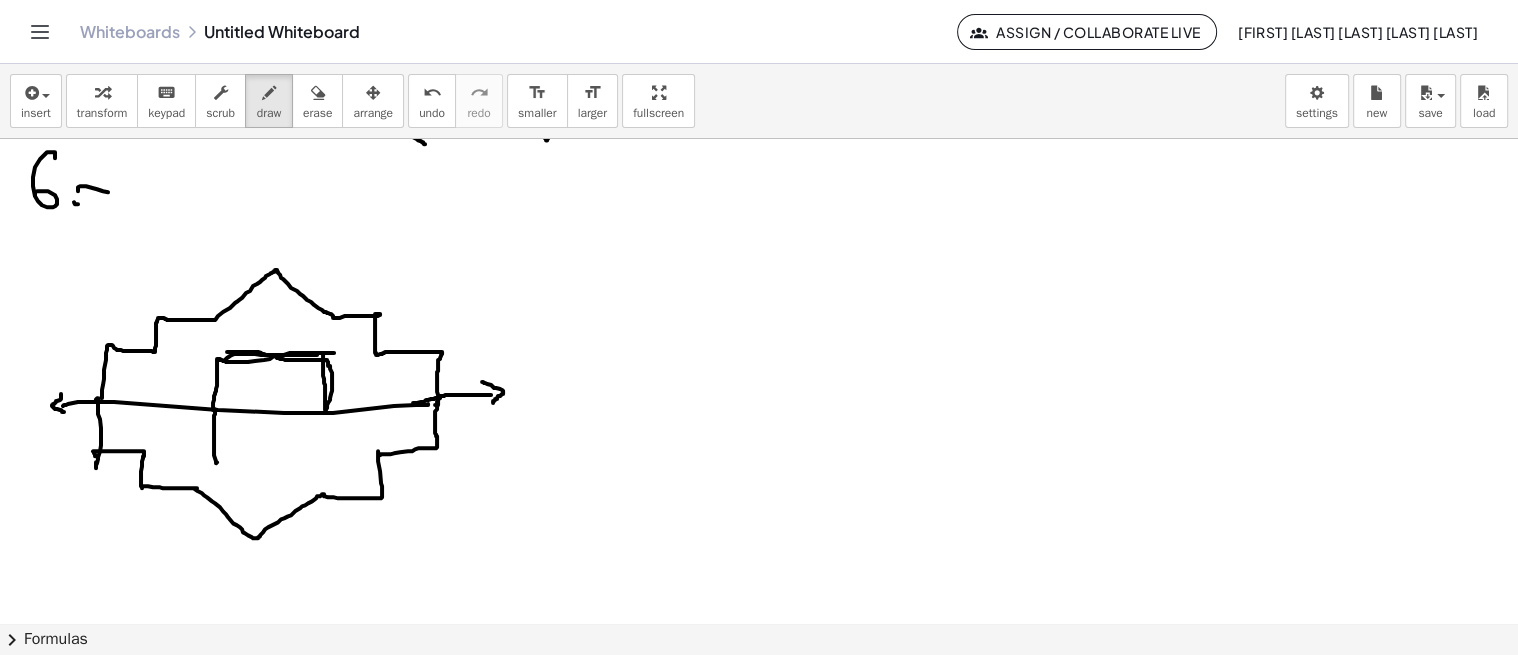 drag, startPoint x: 215, startPoint y: 408, endPoint x: 226, endPoint y: 452, distance: 45.35416 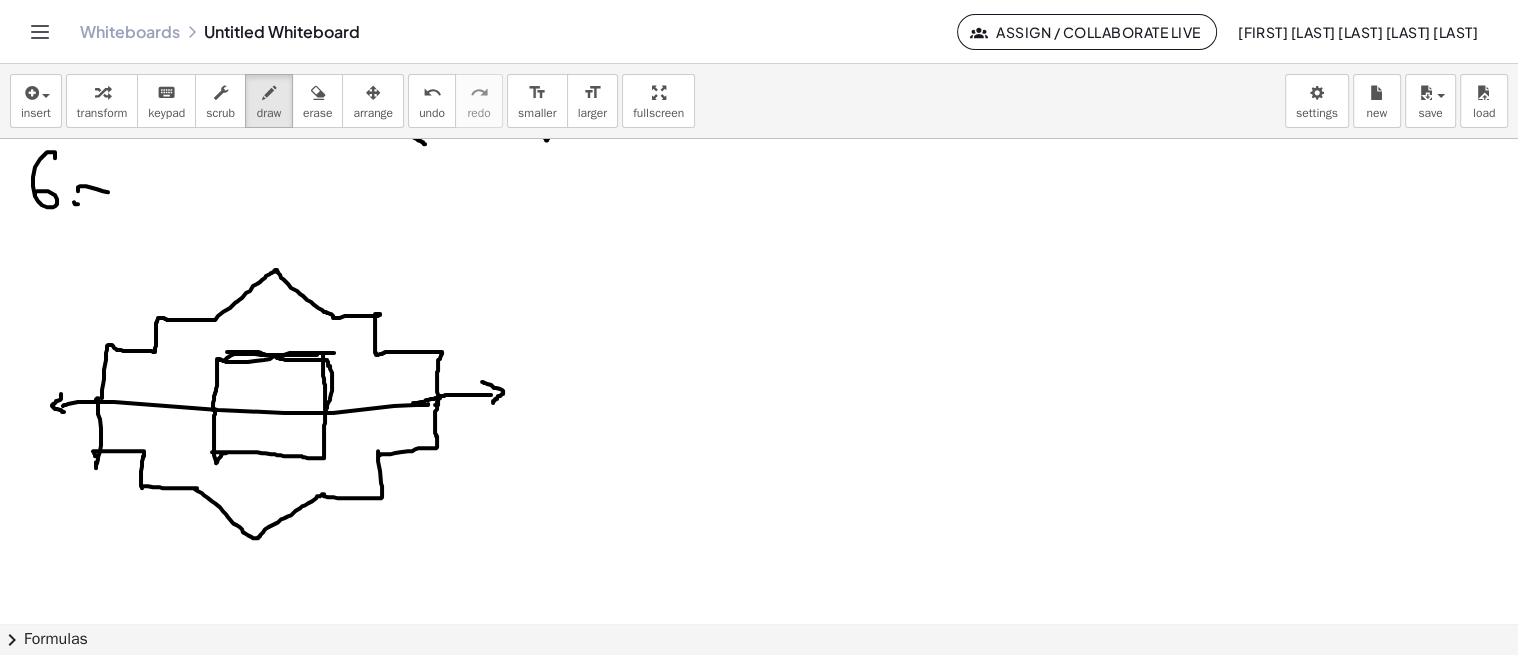 drag, startPoint x: 212, startPoint y: 451, endPoint x: 324, endPoint y: 404, distance: 121.46193 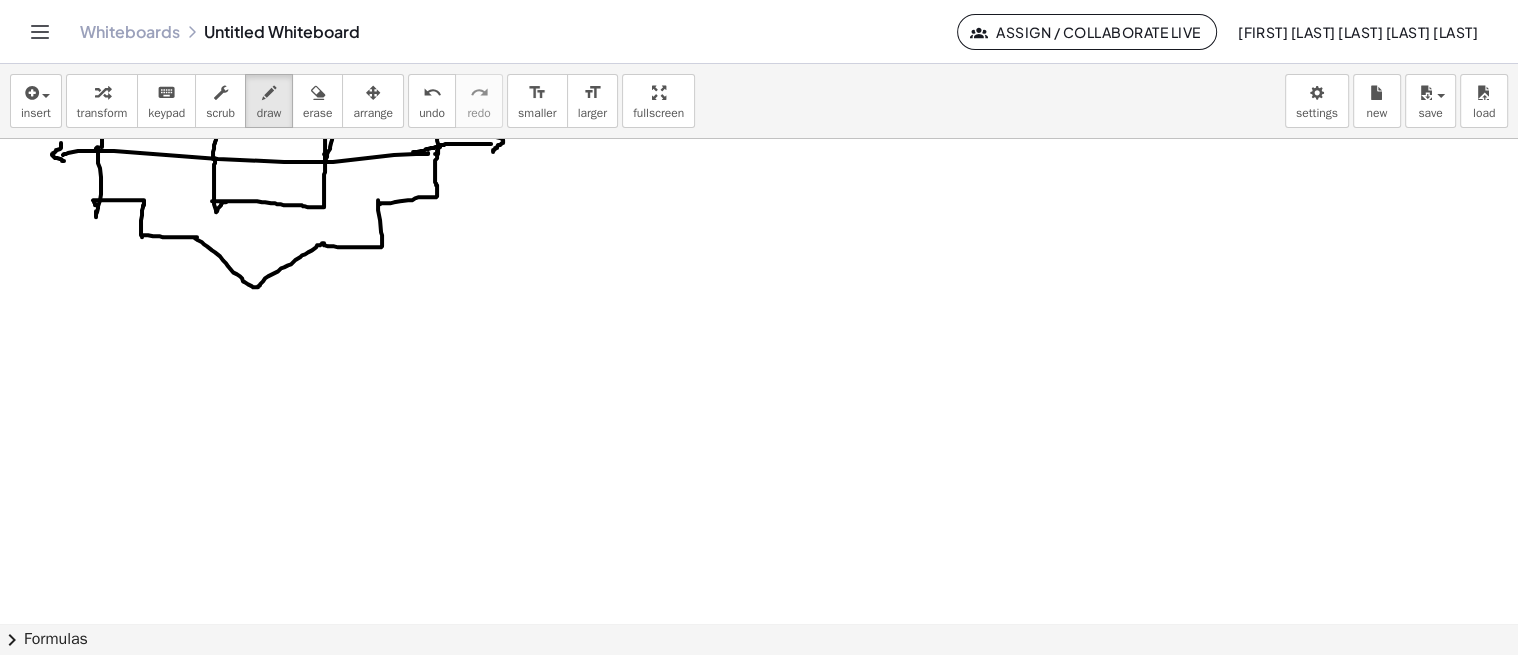 scroll, scrollTop: 1717, scrollLeft: 0, axis: vertical 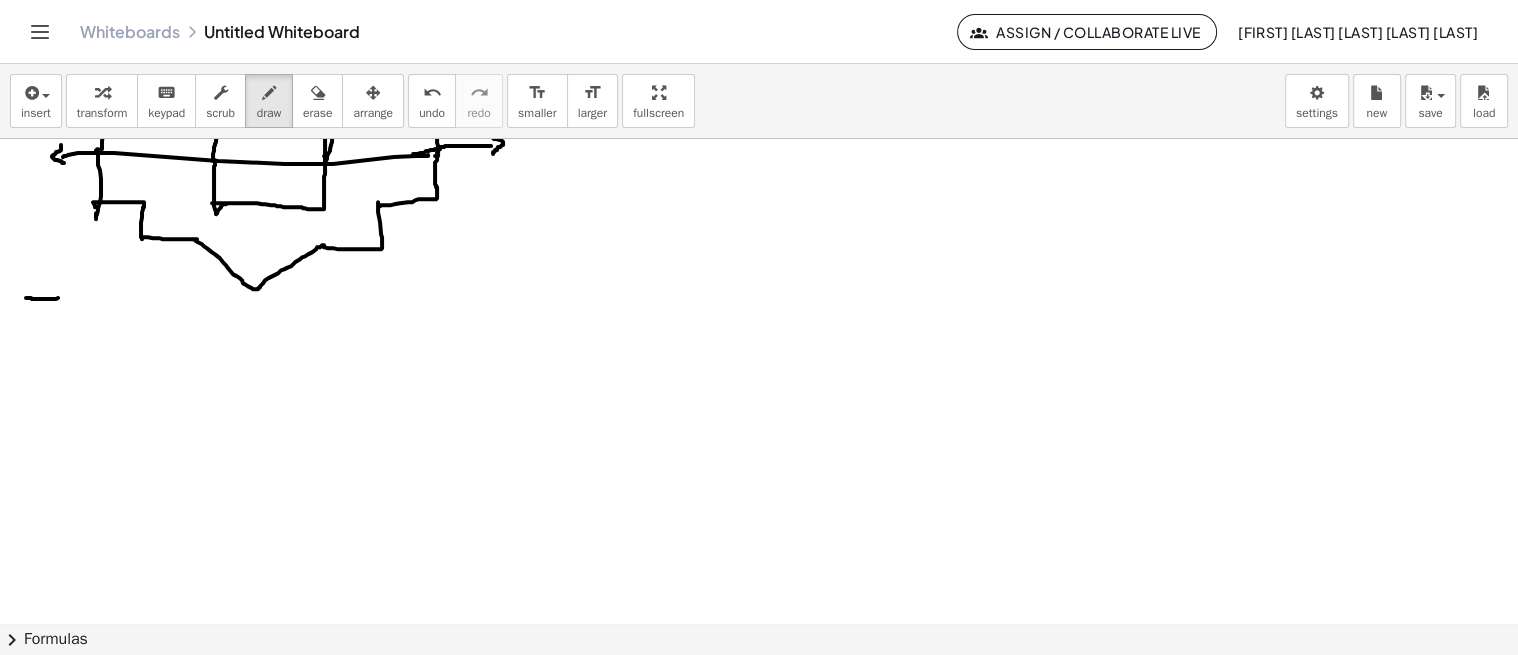 drag, startPoint x: 32, startPoint y: 297, endPoint x: 53, endPoint y: 357, distance: 63.56886 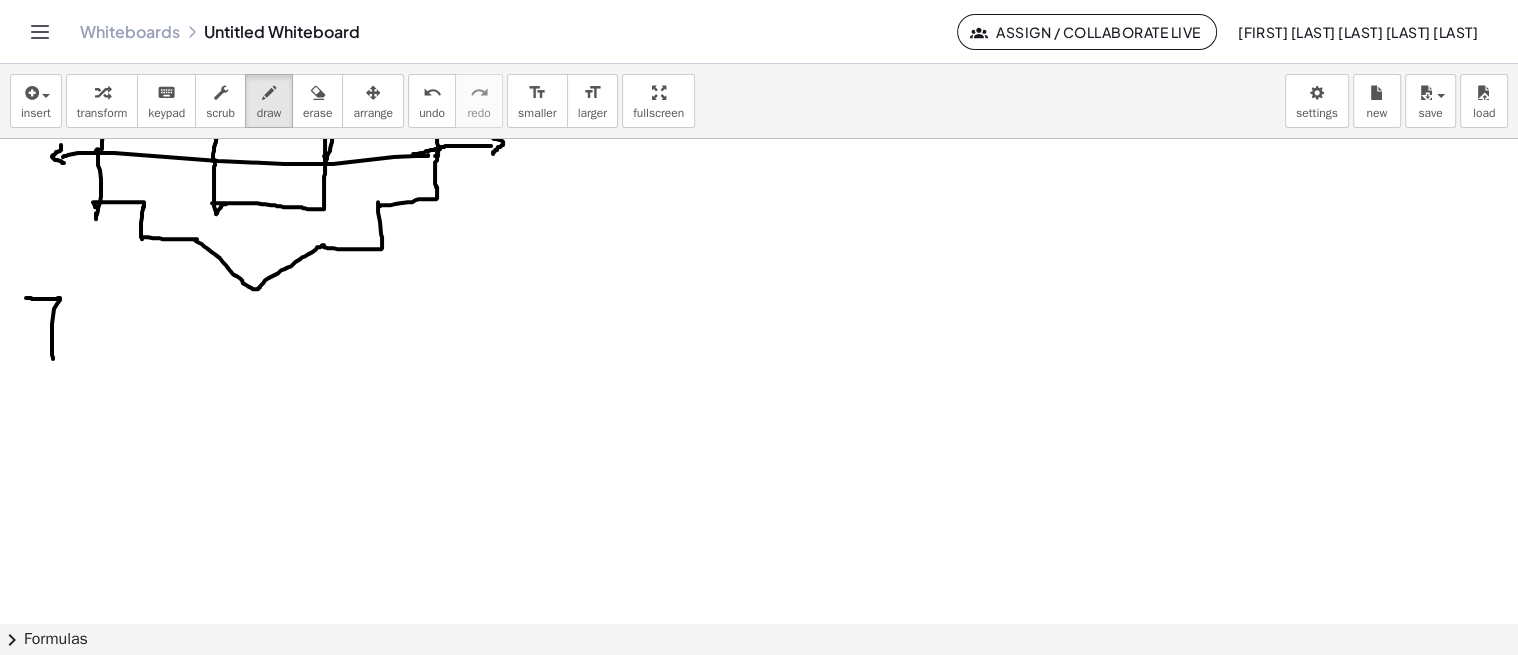 click at bounding box center [759, -367] 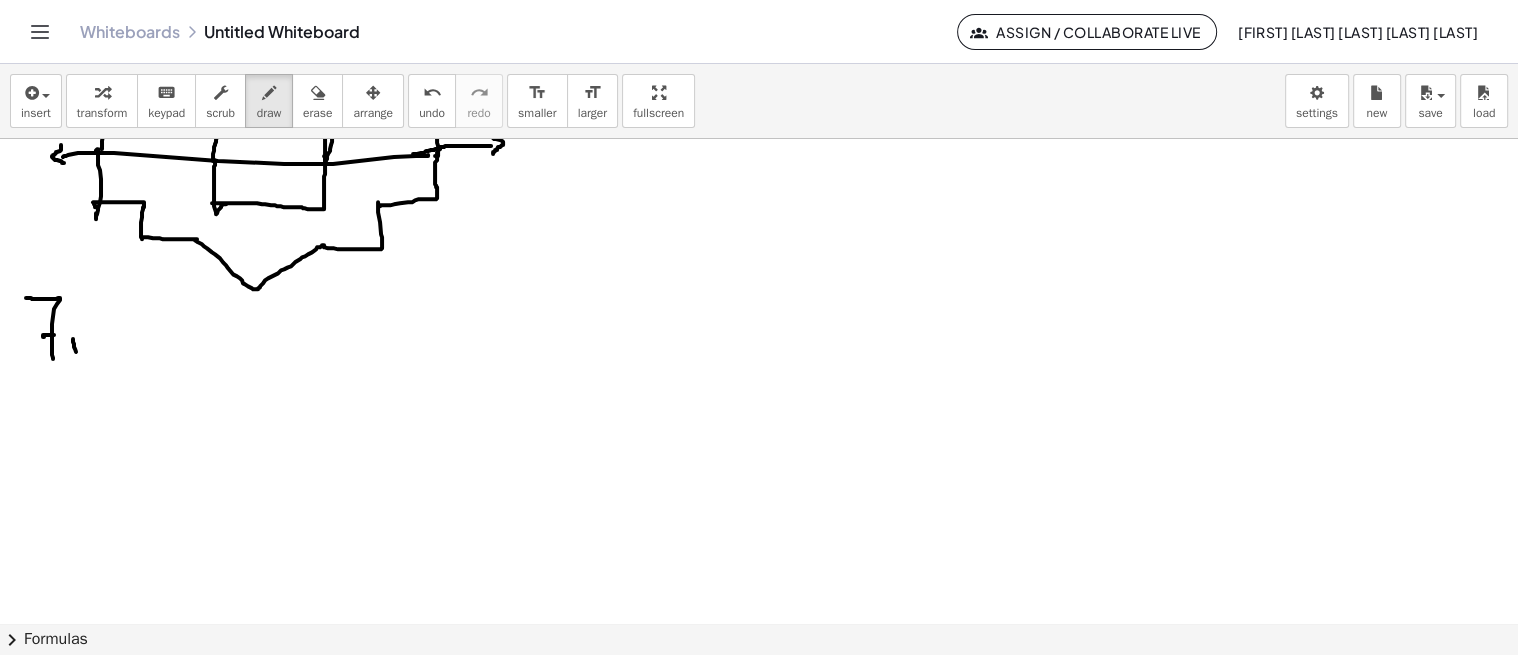 click at bounding box center (759, -367) 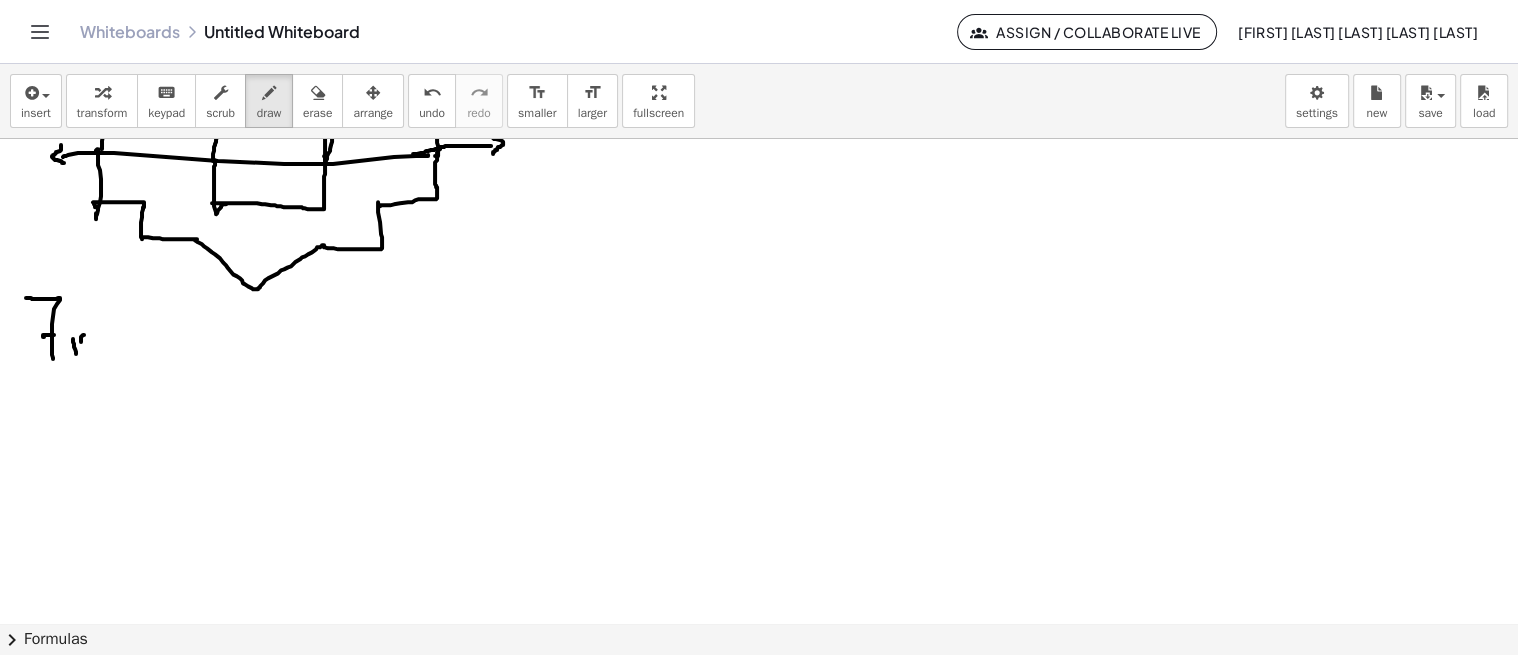 drag, startPoint x: 81, startPoint y: 335, endPoint x: 93, endPoint y: 337, distance: 12.165525 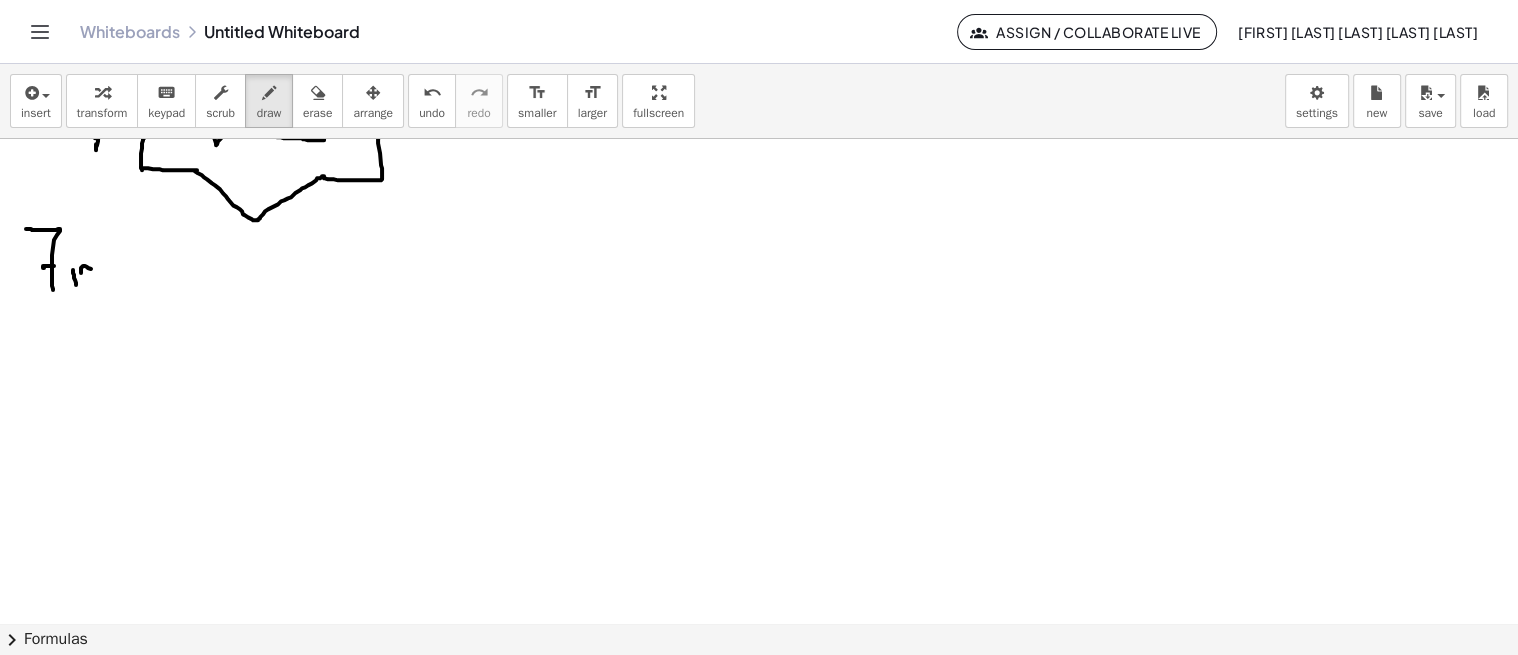 scroll, scrollTop: 1786, scrollLeft: 0, axis: vertical 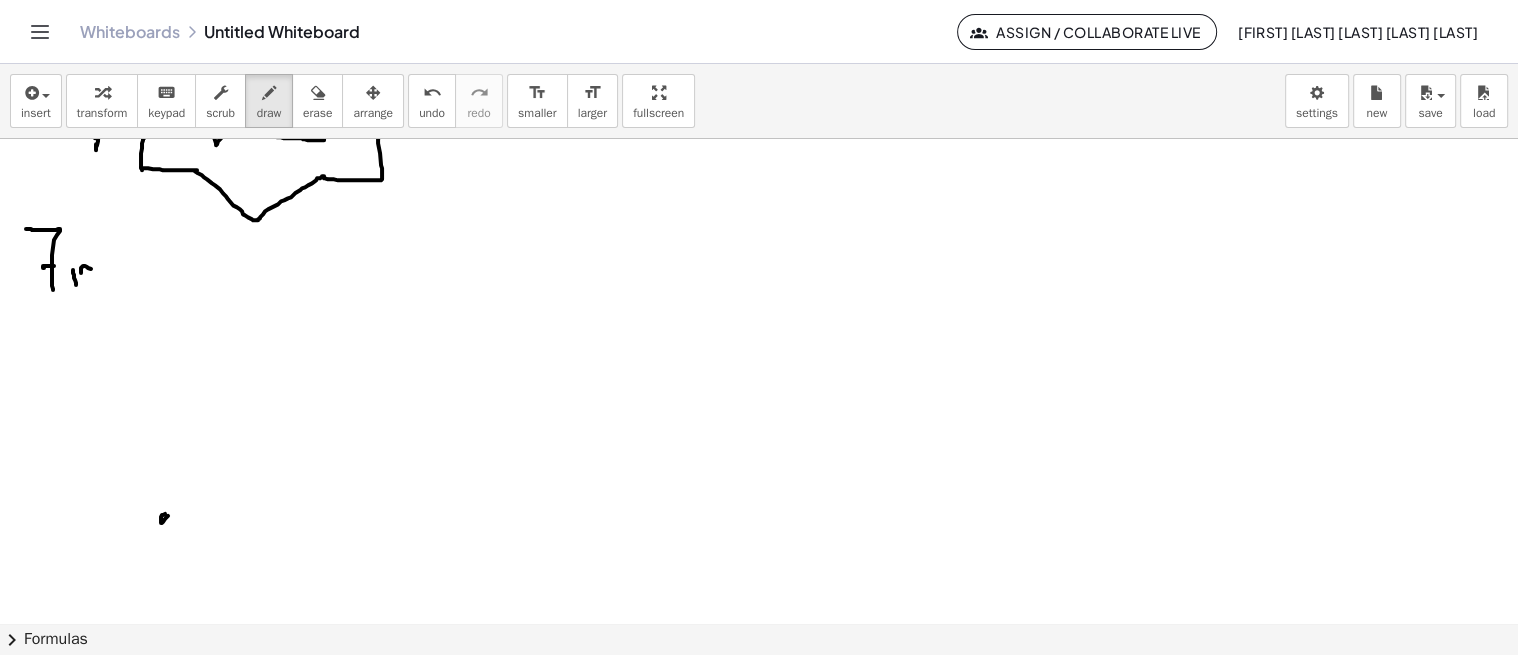 click at bounding box center [759, -436] 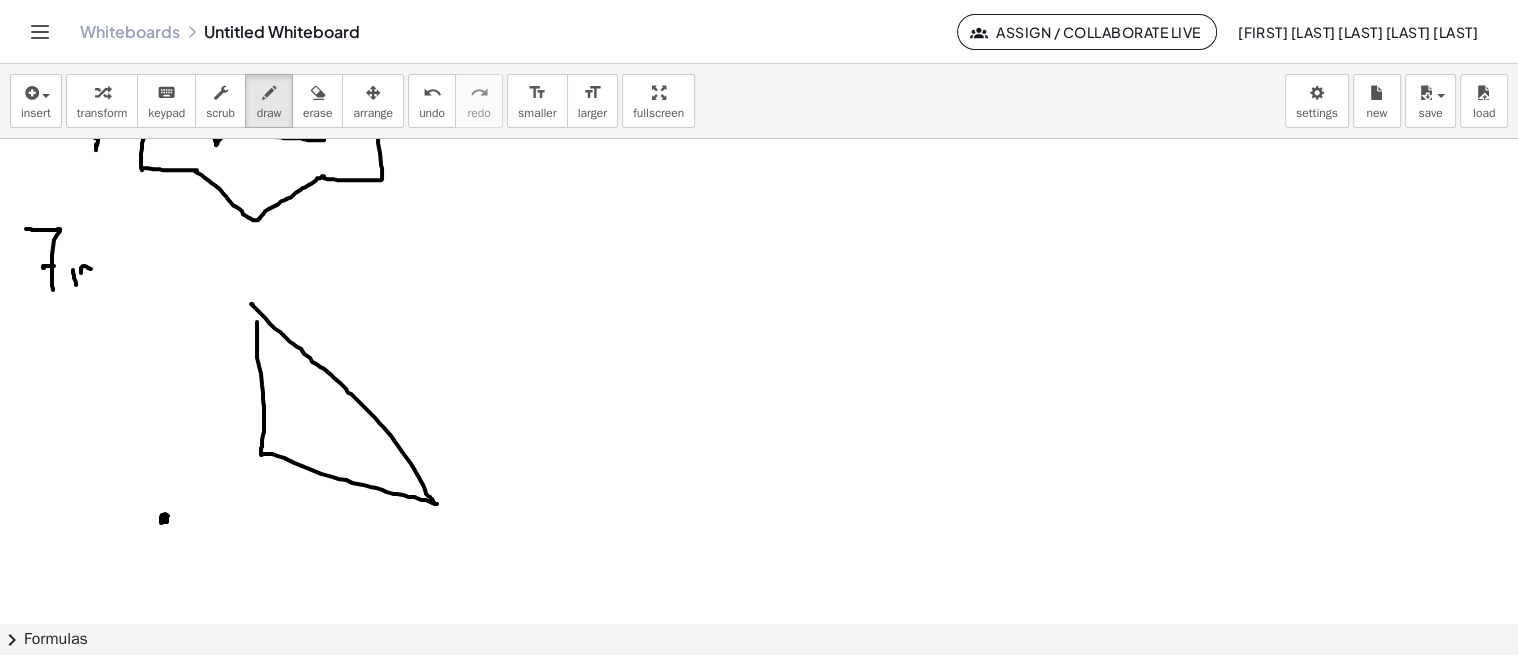 drag, startPoint x: 257, startPoint y: 320, endPoint x: 251, endPoint y: 302, distance: 18.973665 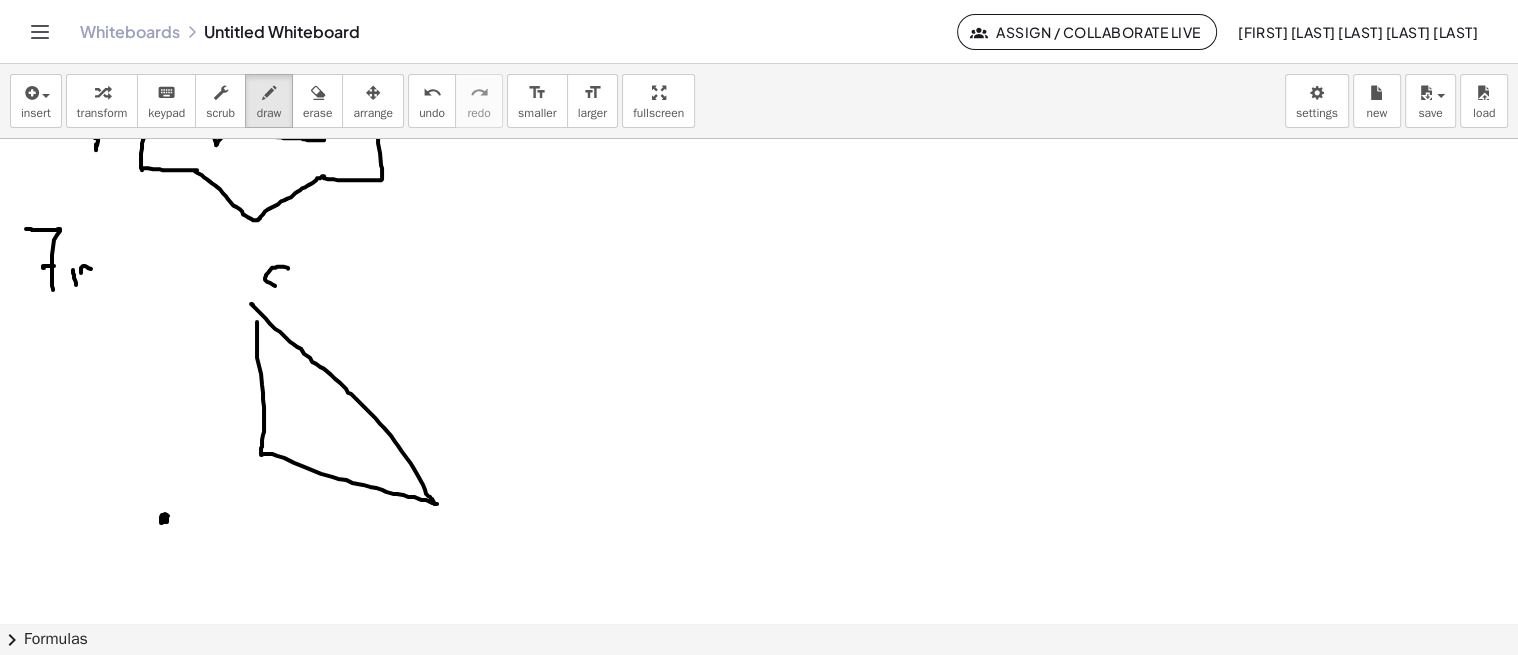 drag, startPoint x: 288, startPoint y: 266, endPoint x: 291, endPoint y: 282, distance: 16.27882 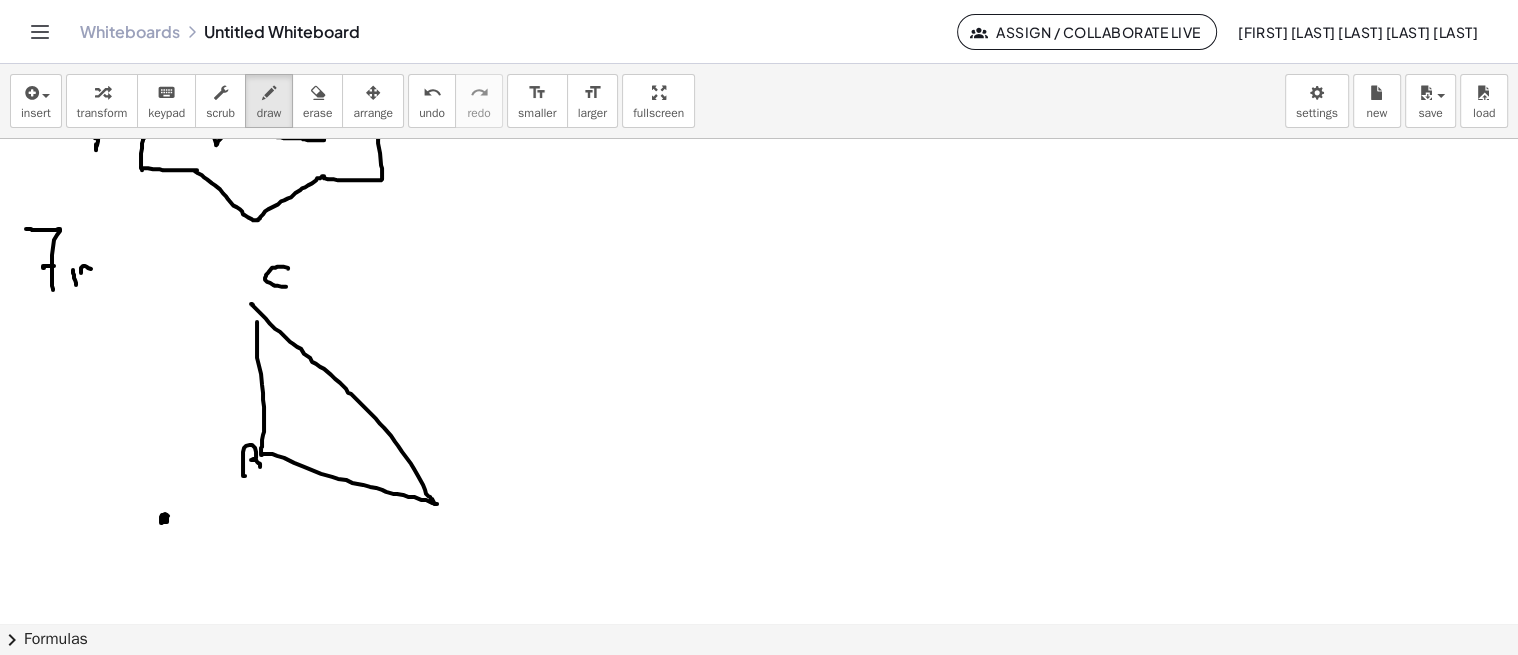 drag, startPoint x: 245, startPoint y: 474, endPoint x: 262, endPoint y: 470, distance: 17.464249 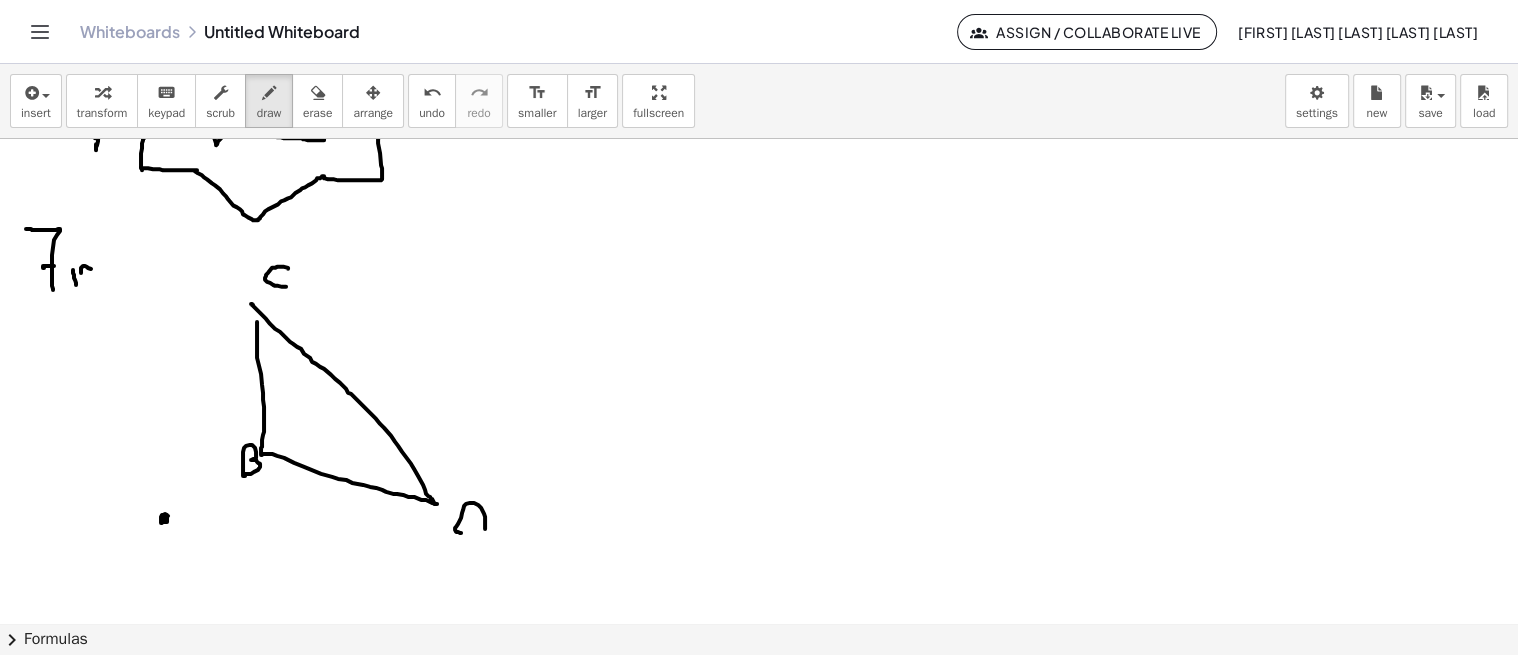 drag, startPoint x: 461, startPoint y: 531, endPoint x: 480, endPoint y: 532, distance: 19.026299 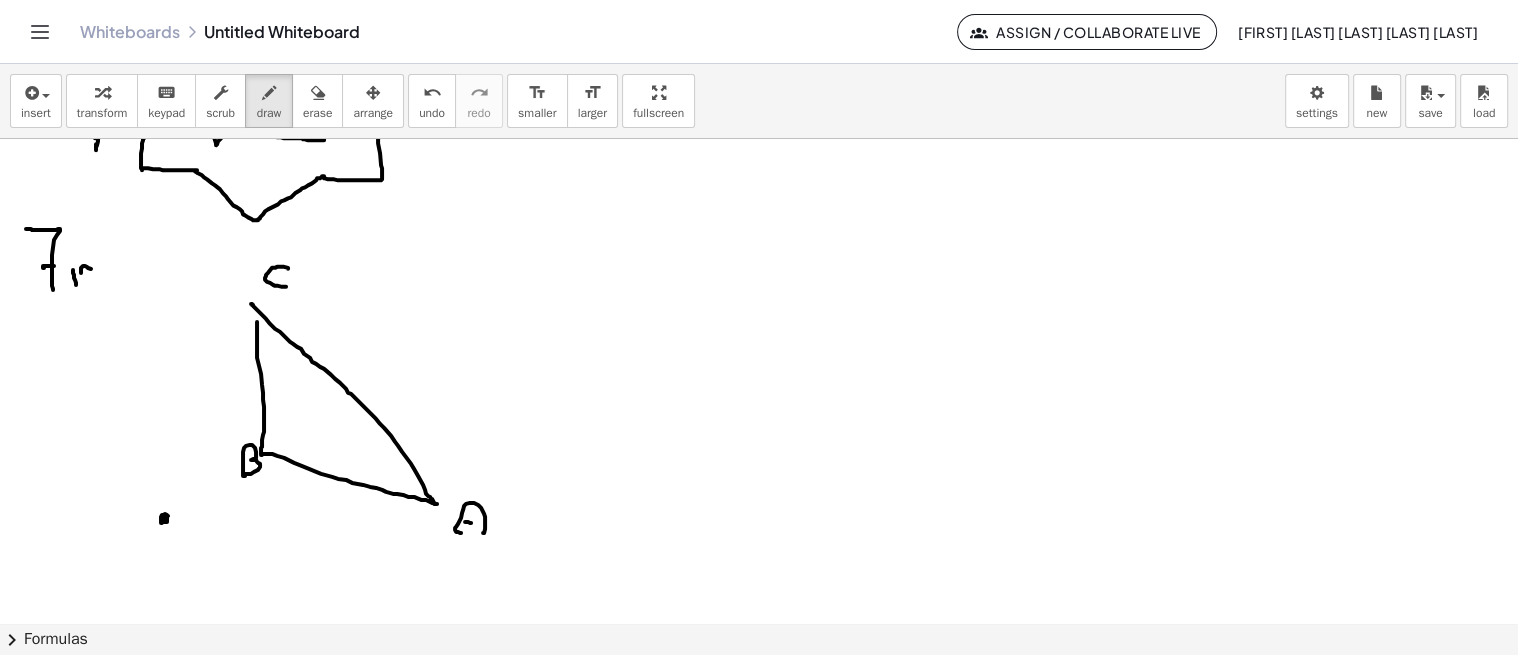 drag, startPoint x: 465, startPoint y: 520, endPoint x: 481, endPoint y: 523, distance: 16.27882 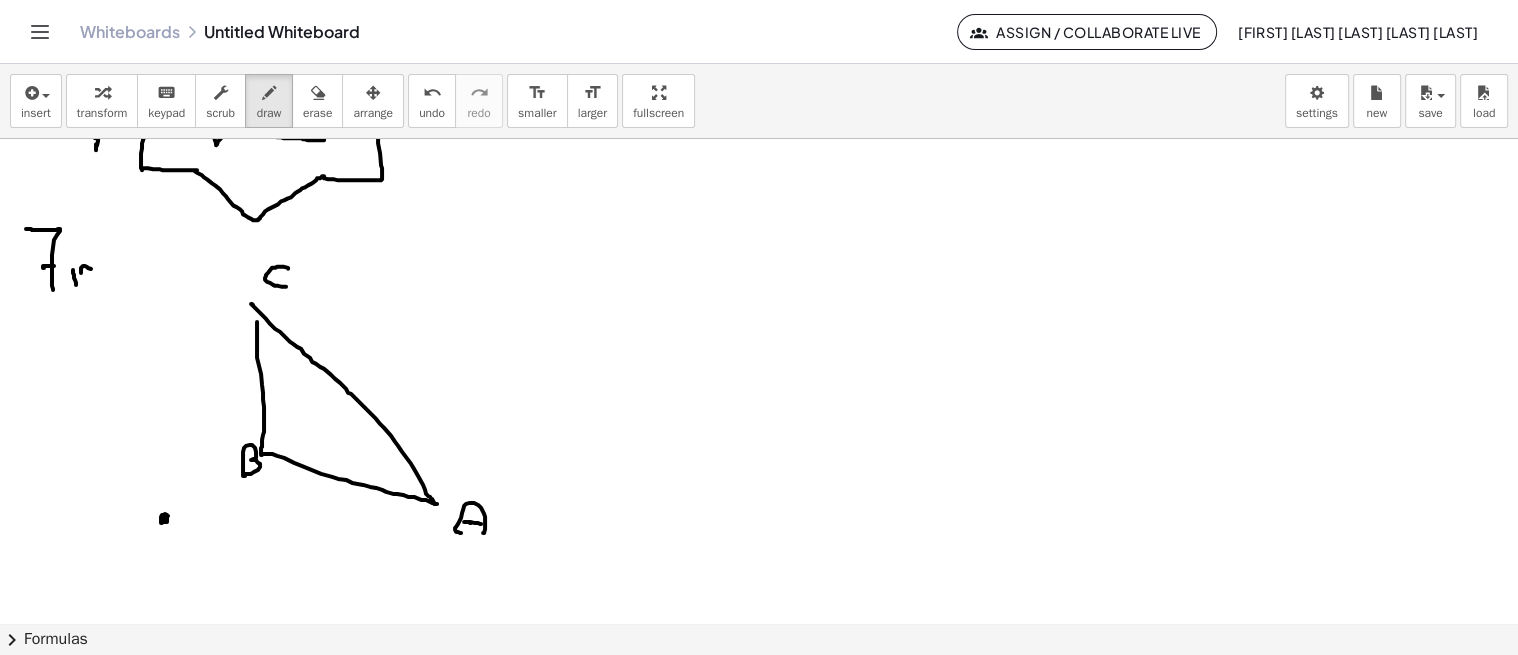 drag, startPoint x: 298, startPoint y: 120, endPoint x: 300, endPoint y: 136, distance: 16.124516 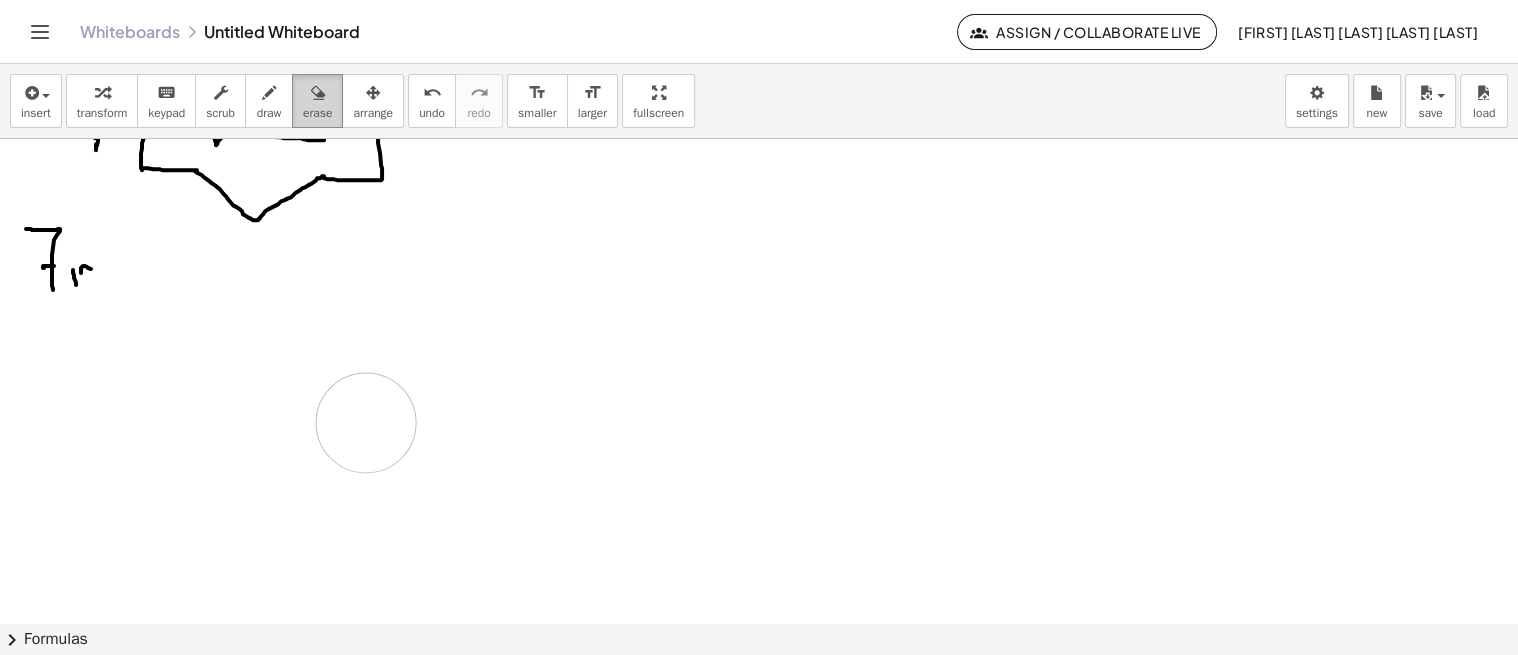 drag, startPoint x: 216, startPoint y: 565, endPoint x: 312, endPoint y: 95, distance: 479.70407 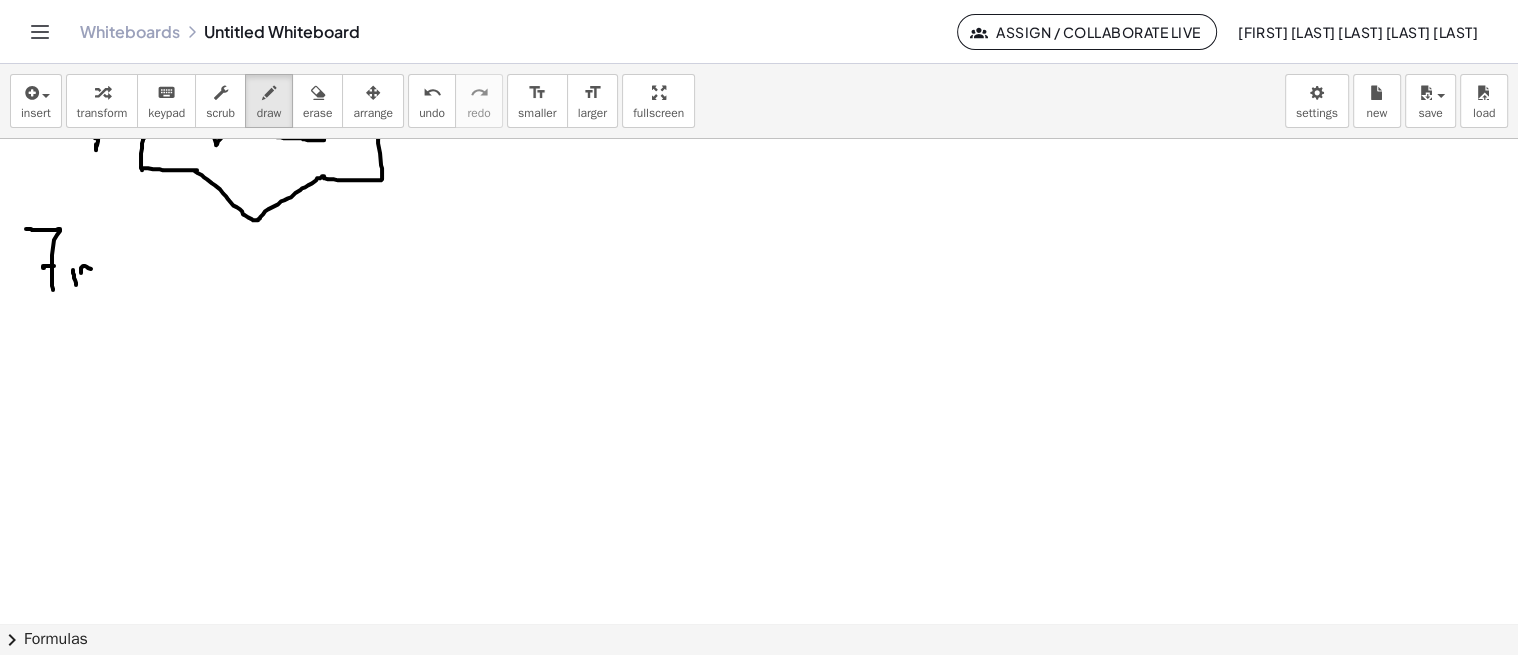 drag, startPoint x: 282, startPoint y: 91, endPoint x: 601, endPoint y: 483, distance: 505.39587 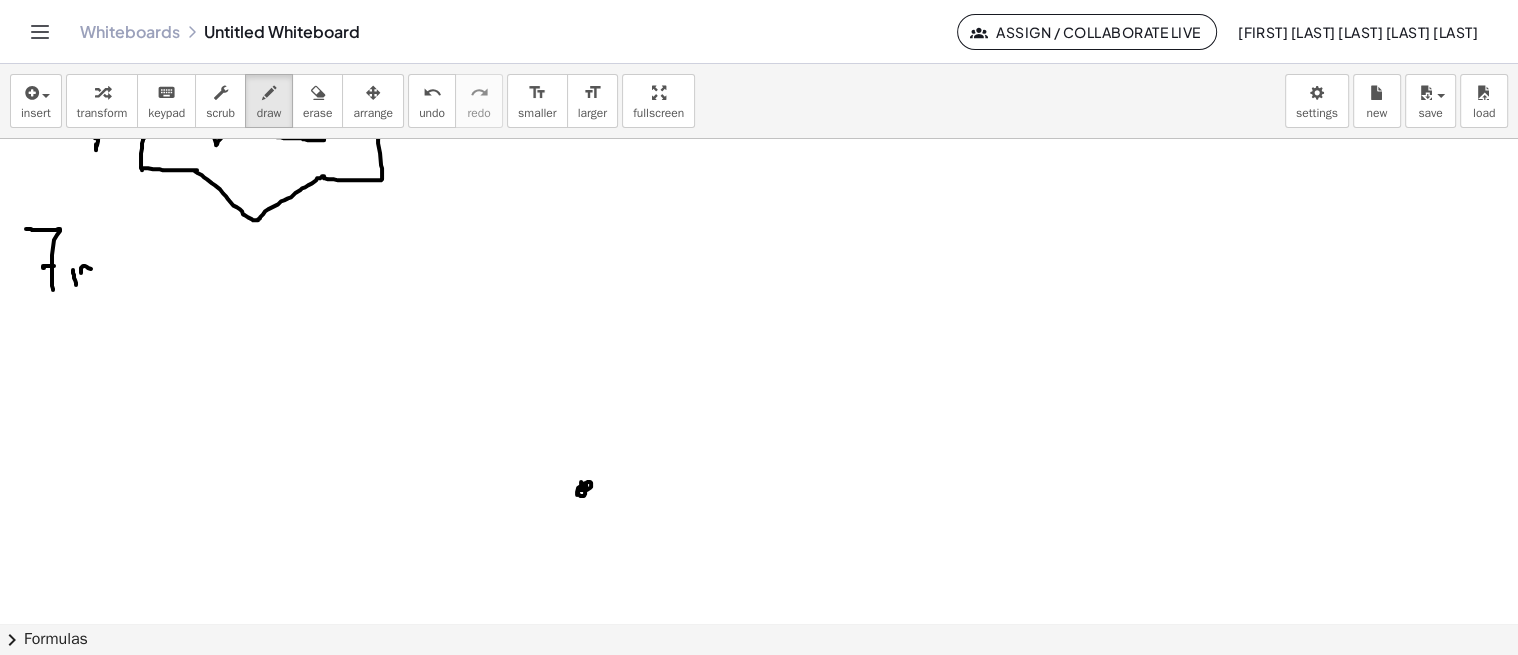 drag, startPoint x: 577, startPoint y: 493, endPoint x: 583, endPoint y: 481, distance: 13.416408 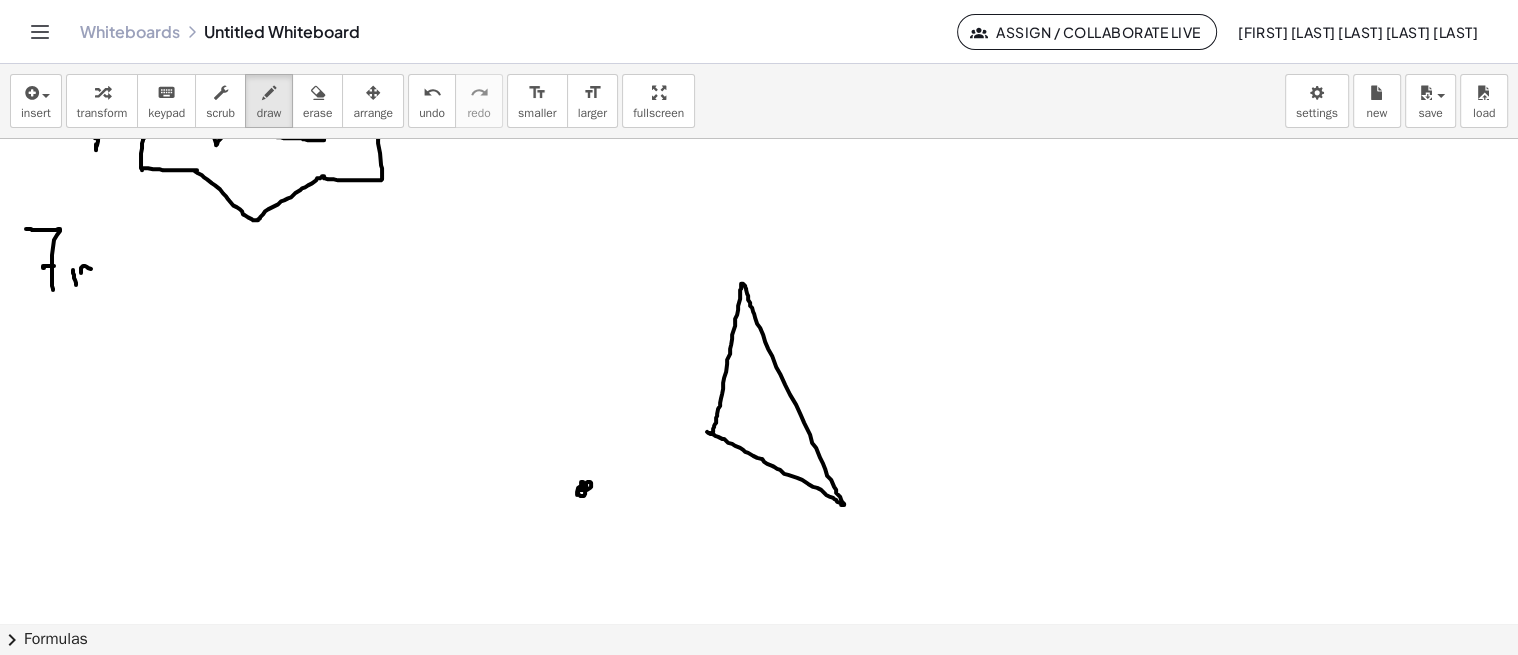 click at bounding box center (759, -436) 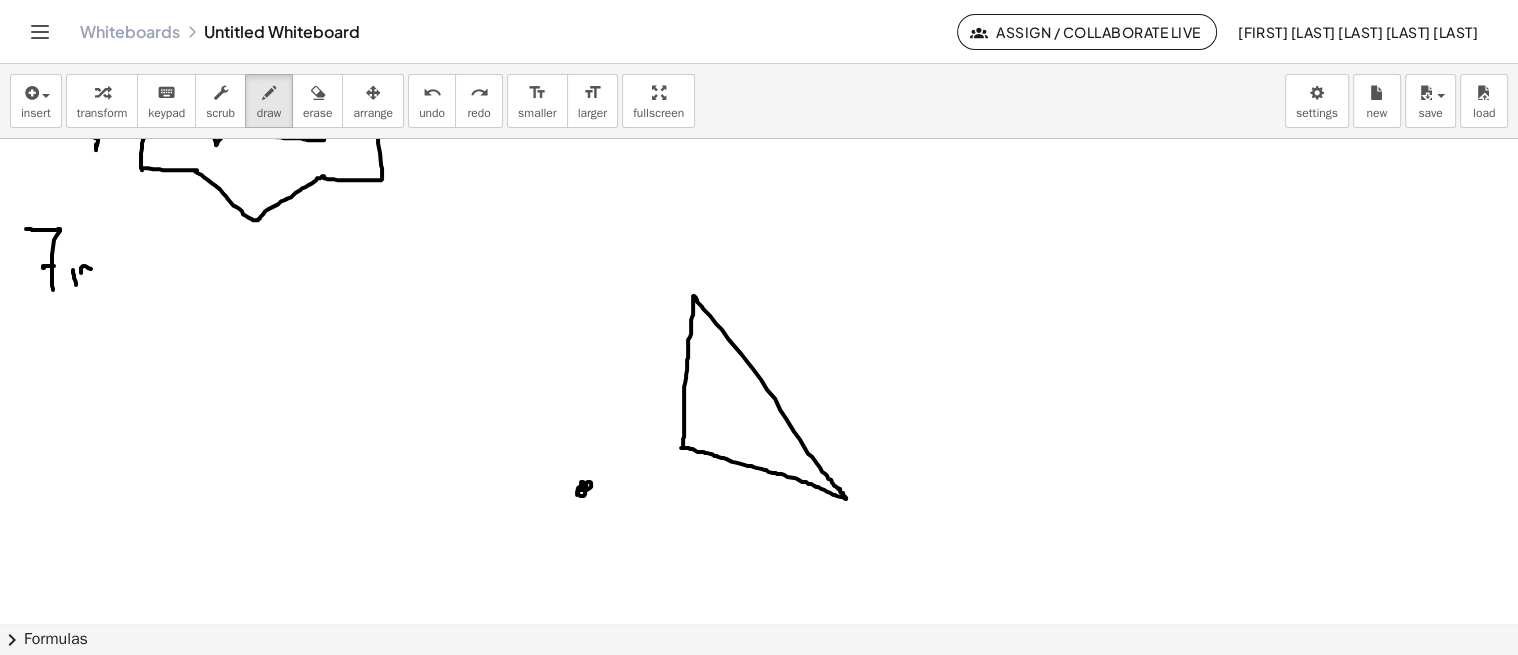 click at bounding box center (759, -436) 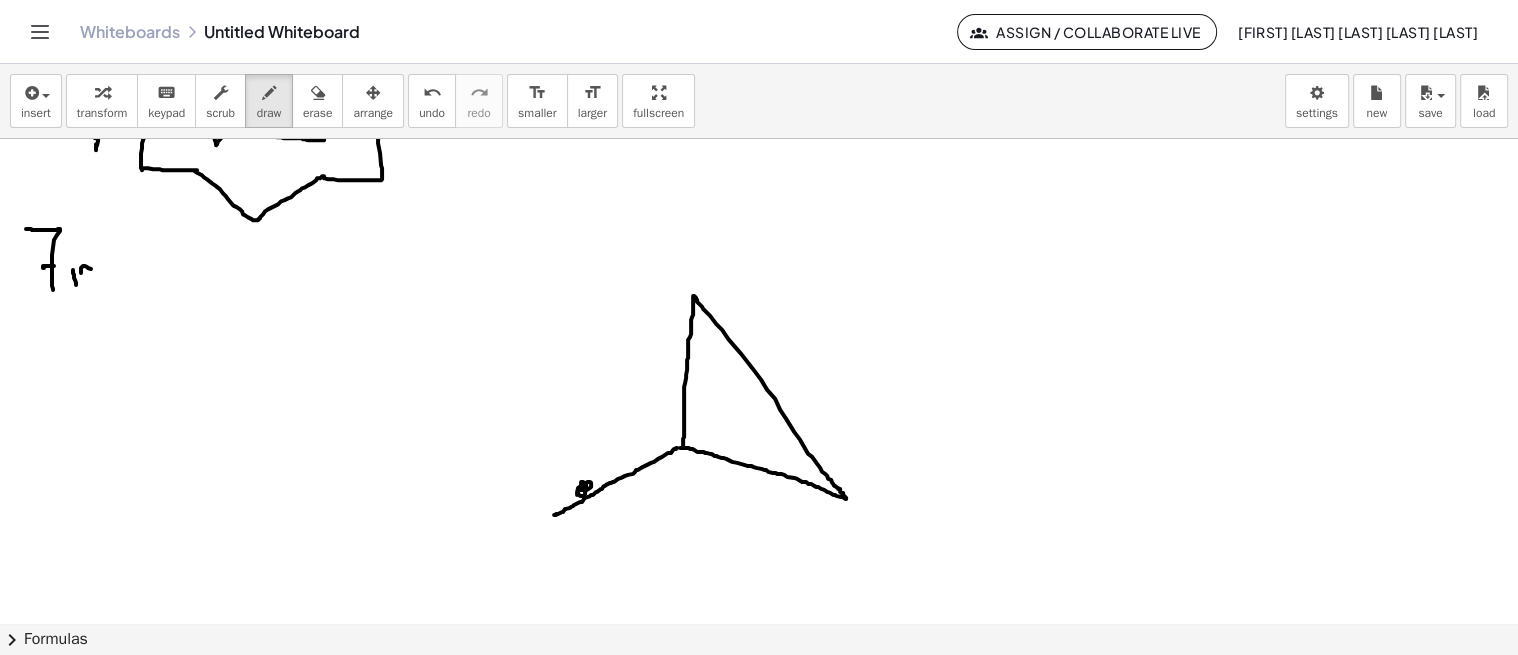 drag, startPoint x: 676, startPoint y: 446, endPoint x: 554, endPoint y: 513, distance: 139.18692 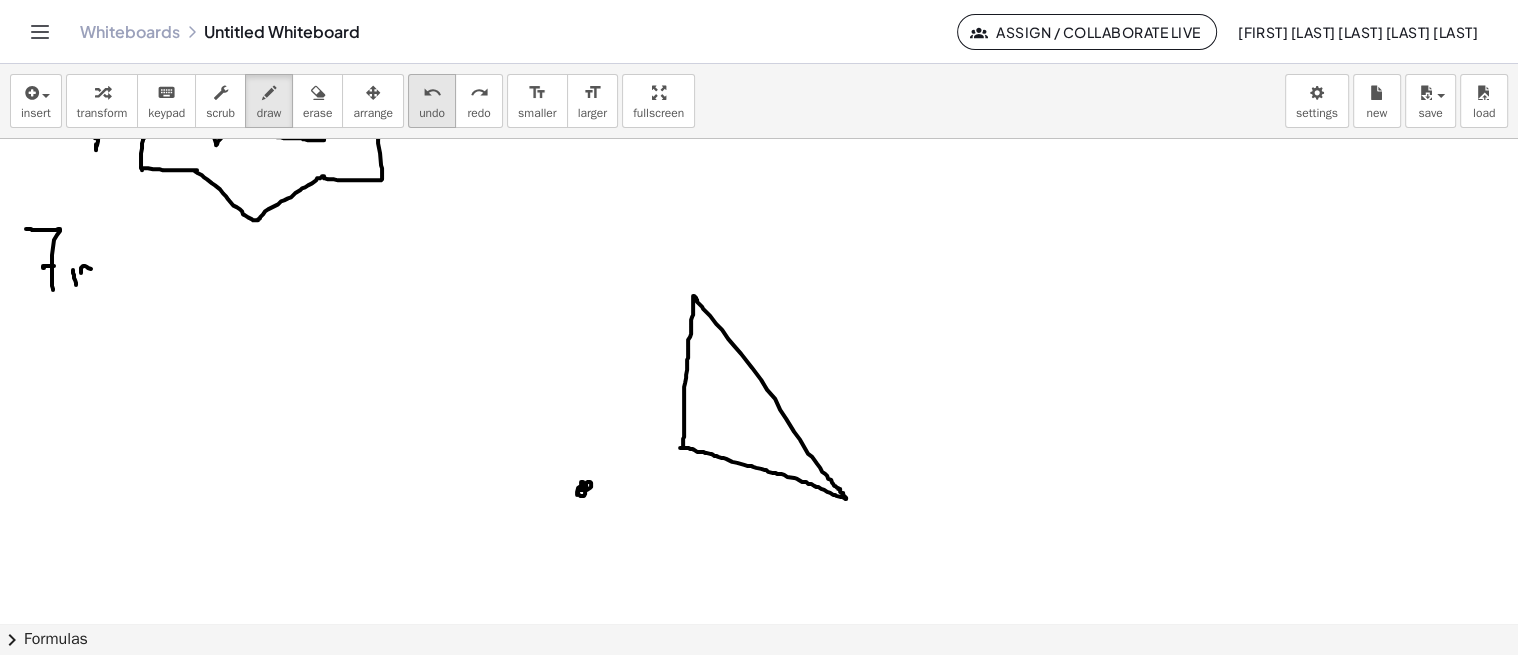 click on "undo" at bounding box center [432, 113] 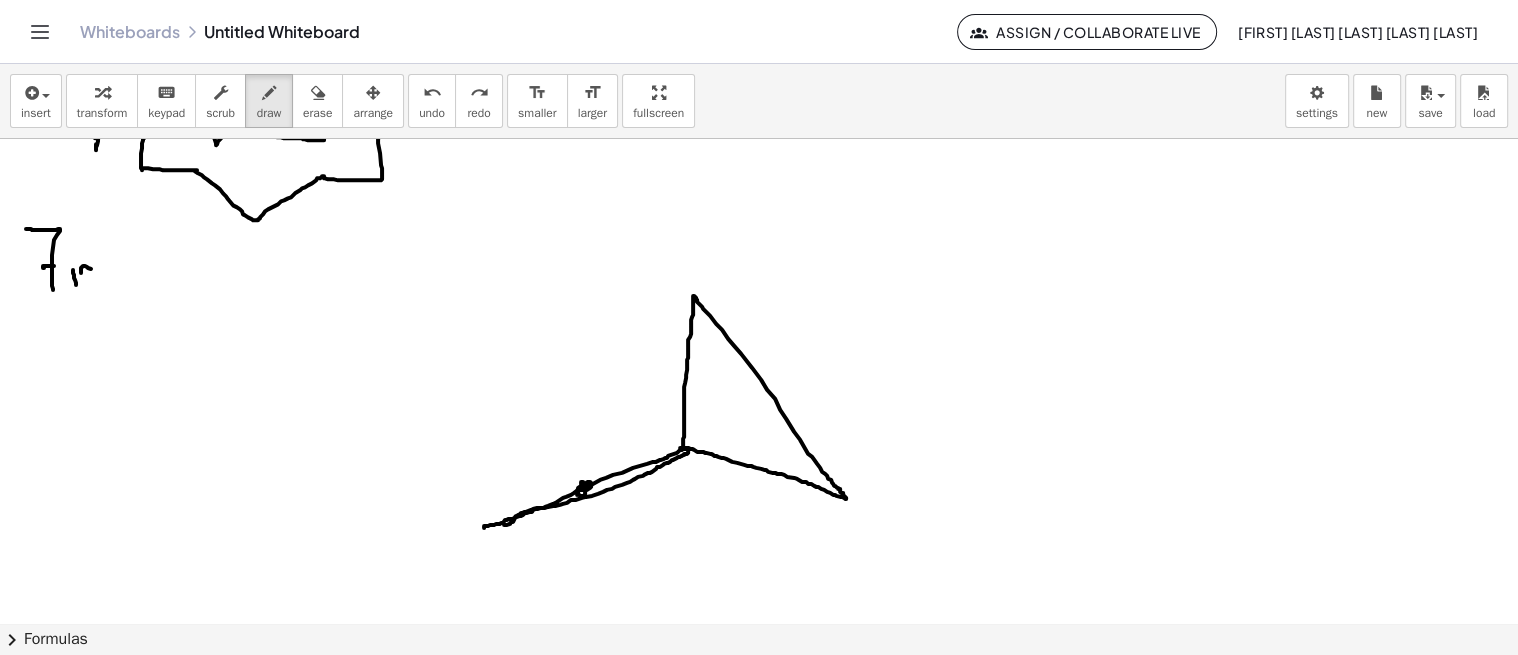 drag, startPoint x: 504, startPoint y: 523, endPoint x: 484, endPoint y: 526, distance: 20.22375 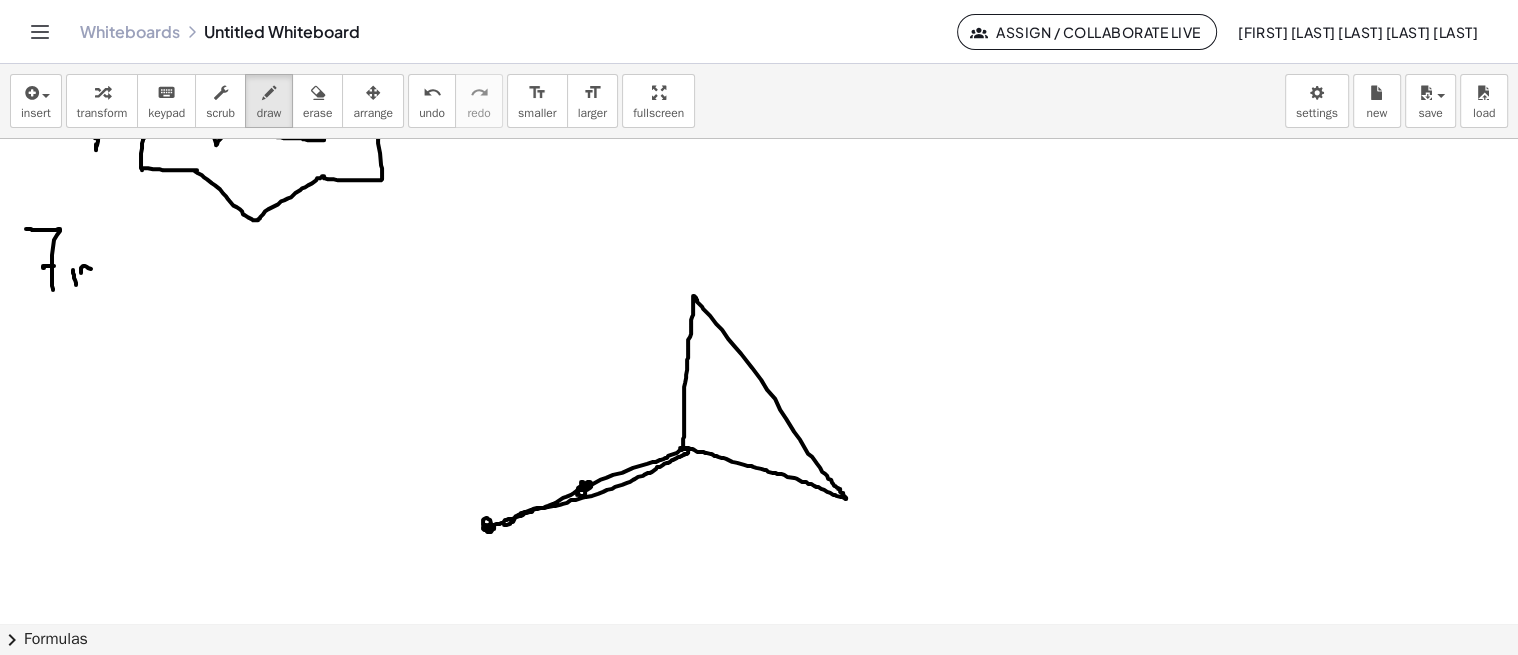 click at bounding box center [759, -436] 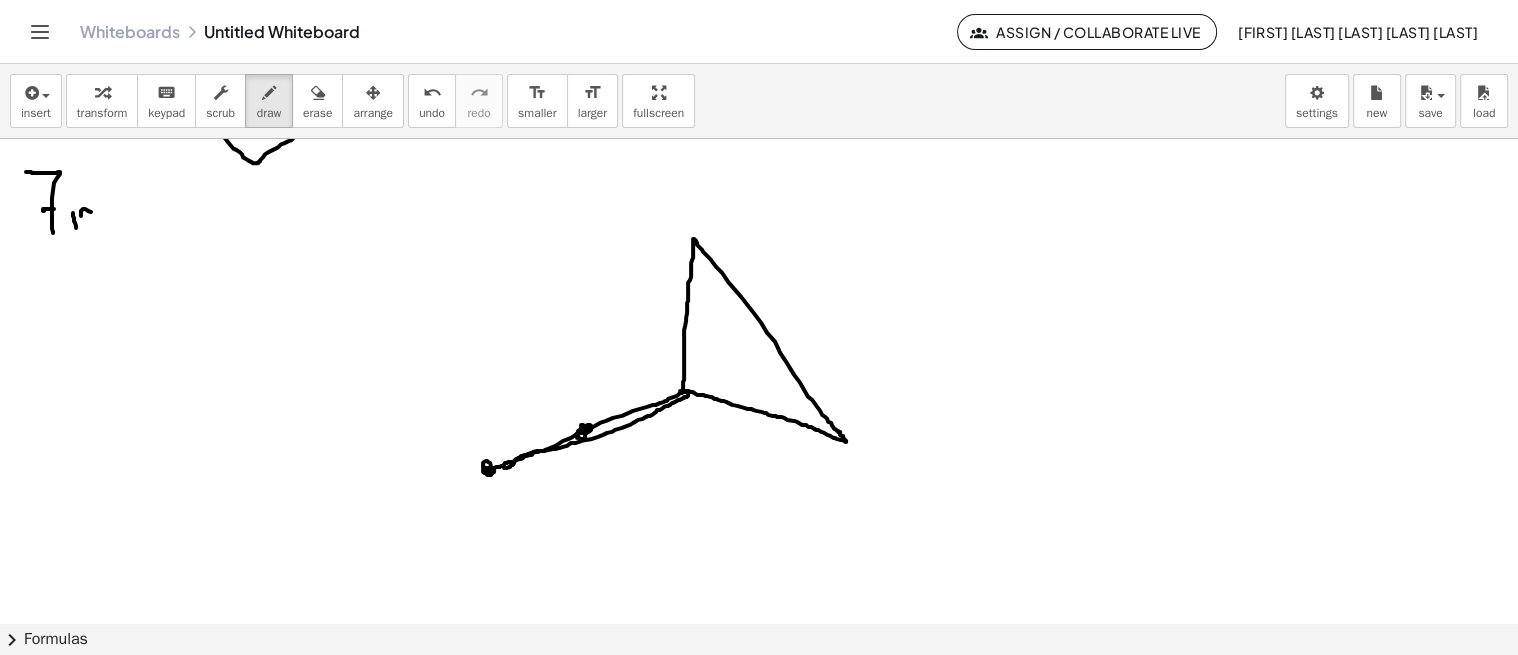 scroll, scrollTop: 1845, scrollLeft: 0, axis: vertical 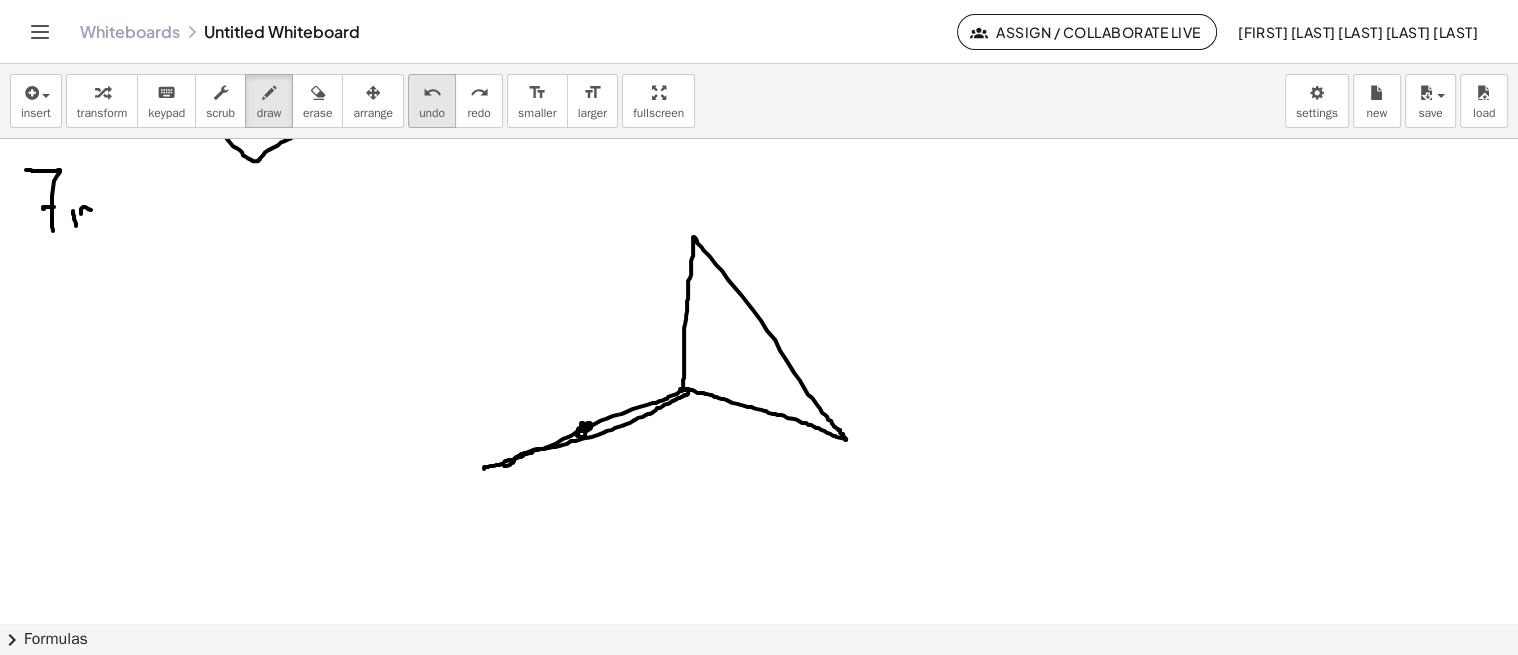 click on "undo" at bounding box center [432, 93] 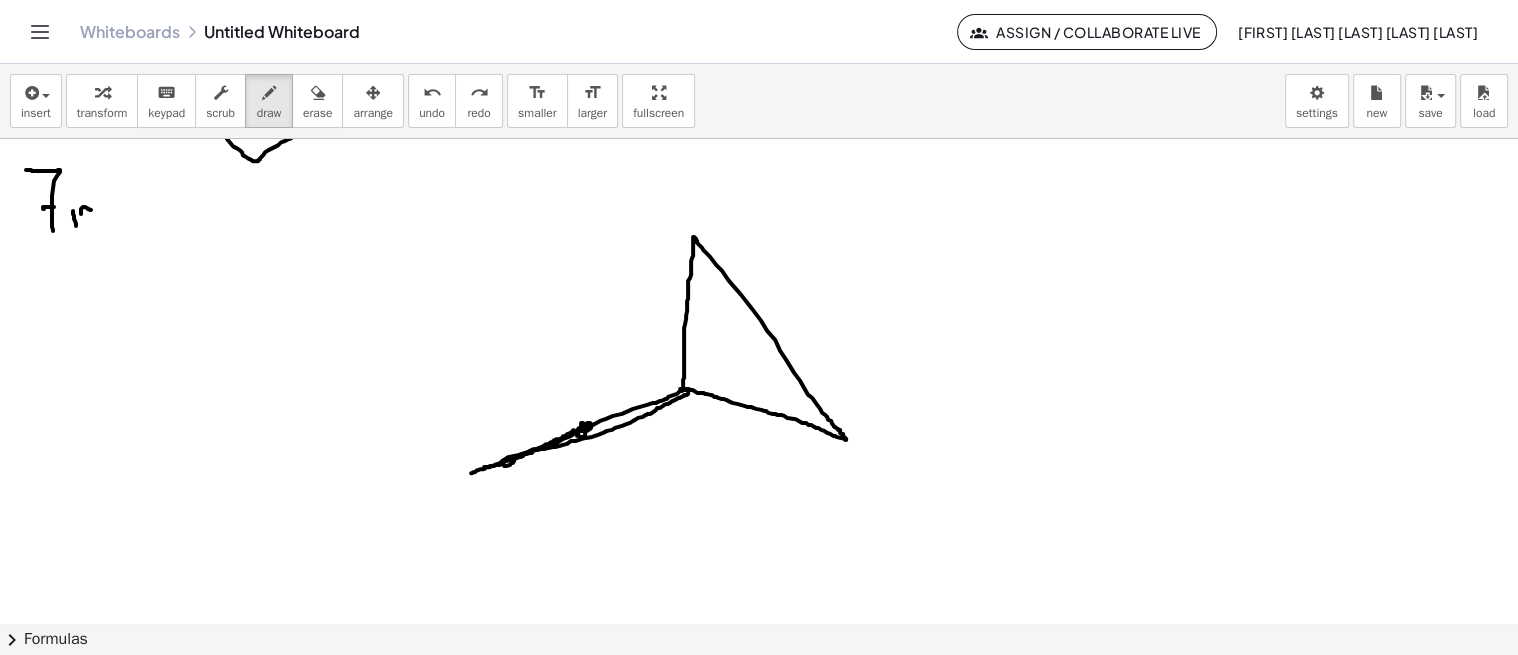 drag, startPoint x: 471, startPoint y: 471, endPoint x: 576, endPoint y: 428, distance: 113.46365 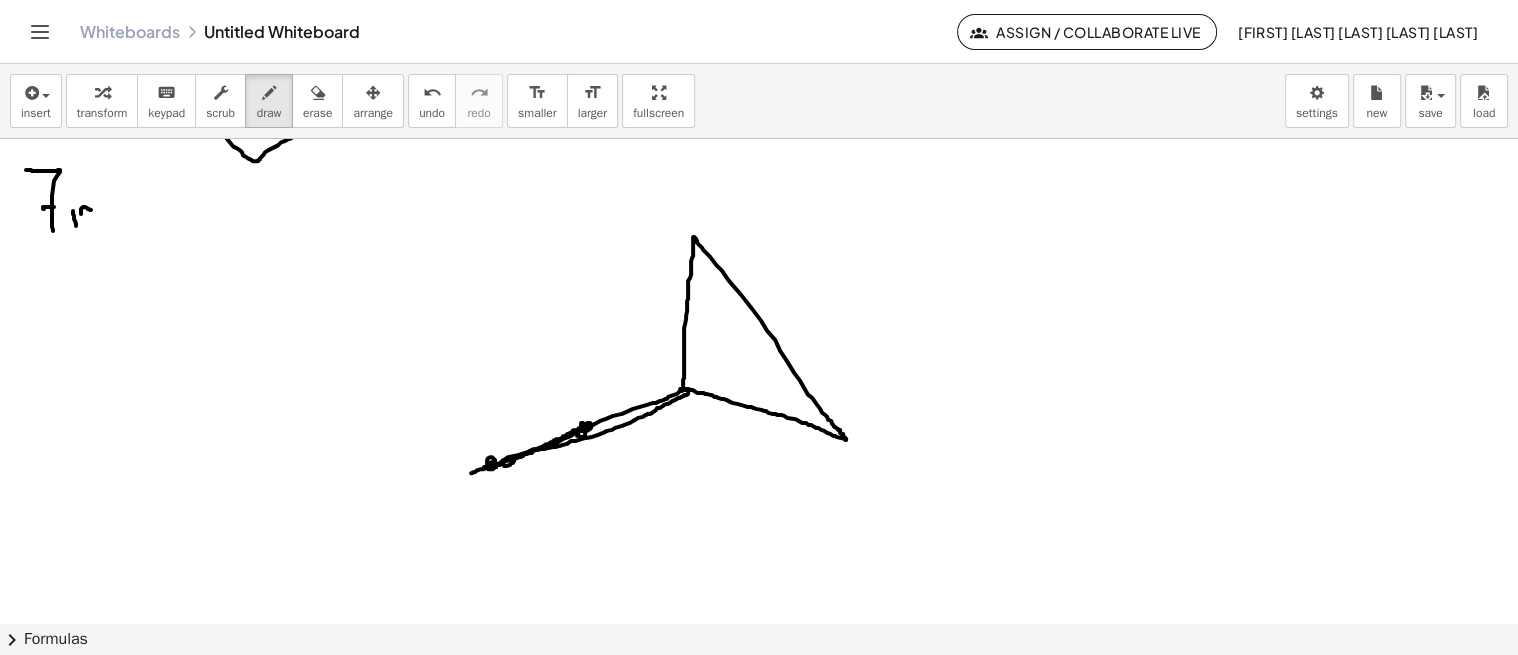 click at bounding box center (759, -495) 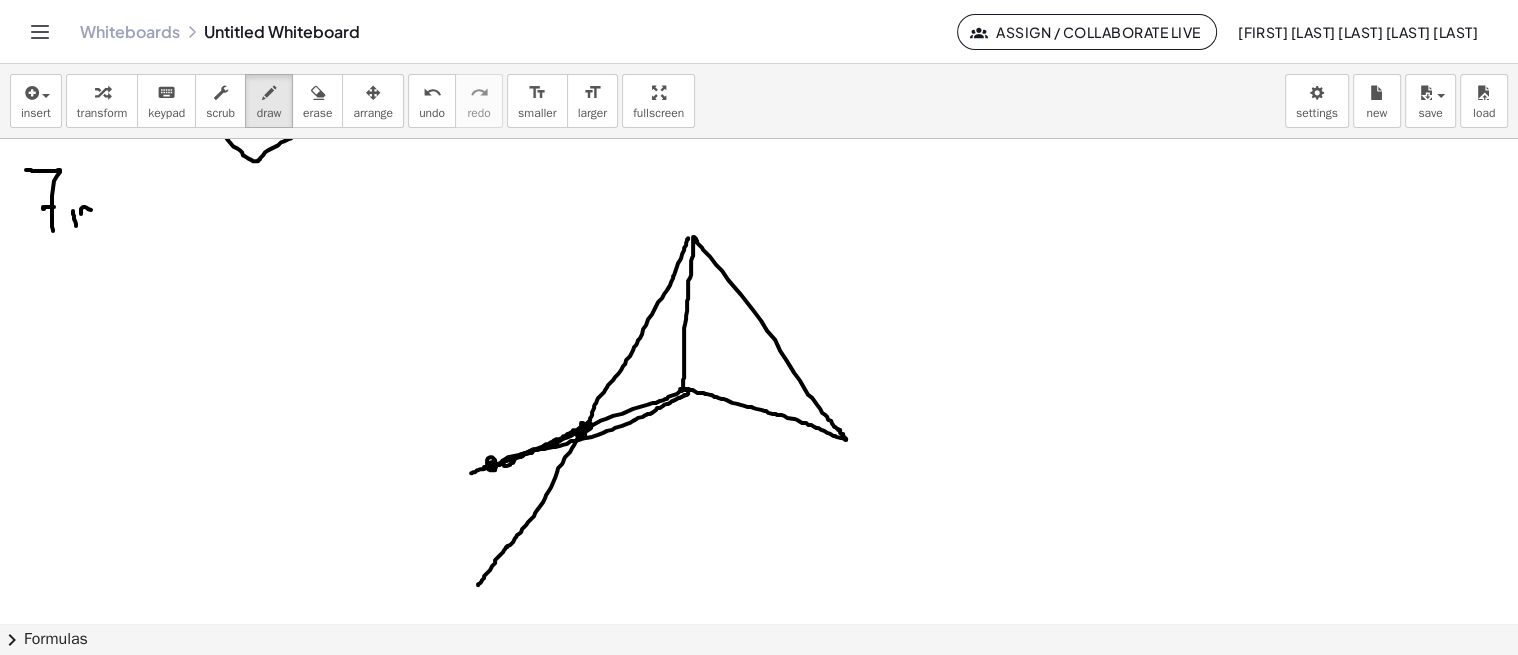 drag, startPoint x: 688, startPoint y: 236, endPoint x: 477, endPoint y: 585, distance: 407.82596 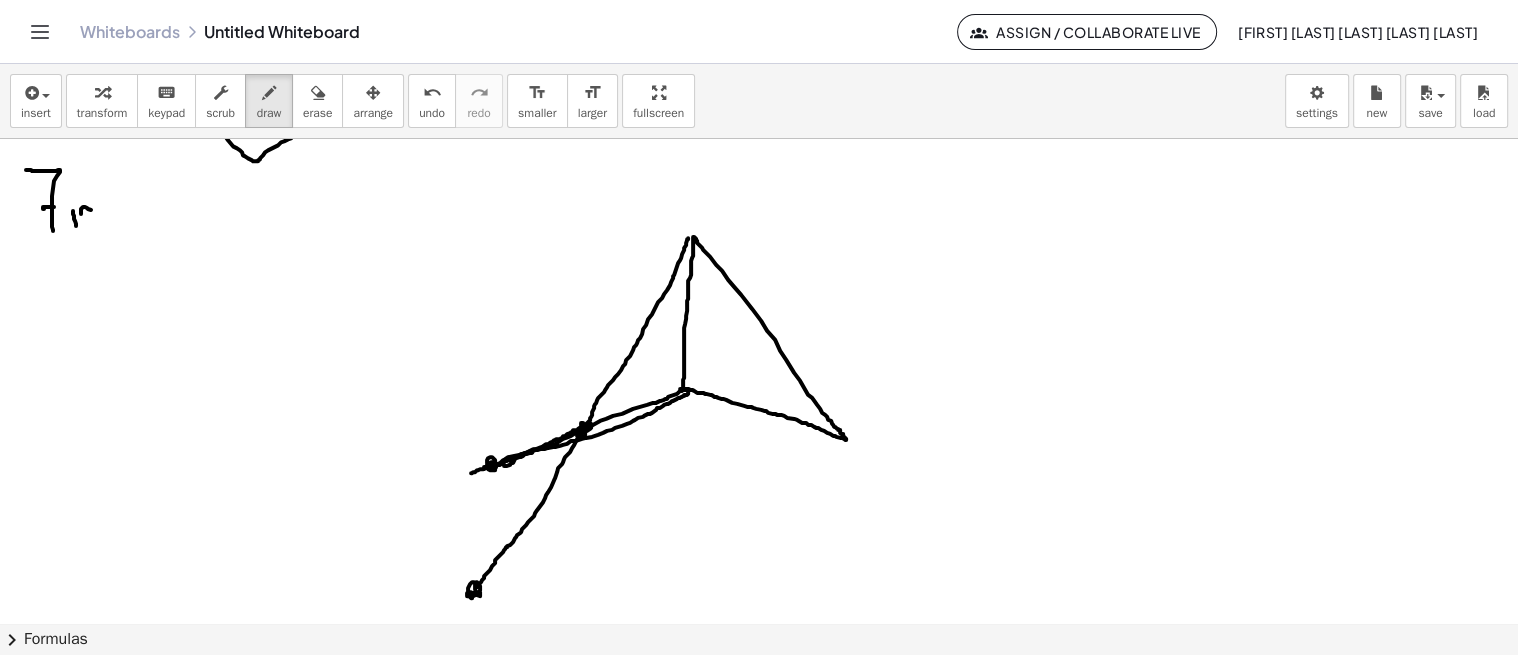 click at bounding box center (759, -495) 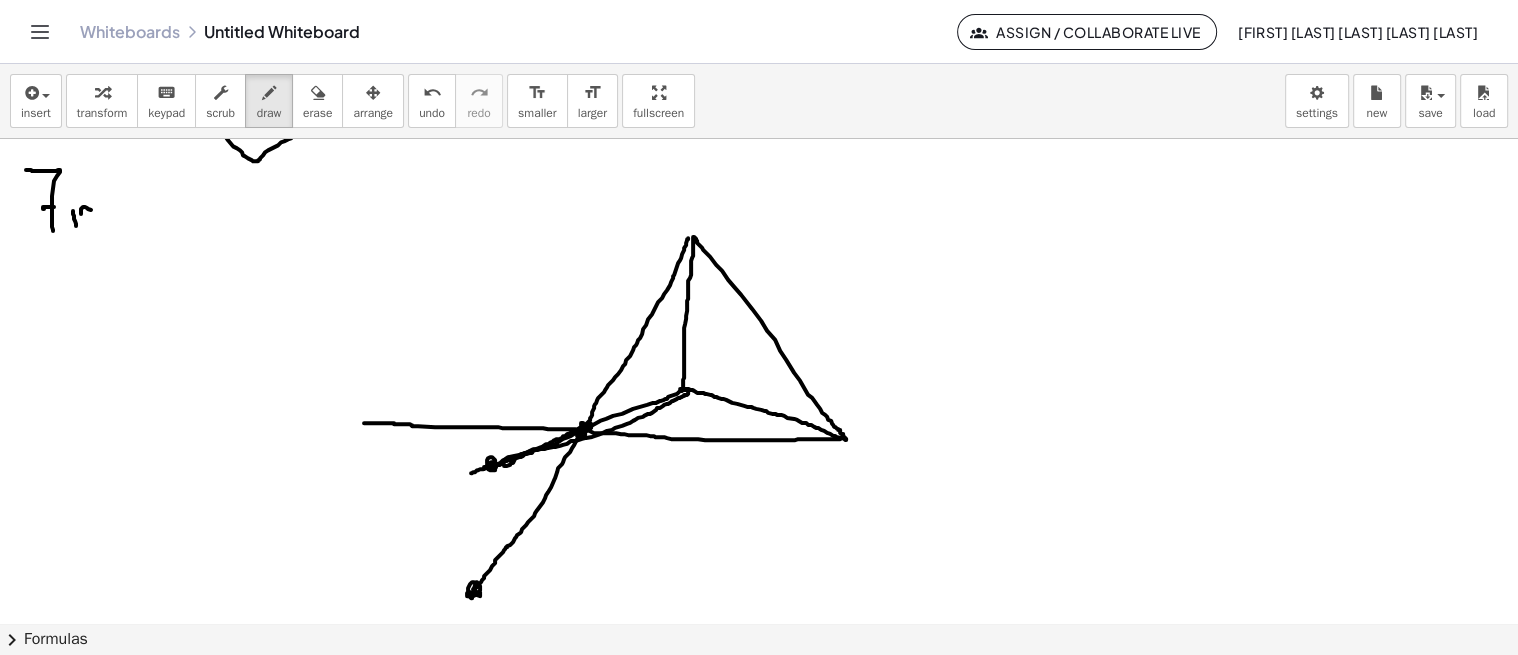 drag, startPoint x: 840, startPoint y: 437, endPoint x: 364, endPoint y: 423, distance: 476.20584 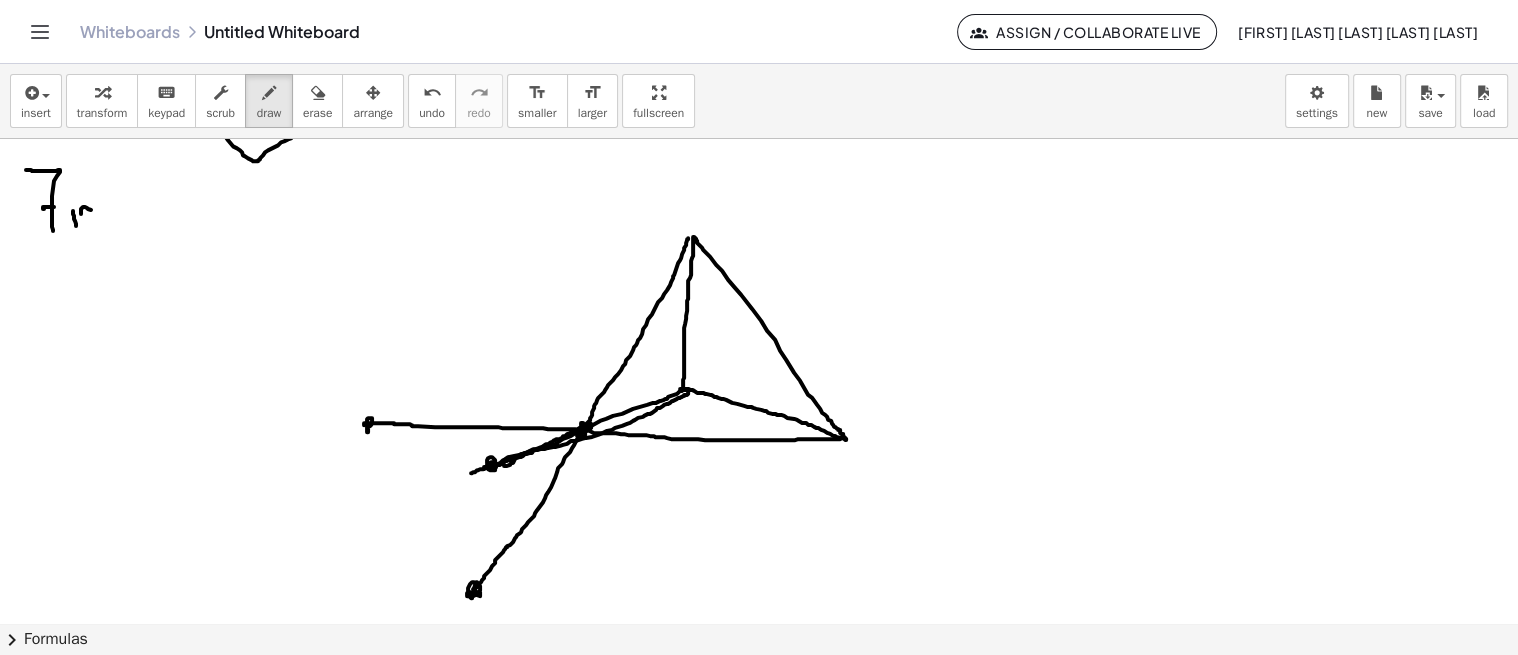click at bounding box center [759, -495] 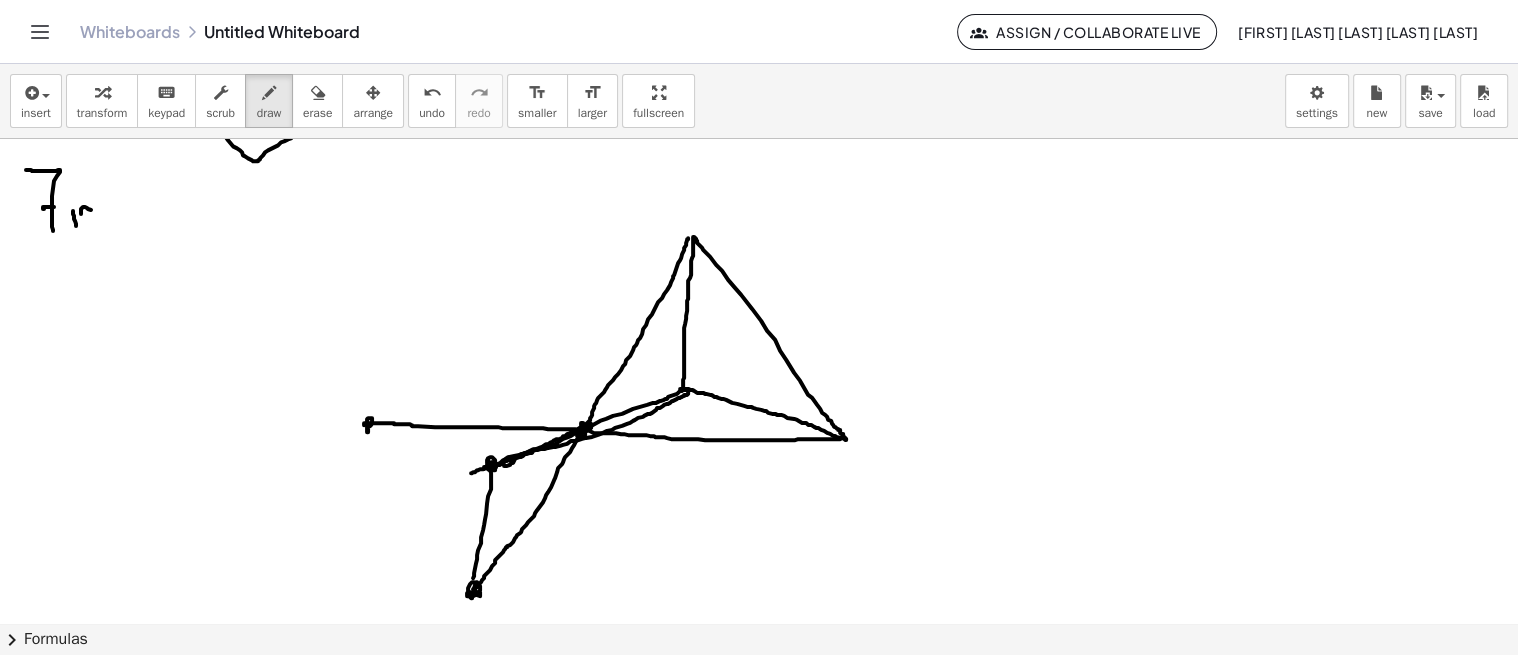 drag, startPoint x: 488, startPoint y: 457, endPoint x: 471, endPoint y: 587, distance: 131.10683 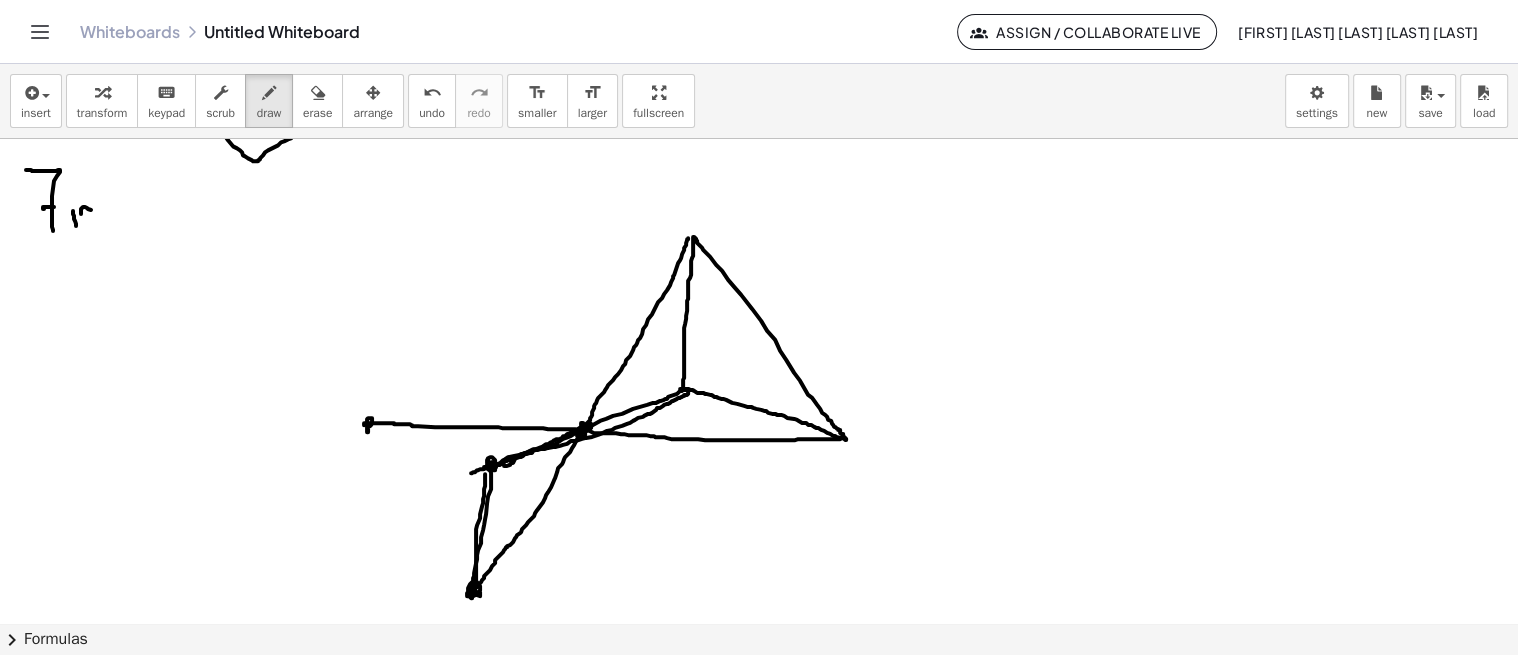 drag, startPoint x: 476, startPoint y: 565, endPoint x: 485, endPoint y: 462, distance: 103.392456 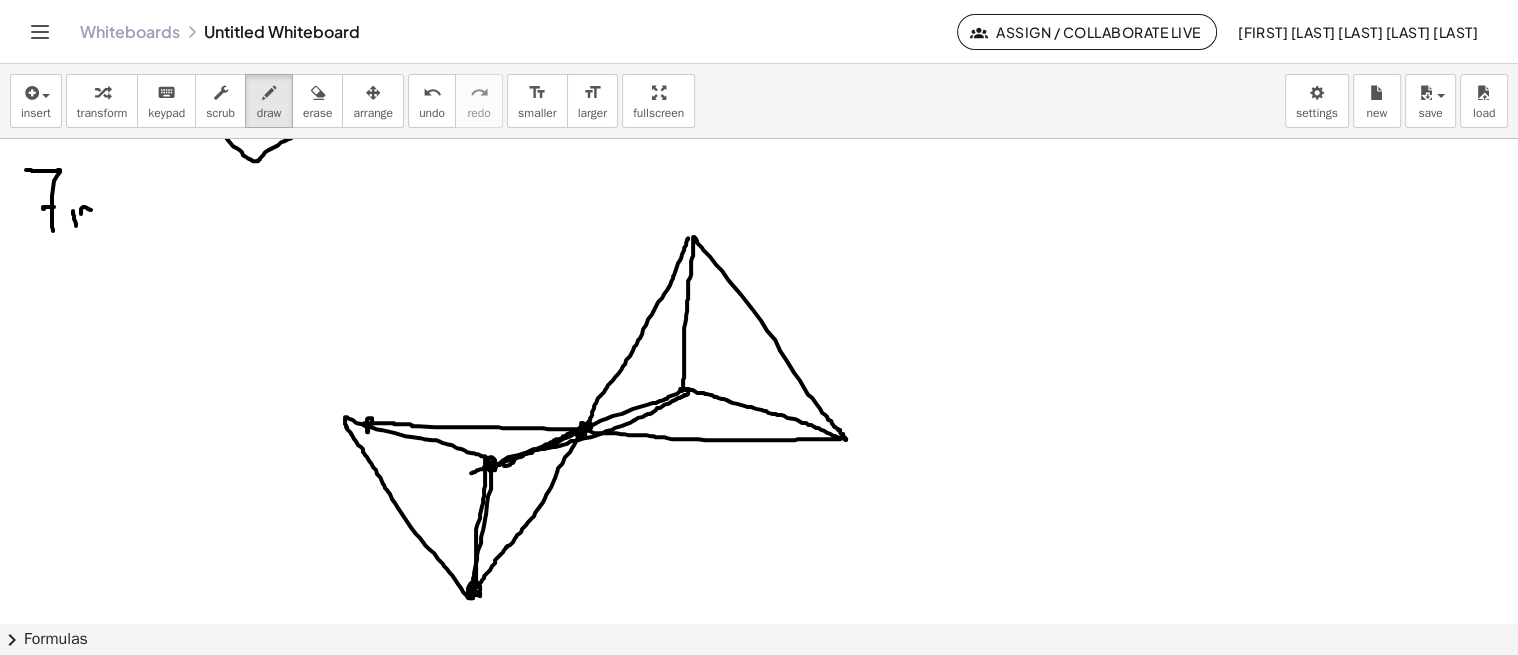 drag, startPoint x: 471, startPoint y: 596, endPoint x: 497, endPoint y: 457, distance: 141.41075 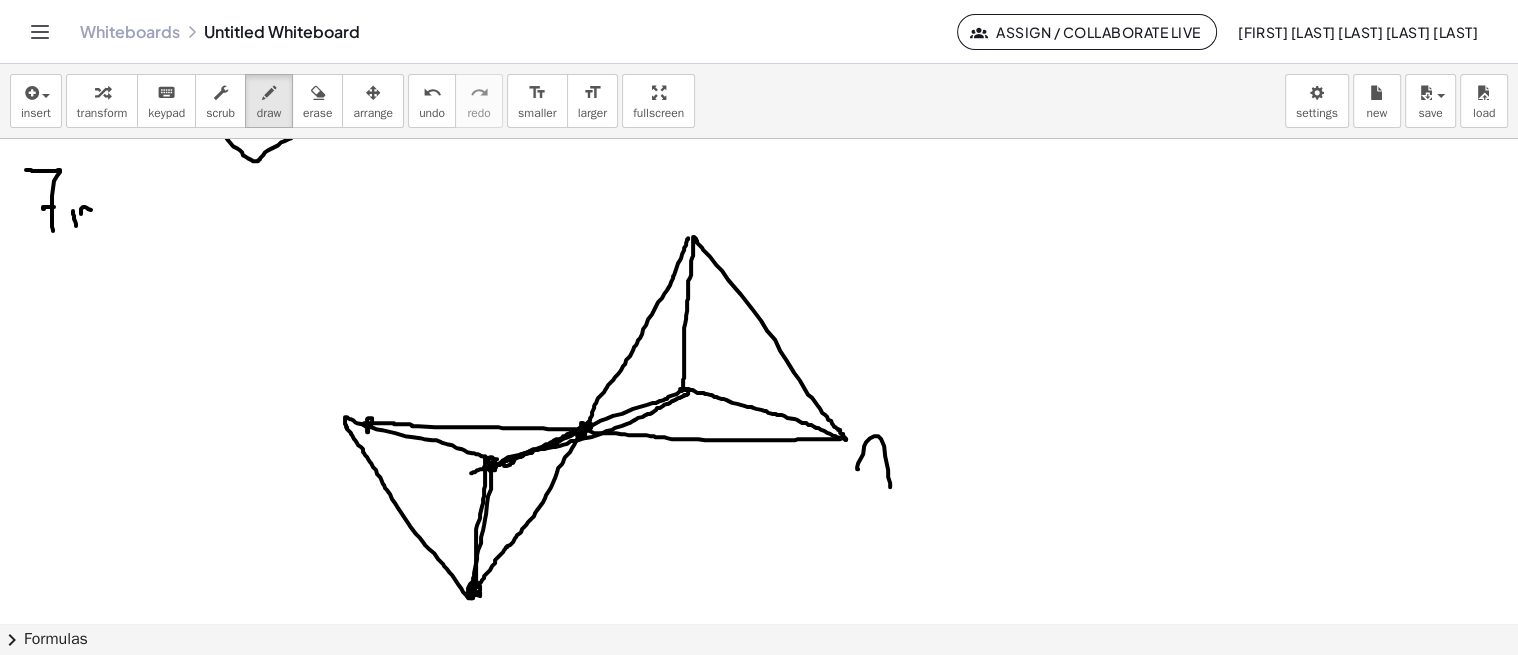 drag, startPoint x: 857, startPoint y: 467, endPoint x: 868, endPoint y: 452, distance: 18.601076 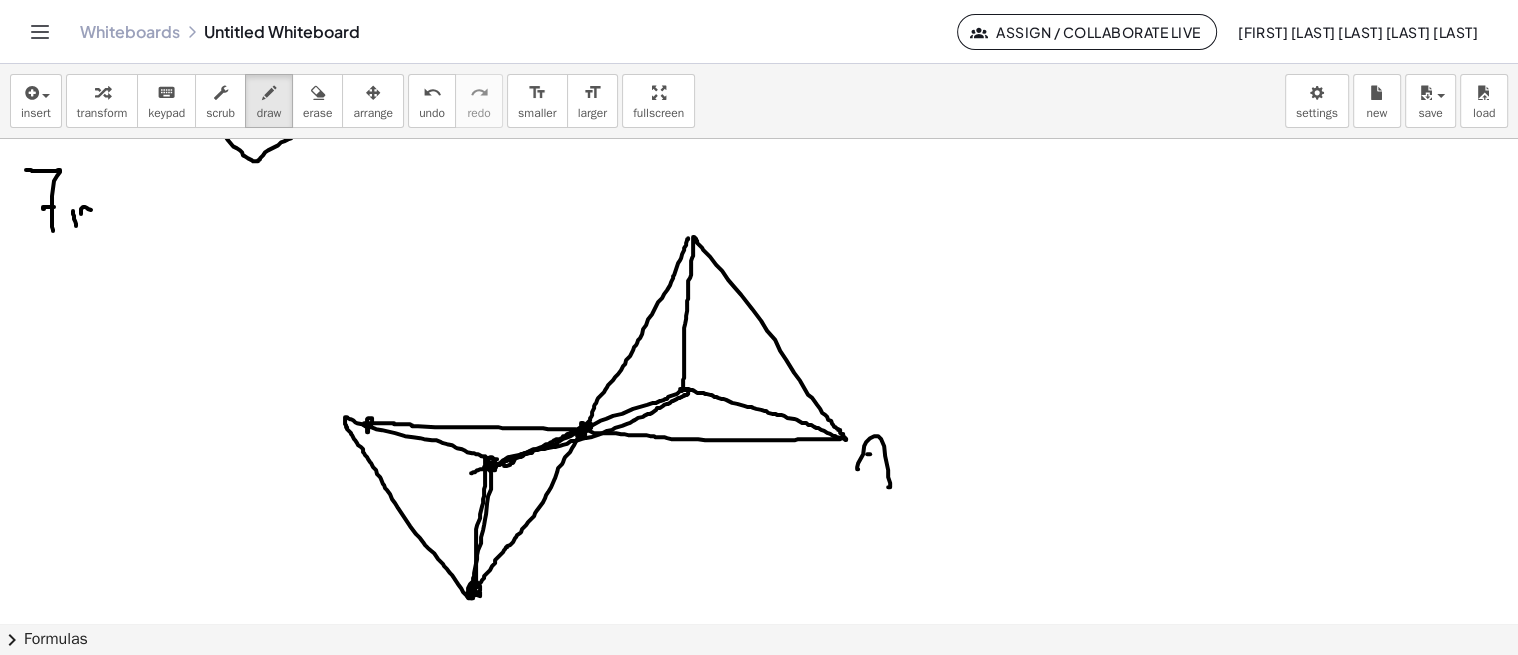 drag, startPoint x: 870, startPoint y: 452, endPoint x: 787, endPoint y: 444, distance: 83.38465 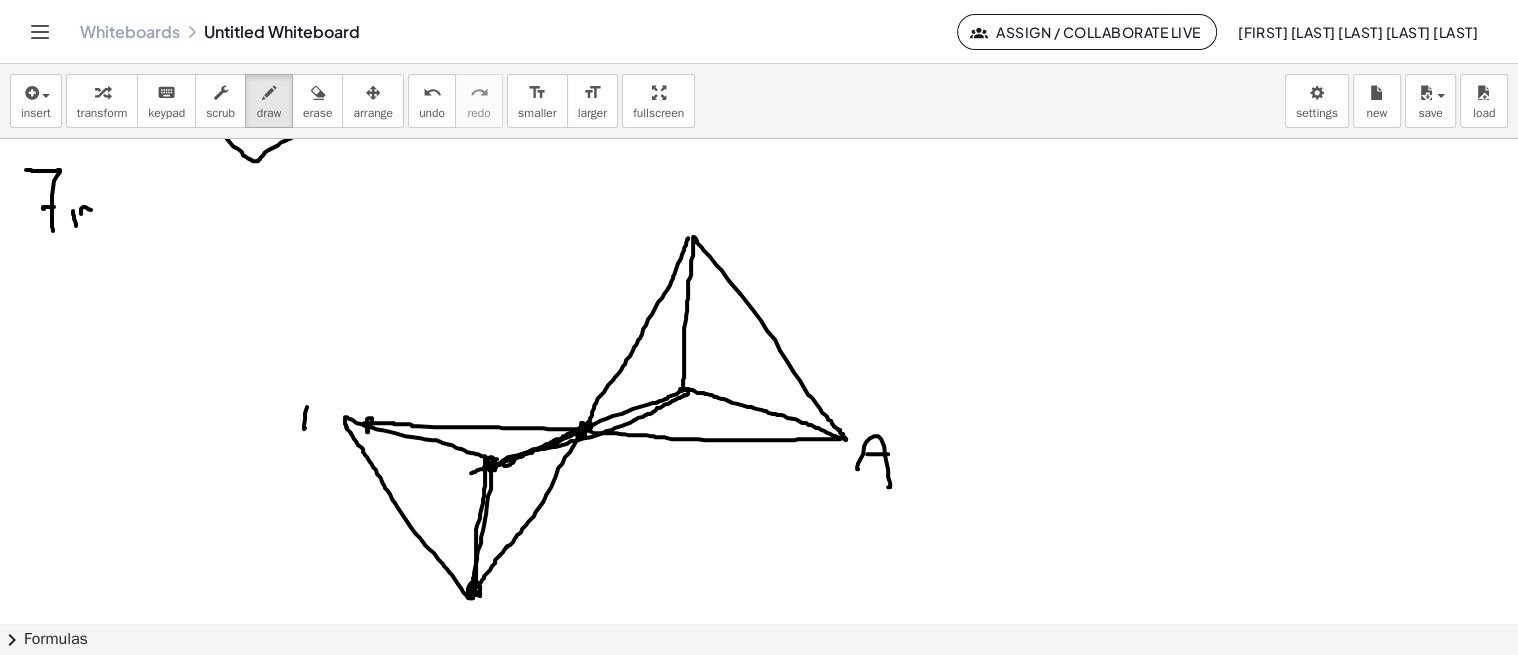 drag, startPoint x: 305, startPoint y: 411, endPoint x: 317, endPoint y: 433, distance: 25.059929 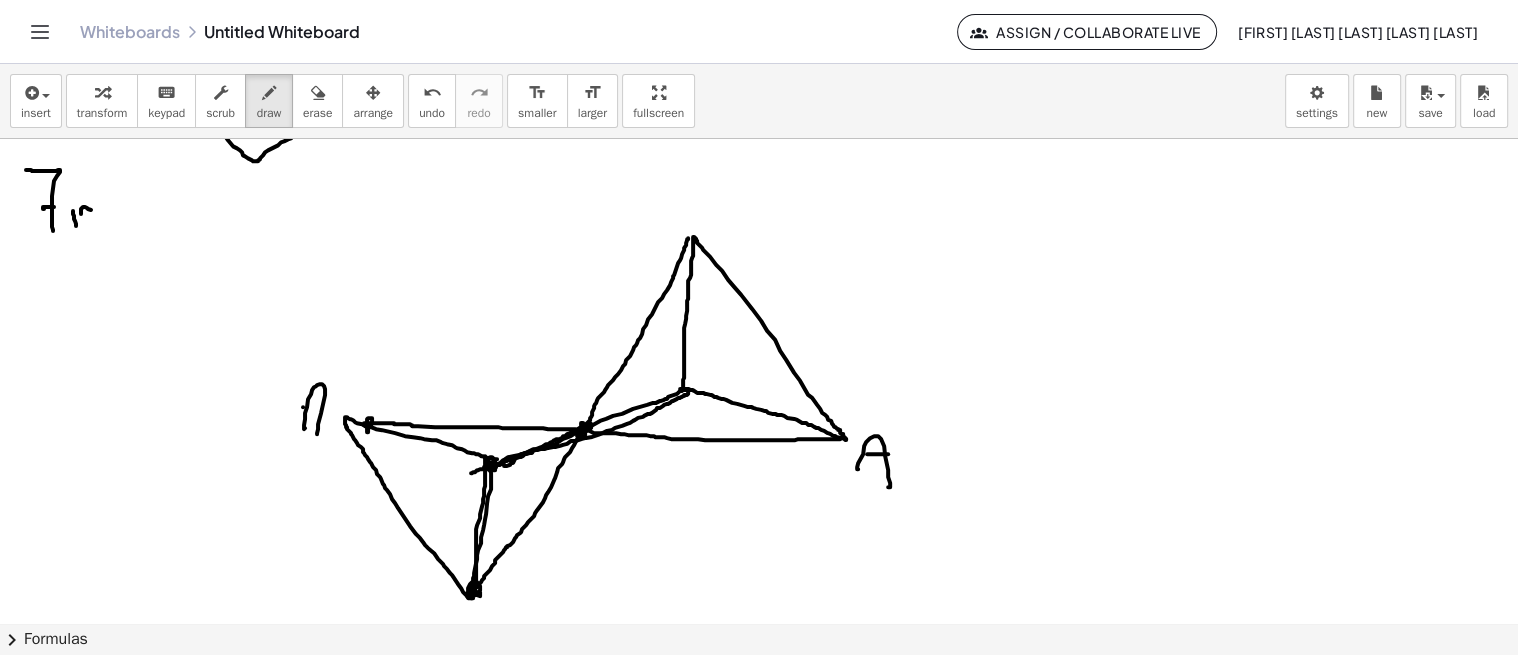 drag, startPoint x: 303, startPoint y: 405, endPoint x: 326, endPoint y: 398, distance: 24.04163 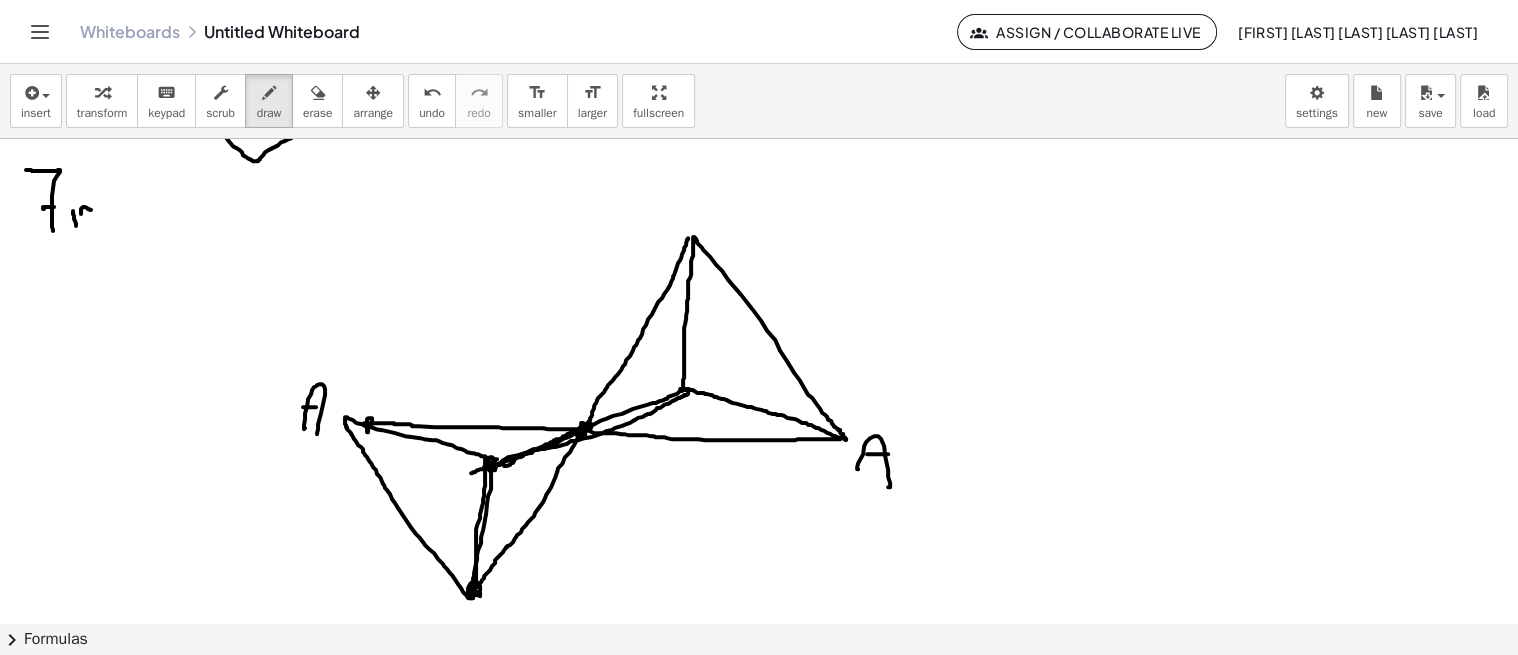 drag, startPoint x: 331, startPoint y: 381, endPoint x: 327, endPoint y: 365, distance: 16.492422 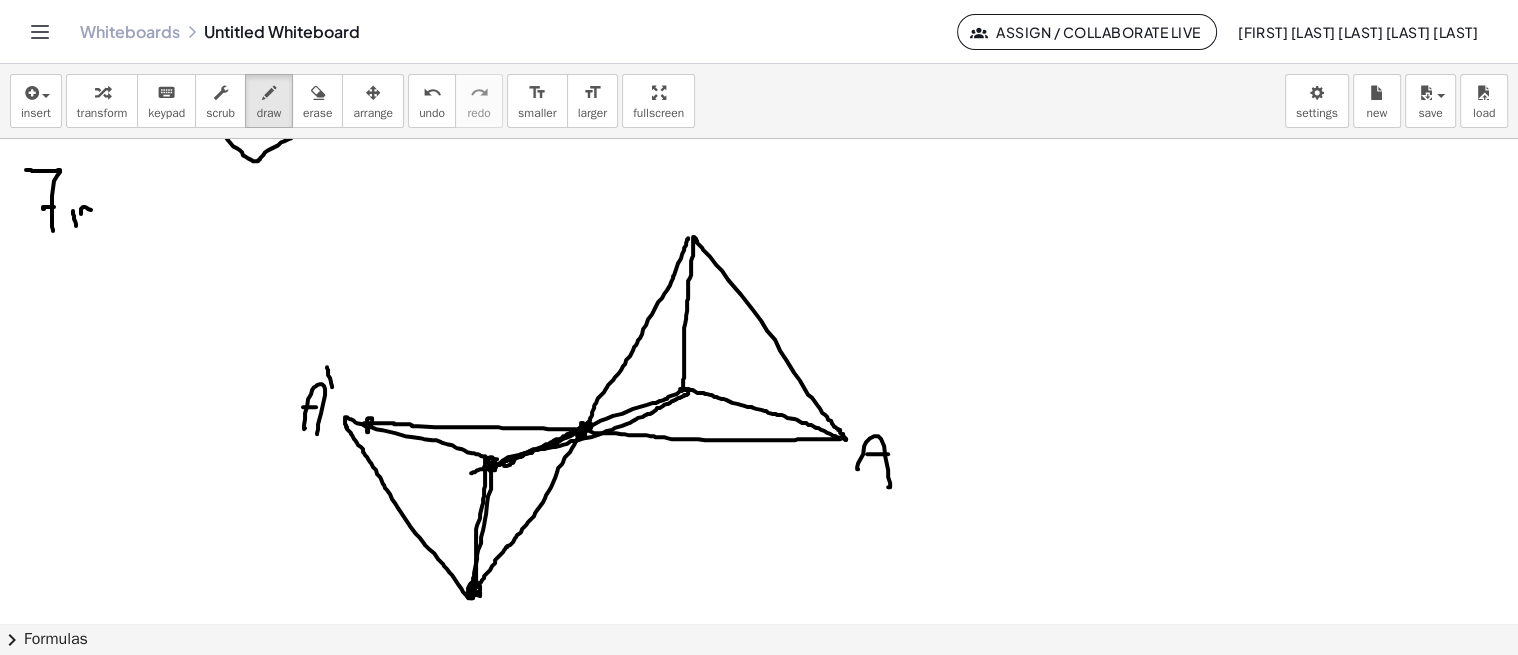 scroll, scrollTop: 1905, scrollLeft: 0, axis: vertical 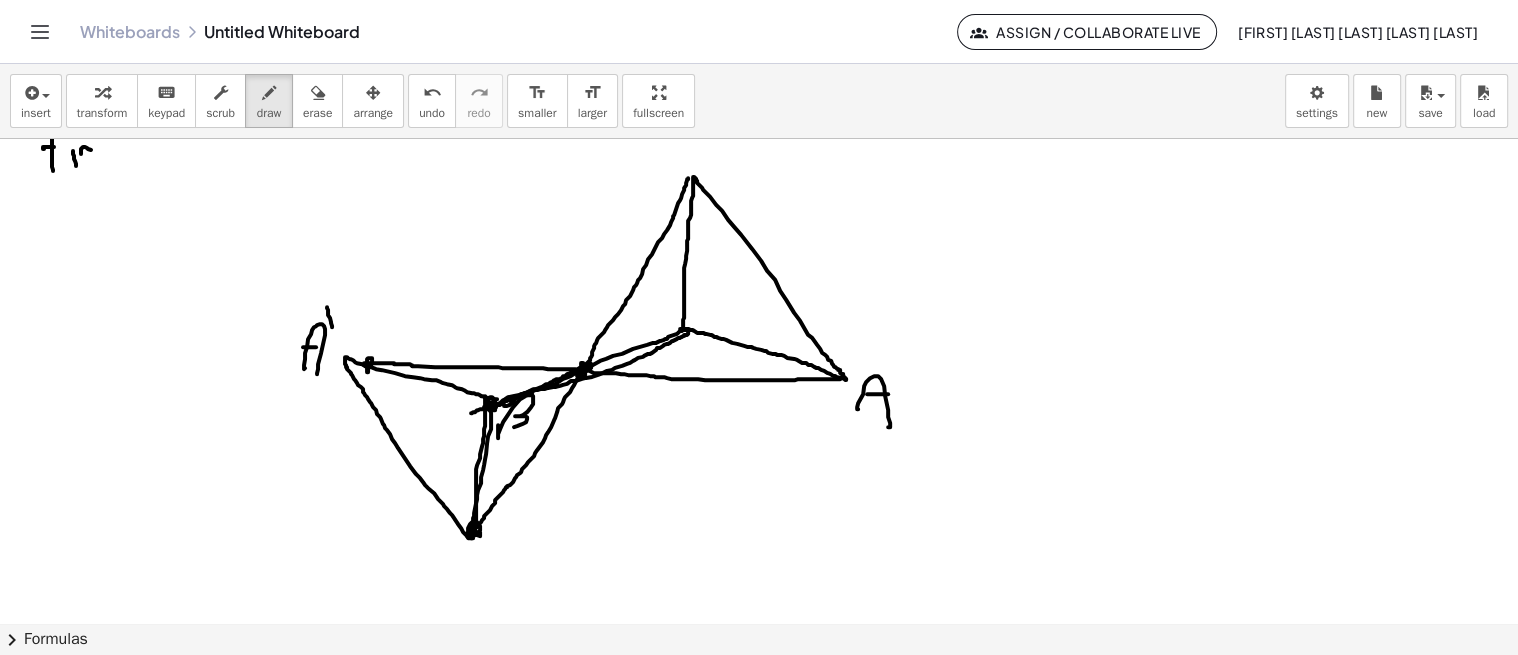 drag, startPoint x: 498, startPoint y: 430, endPoint x: 513, endPoint y: 421, distance: 17.492855 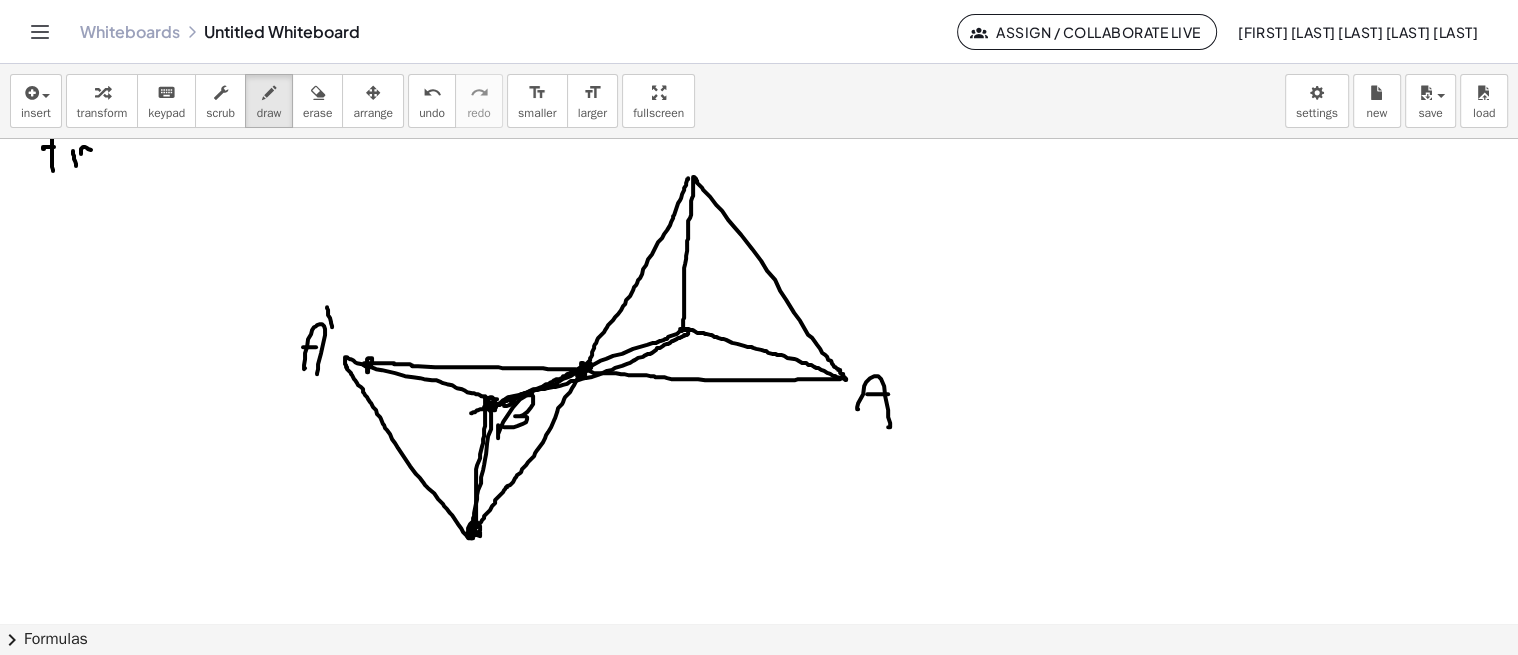 drag, startPoint x: 534, startPoint y: 404, endPoint x: 540, endPoint y: 384, distance: 20.880613 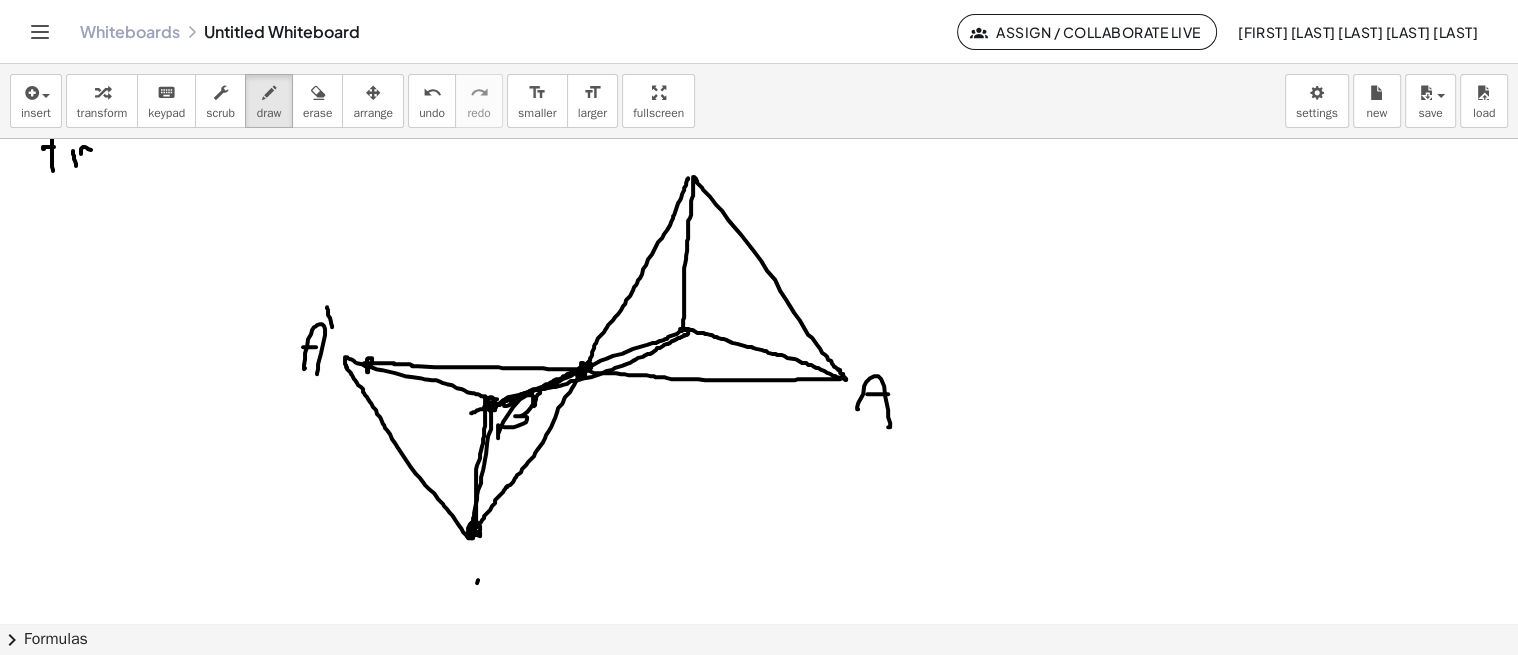 click at bounding box center (759, -555) 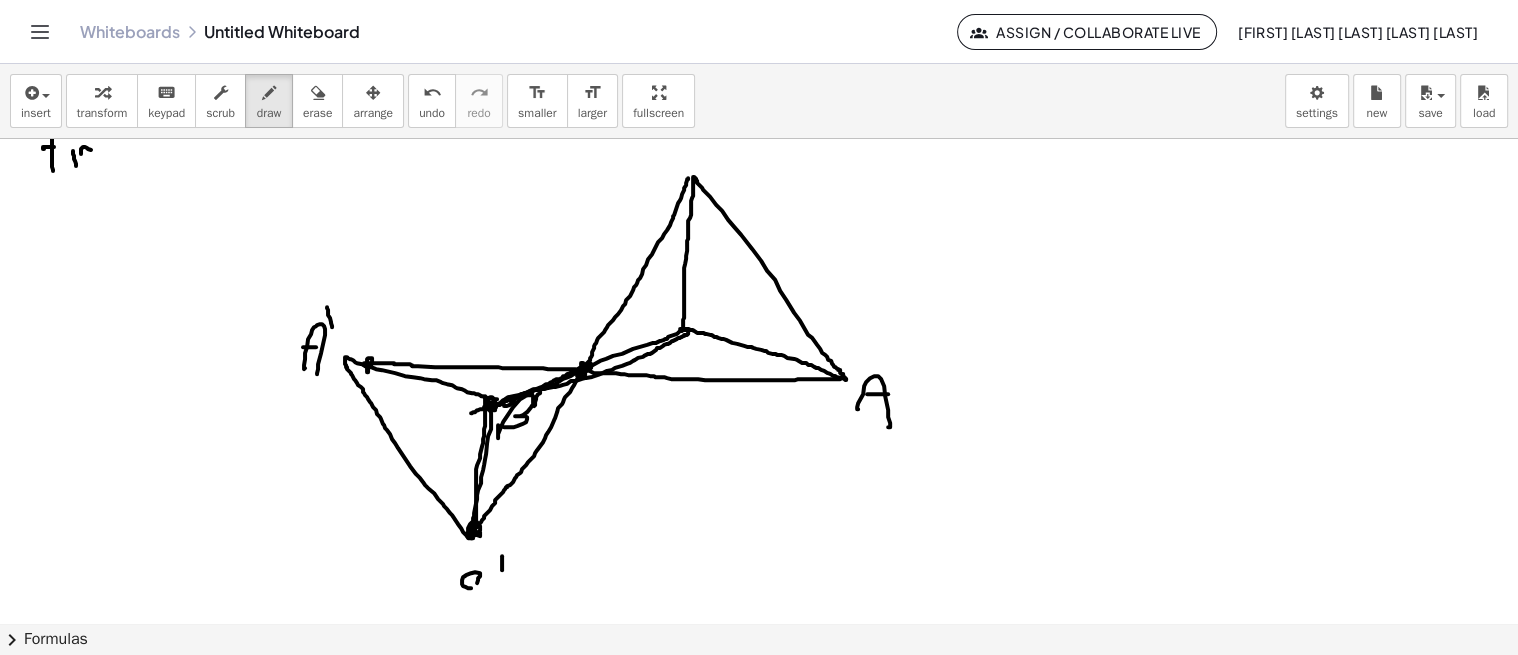 click at bounding box center [759, -555] 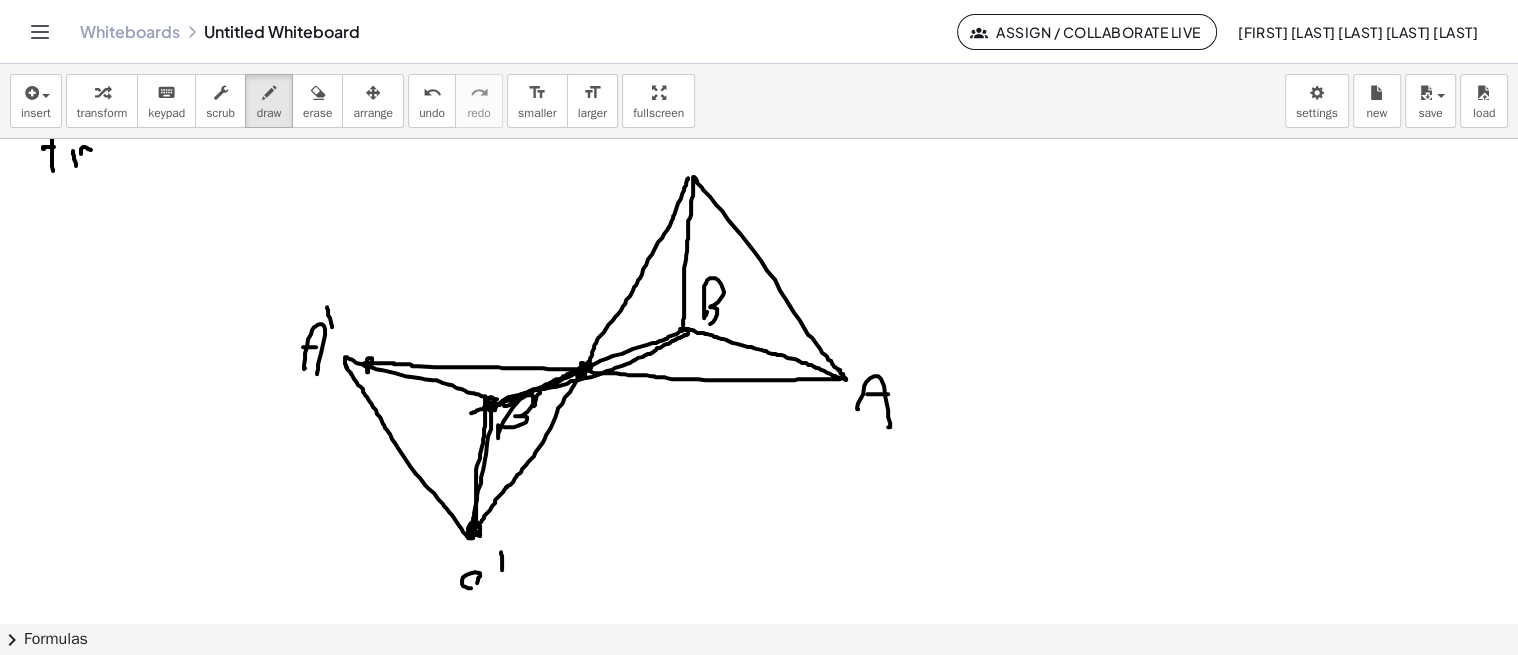 drag, startPoint x: 704, startPoint y: 315, endPoint x: 720, endPoint y: 284, distance: 34.88553 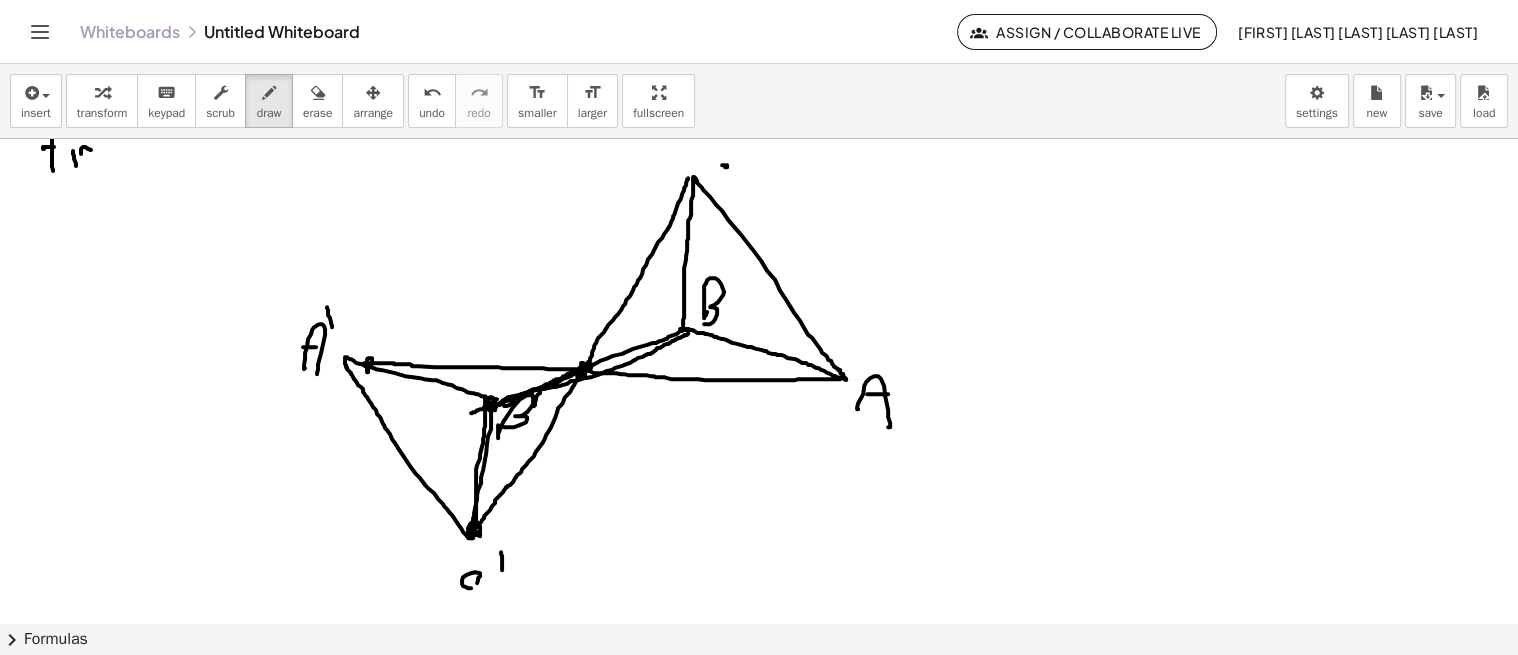 drag, startPoint x: 727, startPoint y: 165, endPoint x: 753, endPoint y: 205, distance: 47.707443 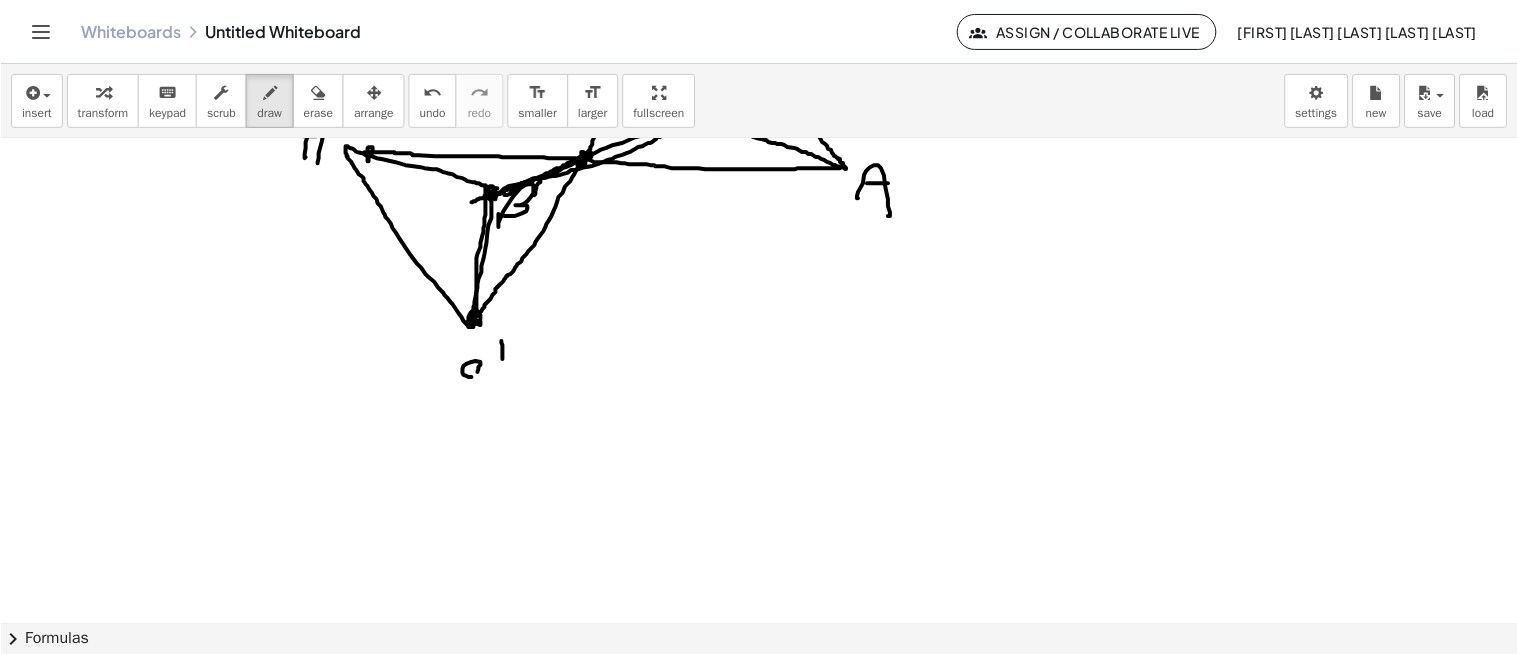 scroll, scrollTop: 2117, scrollLeft: 0, axis: vertical 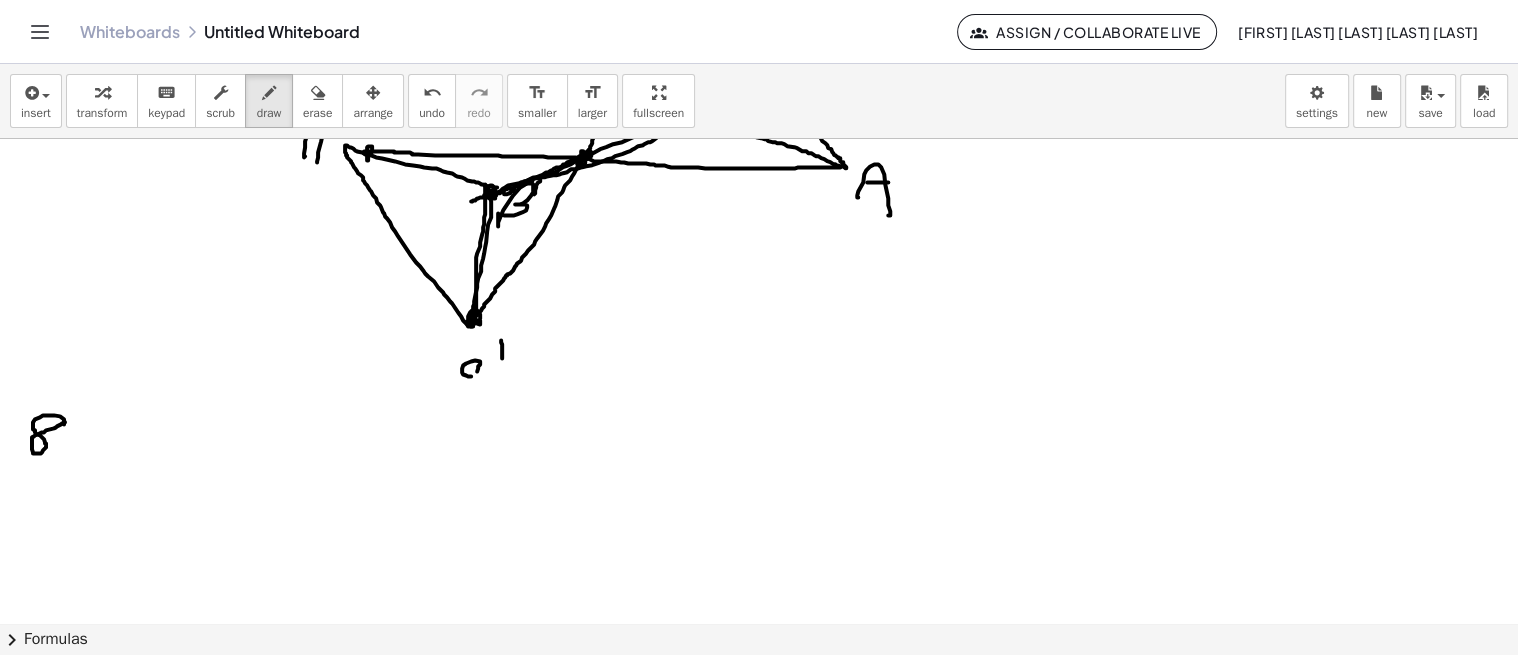 drag, startPoint x: 64, startPoint y: 422, endPoint x: 68, endPoint y: 408, distance: 14.56022 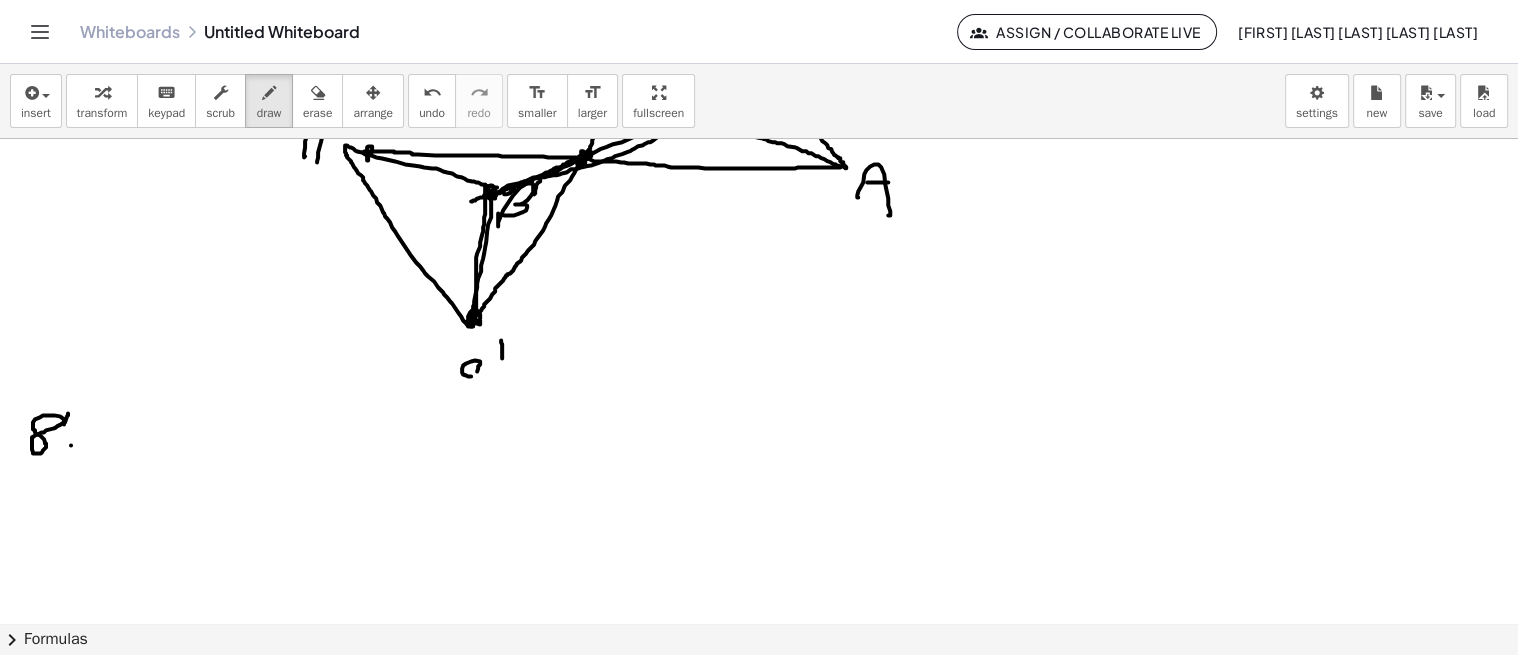 drag, startPoint x: 71, startPoint y: 443, endPoint x: 75, endPoint y: 428, distance: 15.524175 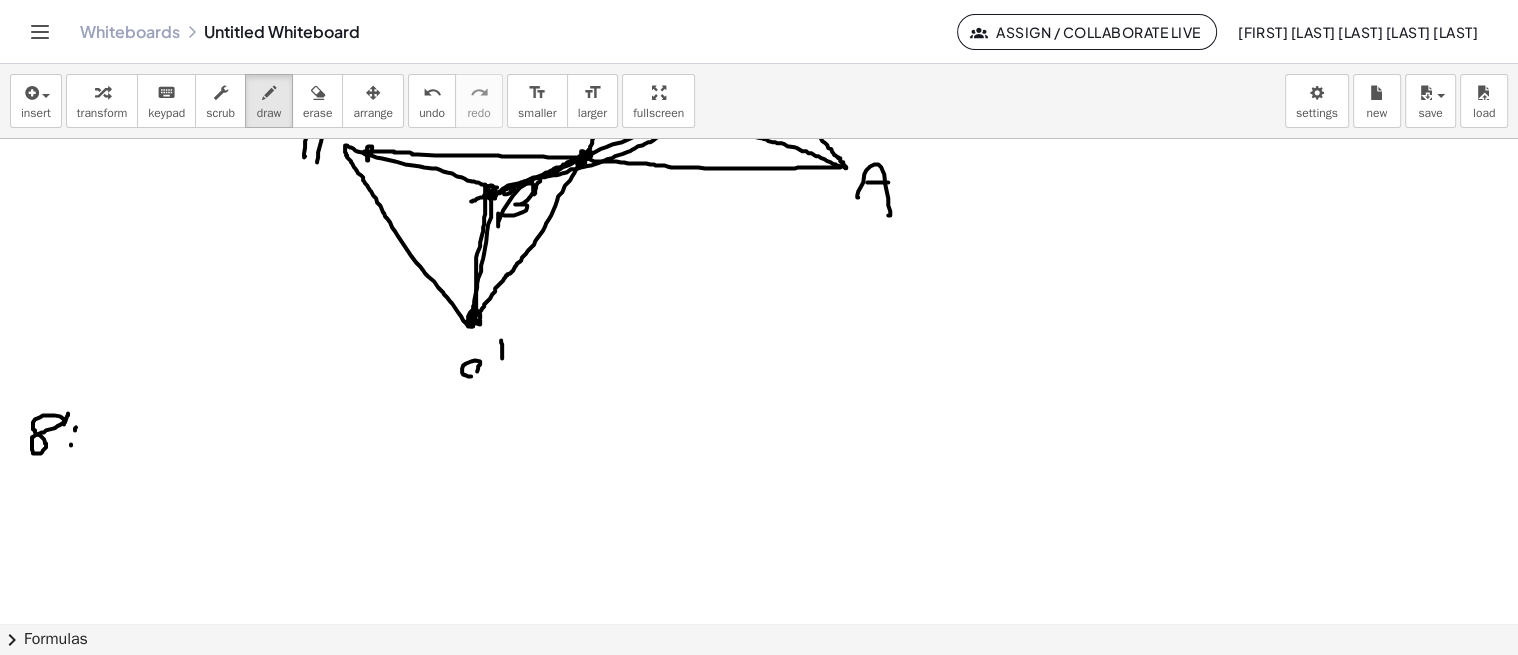 click at bounding box center [759, -524] 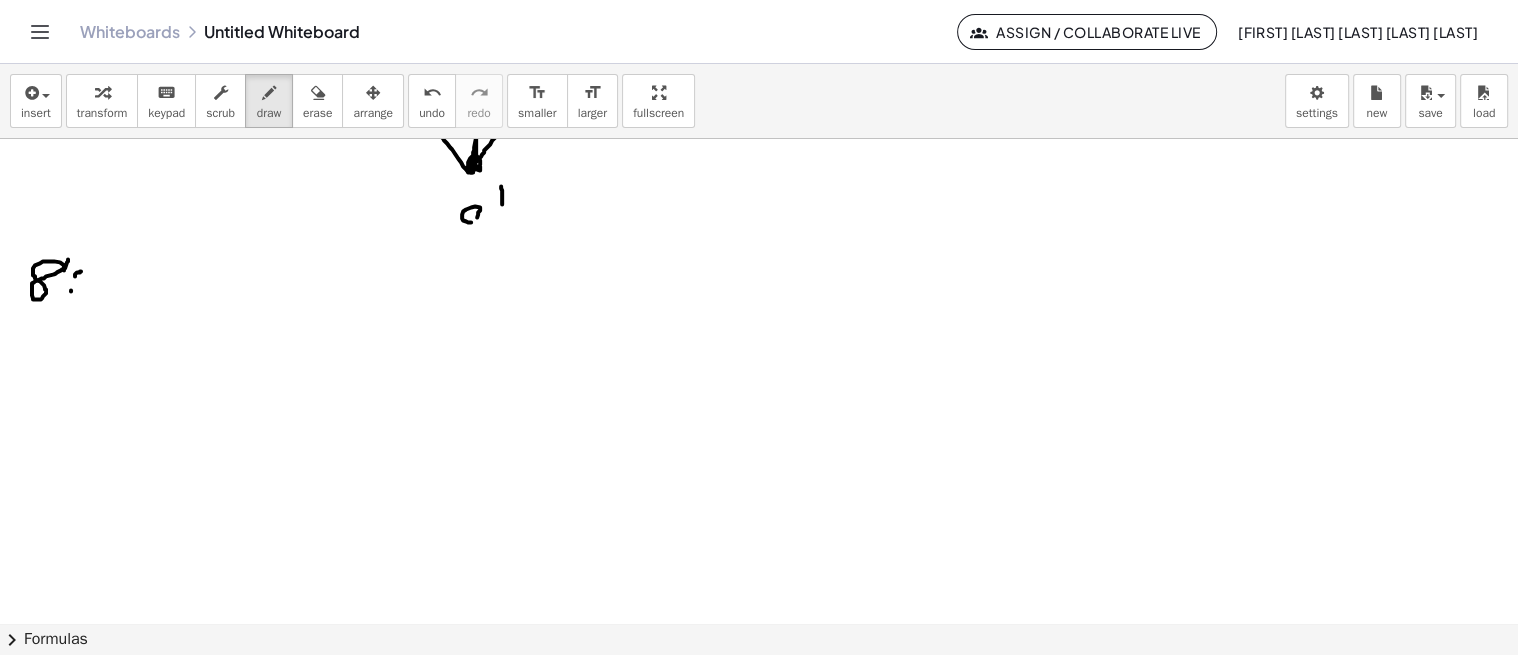 scroll, scrollTop: 2269, scrollLeft: 0, axis: vertical 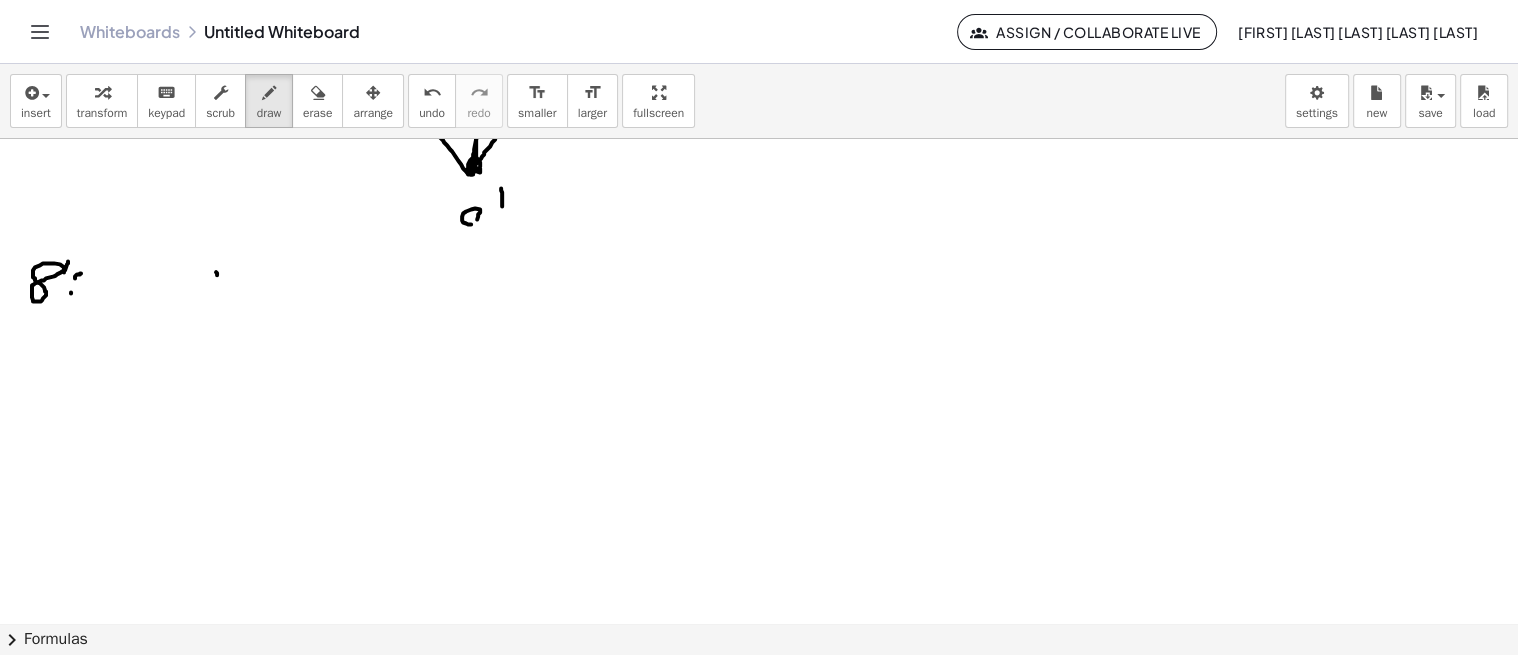 drag, startPoint x: 216, startPoint y: 270, endPoint x: 144, endPoint y: 597, distance: 334.8328 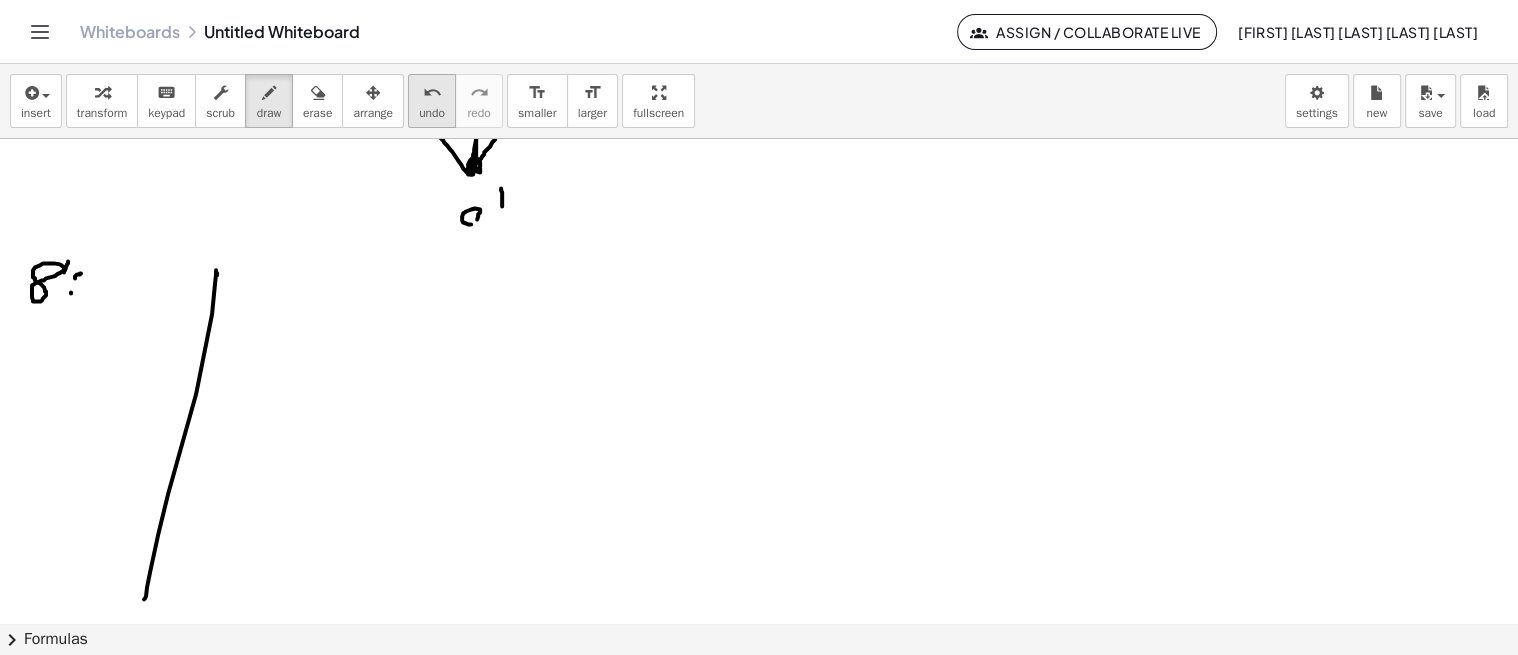 click on "undo" at bounding box center [432, 113] 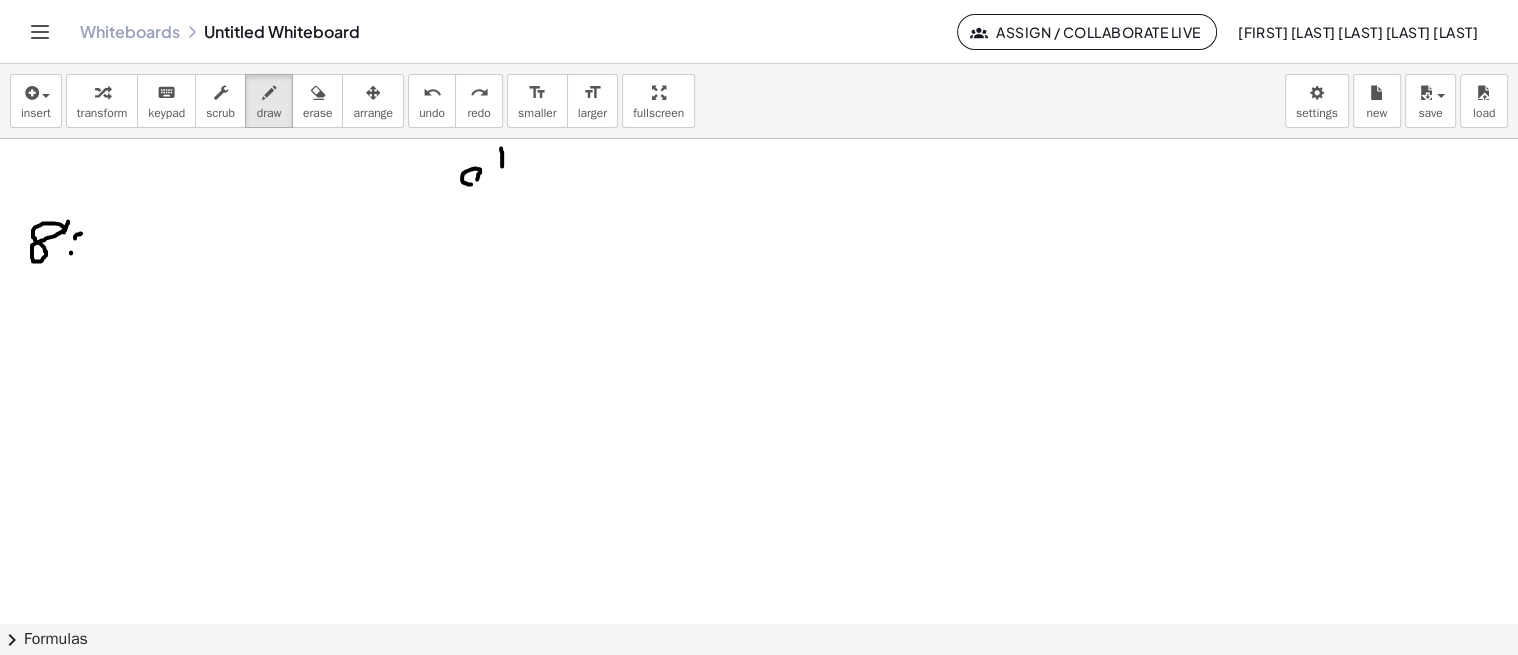 scroll, scrollTop: 2311, scrollLeft: 0, axis: vertical 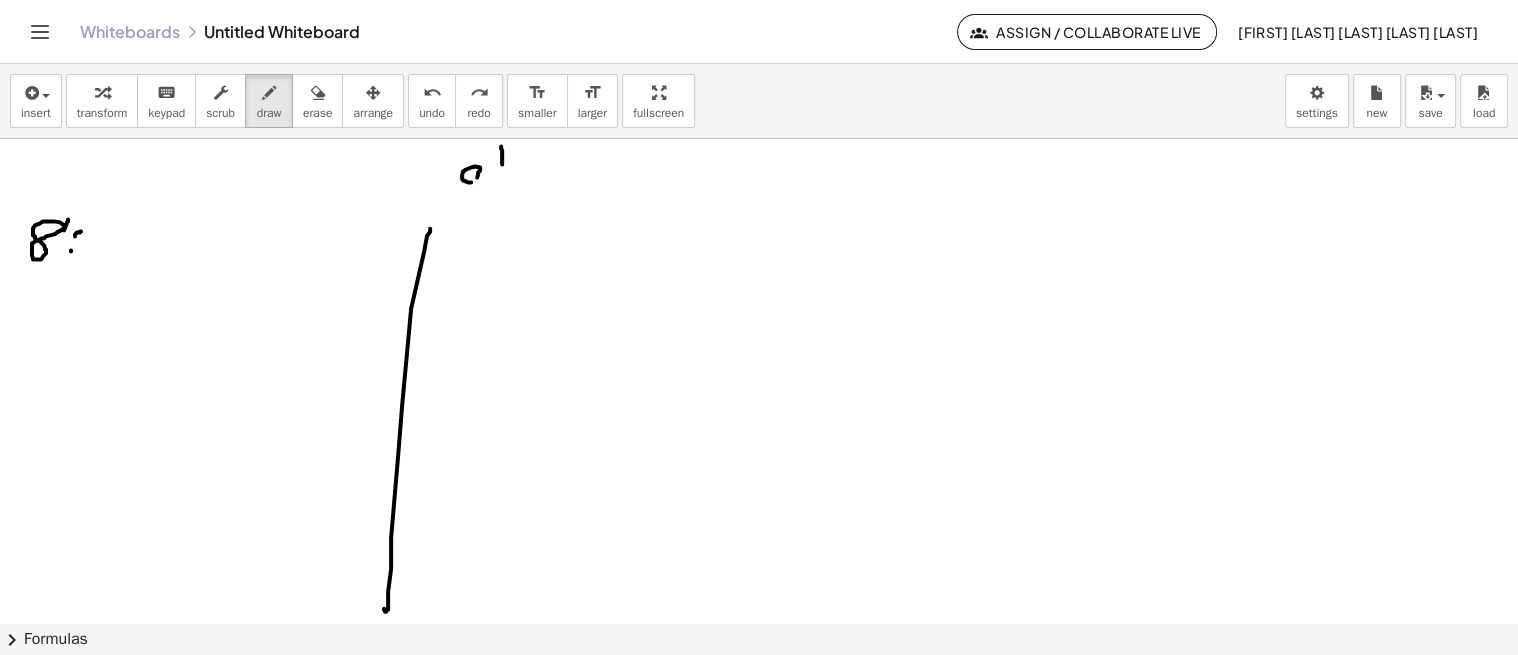 drag, startPoint x: 430, startPoint y: 227, endPoint x: 377, endPoint y: 600, distance: 376.7466 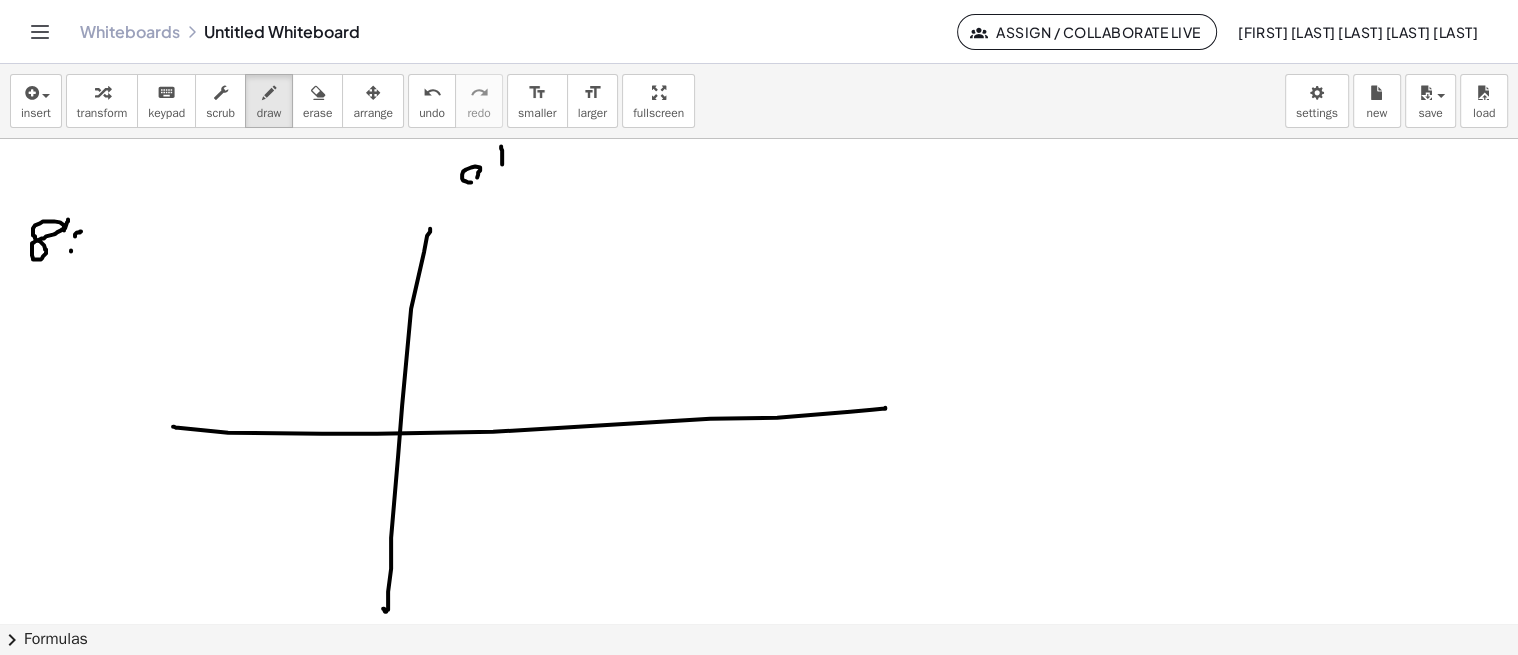 drag, startPoint x: 173, startPoint y: 425, endPoint x: 885, endPoint y: 405, distance: 712.2808 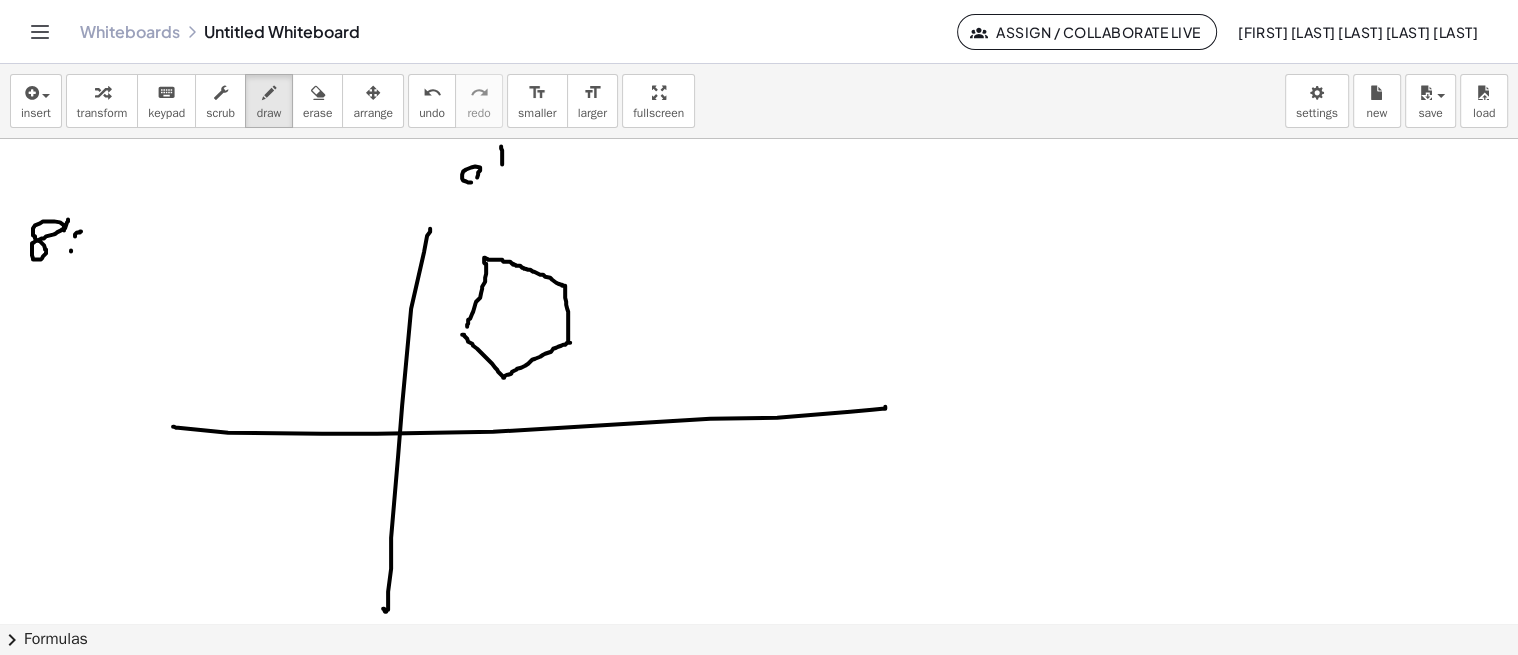 click at bounding box center [759, -476] 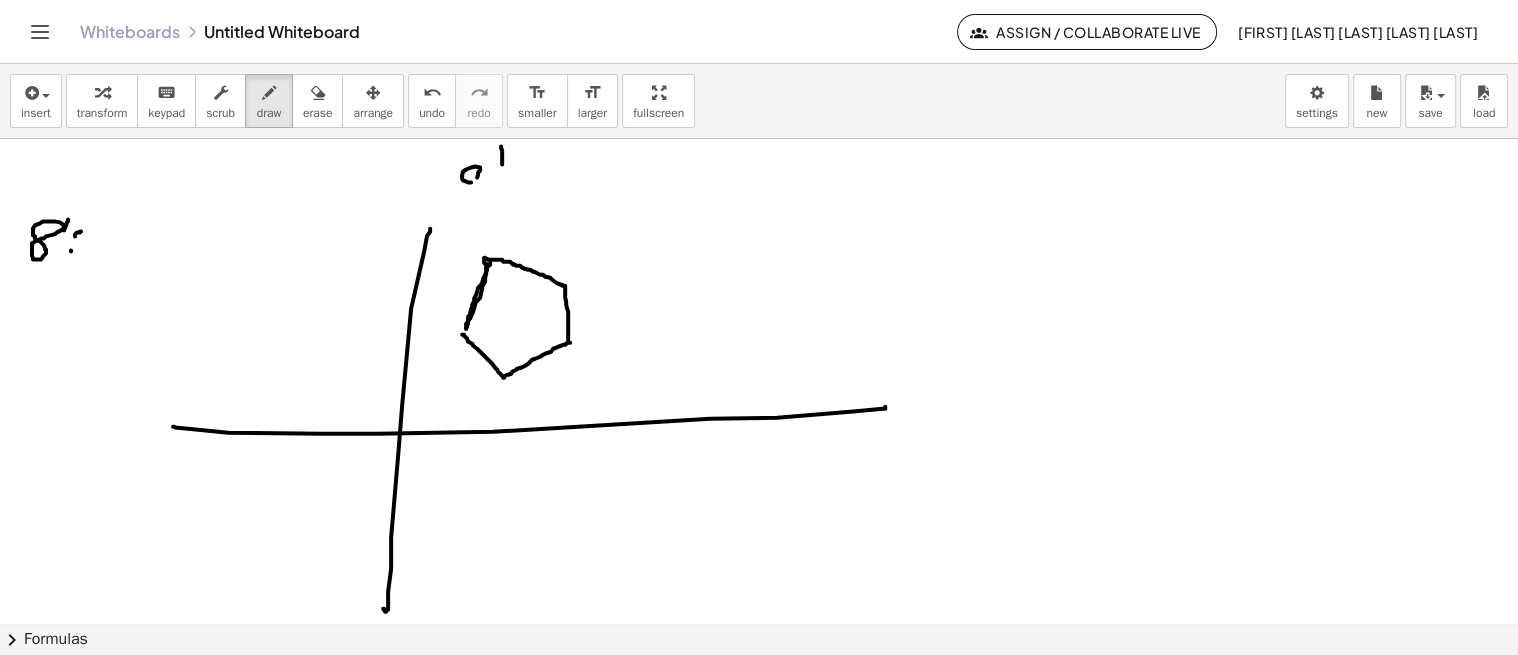 drag, startPoint x: 466, startPoint y: 327, endPoint x: 494, endPoint y: 251, distance: 80.99383 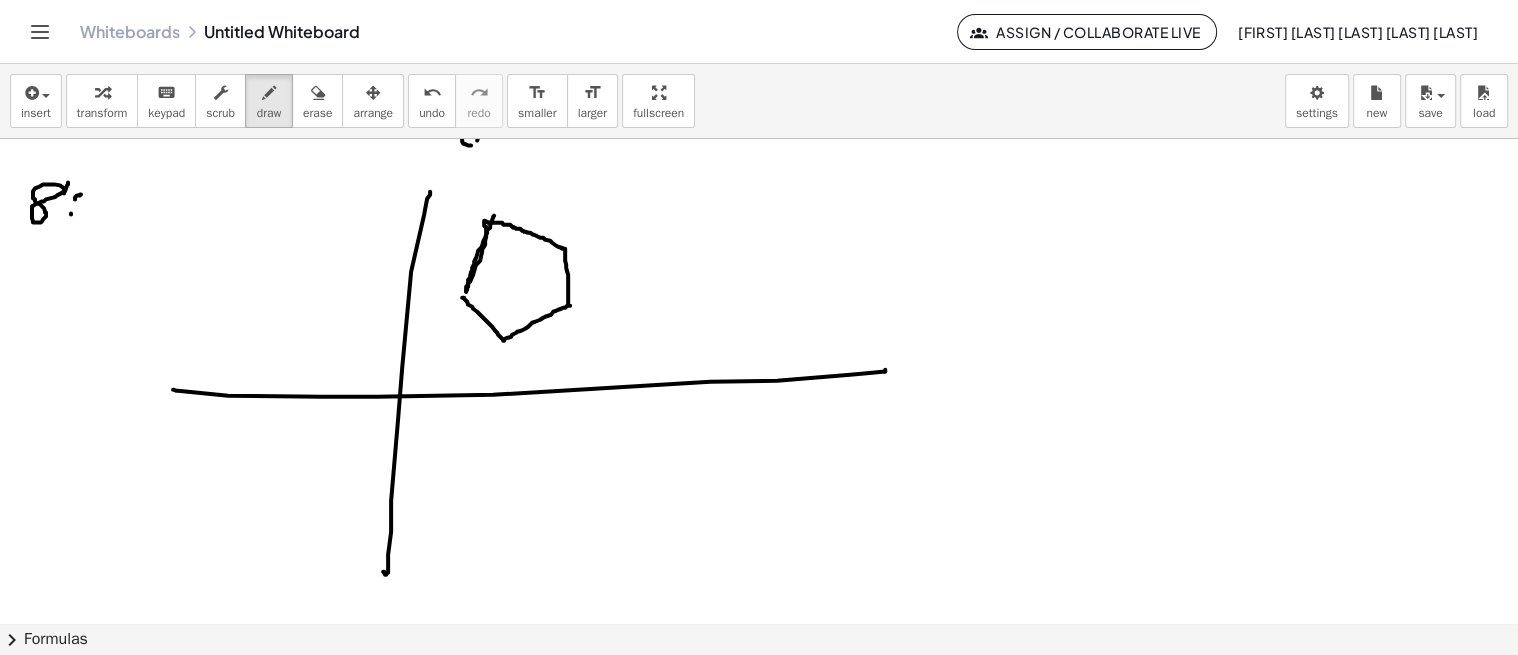 scroll, scrollTop: 2347, scrollLeft: 0, axis: vertical 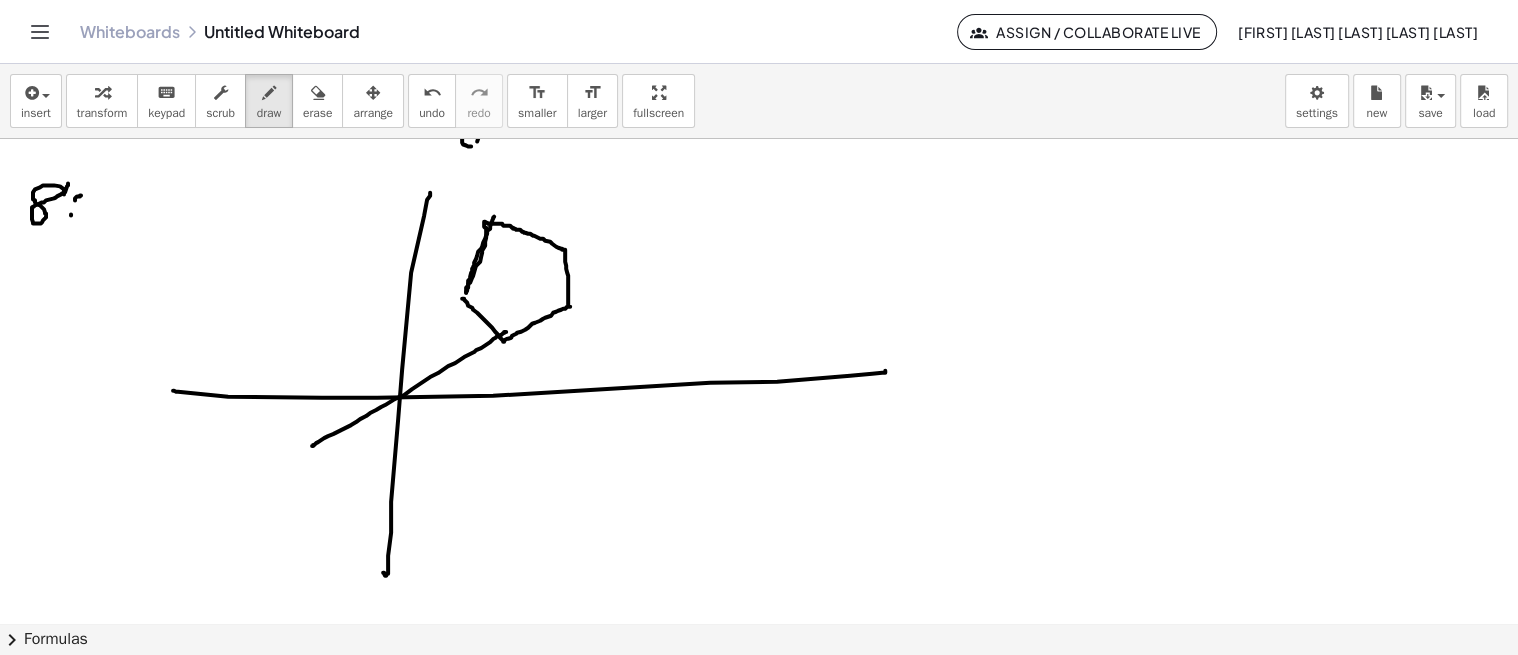 drag, startPoint x: 506, startPoint y: 330, endPoint x: 312, endPoint y: 444, distance: 225.01555 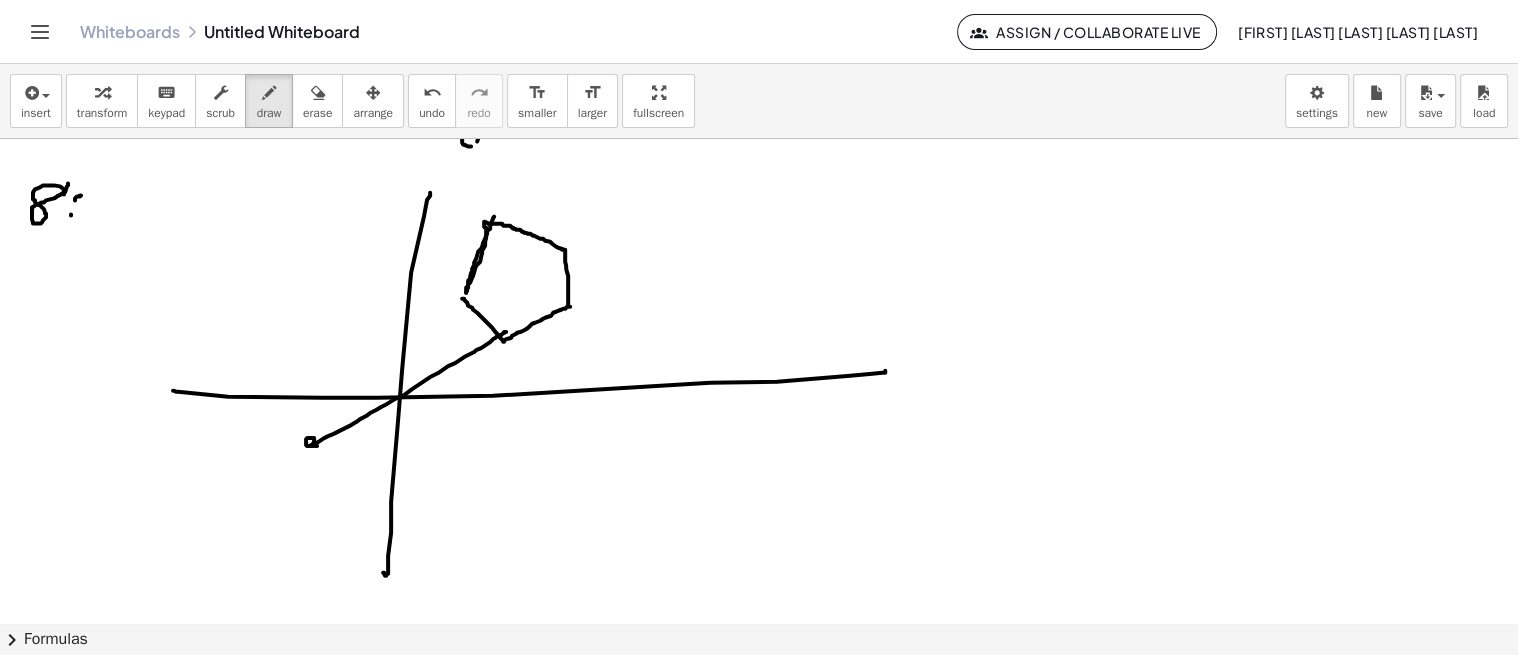 click at bounding box center [759, -512] 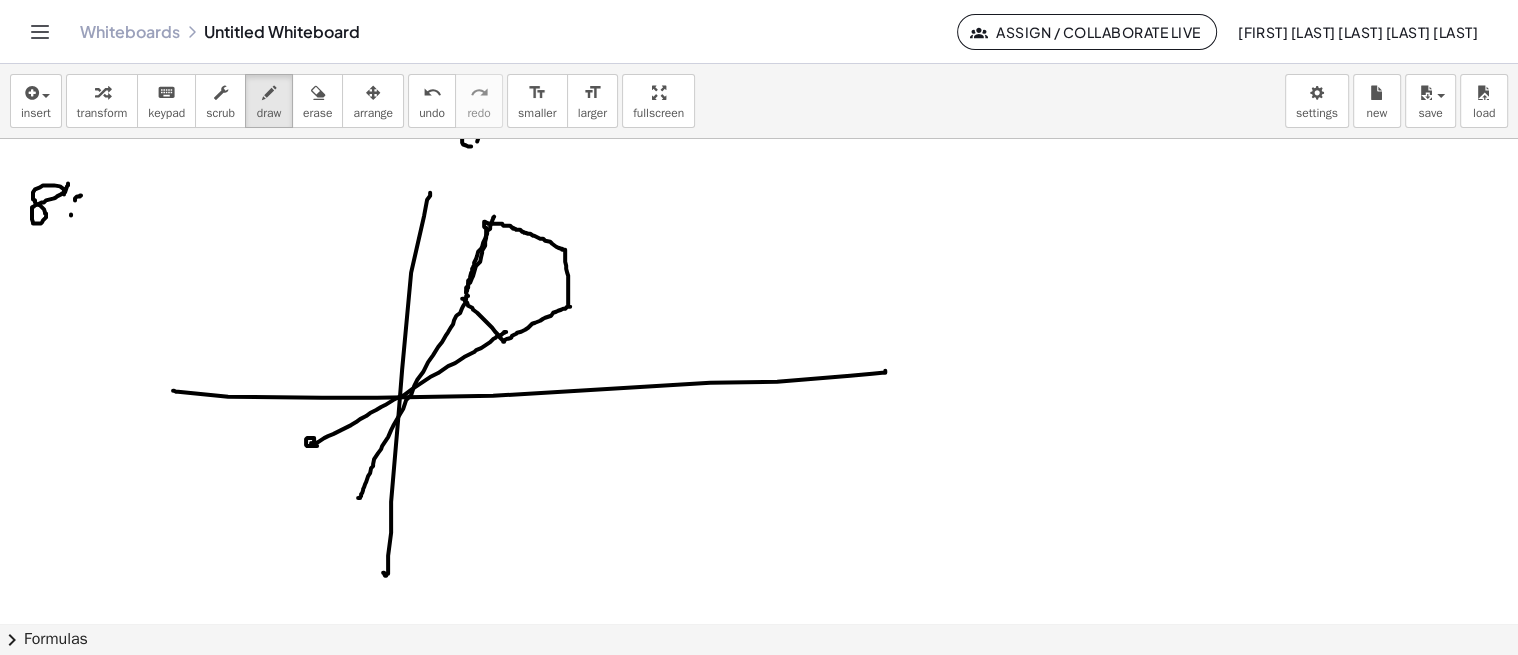 drag, startPoint x: 467, startPoint y: 293, endPoint x: 357, endPoint y: 500, distance: 234.41203 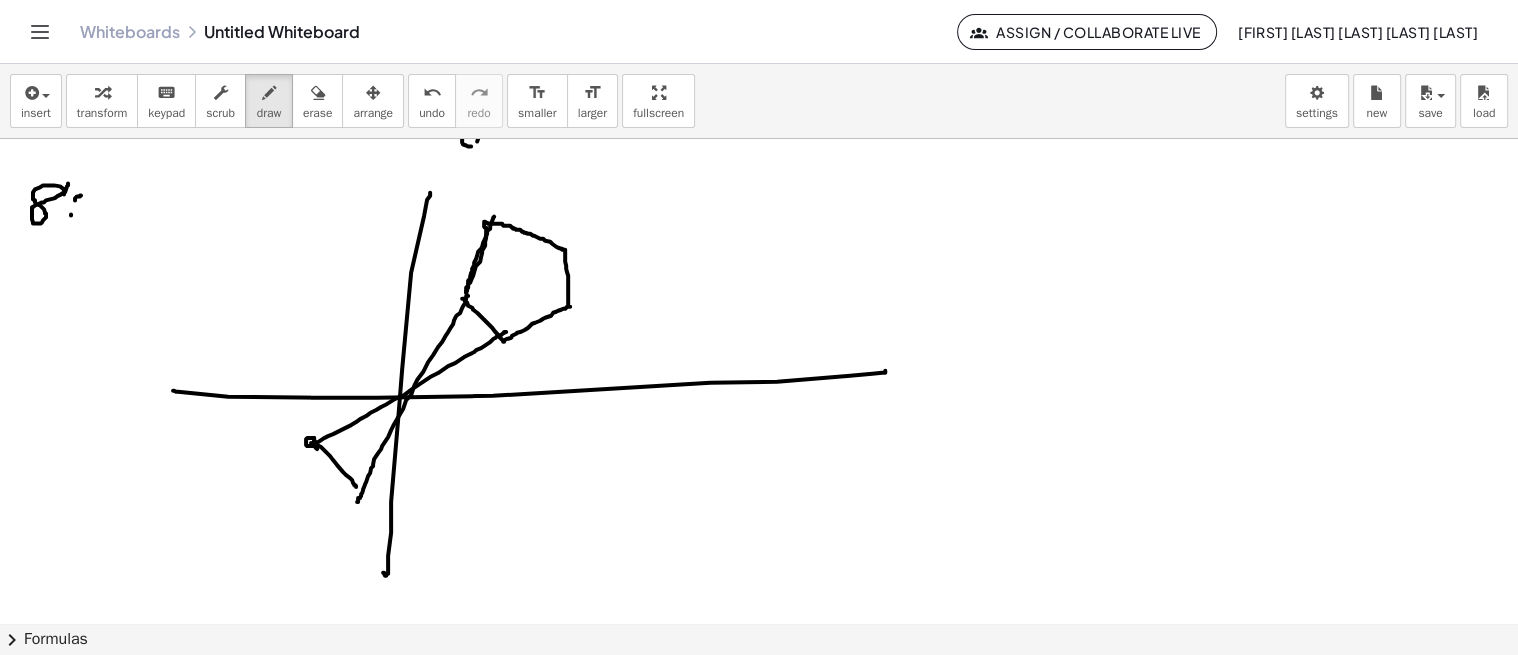 drag, startPoint x: 317, startPoint y: 447, endPoint x: 361, endPoint y: 485, distance: 58.137768 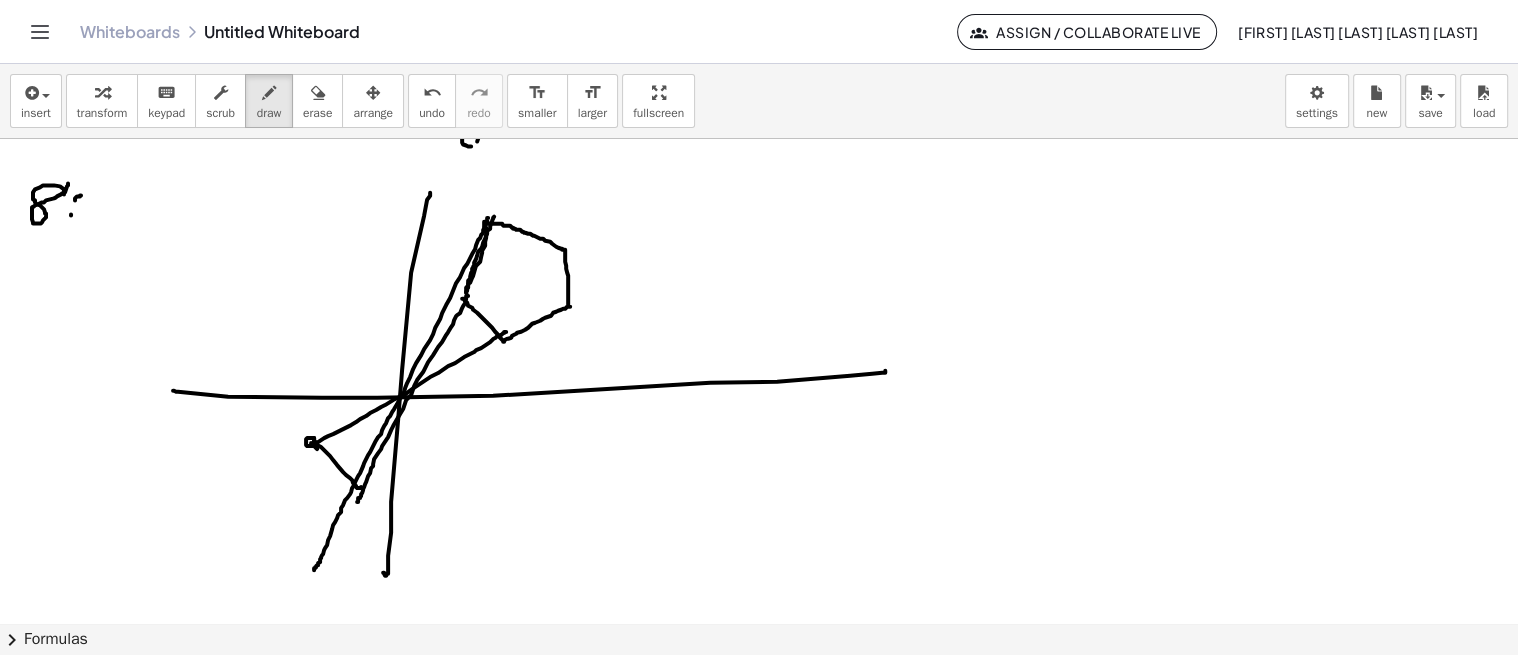drag, startPoint x: 487, startPoint y: 217, endPoint x: 314, endPoint y: 567, distance: 390.42157 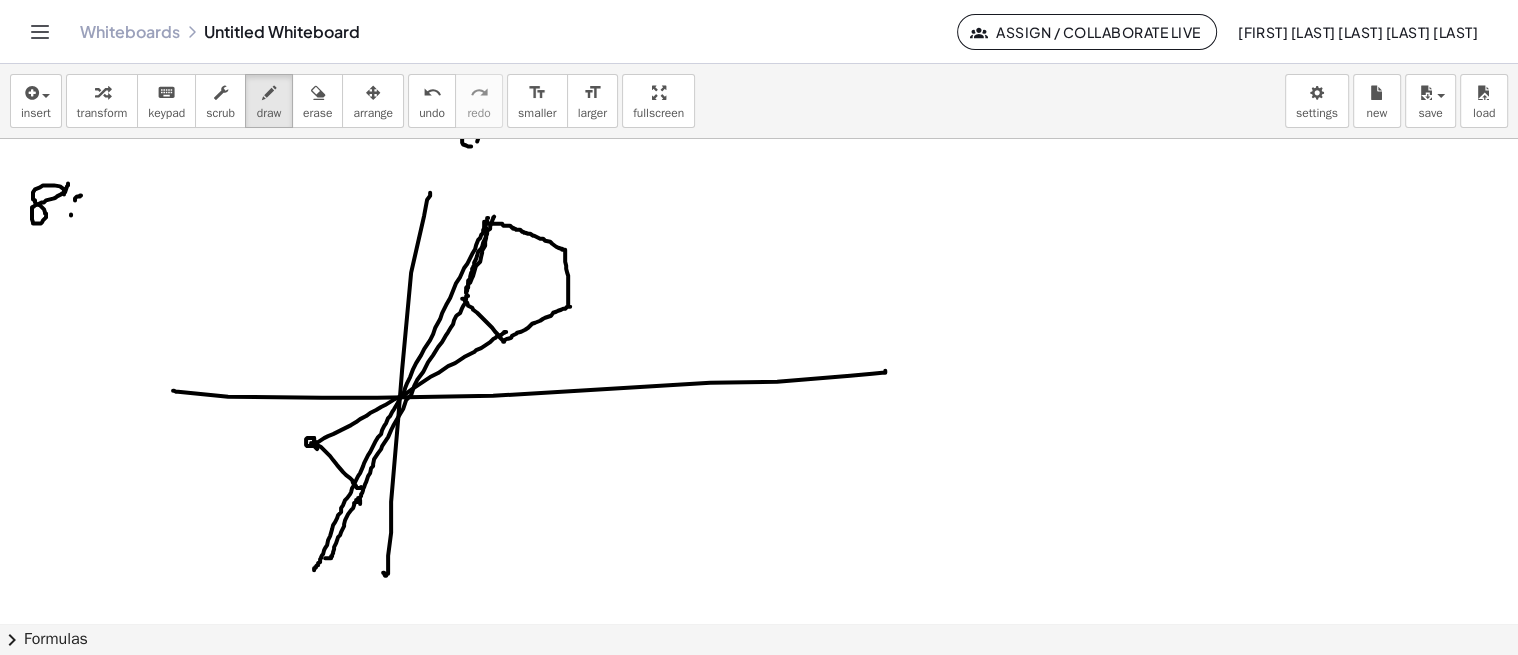 drag, startPoint x: 360, startPoint y: 501, endPoint x: 324, endPoint y: 562, distance: 70.83079 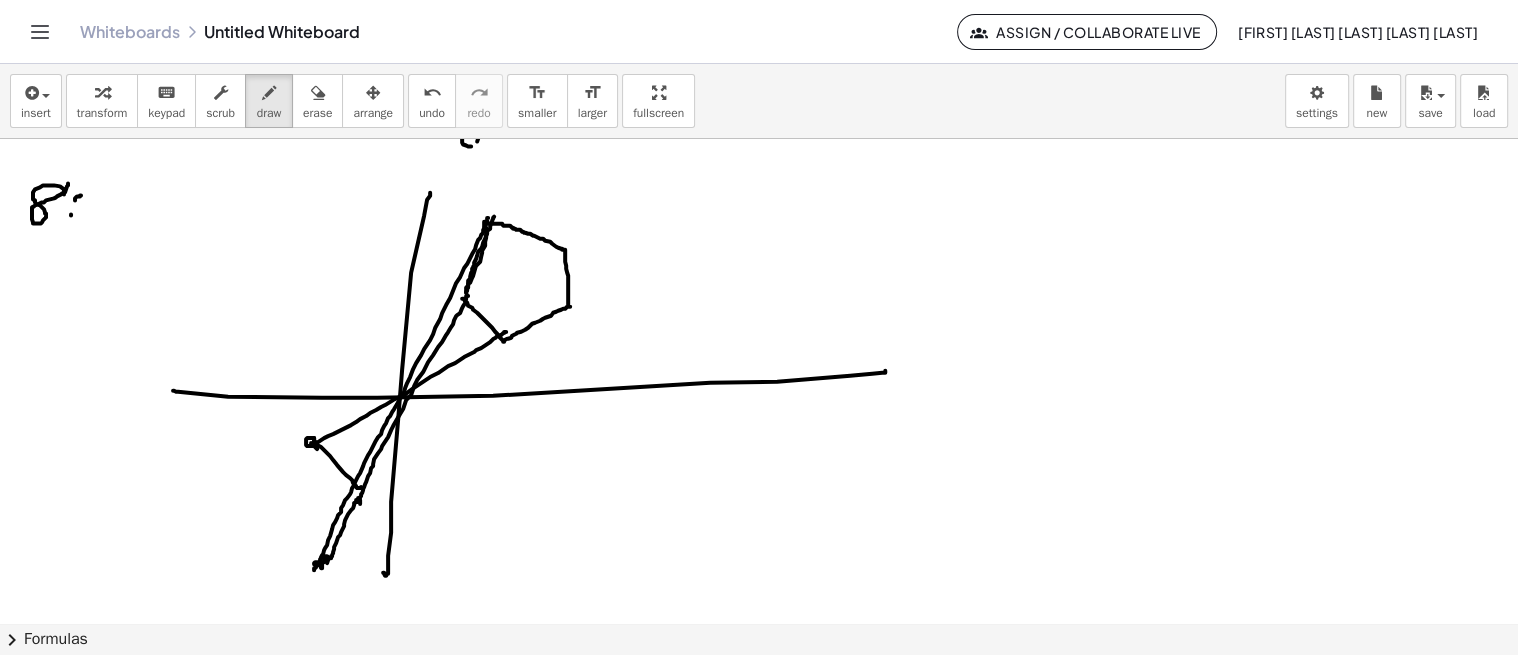 click at bounding box center [759, -512] 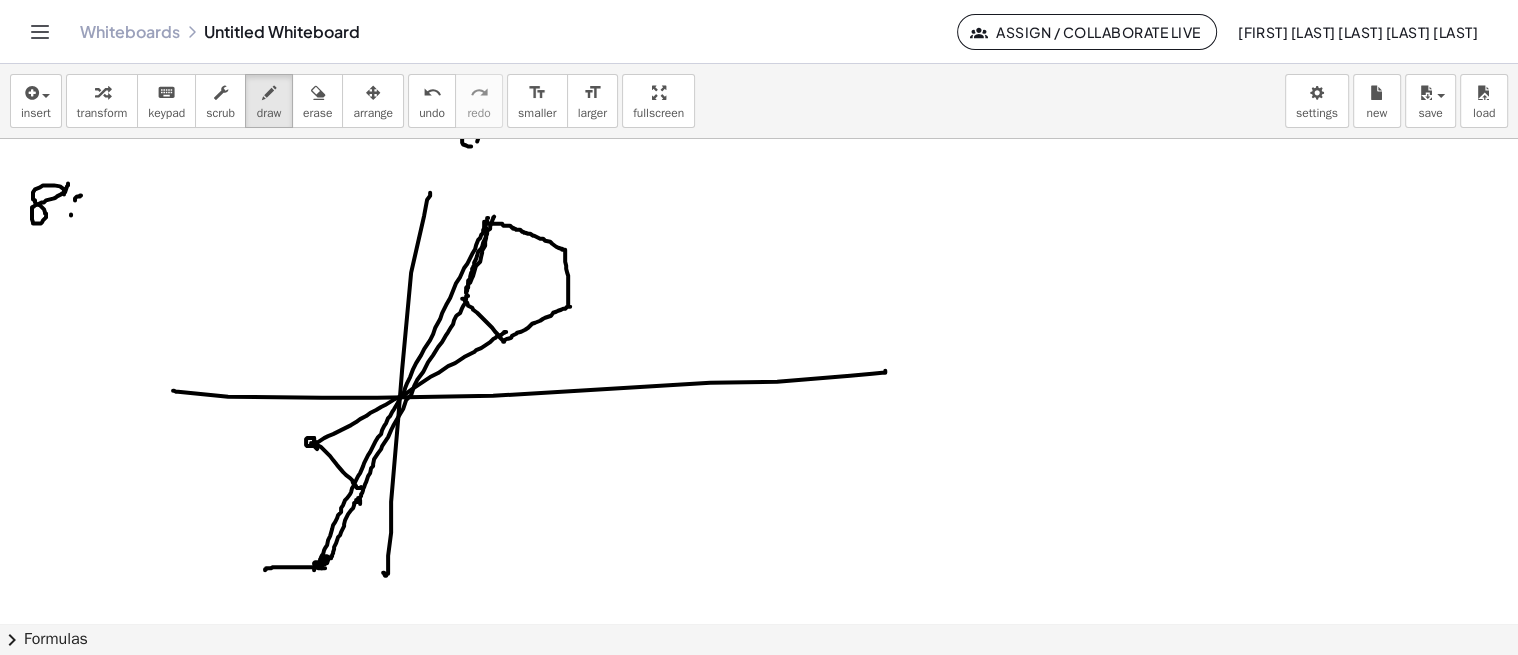 drag, startPoint x: 325, startPoint y: 566, endPoint x: 261, endPoint y: 568, distance: 64.03124 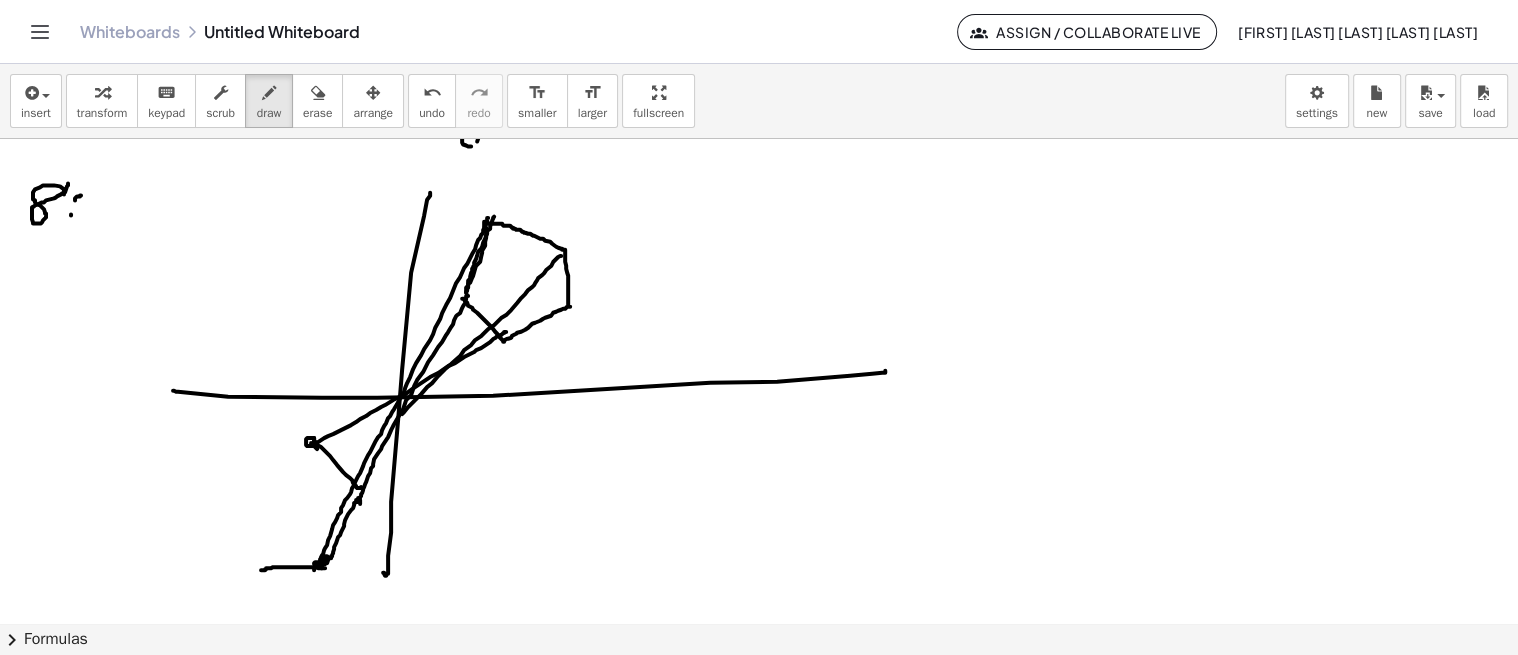 drag, startPoint x: 561, startPoint y: 254, endPoint x: 384, endPoint y: 430, distance: 249.6097 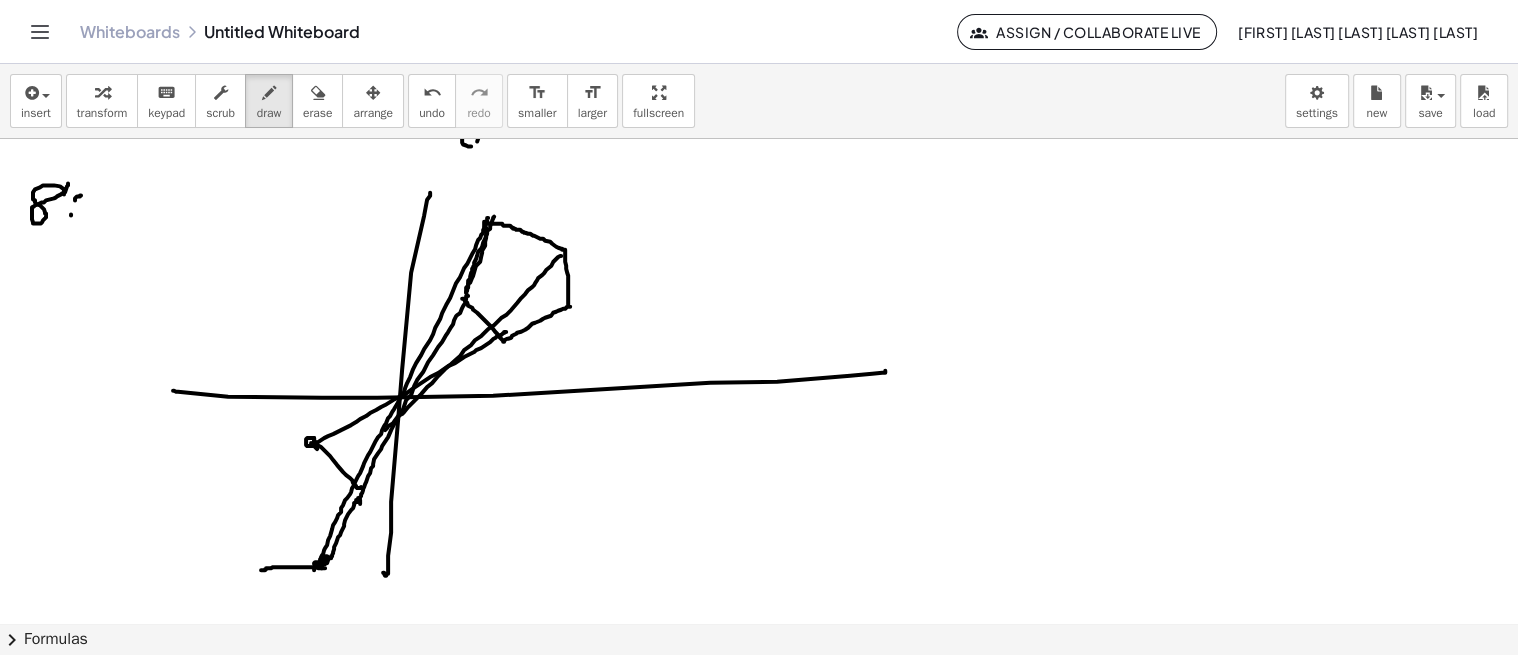 drag, startPoint x: 433, startPoint y: 97, endPoint x: 420, endPoint y: 220, distance: 123.68508 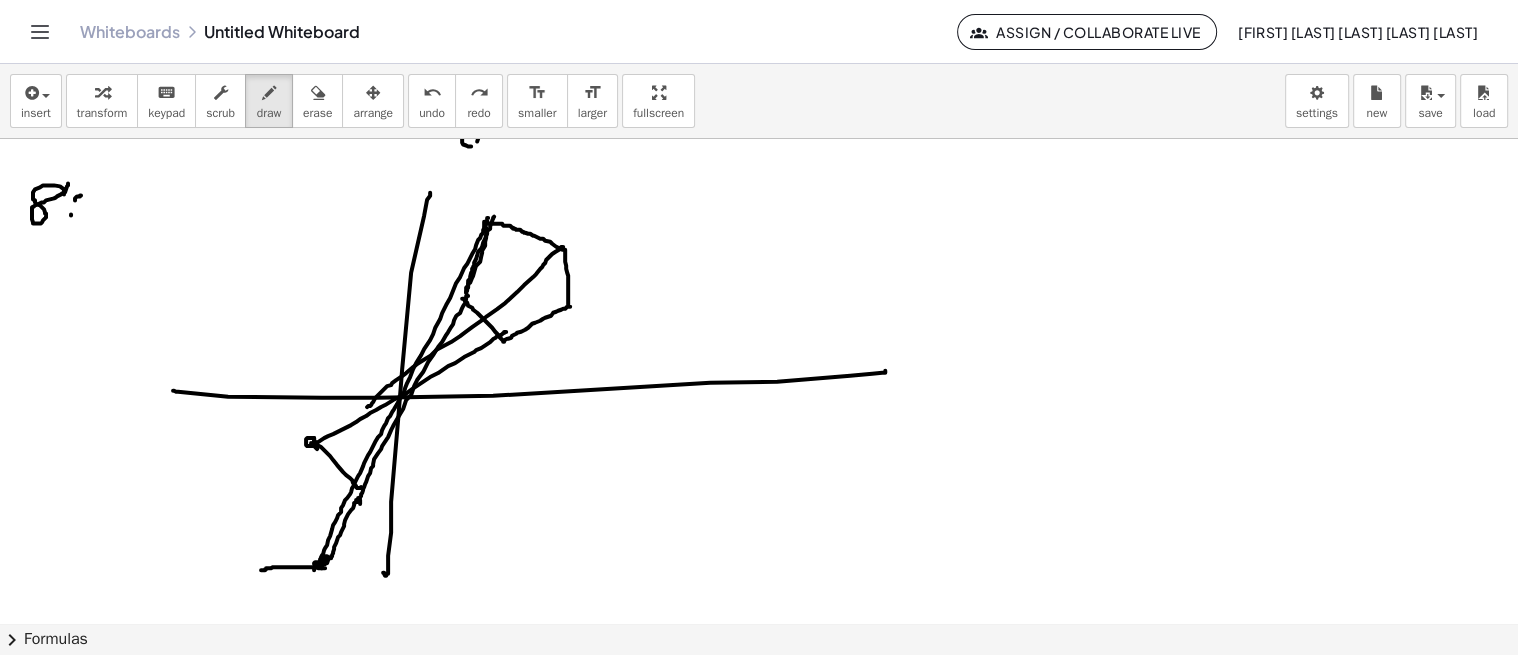 drag, startPoint x: 563, startPoint y: 245, endPoint x: 374, endPoint y: 395, distance: 241.29028 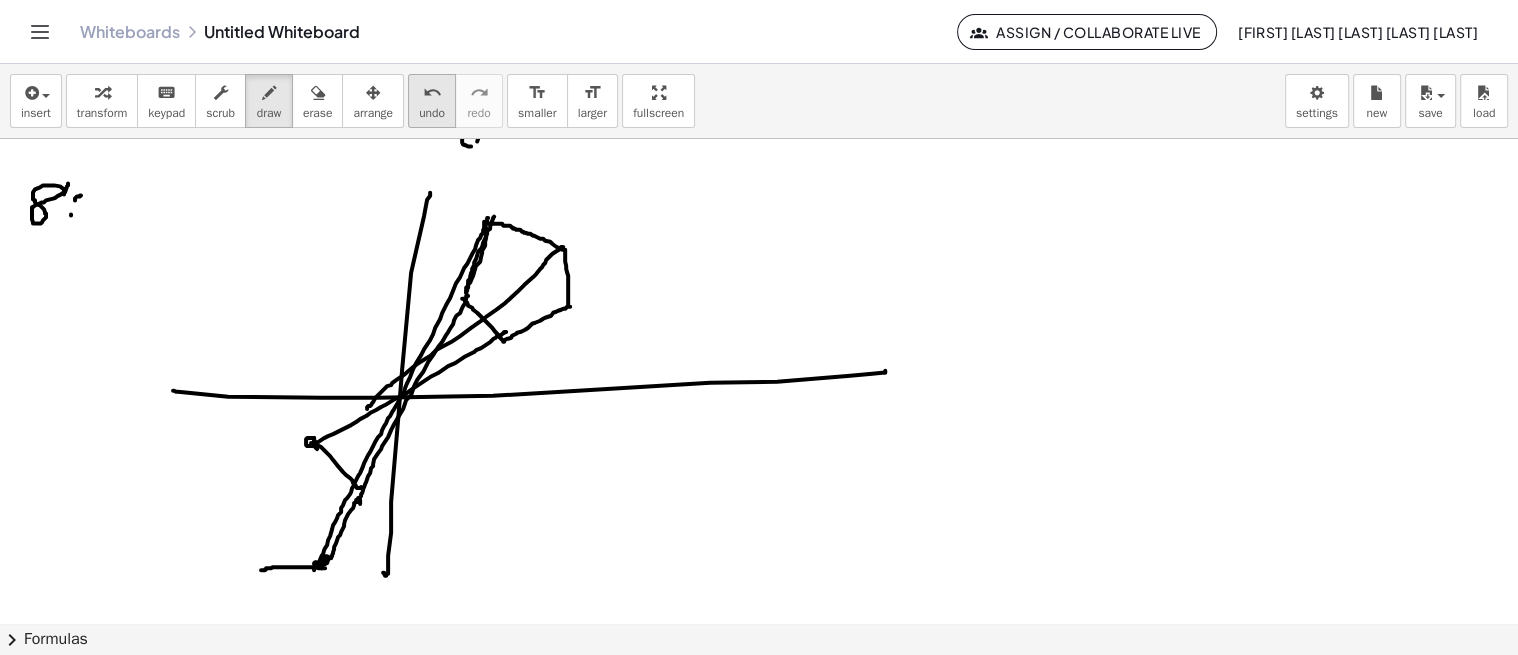 click on "undo" at bounding box center (432, 93) 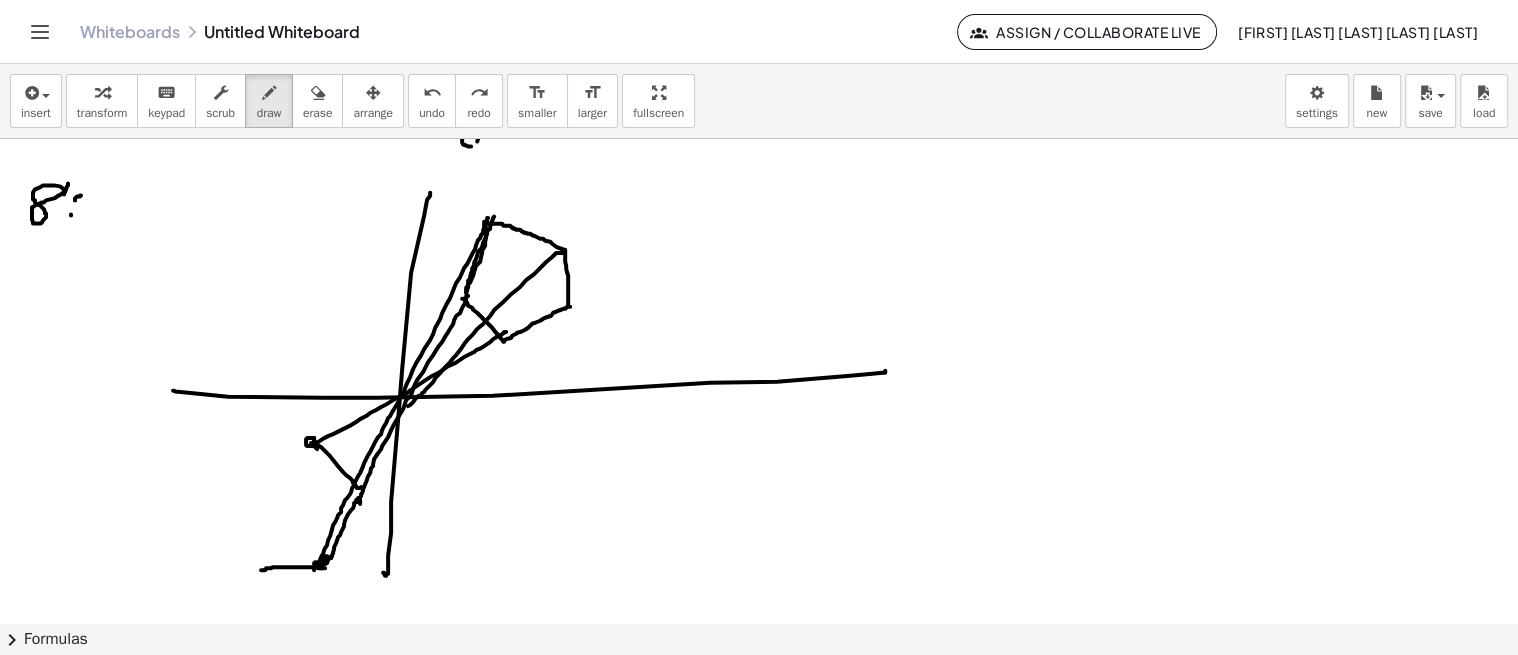 drag, startPoint x: 556, startPoint y: 251, endPoint x: 404, endPoint y: 394, distance: 208.69356 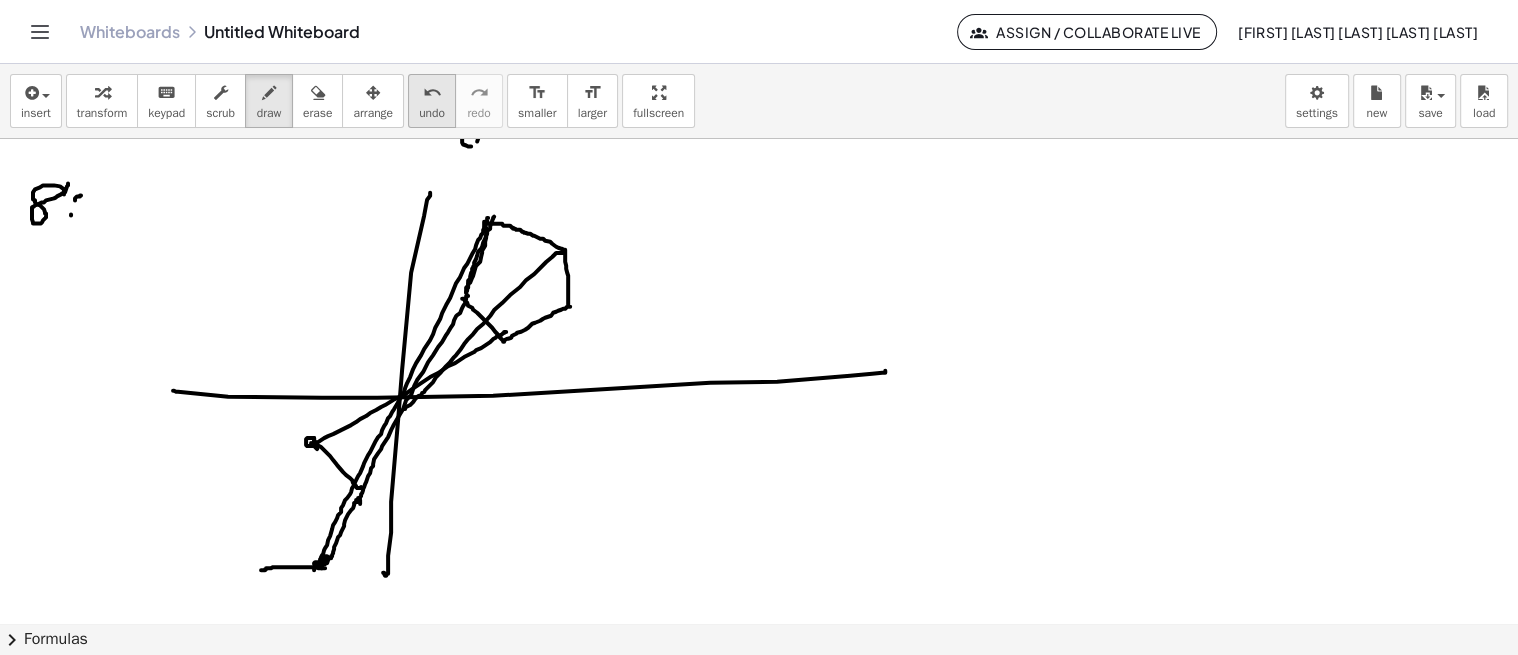 click on "undo" at bounding box center [432, 93] 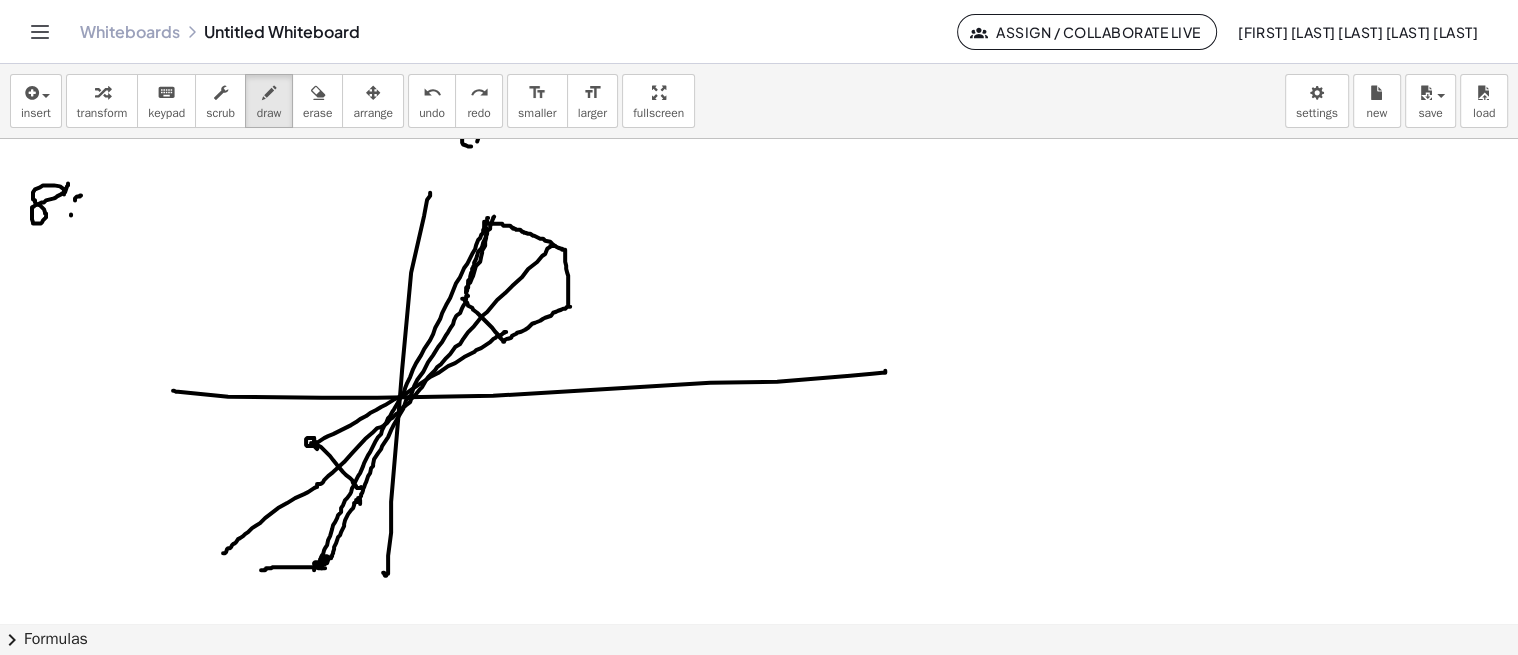 drag, startPoint x: 553, startPoint y: 244, endPoint x: 223, endPoint y: 551, distance: 450.72052 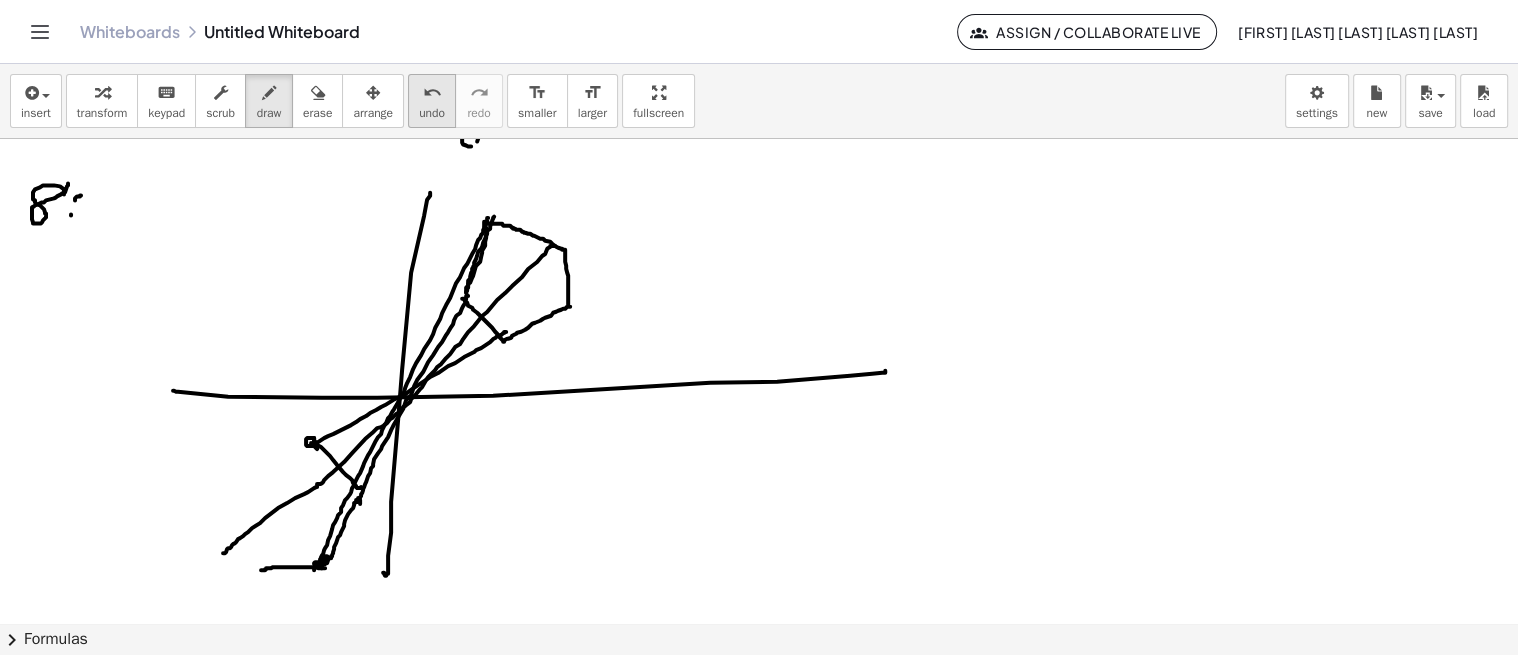drag, startPoint x: 422, startPoint y: 98, endPoint x: 425, endPoint y: 115, distance: 17.262676 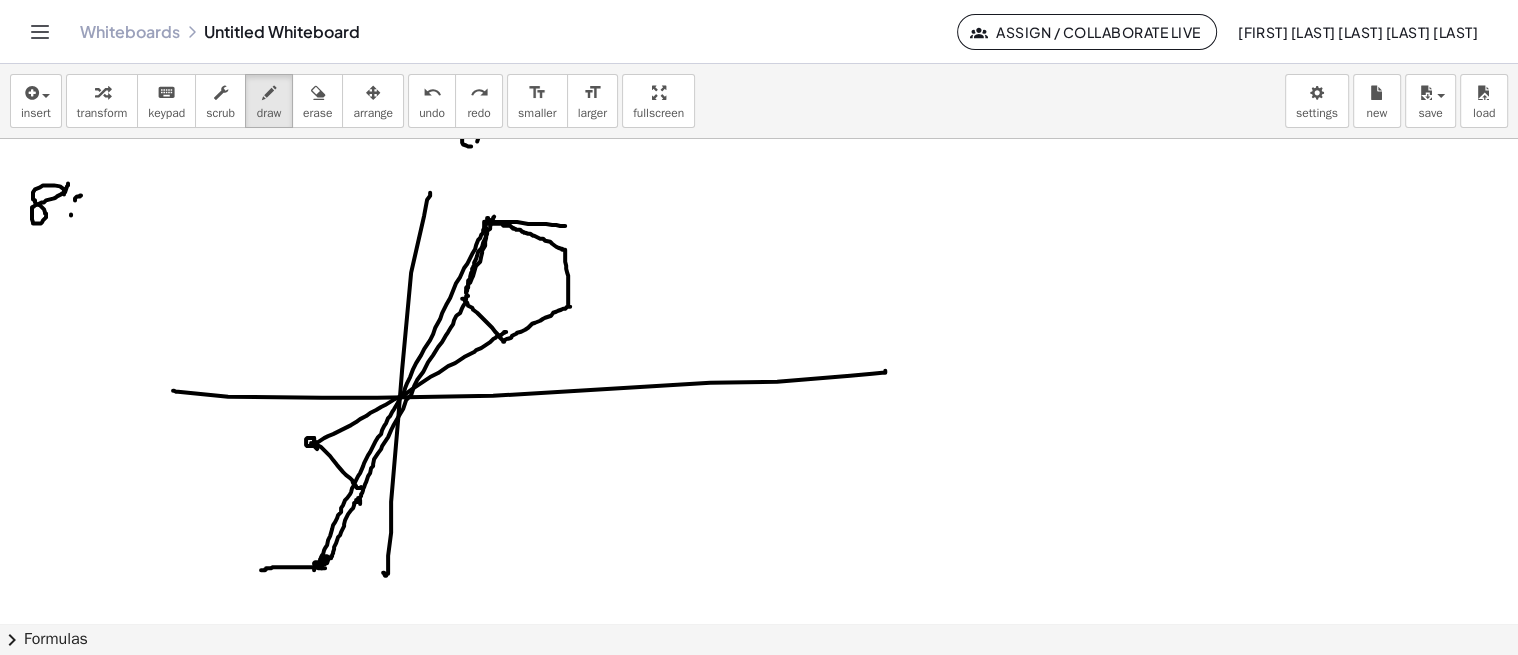 drag, startPoint x: 490, startPoint y: 218, endPoint x: 563, endPoint y: 228, distance: 73.68175 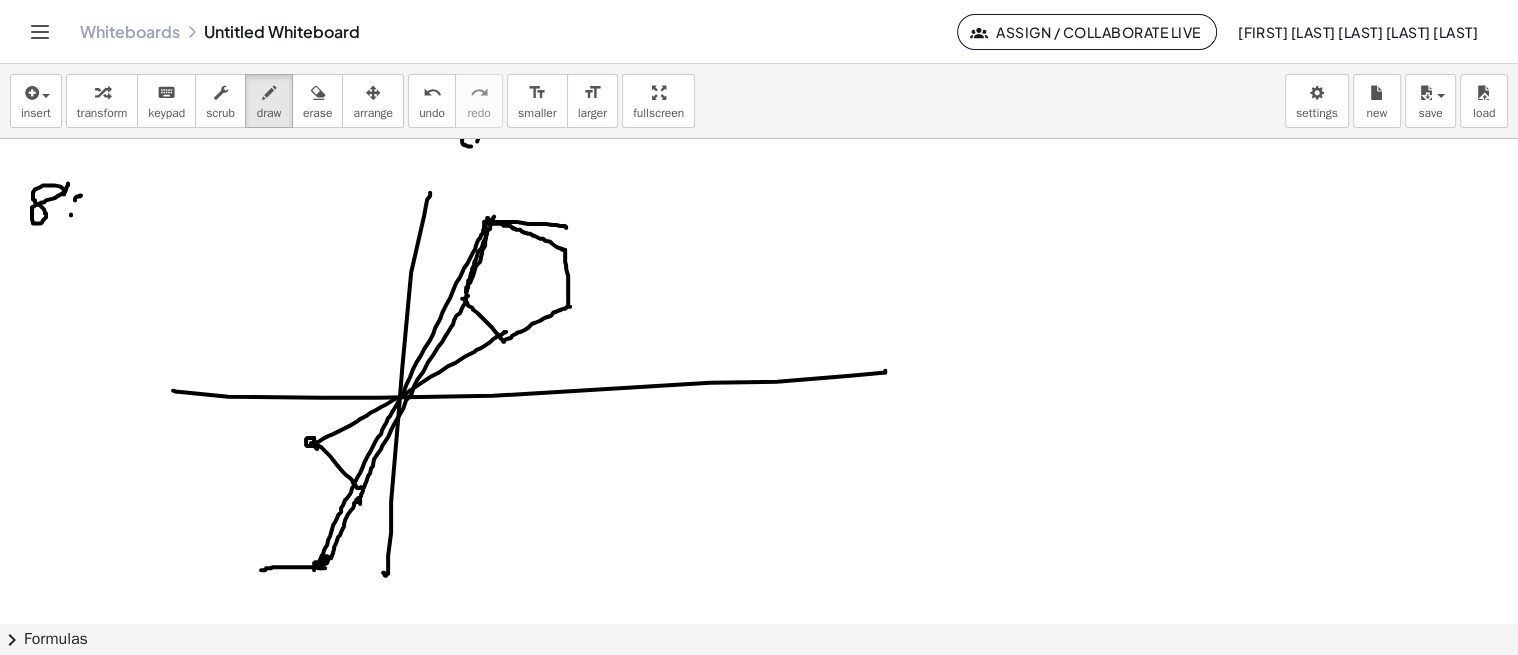 drag, startPoint x: 564, startPoint y: 226, endPoint x: 570, endPoint y: 291, distance: 65.27634 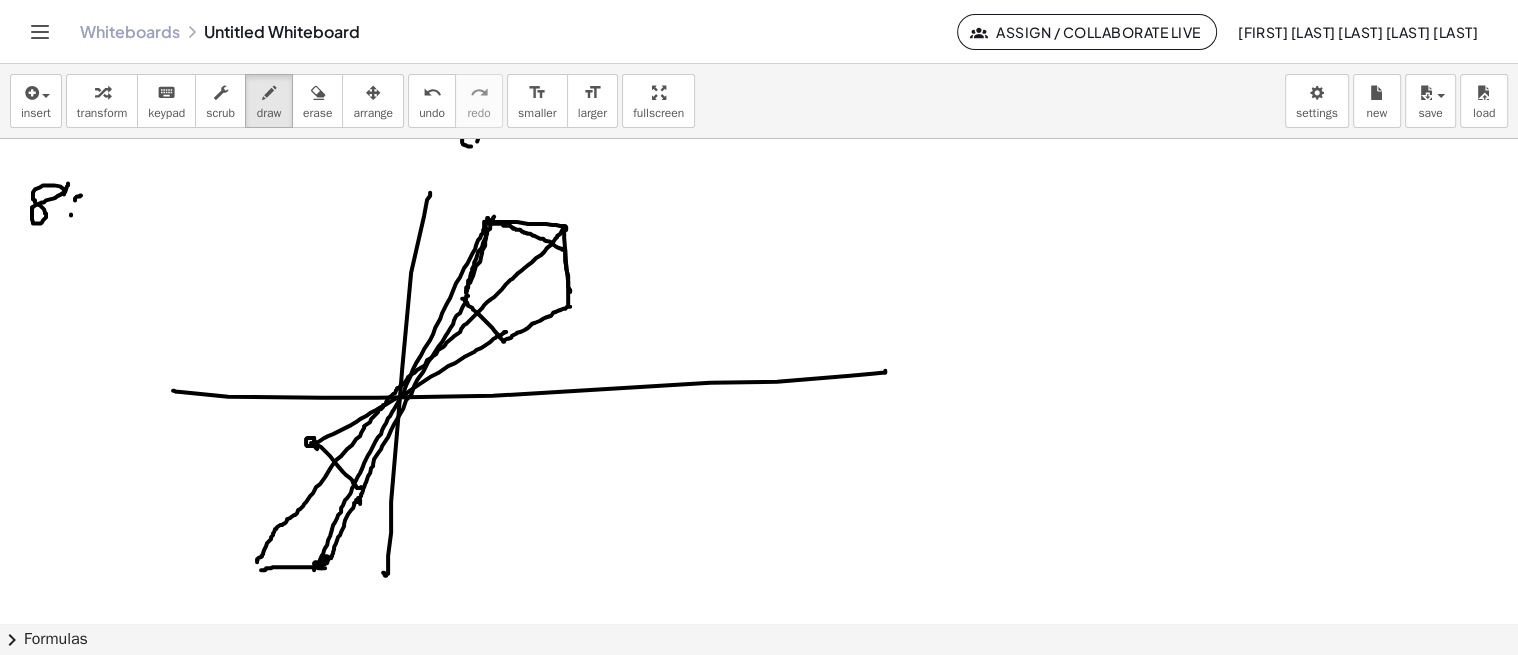 drag, startPoint x: 566, startPoint y: 226, endPoint x: 257, endPoint y: 560, distance: 455.01318 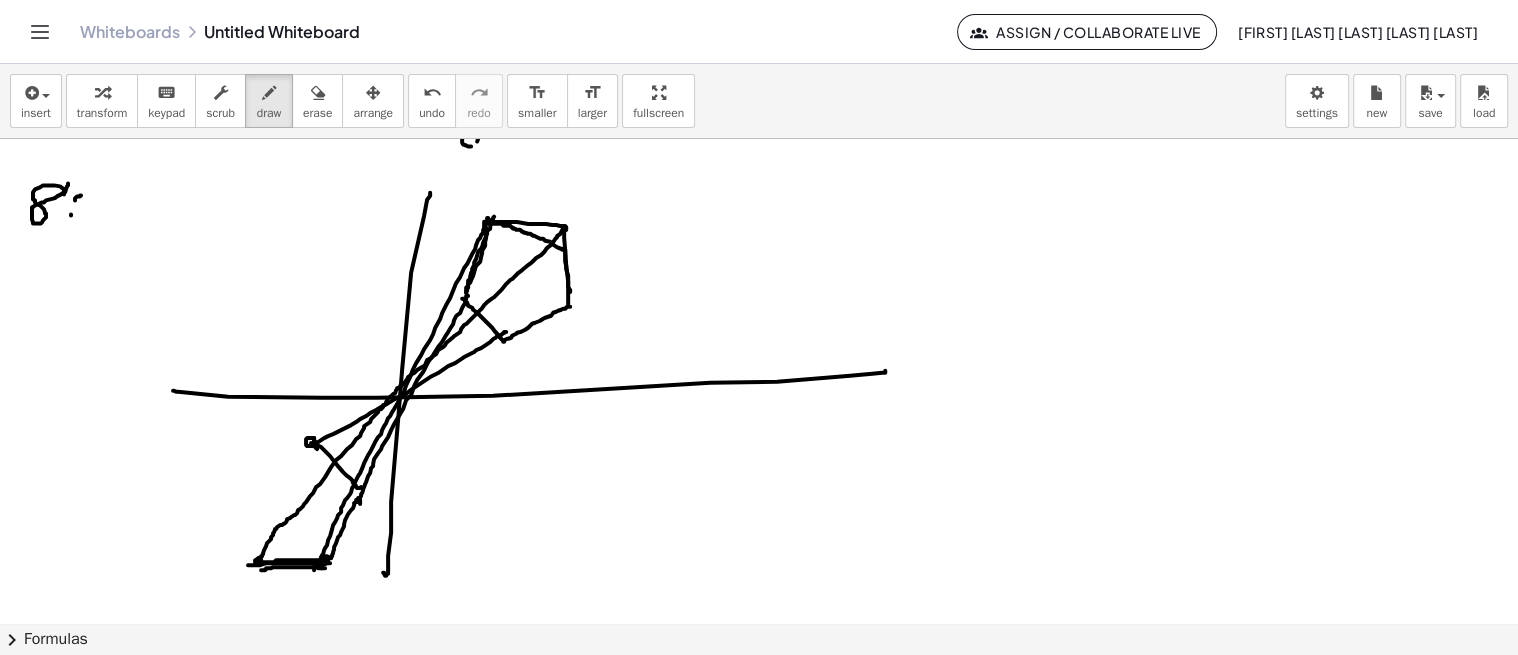 click at bounding box center [759, -512] 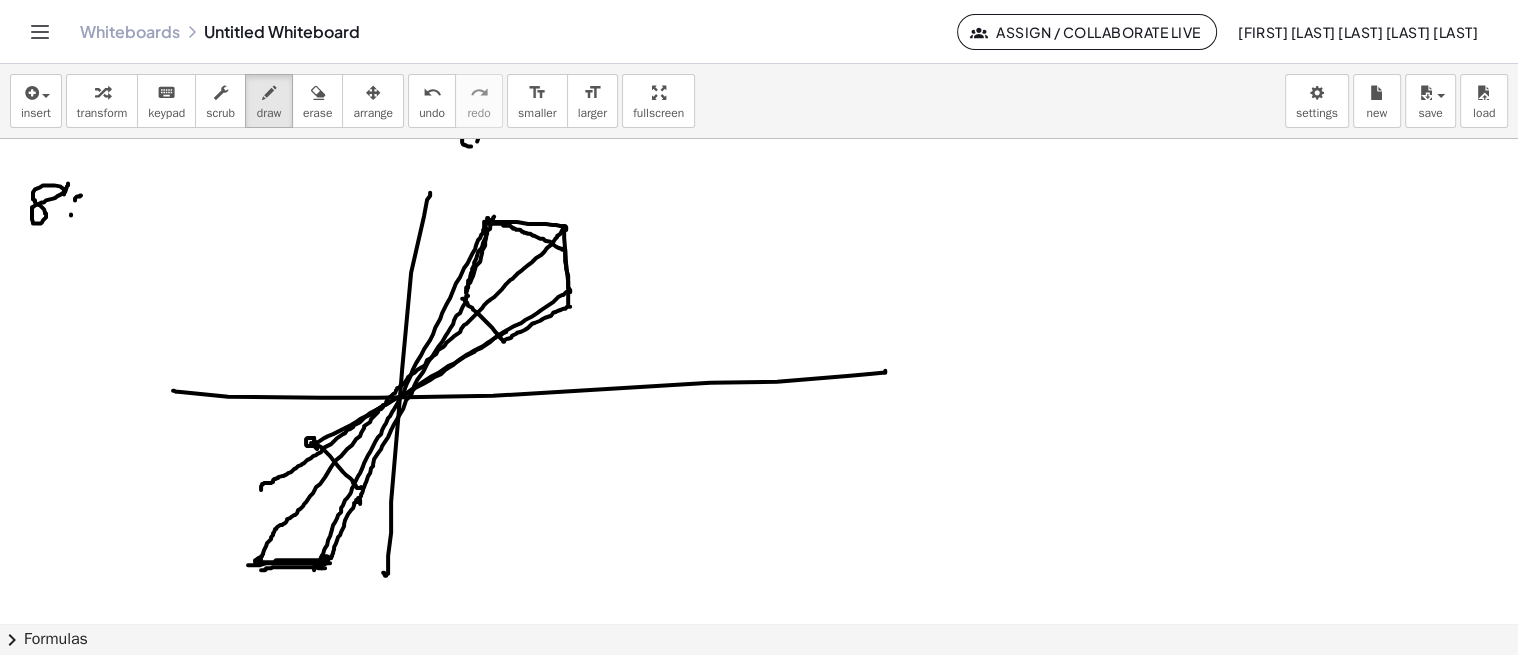 drag, startPoint x: 570, startPoint y: 290, endPoint x: 261, endPoint y: 485, distance: 365.38474 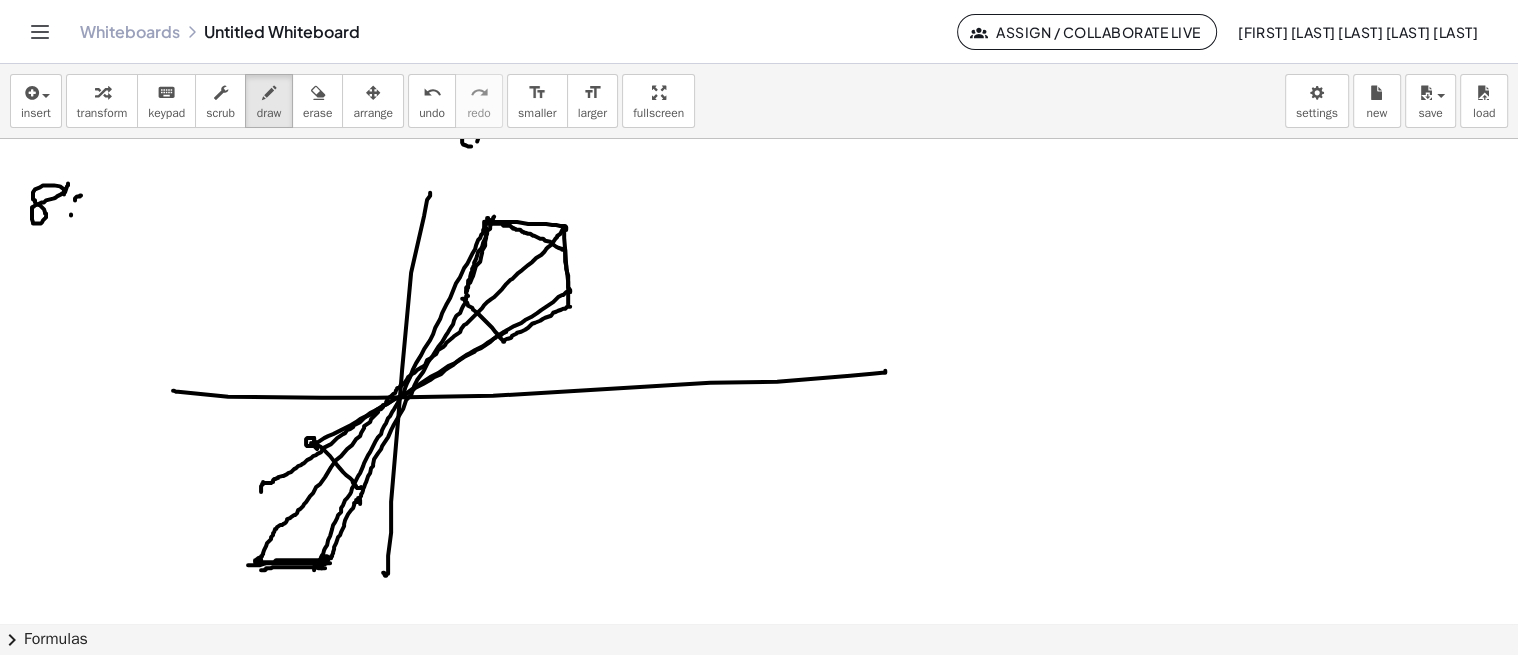 click at bounding box center [759, -512] 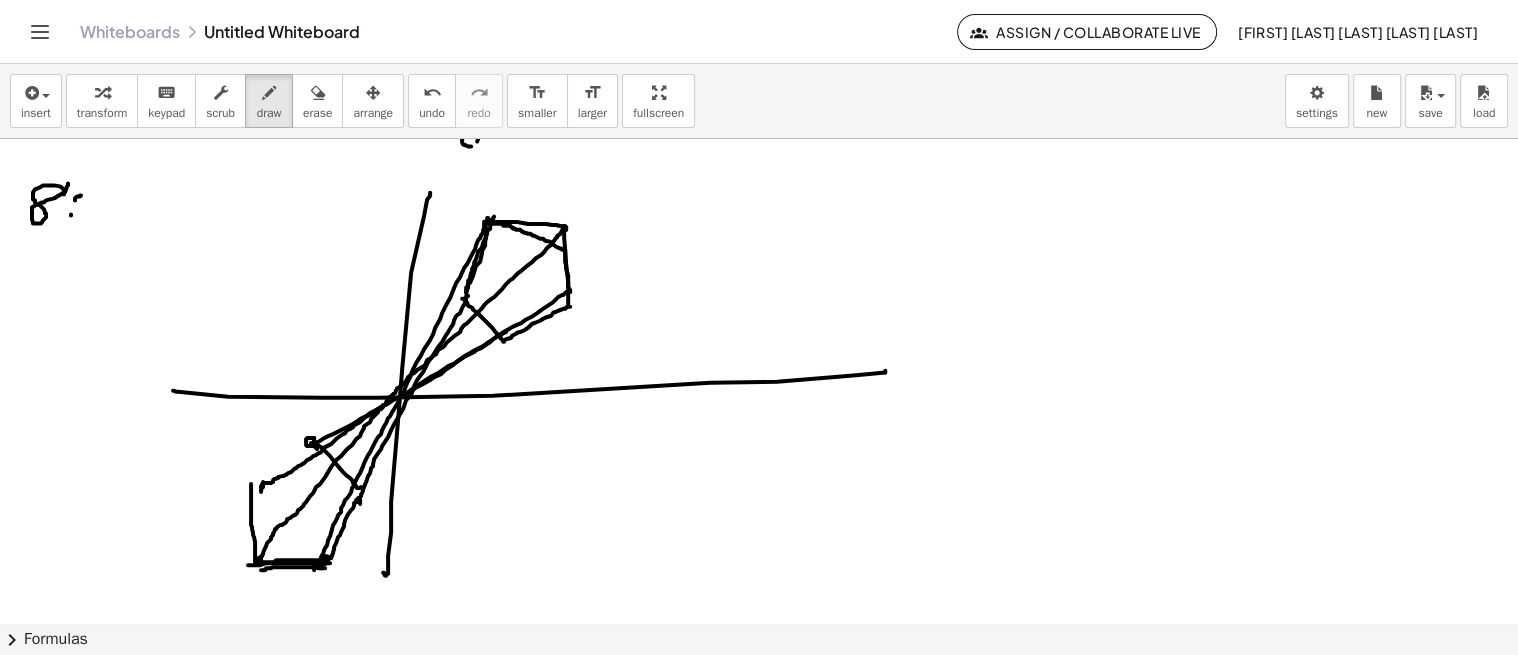 drag, startPoint x: 255, startPoint y: 556, endPoint x: 251, endPoint y: 482, distance: 74.10803 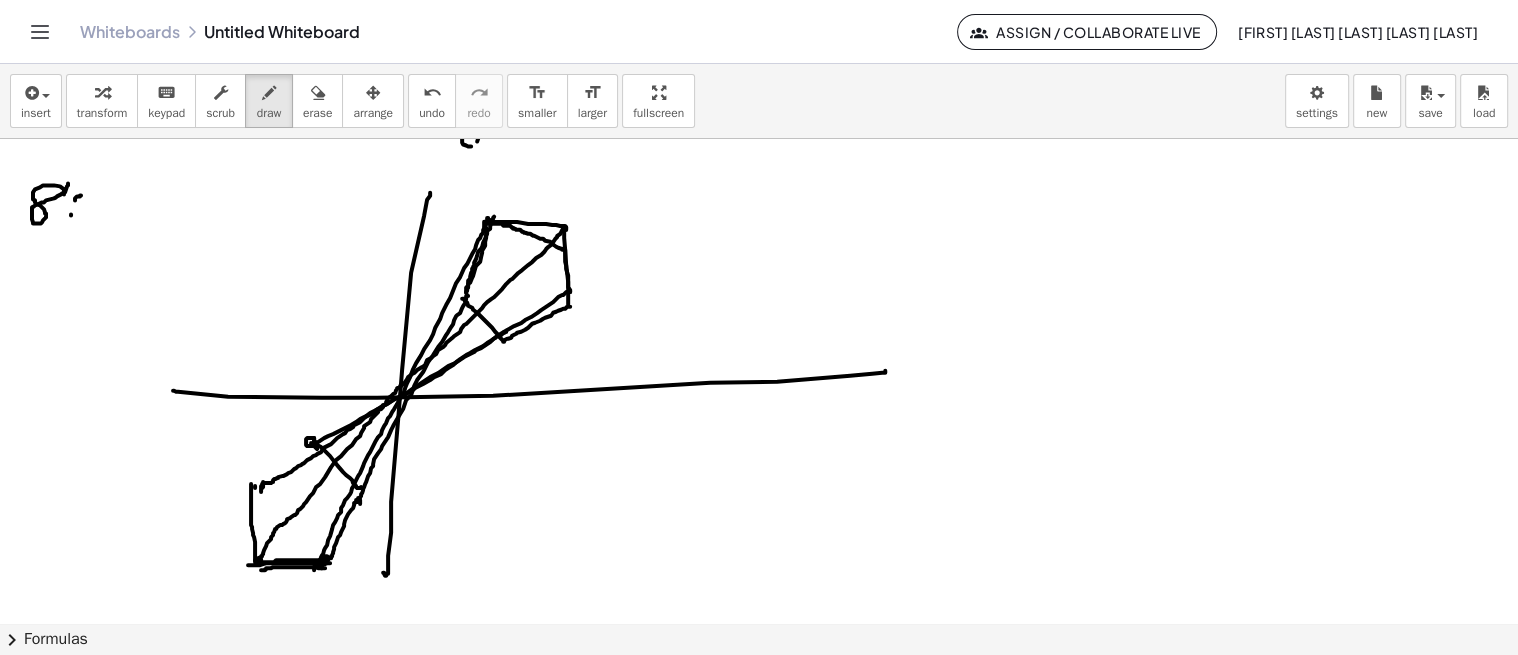 click at bounding box center (759, -512) 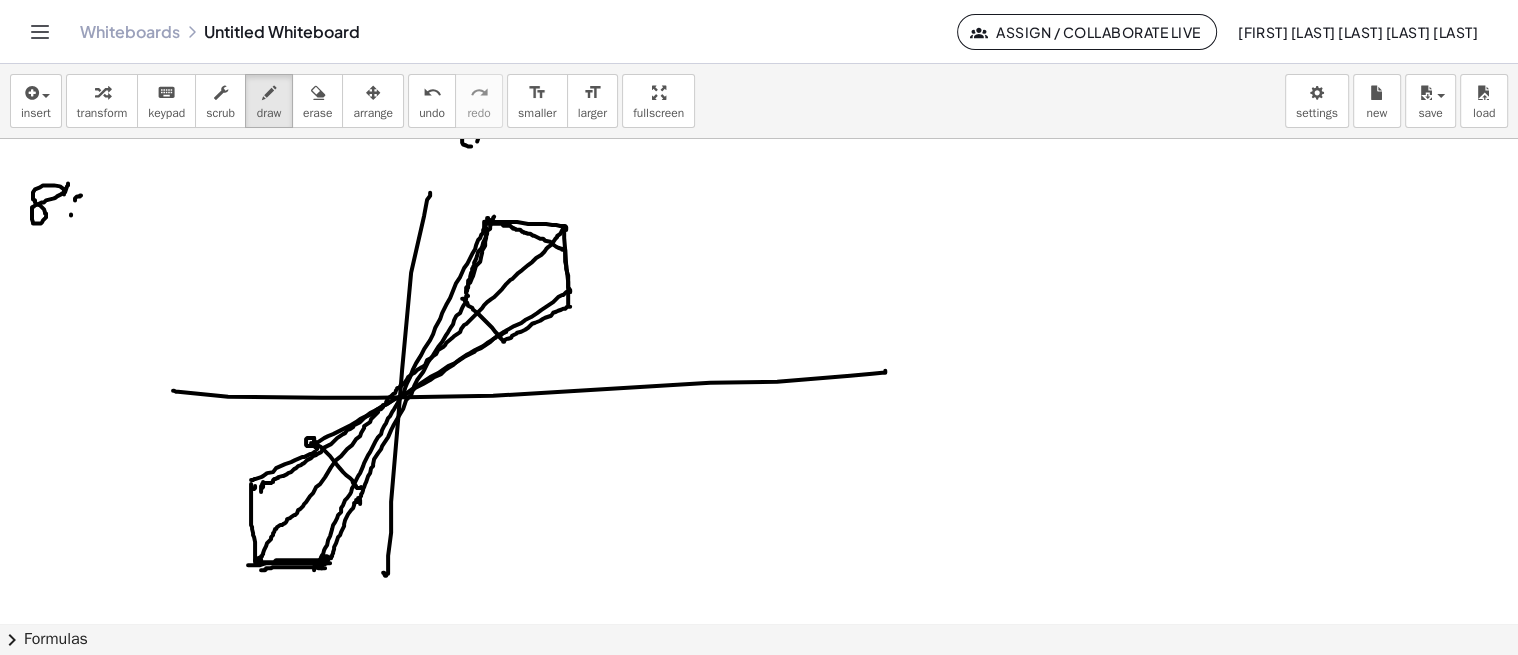 drag, startPoint x: 251, startPoint y: 478, endPoint x: 316, endPoint y: 448, distance: 71.5891 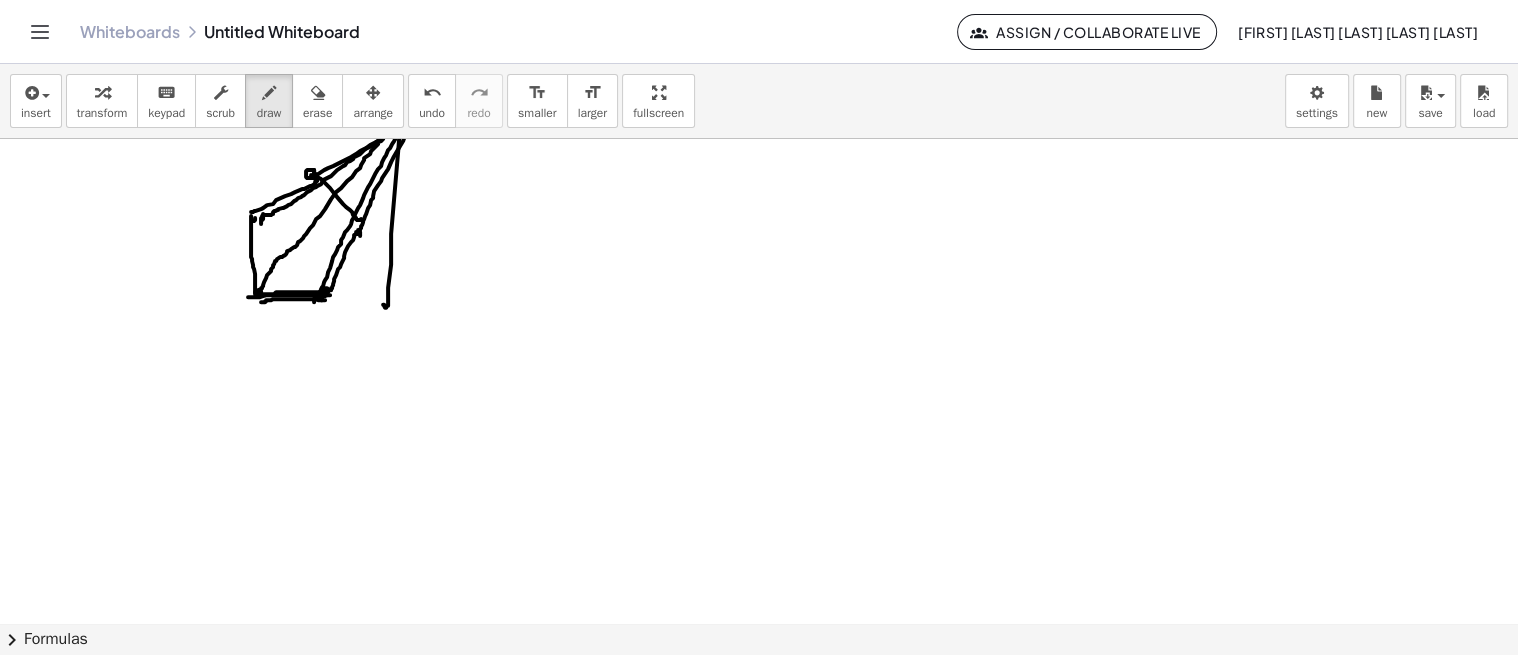 scroll, scrollTop: 2662, scrollLeft: 0, axis: vertical 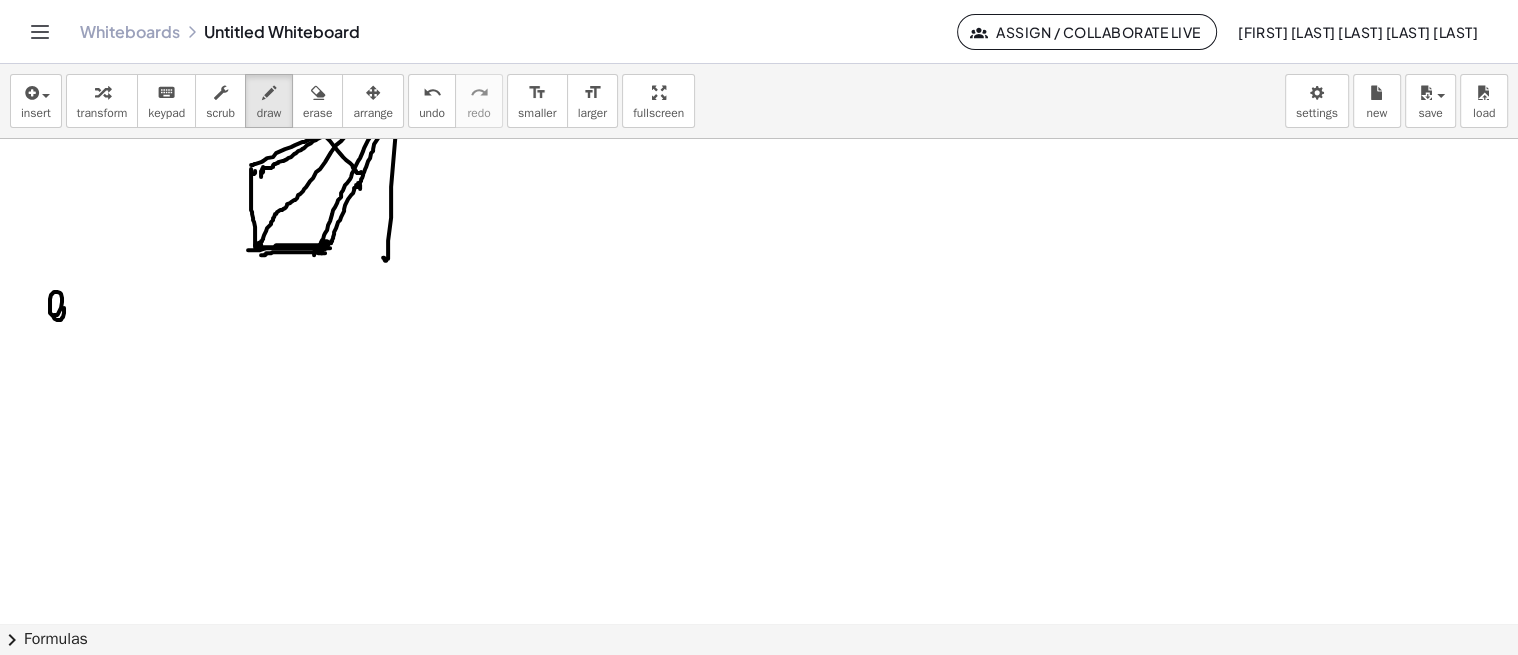 drag, startPoint x: 54, startPoint y: 313, endPoint x: 65, endPoint y: 347, distance: 35.735138 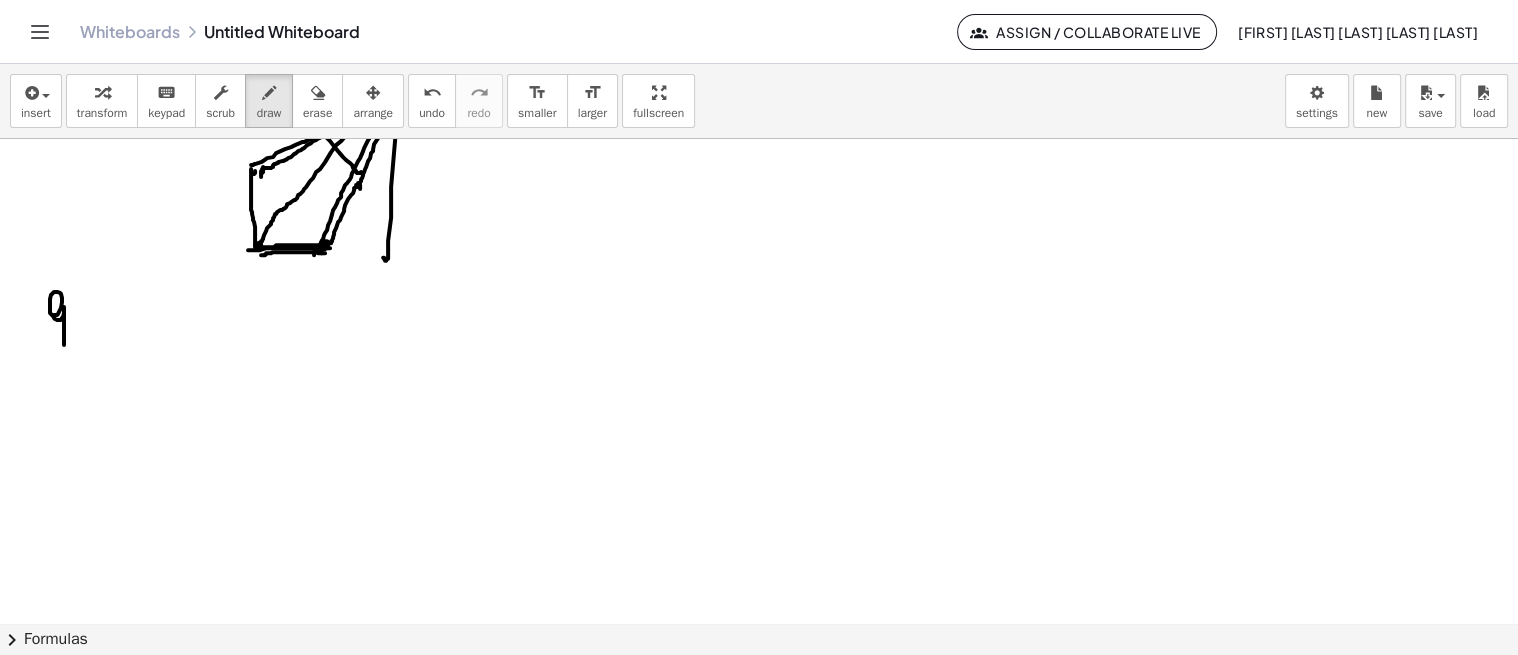 click at bounding box center (759, -827) 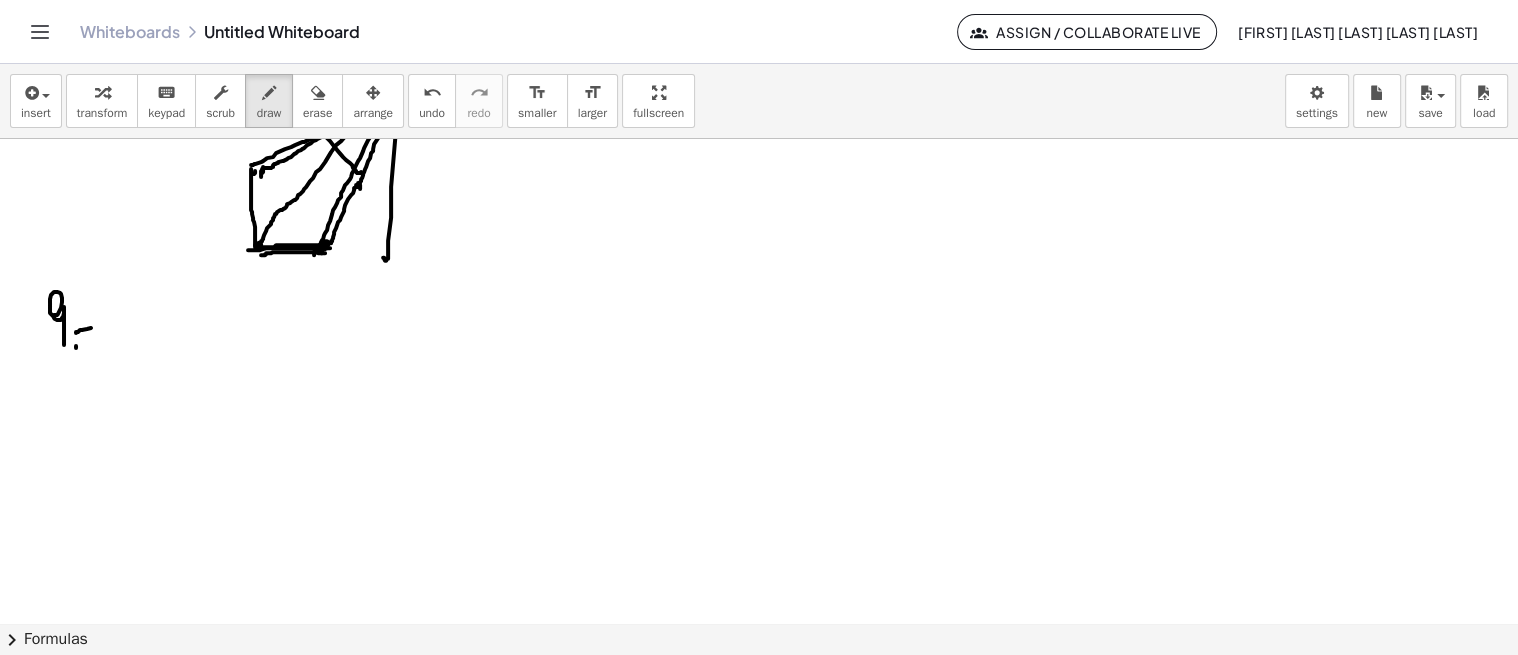 drag, startPoint x: 80, startPoint y: 328, endPoint x: 100, endPoint y: 326, distance: 20.09975 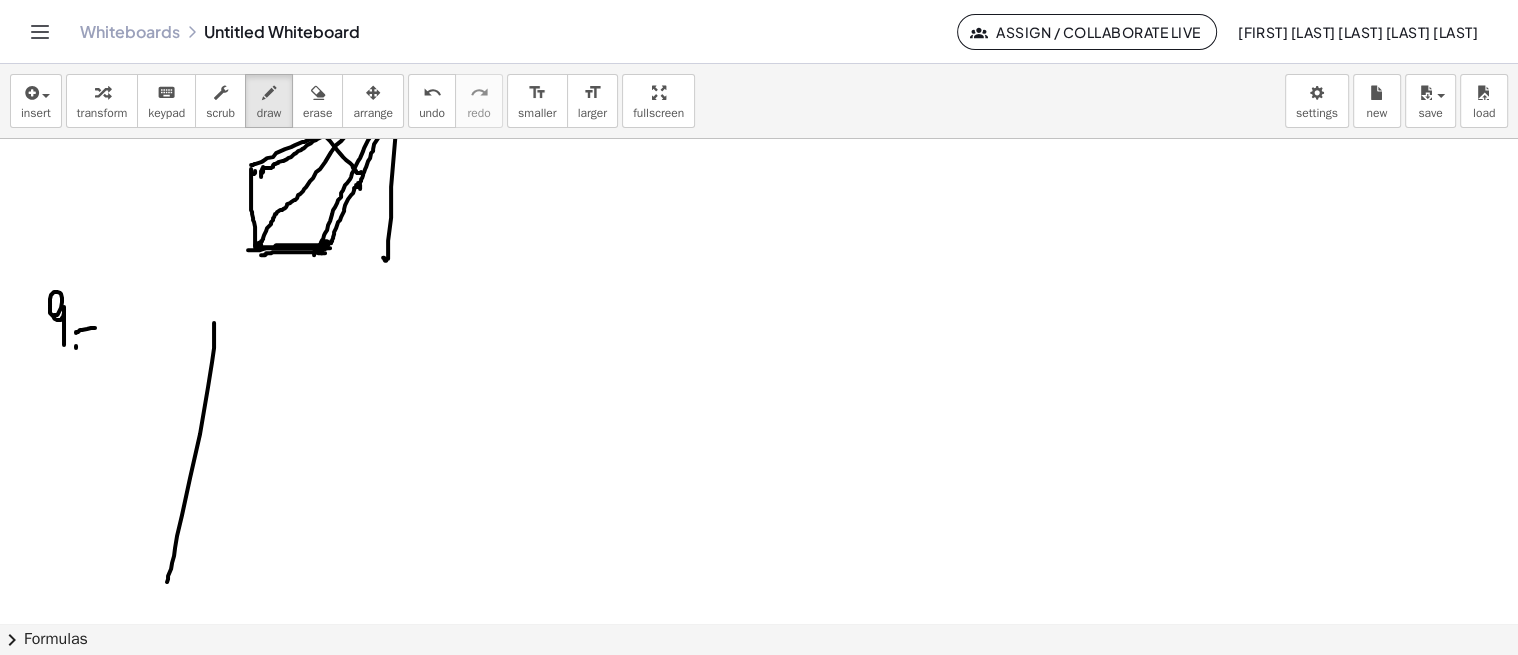 drag, startPoint x: 214, startPoint y: 321, endPoint x: 162, endPoint y: 583, distance: 267.11047 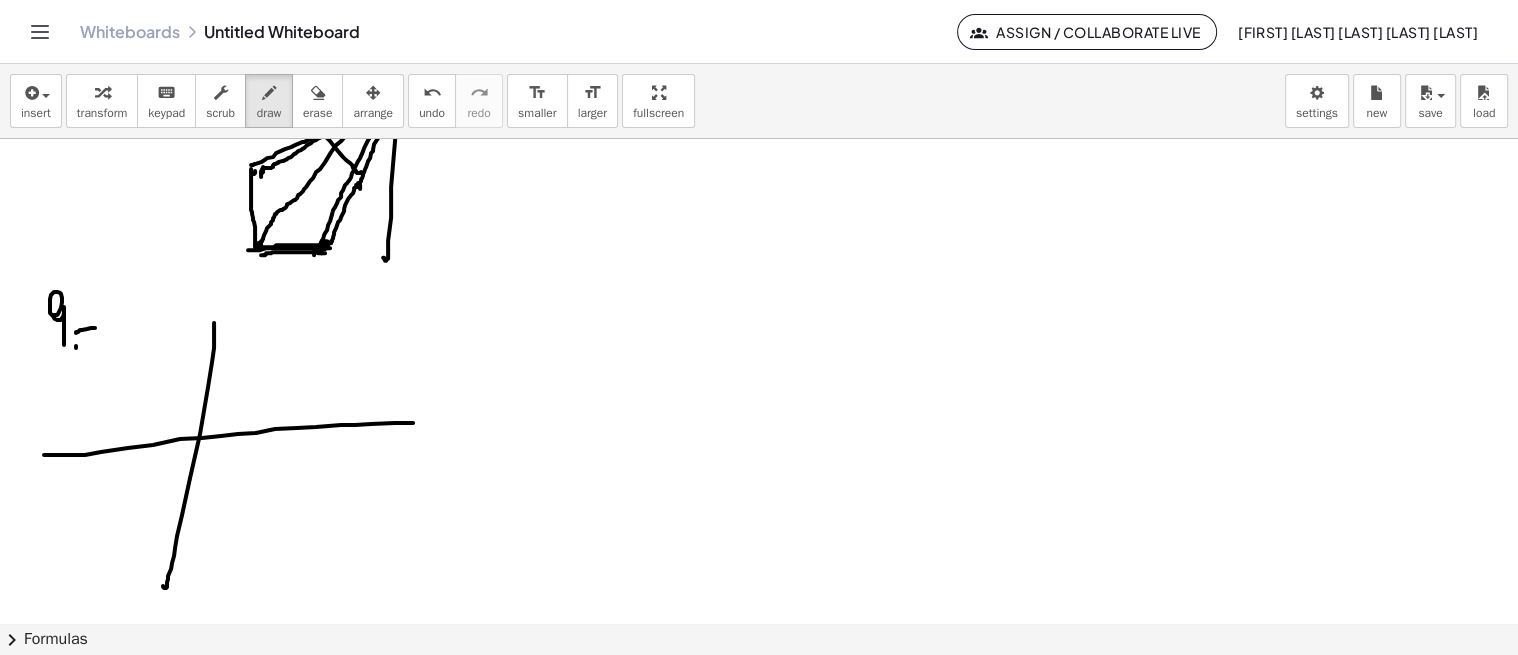 drag, startPoint x: 44, startPoint y: 453, endPoint x: 432, endPoint y: 421, distance: 389.31735 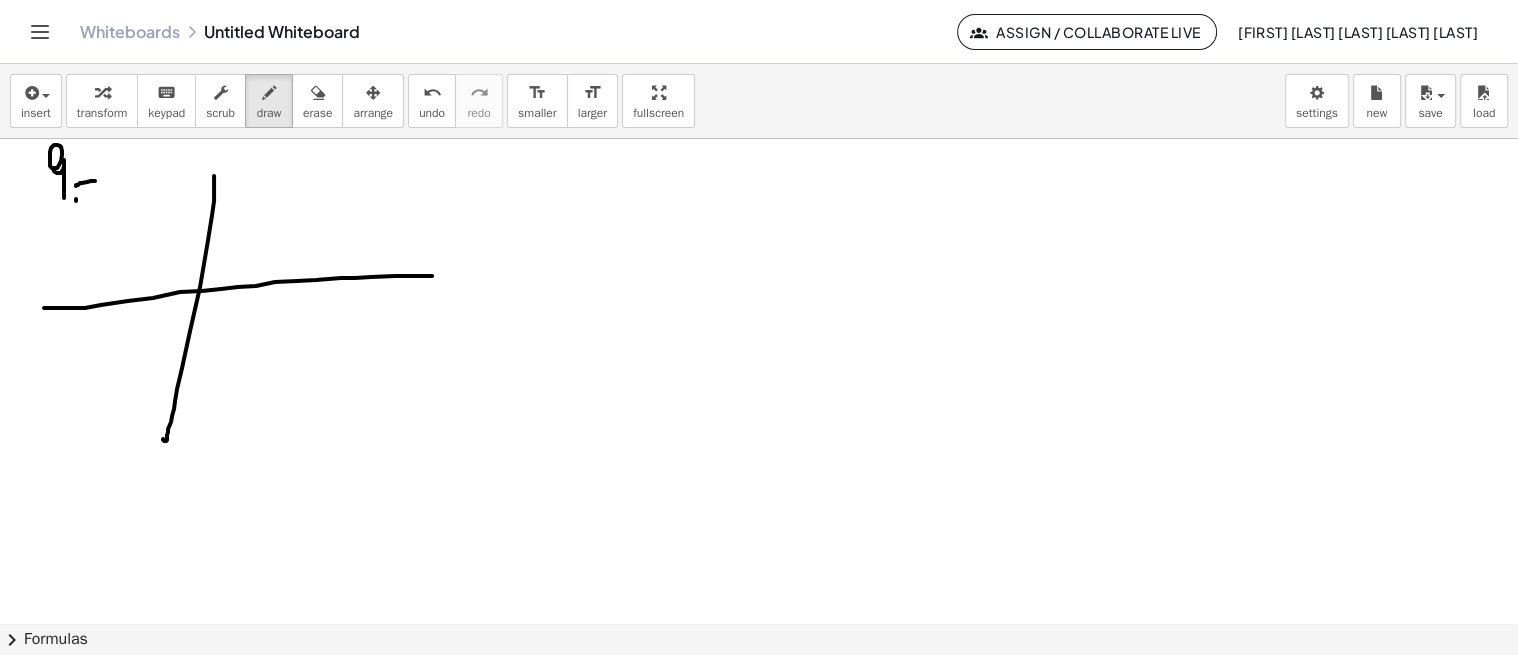 scroll, scrollTop: 2809, scrollLeft: 0, axis: vertical 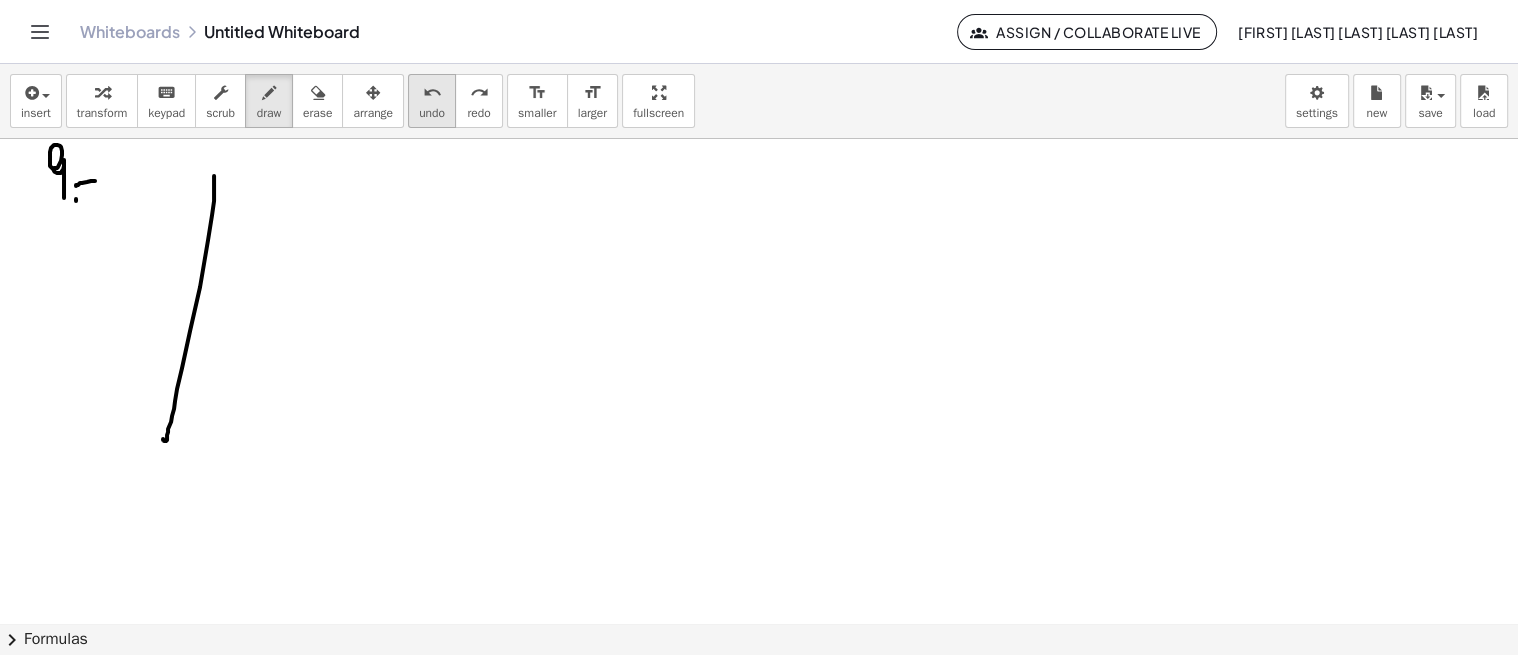 click on "undo" at bounding box center [432, 93] 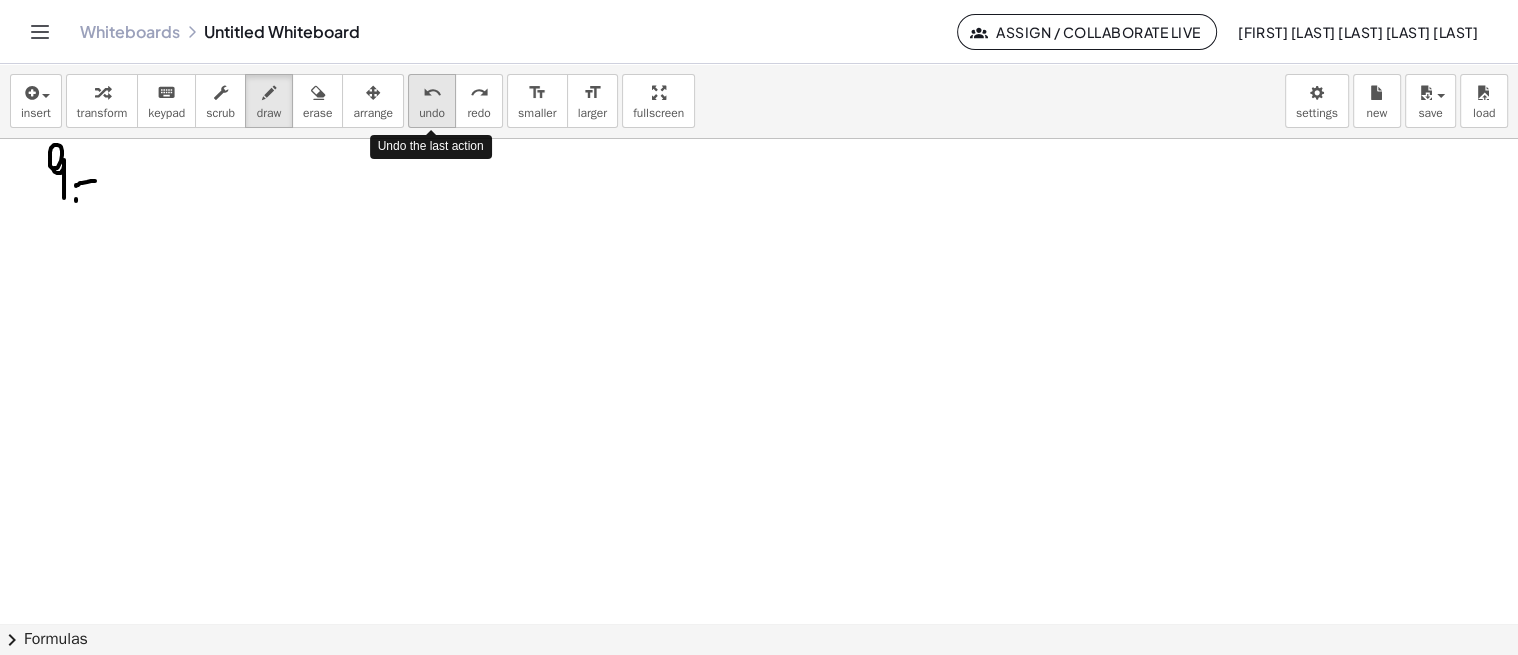 drag, startPoint x: 424, startPoint y: 92, endPoint x: 413, endPoint y: 112, distance: 22.825424 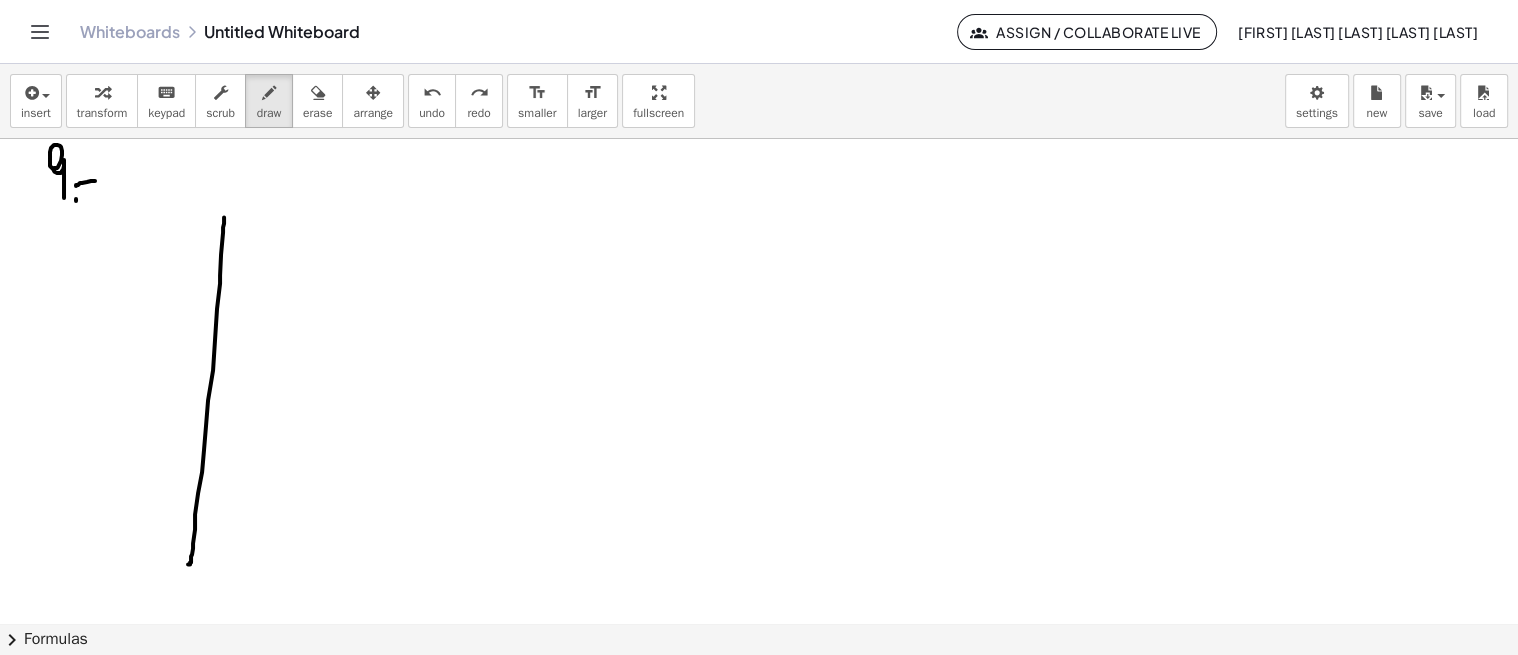 drag, startPoint x: 223, startPoint y: 225, endPoint x: 154, endPoint y: 505, distance: 288.3765 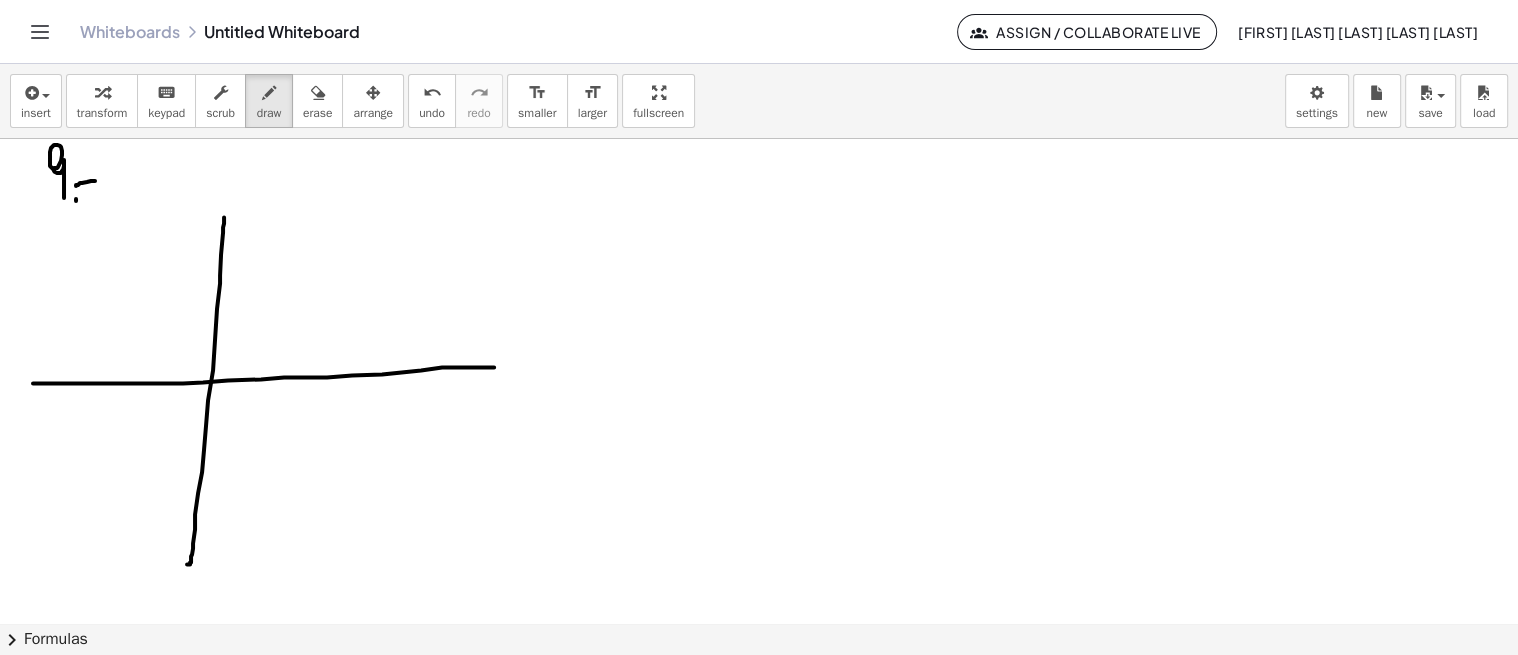 drag, startPoint x: 34, startPoint y: 381, endPoint x: 507, endPoint y: 365, distance: 473.27054 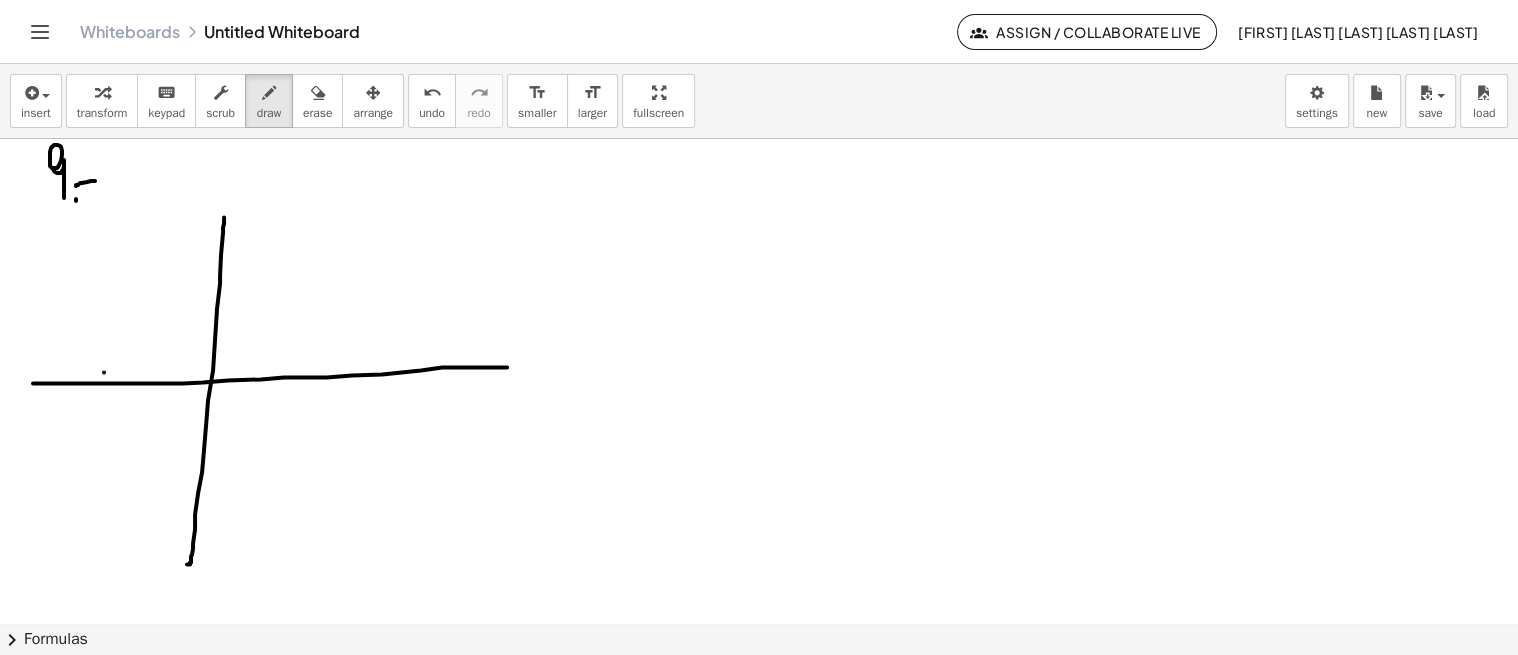 drag, startPoint x: 104, startPoint y: 370, endPoint x: 108, endPoint y: 397, distance: 27.294687 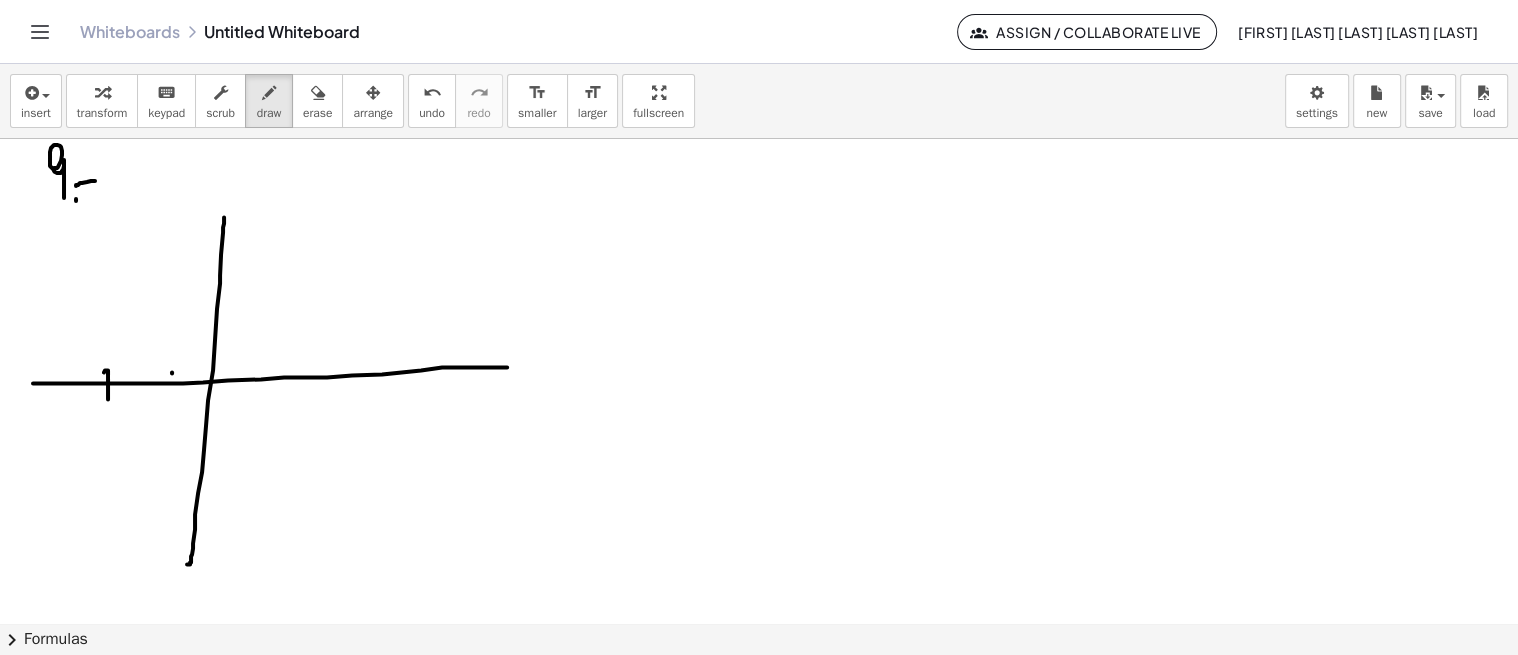 drag, startPoint x: 172, startPoint y: 371, endPoint x: 172, endPoint y: 396, distance: 25 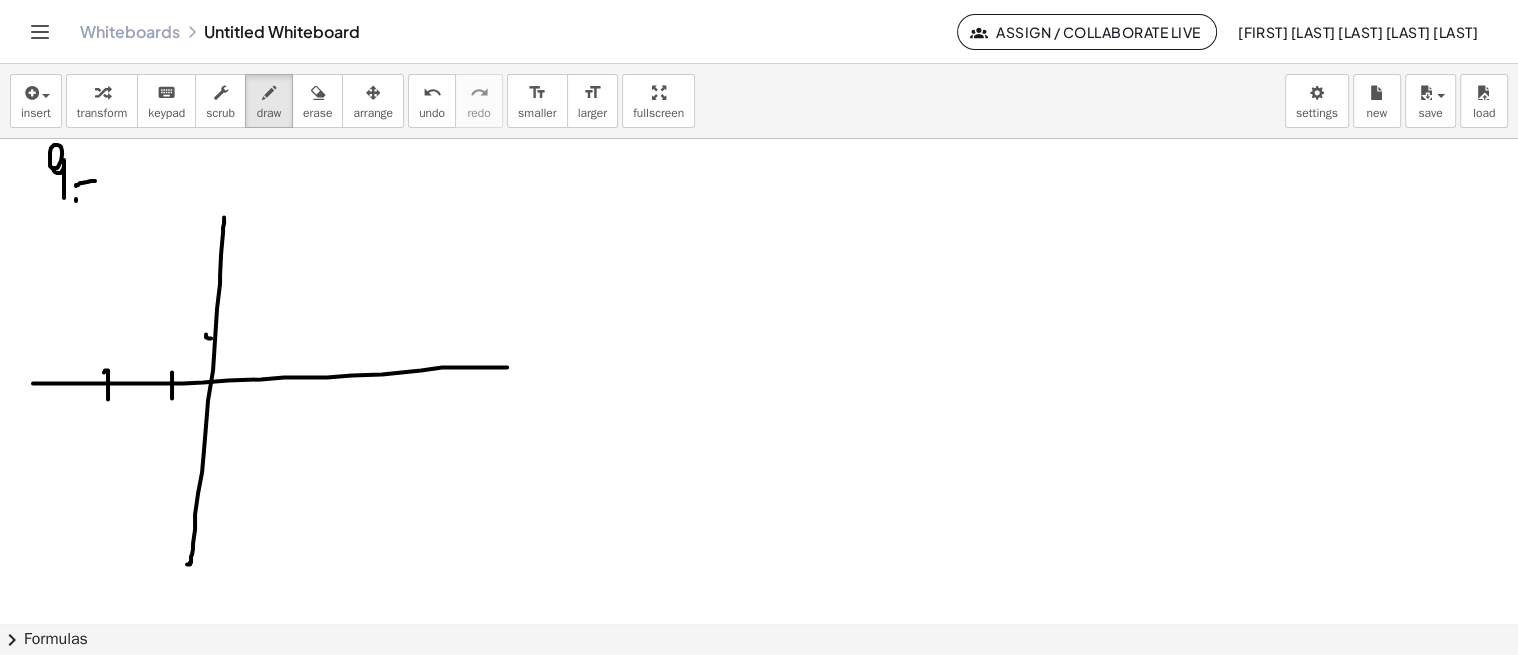 drag, startPoint x: 206, startPoint y: 333, endPoint x: 221, endPoint y: 331, distance: 15.132746 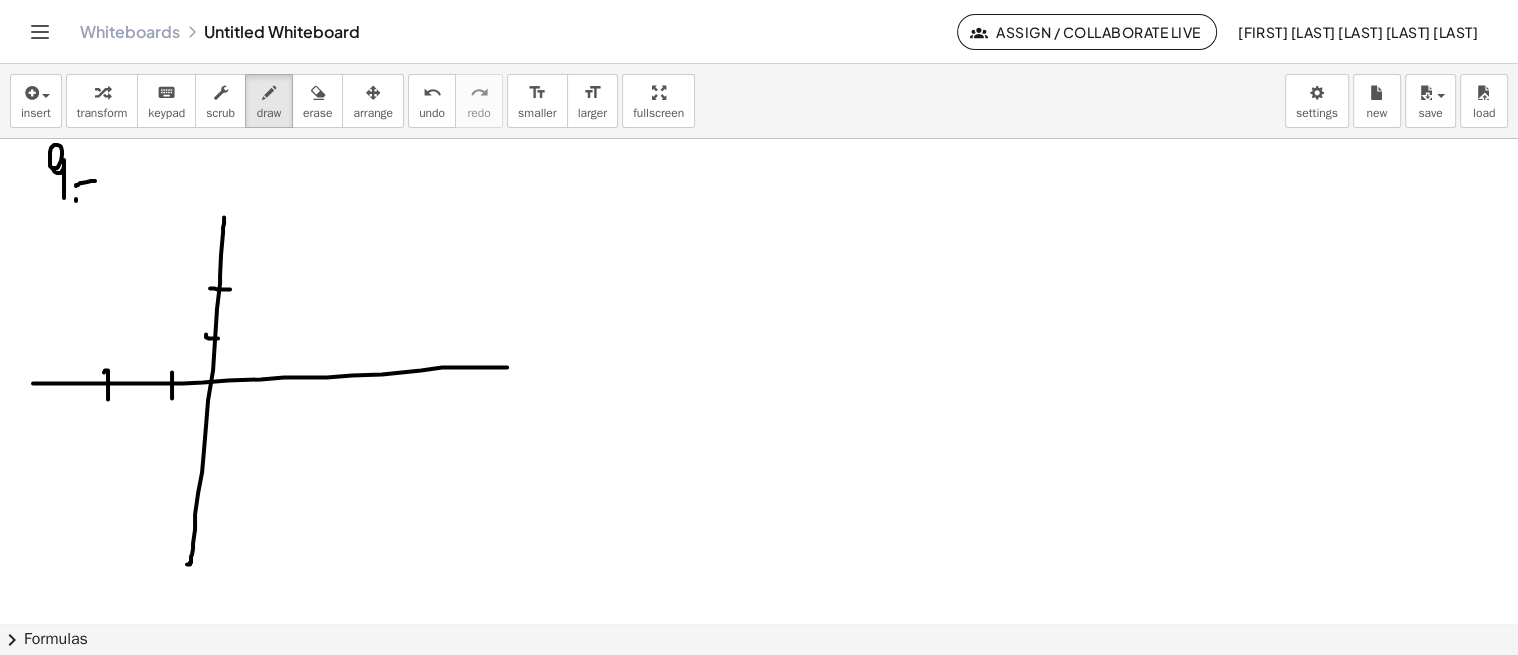 drag, startPoint x: 210, startPoint y: 286, endPoint x: 230, endPoint y: 287, distance: 20.024984 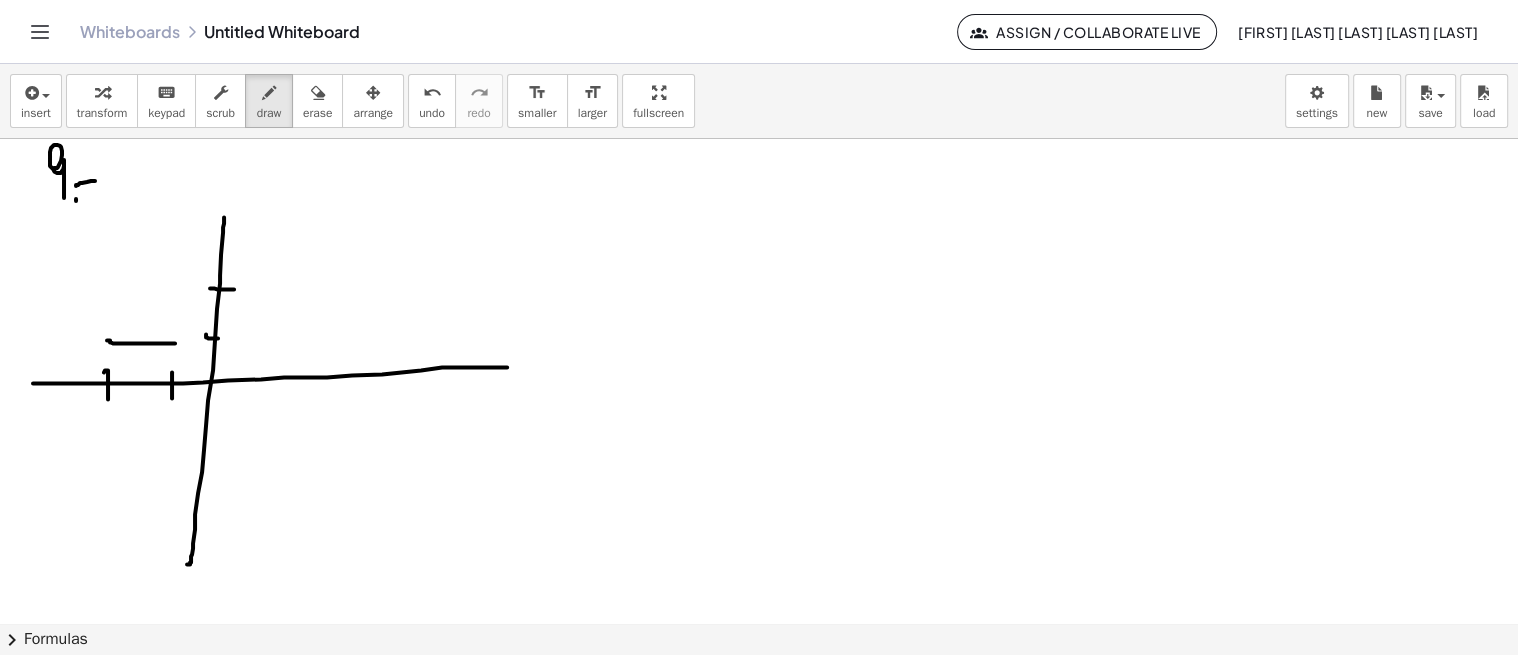 drag, startPoint x: 175, startPoint y: 341, endPoint x: 107, endPoint y: 338, distance: 68.06615 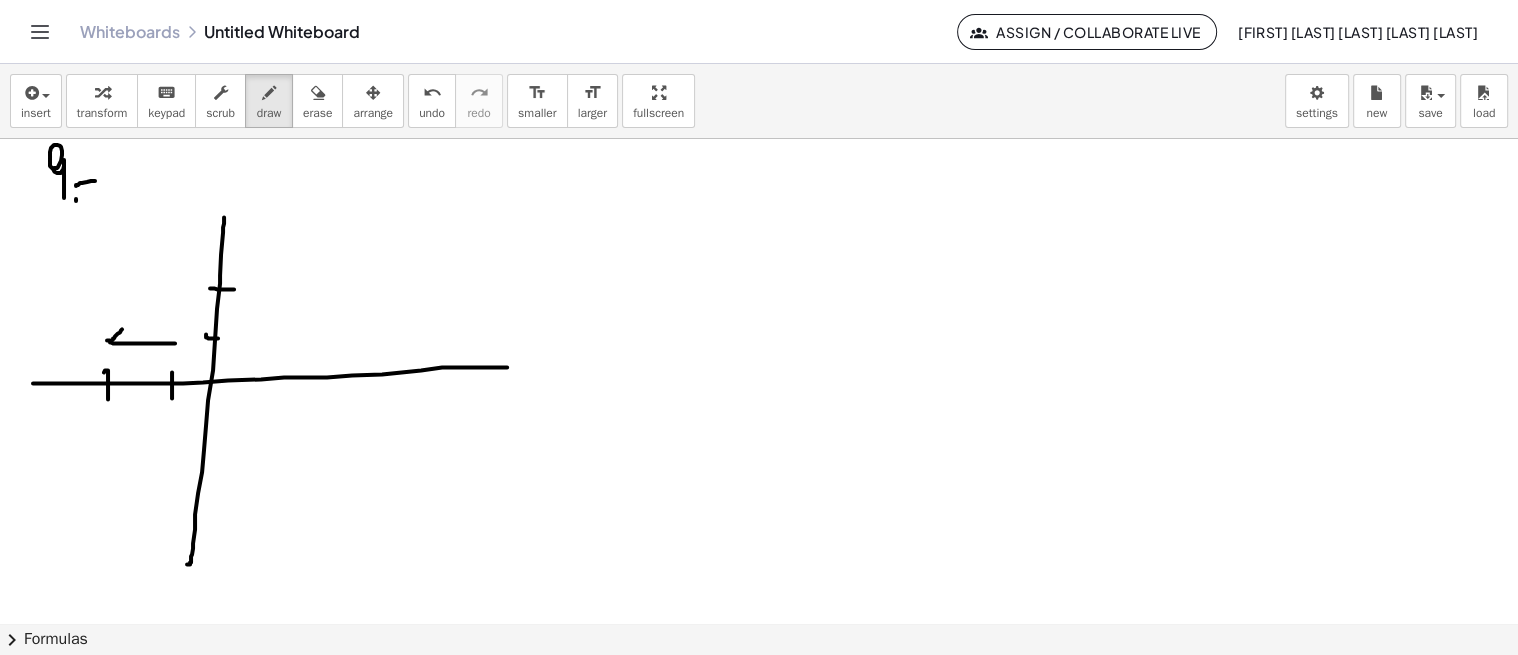 drag, startPoint x: 112, startPoint y: 338, endPoint x: 125, endPoint y: 325, distance: 18.384777 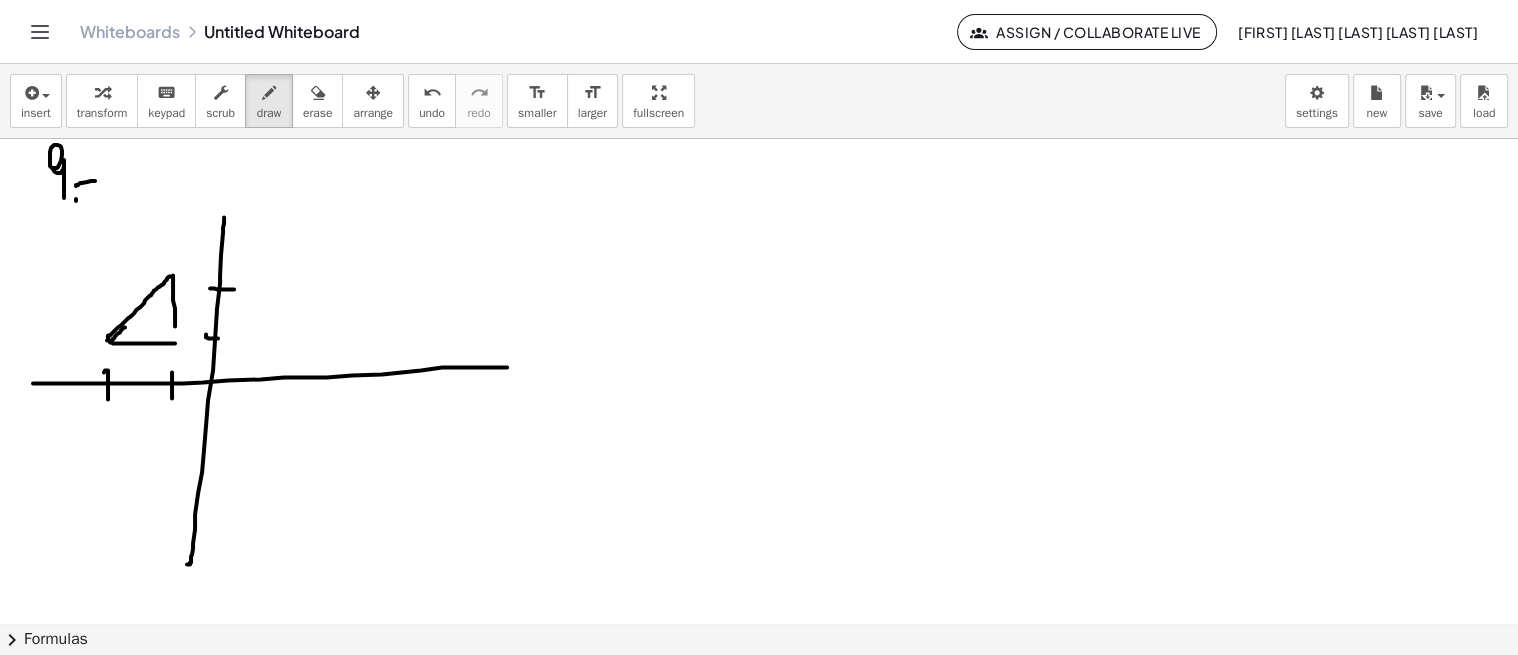 drag, startPoint x: 108, startPoint y: 336, endPoint x: 175, endPoint y: 347, distance: 67.89698 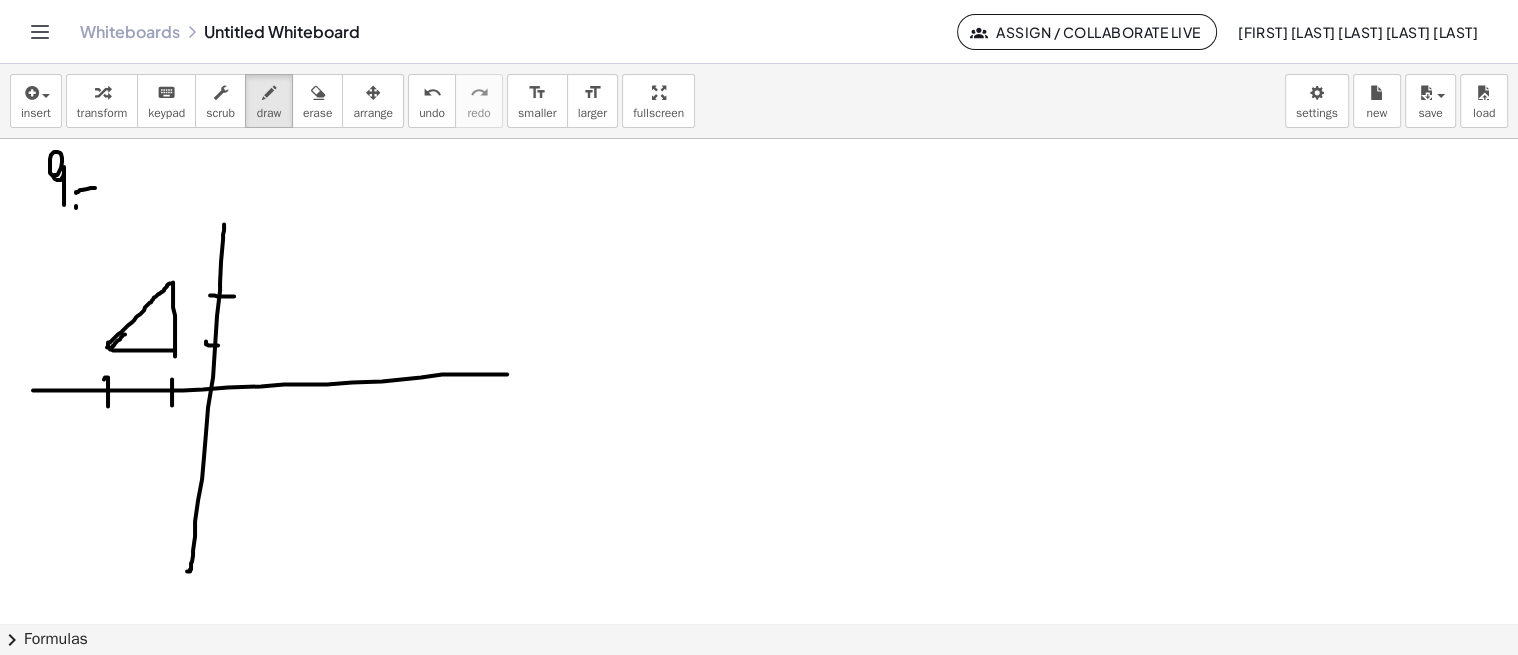 scroll, scrollTop: 2802, scrollLeft: 0, axis: vertical 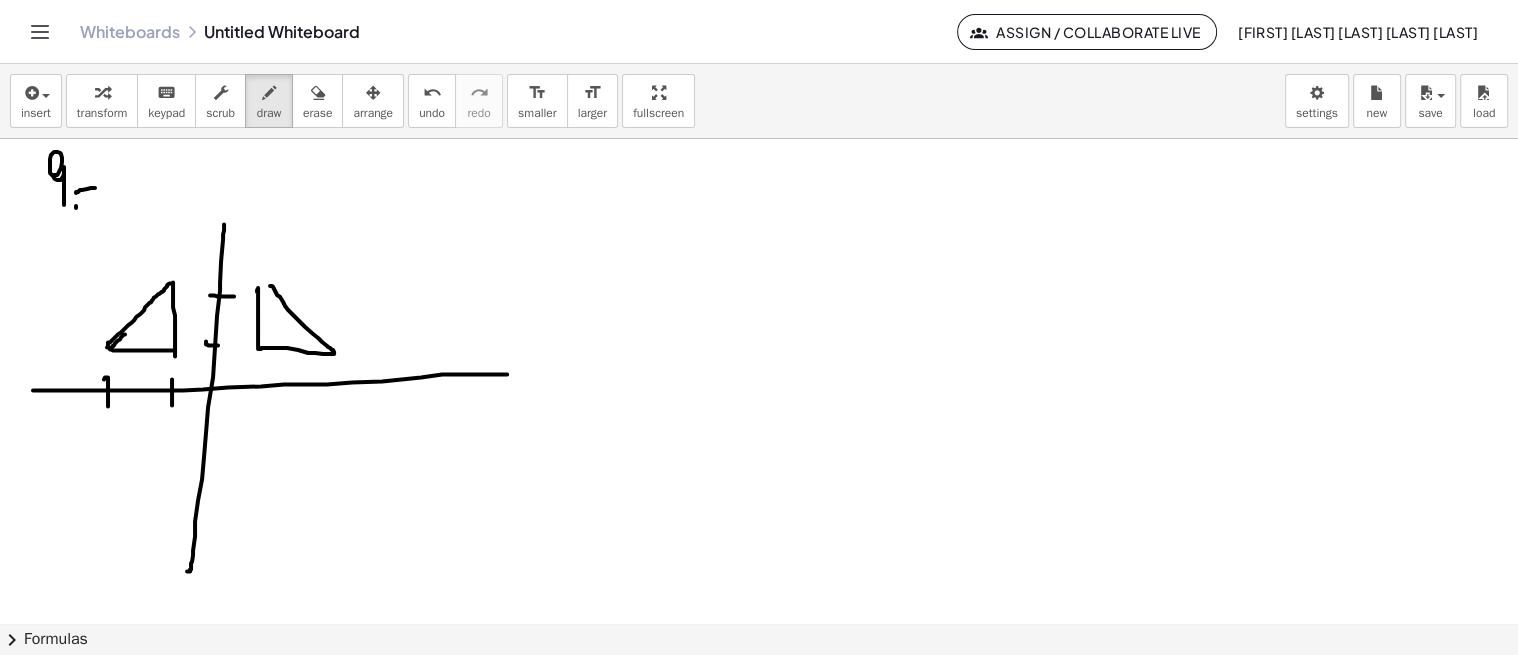 click at bounding box center [759, -967] 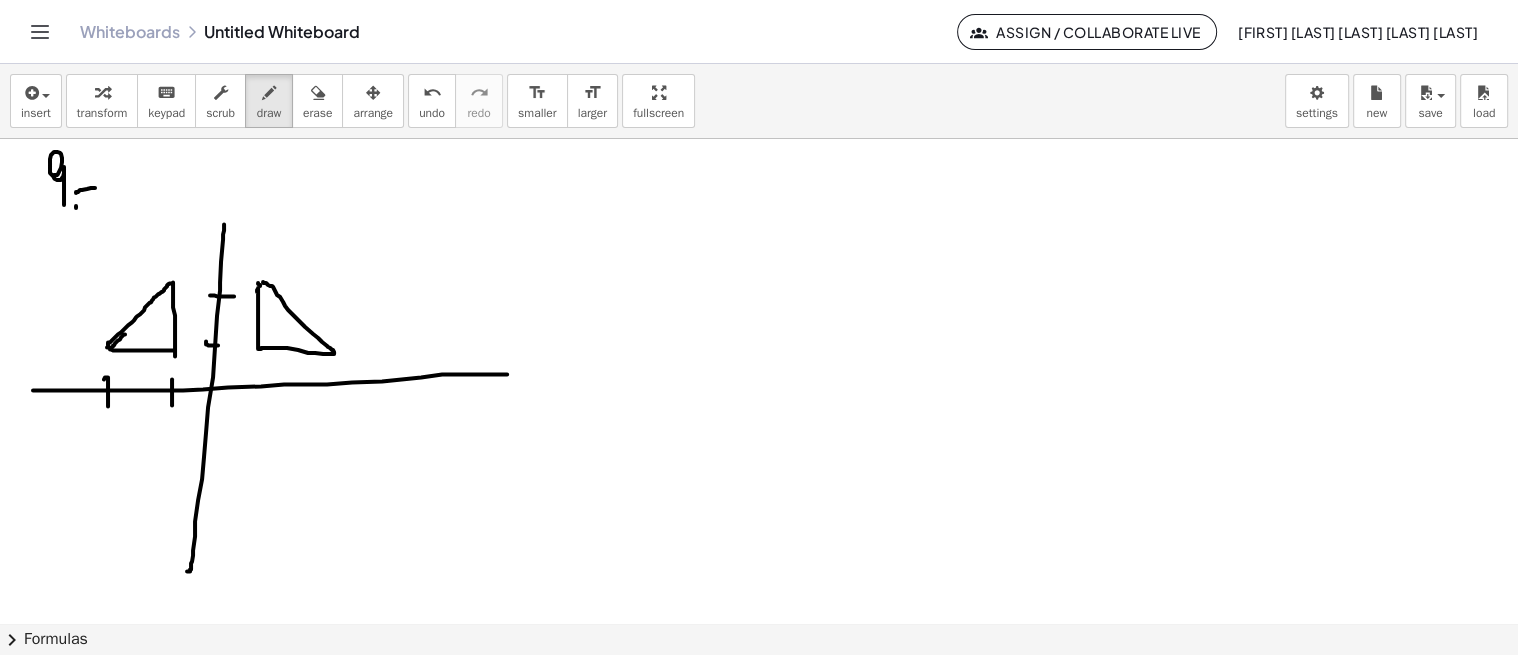 drag, startPoint x: 260, startPoint y: 284, endPoint x: 264, endPoint y: 294, distance: 10.770329 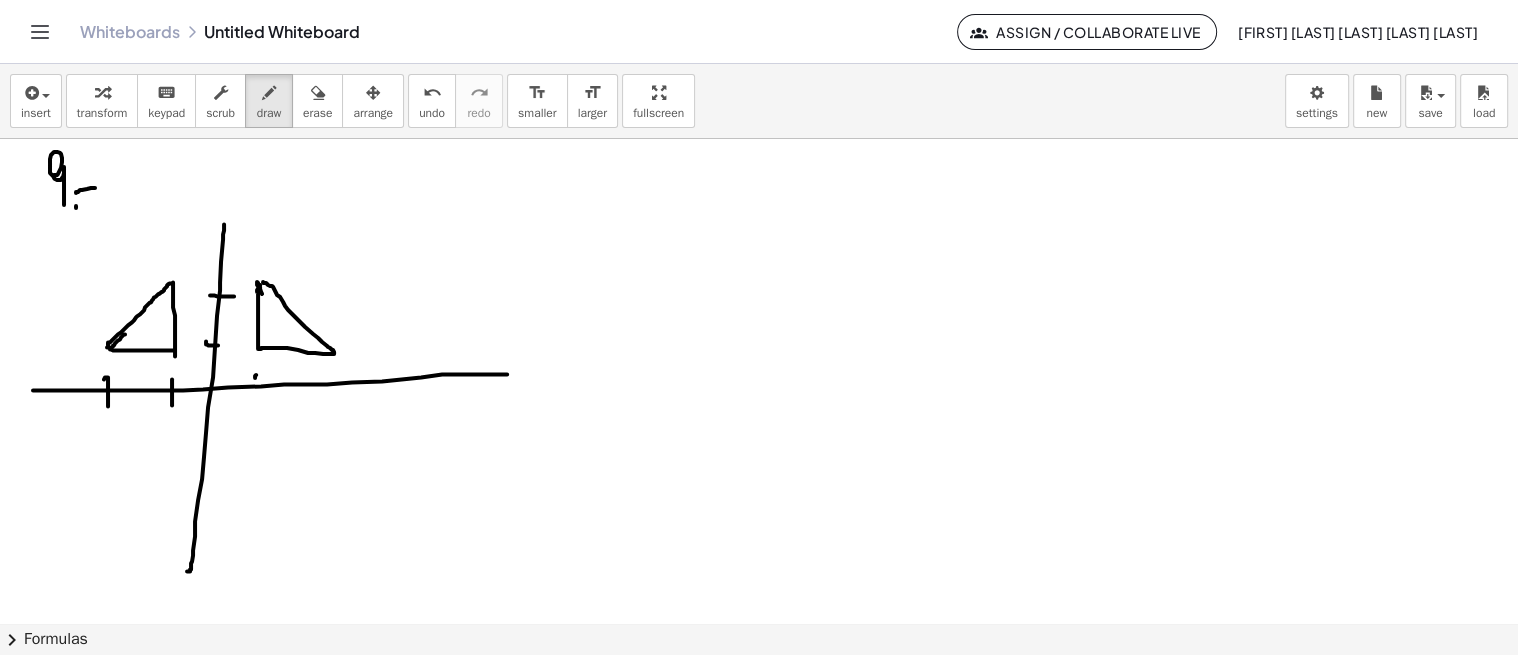 drag, startPoint x: 255, startPoint y: 374, endPoint x: 267, endPoint y: 393, distance: 22.472204 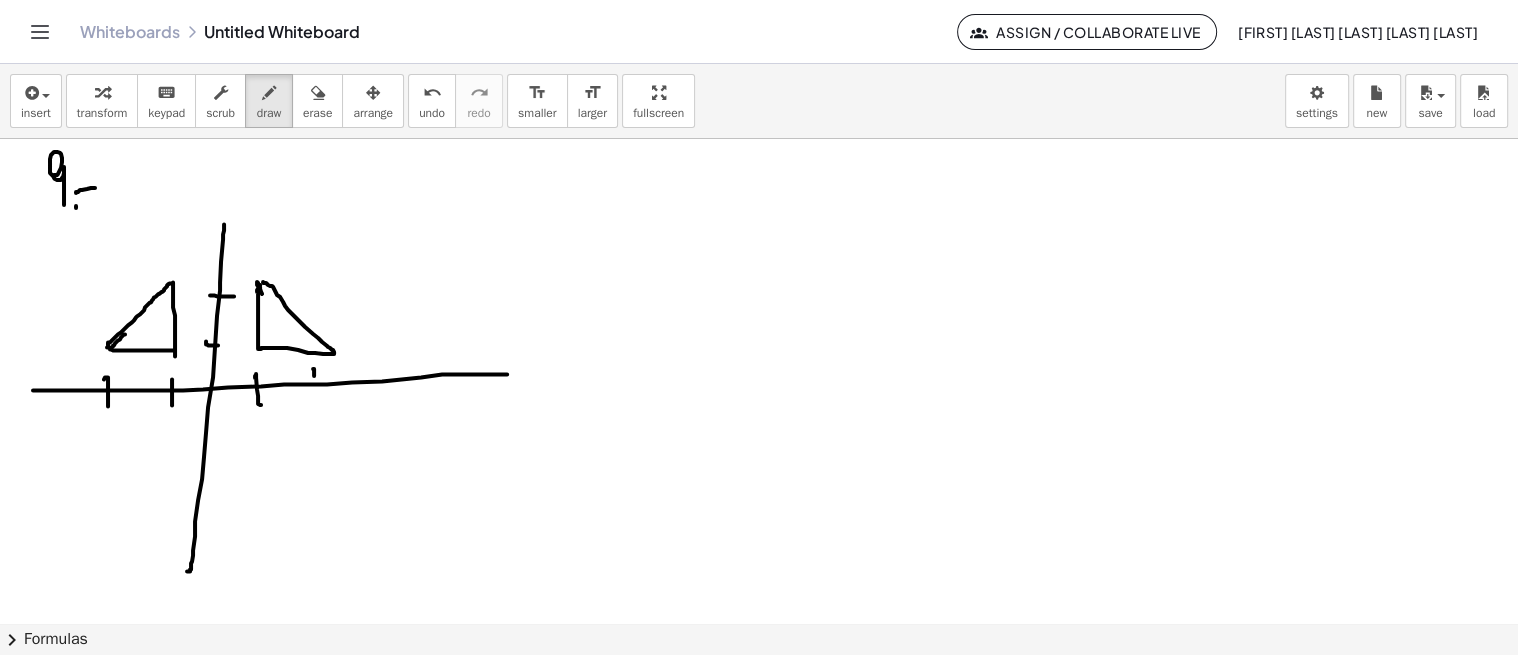 drag, startPoint x: 314, startPoint y: 367, endPoint x: 307, endPoint y: 402, distance: 35.69314 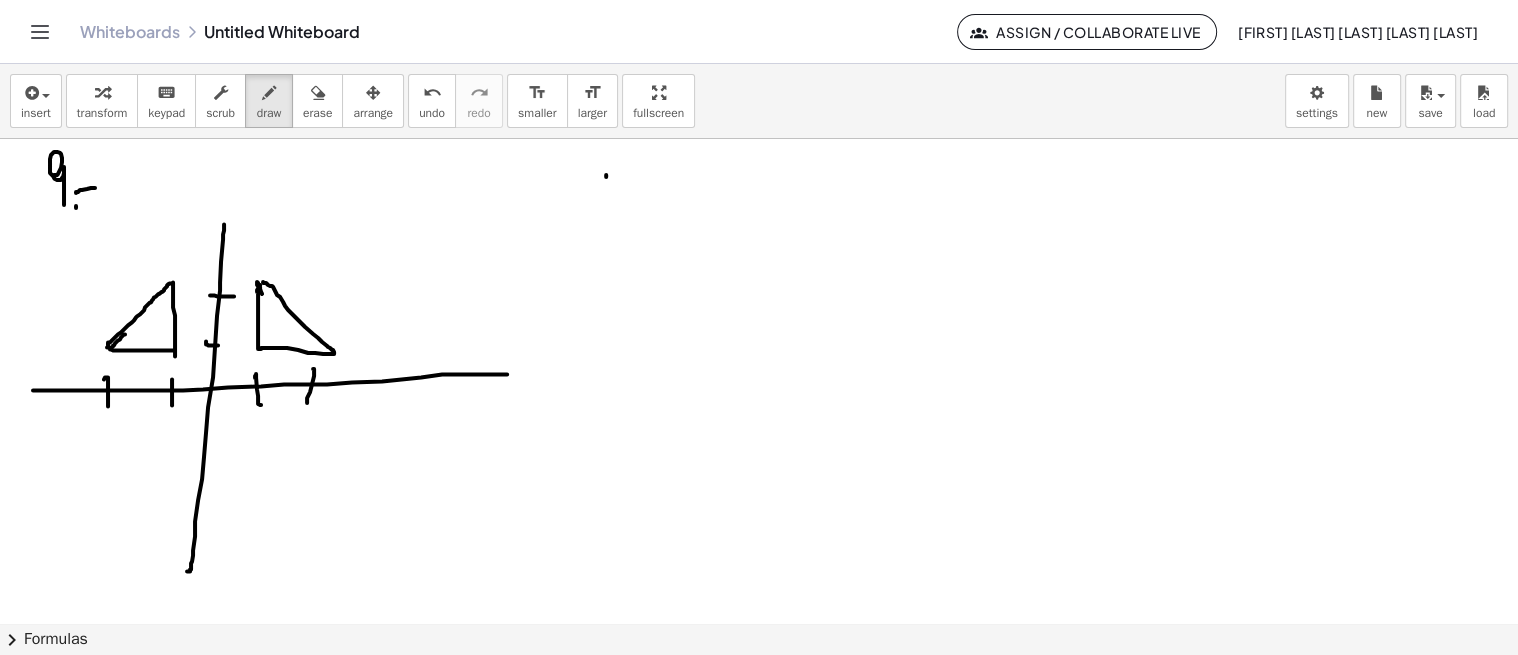 drag, startPoint x: 606, startPoint y: 175, endPoint x: 615, endPoint y: 202, distance: 28.460499 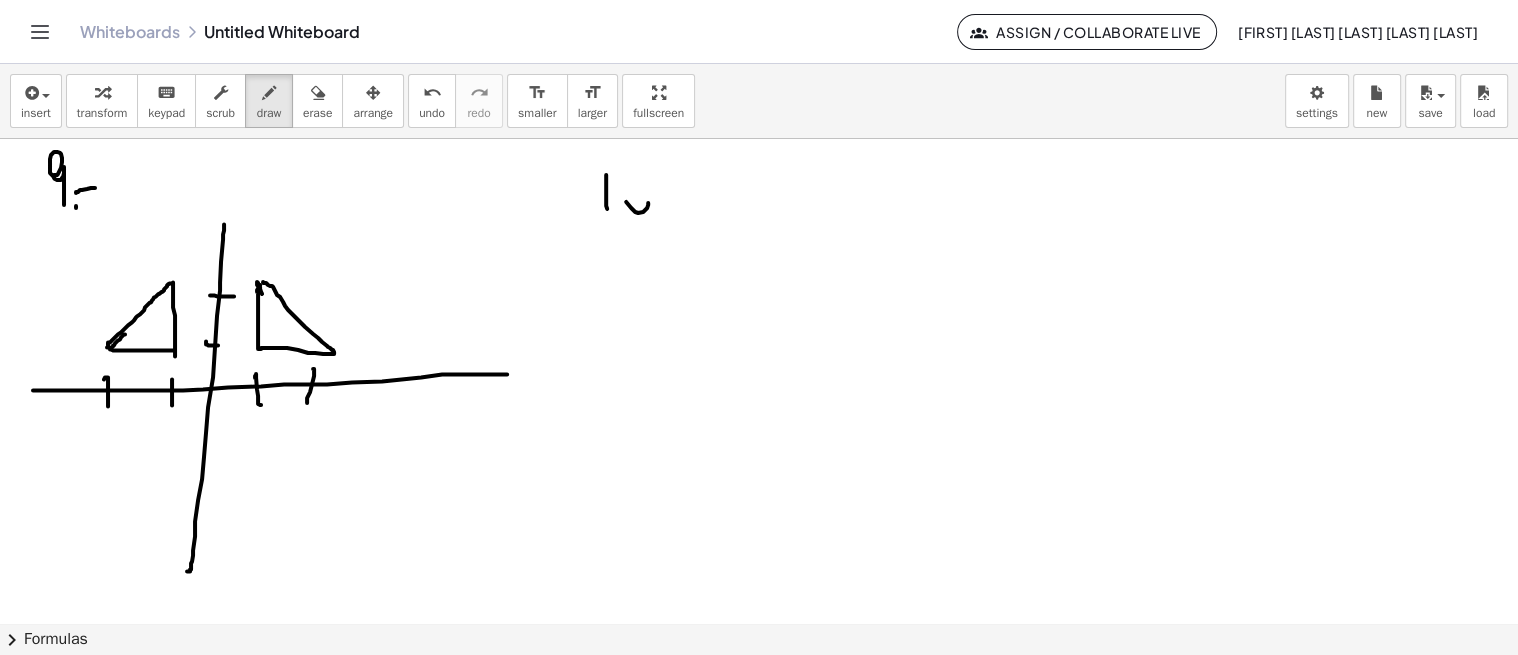 drag, startPoint x: 647, startPoint y: 206, endPoint x: 634, endPoint y: 208, distance: 13.152946 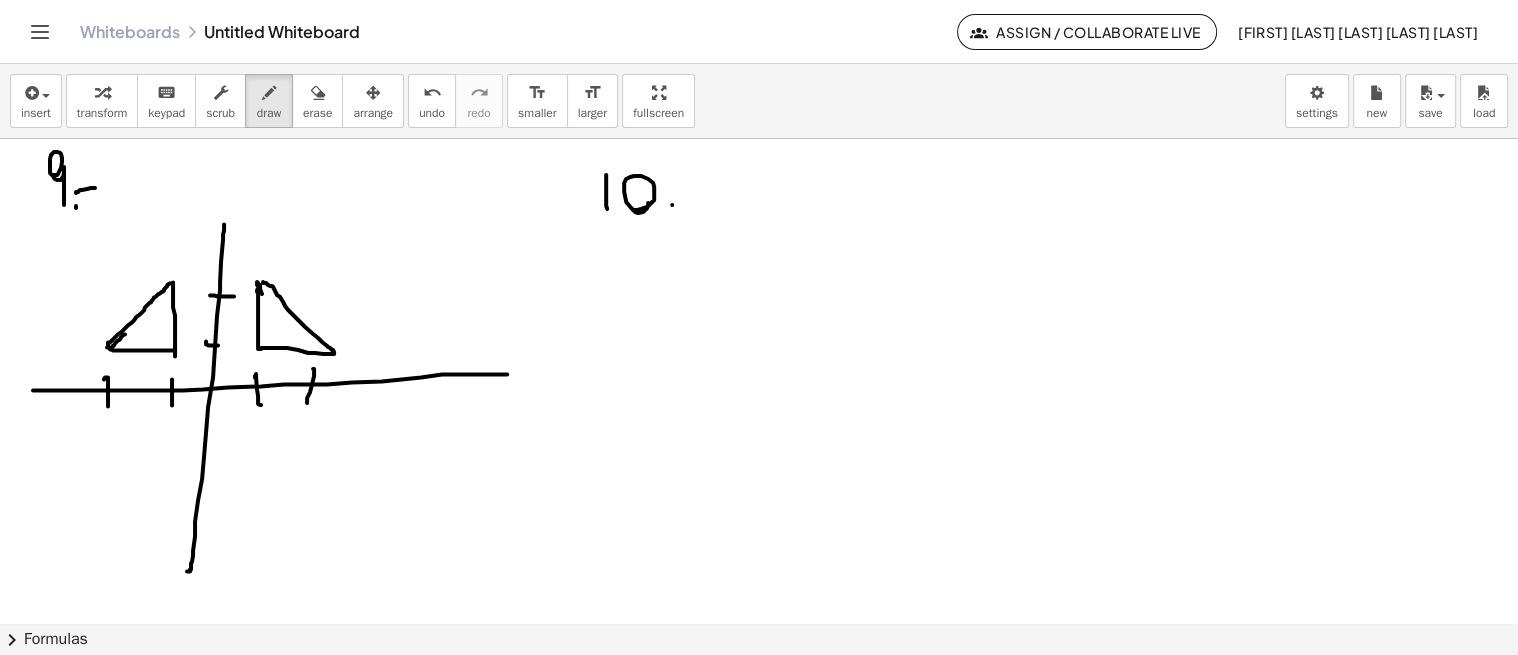click at bounding box center (759, -967) 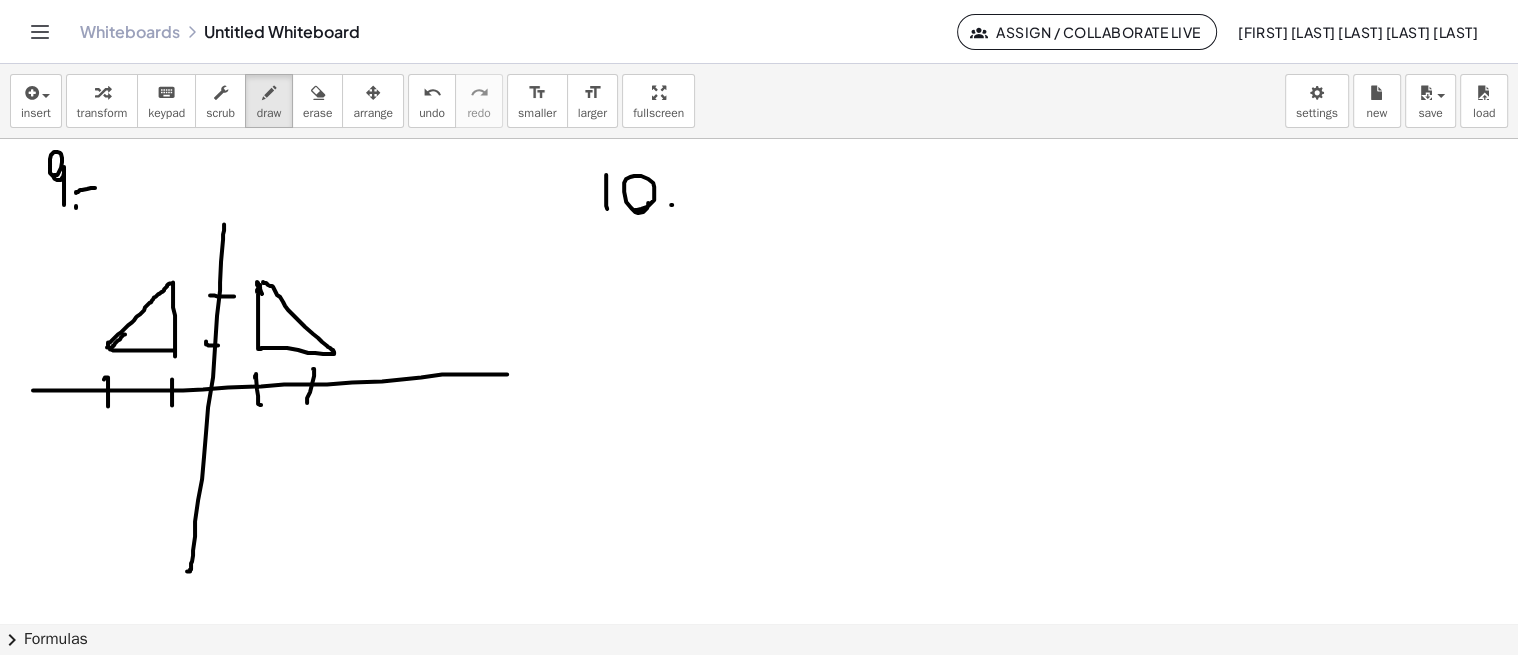drag, startPoint x: 675, startPoint y: 190, endPoint x: 701, endPoint y: 187, distance: 26.172504 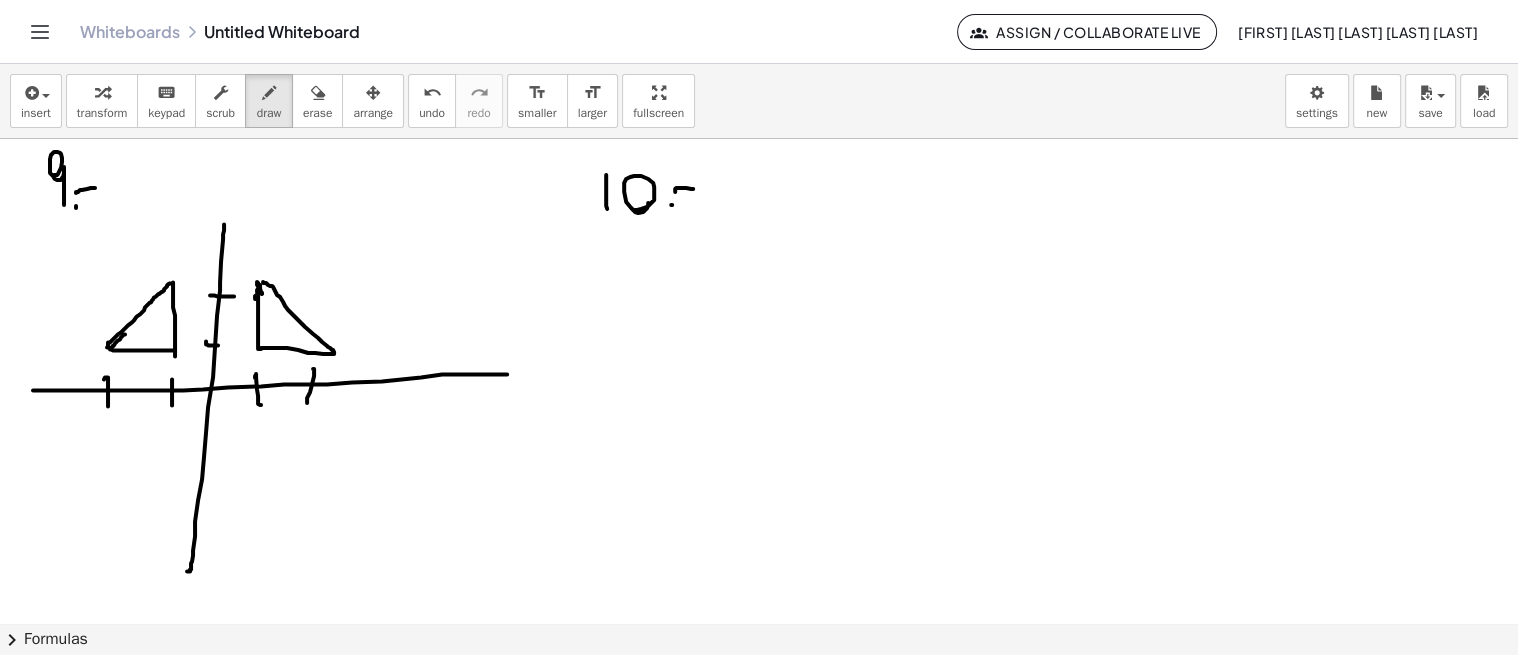 click at bounding box center [759, -967] 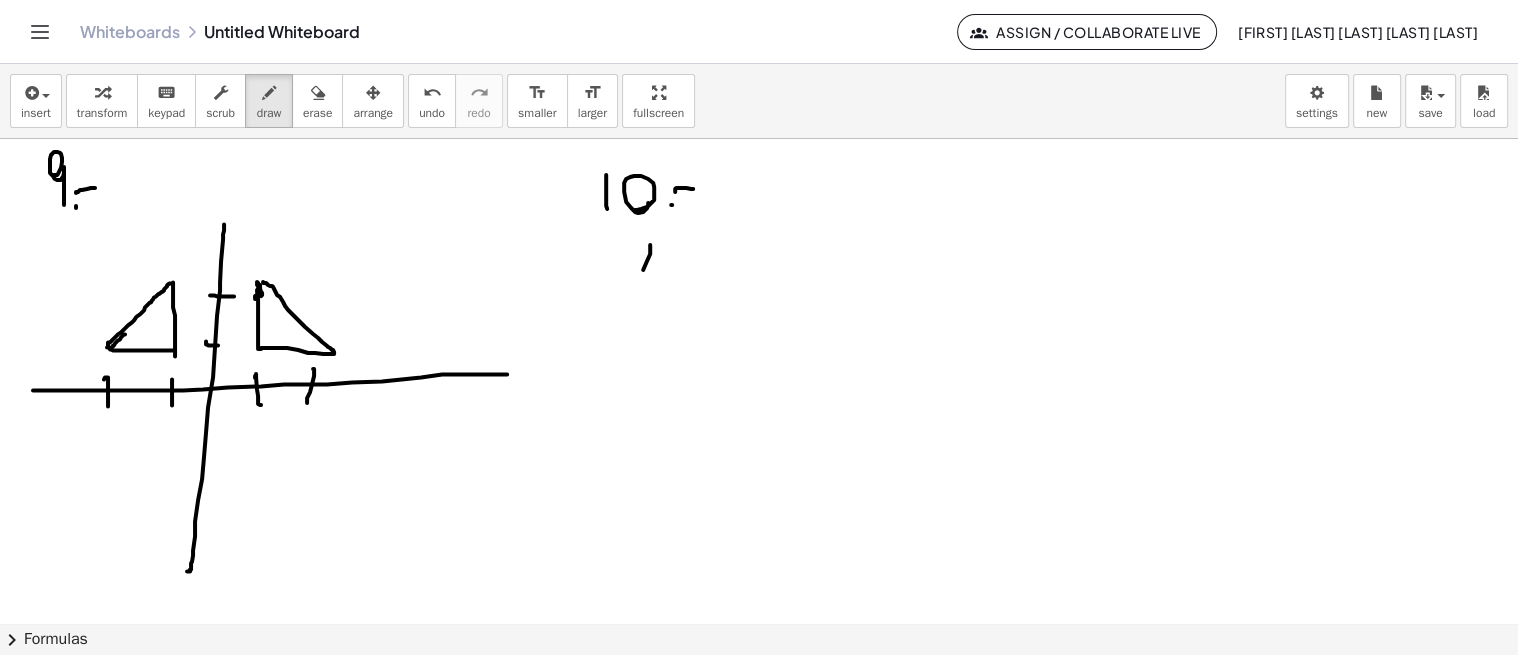 drag, startPoint x: 646, startPoint y: 261, endPoint x: 642, endPoint y: 271, distance: 10.770329 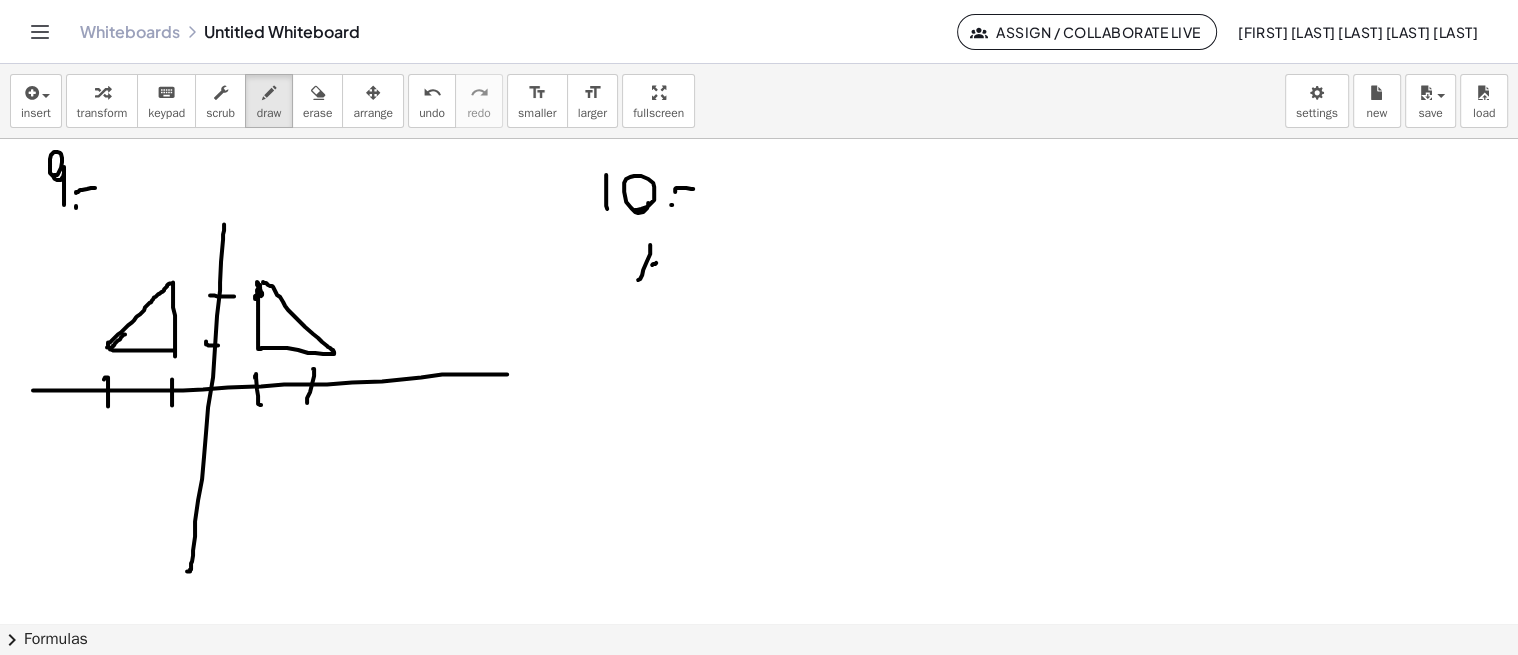 drag, startPoint x: 656, startPoint y: 261, endPoint x: 677, endPoint y: 258, distance: 21.213203 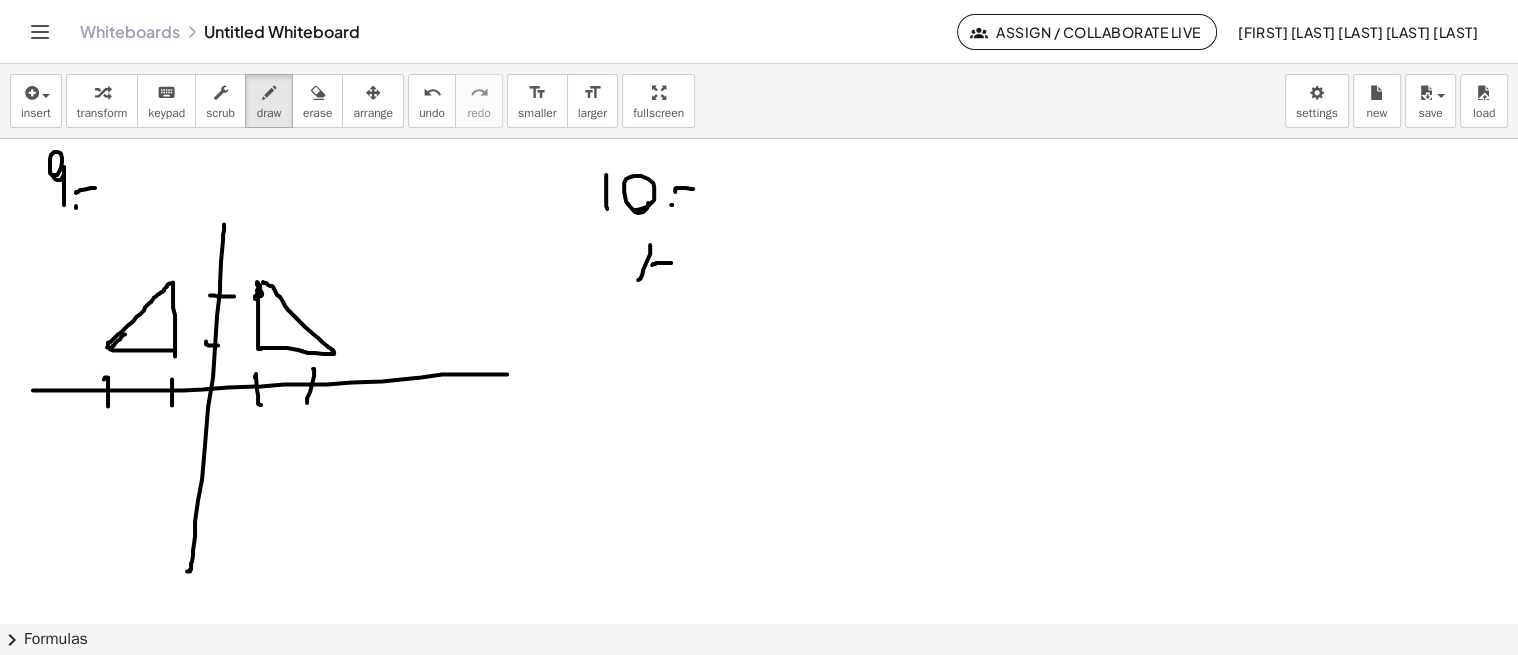 drag, startPoint x: 674, startPoint y: 246, endPoint x: 660, endPoint y: 275, distance: 32.202484 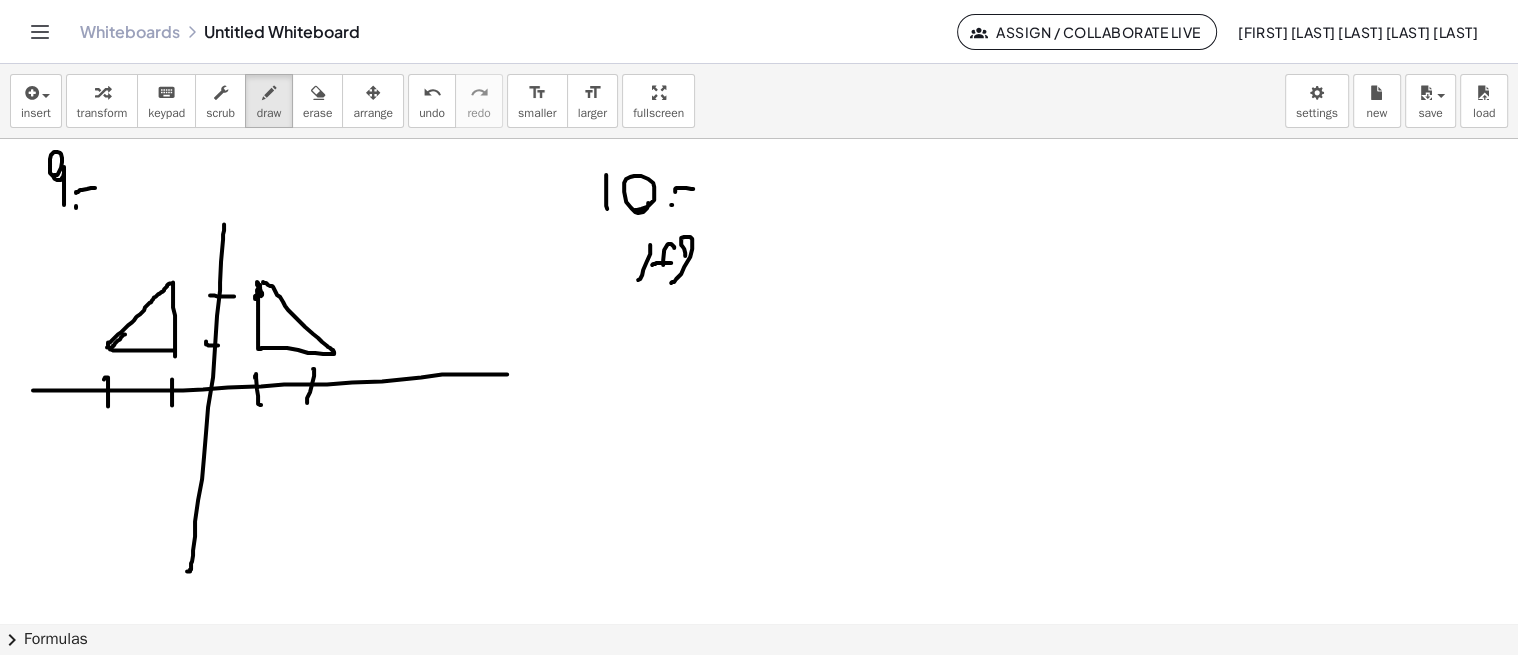 drag, startPoint x: 685, startPoint y: 253, endPoint x: 691, endPoint y: 276, distance: 23.769728 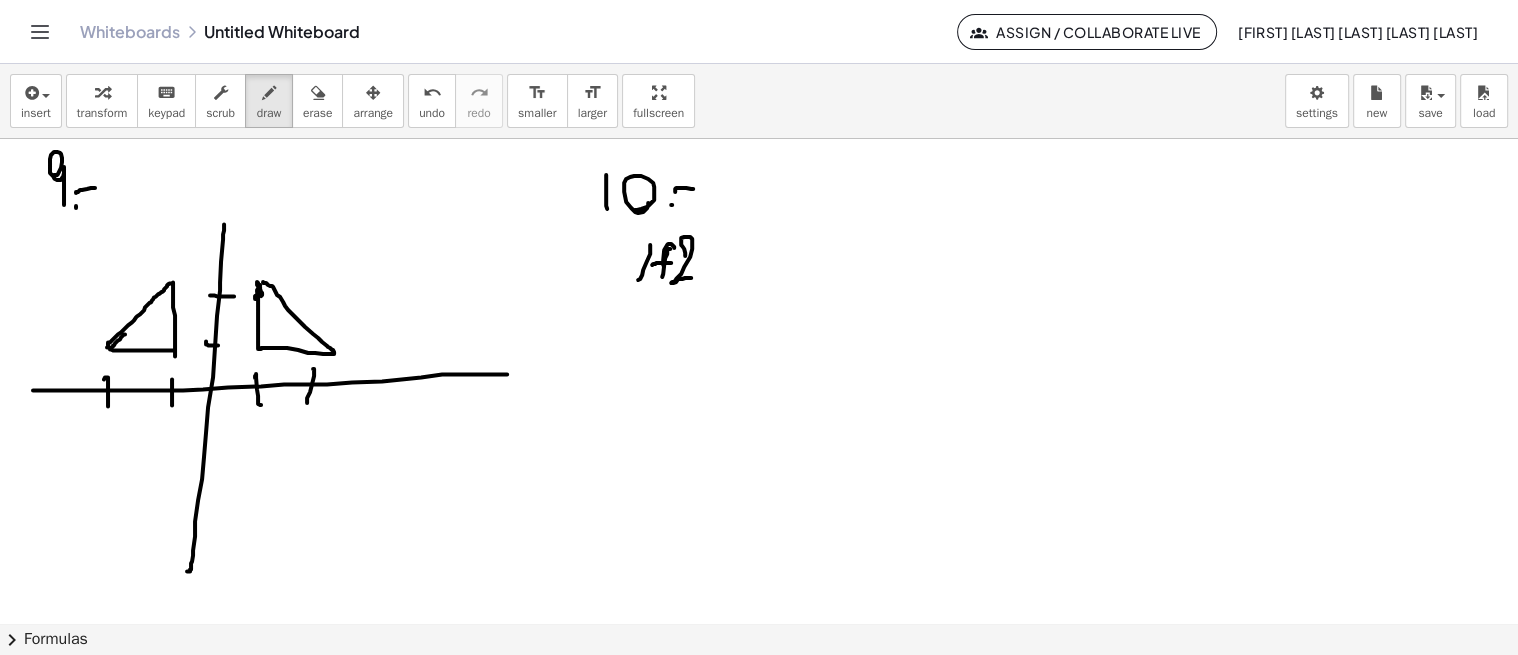 drag, startPoint x: 668, startPoint y: 247, endPoint x: 677, endPoint y: 275, distance: 29.410883 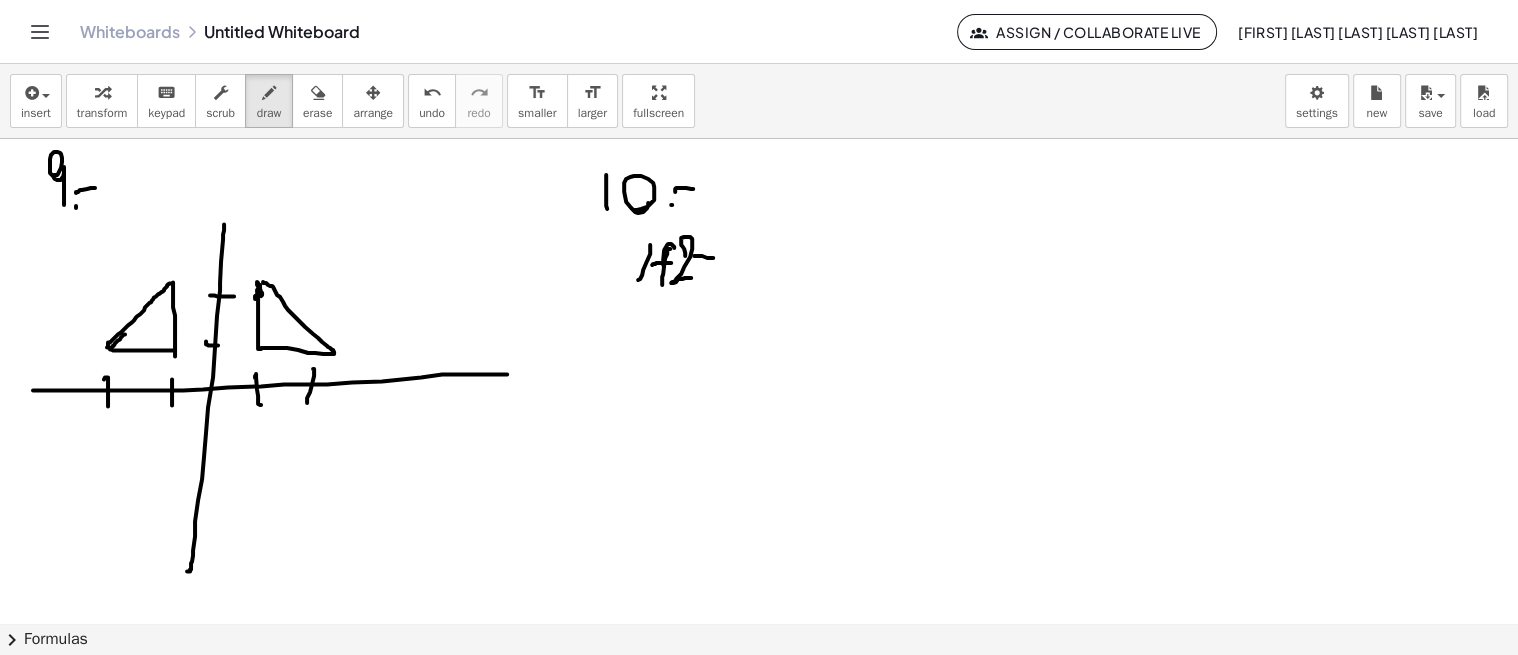 drag, startPoint x: 713, startPoint y: 256, endPoint x: 723, endPoint y: 251, distance: 11.18034 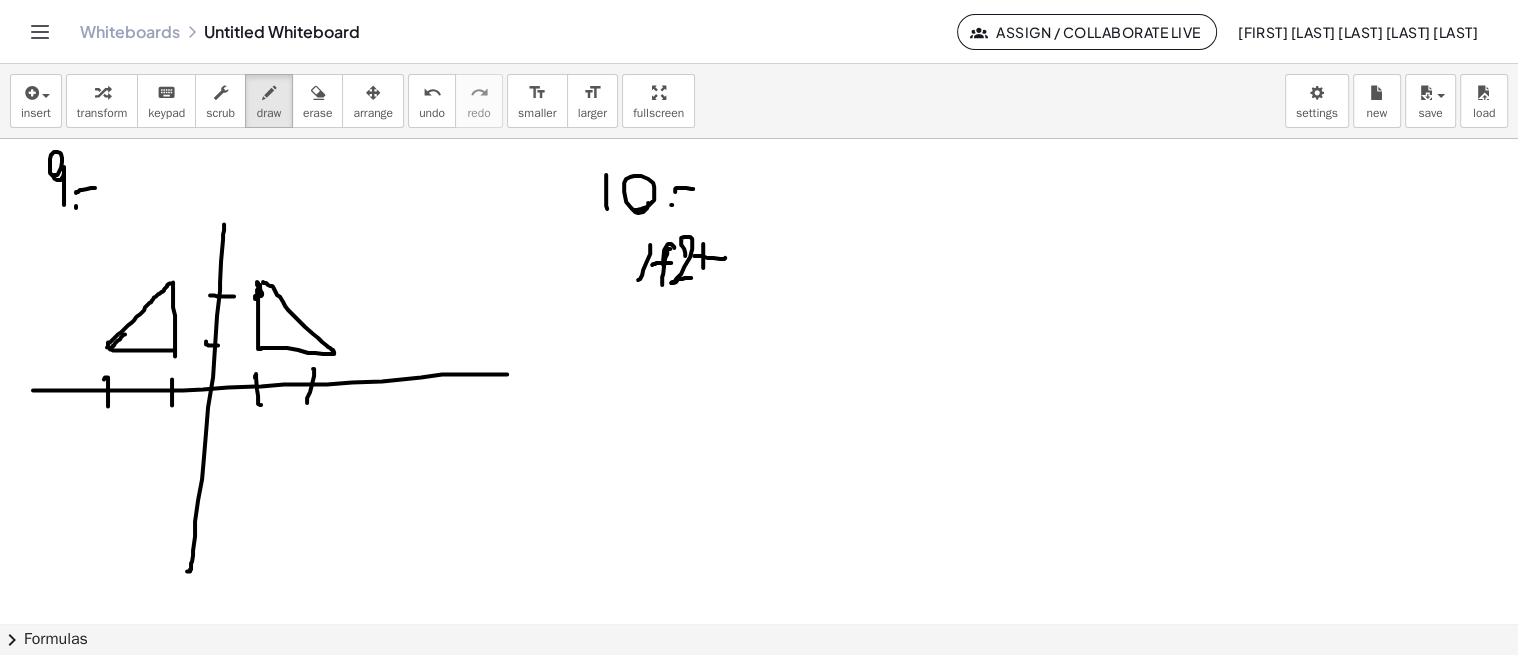 drag, startPoint x: 703, startPoint y: 254, endPoint x: 703, endPoint y: 271, distance: 17 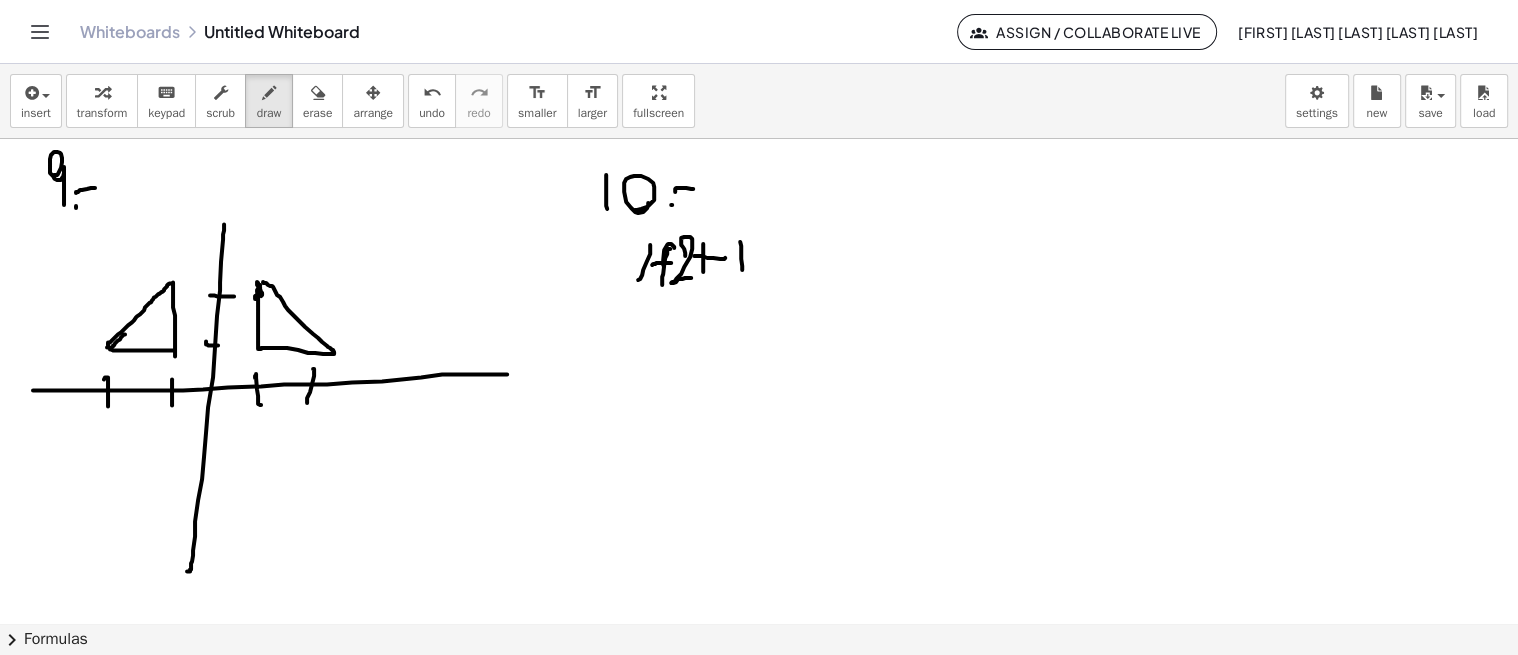 drag, startPoint x: 741, startPoint y: 257, endPoint x: 751, endPoint y: 264, distance: 12.206555 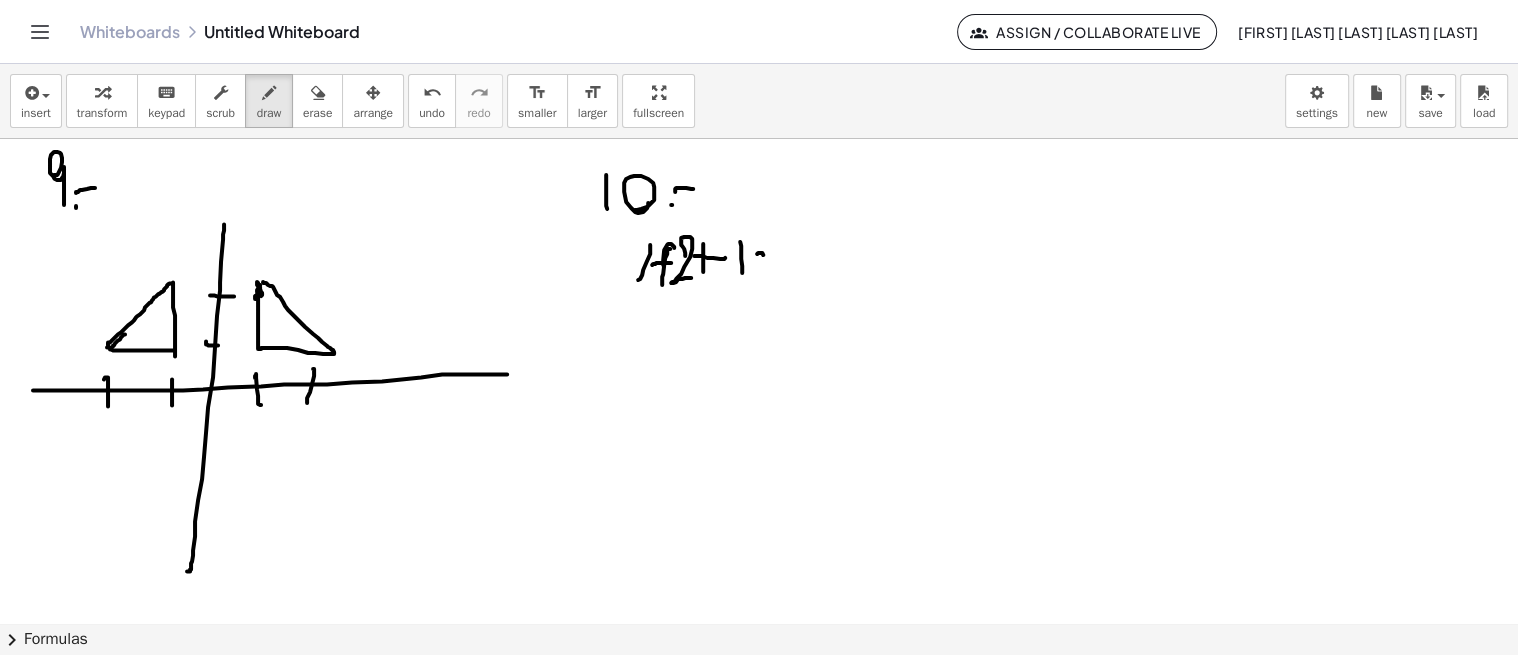 drag, startPoint x: 763, startPoint y: 253, endPoint x: 786, endPoint y: 233, distance: 30.479502 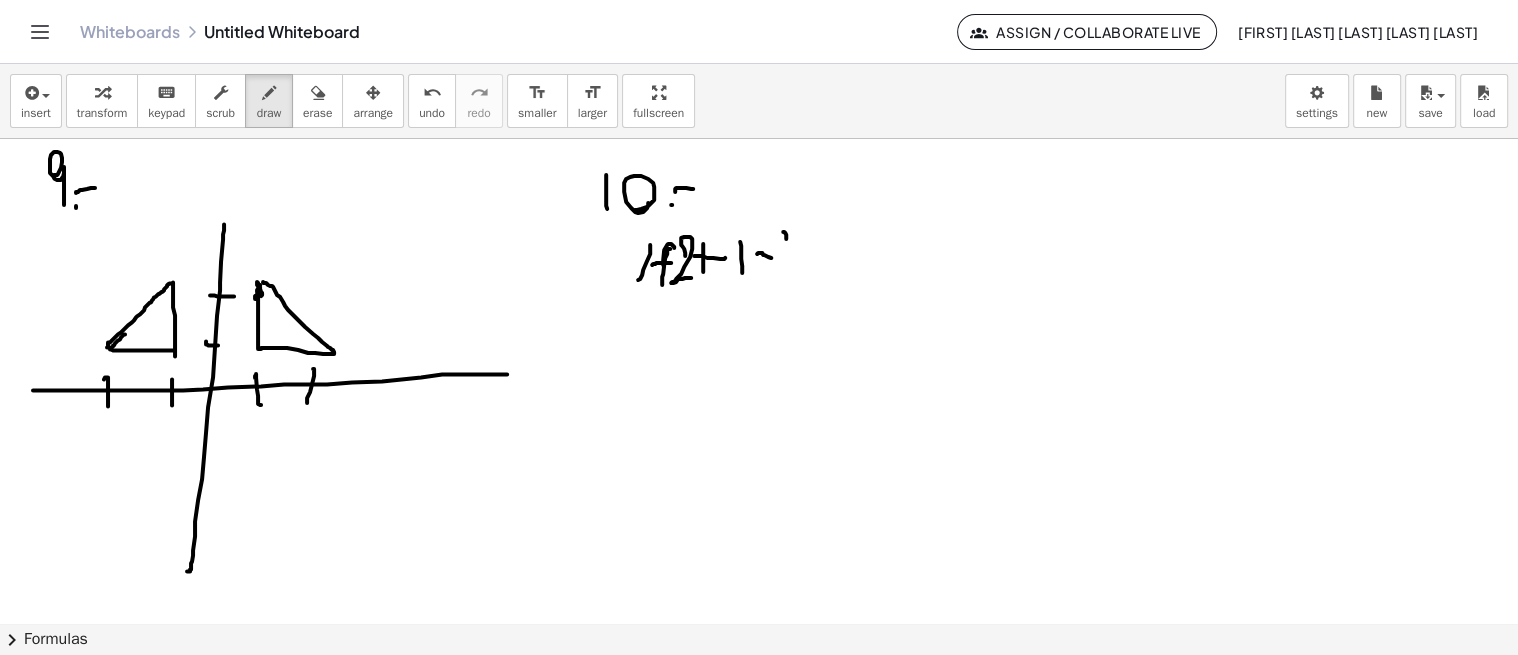 drag, startPoint x: 786, startPoint y: 233, endPoint x: 773, endPoint y: 268, distance: 37.336308 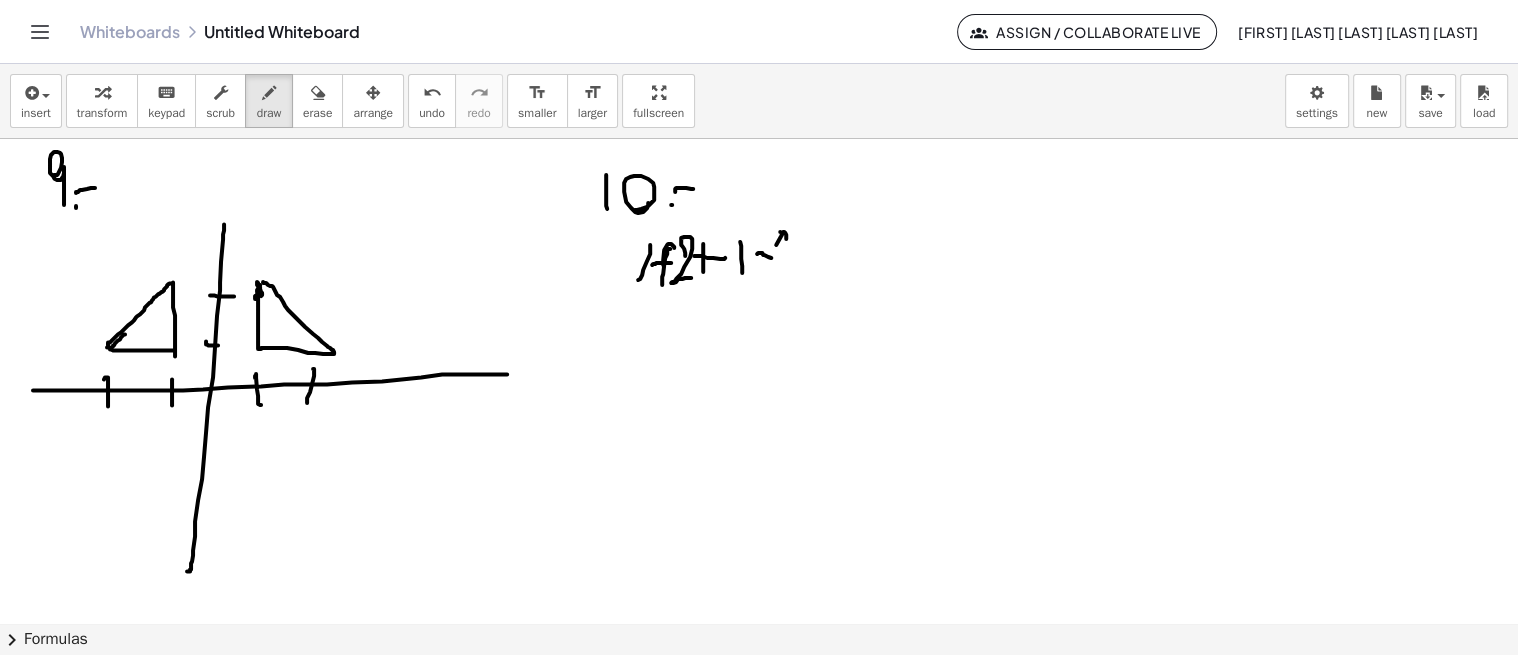 drag, startPoint x: 780, startPoint y: 230, endPoint x: 776, endPoint y: 271, distance: 41.19466 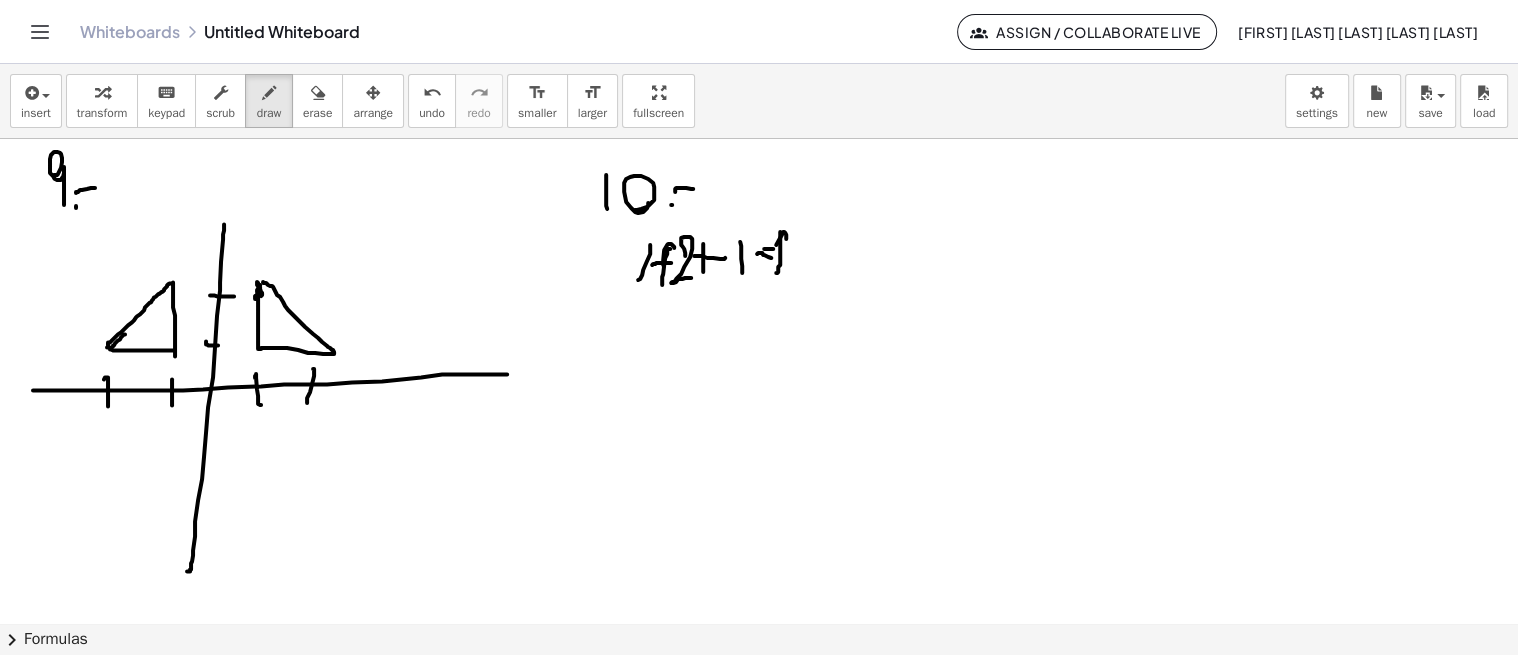 drag, startPoint x: 773, startPoint y: 247, endPoint x: 806, endPoint y: 248, distance: 33.01515 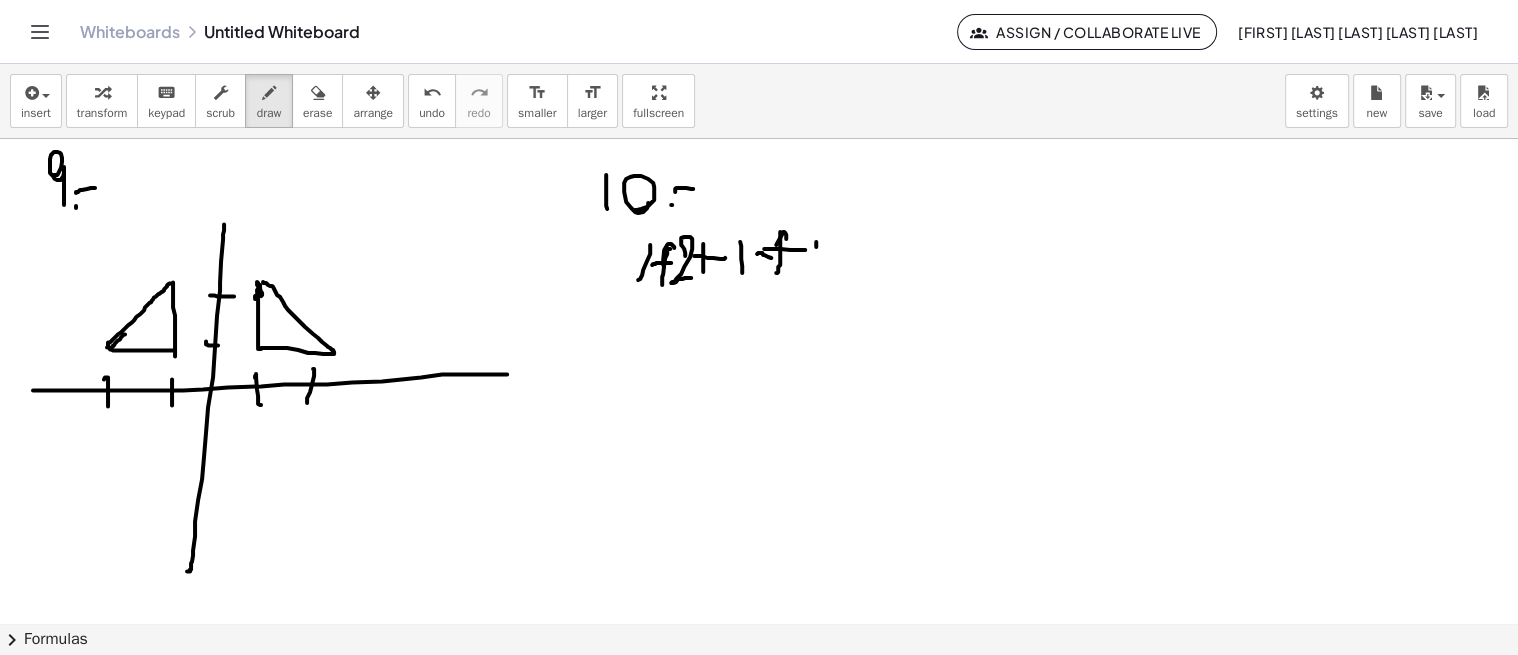 drag, startPoint x: 816, startPoint y: 240, endPoint x: 813, endPoint y: 276, distance: 36.124783 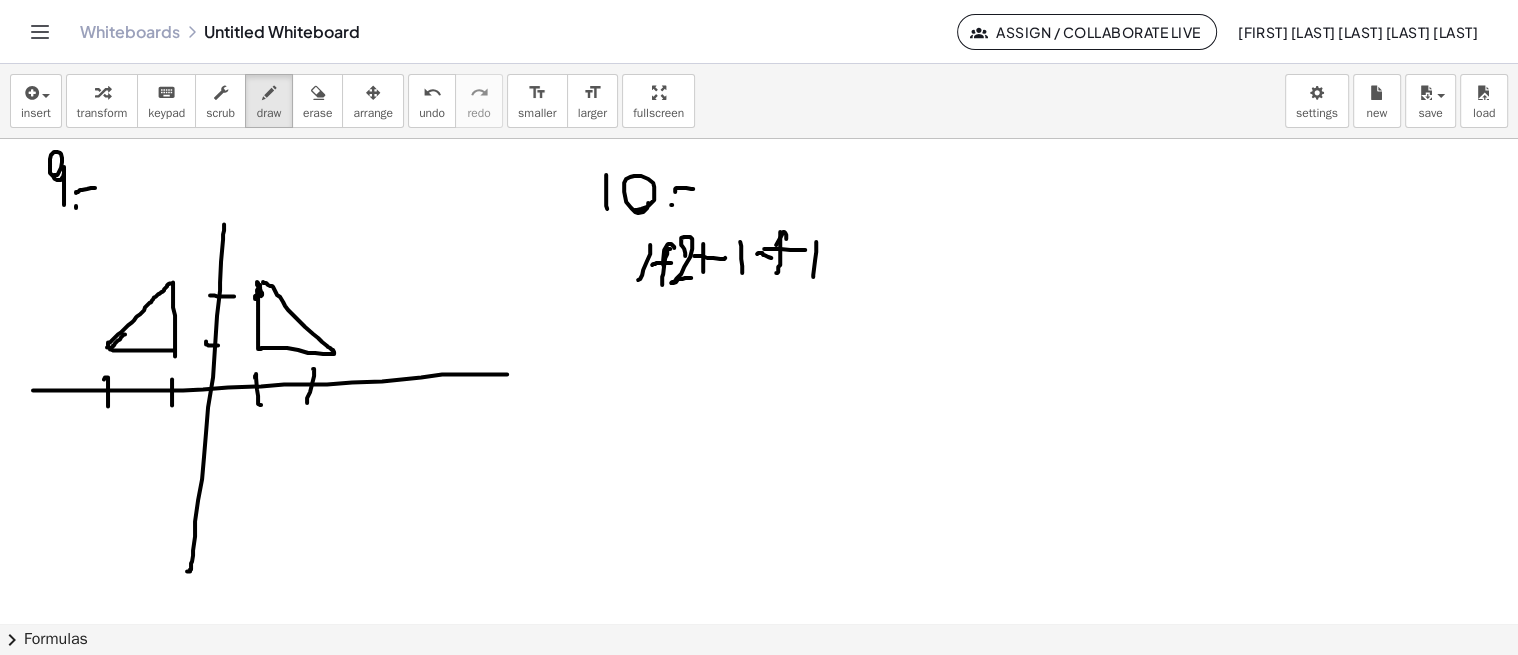 drag, startPoint x: 840, startPoint y: 256, endPoint x: 860, endPoint y: 254, distance: 20.09975 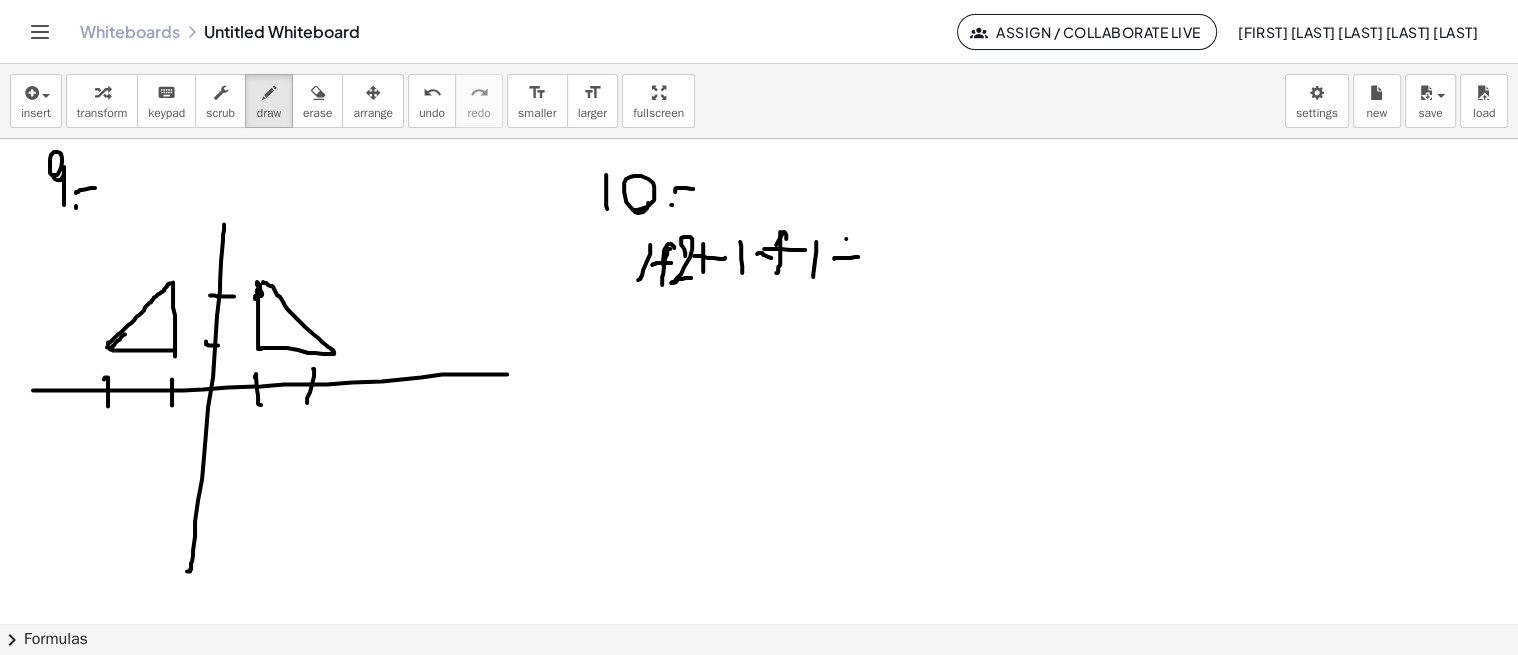 drag, startPoint x: 846, startPoint y: 237, endPoint x: 845, endPoint y: 273, distance: 36.013885 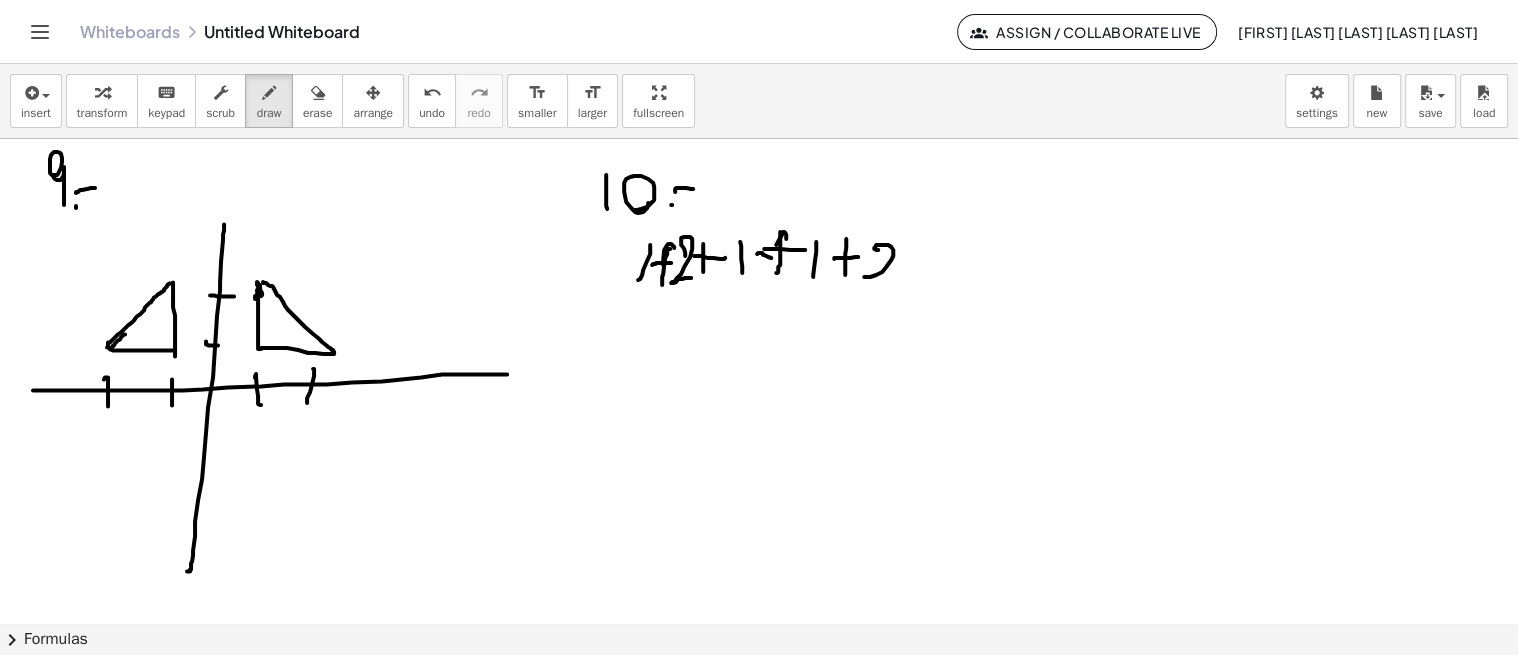 drag, startPoint x: 875, startPoint y: 247, endPoint x: 892, endPoint y: 274, distance: 31.906113 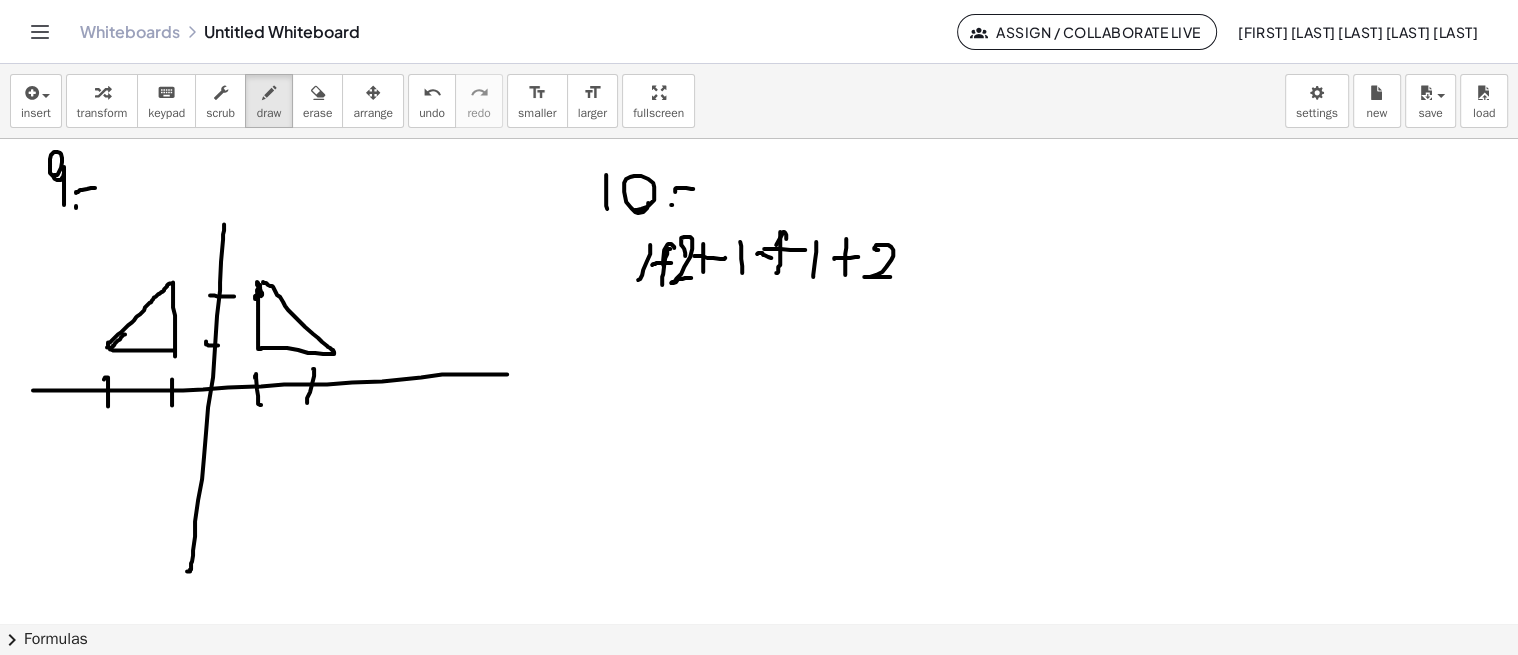 drag, startPoint x: 908, startPoint y: 262, endPoint x: 931, endPoint y: 257, distance: 23.537205 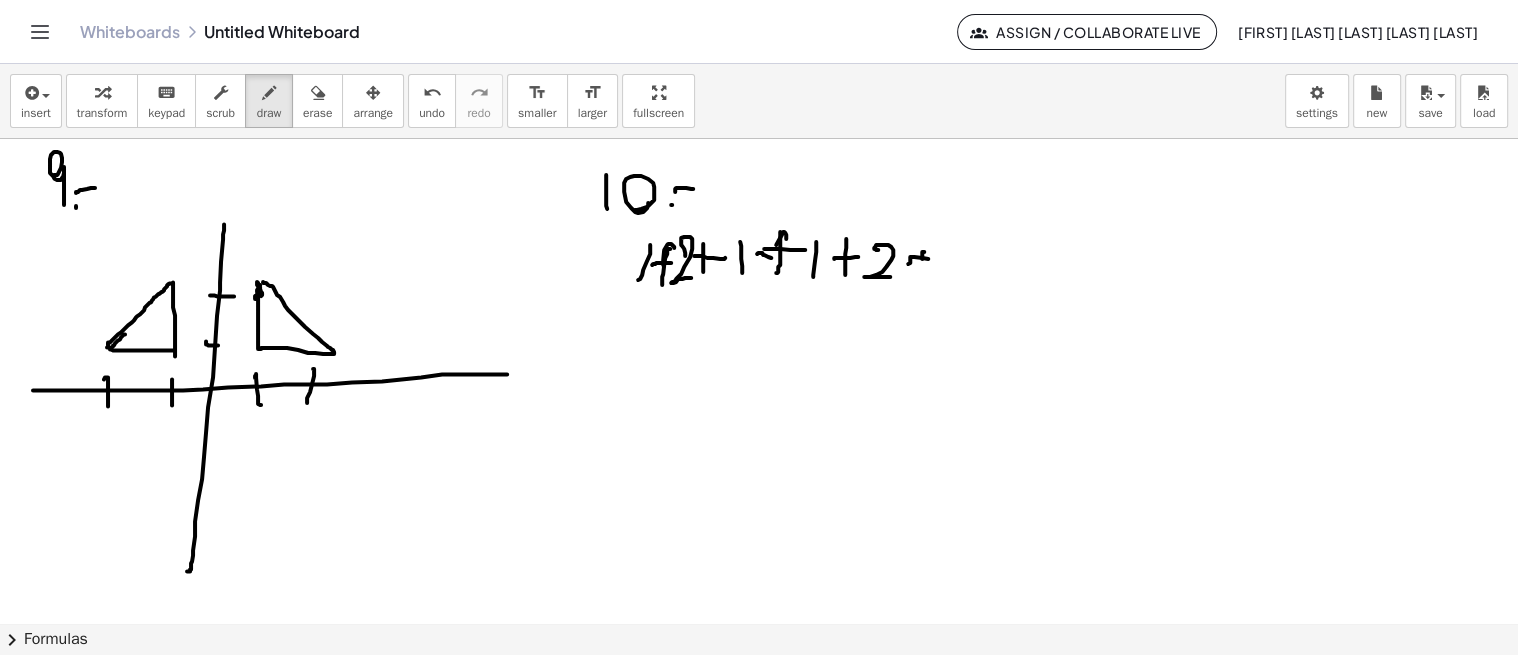 drag, startPoint x: 924, startPoint y: 250, endPoint x: 920, endPoint y: 273, distance: 23.345236 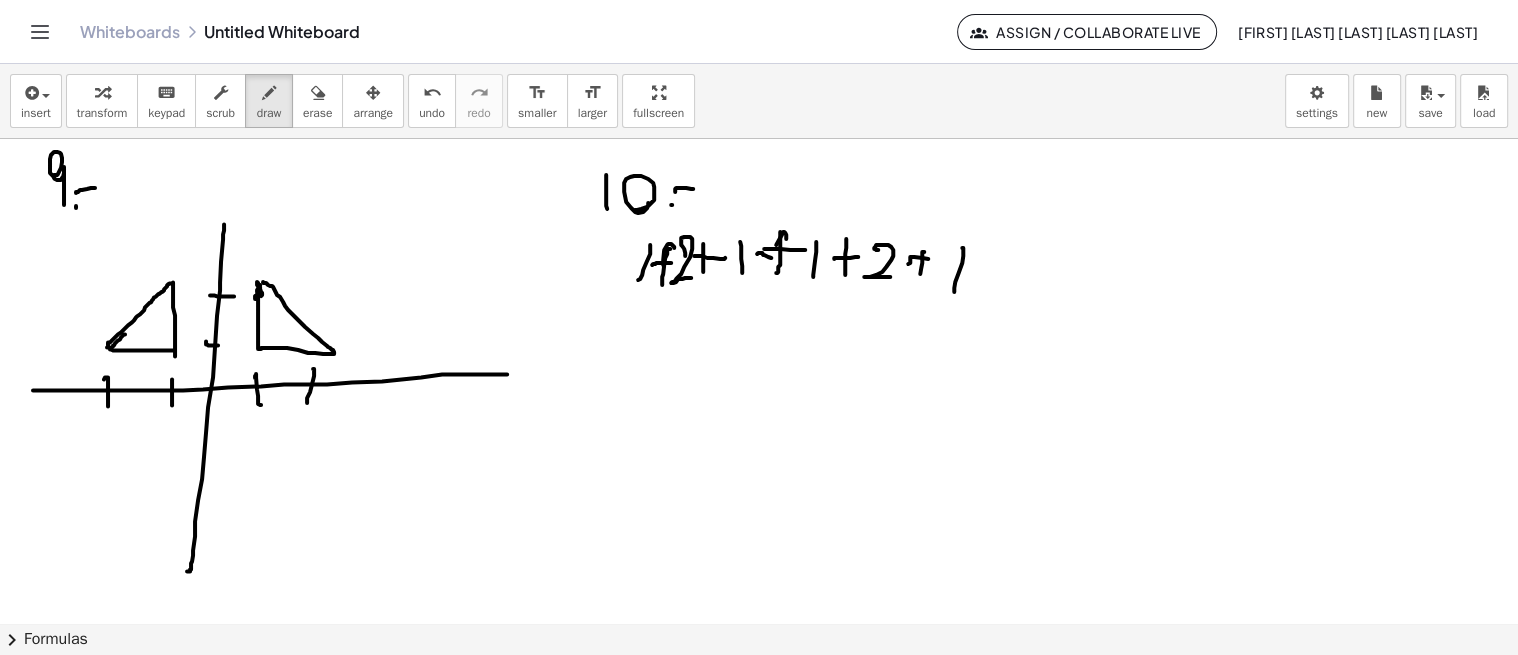 drag, startPoint x: 962, startPoint y: 246, endPoint x: 954, endPoint y: 293, distance: 47.67599 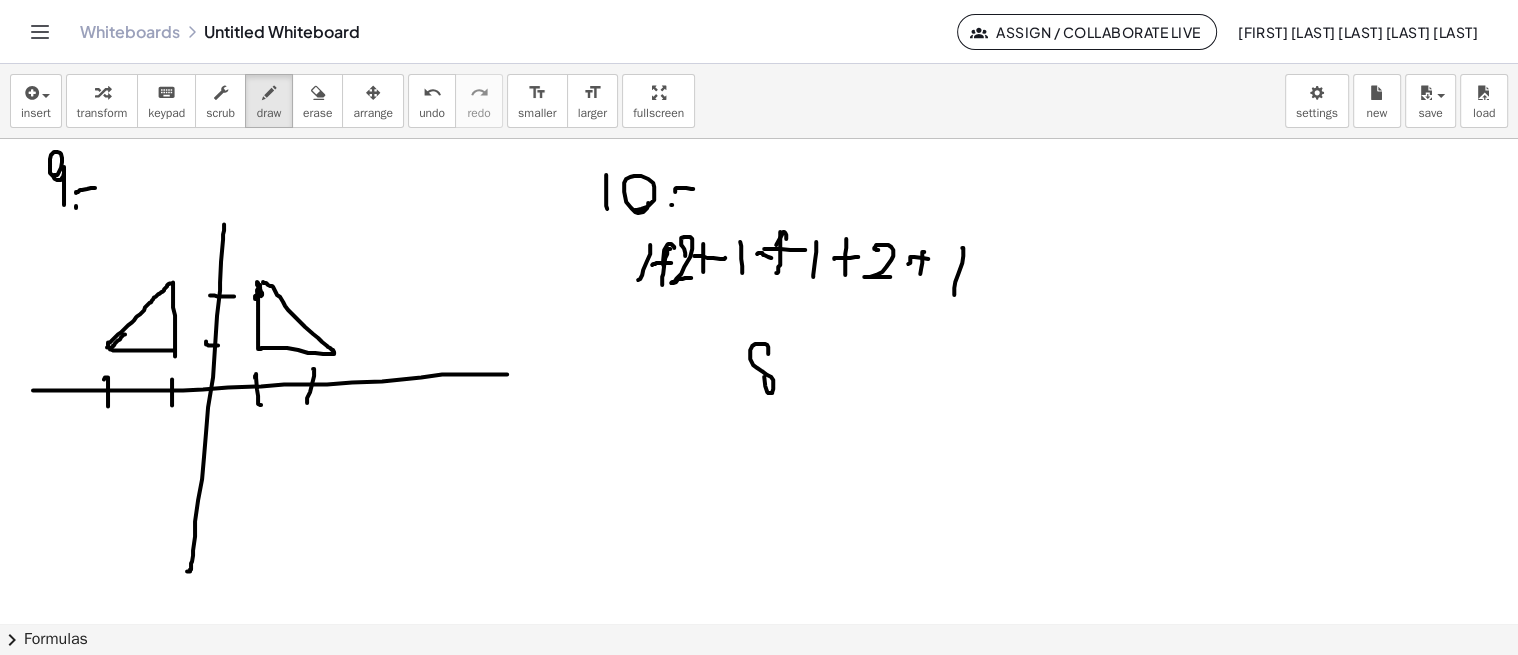 click at bounding box center [759, -967] 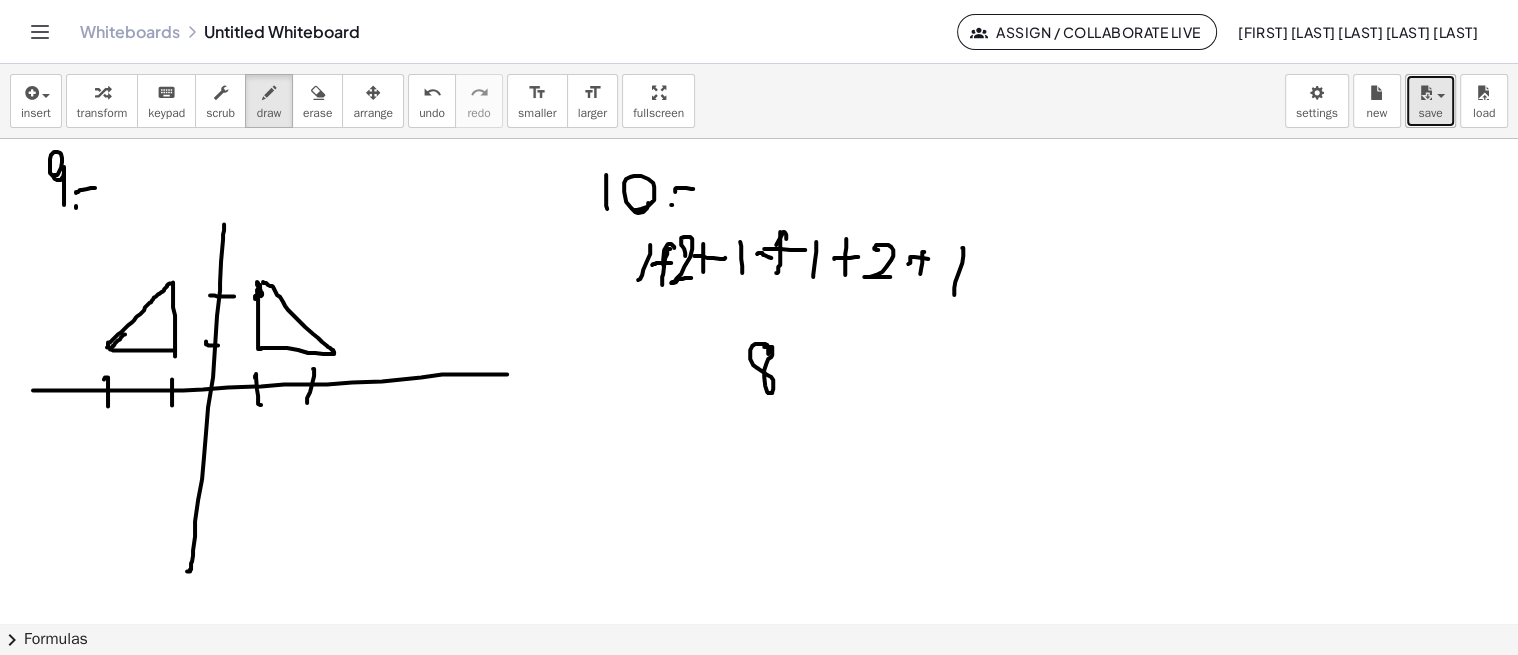 click at bounding box center (1425, 93) 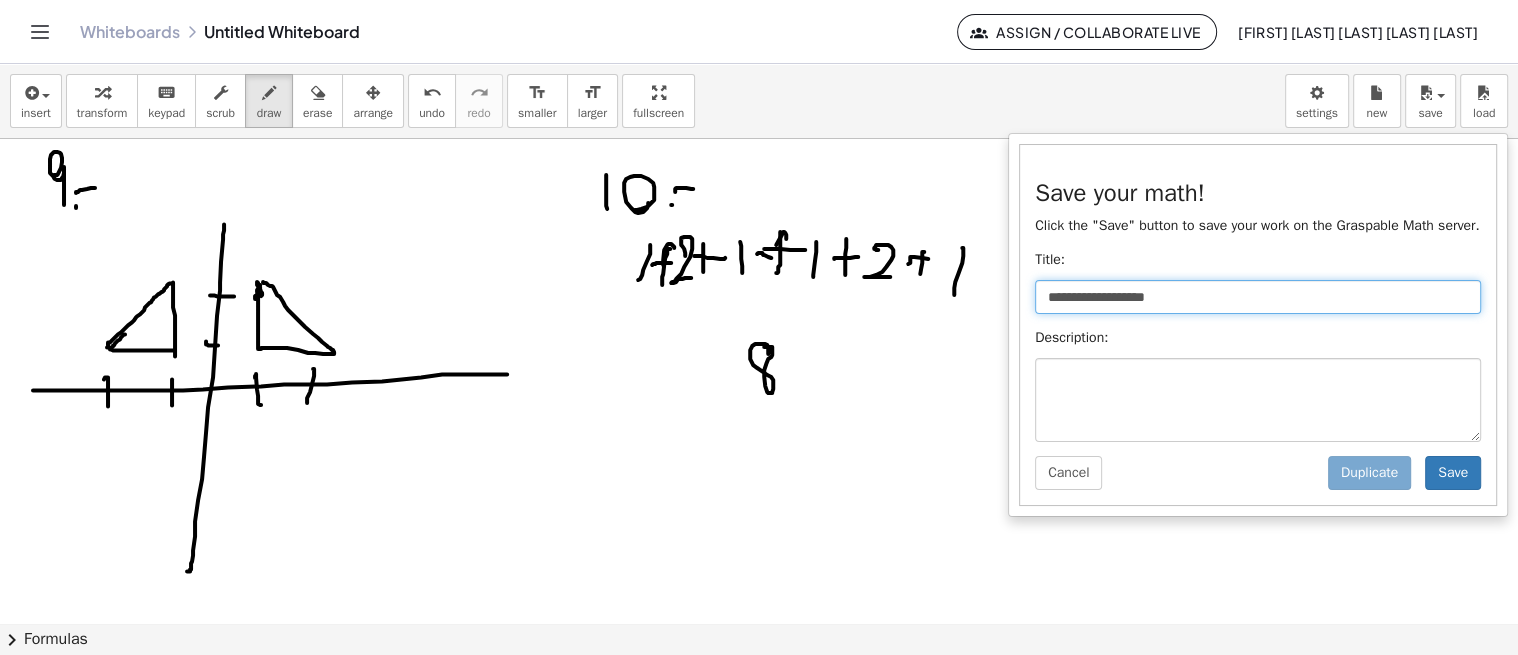 drag, startPoint x: 1198, startPoint y: 291, endPoint x: 1048, endPoint y: 285, distance: 150.11995 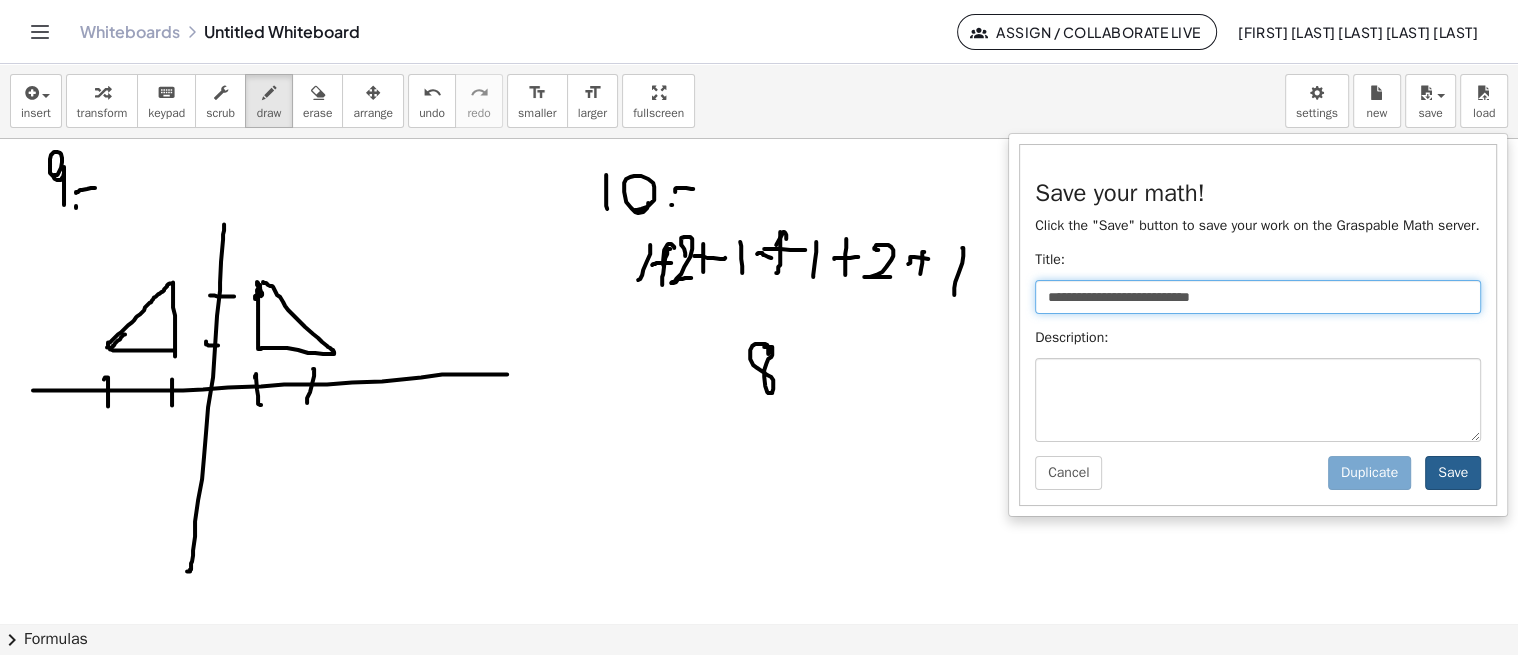 type on "**********" 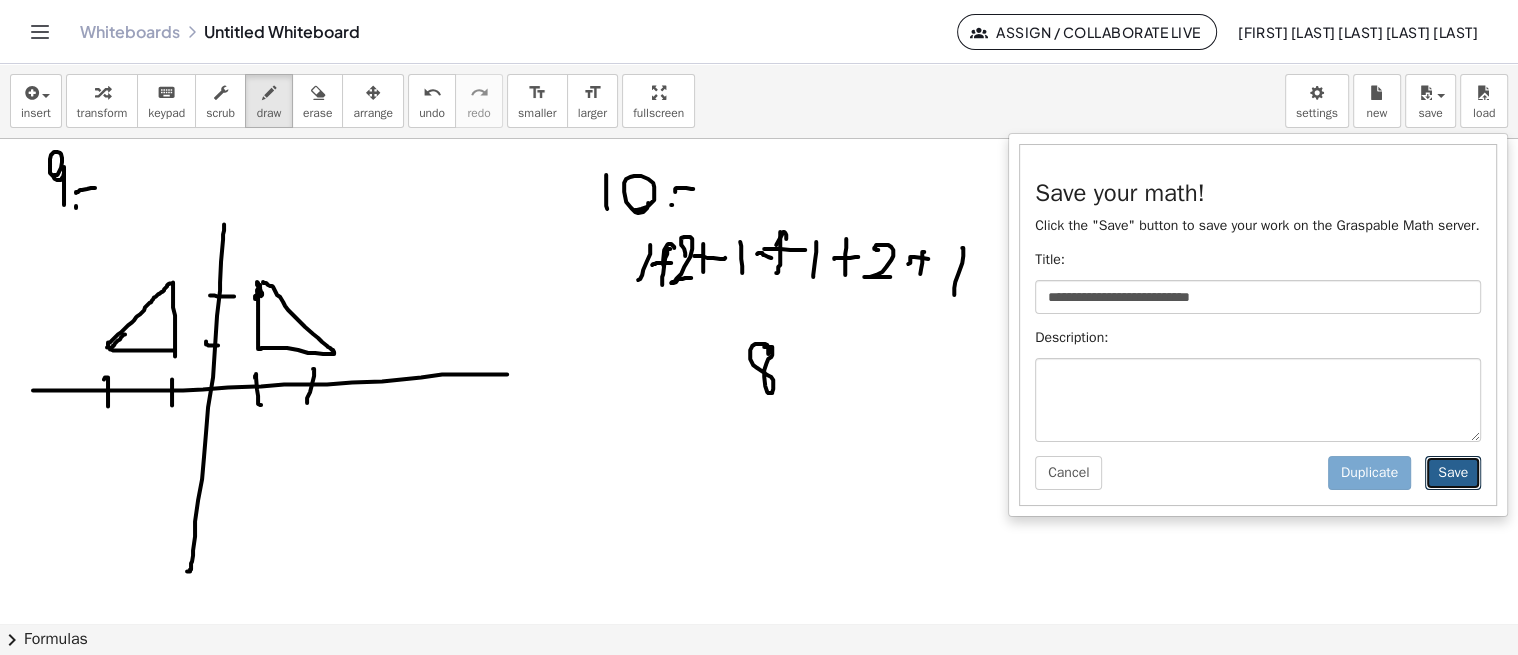 click on "Save" at bounding box center [1453, 473] 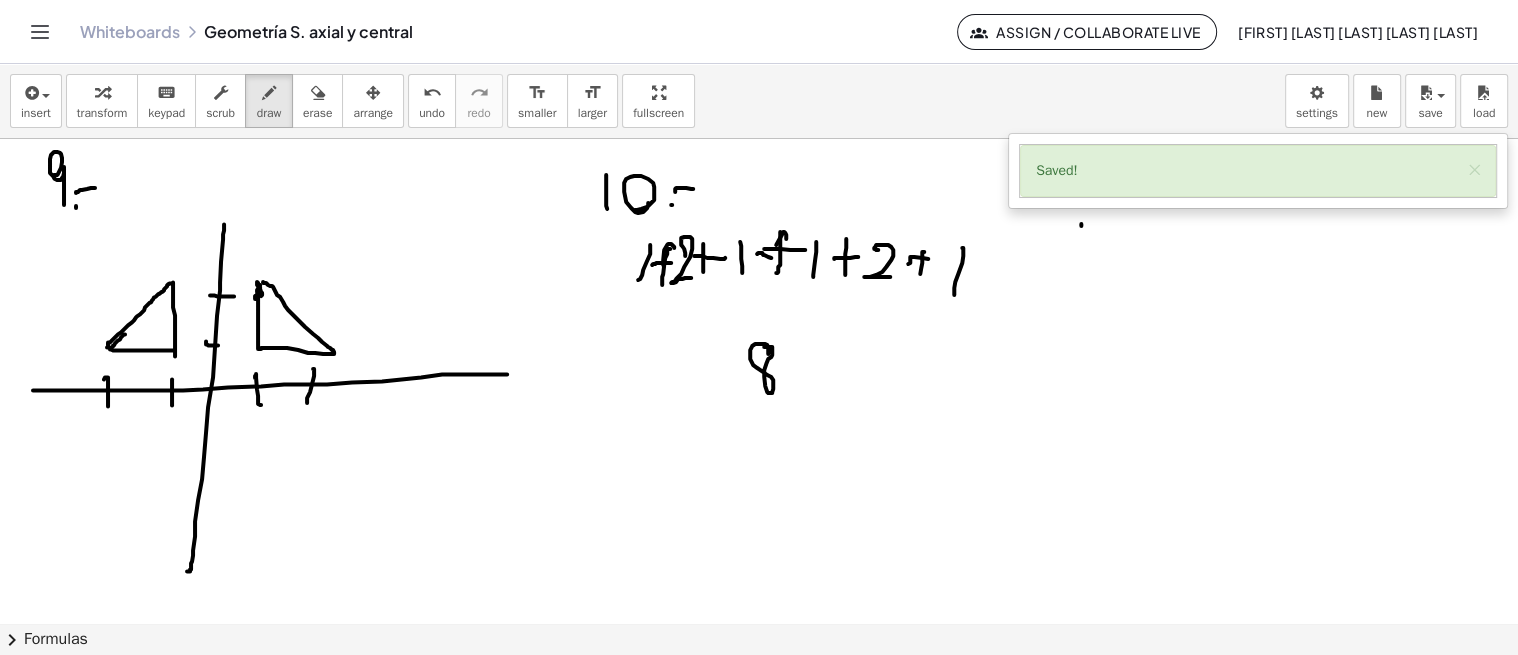 drag, startPoint x: 1081, startPoint y: 224, endPoint x: 1091, endPoint y: 236, distance: 15.6205 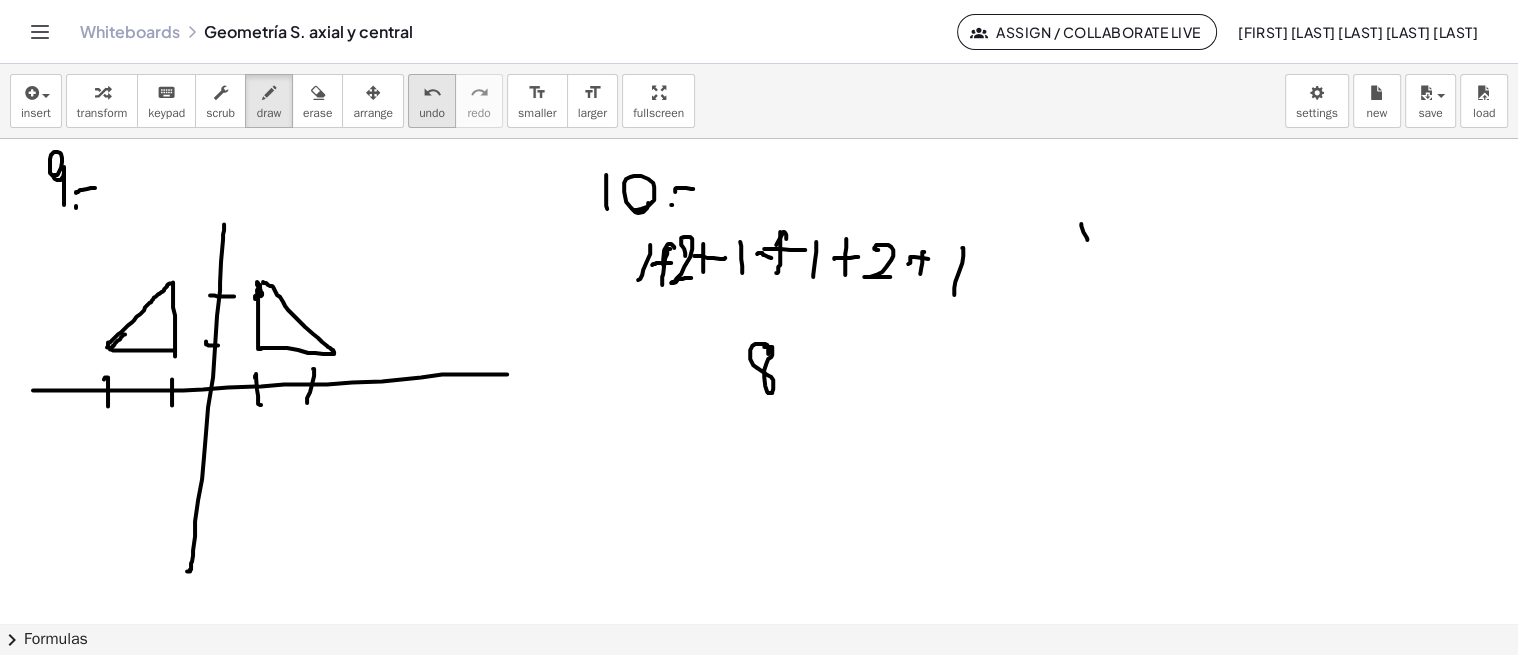 click on "undo" at bounding box center (432, 113) 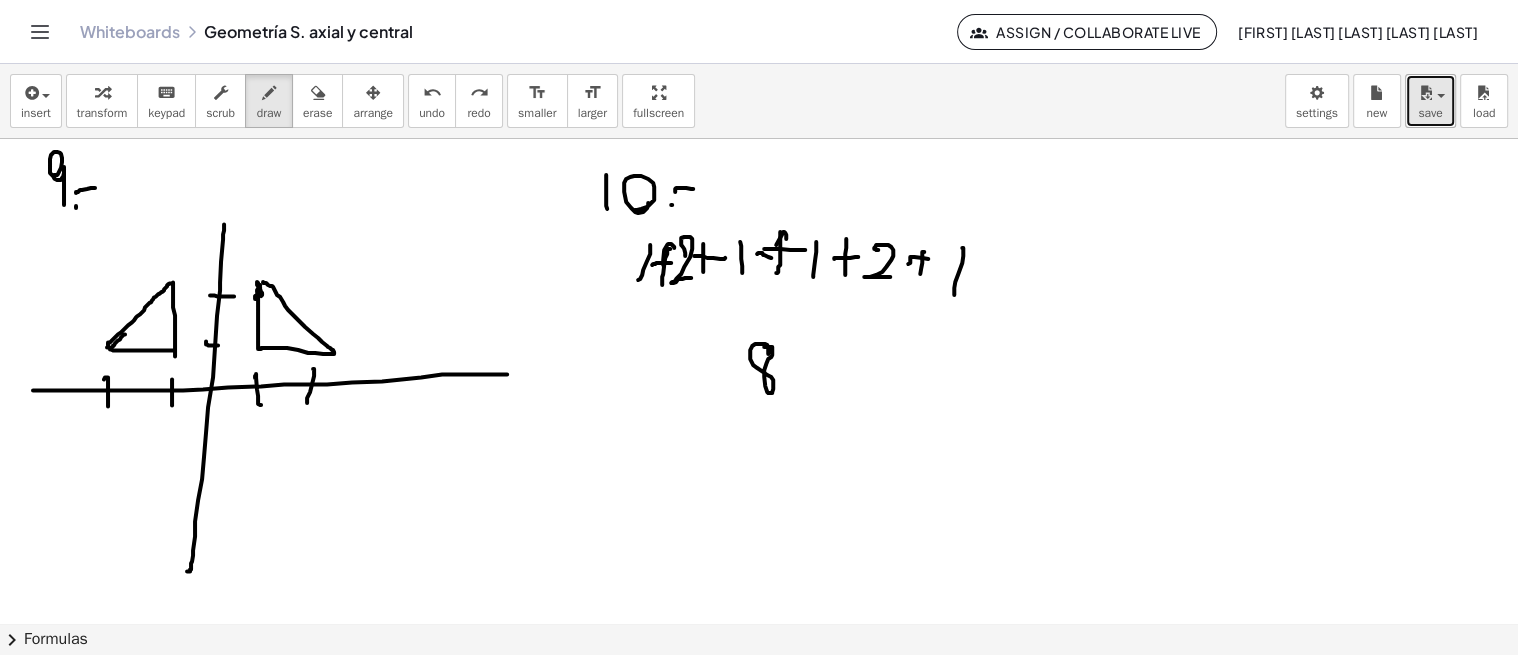click on "save" at bounding box center (1430, 101) 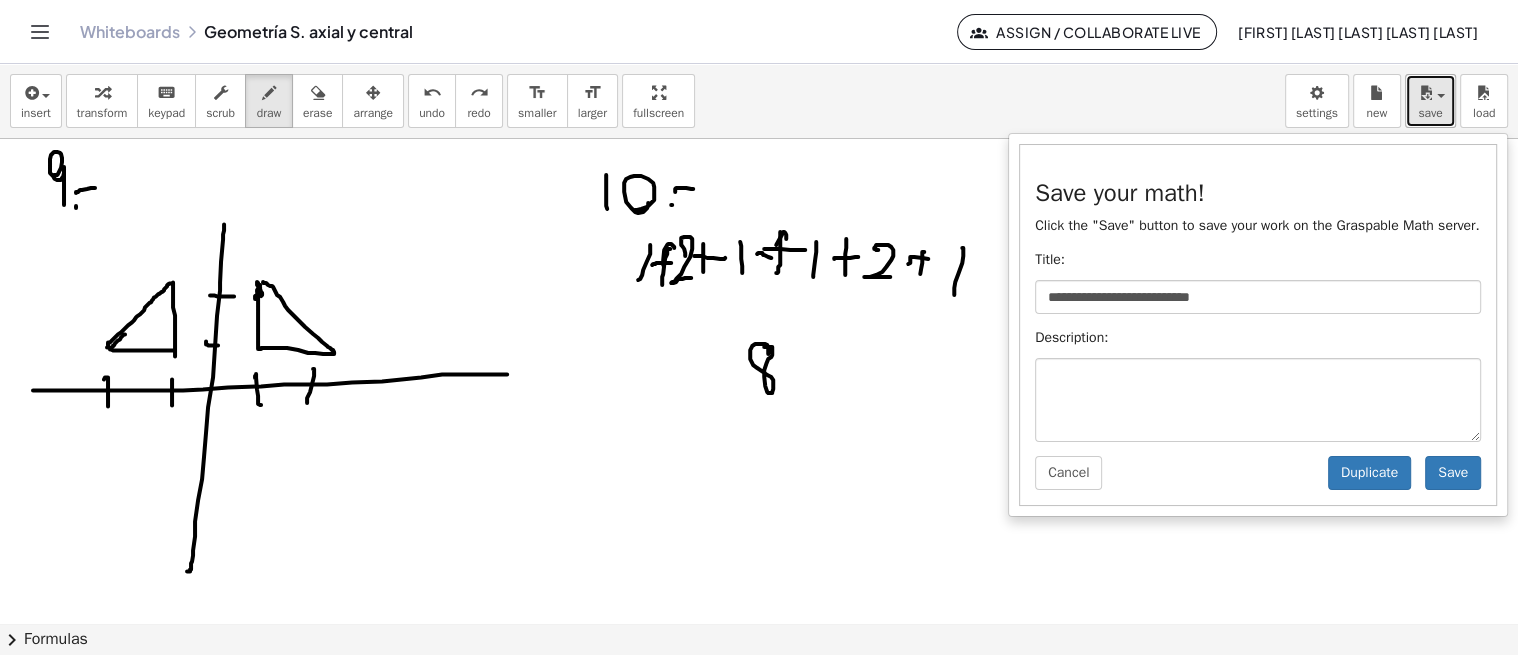 click at bounding box center (1425, 93) 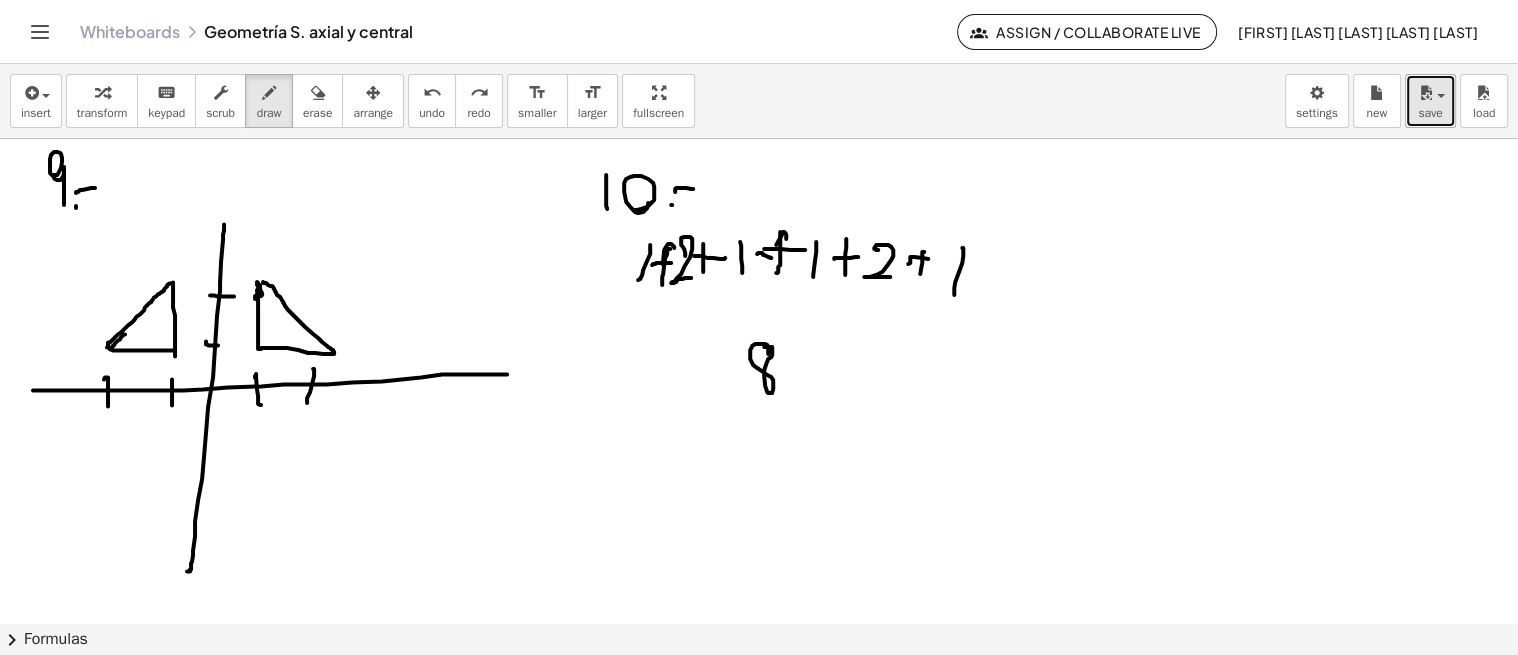 click on "new" at bounding box center (1377, 101) 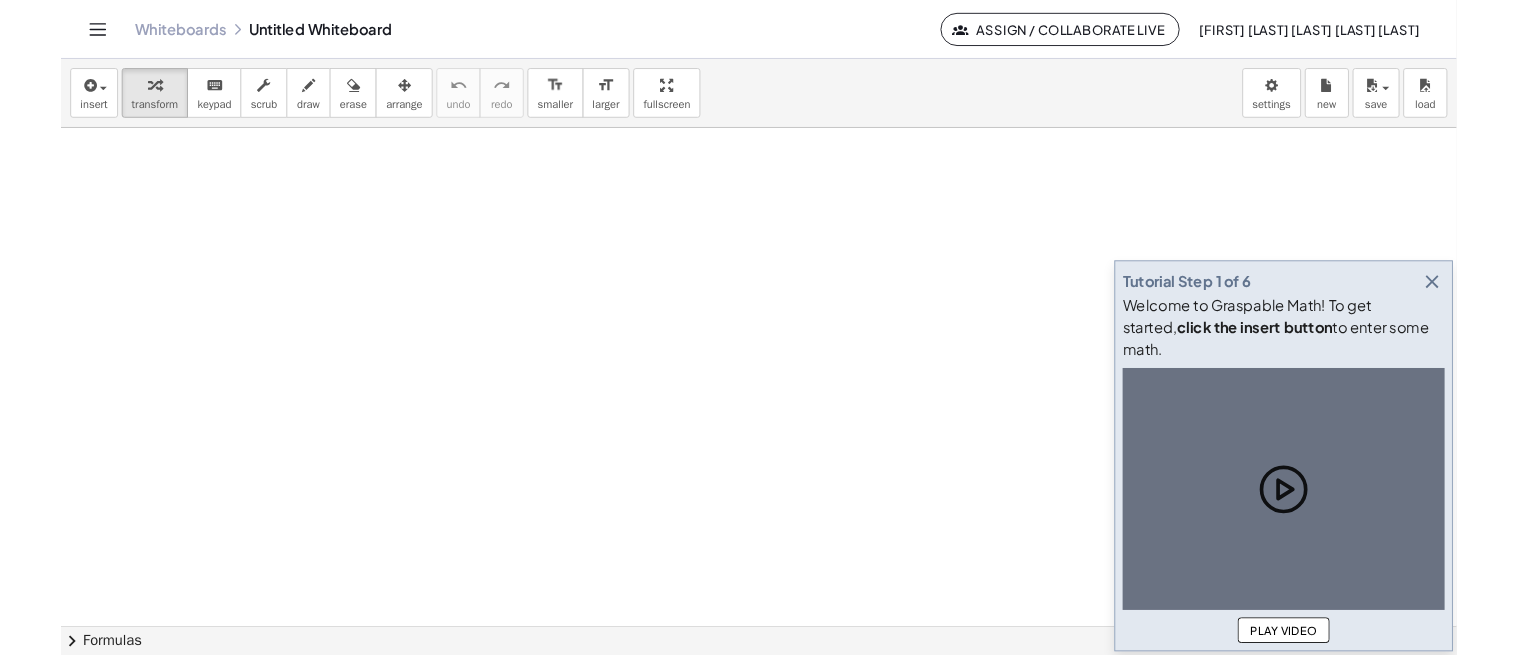 scroll, scrollTop: 0, scrollLeft: 0, axis: both 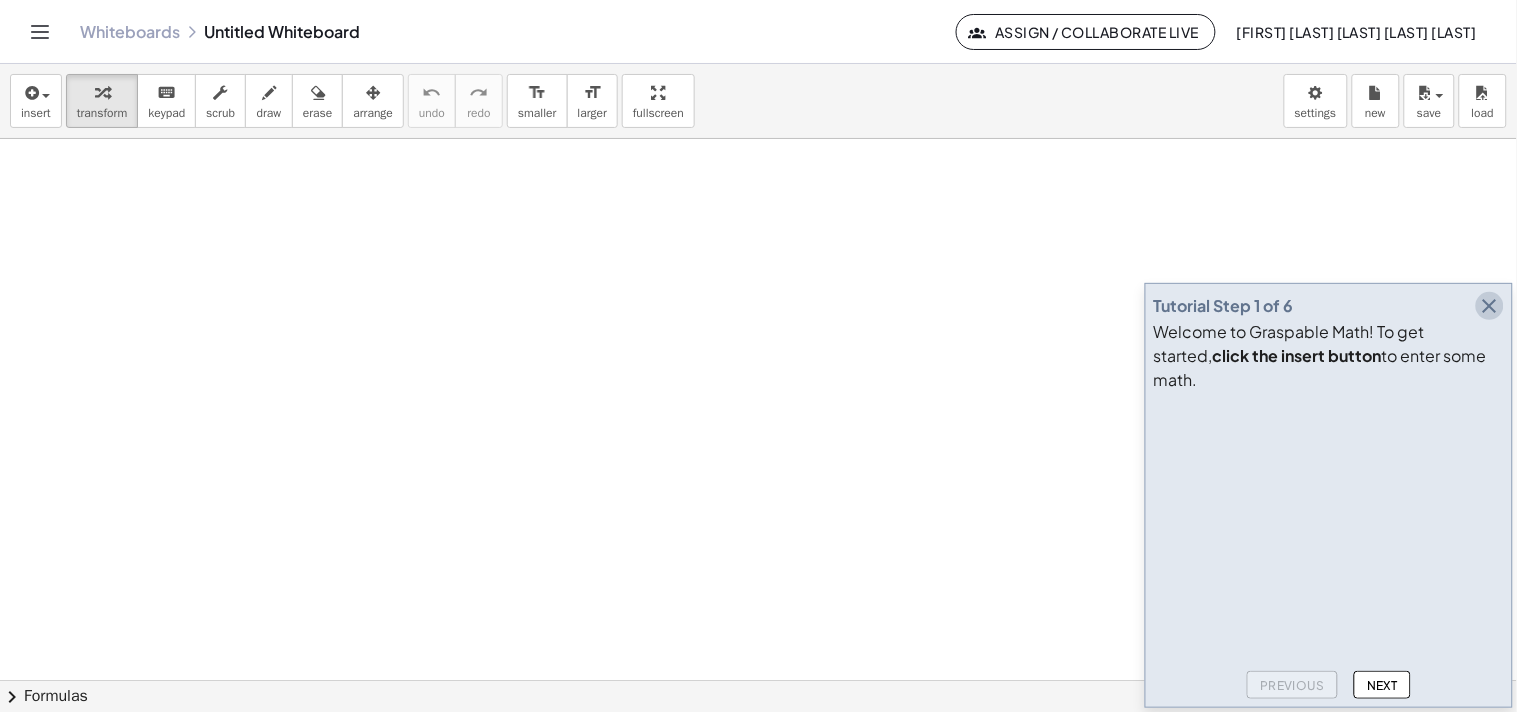click at bounding box center (1490, 306) 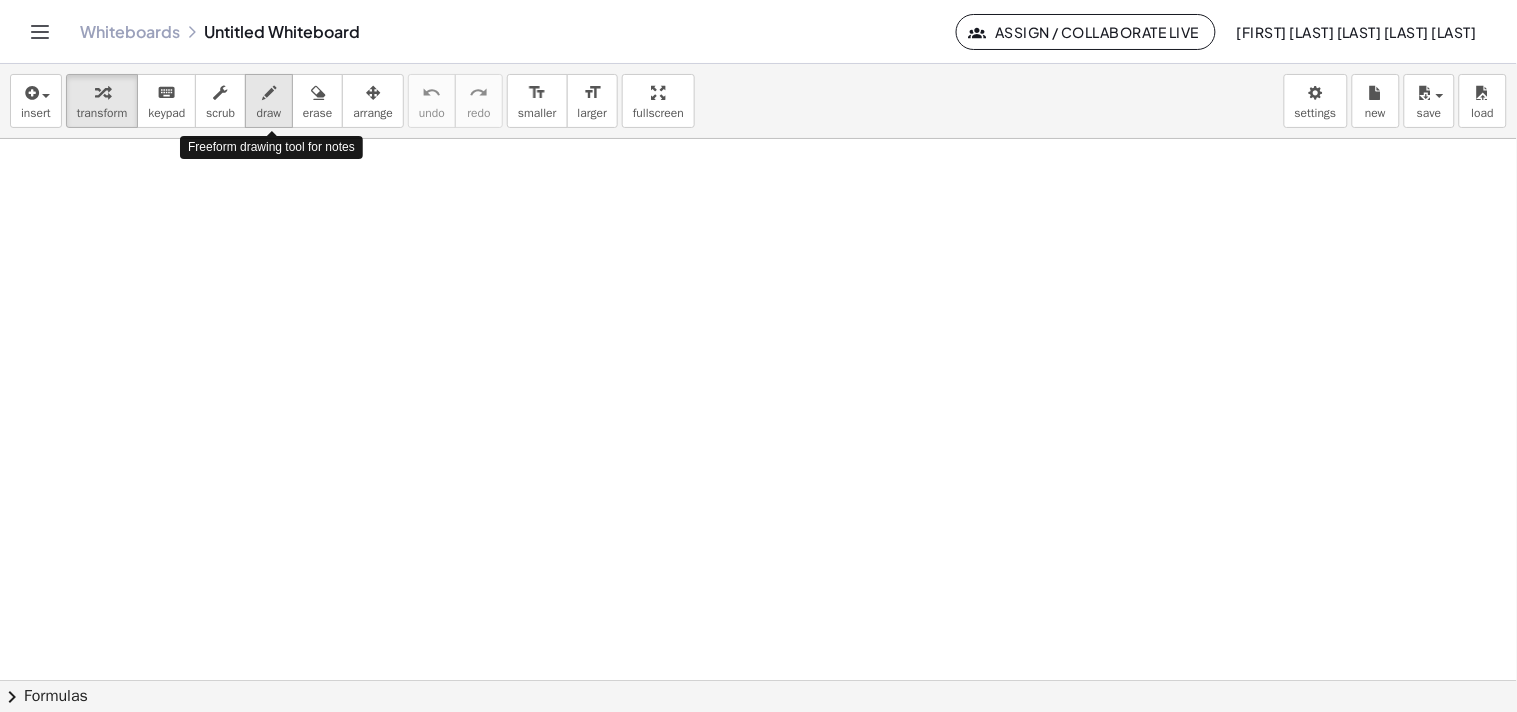 click on "draw" at bounding box center [269, 113] 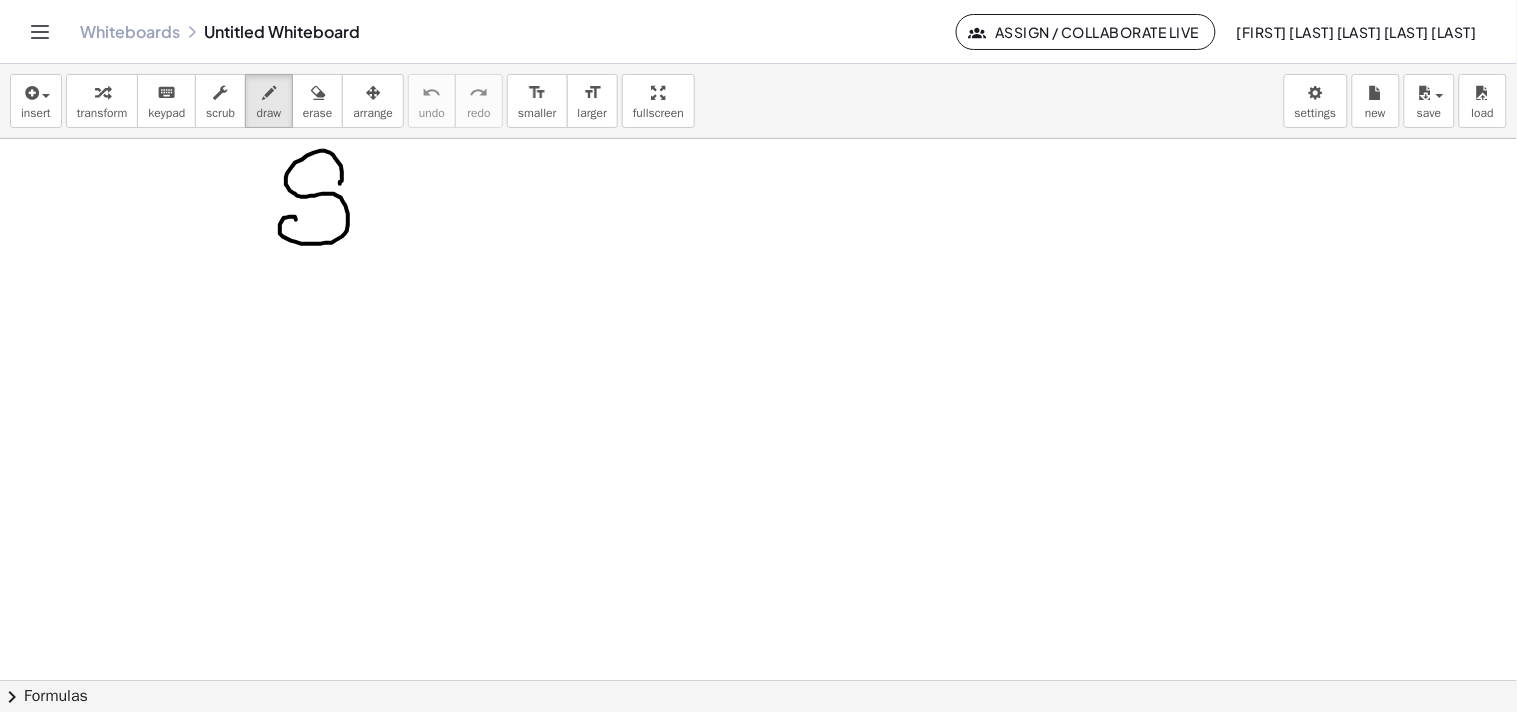 drag, startPoint x: 340, startPoint y: 184, endPoint x: 300, endPoint y: 233, distance: 63.25346 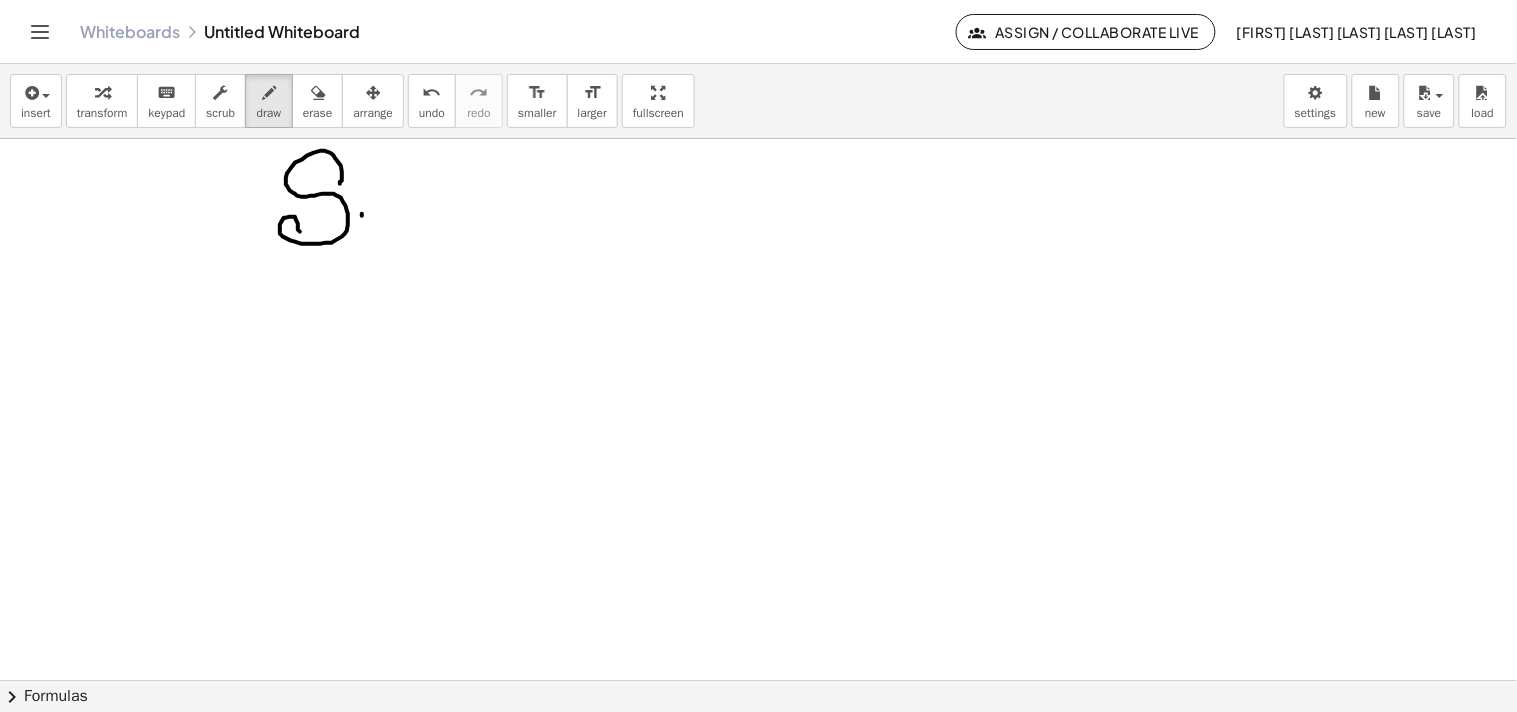 drag, startPoint x: 362, startPoint y: 214, endPoint x: 360, endPoint y: 245, distance: 31.06445 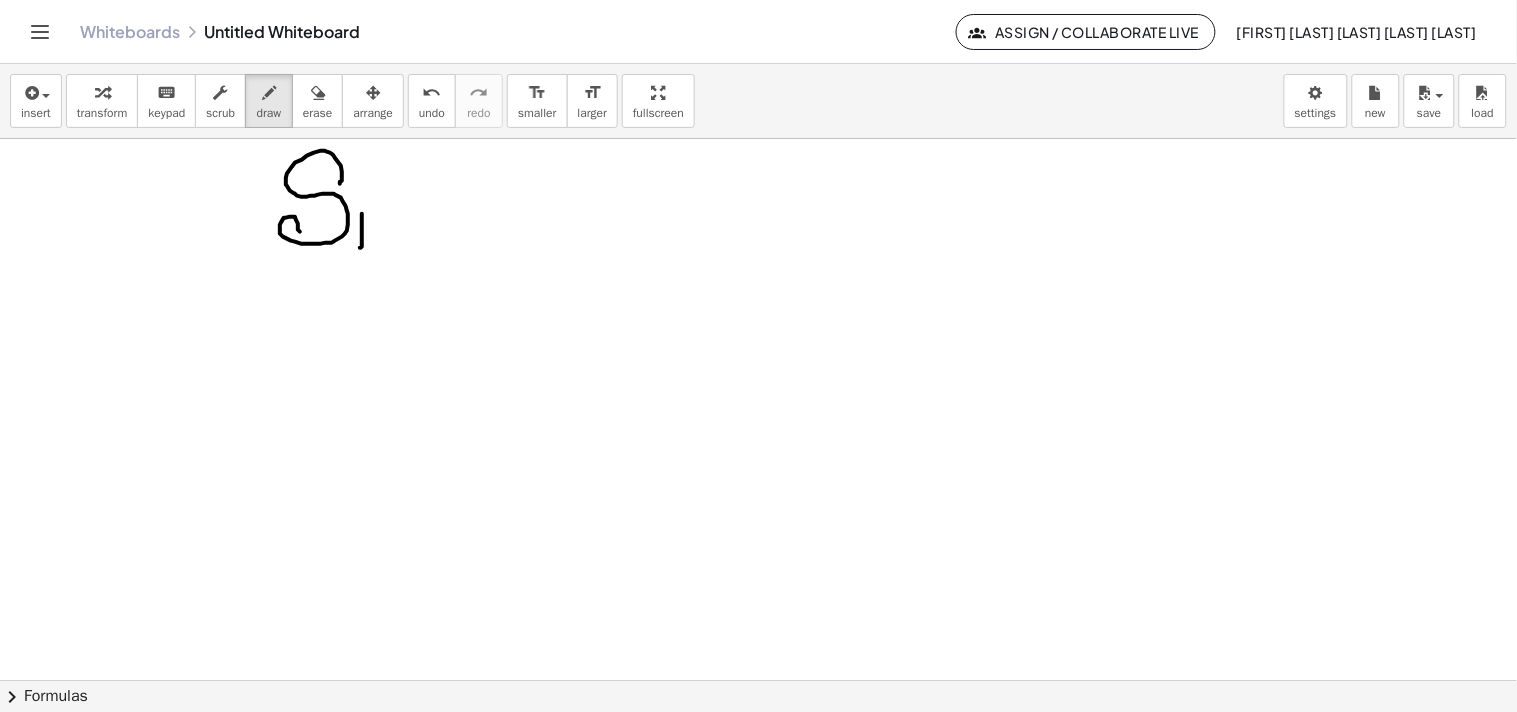 click at bounding box center [758, 680] 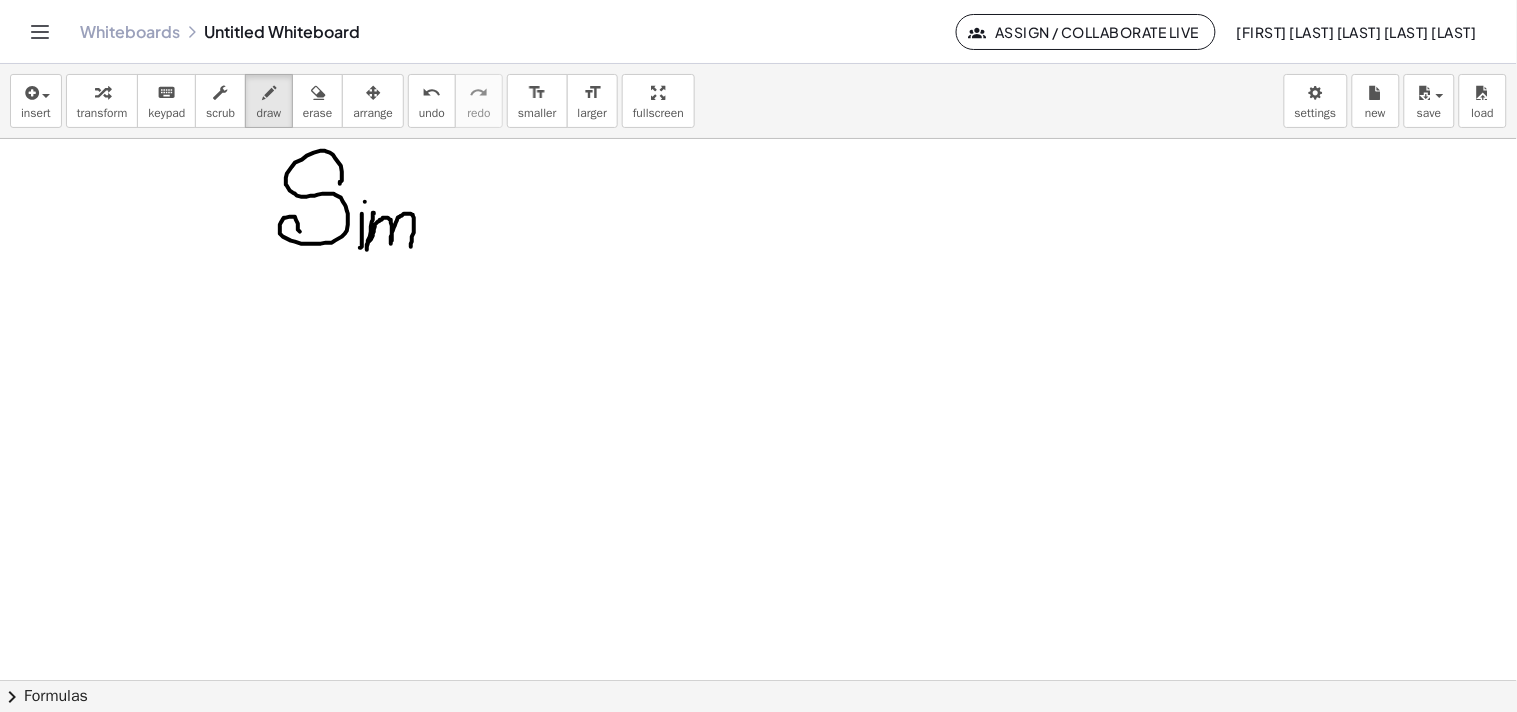 drag, startPoint x: 373, startPoint y: 220, endPoint x: 413, endPoint y: 248, distance: 48.82622 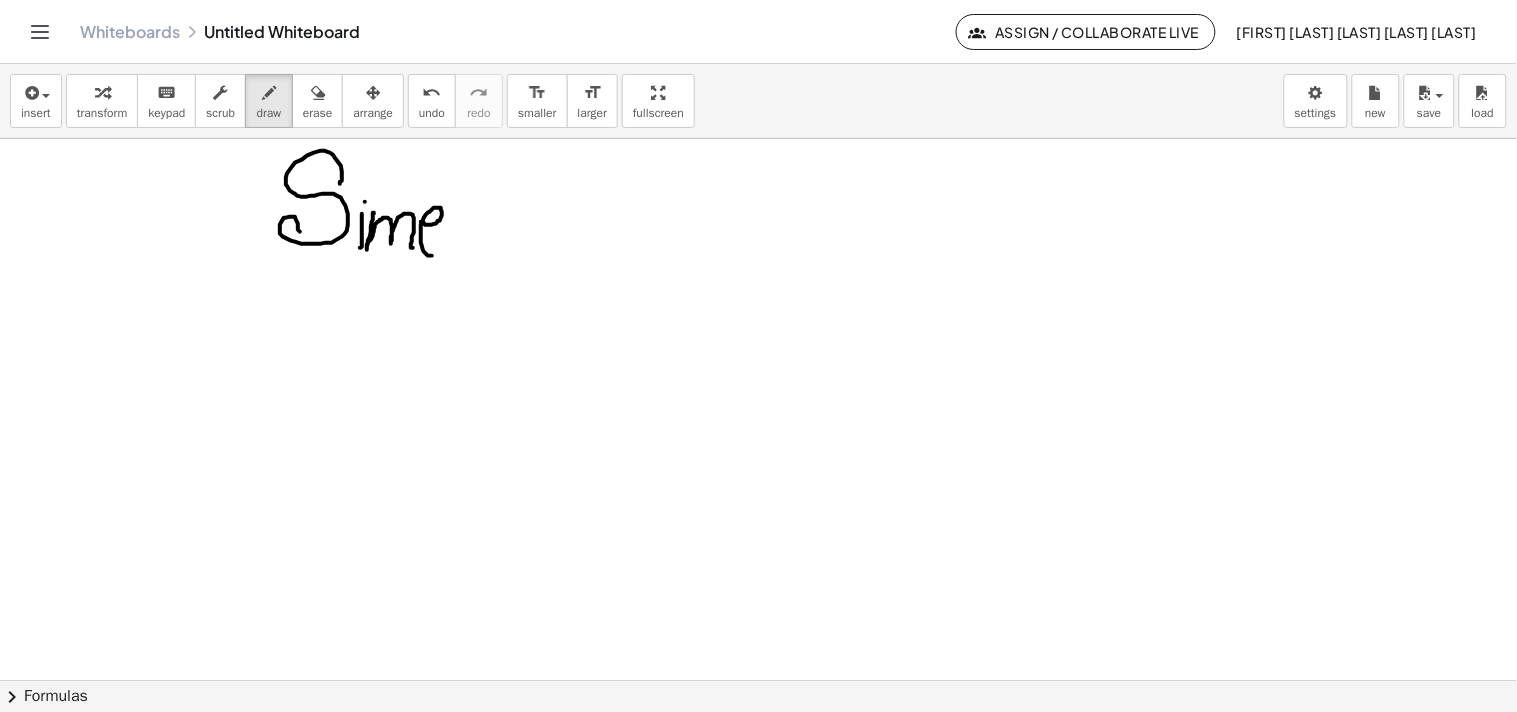 drag, startPoint x: 422, startPoint y: 222, endPoint x: 448, endPoint y: 227, distance: 26.476404 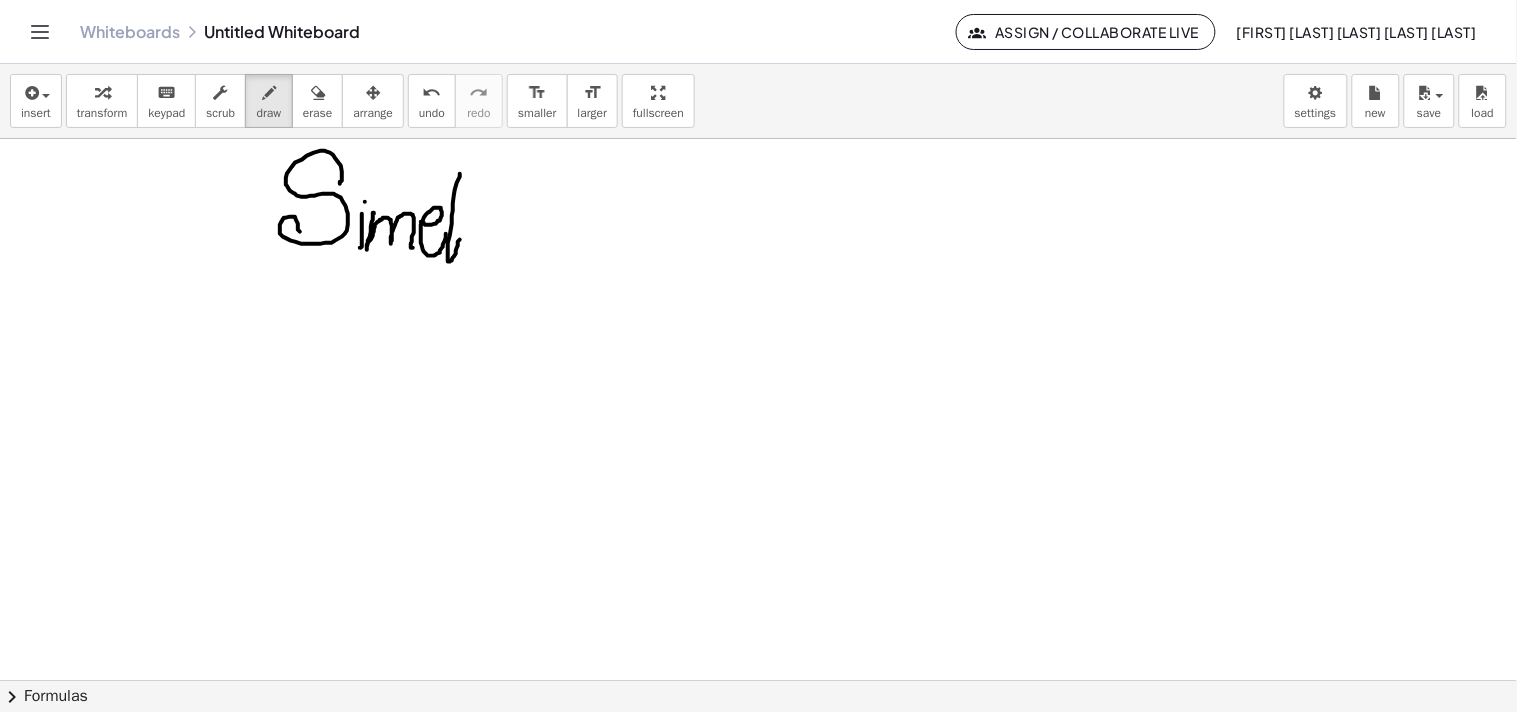 drag, startPoint x: 460, startPoint y: 177, endPoint x: 461, endPoint y: 228, distance: 51.009804 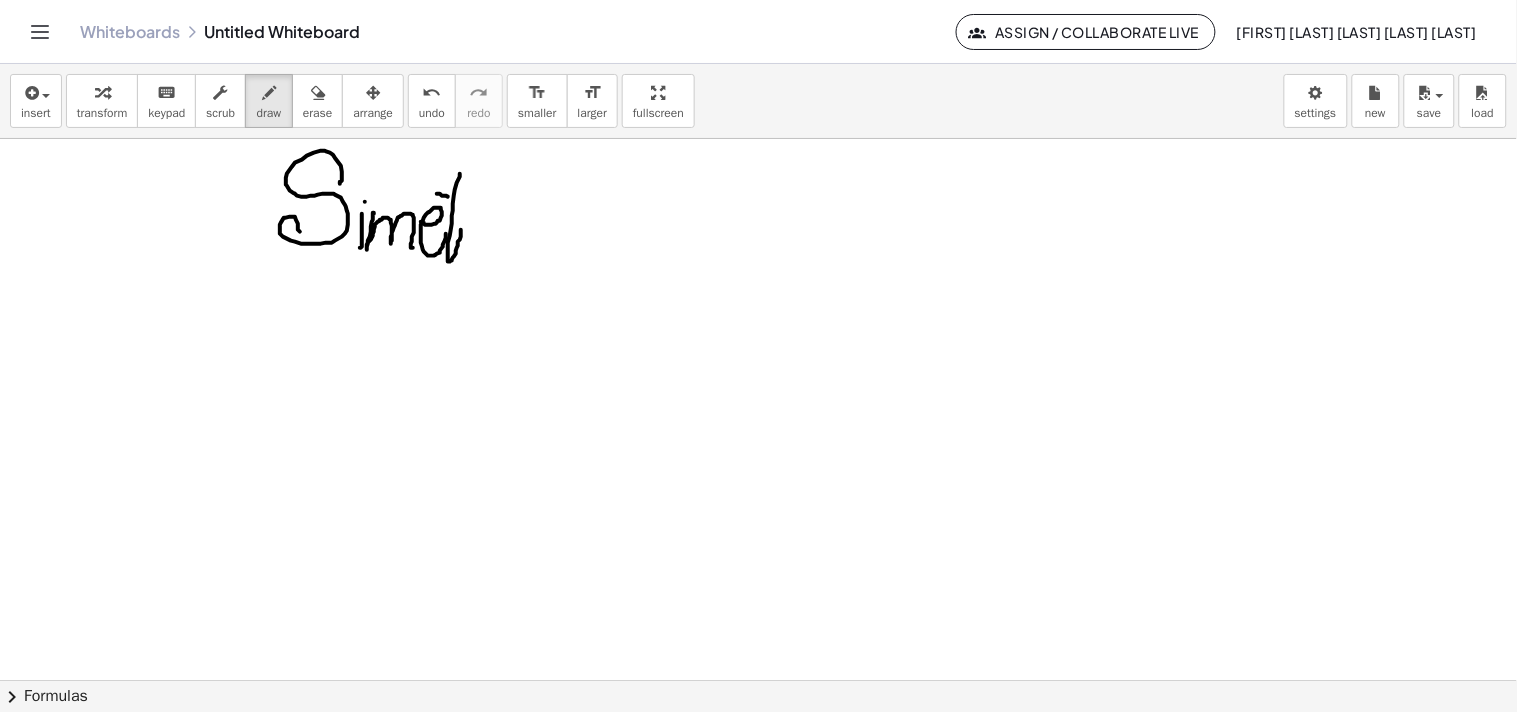 drag, startPoint x: 442, startPoint y: 196, endPoint x: 457, endPoint y: 197, distance: 15.033297 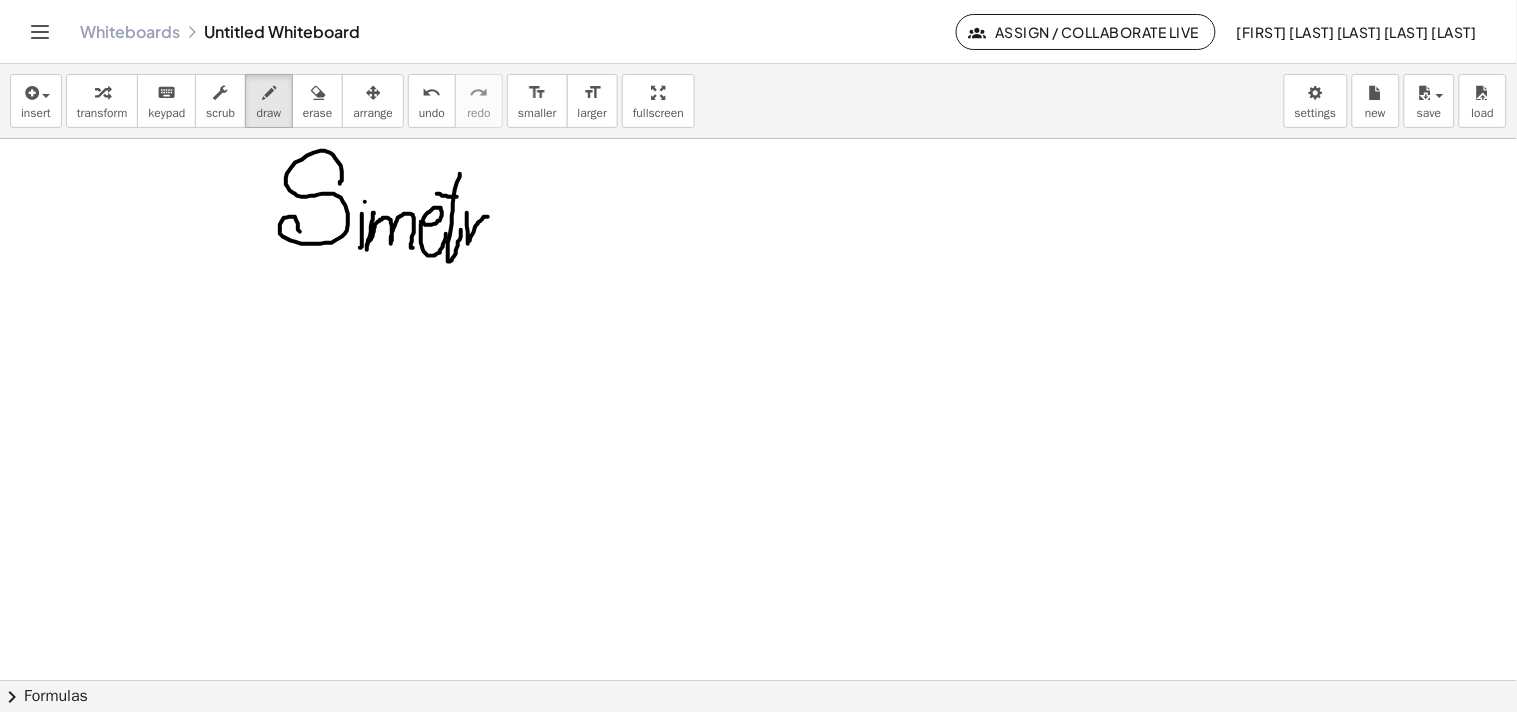drag, startPoint x: 467, startPoint y: 213, endPoint x: 492, endPoint y: 220, distance: 25.96151 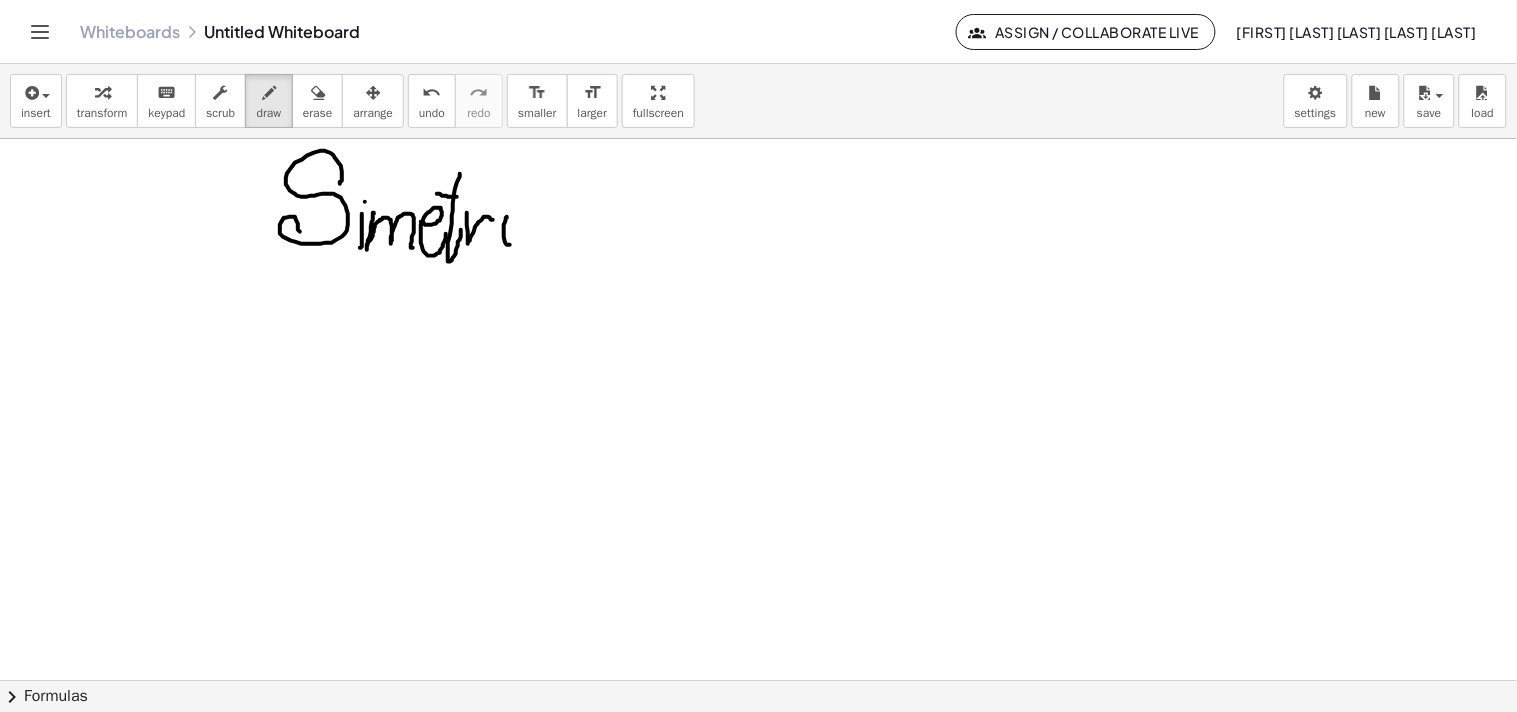drag, startPoint x: 507, startPoint y: 217, endPoint x: 523, endPoint y: 246, distance: 33.12099 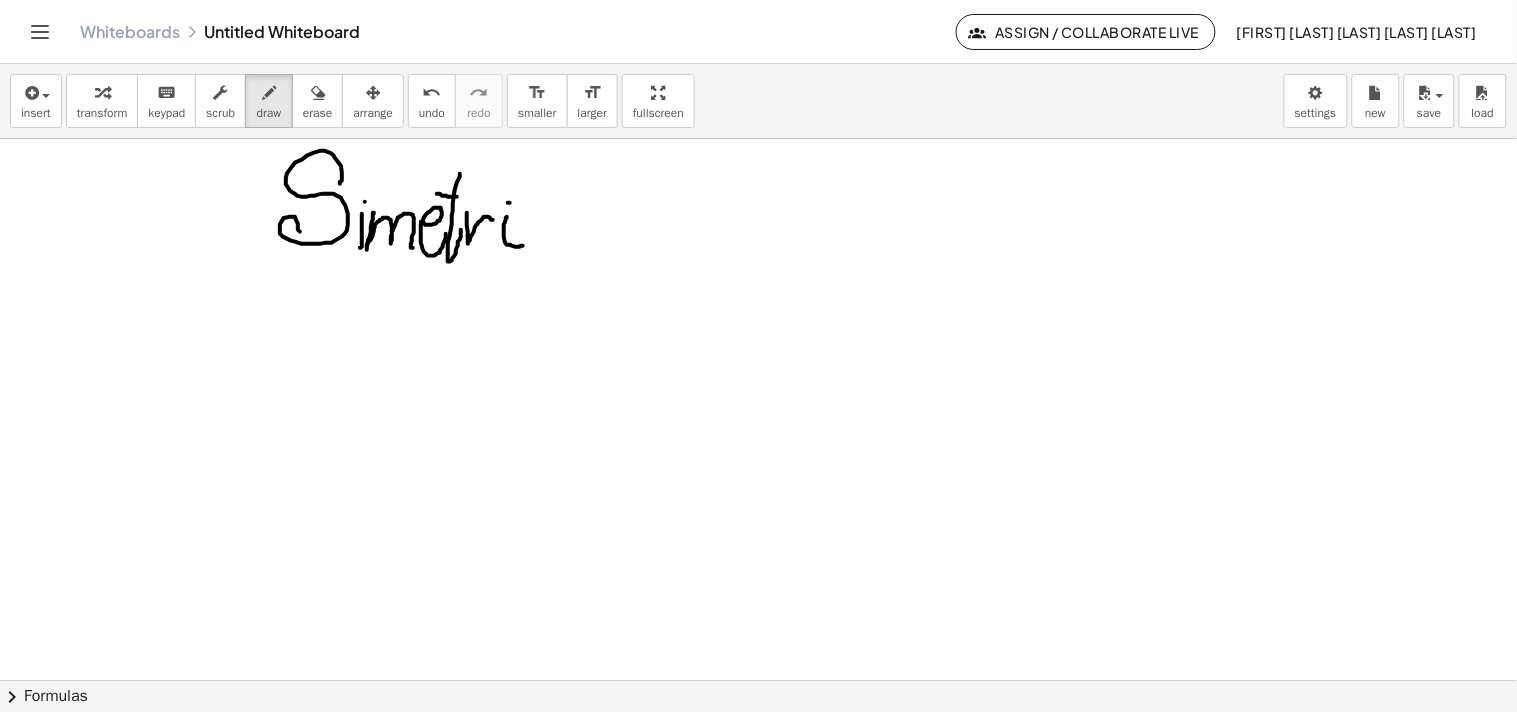 click at bounding box center (758, 680) 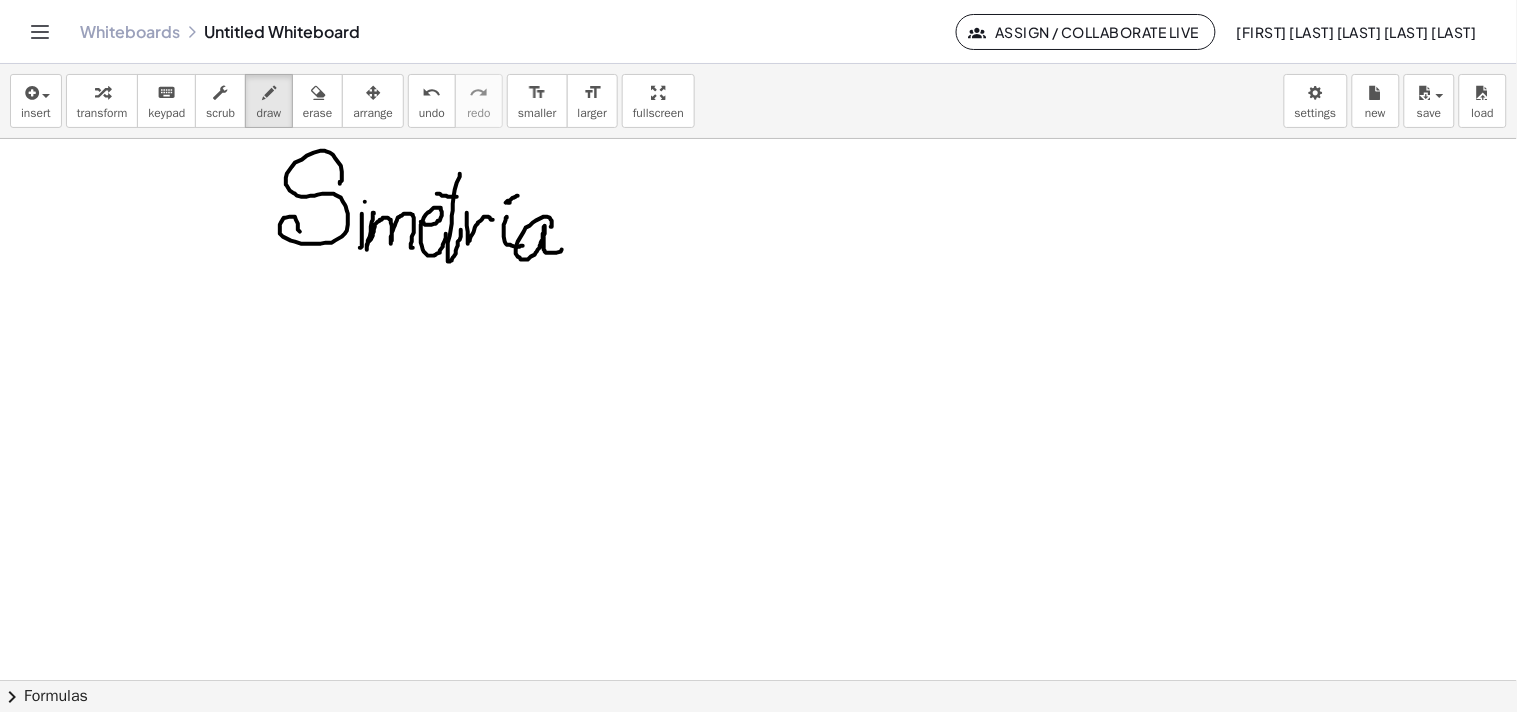 drag, startPoint x: 551, startPoint y: 227, endPoint x: 567, endPoint y: 247, distance: 25.612497 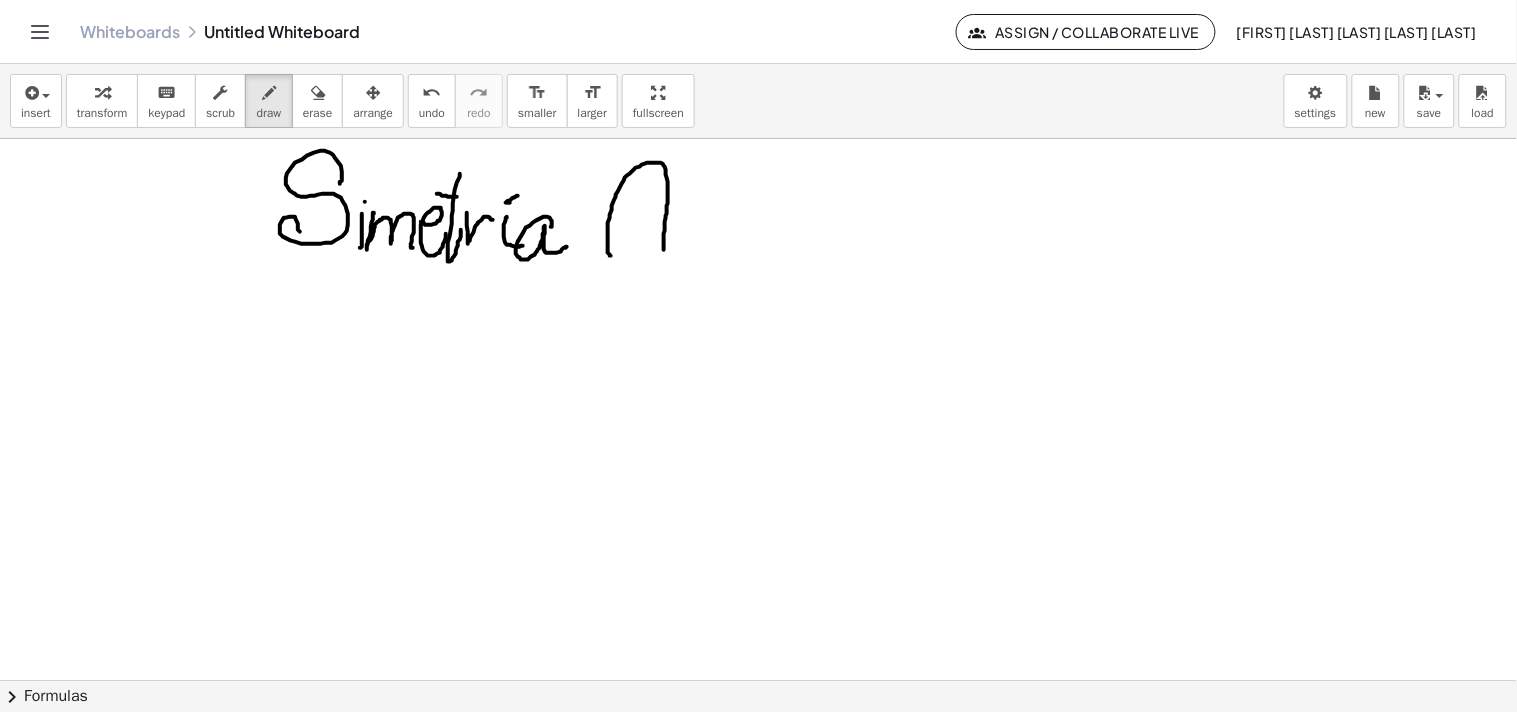 drag, startPoint x: 611, startPoint y: 256, endPoint x: 664, endPoint y: 250, distance: 53.338543 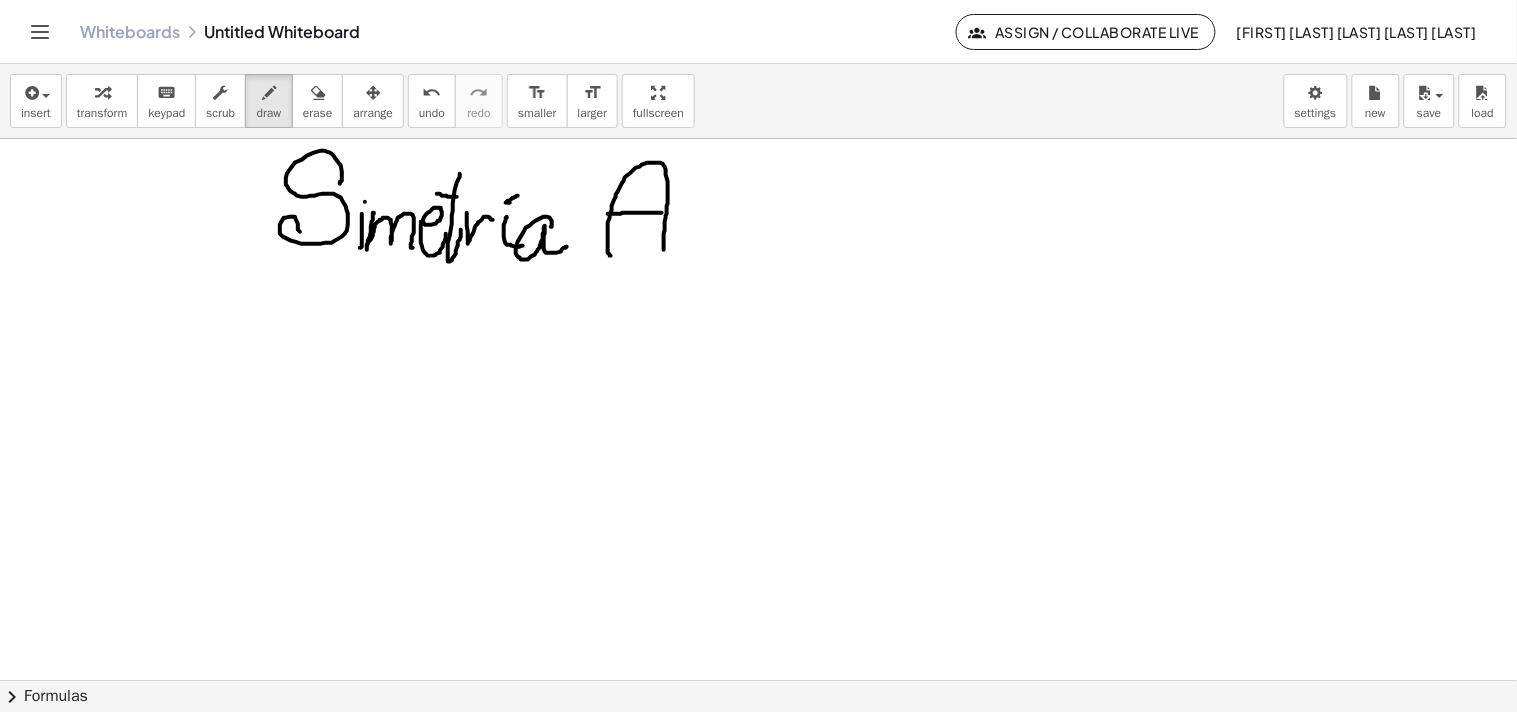 drag, startPoint x: 608, startPoint y: 214, endPoint x: 663, endPoint y: 213, distance: 55.00909 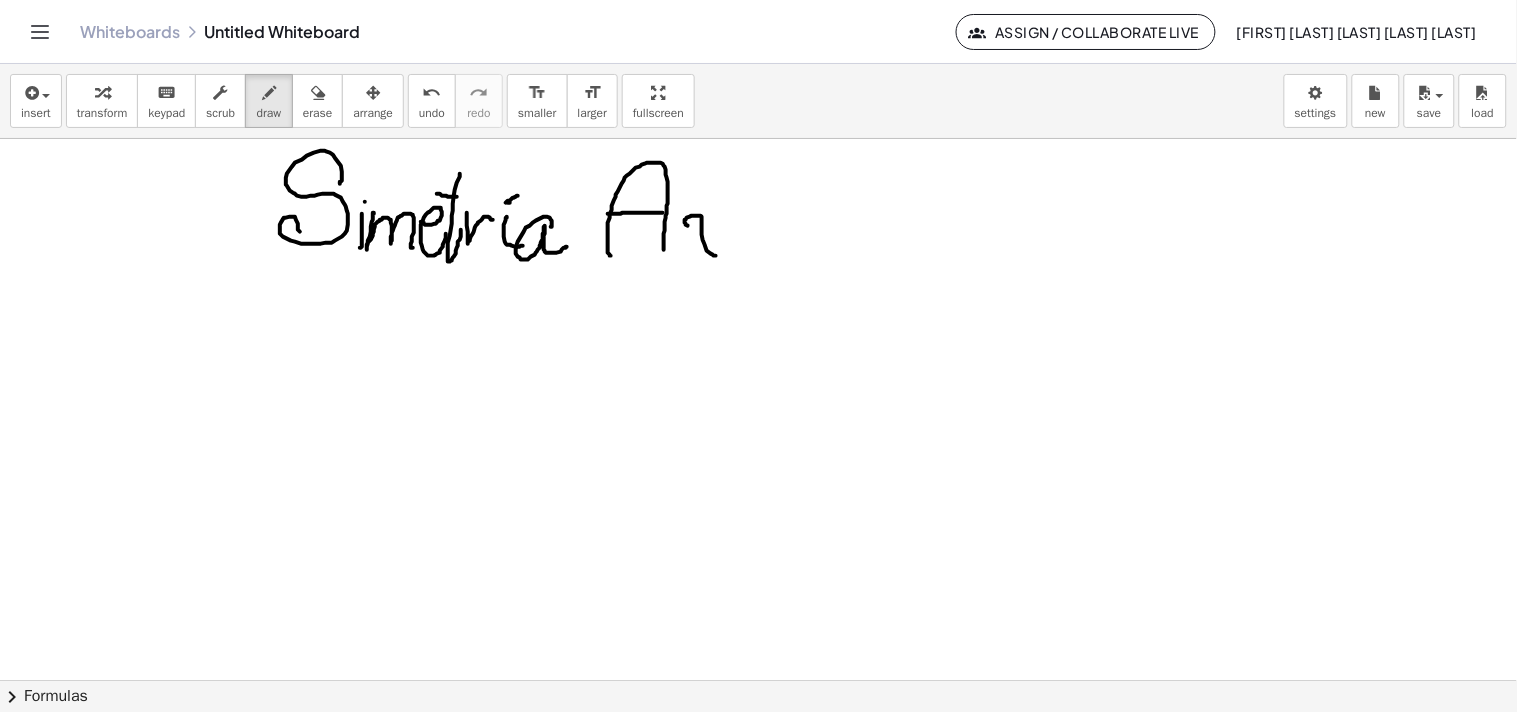 drag, startPoint x: 690, startPoint y: 217, endPoint x: 722, endPoint y: 234, distance: 36.23534 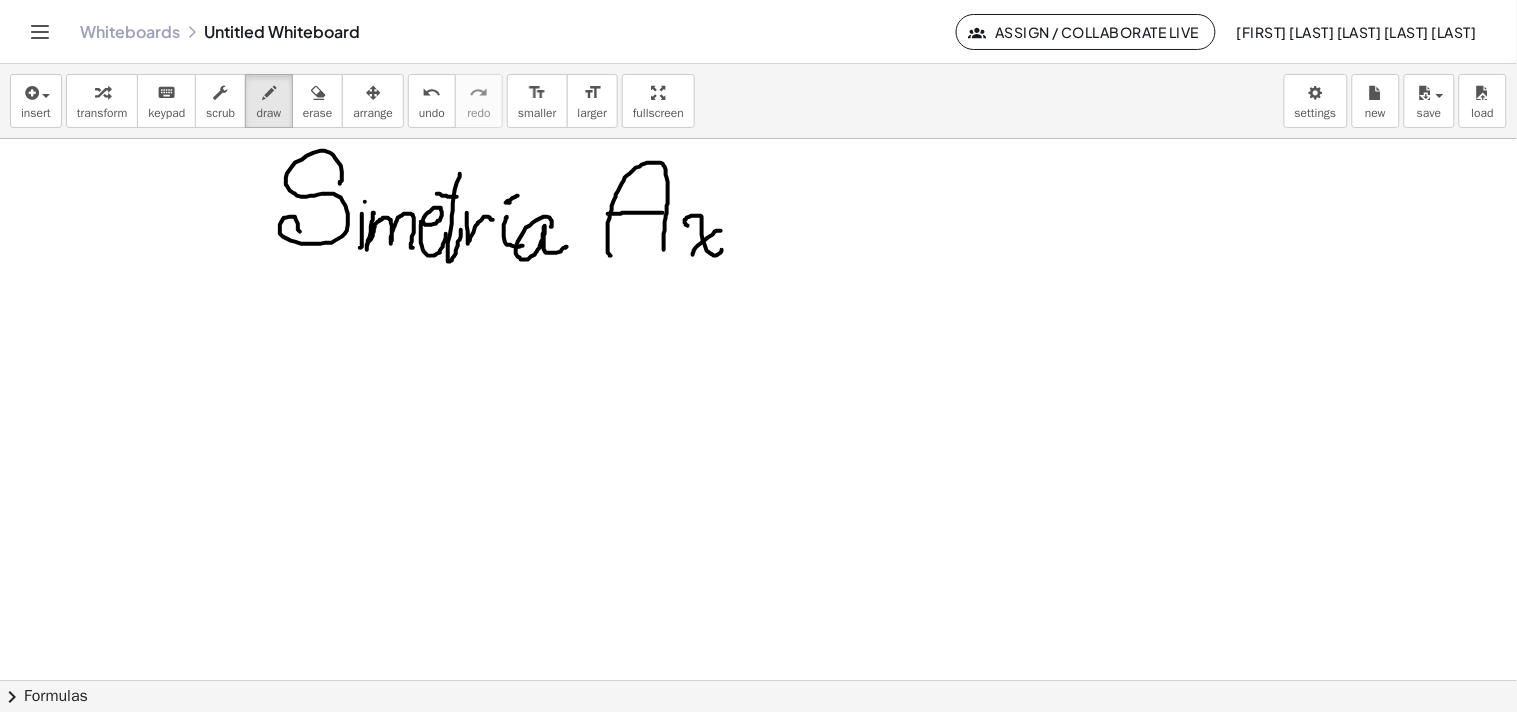 drag, startPoint x: 721, startPoint y: 231, endPoint x: 693, endPoint y: 255, distance: 36.878178 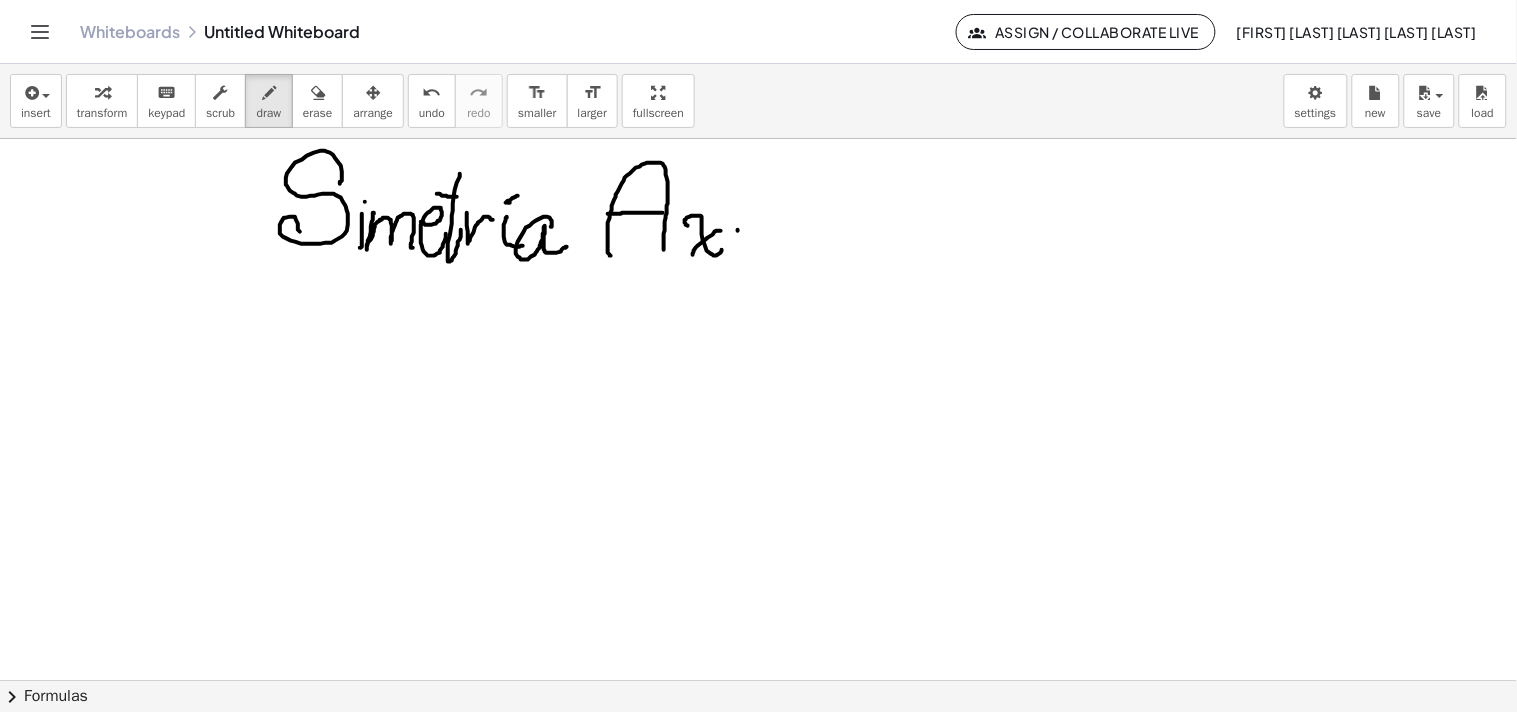 drag, startPoint x: 738, startPoint y: 230, endPoint x: 735, endPoint y: 258, distance: 28.160255 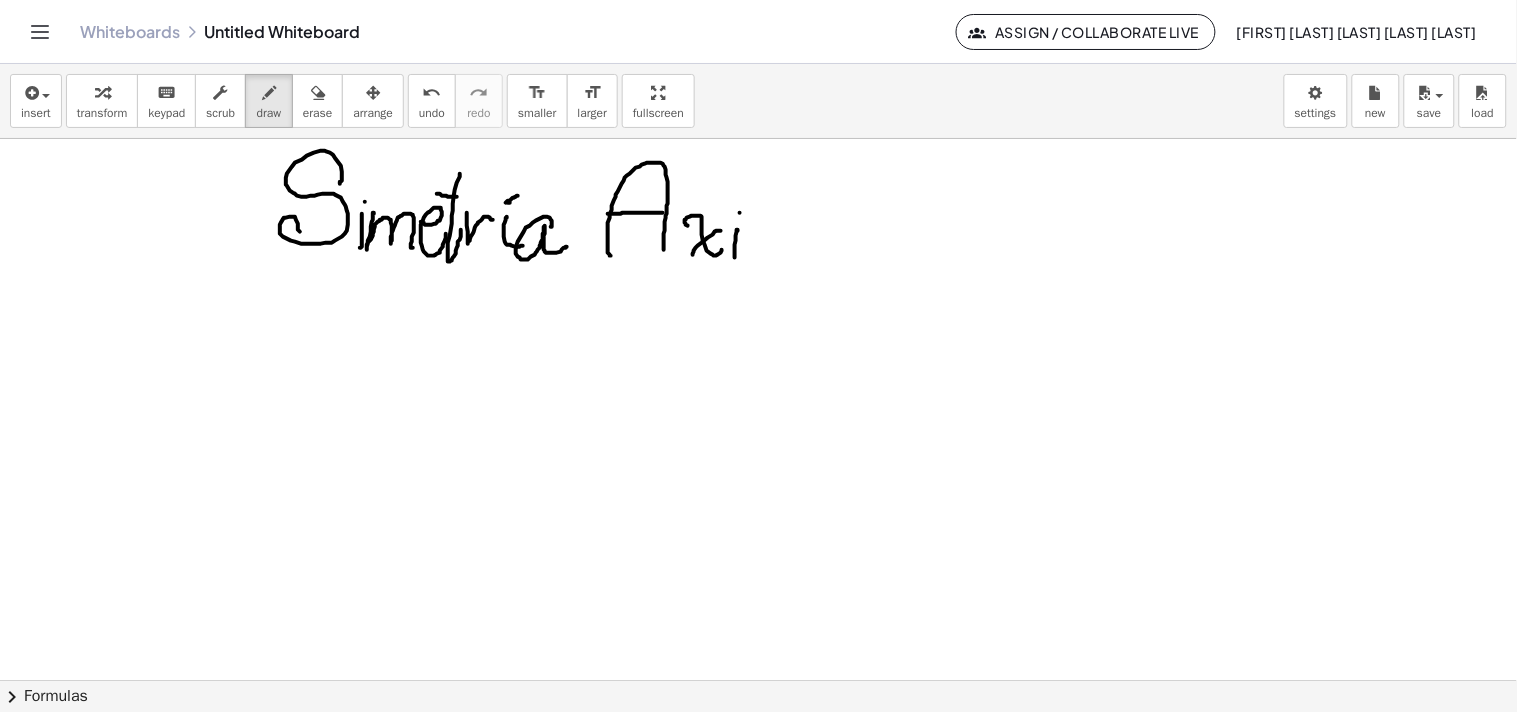 drag, startPoint x: 740, startPoint y: 213, endPoint x: 744, endPoint y: 223, distance: 10.770329 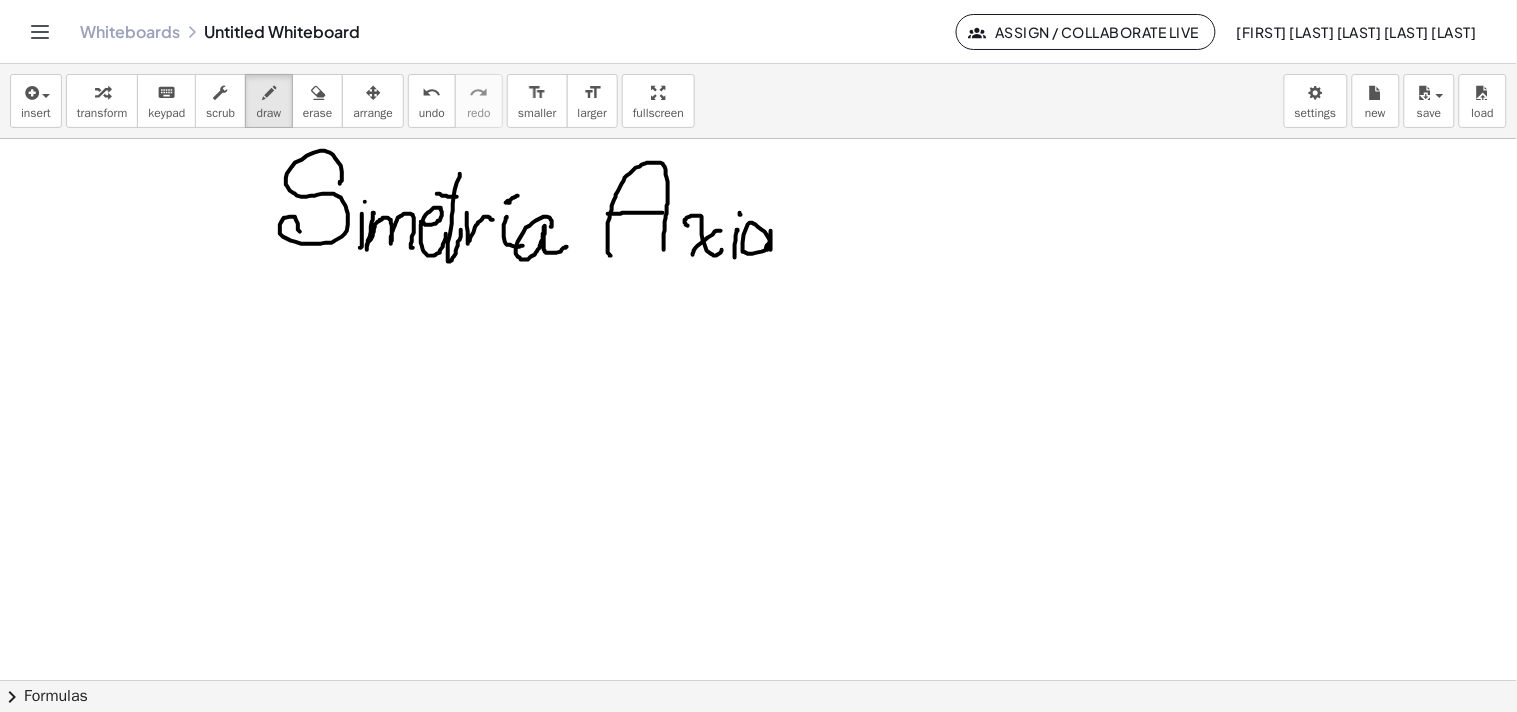 drag, startPoint x: 767, startPoint y: 235, endPoint x: 805, endPoint y: 227, distance: 38.832977 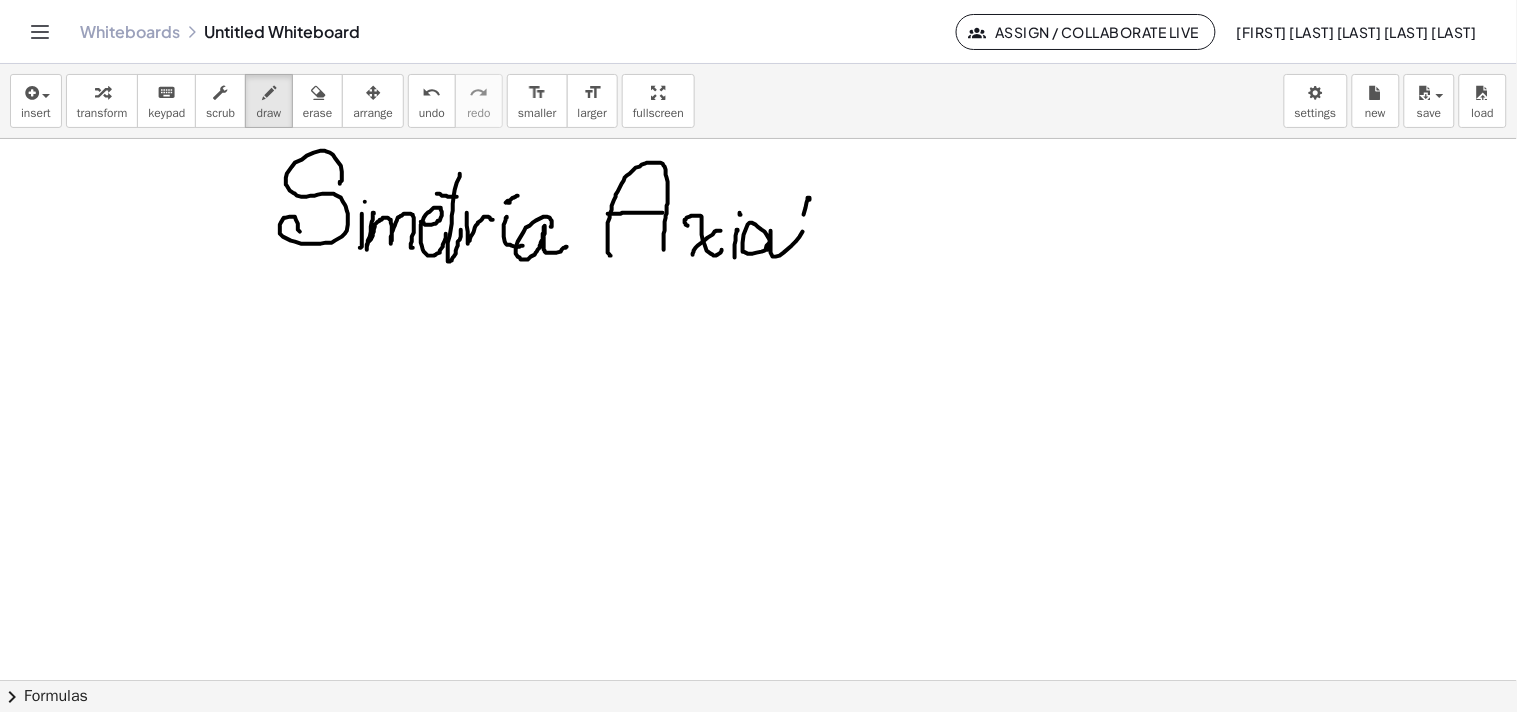drag, startPoint x: 806, startPoint y: 208, endPoint x: 804, endPoint y: 257, distance: 49.0408 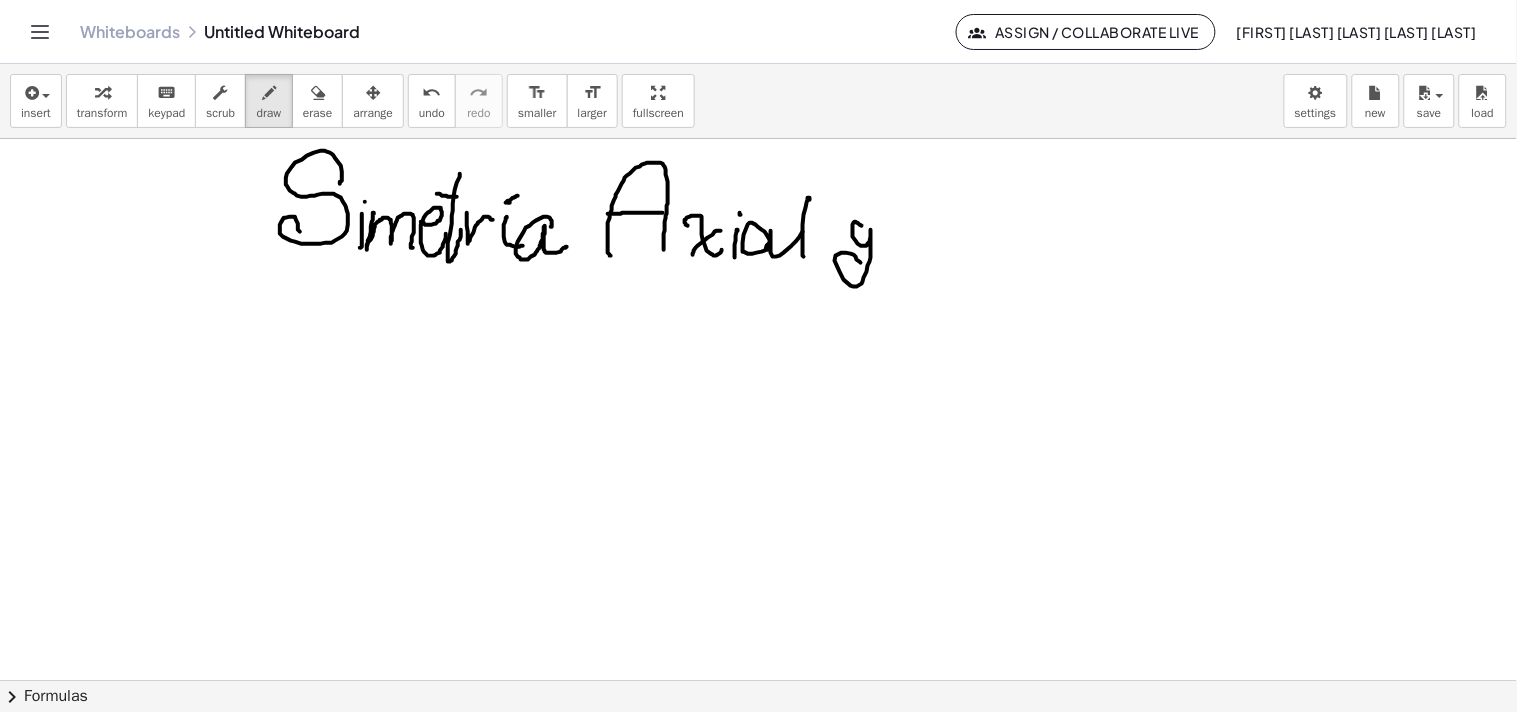 drag, startPoint x: 856, startPoint y: 222, endPoint x: 886, endPoint y: 255, distance: 44.598206 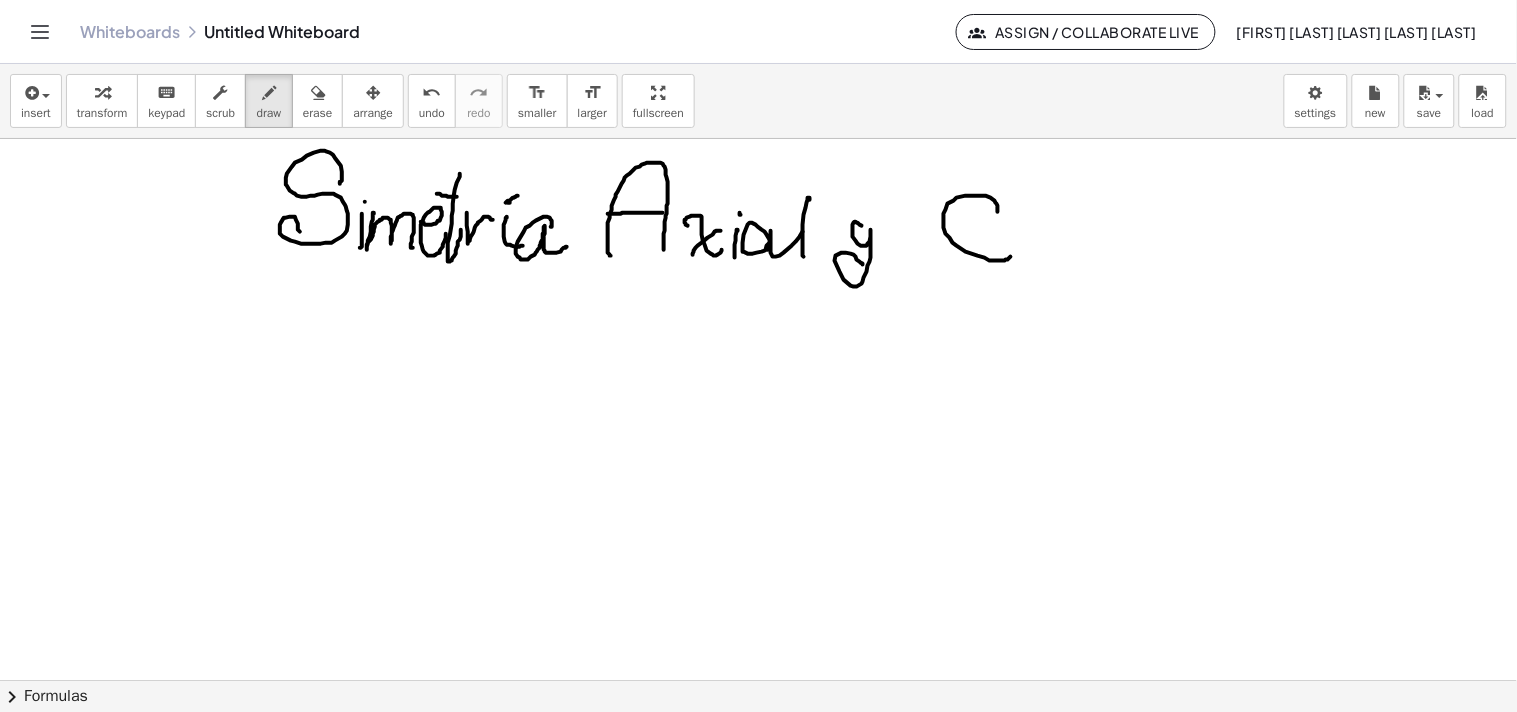 drag, startPoint x: 998, startPoint y: 212, endPoint x: 1012, endPoint y: 256, distance: 46.173584 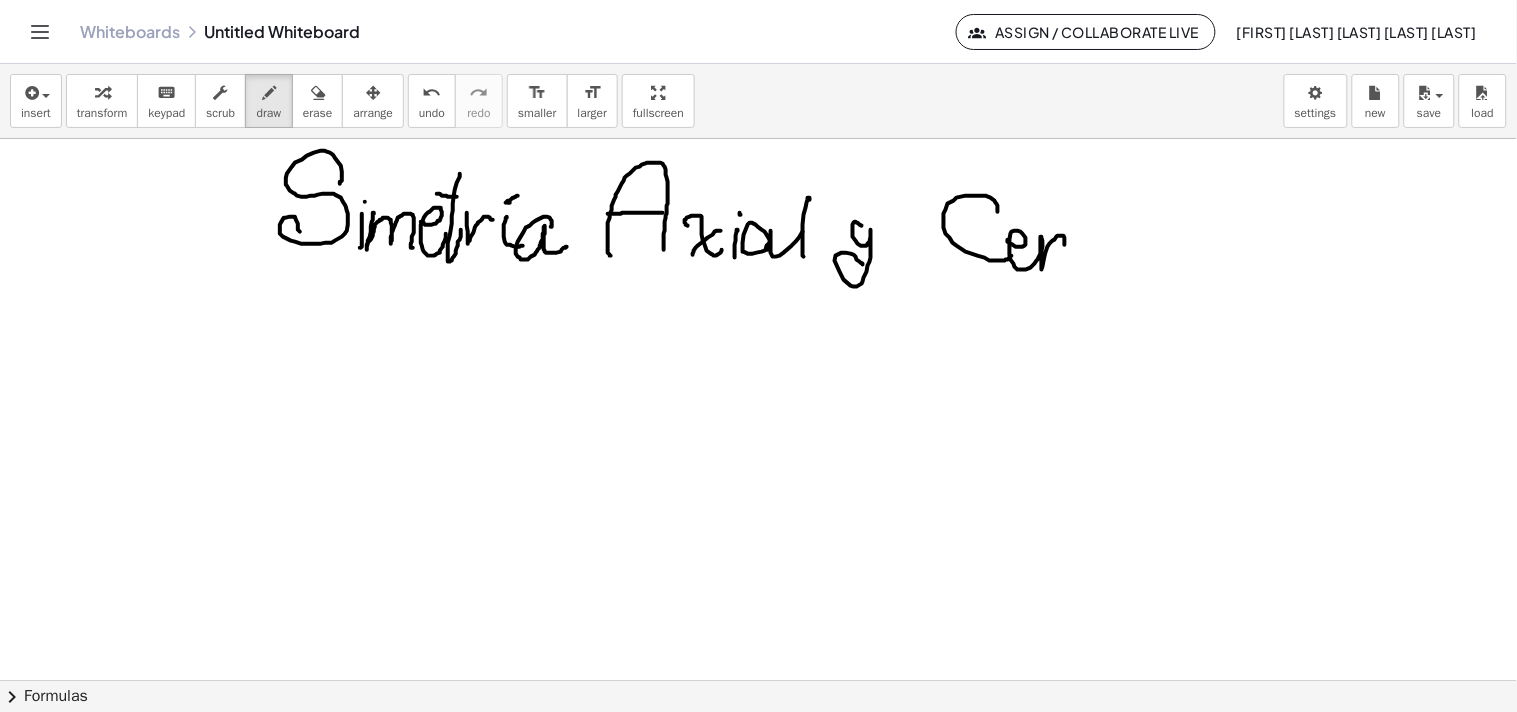 drag, startPoint x: 1008, startPoint y: 240, endPoint x: 1092, endPoint y: 257, distance: 85.70297 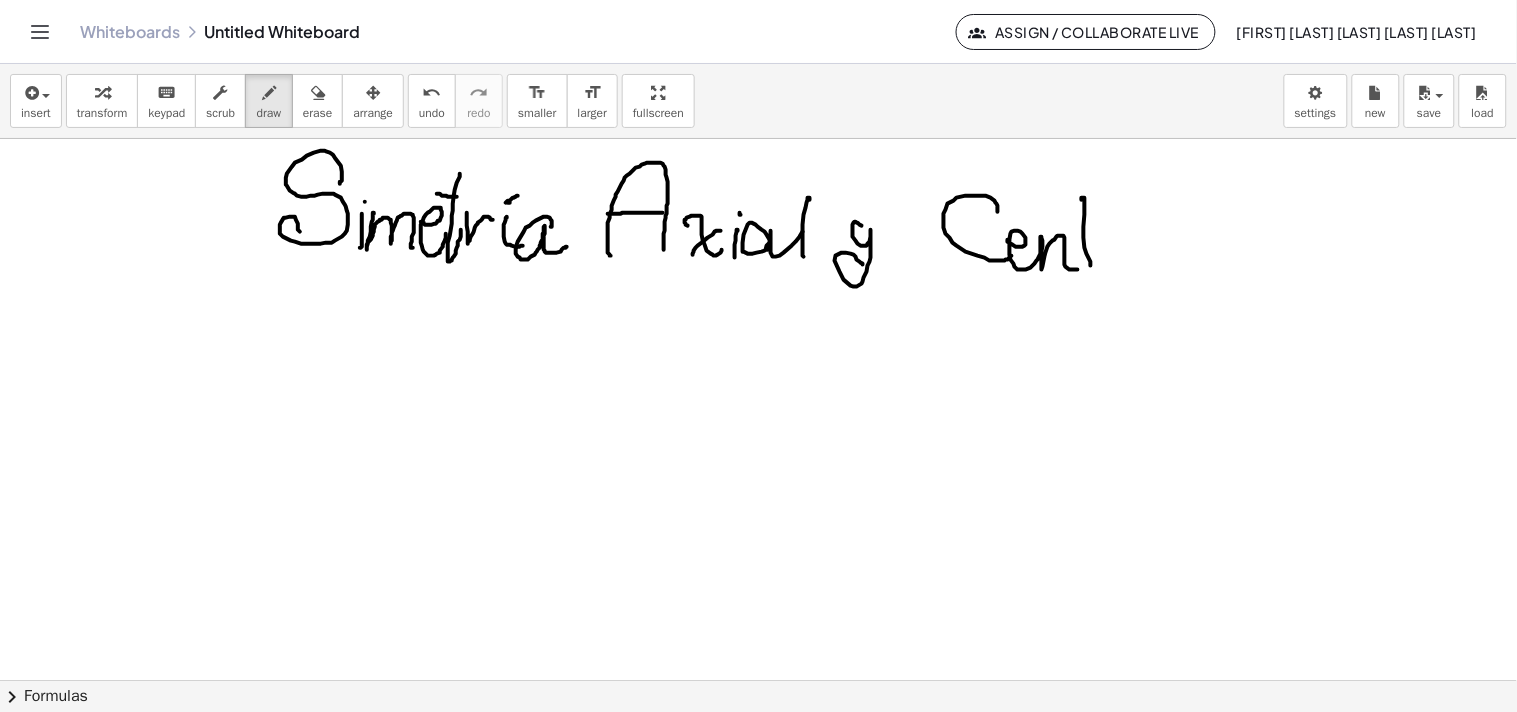 drag, startPoint x: 1085, startPoint y: 215, endPoint x: 1093, endPoint y: 271, distance: 56.568542 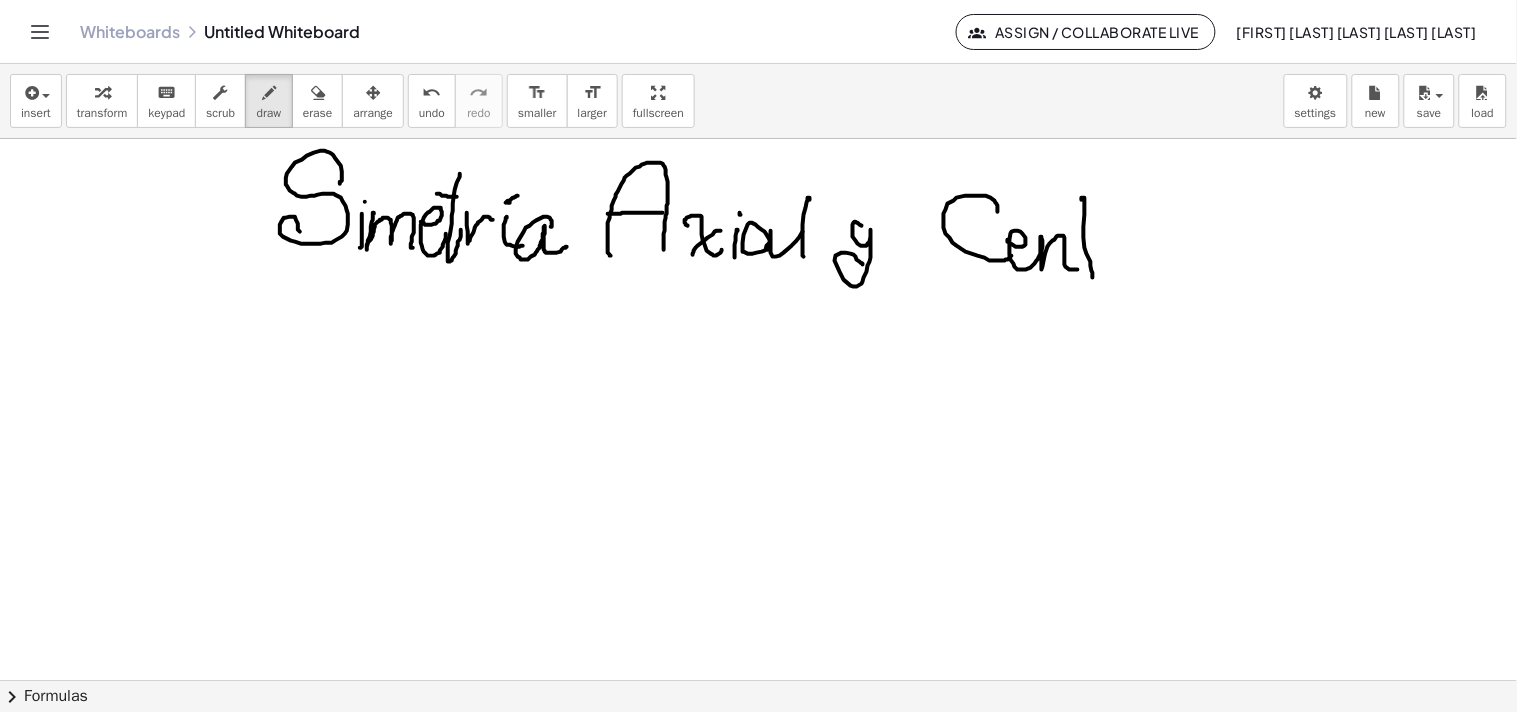 drag, startPoint x: 1077, startPoint y: 226, endPoint x: 1093, endPoint y: 224, distance: 16.124516 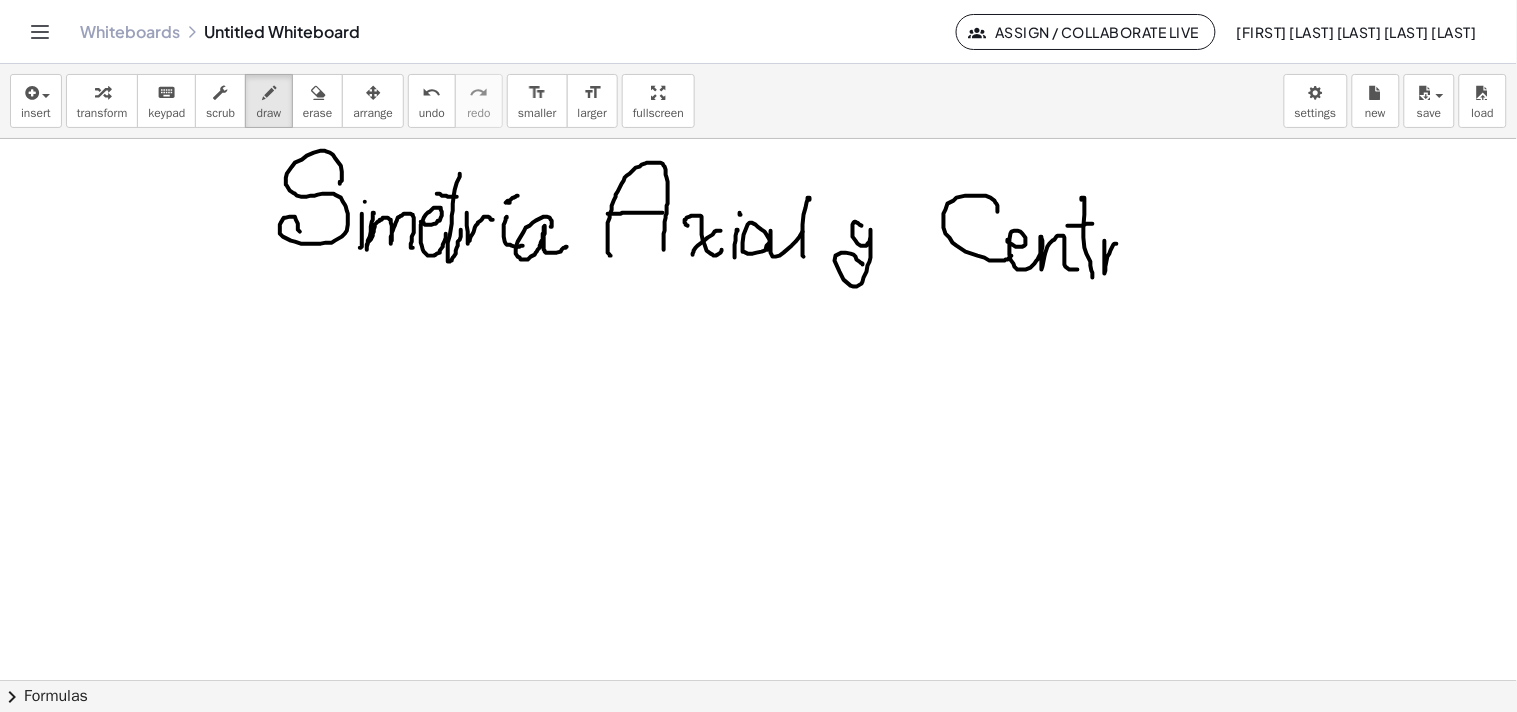 drag, startPoint x: 1105, startPoint y: 243, endPoint x: 1141, endPoint y: 254, distance: 37.64306 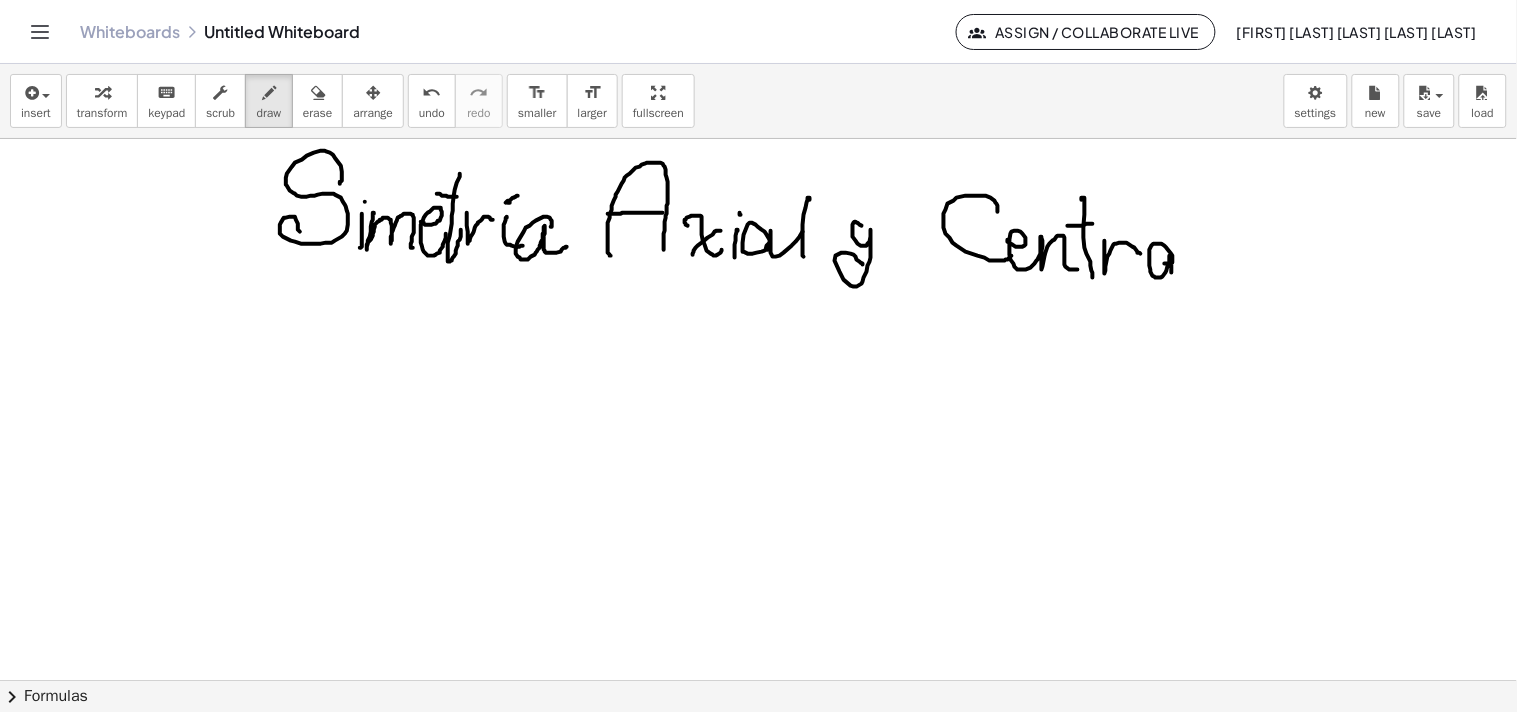 drag, startPoint x: 1166, startPoint y: 264, endPoint x: 1180, endPoint y: 277, distance: 19.104973 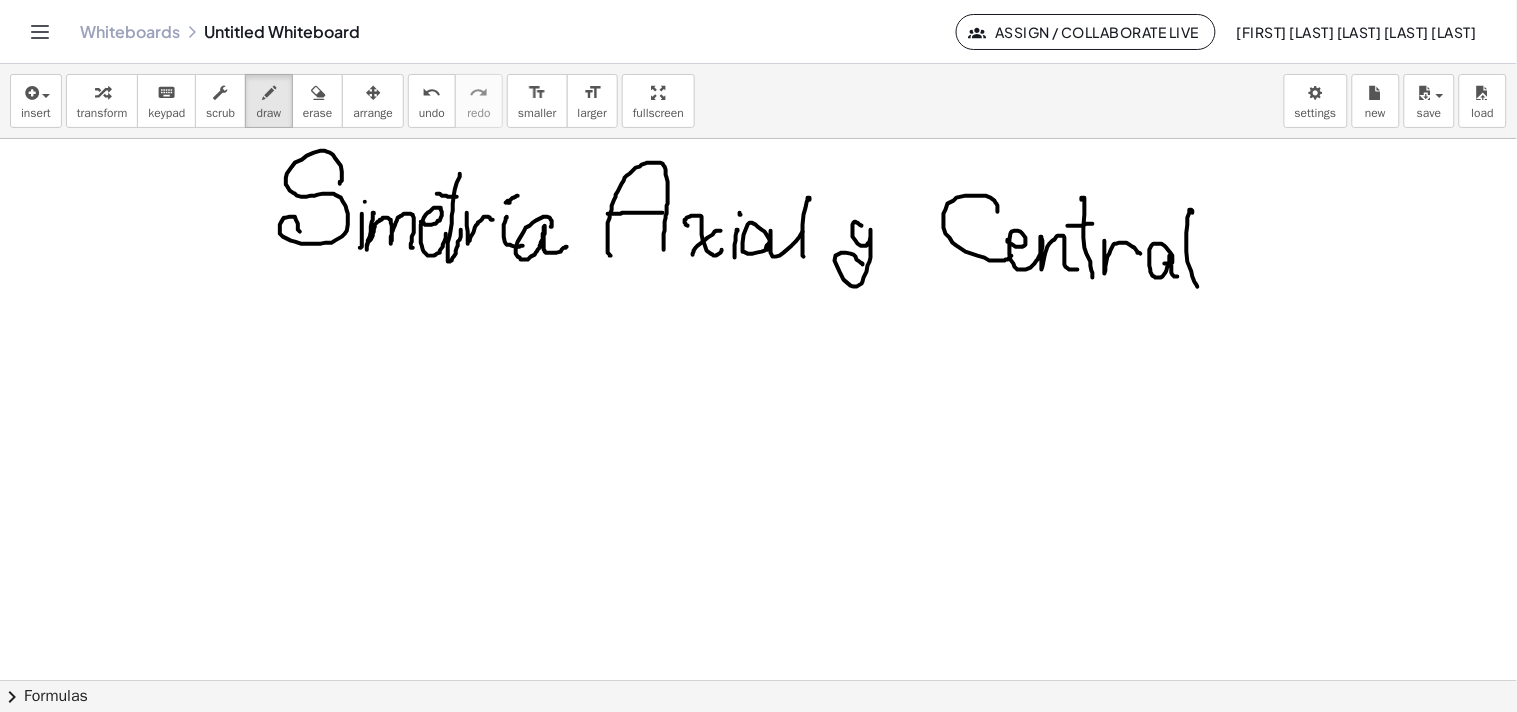drag, startPoint x: 1193, startPoint y: 212, endPoint x: 1205, endPoint y: 284, distance: 72.99315 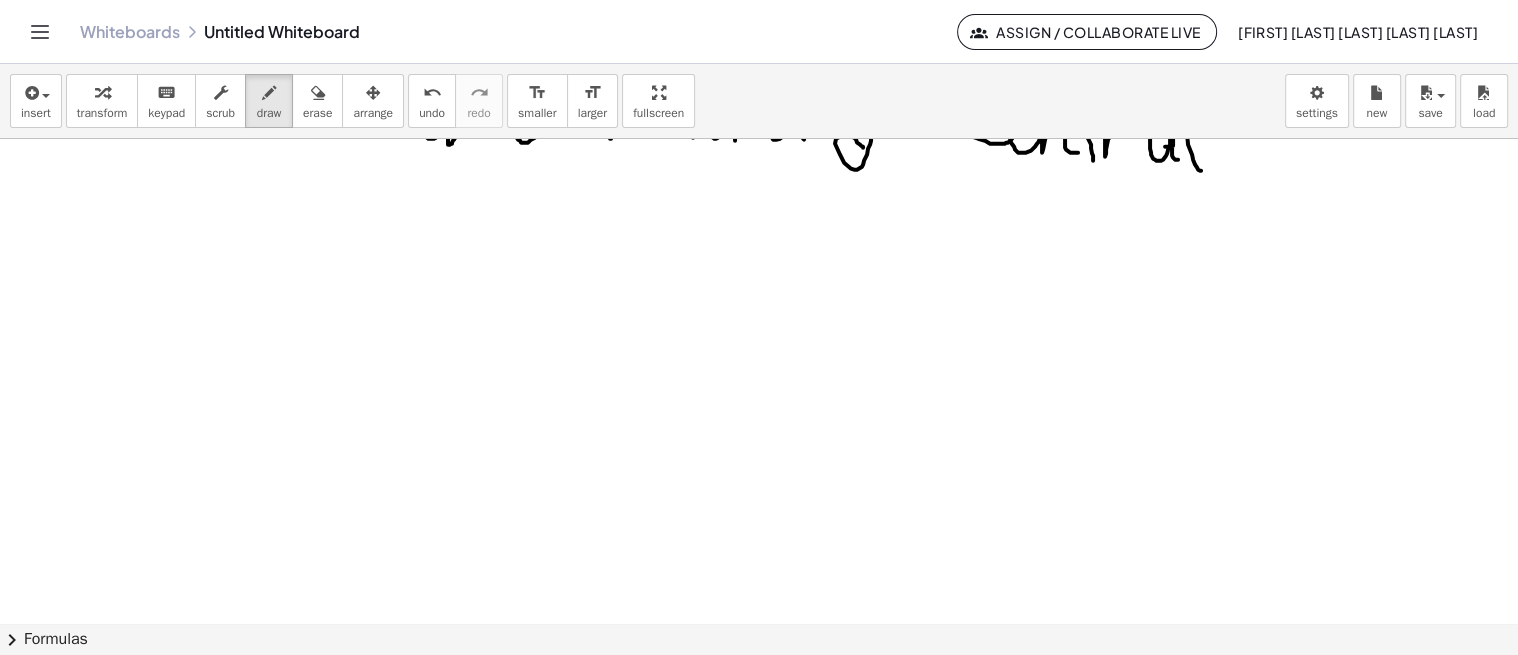 scroll, scrollTop: 115, scrollLeft: 0, axis: vertical 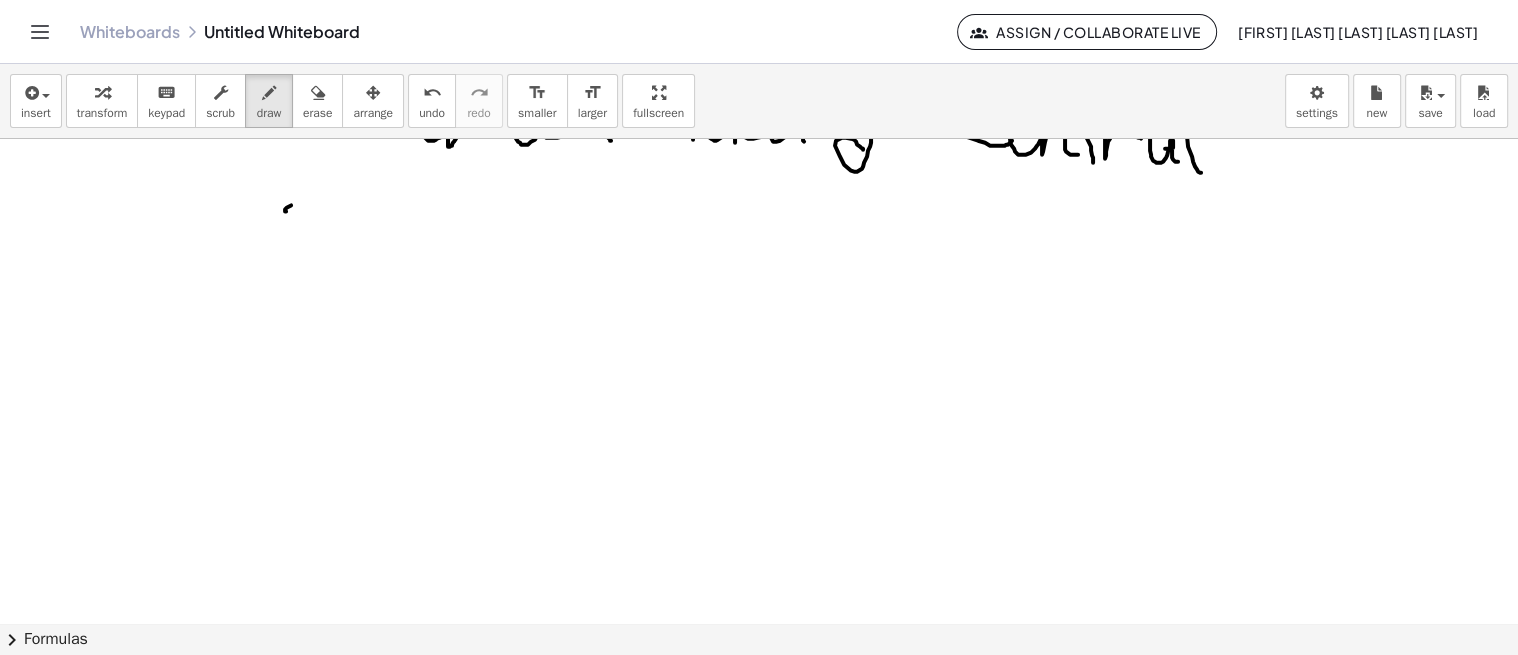 drag, startPoint x: 286, startPoint y: 210, endPoint x: 298, endPoint y: 208, distance: 12.165525 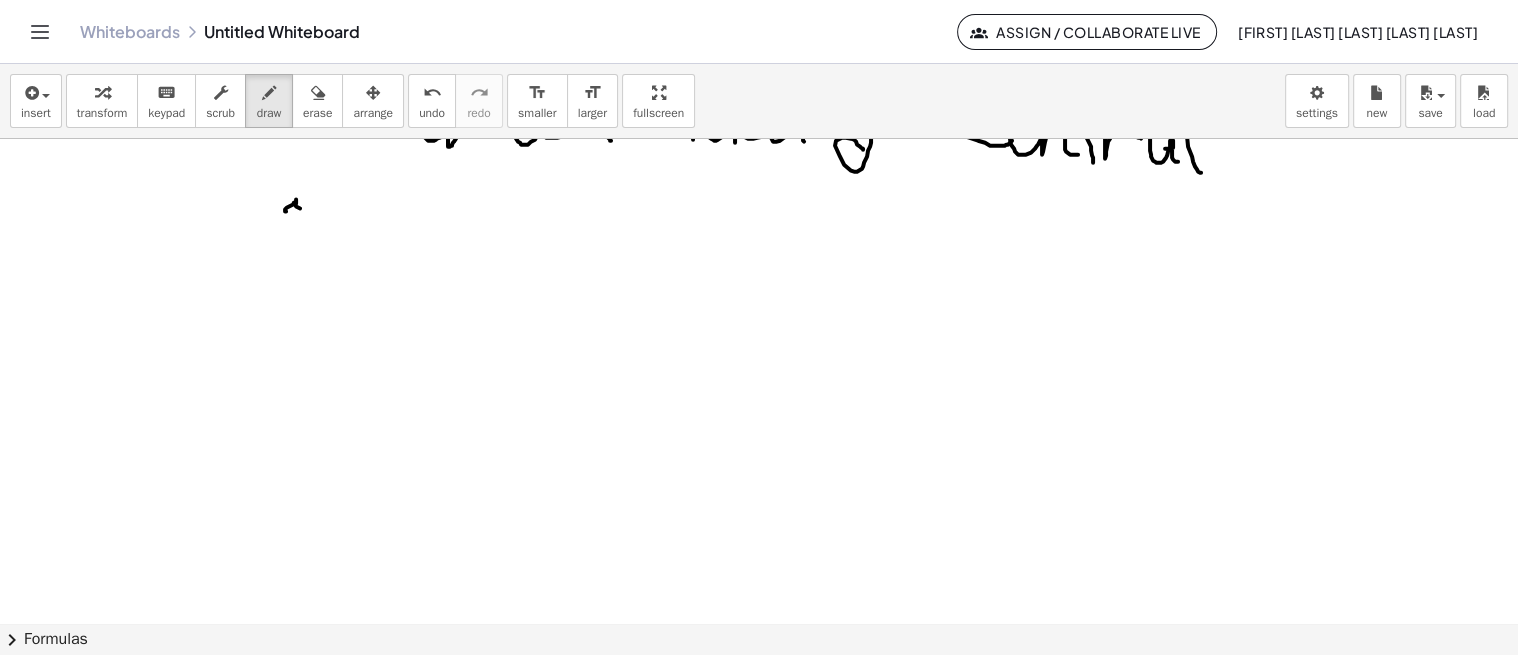 drag, startPoint x: 300, startPoint y: 207, endPoint x: 308, endPoint y: 216, distance: 12.0415945 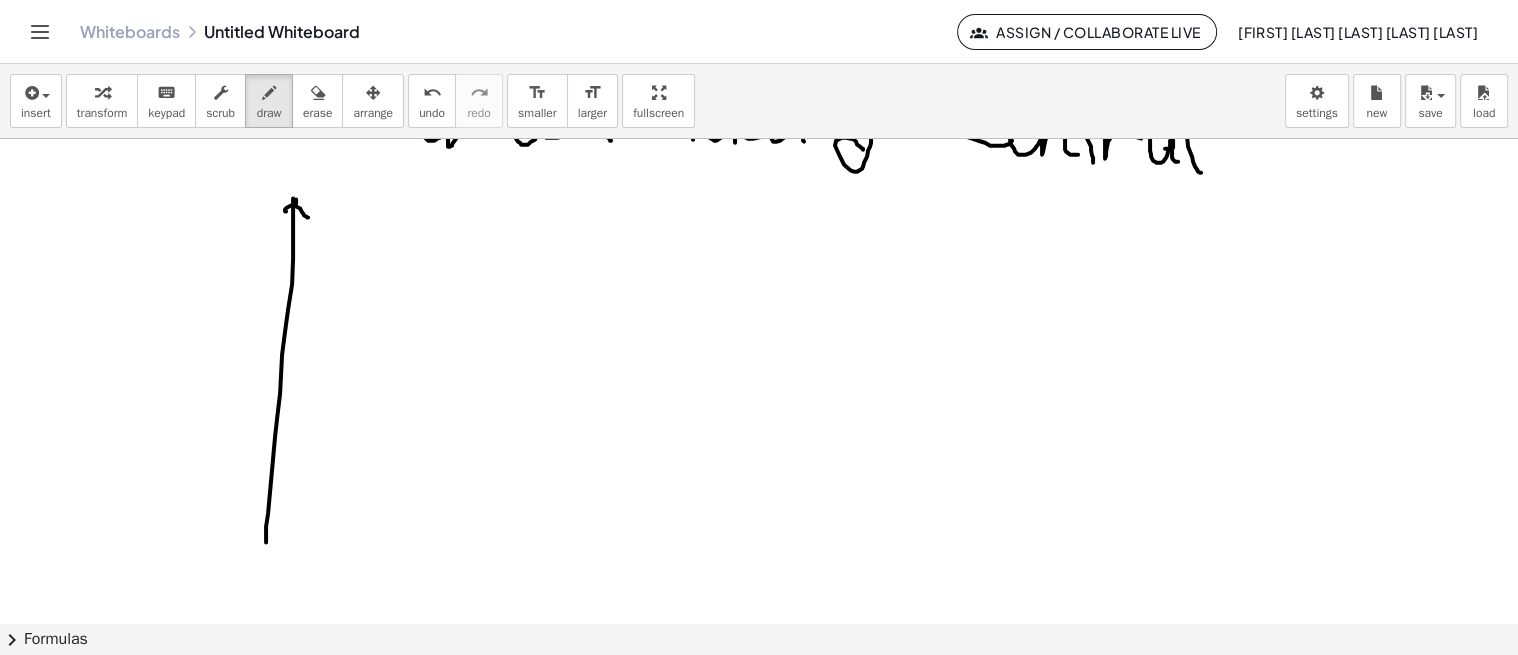 drag, startPoint x: 293, startPoint y: 197, endPoint x: 263, endPoint y: 541, distance: 345.30566 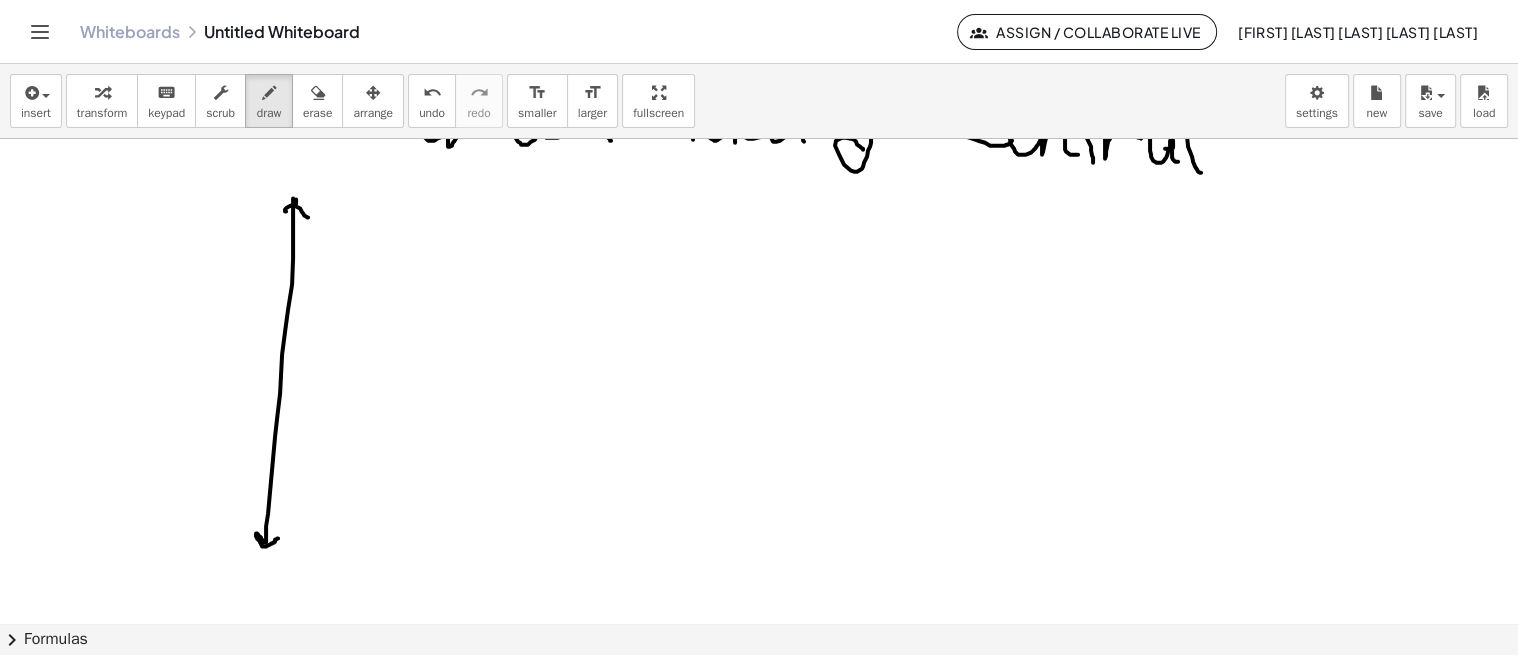 drag, startPoint x: 263, startPoint y: 541, endPoint x: 278, endPoint y: 537, distance: 15.524175 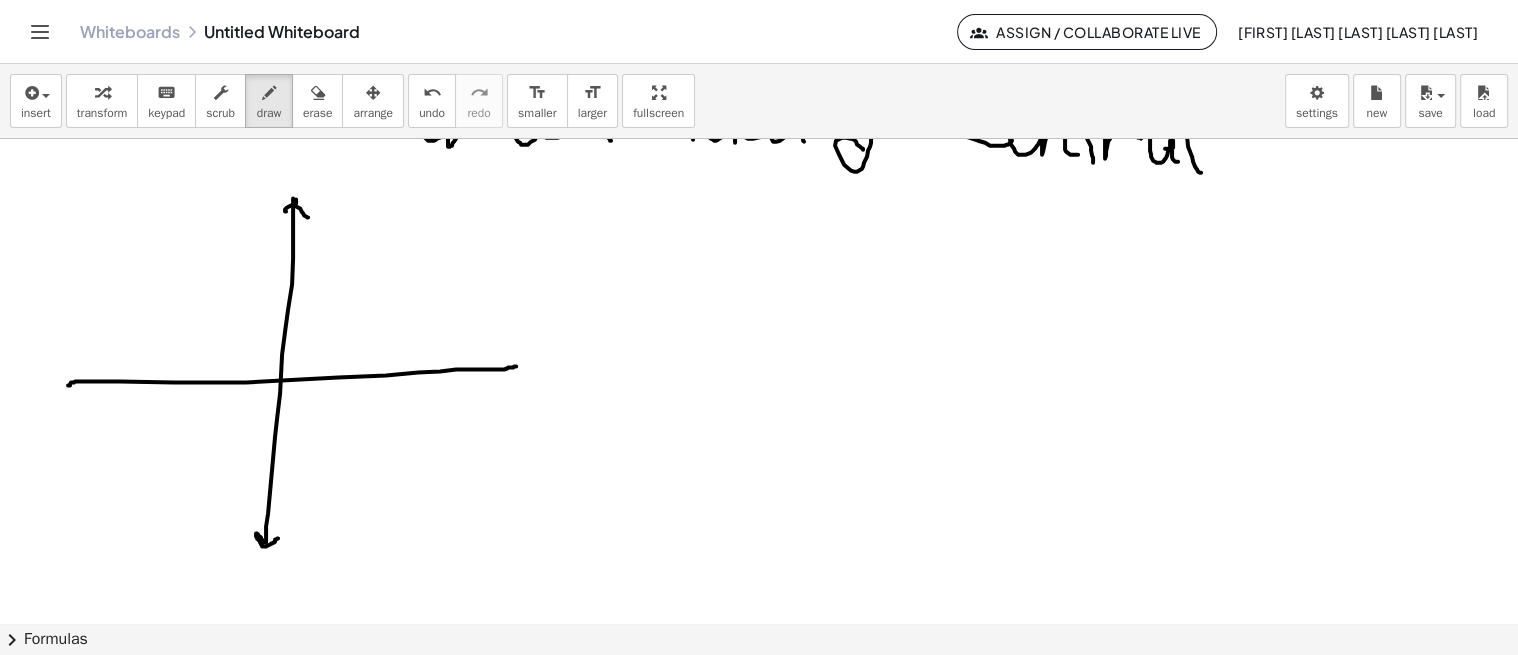 drag, startPoint x: 70, startPoint y: 384, endPoint x: 516, endPoint y: 365, distance: 446.4045 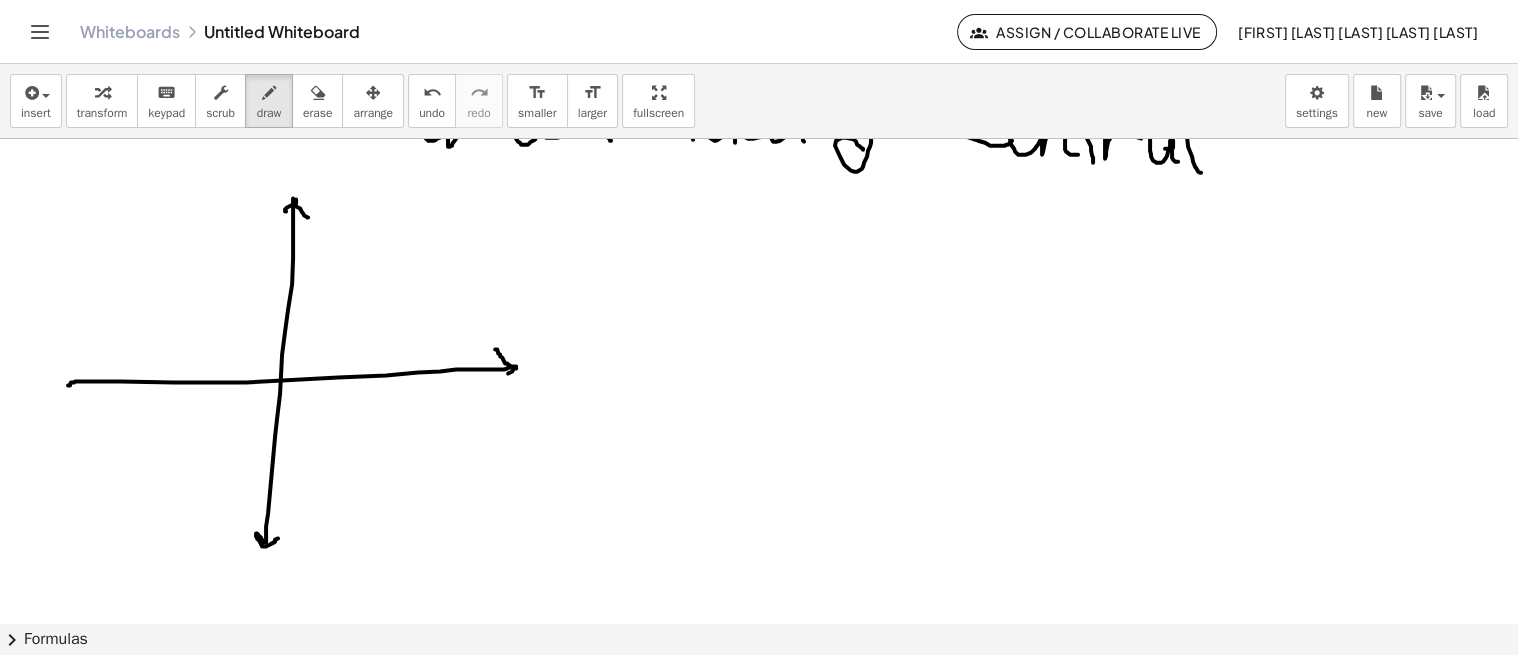 drag, startPoint x: 495, startPoint y: 348, endPoint x: 491, endPoint y: 384, distance: 36.221542 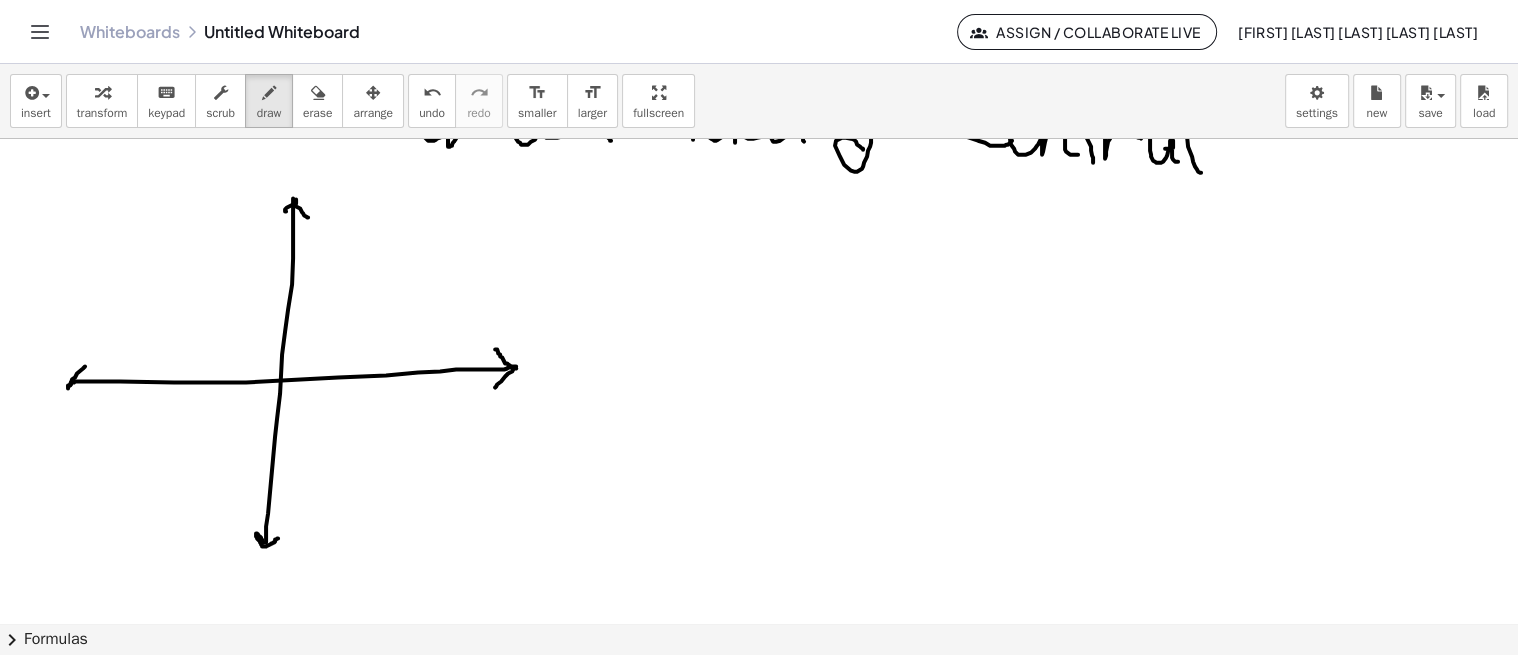 drag, startPoint x: 85, startPoint y: 365, endPoint x: 82, endPoint y: 403, distance: 38.118237 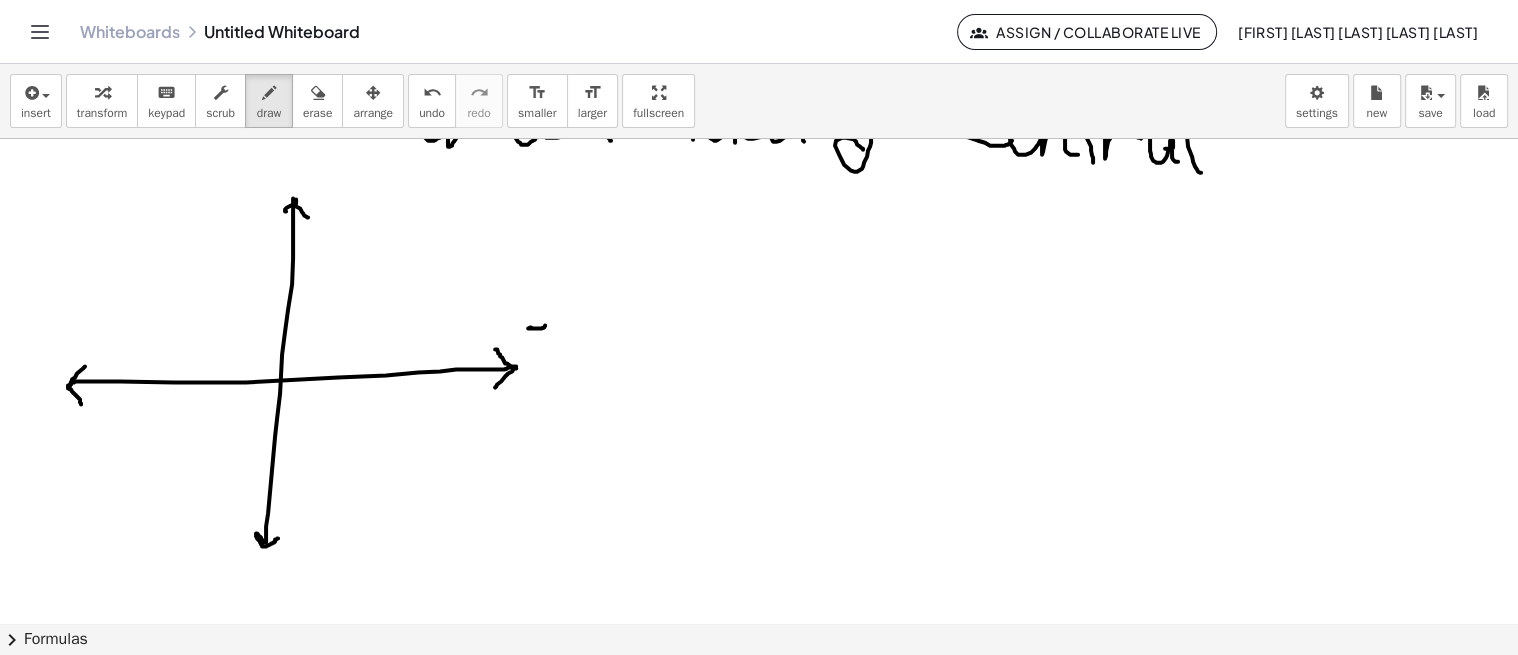 drag, startPoint x: 541, startPoint y: 327, endPoint x: 535, endPoint y: 347, distance: 20.880613 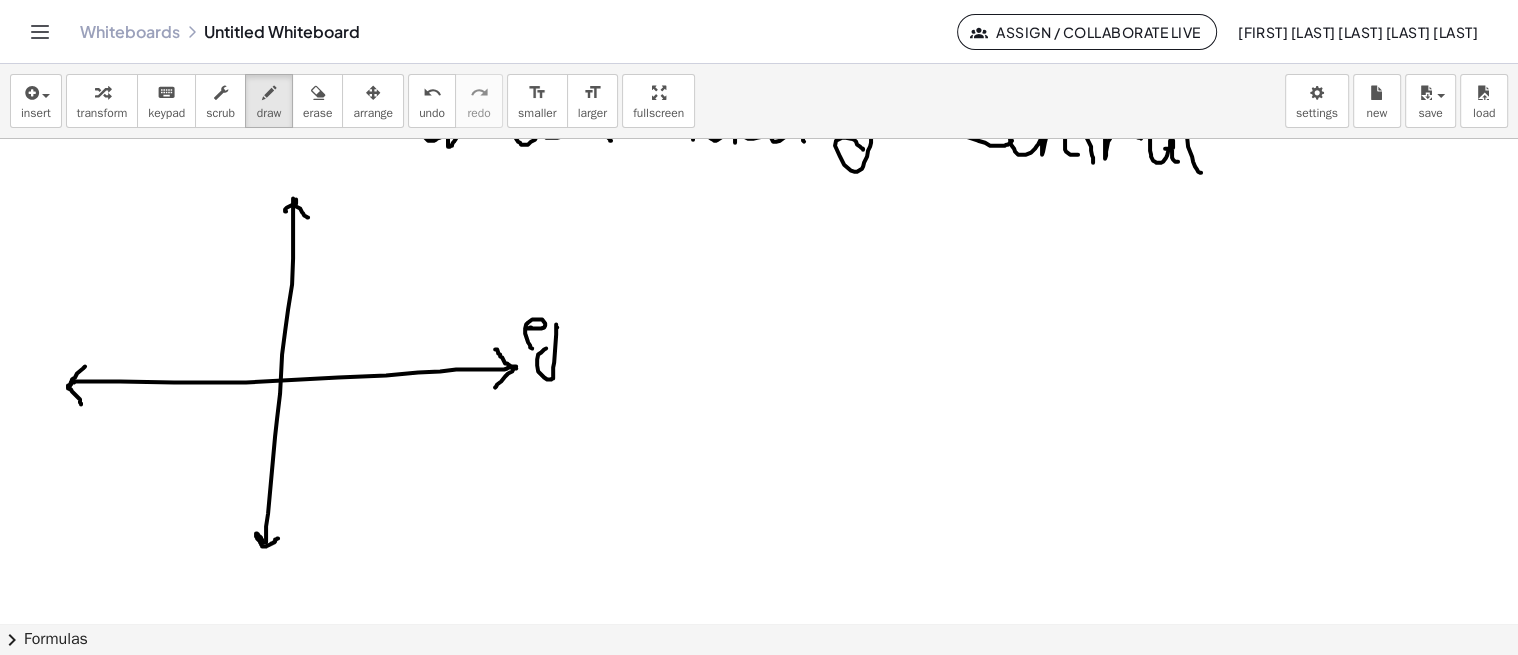 drag, startPoint x: 557, startPoint y: 326, endPoint x: 546, endPoint y: 347, distance: 23.70654 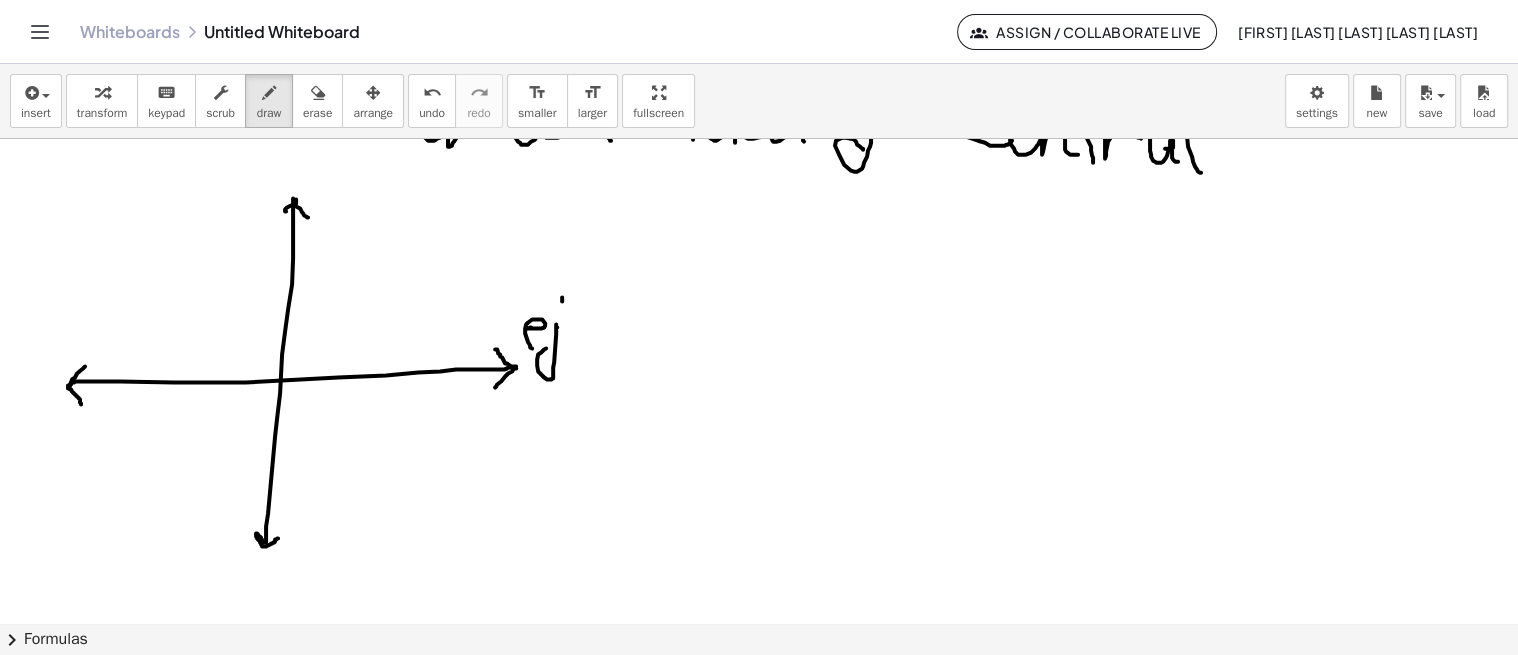 click at bounding box center (759, 565) 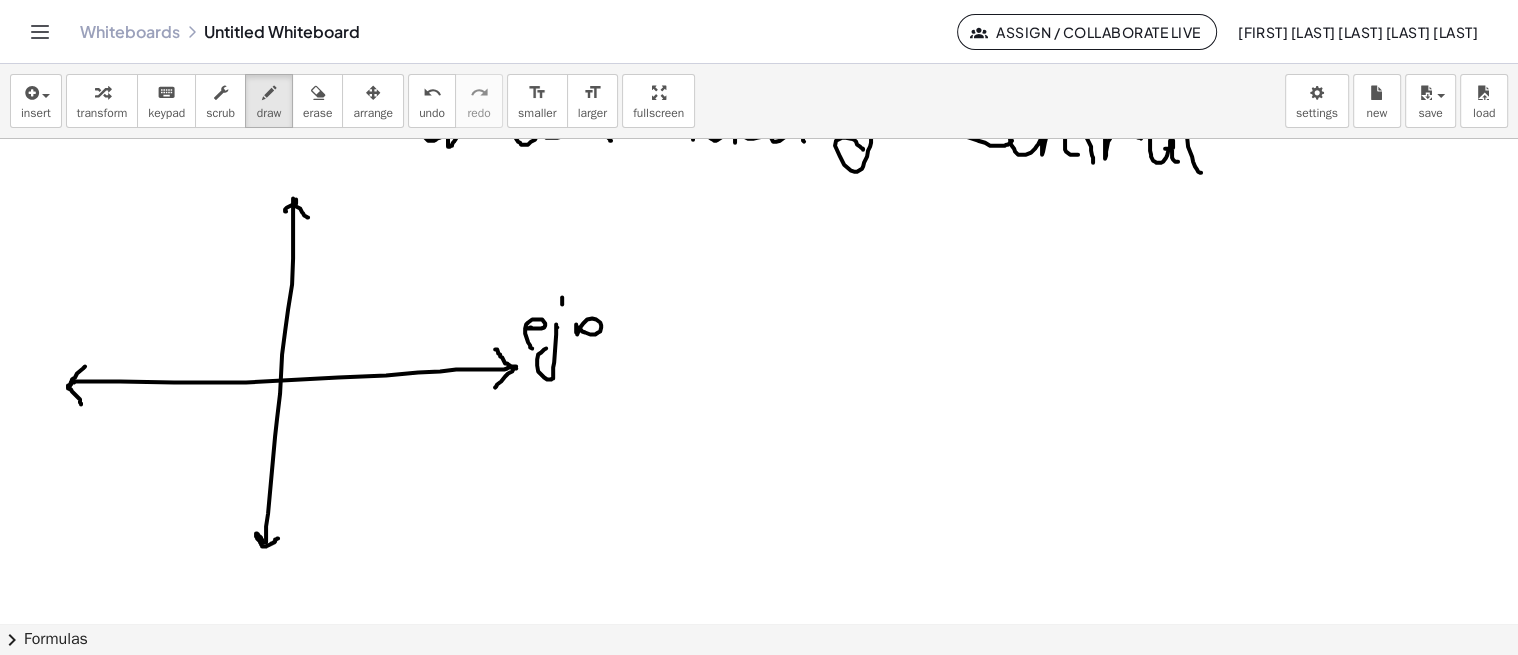 drag, startPoint x: 576, startPoint y: 330, endPoint x: 612, endPoint y: 338, distance: 36.878178 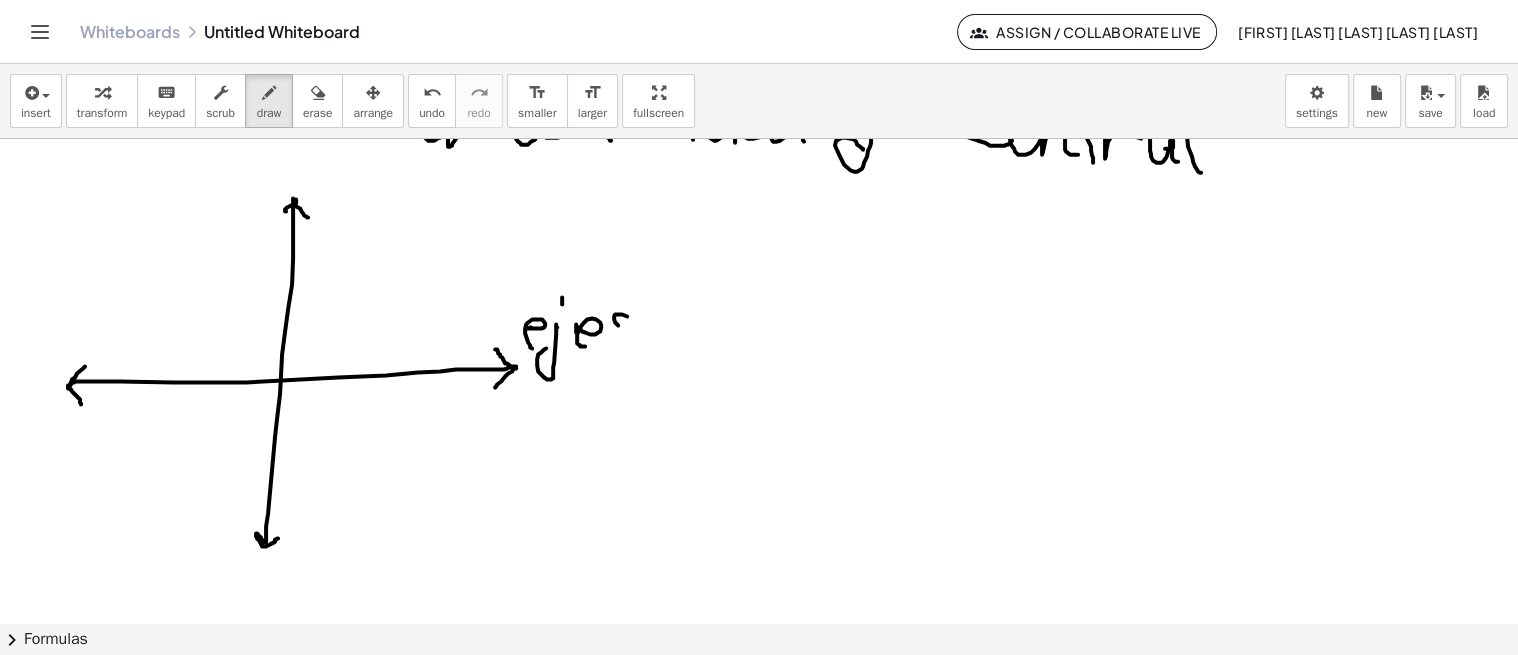 drag, startPoint x: 617, startPoint y: 323, endPoint x: 662, endPoint y: 346, distance: 50.537113 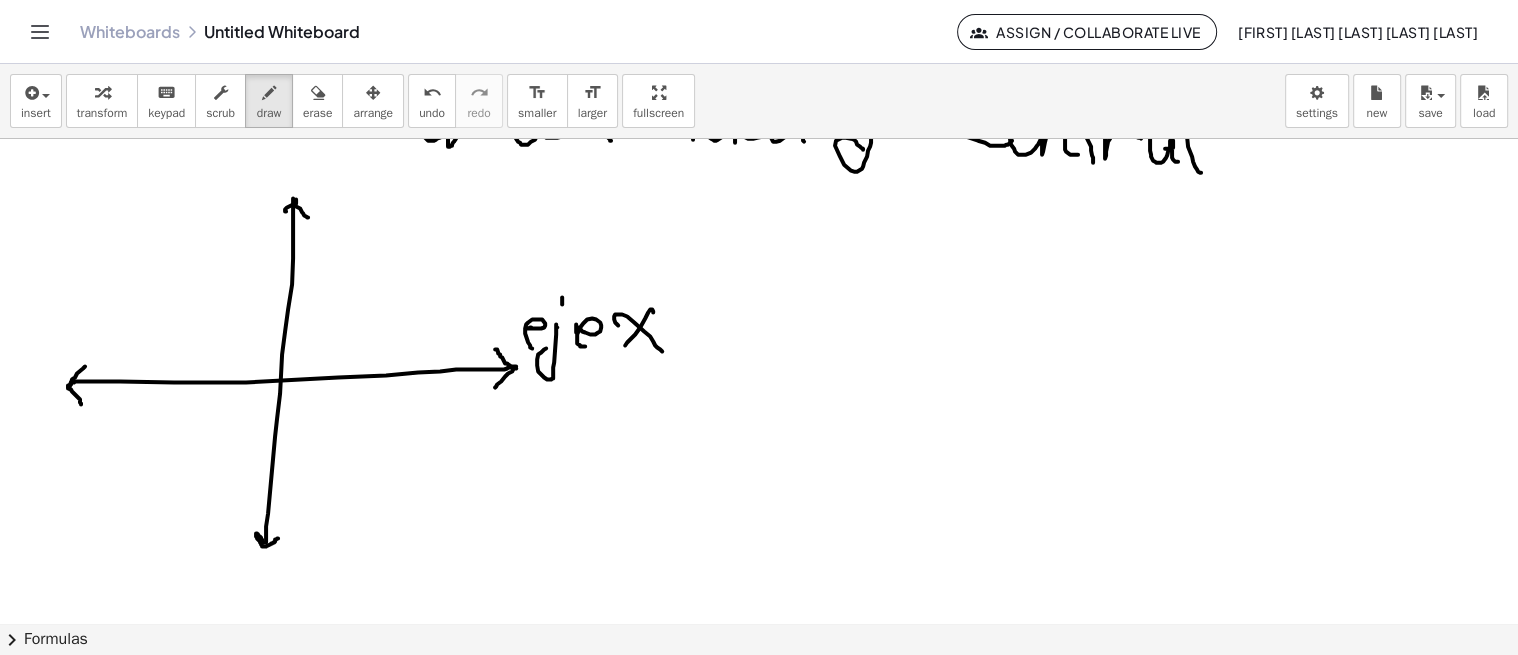 drag, startPoint x: 653, startPoint y: 310, endPoint x: 620, endPoint y: 350, distance: 51.855568 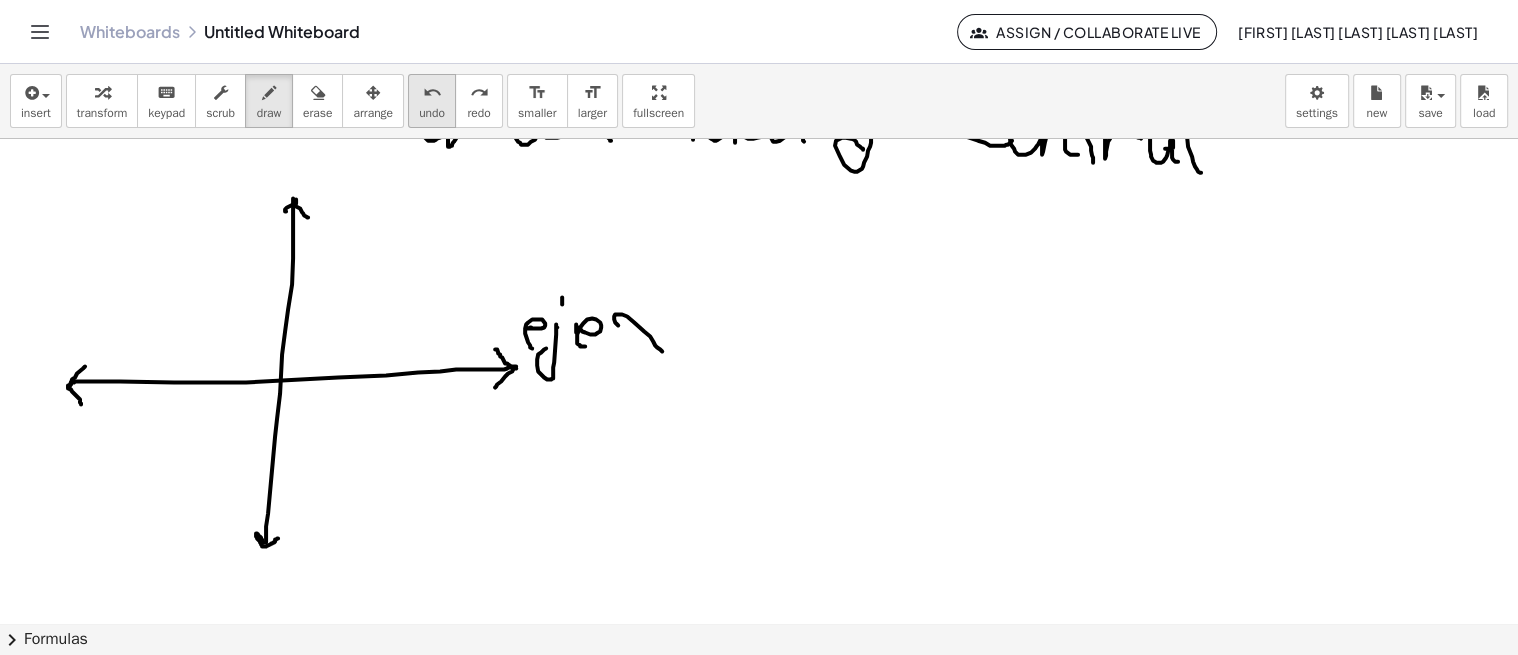 drag, startPoint x: 420, startPoint y: 100, endPoint x: 433, endPoint y: 115, distance: 19.849434 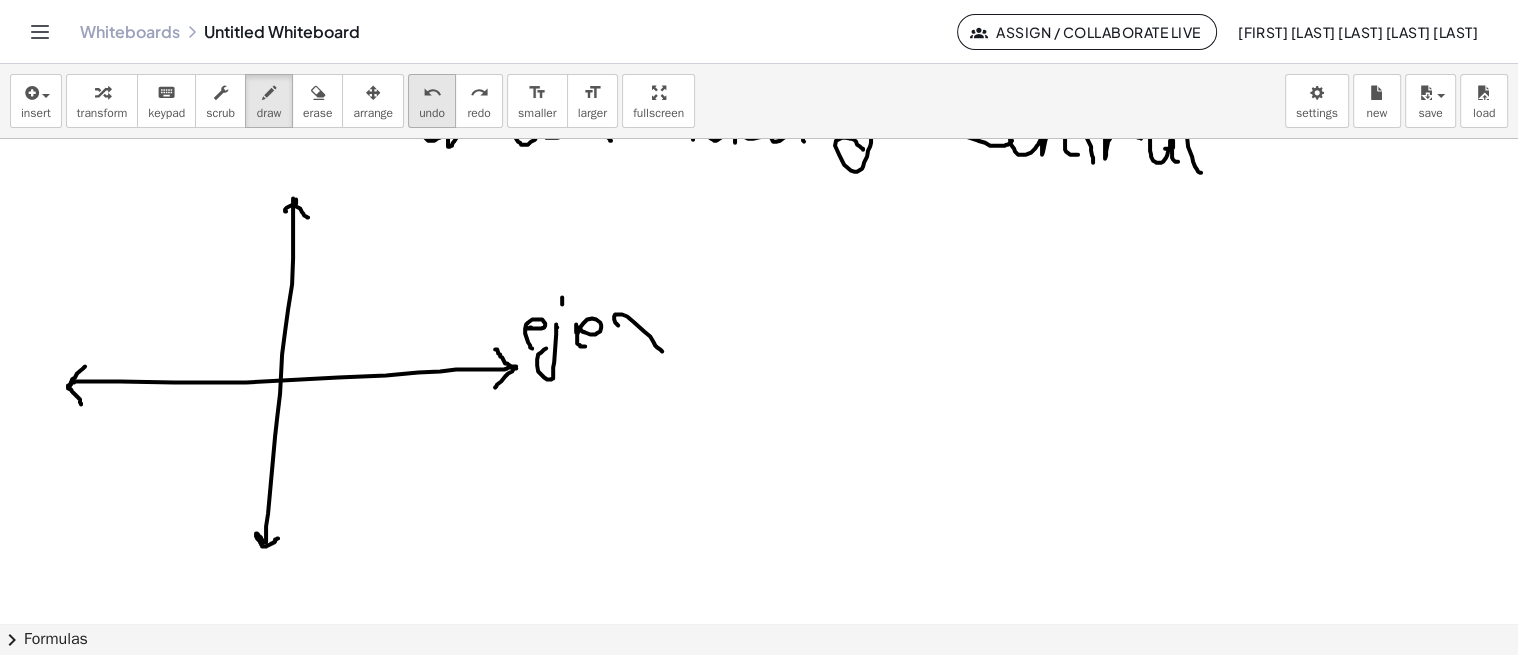click on "undo" at bounding box center [432, 93] 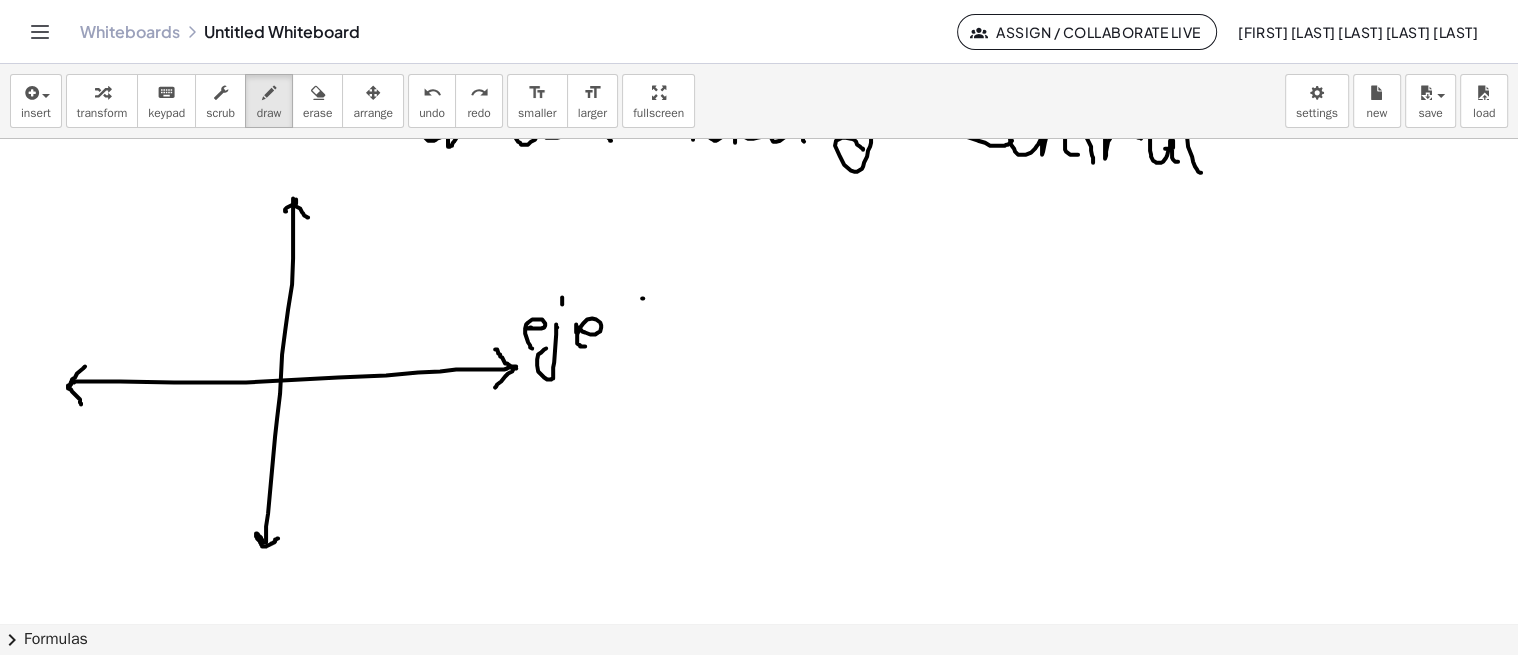click at bounding box center [759, 565] 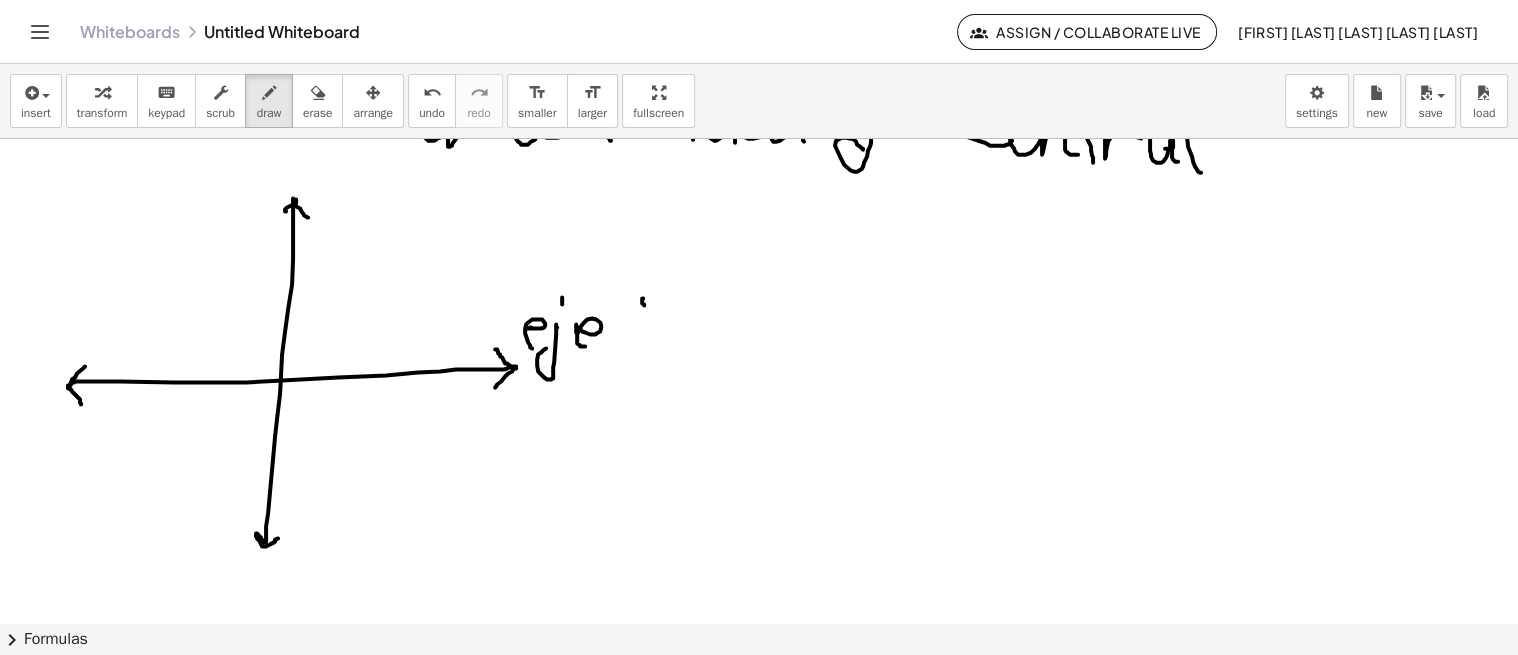 drag, startPoint x: 653, startPoint y: 290, endPoint x: 658, endPoint y: 301, distance: 12.083046 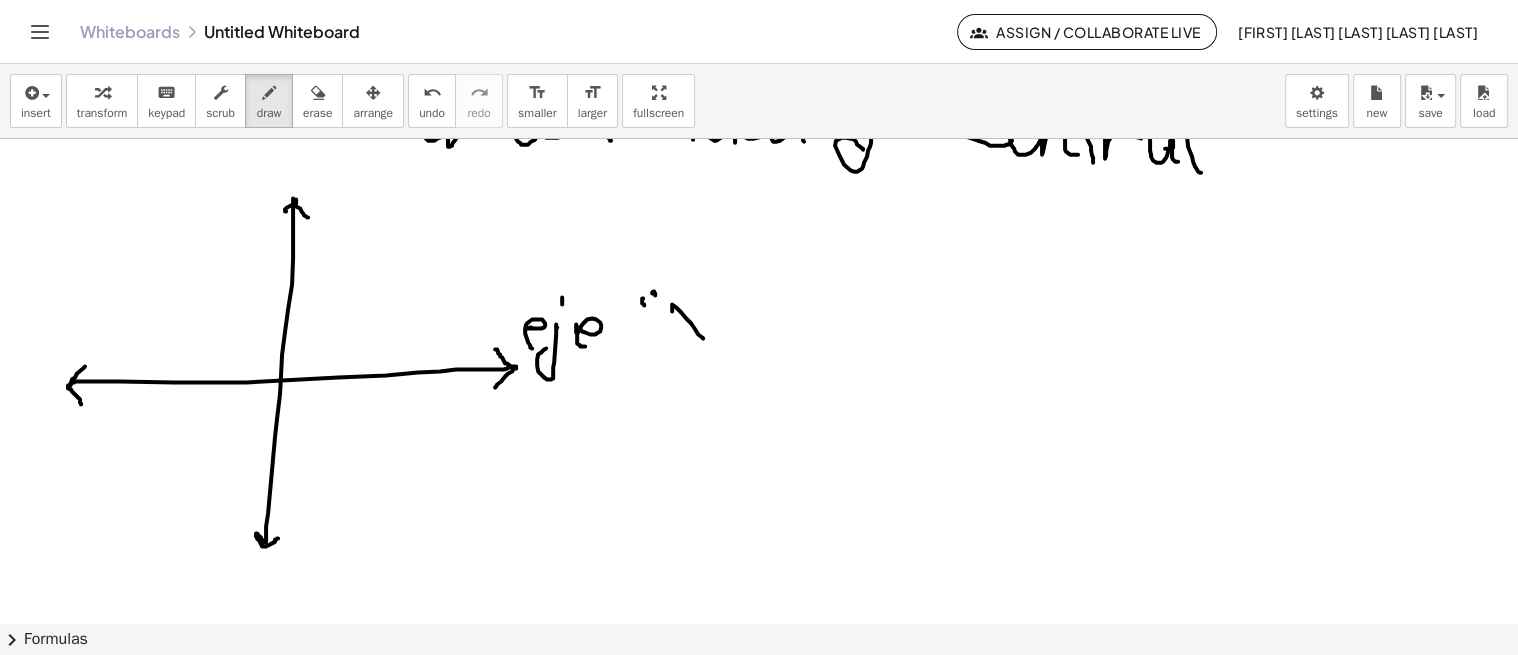 drag, startPoint x: 672, startPoint y: 310, endPoint x: 705, endPoint y: 340, distance: 44.598206 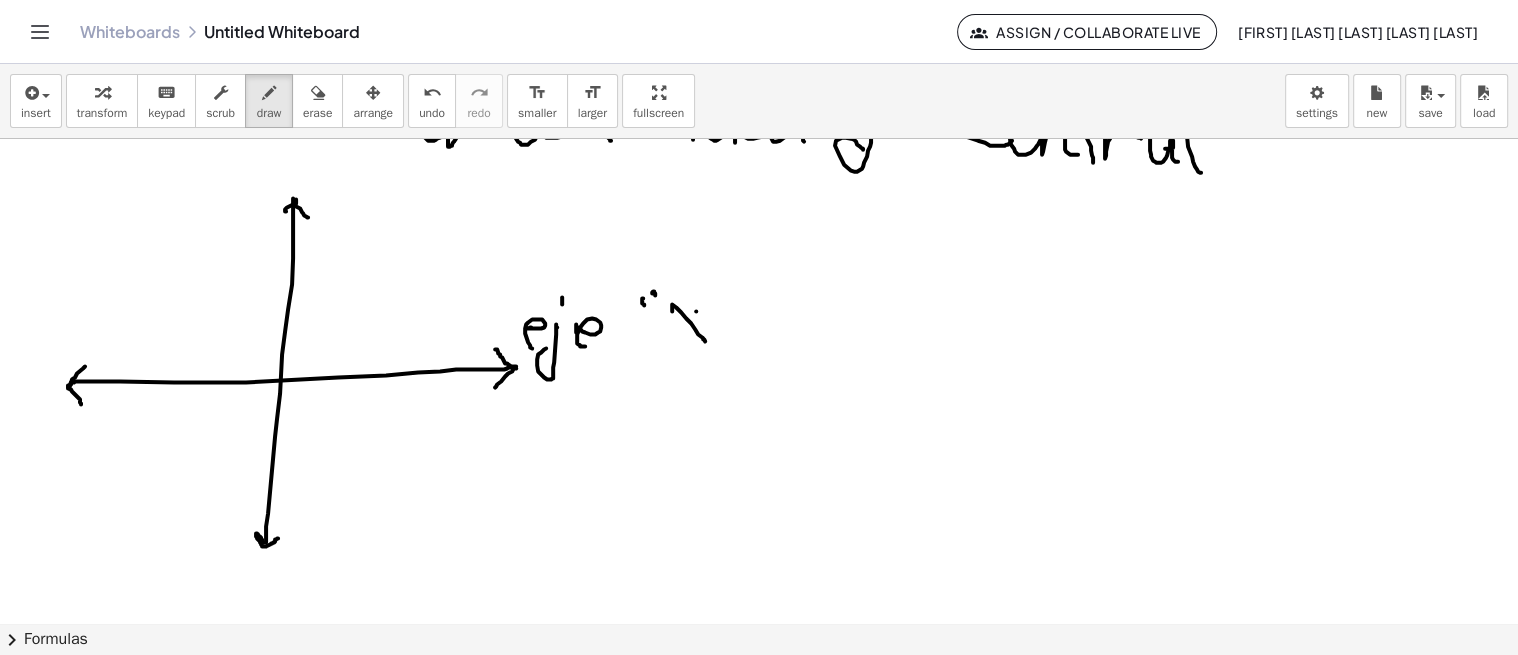 drag, startPoint x: 696, startPoint y: 310, endPoint x: 670, endPoint y: 340, distance: 39.698868 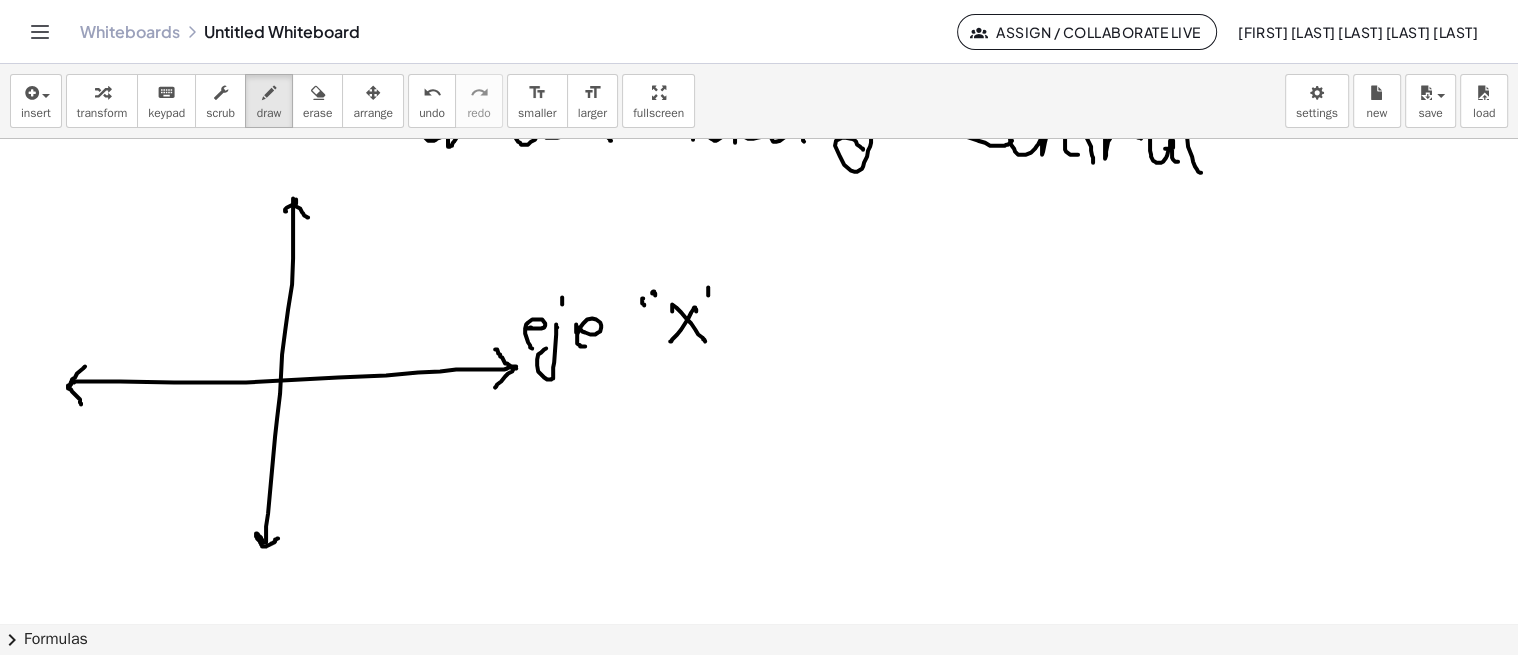click at bounding box center [759, 565] 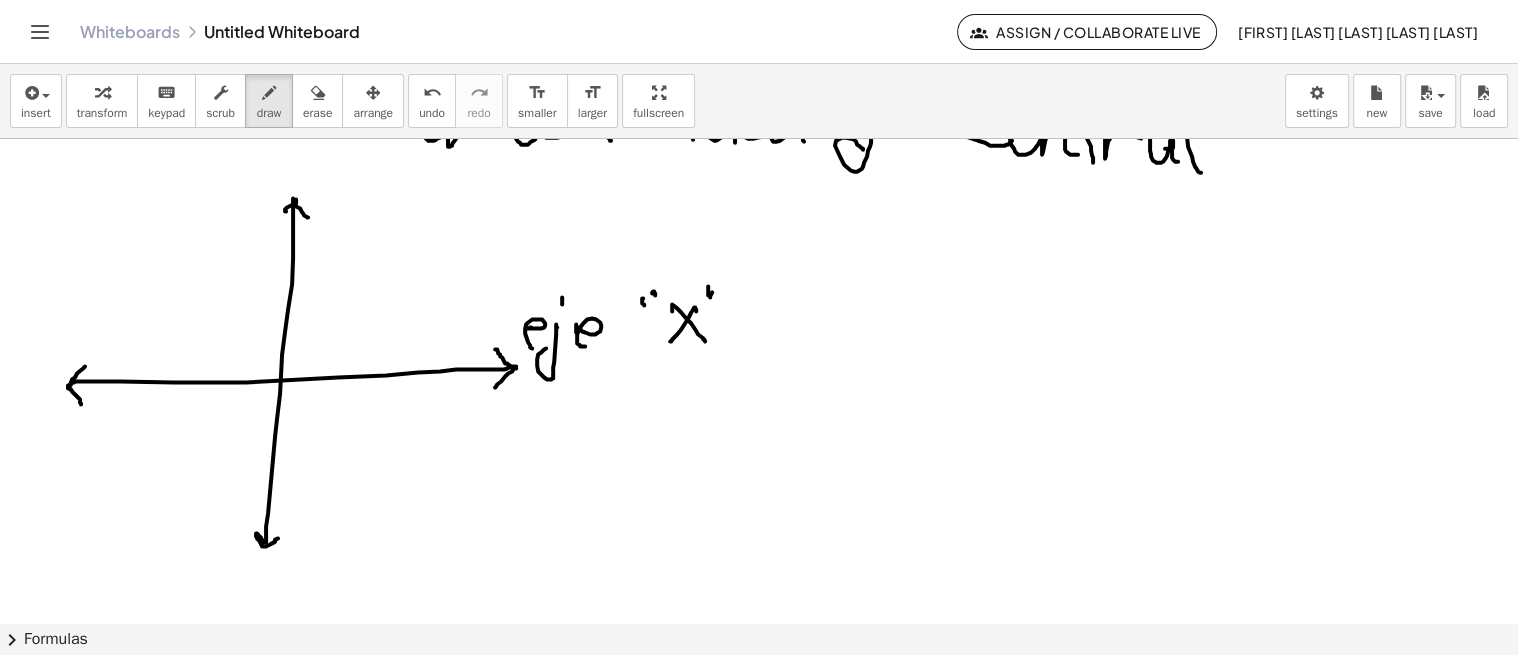 drag, startPoint x: 710, startPoint y: 295, endPoint x: 713, endPoint y: 285, distance: 10.440307 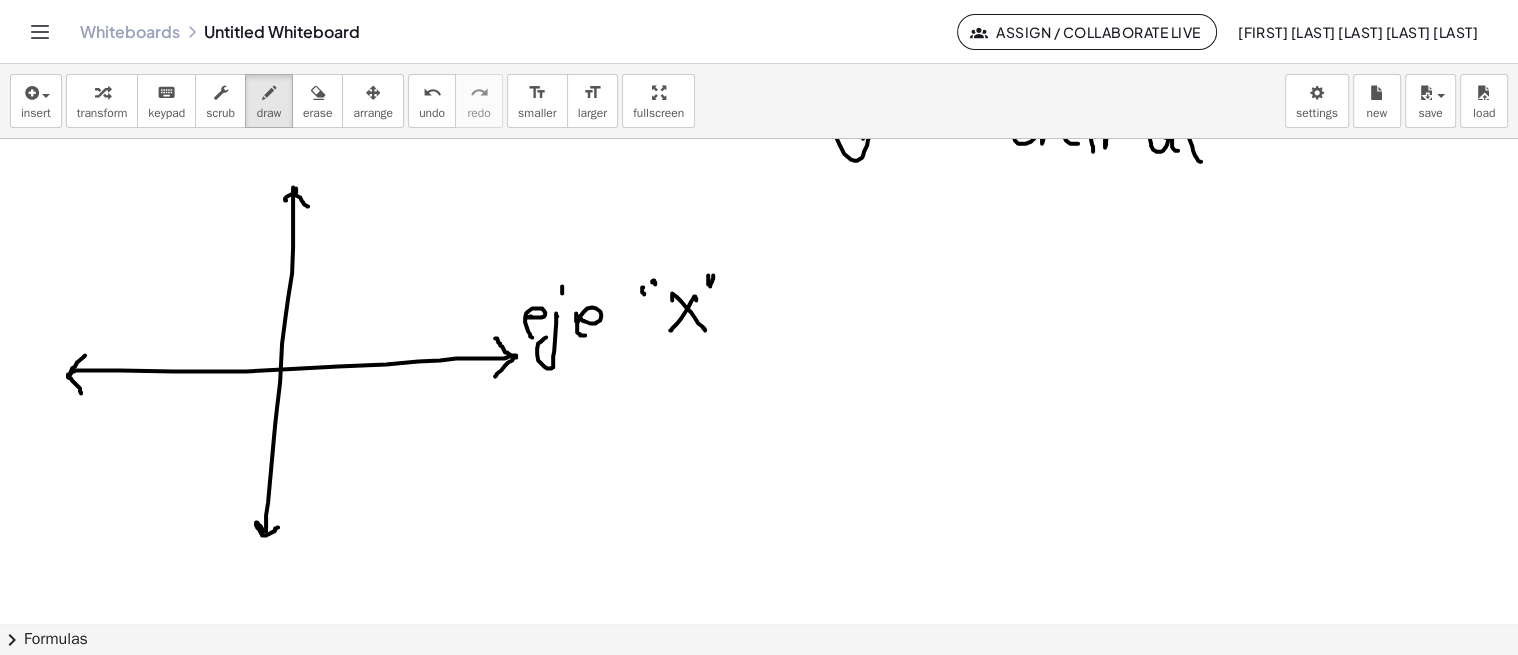 scroll, scrollTop: 128, scrollLeft: 0, axis: vertical 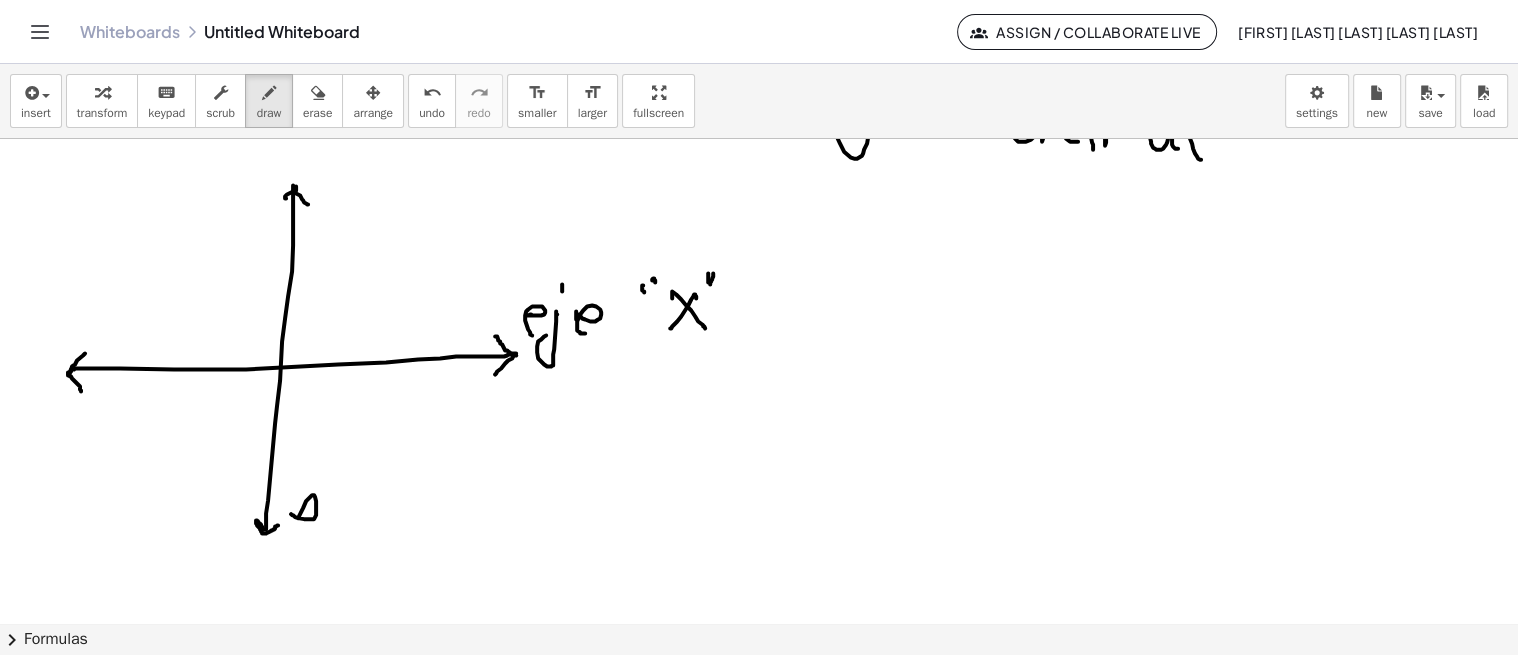 drag, startPoint x: 295, startPoint y: 516, endPoint x: 326, endPoint y: 535, distance: 36.359318 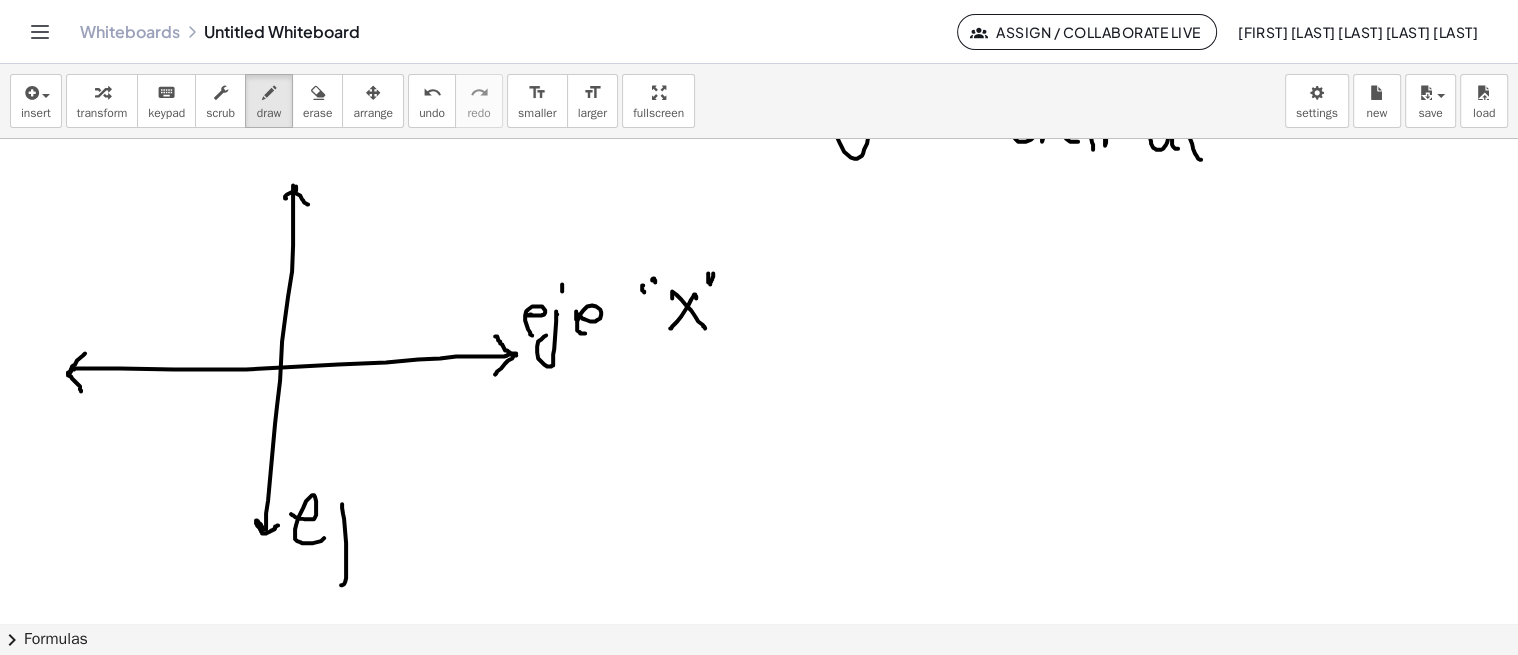 drag, startPoint x: 342, startPoint y: 503, endPoint x: 344, endPoint y: 550, distance: 47.042534 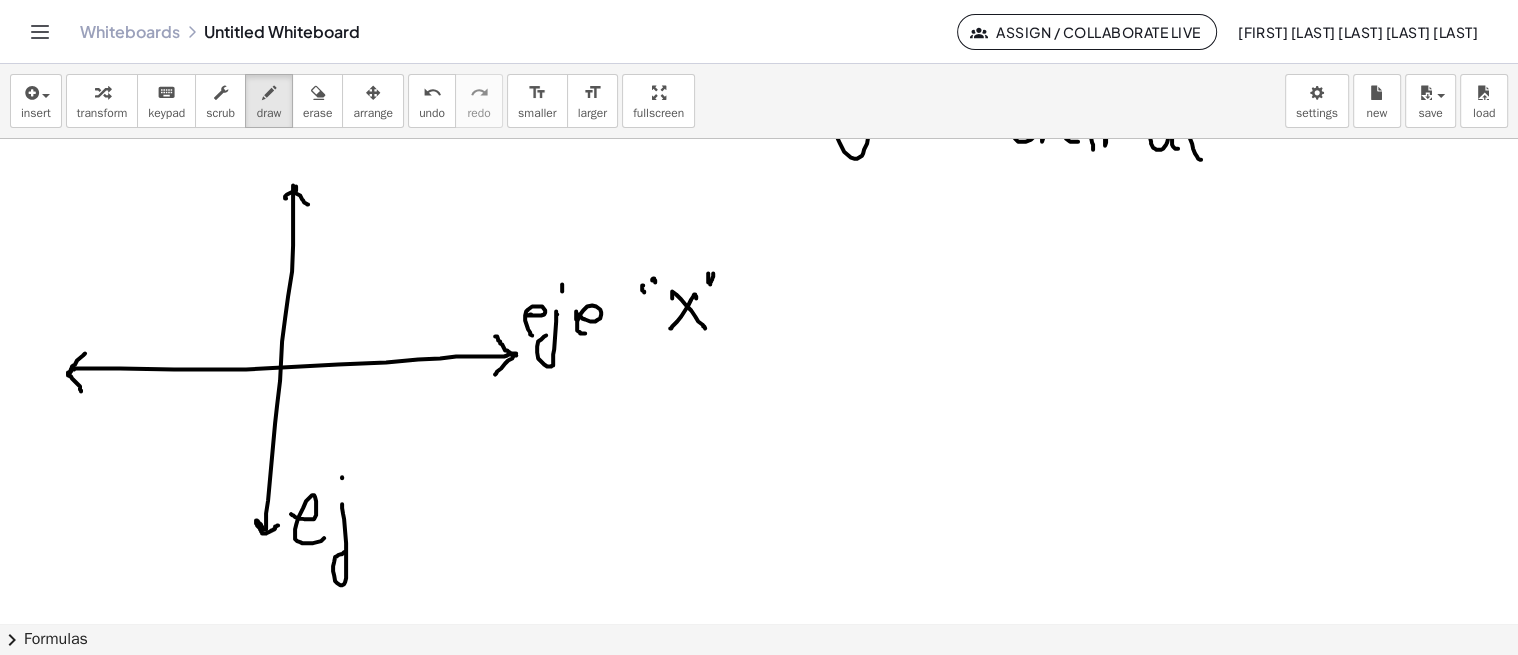 drag, startPoint x: 342, startPoint y: 476, endPoint x: 352, endPoint y: 506, distance: 31.622776 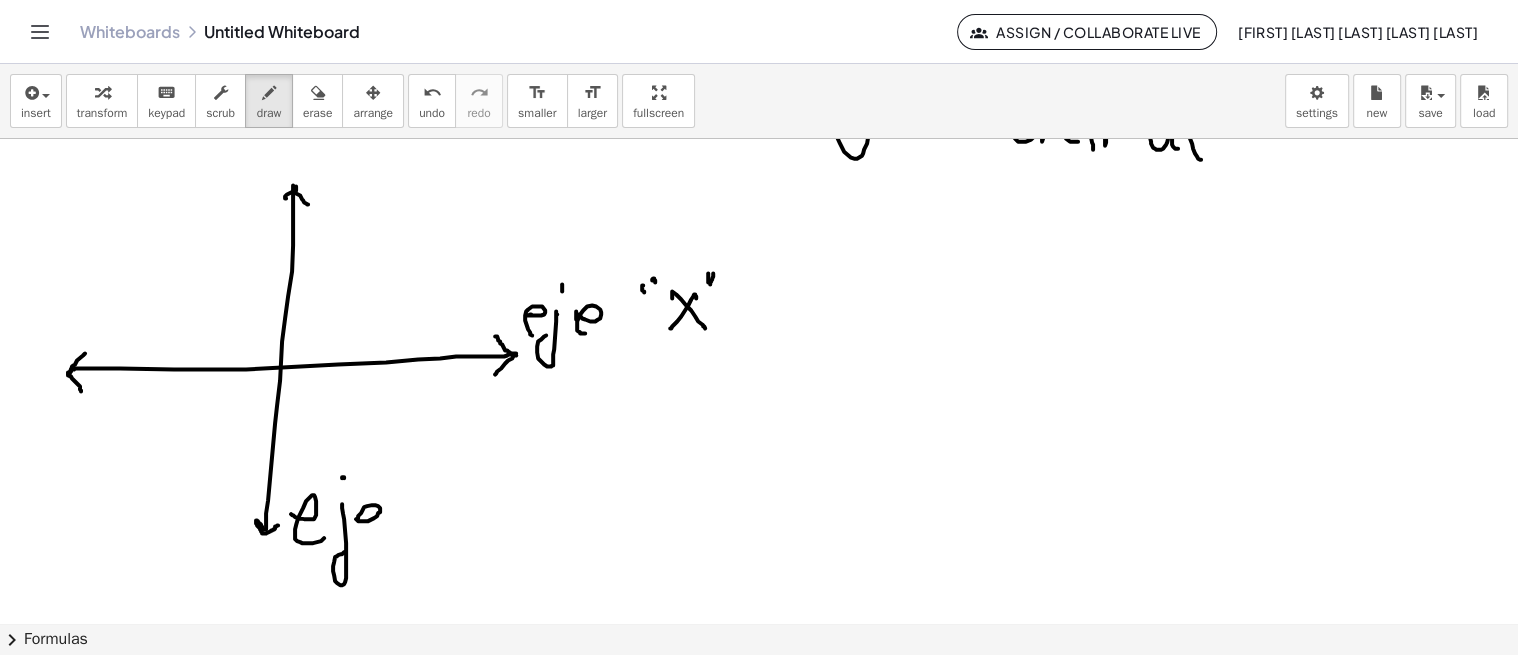 drag, startPoint x: 363, startPoint y: 520, endPoint x: 382, endPoint y: 528, distance: 20.615528 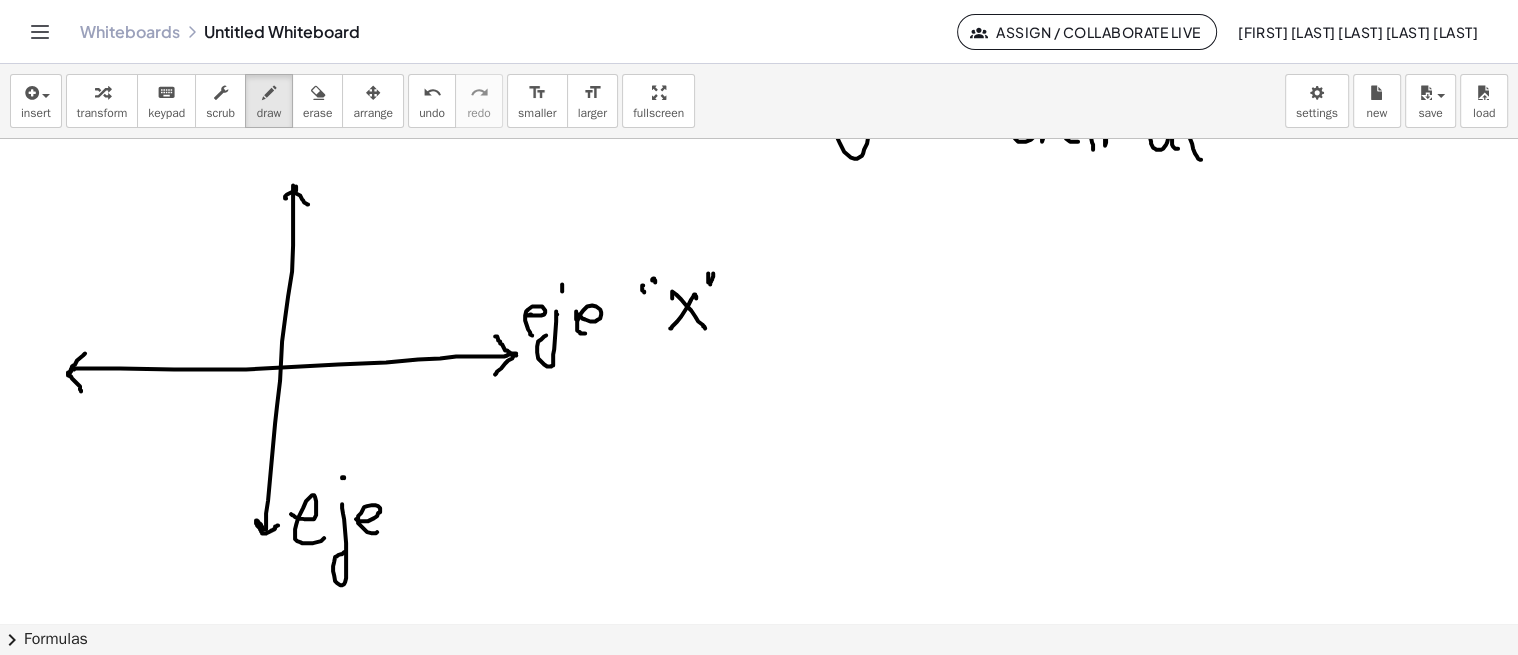 drag, startPoint x: 412, startPoint y: 484, endPoint x: 421, endPoint y: 497, distance: 15.811388 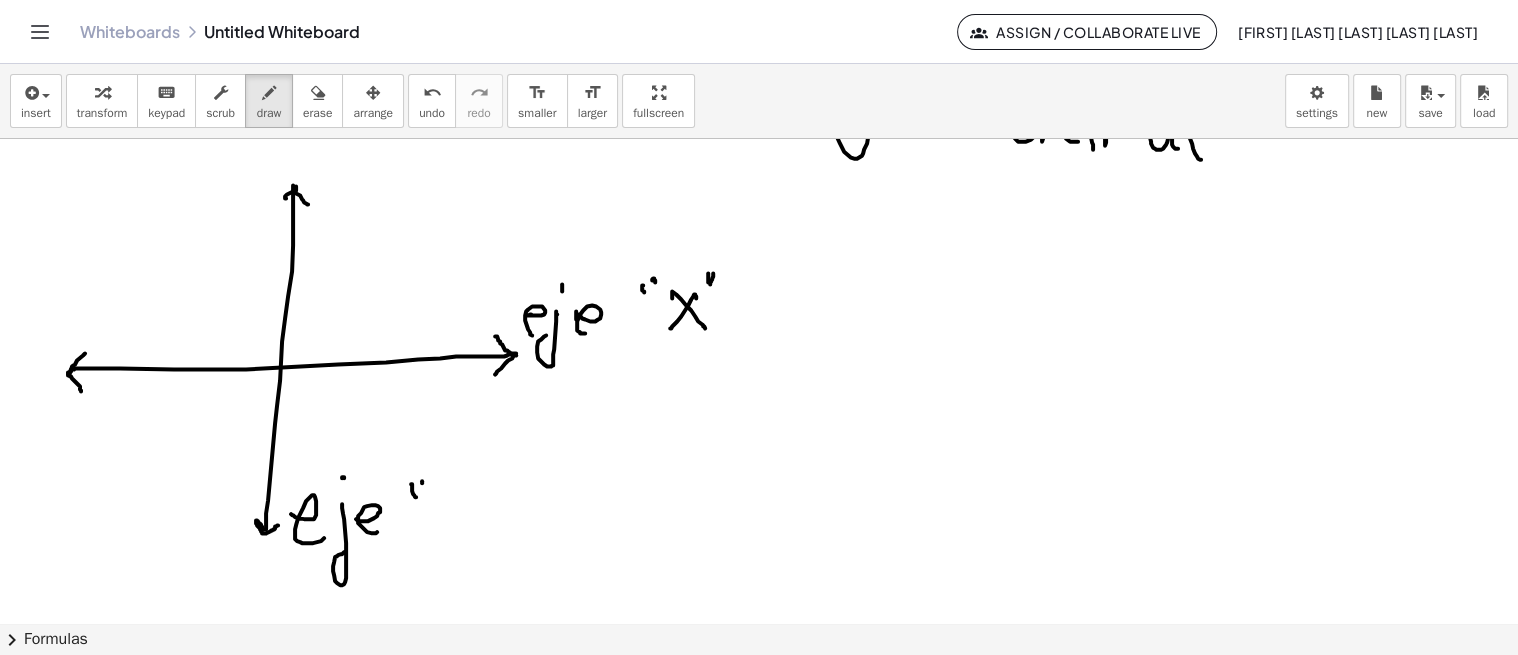 drag, startPoint x: 422, startPoint y: 482, endPoint x: 430, endPoint y: 492, distance: 12.806249 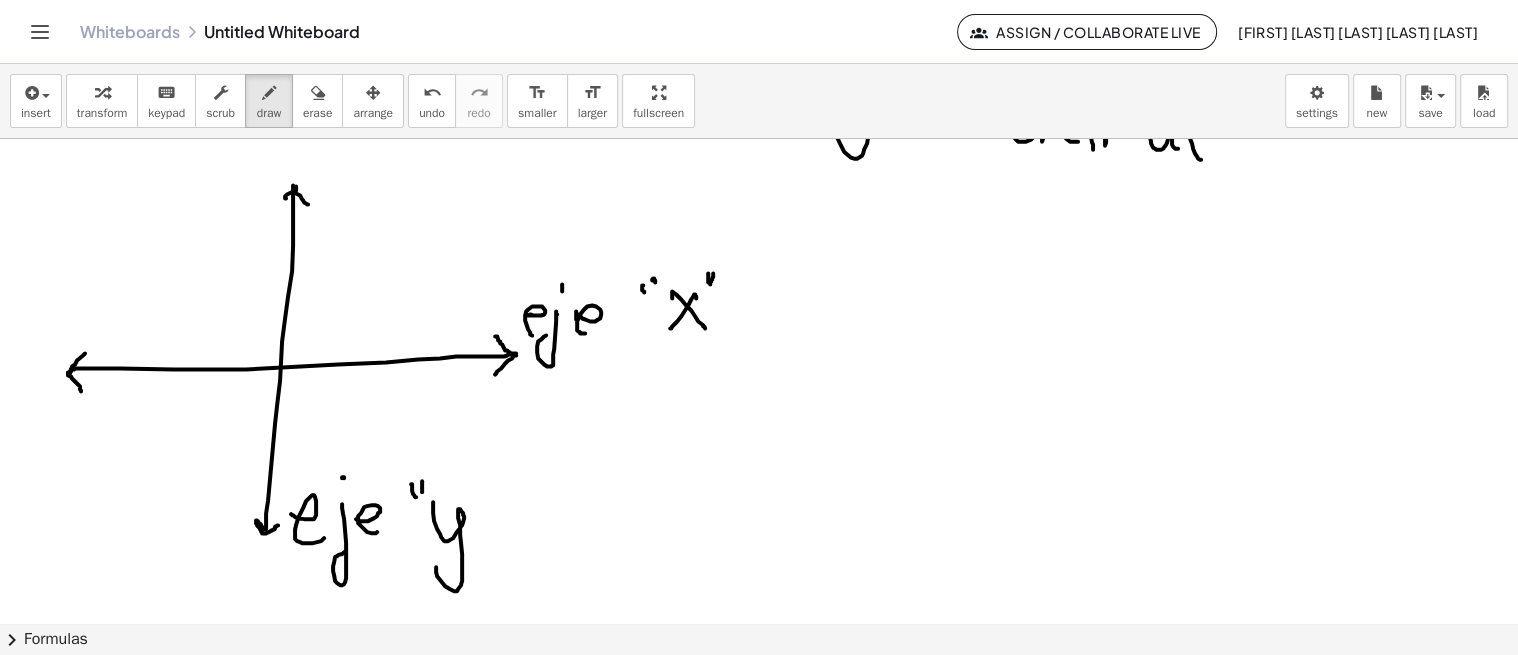 drag, startPoint x: 433, startPoint y: 501, endPoint x: 473, endPoint y: 536, distance: 53.15073 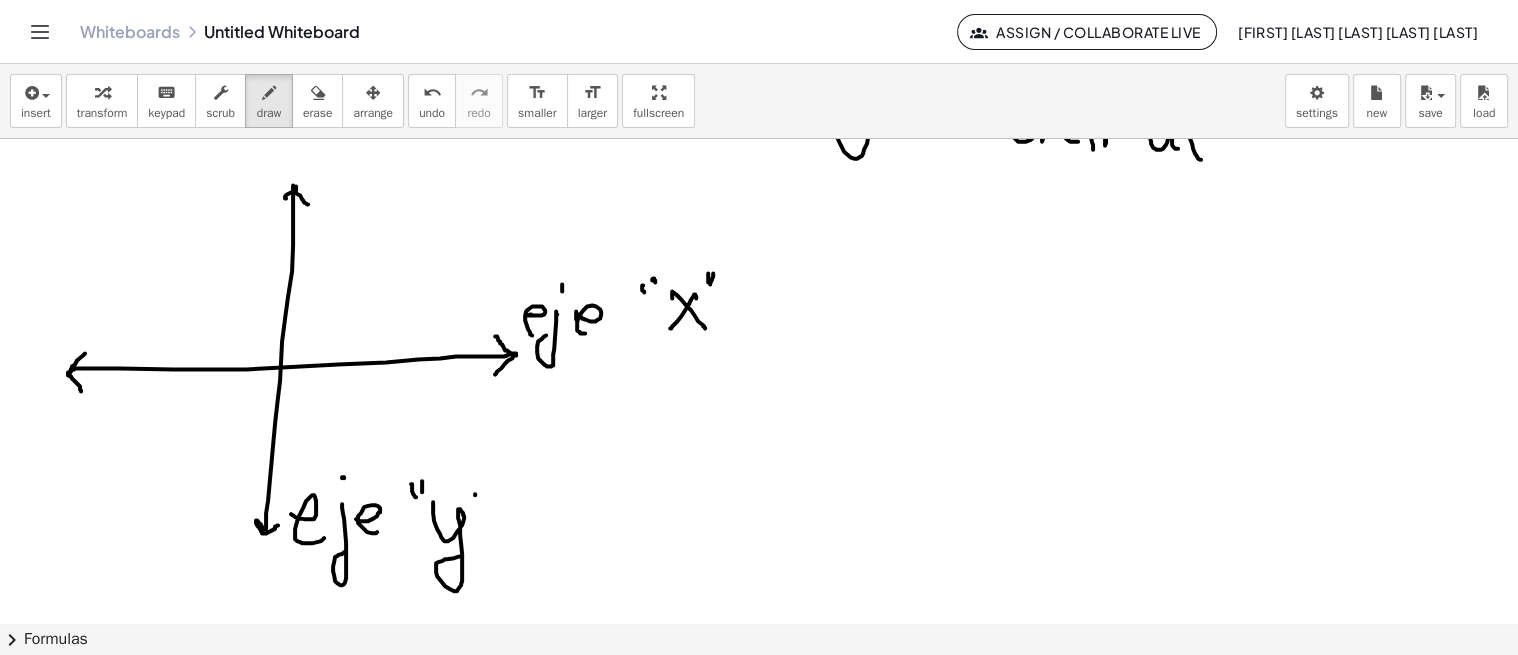 drag, startPoint x: 475, startPoint y: 494, endPoint x: 474, endPoint y: 483, distance: 11.045361 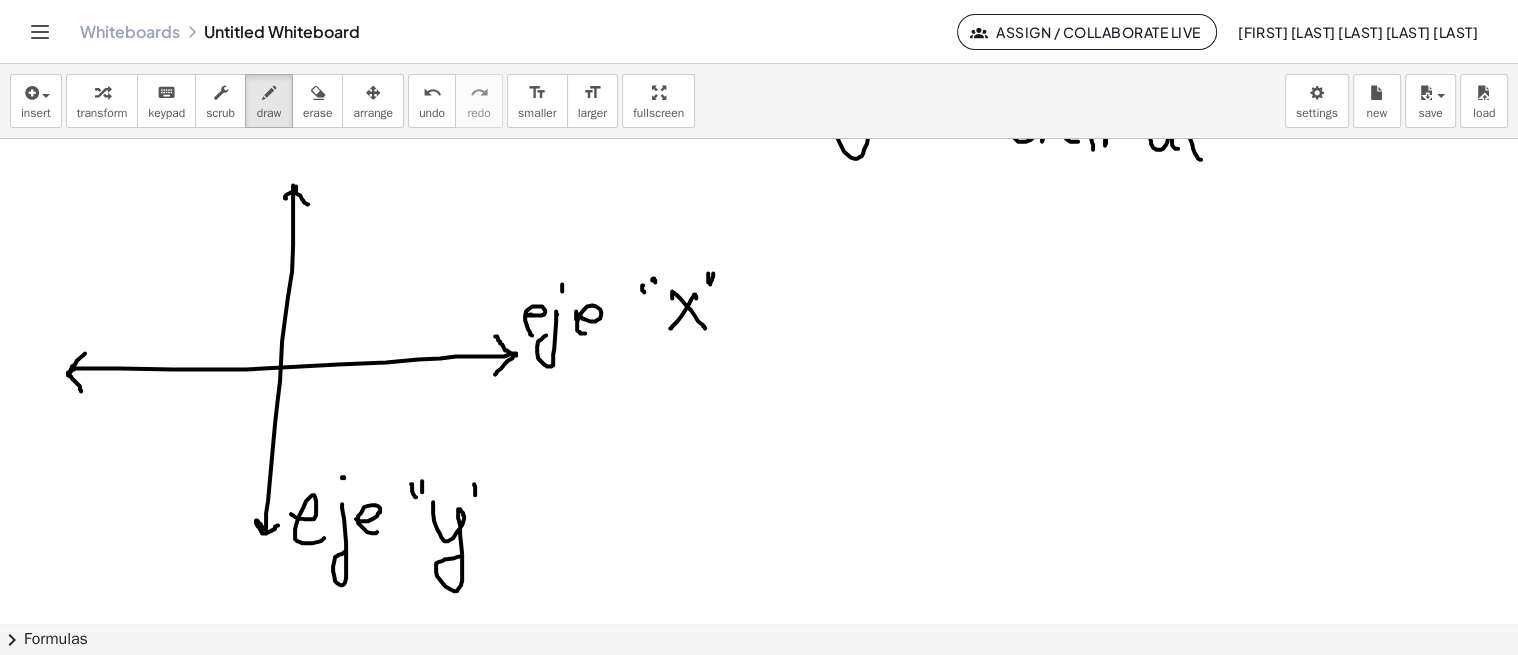 click at bounding box center (759, 552) 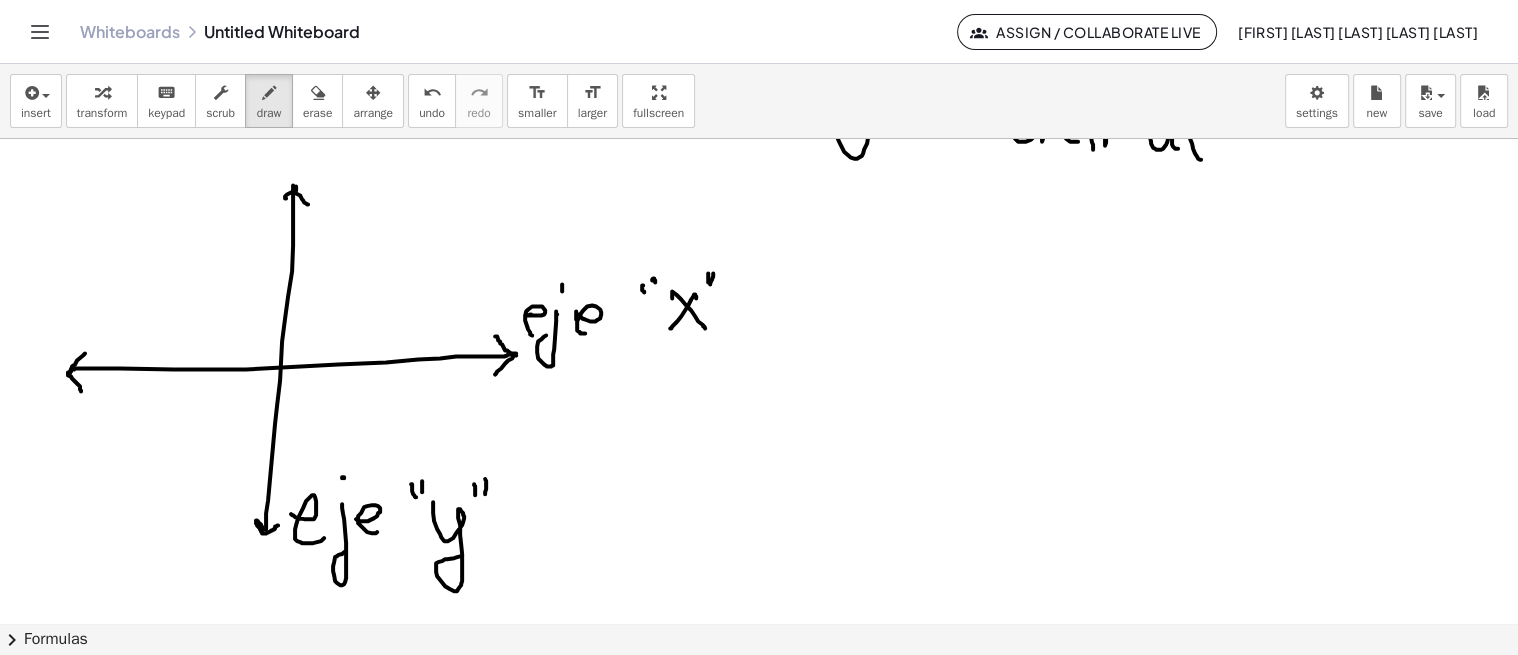 click at bounding box center (759, 552) 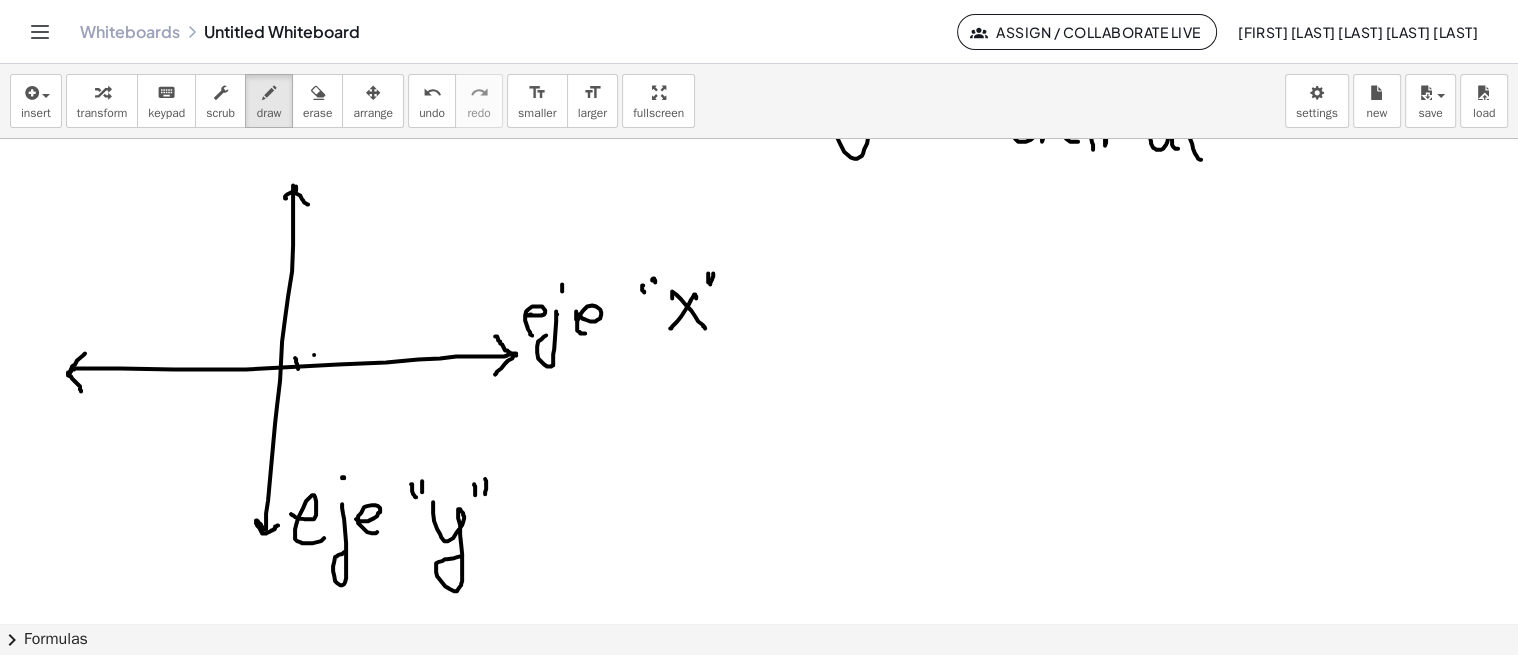 click at bounding box center (759, 552) 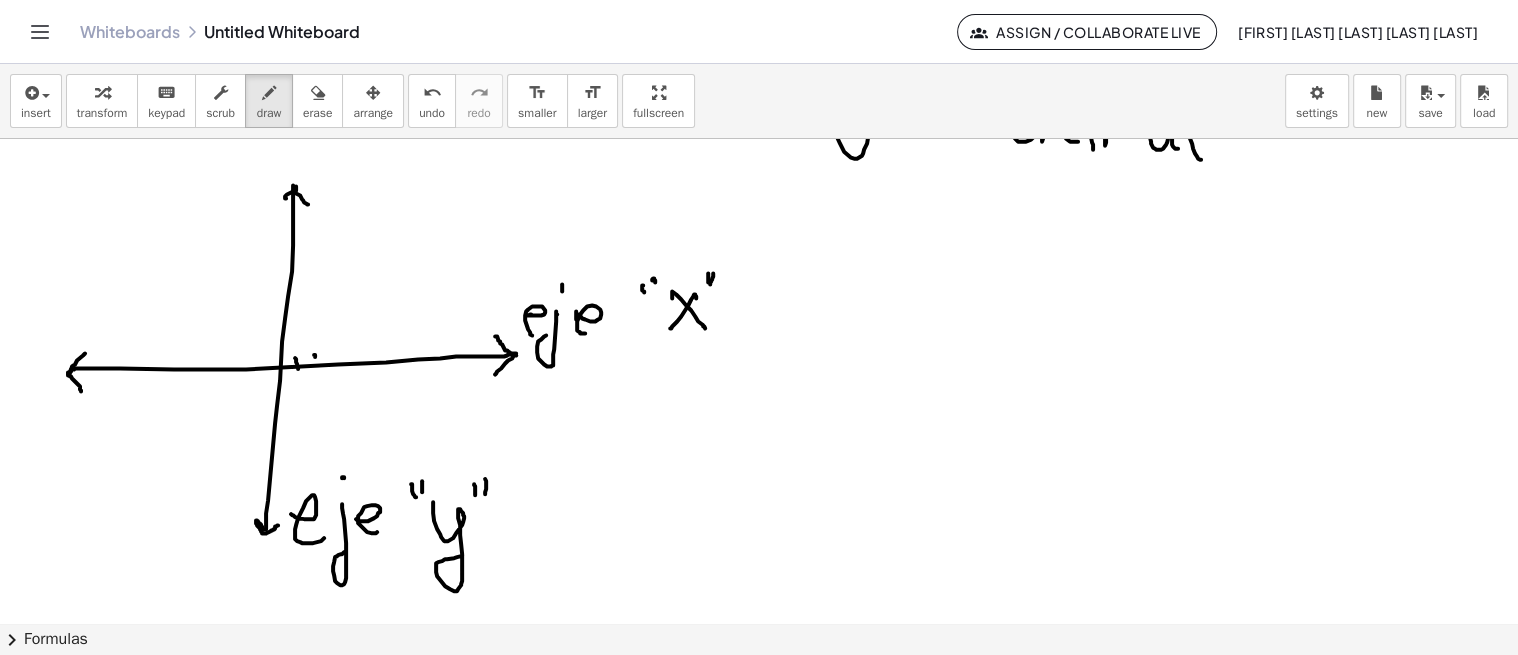 drag, startPoint x: 344, startPoint y: 353, endPoint x: 347, endPoint y: 363, distance: 10.440307 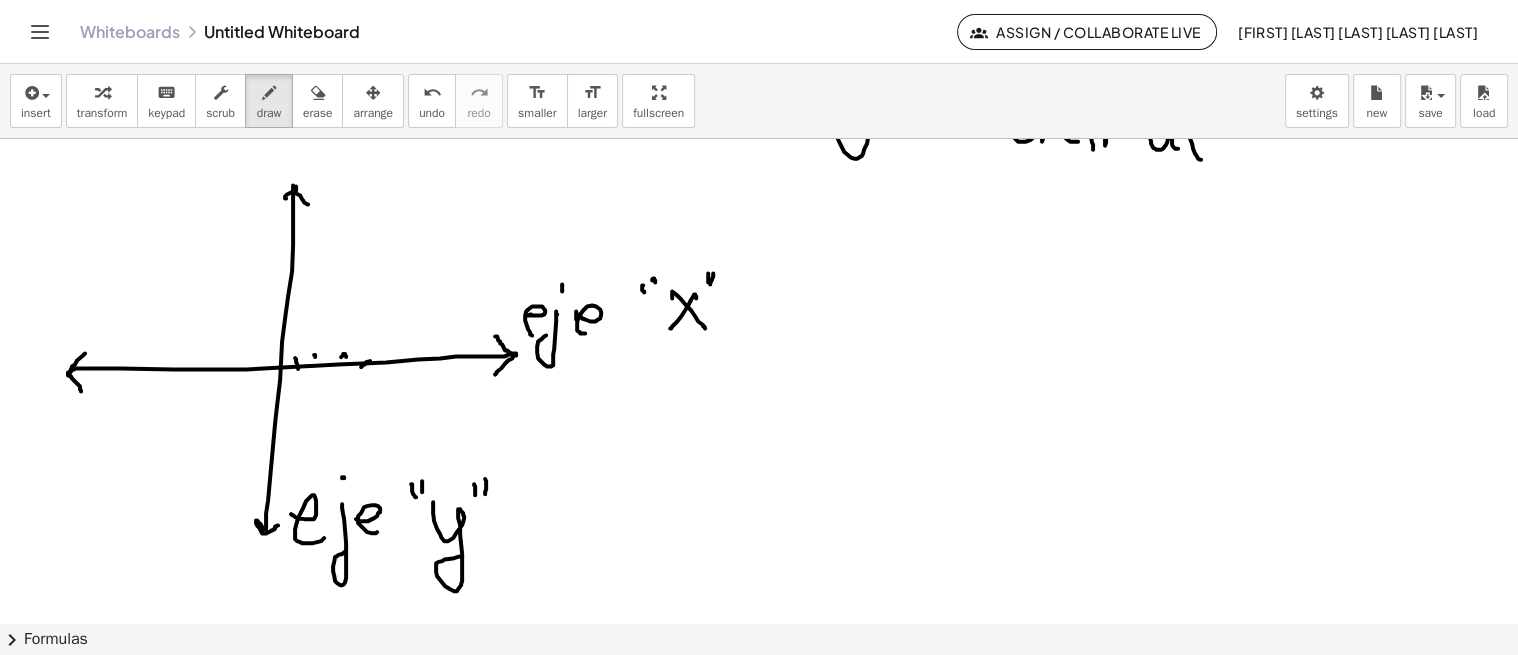 drag, startPoint x: 365, startPoint y: 363, endPoint x: 376, endPoint y: 363, distance: 11 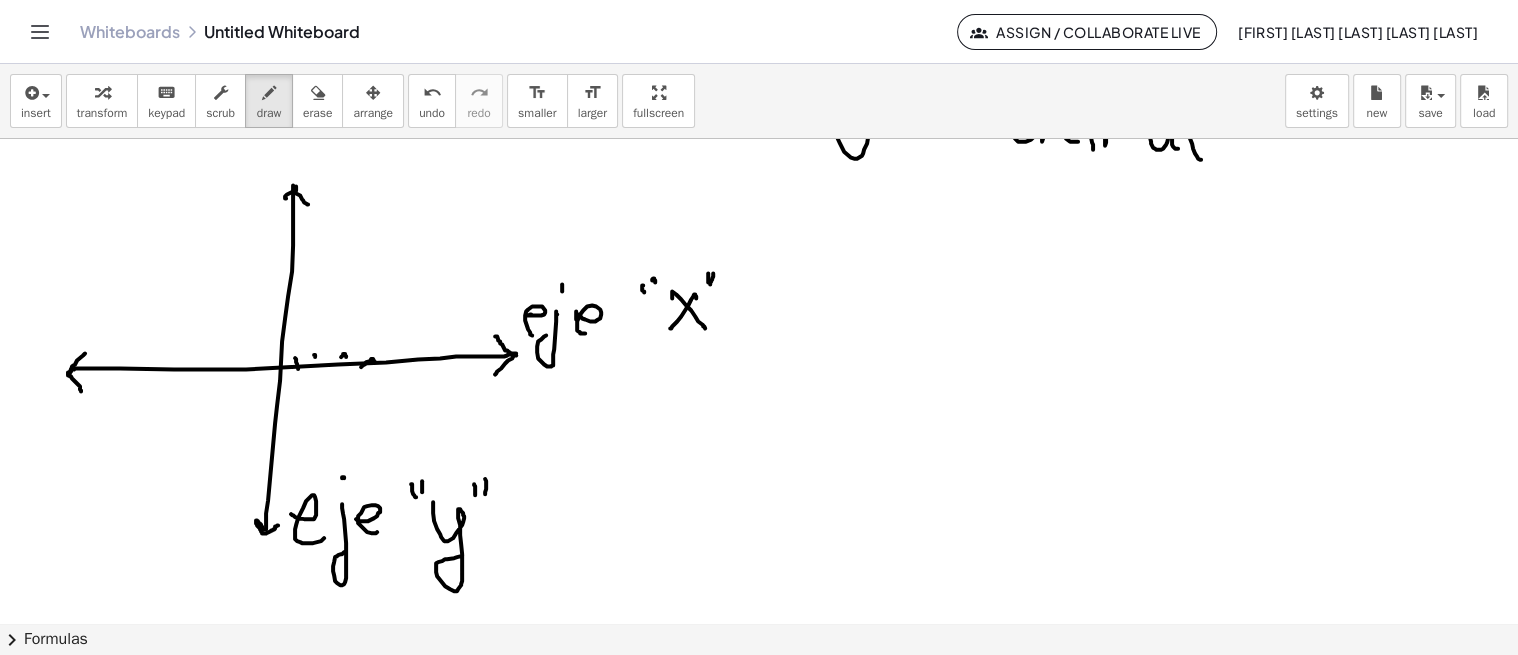 click at bounding box center (759, 552) 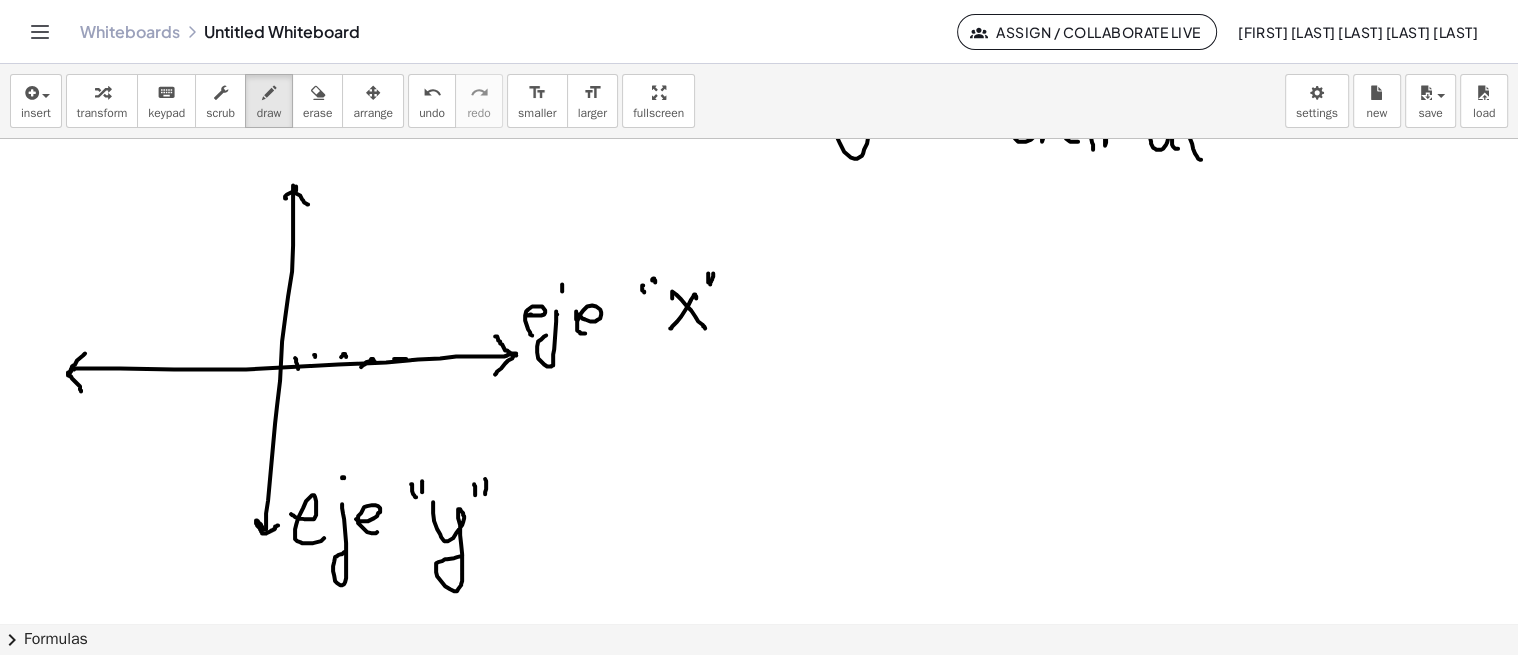 drag, startPoint x: 425, startPoint y: 356, endPoint x: 445, endPoint y: 356, distance: 20 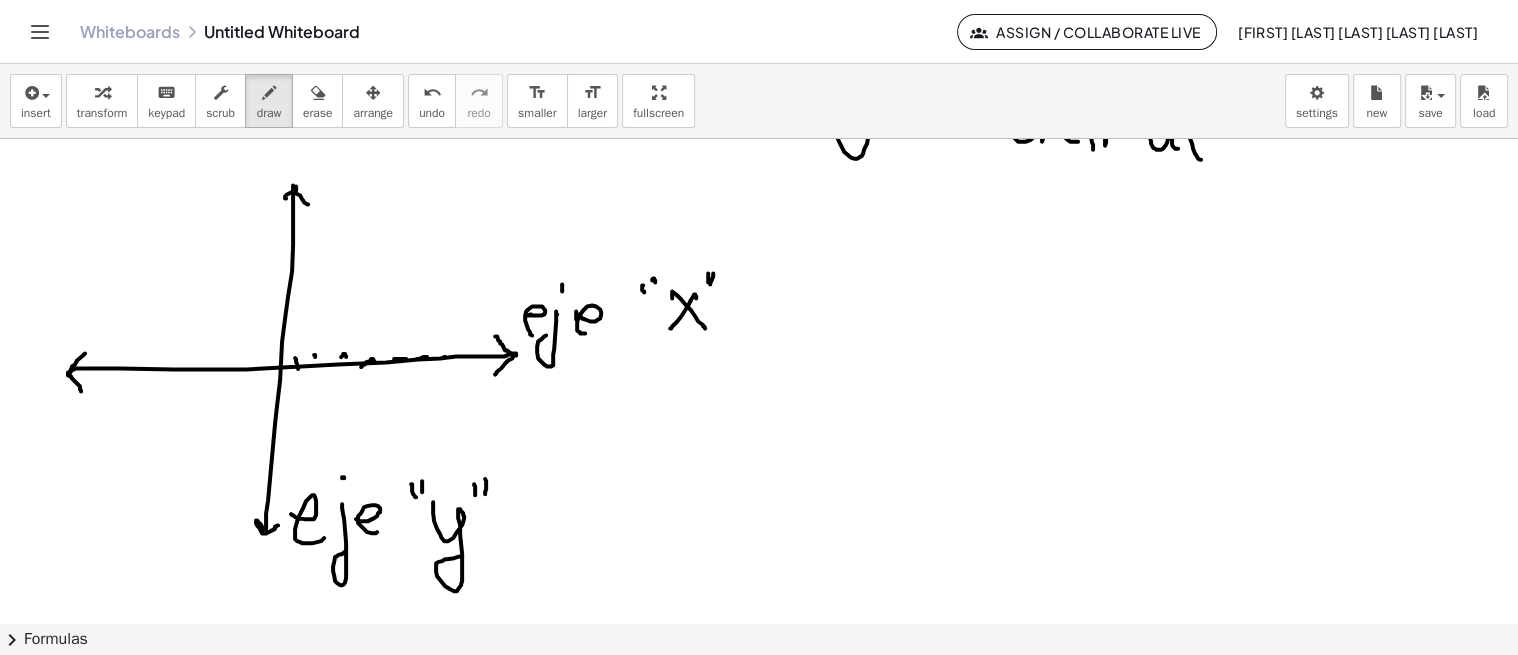 drag, startPoint x: 445, startPoint y: 356, endPoint x: 466, endPoint y: 353, distance: 21.213203 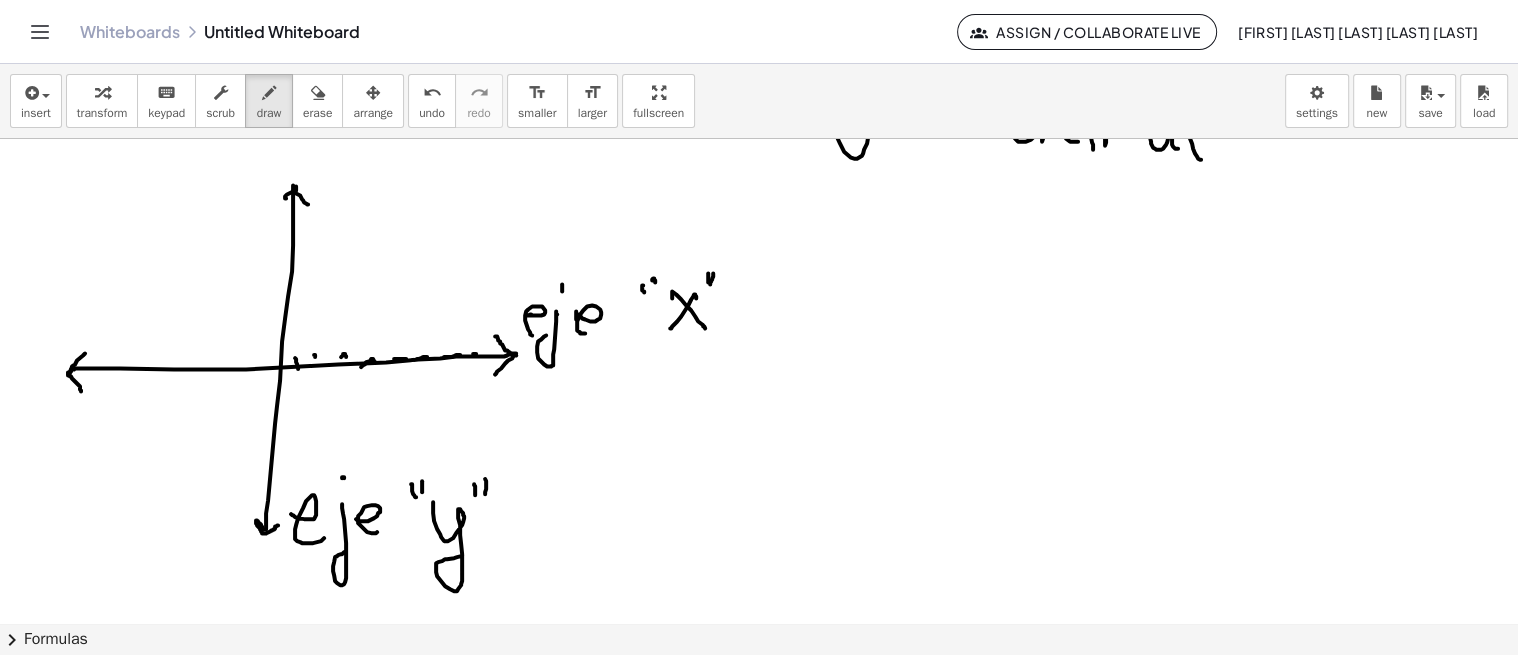 drag, startPoint x: 476, startPoint y: 353, endPoint x: 487, endPoint y: 352, distance: 11.045361 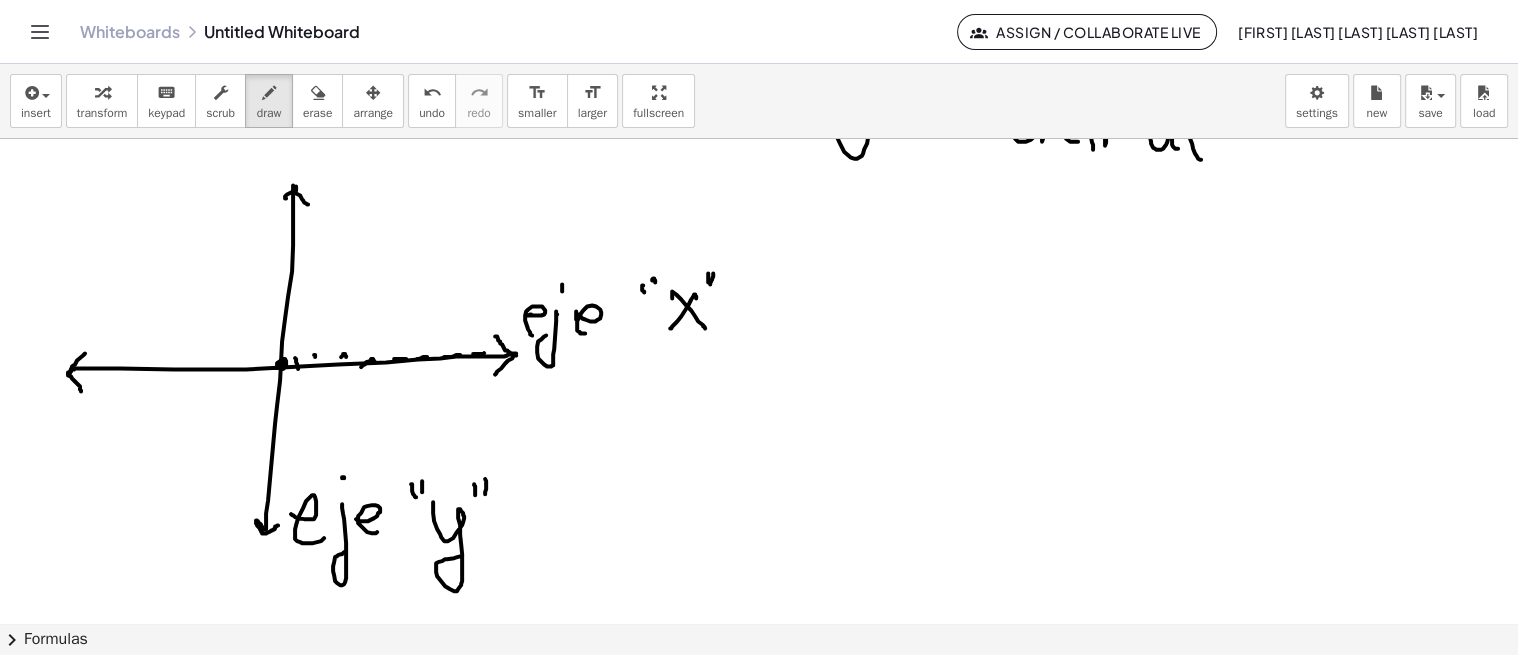 click at bounding box center [759, 552] 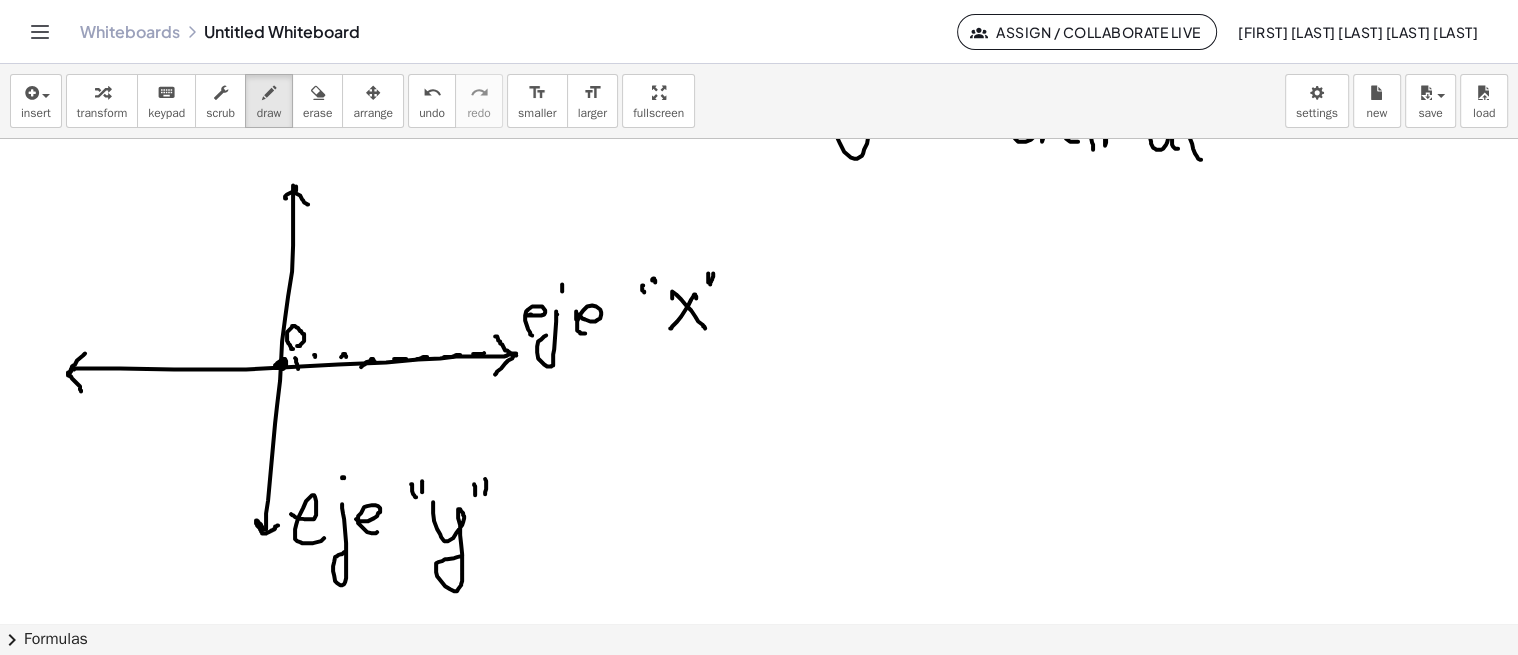 click at bounding box center [759, 552] 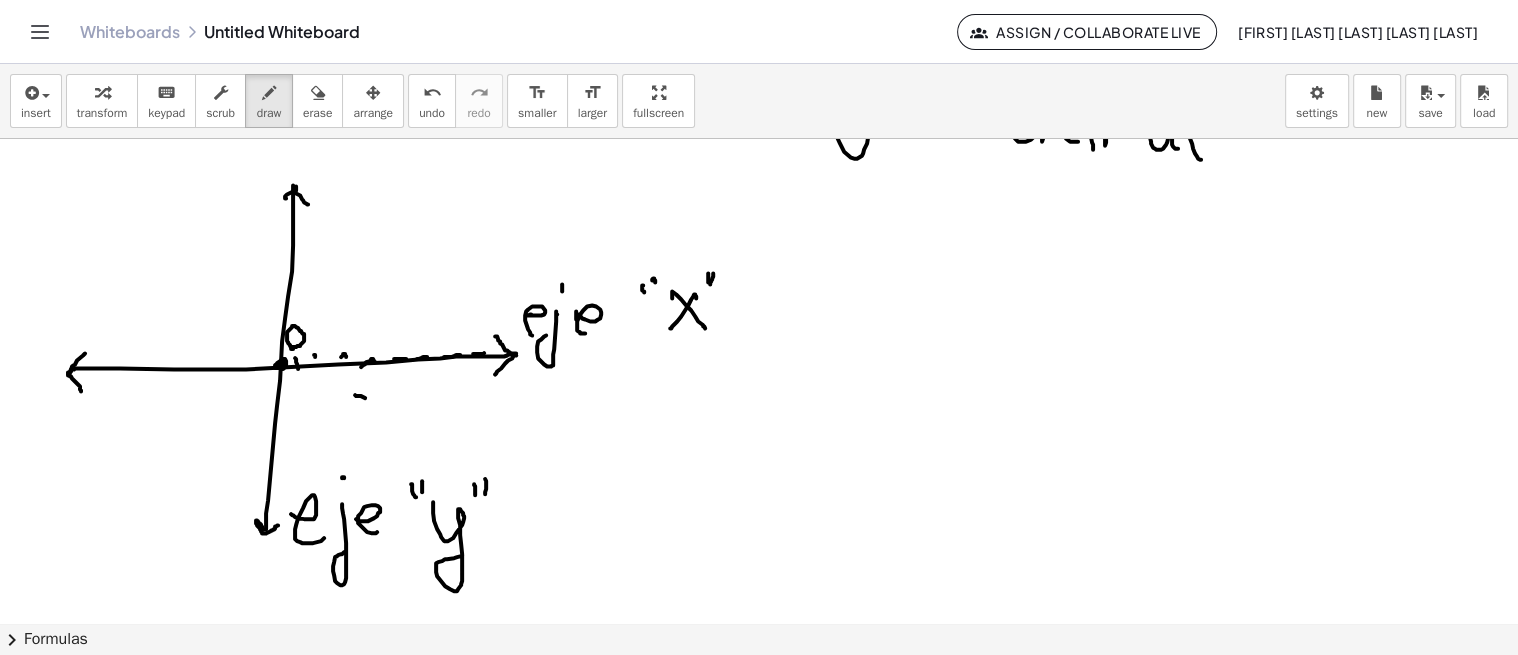 drag, startPoint x: 355, startPoint y: 394, endPoint x: 367, endPoint y: 381, distance: 17.691807 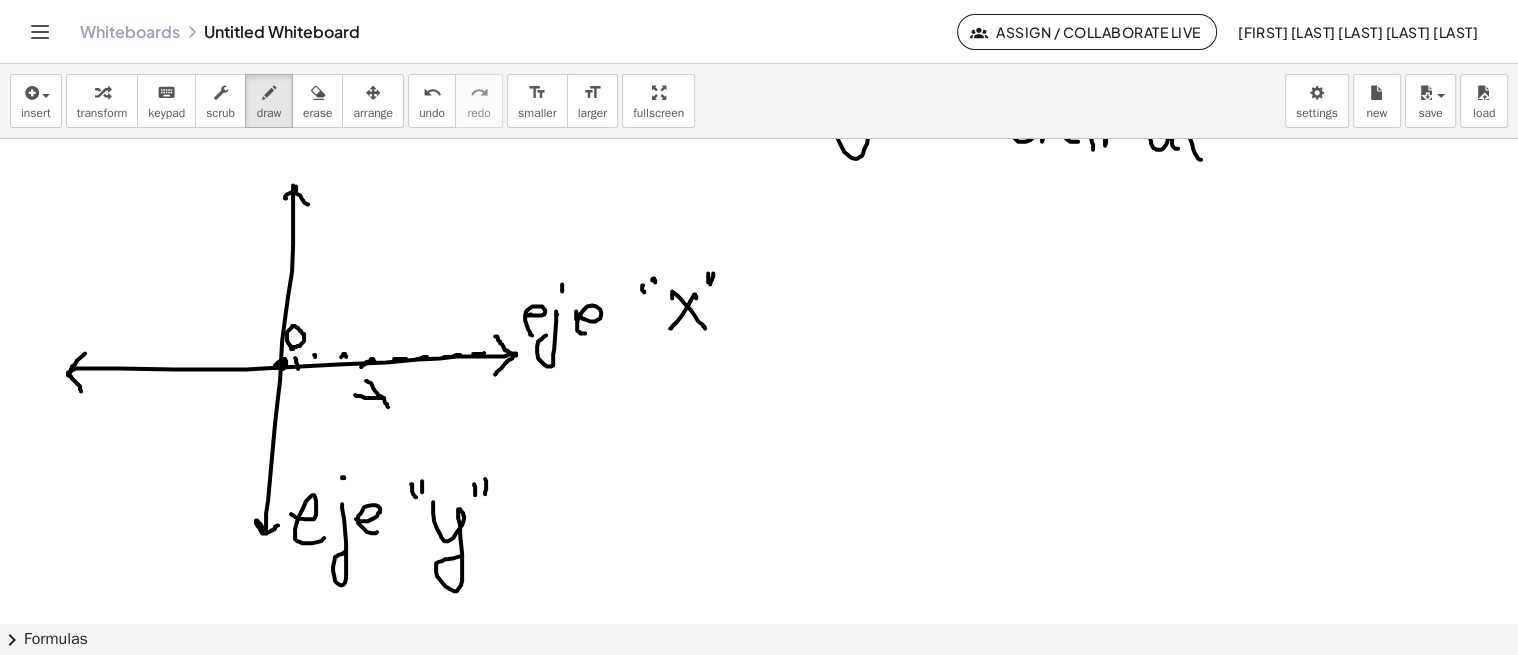 drag, startPoint x: 377, startPoint y: 392, endPoint x: 377, endPoint y: 411, distance: 19 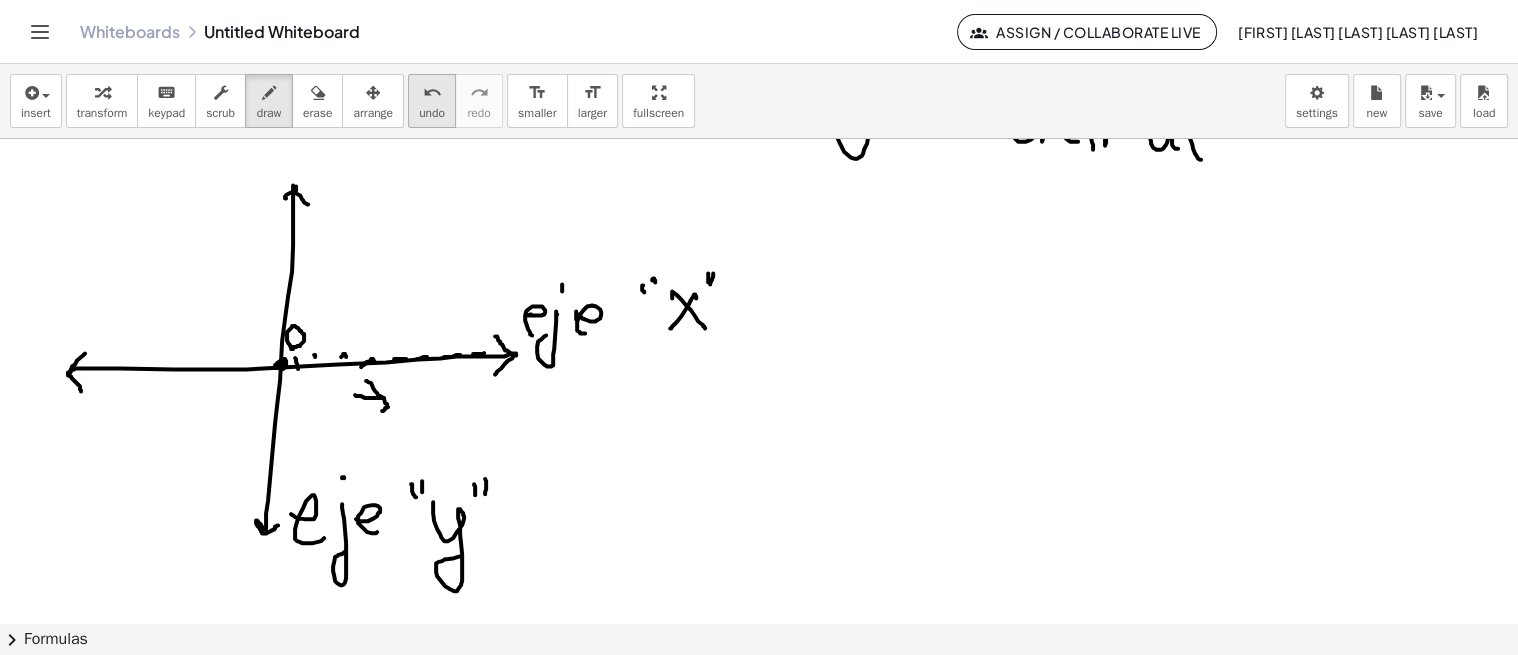 click on "undo" at bounding box center (432, 93) 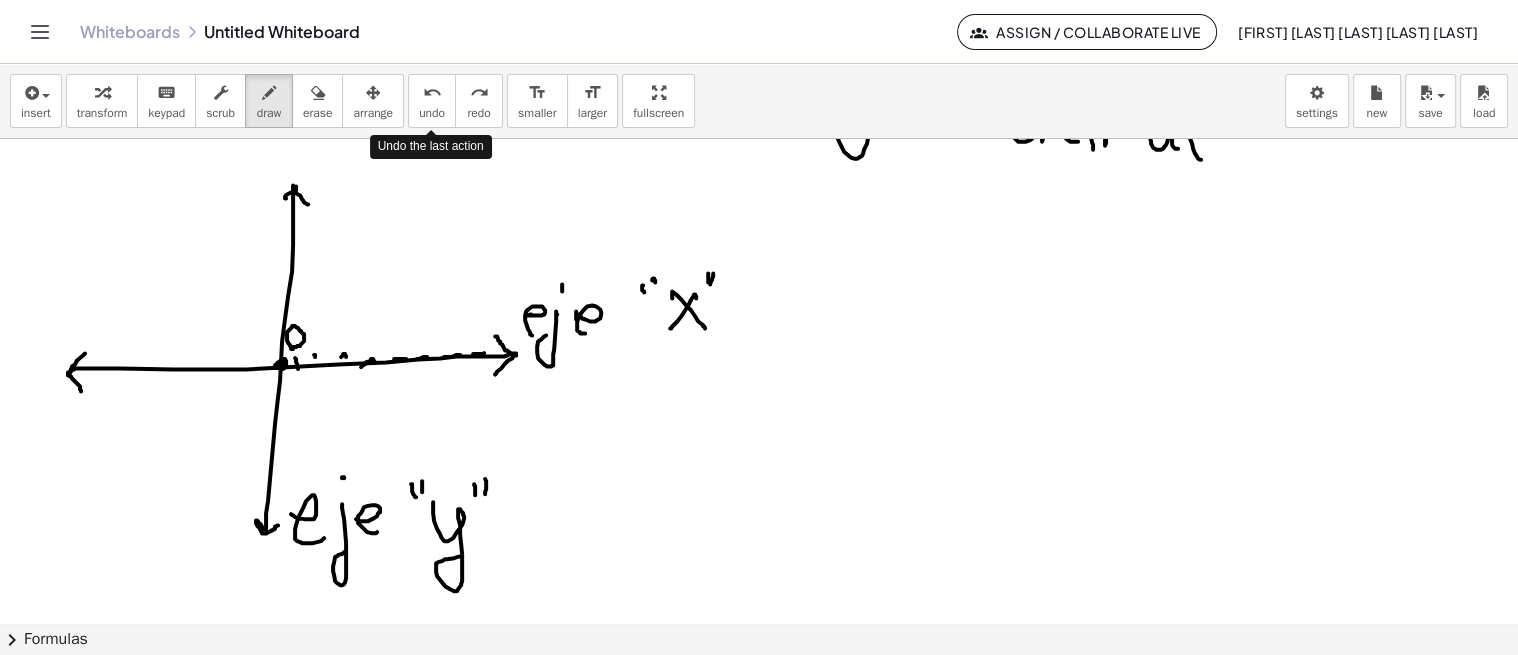 drag, startPoint x: 431, startPoint y: 94, endPoint x: 273, endPoint y: 245, distance: 218.55205 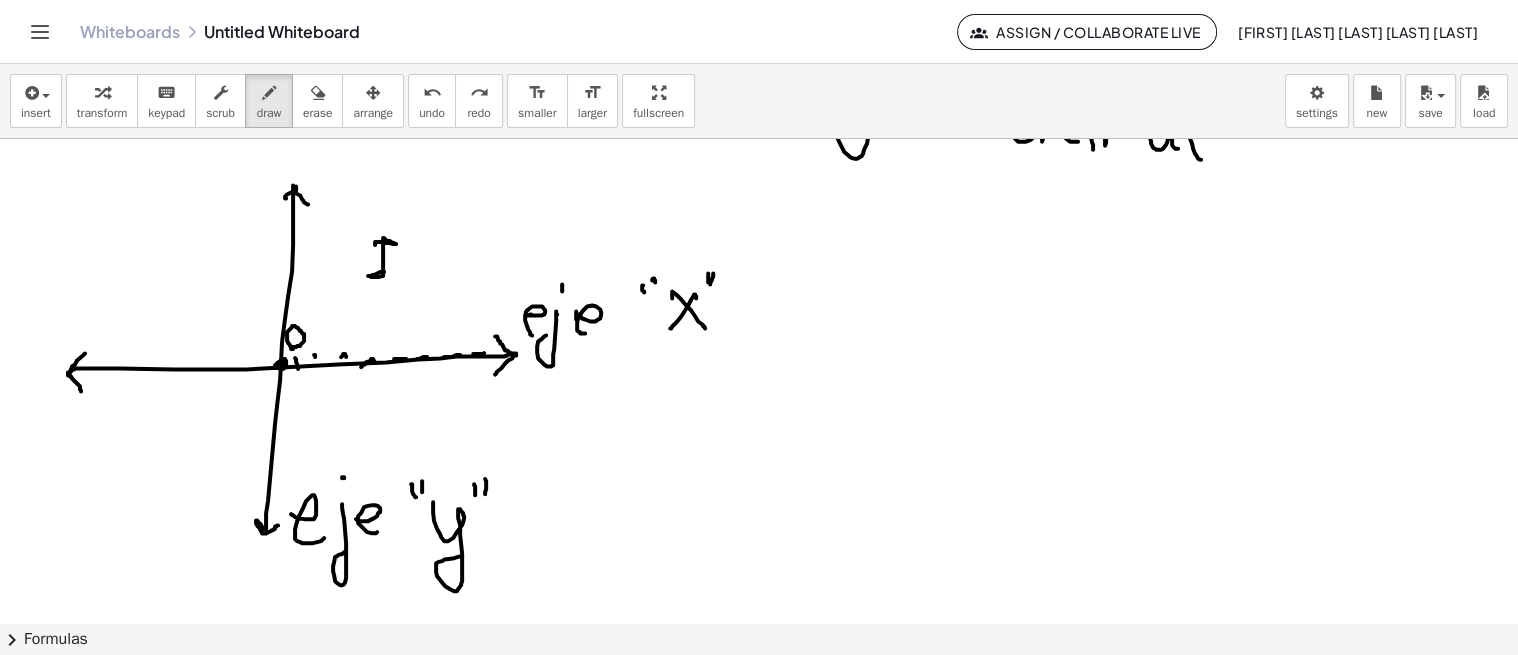 drag, startPoint x: 375, startPoint y: 243, endPoint x: 391, endPoint y: 268, distance: 29.681644 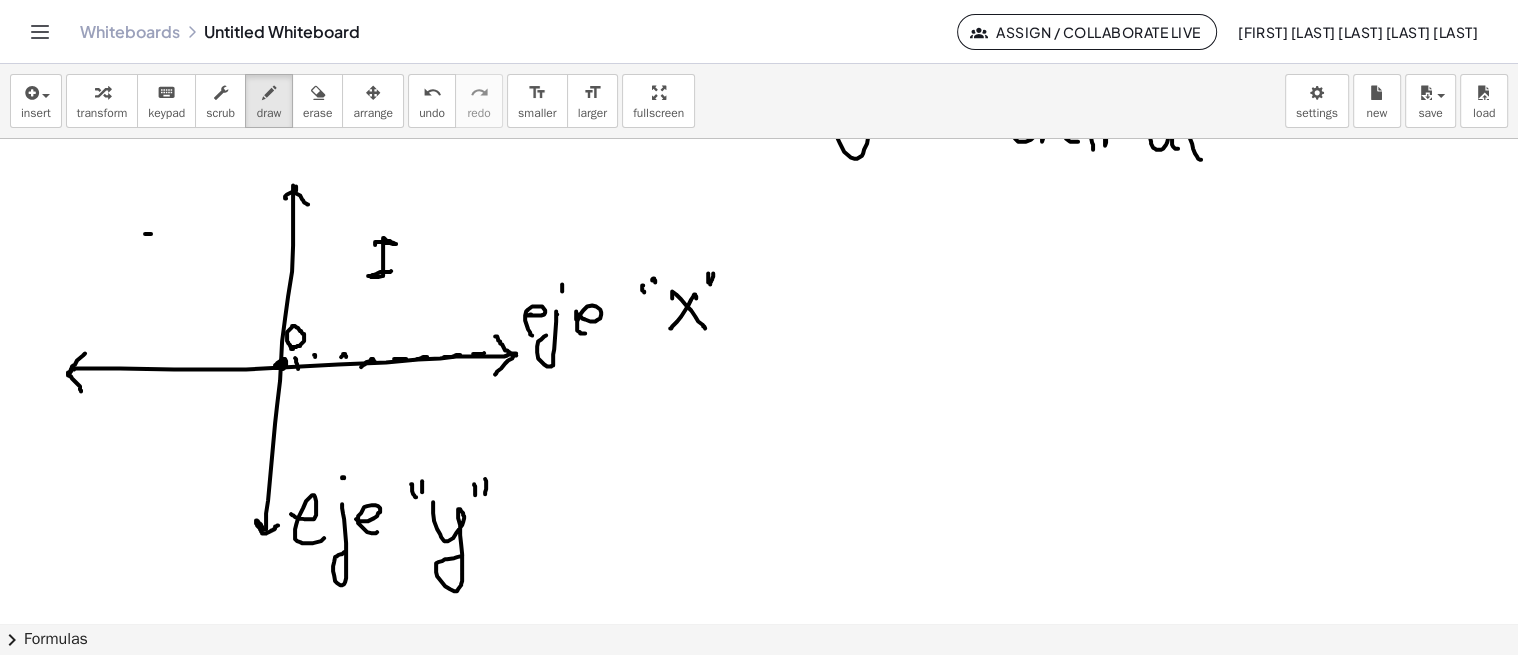 drag, startPoint x: 145, startPoint y: 233, endPoint x: 175, endPoint y: 233, distance: 30 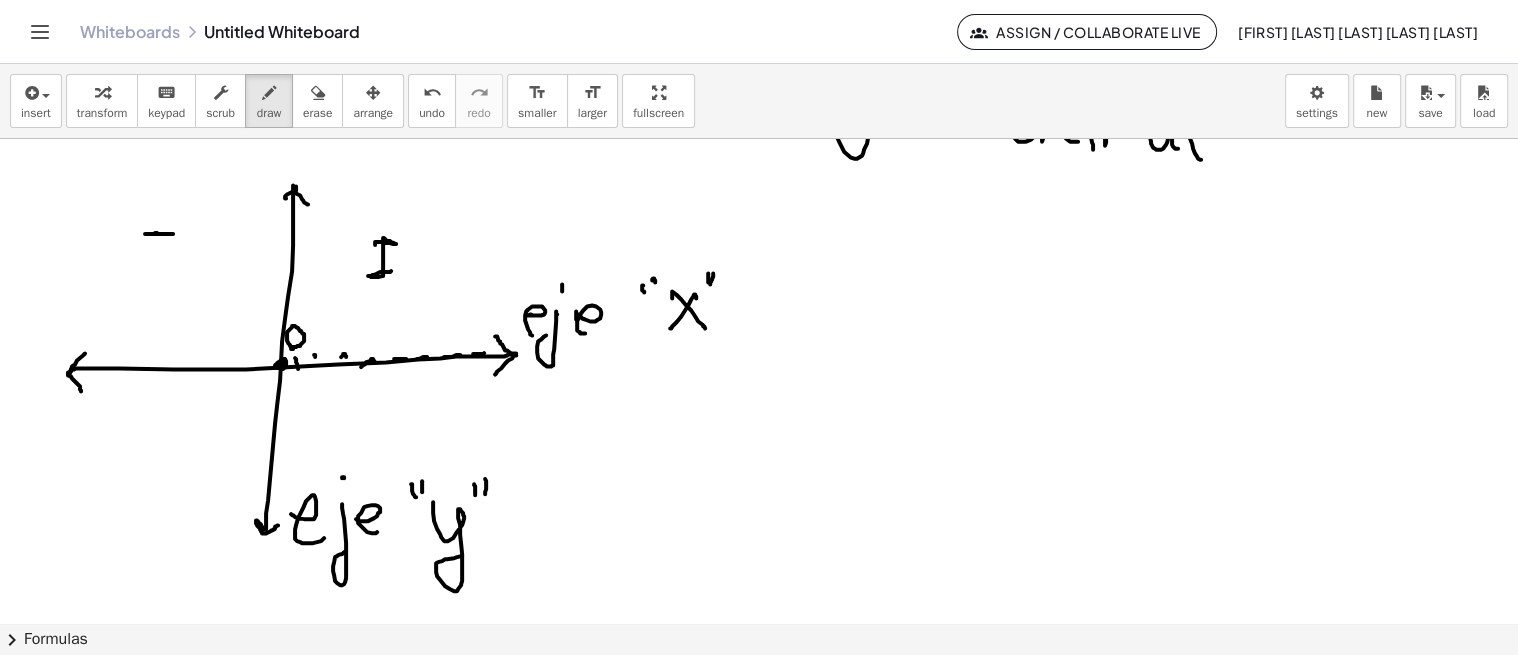 drag, startPoint x: 157, startPoint y: 232, endPoint x: 163, endPoint y: 242, distance: 11.661903 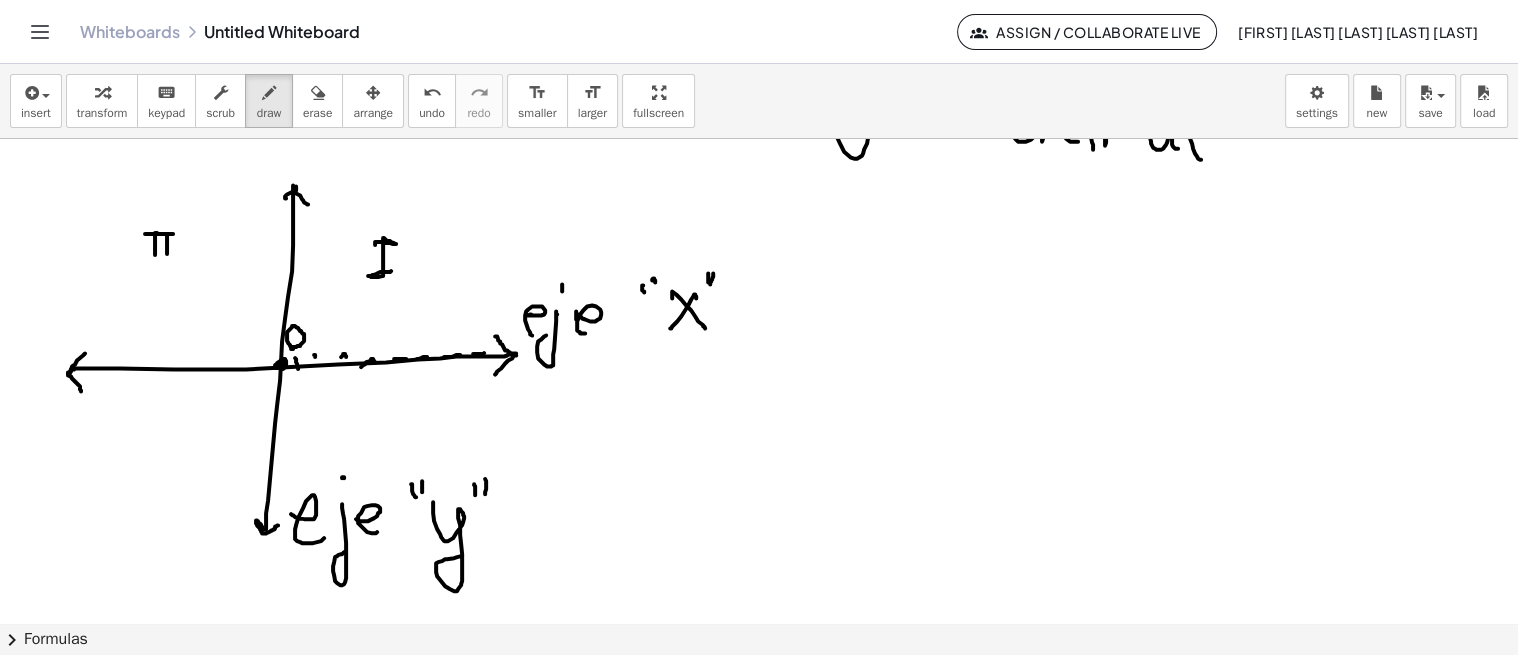 drag, startPoint x: 167, startPoint y: 235, endPoint x: 167, endPoint y: 253, distance: 18 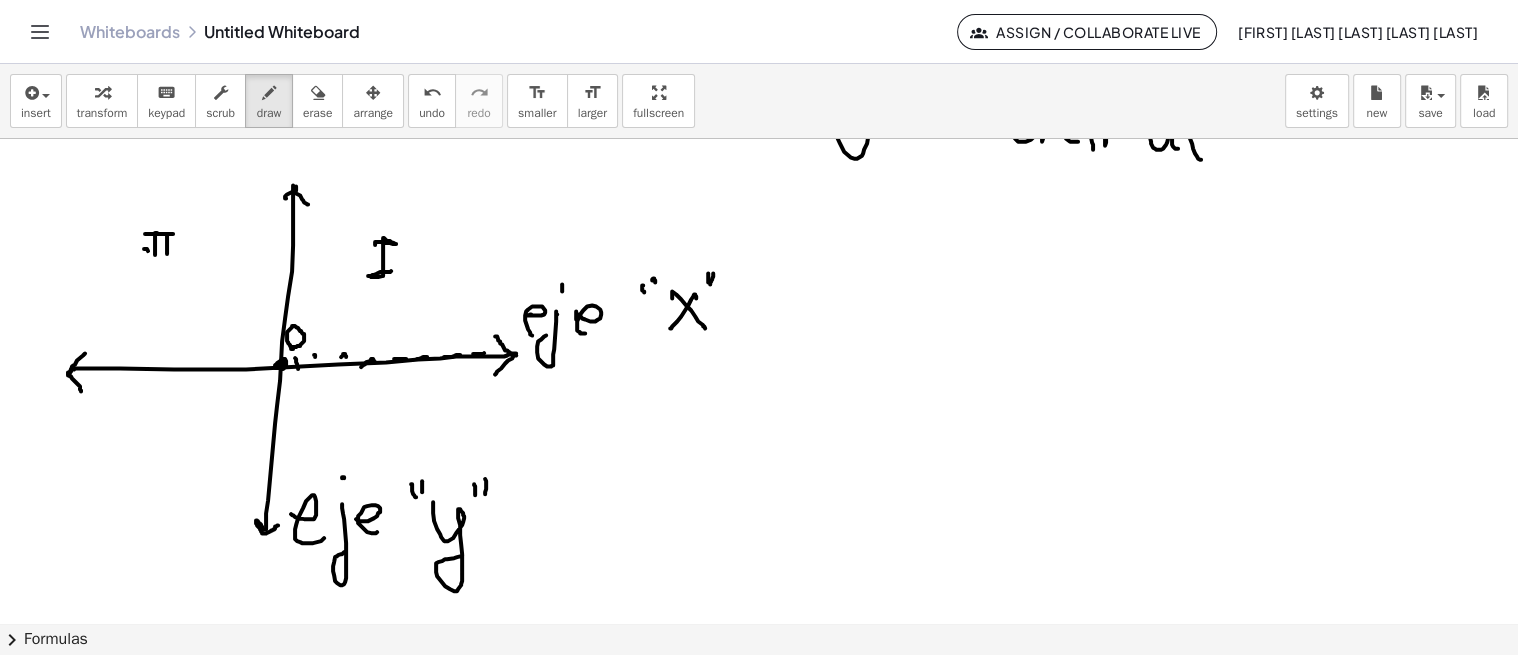 drag, startPoint x: 145, startPoint y: 248, endPoint x: 210, endPoint y: 277, distance: 71.17584 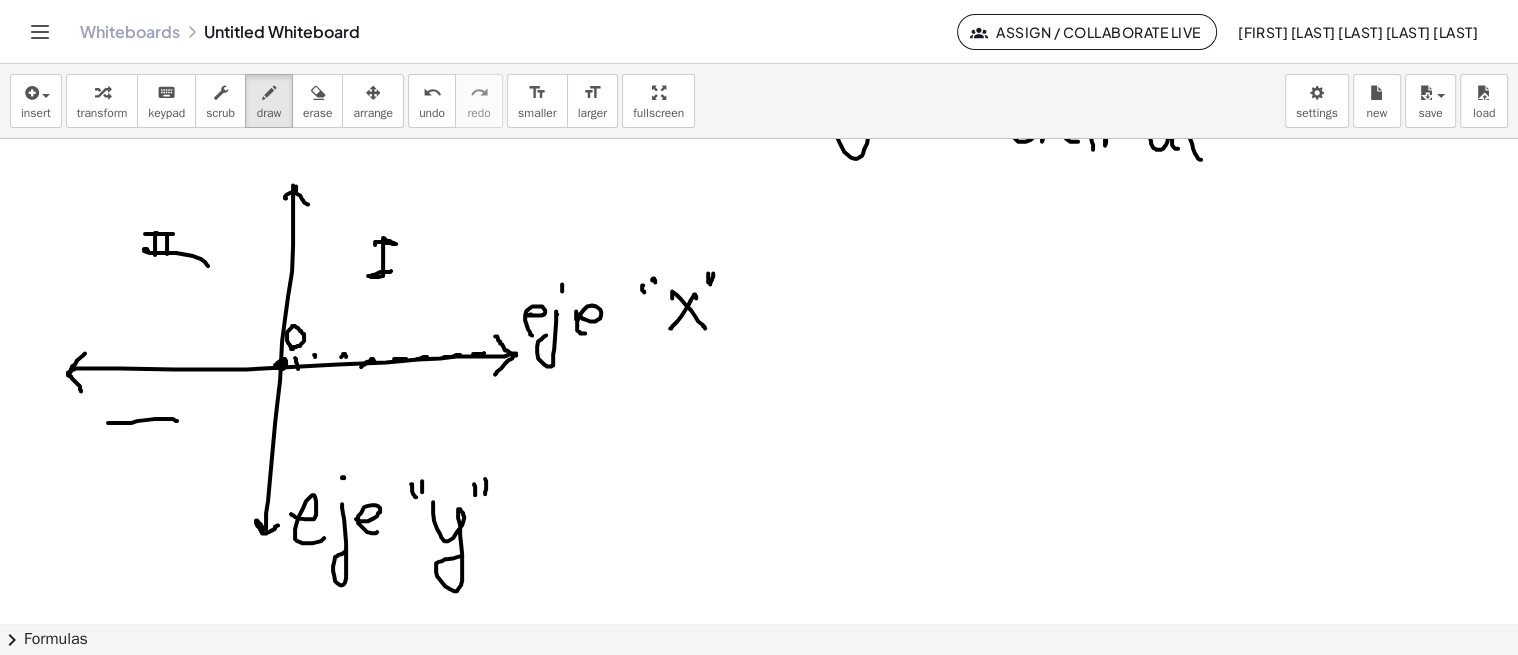 drag, startPoint x: 110, startPoint y: 422, endPoint x: 177, endPoint y: 420, distance: 67.02985 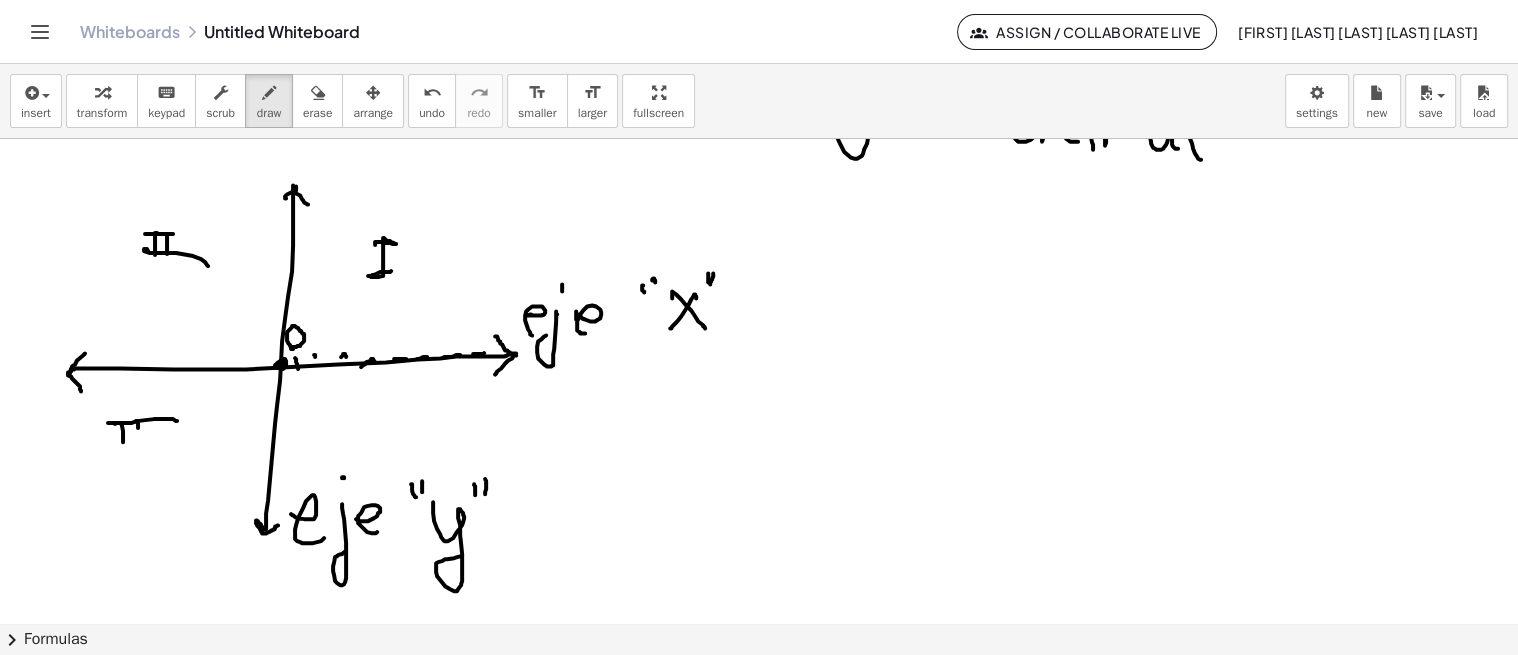 drag, startPoint x: 138, startPoint y: 427, endPoint x: 140, endPoint y: 437, distance: 10.198039 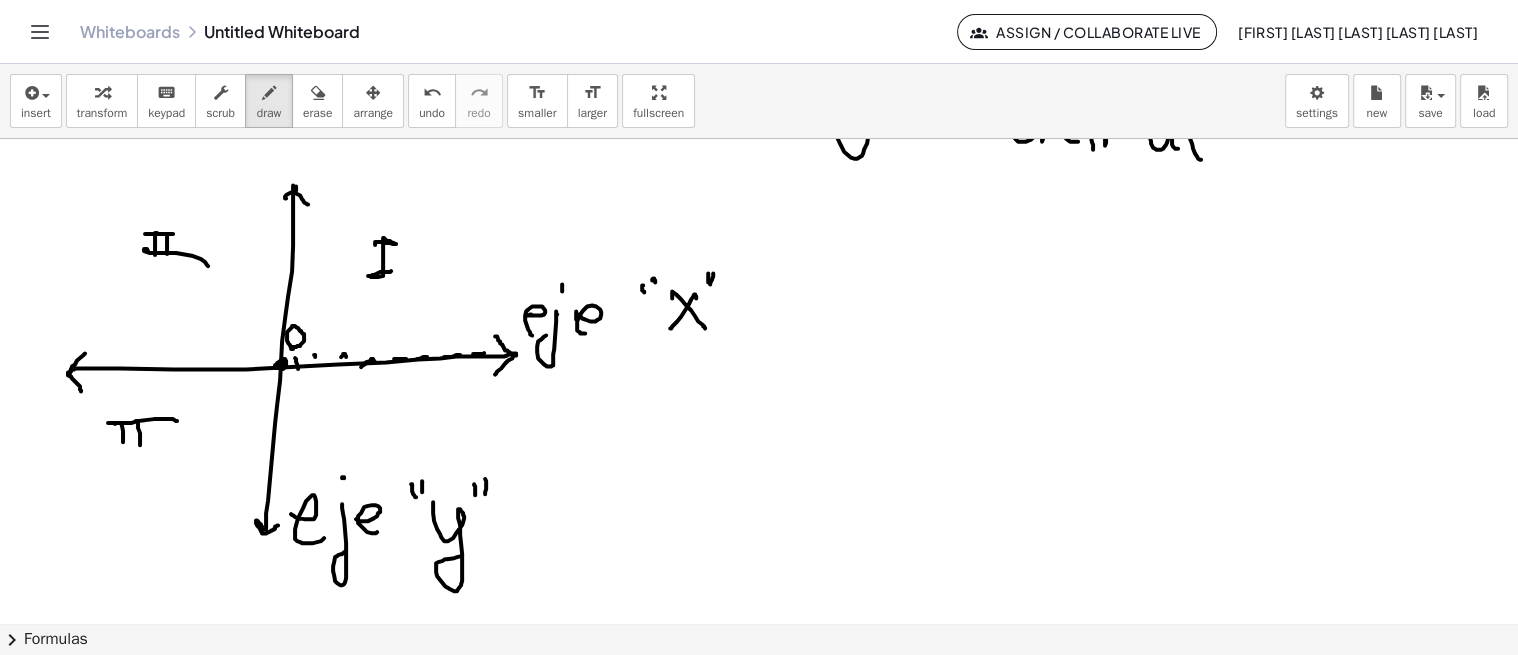 drag, startPoint x: 150, startPoint y: 422, endPoint x: 148, endPoint y: 447, distance: 25.079872 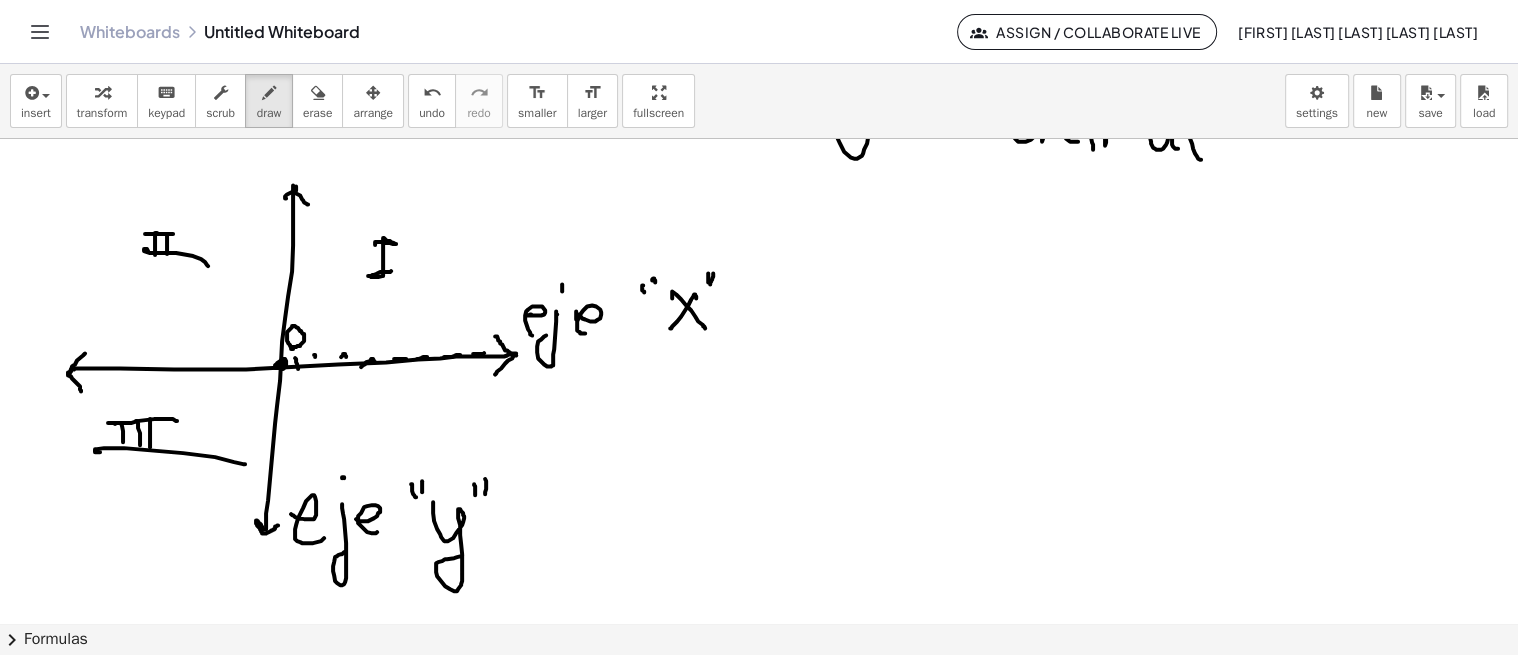 drag, startPoint x: 96, startPoint y: 451, endPoint x: 256, endPoint y: 455, distance: 160.04999 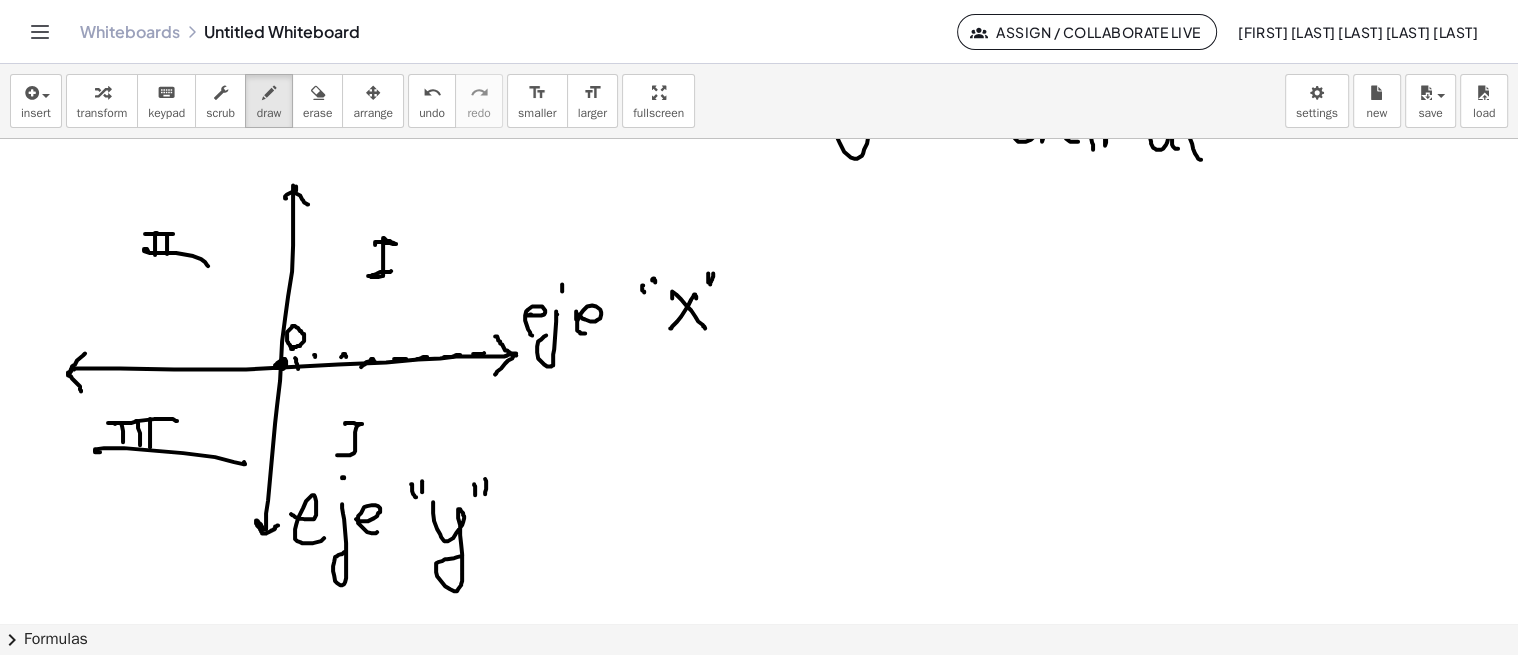 drag, startPoint x: 348, startPoint y: 422, endPoint x: 370, endPoint y: 441, distance: 29.068884 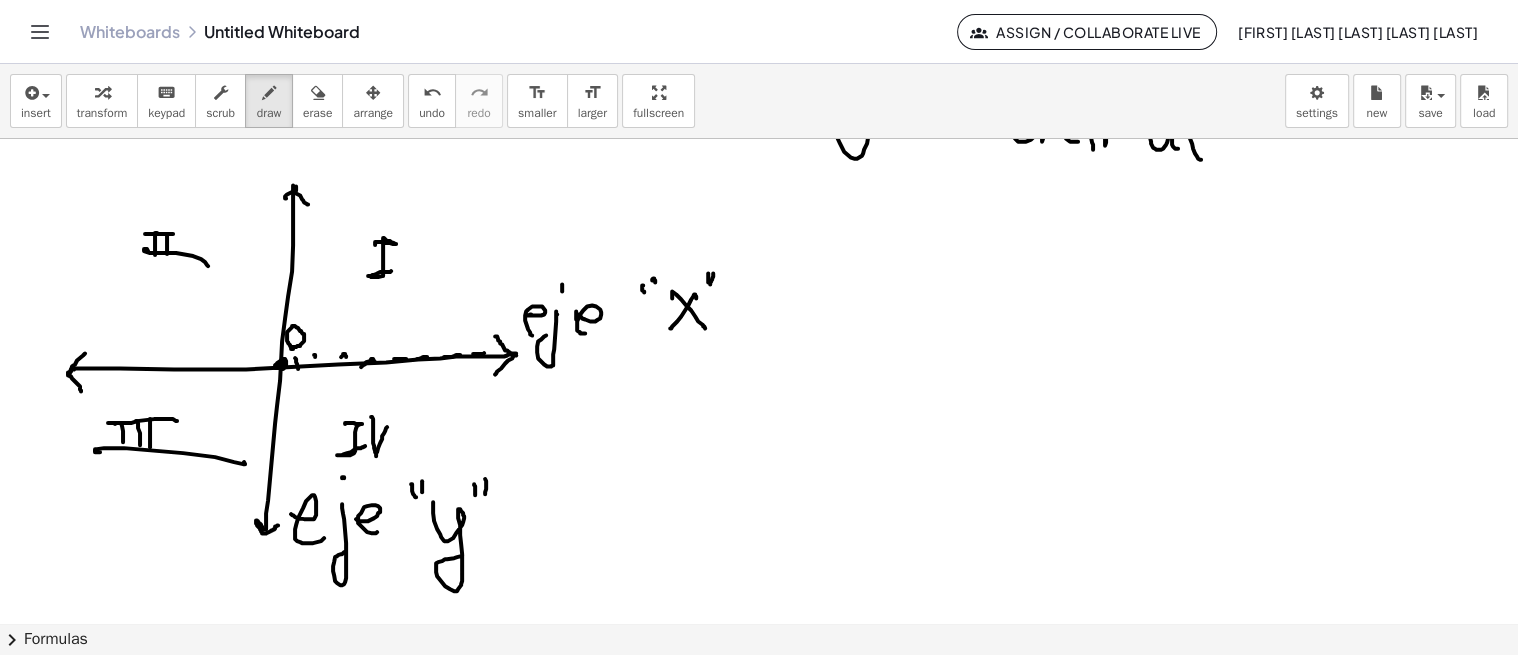 drag, startPoint x: 371, startPoint y: 416, endPoint x: 393, endPoint y: 422, distance: 22.803509 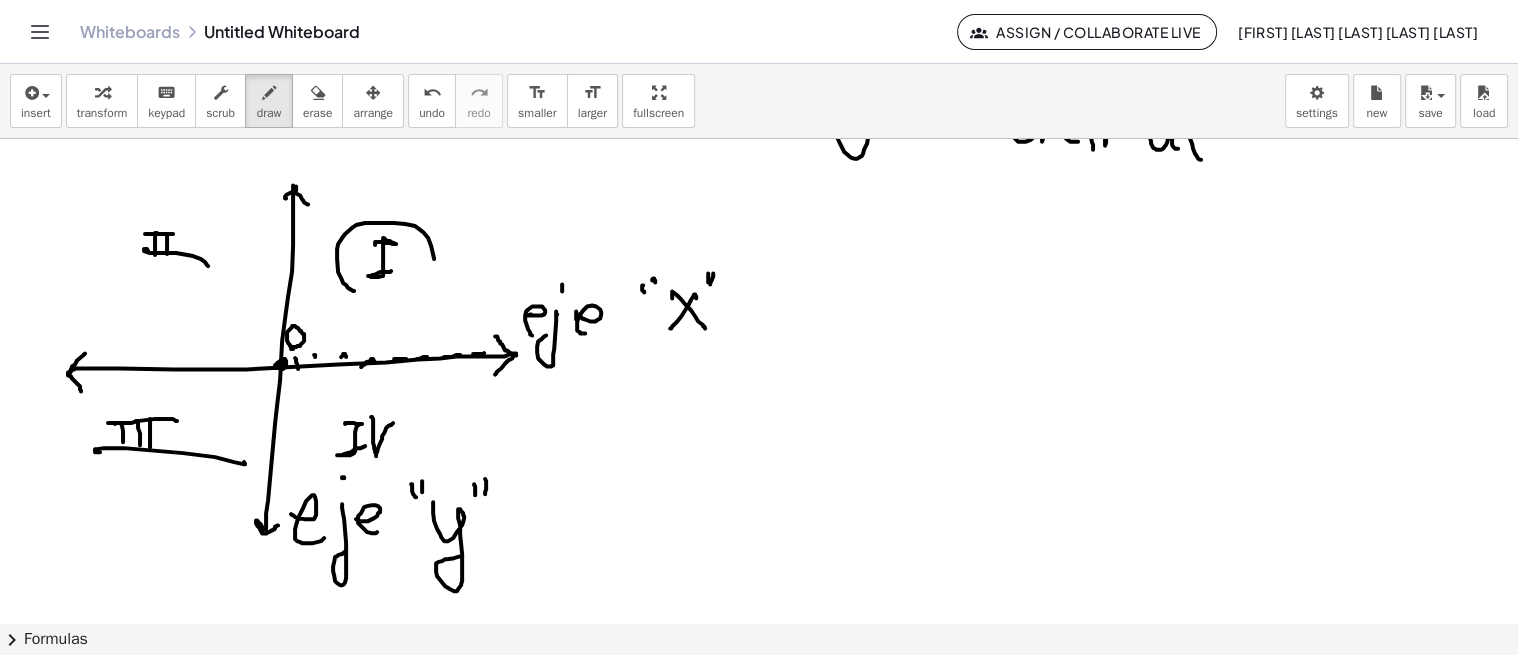 drag, startPoint x: 337, startPoint y: 258, endPoint x: 307, endPoint y: 253, distance: 30.413813 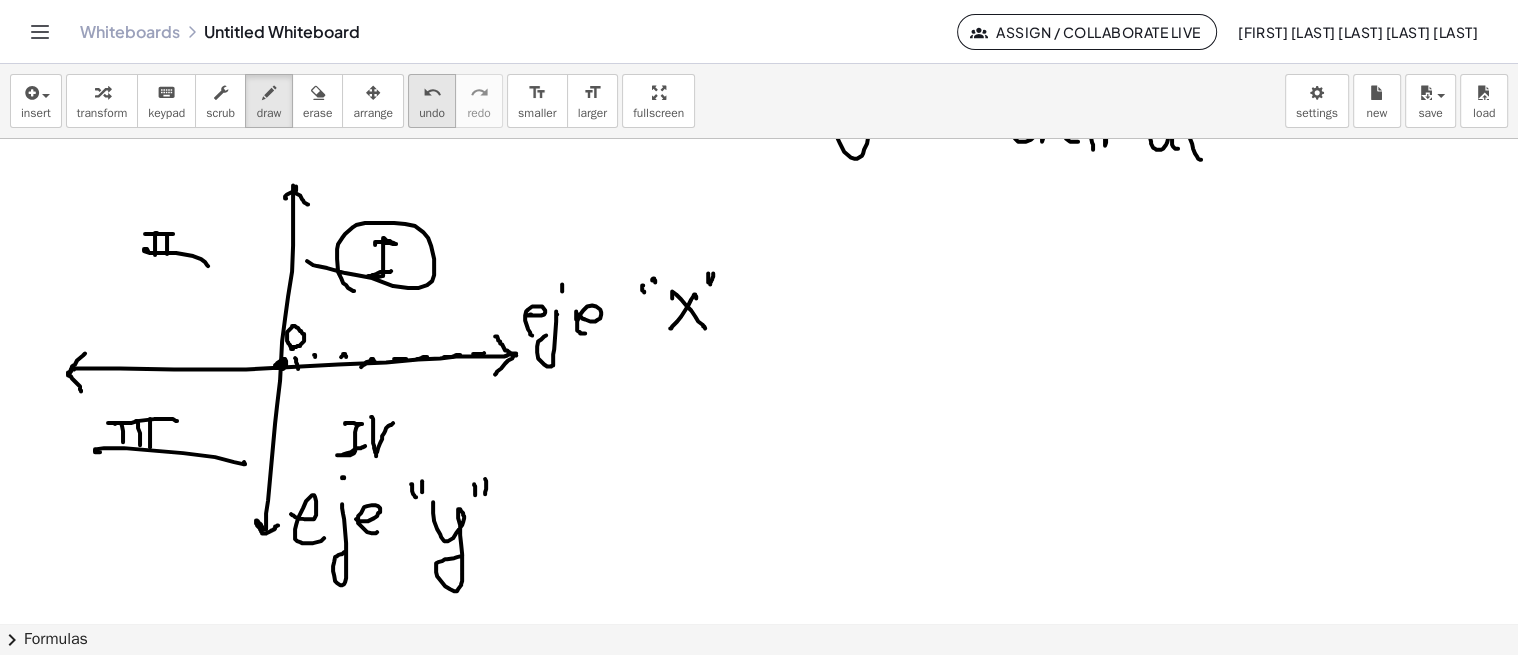 click on "undo" at bounding box center (432, 93) 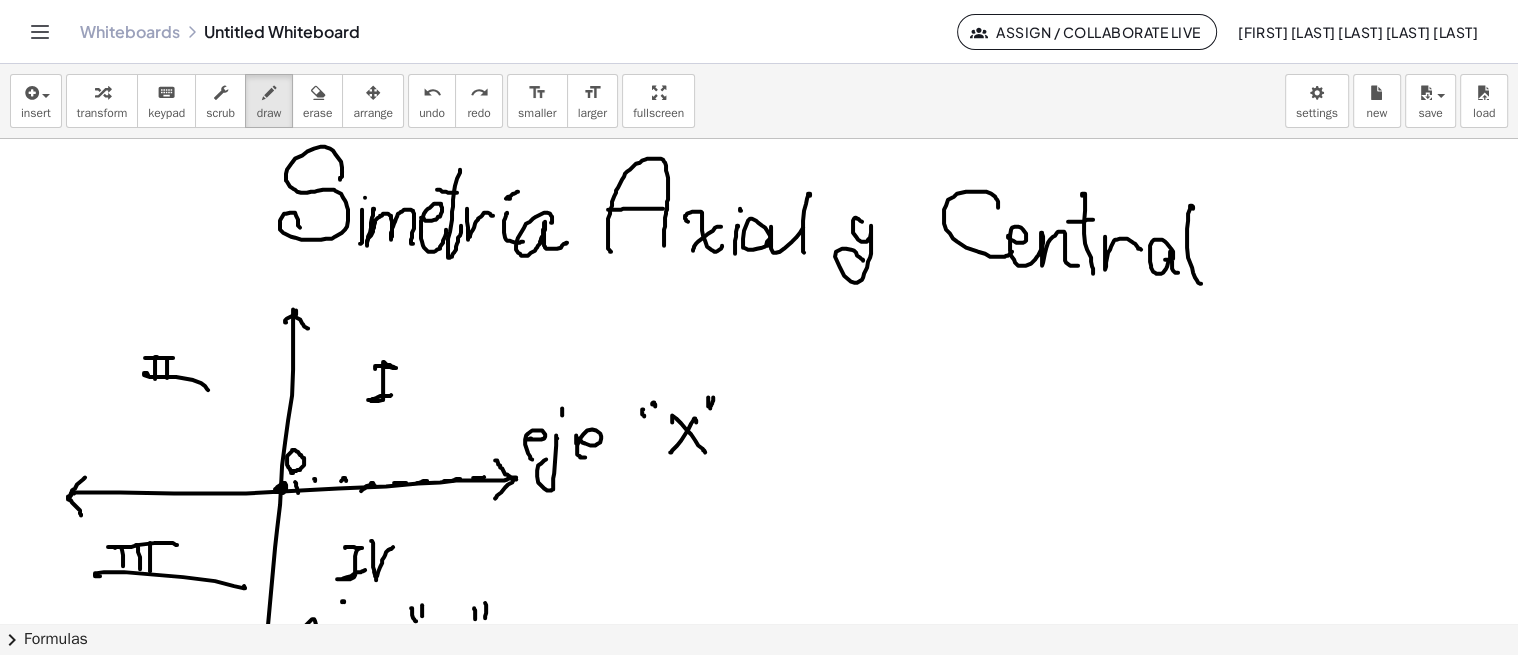 scroll, scrollTop: 5, scrollLeft: 0, axis: vertical 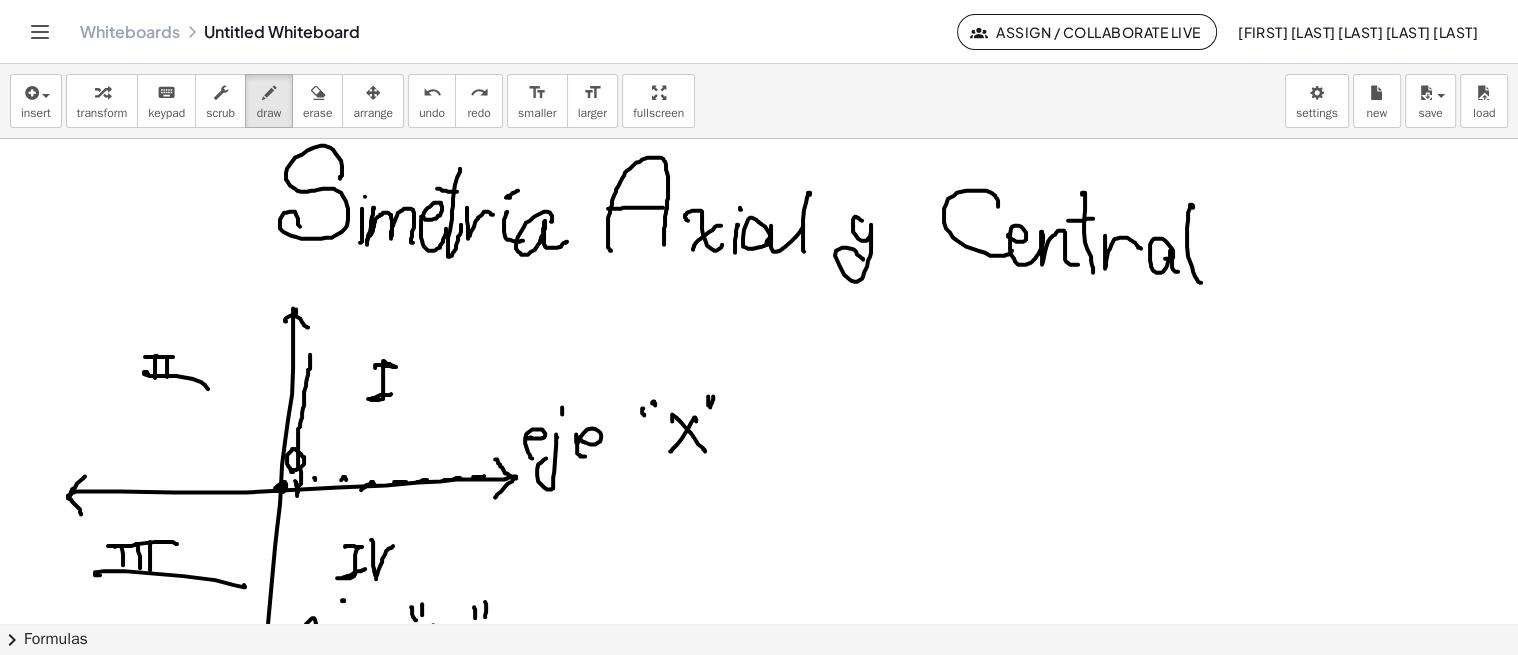drag, startPoint x: 297, startPoint y: 494, endPoint x: 308, endPoint y: 346, distance: 148.40822 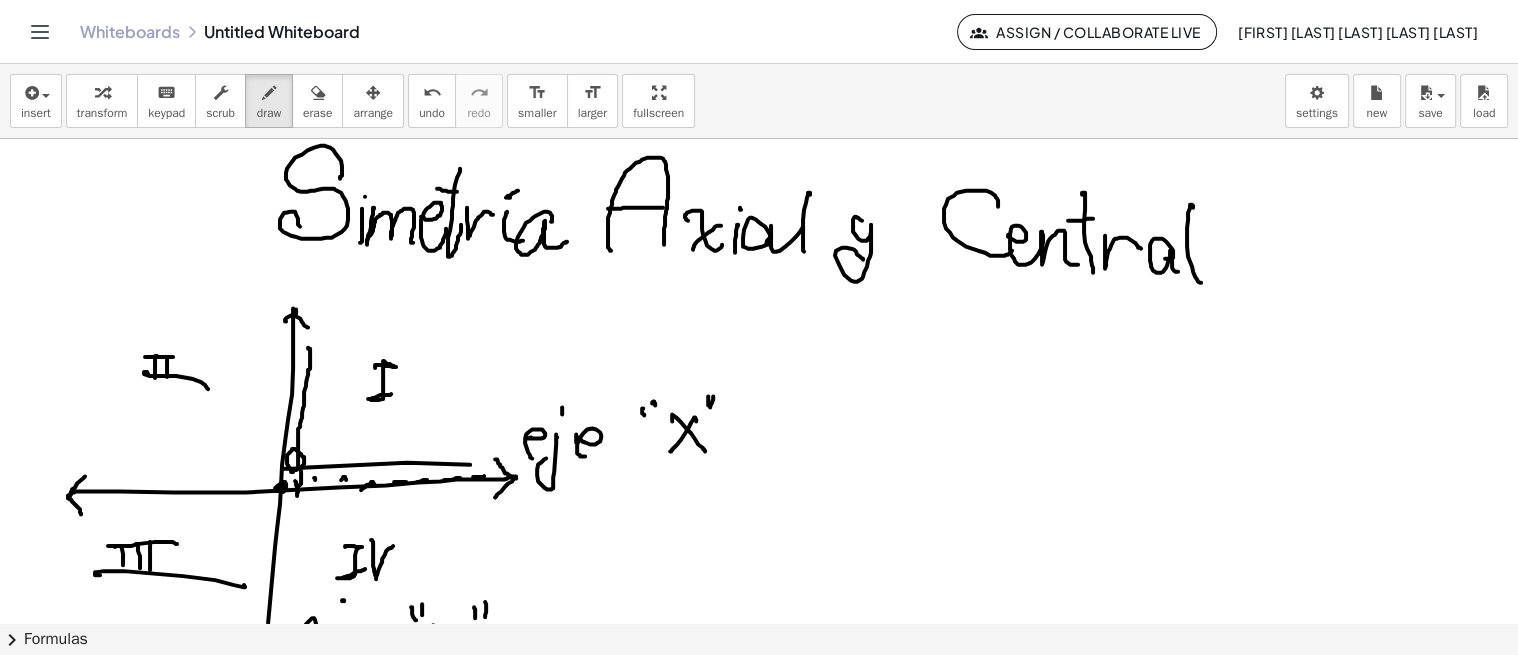 drag, startPoint x: 302, startPoint y: 466, endPoint x: 481, endPoint y: 455, distance: 179.33768 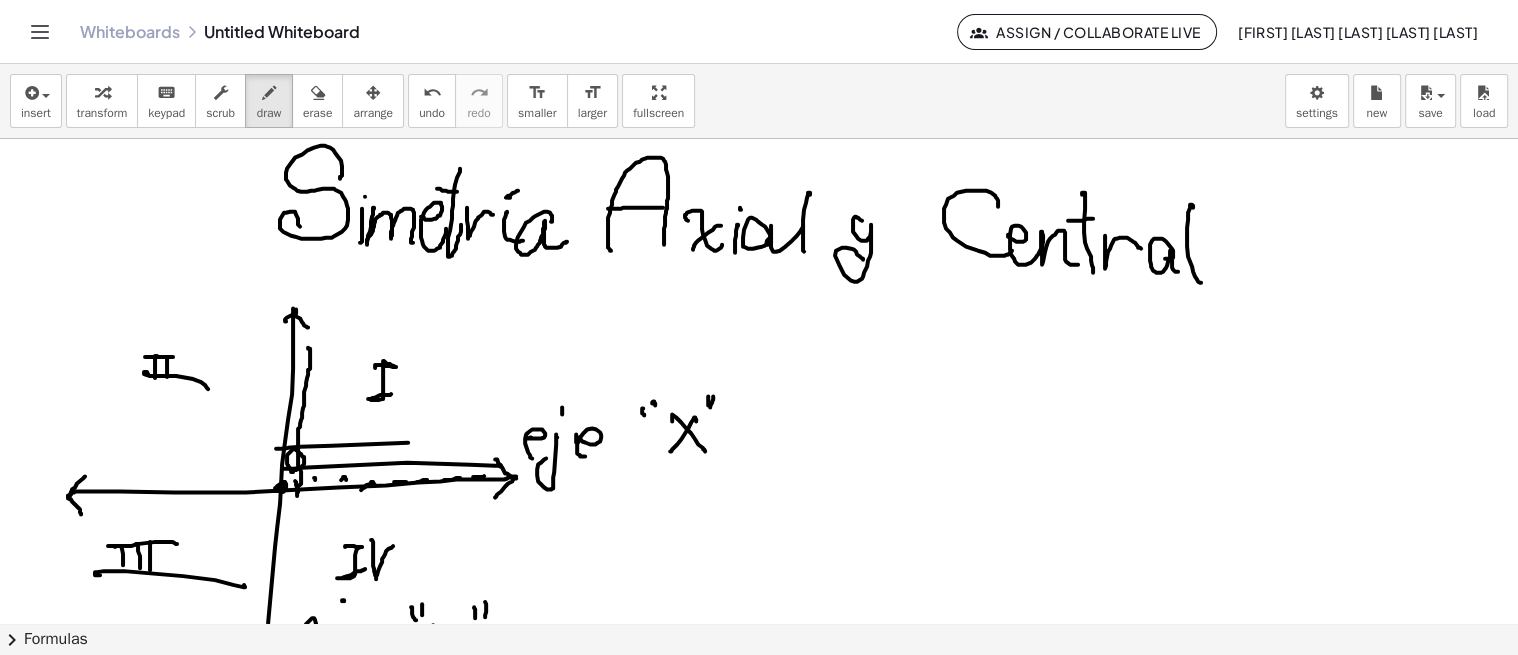 drag, startPoint x: 288, startPoint y: 446, endPoint x: 450, endPoint y: 434, distance: 162.44383 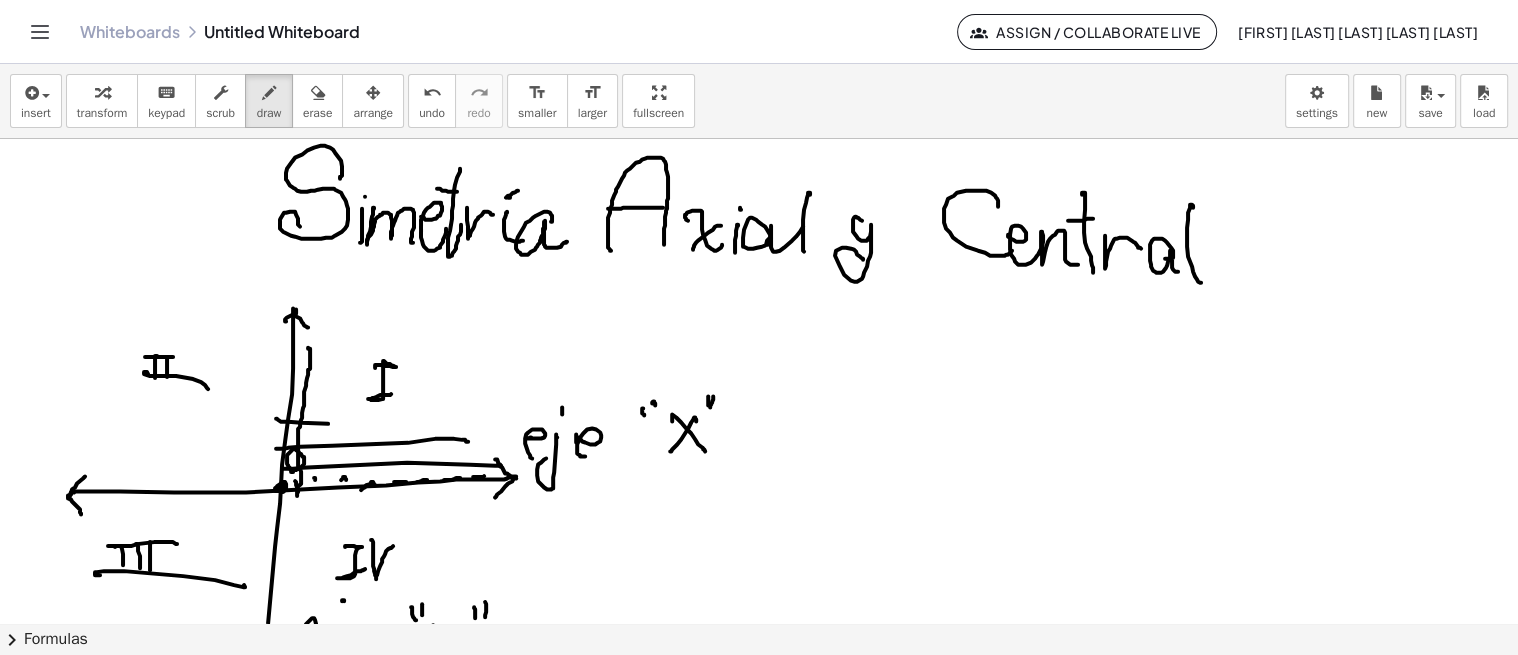 drag, startPoint x: 328, startPoint y: 422, endPoint x: 433, endPoint y: 426, distance: 105.076164 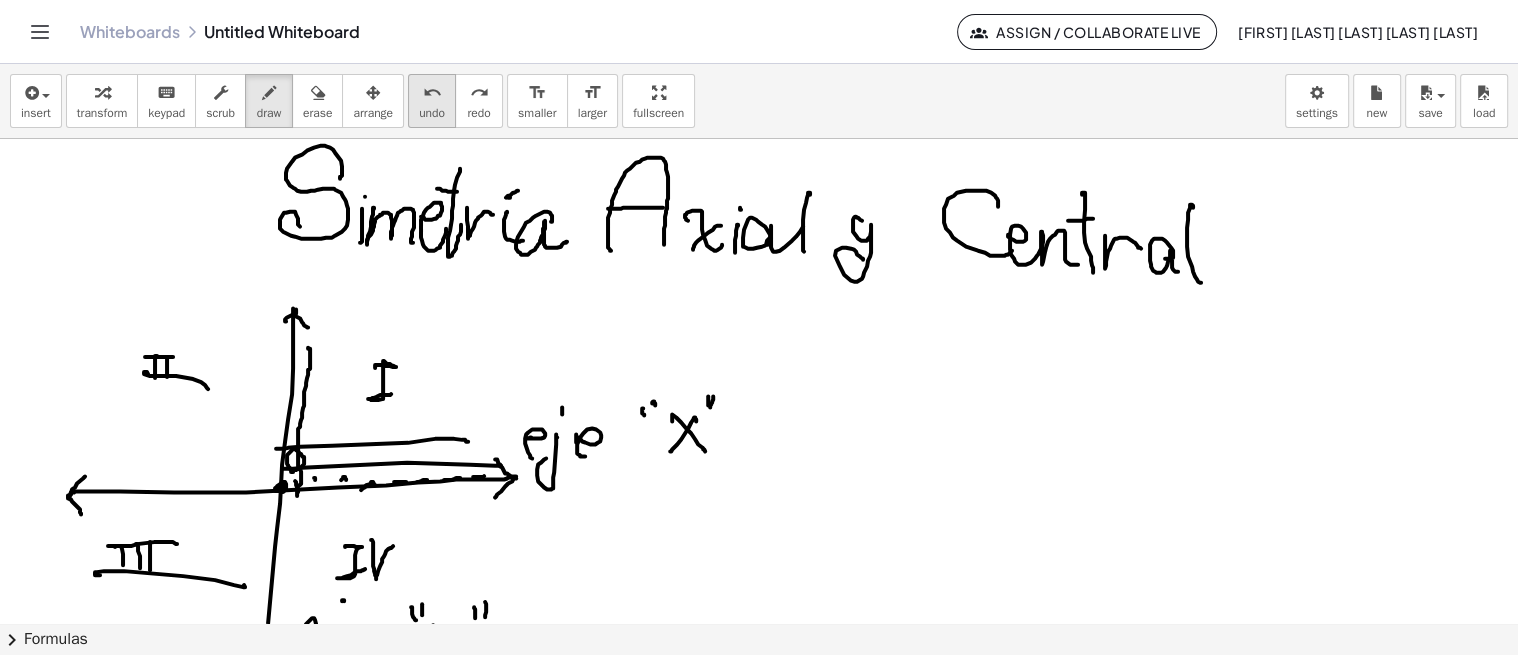 click on "undo" at bounding box center (432, 92) 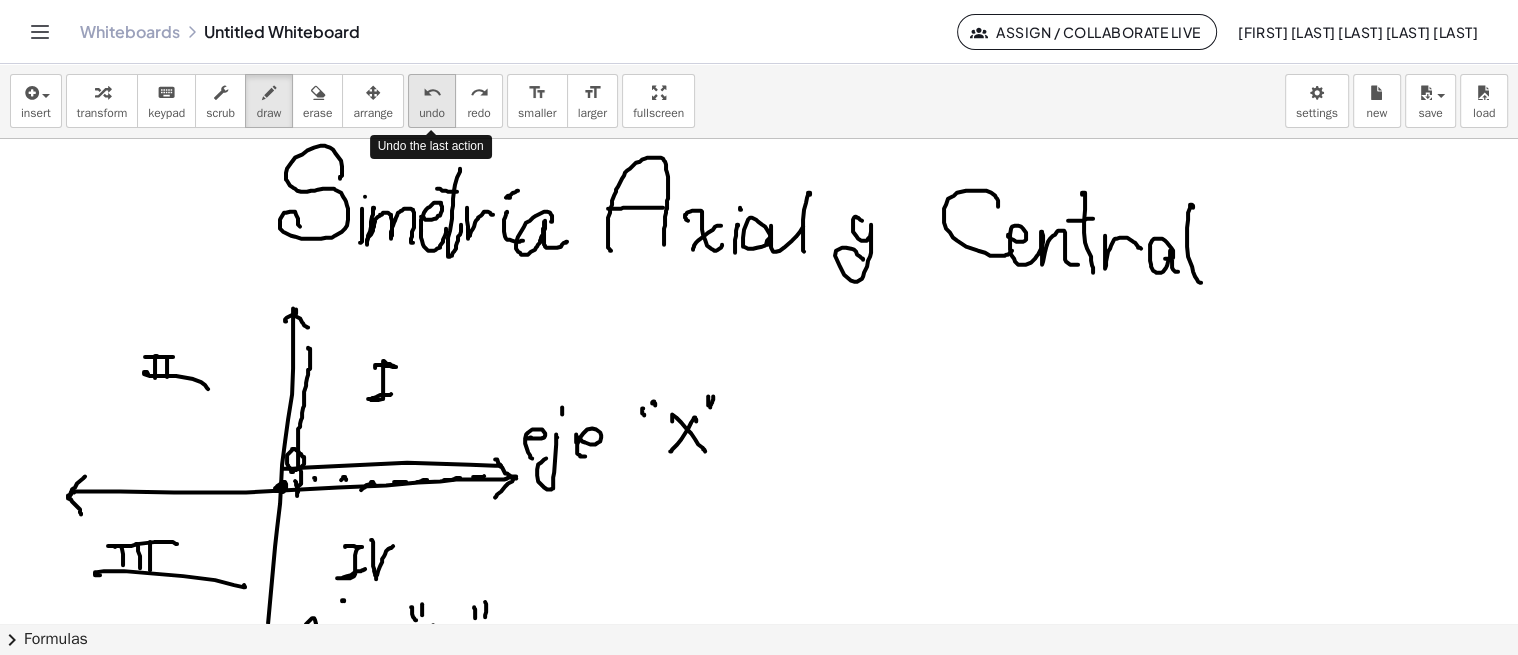 click on "undo" at bounding box center (432, 92) 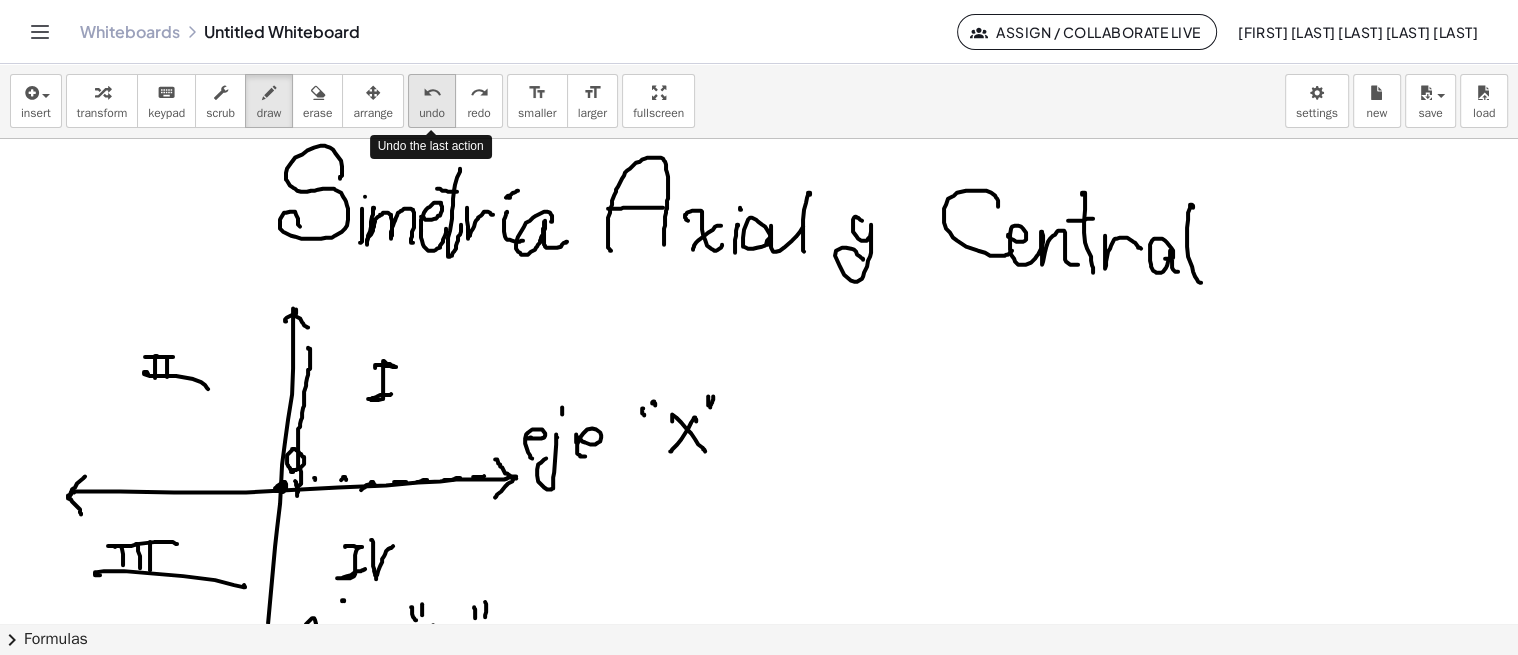 click on "undo" at bounding box center [432, 92] 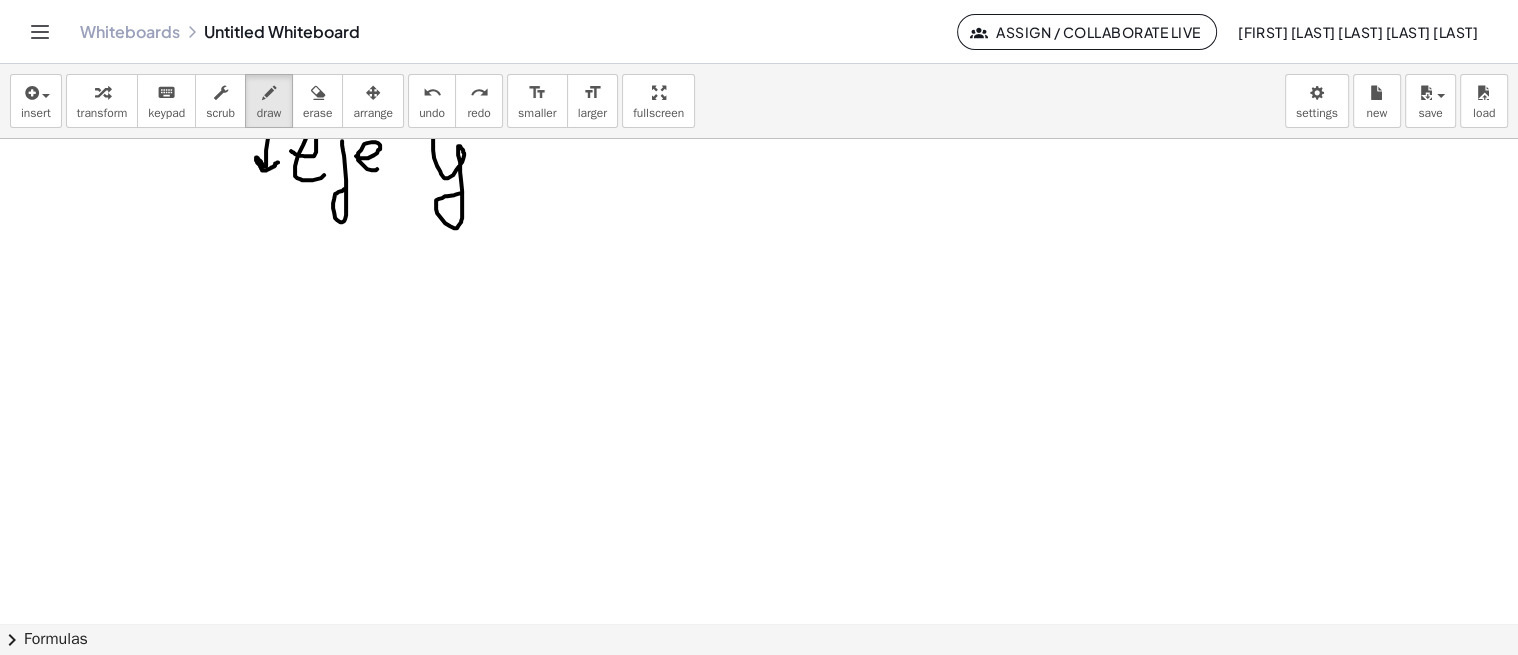 scroll, scrollTop: 492, scrollLeft: 0, axis: vertical 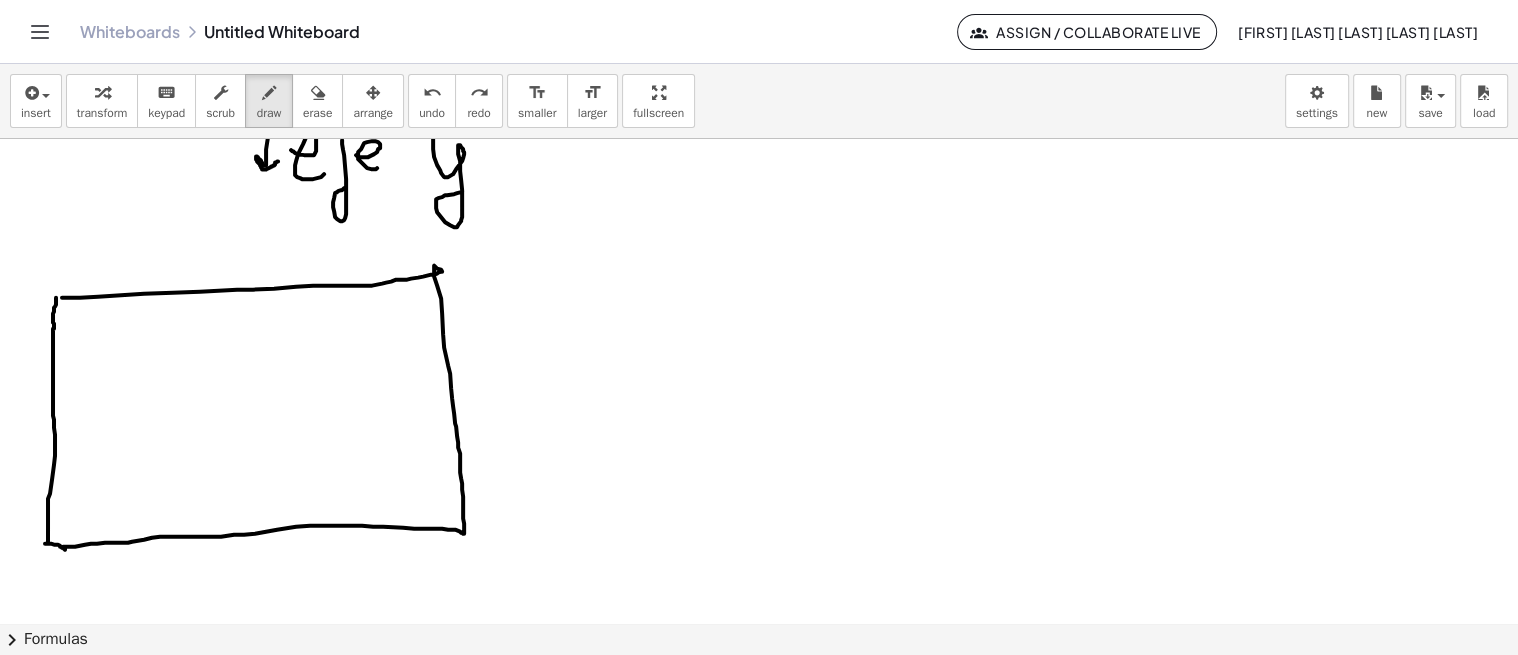 click at bounding box center [759, 188] 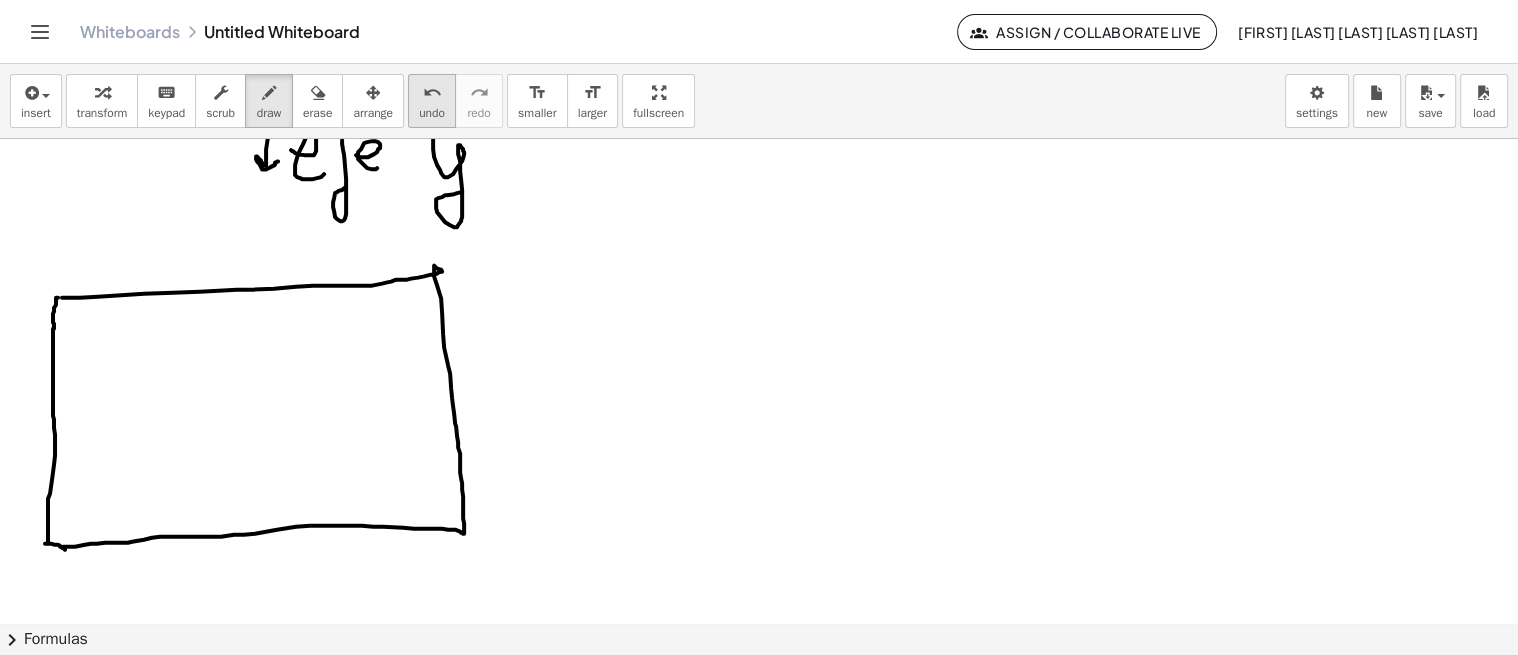 click on "undo" at bounding box center (432, 93) 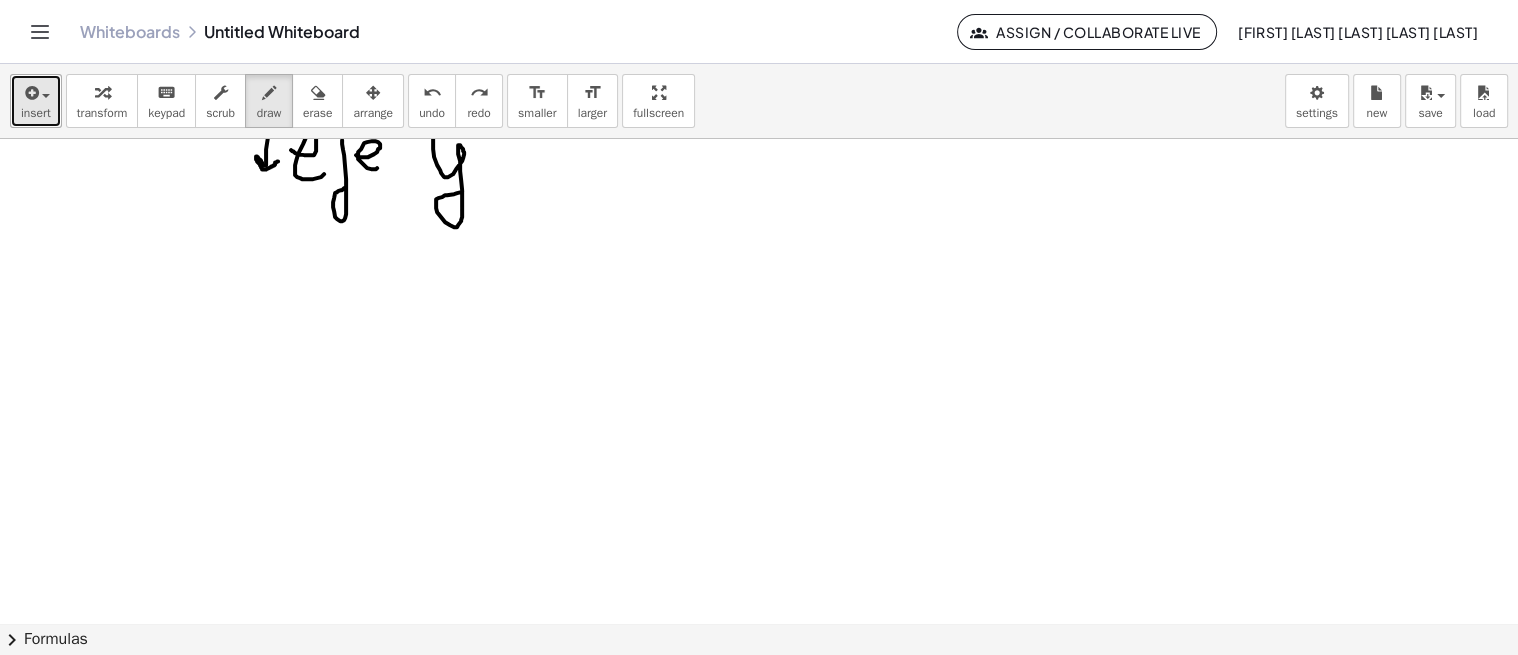 click at bounding box center (30, 93) 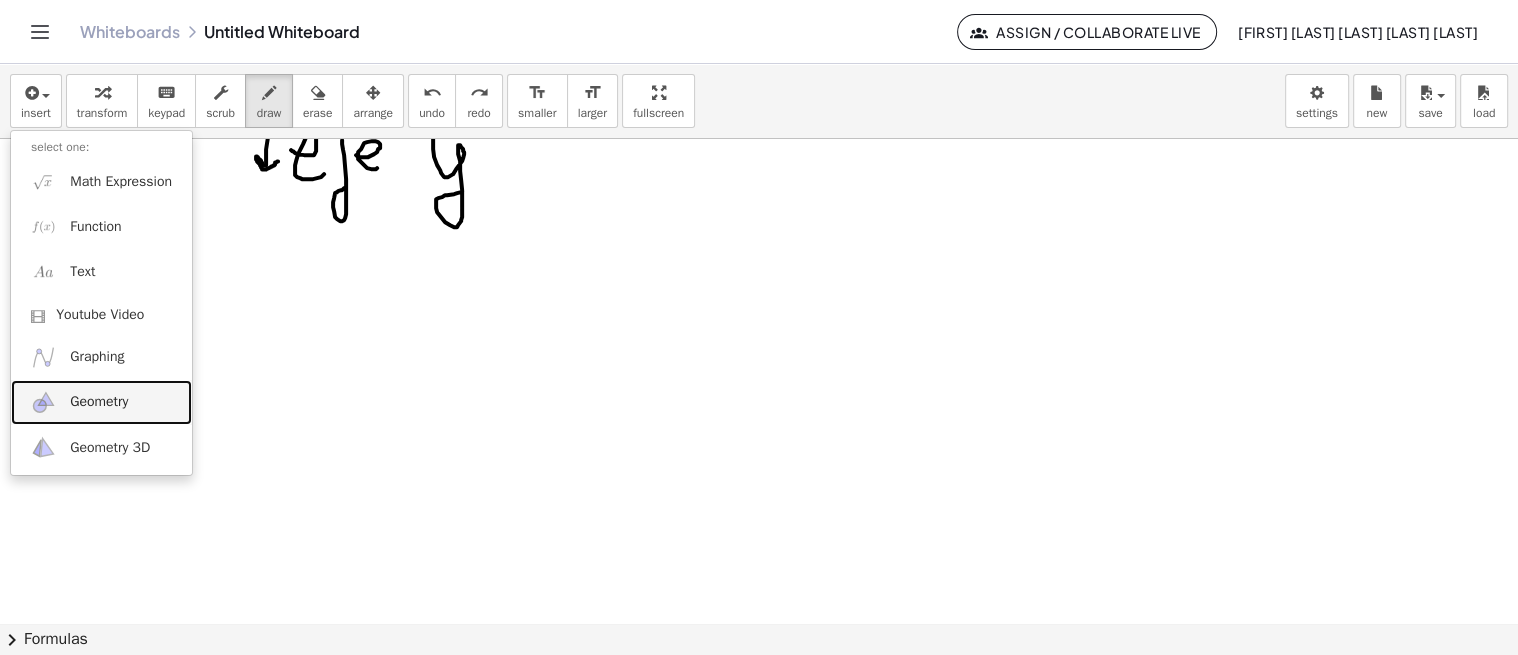 click on "Geometry" at bounding box center [101, 402] 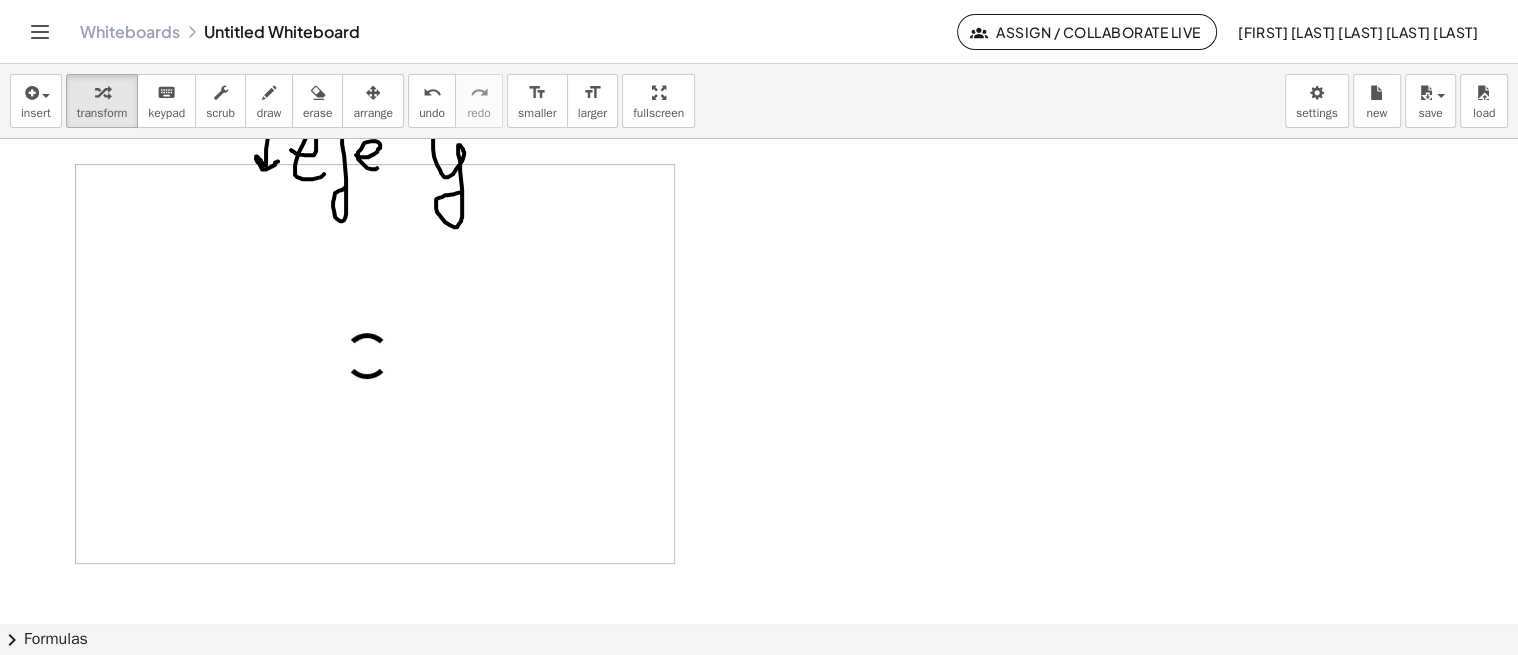 drag, startPoint x: 364, startPoint y: 86, endPoint x: 348, endPoint y: 346, distance: 260.49185 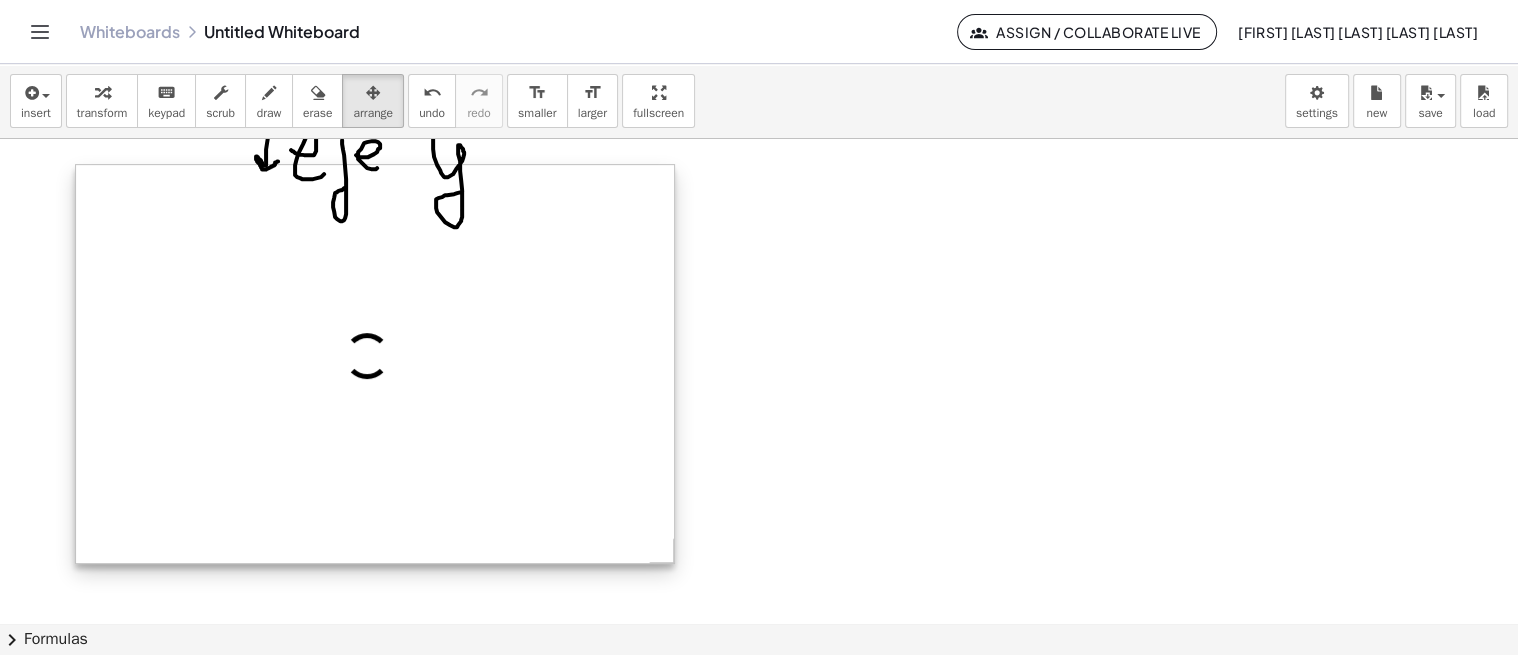 drag, startPoint x: 348, startPoint y: 346, endPoint x: 271, endPoint y: 460, distance: 137.56816 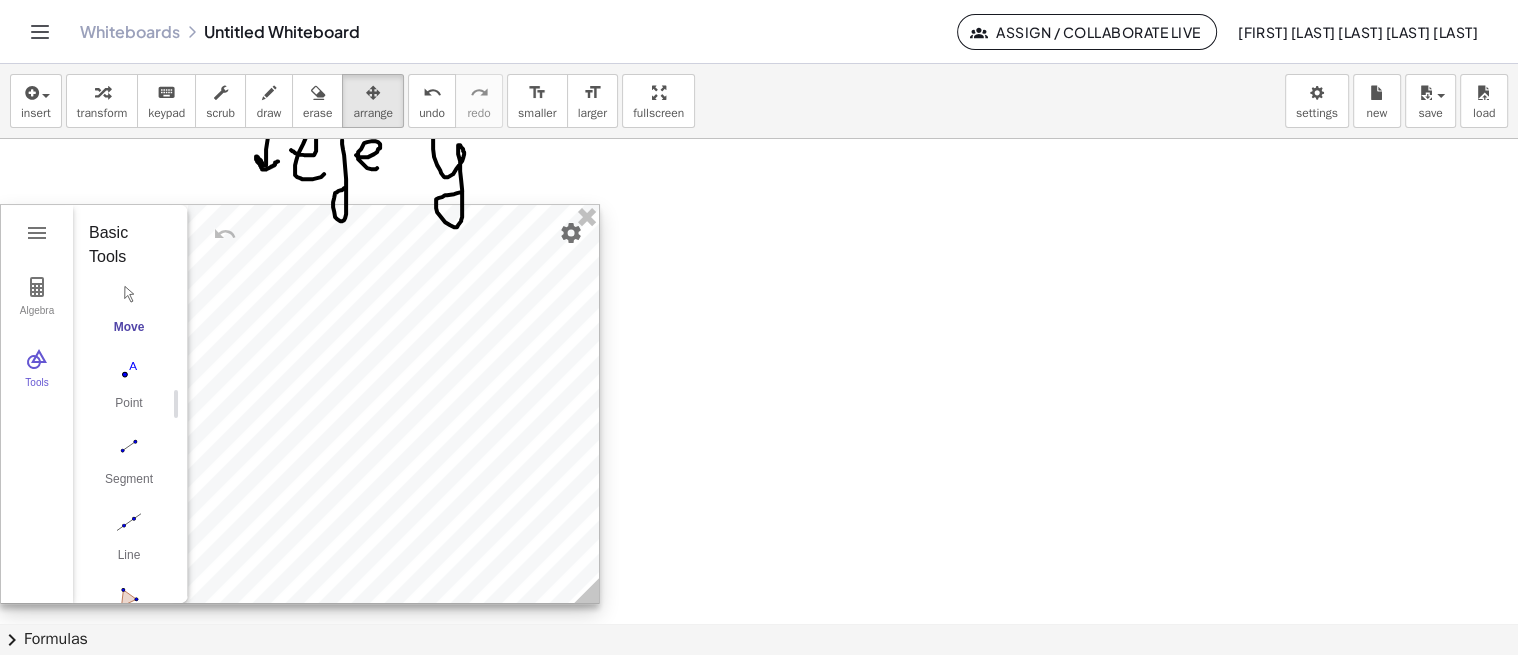 drag, startPoint x: 386, startPoint y: 307, endPoint x: 267, endPoint y: 344, distance: 124.61942 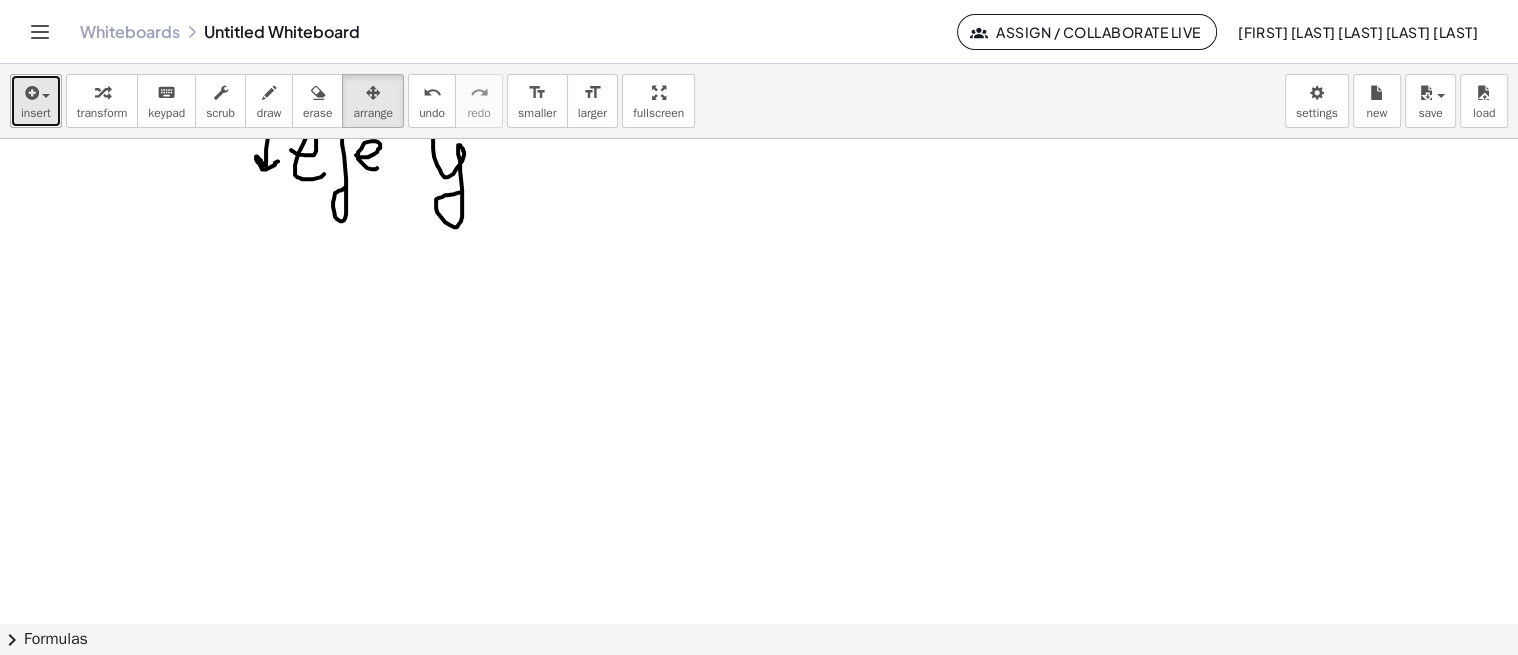 click at bounding box center (30, 93) 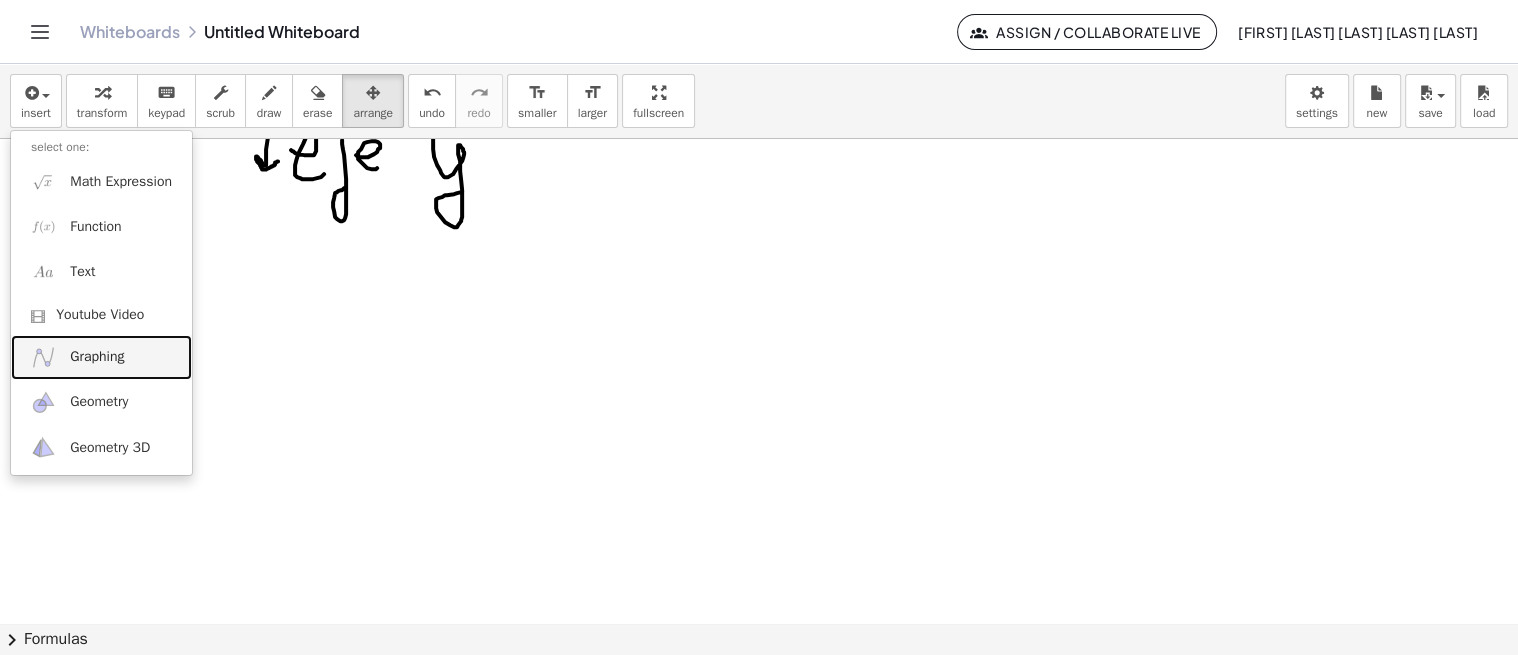 click on "Graphing" at bounding box center [97, 357] 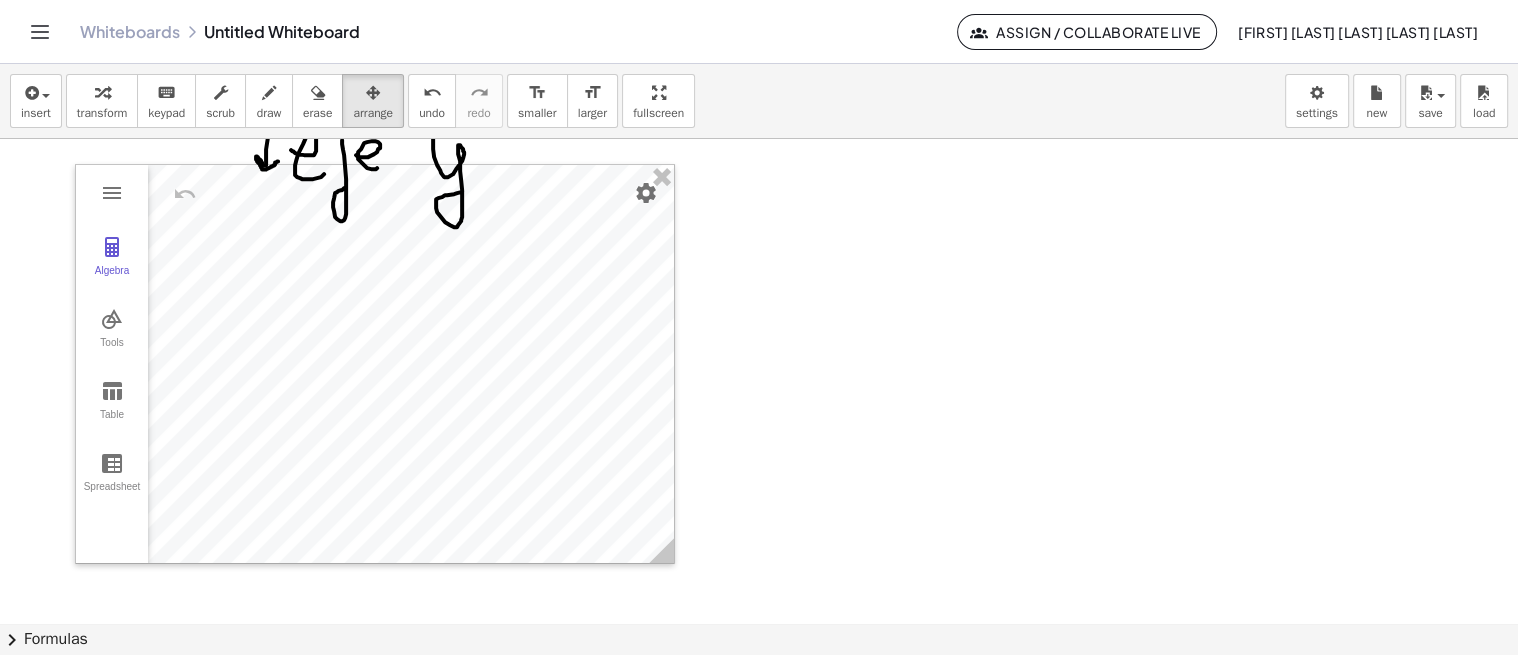 drag, startPoint x: 387, startPoint y: 112, endPoint x: 416, endPoint y: 316, distance: 206.05096 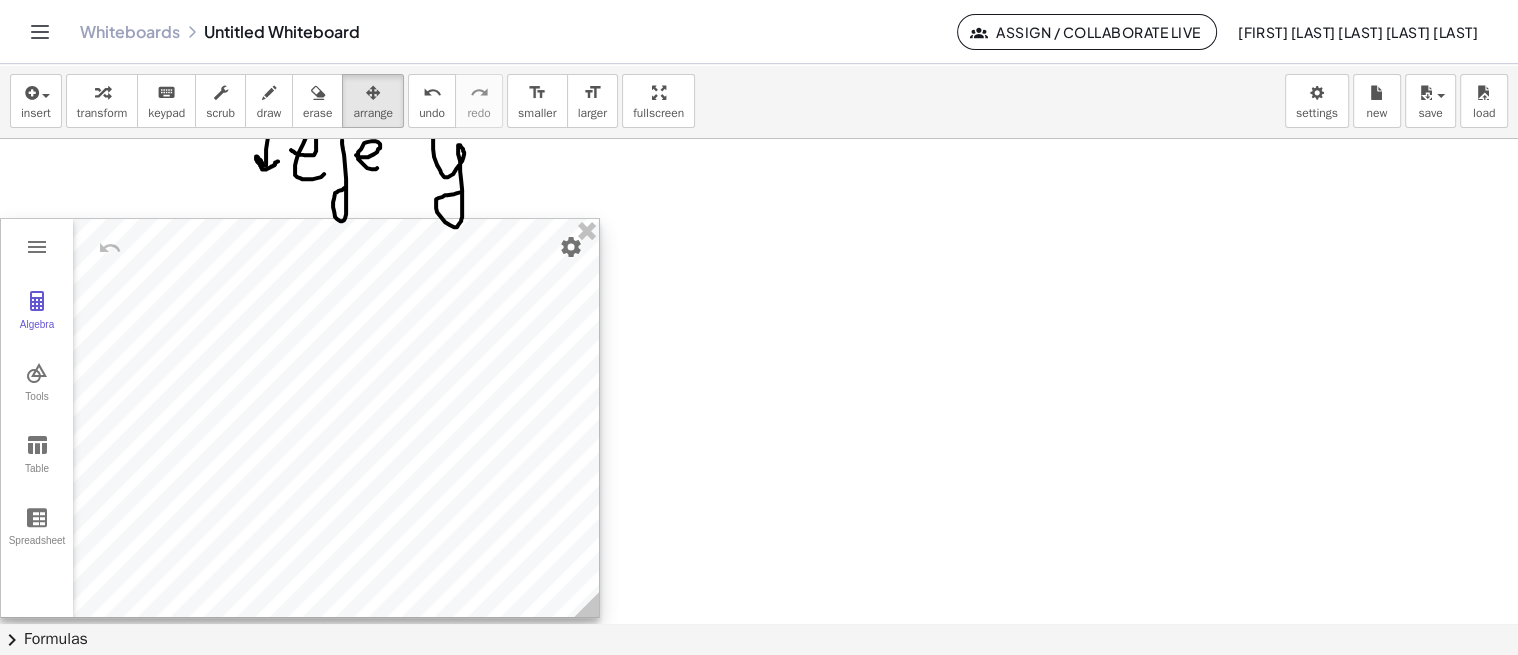 drag, startPoint x: 453, startPoint y: 400, endPoint x: 232, endPoint y: 440, distance: 224.59074 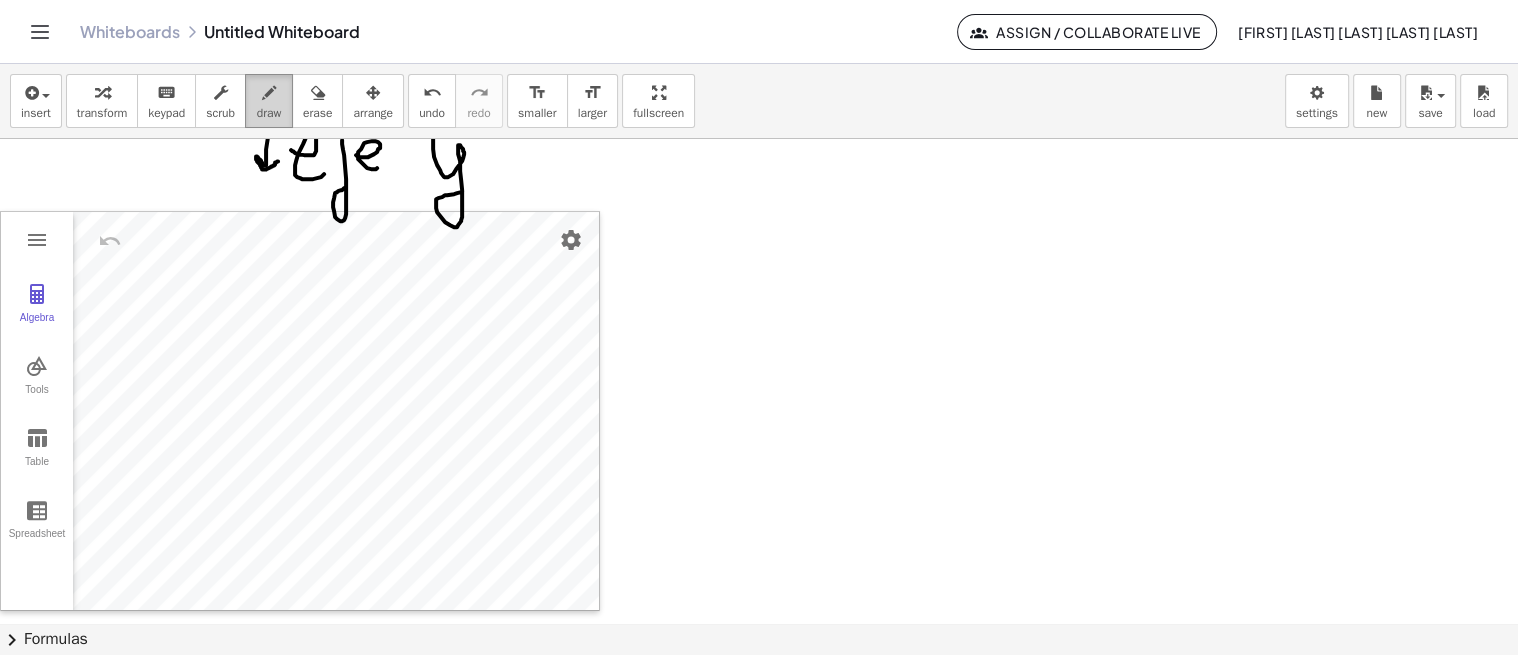 click at bounding box center (269, 93) 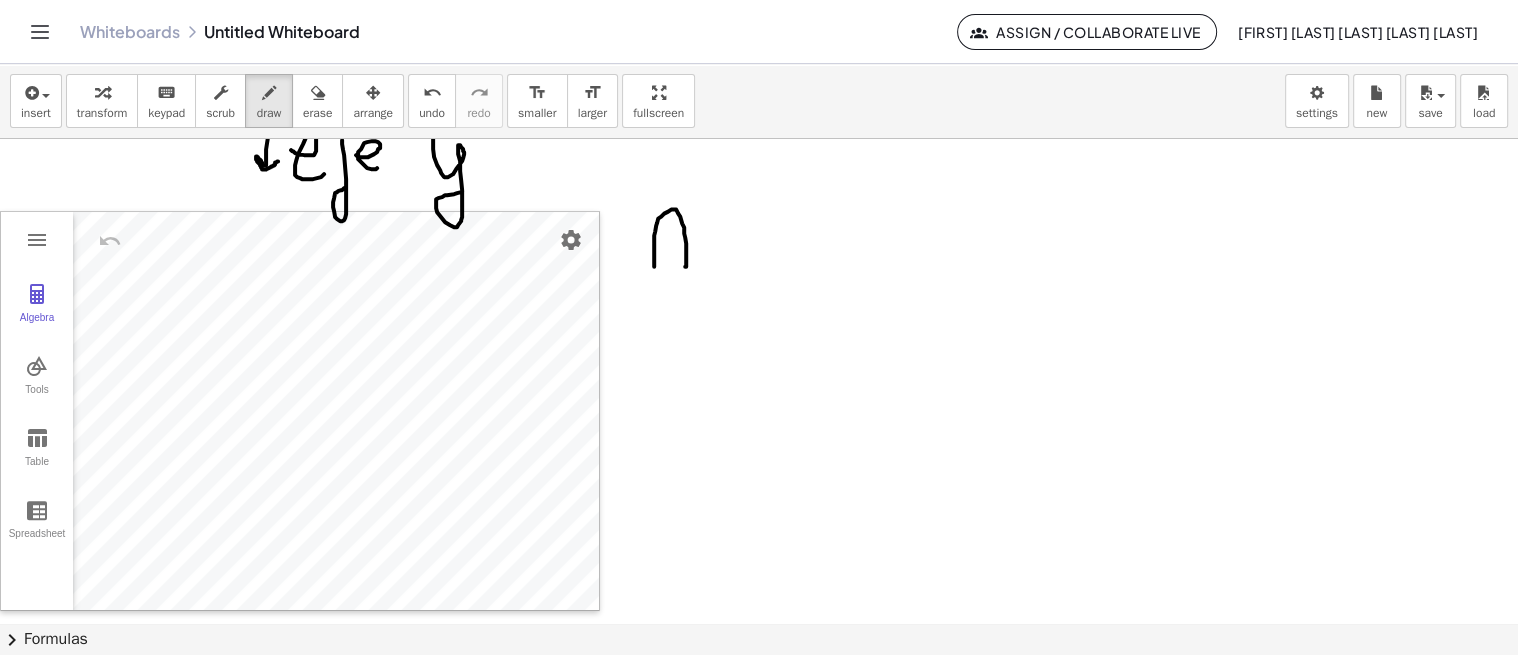 drag, startPoint x: 654, startPoint y: 265, endPoint x: 665, endPoint y: 253, distance: 16.27882 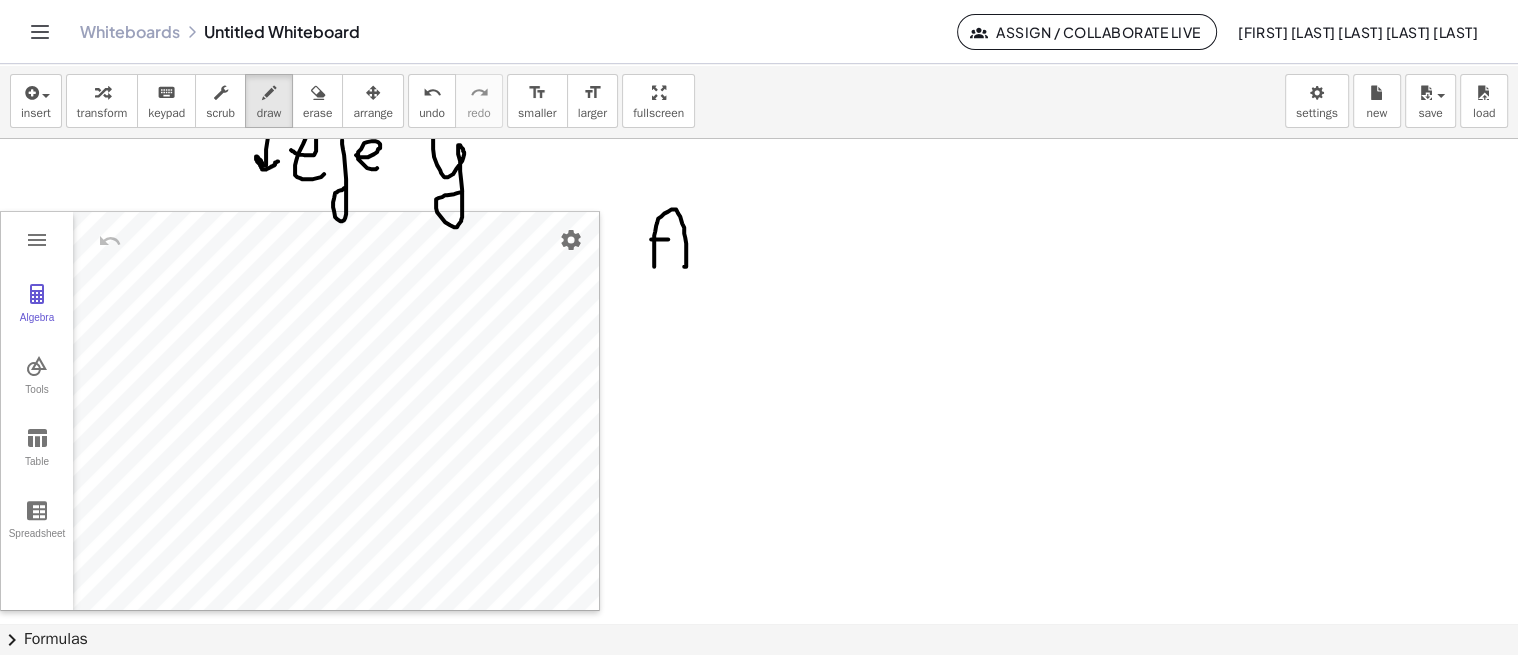drag, startPoint x: 652, startPoint y: 238, endPoint x: 674, endPoint y: 238, distance: 22 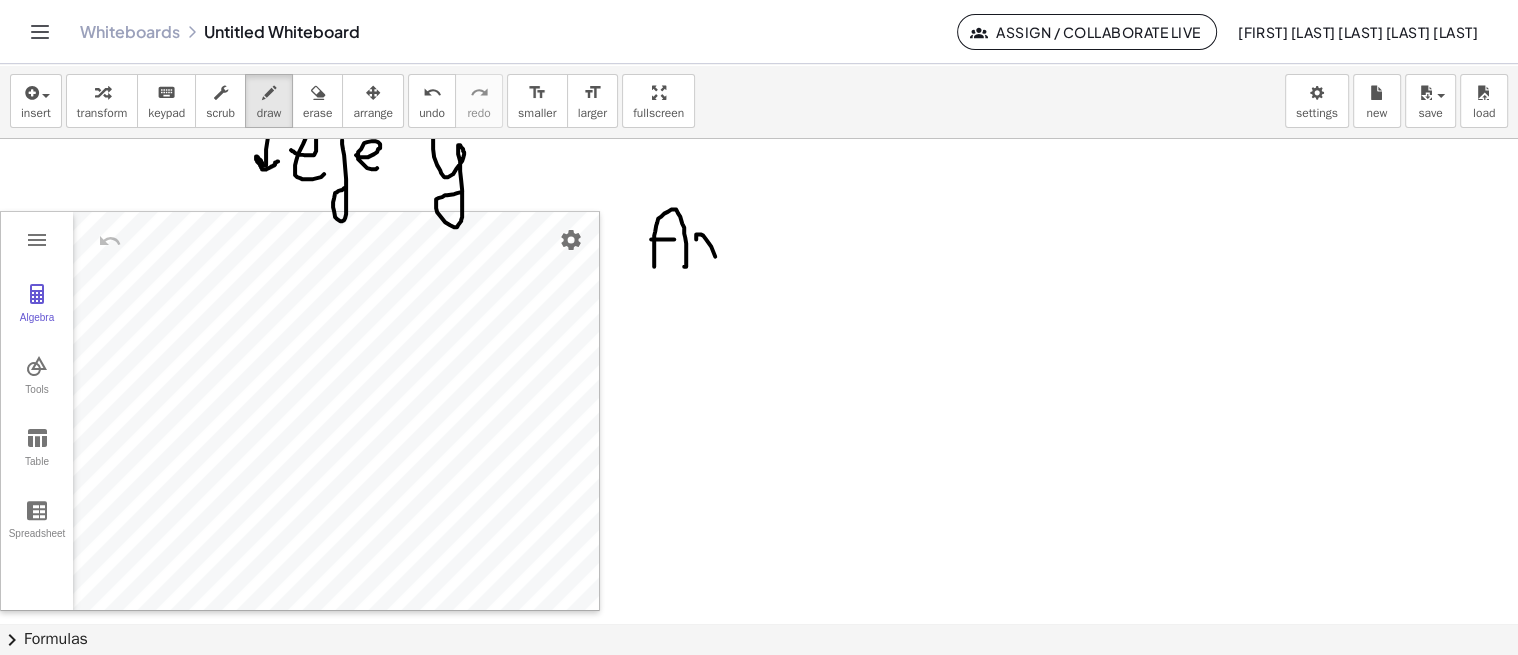 drag, startPoint x: 696, startPoint y: 237, endPoint x: 726, endPoint y: 265, distance: 41.036568 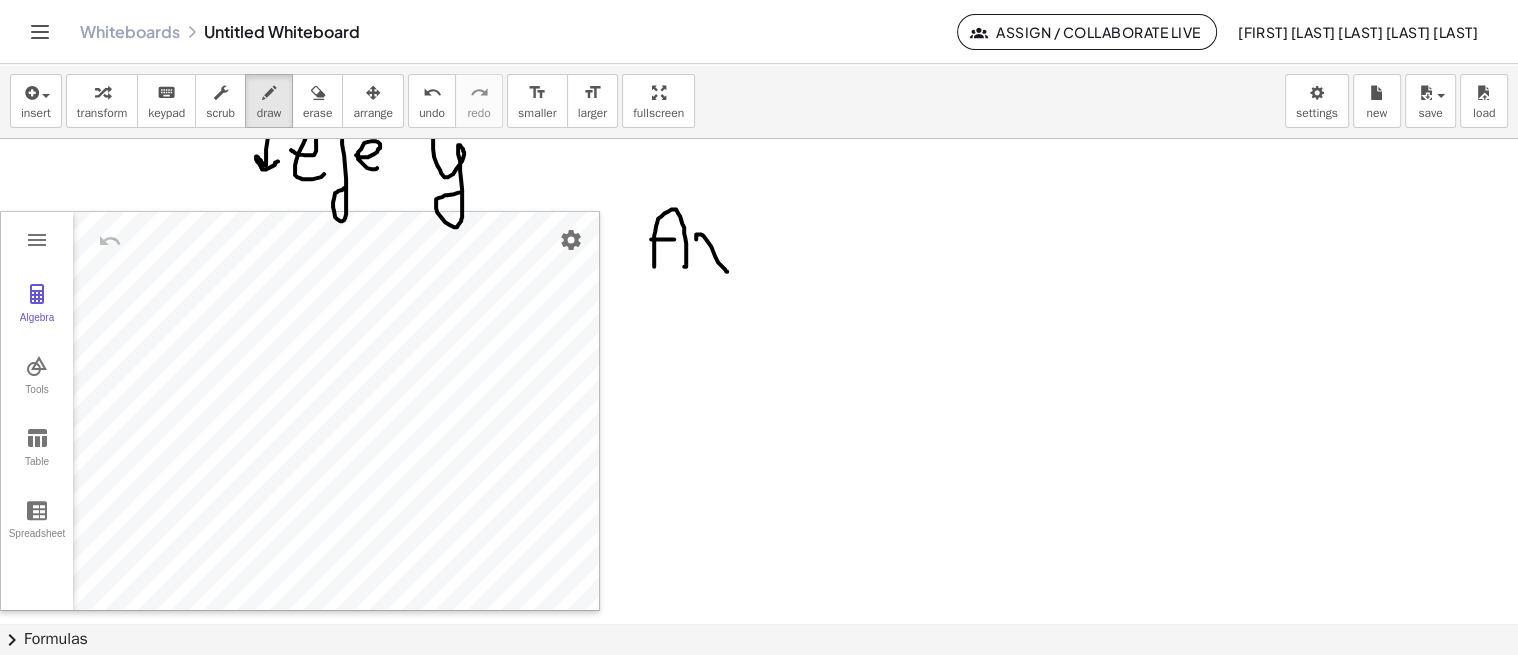 drag, startPoint x: 715, startPoint y: 234, endPoint x: 695, endPoint y: 261, distance: 33.600594 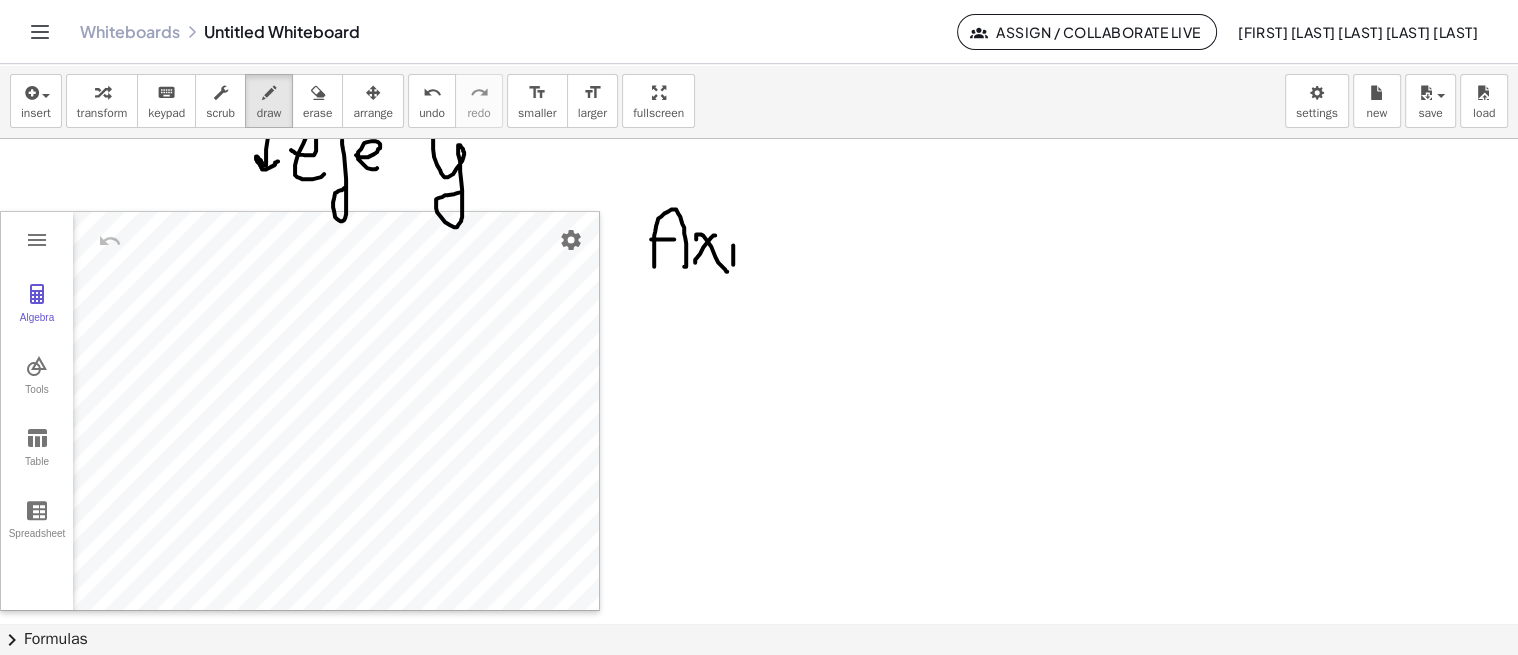 click at bounding box center [759, 188] 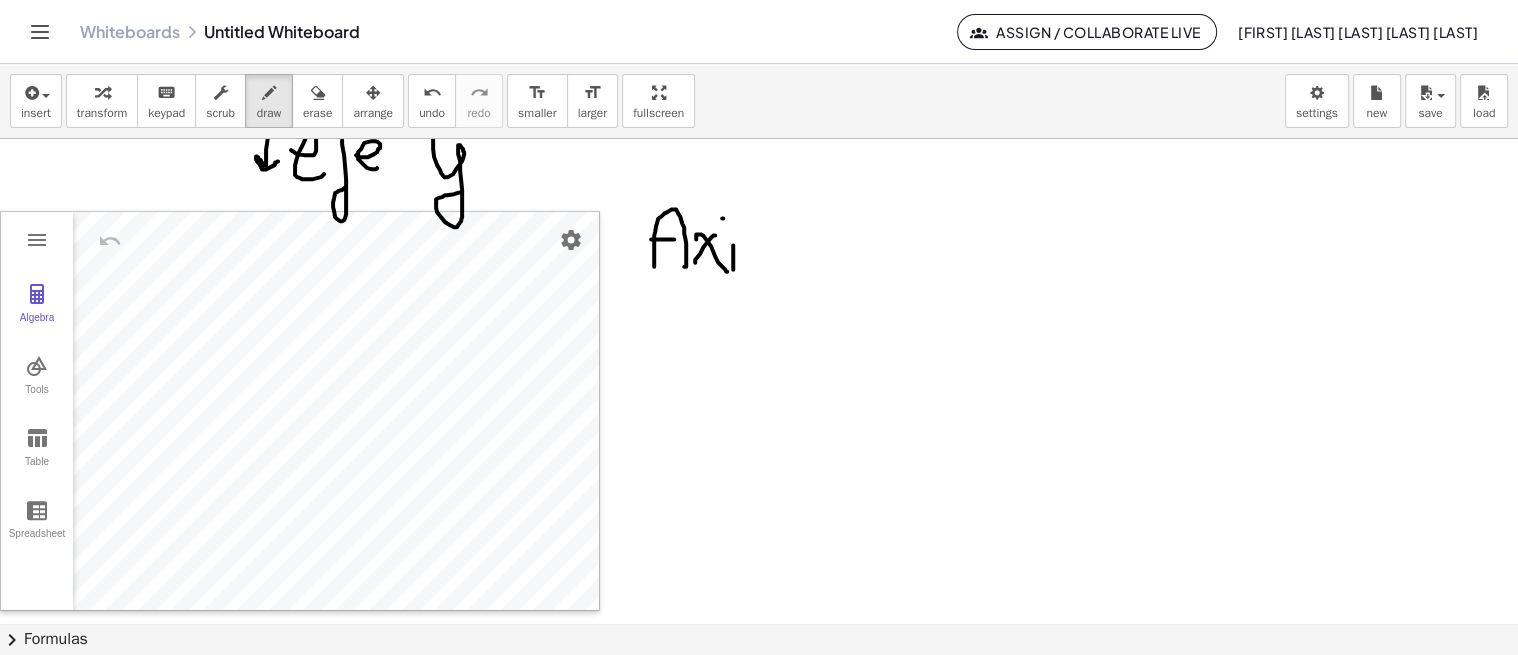 click at bounding box center (759, 188) 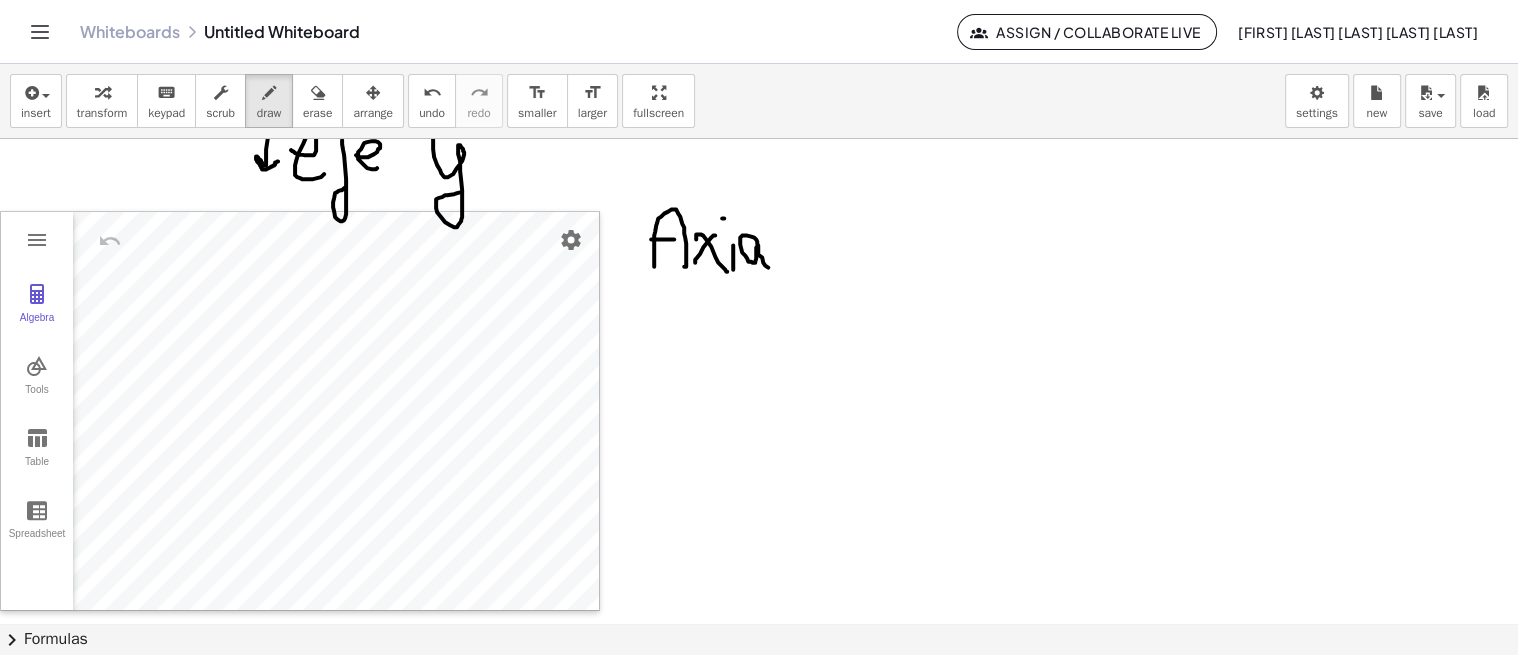 drag, startPoint x: 757, startPoint y: 240, endPoint x: 781, endPoint y: 255, distance: 28.301943 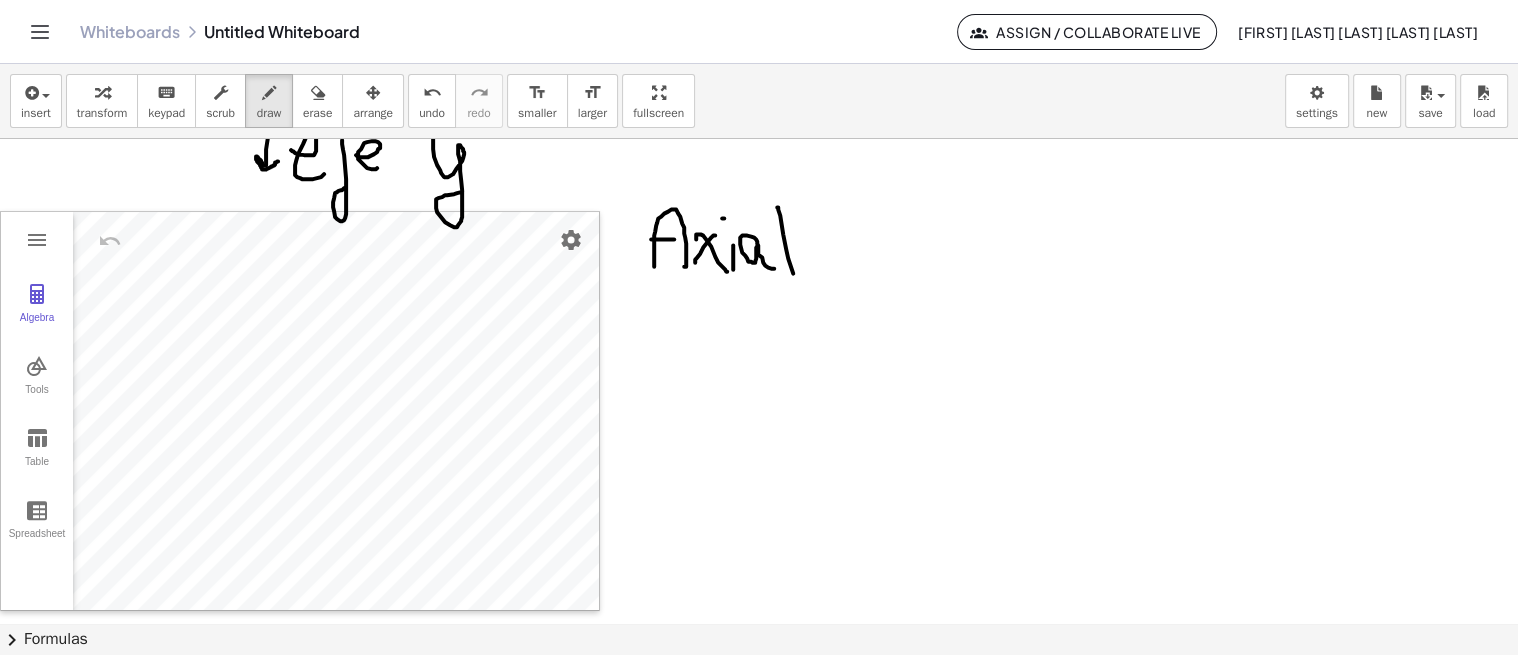 drag, startPoint x: 780, startPoint y: 214, endPoint x: 791, endPoint y: 273, distance: 60.016663 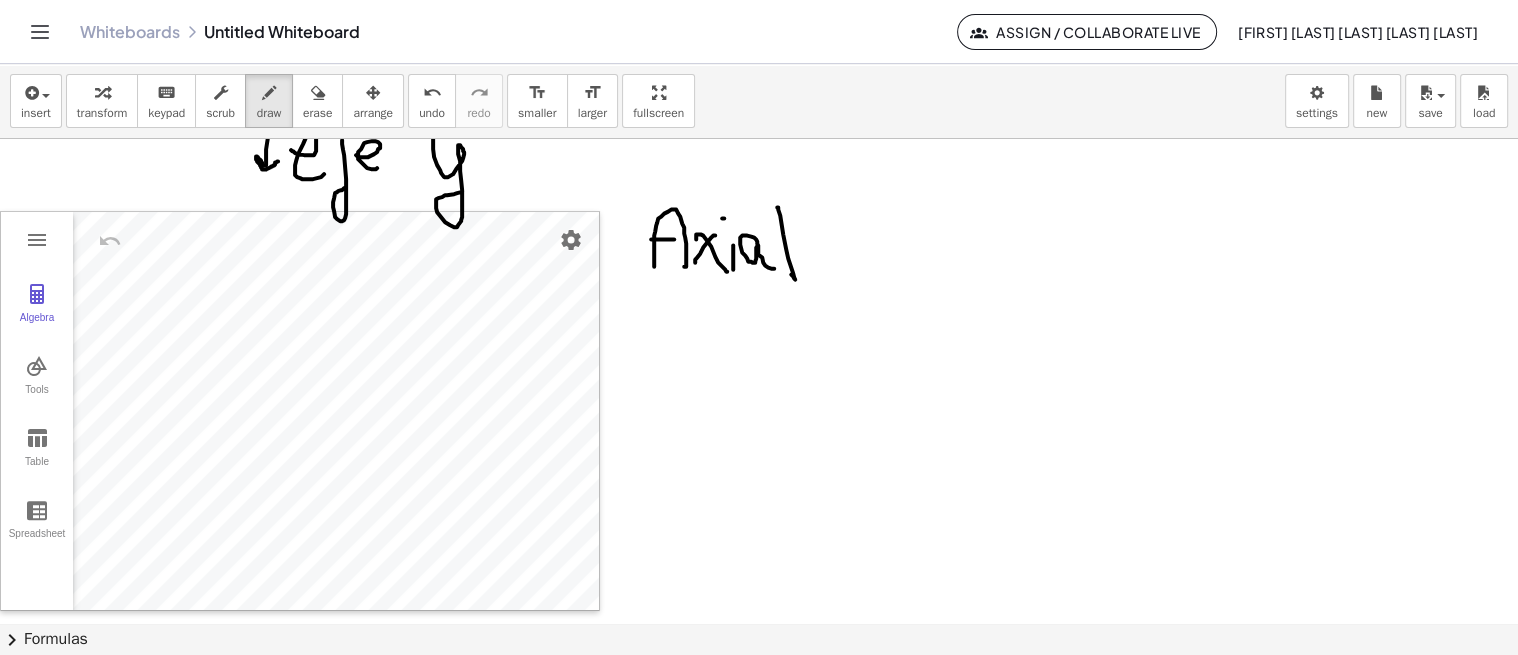 scroll, scrollTop: 528, scrollLeft: 0, axis: vertical 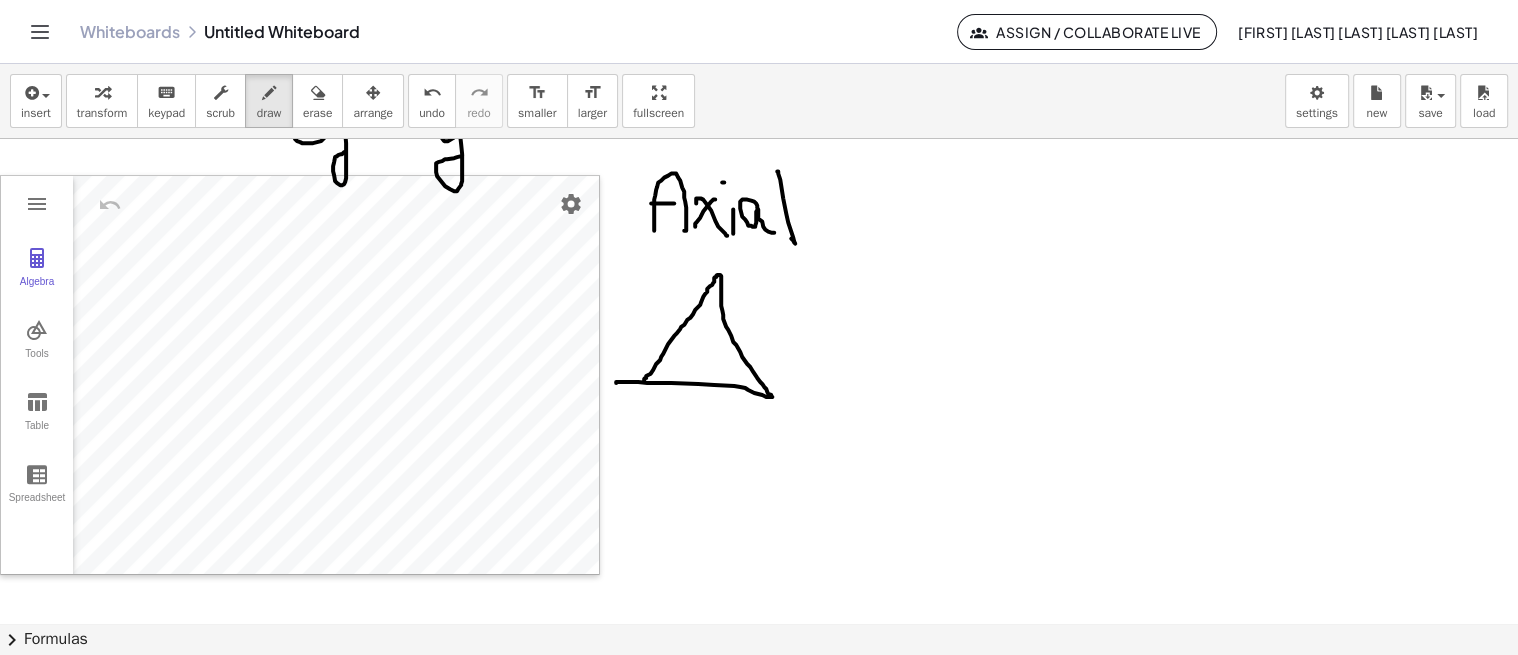 drag, startPoint x: 644, startPoint y: 380, endPoint x: 624, endPoint y: 378, distance: 20.09975 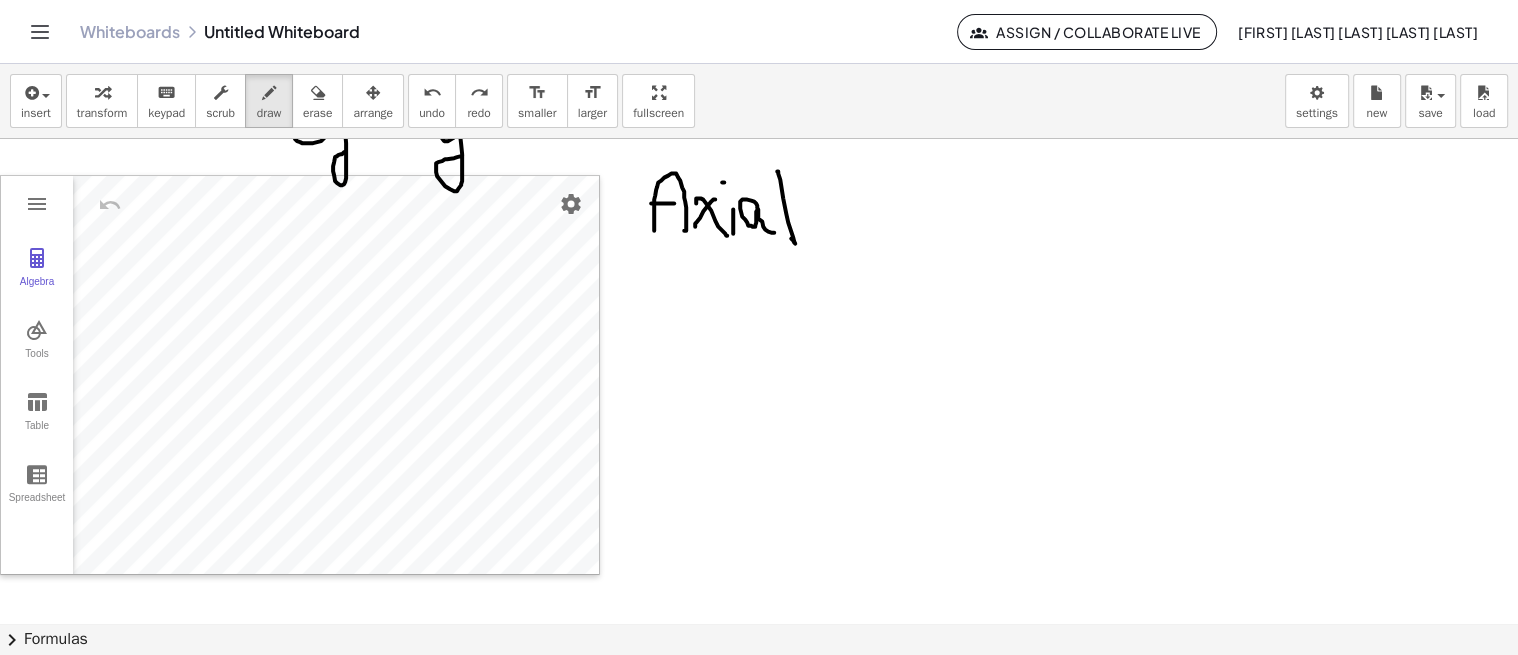 drag, startPoint x: 421, startPoint y: 94, endPoint x: 563, endPoint y: 275, distance: 230.05434 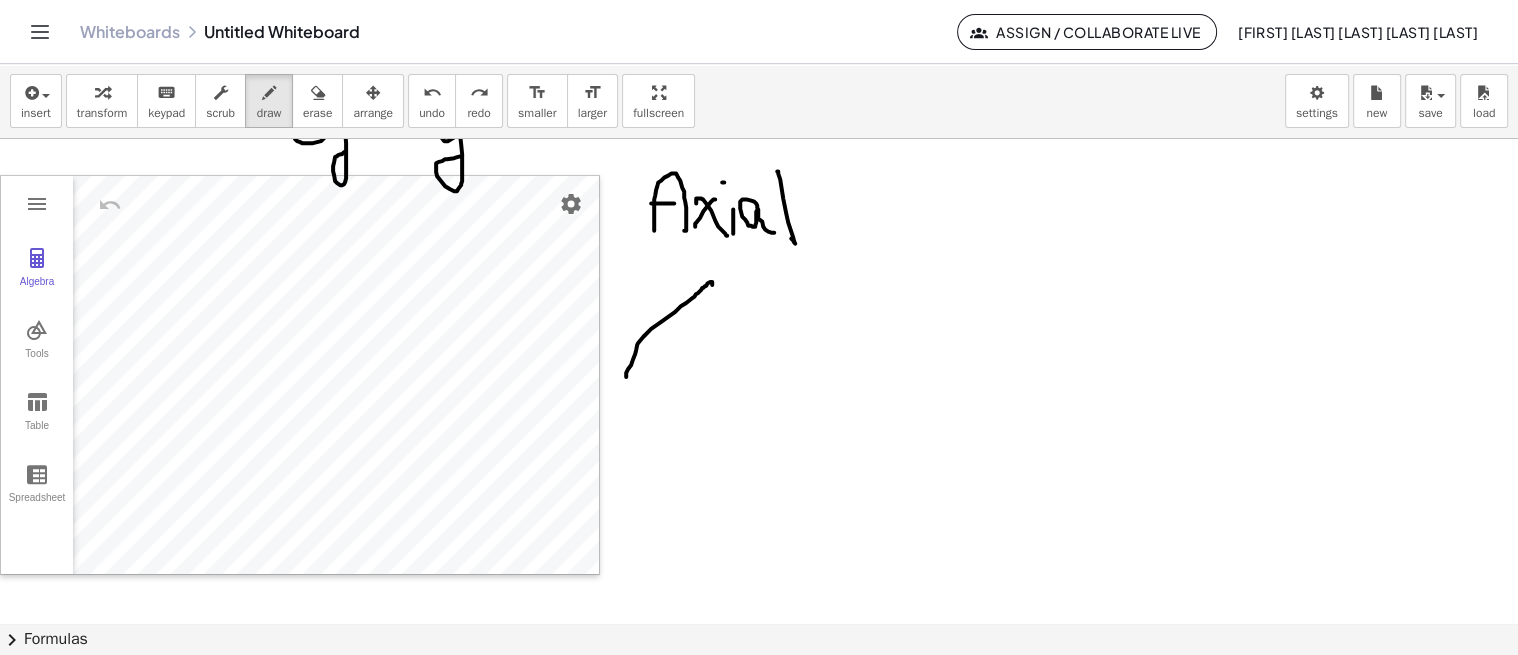 drag, startPoint x: 626, startPoint y: 375, endPoint x: 702, endPoint y: 288, distance: 115.52056 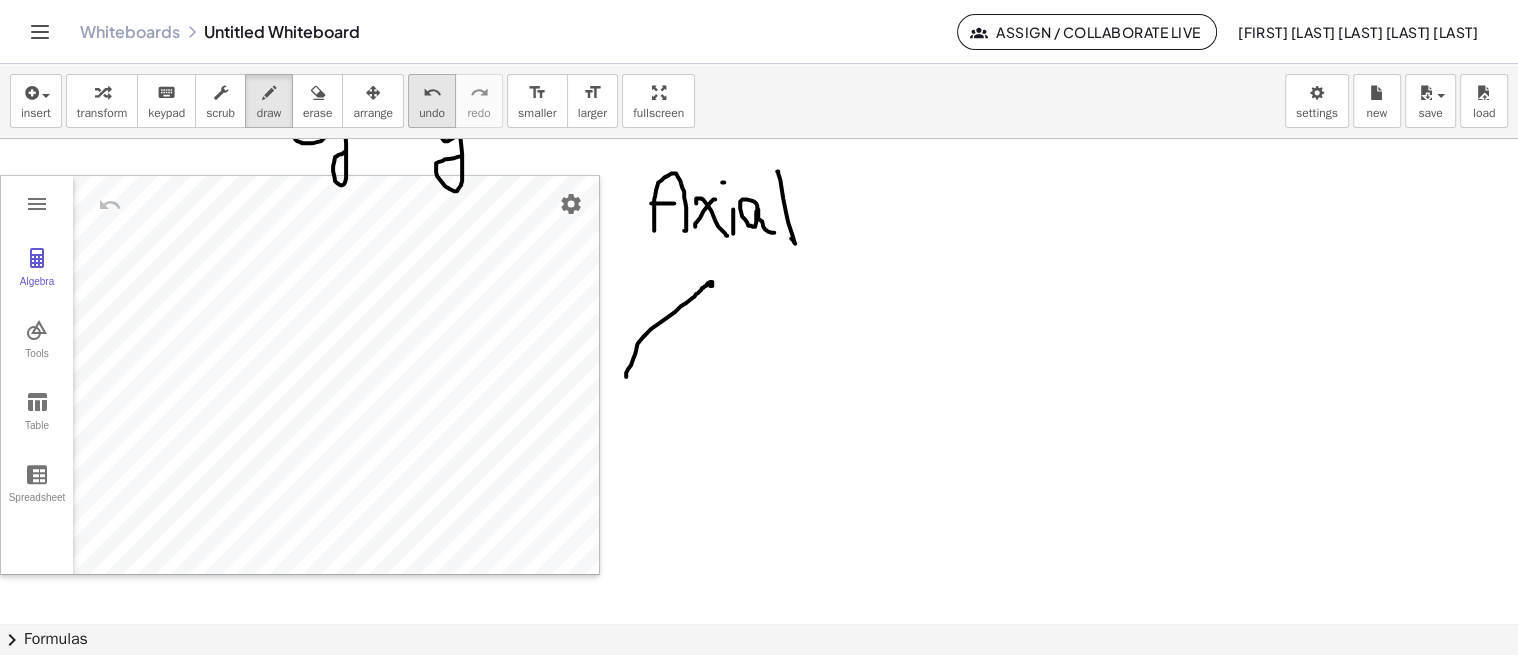 click on "undo undo" at bounding box center (432, 101) 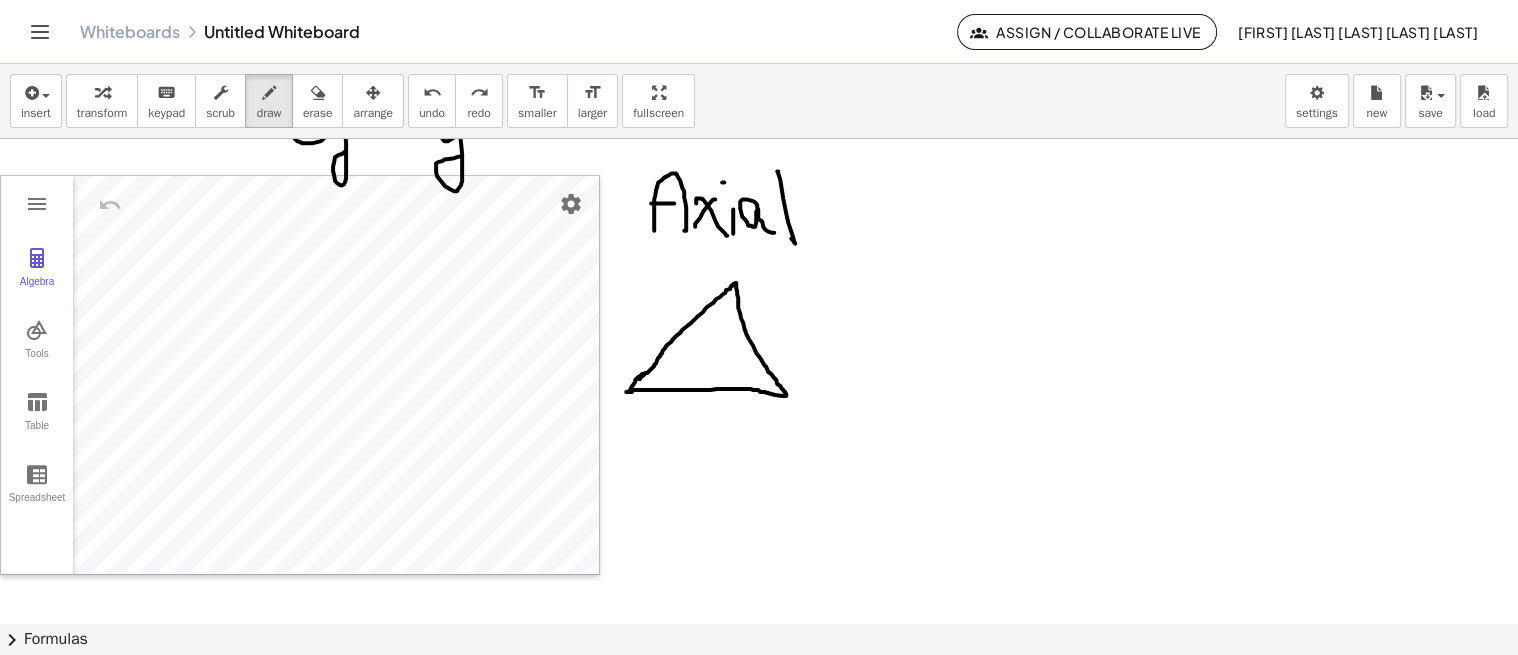 drag, startPoint x: 638, startPoint y: 377, endPoint x: 648, endPoint y: 365, distance: 15.6205 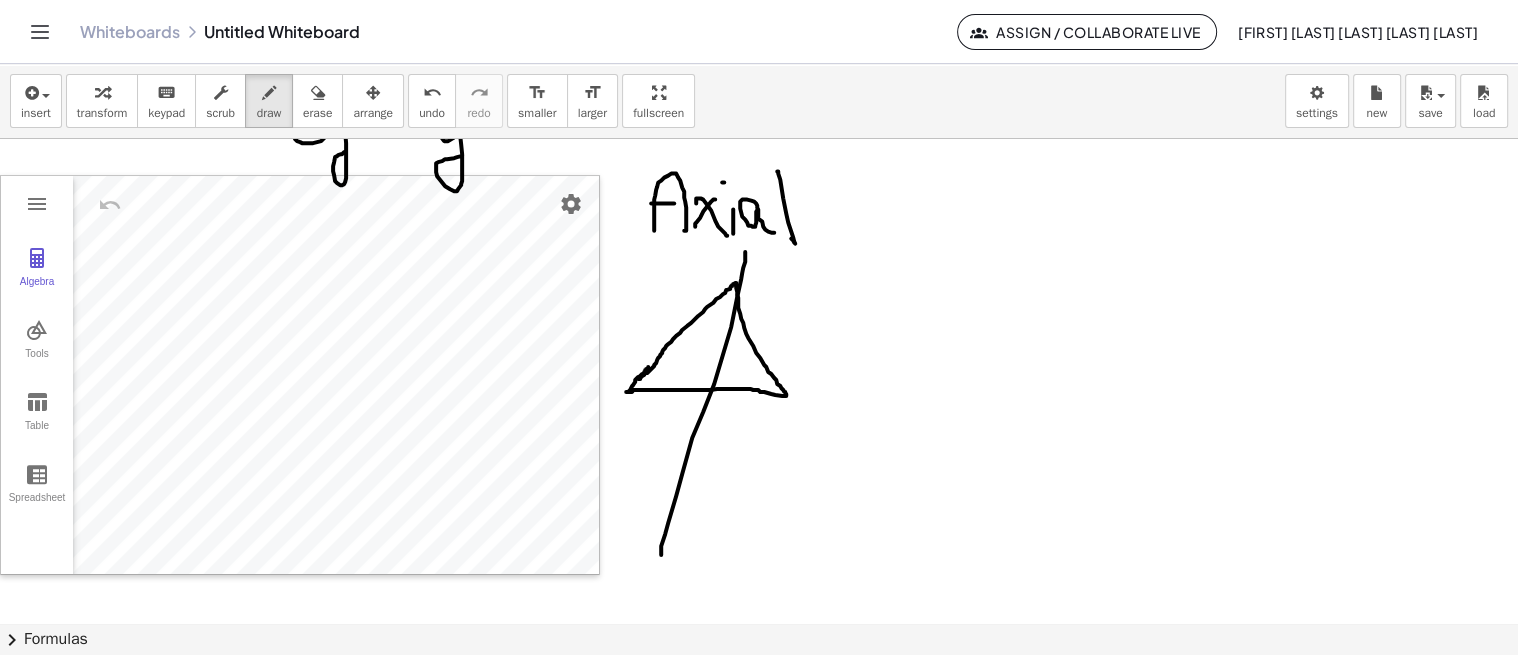 drag, startPoint x: 745, startPoint y: 252, endPoint x: 658, endPoint y: 551, distance: 311.40005 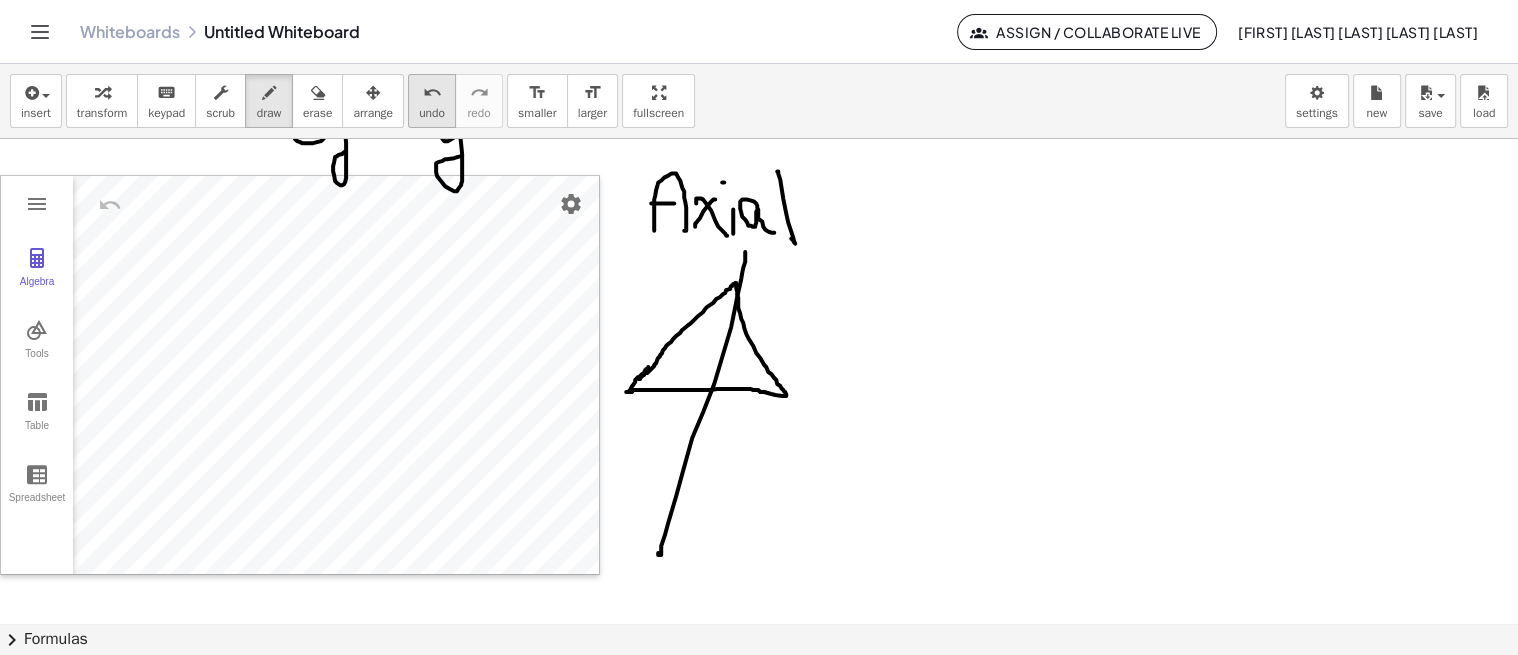 click on "undo" at bounding box center [432, 93] 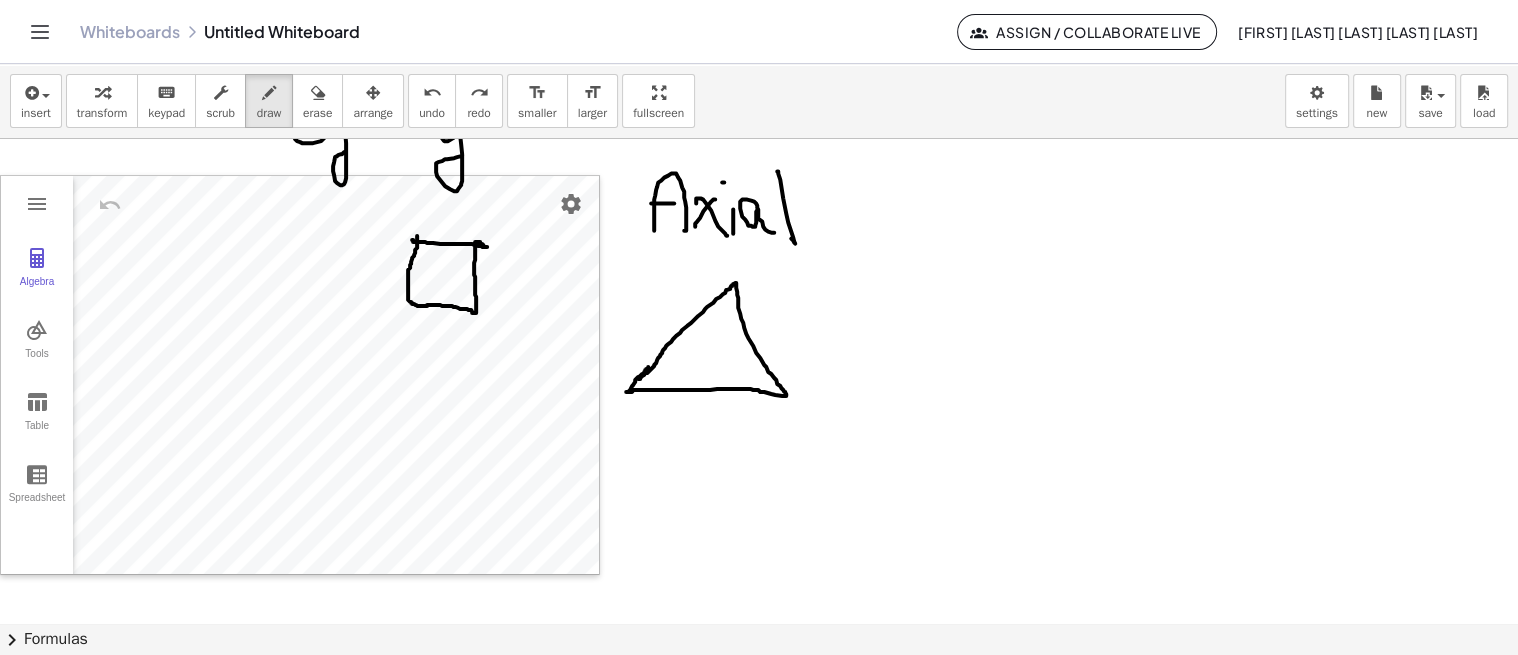 click at bounding box center (759, 152) 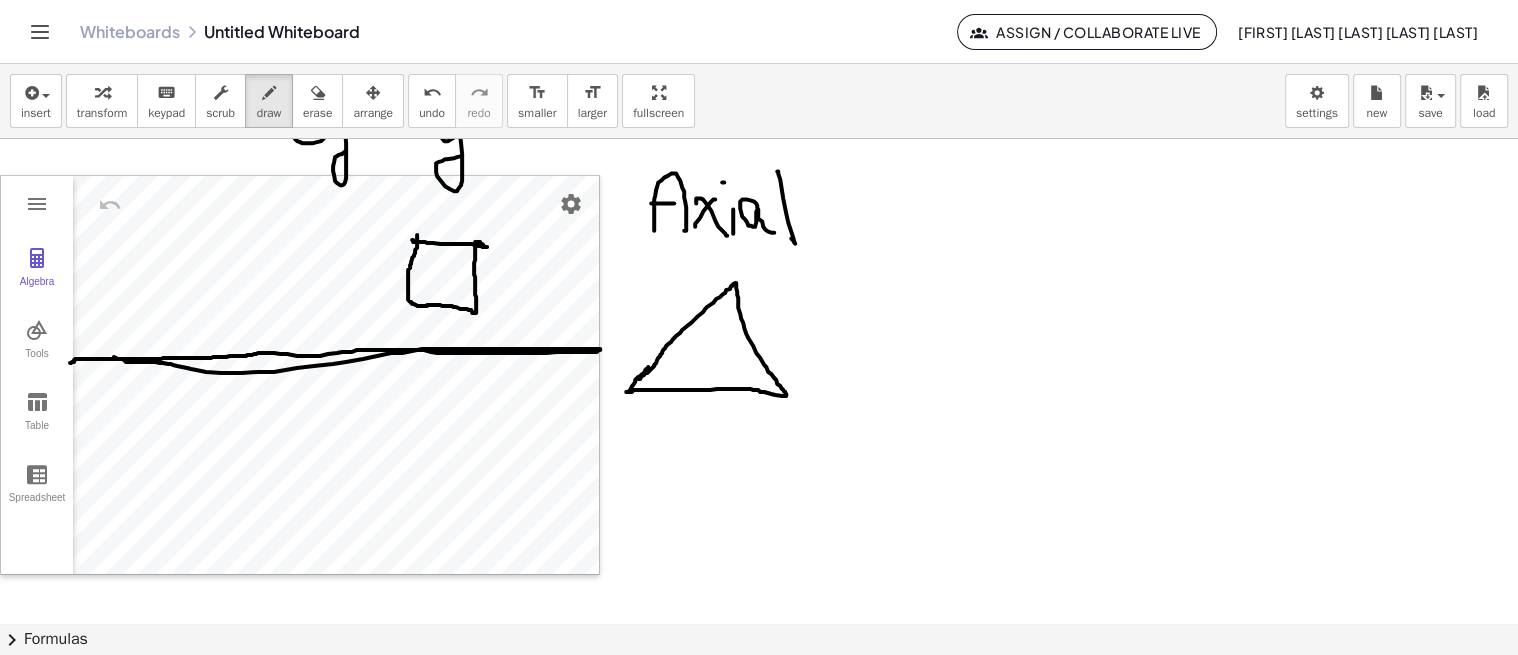 drag, startPoint x: 74, startPoint y: 360, endPoint x: 285, endPoint y: 321, distance: 214.57399 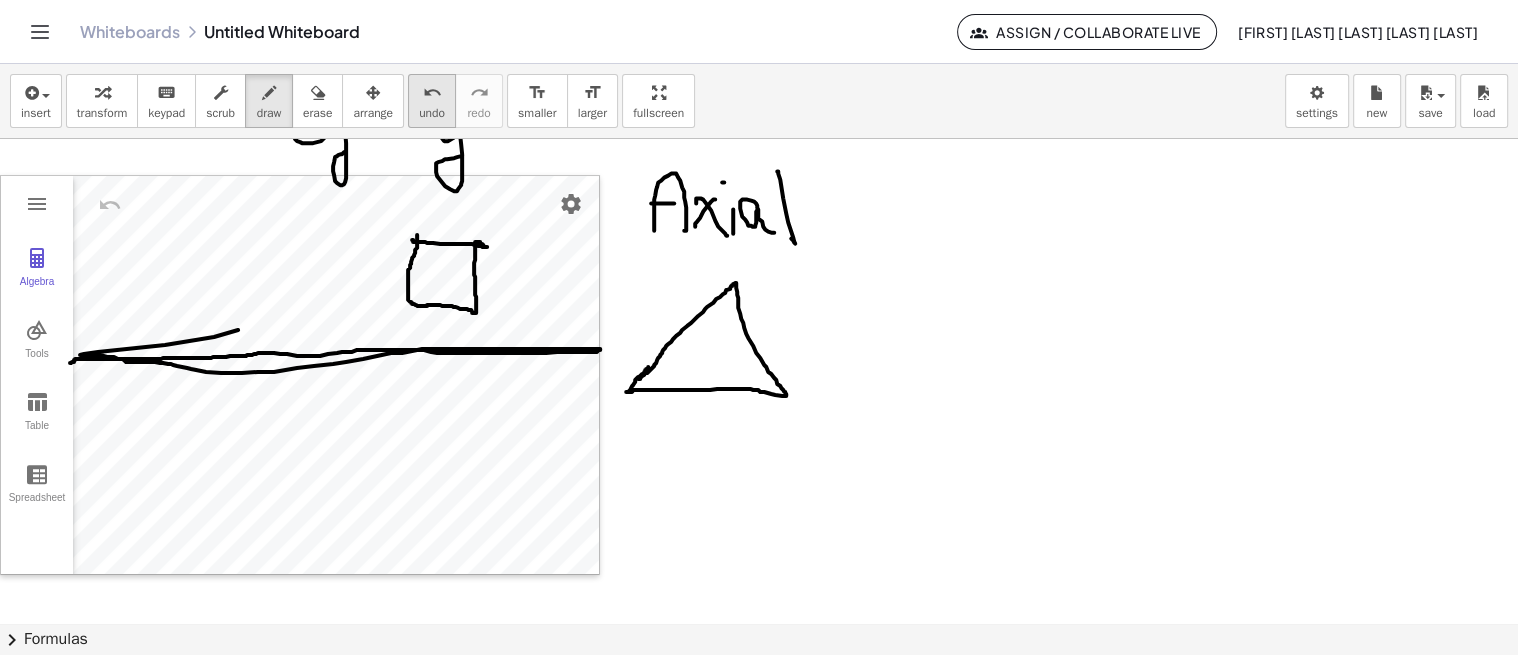 drag, startPoint x: 421, startPoint y: 107, endPoint x: 430, endPoint y: 123, distance: 18.35756 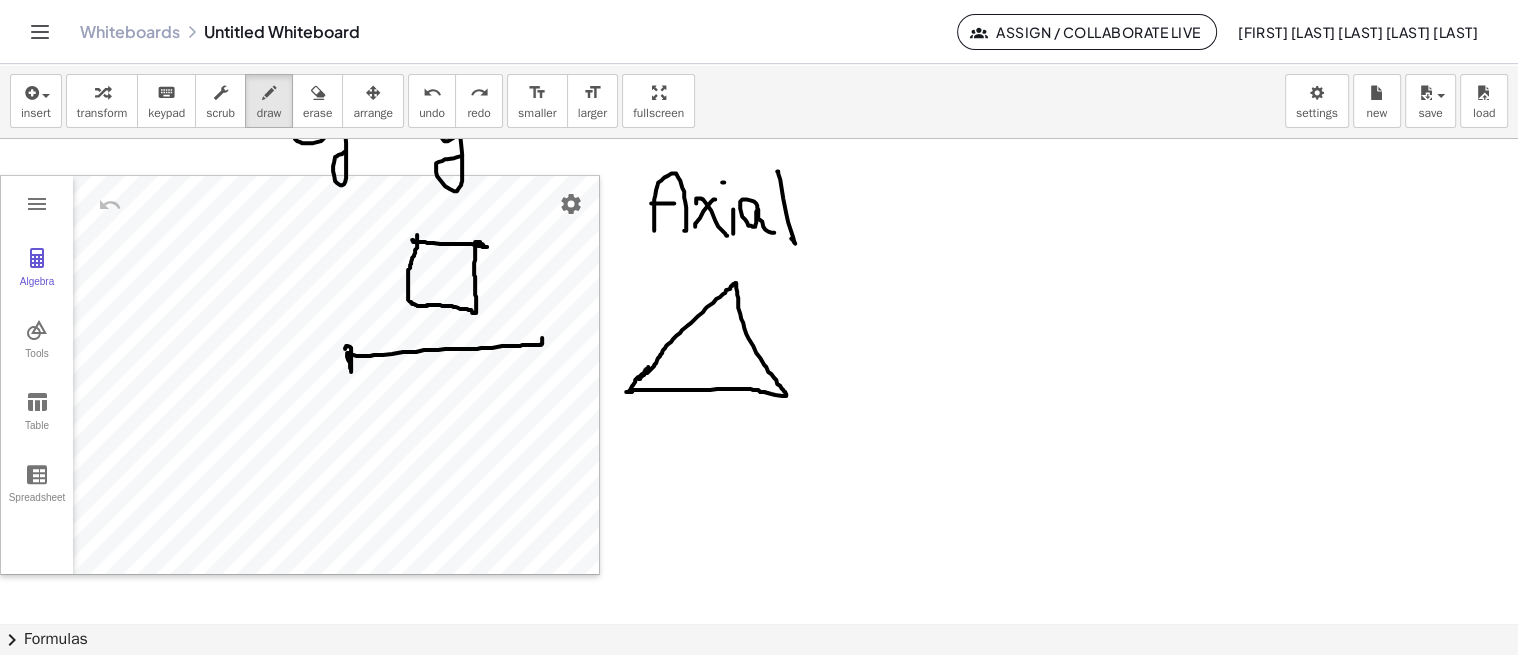 drag, startPoint x: 345, startPoint y: 347, endPoint x: 543, endPoint y: 346, distance: 198.00252 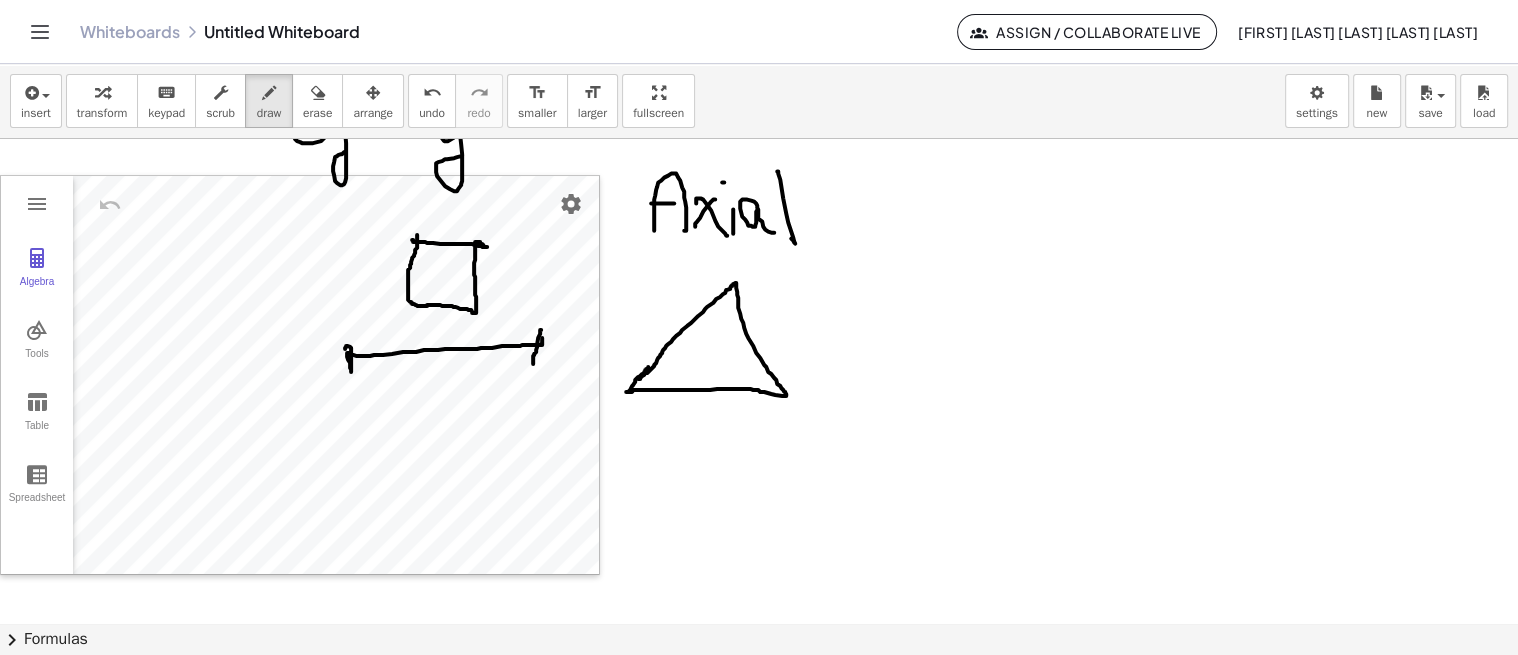 drag, startPoint x: 541, startPoint y: 328, endPoint x: 537, endPoint y: 372, distance: 44.181442 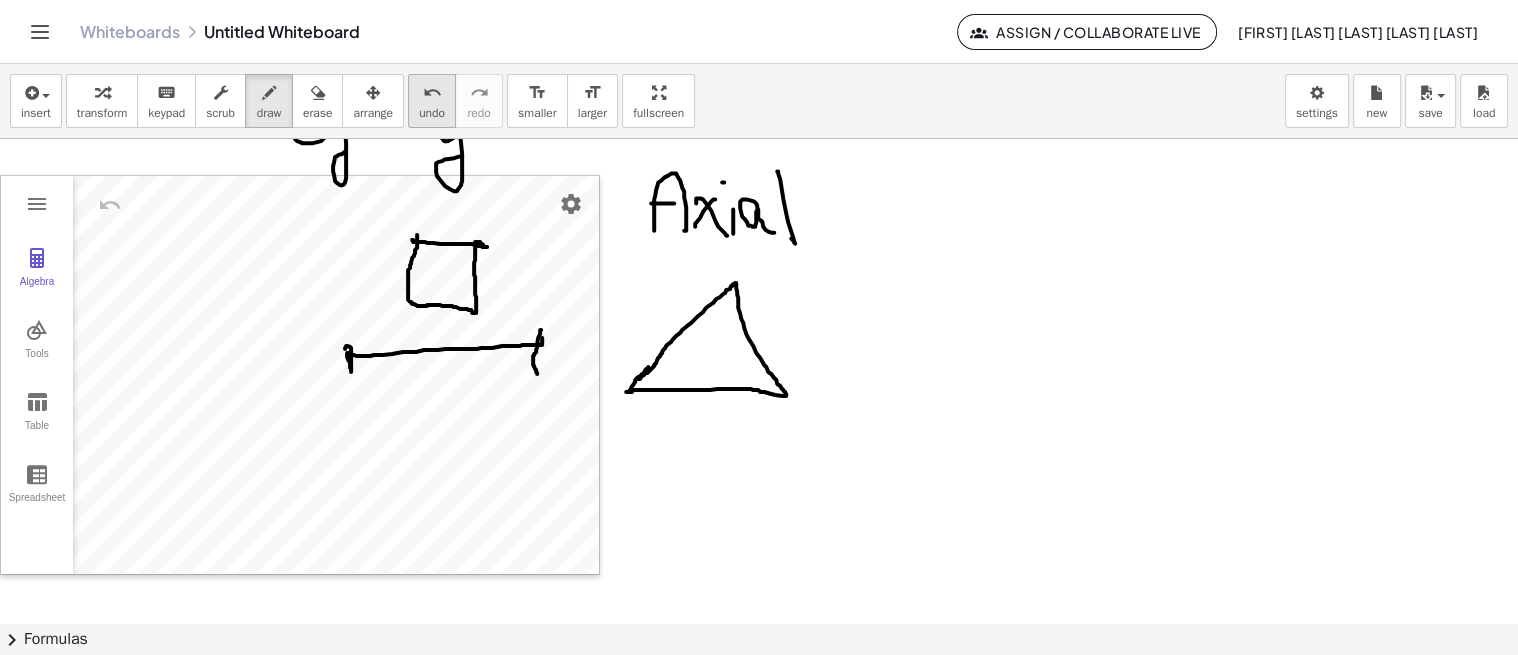 click on "undo" at bounding box center [432, 93] 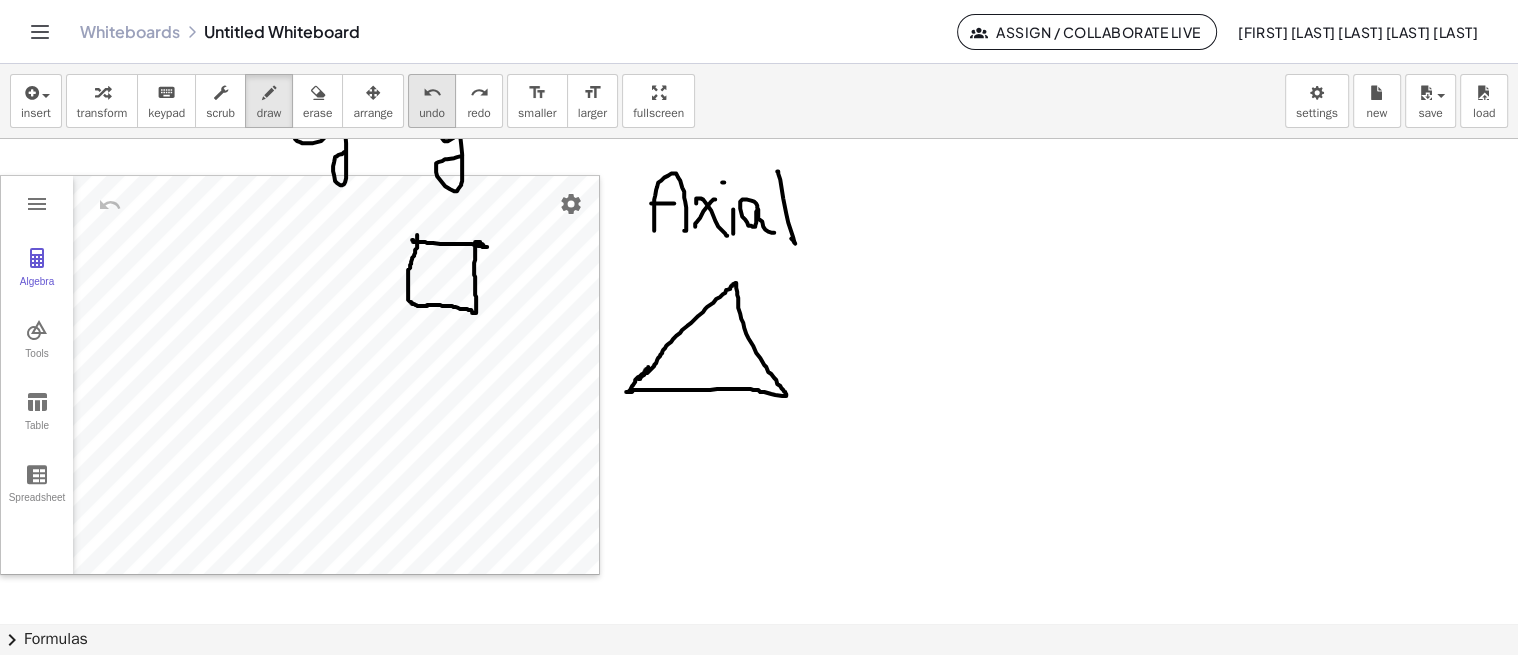 click on "undo" at bounding box center [432, 113] 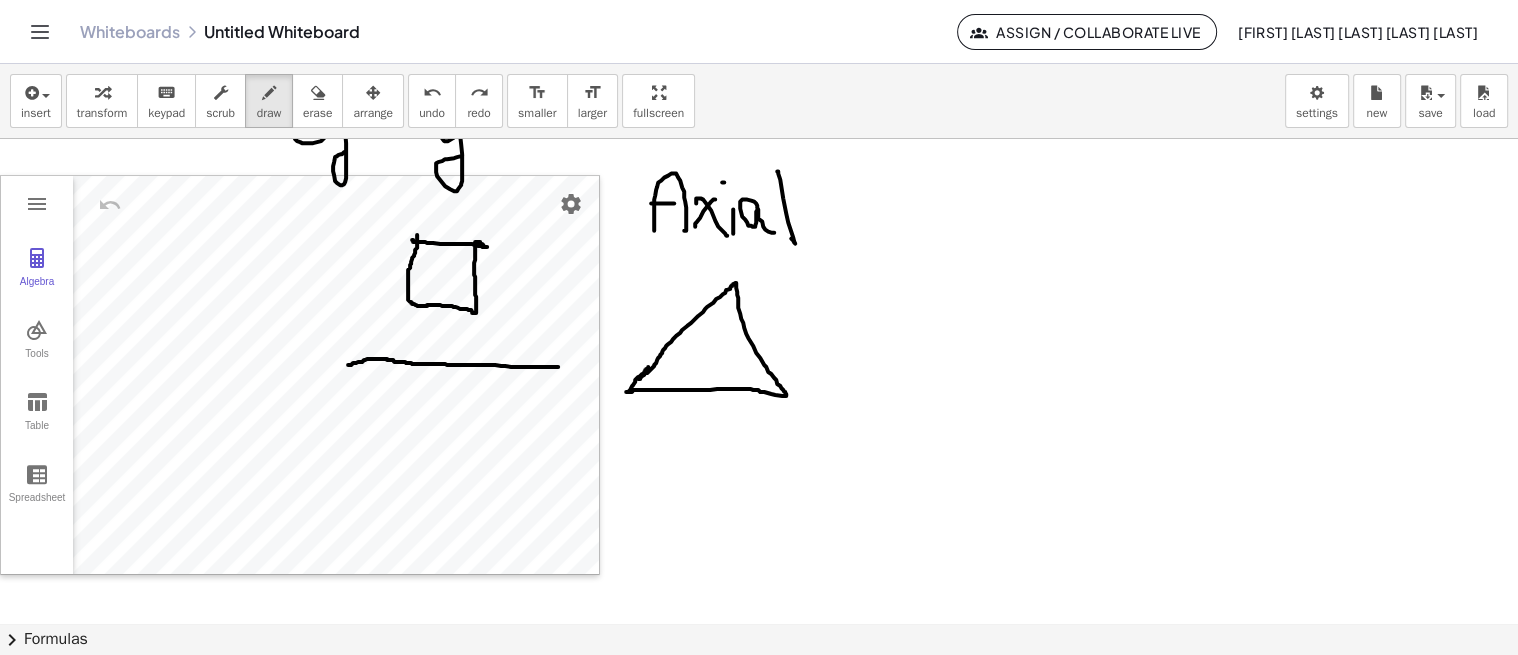 drag, startPoint x: 348, startPoint y: 363, endPoint x: 532, endPoint y: 357, distance: 184.0978 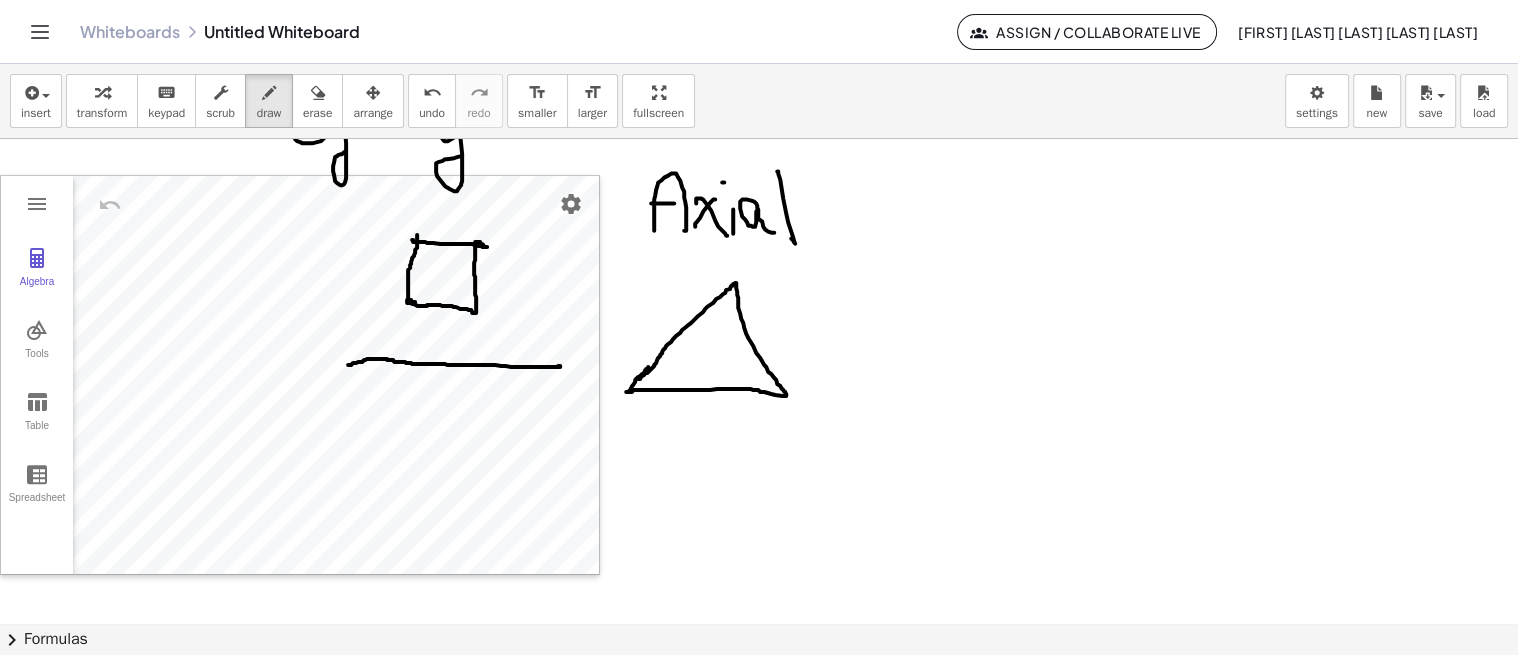 click at bounding box center (759, 152) 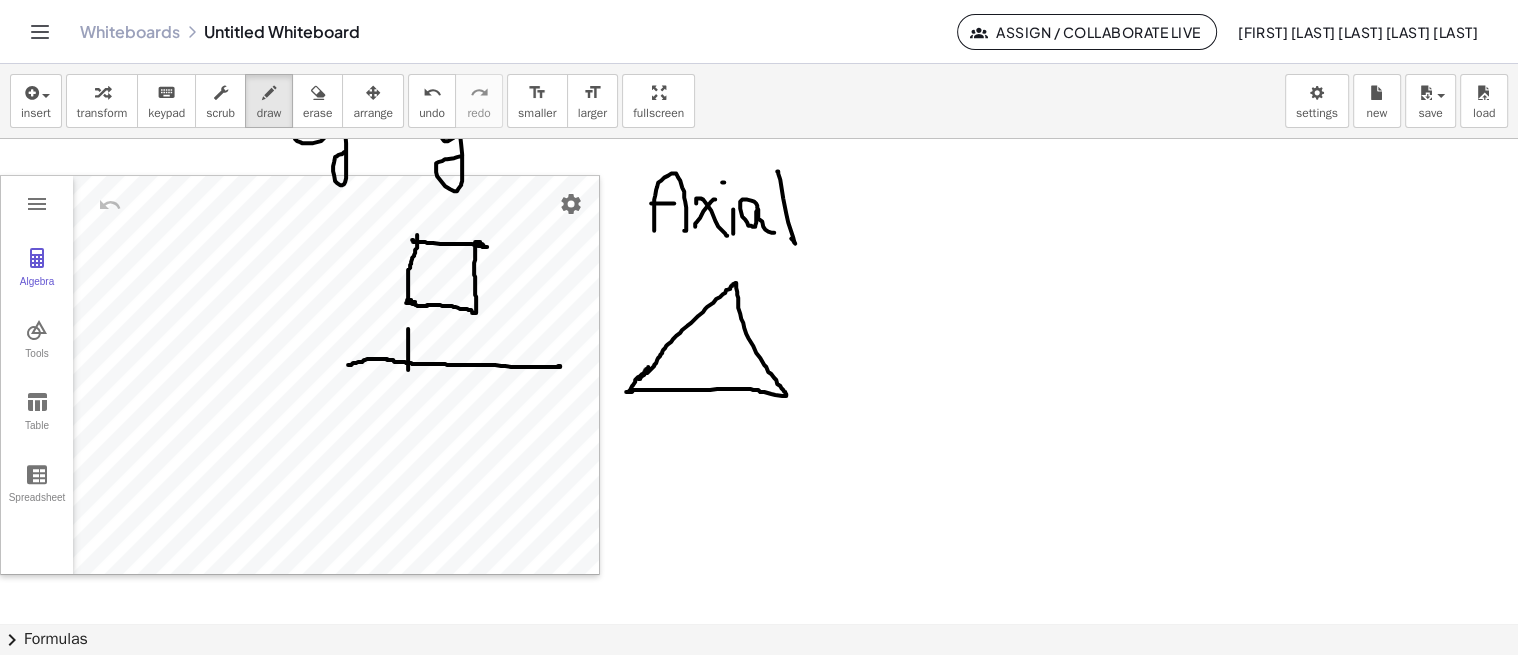 drag, startPoint x: 408, startPoint y: 368, endPoint x: 408, endPoint y: 300, distance: 68 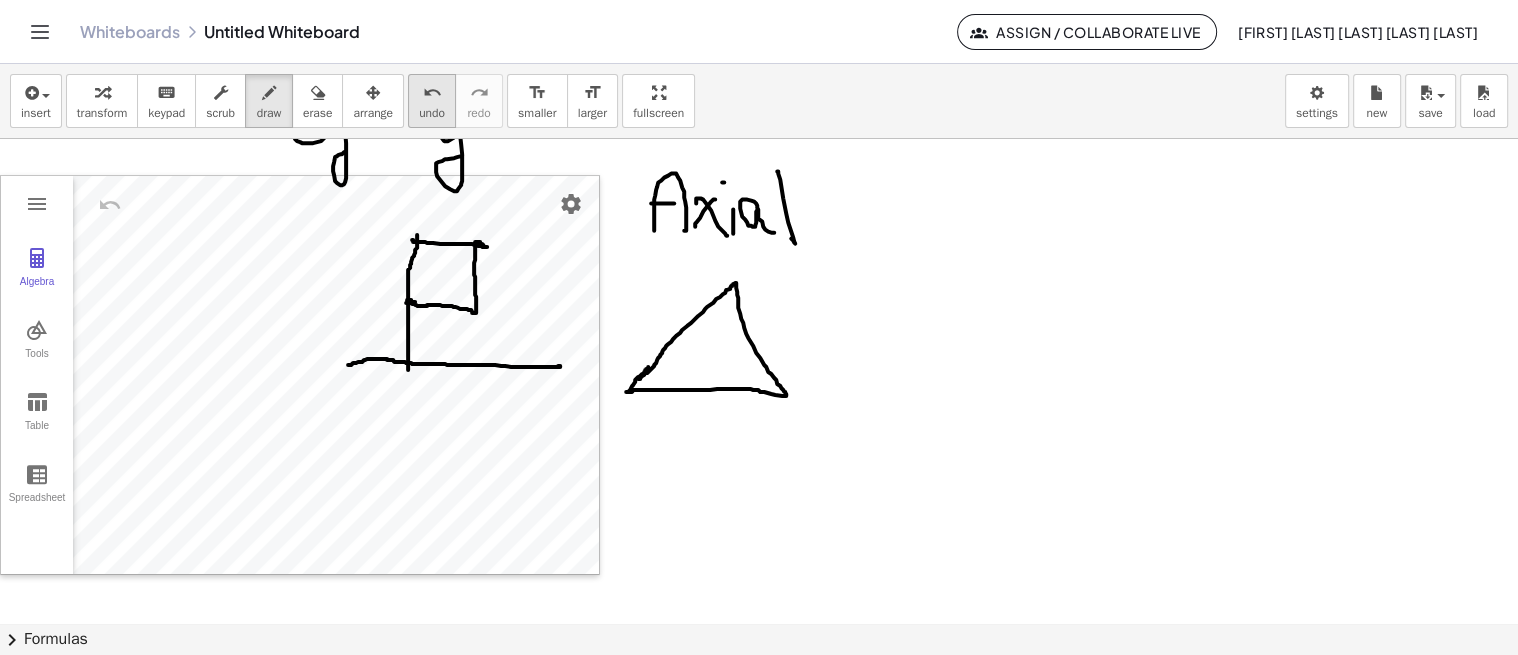 click on "undo undo" at bounding box center (432, 101) 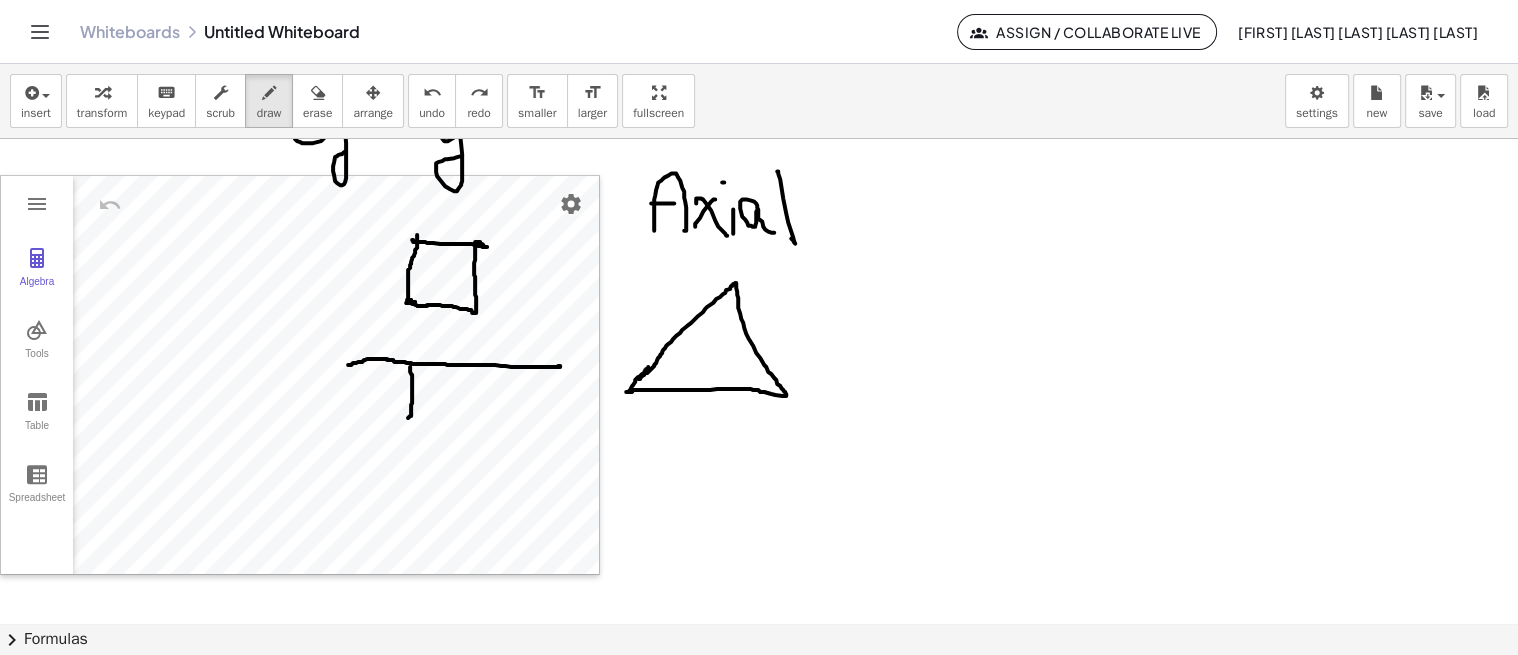 drag, startPoint x: 410, startPoint y: 365, endPoint x: 408, endPoint y: 420, distance: 55.03635 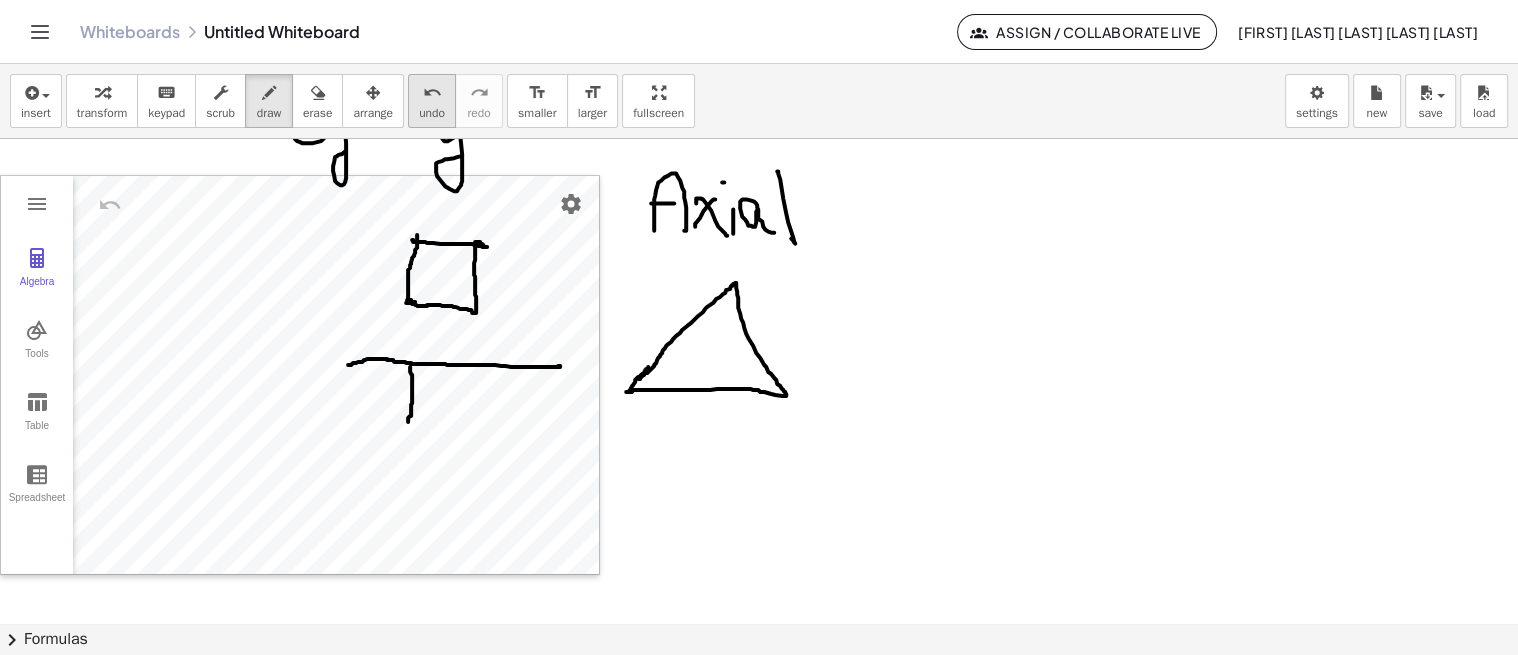 click on "undo" at bounding box center [432, 92] 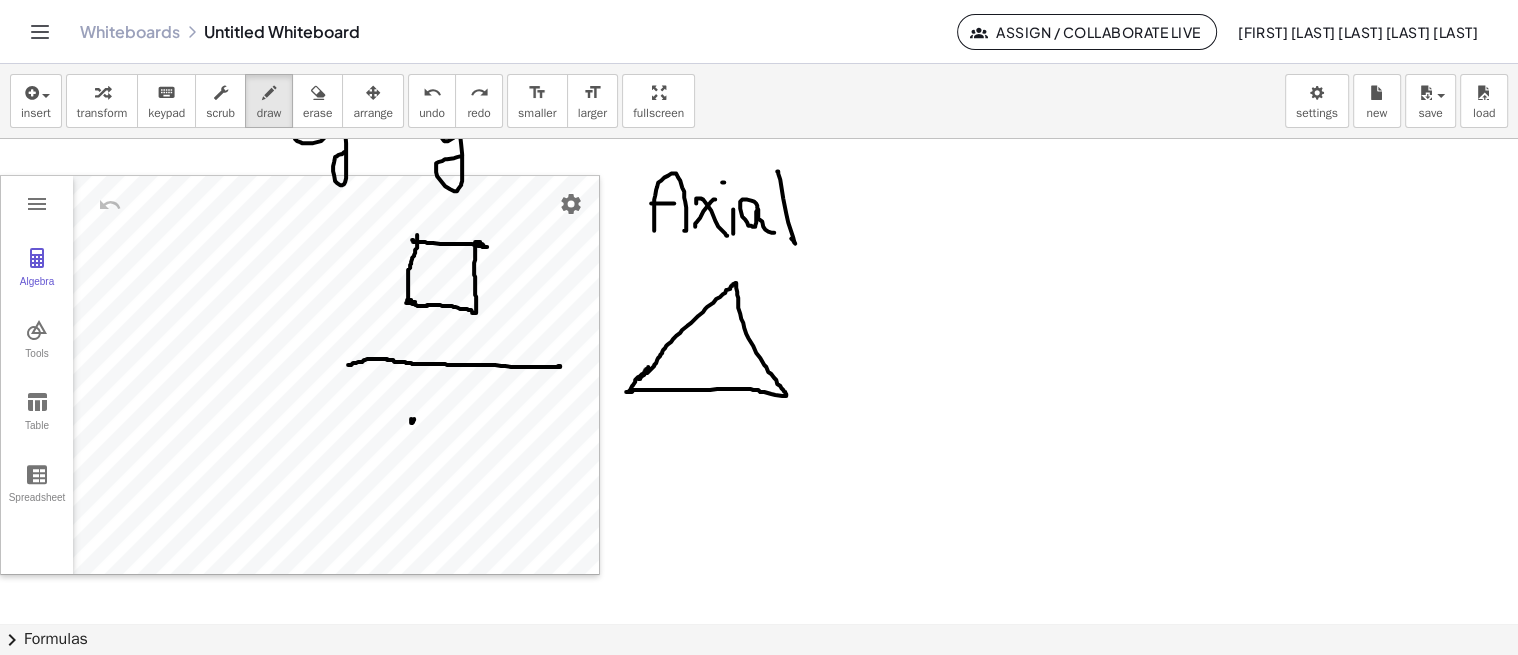 click at bounding box center [759, 152] 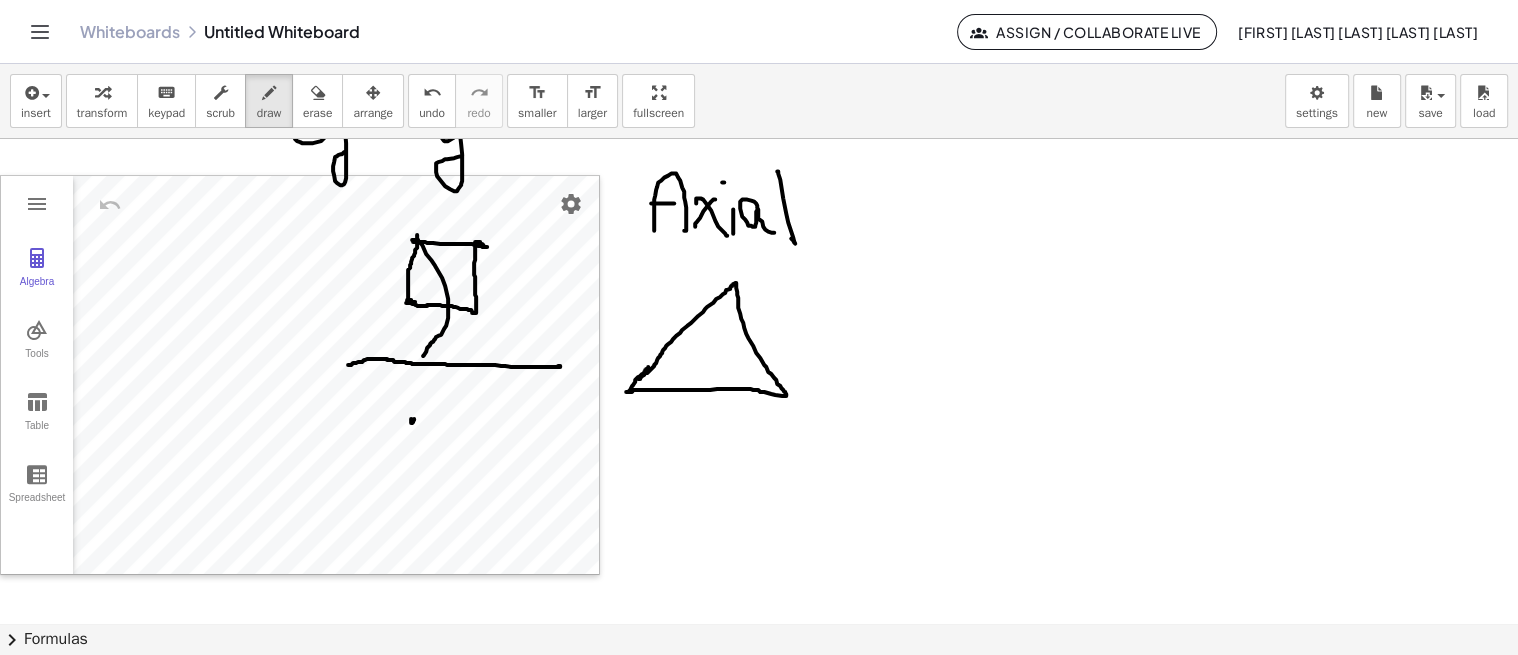 drag, startPoint x: 413, startPoint y: 238, endPoint x: 413, endPoint y: 356, distance: 118 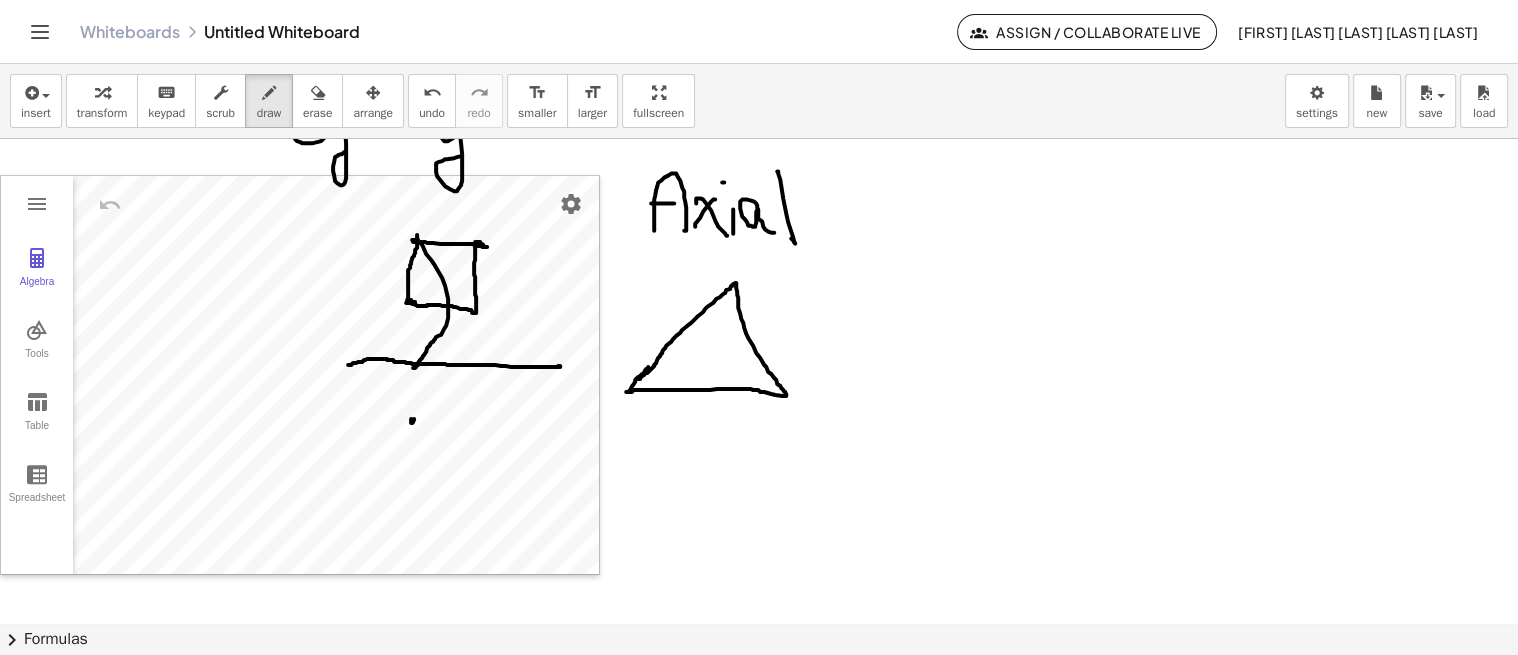 drag, startPoint x: 426, startPoint y: 113, endPoint x: 430, endPoint y: 234, distance: 121.0661 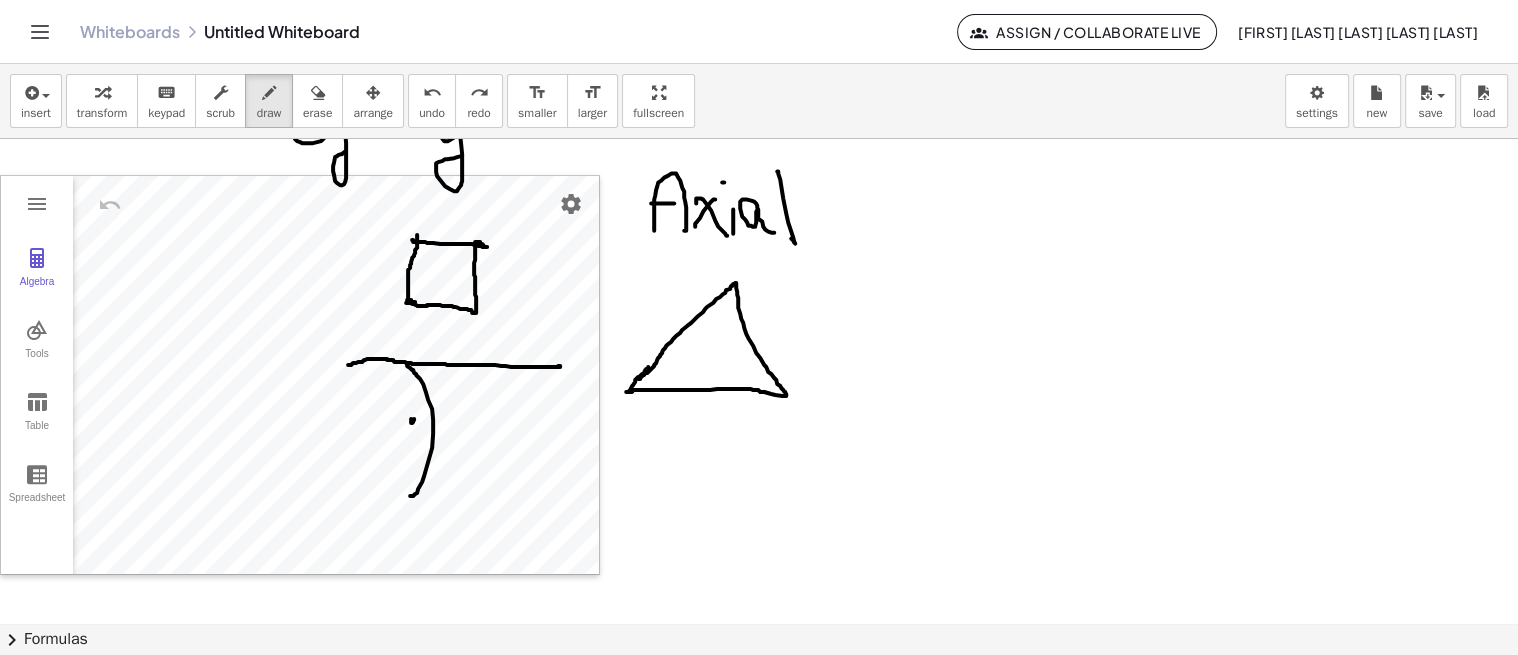 drag, startPoint x: 410, startPoint y: 366, endPoint x: 406, endPoint y: 494, distance: 128.06248 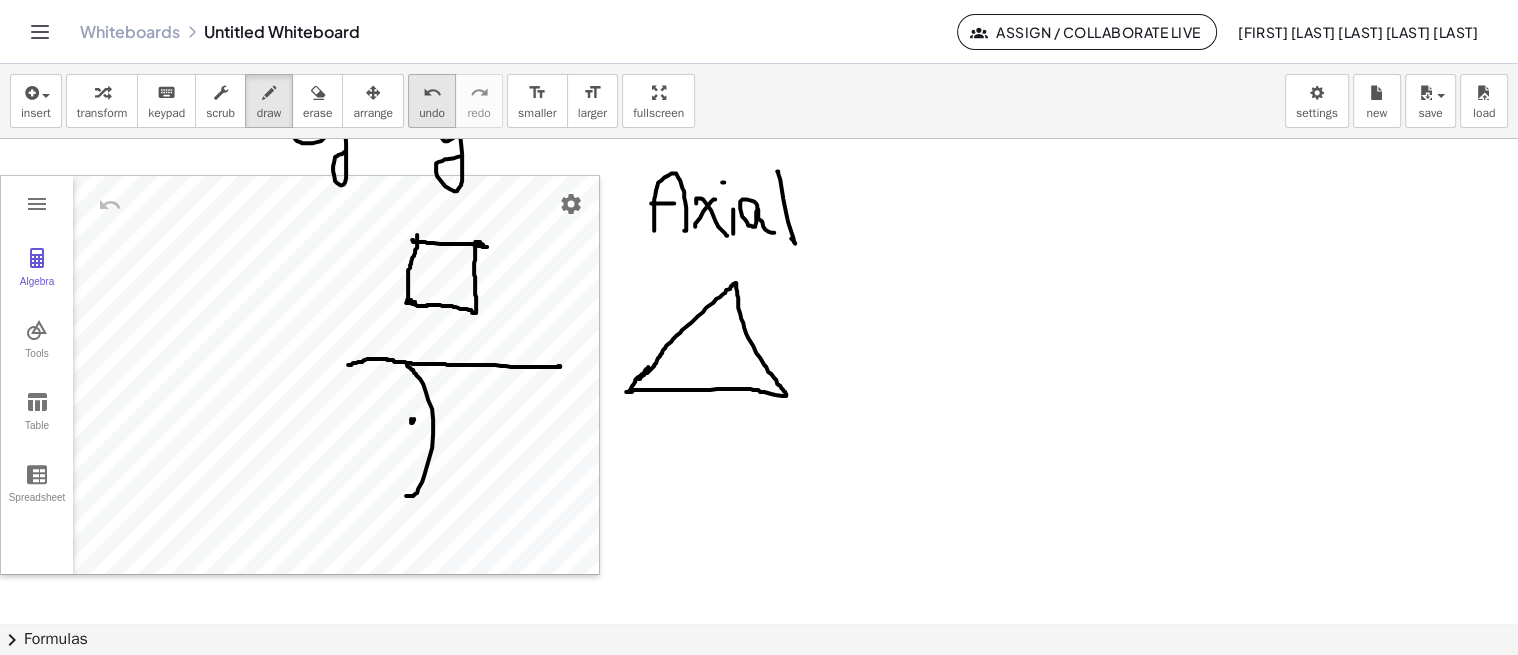 click on "undo" at bounding box center [432, 113] 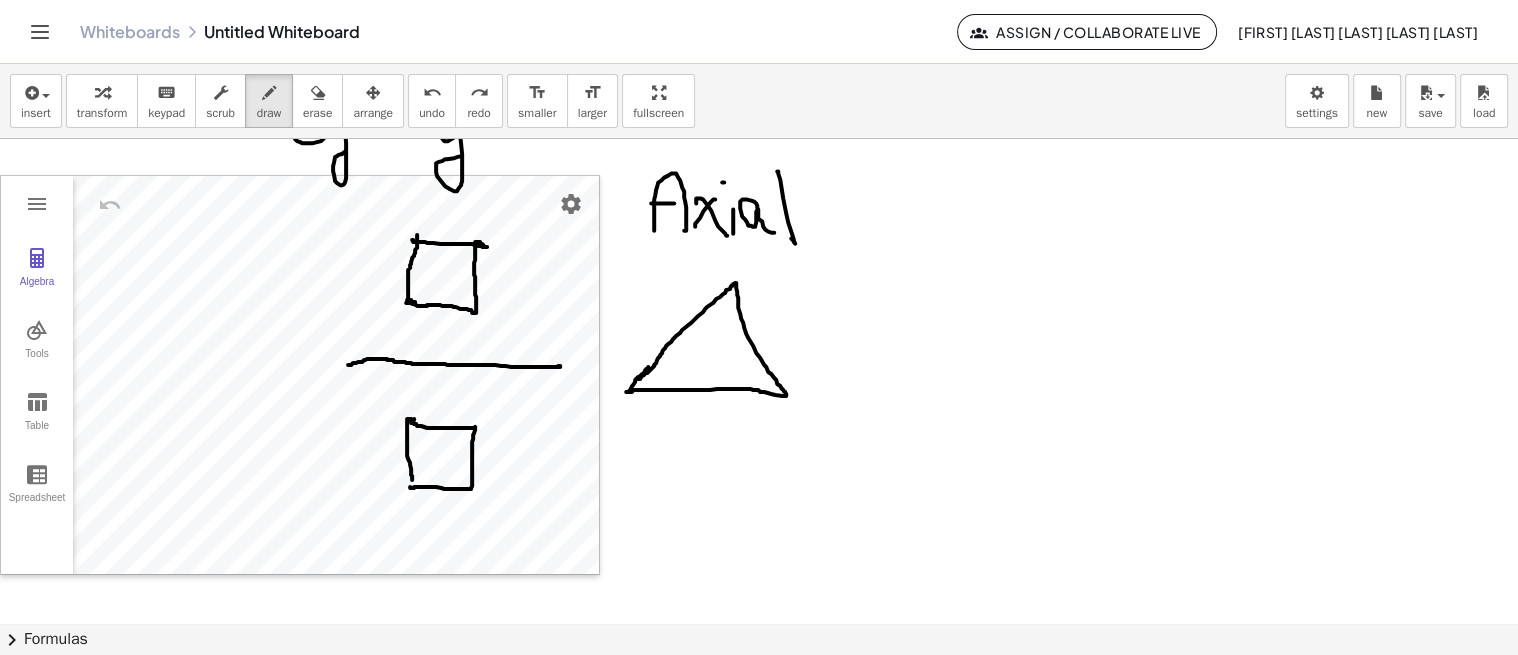 click at bounding box center [759, 152] 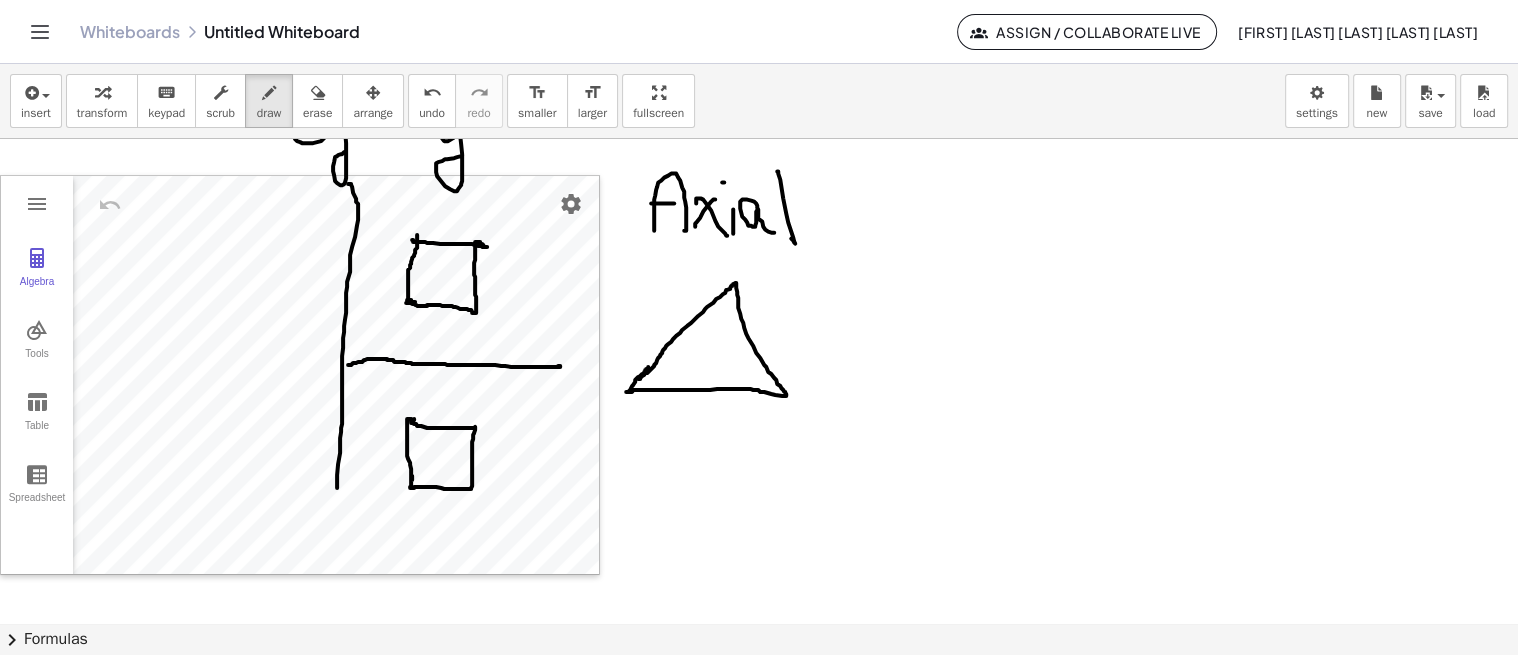 drag, startPoint x: 352, startPoint y: 185, endPoint x: 337, endPoint y: 498, distance: 313.35922 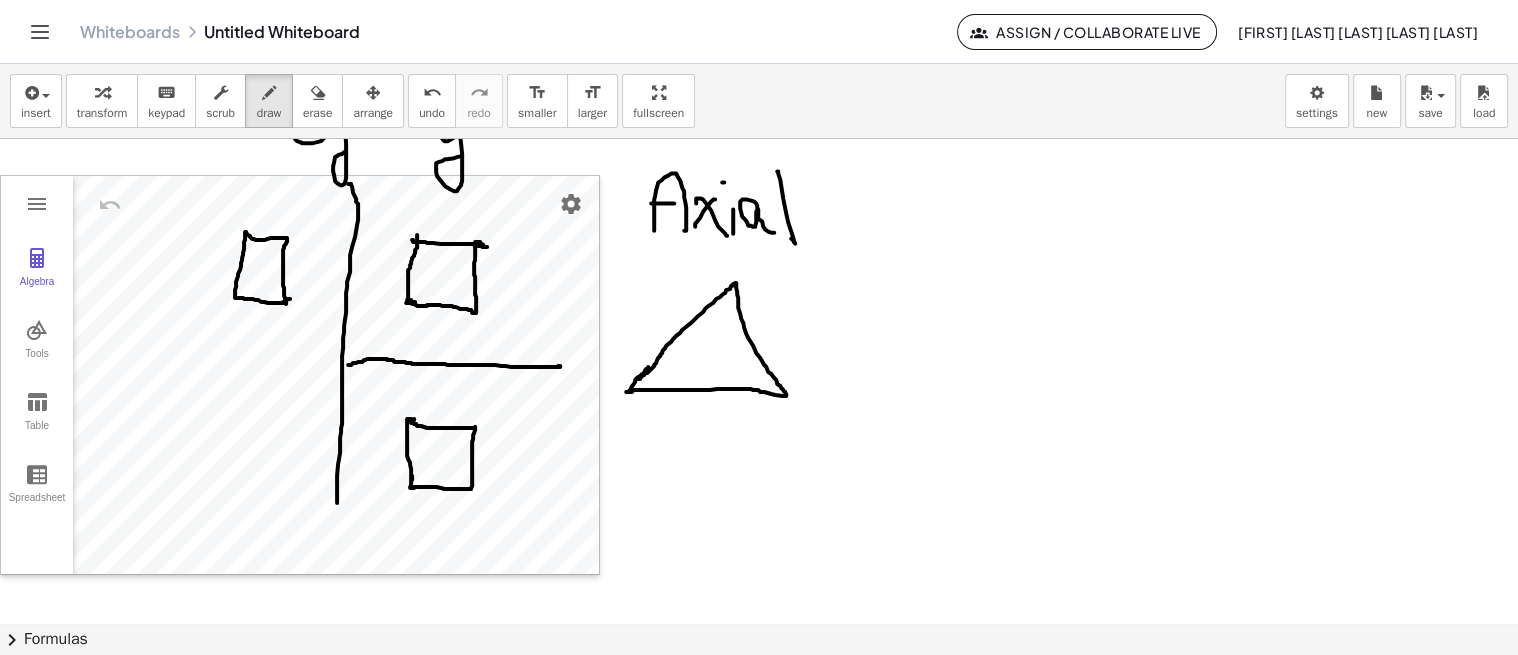 click at bounding box center (759, 152) 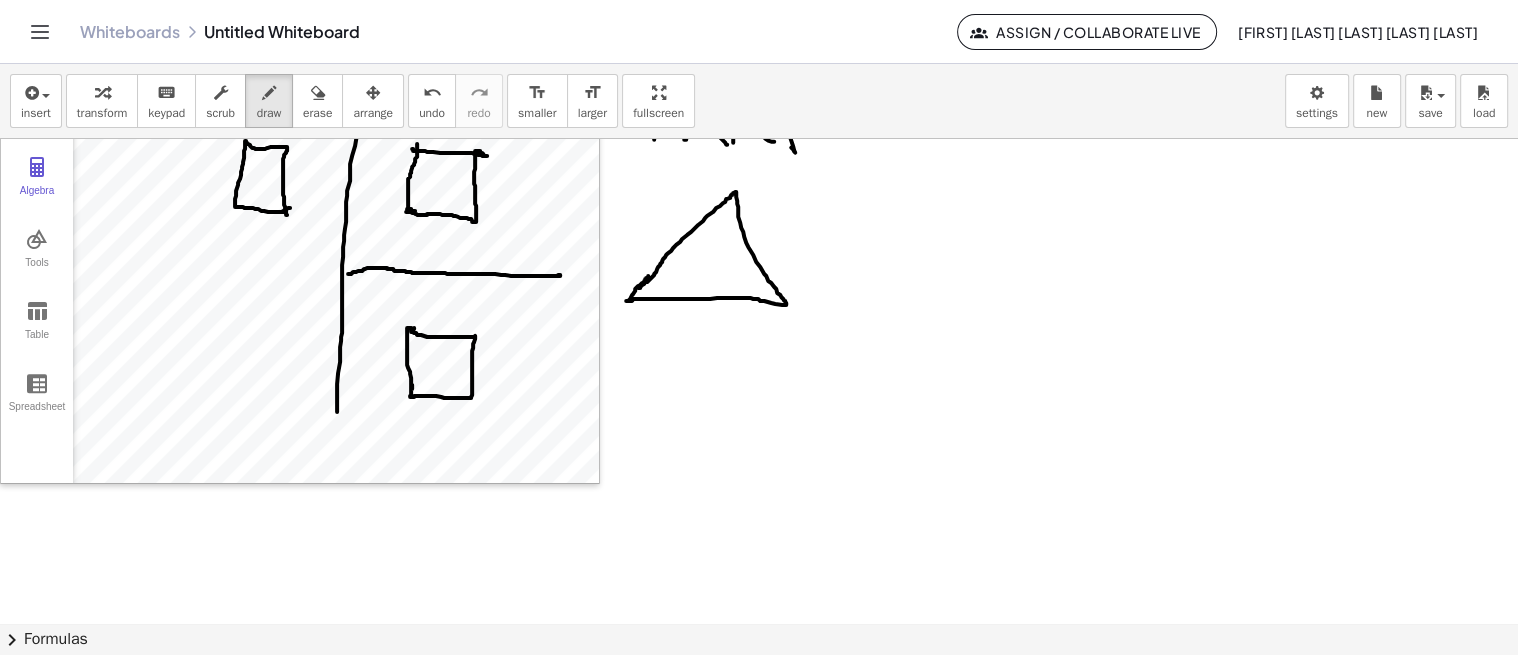 scroll, scrollTop: 620, scrollLeft: 0, axis: vertical 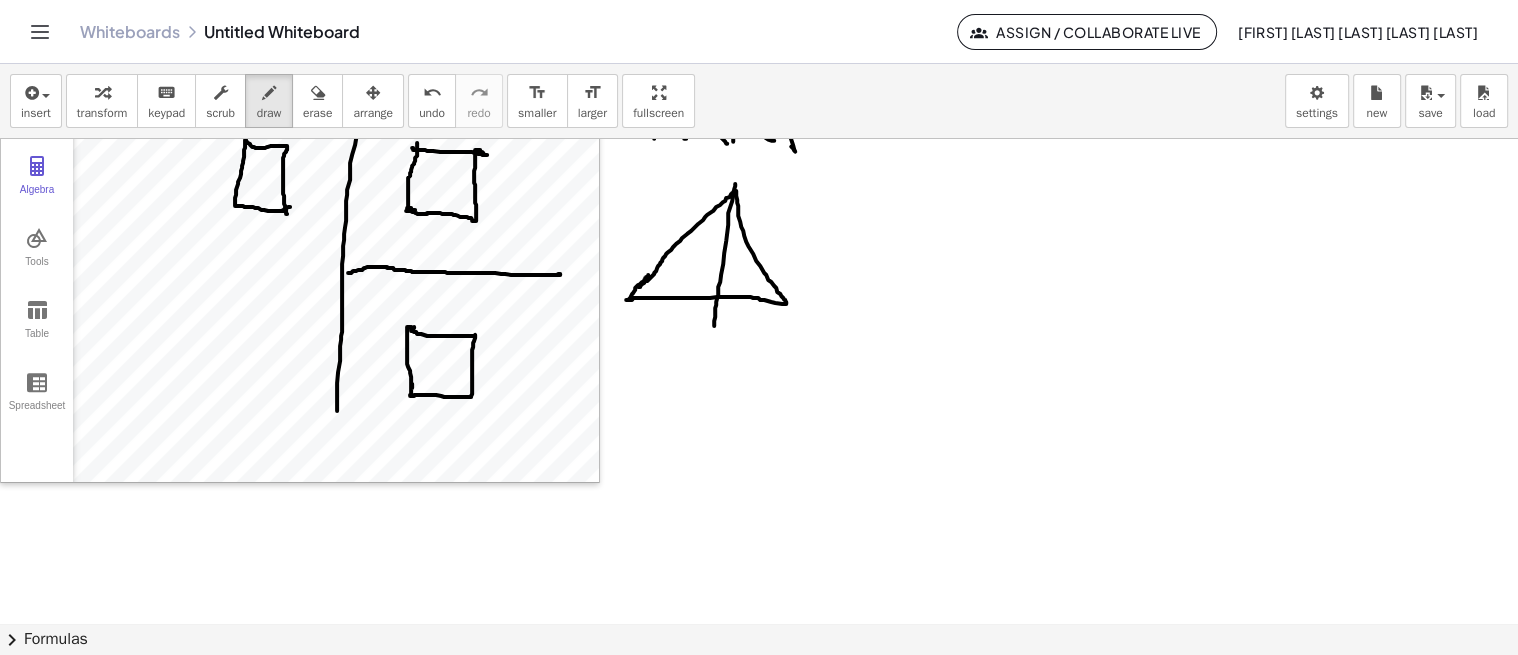 drag, startPoint x: 735, startPoint y: 184, endPoint x: 710, endPoint y: 356, distance: 173.80736 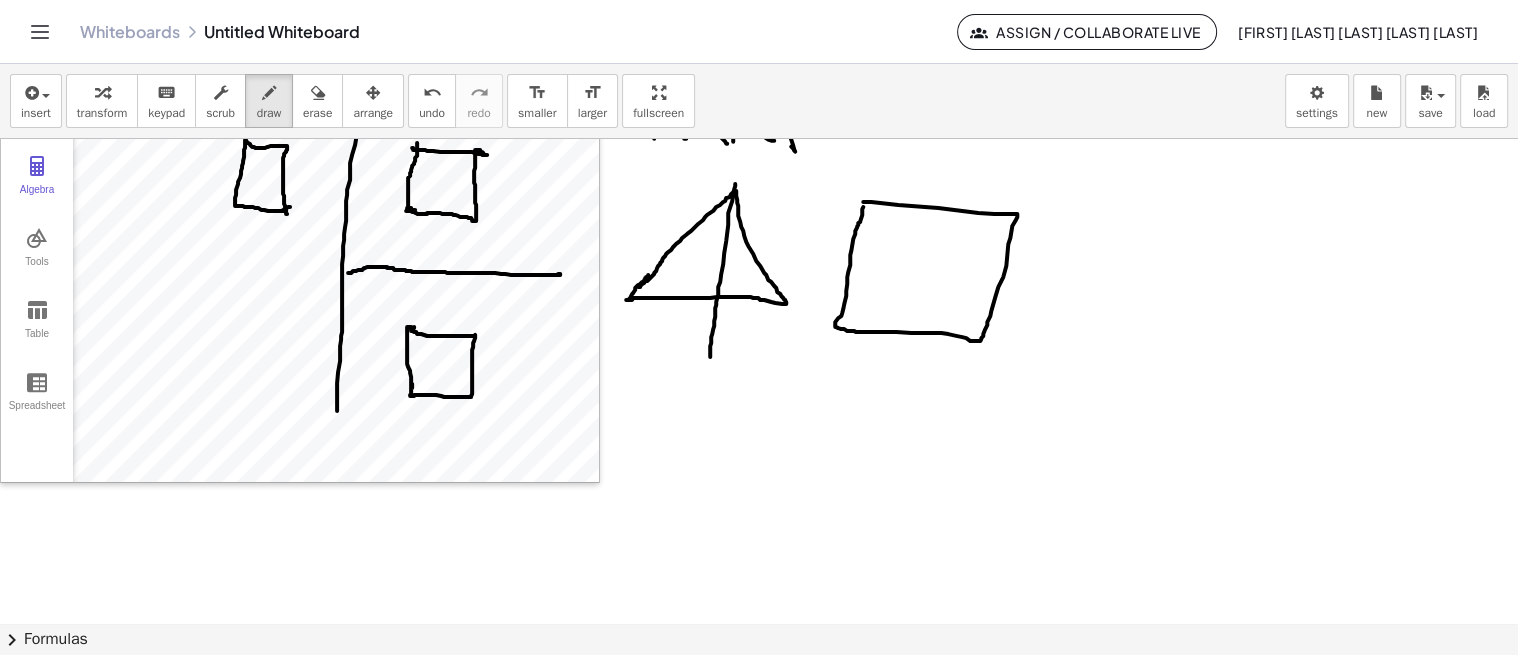 click at bounding box center [759, 246] 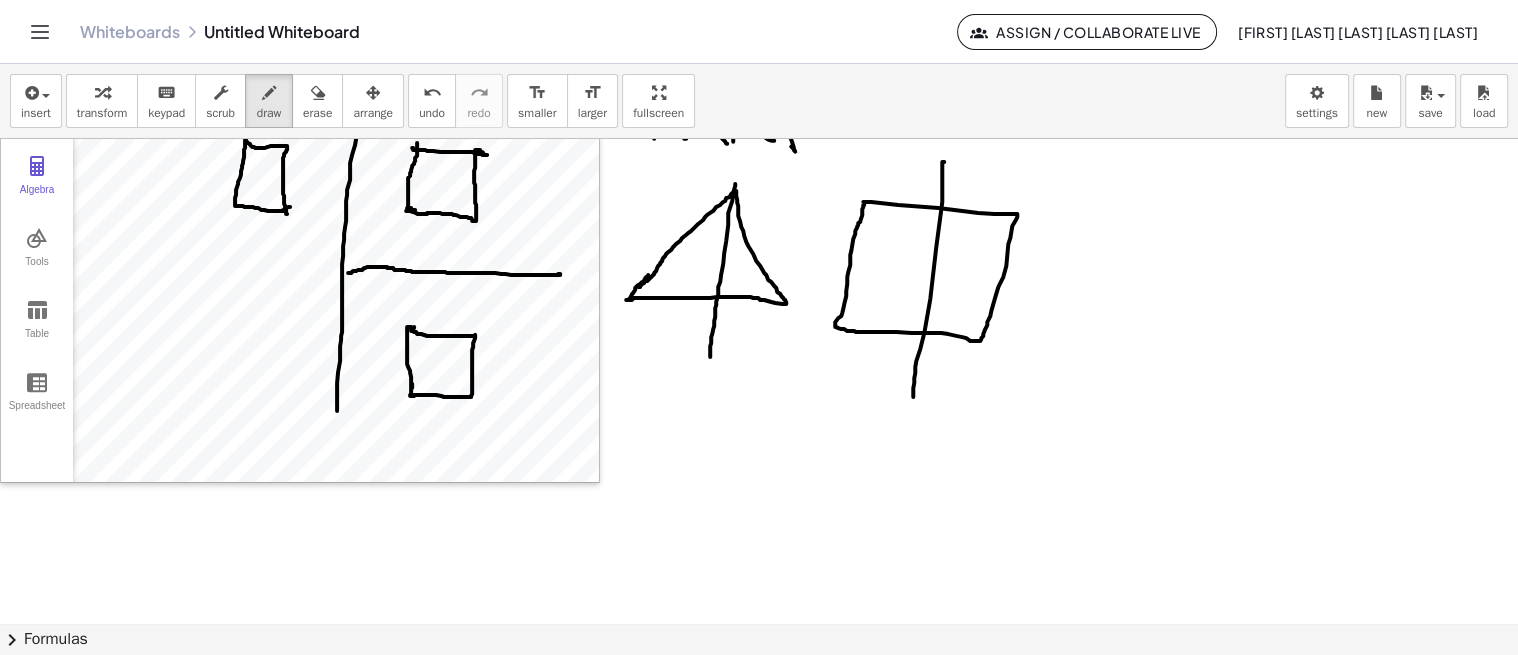drag, startPoint x: 942, startPoint y: 164, endPoint x: 912, endPoint y: 398, distance: 235.91524 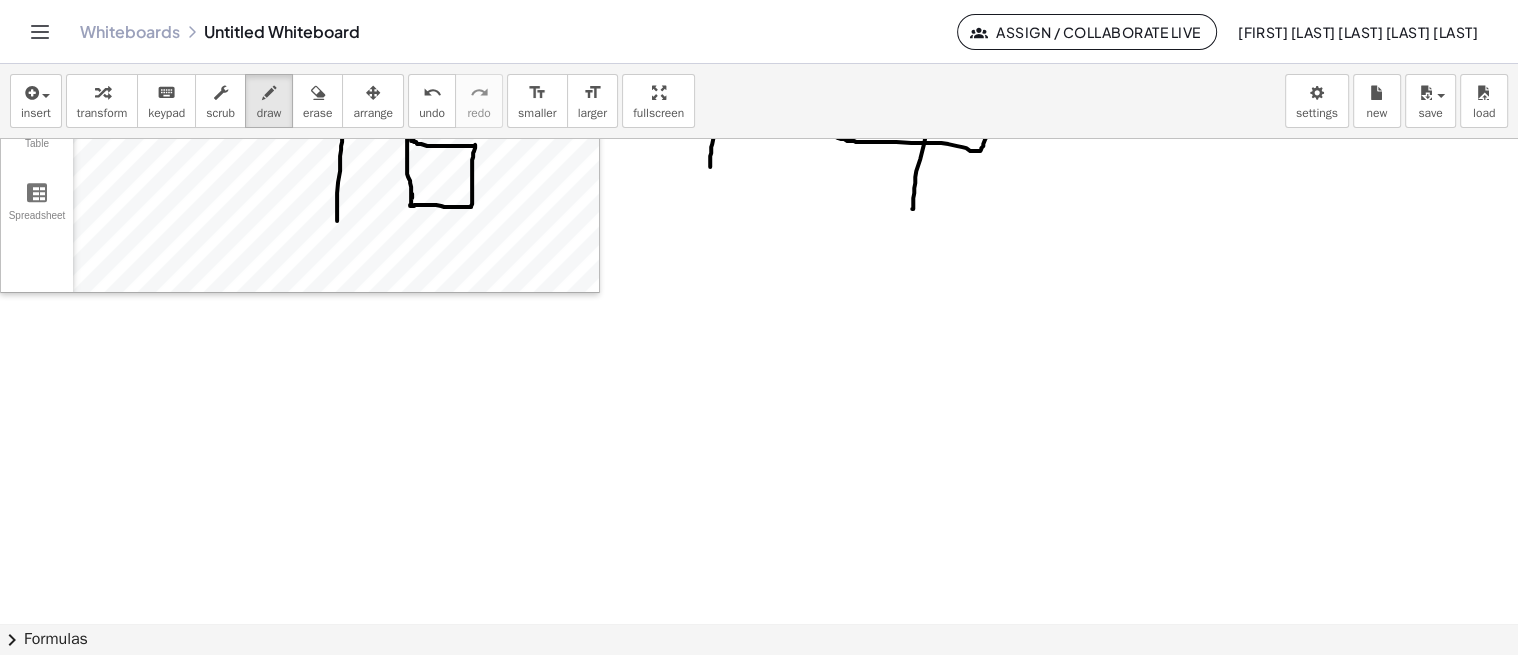 scroll, scrollTop: 810, scrollLeft: 0, axis: vertical 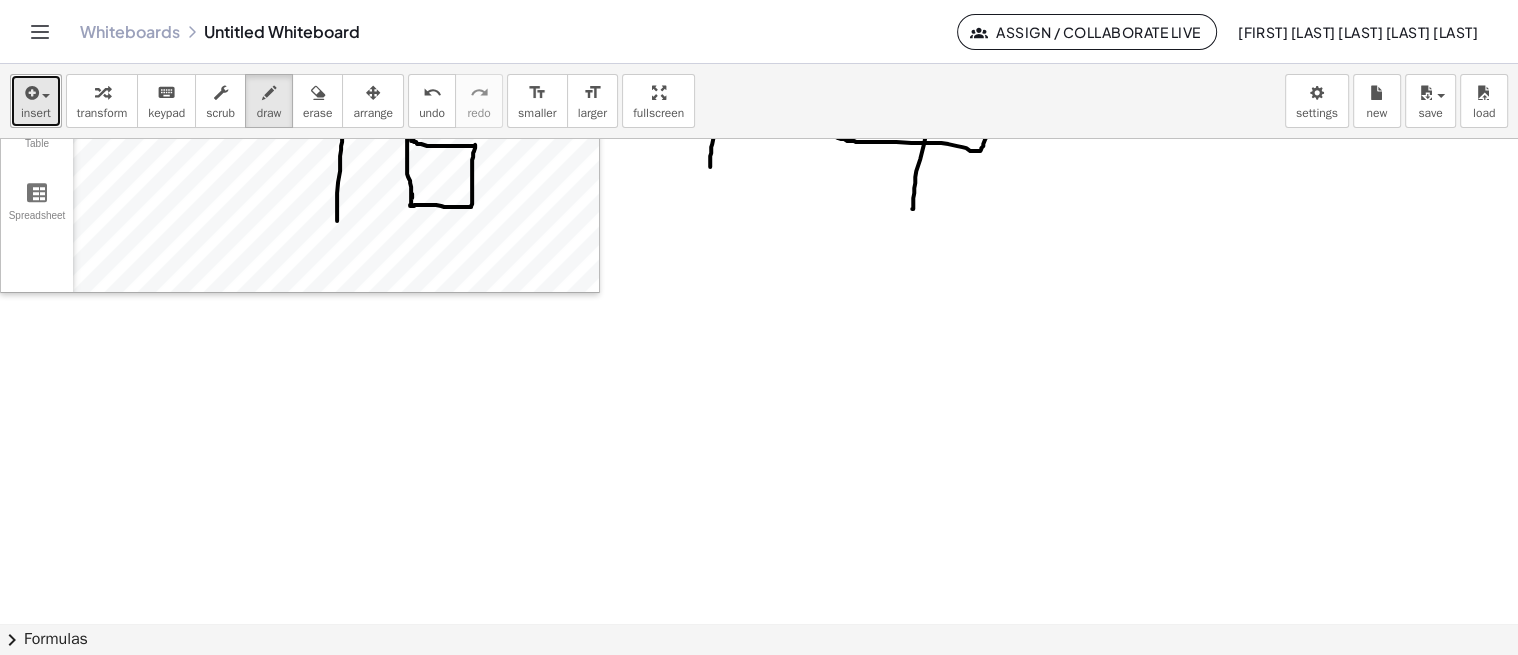 click on "insert" at bounding box center (36, 113) 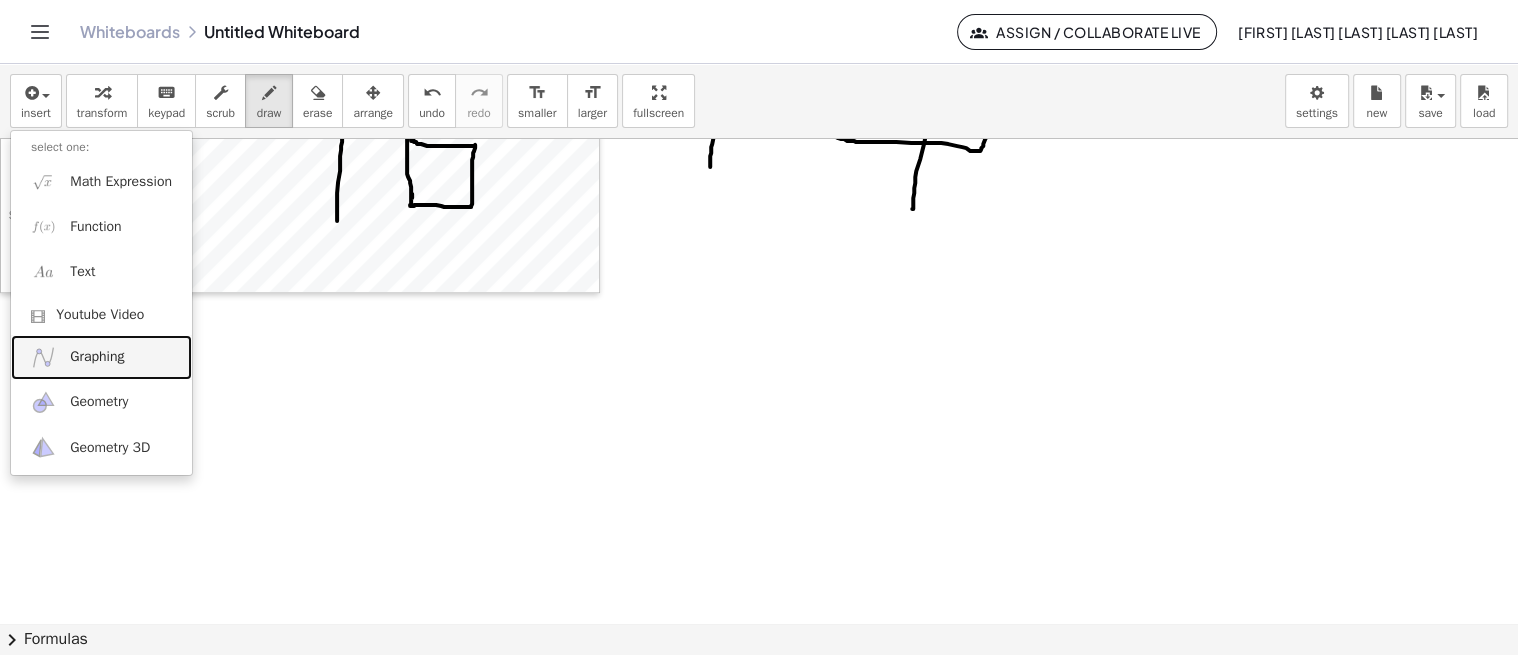 click on "Graphing" at bounding box center [101, 357] 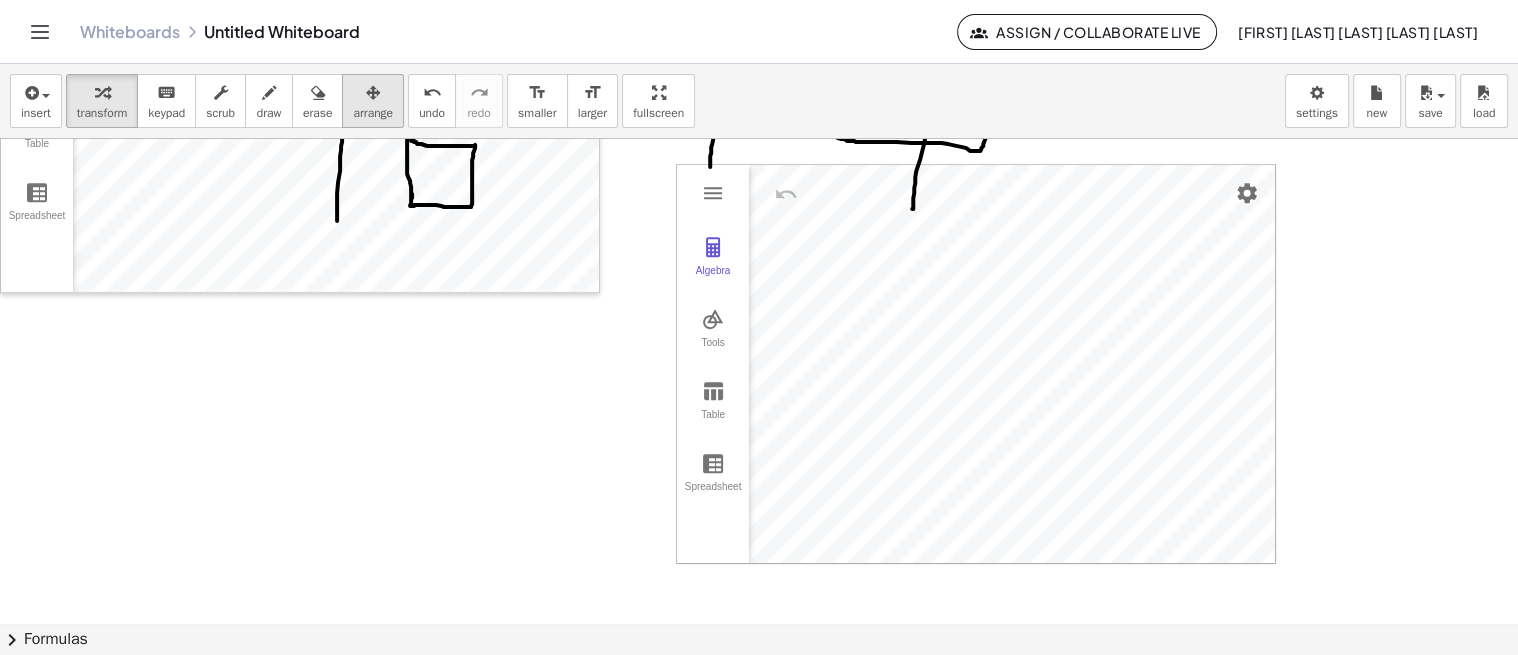 click at bounding box center [373, 92] 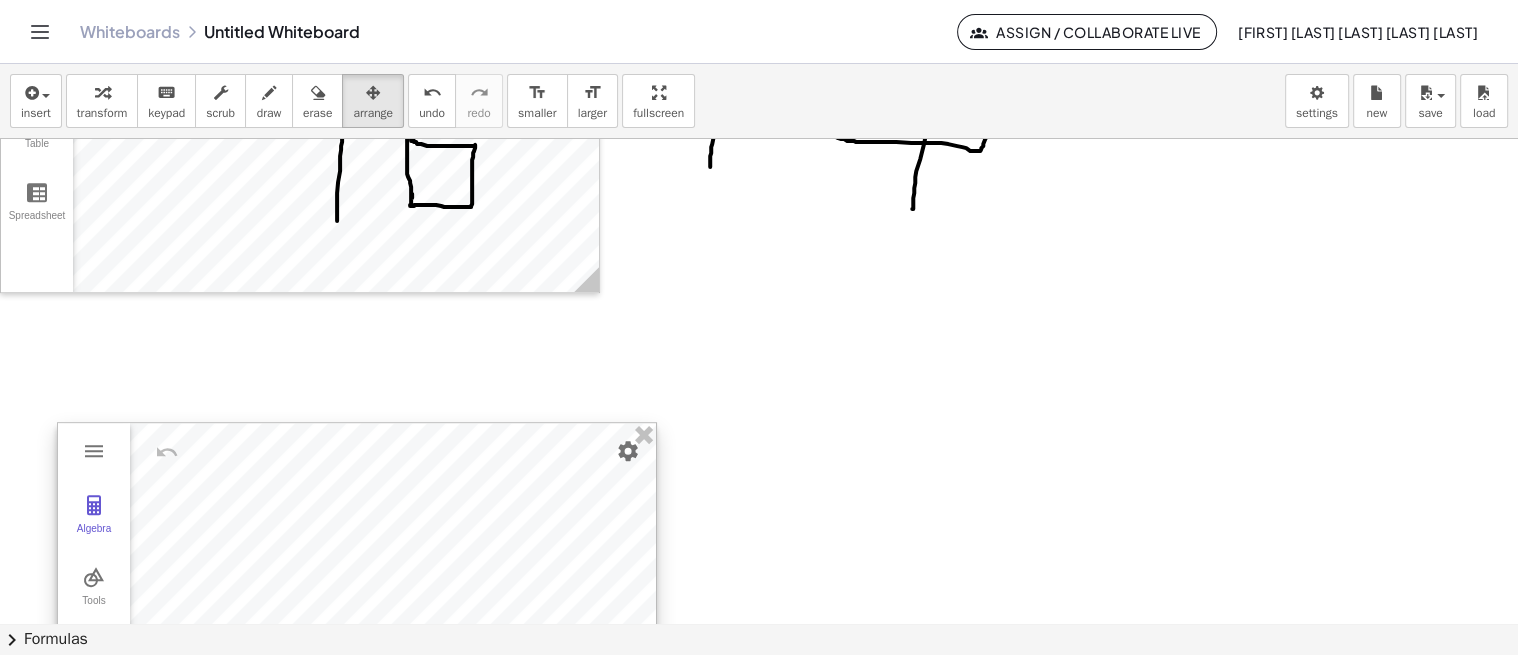 drag, startPoint x: 720, startPoint y: 284, endPoint x: 386, endPoint y: 396, distance: 352.2783 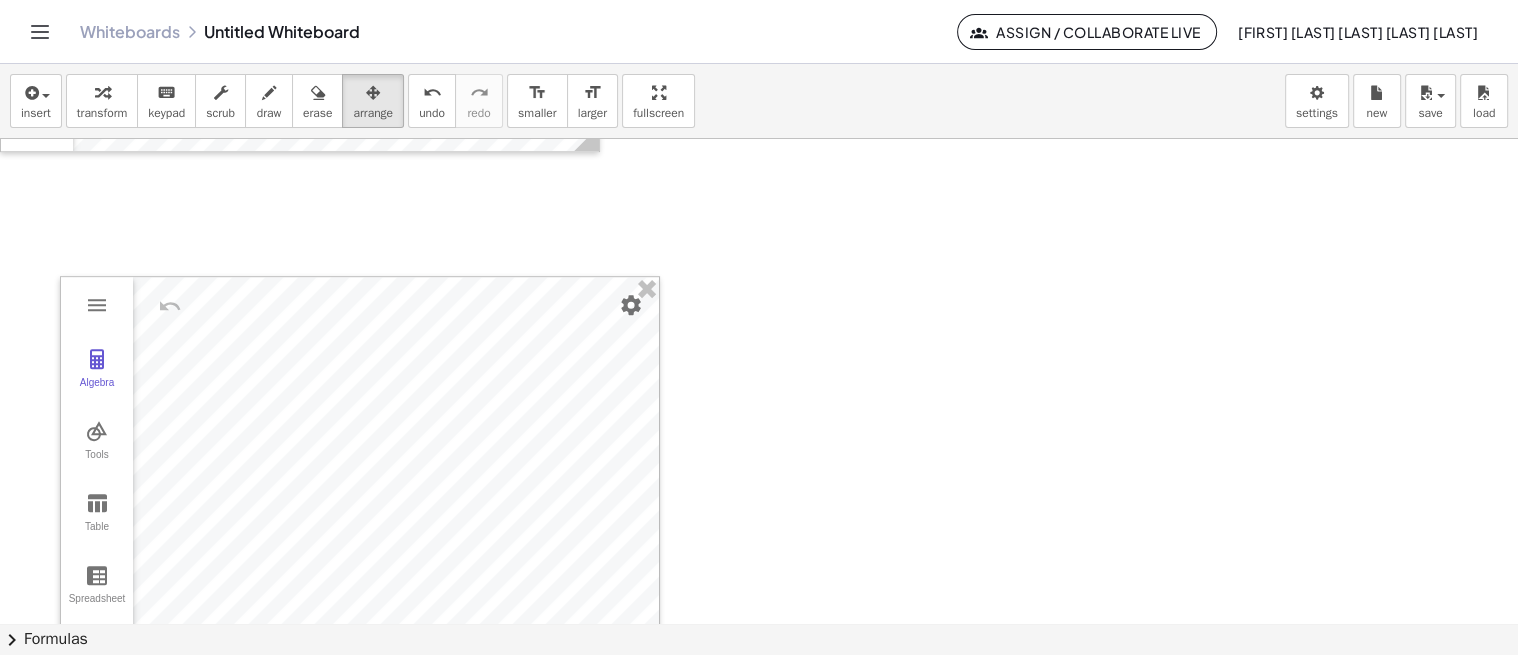 scroll, scrollTop: 951, scrollLeft: 0, axis: vertical 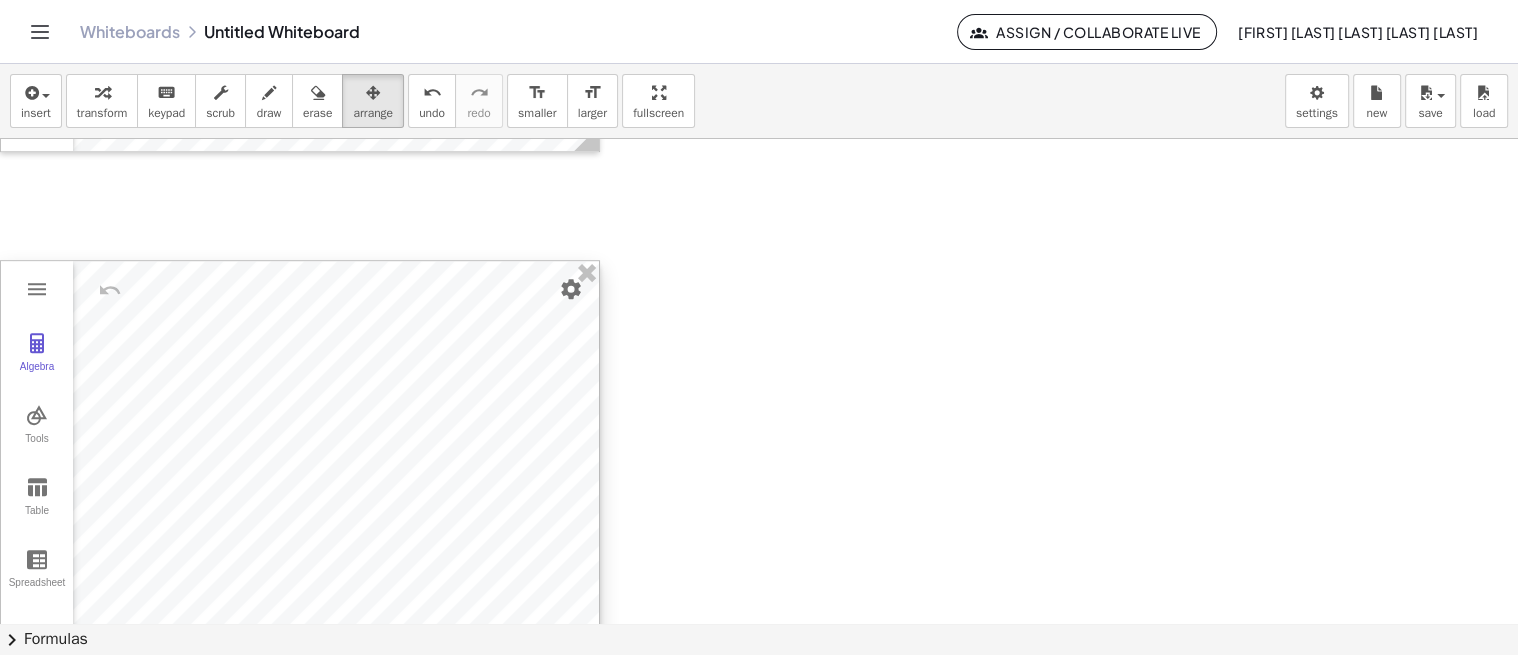 drag, startPoint x: 386, startPoint y: 401, endPoint x: 265, endPoint y: 378, distance: 123.16656 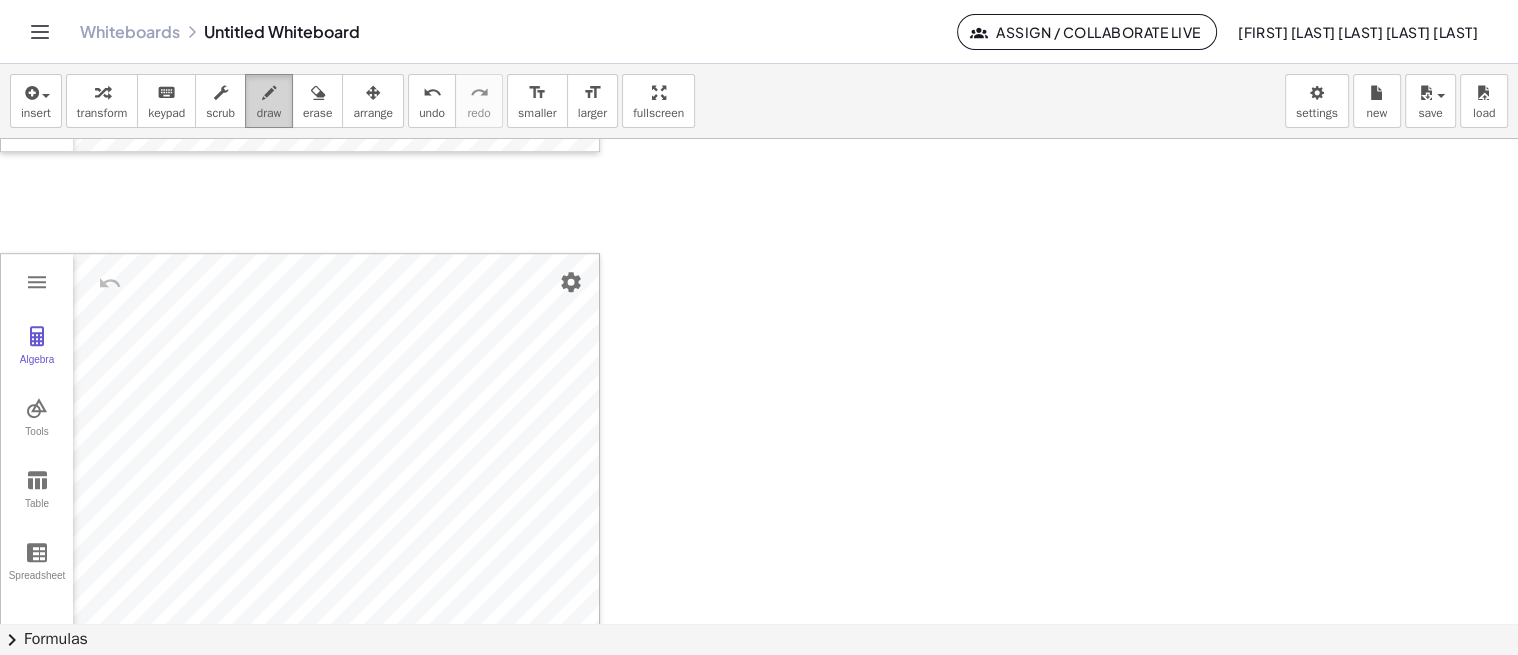 click at bounding box center [269, 92] 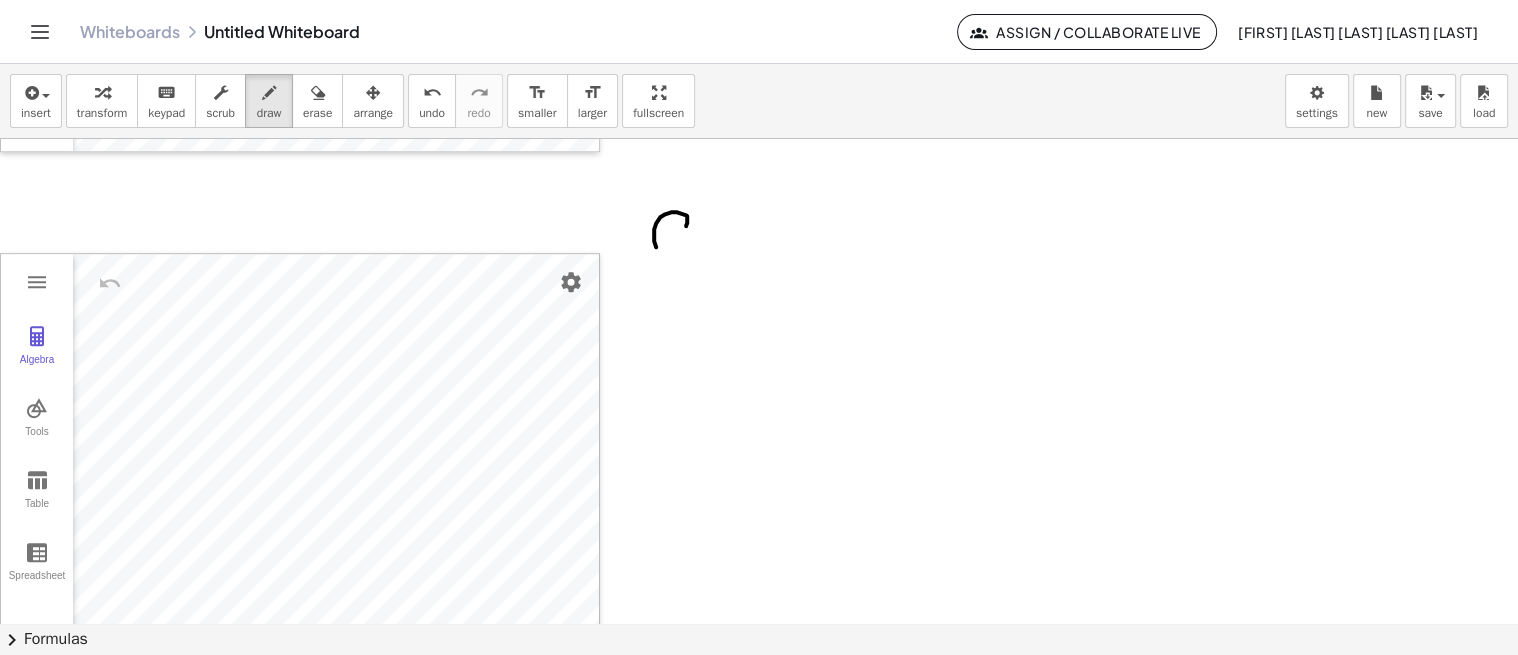 drag, startPoint x: 686, startPoint y: 225, endPoint x: 690, endPoint y: 255, distance: 30.265491 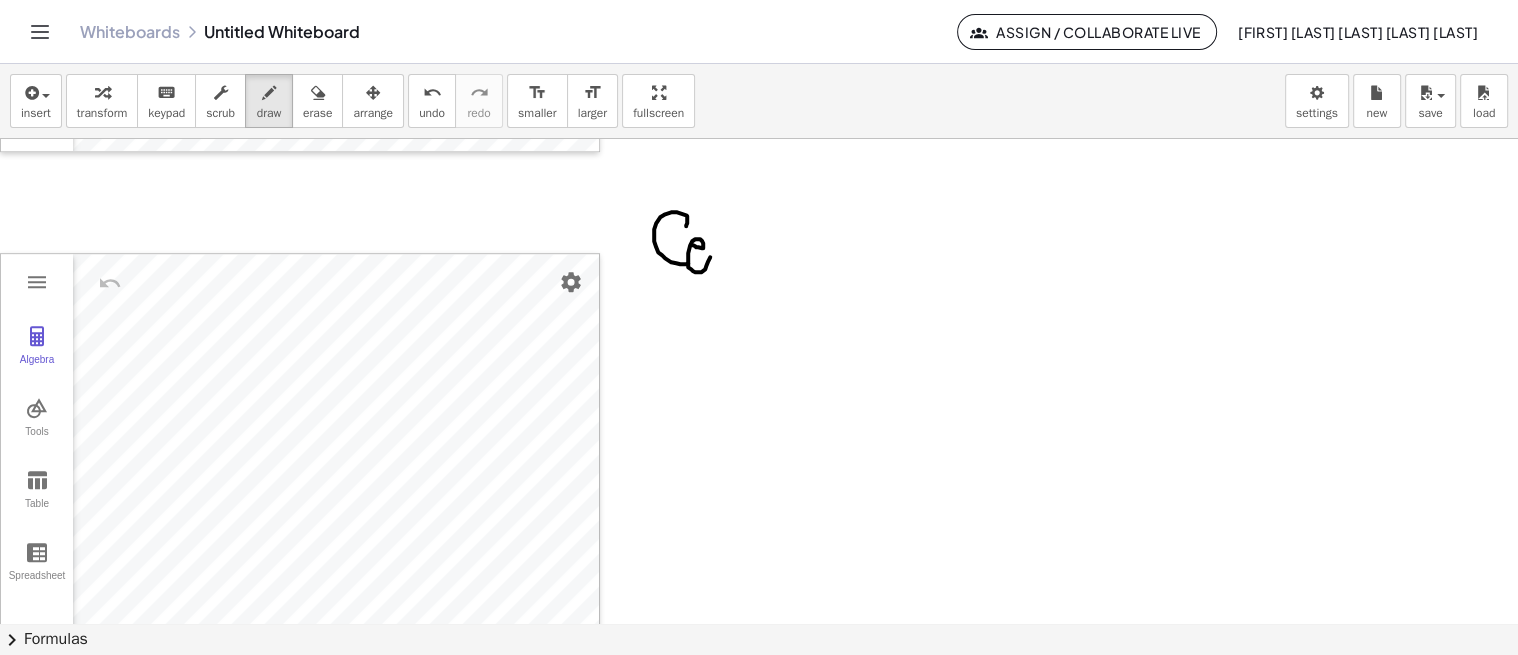 drag, startPoint x: 691, startPoint y: 244, endPoint x: 714, endPoint y: 240, distance: 23.345236 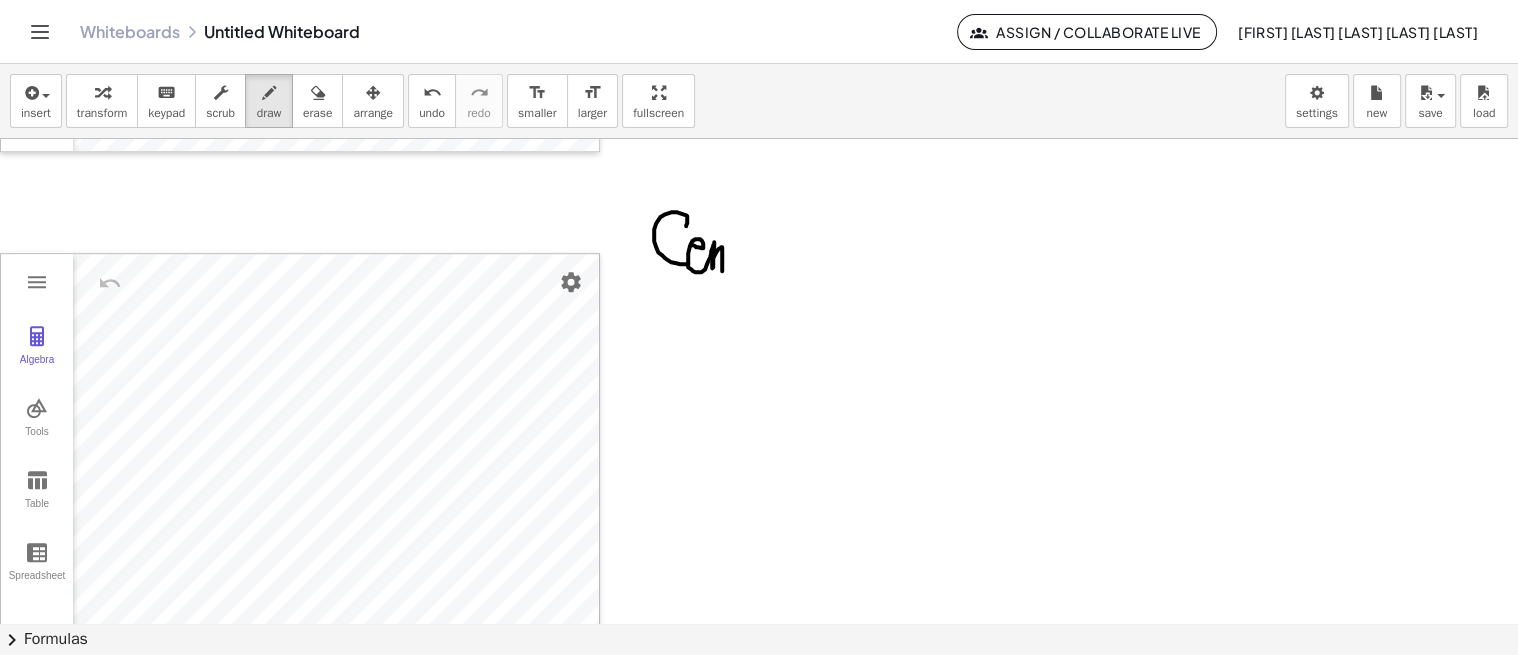 drag, startPoint x: 714, startPoint y: 241, endPoint x: 748, endPoint y: 258, distance: 38.013157 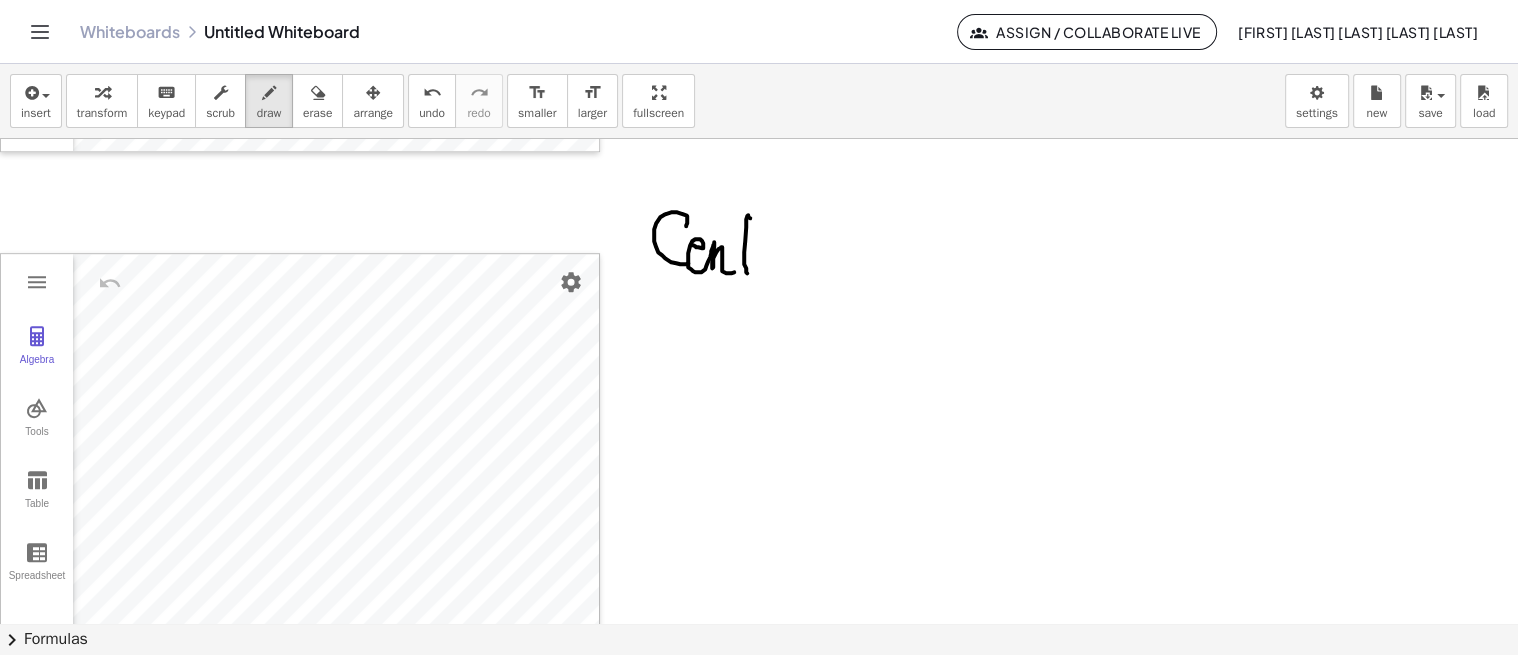 drag, startPoint x: 745, startPoint y: 240, endPoint x: 748, endPoint y: 267, distance: 27.166155 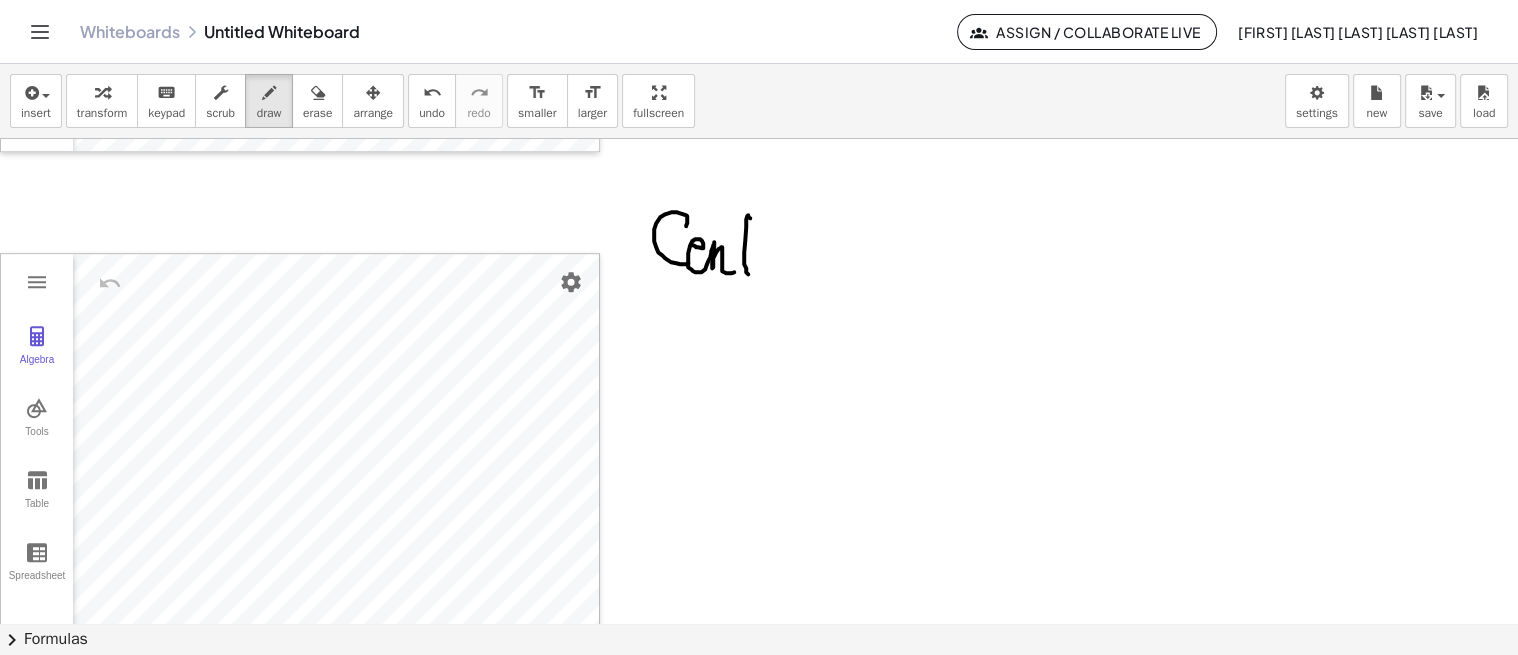 click at bounding box center (759, -66) 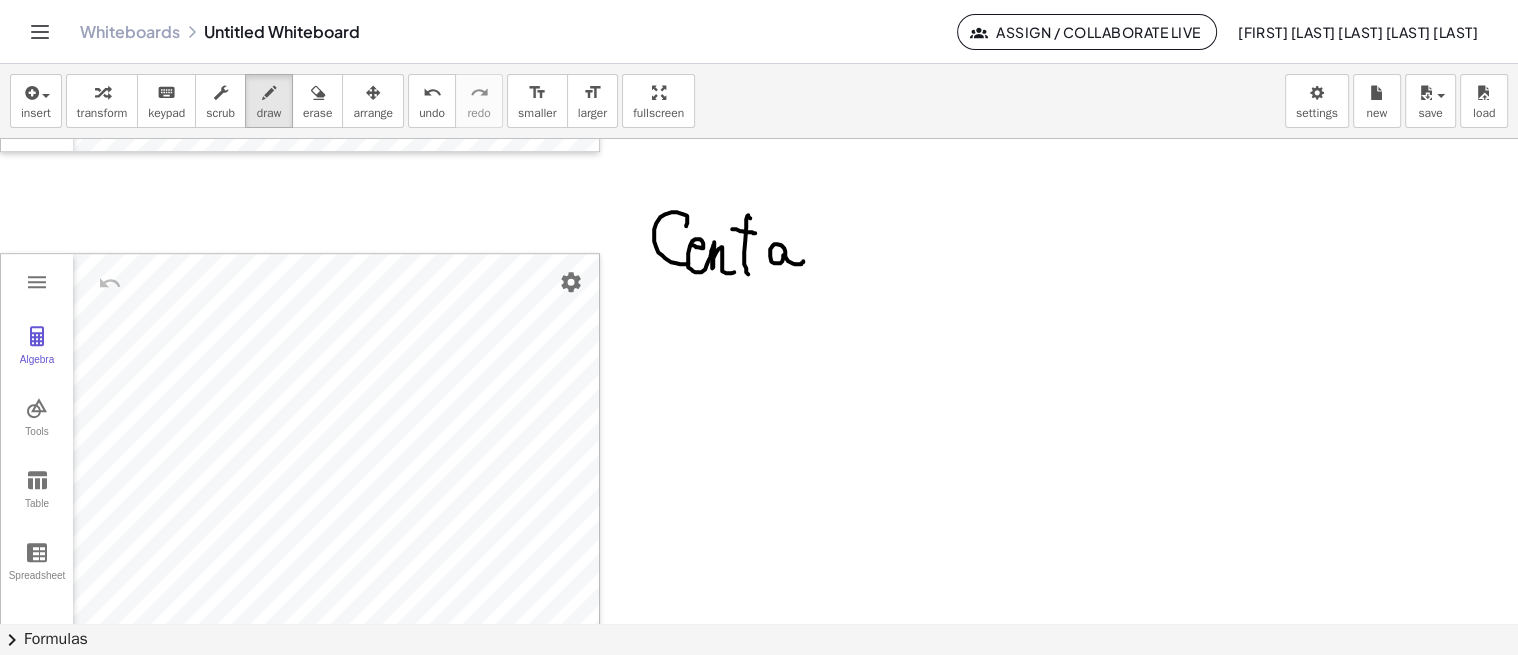 drag, startPoint x: 785, startPoint y: 256, endPoint x: 804, endPoint y: 257, distance: 19.026299 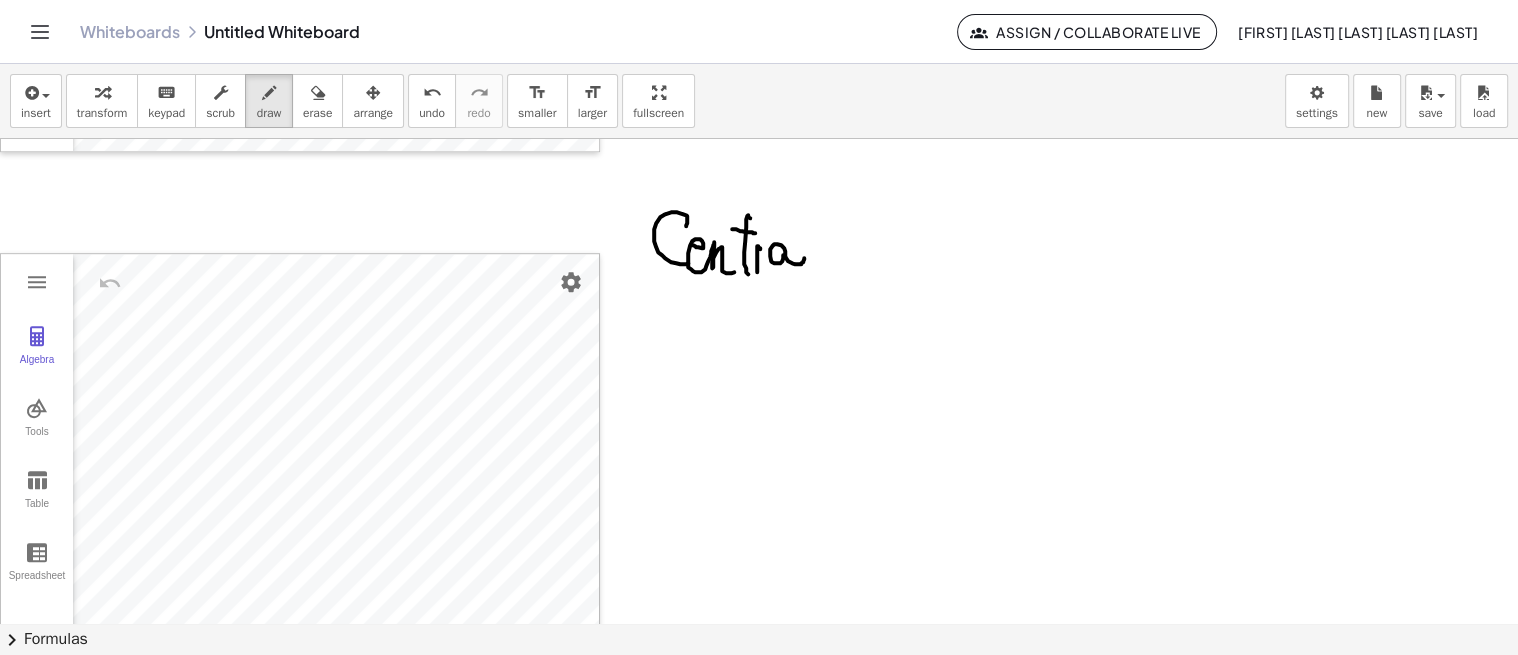 drag, startPoint x: 760, startPoint y: 247, endPoint x: 772, endPoint y: 253, distance: 13.416408 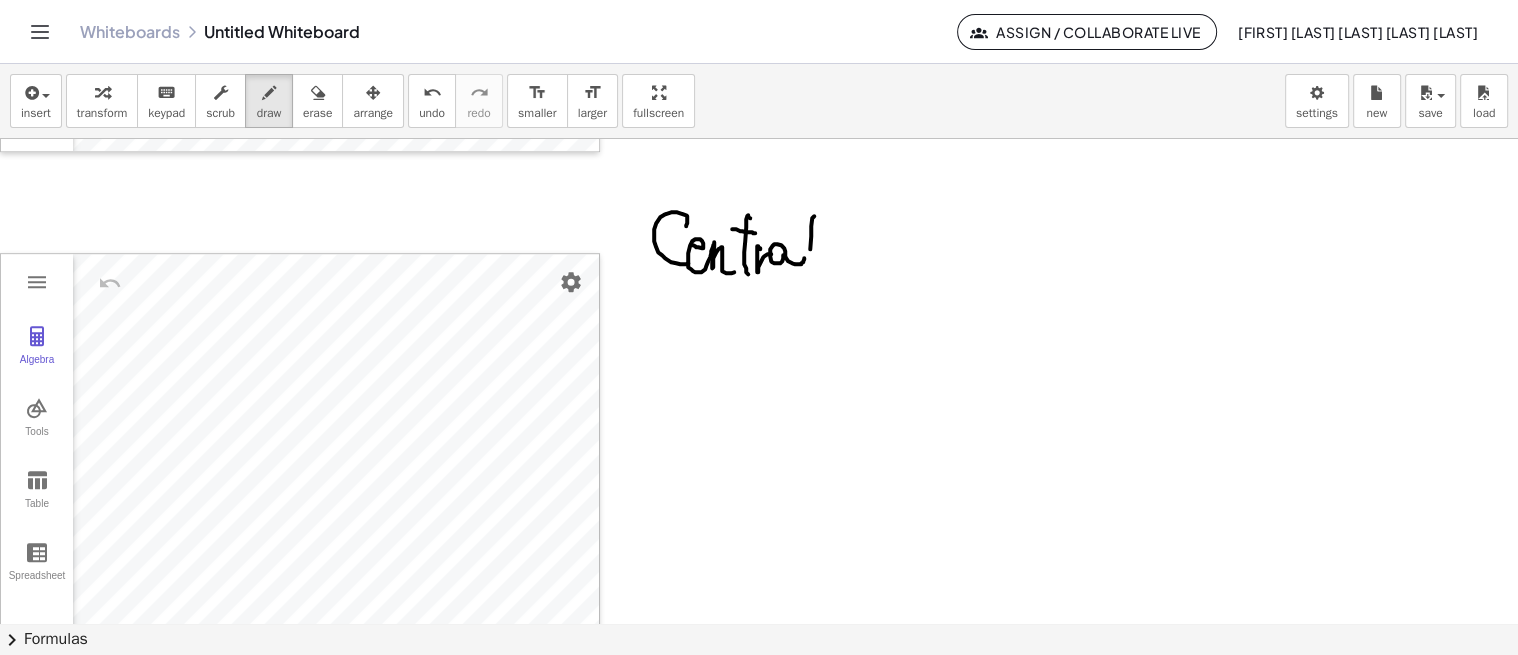 drag, startPoint x: 811, startPoint y: 225, endPoint x: 813, endPoint y: 284, distance: 59.03389 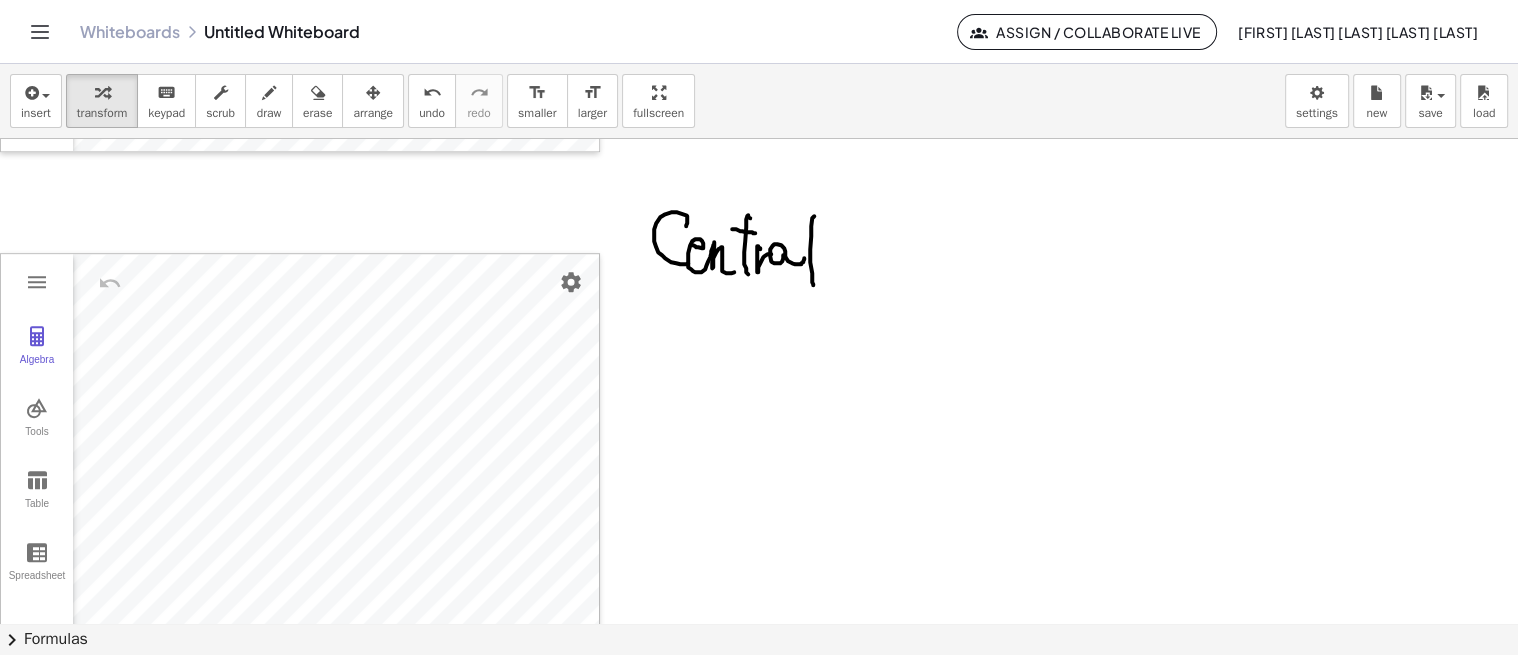 drag, startPoint x: 112, startPoint y: 110, endPoint x: 194, endPoint y: 231, distance: 146.16771 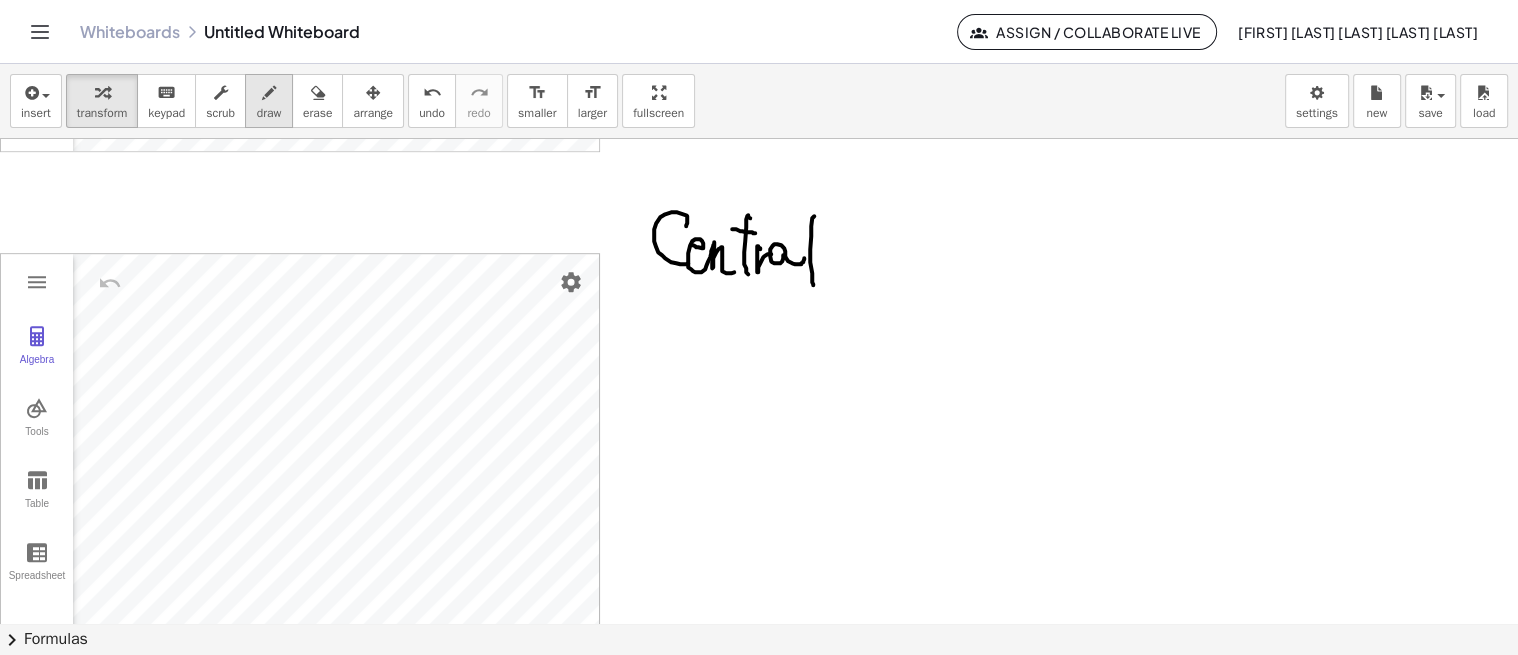 click at bounding box center [269, 92] 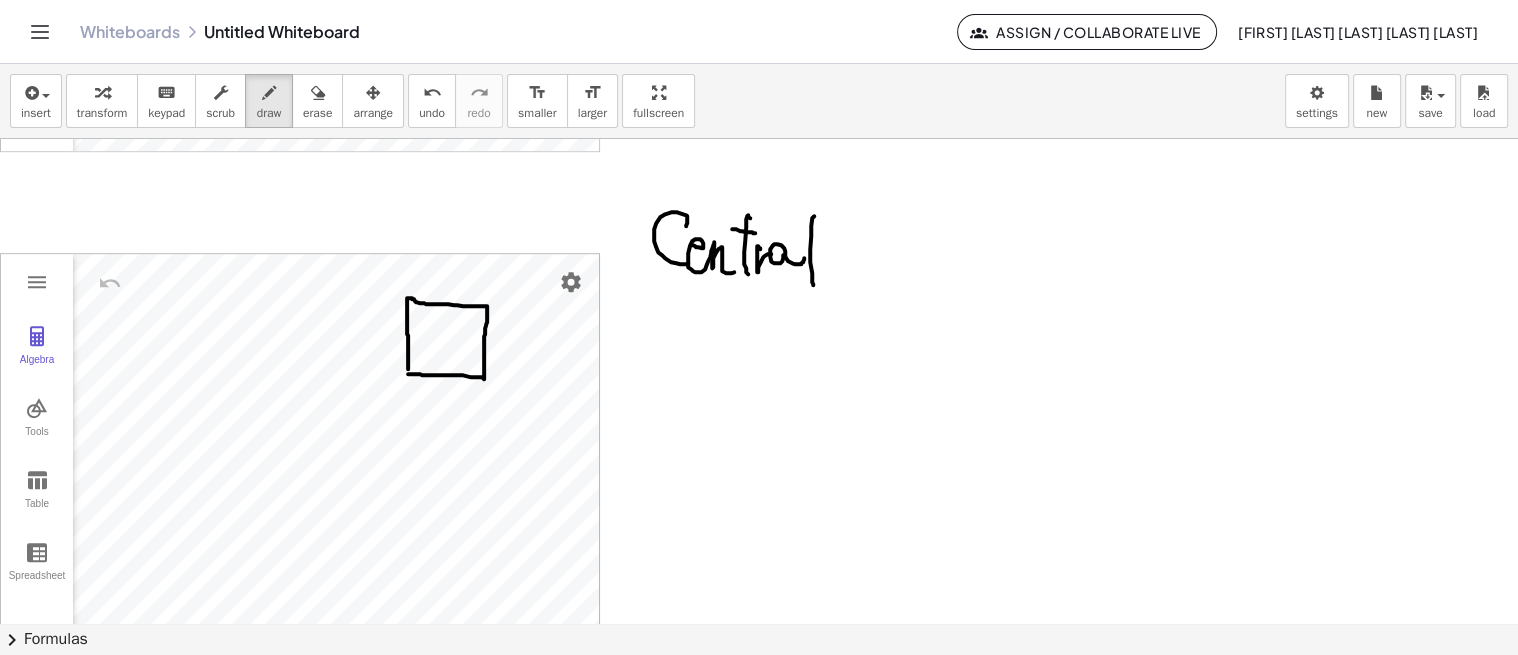 drag, startPoint x: 408, startPoint y: 362, endPoint x: 408, endPoint y: 373, distance: 11 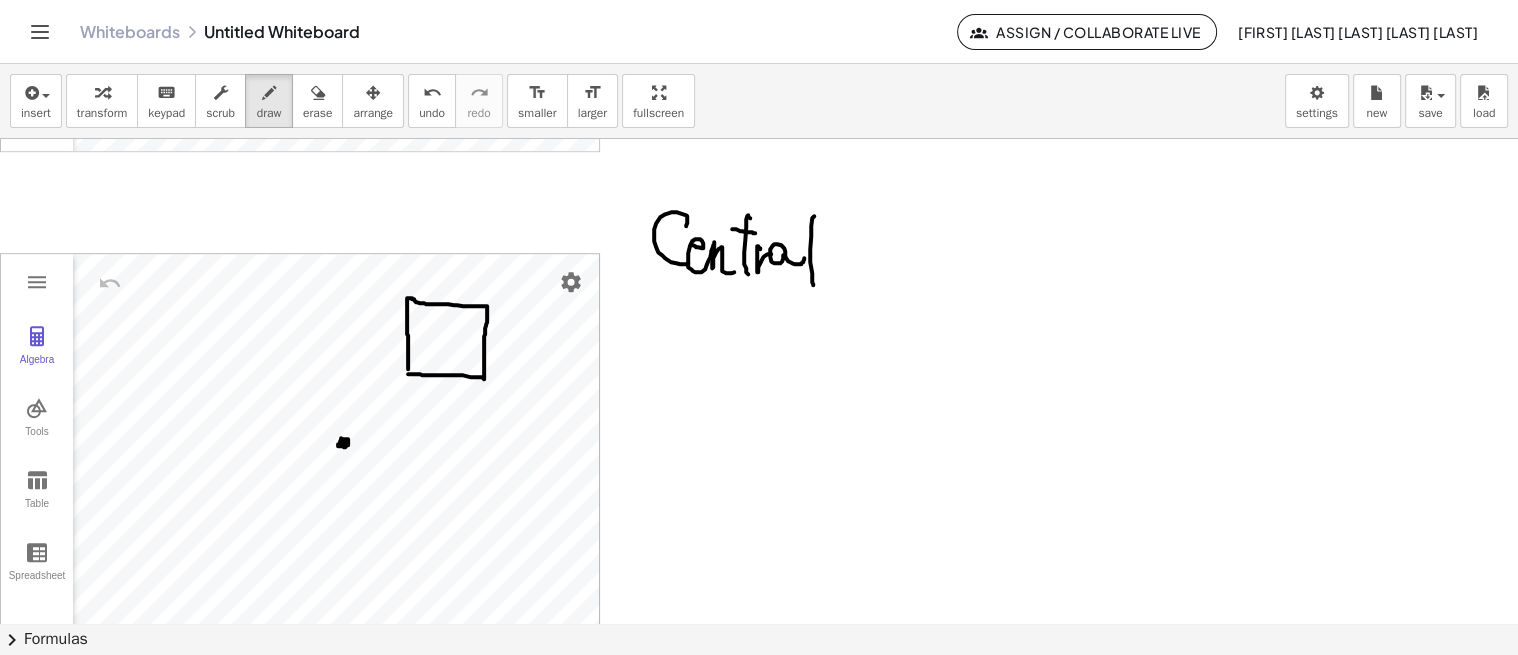 click at bounding box center [759, -66] 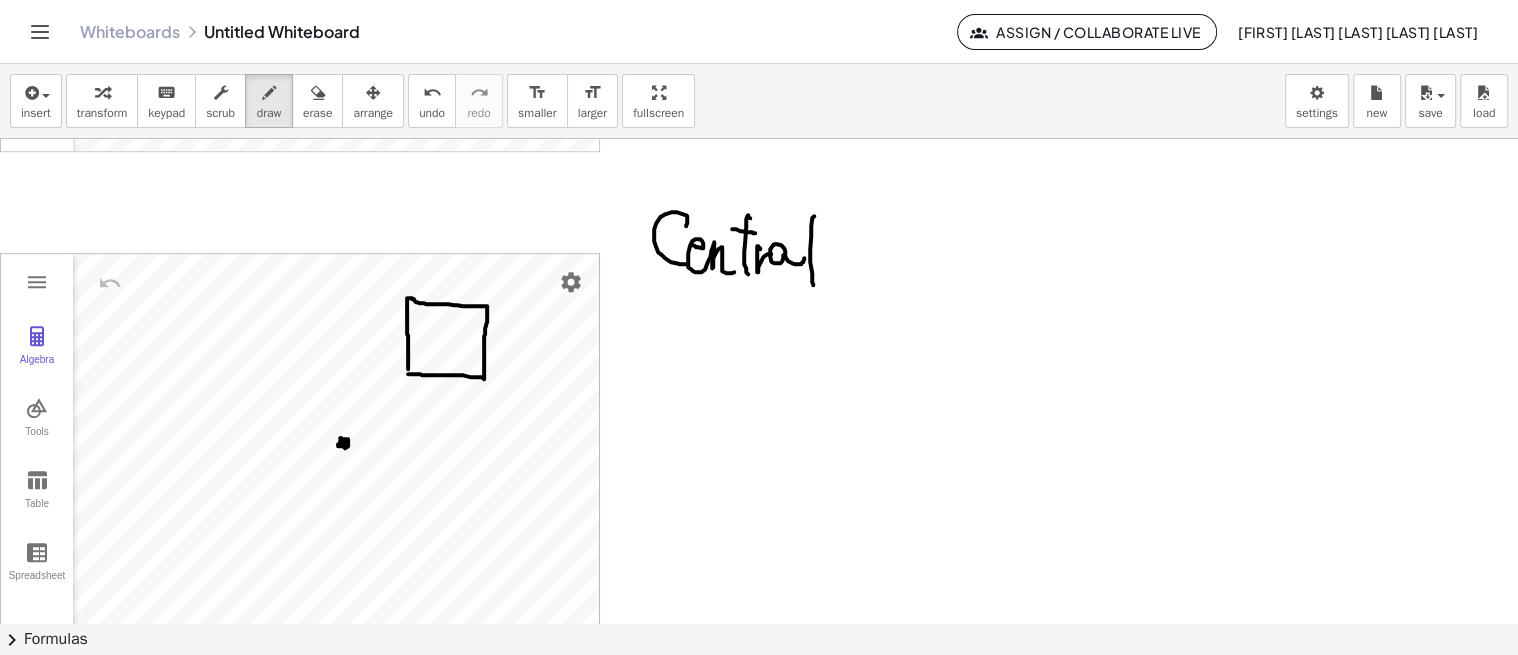 click at bounding box center [759, -66] 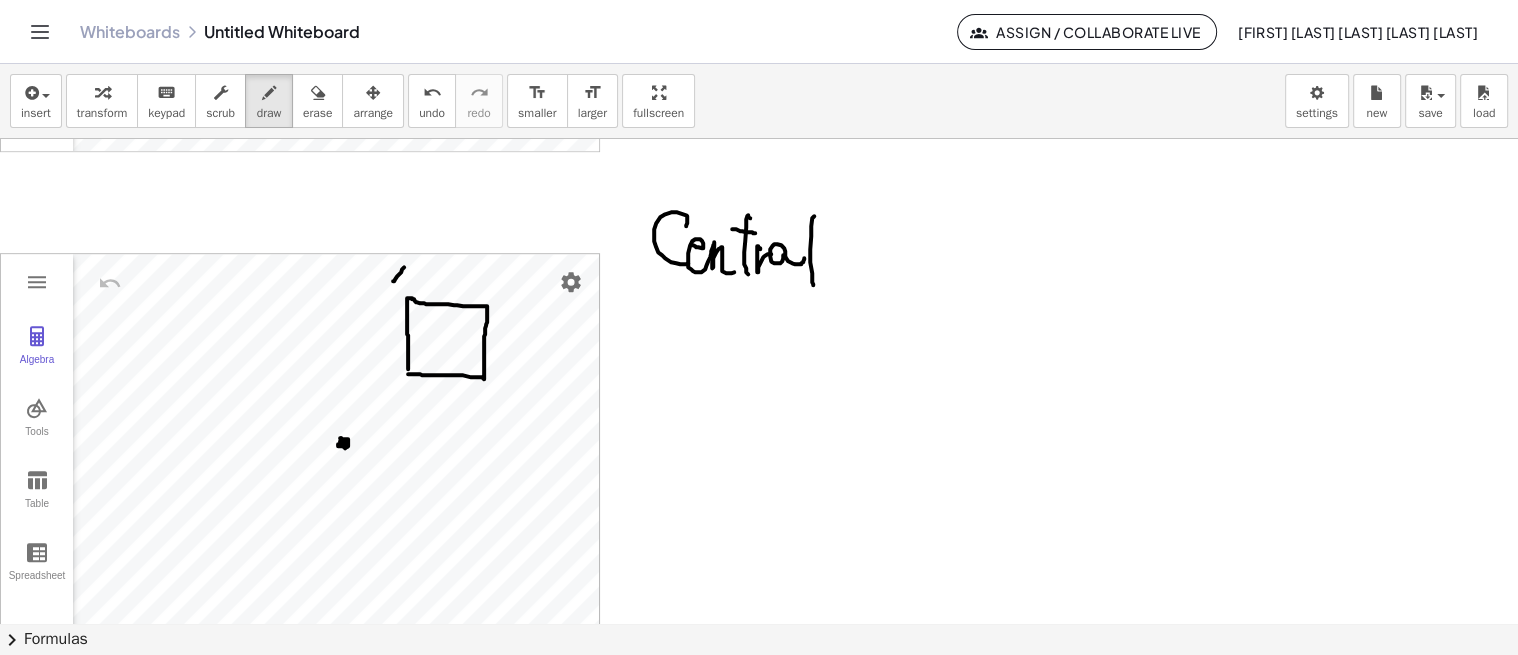 drag, startPoint x: 398, startPoint y: 274, endPoint x: 413, endPoint y: 283, distance: 17.492855 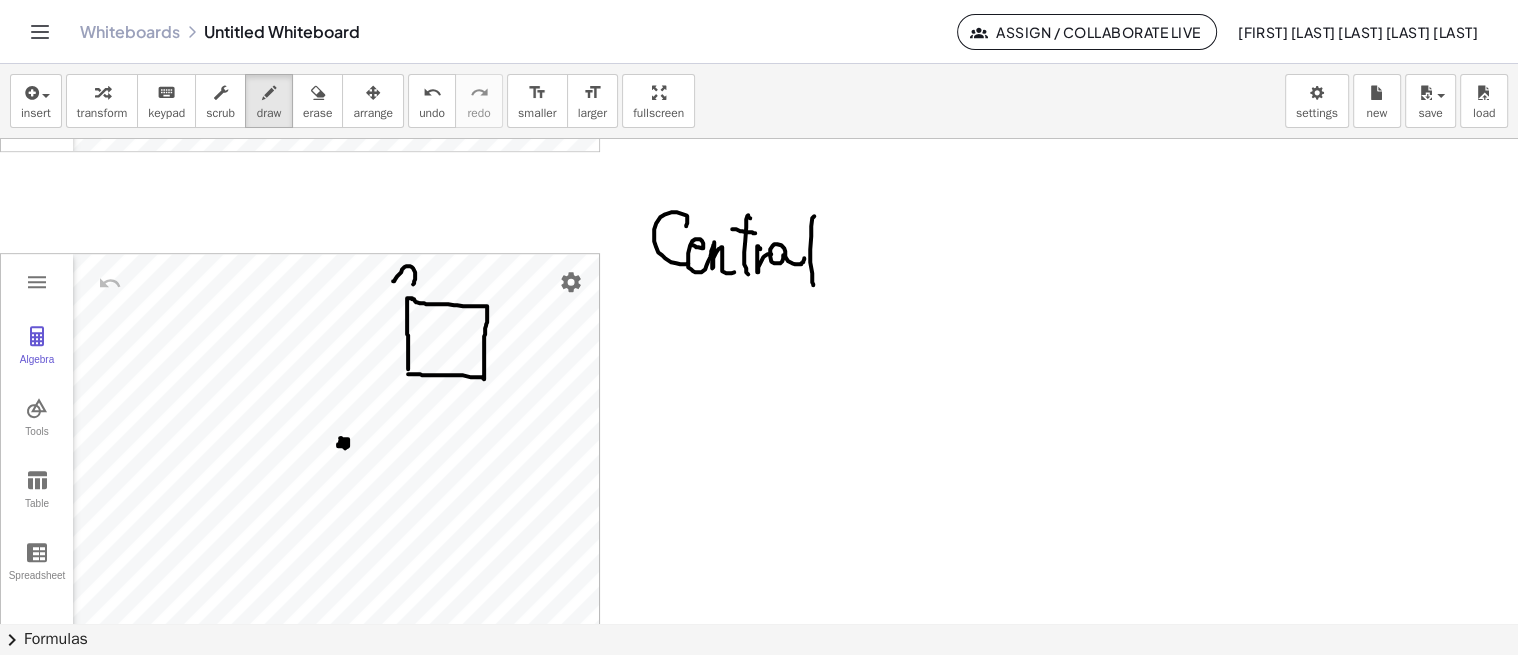 drag, startPoint x: 404, startPoint y: 271, endPoint x: 418, endPoint y: 273, distance: 14.142136 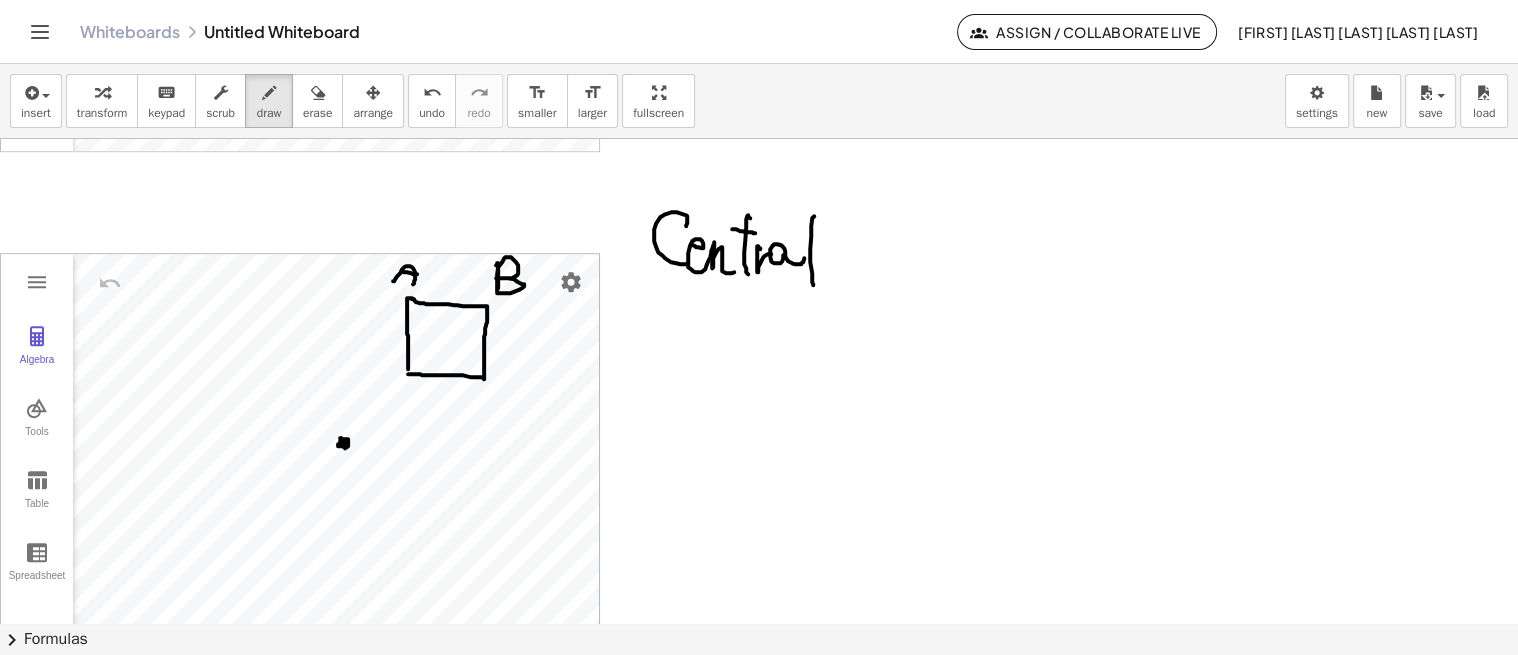 drag, startPoint x: 497, startPoint y: 262, endPoint x: 496, endPoint y: 292, distance: 30.016663 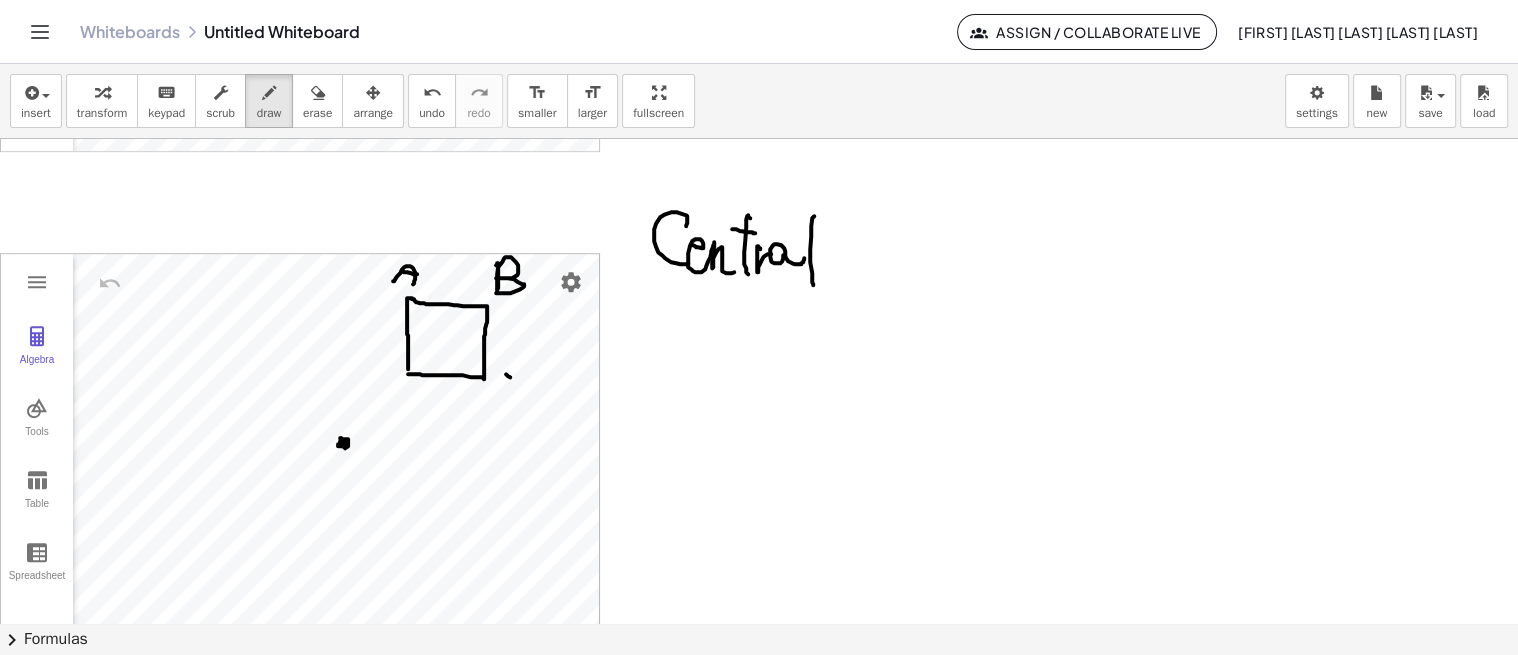 click at bounding box center (759, -66) 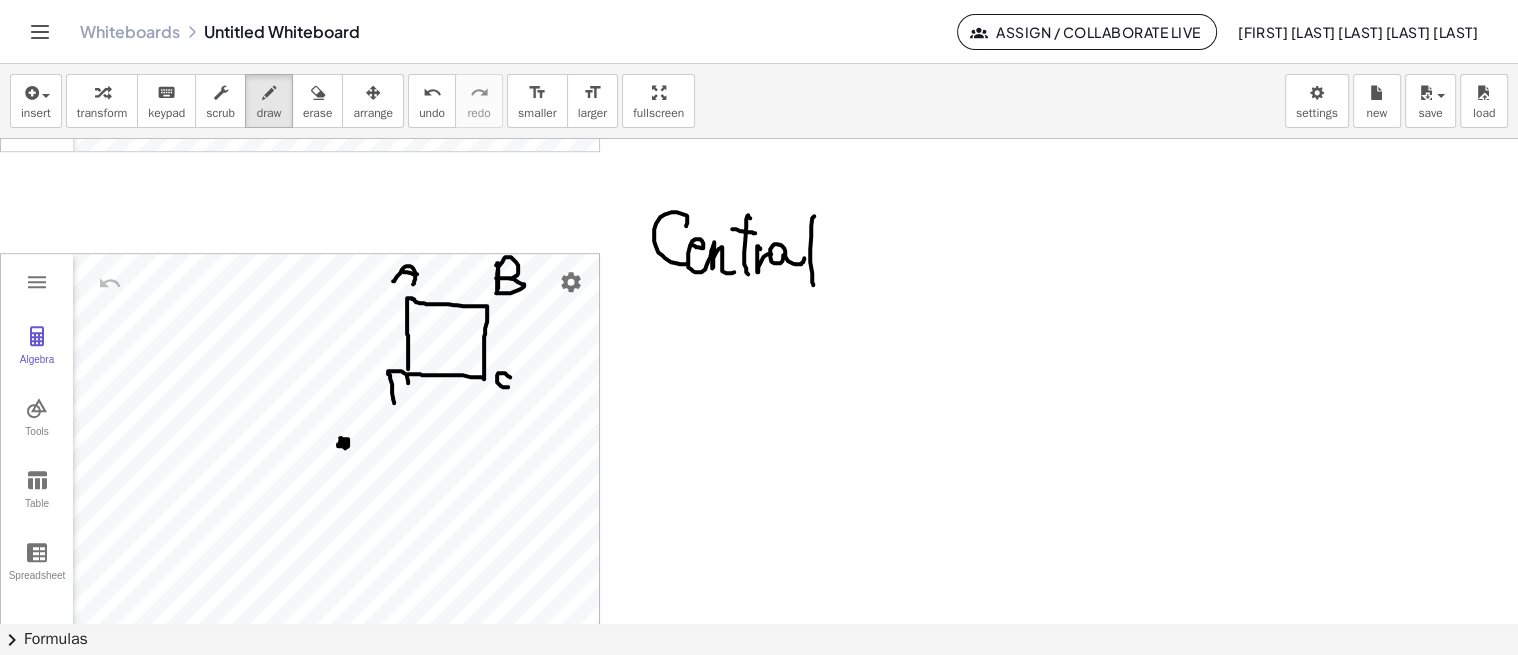 click at bounding box center (759, -66) 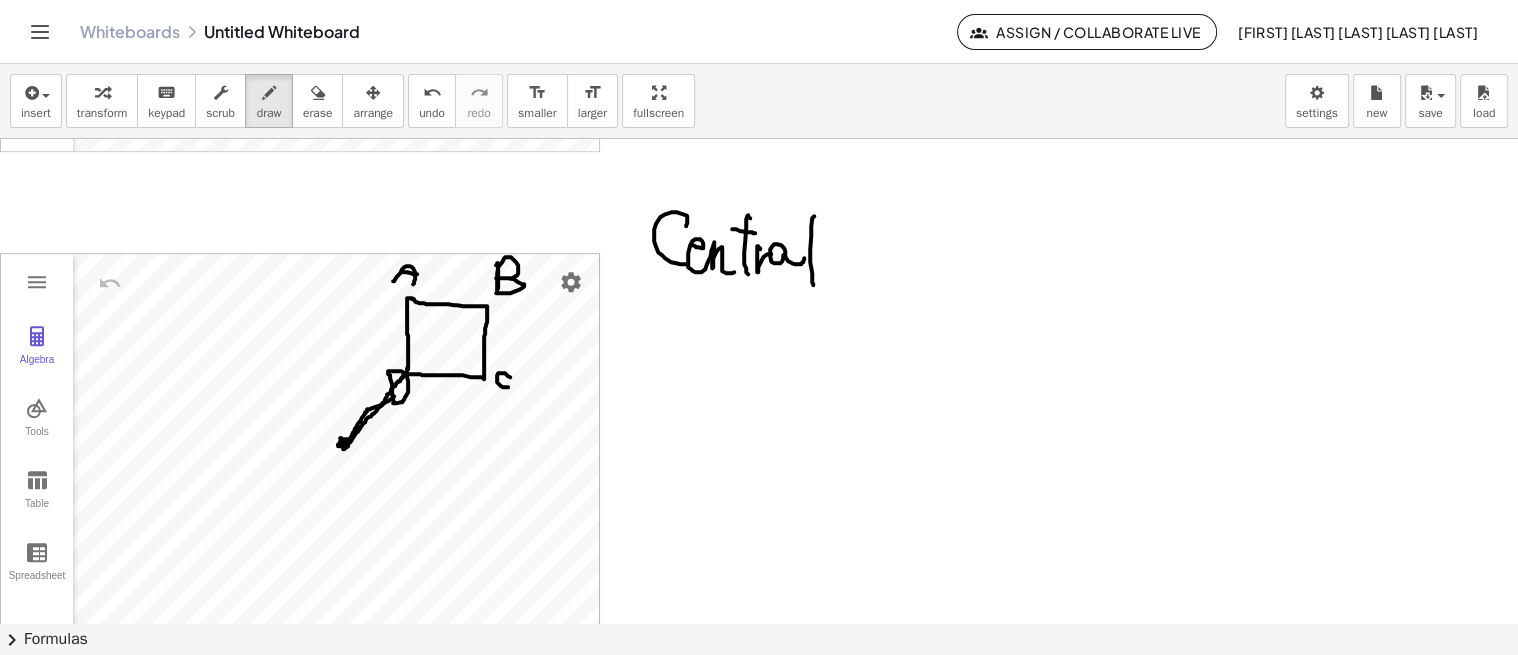 drag, startPoint x: 407, startPoint y: 367, endPoint x: 407, endPoint y: 381, distance: 14 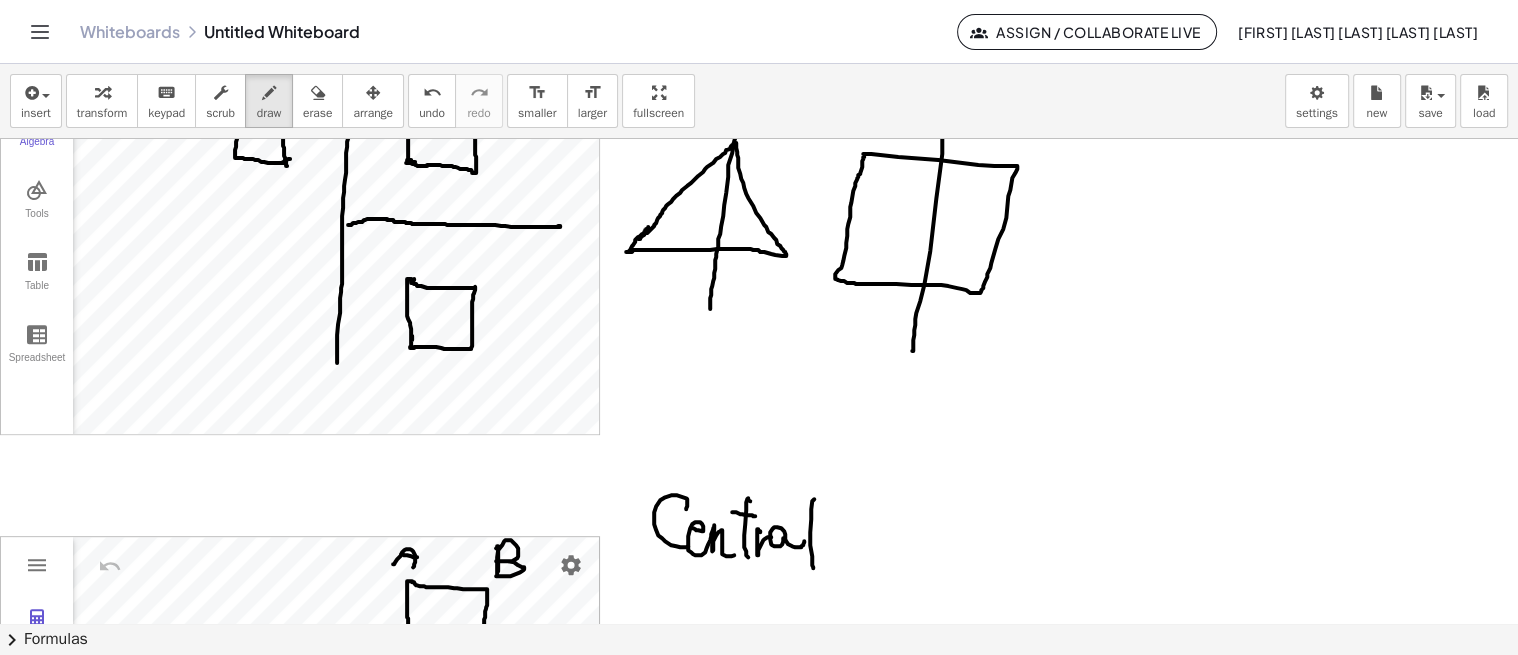 scroll, scrollTop: 531, scrollLeft: 0, axis: vertical 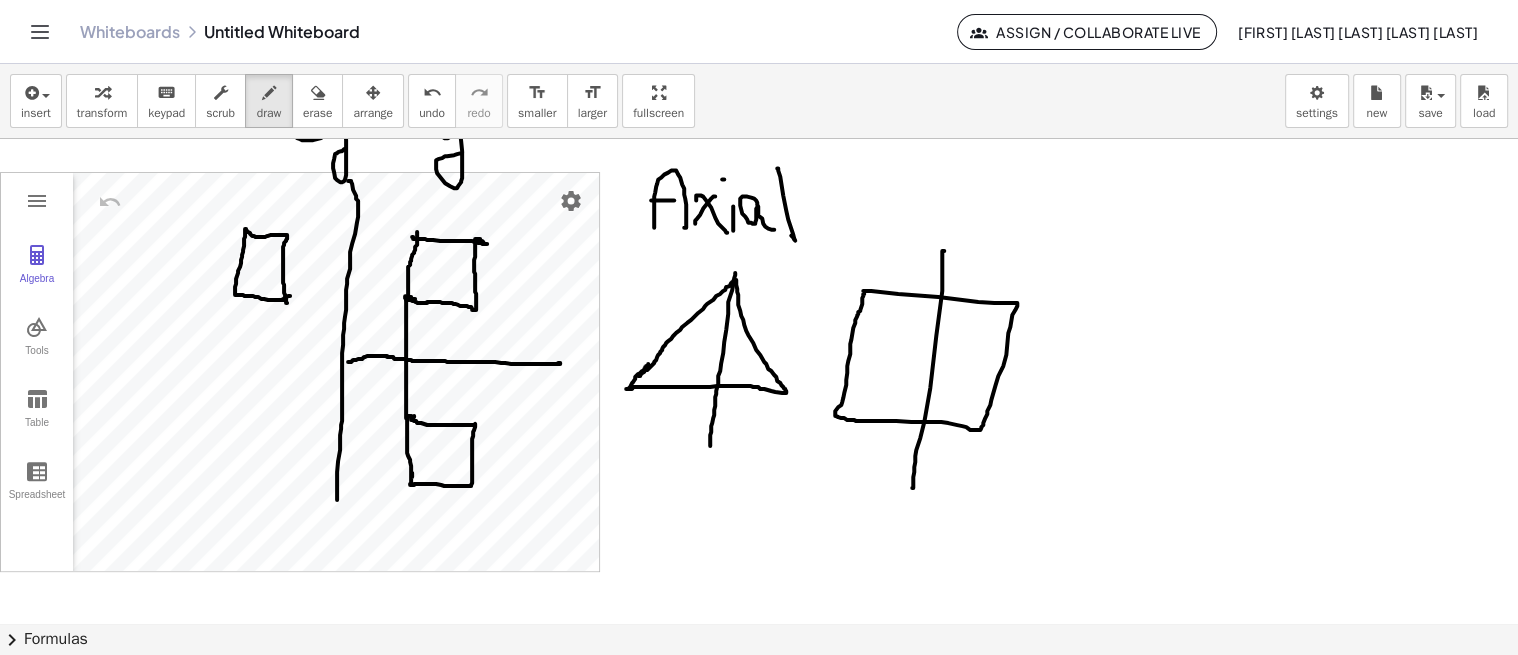 drag, startPoint x: 406, startPoint y: 297, endPoint x: 405, endPoint y: 353, distance: 56.008926 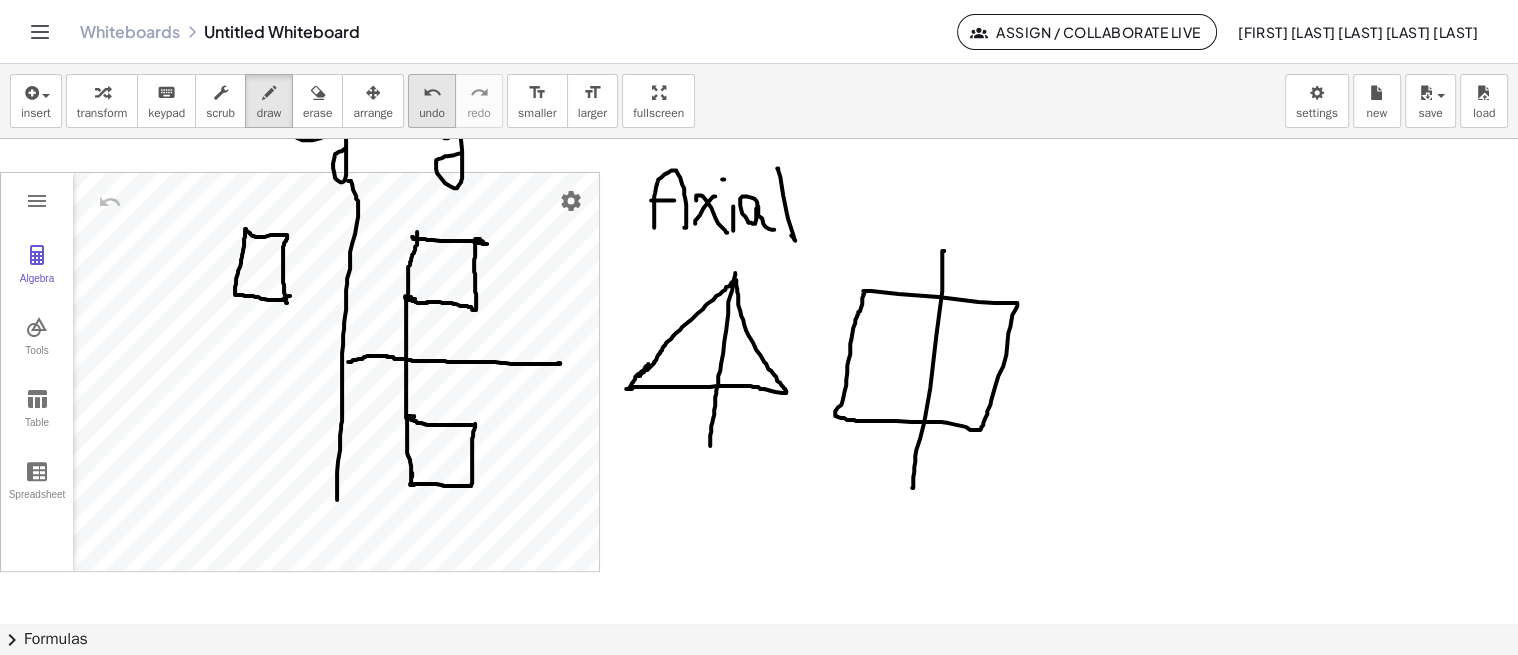 click on "undo" at bounding box center [432, 113] 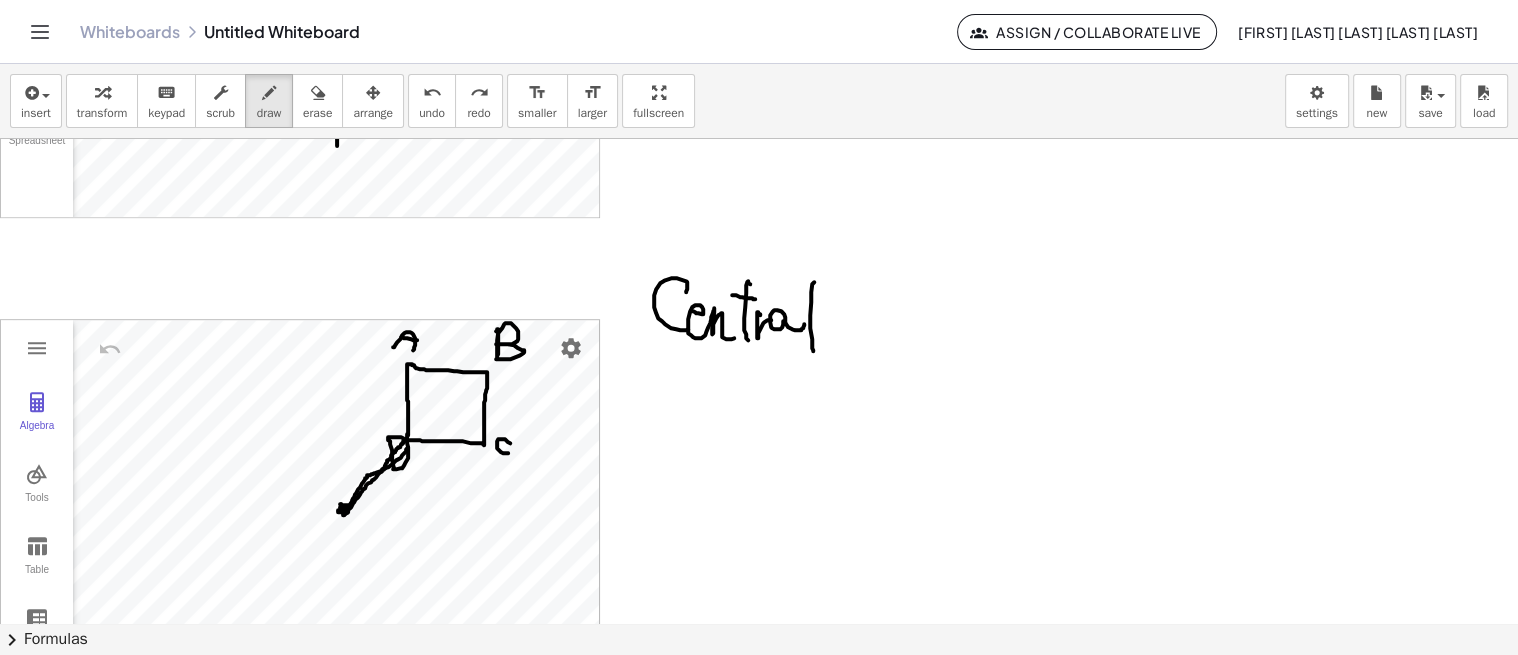 scroll, scrollTop: 1062, scrollLeft: 0, axis: vertical 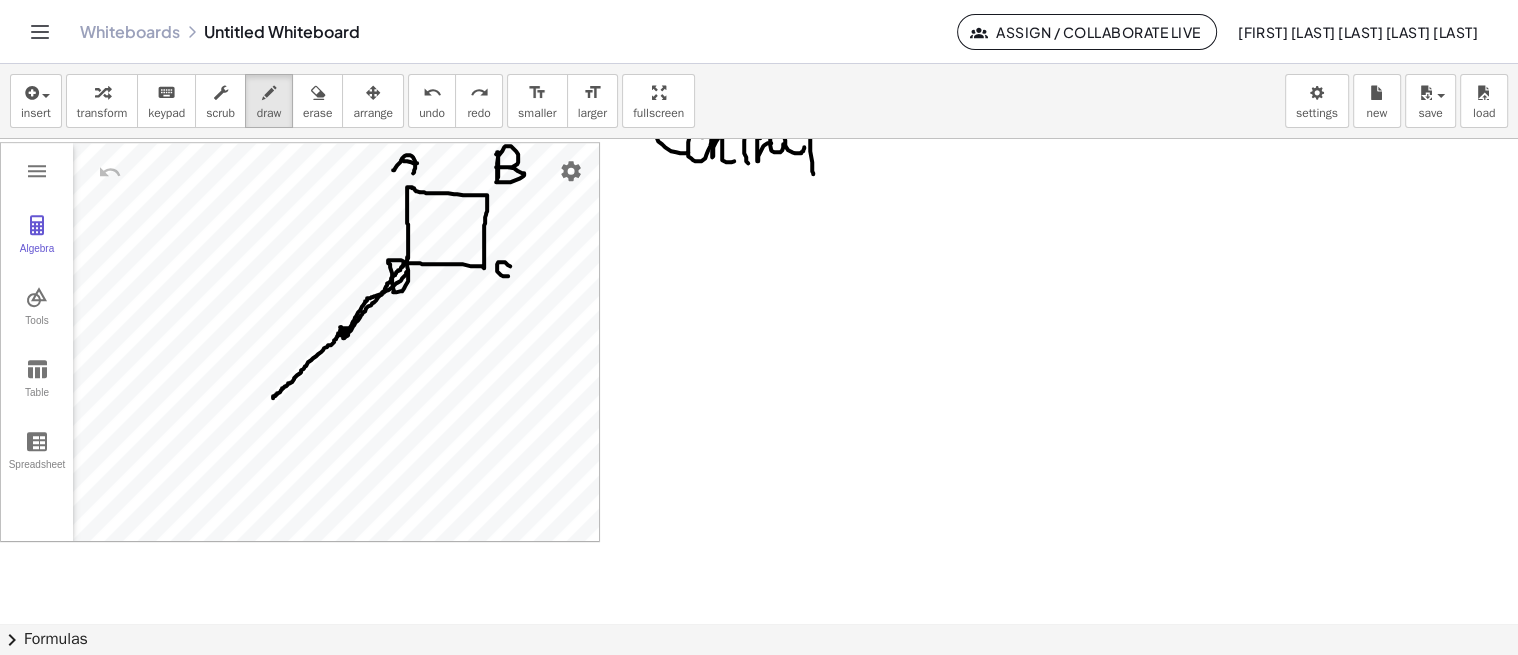 drag, startPoint x: 341, startPoint y: 331, endPoint x: 273, endPoint y: 396, distance: 94.06912 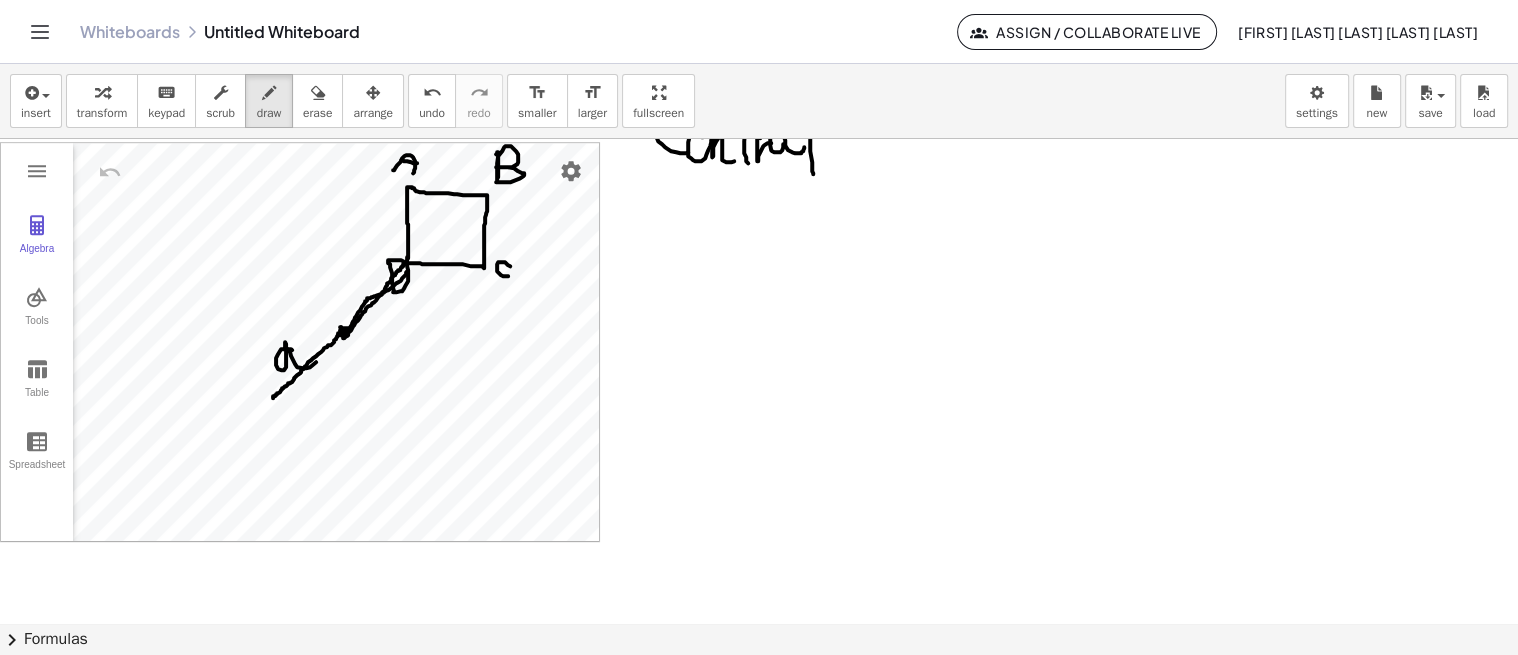 drag, startPoint x: 281, startPoint y: 347, endPoint x: 340, endPoint y: 316, distance: 66.64833 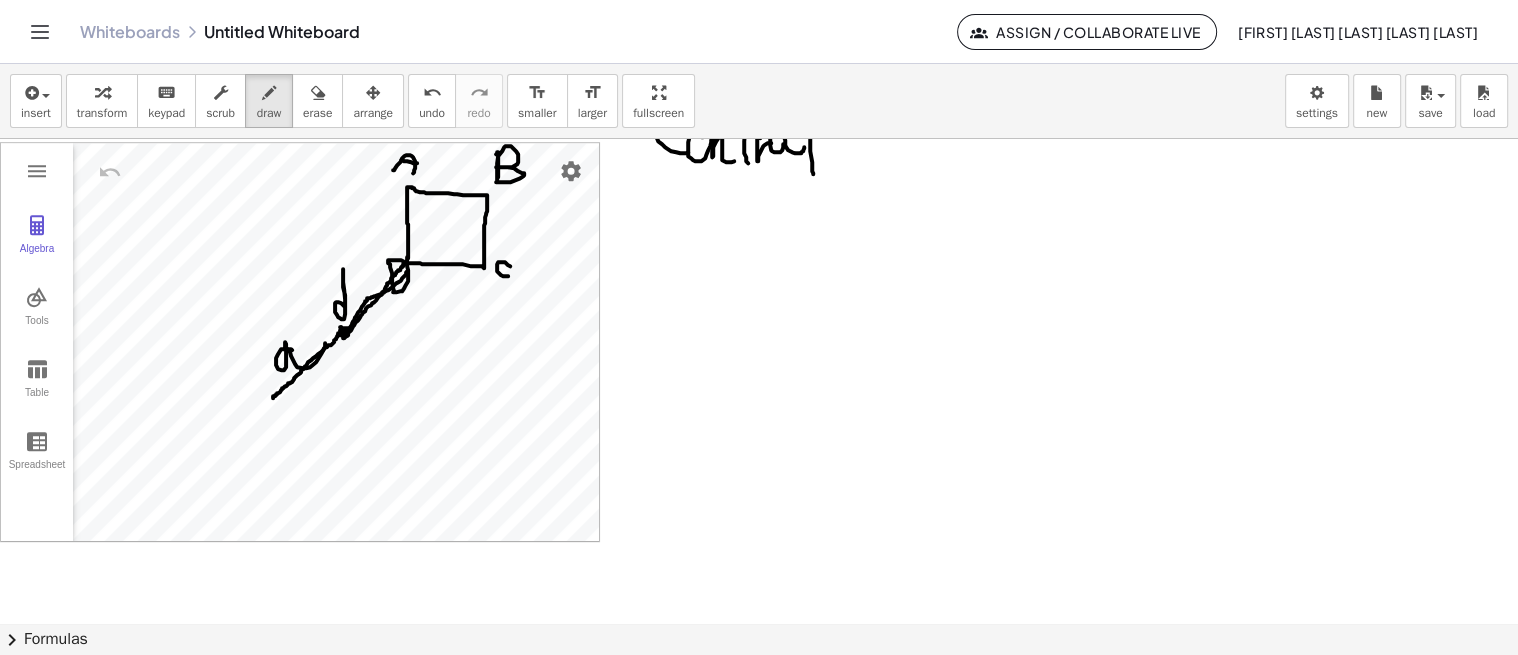 drag, startPoint x: 345, startPoint y: 305, endPoint x: 341, endPoint y: 317, distance: 12.649111 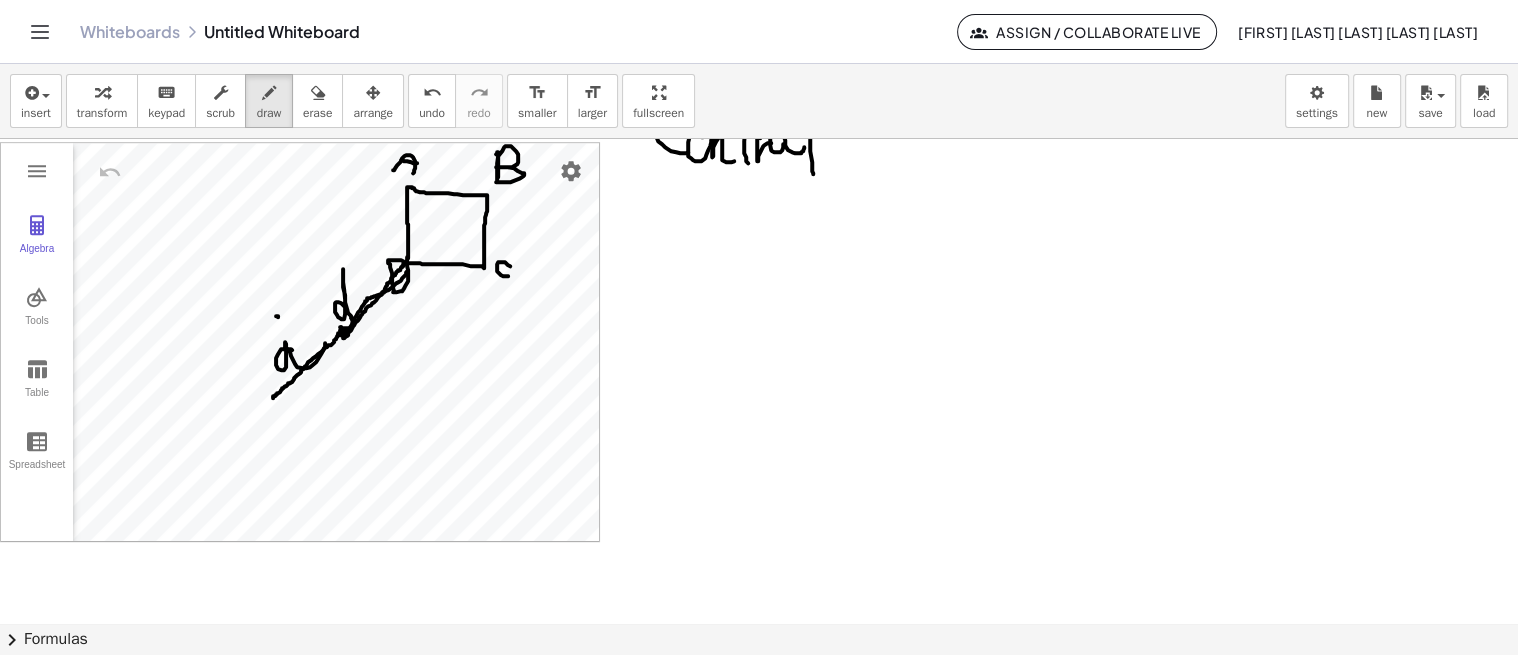 drag, startPoint x: 278, startPoint y: 315, endPoint x: 296, endPoint y: 342, distance: 32.449963 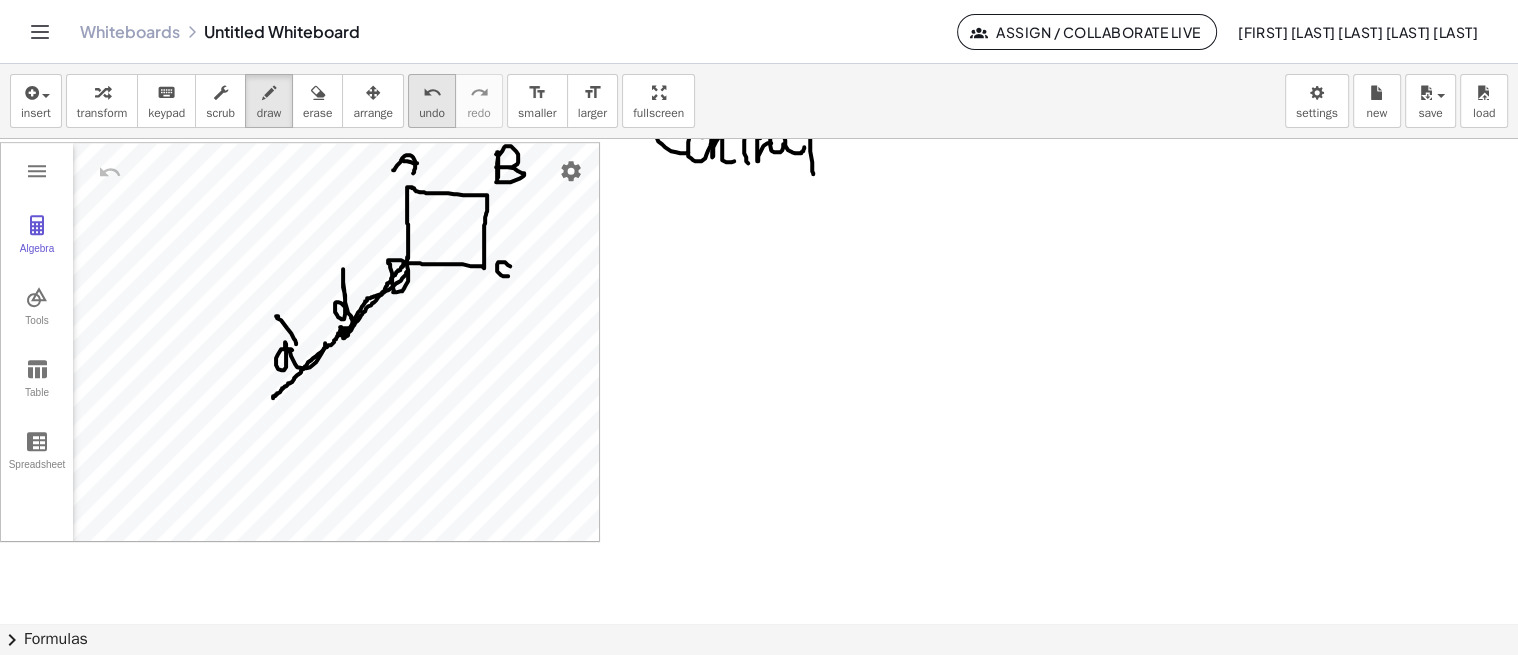 click on "undo" at bounding box center (432, 113) 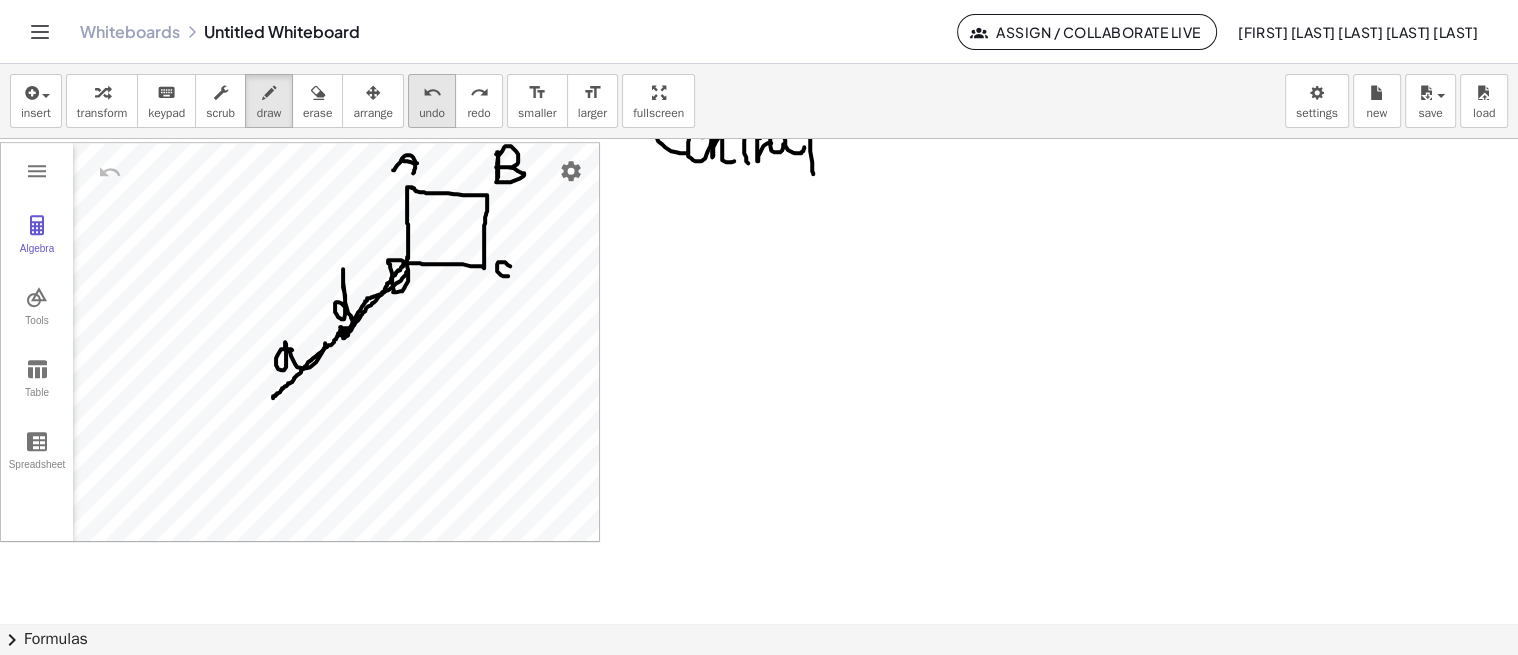 click on "undo undo" at bounding box center [432, 101] 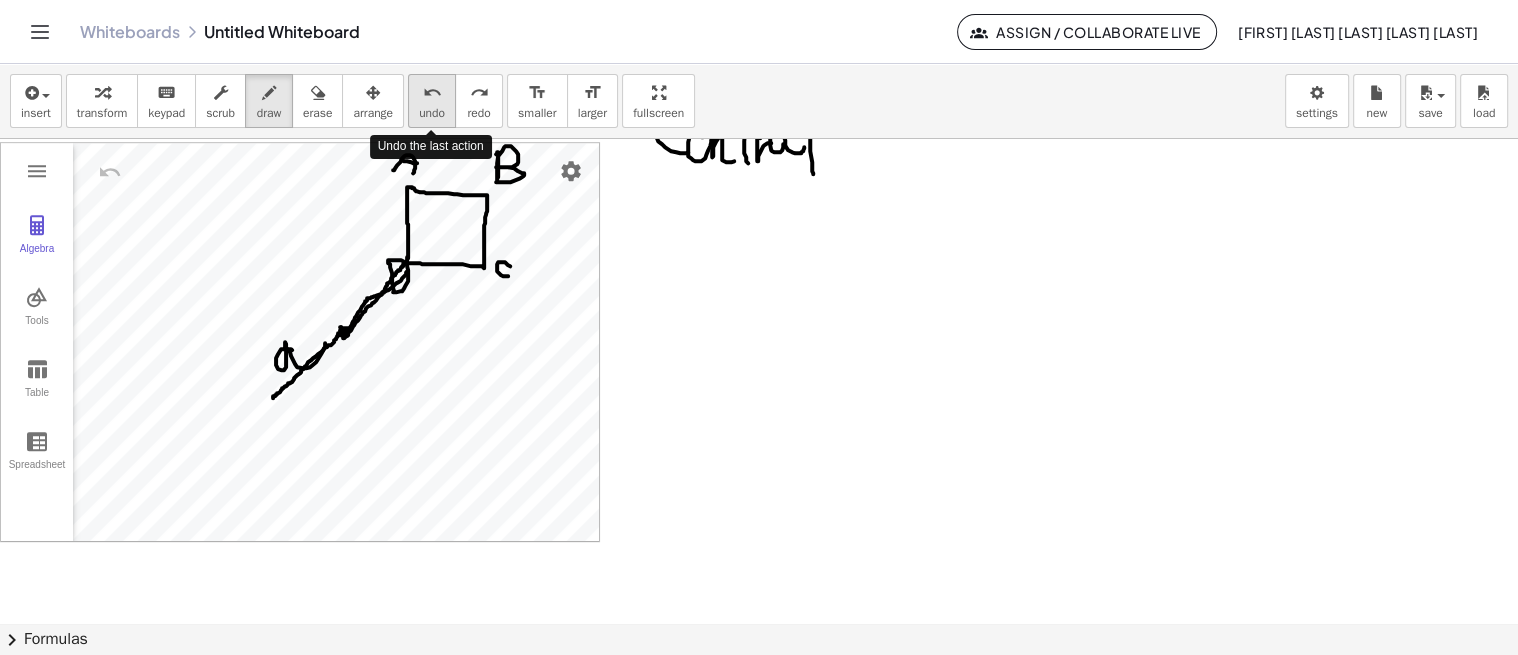 click on "undo" at bounding box center (432, 93) 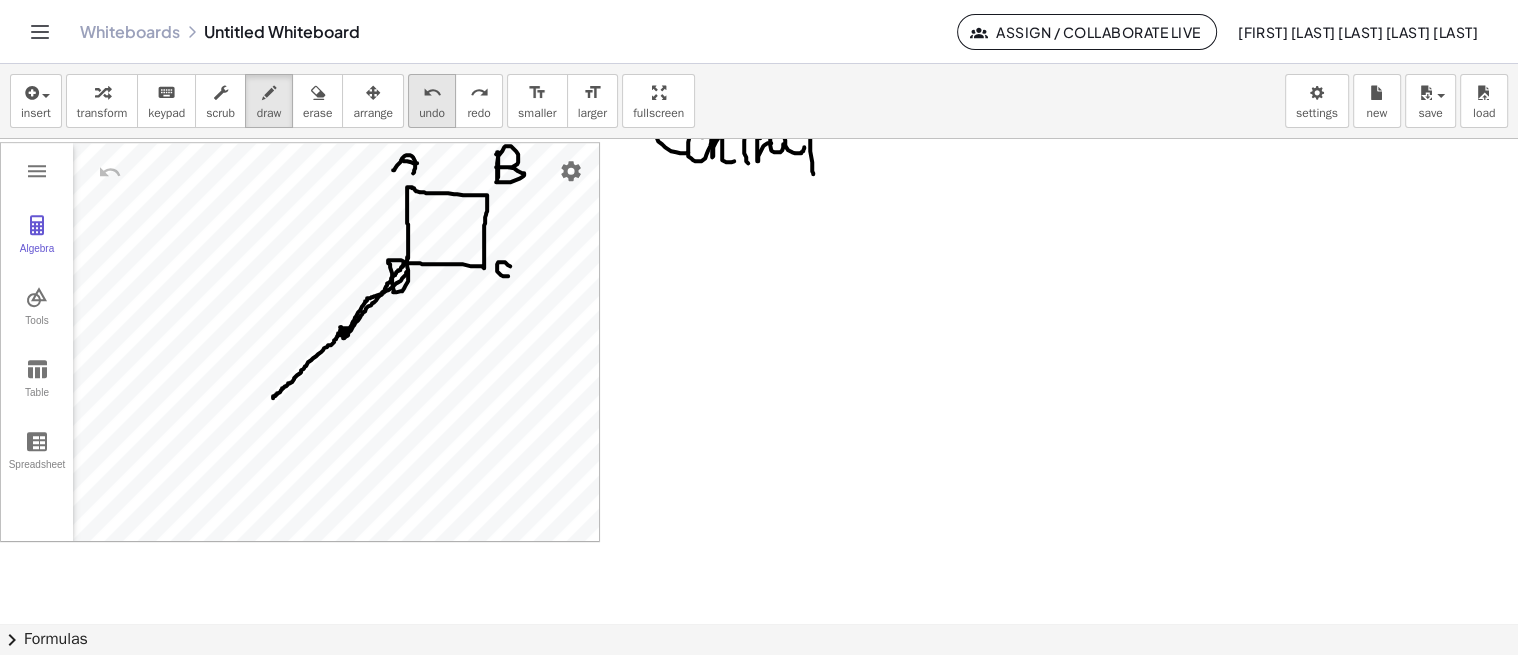 click on "undo" at bounding box center [432, 93] 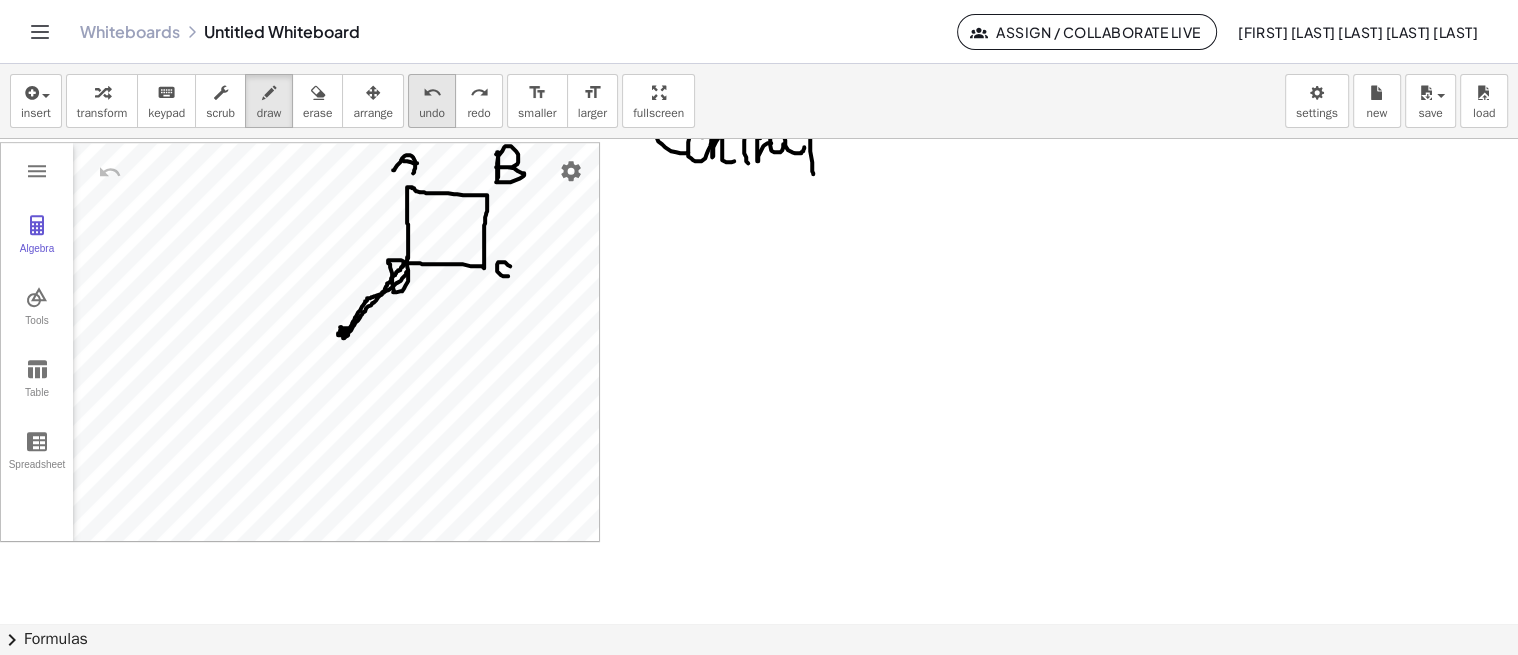click on "undo" at bounding box center (432, 93) 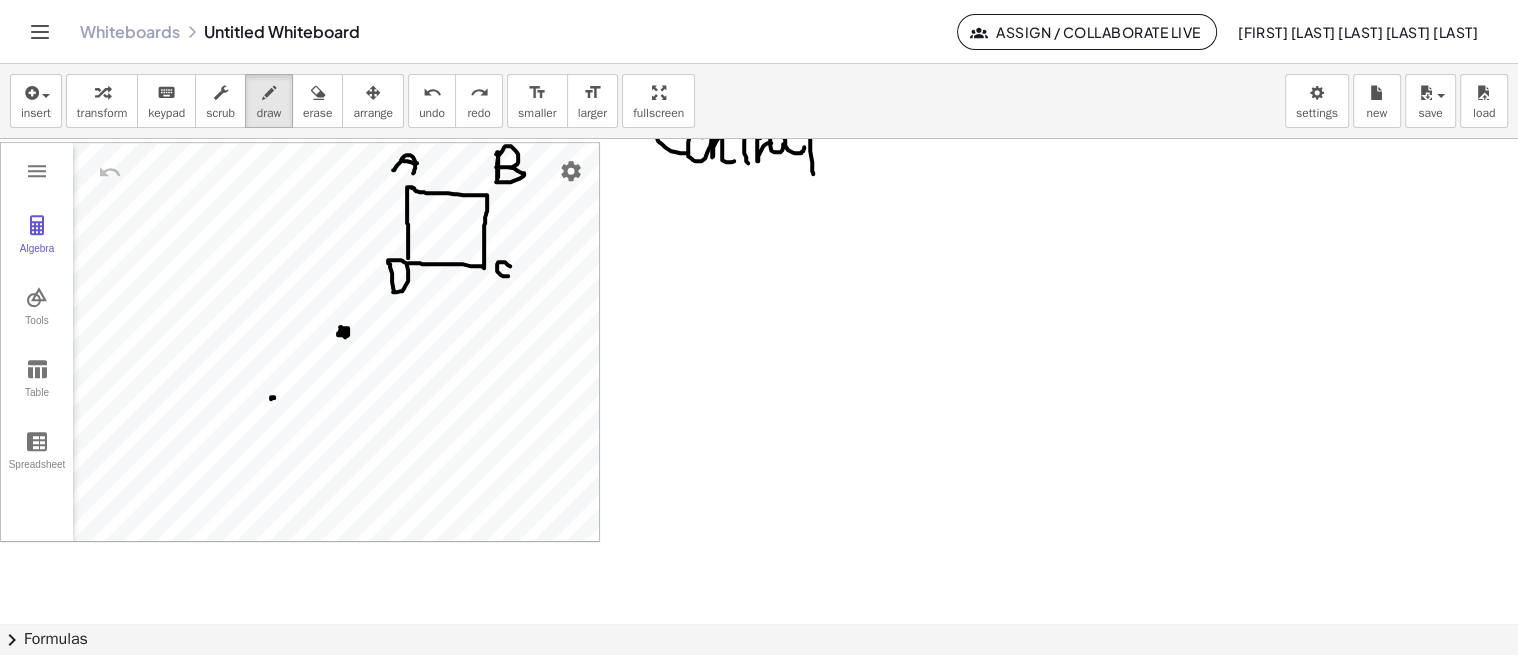 drag, startPoint x: 271, startPoint y: 395, endPoint x: 280, endPoint y: 388, distance: 11.401754 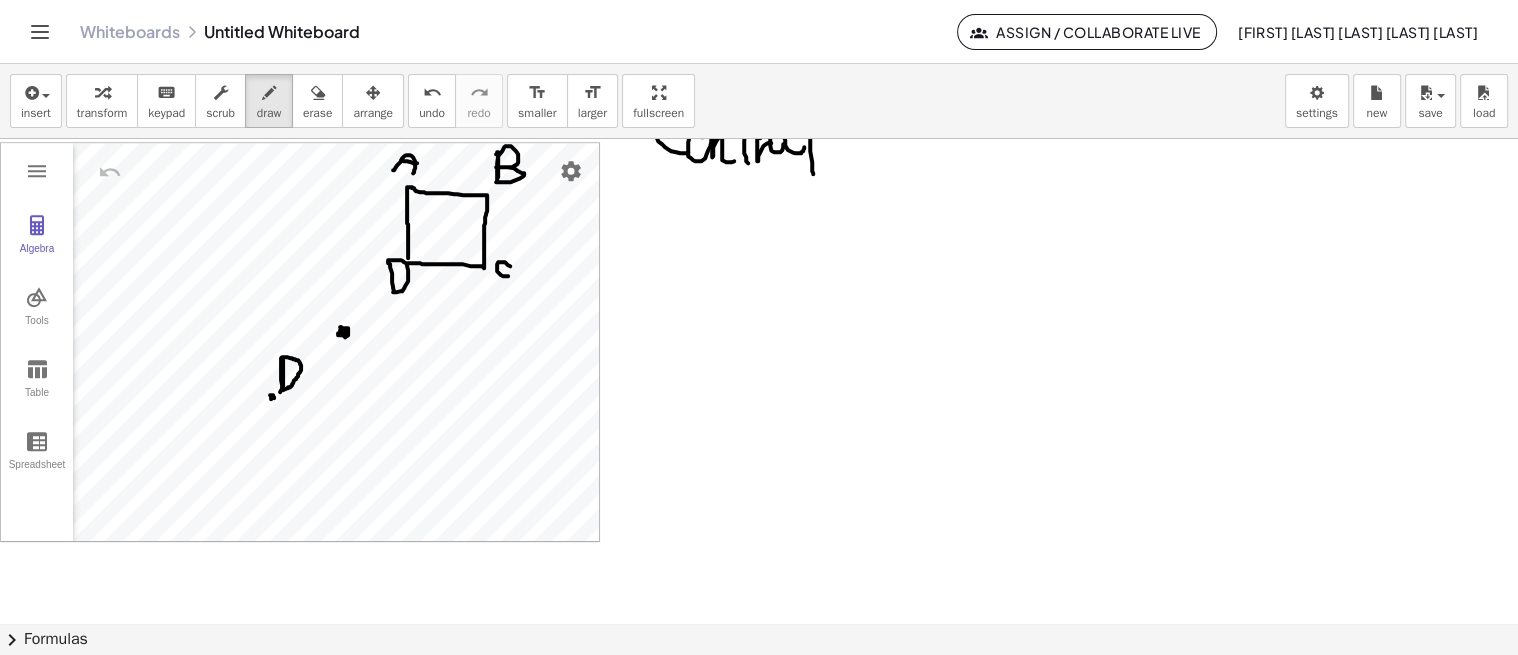 drag, startPoint x: 283, startPoint y: 358, endPoint x: 280, endPoint y: 390, distance: 32.140316 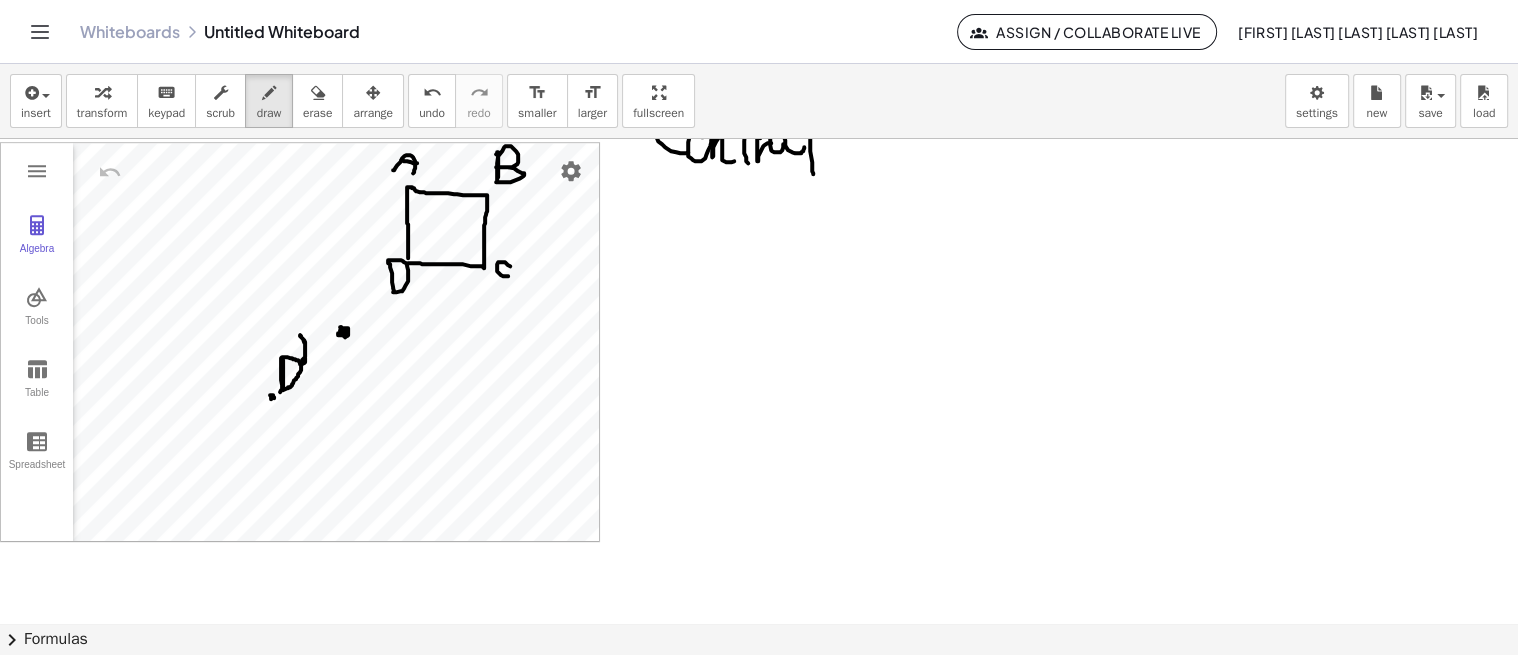 drag, startPoint x: 305, startPoint y: 352, endPoint x: 302, endPoint y: 334, distance: 18.248287 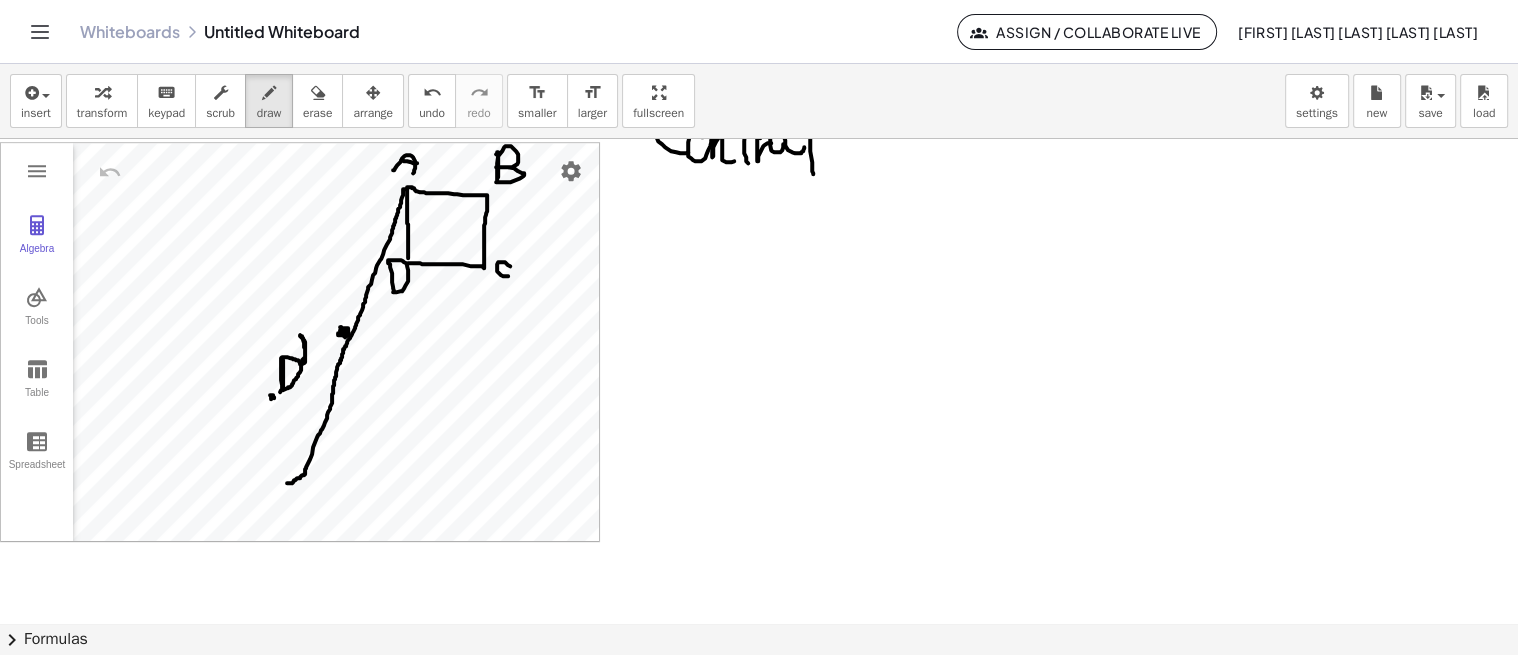 drag, startPoint x: 404, startPoint y: 187, endPoint x: 287, endPoint y: 467, distance: 303.4617 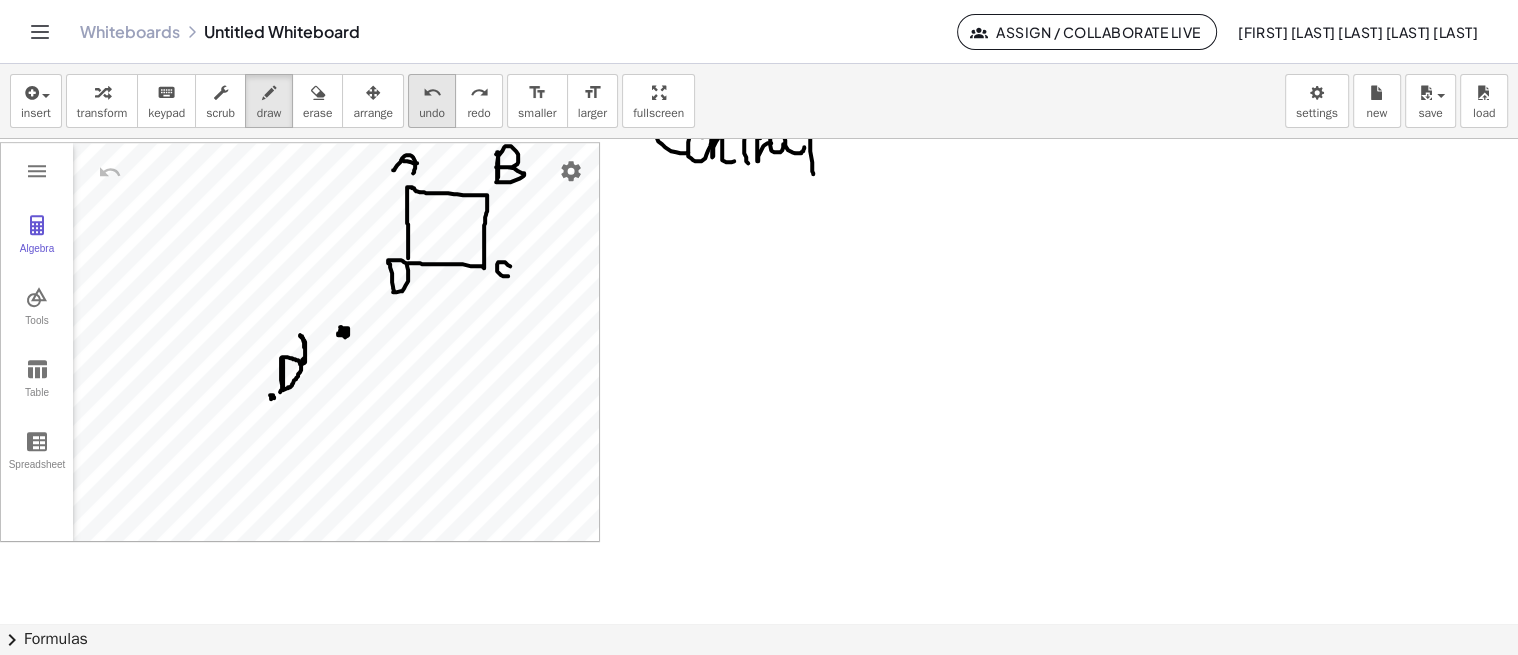click on "undo" at bounding box center [432, 93] 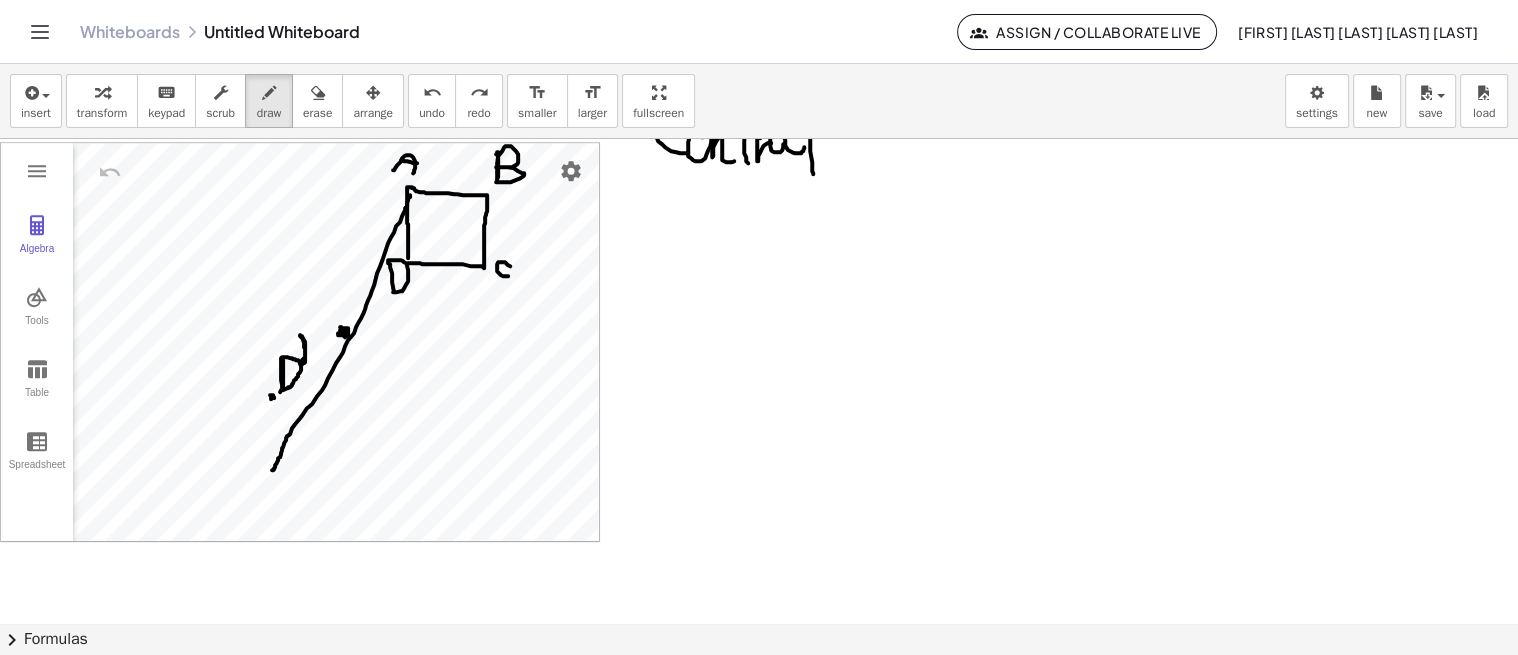drag, startPoint x: 272, startPoint y: 468, endPoint x: 411, endPoint y: 187, distance: 313.4996 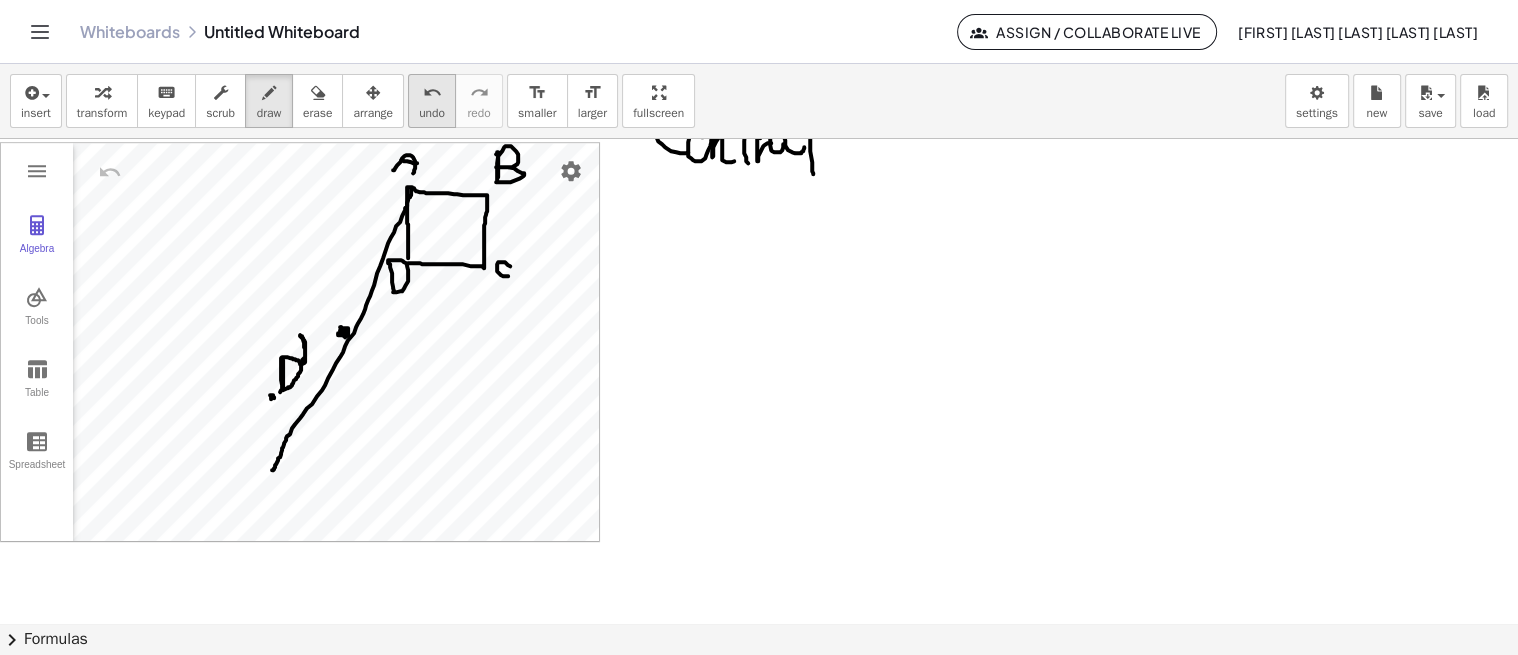 click on "undo" at bounding box center (432, 113) 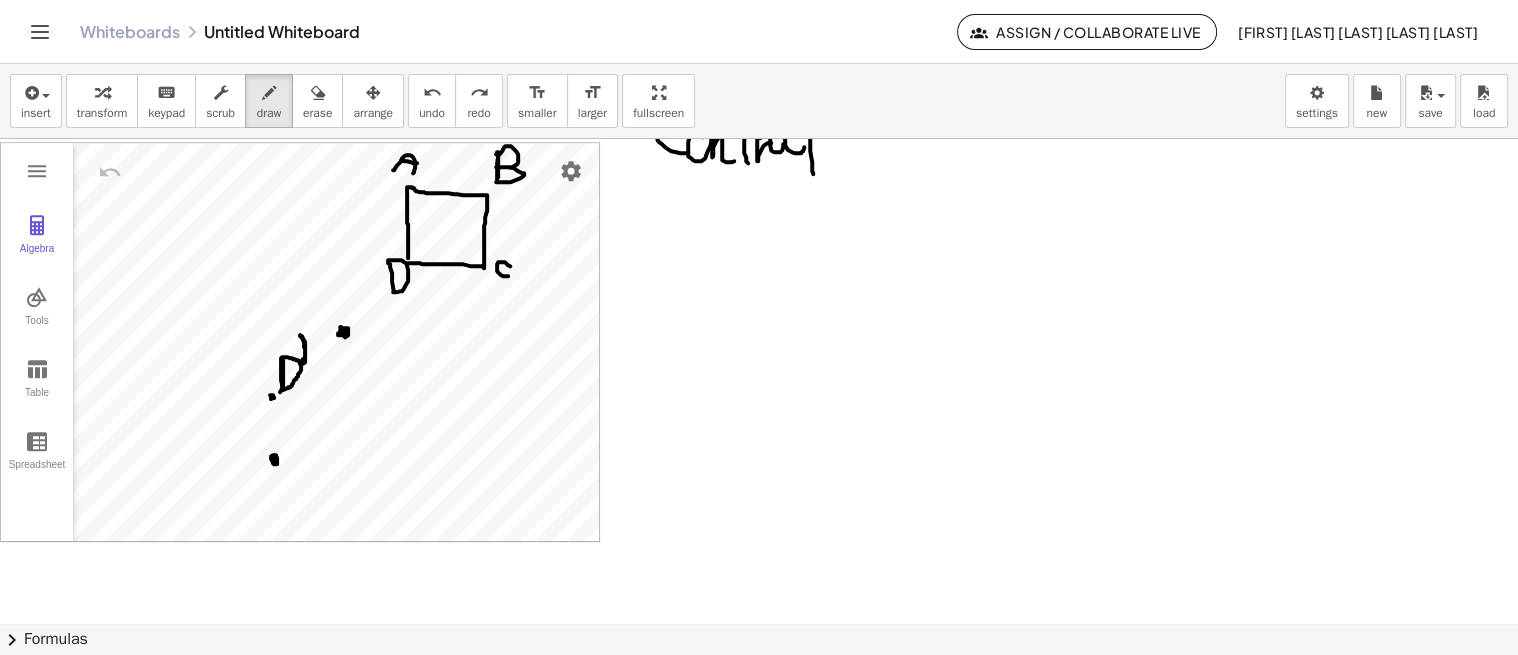 click at bounding box center (759, 46) 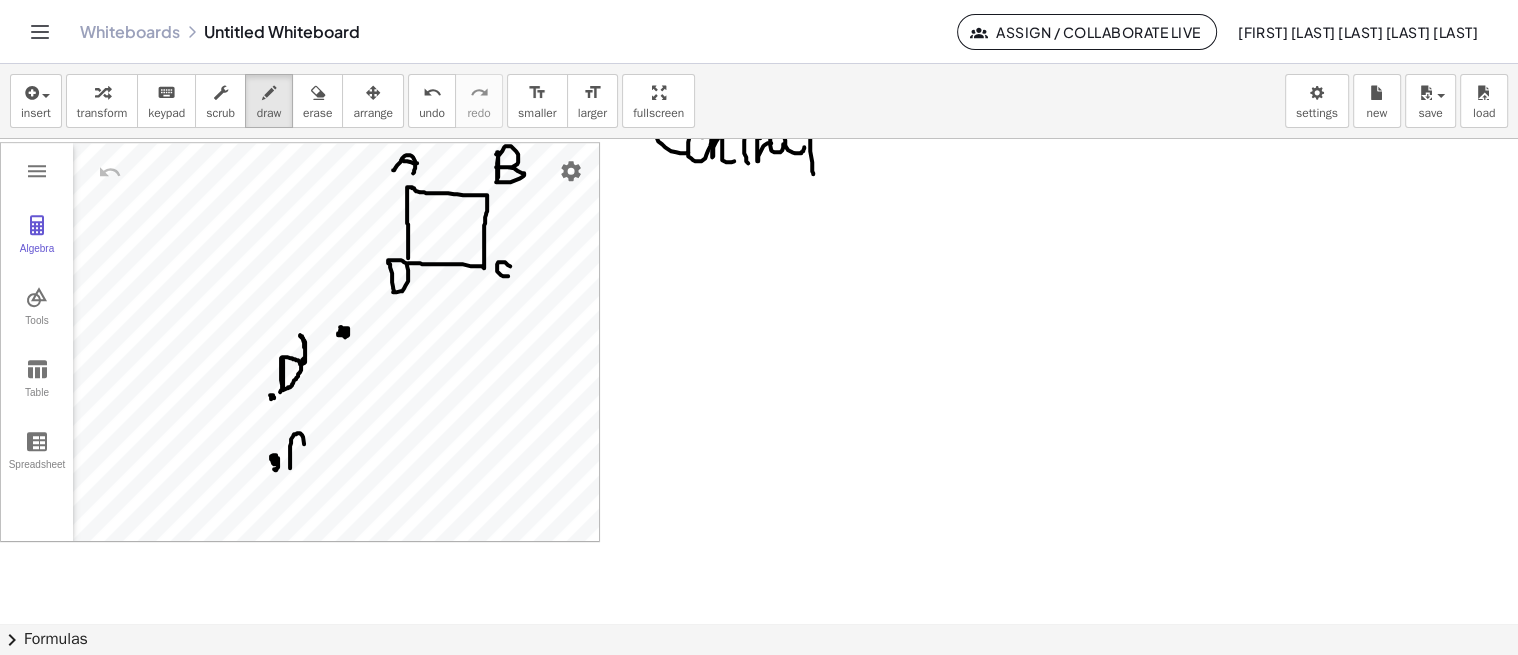 drag, startPoint x: 290, startPoint y: 466, endPoint x: 300, endPoint y: 472, distance: 11.661903 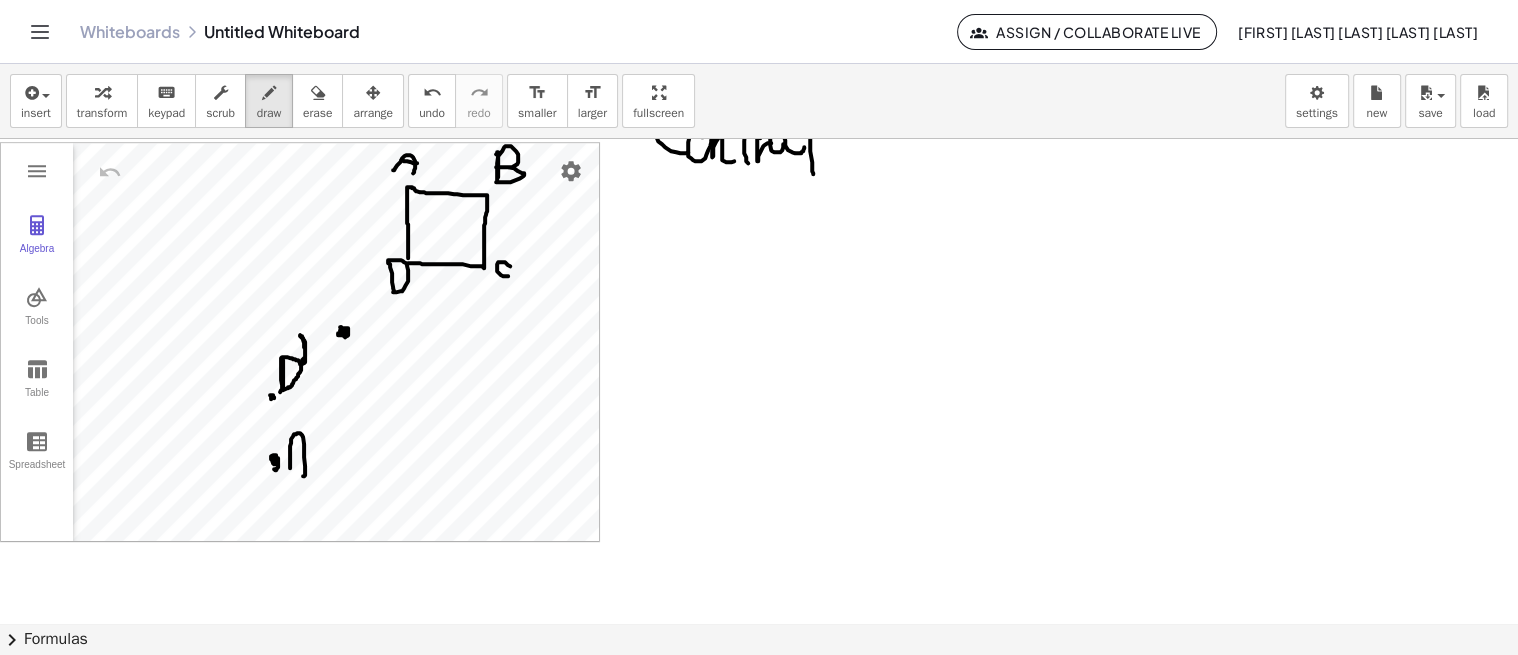 drag, startPoint x: 287, startPoint y: 445, endPoint x: 304, endPoint y: 443, distance: 17.117243 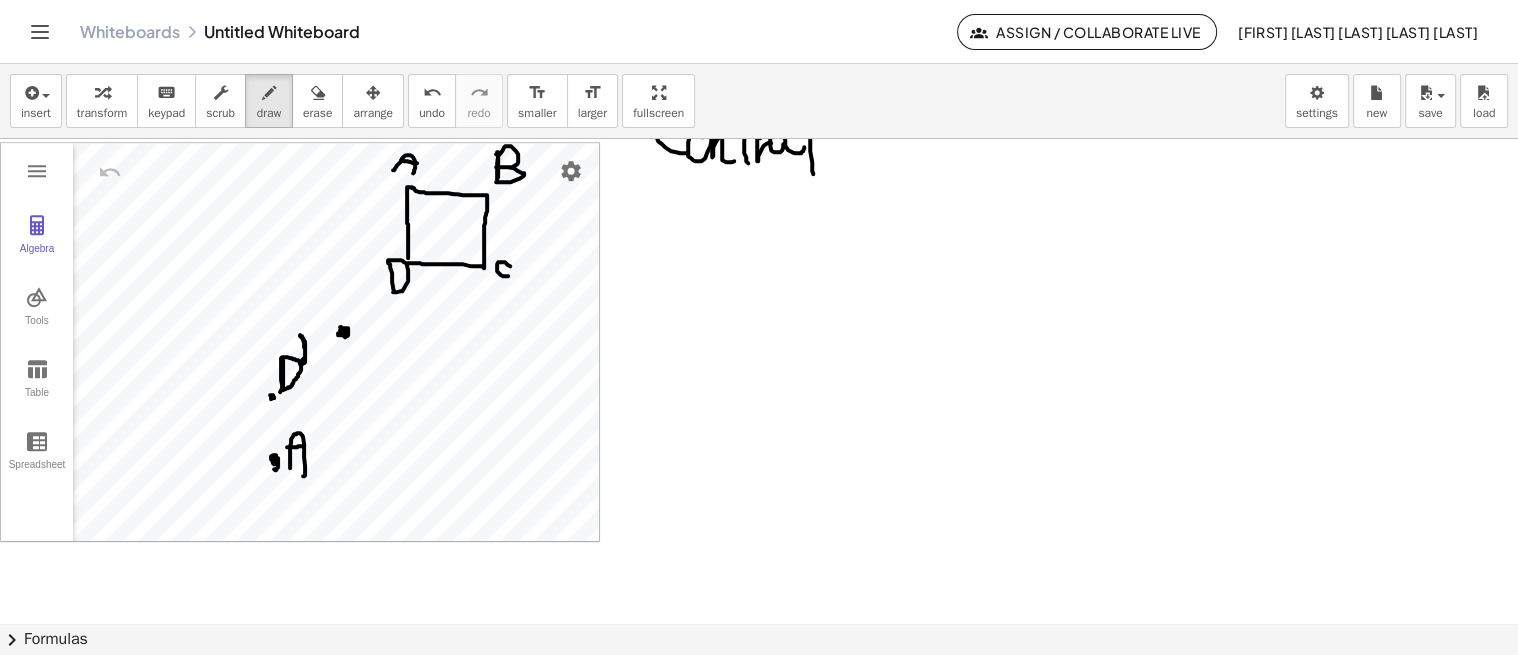drag, startPoint x: 311, startPoint y: 426, endPoint x: 303, endPoint y: 418, distance: 11.313708 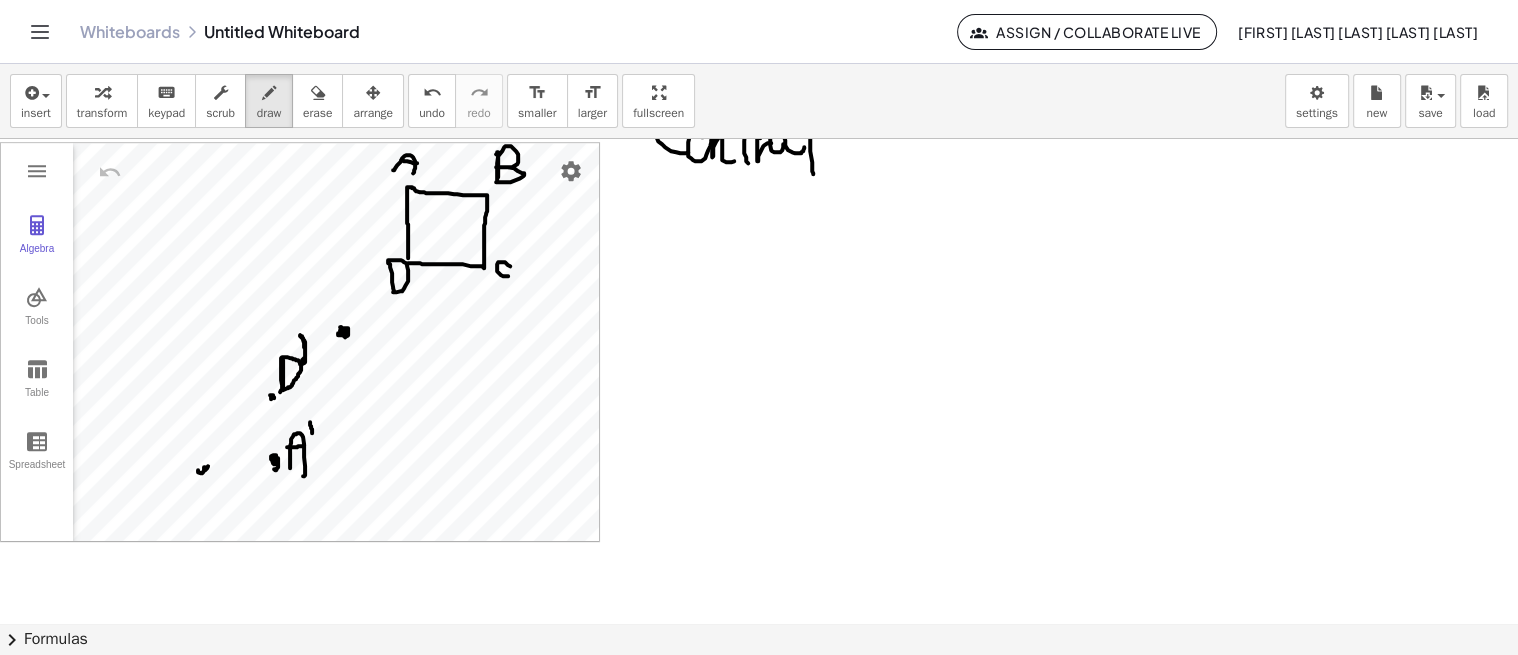 click at bounding box center (759, 46) 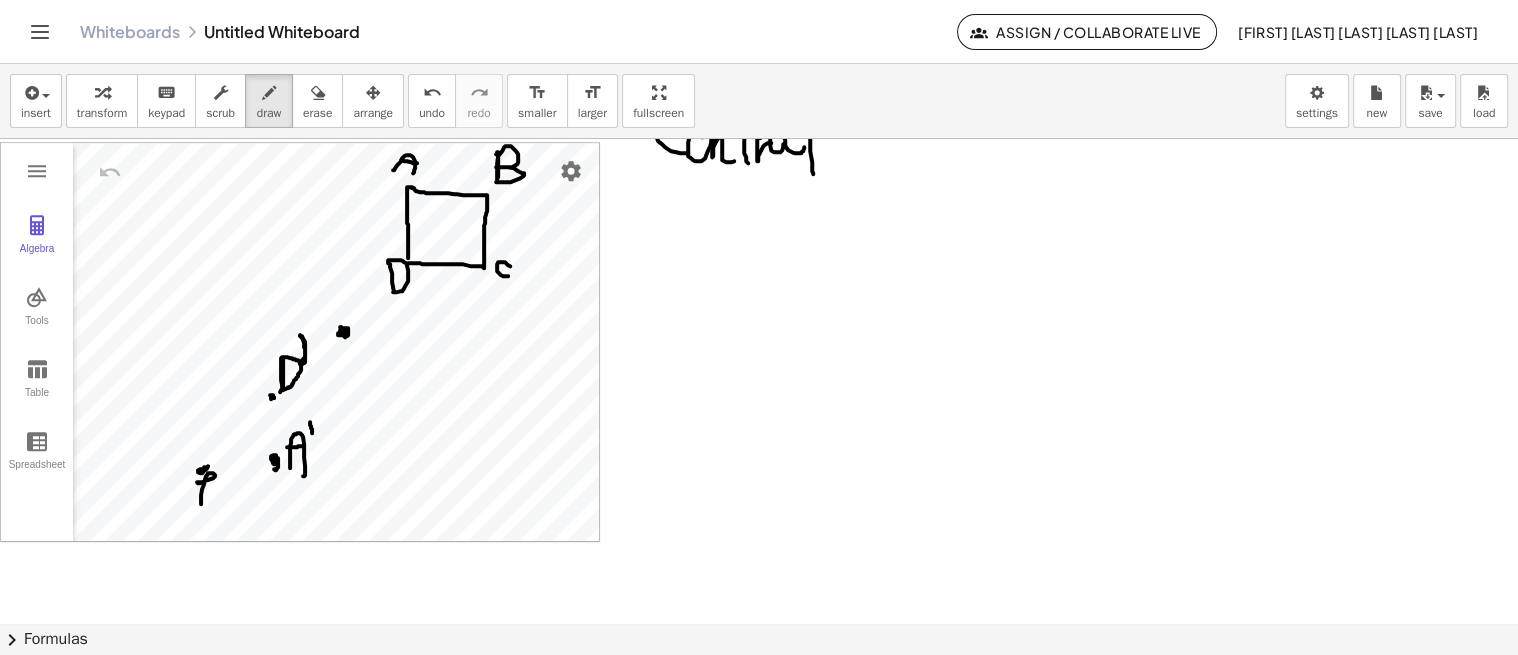 click at bounding box center (759, 46) 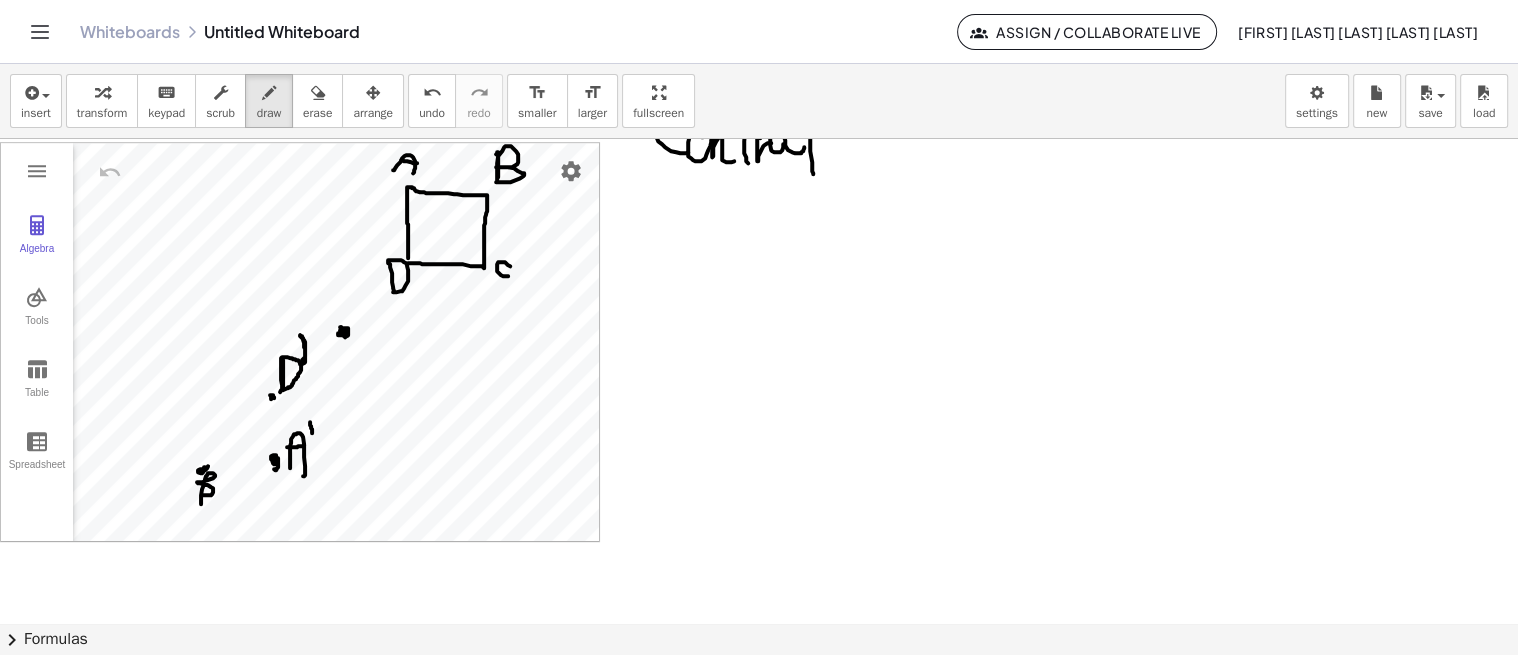 drag, startPoint x: 224, startPoint y: 461, endPoint x: 223, endPoint y: 445, distance: 16.03122 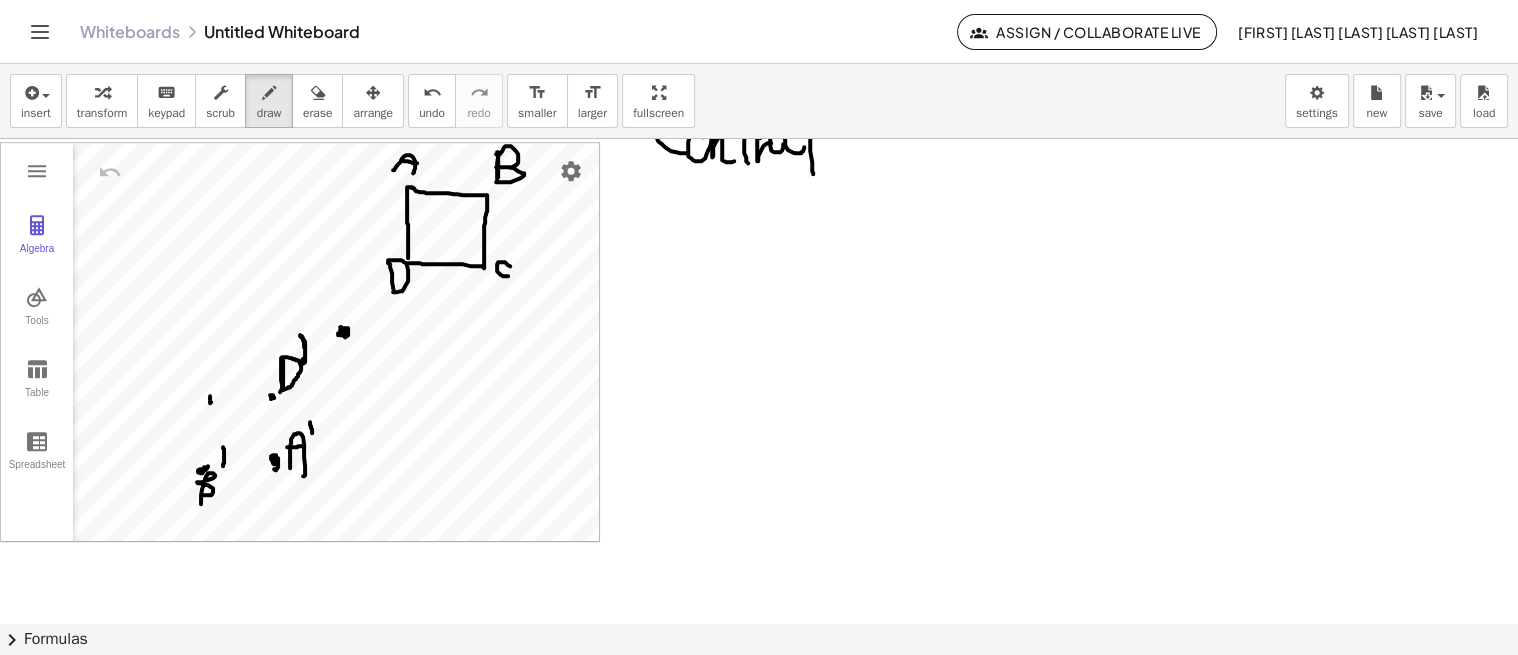 click at bounding box center (759, 46) 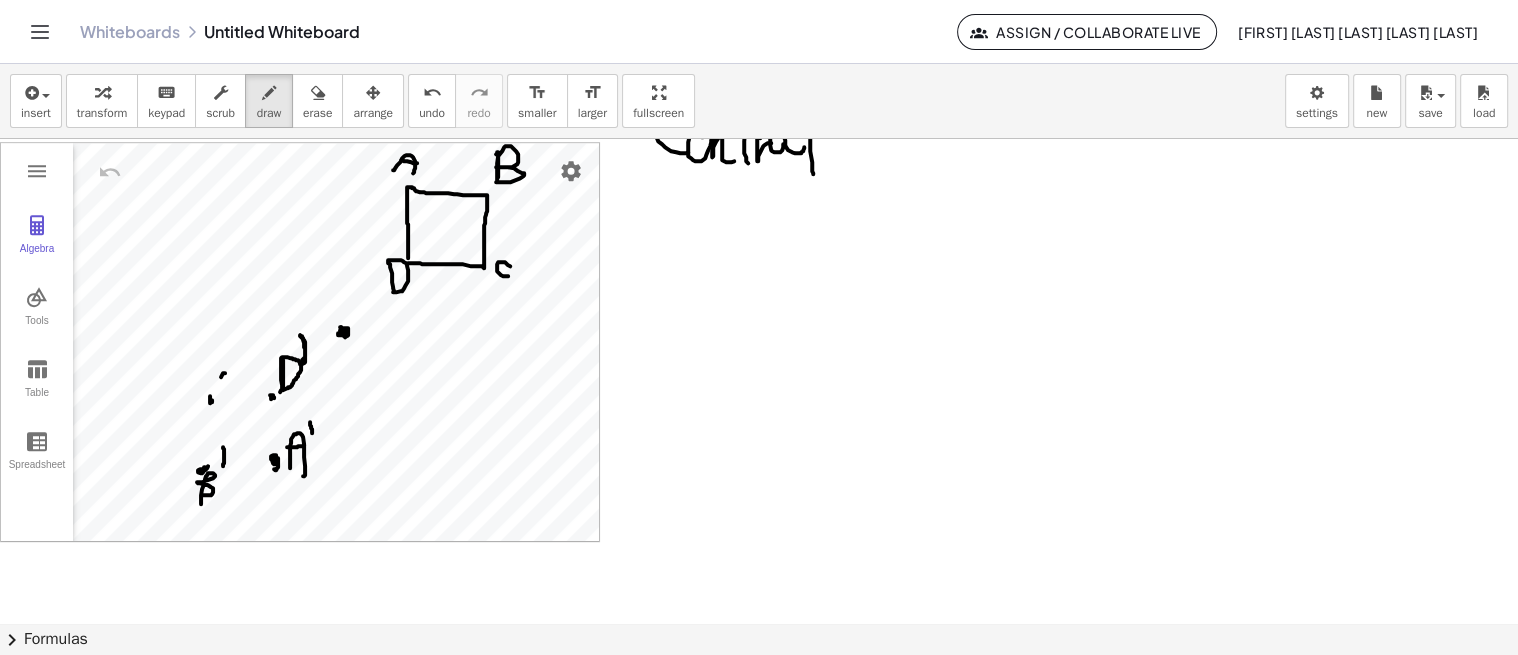 drag, startPoint x: 224, startPoint y: 371, endPoint x: 226, endPoint y: 394, distance: 23.086792 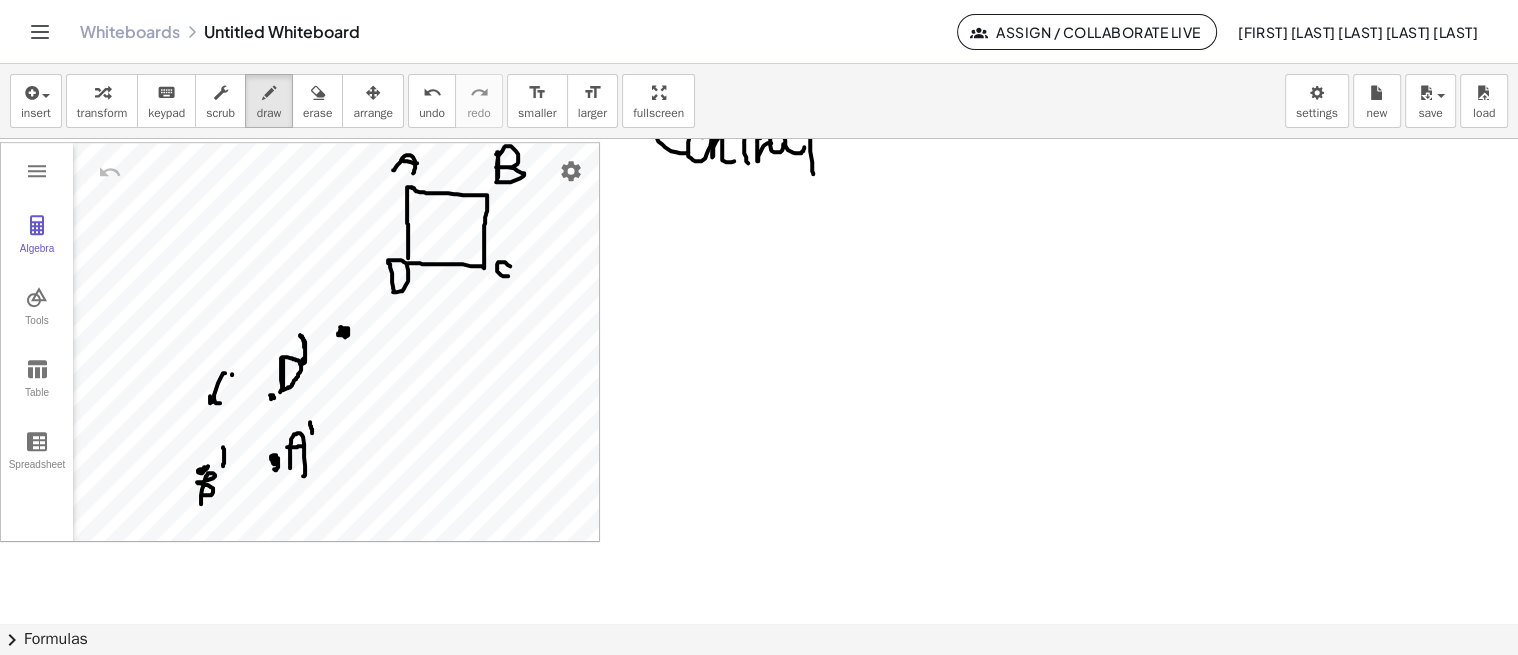 click at bounding box center [759, 46] 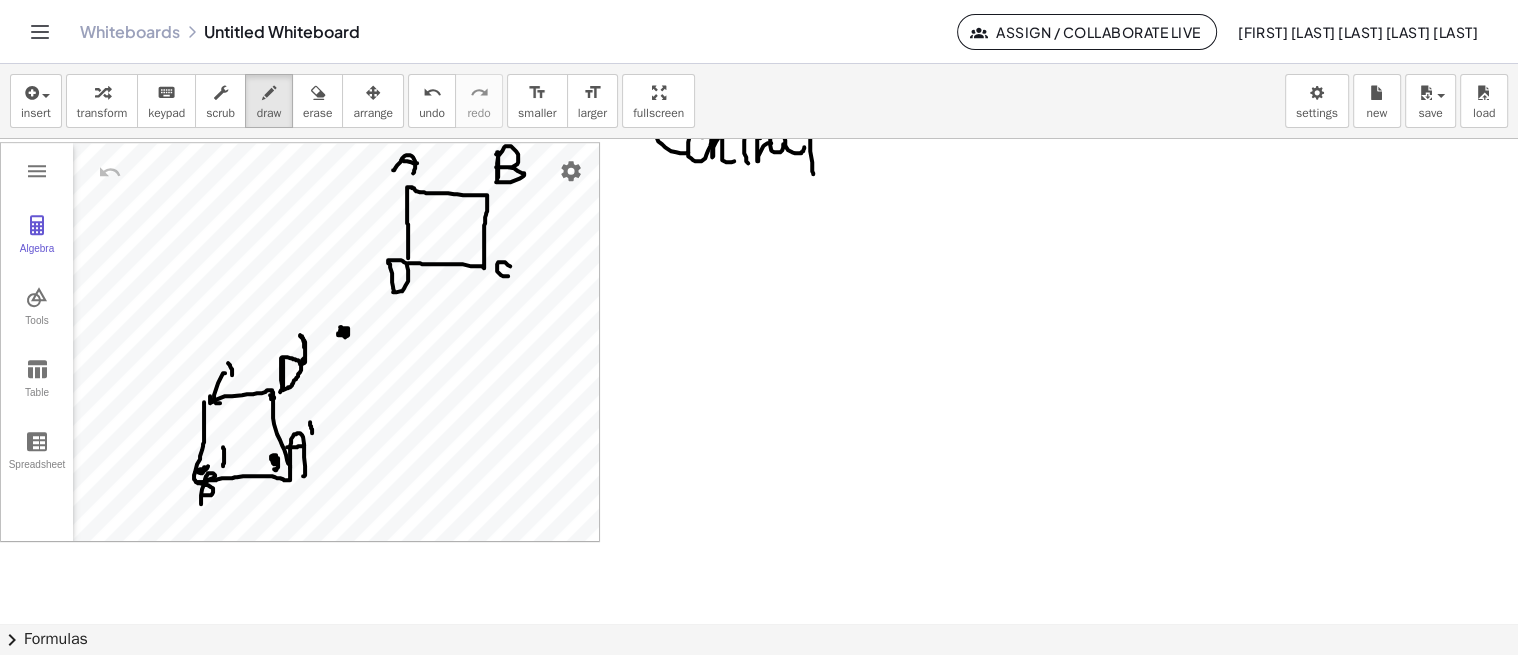 click at bounding box center [759, 46] 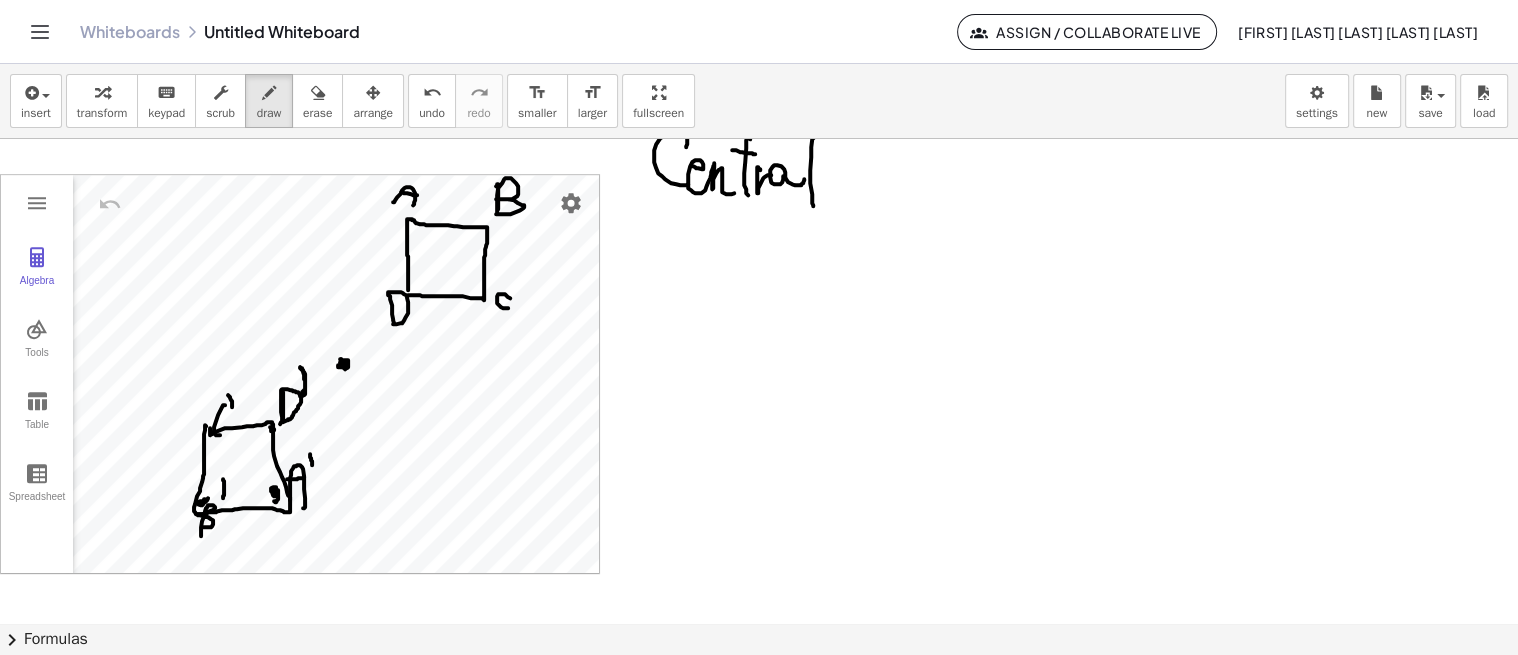 scroll, scrollTop: 1029, scrollLeft: 0, axis: vertical 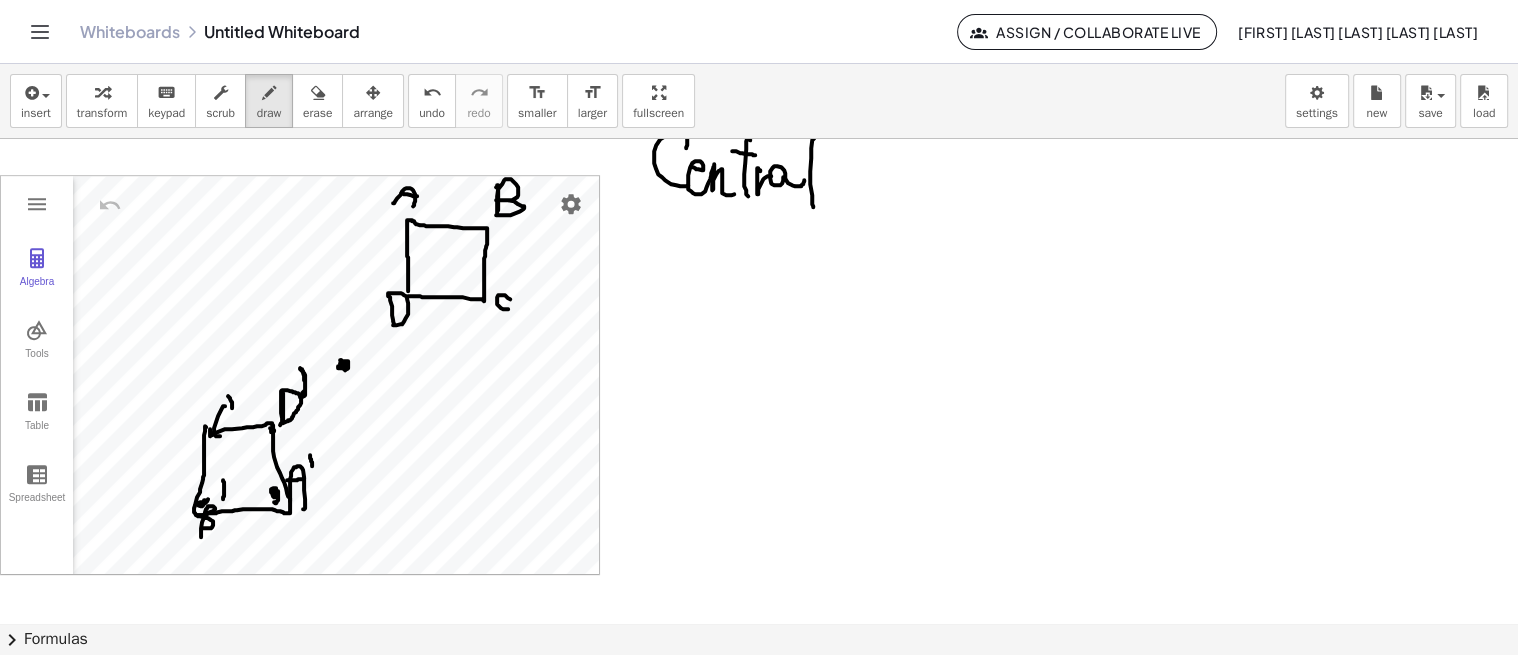 click at bounding box center (759, 79) 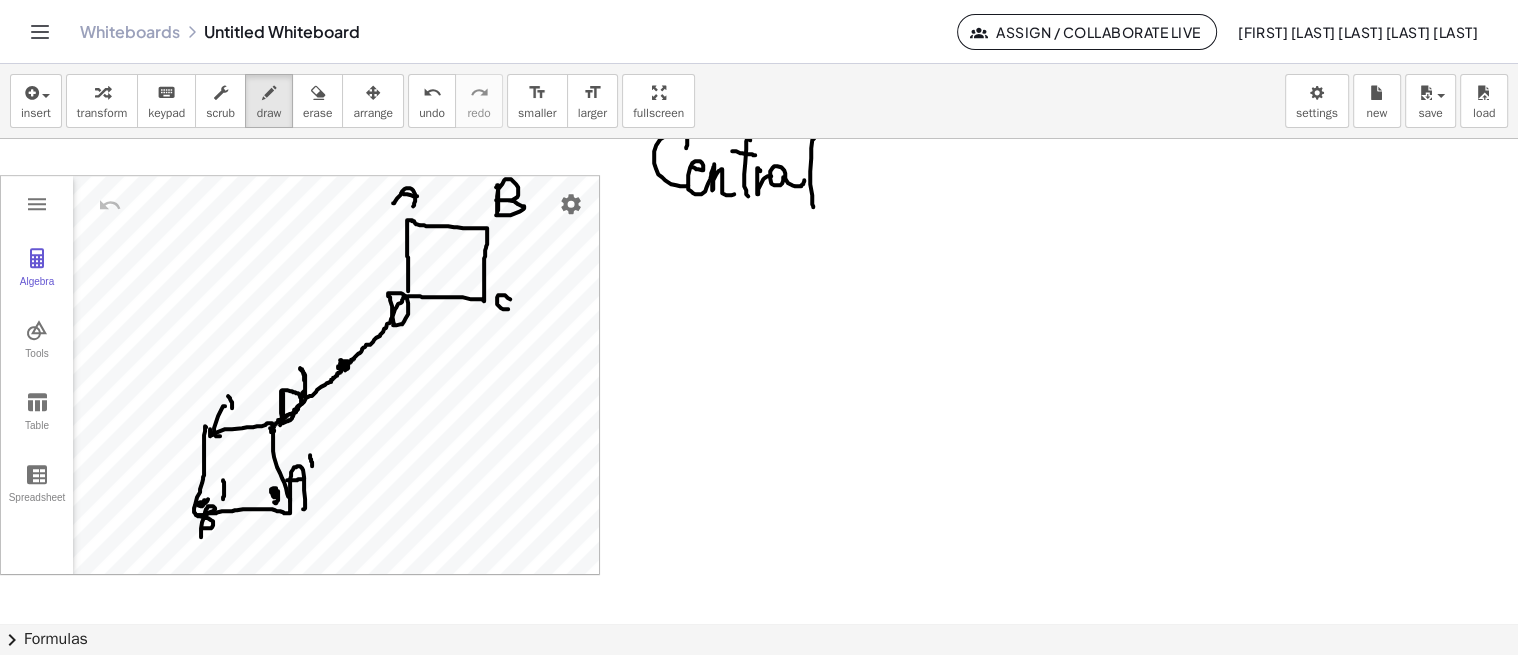 drag, startPoint x: 405, startPoint y: 295, endPoint x: 274, endPoint y: 425, distance: 184.55623 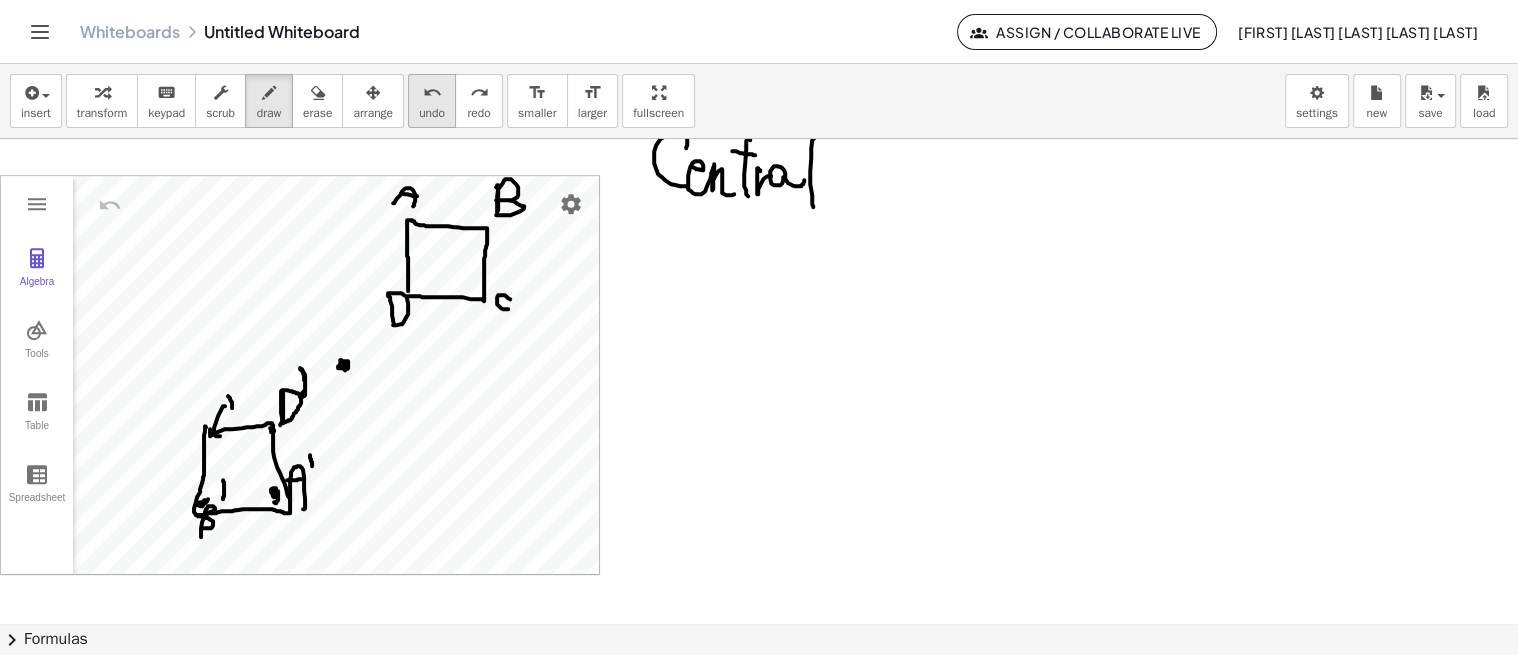 click on "undo" at bounding box center (432, 113) 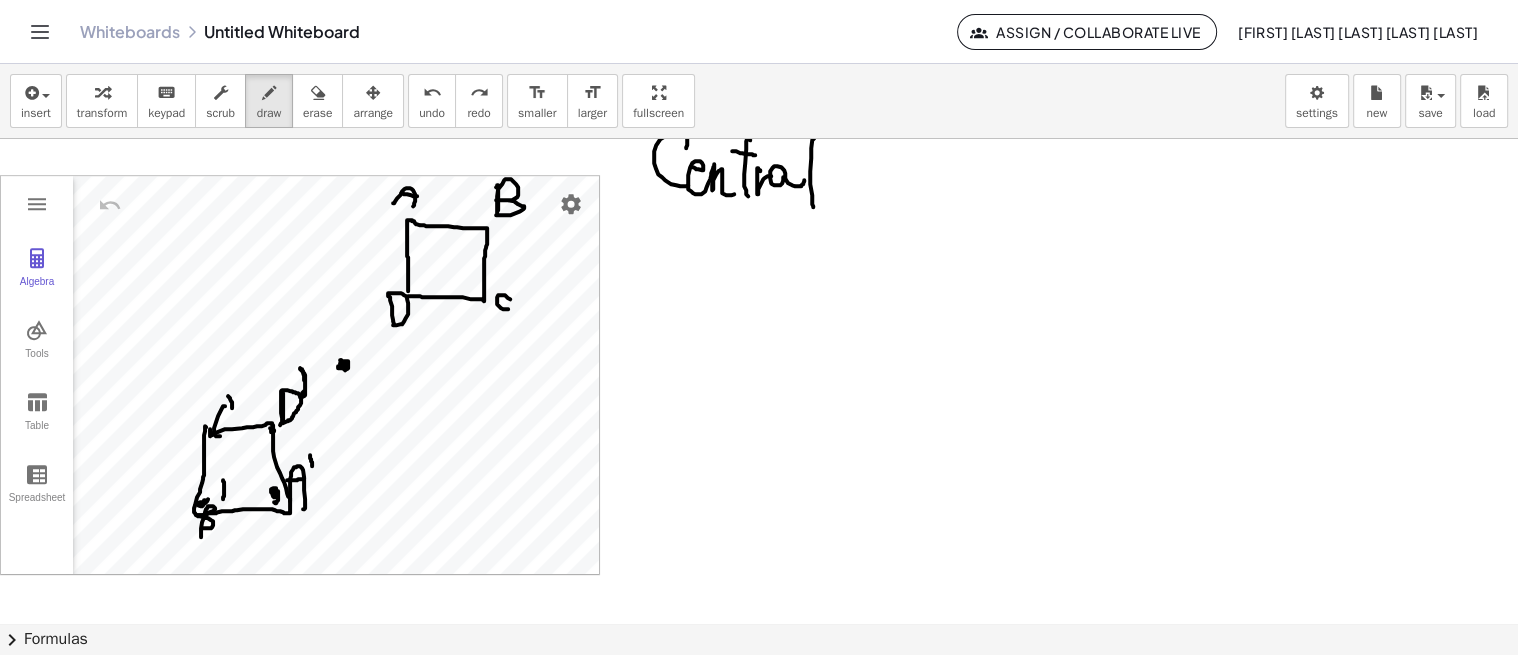 drag, startPoint x: 703, startPoint y: 327, endPoint x: 710, endPoint y: 361, distance: 34.713108 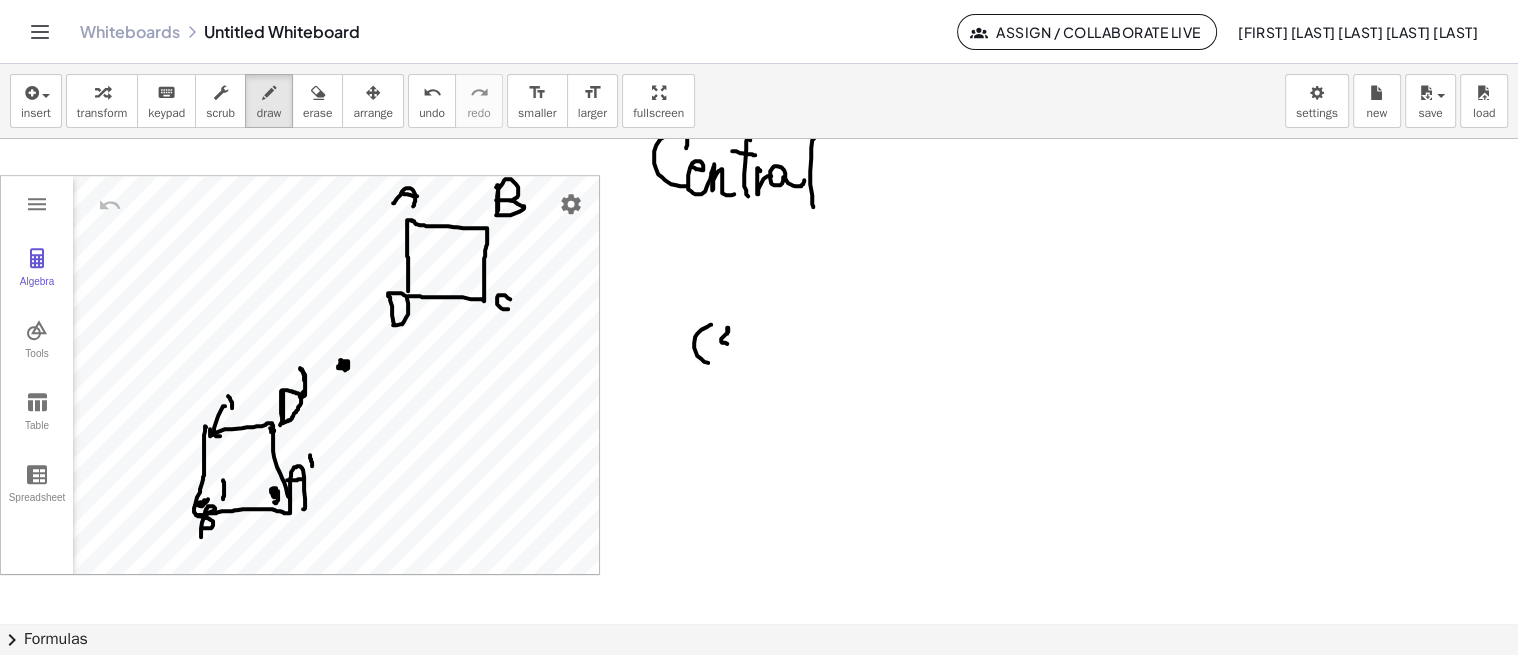 drag, startPoint x: 727, startPoint y: 328, endPoint x: 736, endPoint y: 362, distance: 35.17101 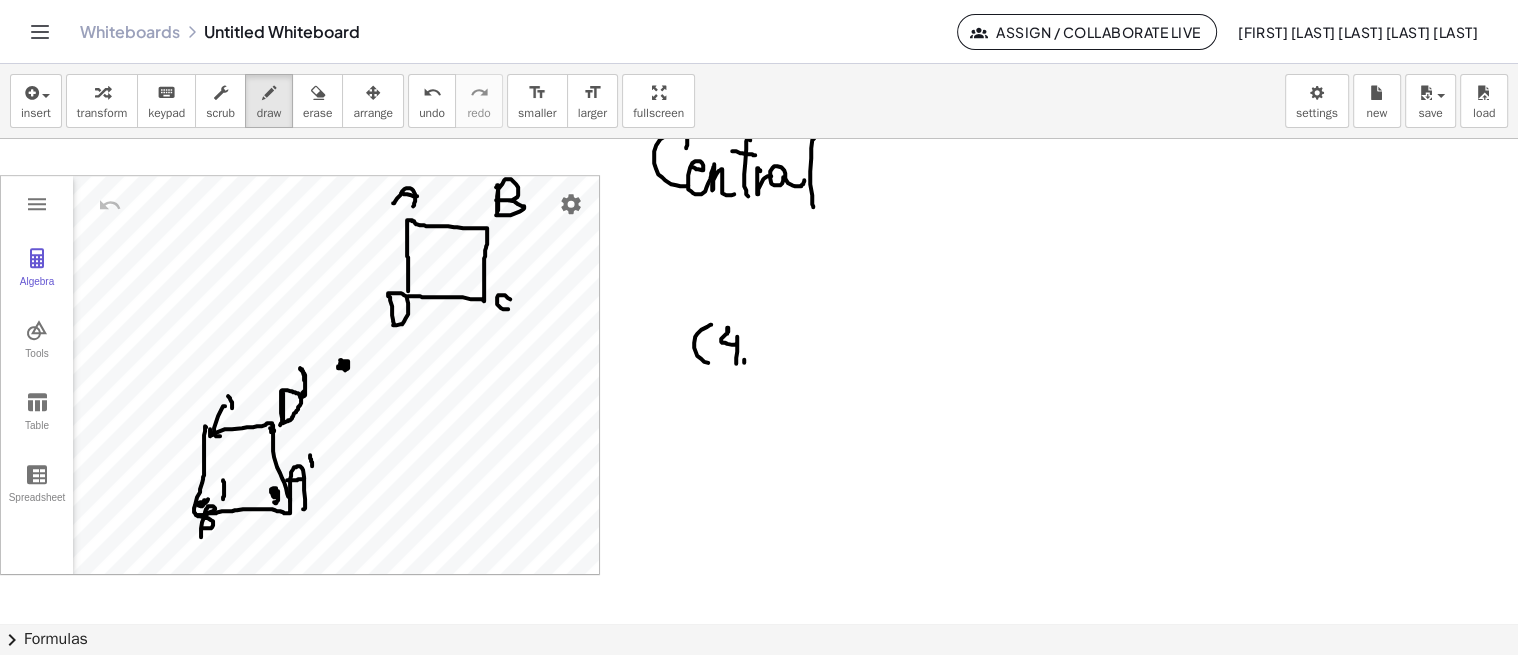 click at bounding box center [759, 79] 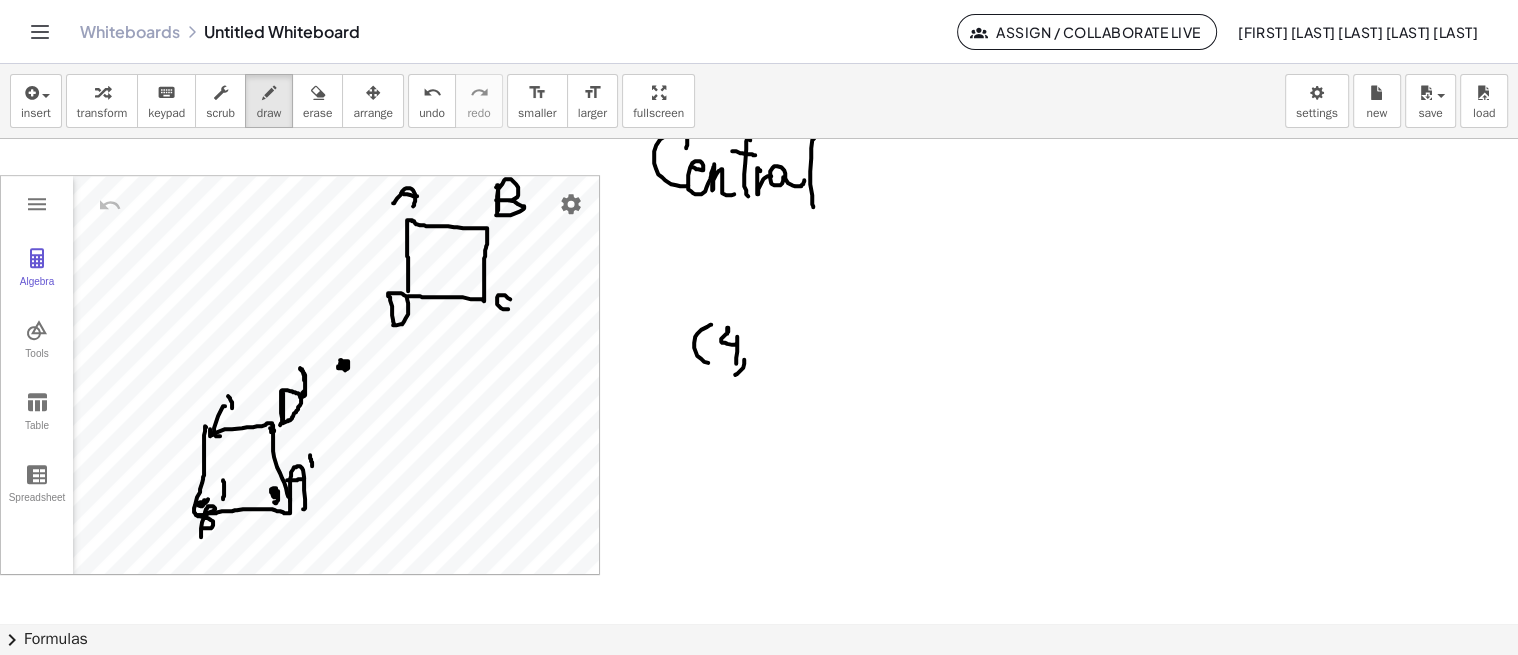 click at bounding box center [759, 79] 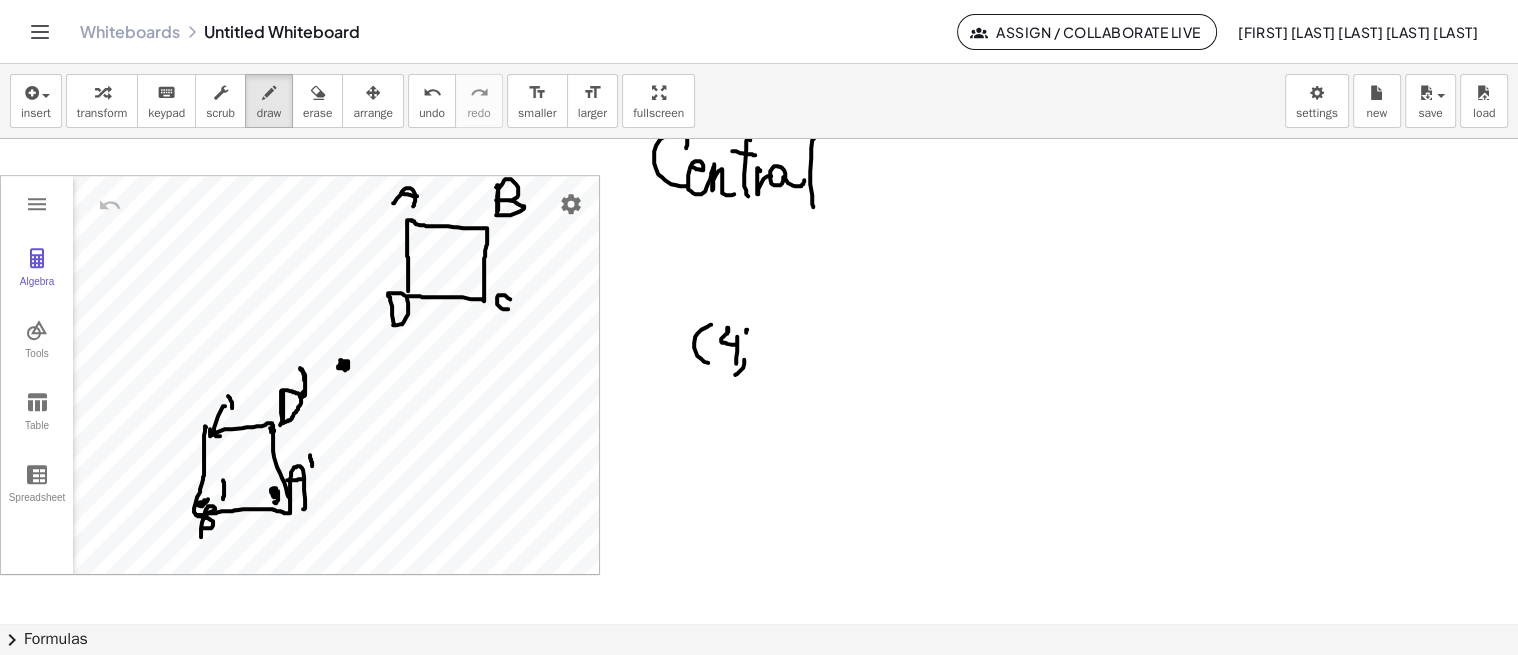 drag, startPoint x: 754, startPoint y: 351, endPoint x: 772, endPoint y: 351, distance: 18 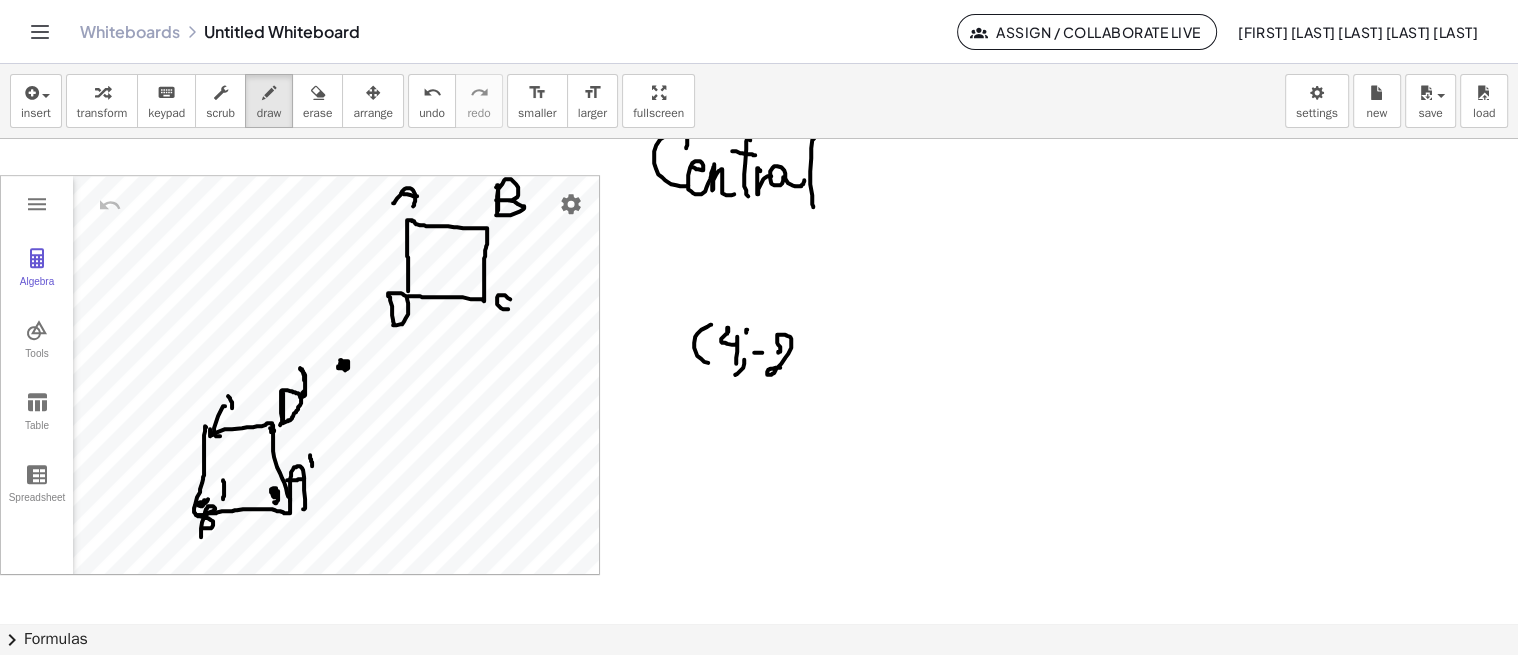 drag, startPoint x: 778, startPoint y: 351, endPoint x: 808, endPoint y: 355, distance: 30.265491 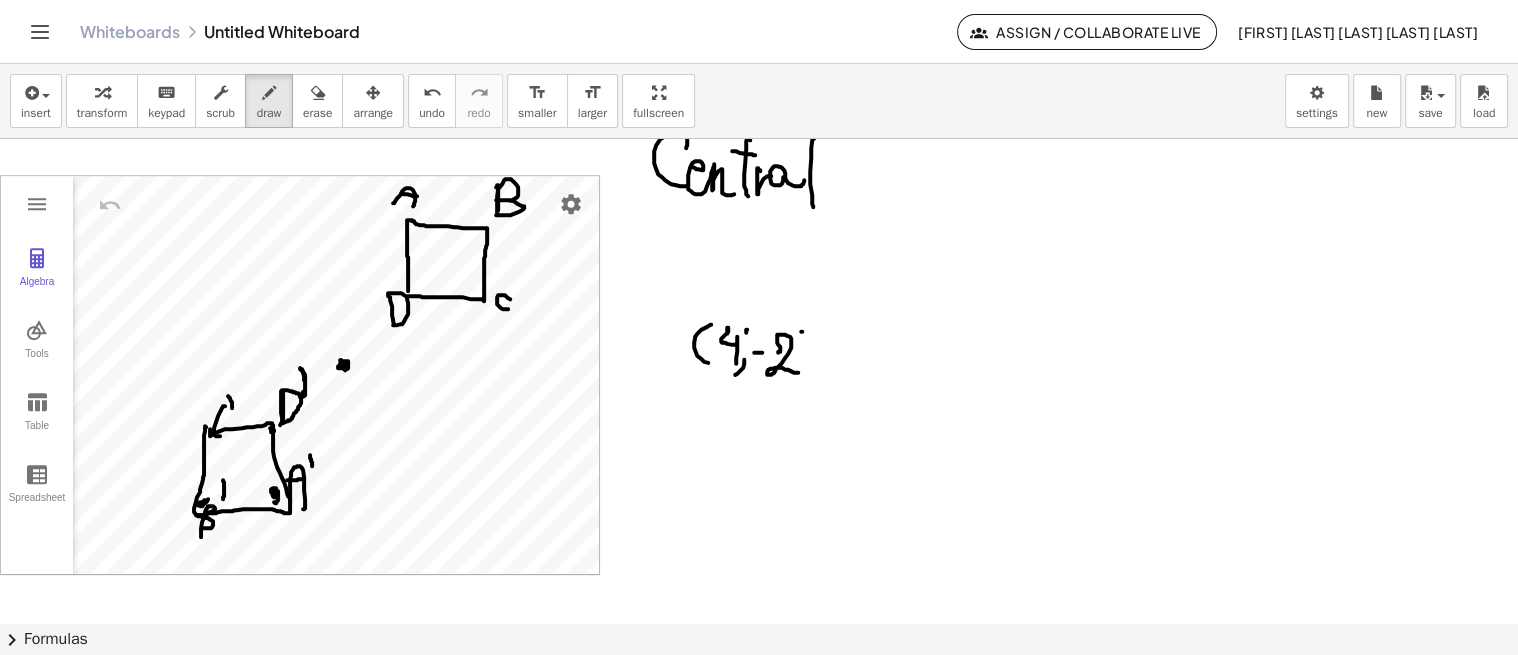 drag, startPoint x: 801, startPoint y: 330, endPoint x: 812, endPoint y: 383, distance: 54.129475 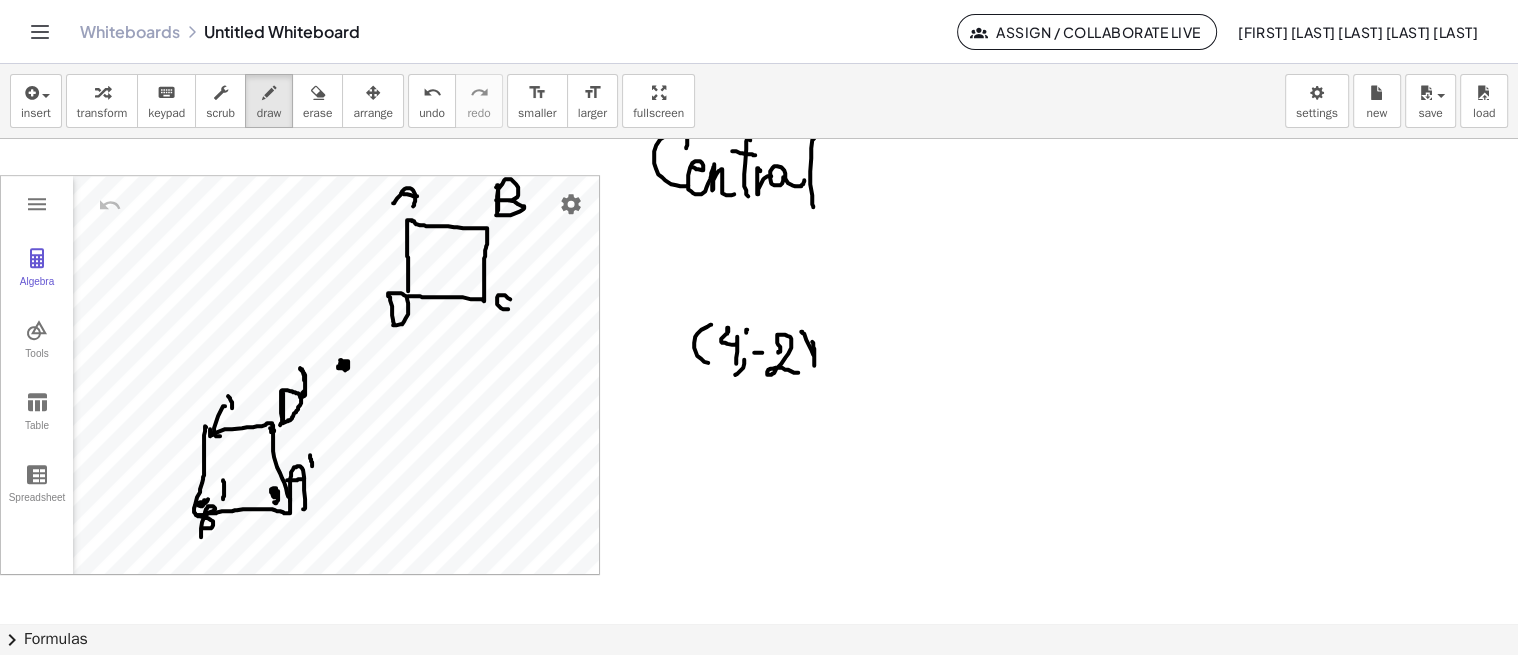 drag, startPoint x: 813, startPoint y: 343, endPoint x: 800, endPoint y: 378, distance: 37.336308 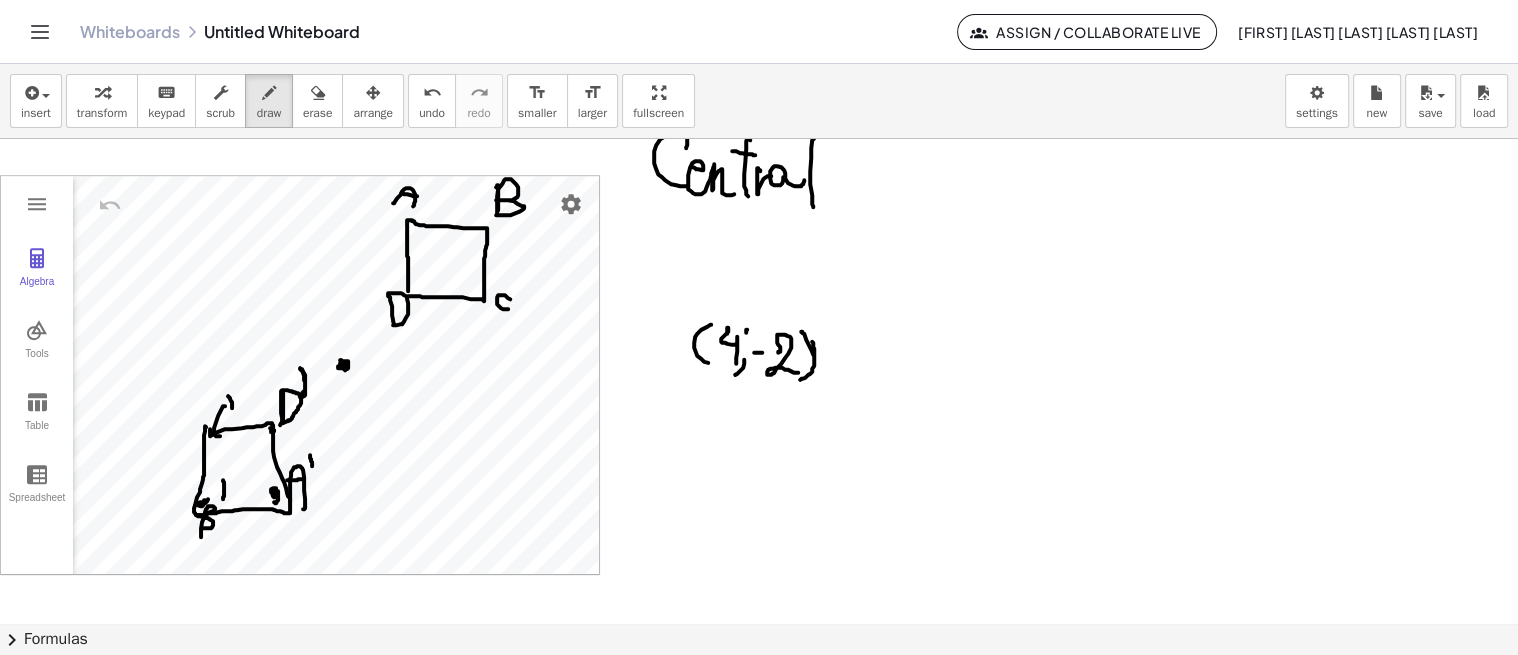 drag, startPoint x: 722, startPoint y: 287, endPoint x: 740, endPoint y: 301, distance: 22.803509 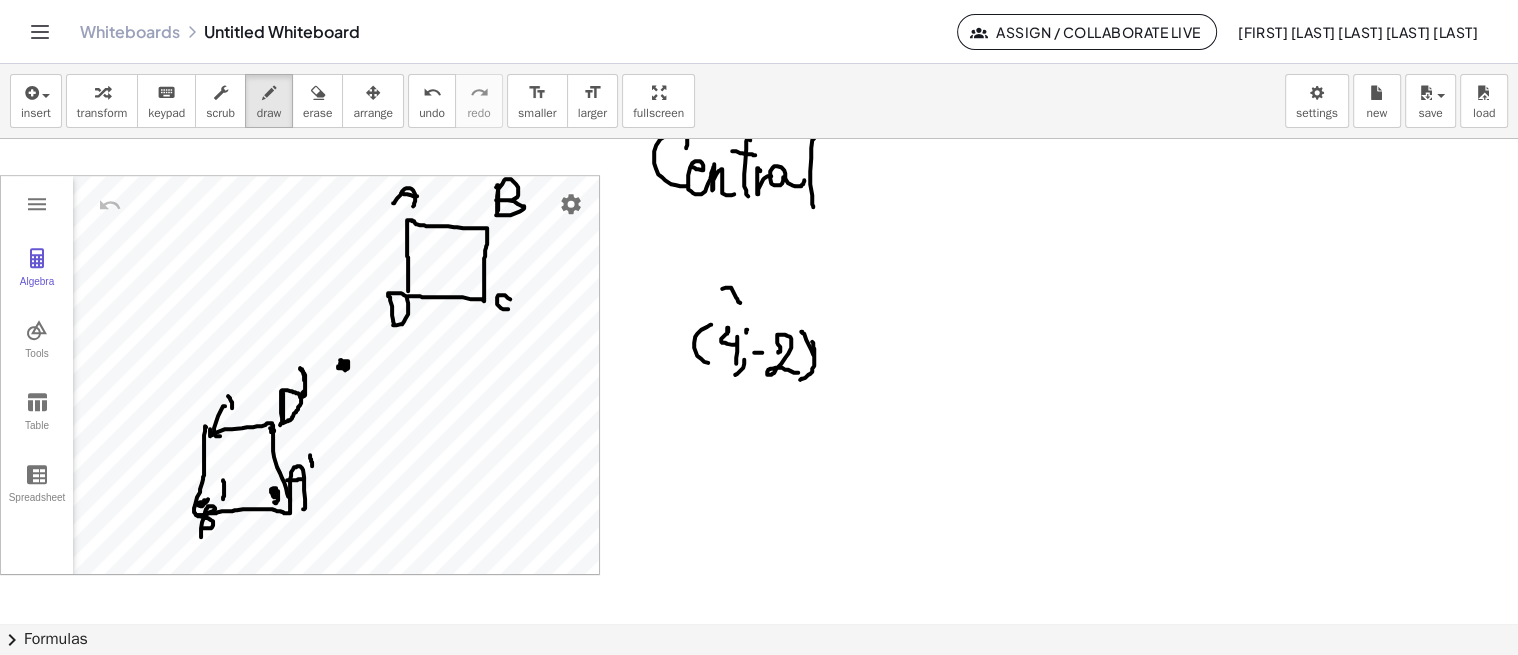 drag, startPoint x: 747, startPoint y: 282, endPoint x: 727, endPoint y: 301, distance: 27.58623 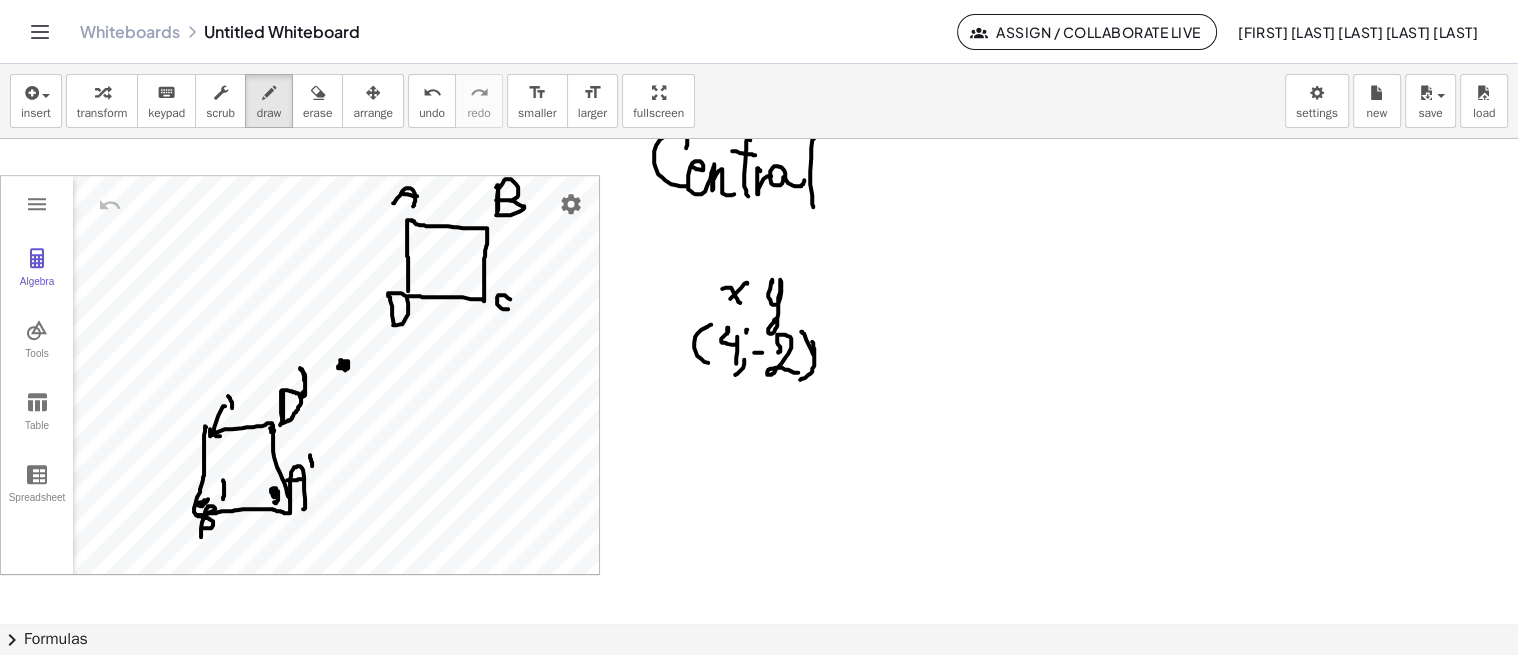 drag, startPoint x: 772, startPoint y: 278, endPoint x: 778, endPoint y: 314, distance: 36.496574 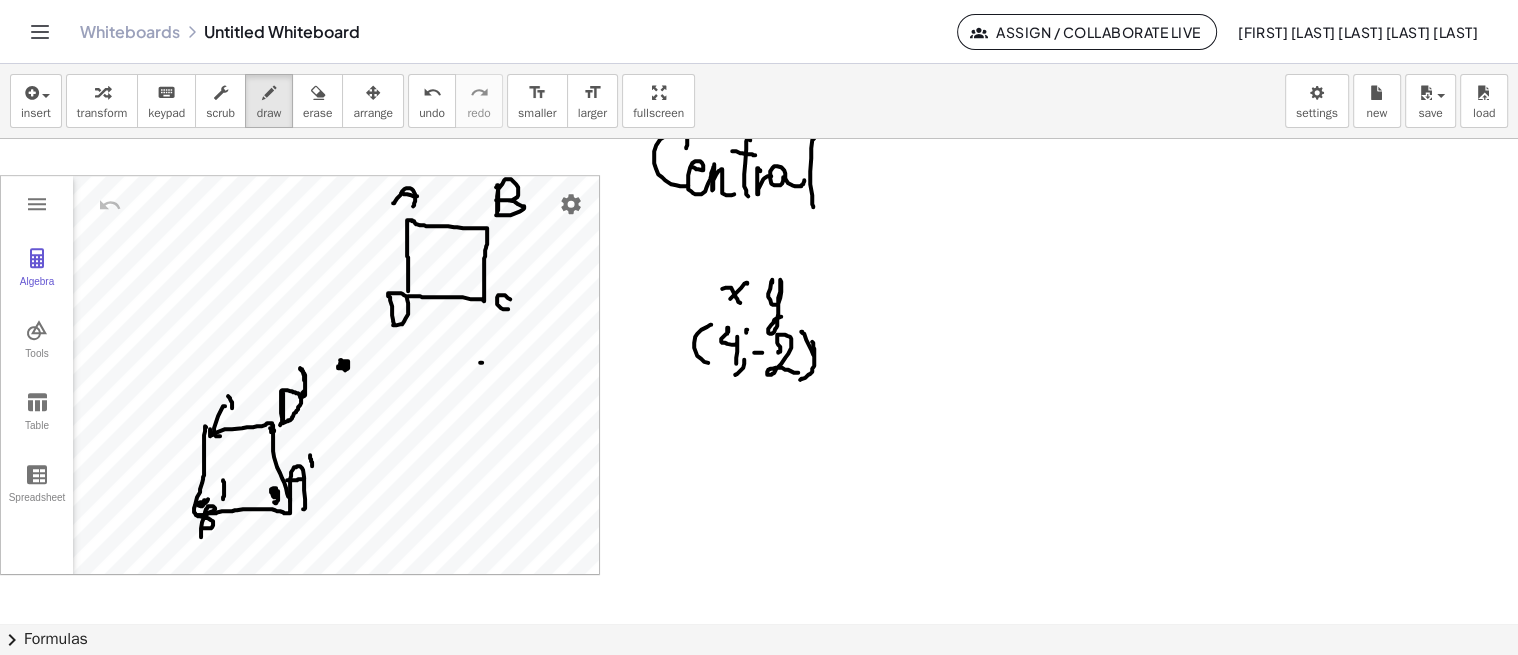 click at bounding box center [759, 79] 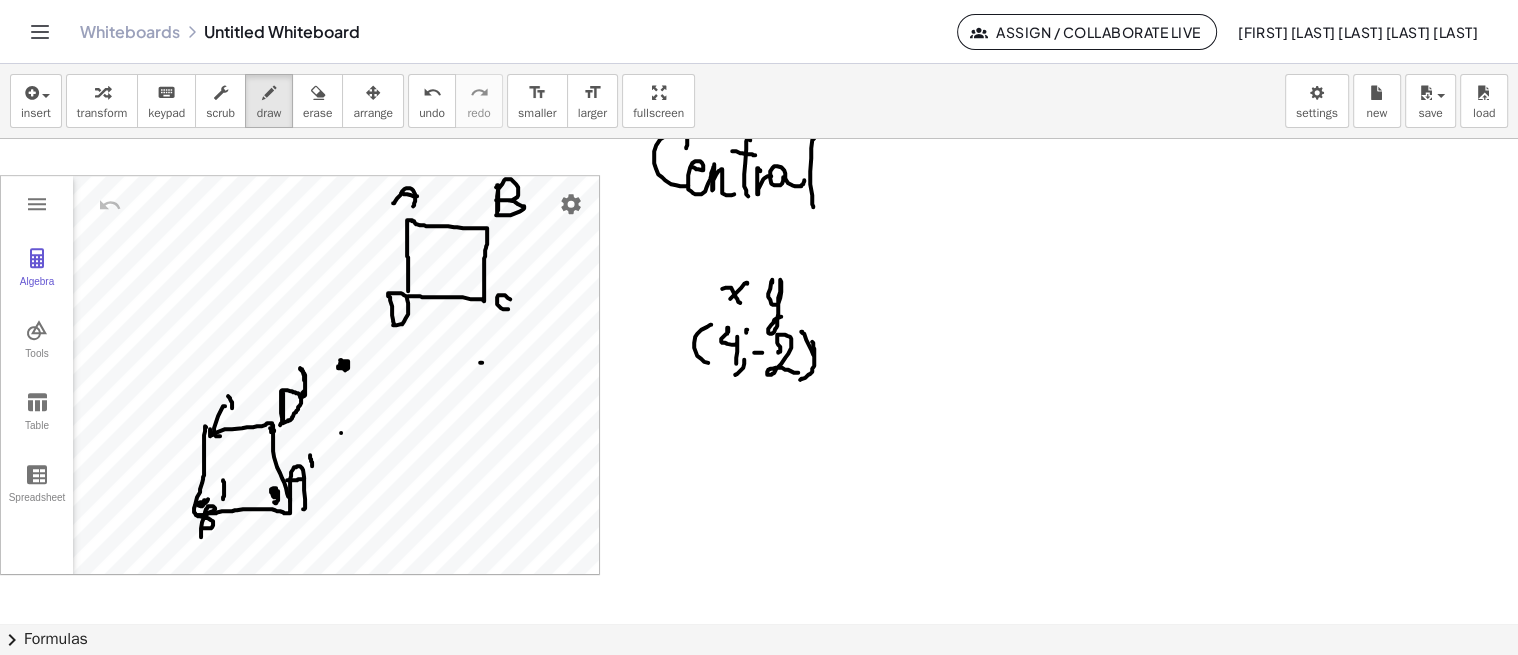 click at bounding box center (759, 79) 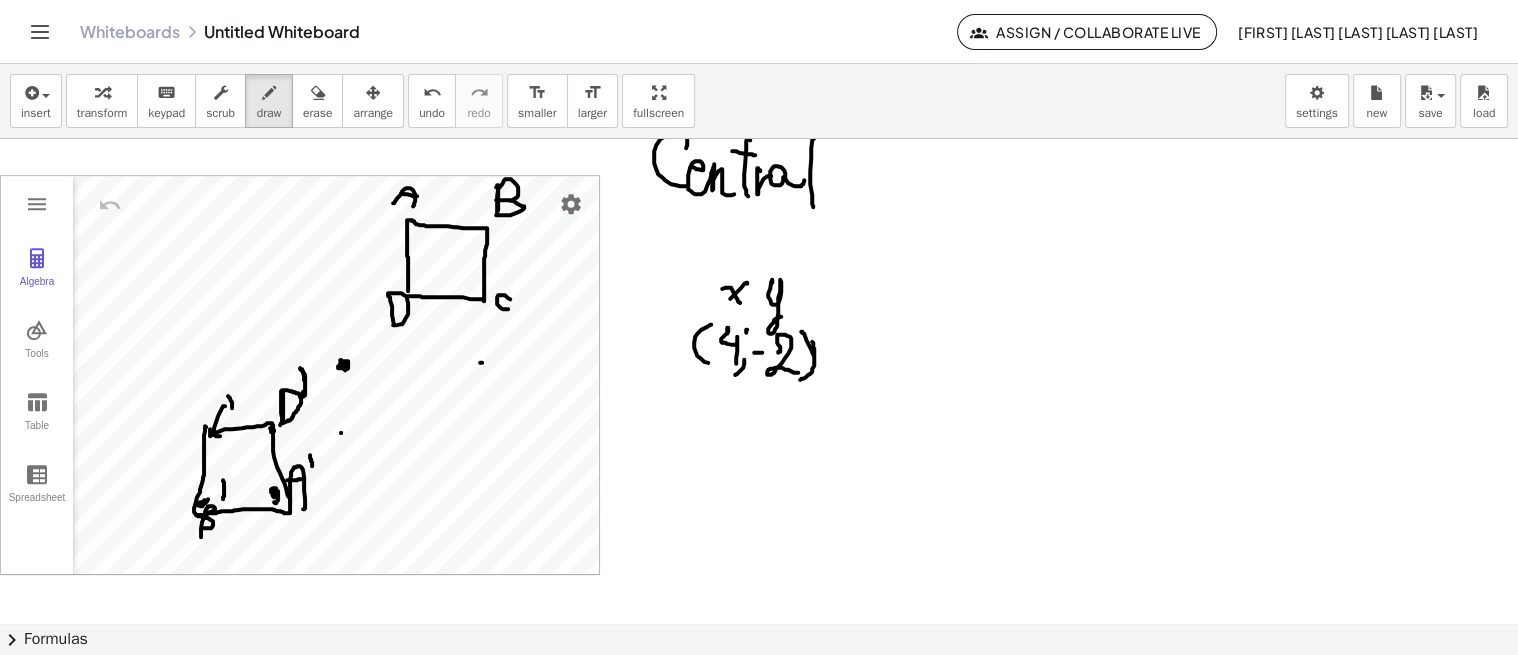 click at bounding box center (759, 79) 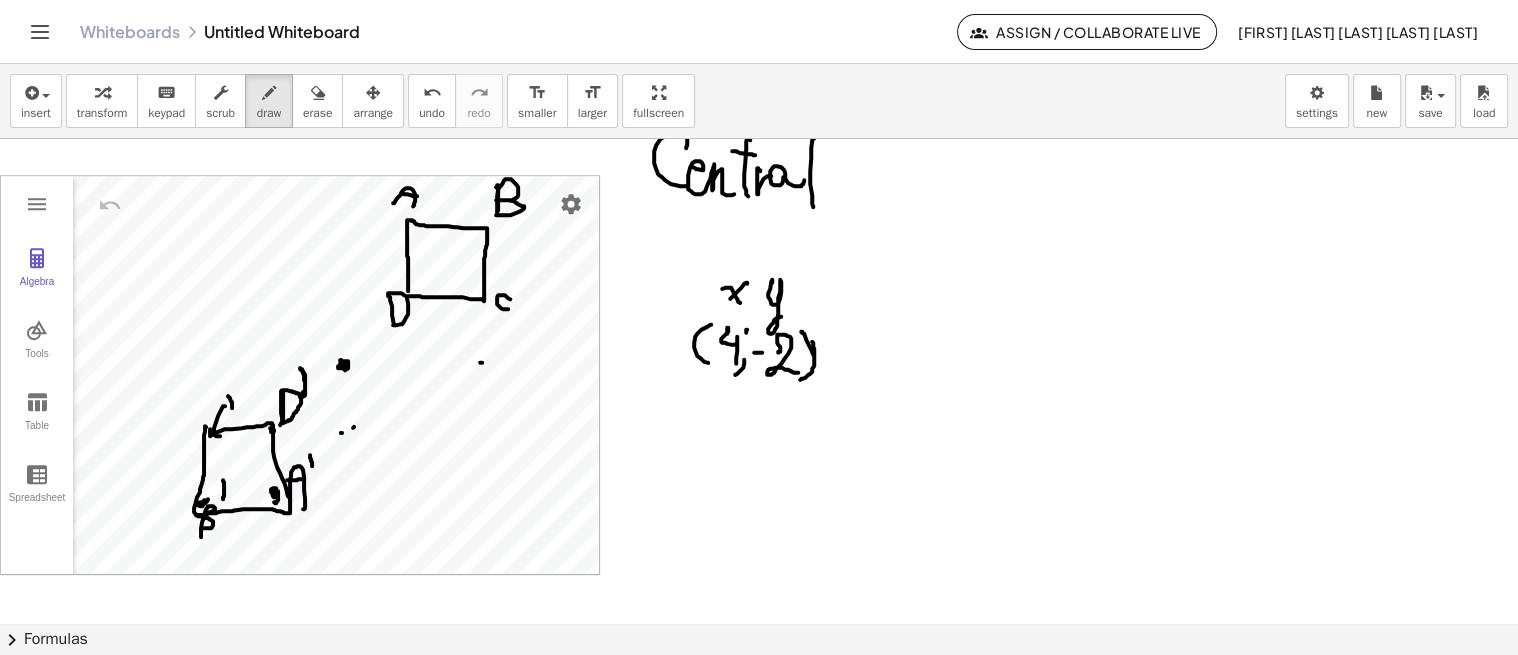 click at bounding box center (759, 79) 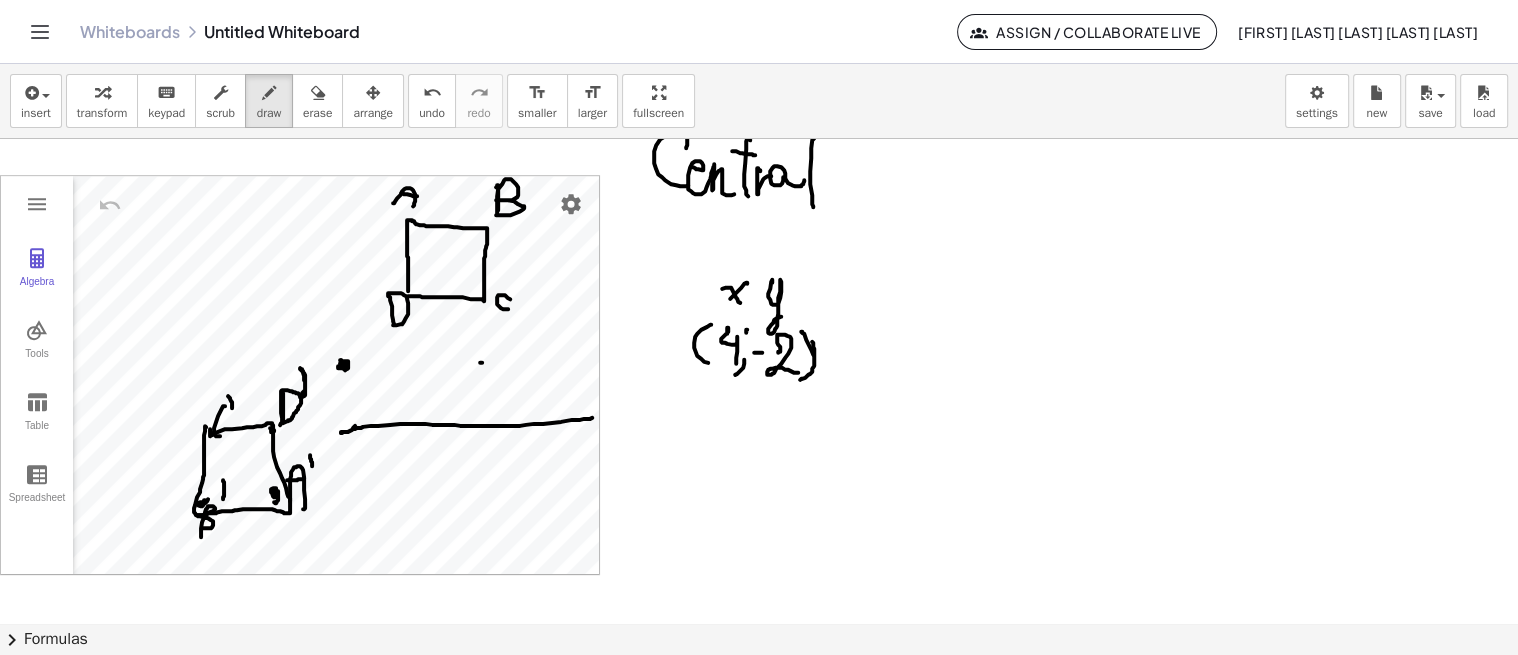 drag, startPoint x: 342, startPoint y: 430, endPoint x: 541, endPoint y: 388, distance: 203.38388 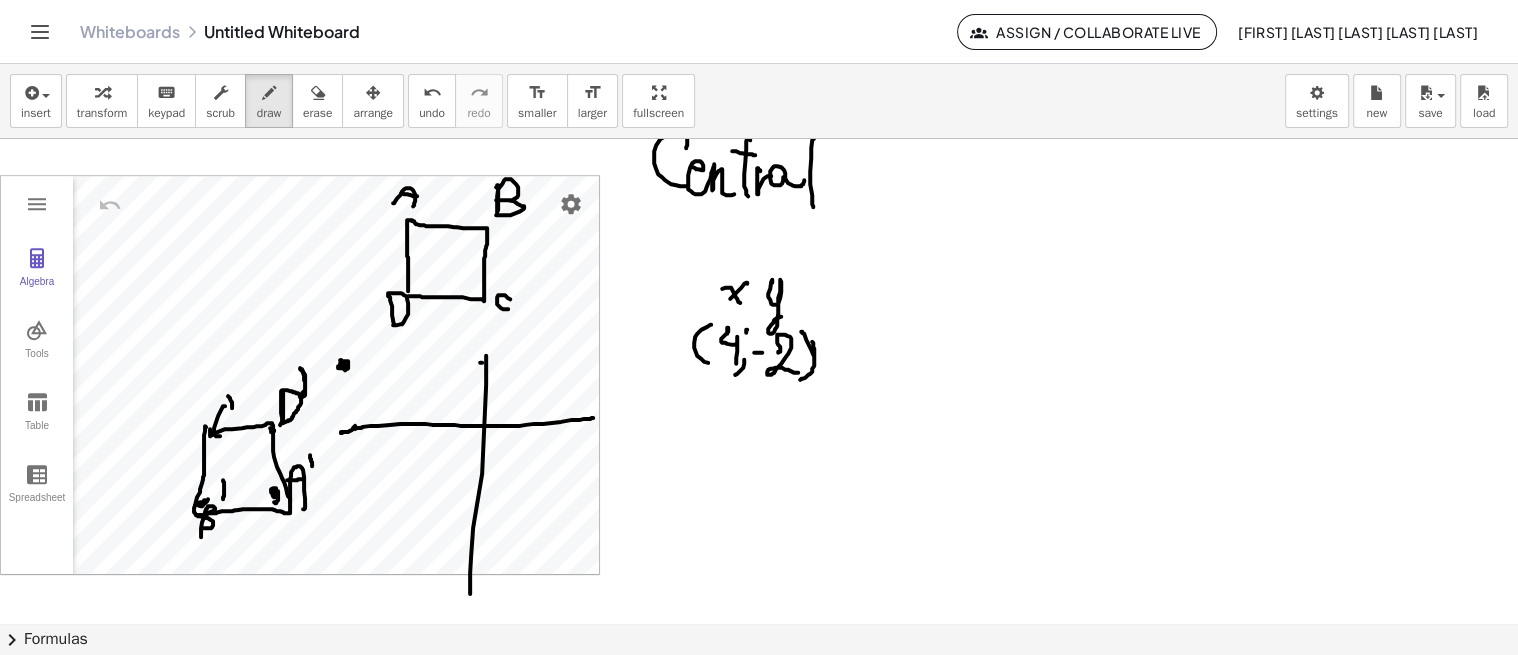 drag, startPoint x: 486, startPoint y: 358, endPoint x: 467, endPoint y: 595, distance: 237.76038 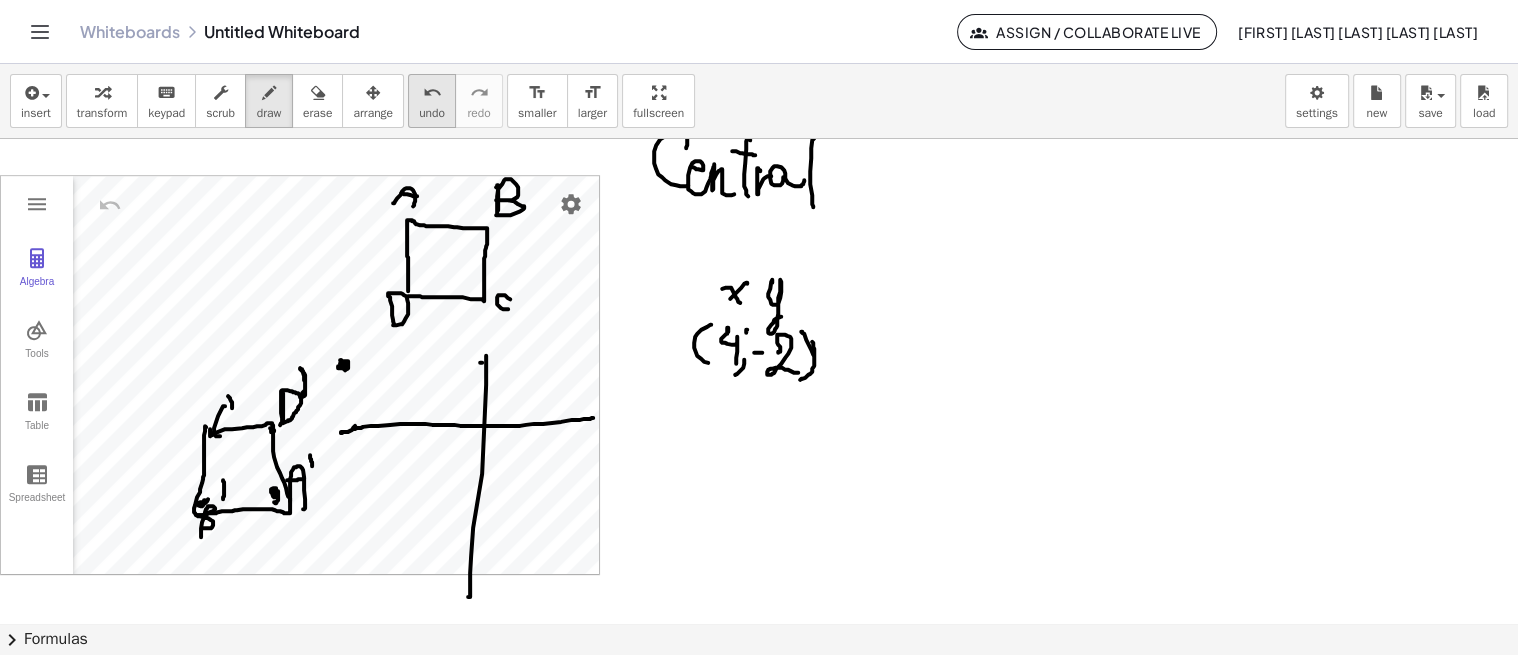 click on "undo" at bounding box center (432, 113) 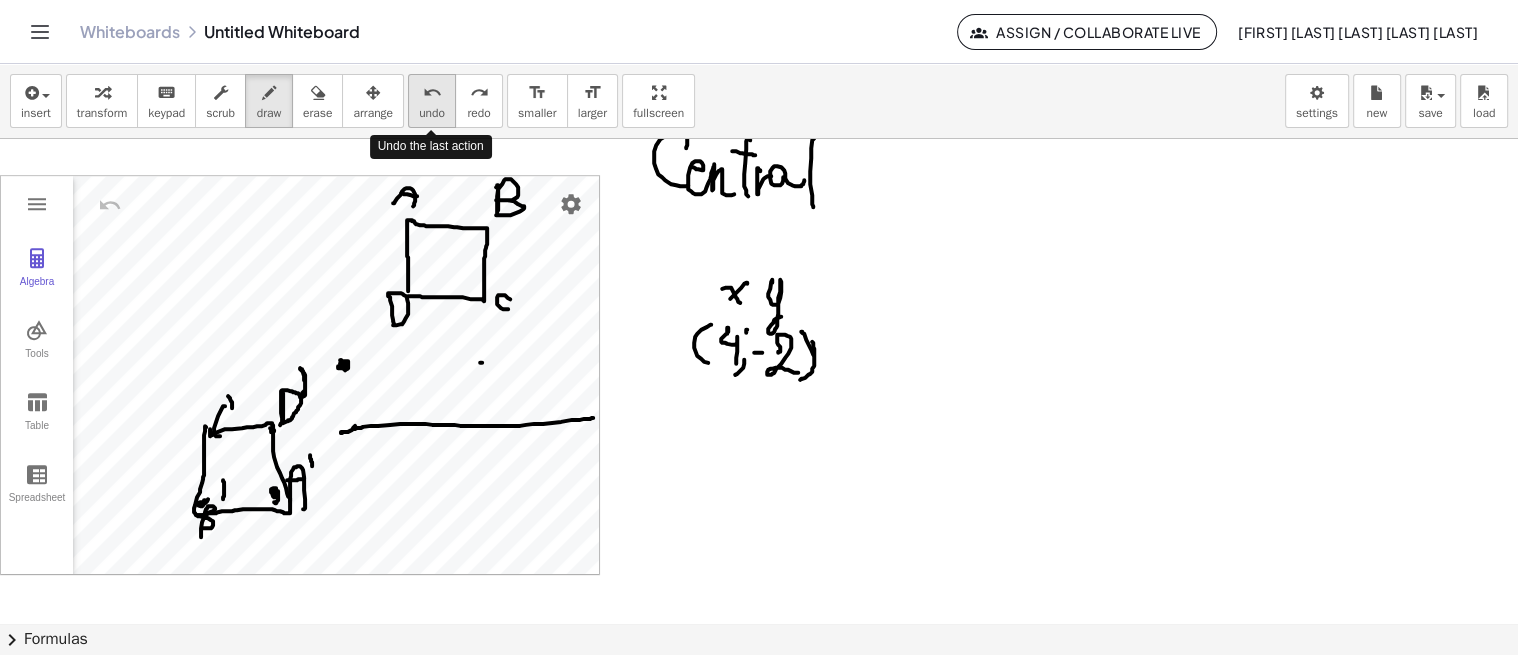 click on "undo" at bounding box center [432, 113] 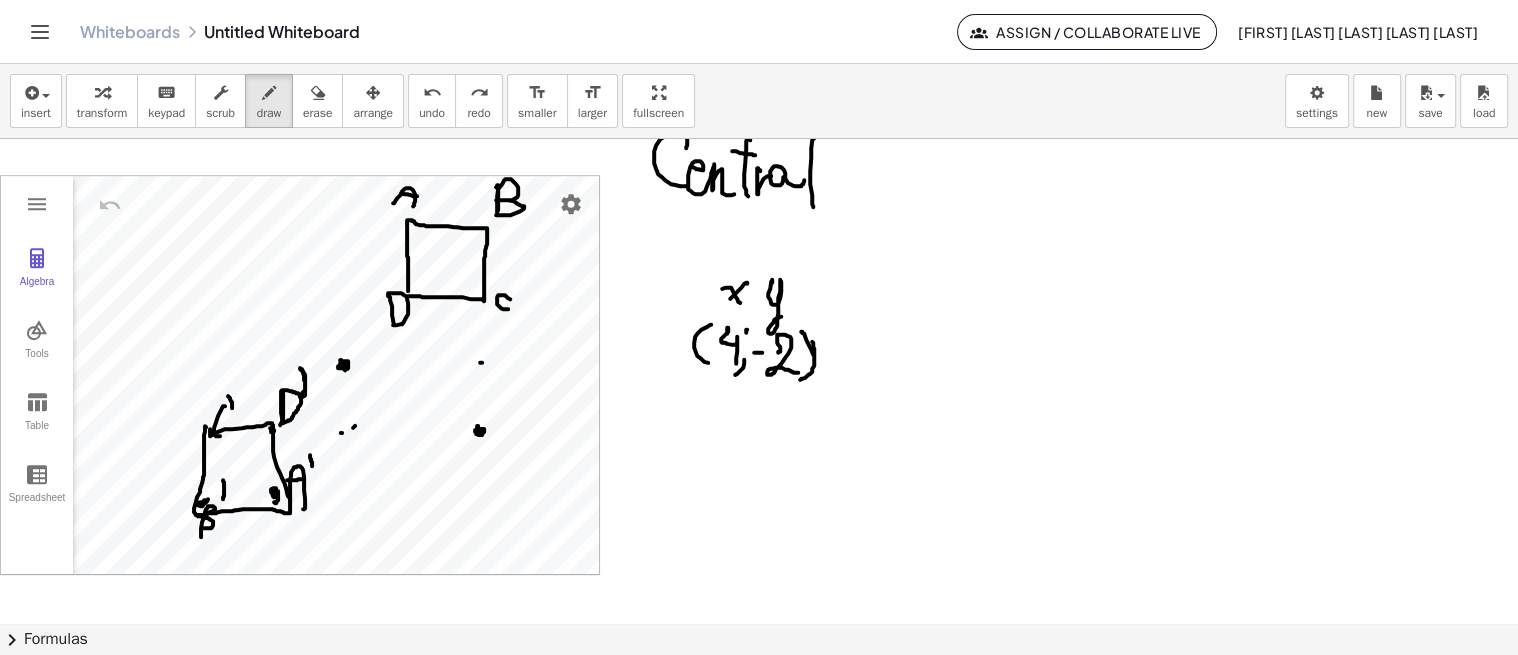 click at bounding box center [759, 79] 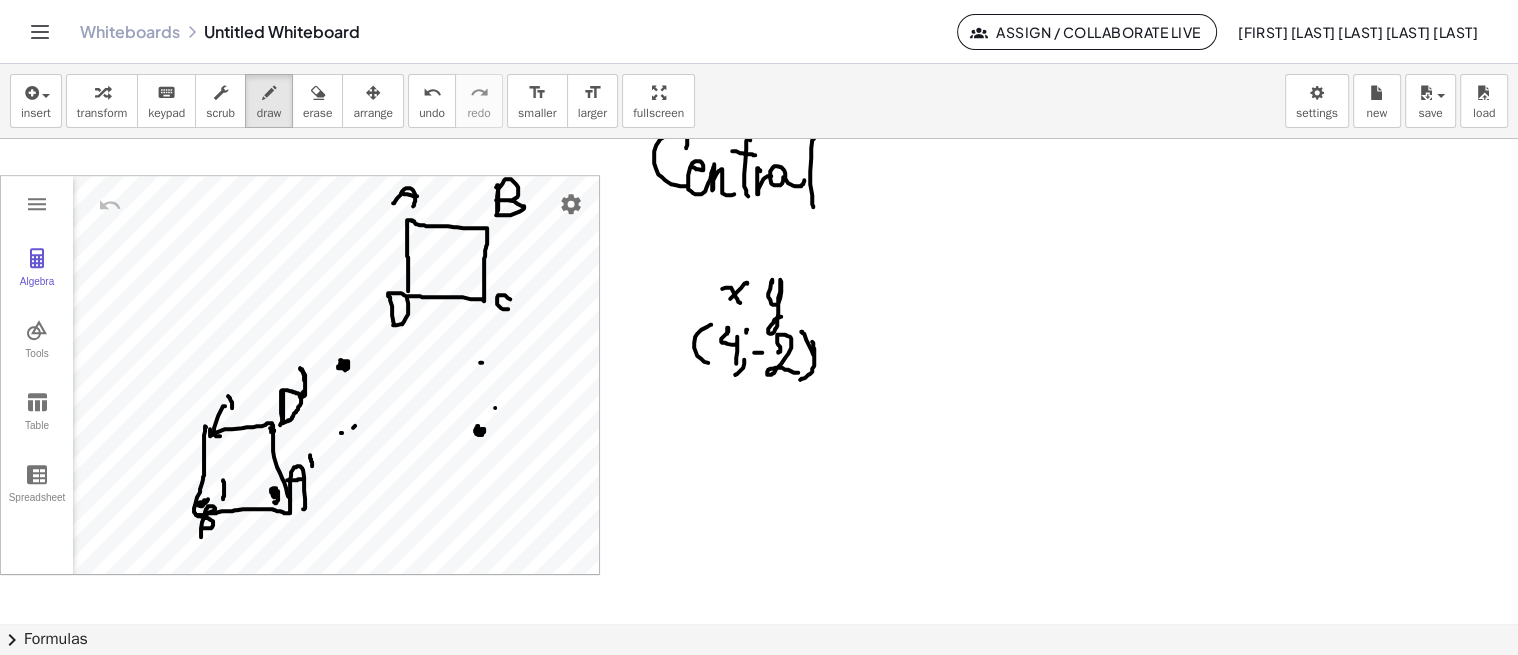 drag, startPoint x: 495, startPoint y: 406, endPoint x: 492, endPoint y: 436, distance: 30.149628 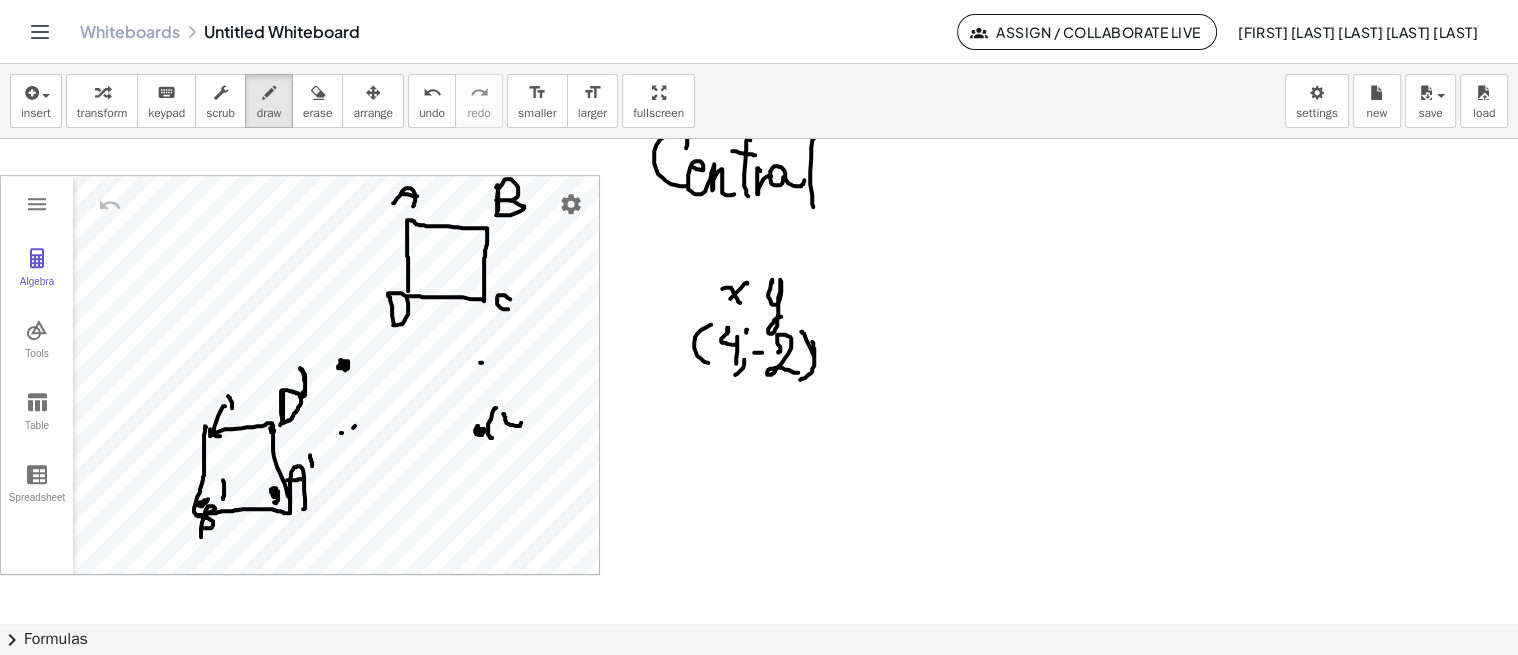 drag, startPoint x: 503, startPoint y: 412, endPoint x: 518, endPoint y: 437, distance: 29.15476 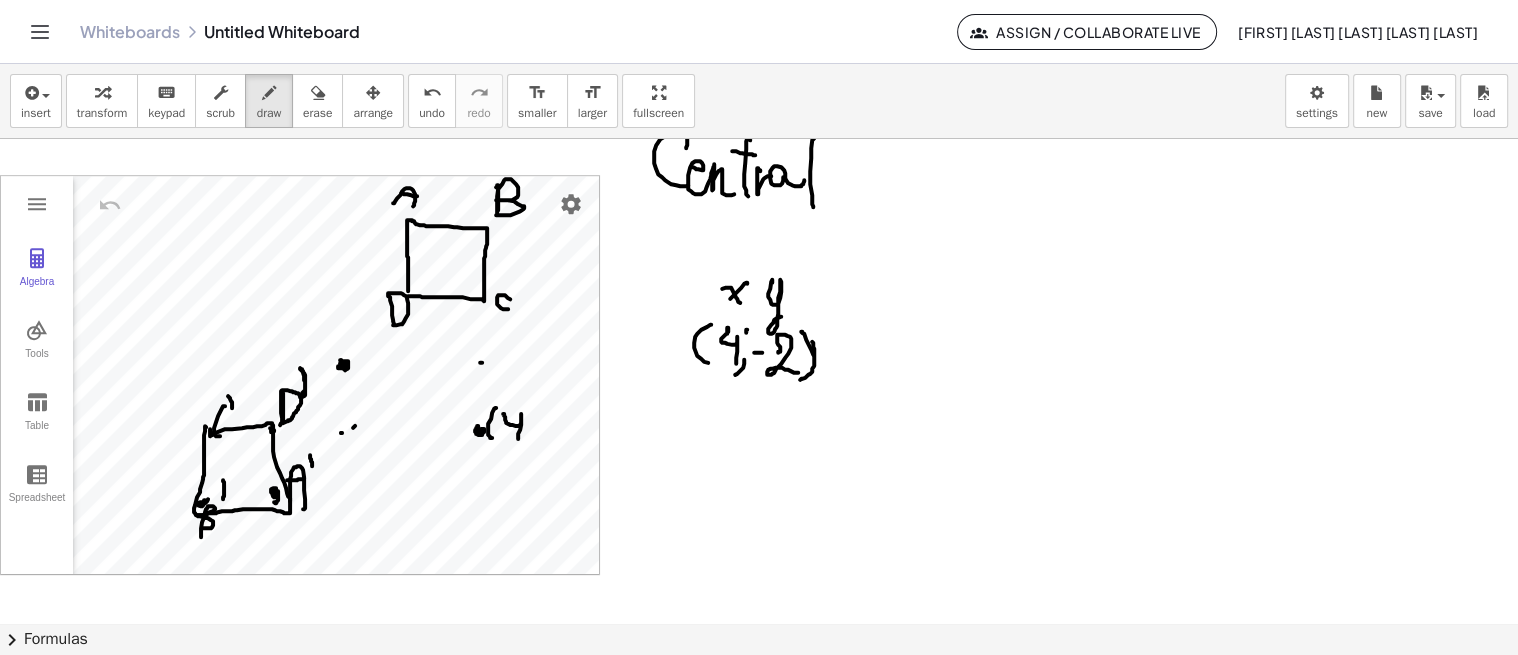 click at bounding box center [759, 79] 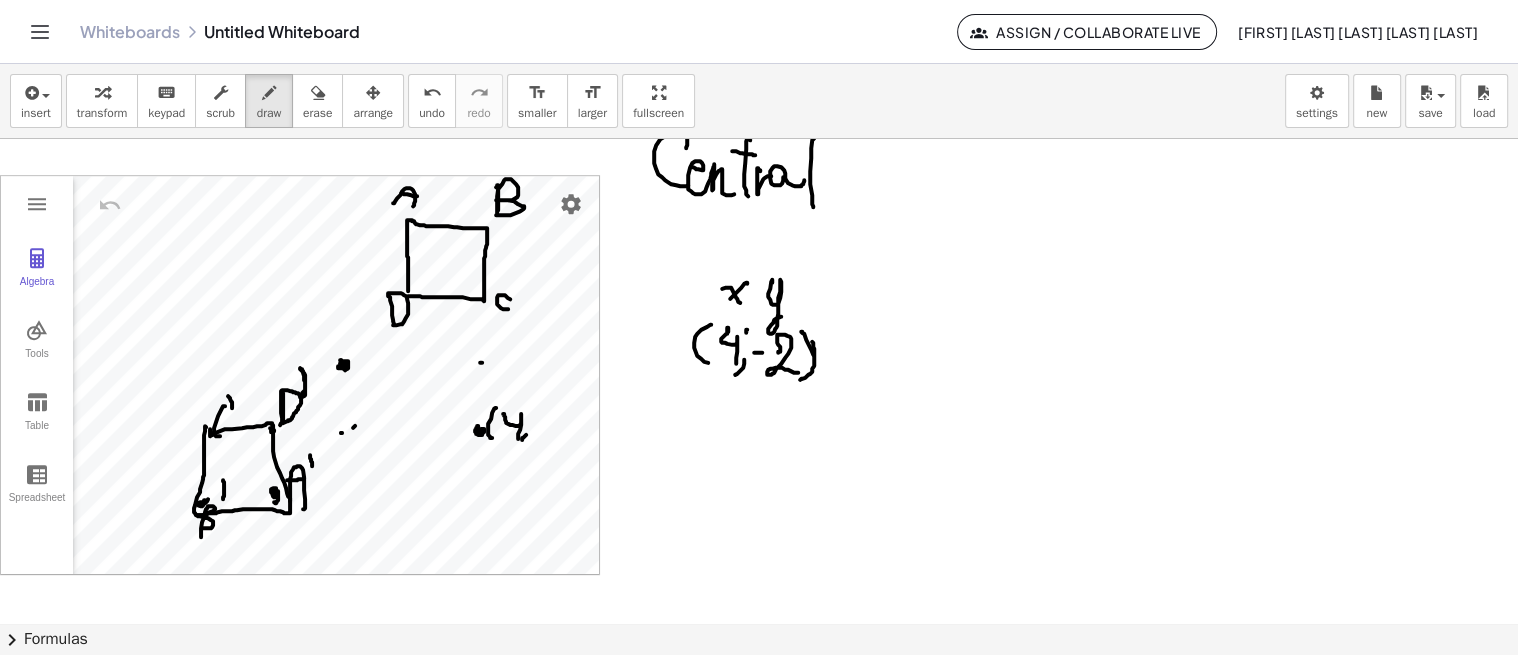 click at bounding box center (759, 79) 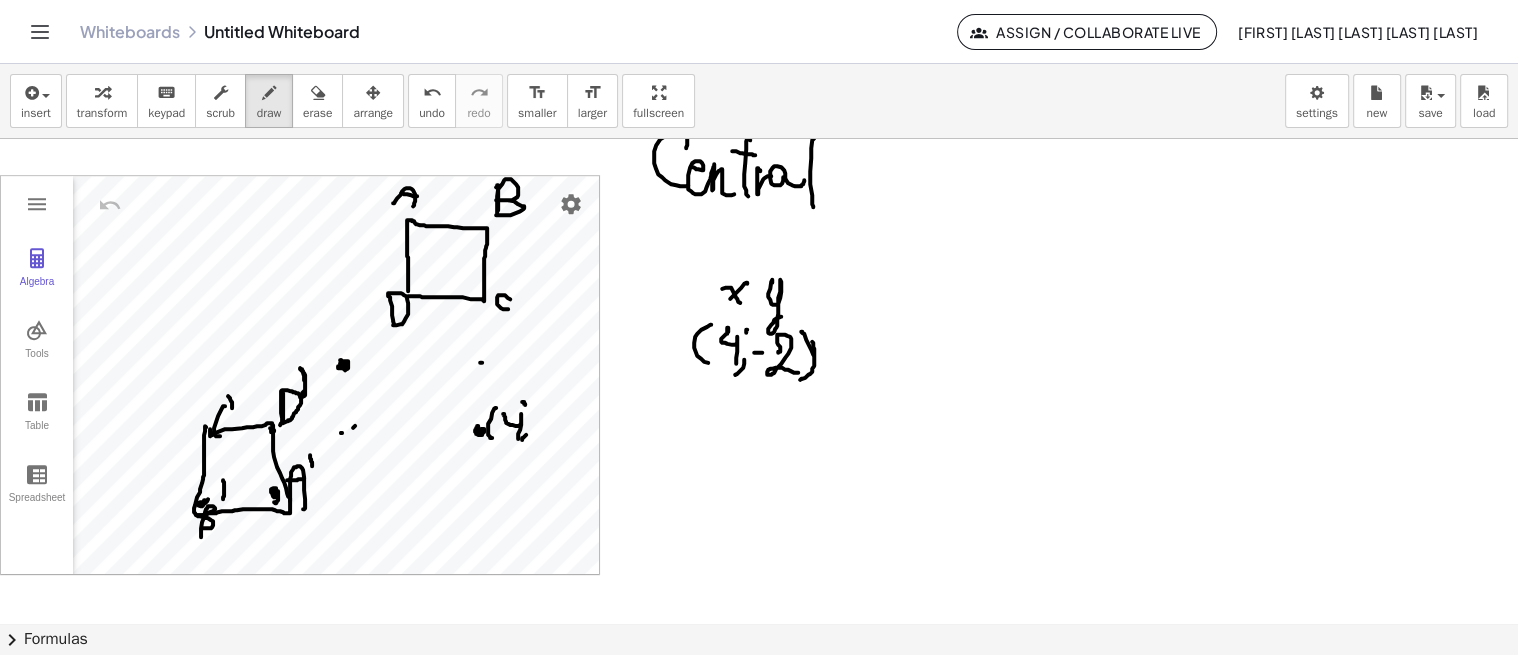 click at bounding box center [759, 79] 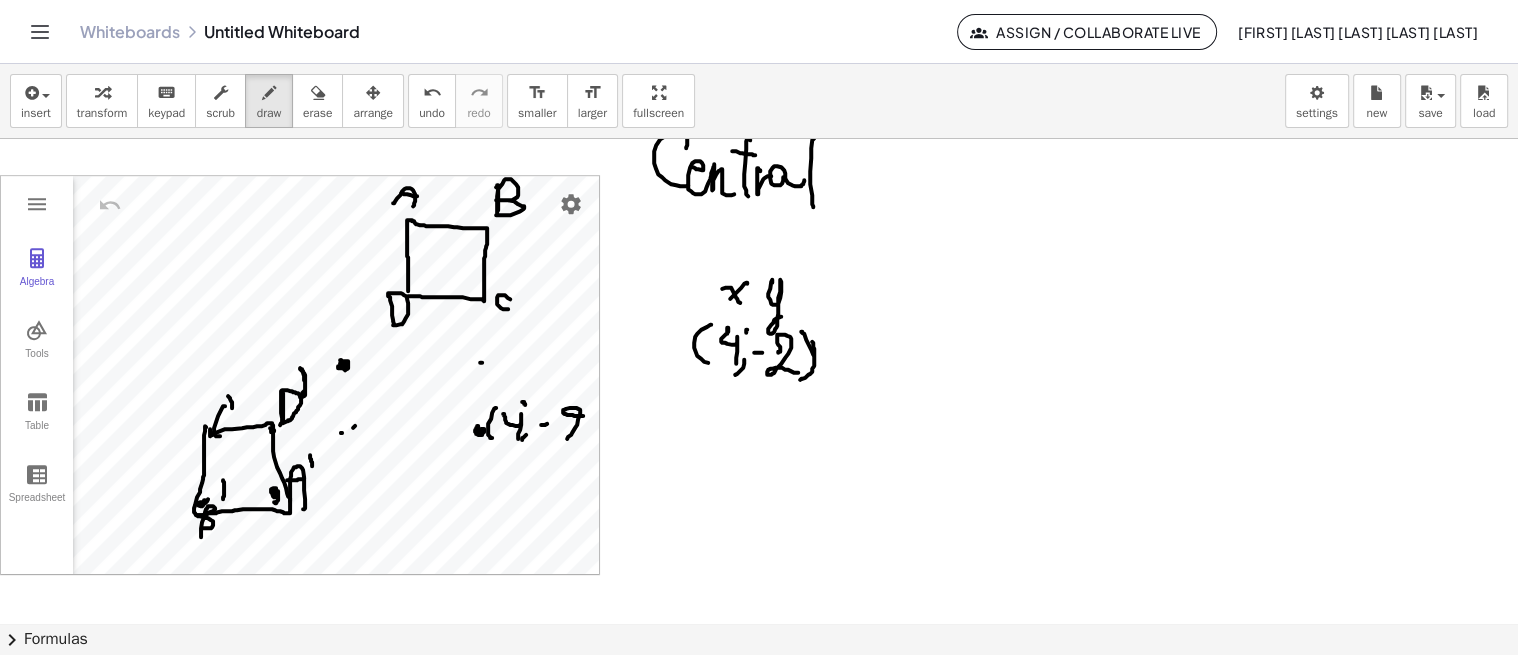 drag, startPoint x: 583, startPoint y: 414, endPoint x: 590, endPoint y: 434, distance: 21.189621 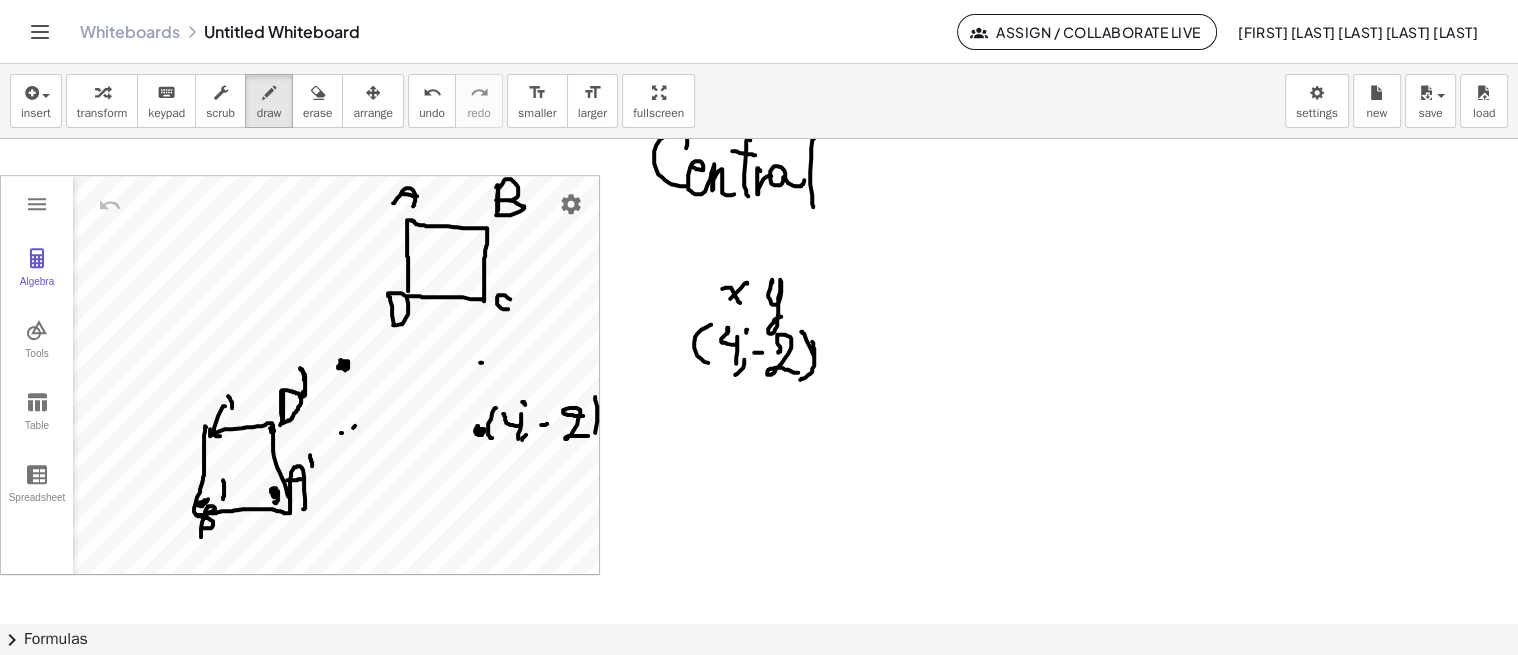 drag, startPoint x: 595, startPoint y: 395, endPoint x: 580, endPoint y: 453, distance: 59.908264 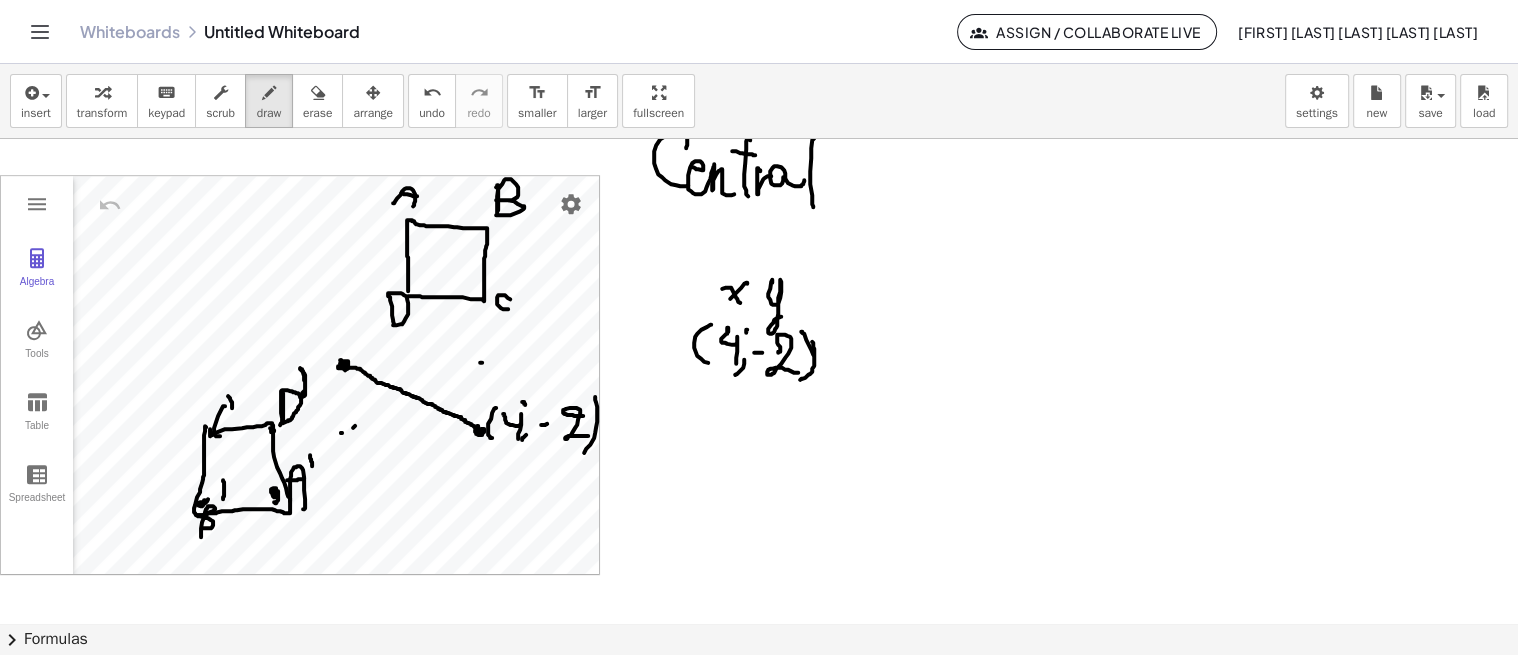 drag, startPoint x: 347, startPoint y: 366, endPoint x: 477, endPoint y: 427, distance: 143.60014 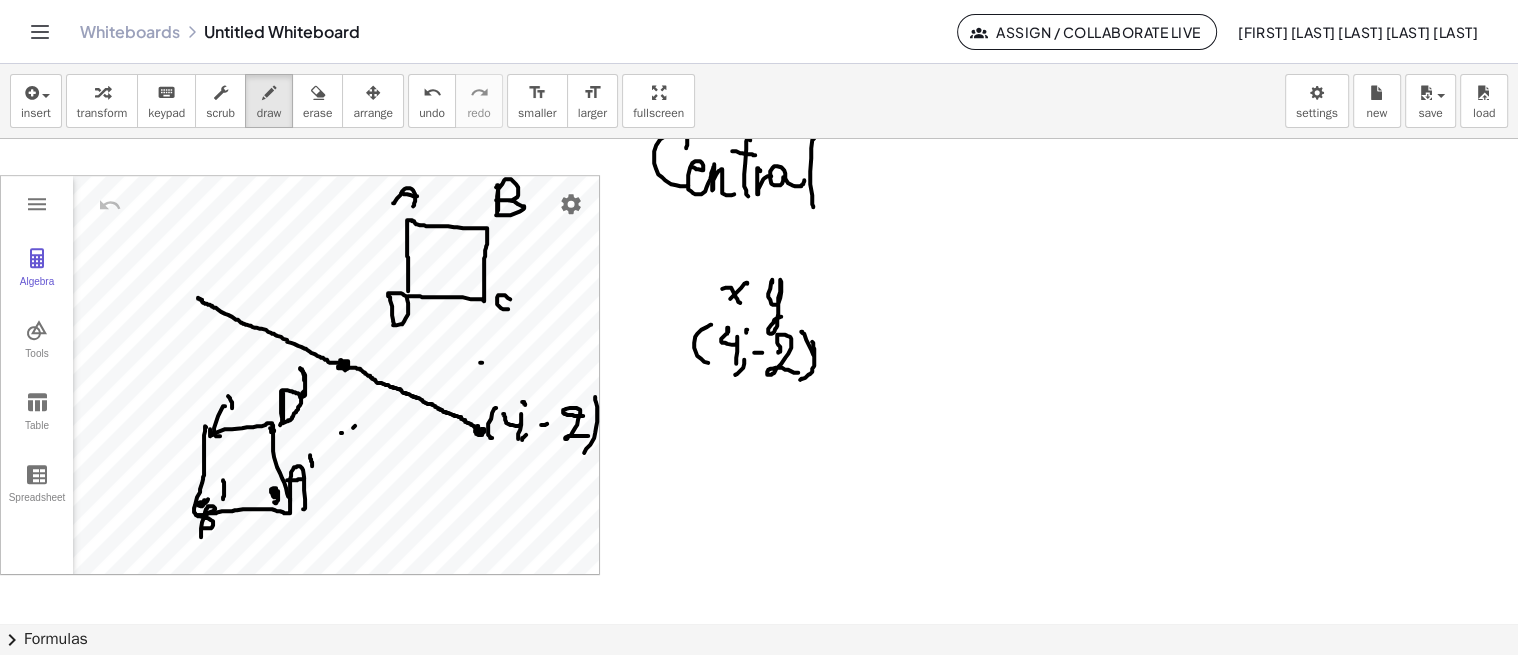 drag, startPoint x: 344, startPoint y: 362, endPoint x: 198, endPoint y: 296, distance: 160.22484 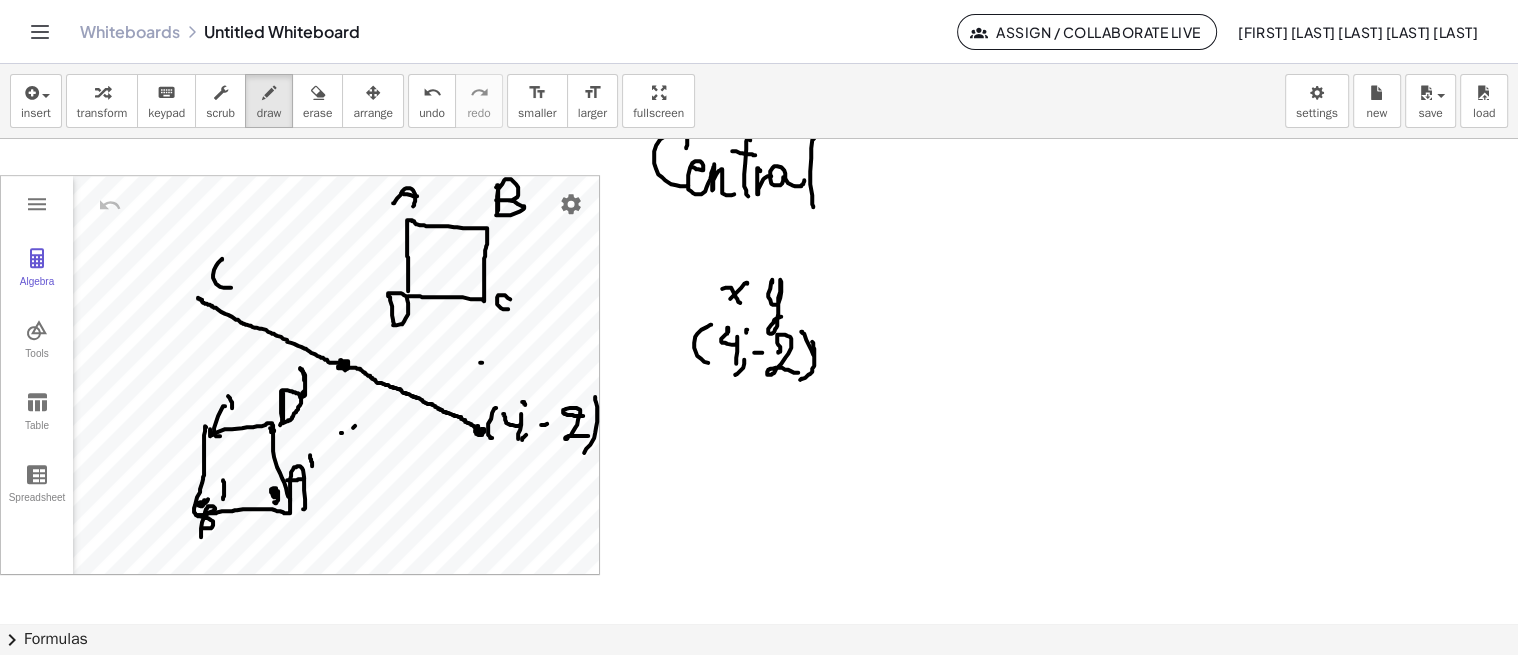 drag, startPoint x: 222, startPoint y: 258, endPoint x: 238, endPoint y: 290, distance: 35.77709 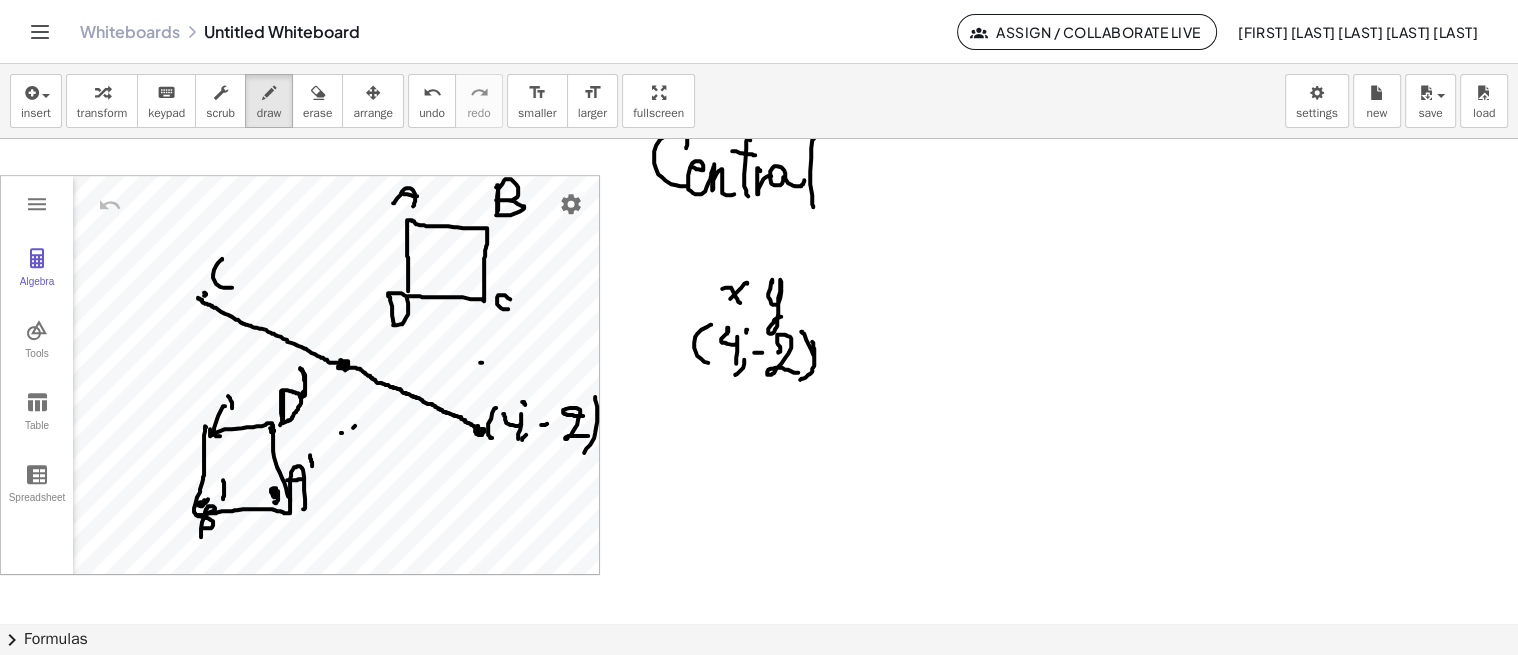 click at bounding box center [759, 79] 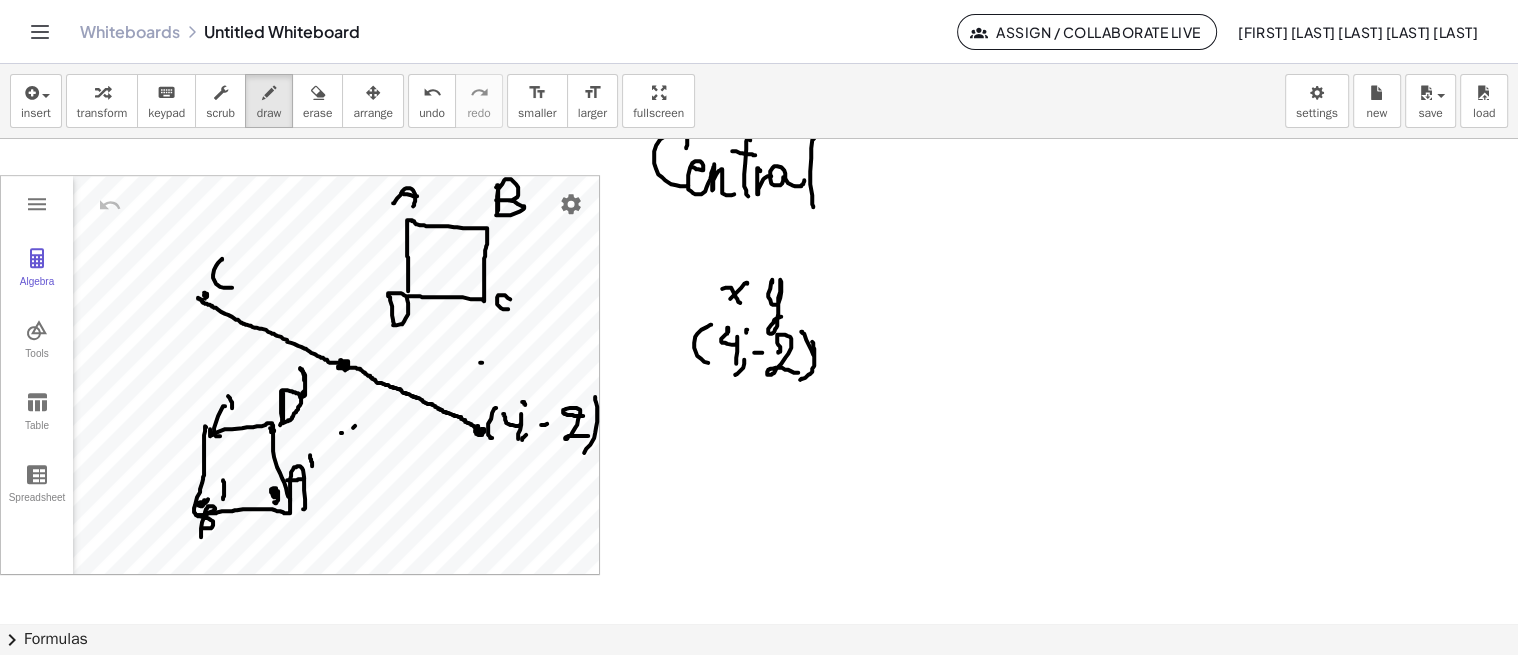 drag, startPoint x: 224, startPoint y: 263, endPoint x: 243, endPoint y: 263, distance: 19 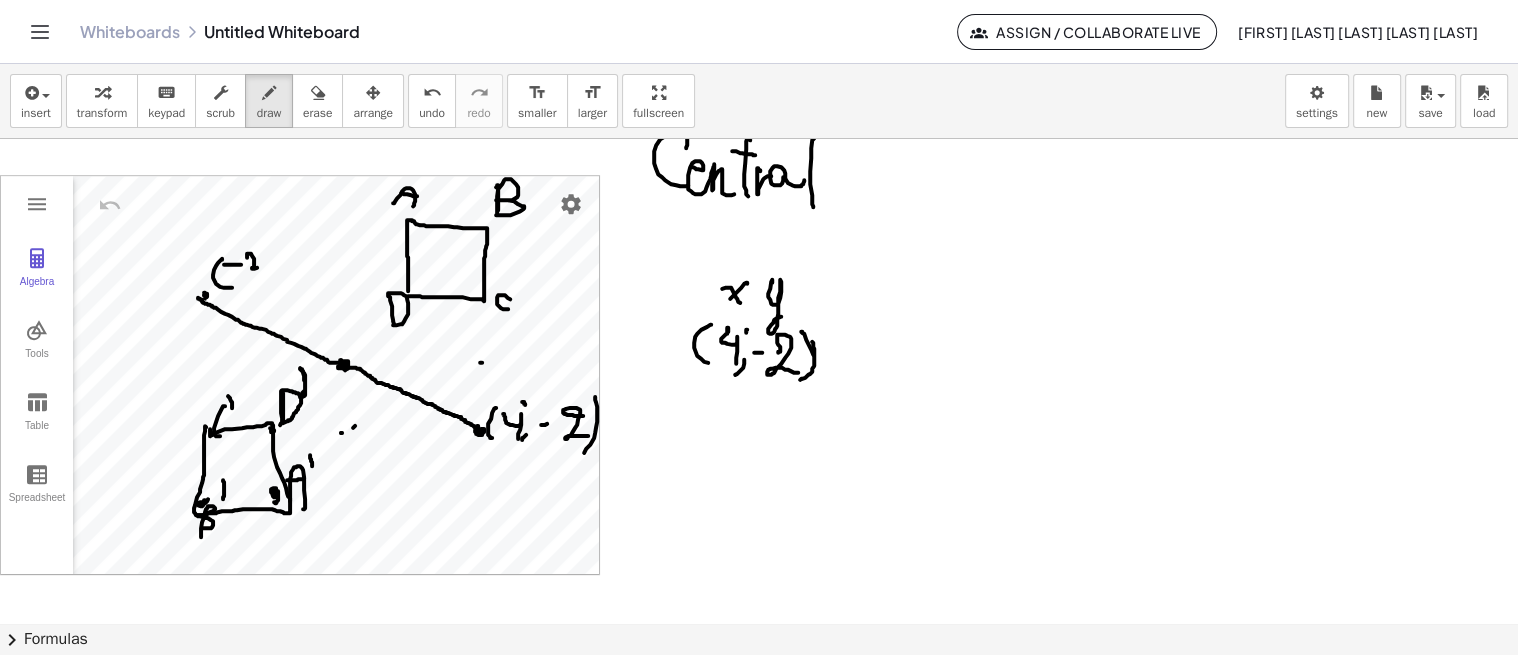 drag, startPoint x: 247, startPoint y: 256, endPoint x: 263, endPoint y: 272, distance: 22.627417 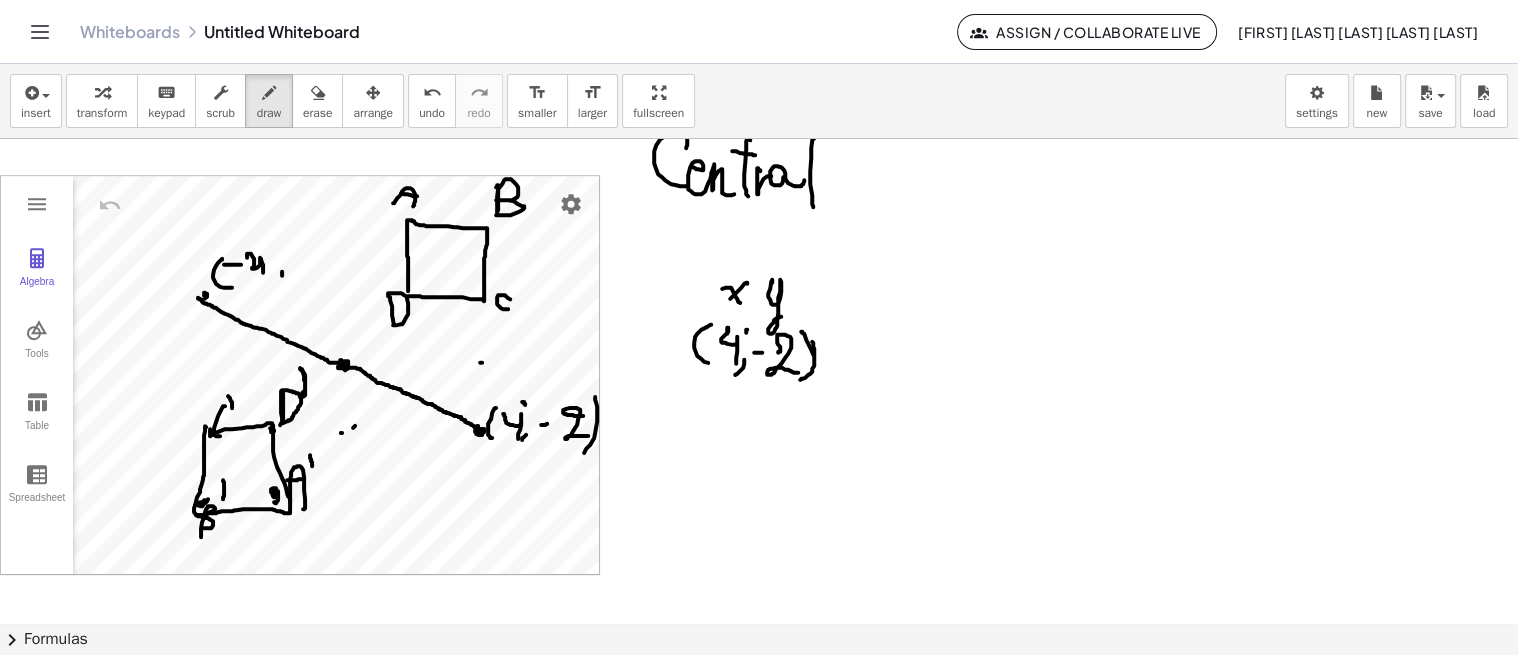 drag, startPoint x: 282, startPoint y: 272, endPoint x: 267, endPoint y: 288, distance: 21.931713 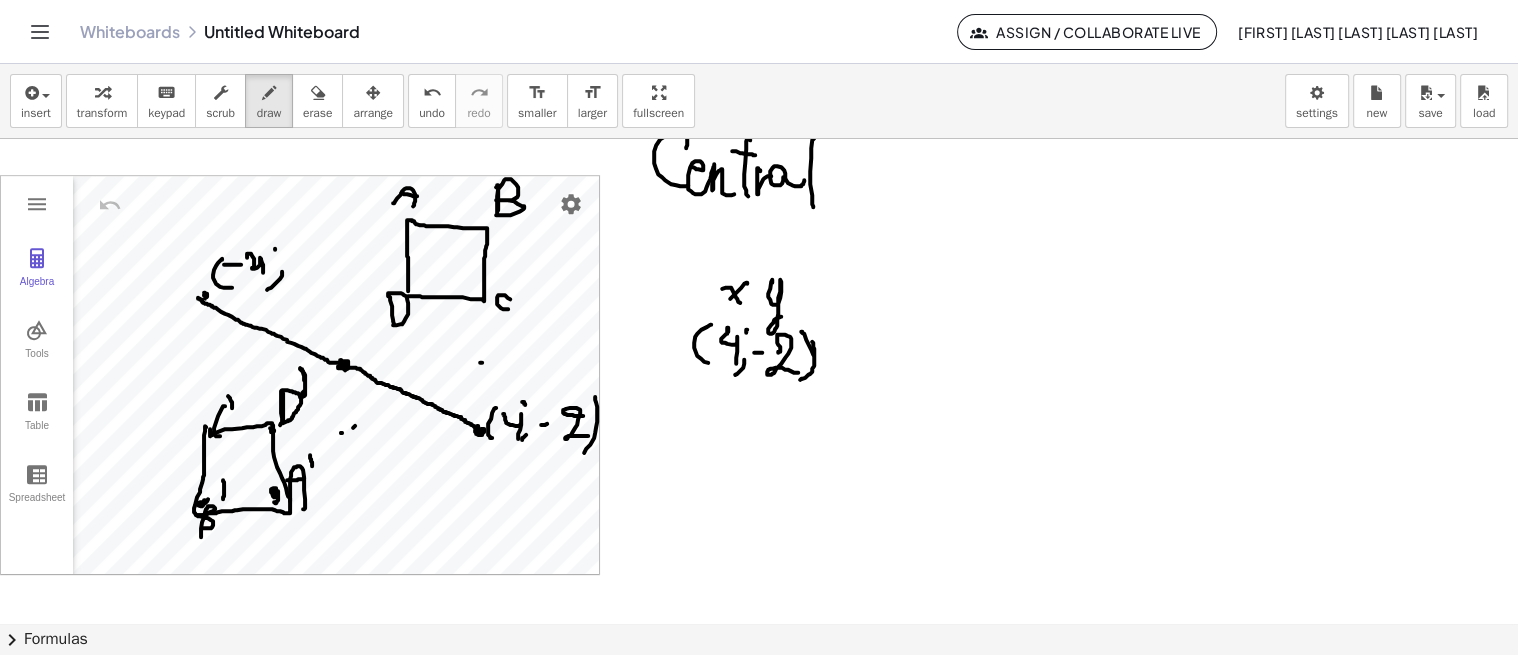 drag, startPoint x: 275, startPoint y: 248, endPoint x: 300, endPoint y: 233, distance: 29.15476 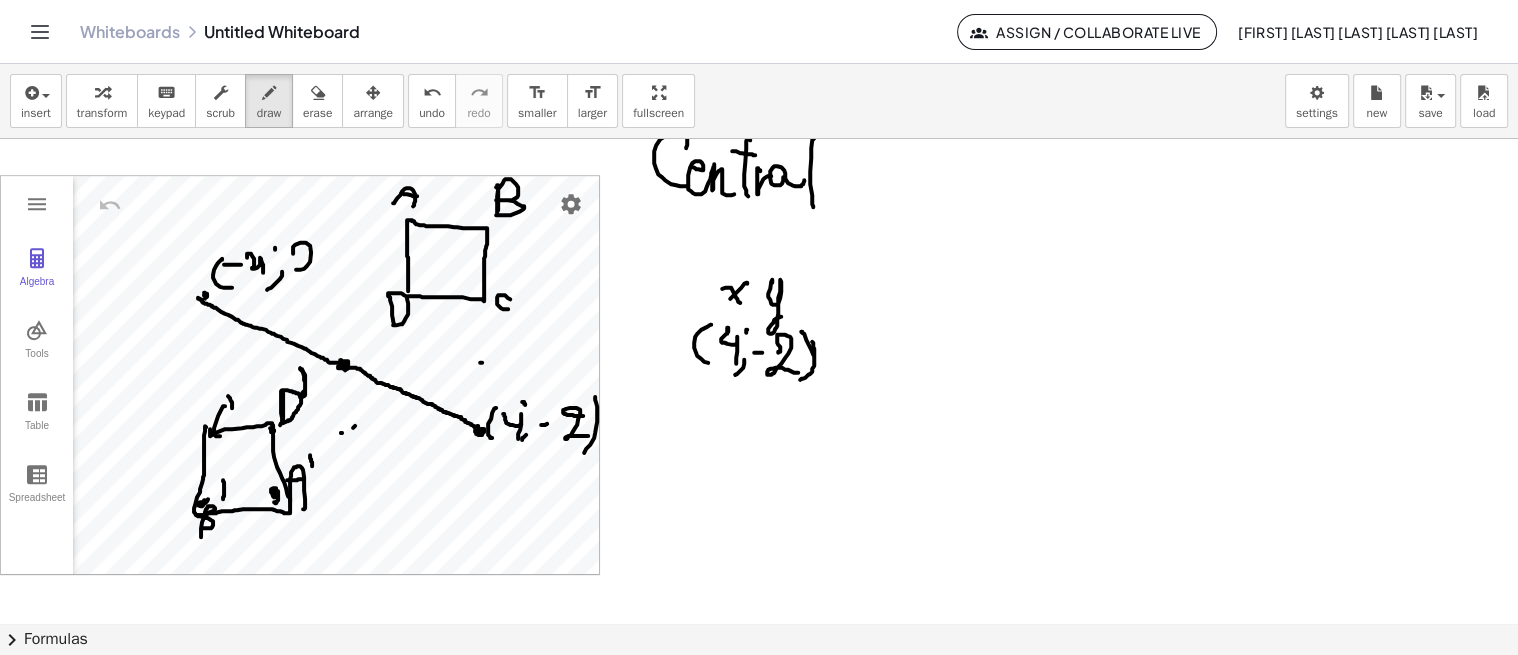 drag, startPoint x: 293, startPoint y: 252, endPoint x: 320, endPoint y: 260, distance: 28.160255 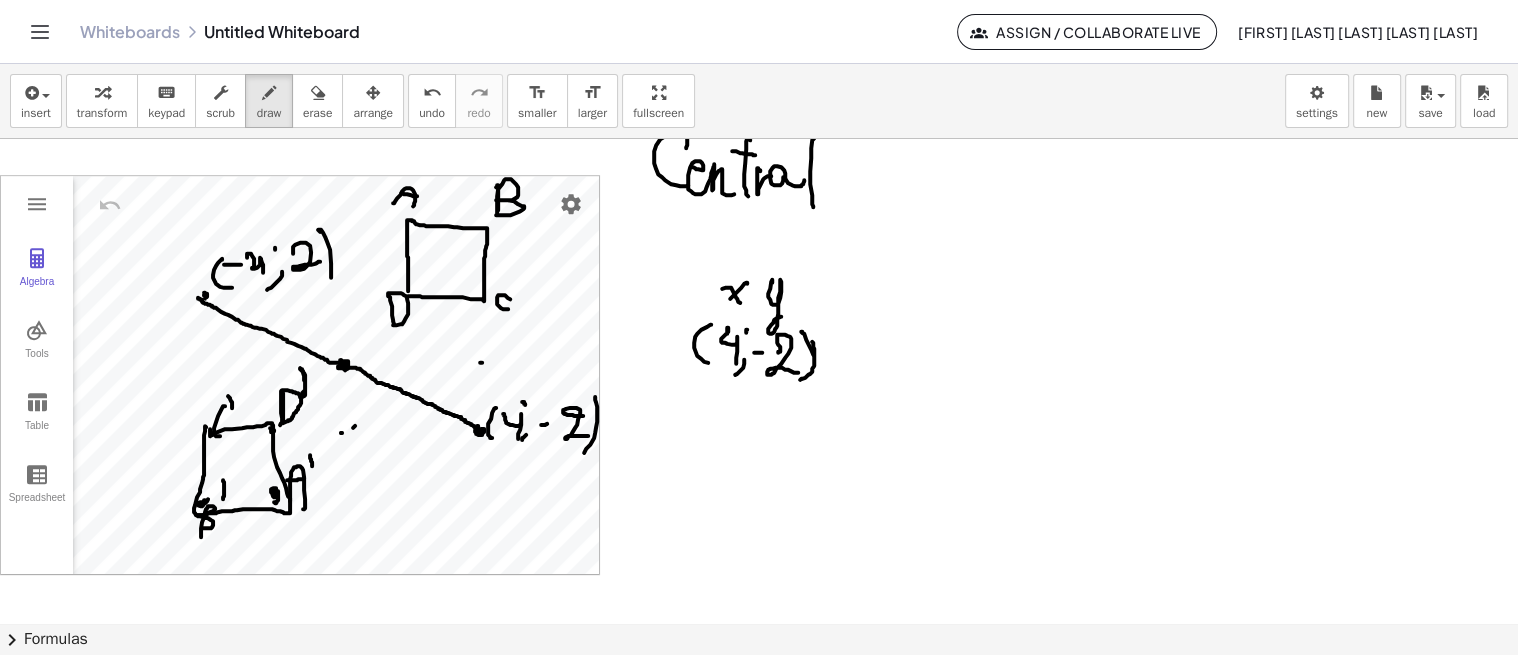 drag, startPoint x: 323, startPoint y: 231, endPoint x: 327, endPoint y: 285, distance: 54.147945 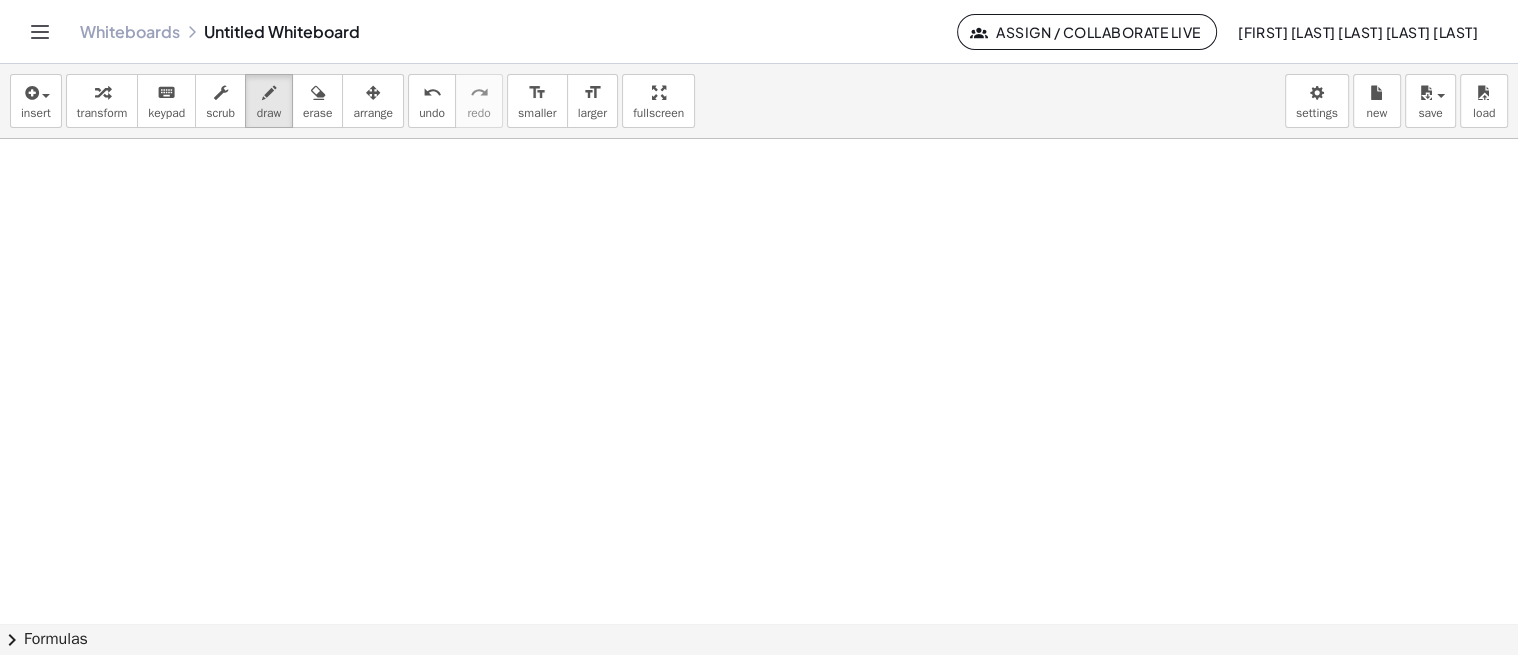 scroll, scrollTop: 1486, scrollLeft: 0, axis: vertical 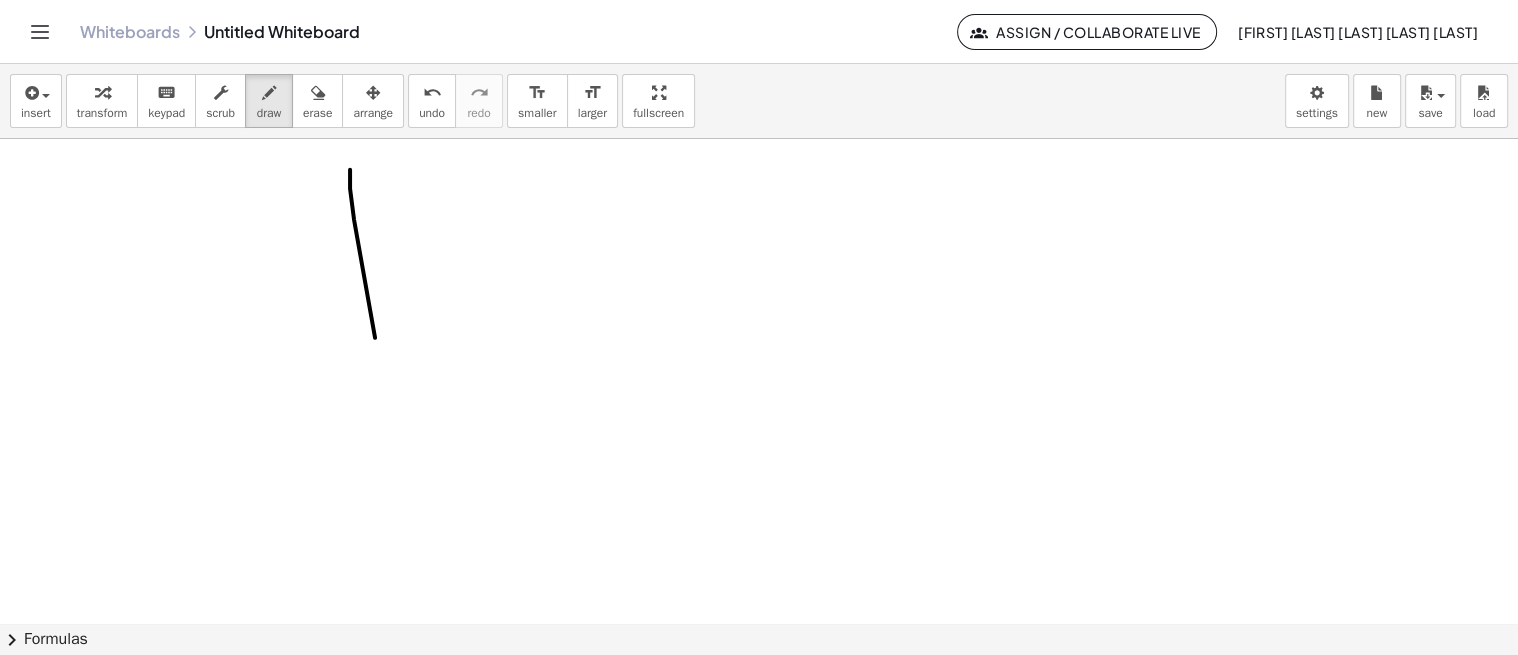 drag, startPoint x: 350, startPoint y: 168, endPoint x: 388, endPoint y: 502, distance: 336.15472 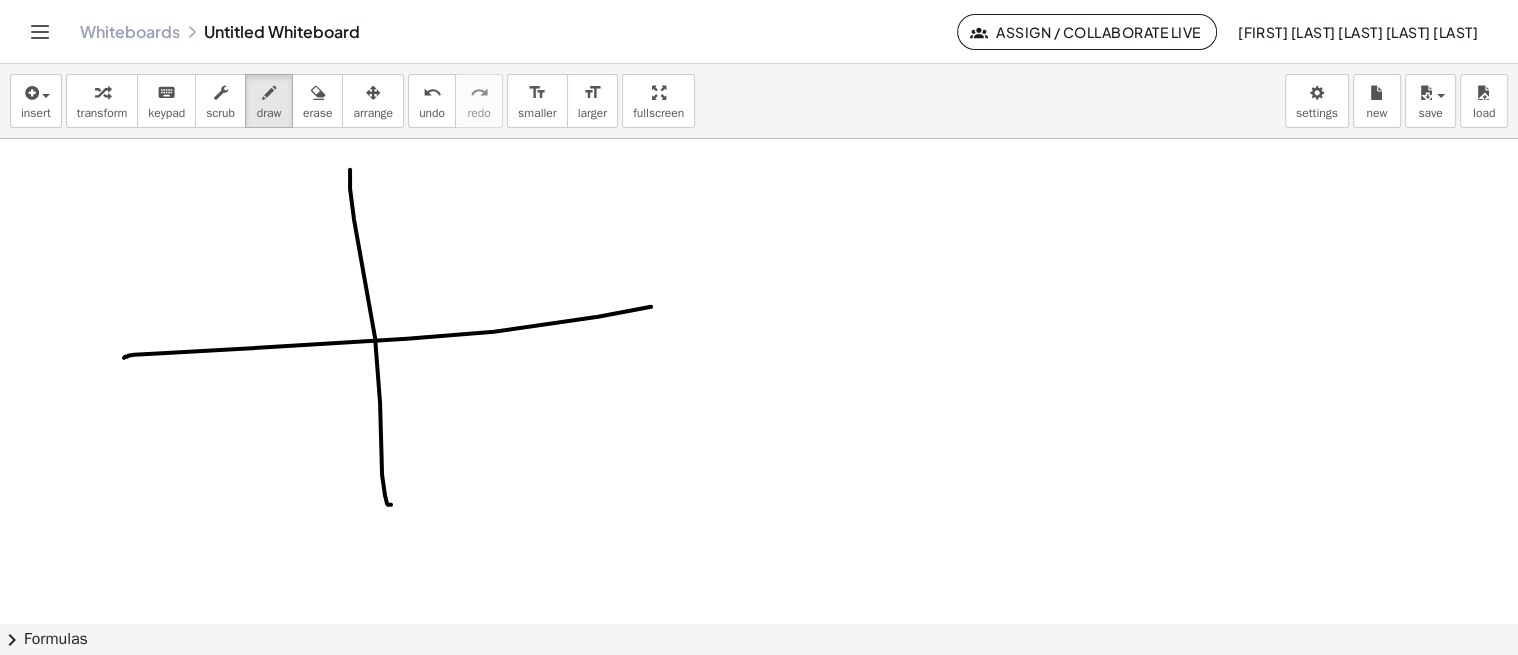 drag, startPoint x: 134, startPoint y: 353, endPoint x: 715, endPoint y: 293, distance: 584.0899 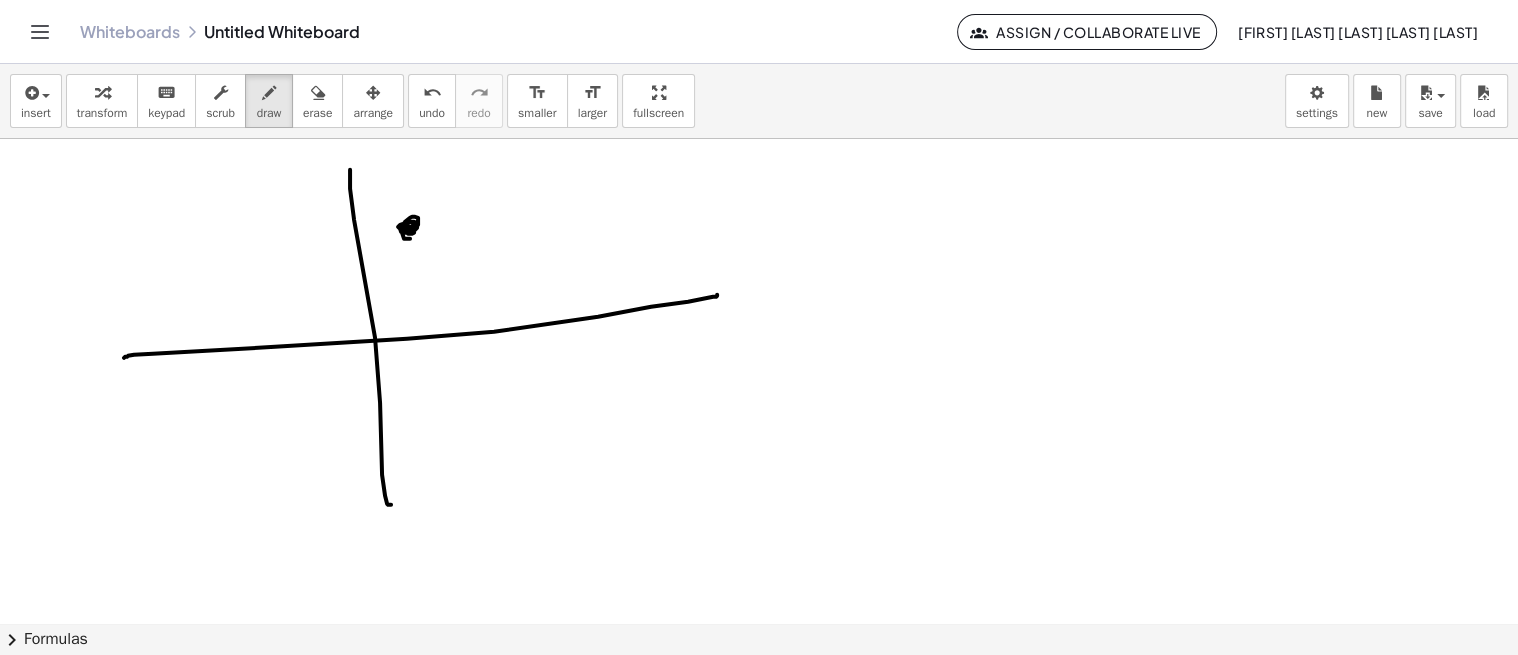 click at bounding box center [759, -136] 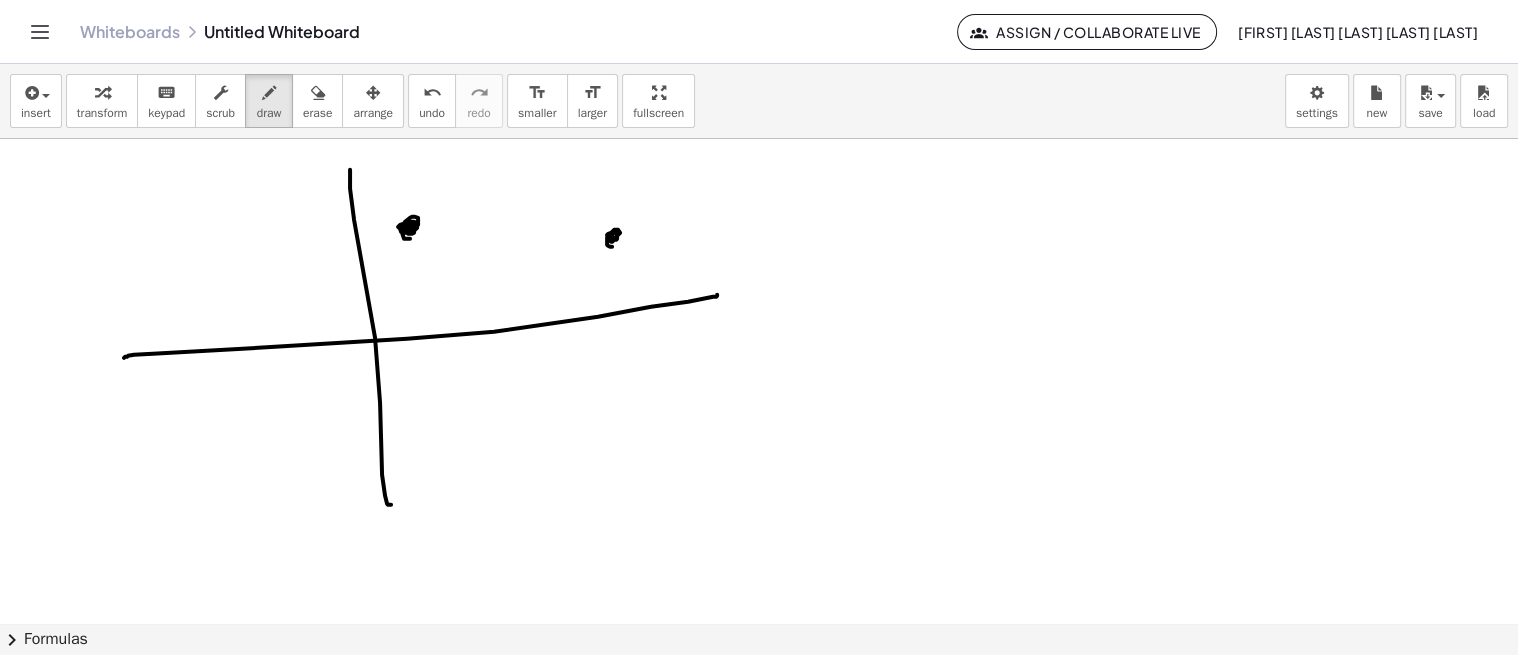 drag, startPoint x: 612, startPoint y: 245, endPoint x: 618, endPoint y: 235, distance: 11.661903 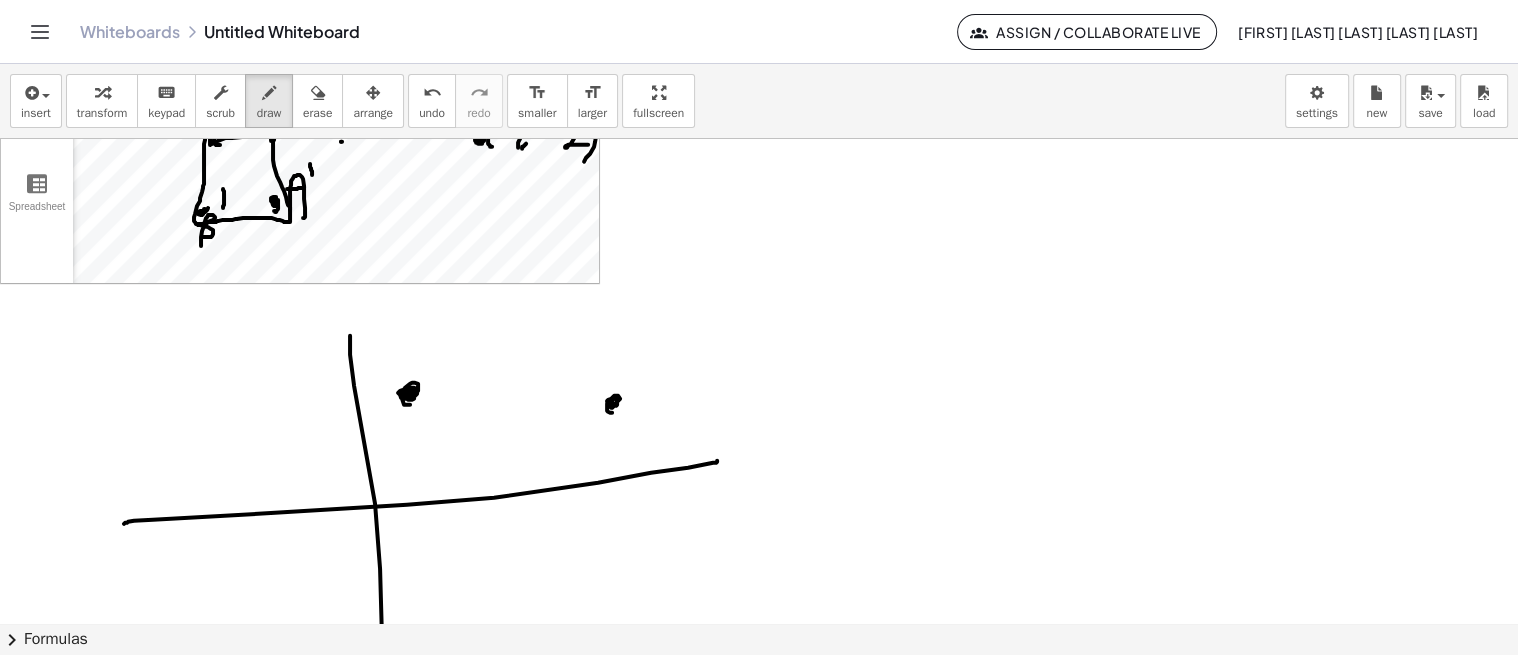 scroll, scrollTop: 1318, scrollLeft: 0, axis: vertical 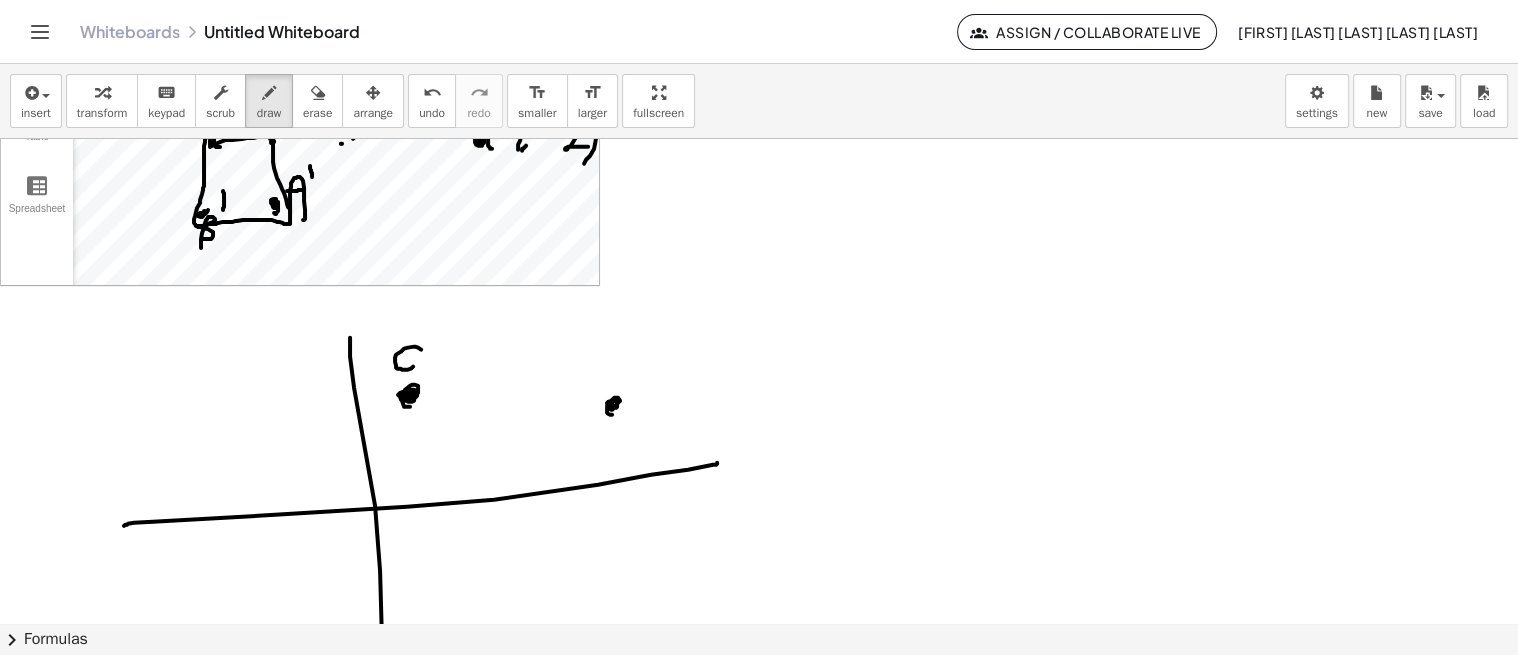 click at bounding box center (759, 32) 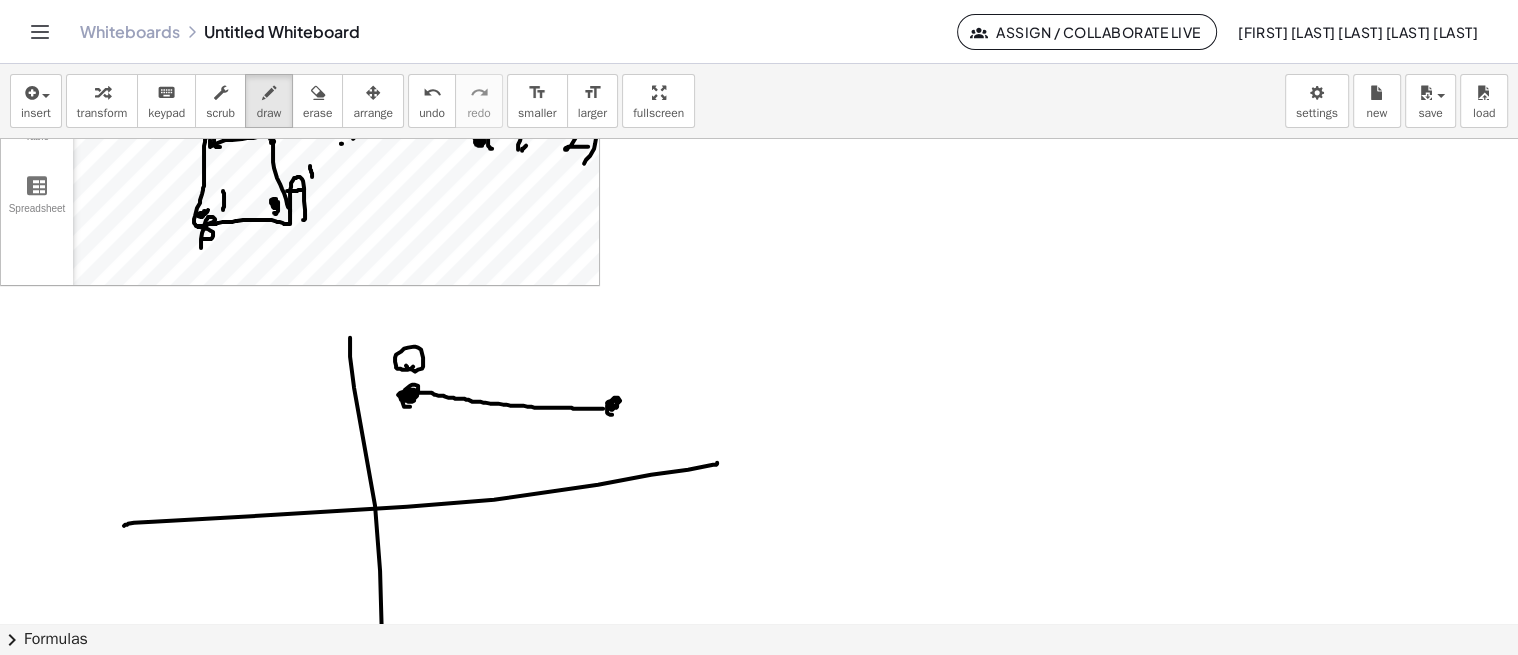 drag, startPoint x: 410, startPoint y: 395, endPoint x: 606, endPoint y: 407, distance: 196.367 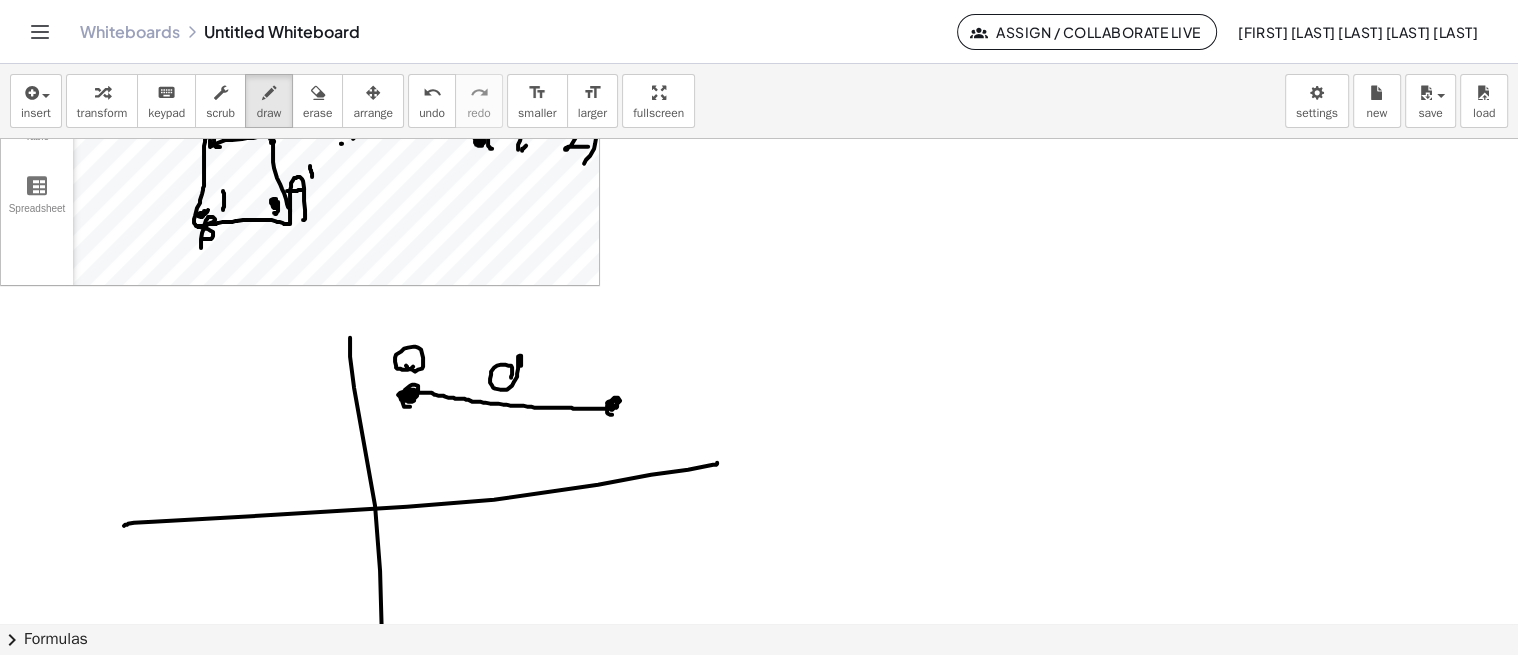 drag, startPoint x: 511, startPoint y: 375, endPoint x: 527, endPoint y: 392, distance: 23.345236 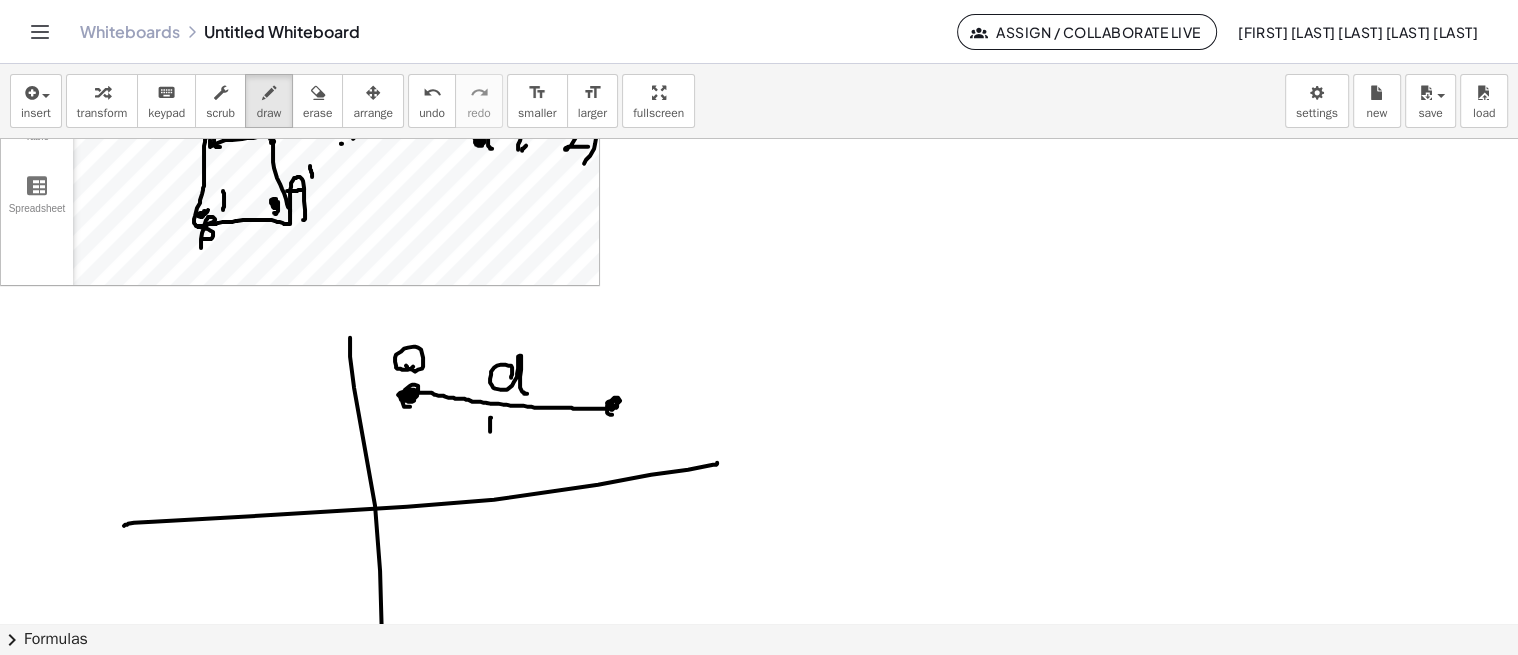 drag, startPoint x: 490, startPoint y: 416, endPoint x: 488, endPoint y: 434, distance: 18.110771 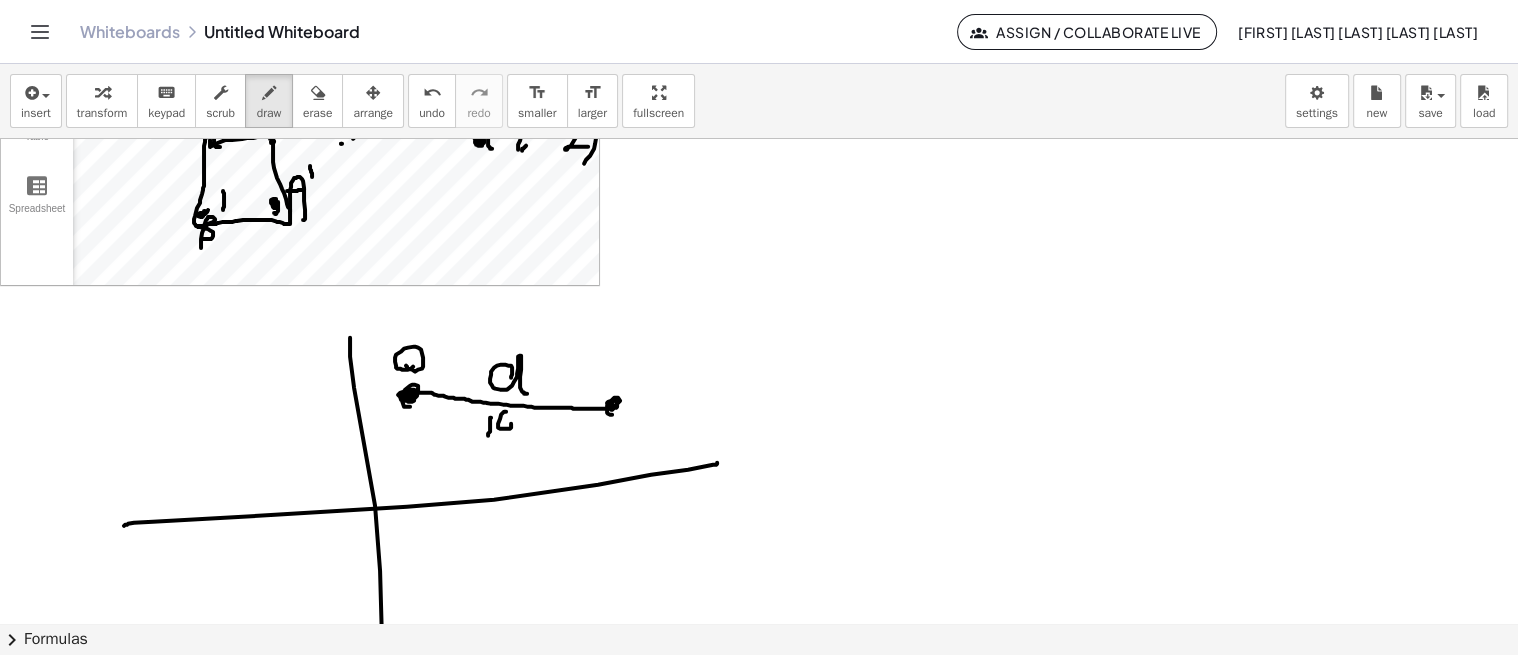 drag, startPoint x: 511, startPoint y: 425, endPoint x: 500, endPoint y: 428, distance: 11.401754 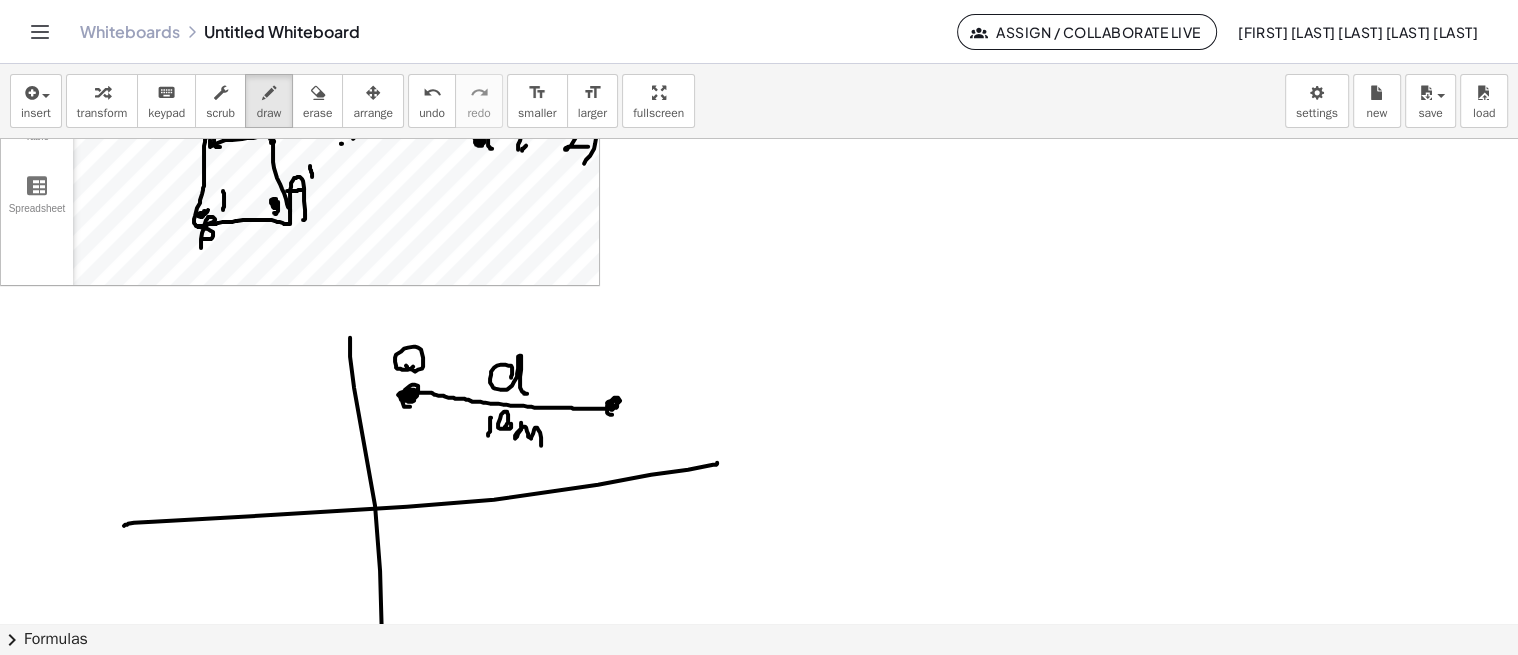 drag, startPoint x: 521, startPoint y: 421, endPoint x: 538, endPoint y: 452, distance: 35.35534 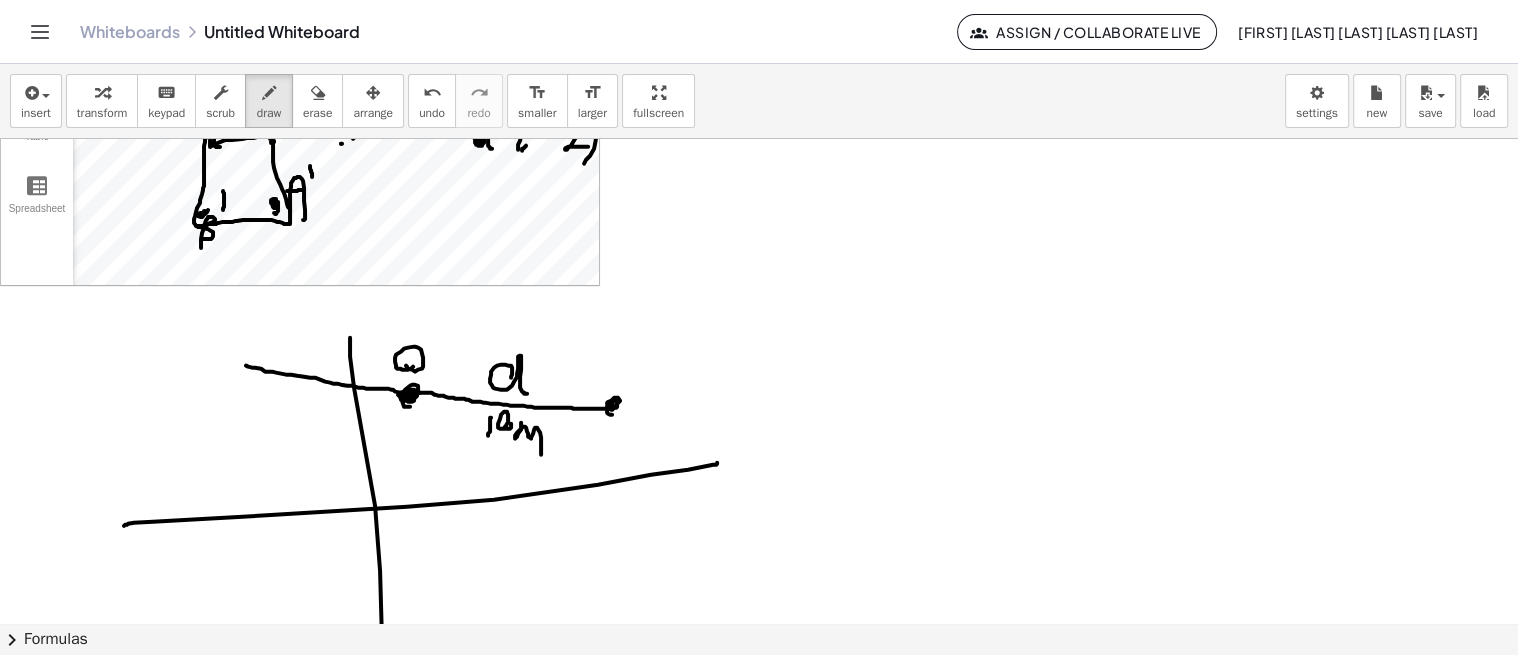 drag, startPoint x: 420, startPoint y: 391, endPoint x: 222, endPoint y: 358, distance: 200.73117 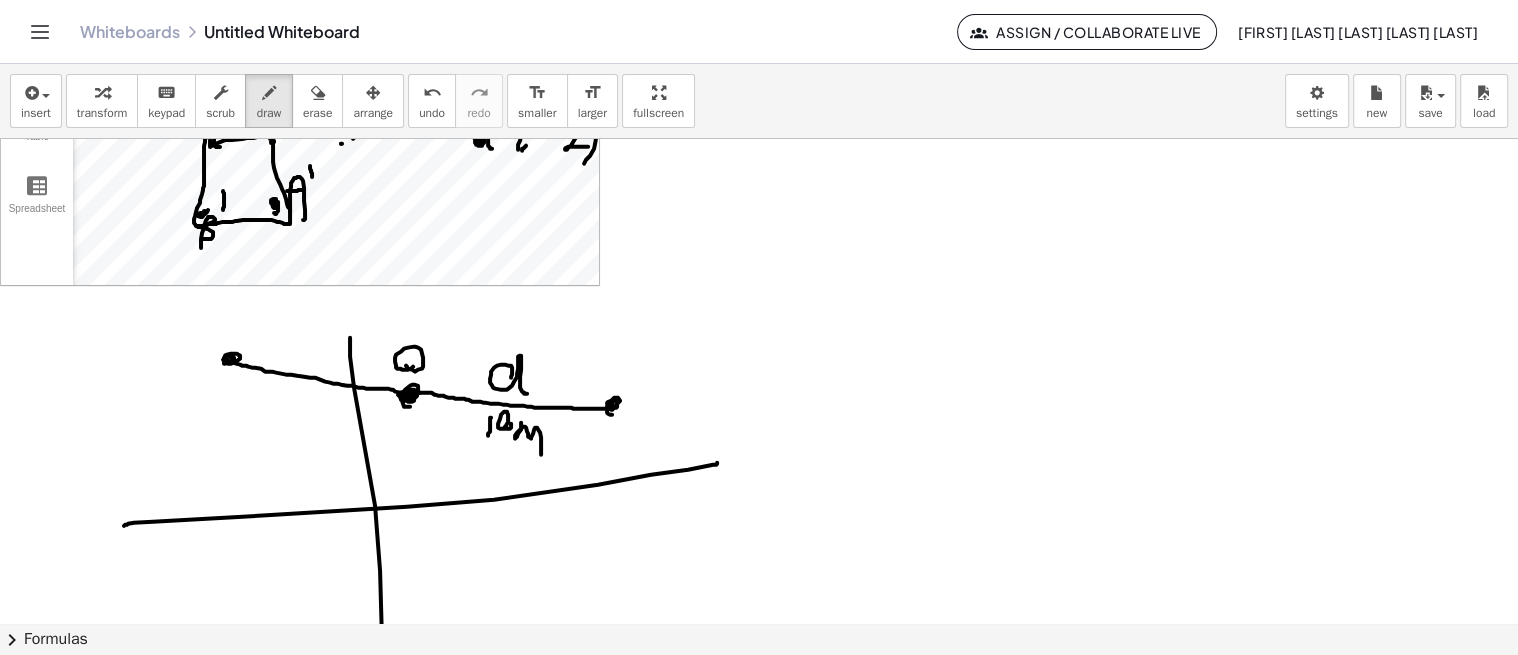 click at bounding box center [759, 32] 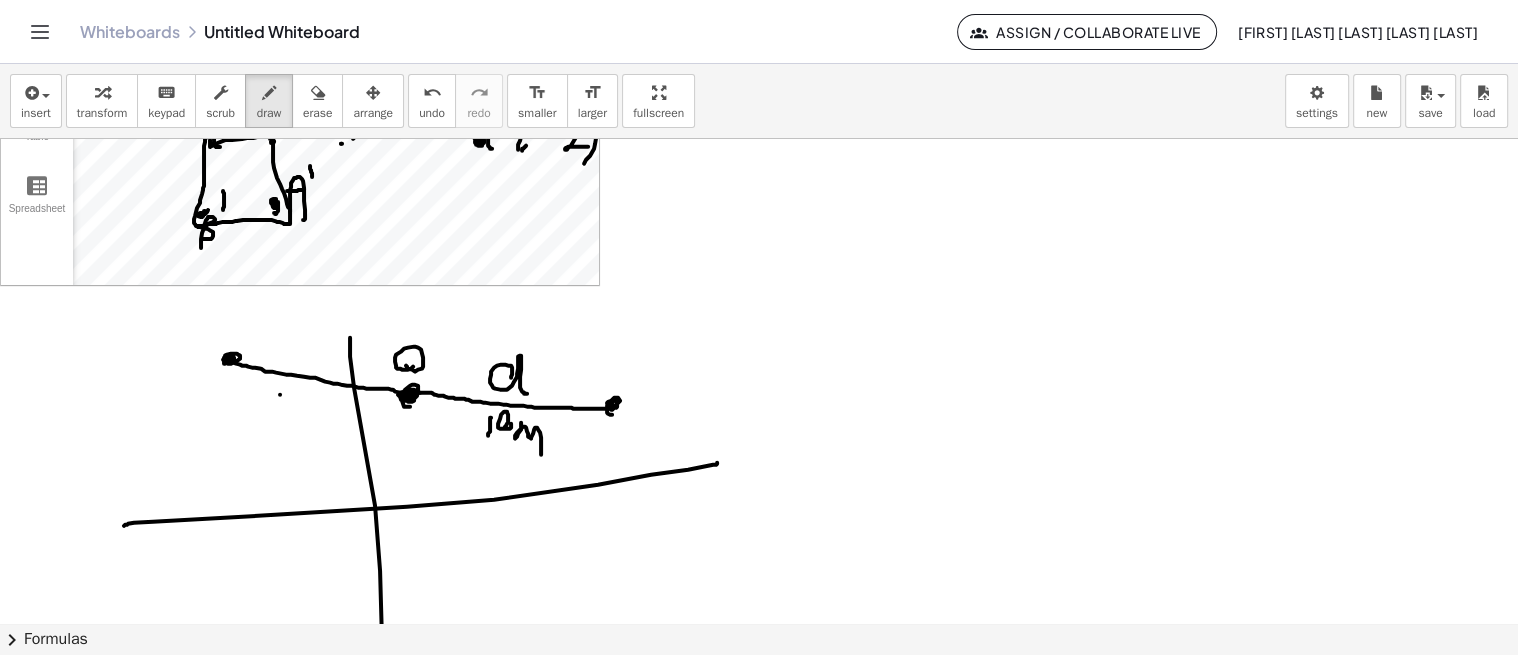 drag, startPoint x: 280, startPoint y: 393, endPoint x: 280, endPoint y: 412, distance: 19 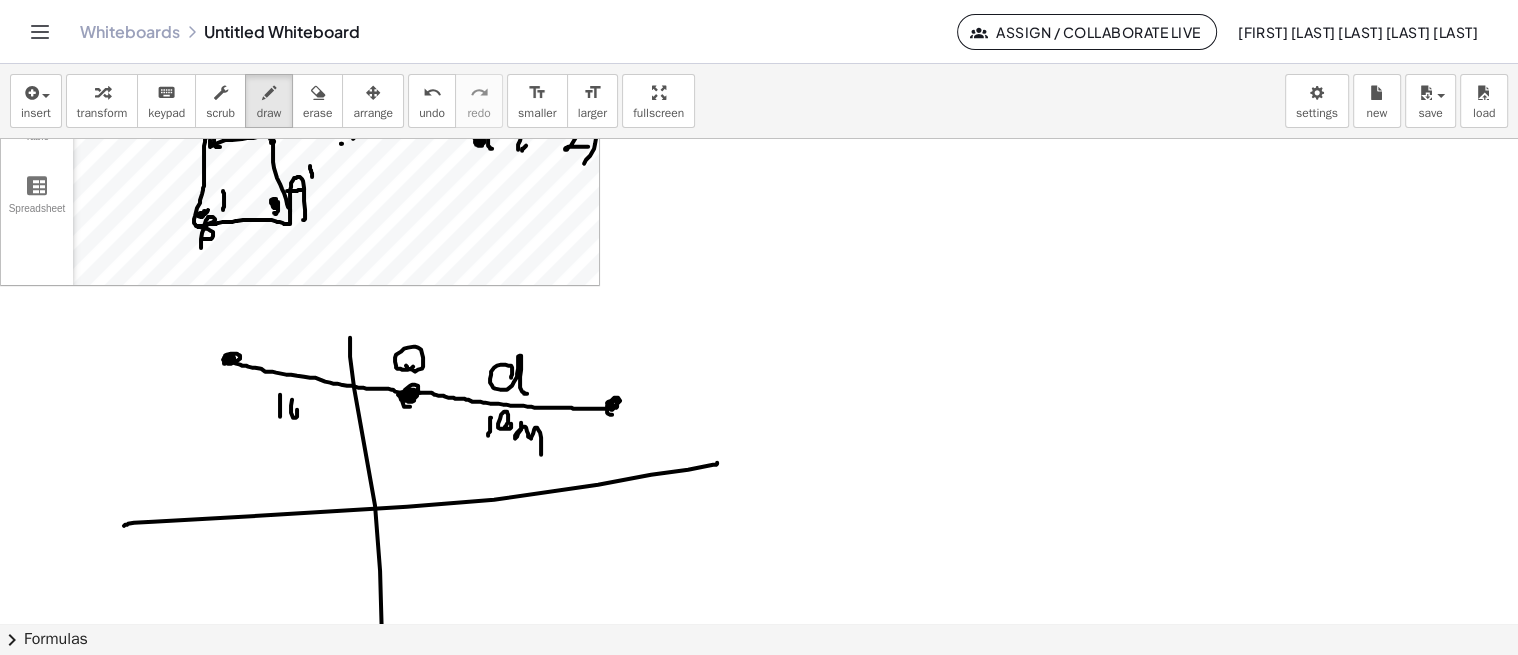 click at bounding box center (759, 32) 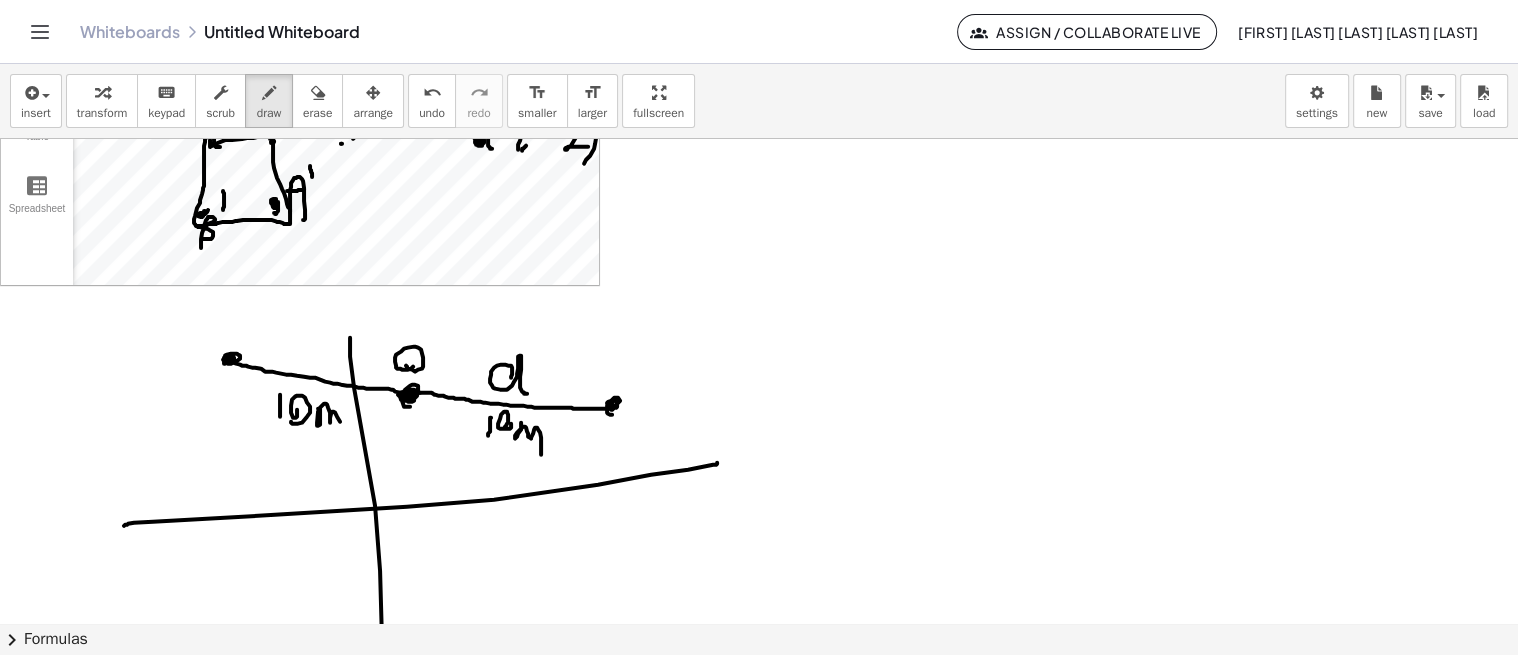 drag, startPoint x: 318, startPoint y: 407, endPoint x: 345, endPoint y: 425, distance: 32.449963 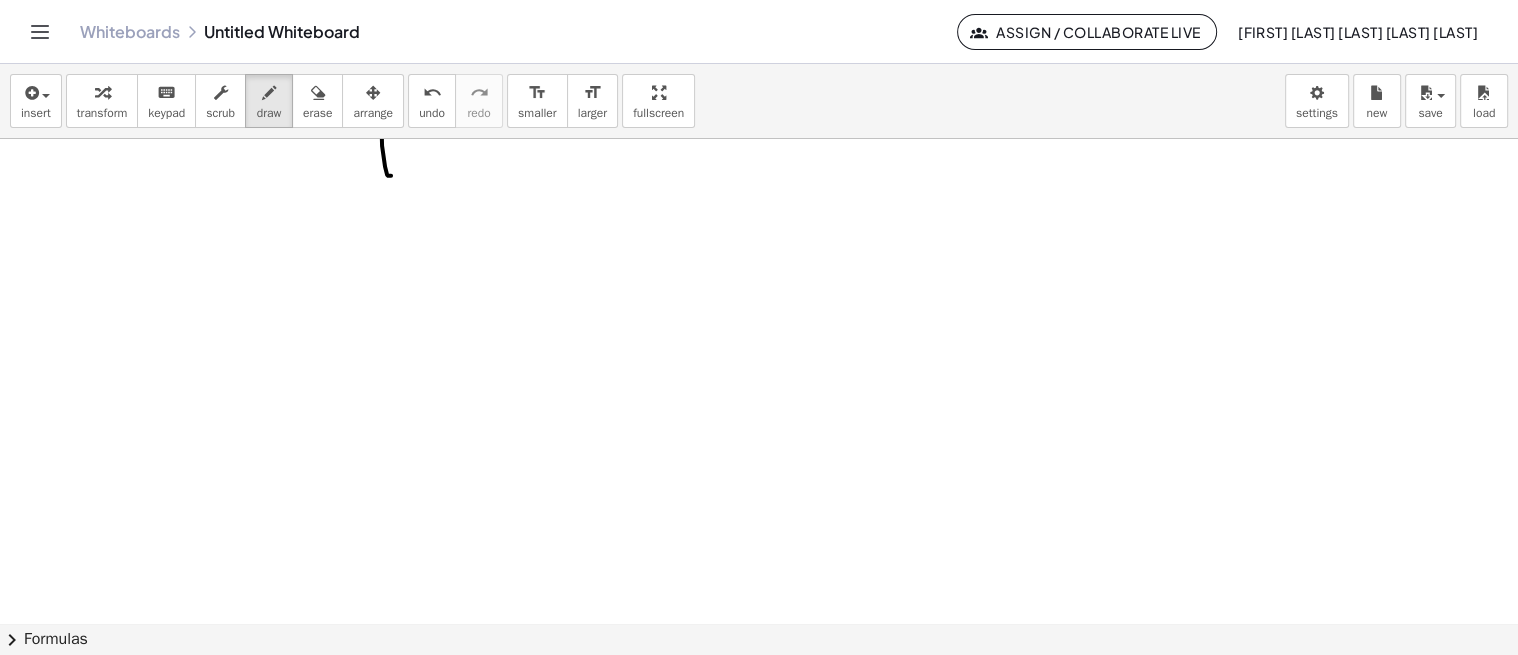 scroll, scrollTop: 1814, scrollLeft: 0, axis: vertical 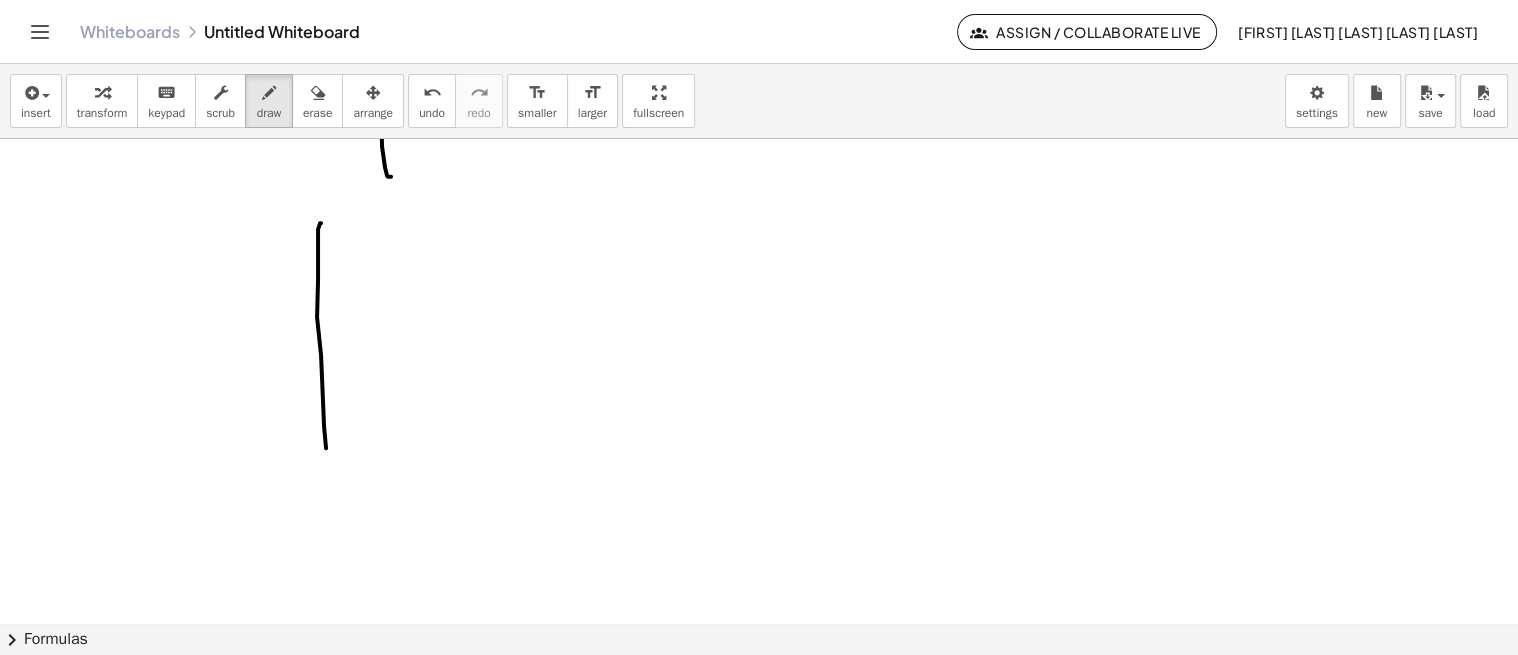 drag, startPoint x: 317, startPoint y: 316, endPoint x: 313, endPoint y: 497, distance: 181.04419 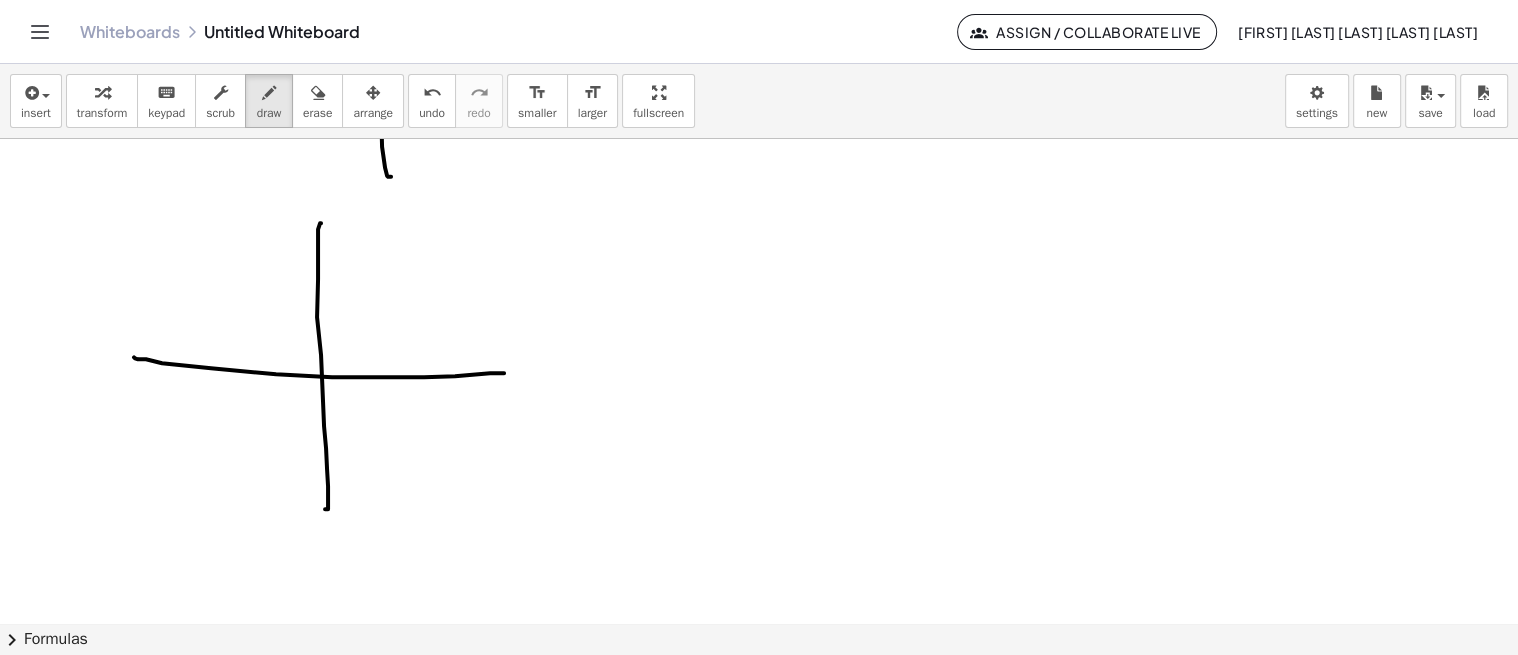 drag, startPoint x: 162, startPoint y: 362, endPoint x: 504, endPoint y: 372, distance: 342.14618 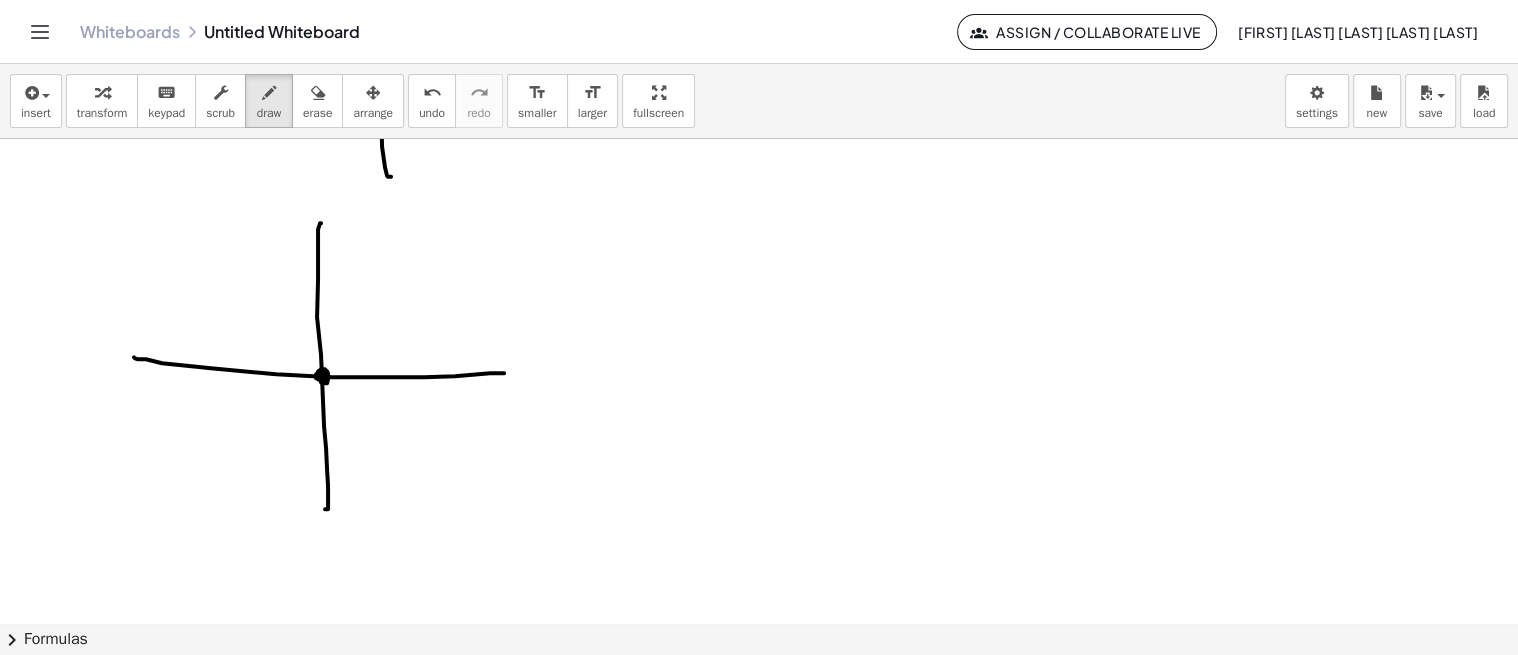 click at bounding box center (759, -464) 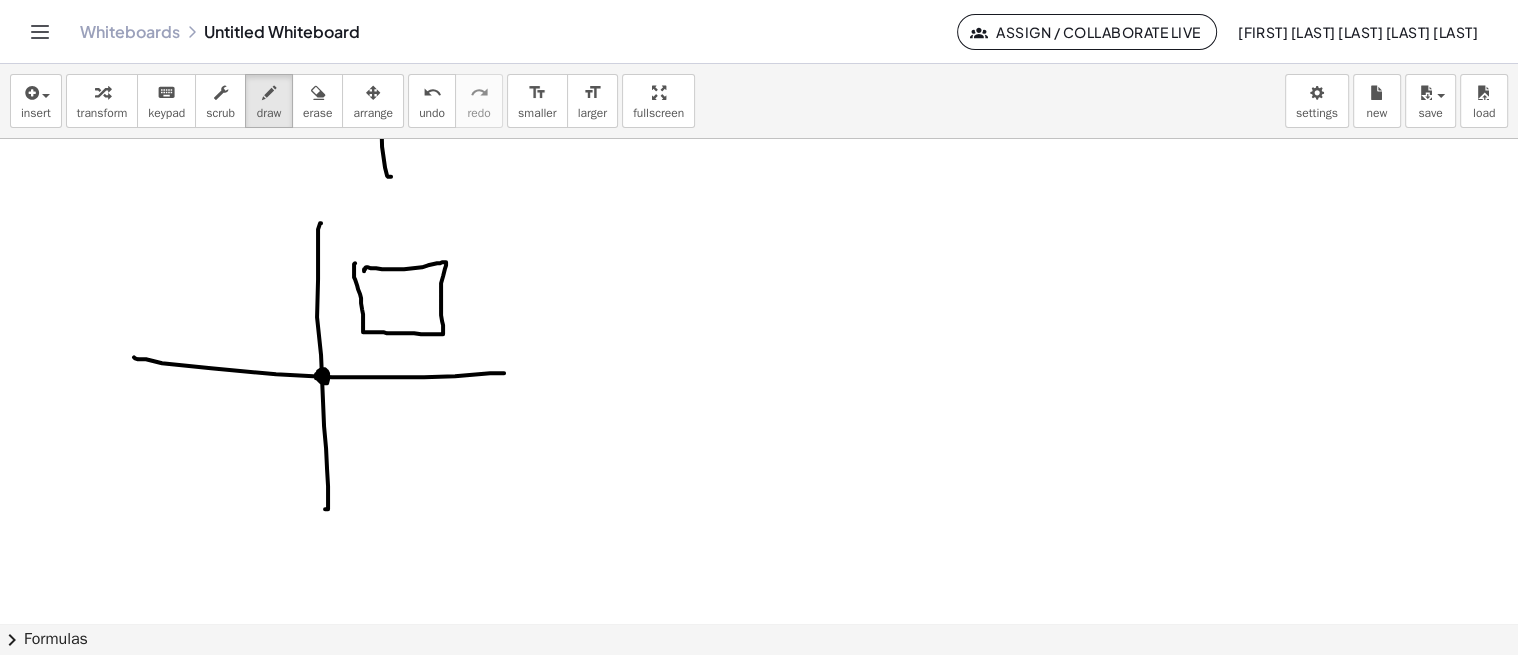 click at bounding box center (759, -464) 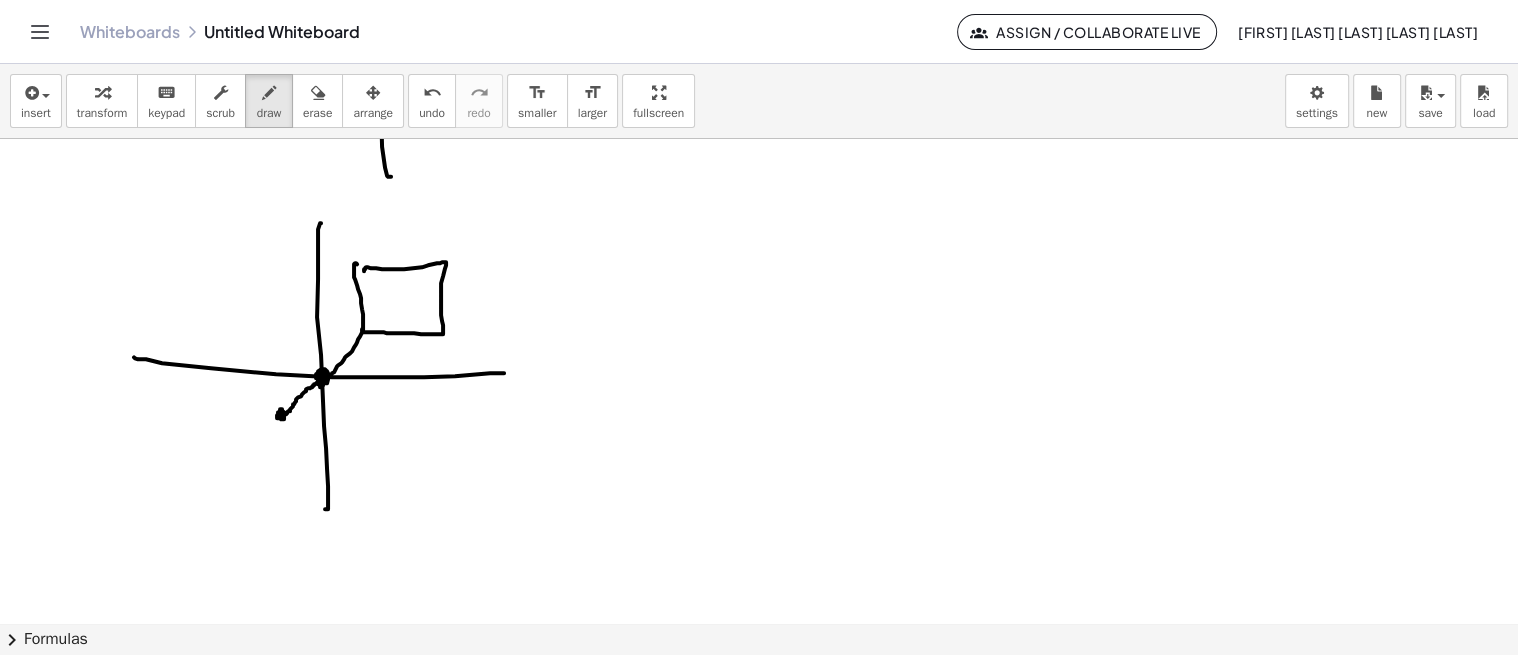 drag, startPoint x: 362, startPoint y: 328, endPoint x: 281, endPoint y: 411, distance: 115.97414 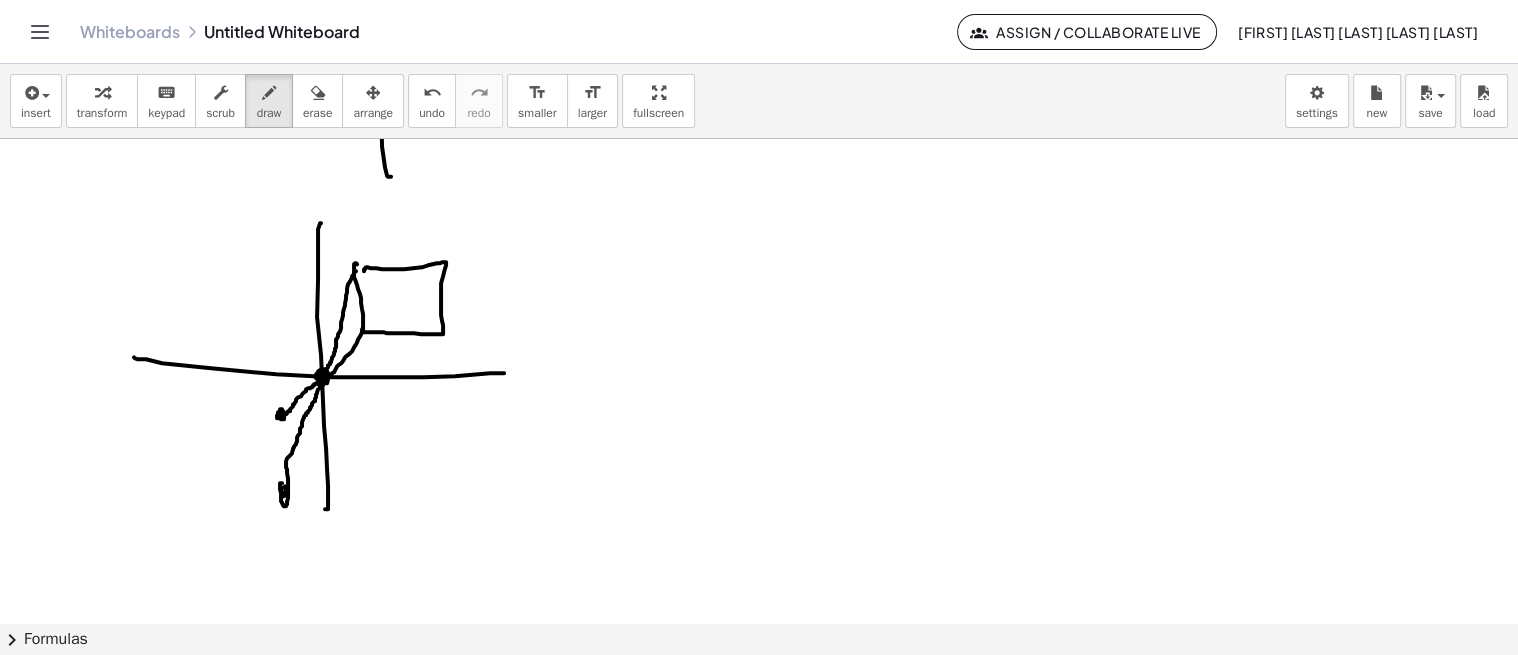 drag, startPoint x: 356, startPoint y: 270, endPoint x: 284, endPoint y: 493, distance: 234.33524 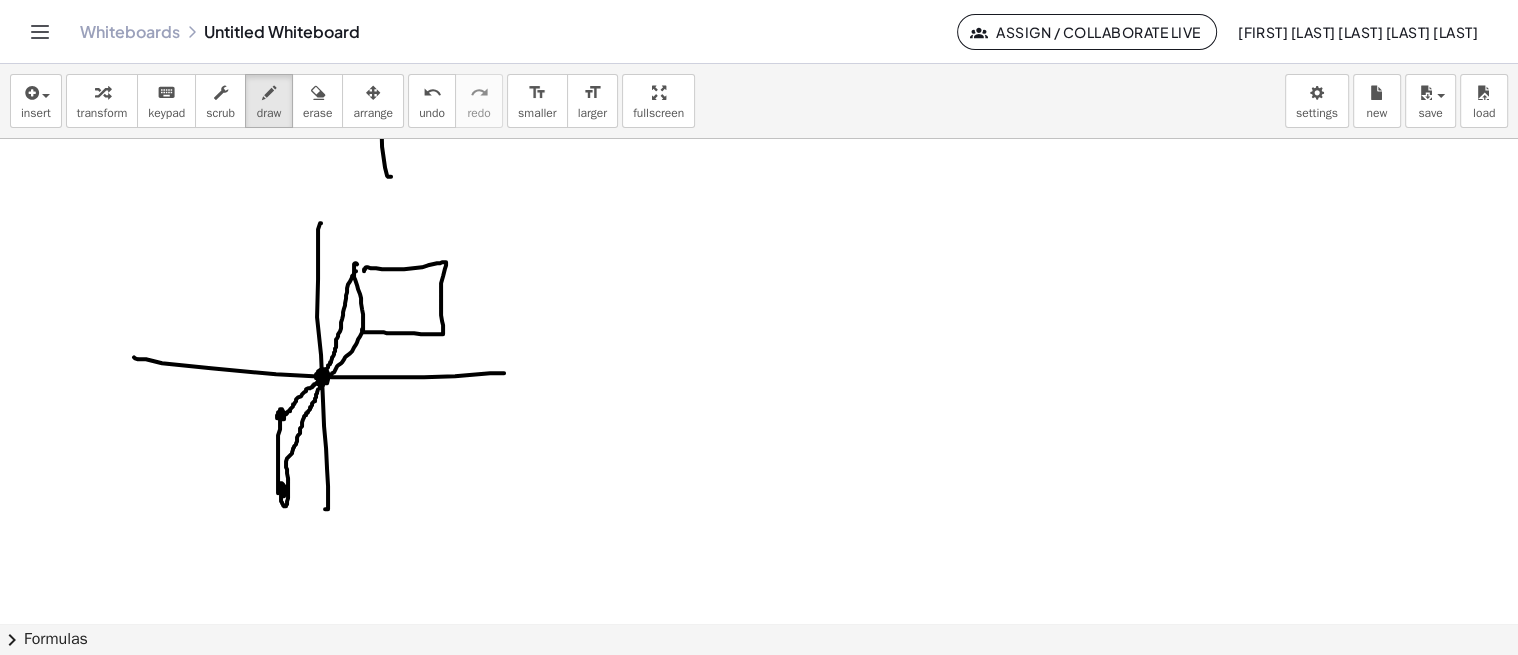 drag, startPoint x: 280, startPoint y: 416, endPoint x: 278, endPoint y: 492, distance: 76.02631 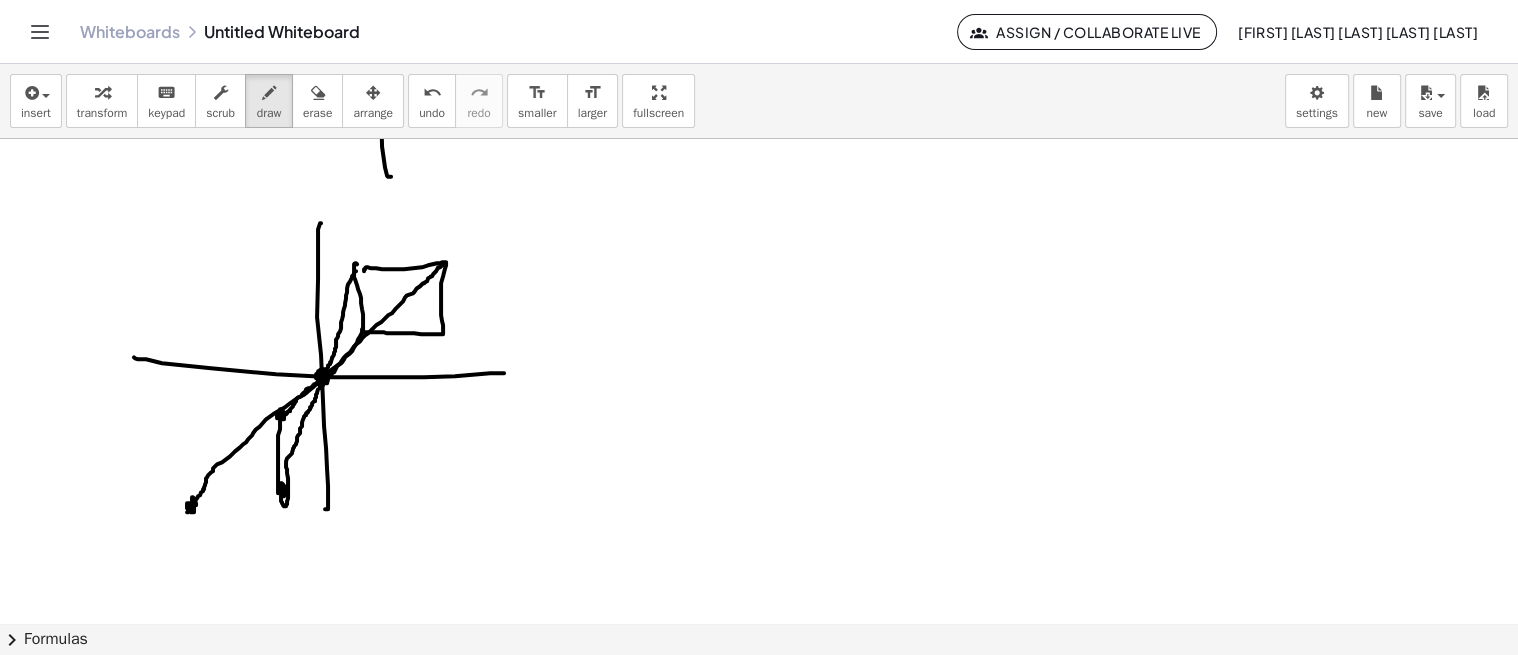 drag, startPoint x: 442, startPoint y: 264, endPoint x: 194, endPoint y: 507, distance: 347.20743 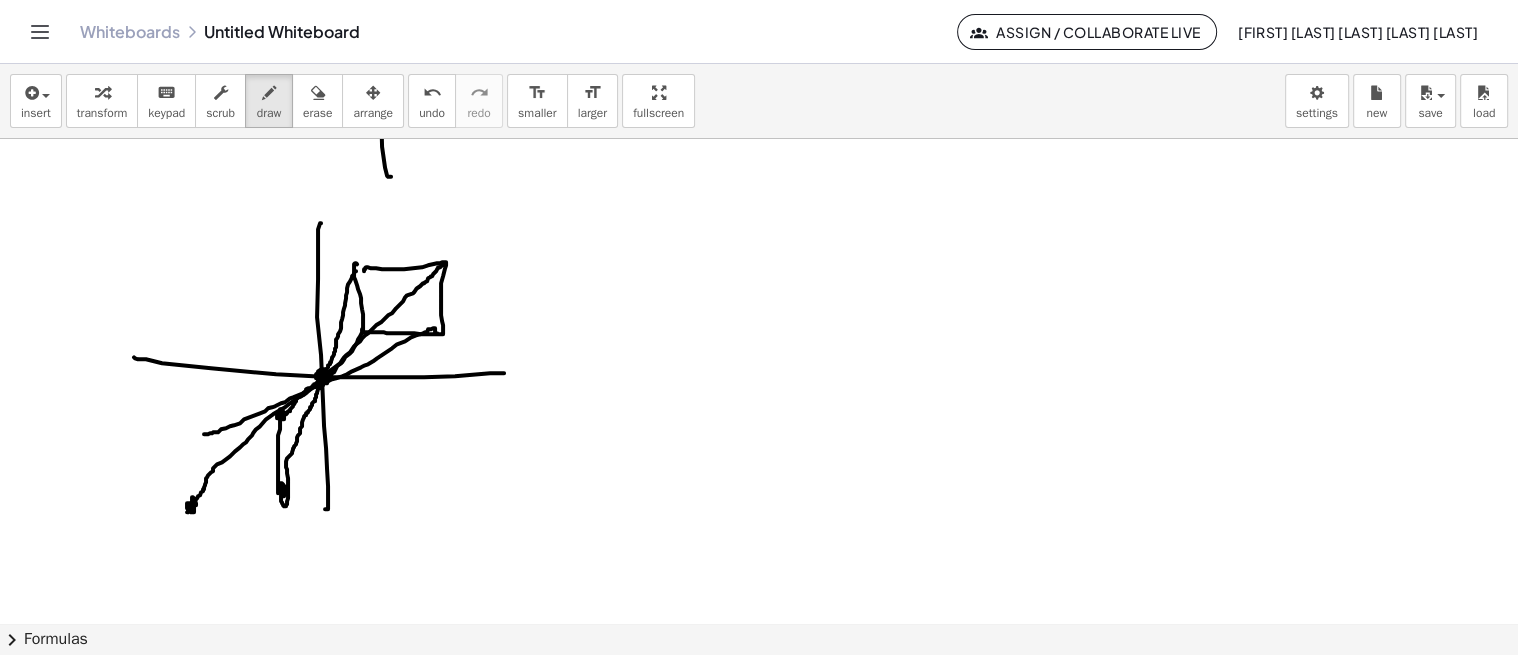 drag, startPoint x: 437, startPoint y: 332, endPoint x: 203, endPoint y: 433, distance: 254.86664 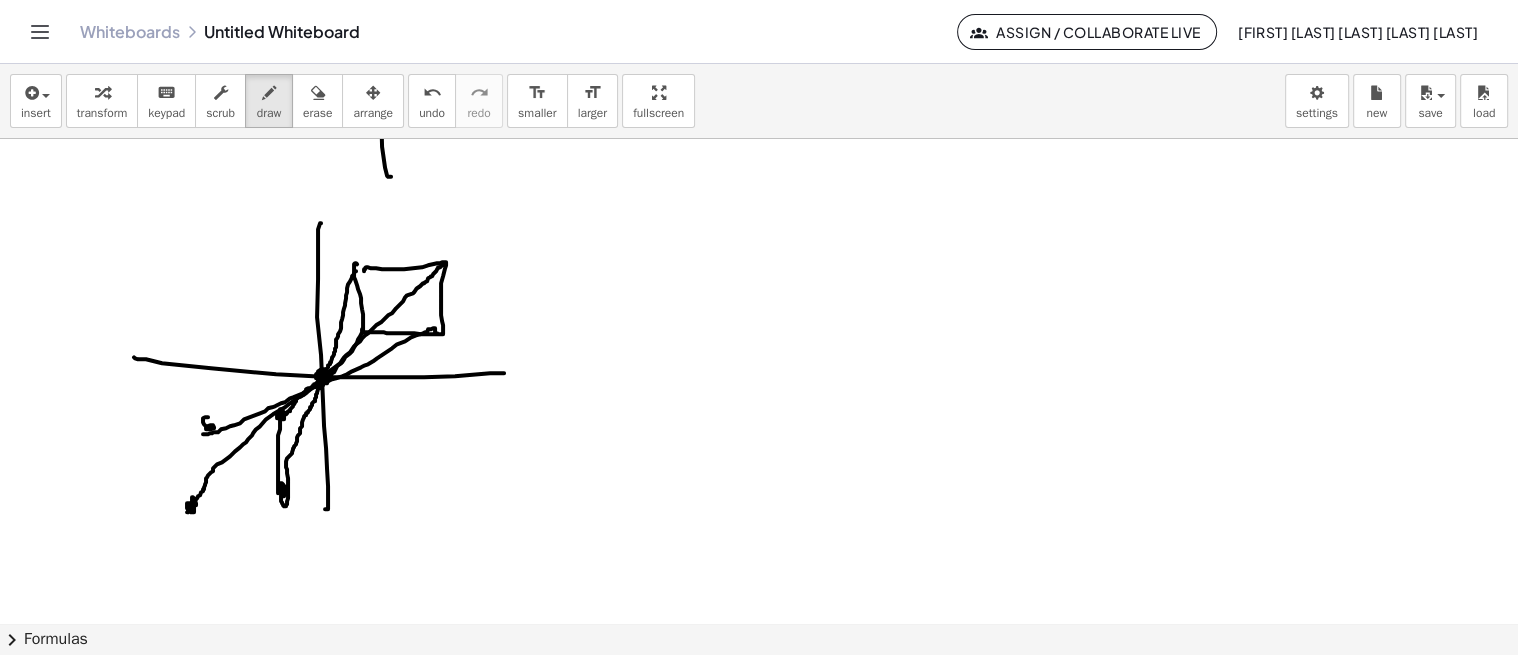 click at bounding box center [759, -464] 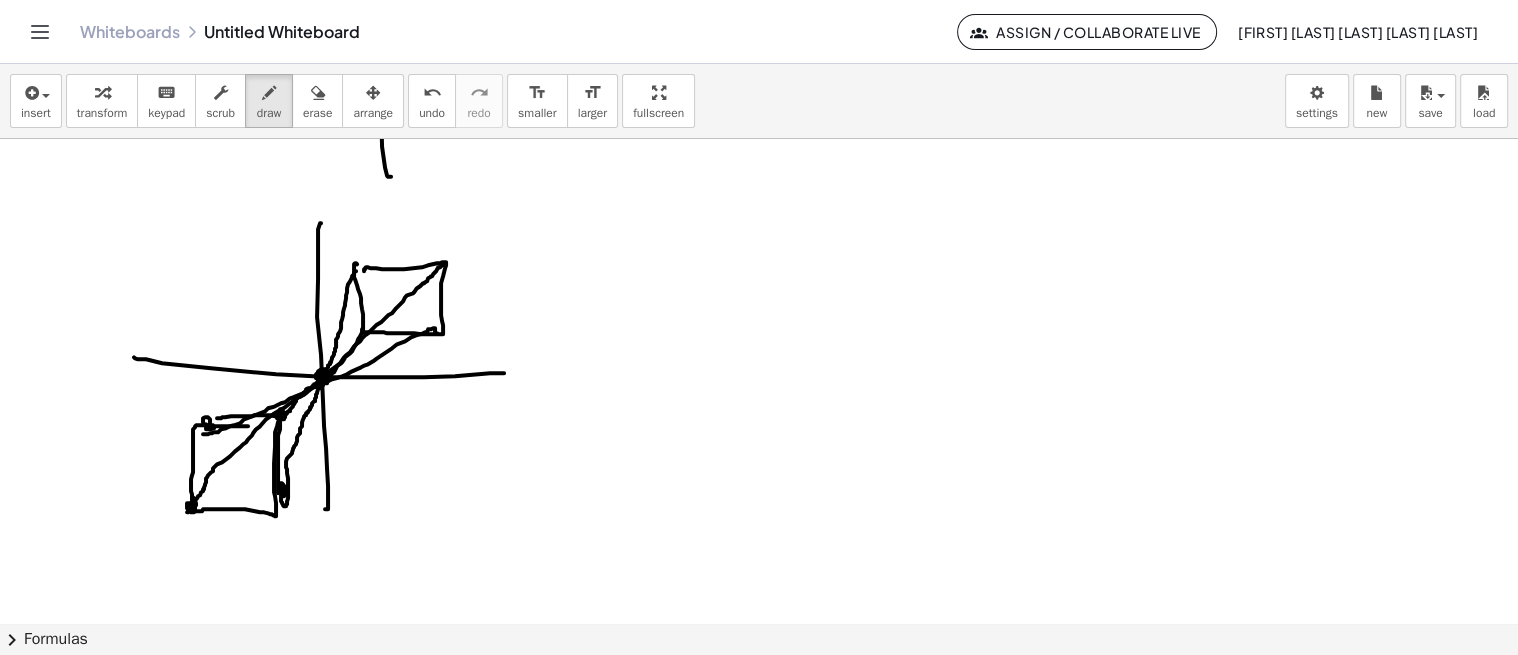 drag, startPoint x: 225, startPoint y: 416, endPoint x: 257, endPoint y: 425, distance: 33.24154 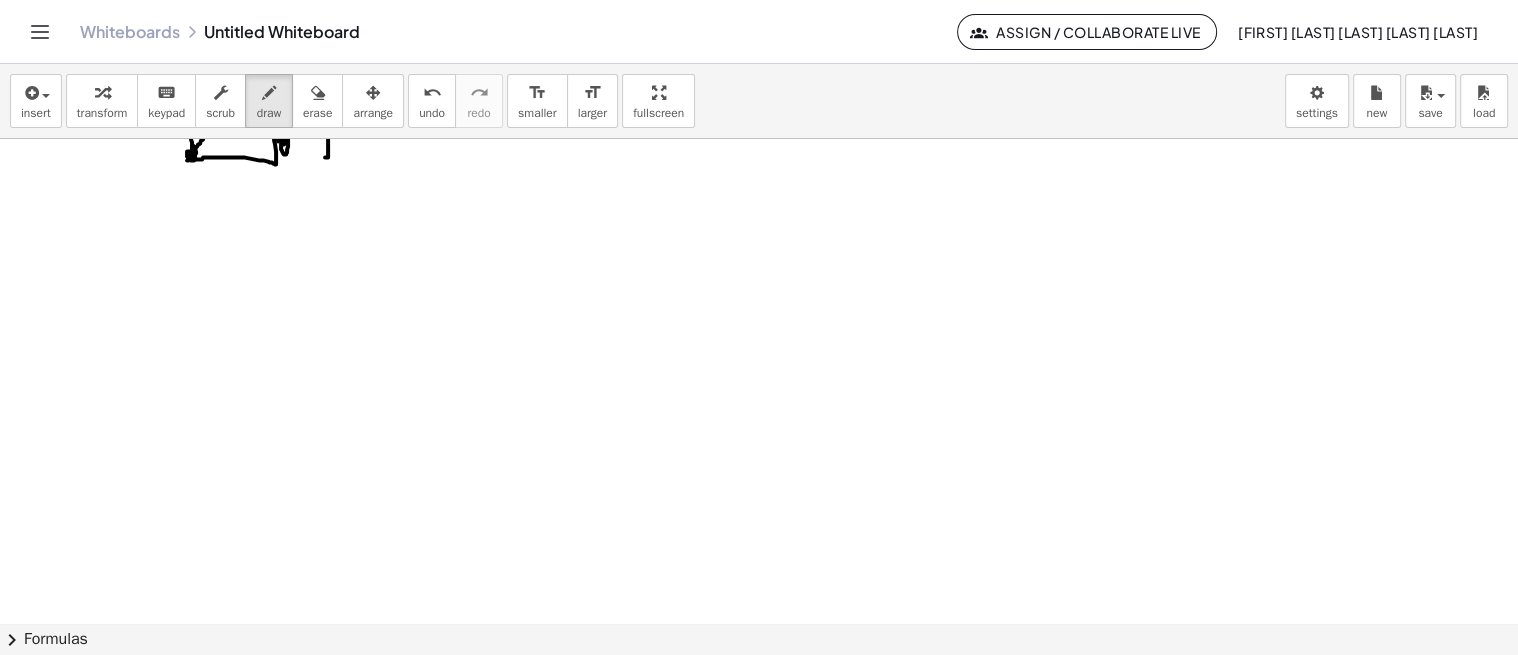 scroll, scrollTop: 2167, scrollLeft: 0, axis: vertical 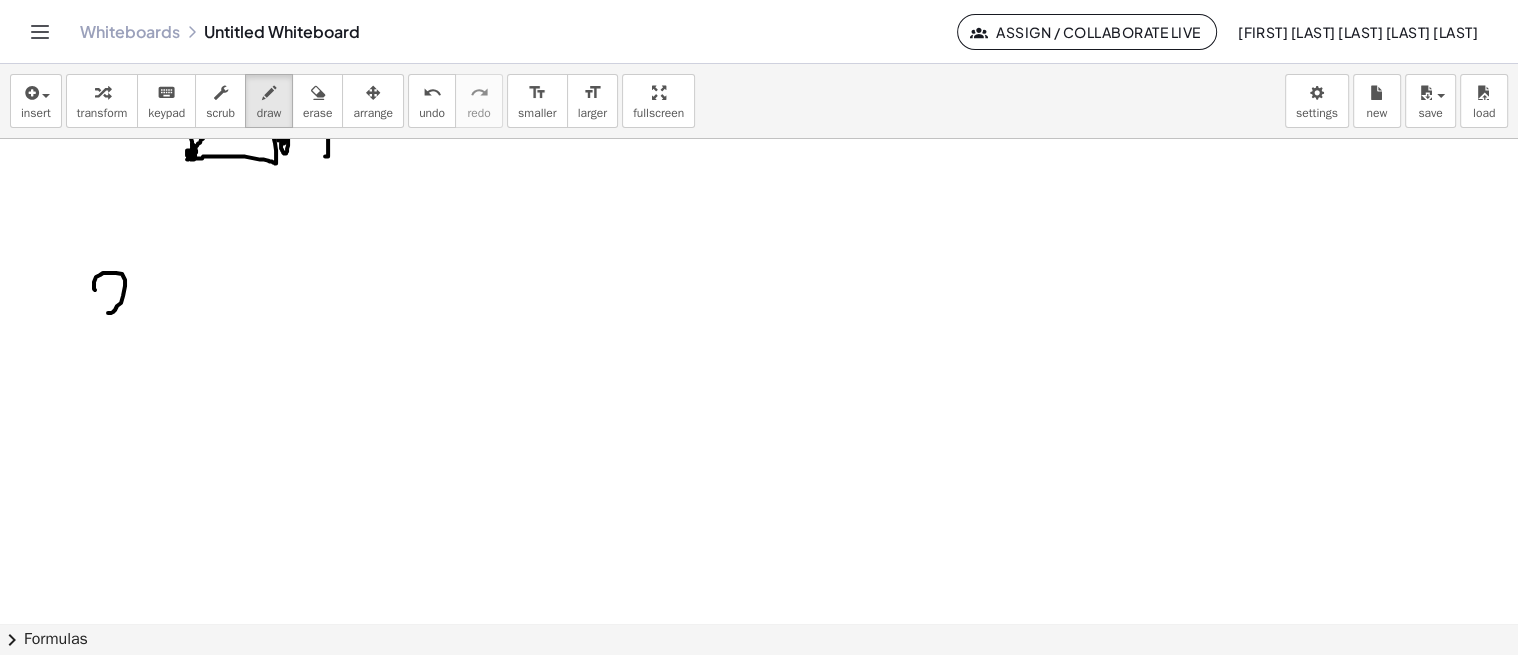 drag, startPoint x: 95, startPoint y: 288, endPoint x: 131, endPoint y: 303, distance: 39 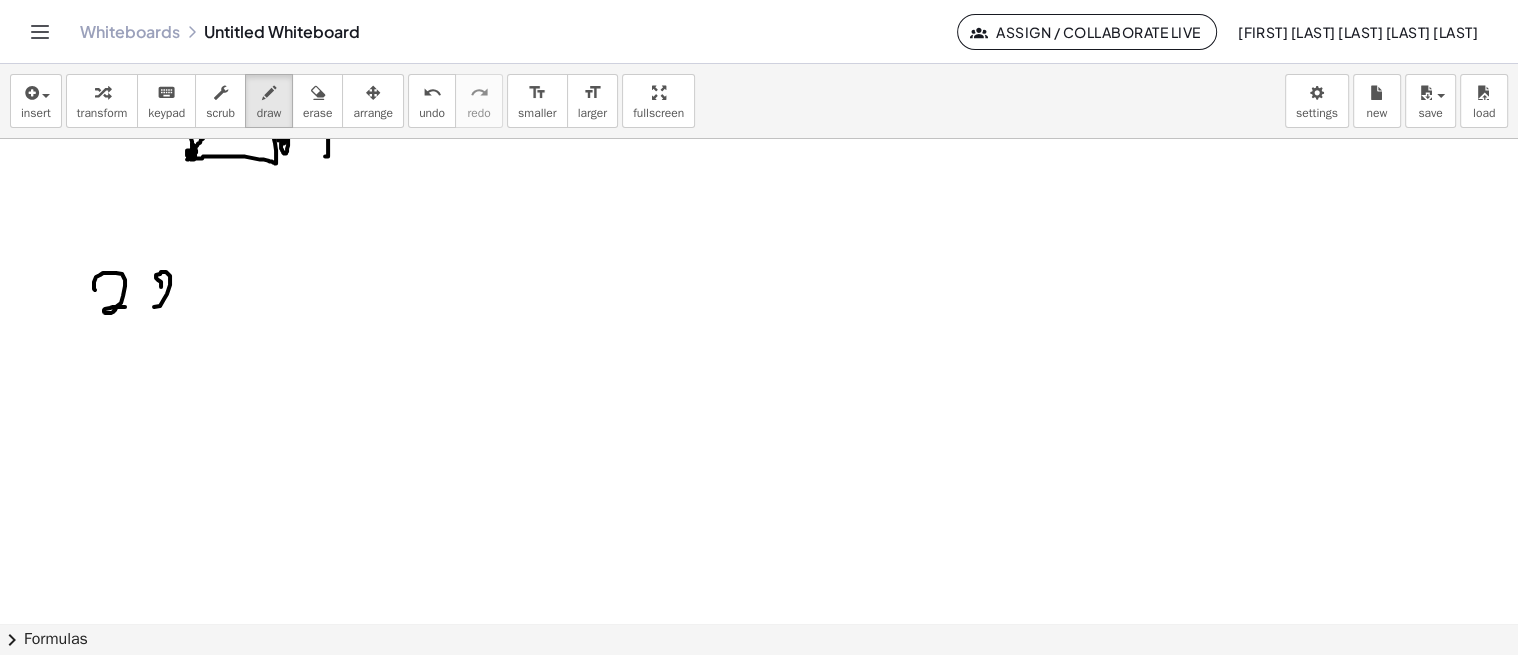 drag, startPoint x: 161, startPoint y: 283, endPoint x: 161, endPoint y: 306, distance: 23 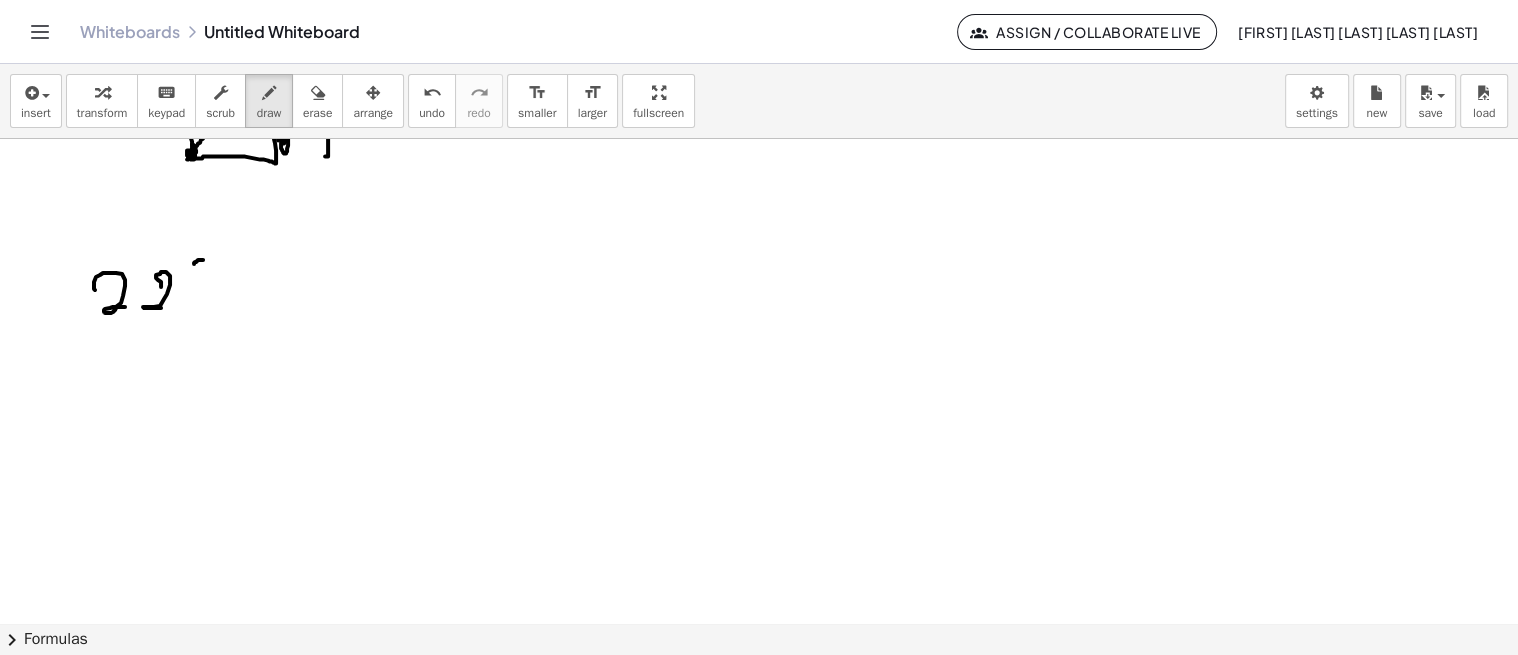 drag, startPoint x: 196, startPoint y: 260, endPoint x: 306, endPoint y: 275, distance: 111.01801 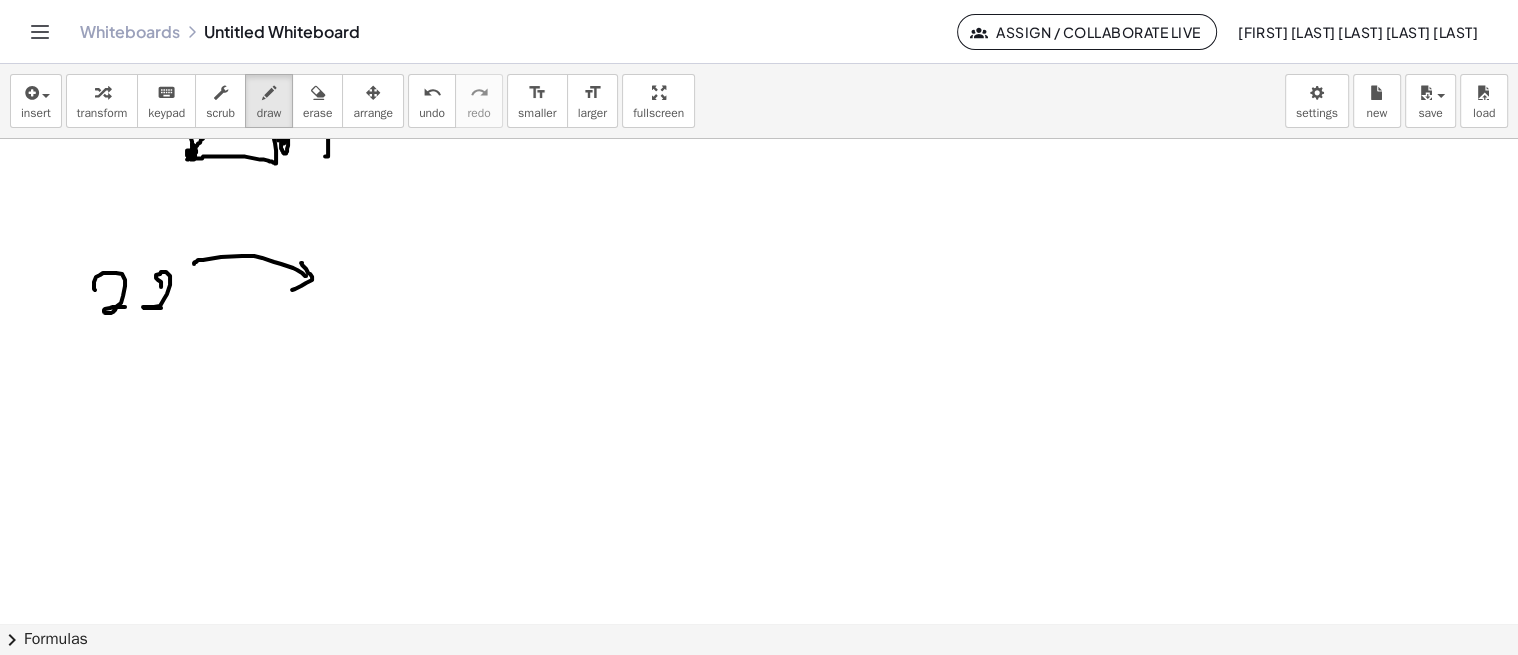 drag, startPoint x: 301, startPoint y: 261, endPoint x: 306, endPoint y: 291, distance: 30.413813 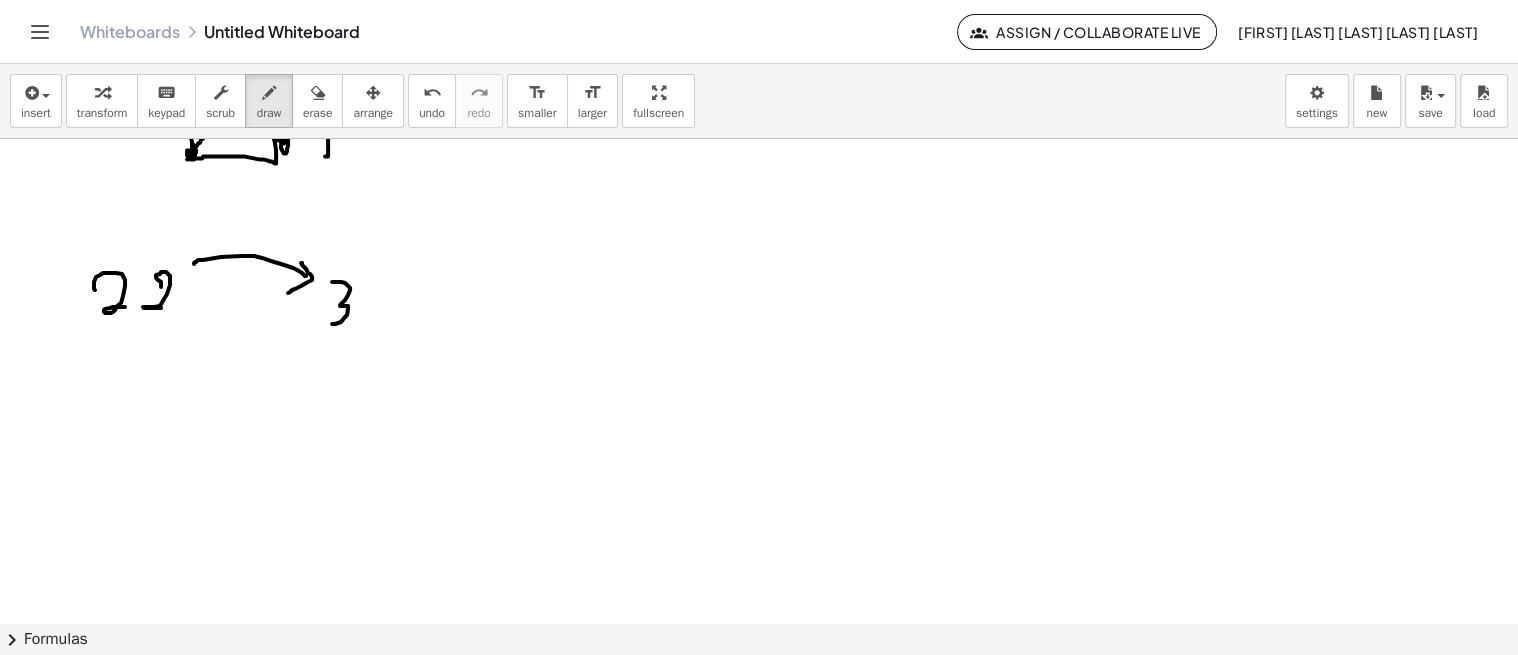 drag, startPoint x: 332, startPoint y: 280, endPoint x: 325, endPoint y: 317, distance: 37.65634 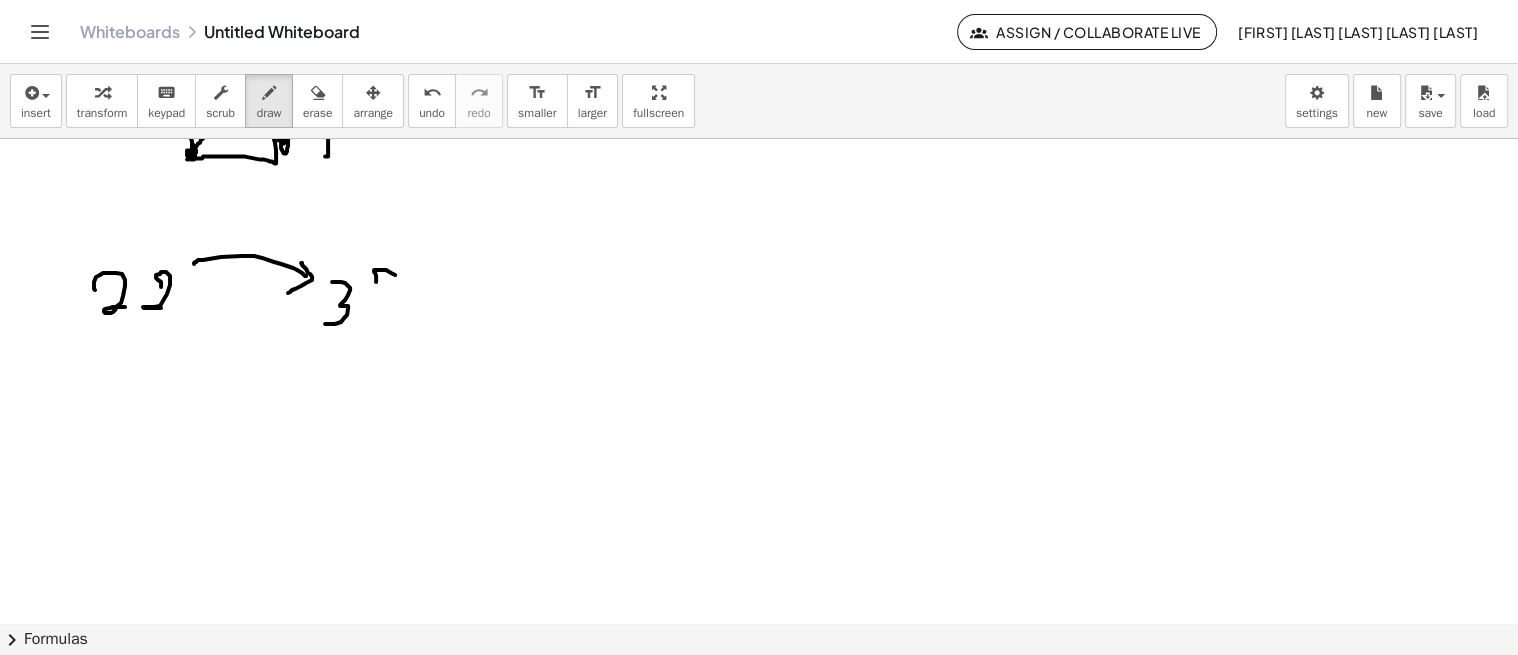 drag, startPoint x: 374, startPoint y: 268, endPoint x: 384, endPoint y: 306, distance: 39.293766 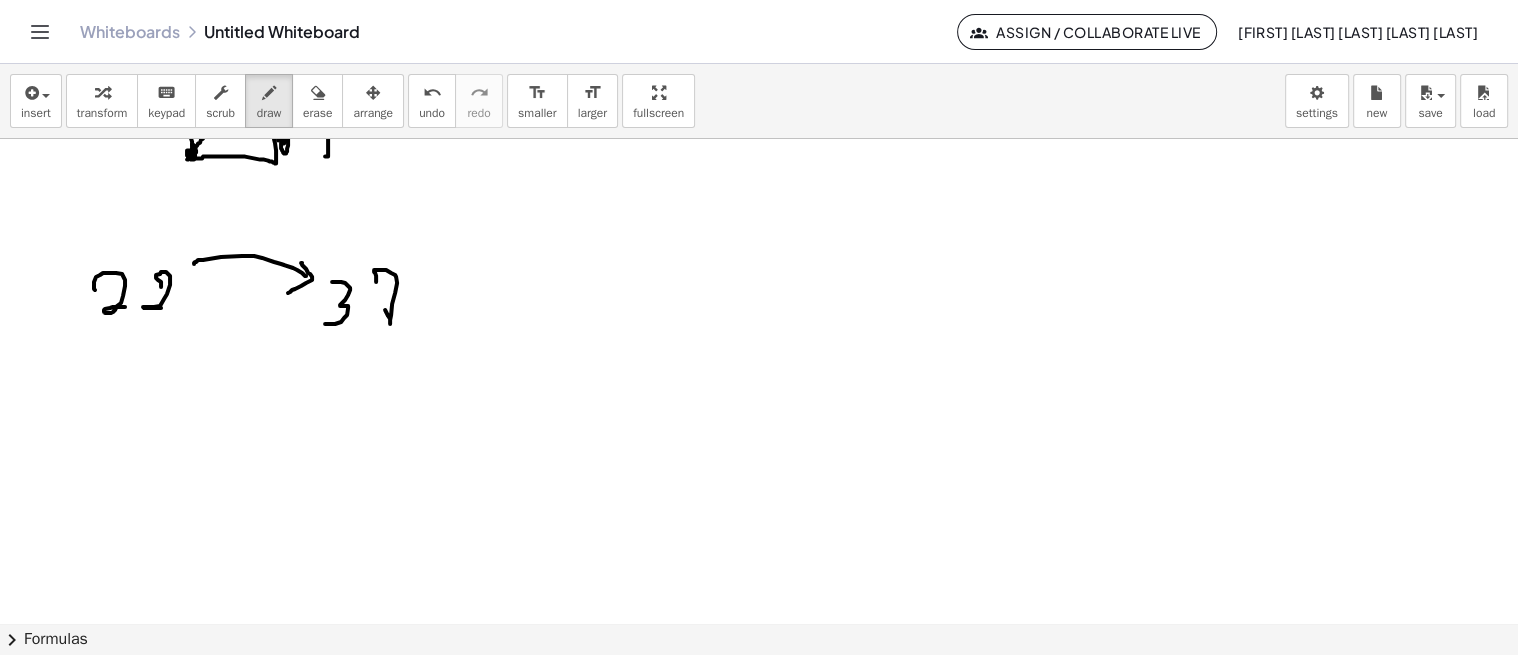 drag, startPoint x: 375, startPoint y: 295, endPoint x: 416, endPoint y: 295, distance: 41 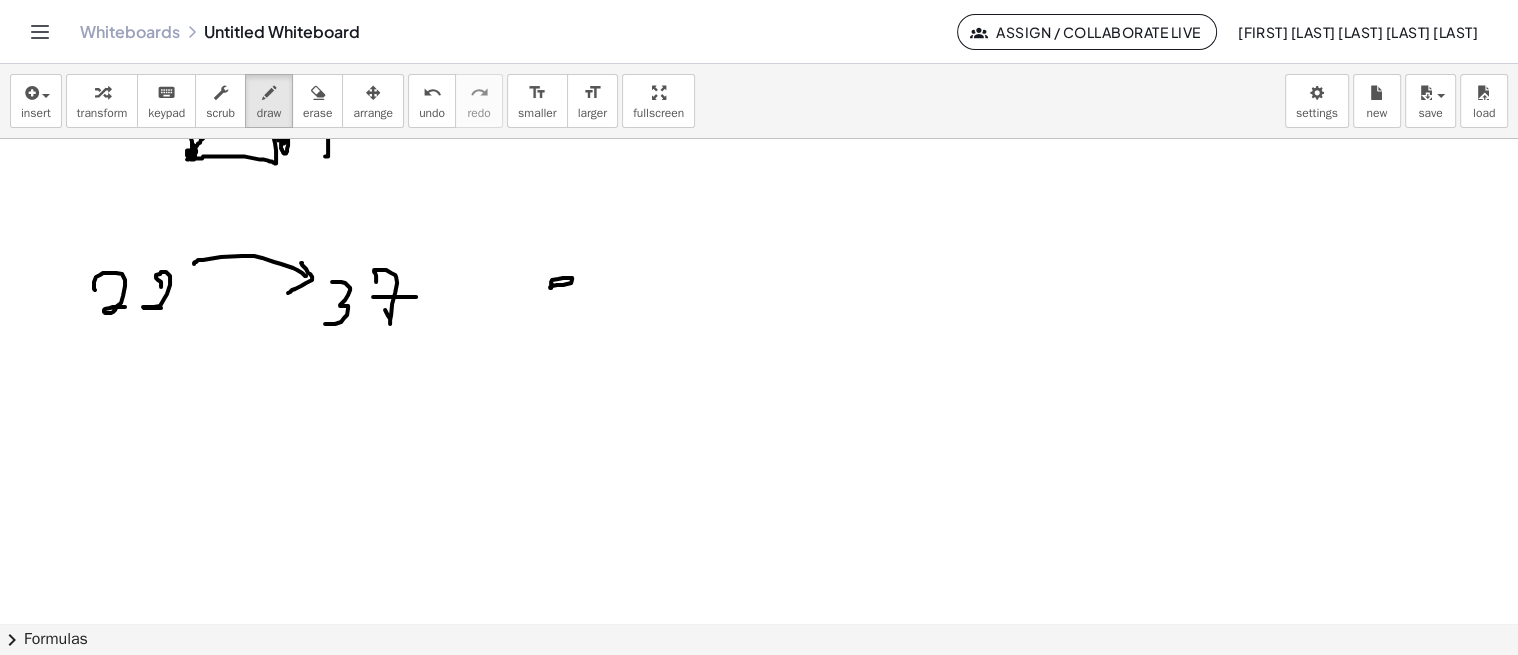 drag, startPoint x: 551, startPoint y: 283, endPoint x: 541, endPoint y: 313, distance: 31.622776 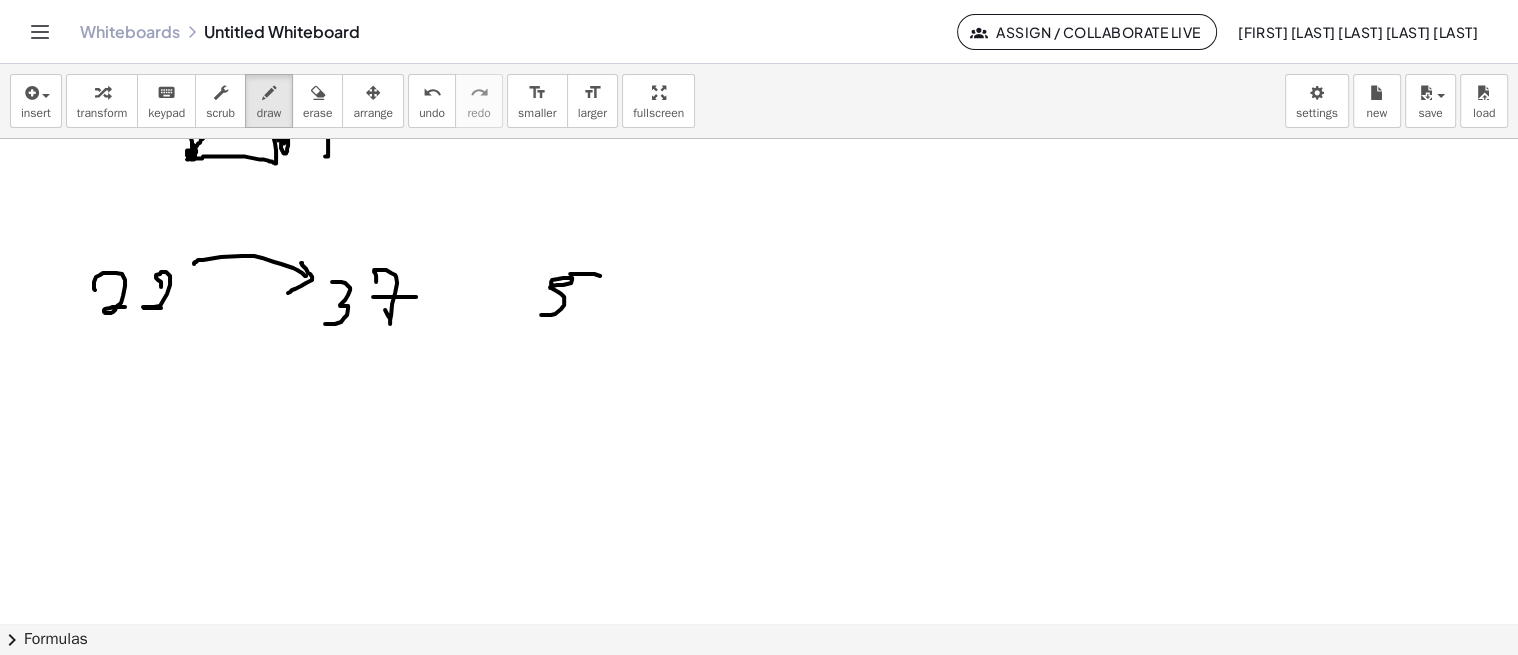 drag, startPoint x: 570, startPoint y: 272, endPoint x: 564, endPoint y: 307, distance: 35.510563 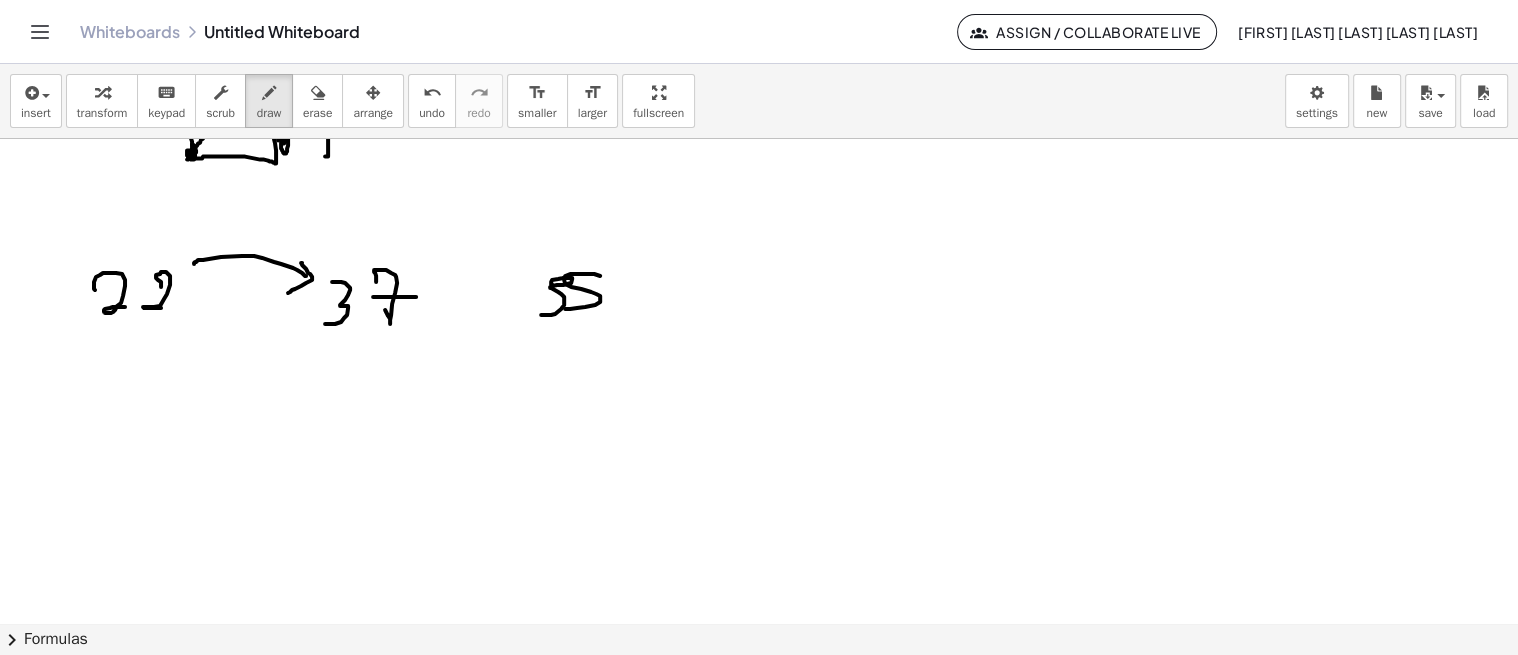 click at bounding box center [759, -574] 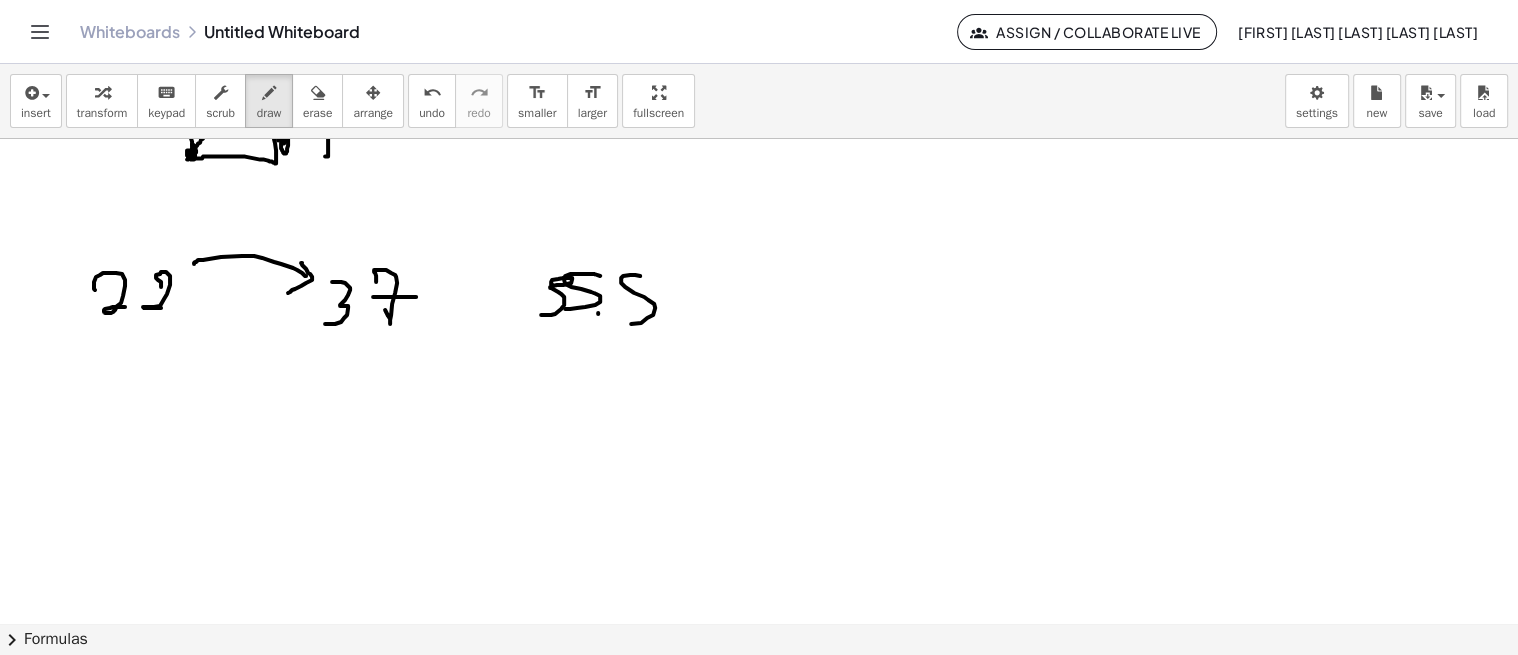 drag, startPoint x: 640, startPoint y: 274, endPoint x: 624, endPoint y: 305, distance: 34.88553 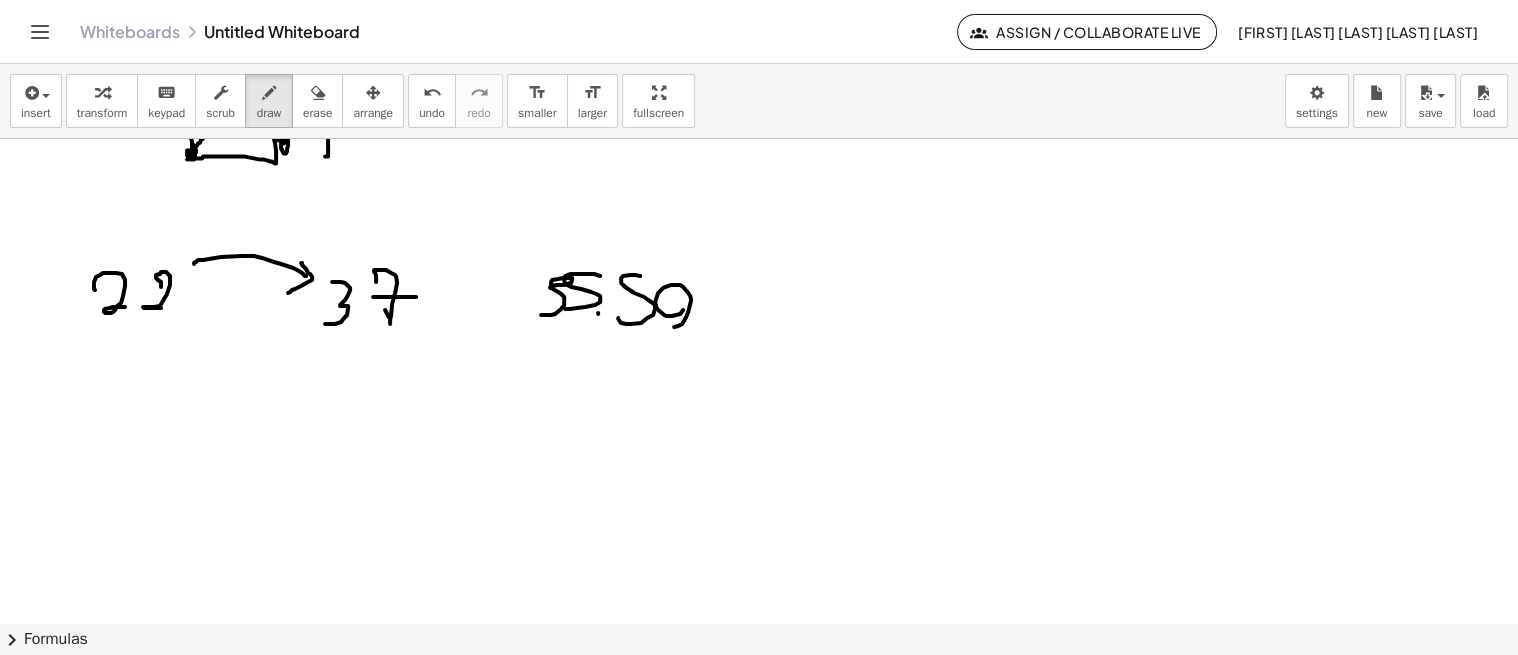 click at bounding box center (759, -574) 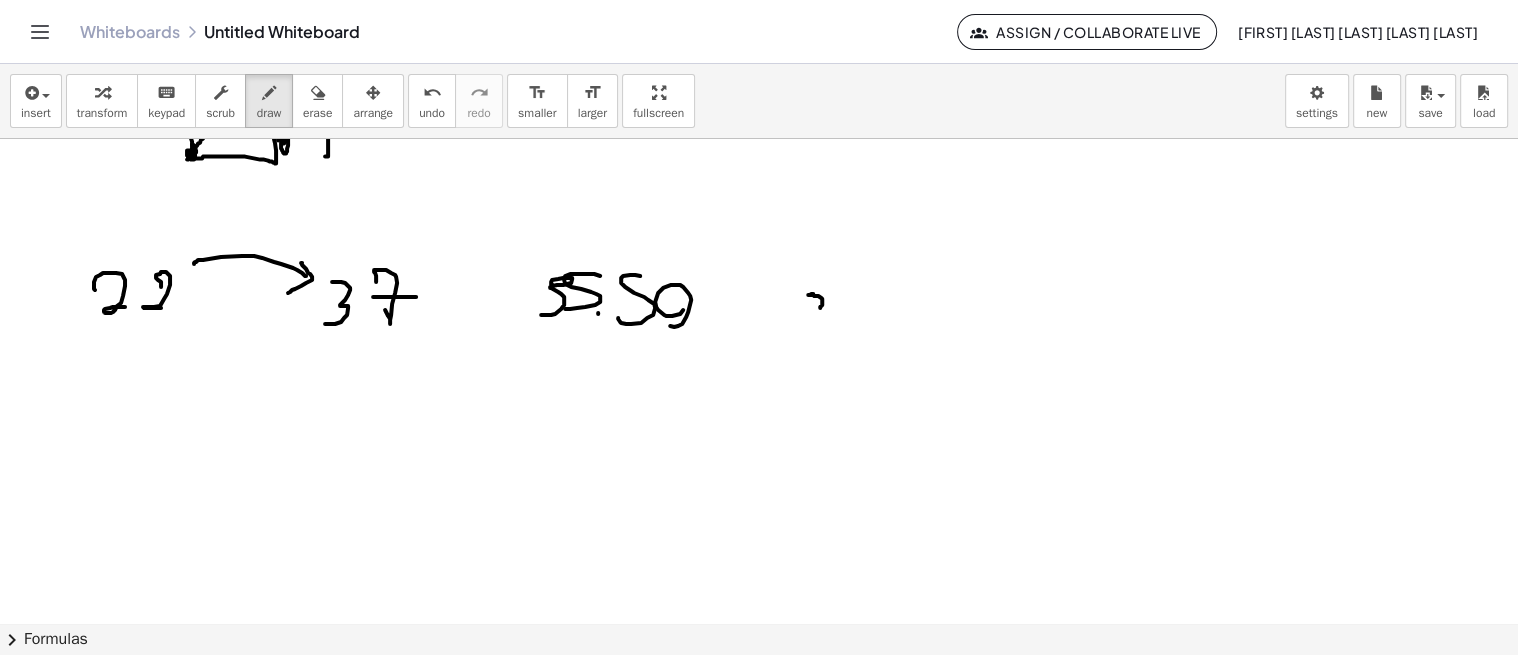 drag, startPoint x: 812, startPoint y: 292, endPoint x: 800, endPoint y: 324, distance: 34.176014 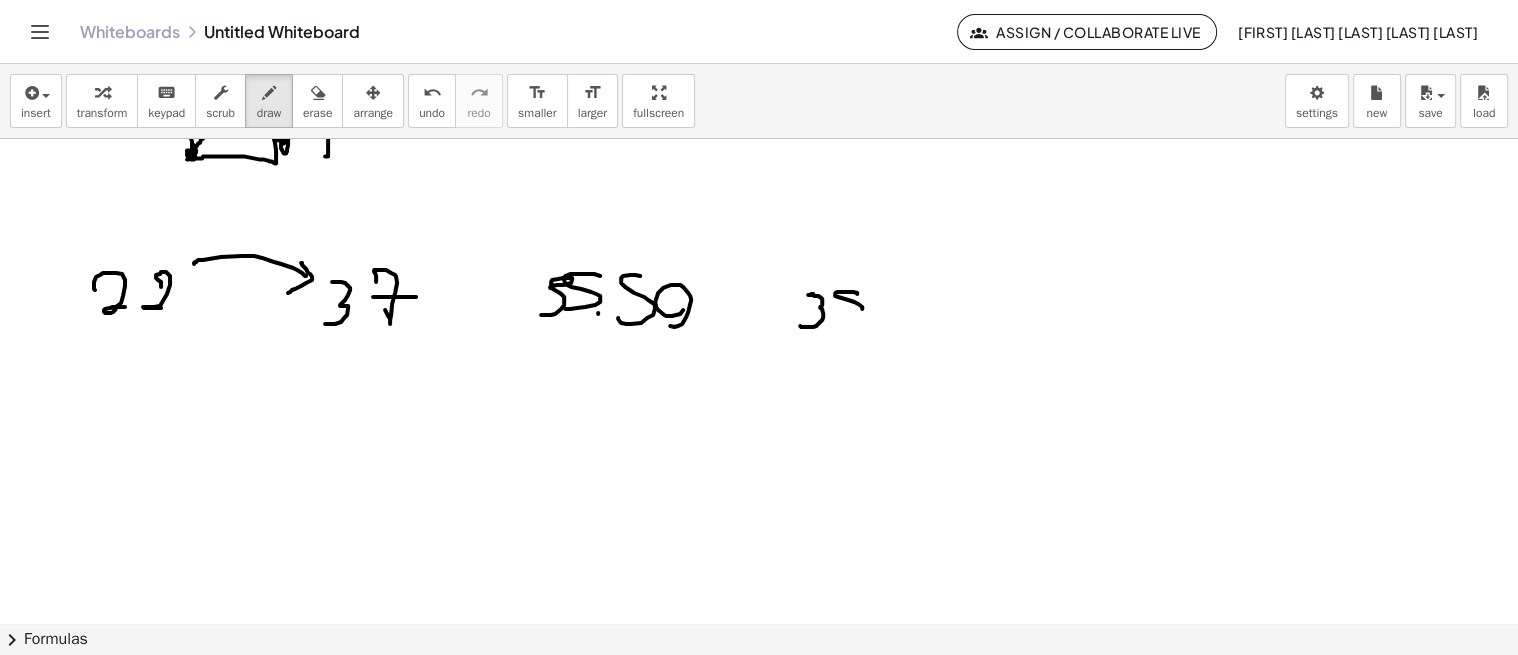 drag, startPoint x: 853, startPoint y: 290, endPoint x: 830, endPoint y: 325, distance: 41.880783 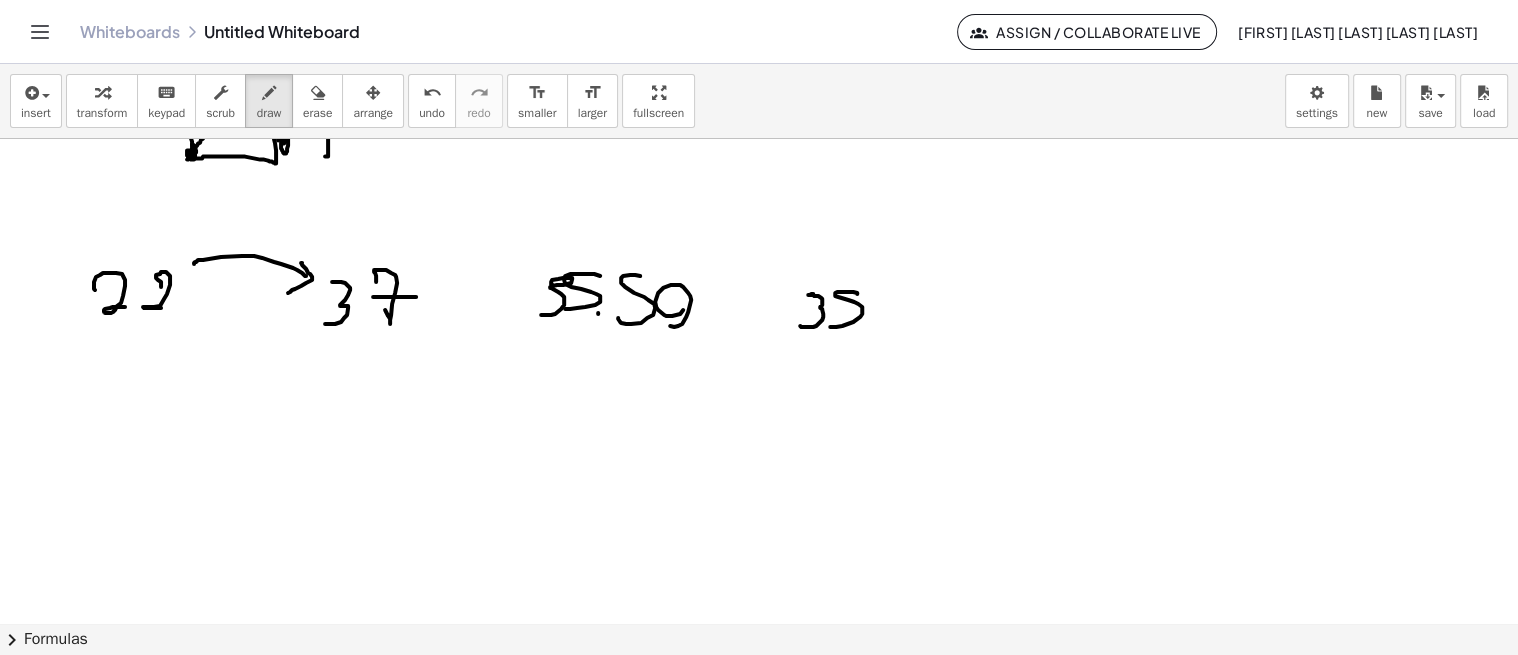 click at bounding box center (759, -574) 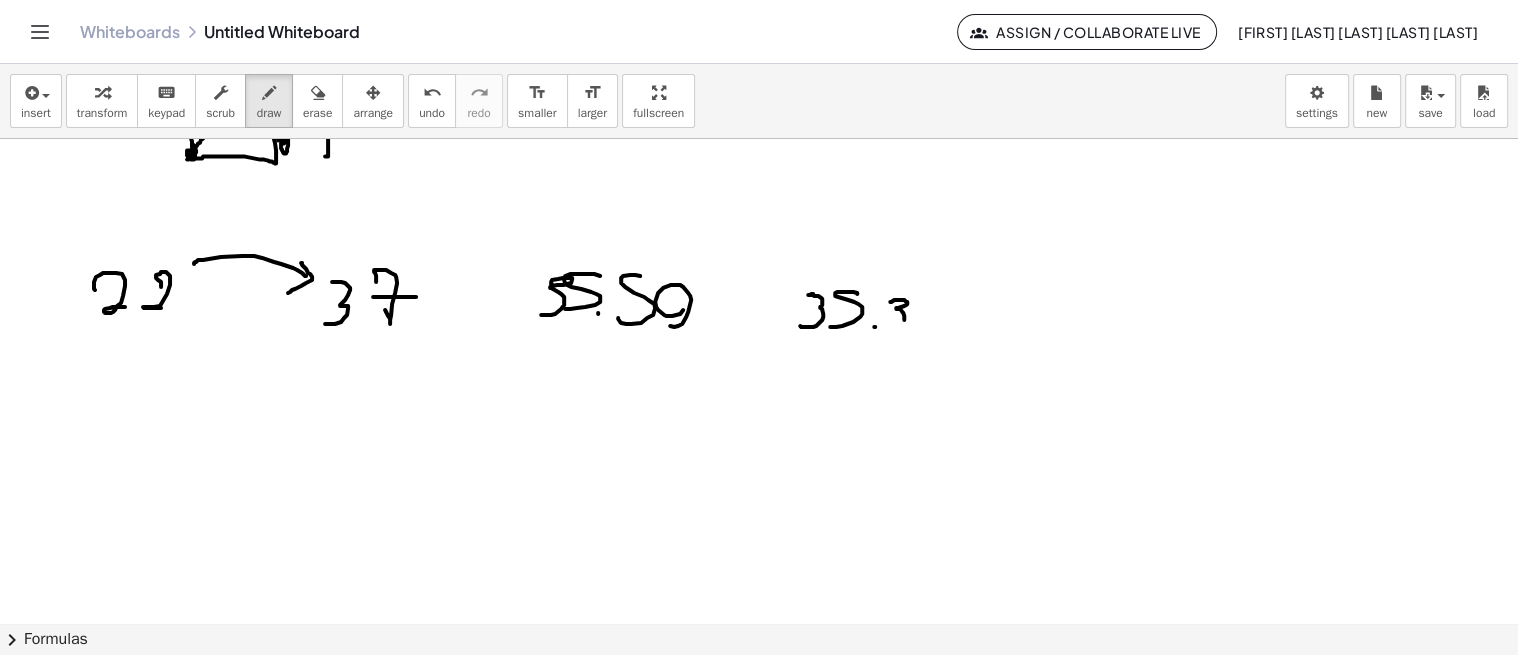drag, startPoint x: 906, startPoint y: 300, endPoint x: 894, endPoint y: 323, distance: 25.942244 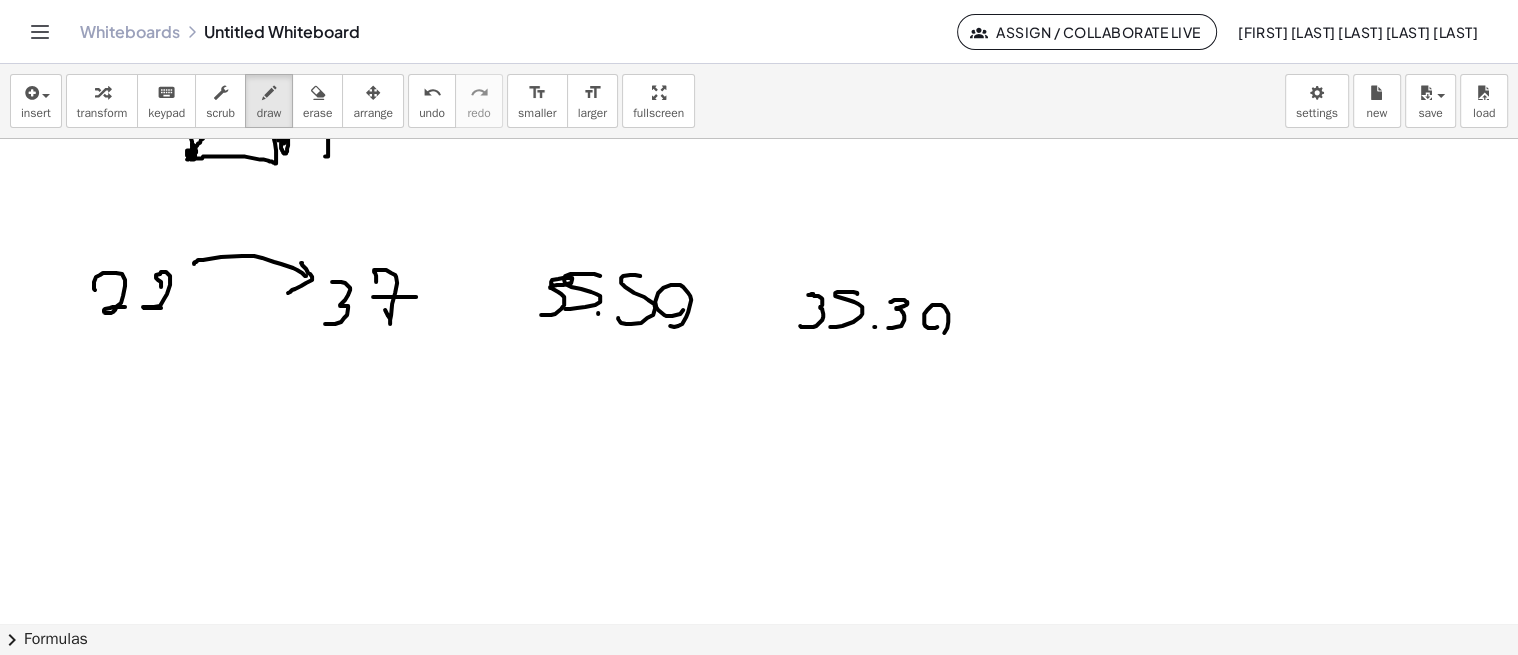 click at bounding box center [759, -574] 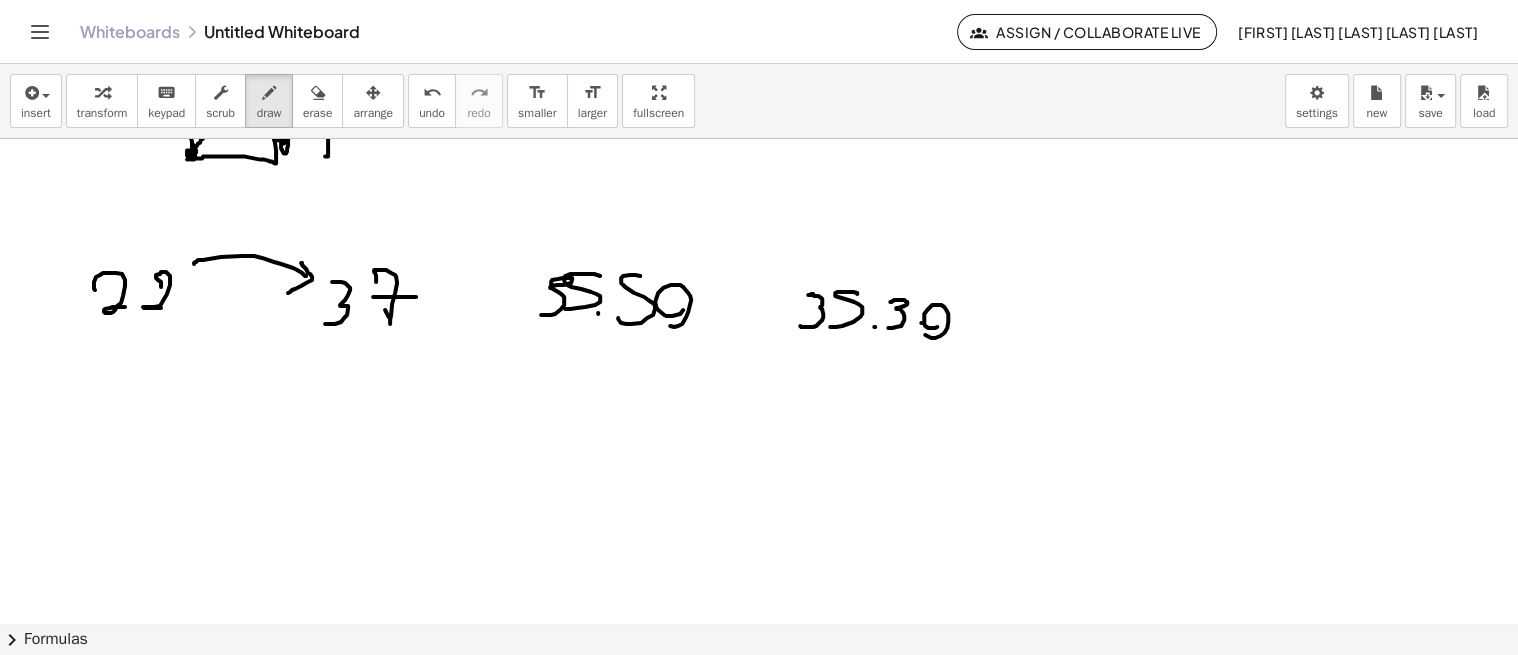 click at bounding box center [759, -574] 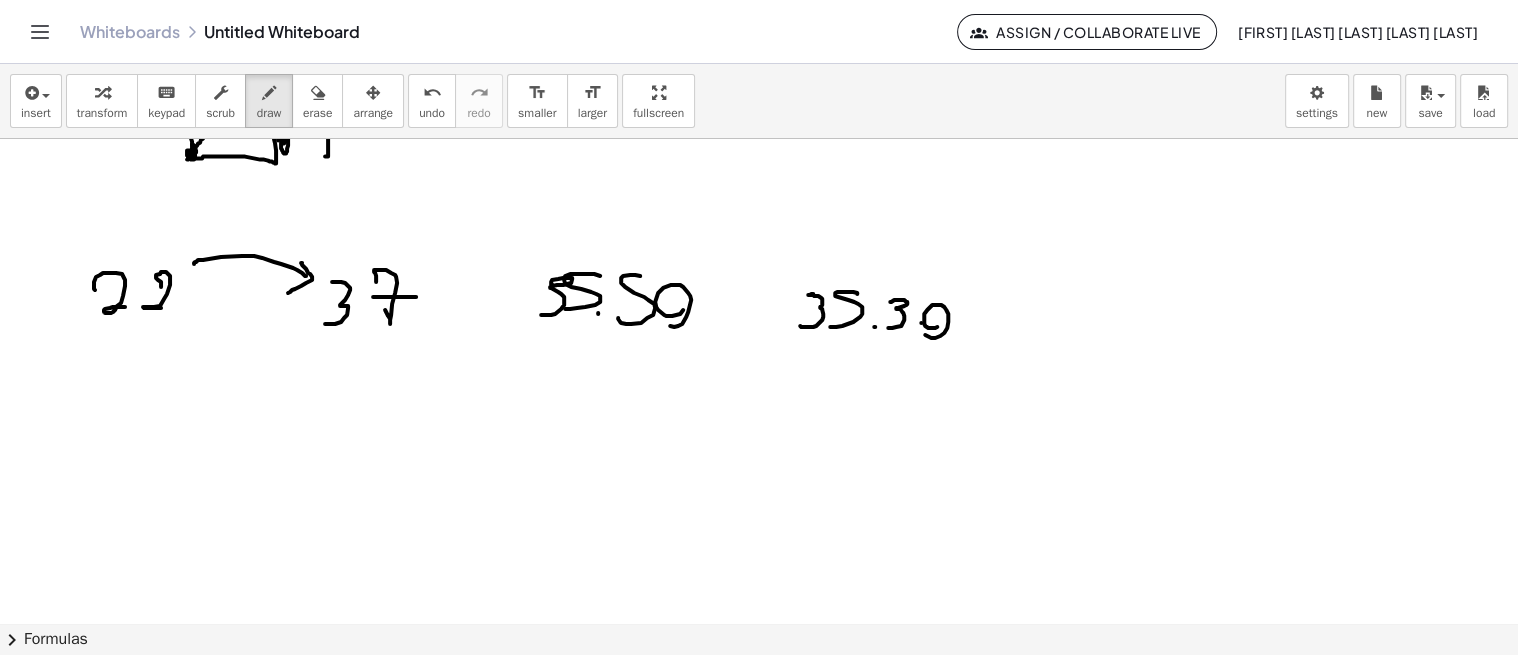drag, startPoint x: 935, startPoint y: 278, endPoint x: 995, endPoint y: 344, distance: 89.19641 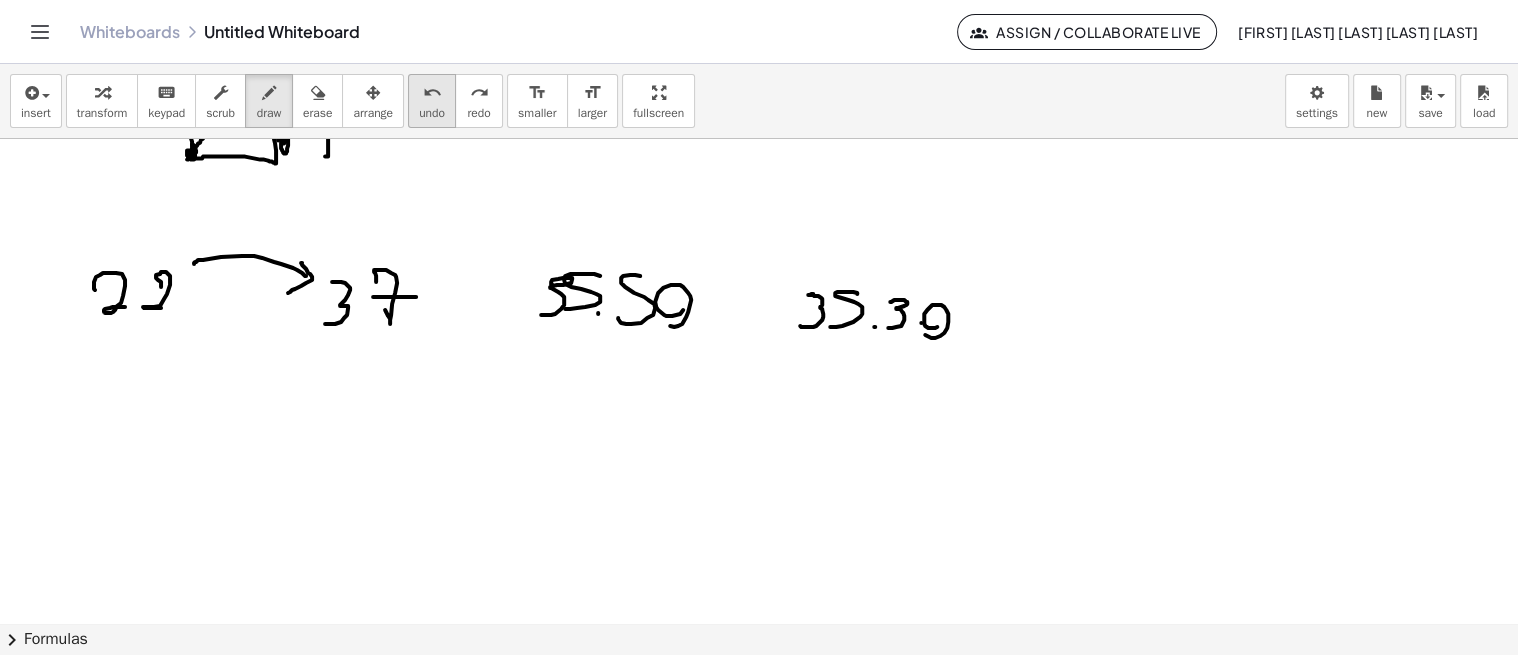 drag, startPoint x: 414, startPoint y: 91, endPoint x: 430, endPoint y: 96, distance: 16.763054 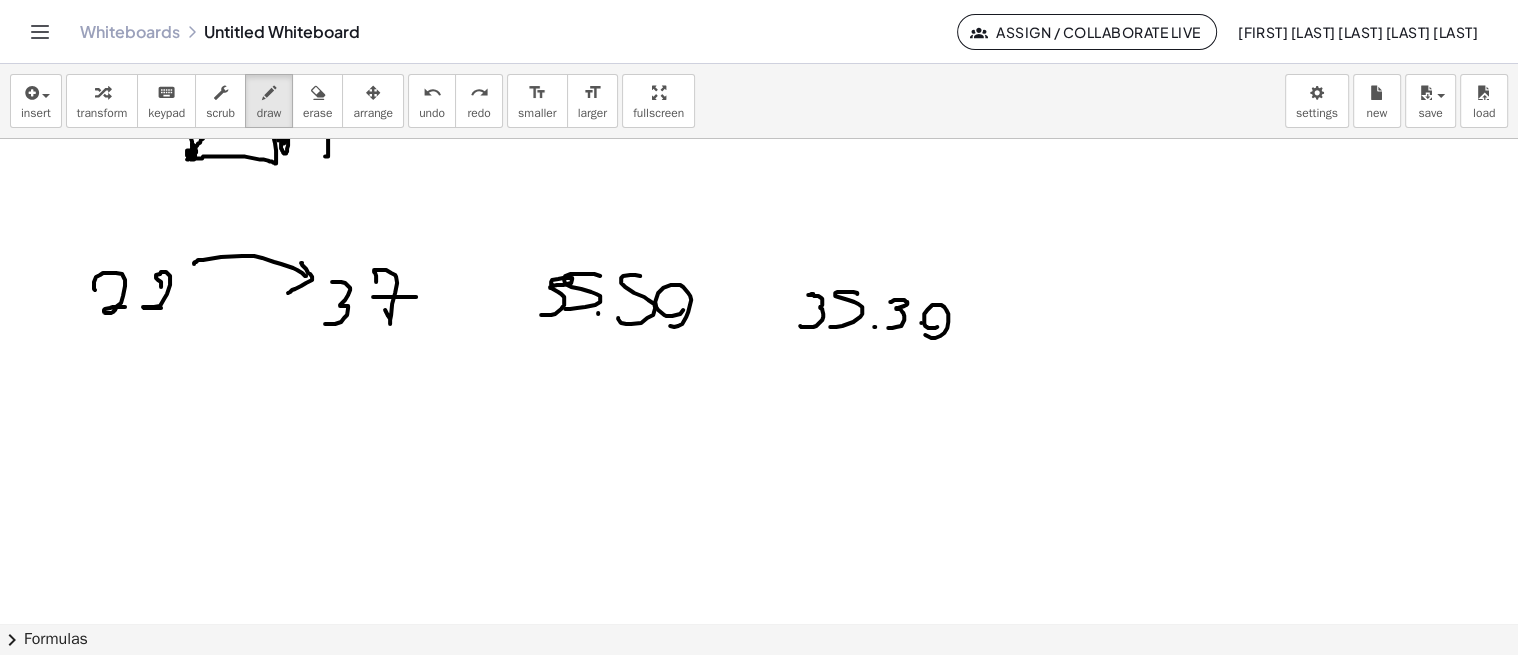 drag, startPoint x: 997, startPoint y: 313, endPoint x: 1013, endPoint y: 304, distance: 18.35756 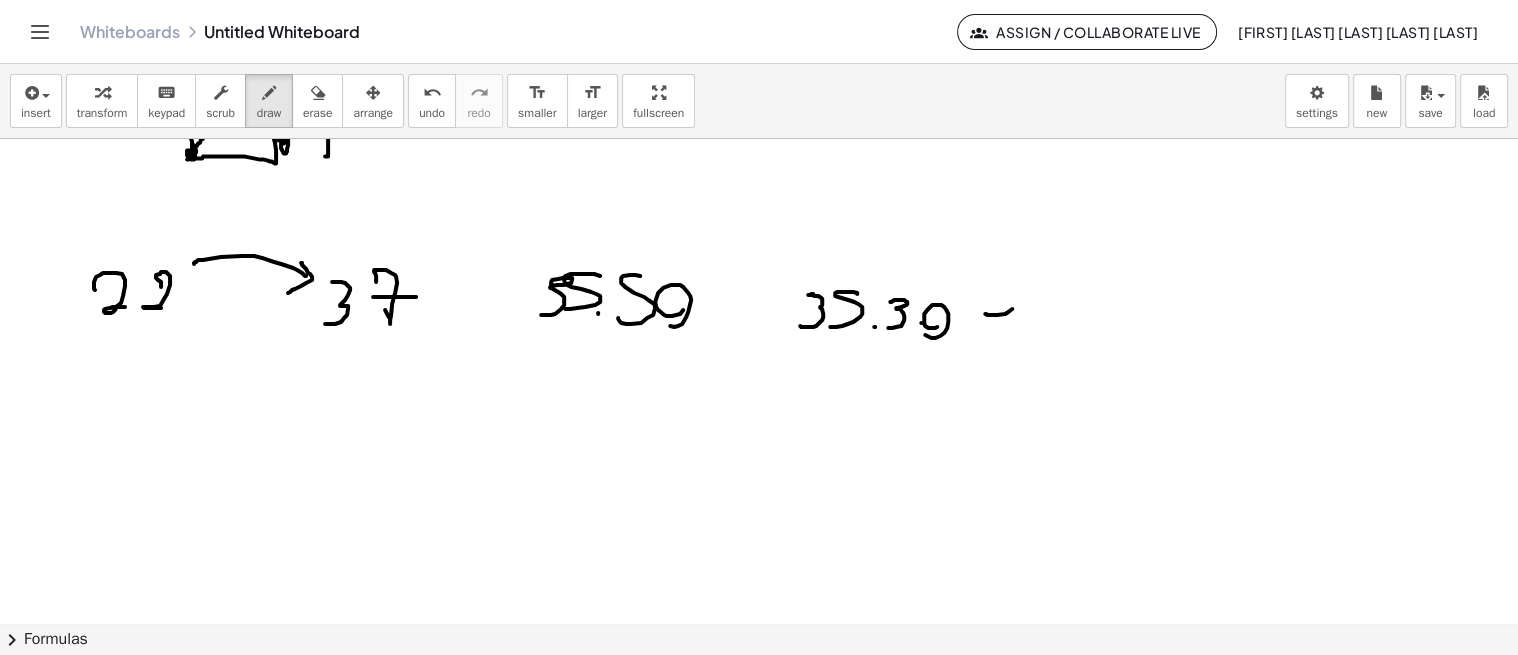click at bounding box center [759, -574] 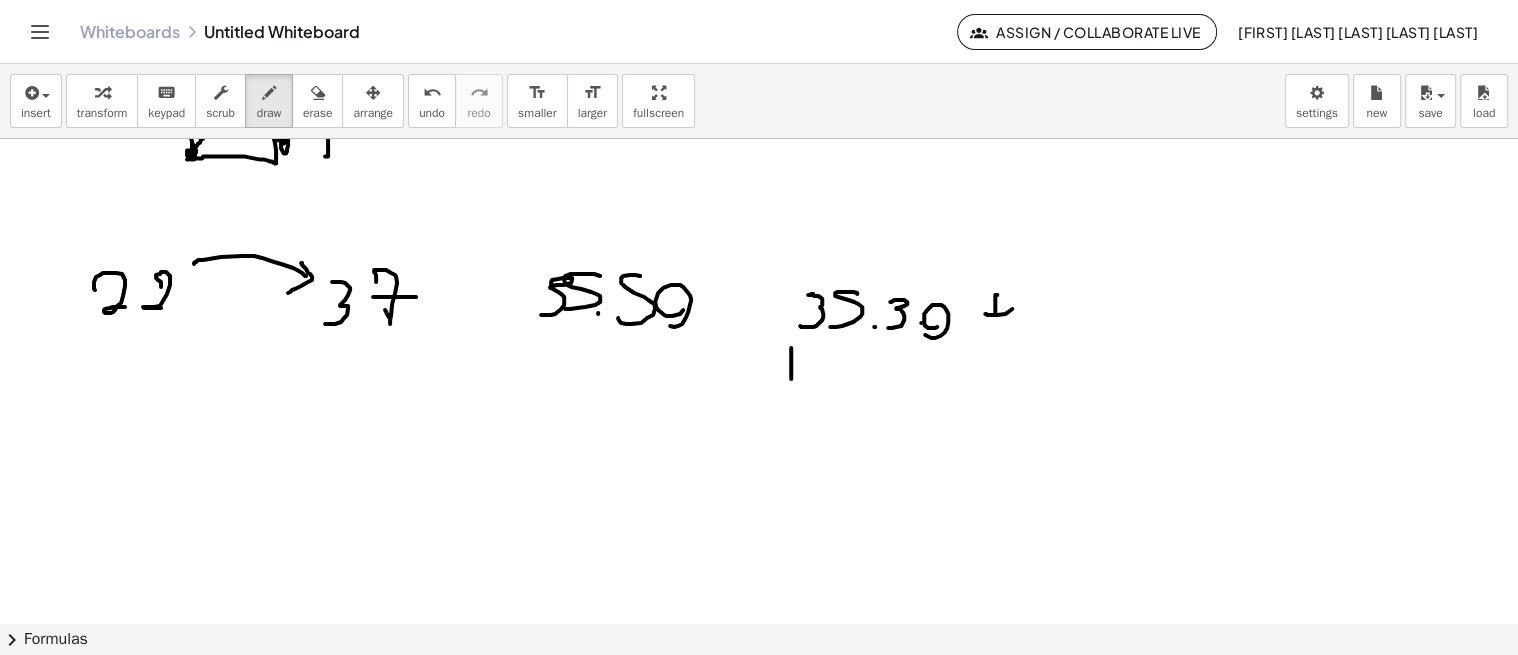 drag, startPoint x: 791, startPoint y: 354, endPoint x: 800, endPoint y: 394, distance: 41 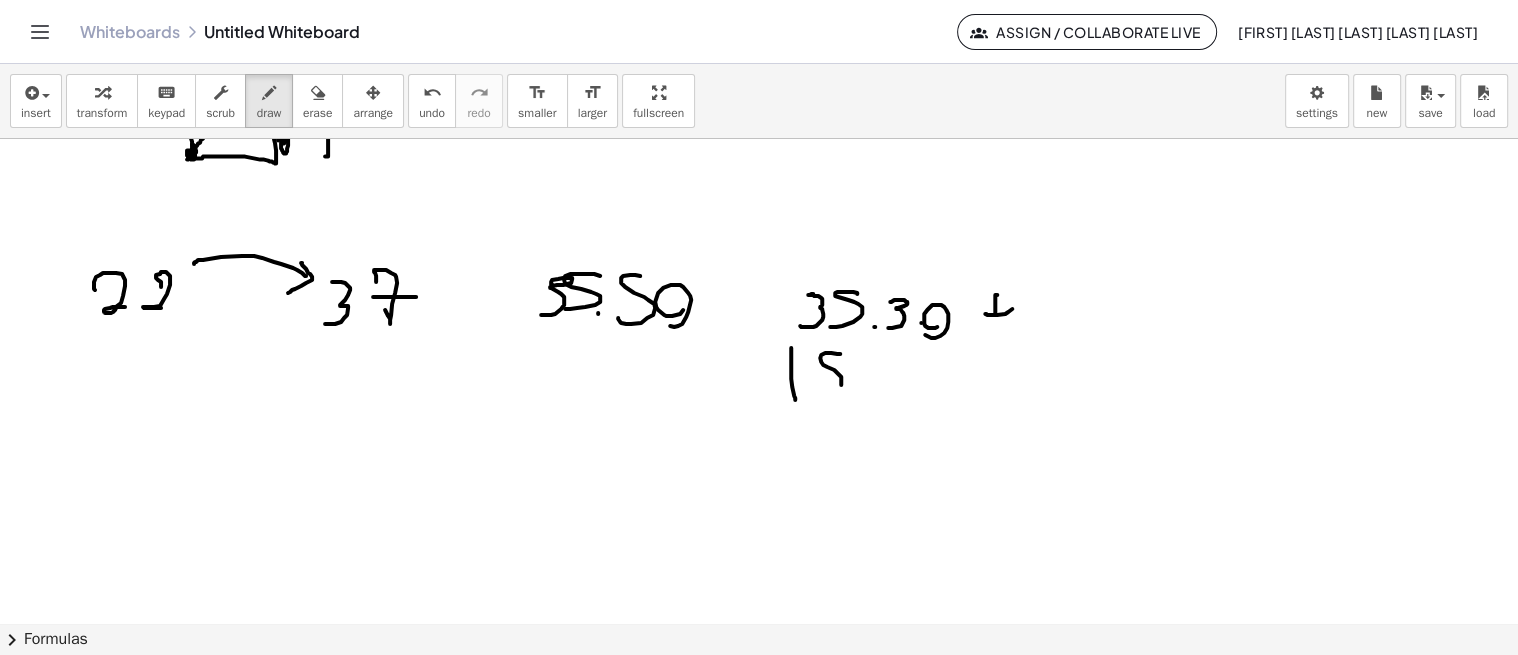 drag, startPoint x: 834, startPoint y: 368, endPoint x: 825, endPoint y: 391, distance: 24.698177 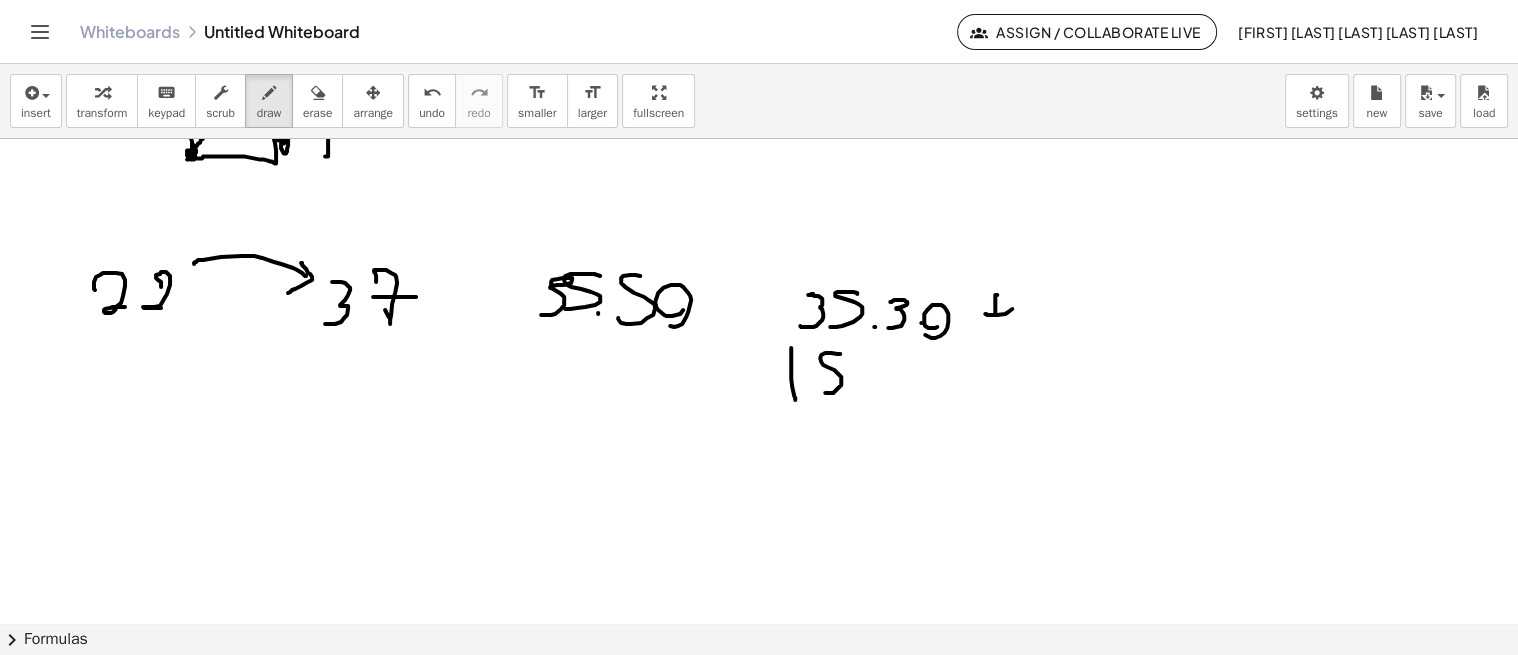 click at bounding box center (759, -574) 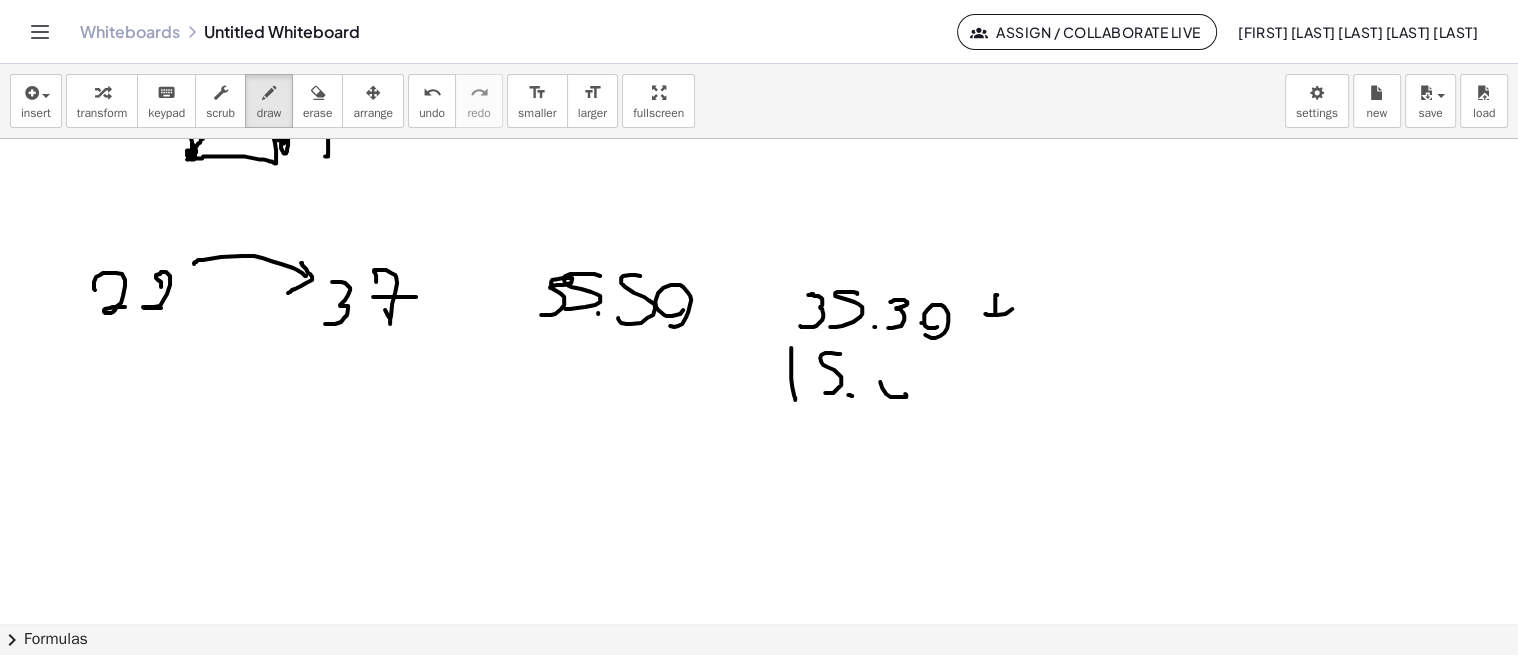 drag, startPoint x: 886, startPoint y: 392, endPoint x: 875, endPoint y: 388, distance: 11.7046995 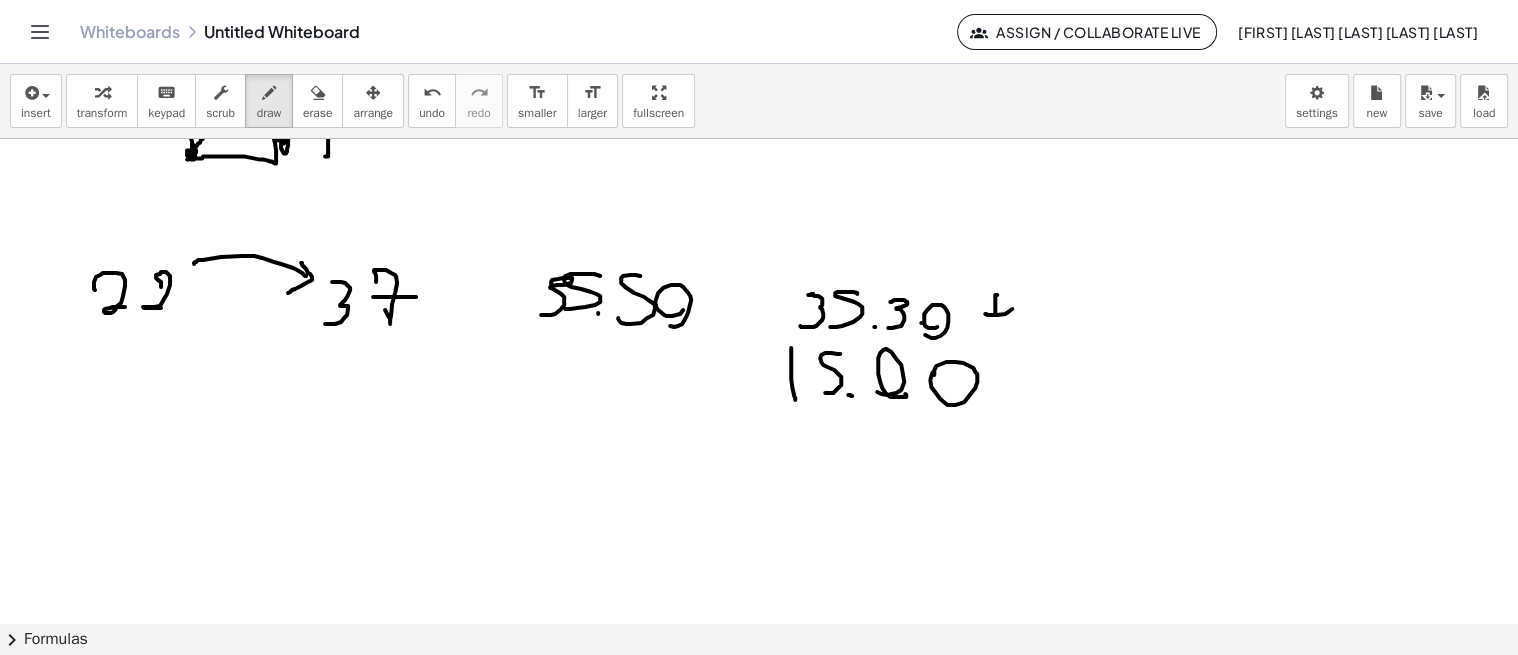 drag, startPoint x: 955, startPoint y: 360, endPoint x: 941, endPoint y: 367, distance: 15.652476 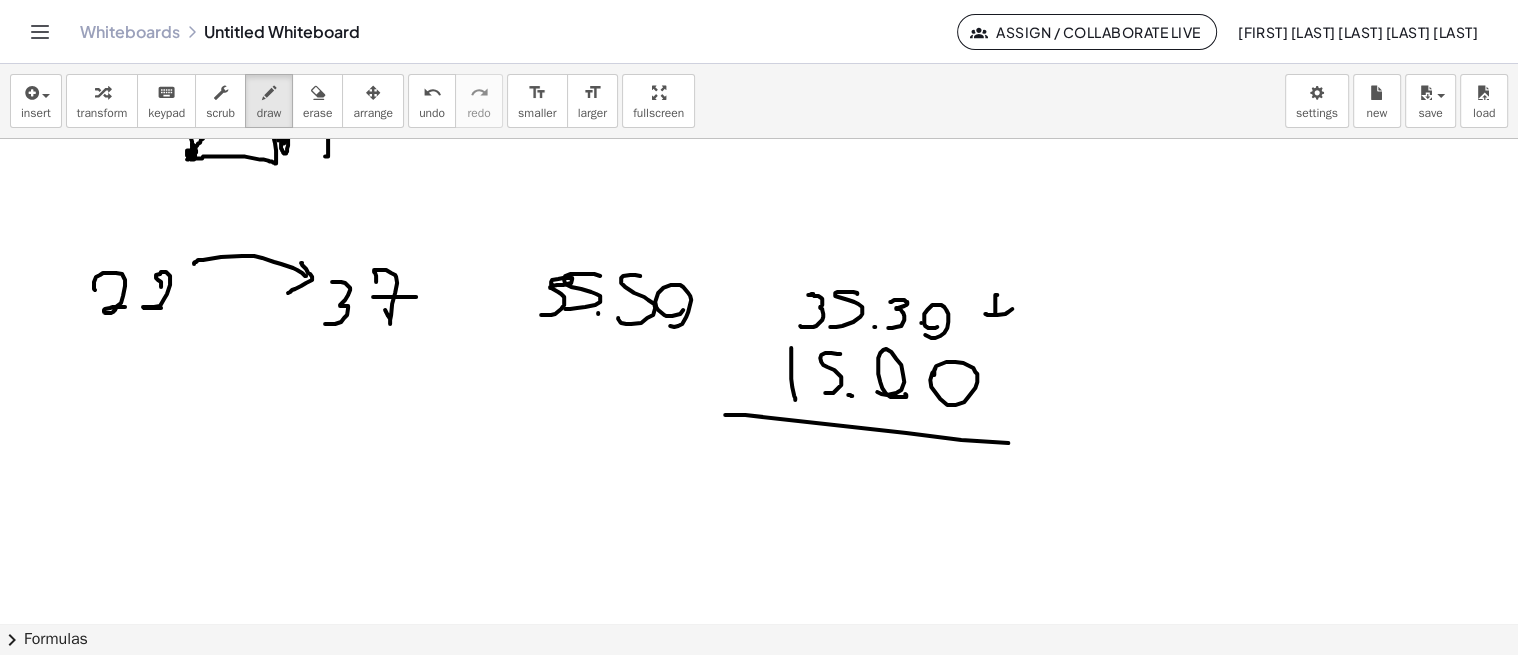 drag, startPoint x: 1008, startPoint y: 441, endPoint x: 996, endPoint y: 438, distance: 12.369317 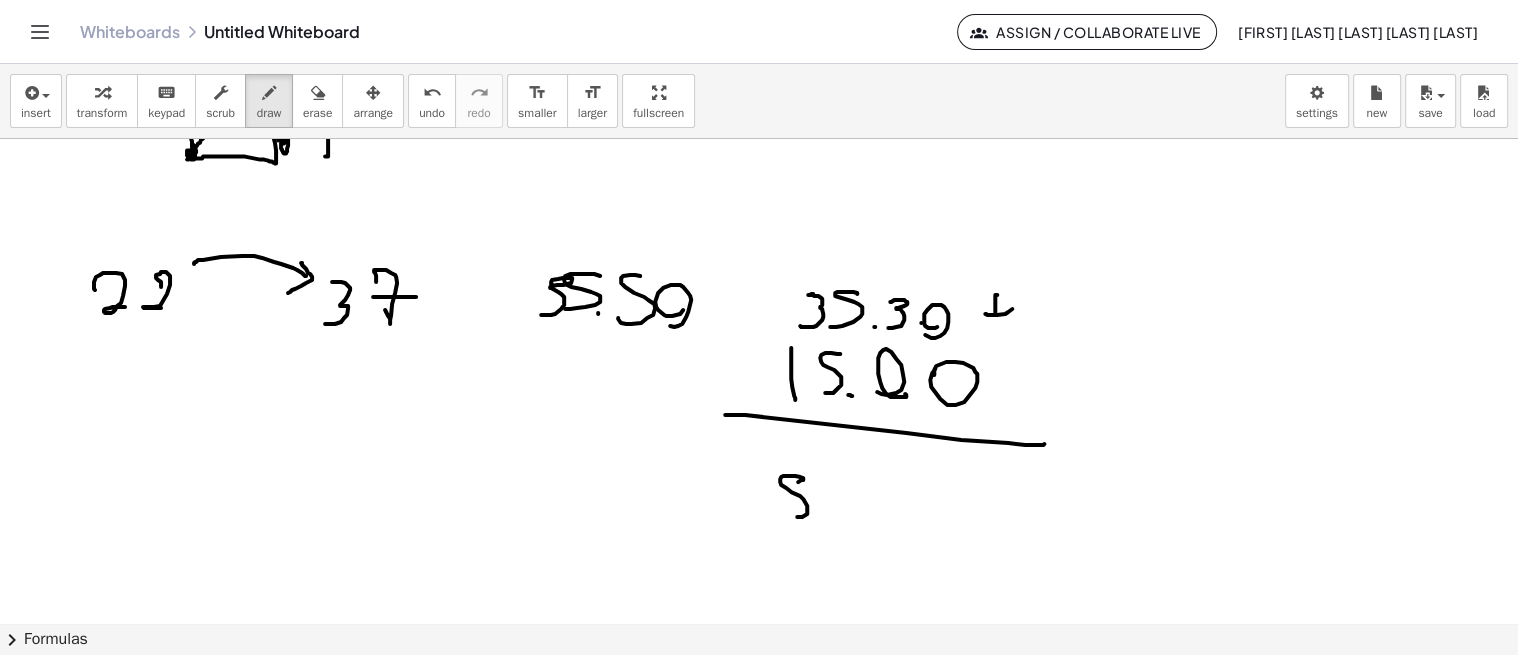 drag, startPoint x: 803, startPoint y: 477, endPoint x: 795, endPoint y: 501, distance: 25.298222 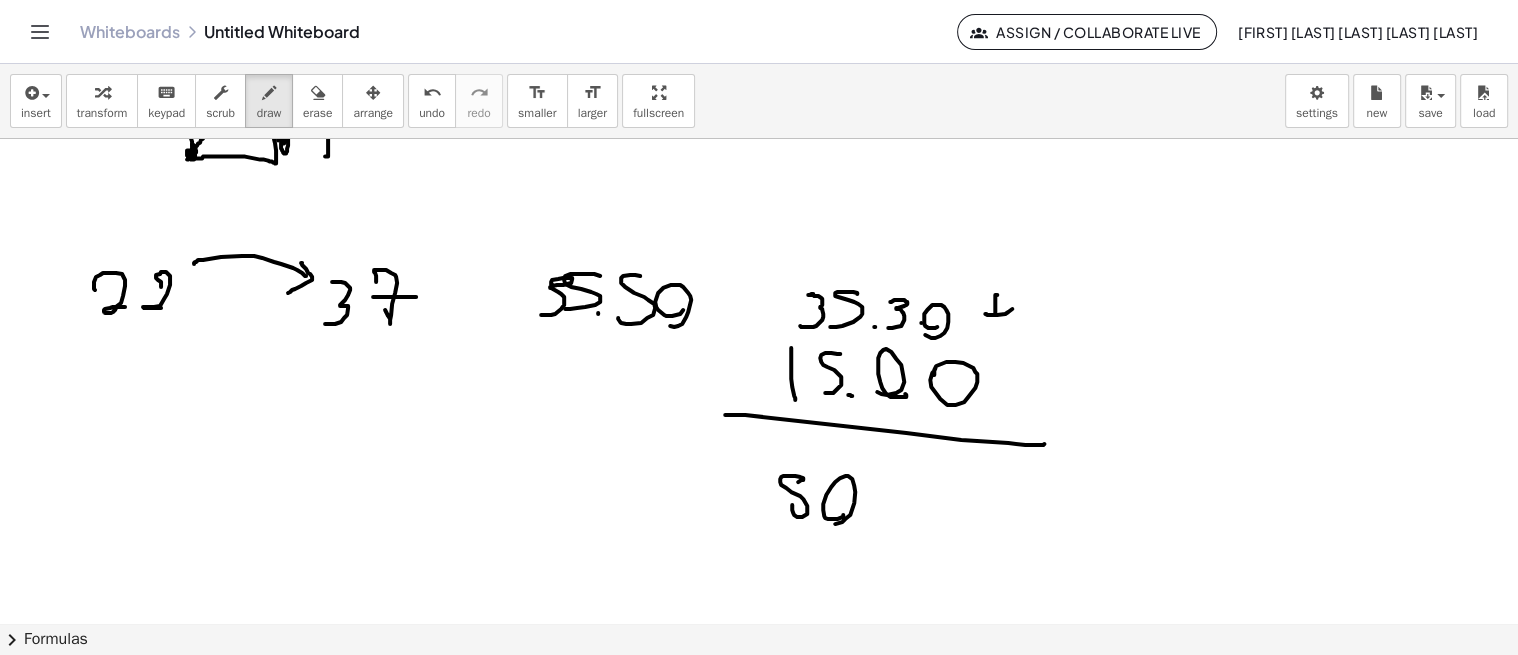 drag, startPoint x: 825, startPoint y: 516, endPoint x: 832, endPoint y: 508, distance: 10.630146 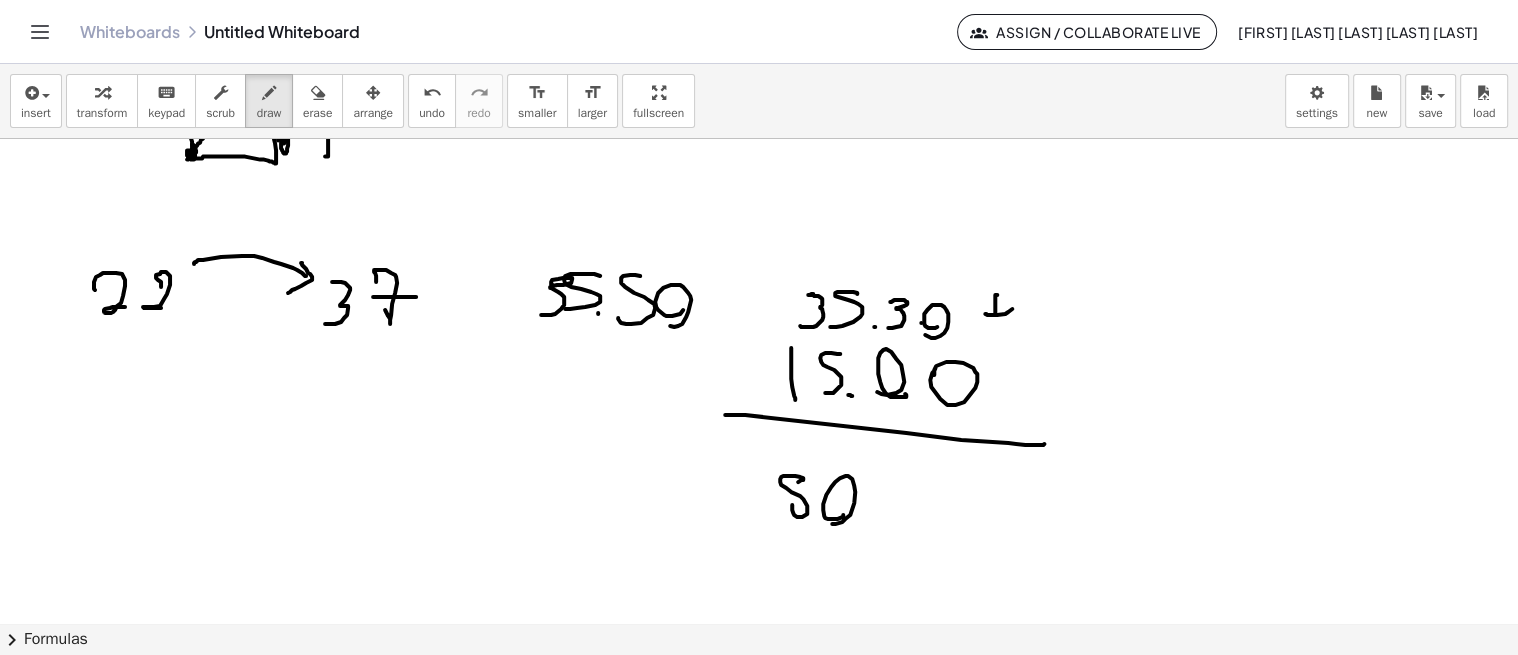click at bounding box center (759, -574) 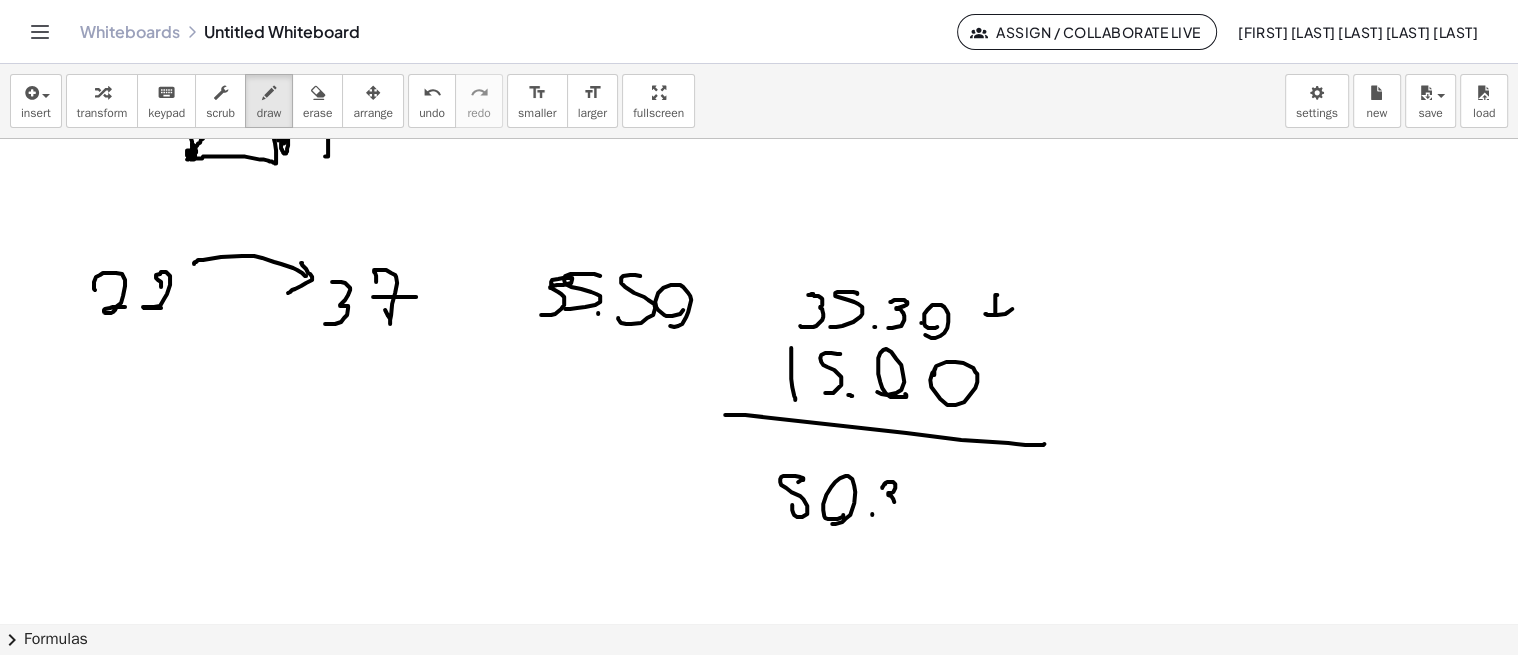 drag, startPoint x: 892, startPoint y: 480, endPoint x: 868, endPoint y: 504, distance: 33.941124 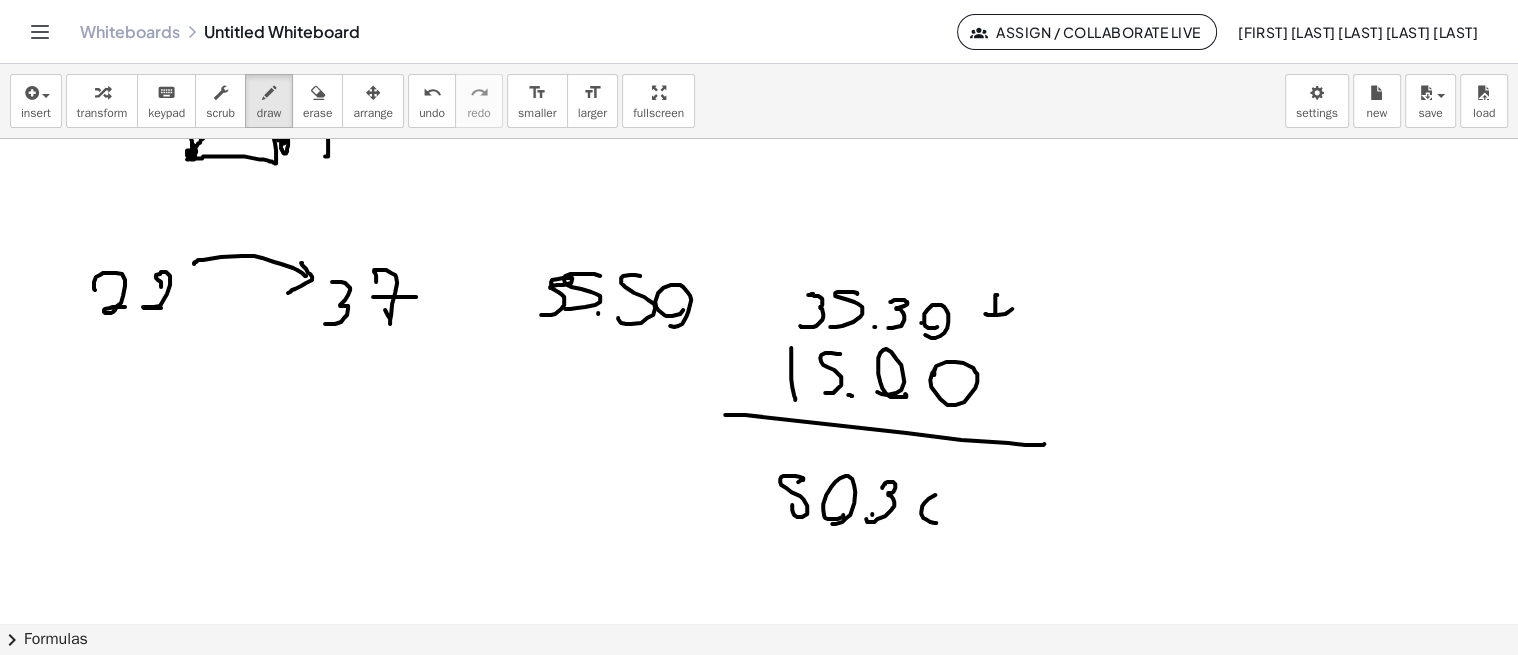 drag, startPoint x: 921, startPoint y: 512, endPoint x: 936, endPoint y: 532, distance: 25 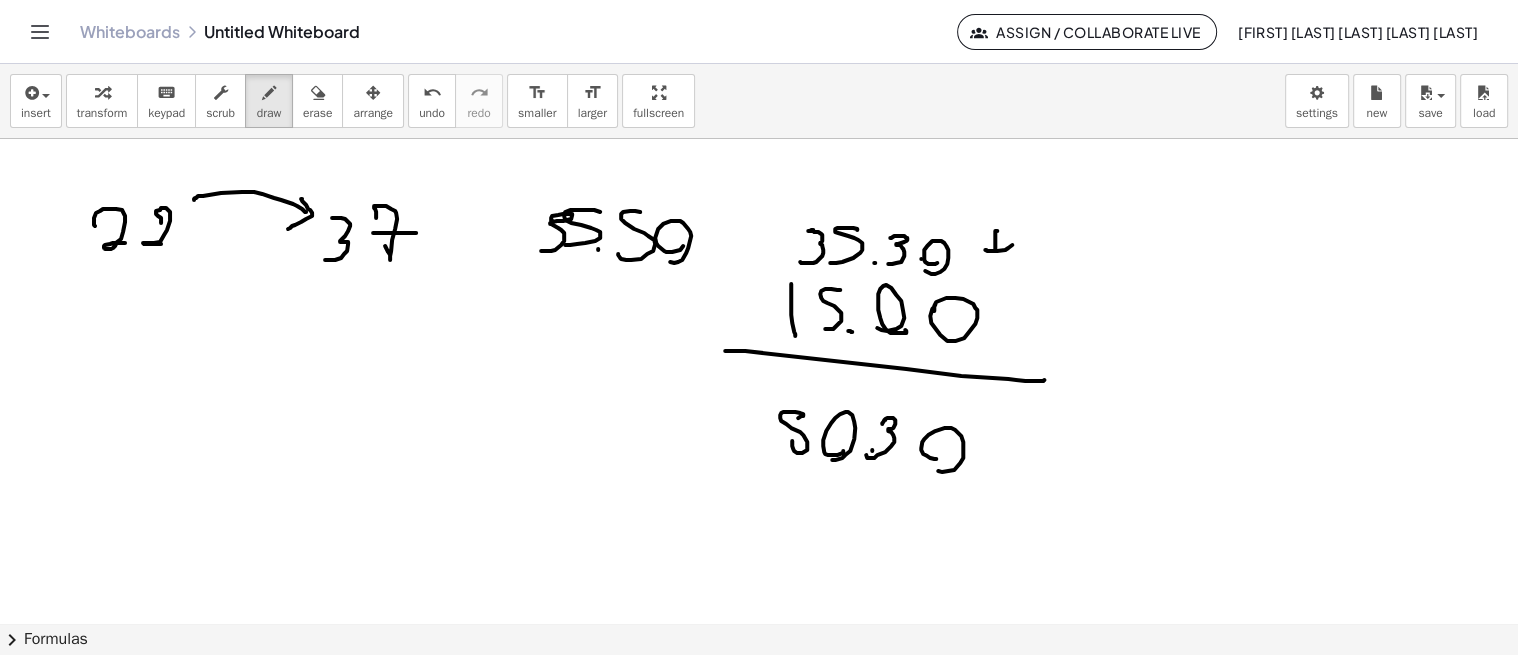 scroll, scrollTop: 2231, scrollLeft: 0, axis: vertical 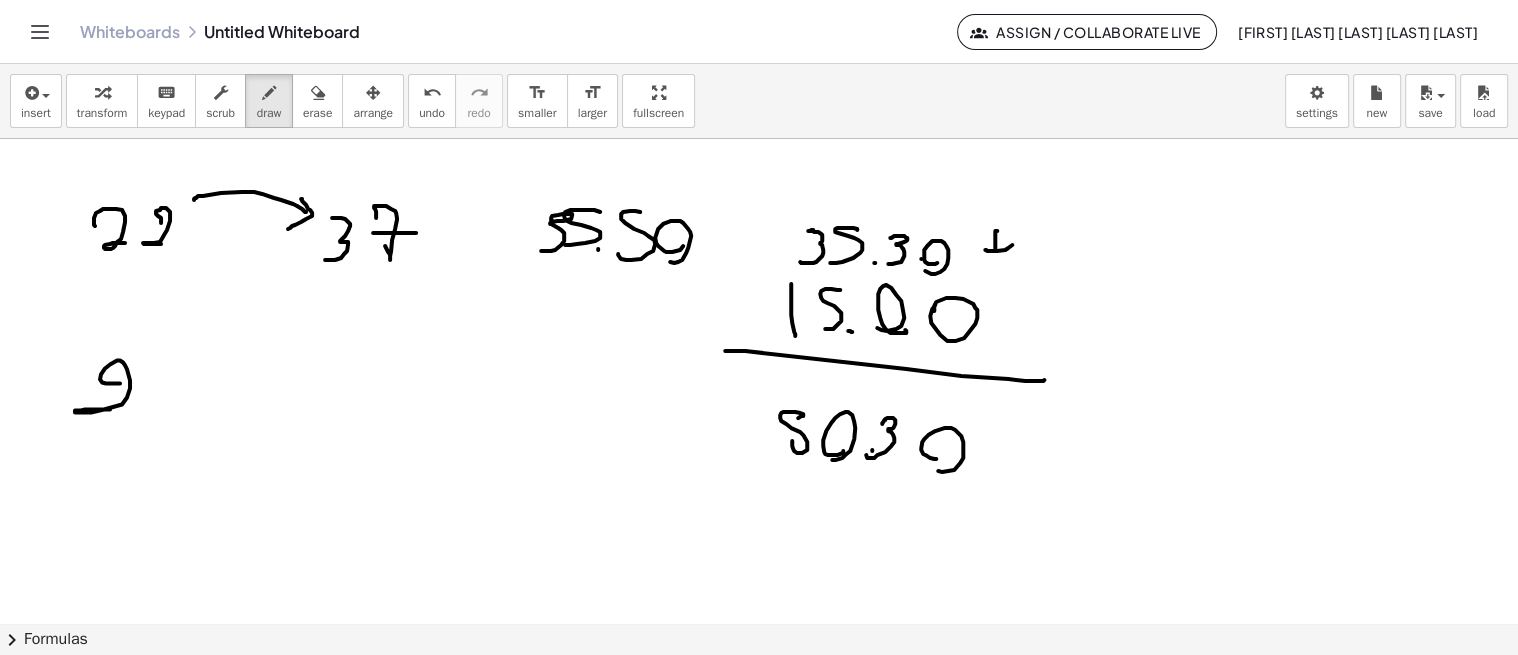 drag, startPoint x: 120, startPoint y: 381, endPoint x: 124, endPoint y: 405, distance: 24.33105 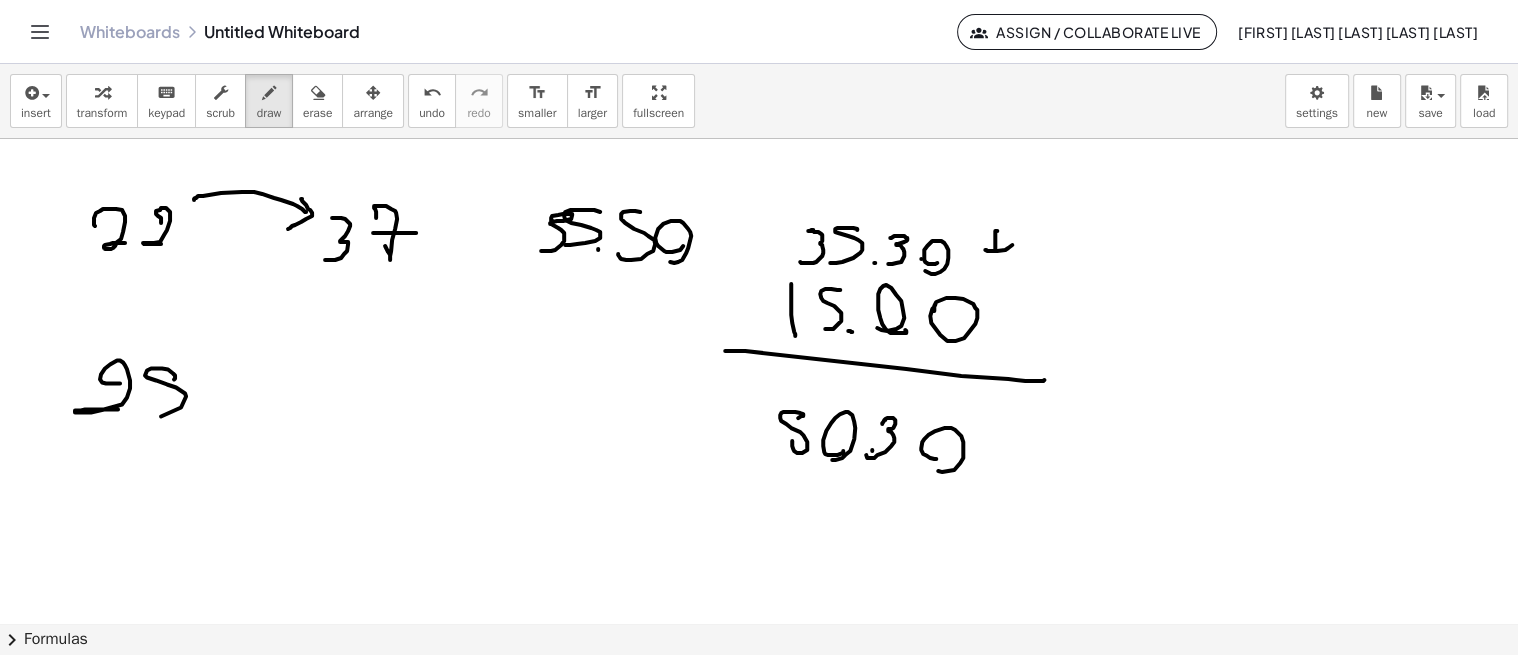 drag, startPoint x: 175, startPoint y: 374, endPoint x: 117, endPoint y: 414, distance: 70.45566 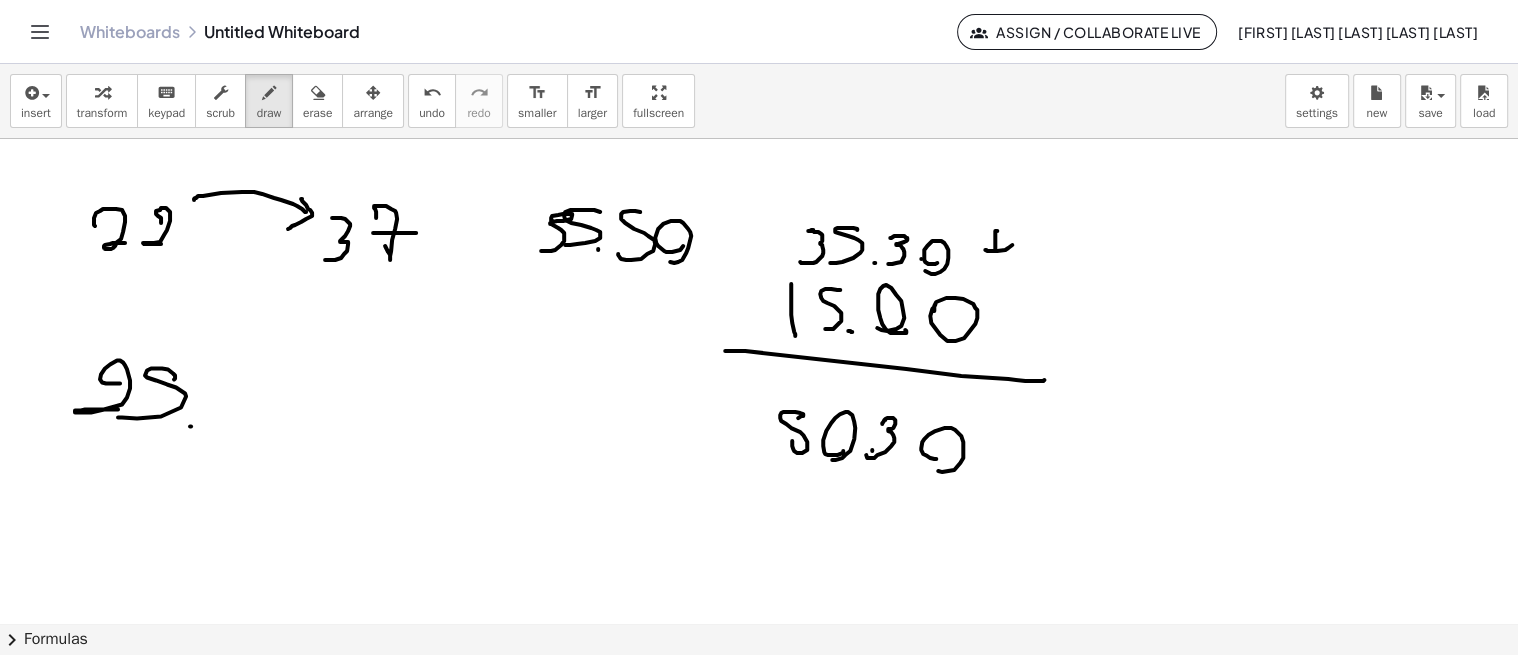 drag, startPoint x: 191, startPoint y: 424, endPoint x: 201, endPoint y: 416, distance: 12.806249 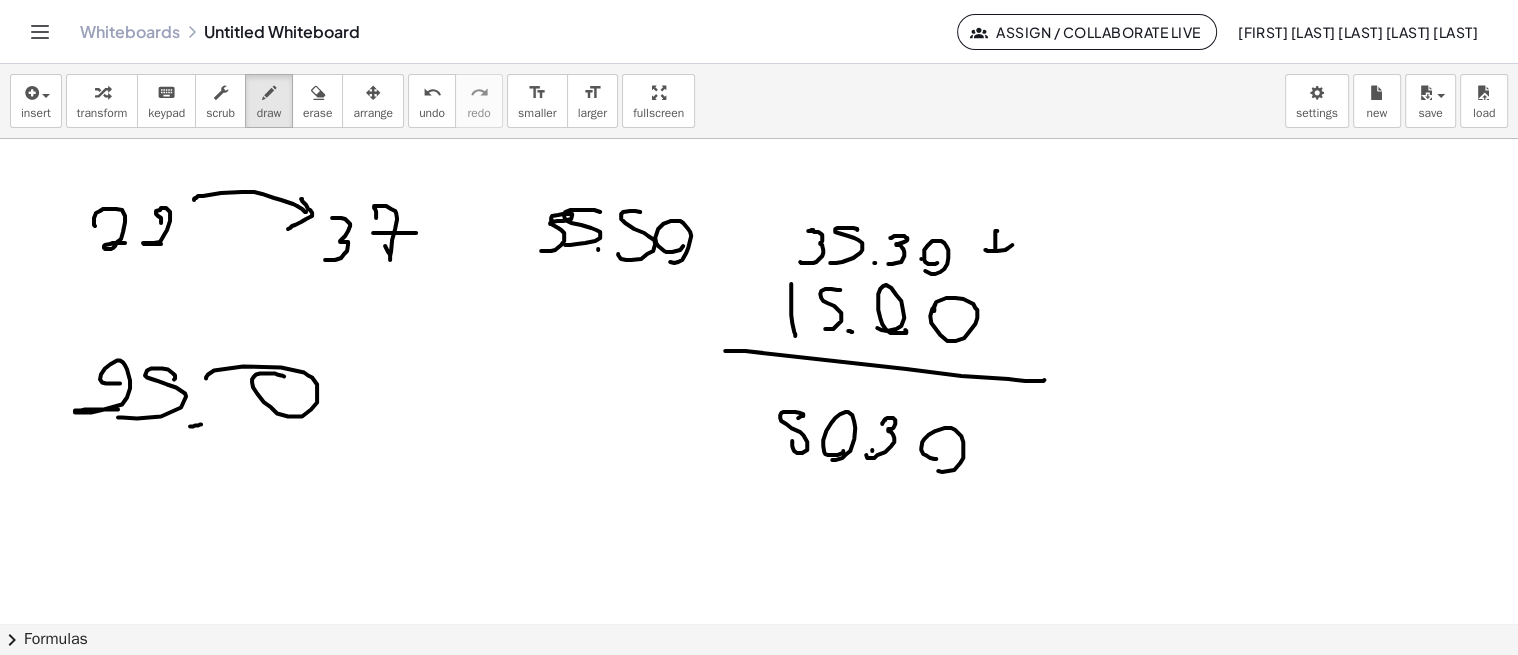 drag, startPoint x: 208, startPoint y: 372, endPoint x: 295, endPoint y: 375, distance: 87.05171 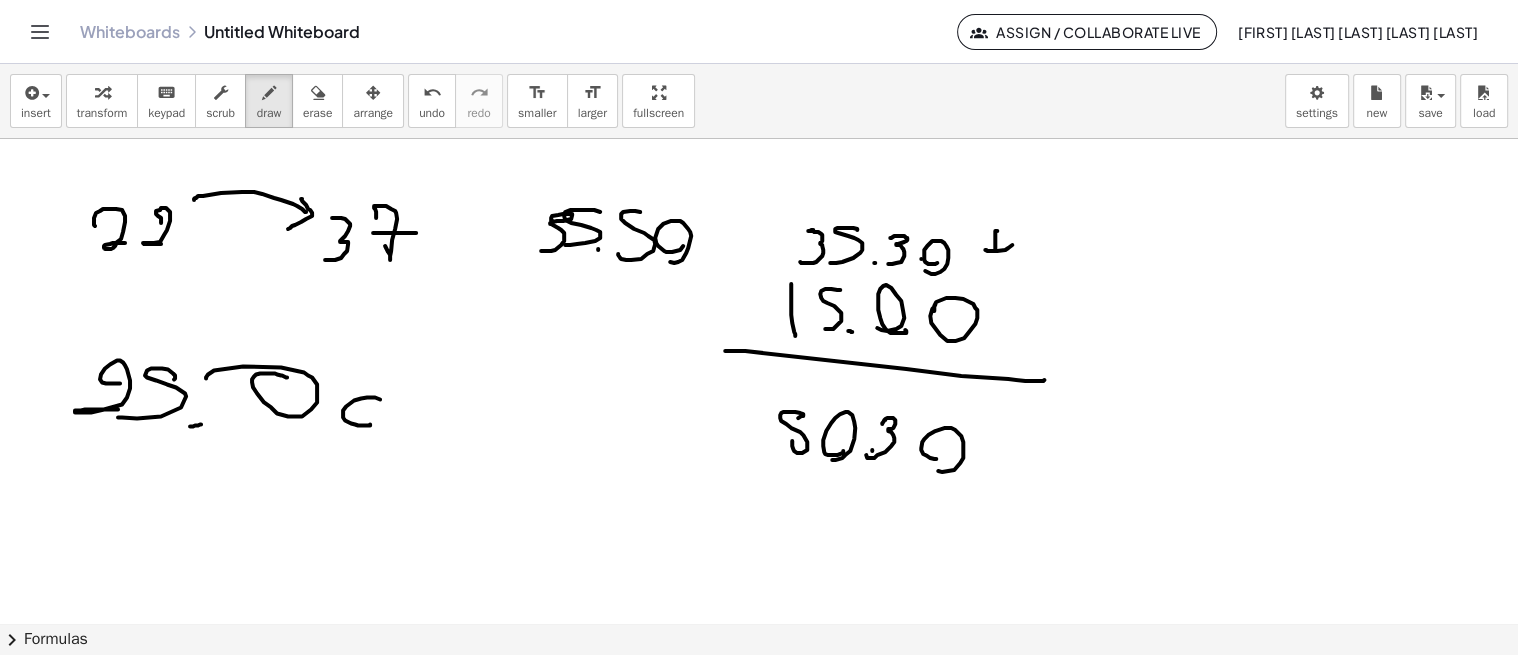 drag, startPoint x: 367, startPoint y: 423, endPoint x: 276, endPoint y: 425, distance: 91.02197 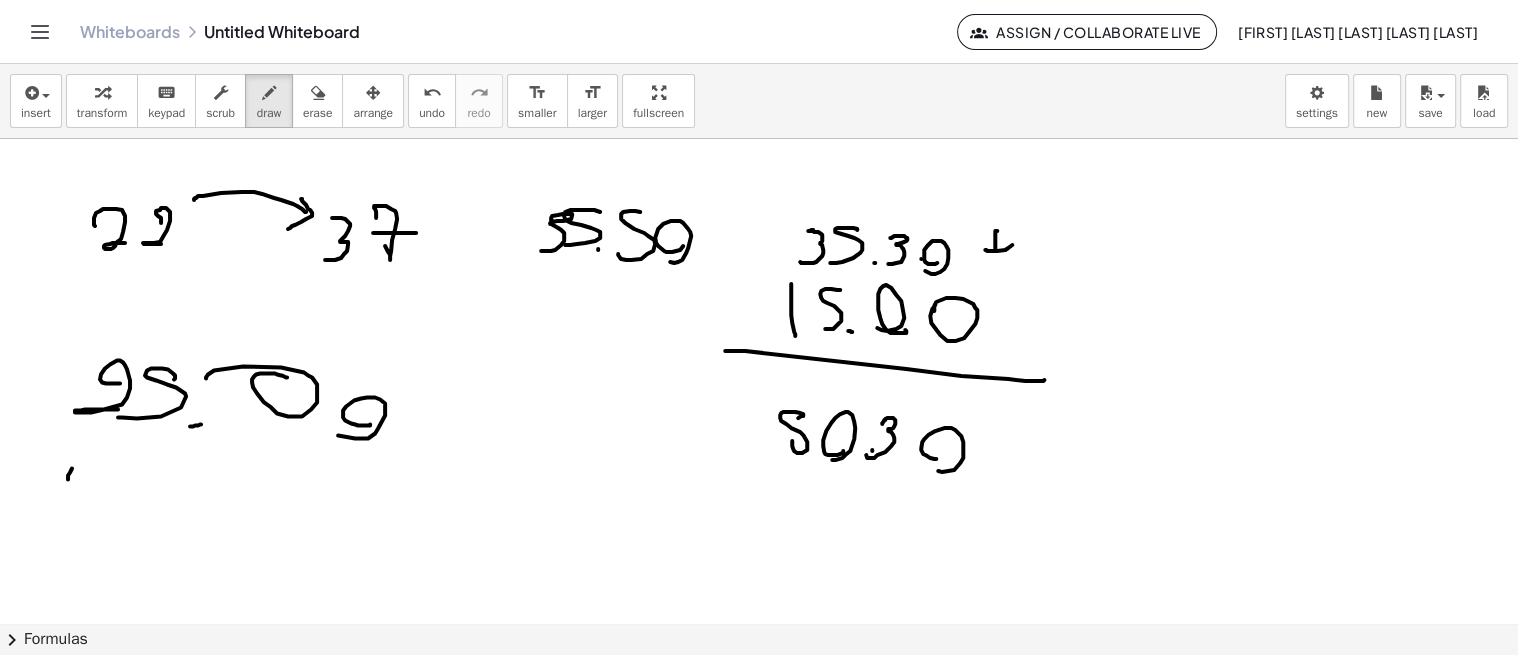 drag, startPoint x: 72, startPoint y: 466, endPoint x: 87, endPoint y: 525, distance: 60.876926 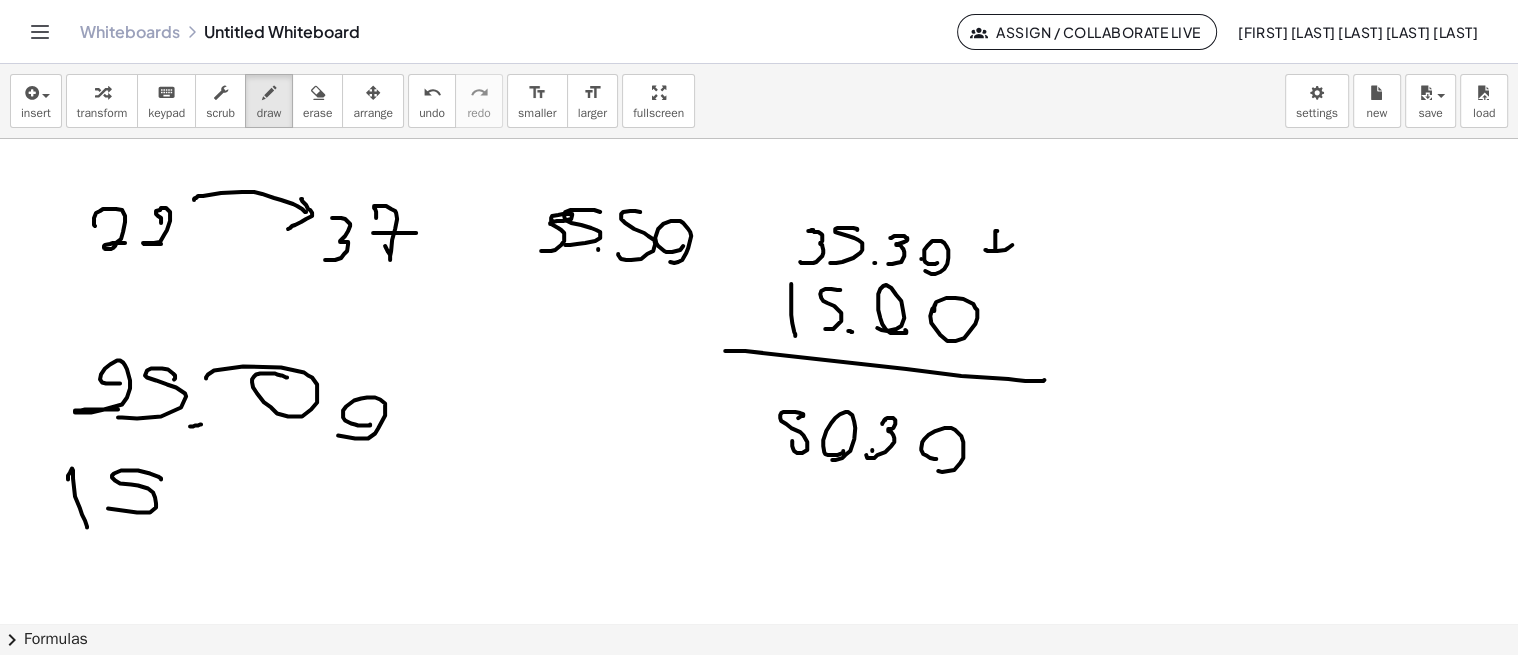 drag, startPoint x: 126, startPoint y: 468, endPoint x: 133, endPoint y: 490, distance: 23.086792 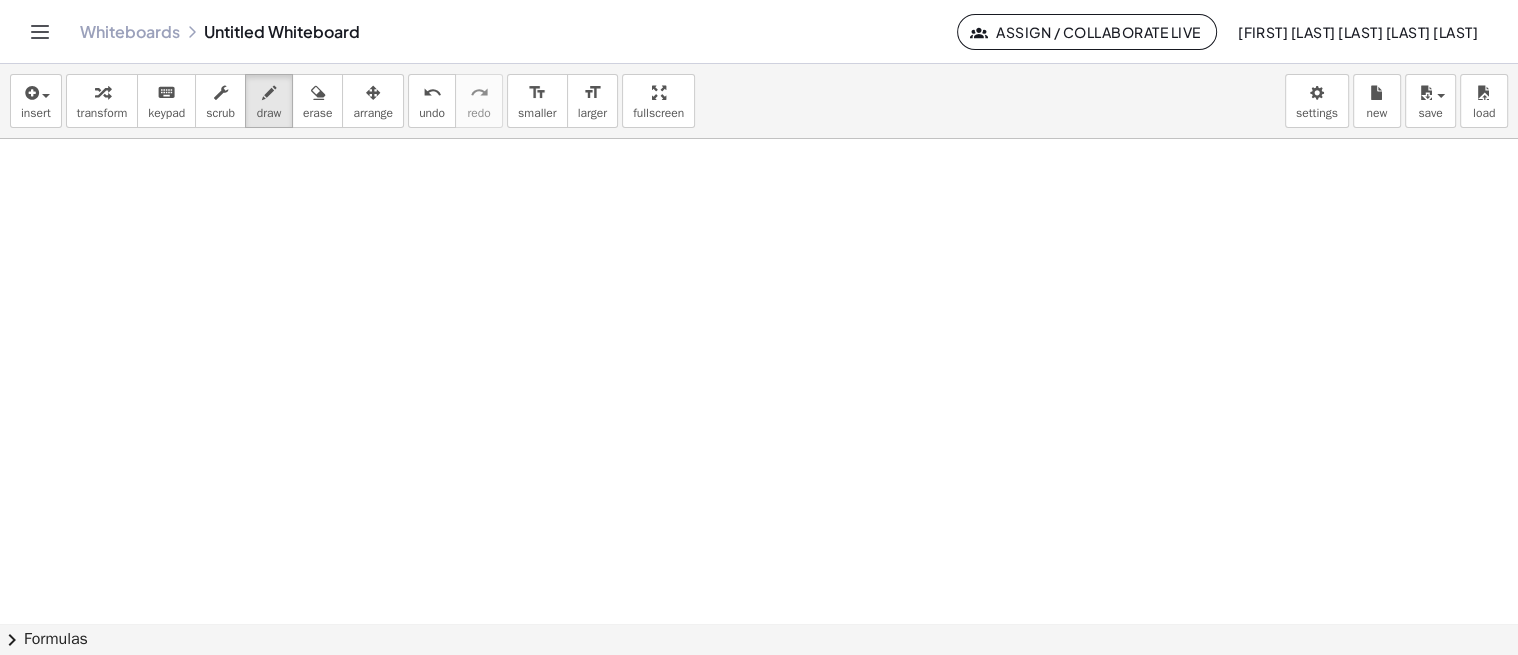 scroll, scrollTop: 2675, scrollLeft: 0, axis: vertical 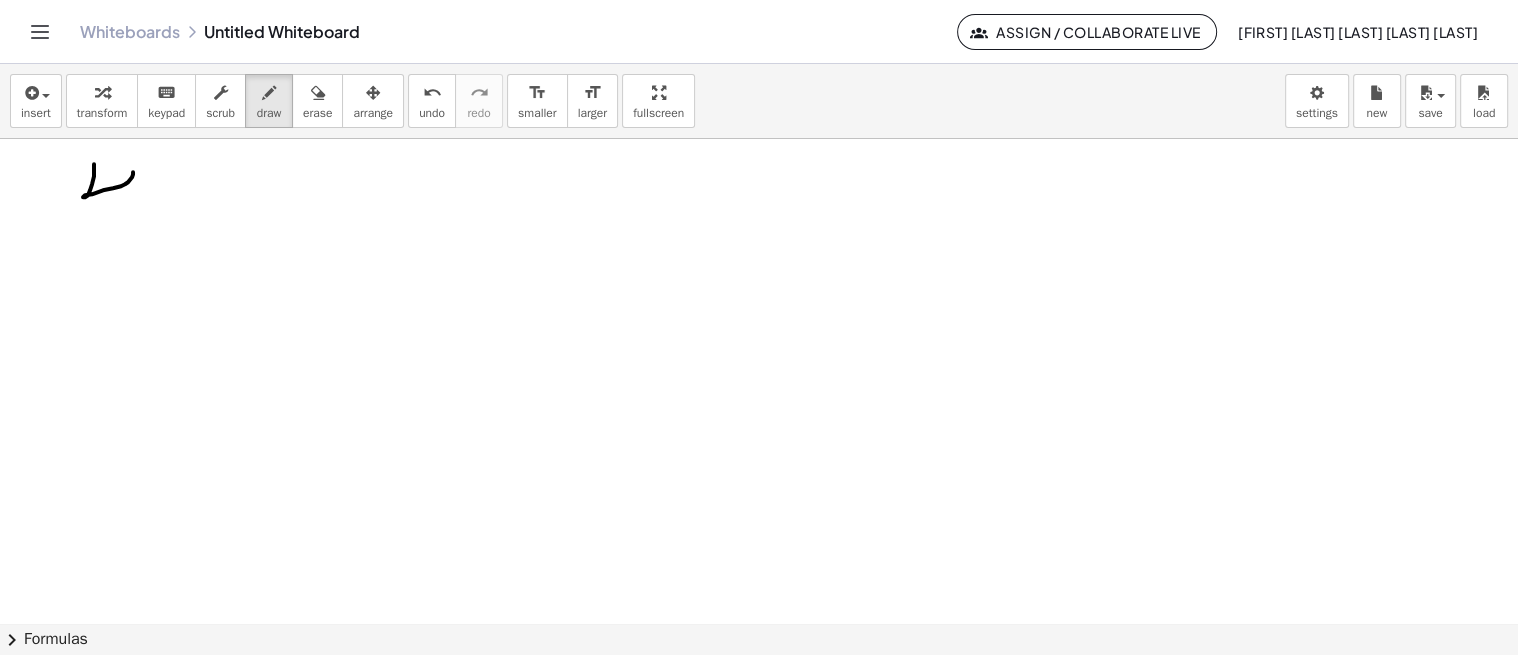 drag, startPoint x: 94, startPoint y: 162, endPoint x: 123, endPoint y: 225, distance: 69.354164 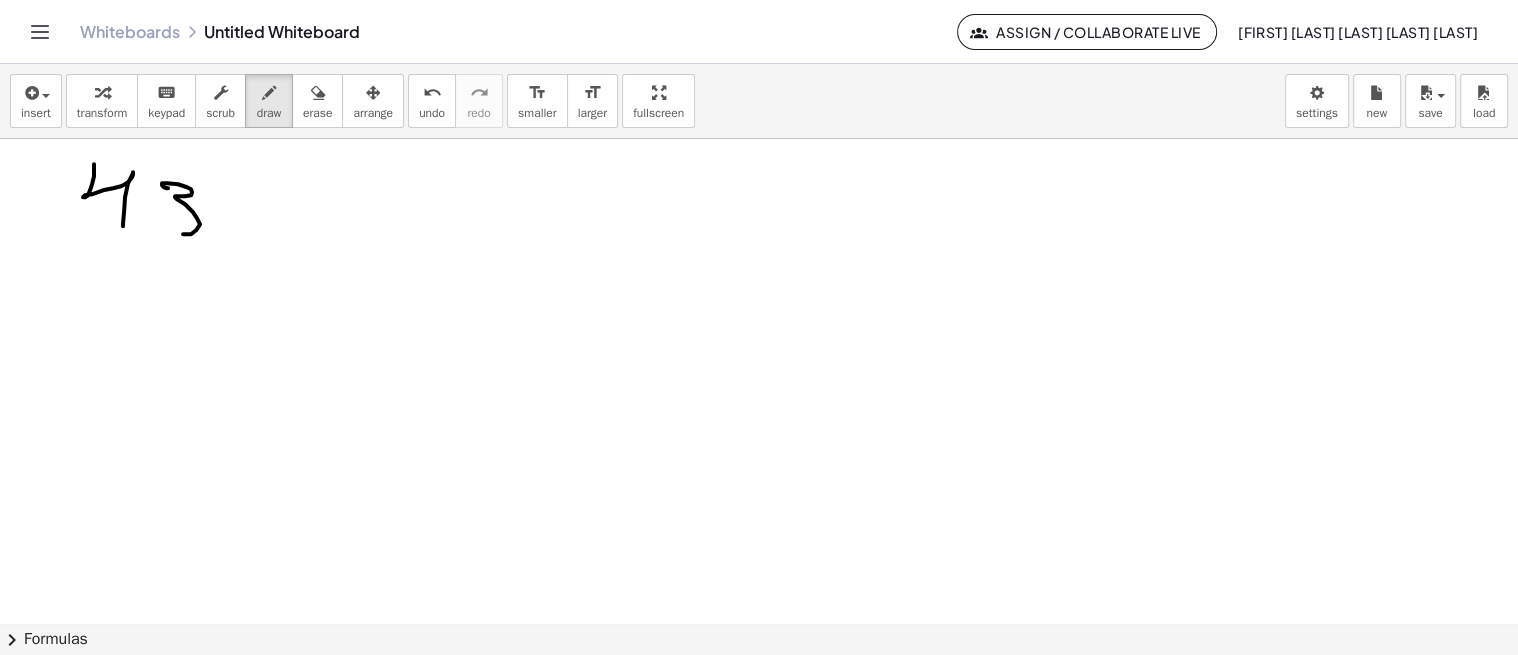 drag, startPoint x: 162, startPoint y: 183, endPoint x: 163, endPoint y: 217, distance: 34.0147 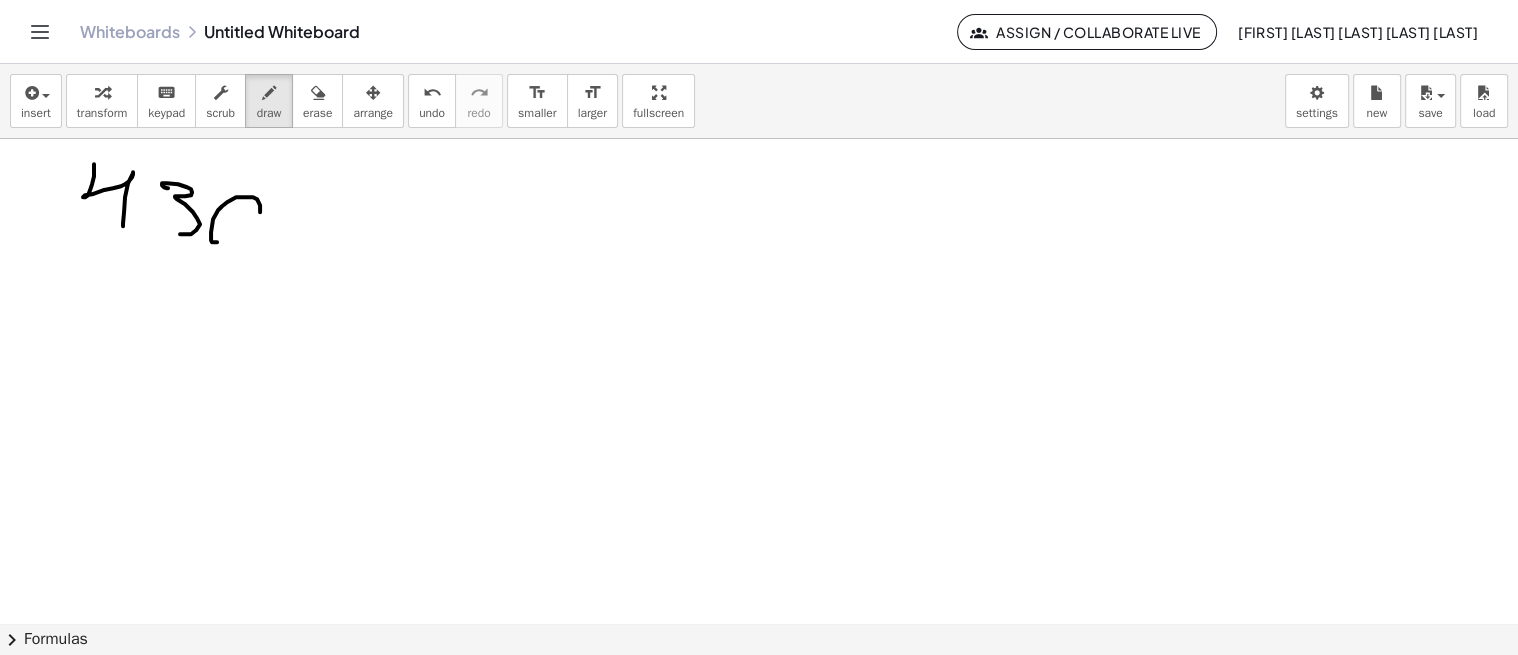 drag, startPoint x: 214, startPoint y: 240, endPoint x: 190, endPoint y: 214, distance: 35.383614 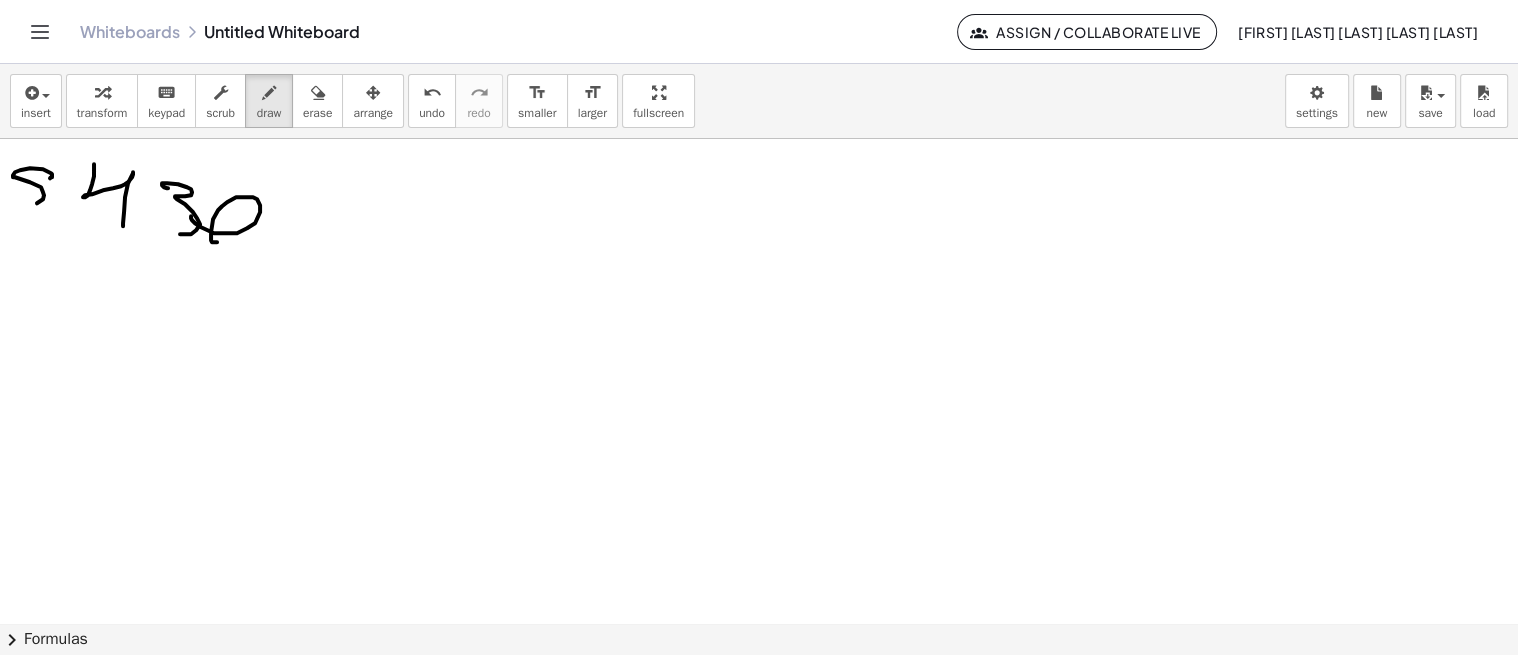 drag, startPoint x: 50, startPoint y: 176, endPoint x: 23, endPoint y: 195, distance: 33.01515 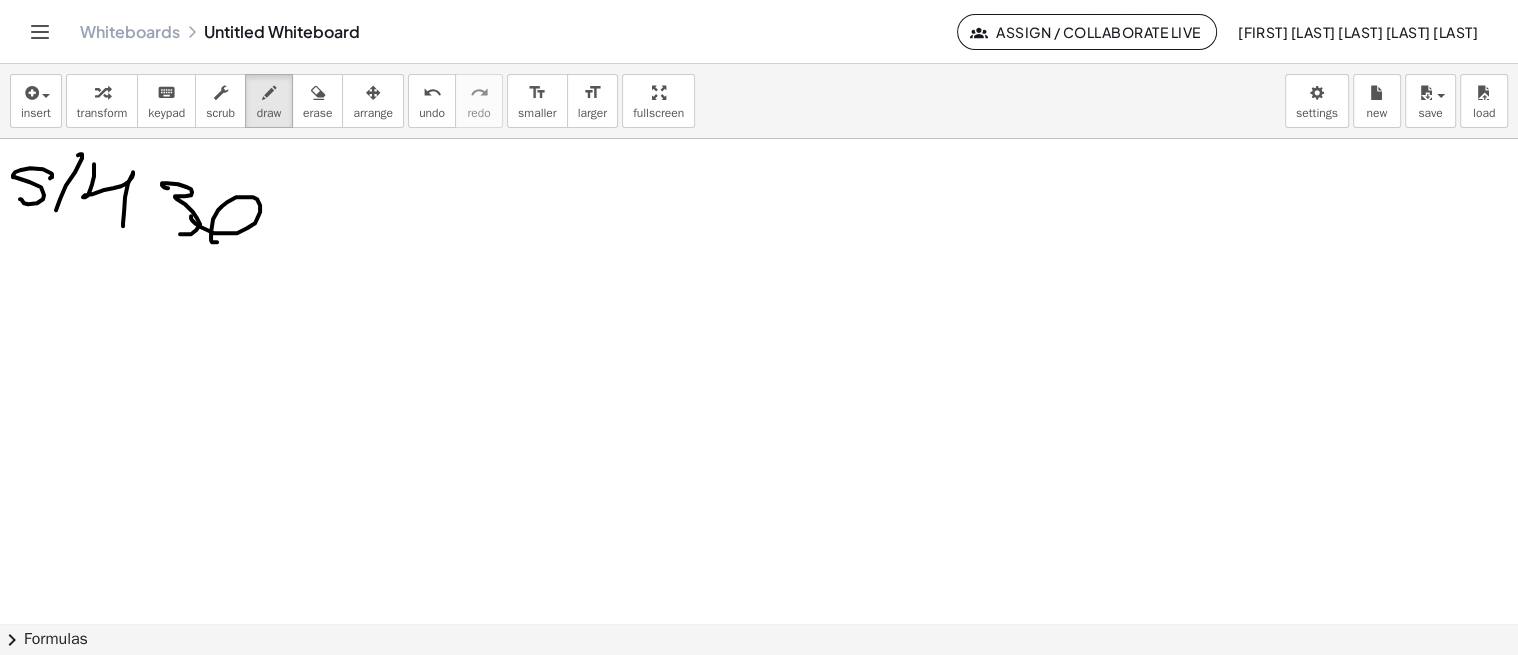 drag, startPoint x: 75, startPoint y: 170, endPoint x: 47, endPoint y: 226, distance: 62.609905 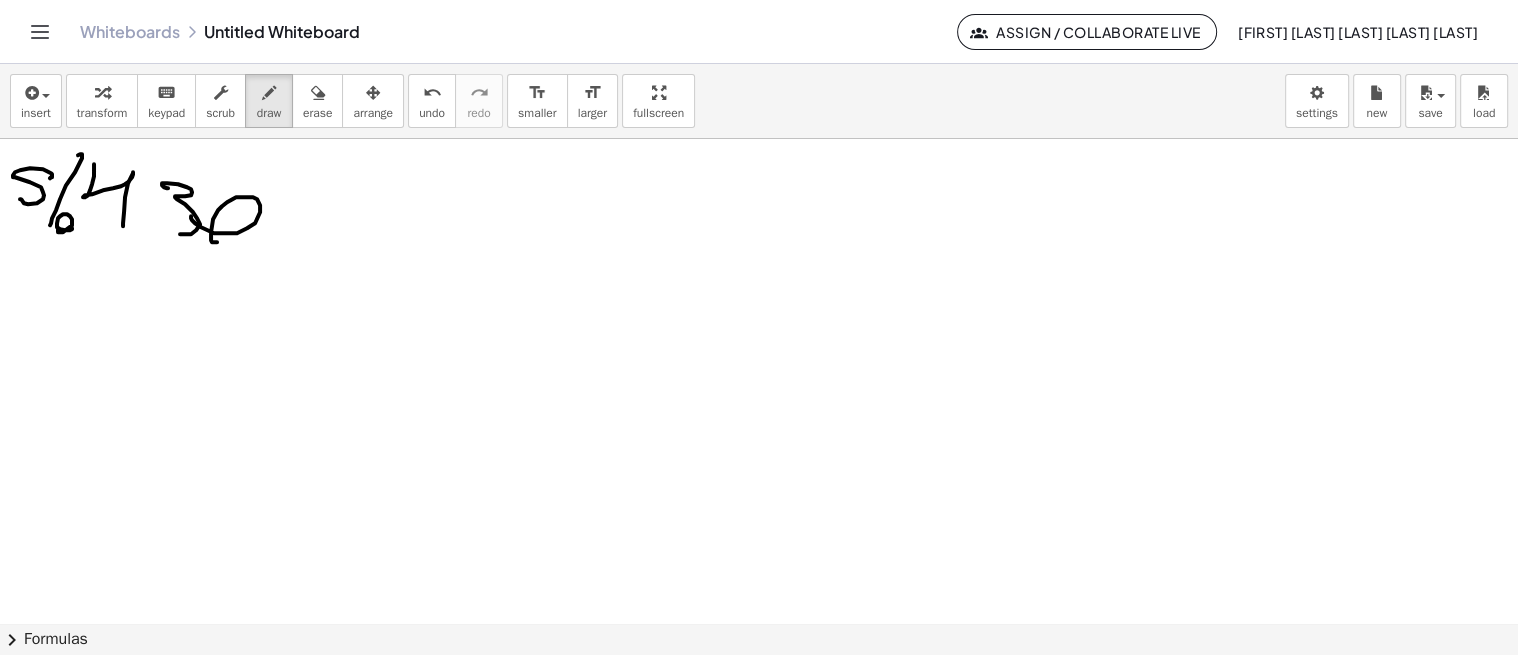drag, startPoint x: 72, startPoint y: 227, endPoint x: 58, endPoint y: 225, distance: 14.142136 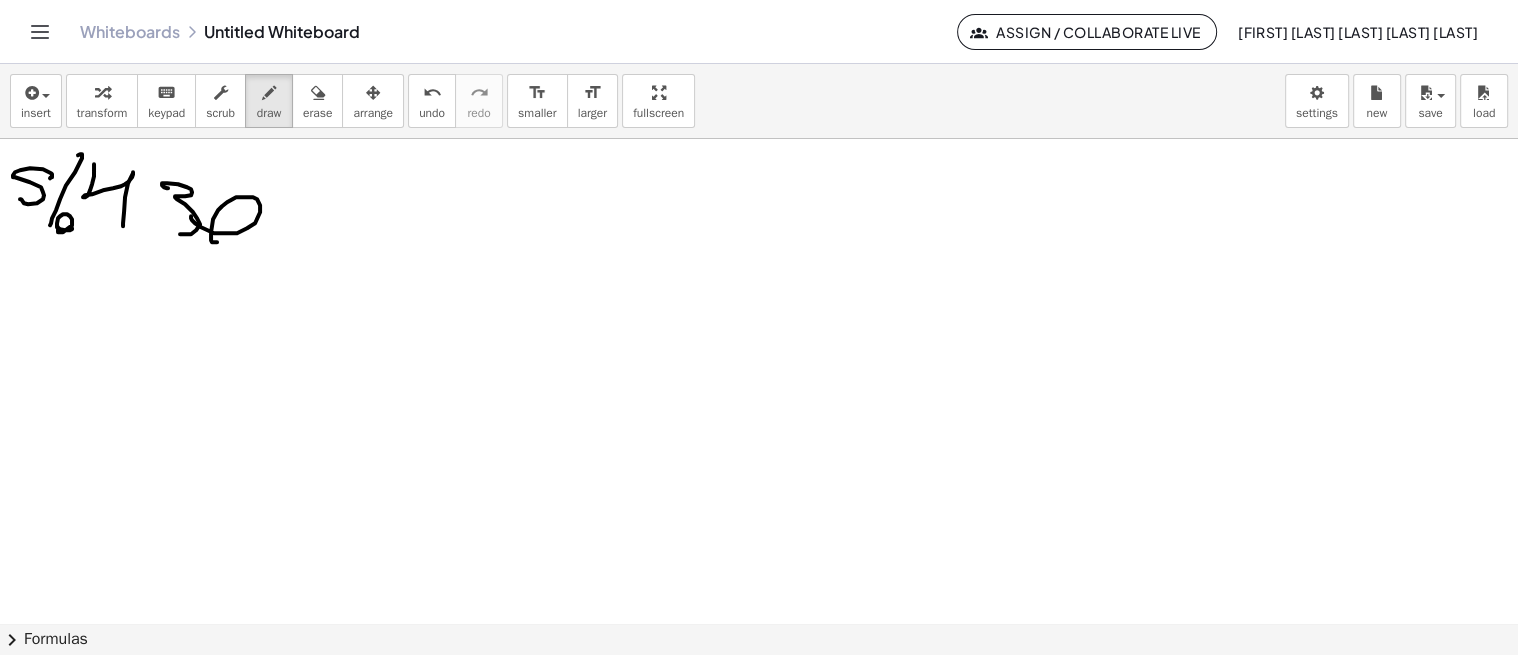 drag, startPoint x: 281, startPoint y: 222, endPoint x: 311, endPoint y: 217, distance: 30.413813 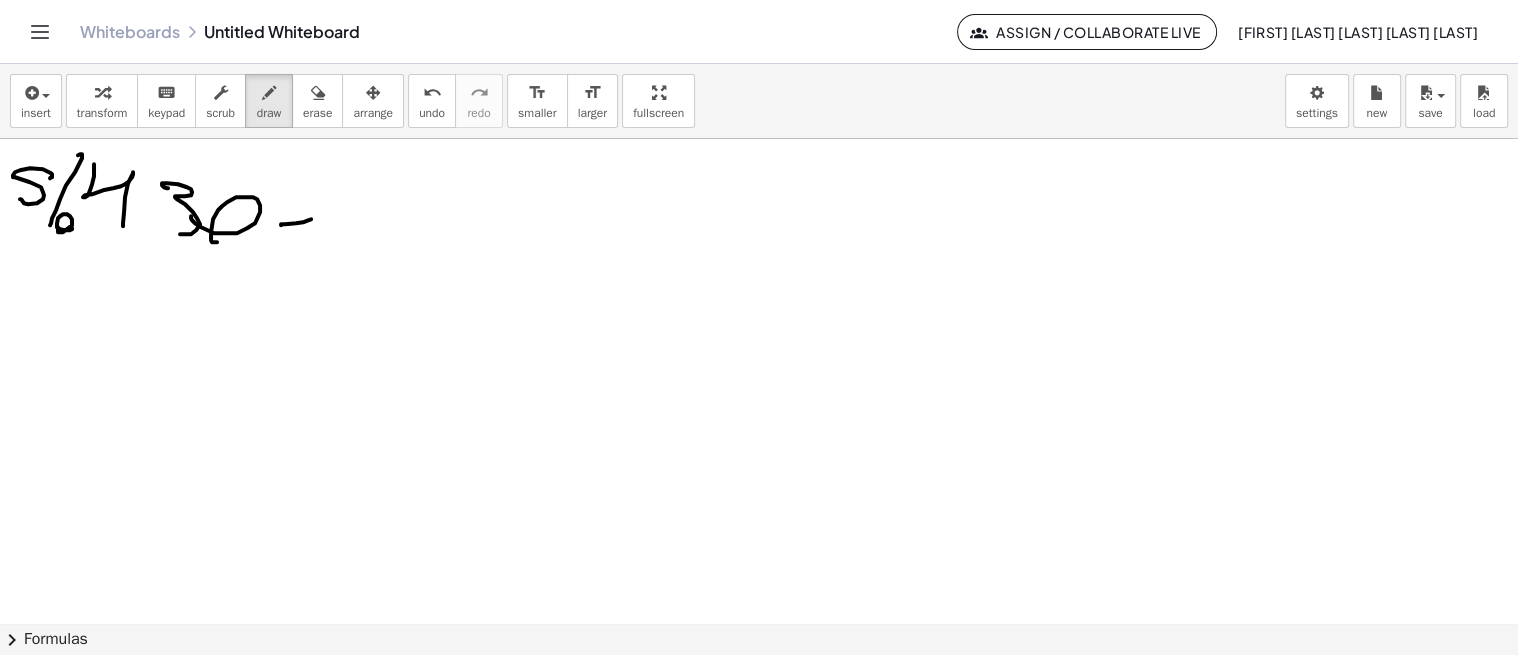 click at bounding box center [759, -840] 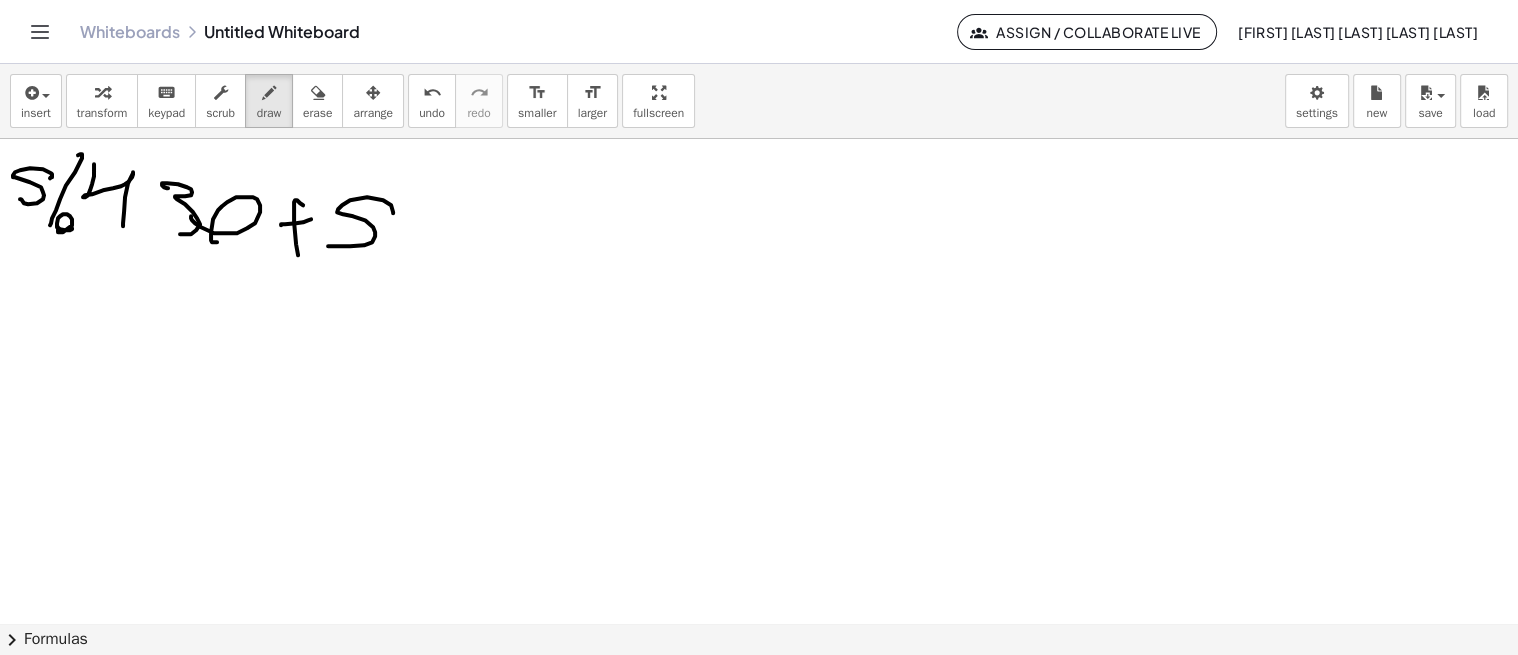 drag, startPoint x: 383, startPoint y: 198, endPoint x: 312, endPoint y: 238, distance: 81.49233 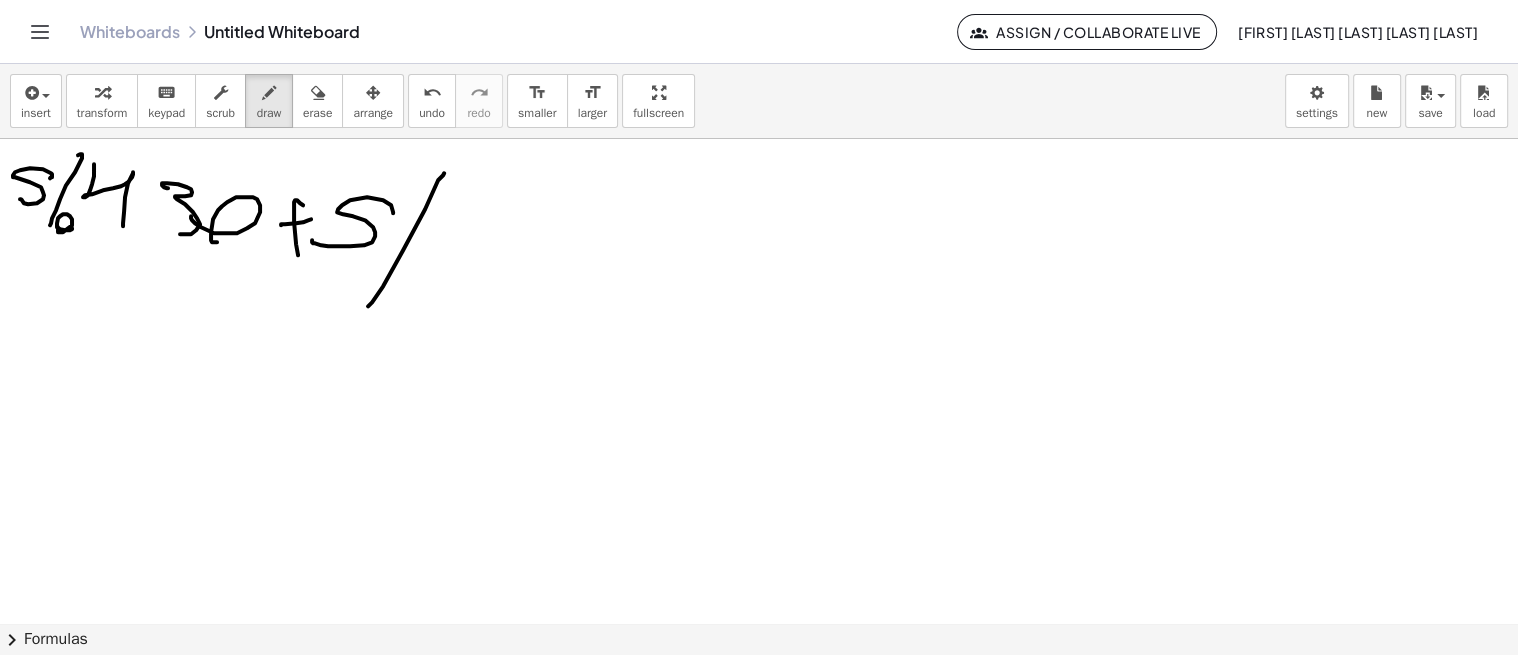drag, startPoint x: 438, startPoint y: 178, endPoint x: 362, endPoint y: 310, distance: 152.31546 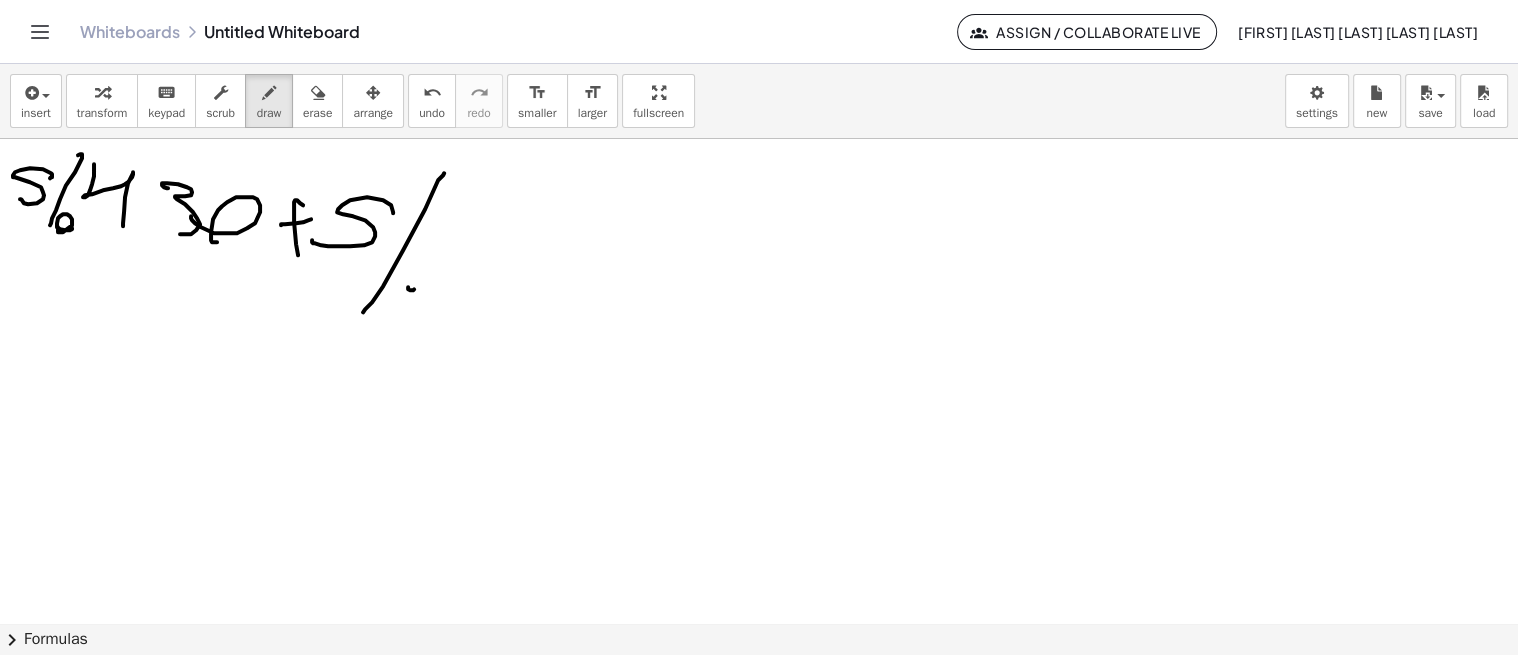 drag, startPoint x: 414, startPoint y: 287, endPoint x: 403, endPoint y: 272, distance: 18.601076 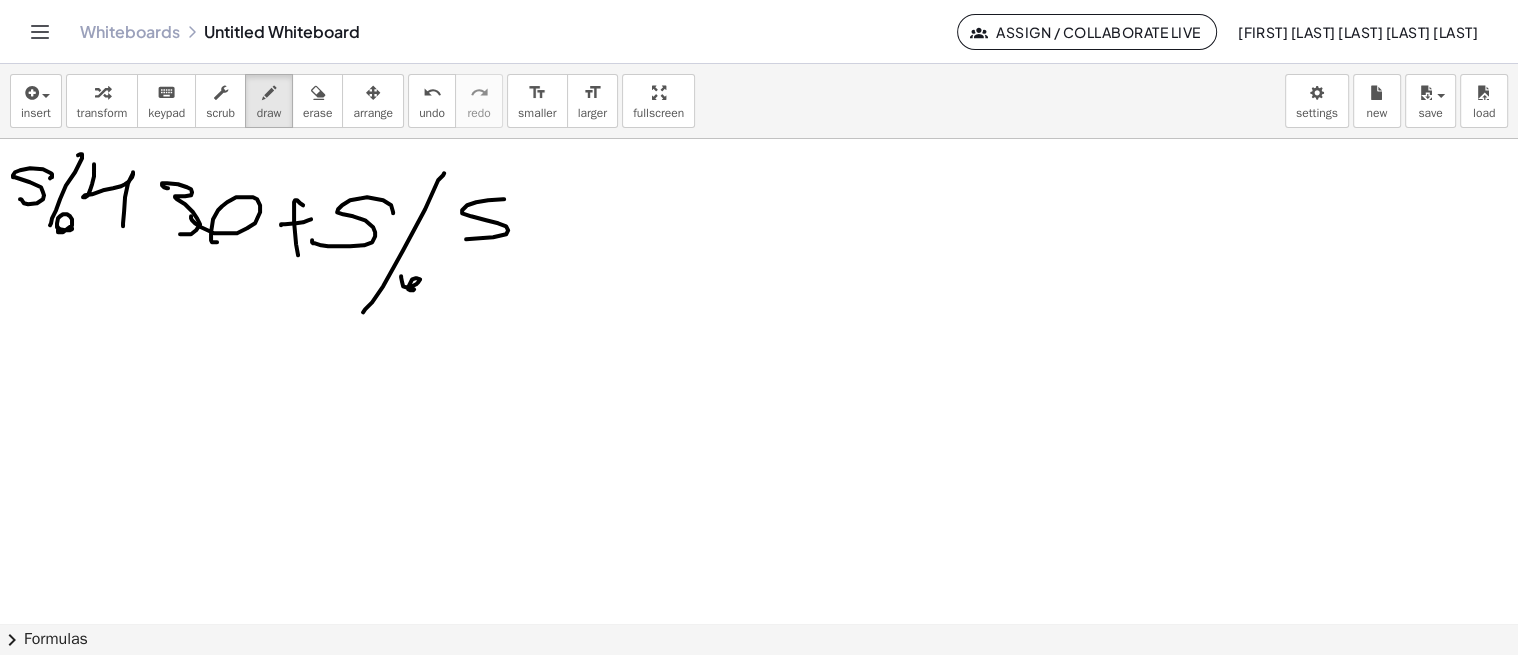 drag, startPoint x: 503, startPoint y: 197, endPoint x: 541, endPoint y: 235, distance: 53.740116 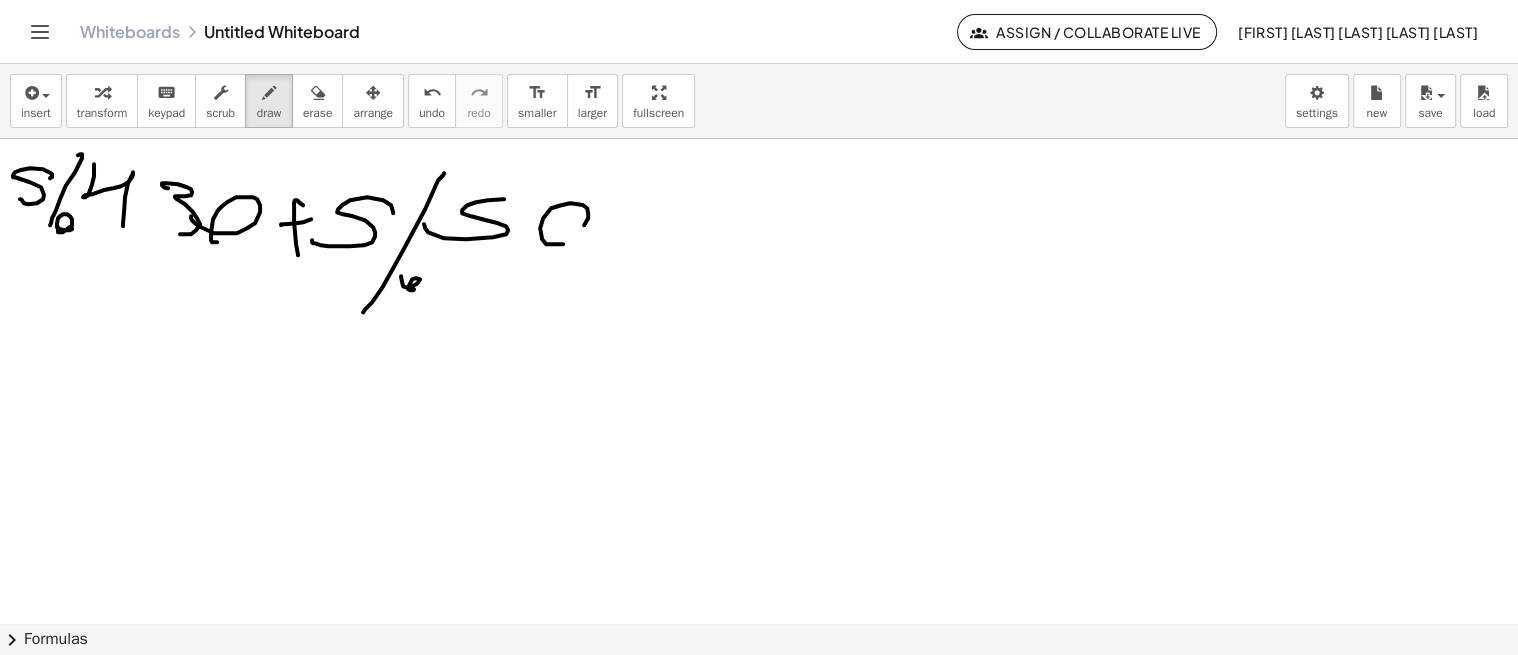 drag, startPoint x: 557, startPoint y: 242, endPoint x: 540, endPoint y: 245, distance: 17.262676 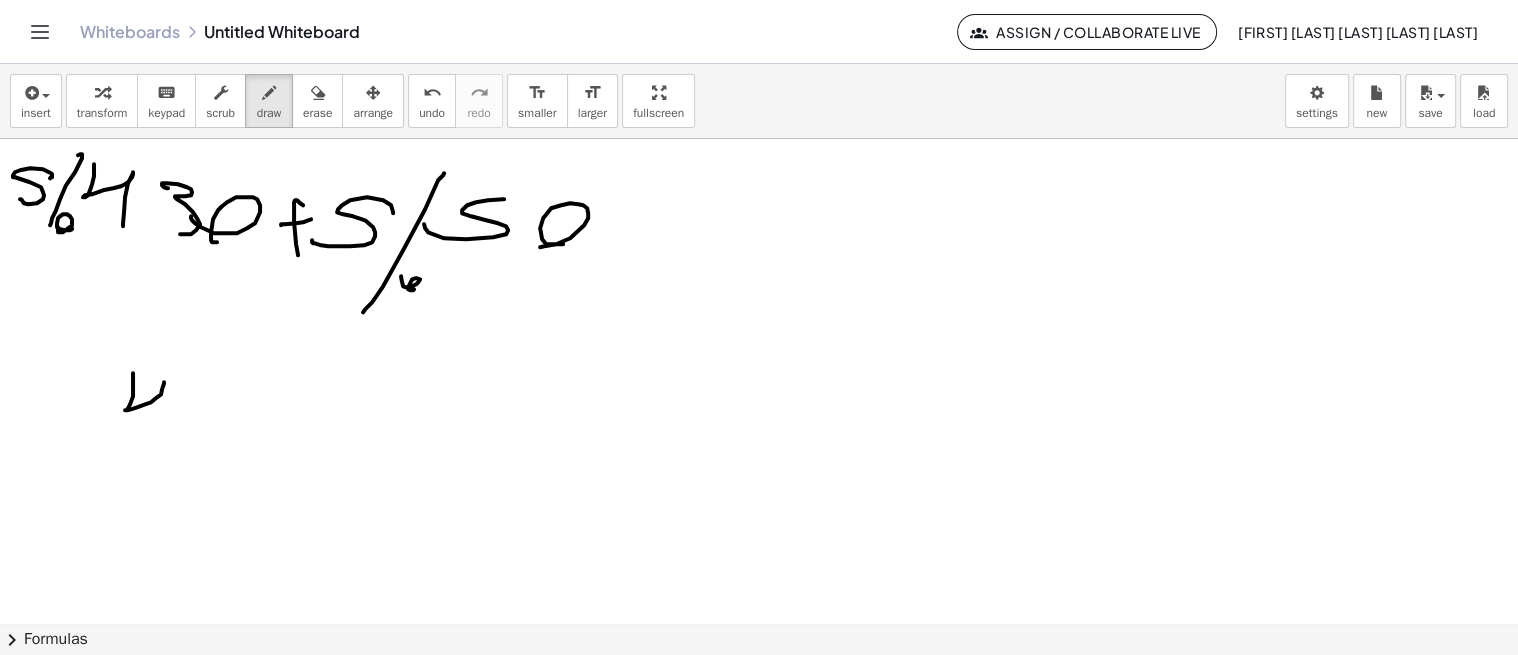 drag, startPoint x: 133, startPoint y: 373, endPoint x: 170, endPoint y: 422, distance: 61.400326 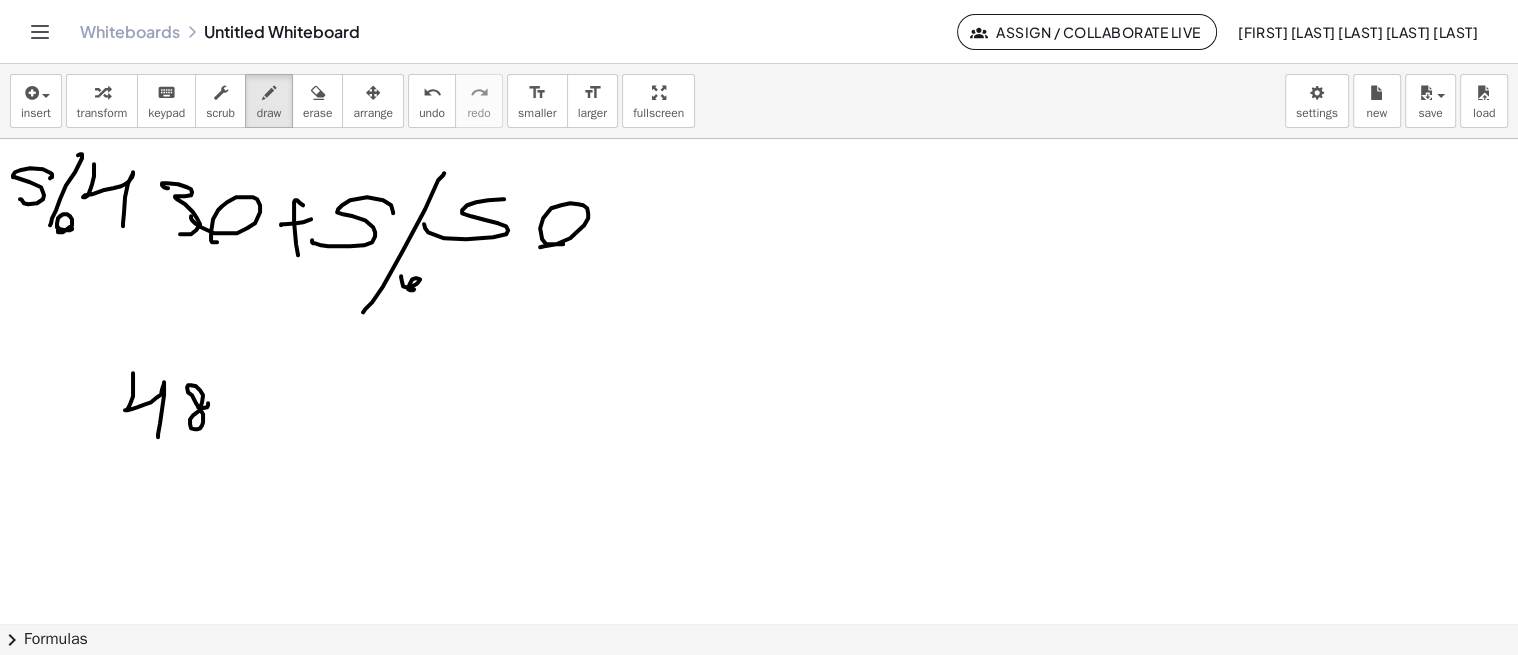 drag, startPoint x: 188, startPoint y: 383, endPoint x: 203, endPoint y: 392, distance: 17.492855 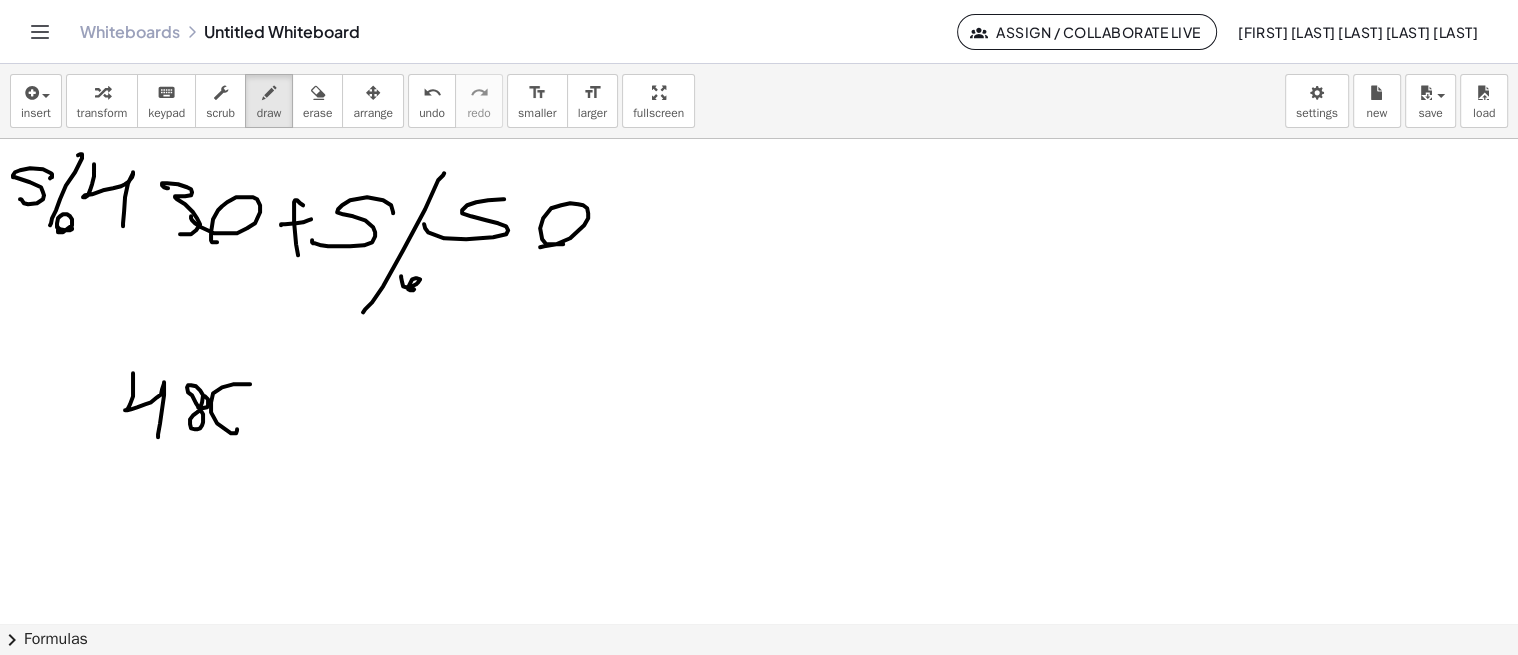 drag, startPoint x: 211, startPoint y: 410, endPoint x: 226, endPoint y: 406, distance: 15.524175 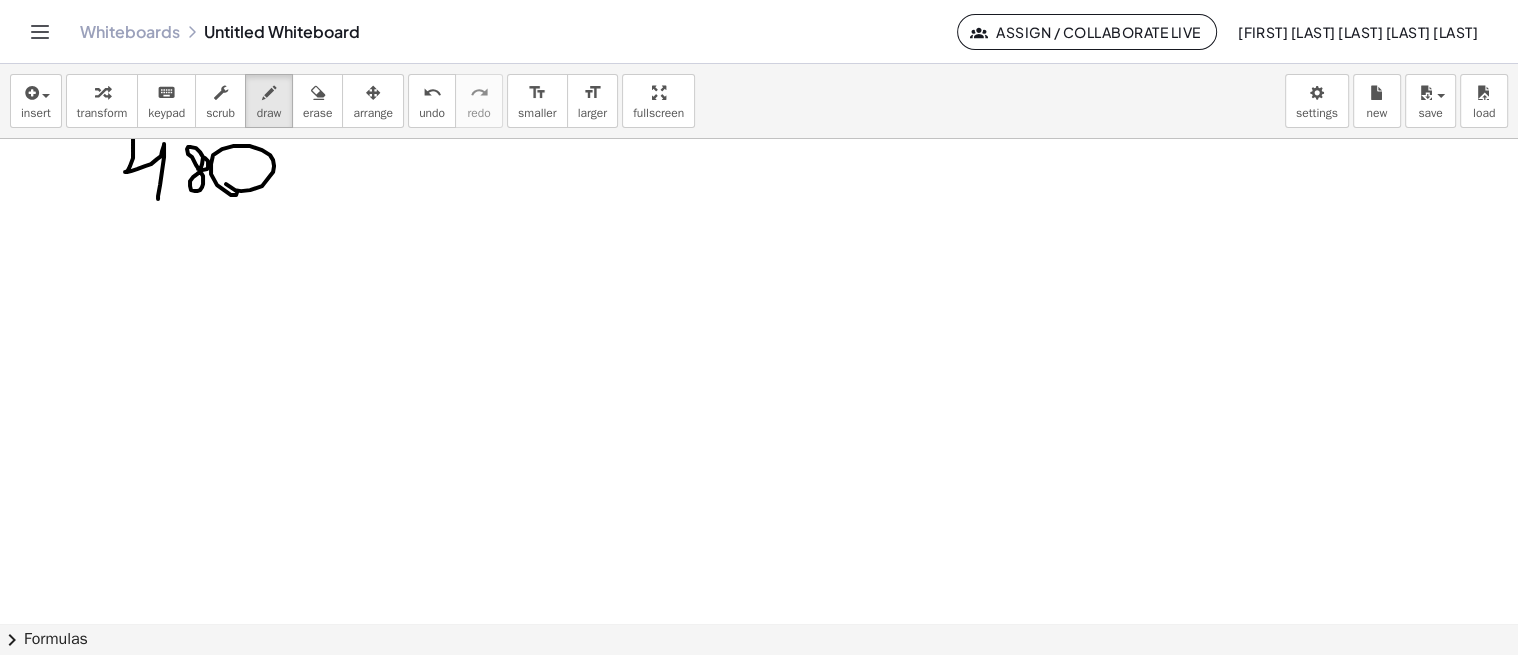 scroll, scrollTop: 2914, scrollLeft: 0, axis: vertical 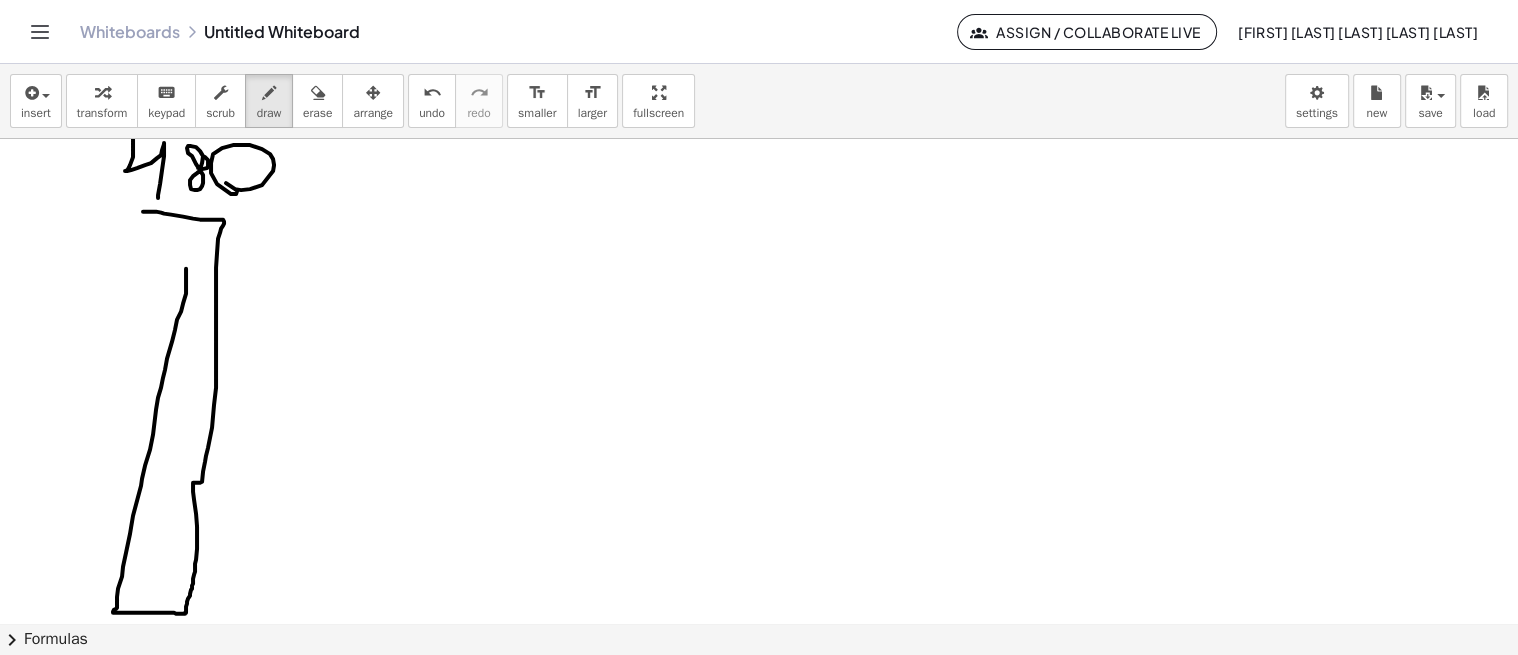 drag, startPoint x: 153, startPoint y: 210, endPoint x: 181, endPoint y: 257, distance: 54.708317 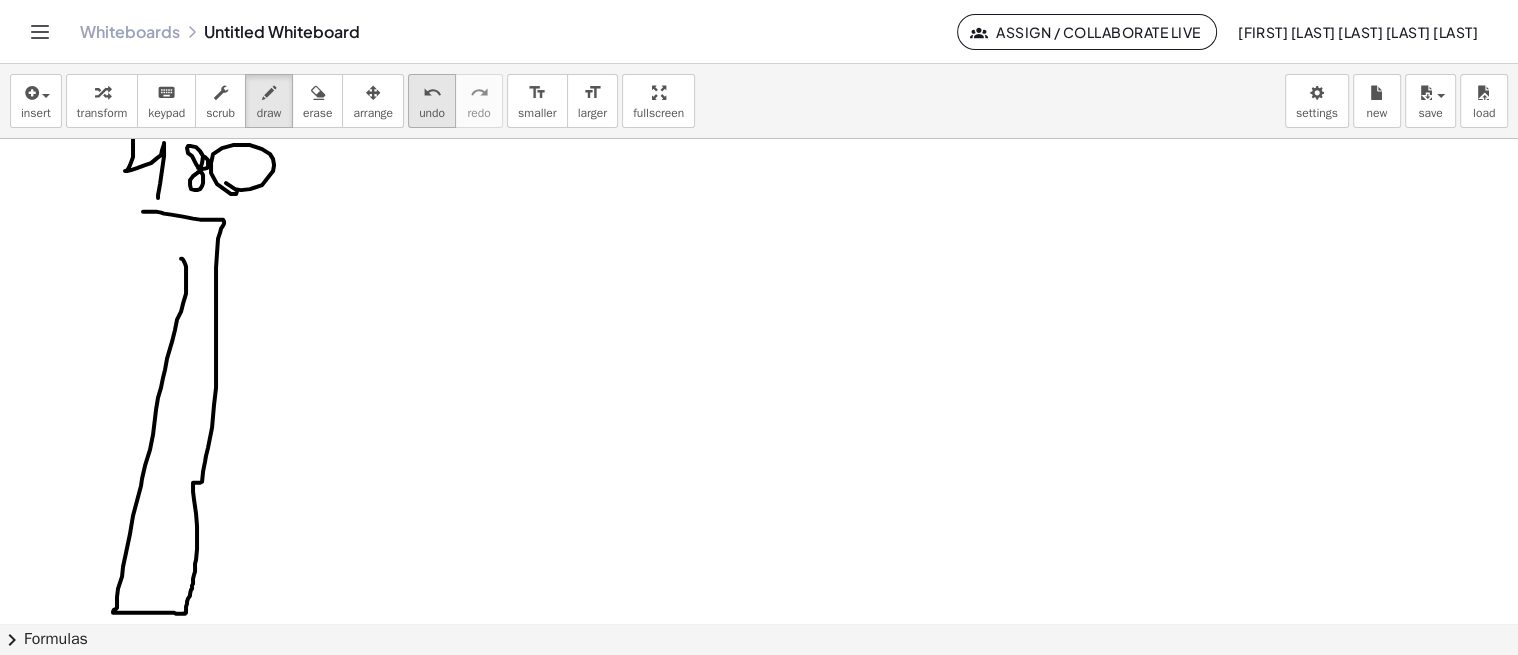 click on "undo" at bounding box center [432, 113] 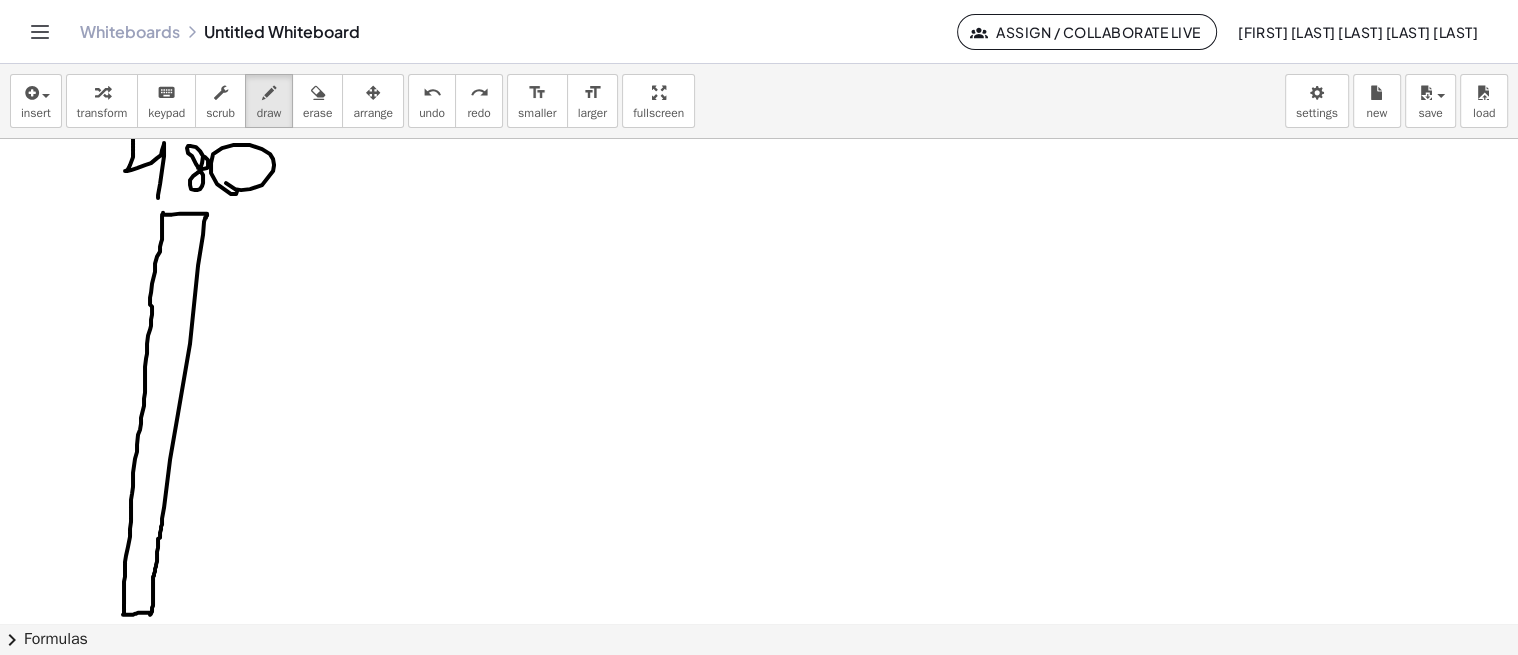 drag, startPoint x: 162, startPoint y: 213, endPoint x: 166, endPoint y: 223, distance: 10.770329 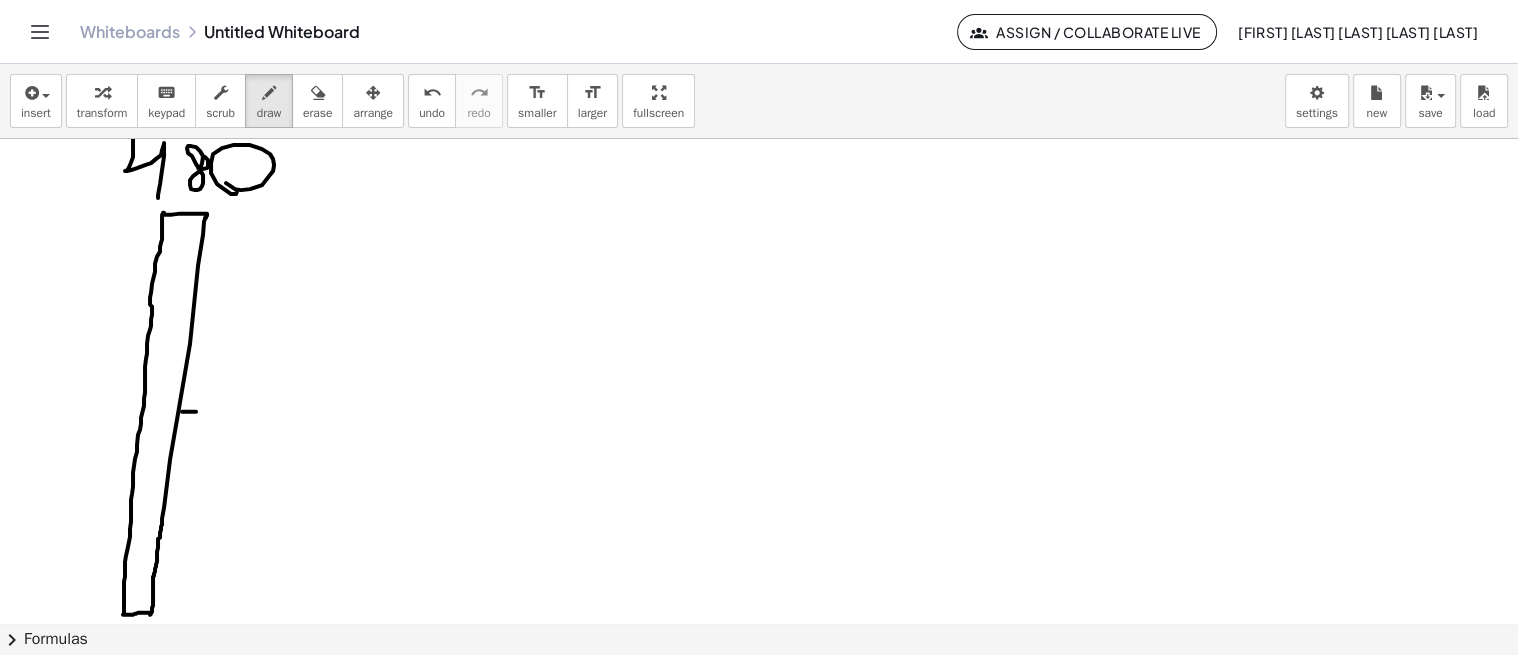 drag, startPoint x: 182, startPoint y: 410, endPoint x: 196, endPoint y: 410, distance: 14 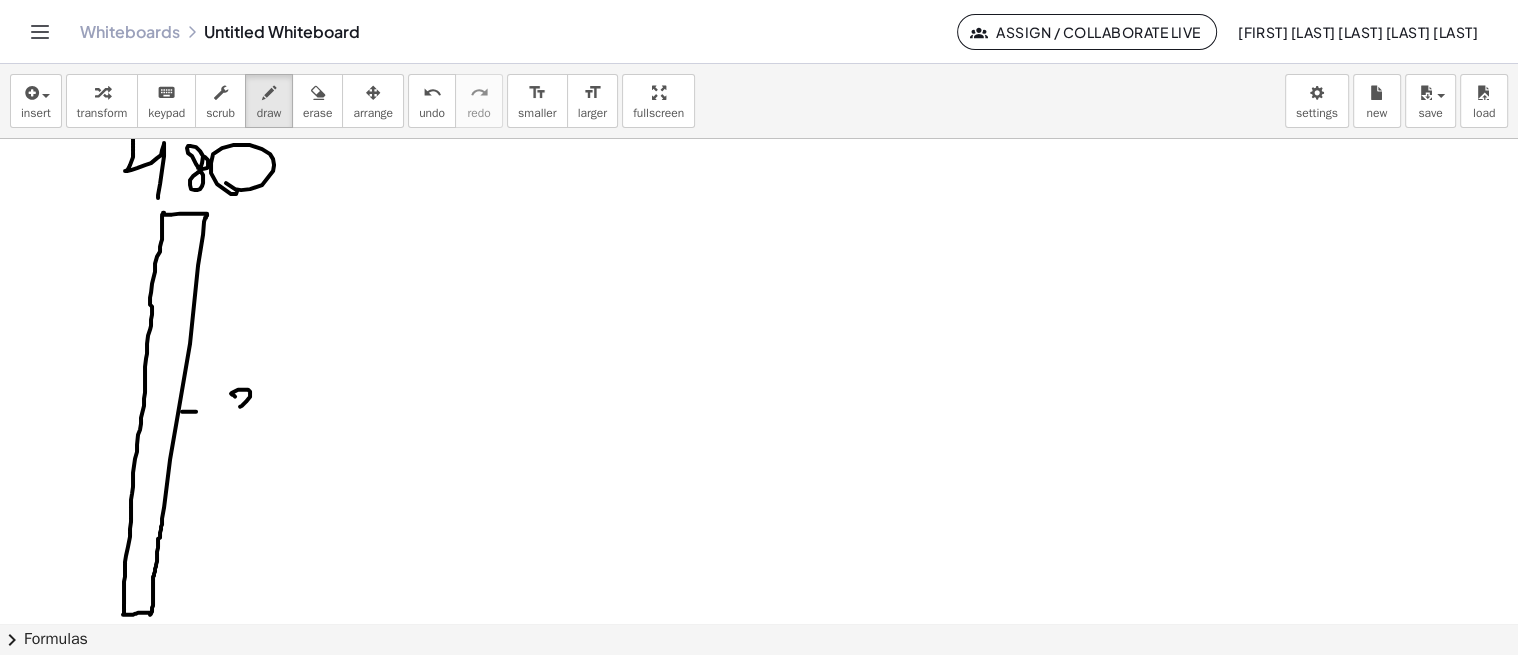 drag, startPoint x: 235, startPoint y: 395, endPoint x: 265, endPoint y: 404, distance: 31.320919 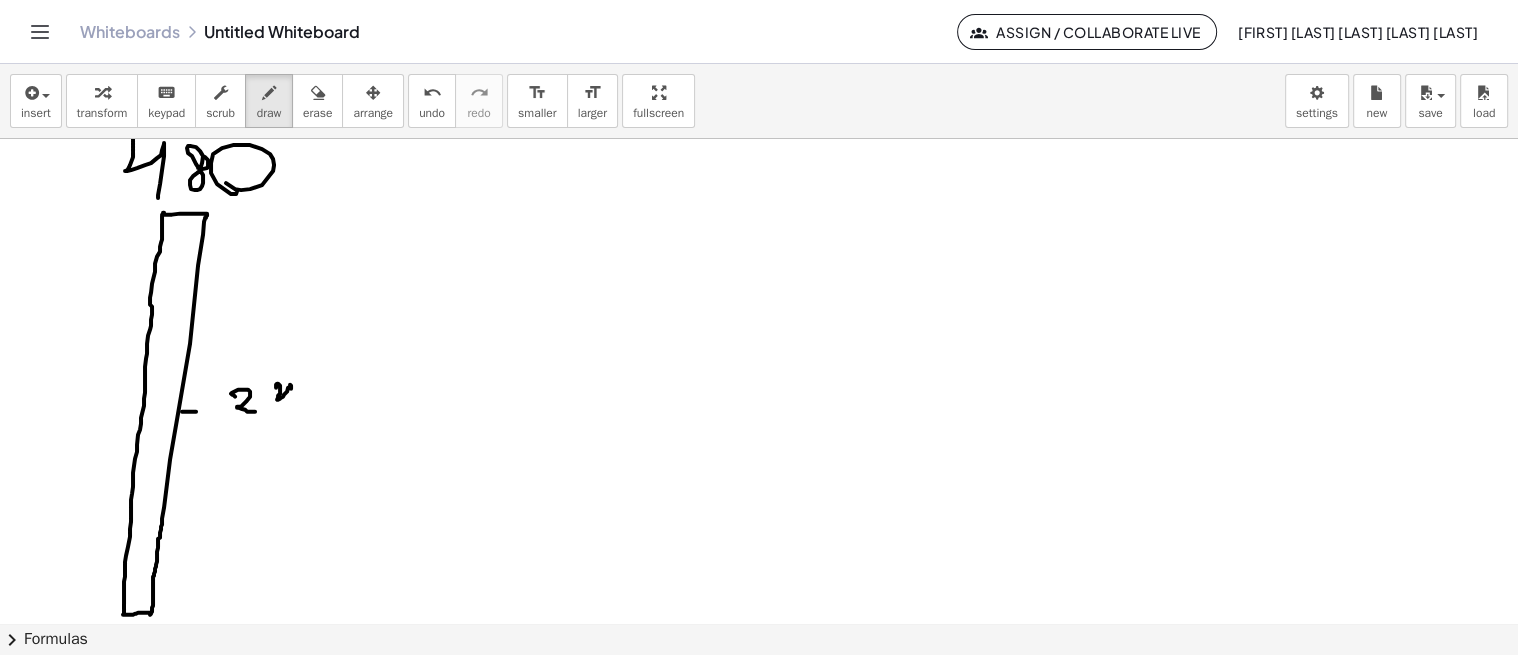 drag, startPoint x: 277, startPoint y: 382, endPoint x: 293, endPoint y: 413, distance: 34.88553 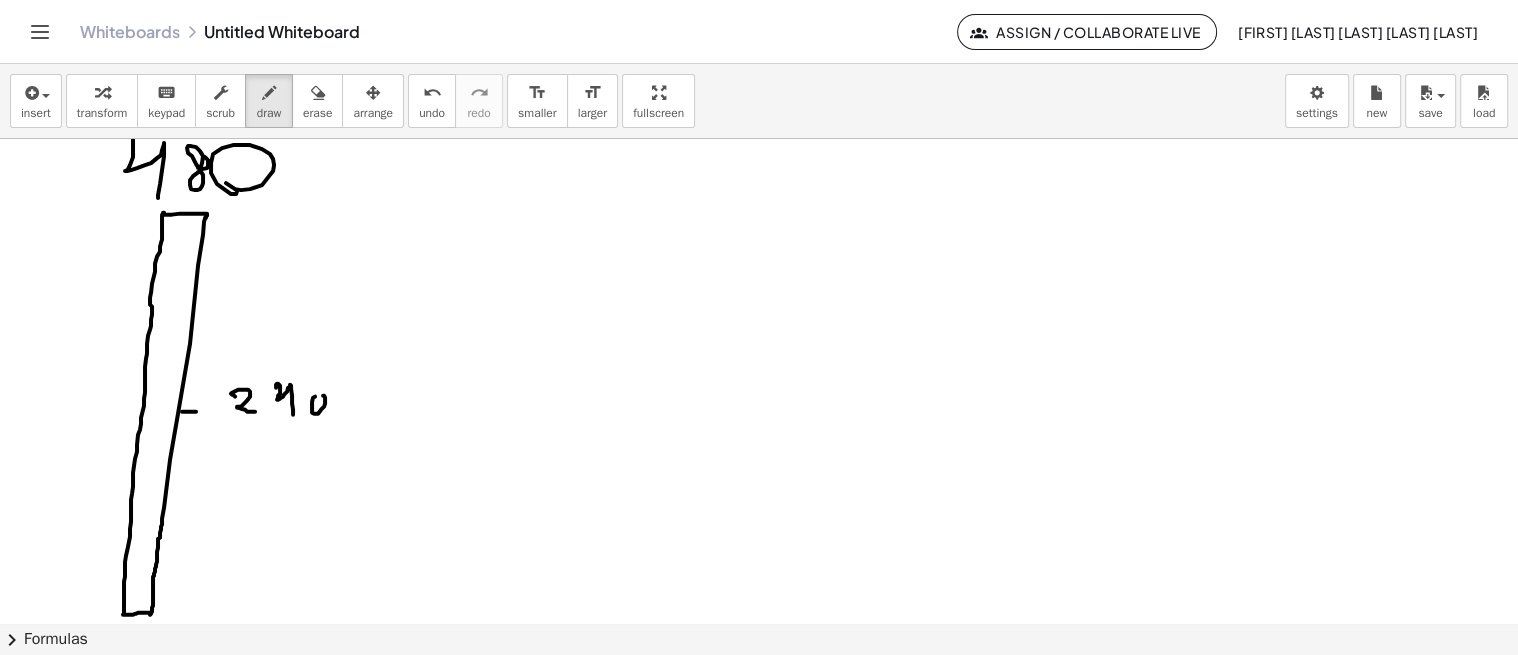 drag, startPoint x: 323, startPoint y: 394, endPoint x: 304, endPoint y: 401, distance: 20.248457 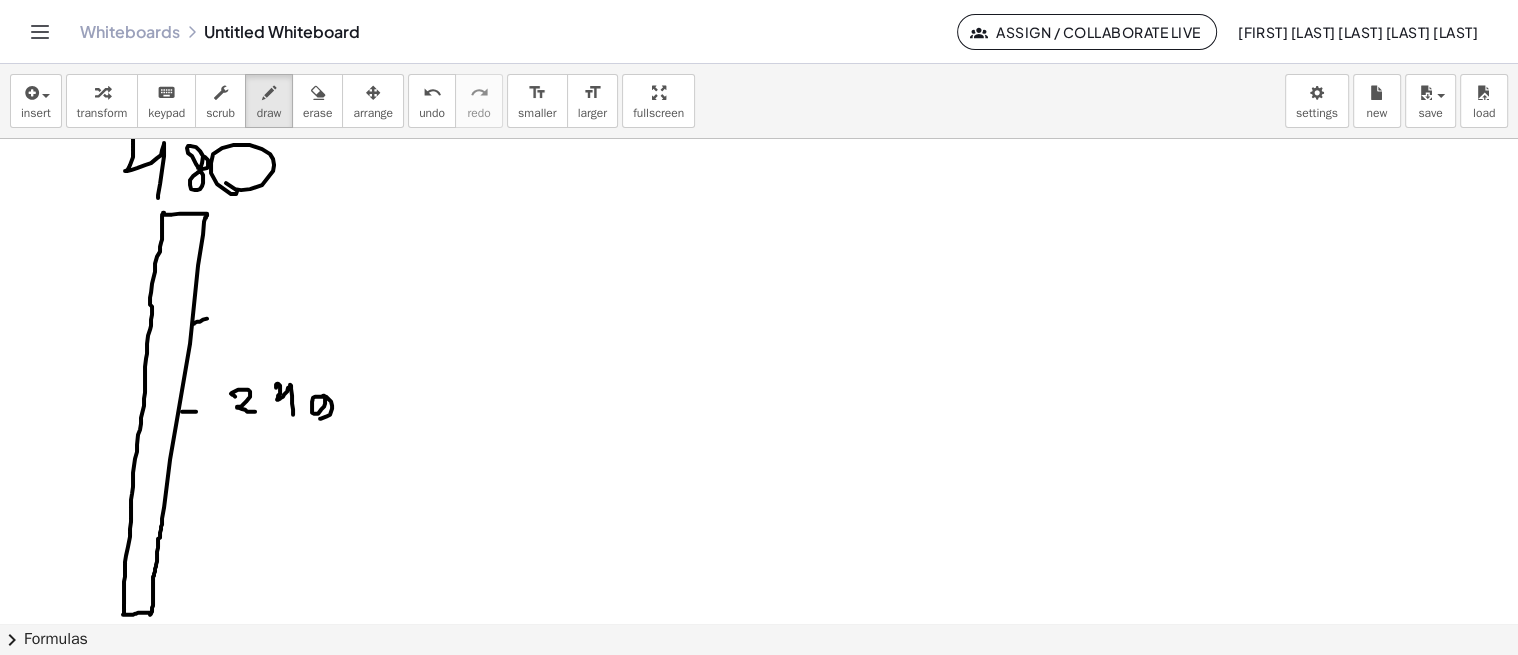 drag, startPoint x: 194, startPoint y: 322, endPoint x: 212, endPoint y: 316, distance: 18.973665 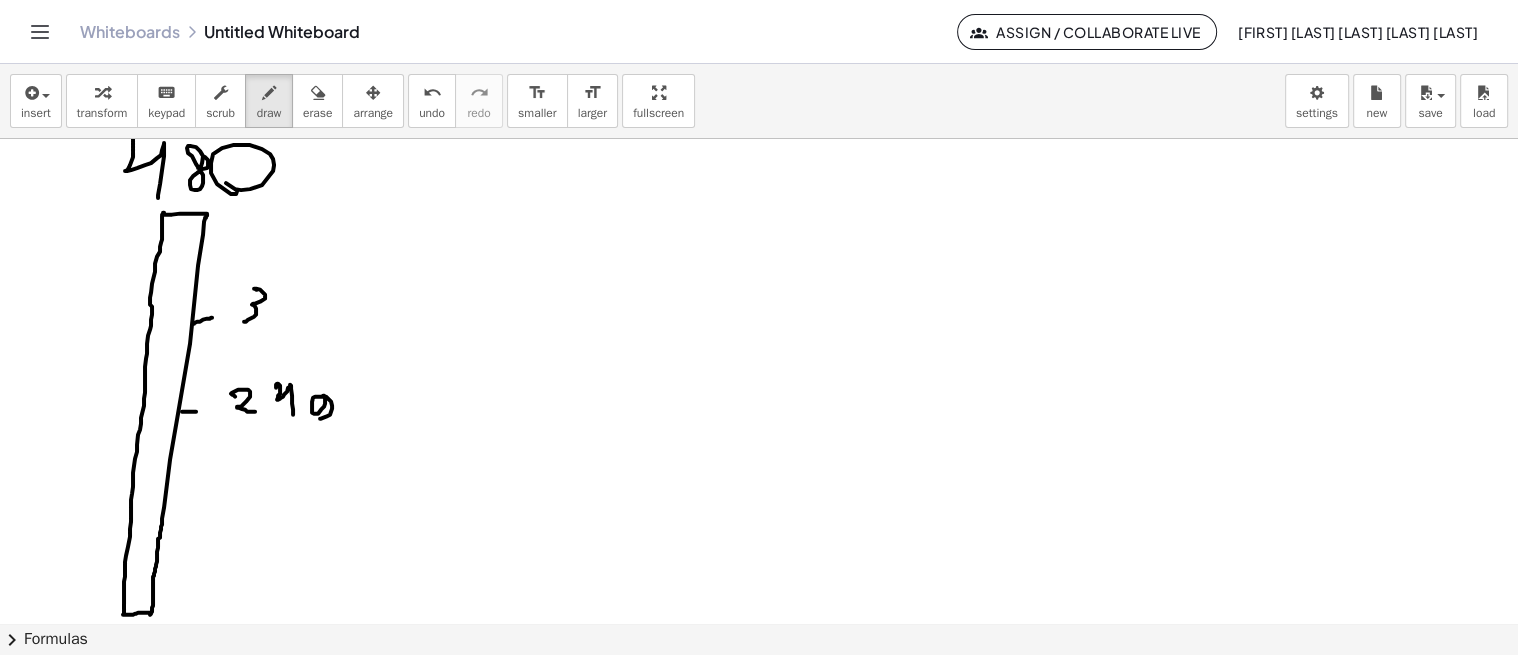 drag, startPoint x: 265, startPoint y: 293, endPoint x: 244, endPoint y: 320, distance: 34.20526 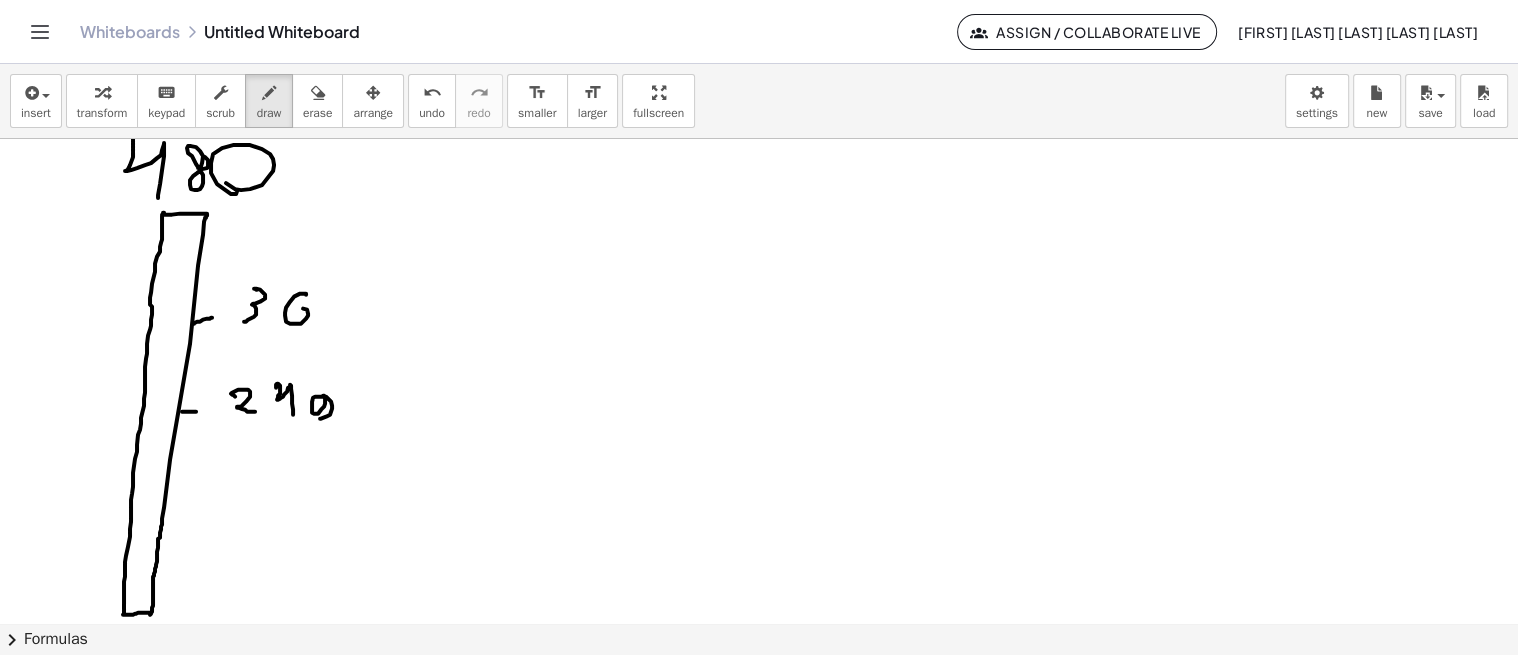 drag, startPoint x: 300, startPoint y: 292, endPoint x: 302, endPoint y: 310, distance: 18.110771 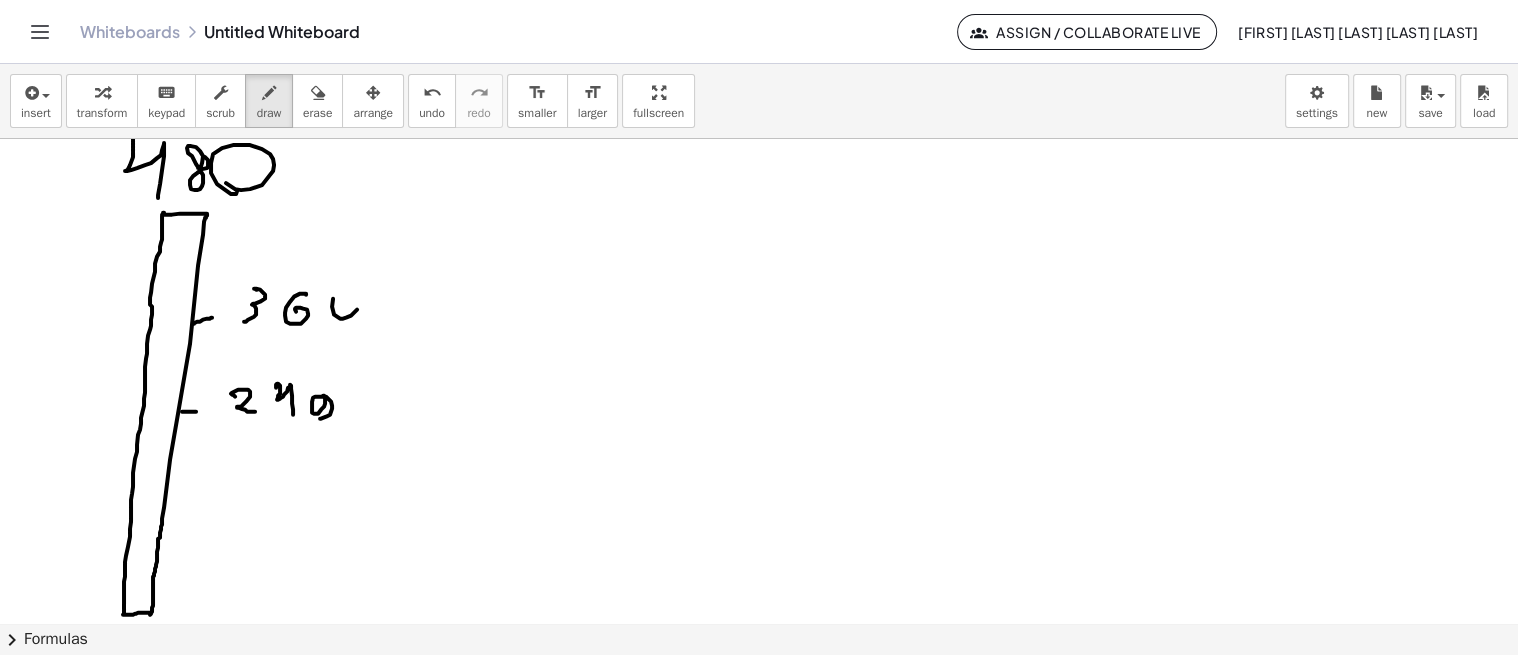 click at bounding box center [759, -837] 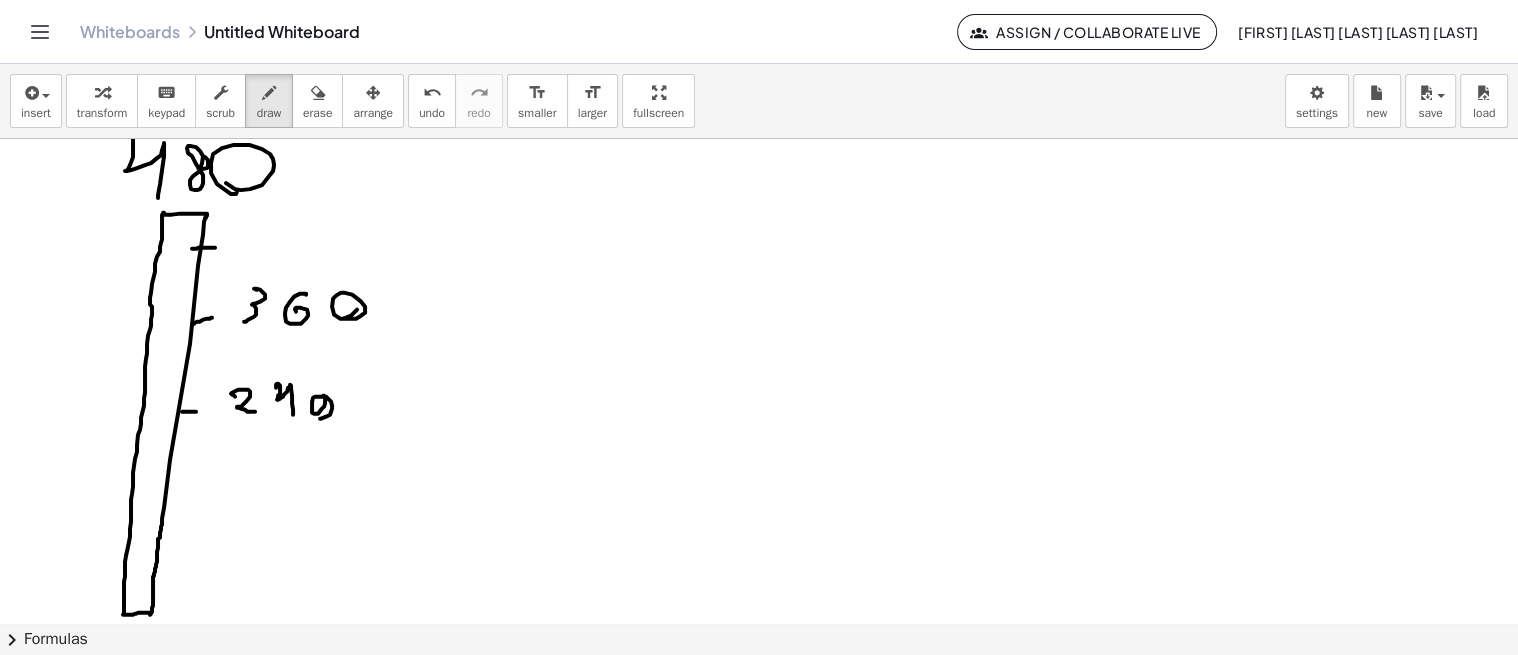 drag, startPoint x: 194, startPoint y: 247, endPoint x: 216, endPoint y: 246, distance: 22.022715 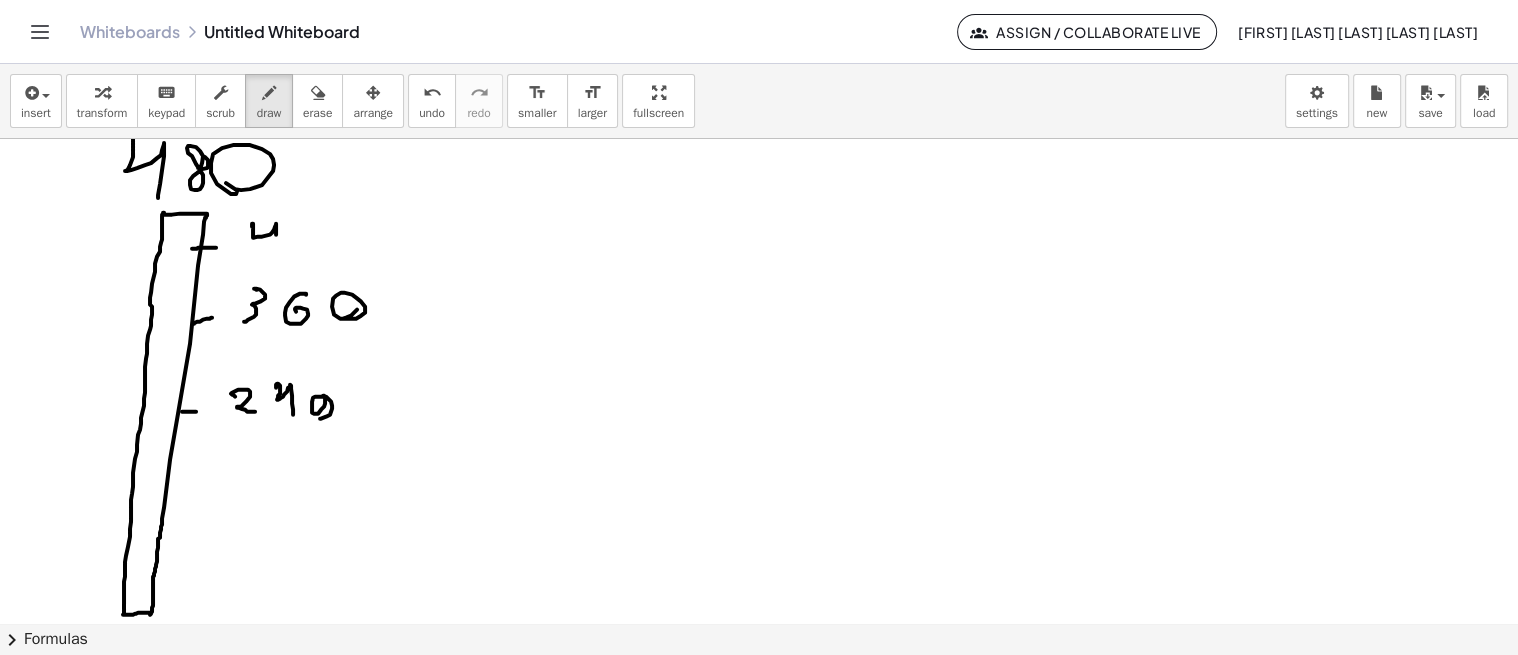 drag, startPoint x: 253, startPoint y: 227, endPoint x: 294, endPoint y: 230, distance: 41.109608 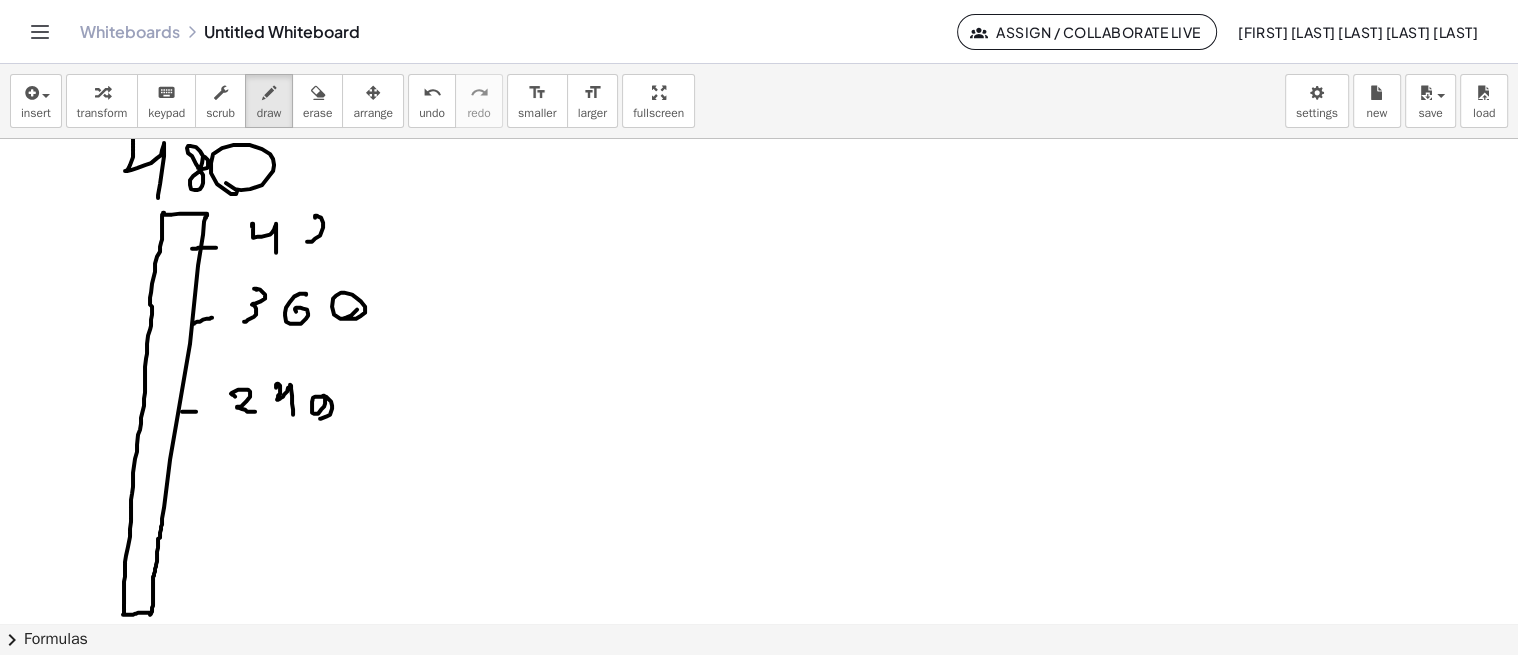 drag, startPoint x: 315, startPoint y: 215, endPoint x: 377, endPoint y: 228, distance: 63.348244 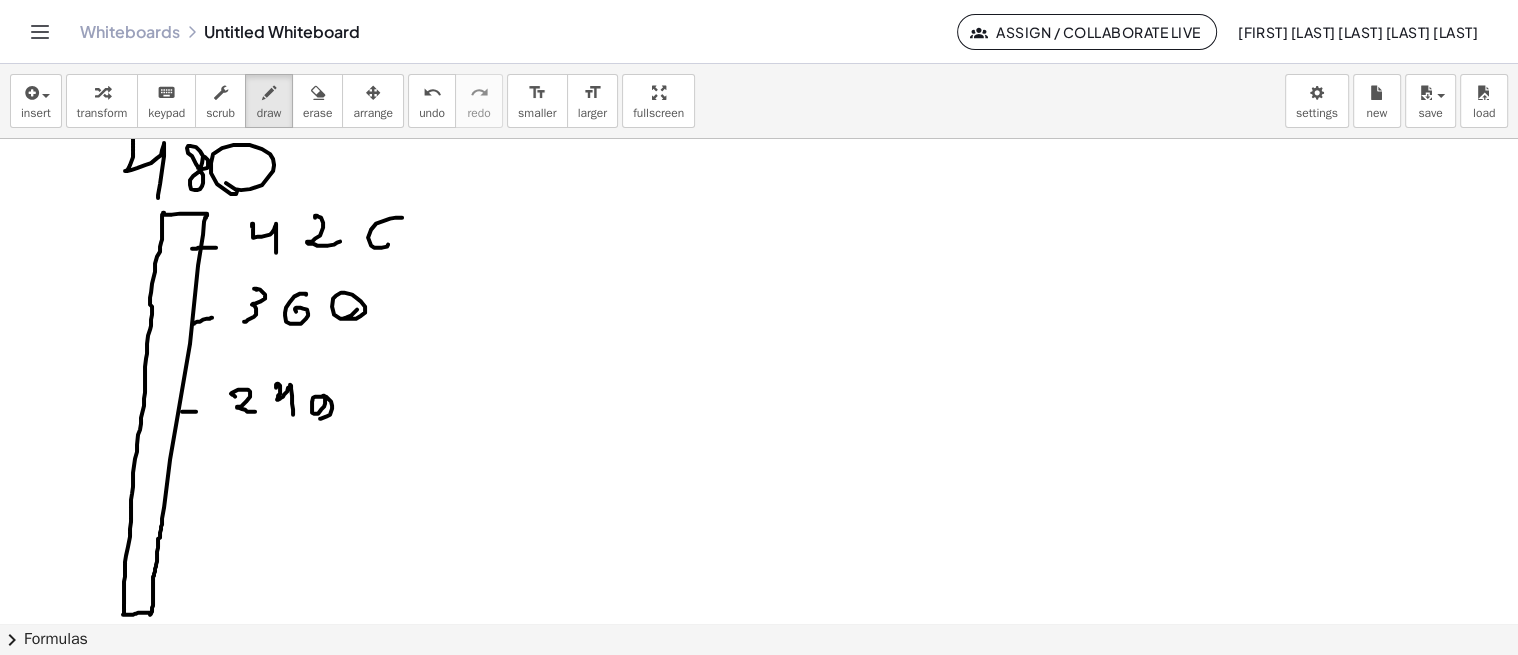 click at bounding box center [759, -837] 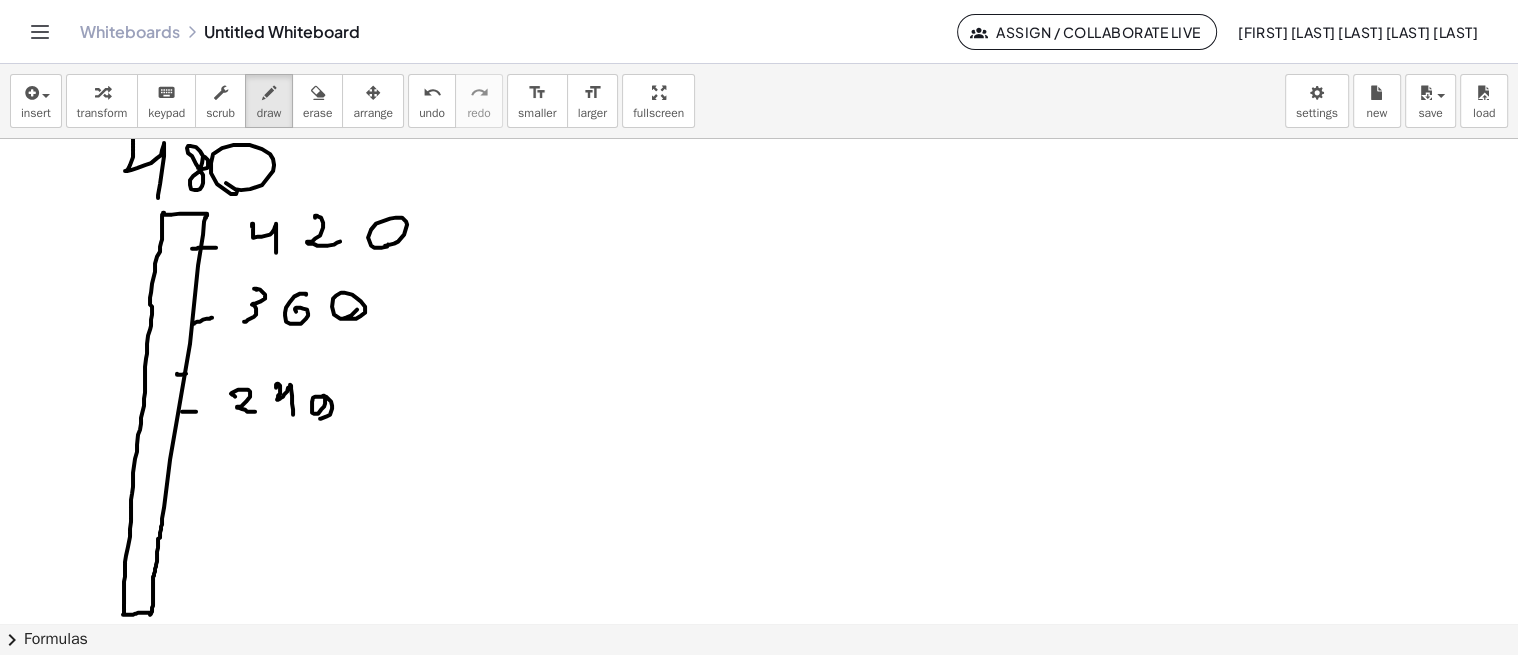 drag, startPoint x: 182, startPoint y: 373, endPoint x: 220, endPoint y: 361, distance: 39.849716 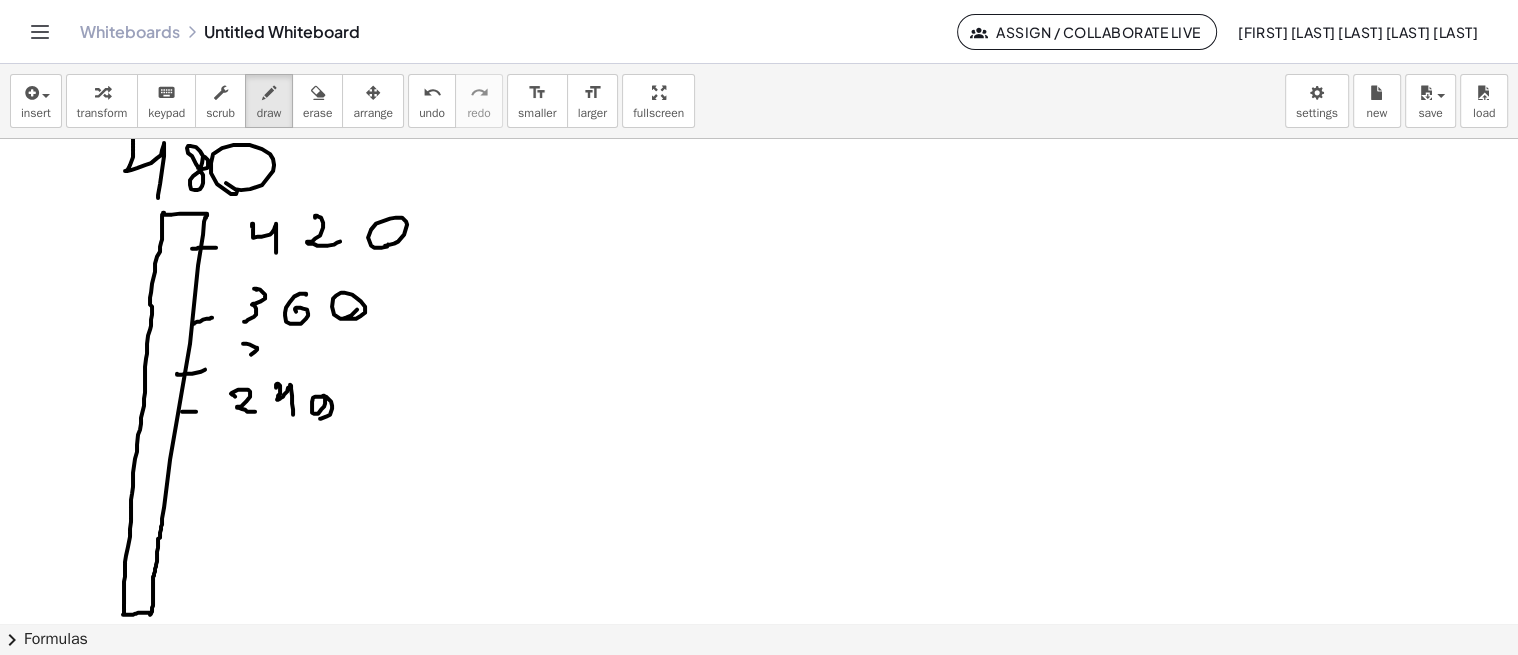 drag, startPoint x: 244, startPoint y: 342, endPoint x: 245, endPoint y: 376, distance: 34.0147 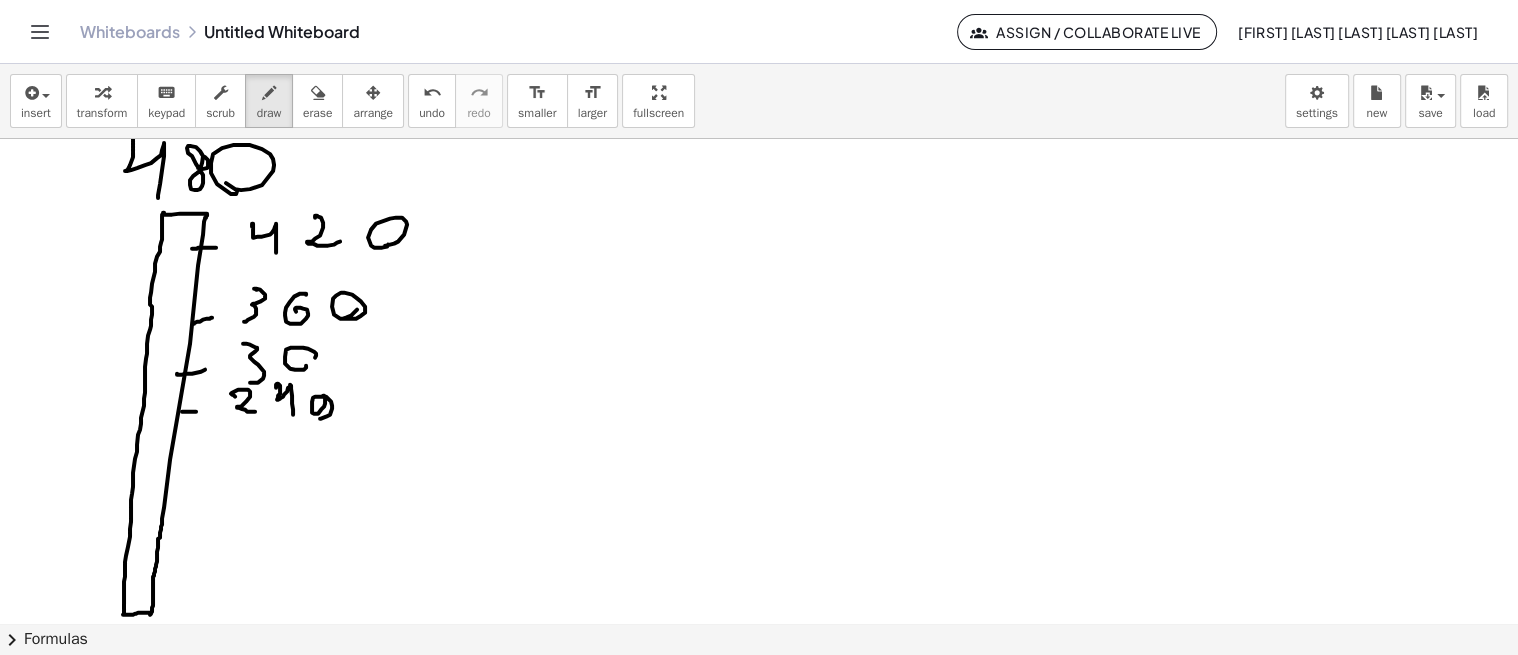 drag, startPoint x: 306, startPoint y: 366, endPoint x: 304, endPoint y: 352, distance: 14.142136 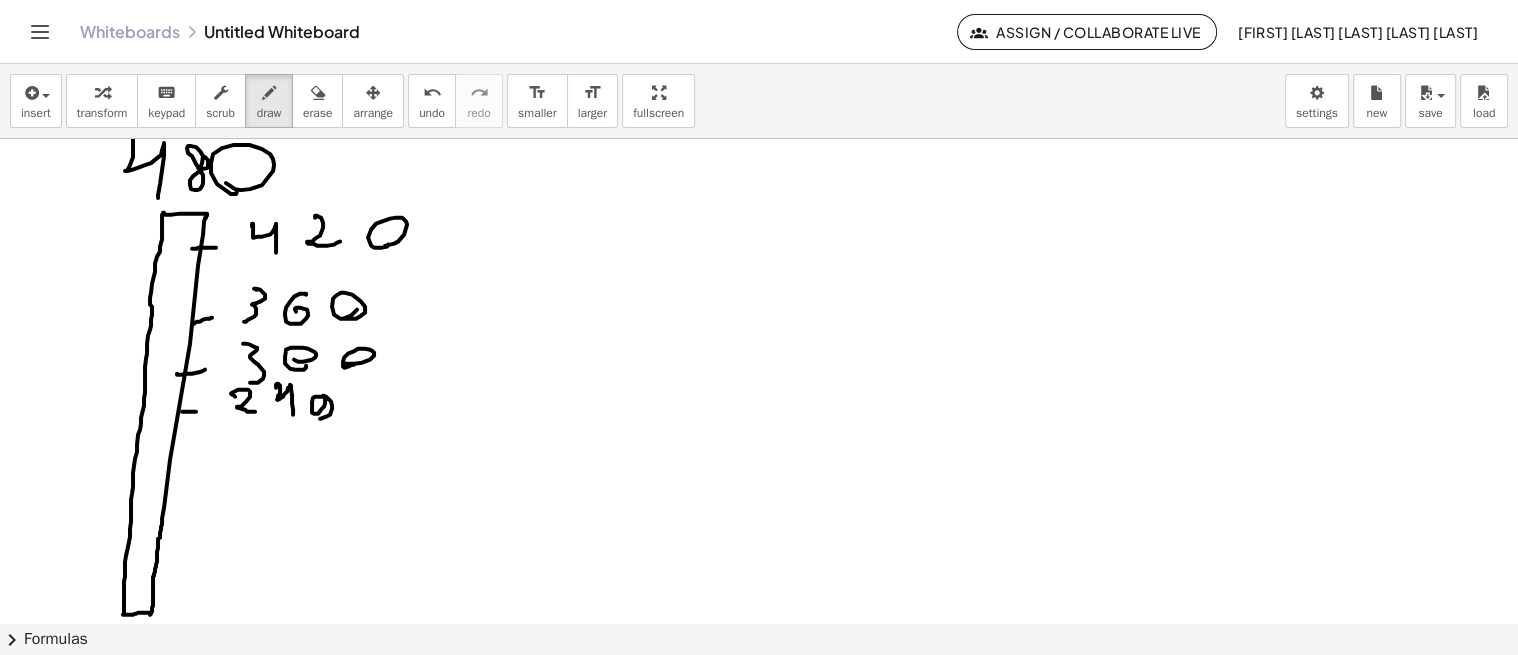 drag 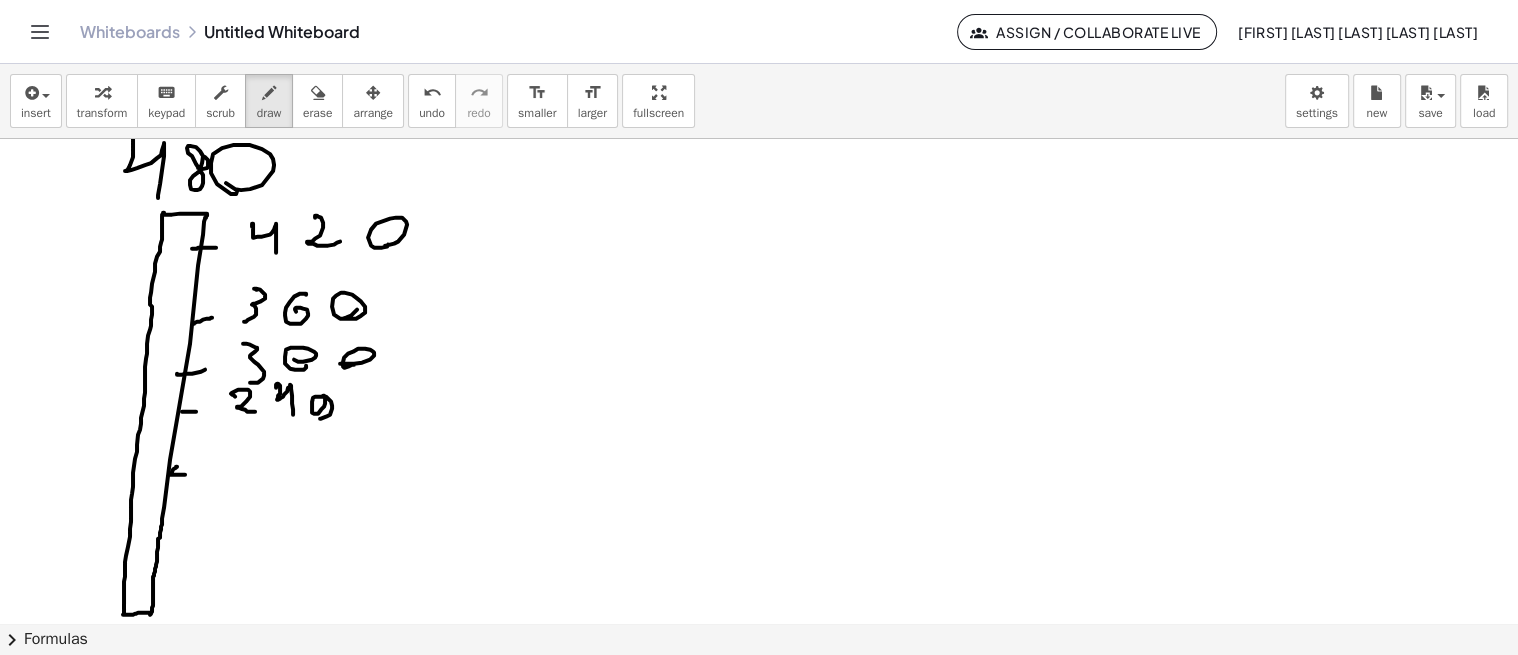click at bounding box center [759, -837] 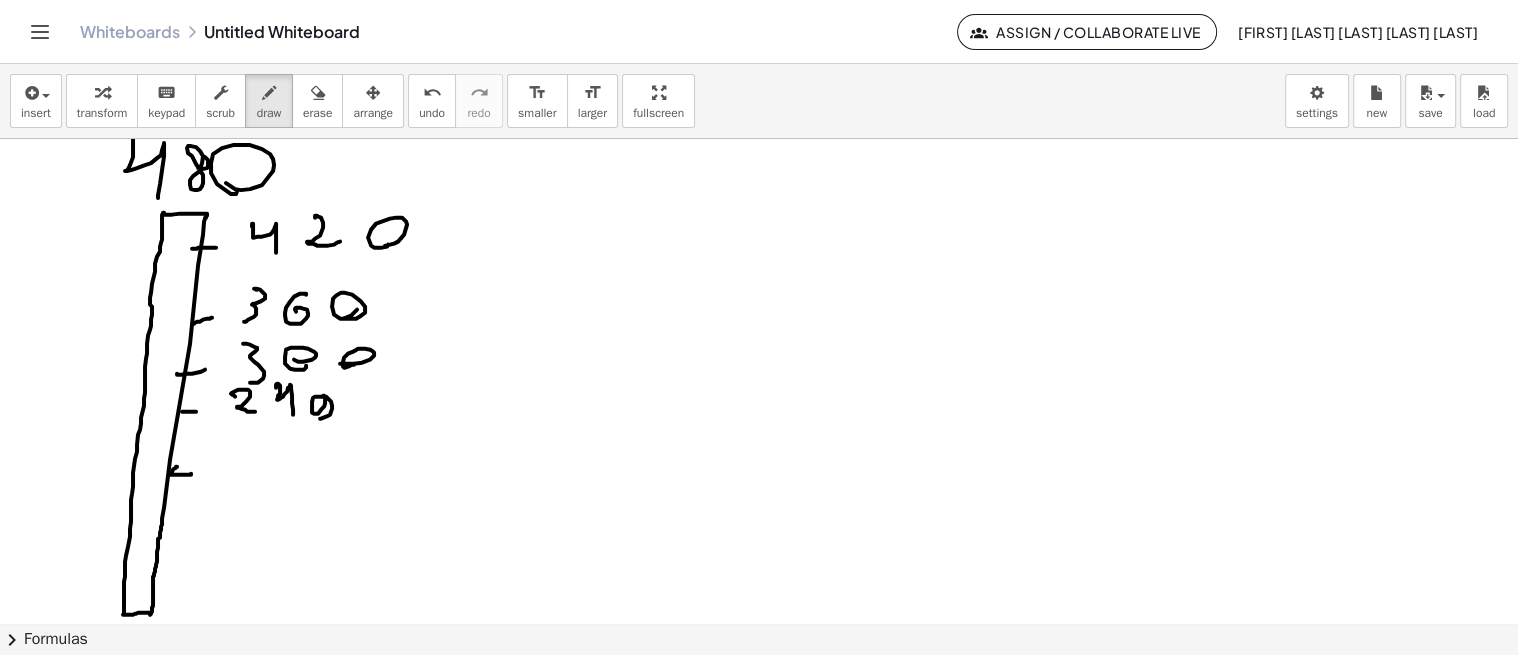 click at bounding box center [759, -837] 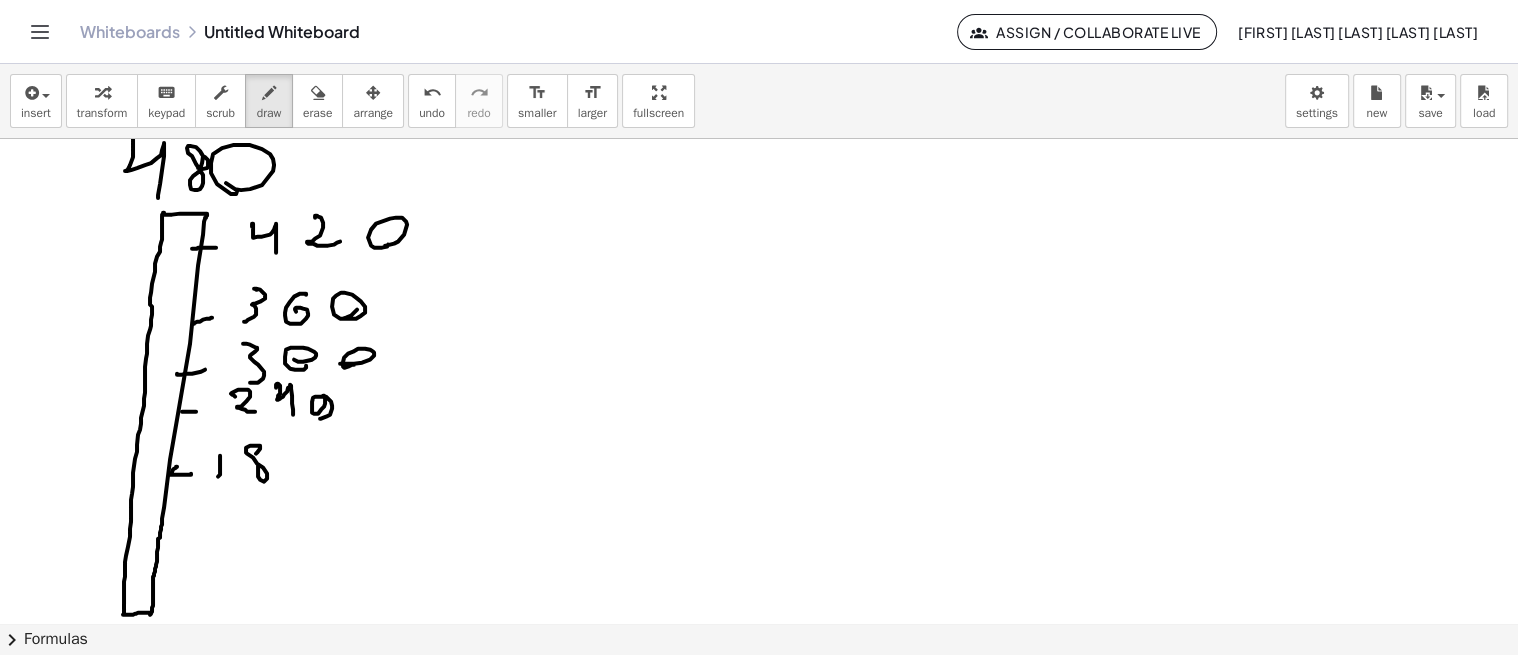 click at bounding box center [759, -837] 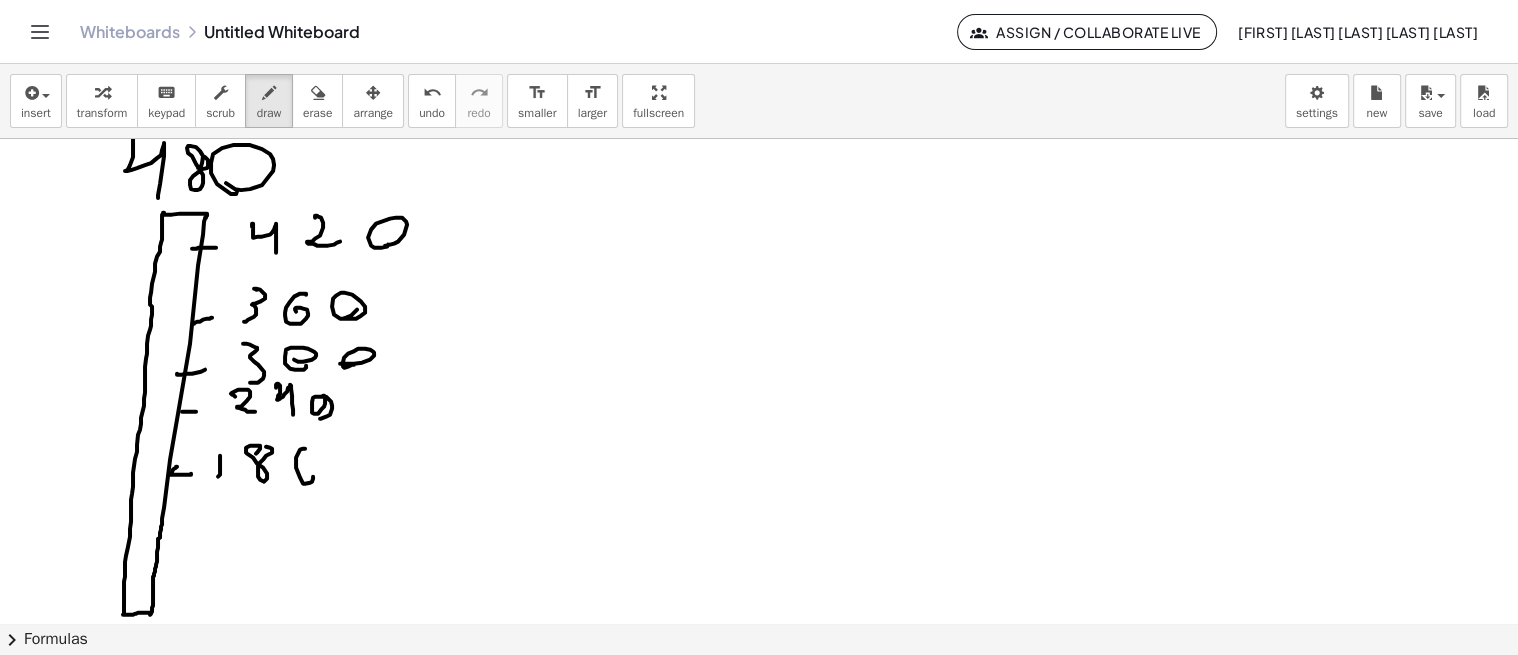 click at bounding box center [759, -837] 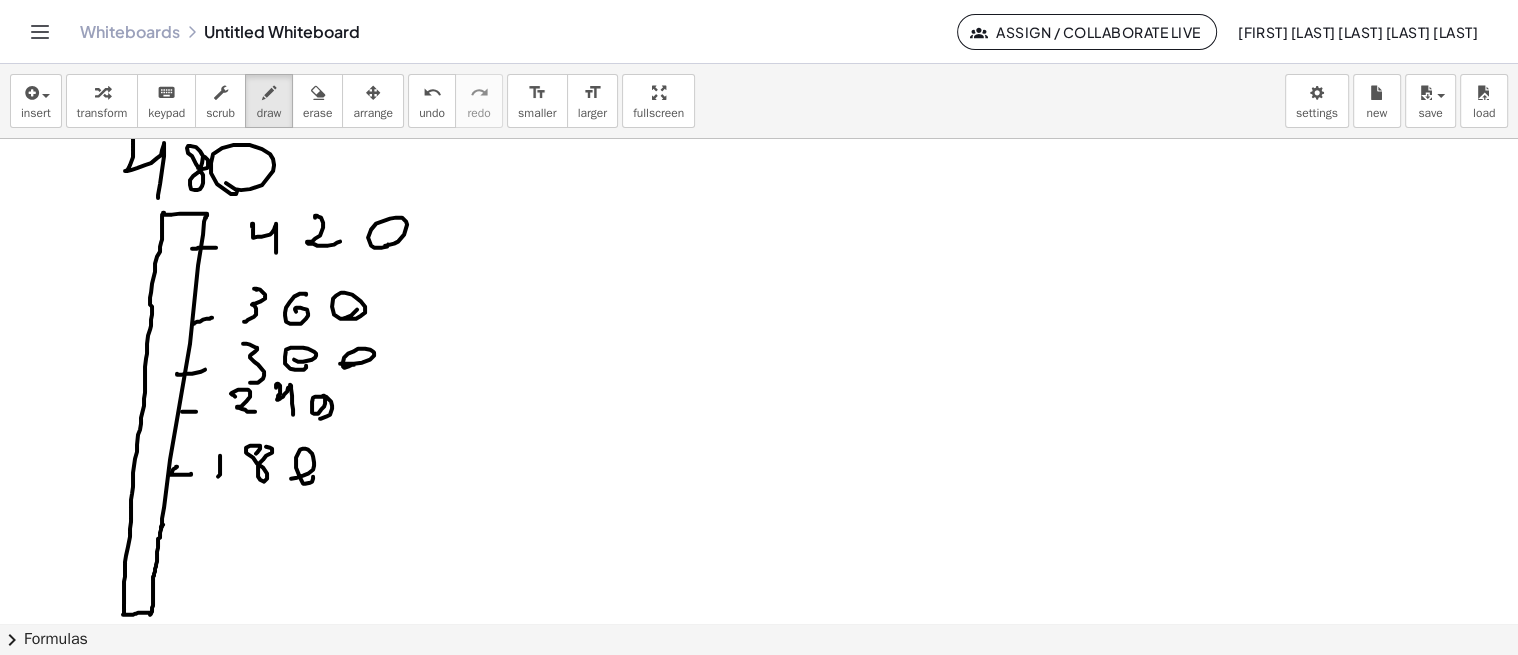 click at bounding box center [759, -837] 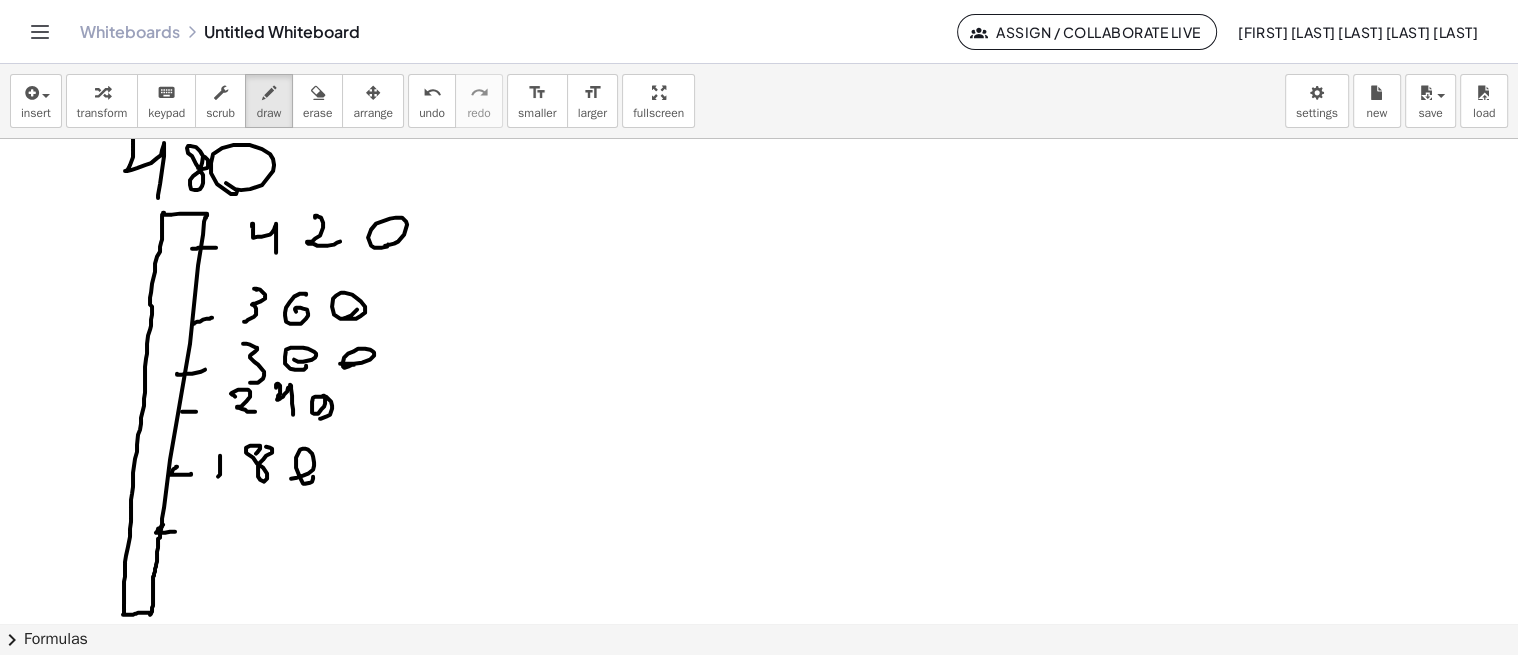click at bounding box center (759, -837) 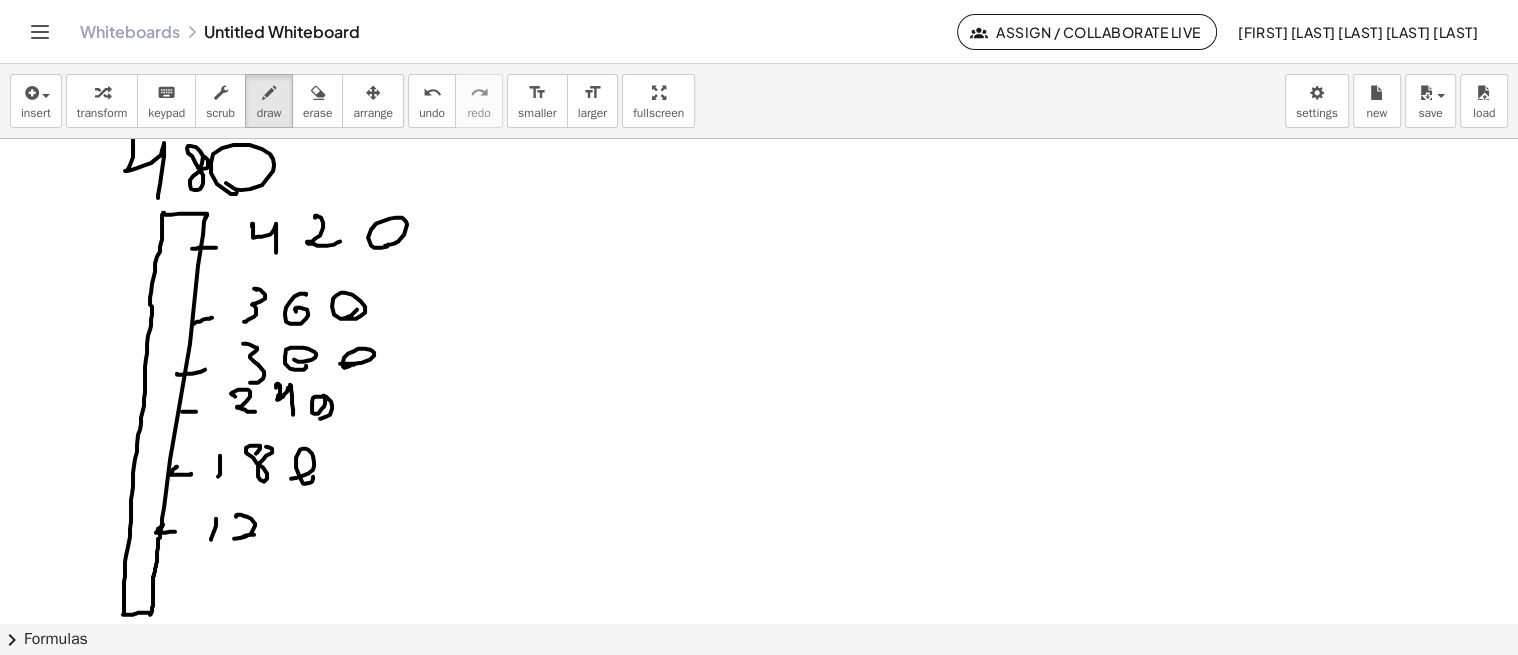 click at bounding box center (759, -837) 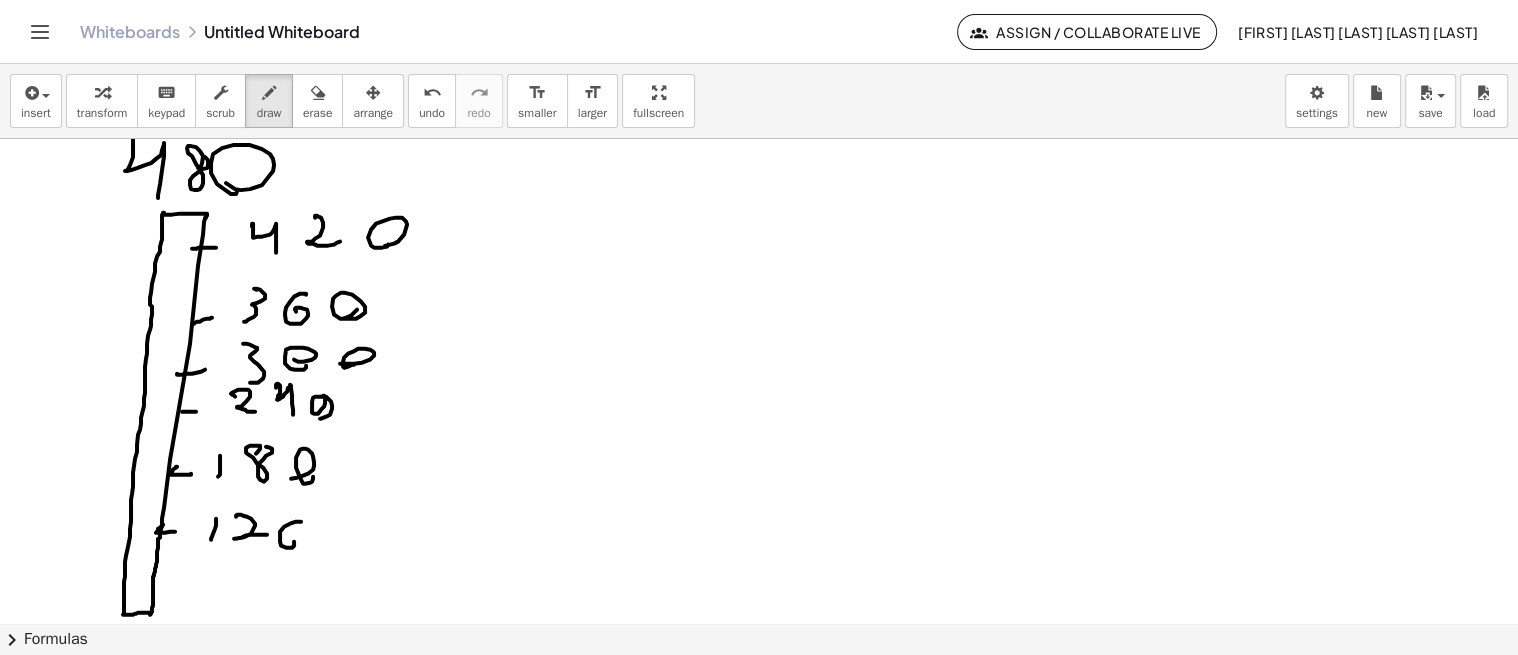 click at bounding box center [759, -837] 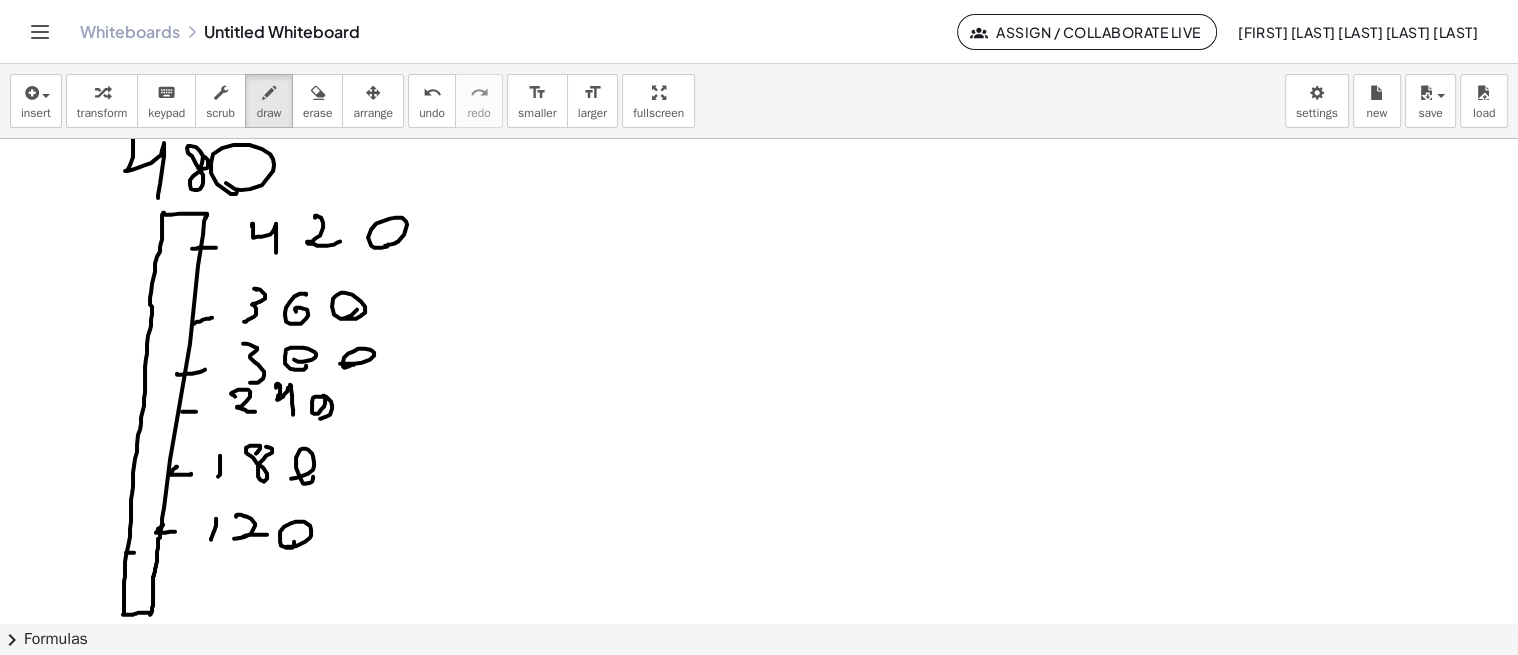 click at bounding box center [759, -837] 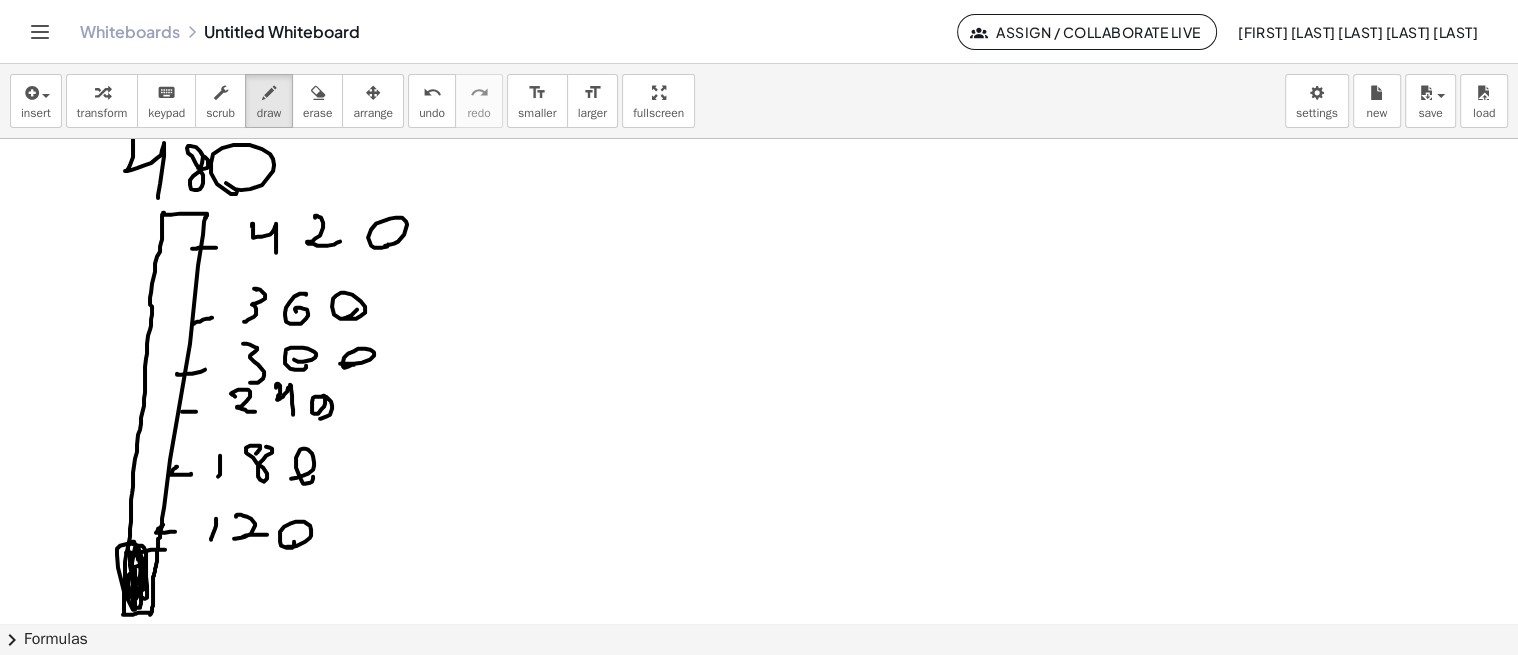 click at bounding box center [759, -837] 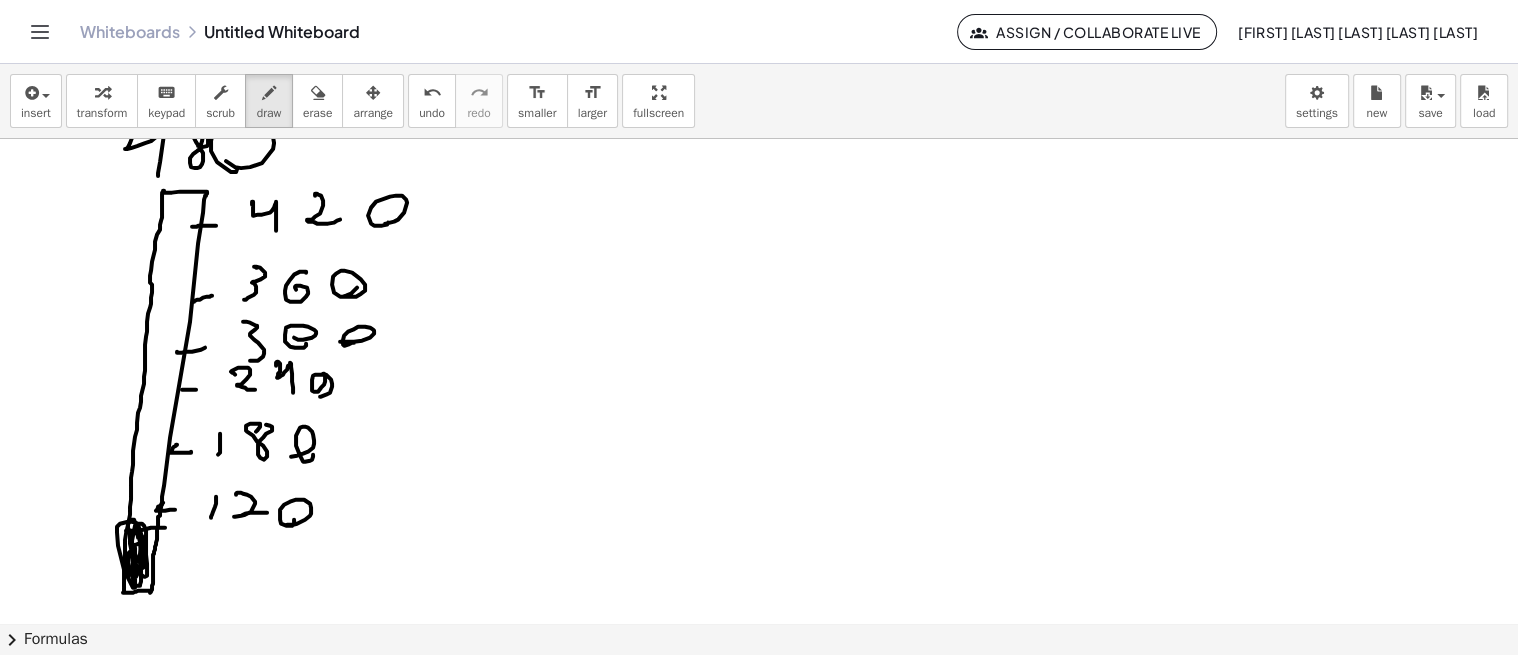 scroll, scrollTop: 2938, scrollLeft: 0, axis: vertical 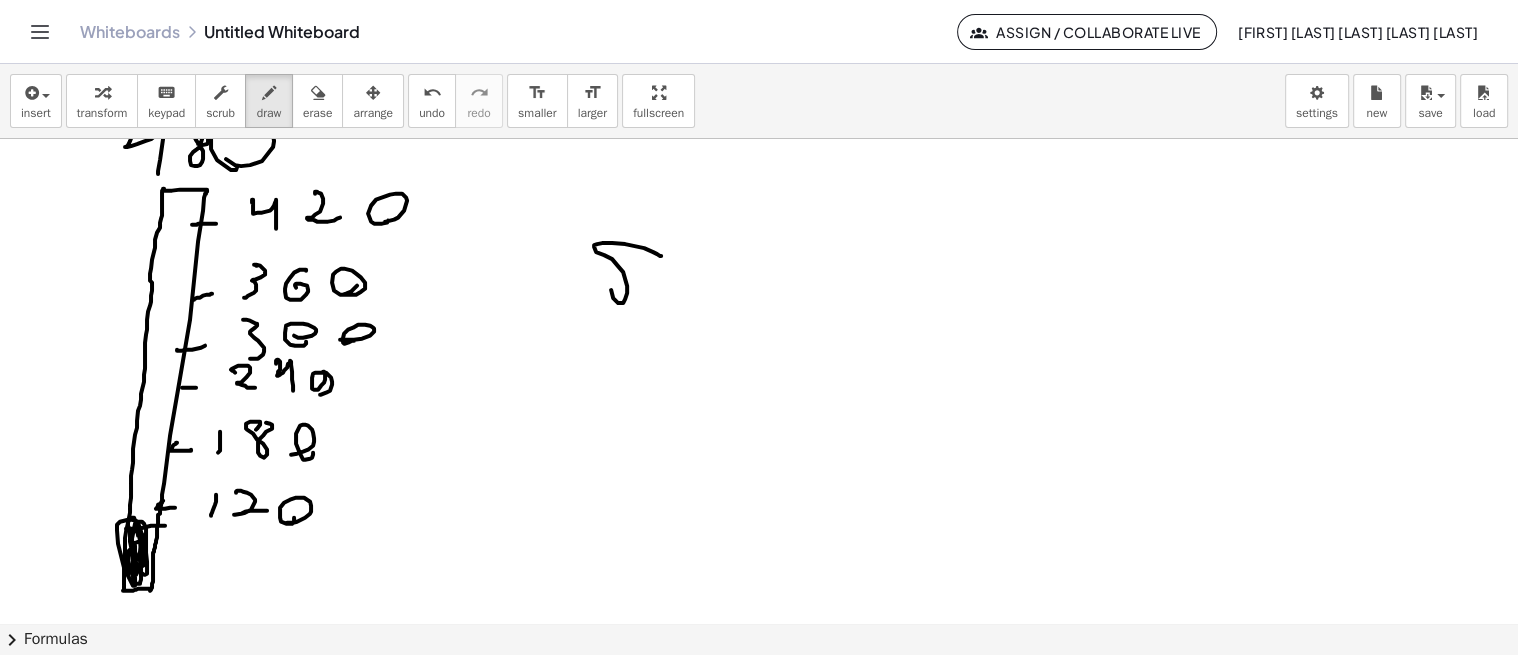 click at bounding box center [759, -861] 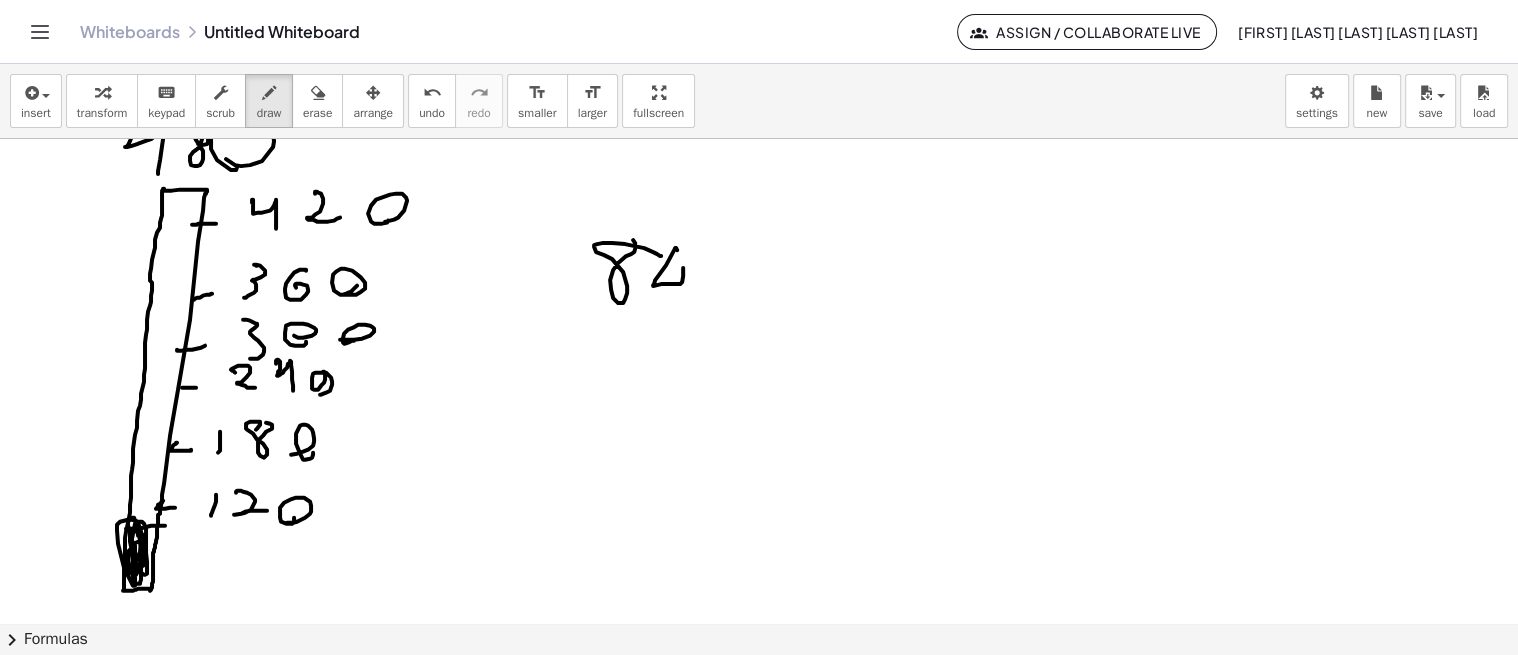 click at bounding box center (759, -861) 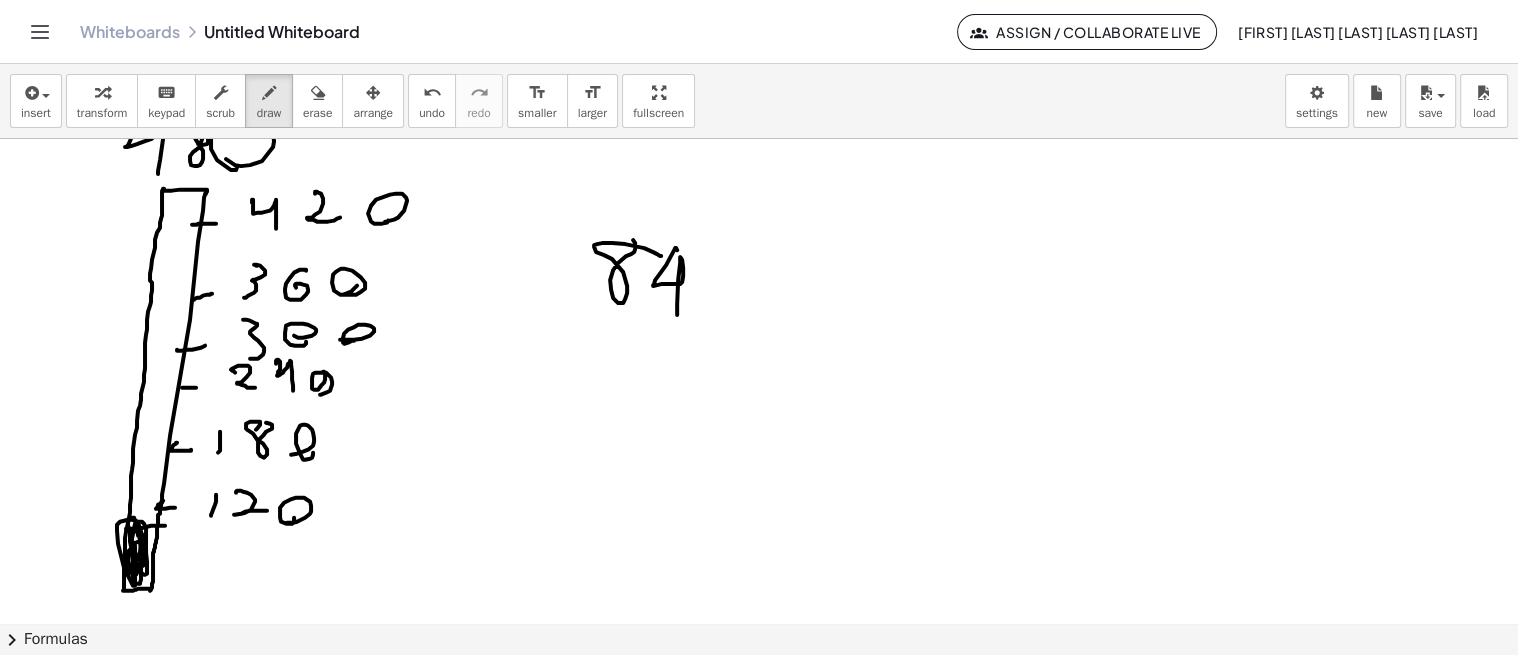 click at bounding box center [759, -861] 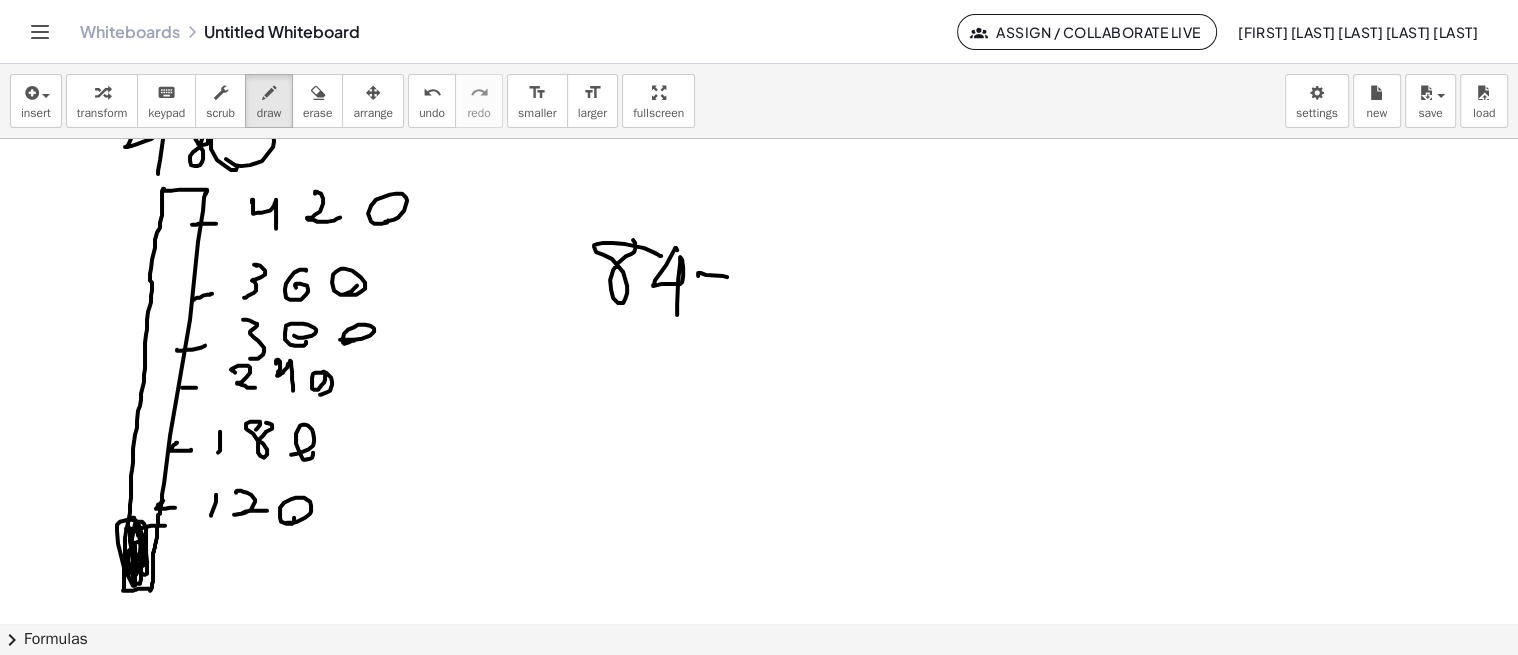 click at bounding box center (759, -861) 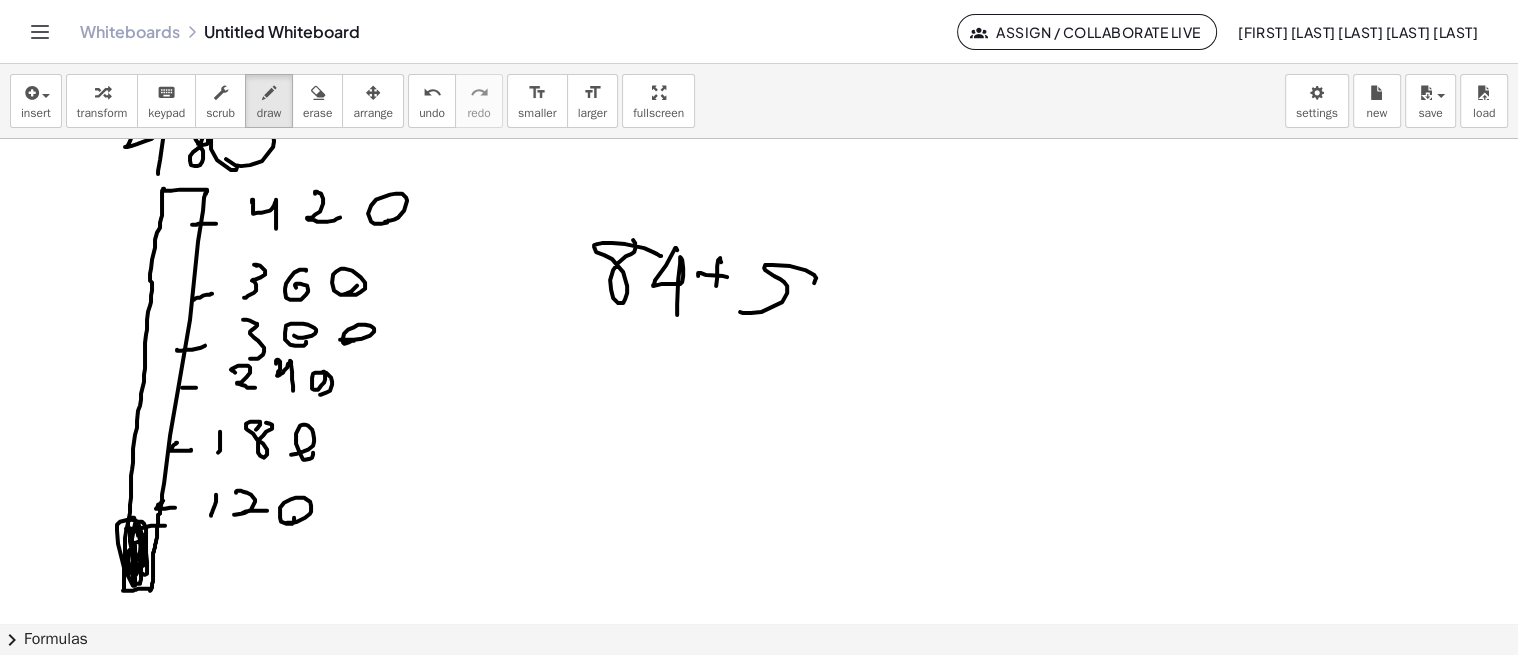 click at bounding box center [759, -861] 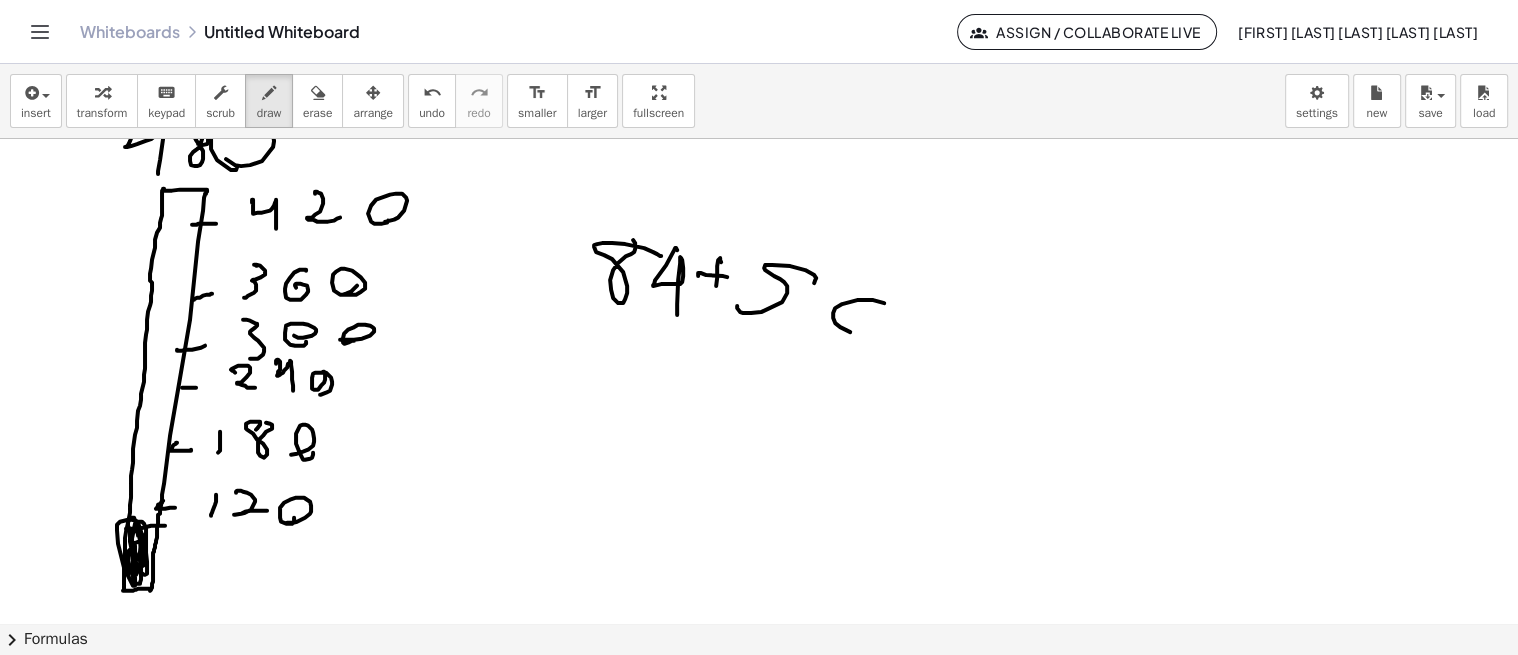 click at bounding box center (759, -861) 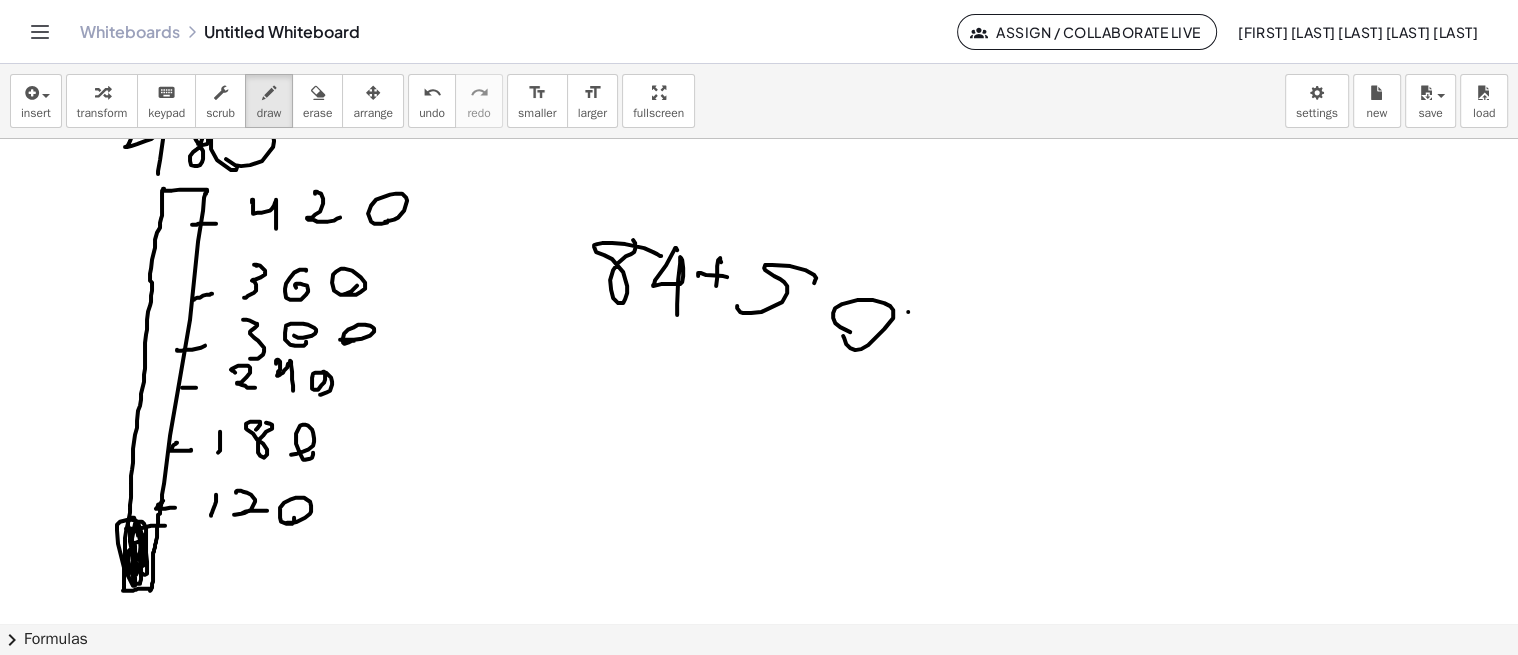 click at bounding box center [759, -861] 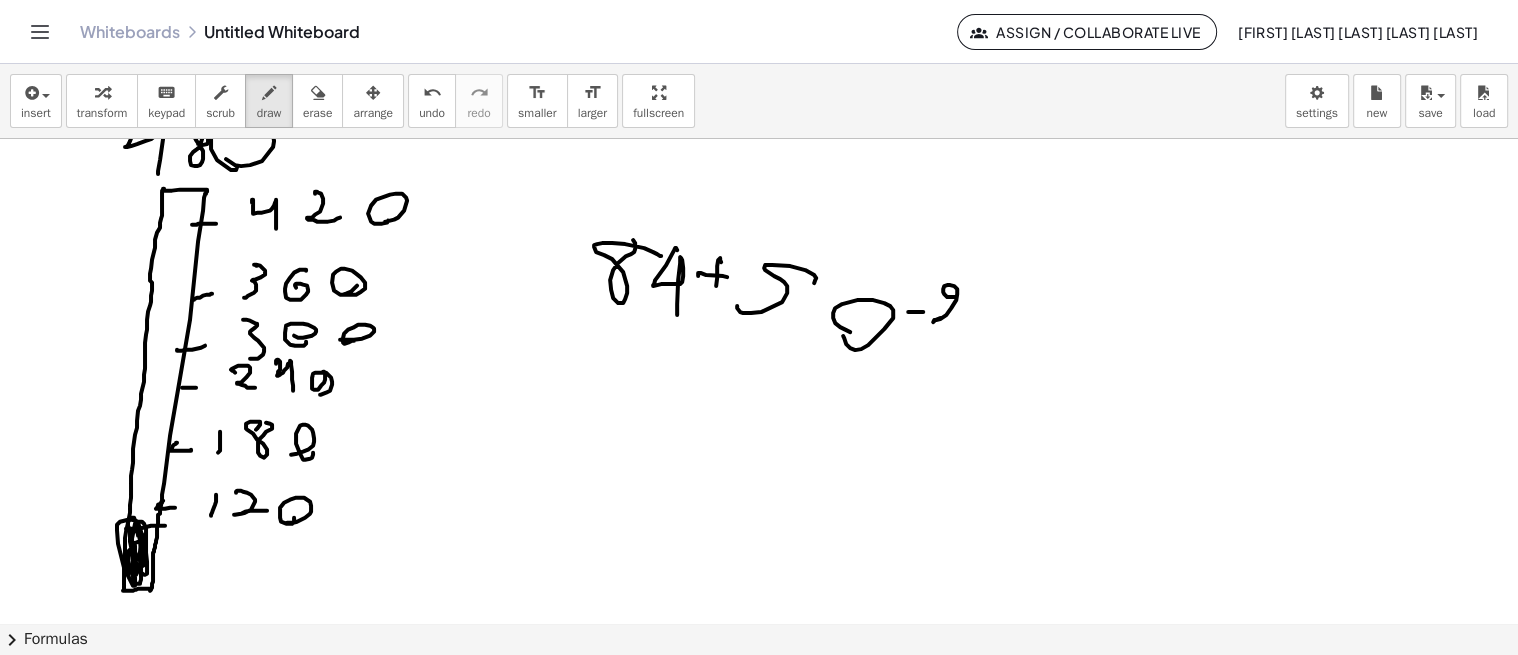 click at bounding box center [759, -861] 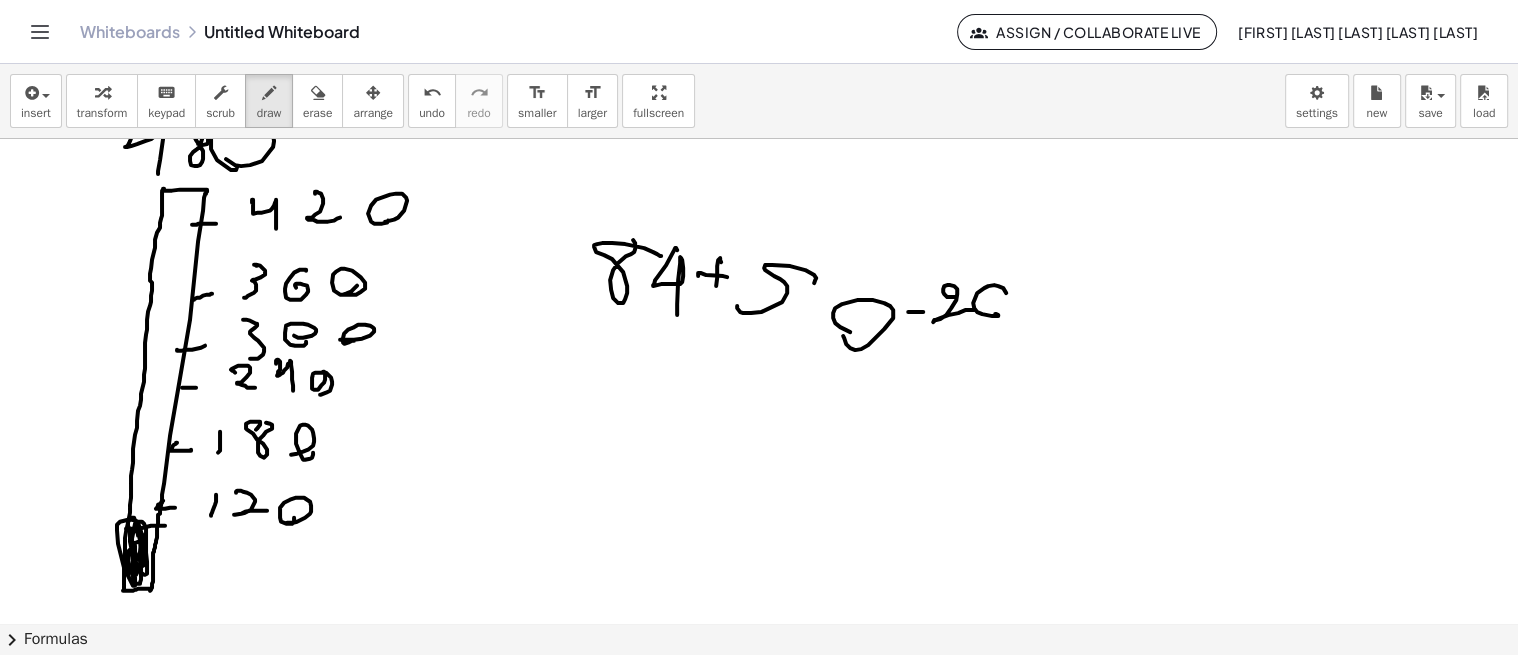 click at bounding box center [759, -861] 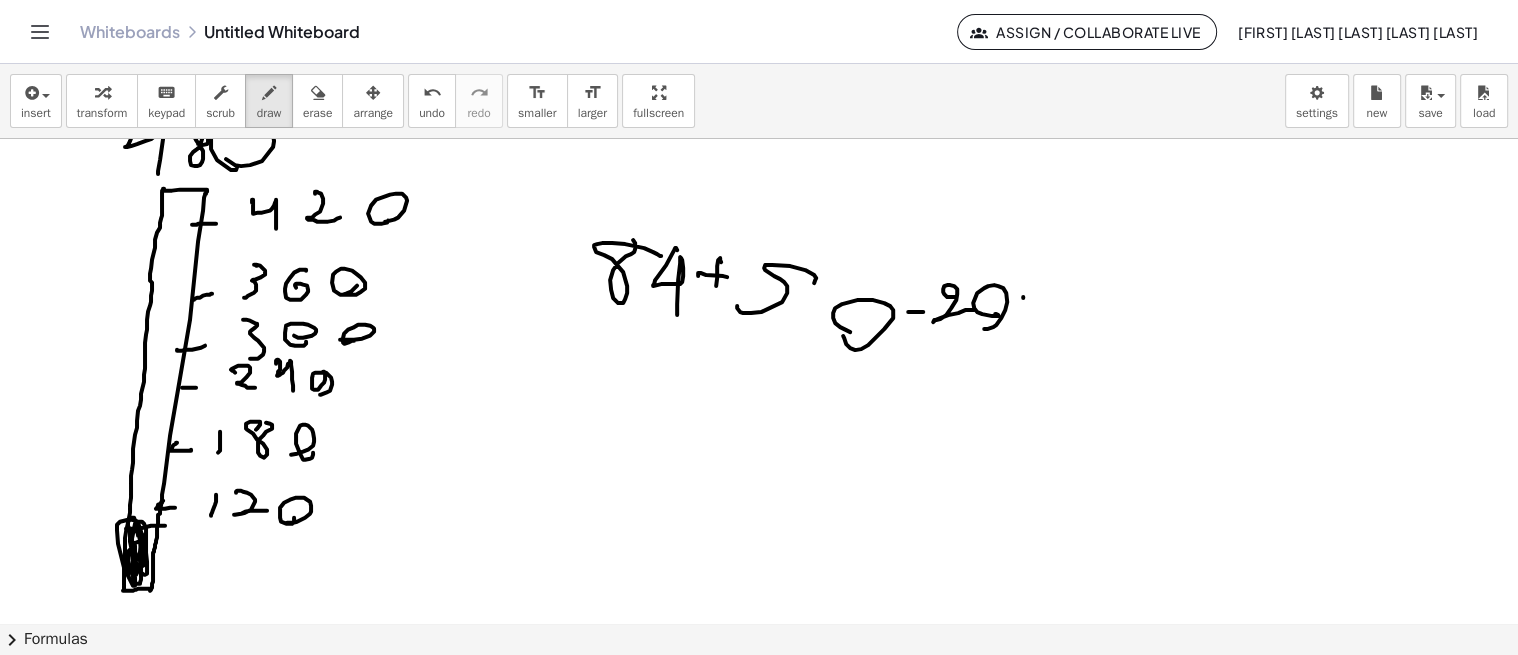 click at bounding box center [759, -861] 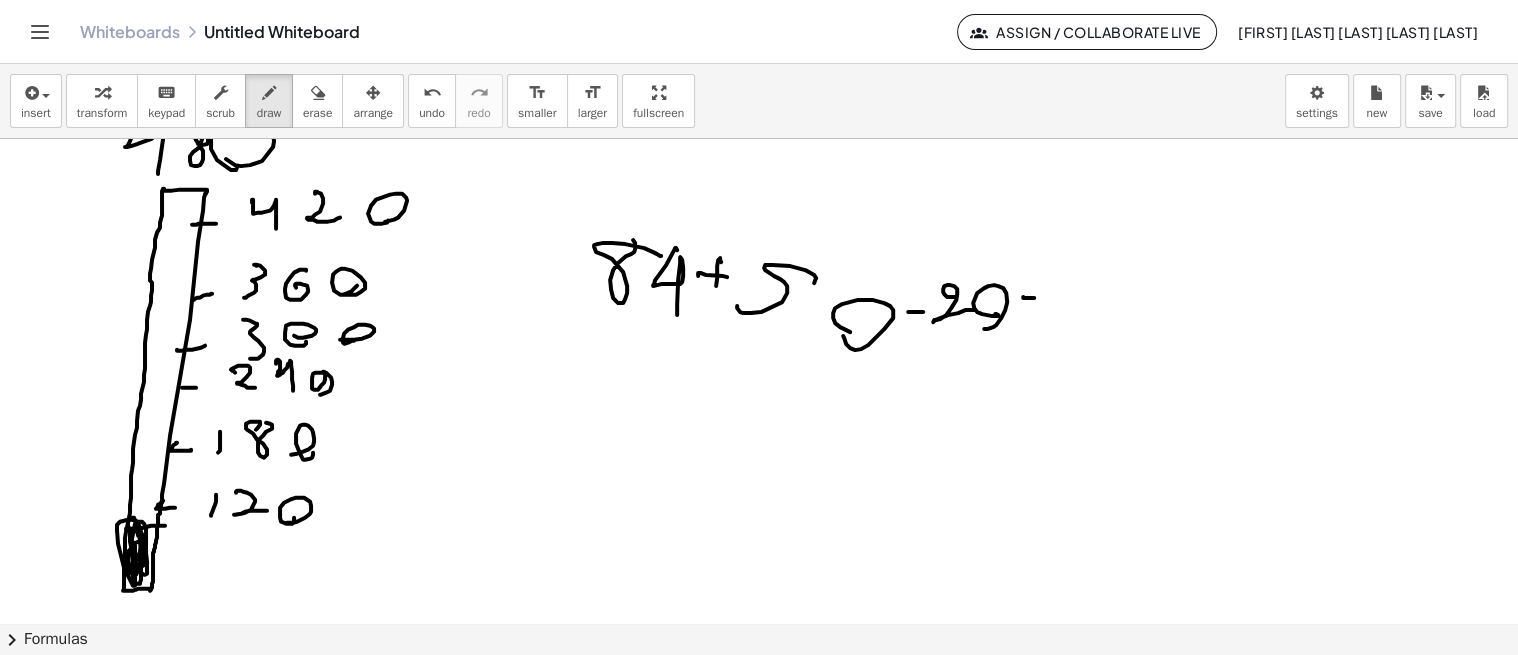 click at bounding box center (759, -861) 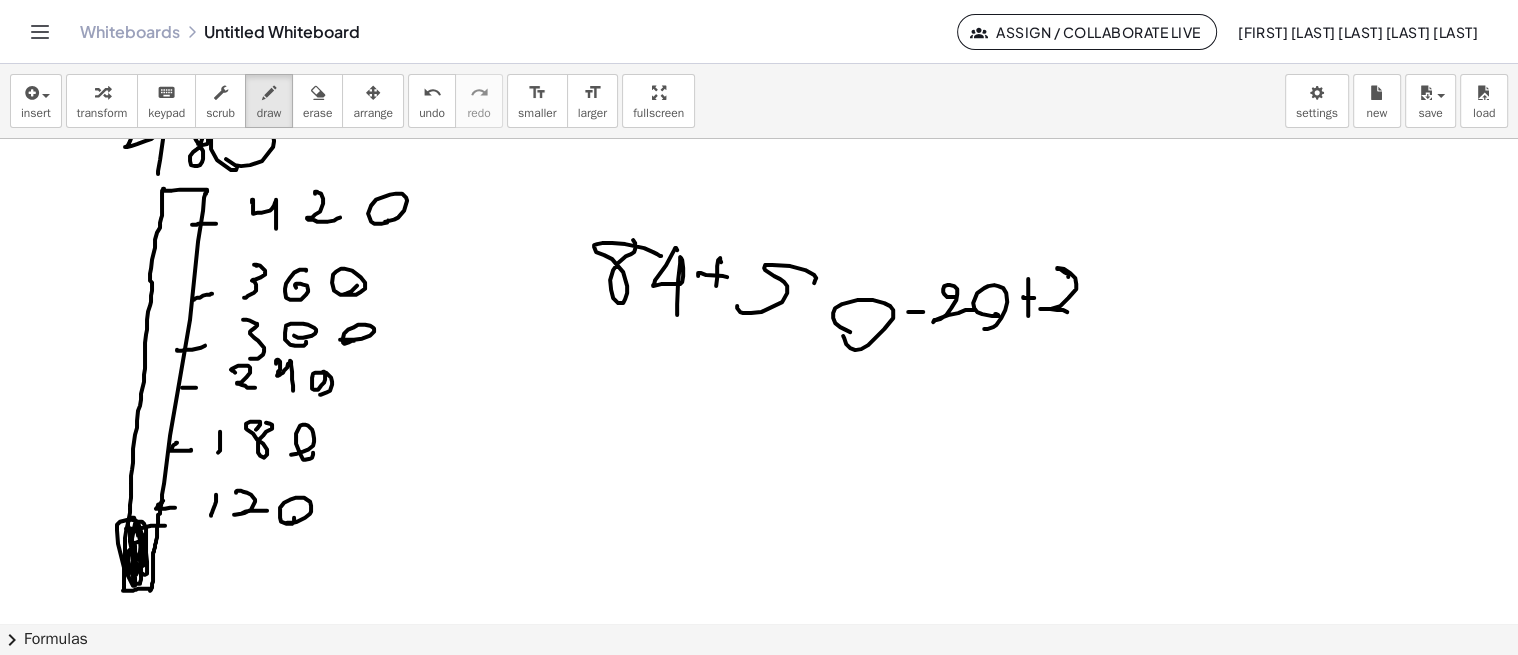 click at bounding box center (759, -861) 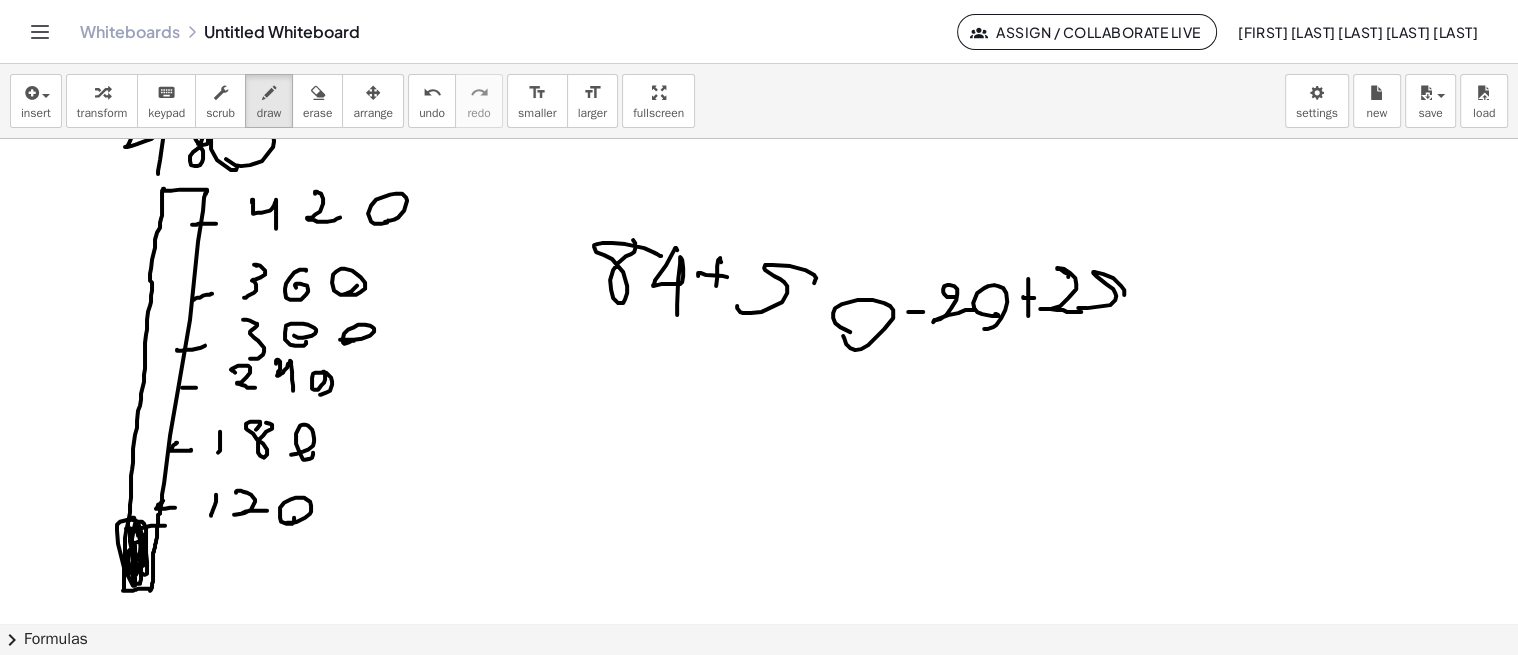 click at bounding box center [759, -861] 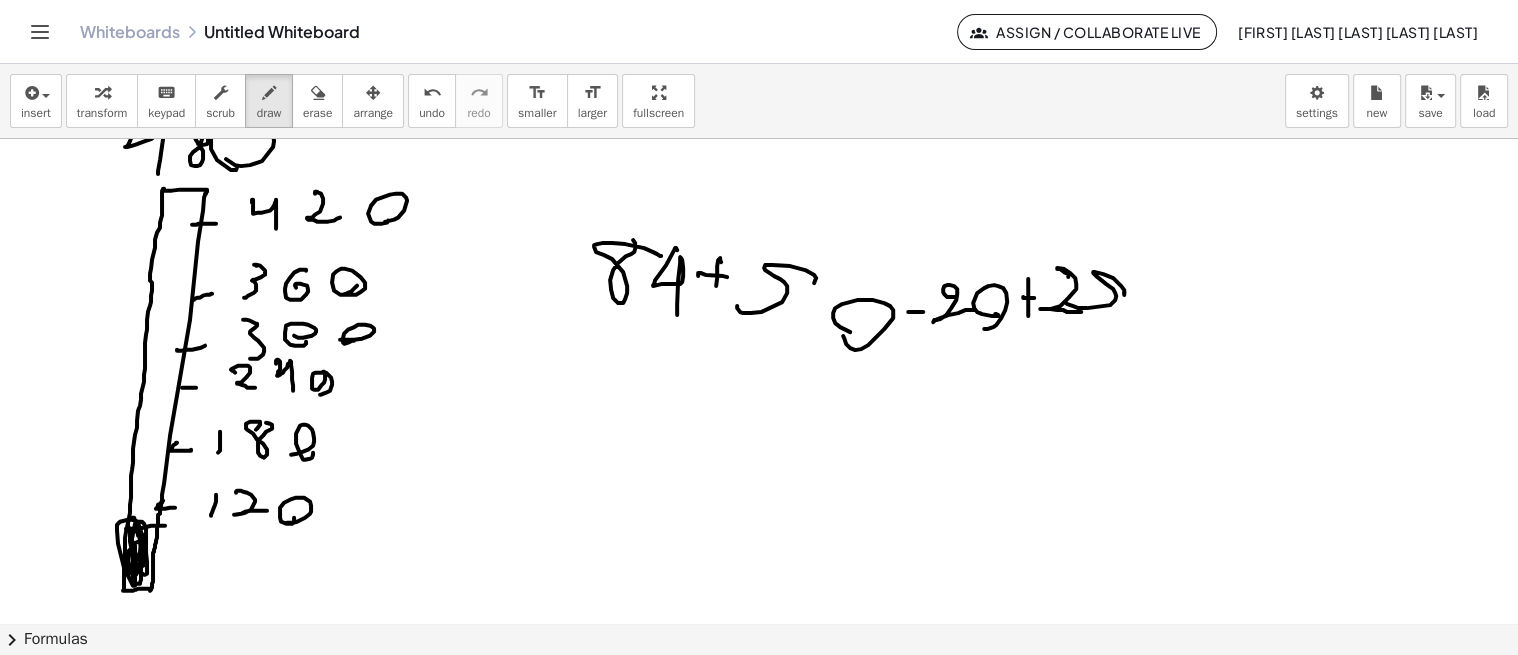 click at bounding box center [759, -861] 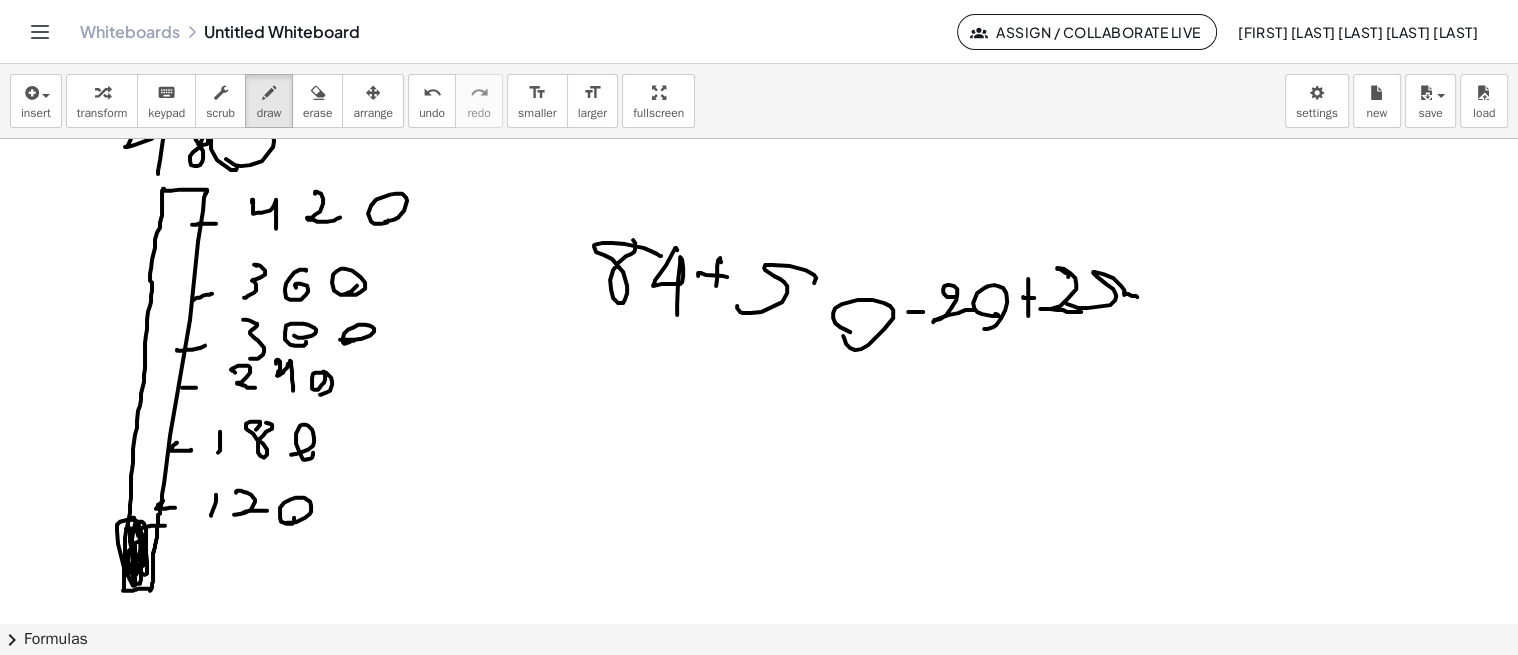 click at bounding box center (759, -861) 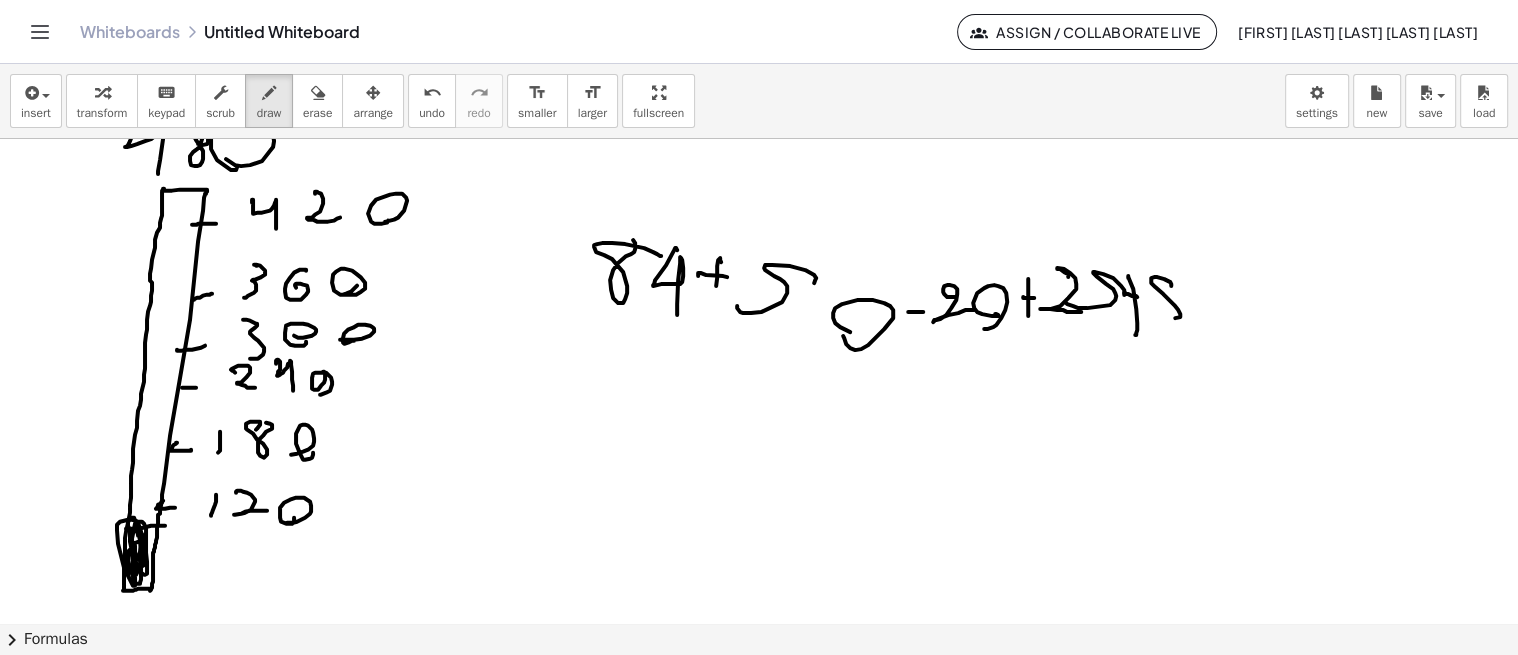 click at bounding box center (759, -861) 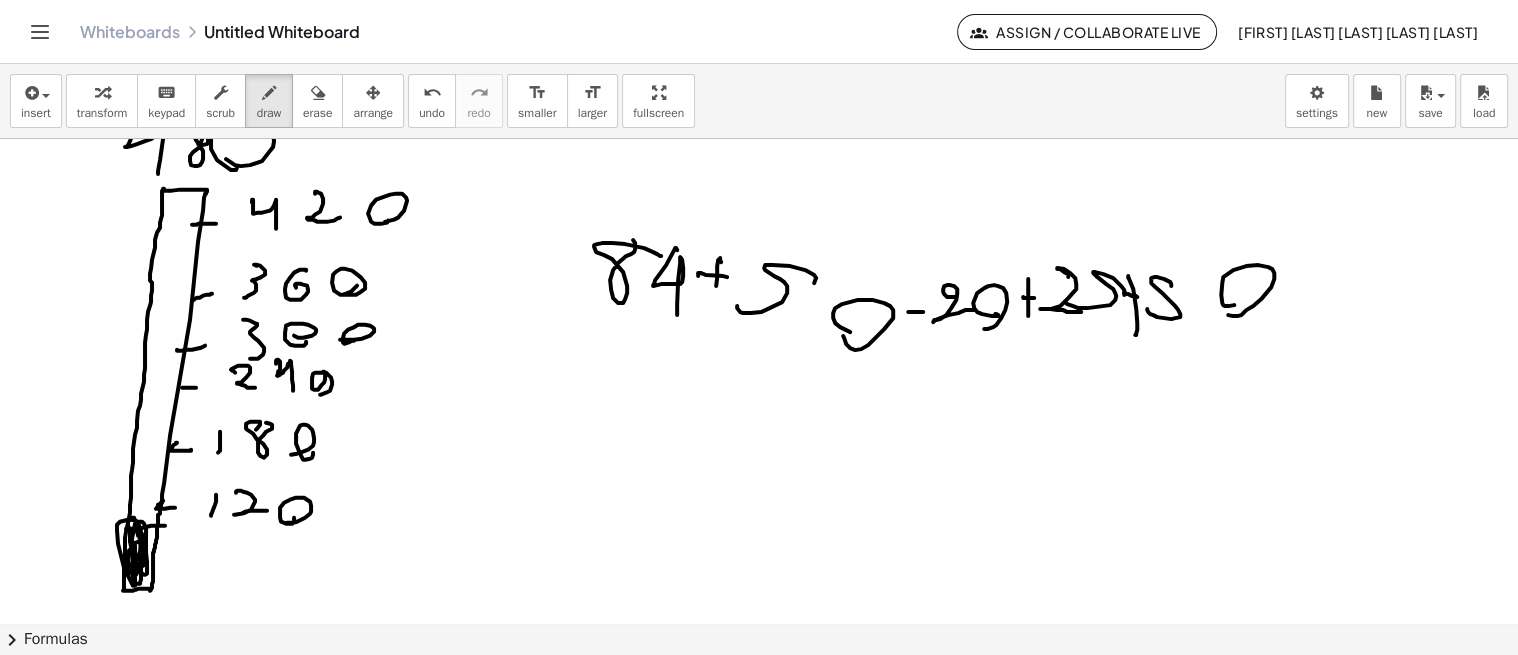 click at bounding box center [759, -861] 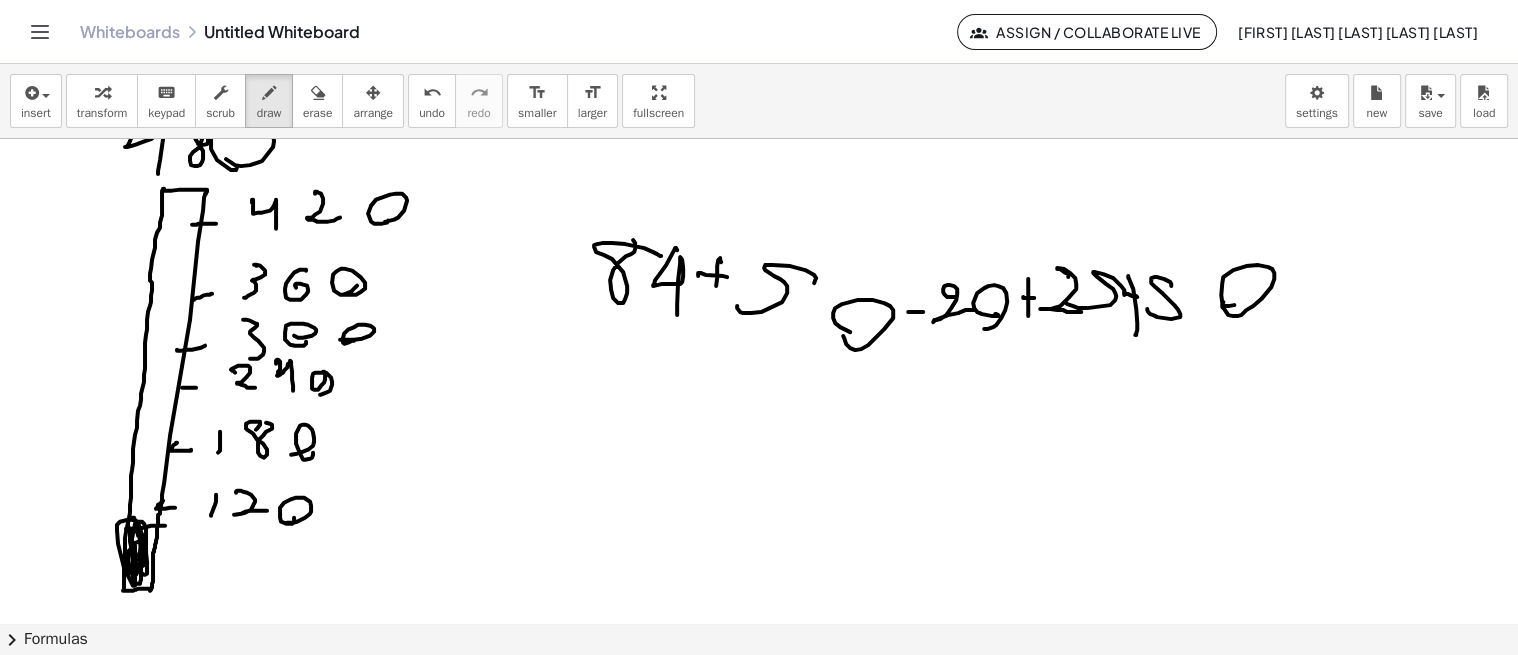 click at bounding box center (759, -861) 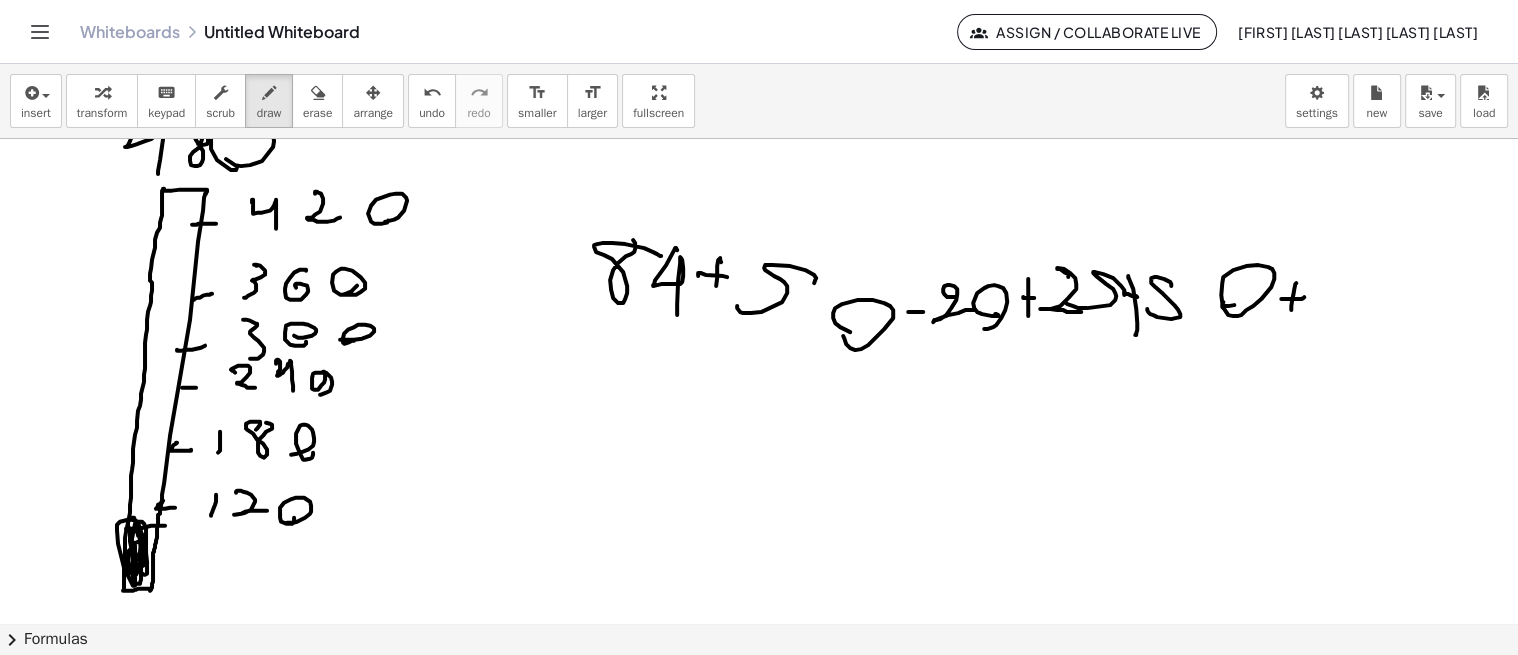 click at bounding box center (759, -861) 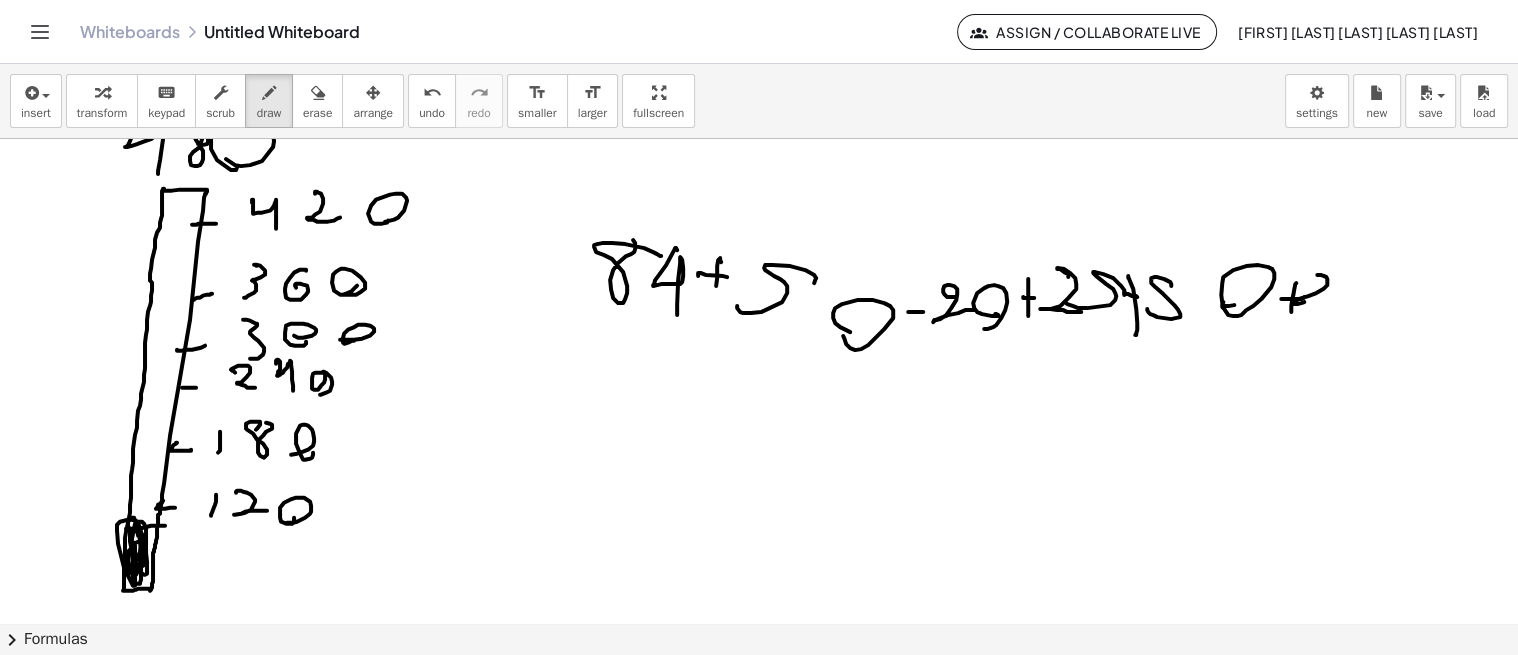 click at bounding box center [759, -861] 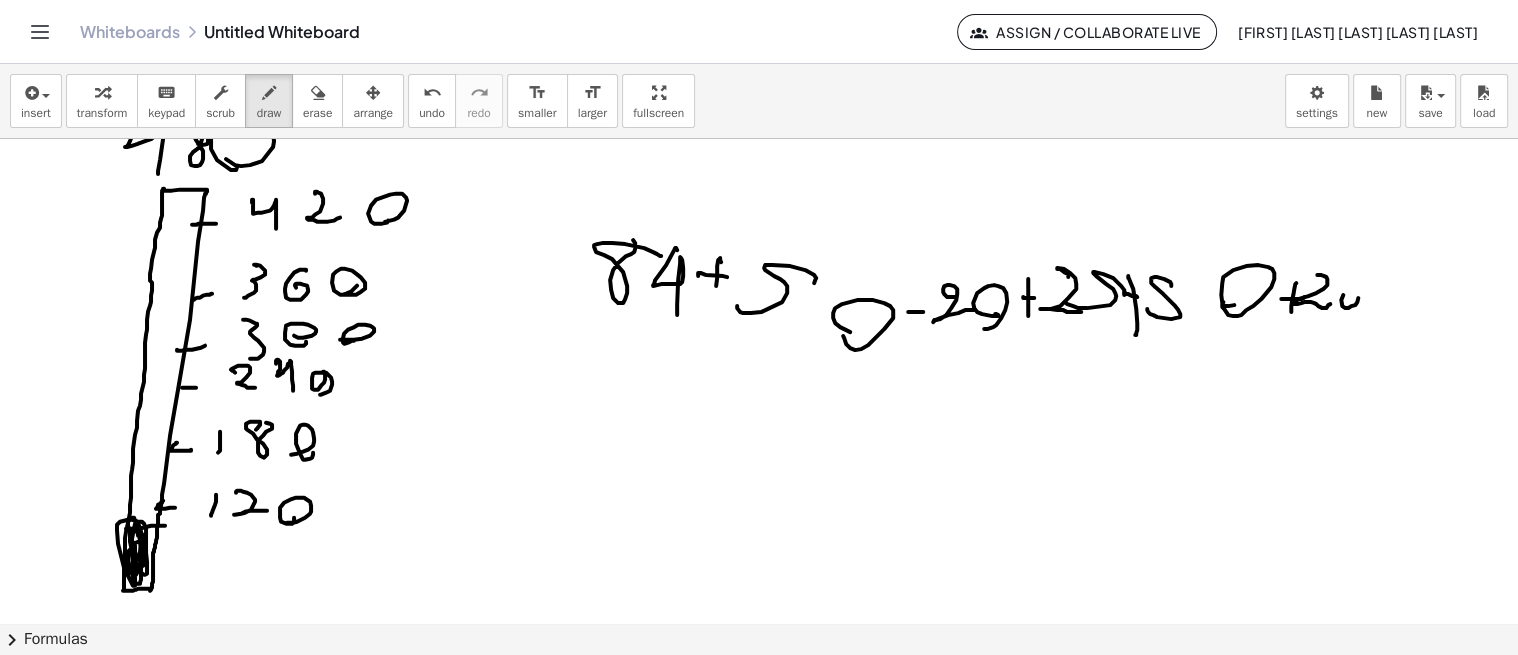 click at bounding box center [759, -861] 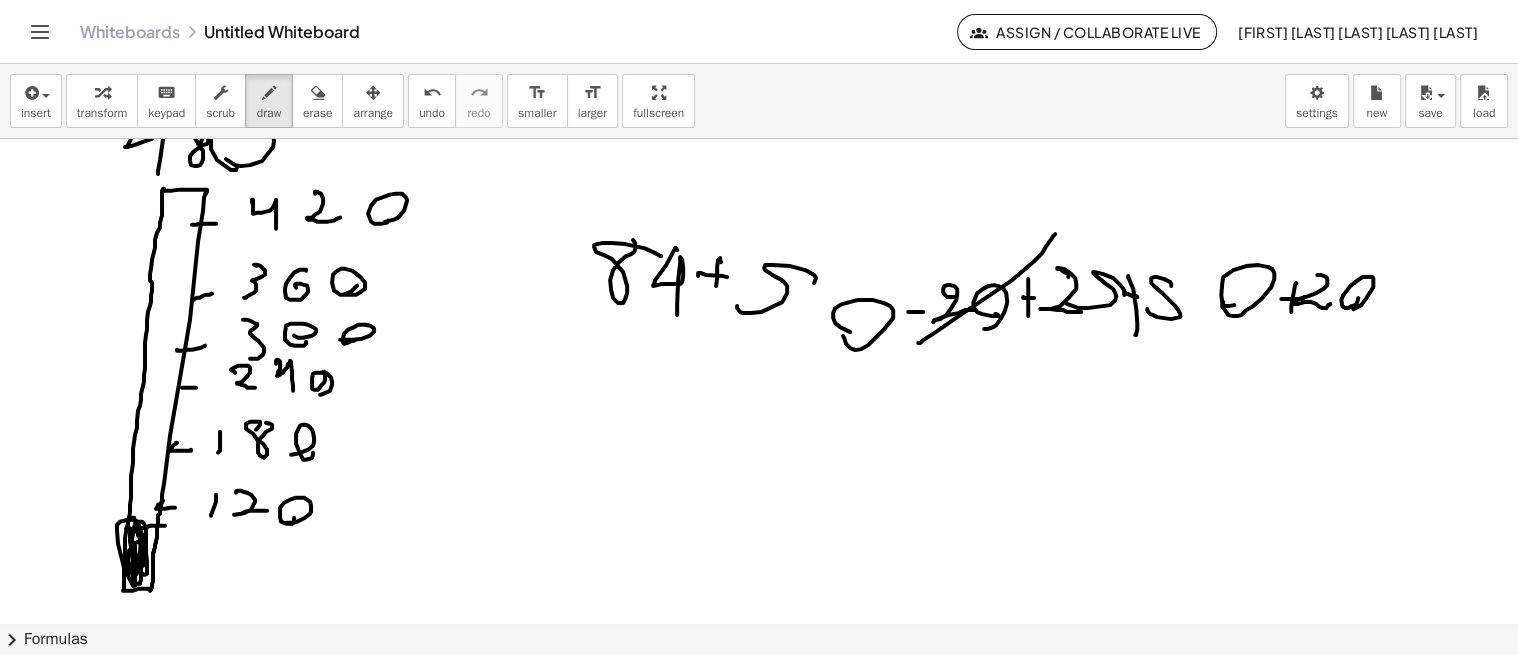 click at bounding box center [759, -861] 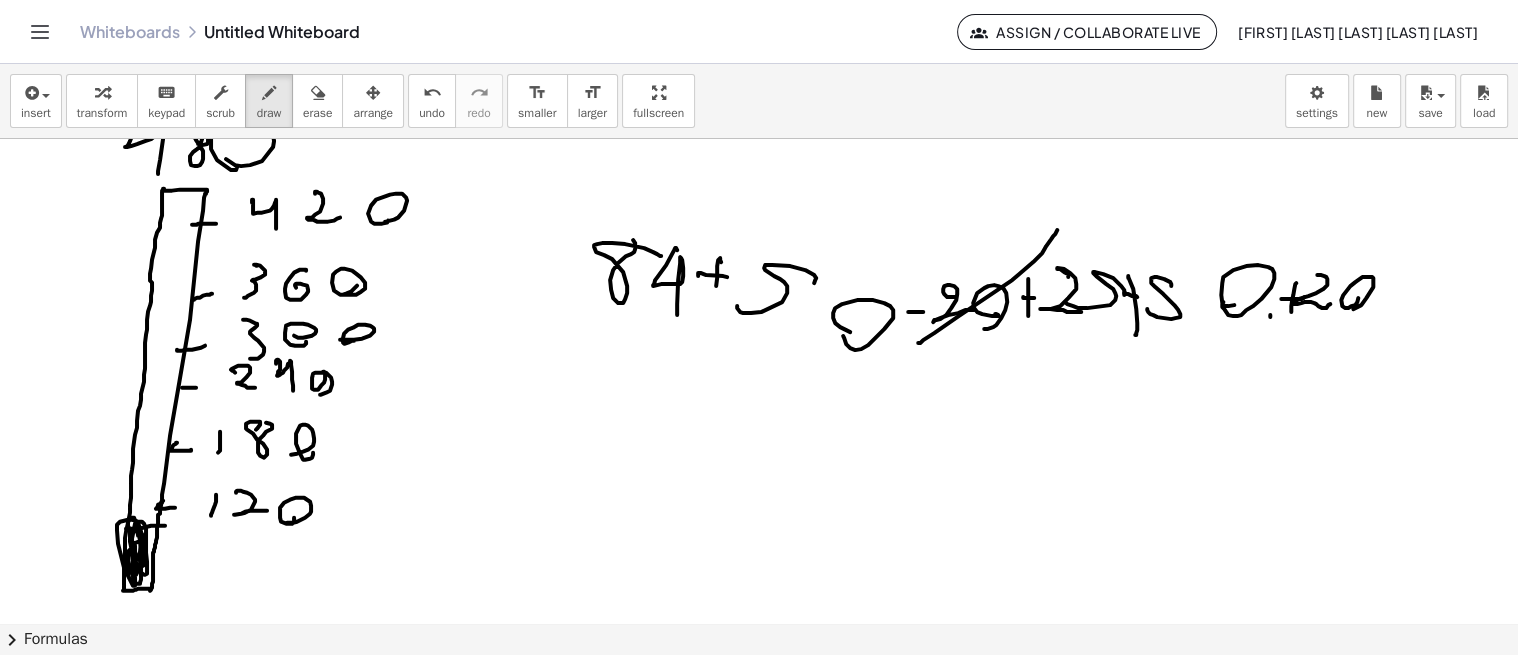 click at bounding box center (759, -861) 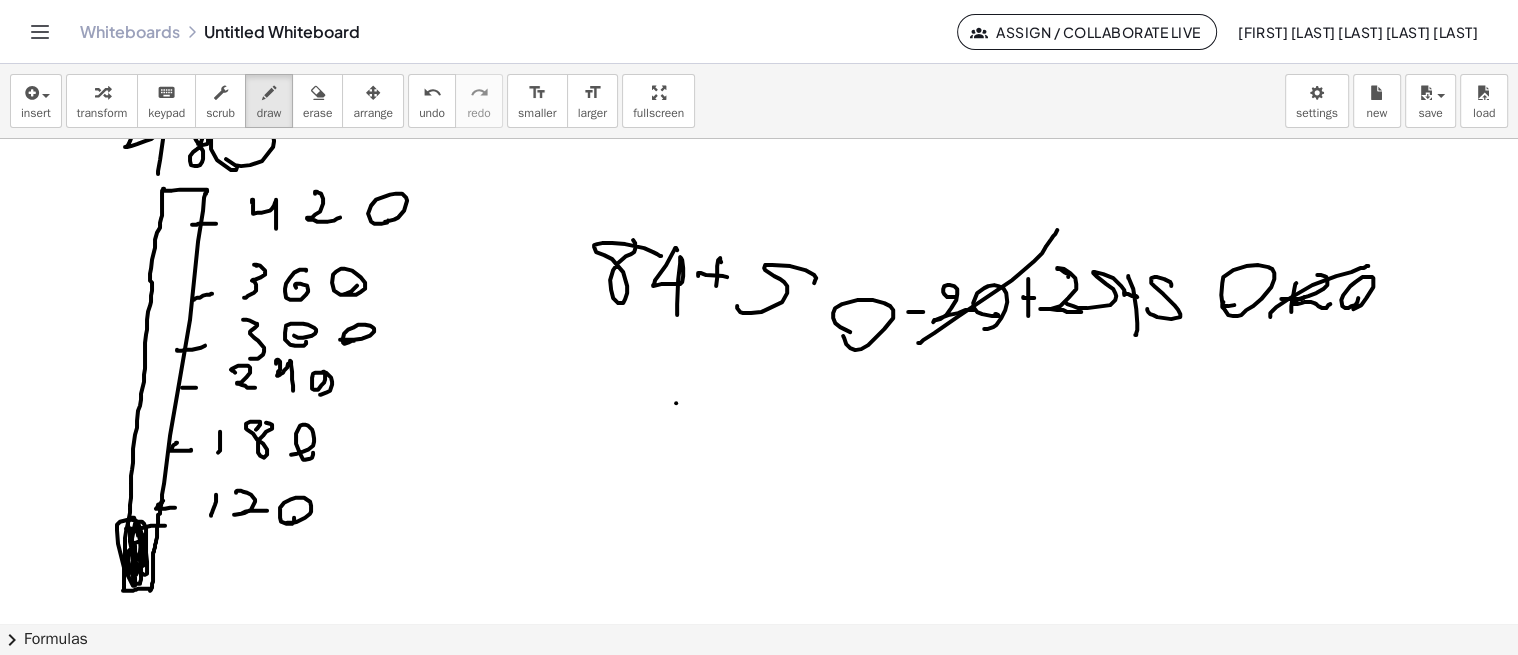 click at bounding box center (759, -861) 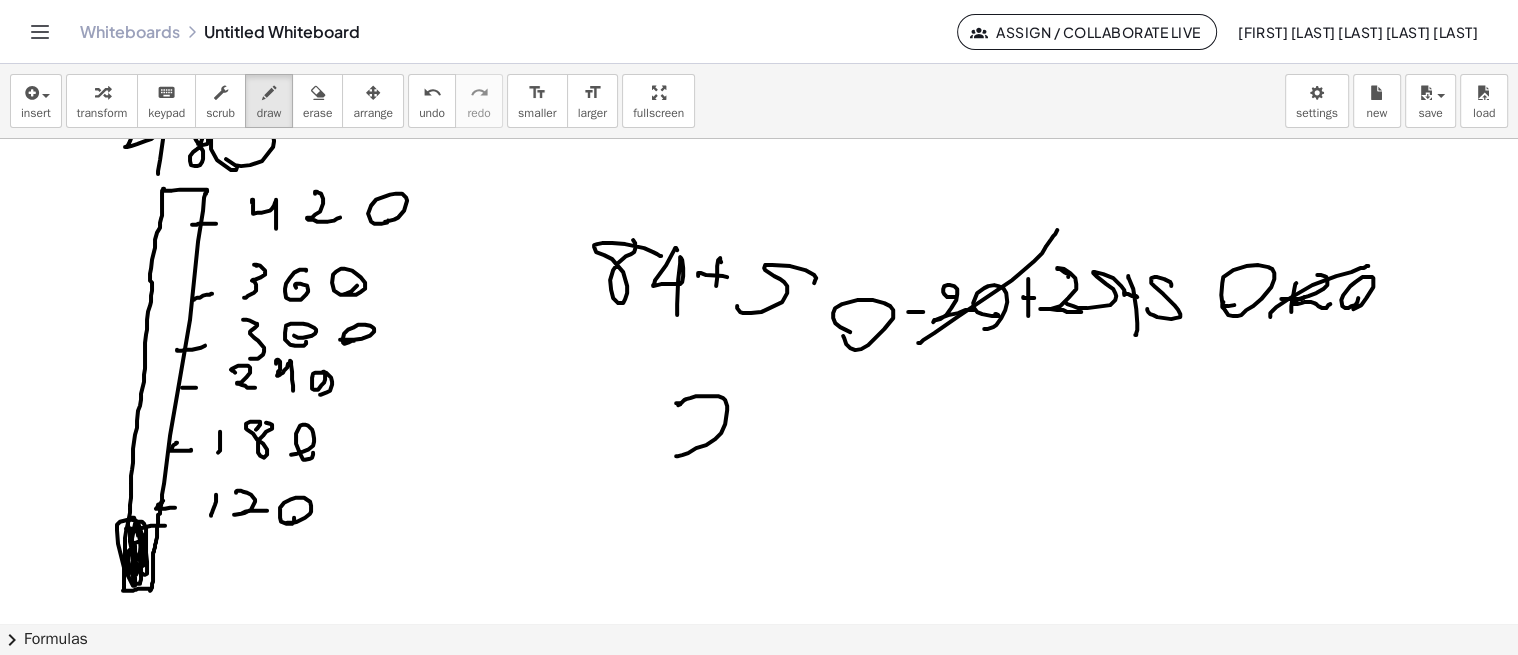 click at bounding box center [759, -861] 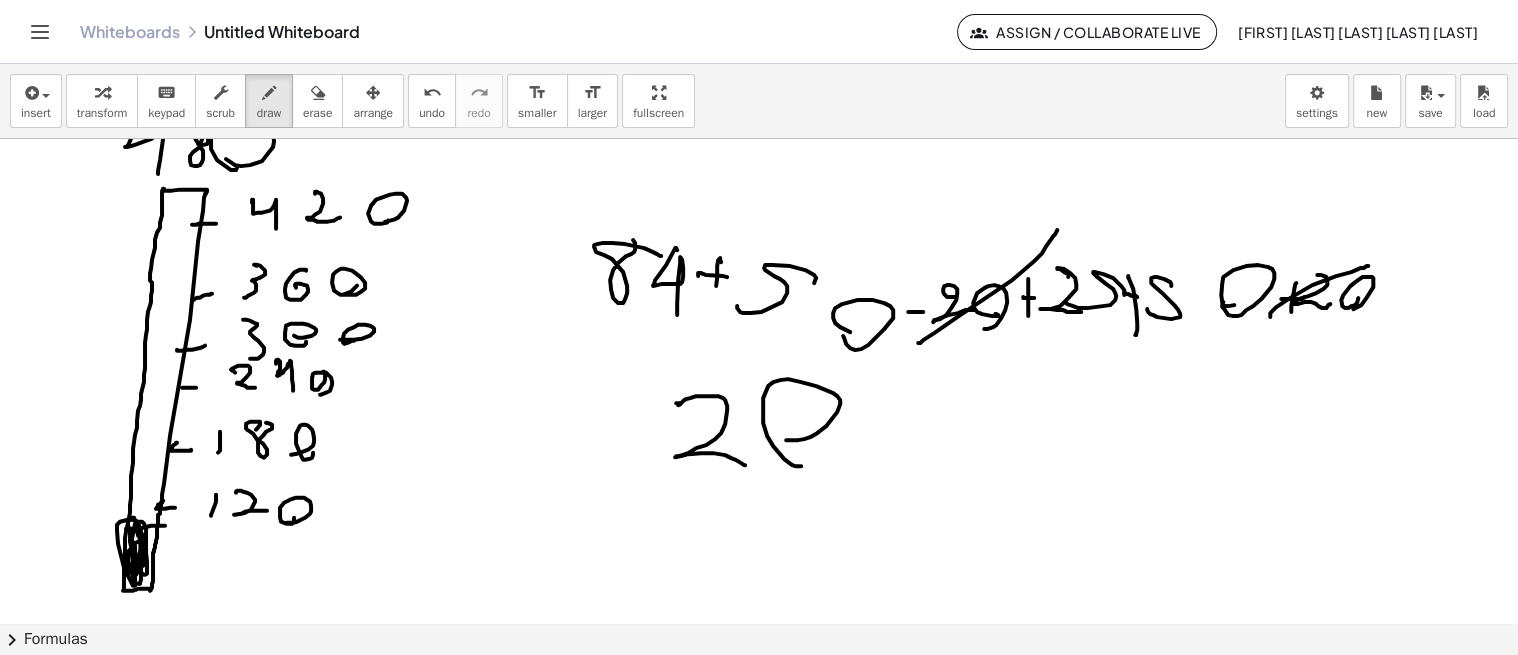 click at bounding box center [759, -861] 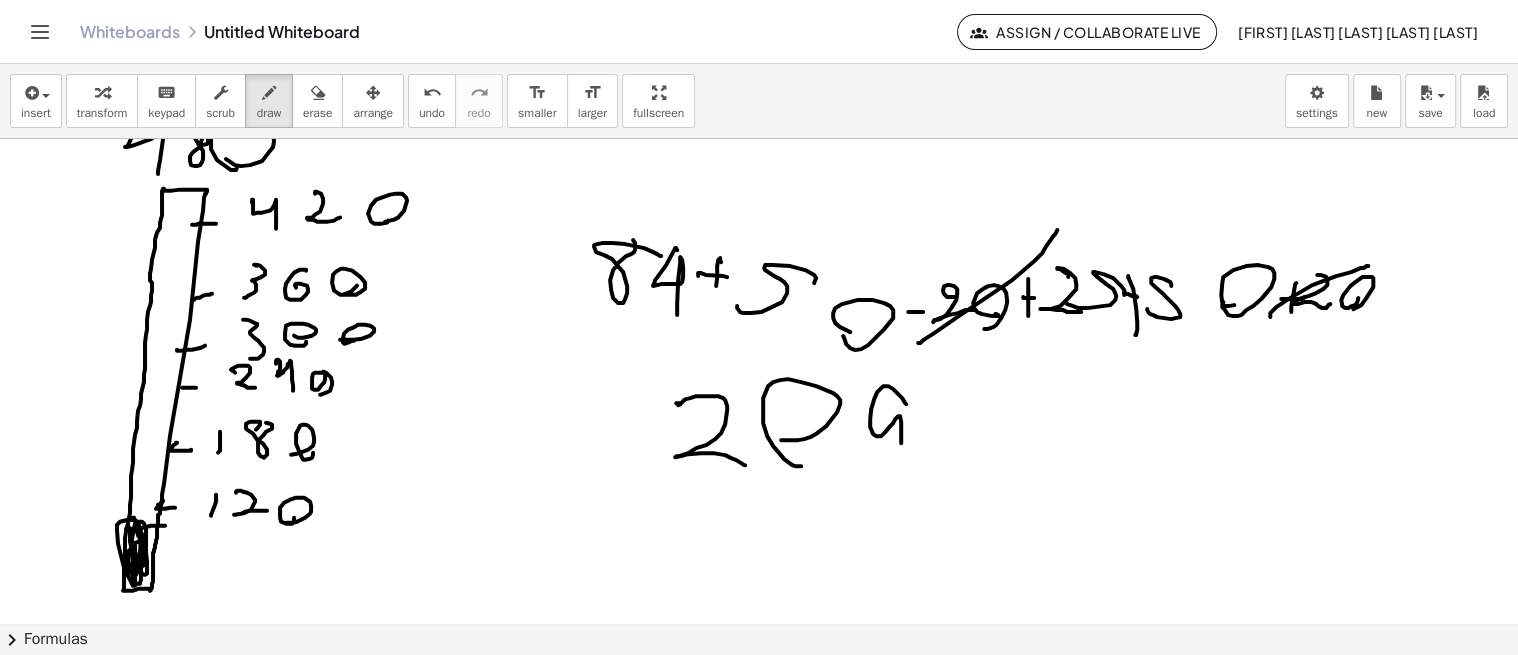 click at bounding box center [759, -861] 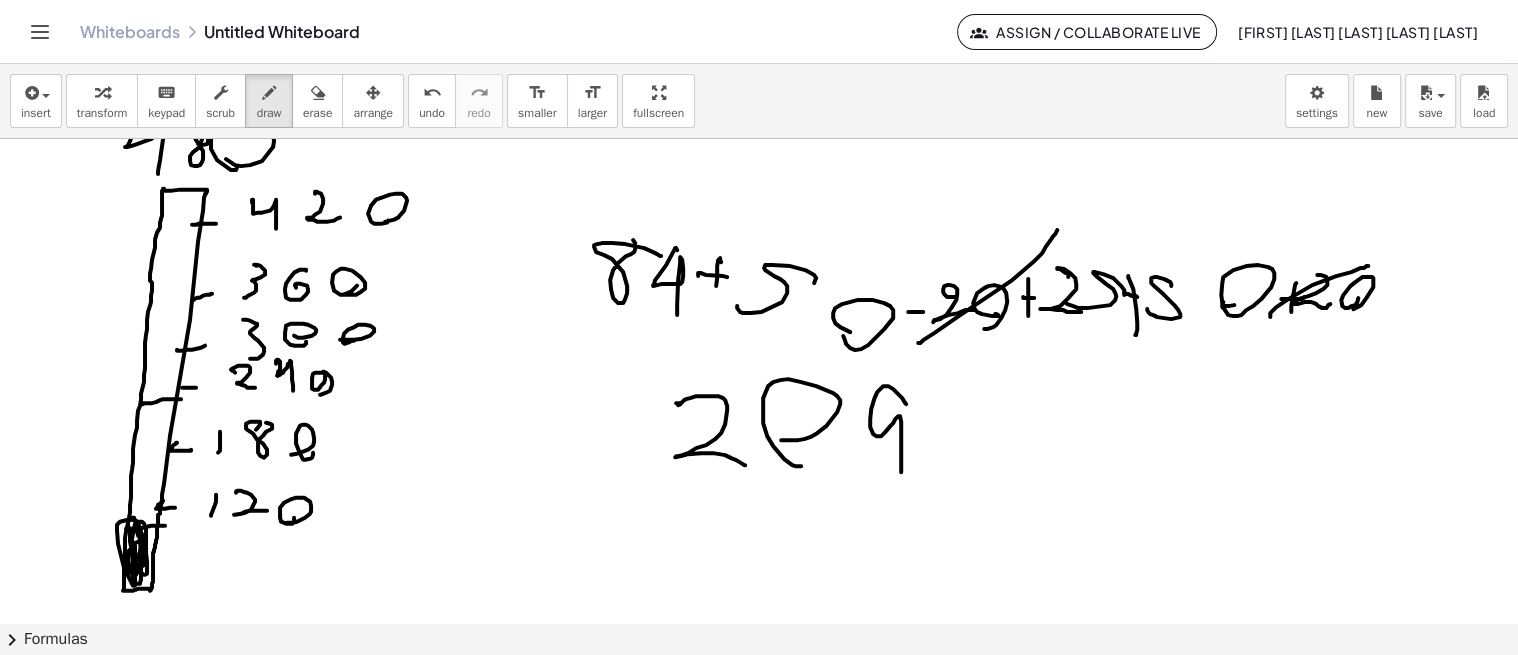 drag, startPoint x: 144, startPoint y: 401, endPoint x: 181, endPoint y: 397, distance: 37.215588 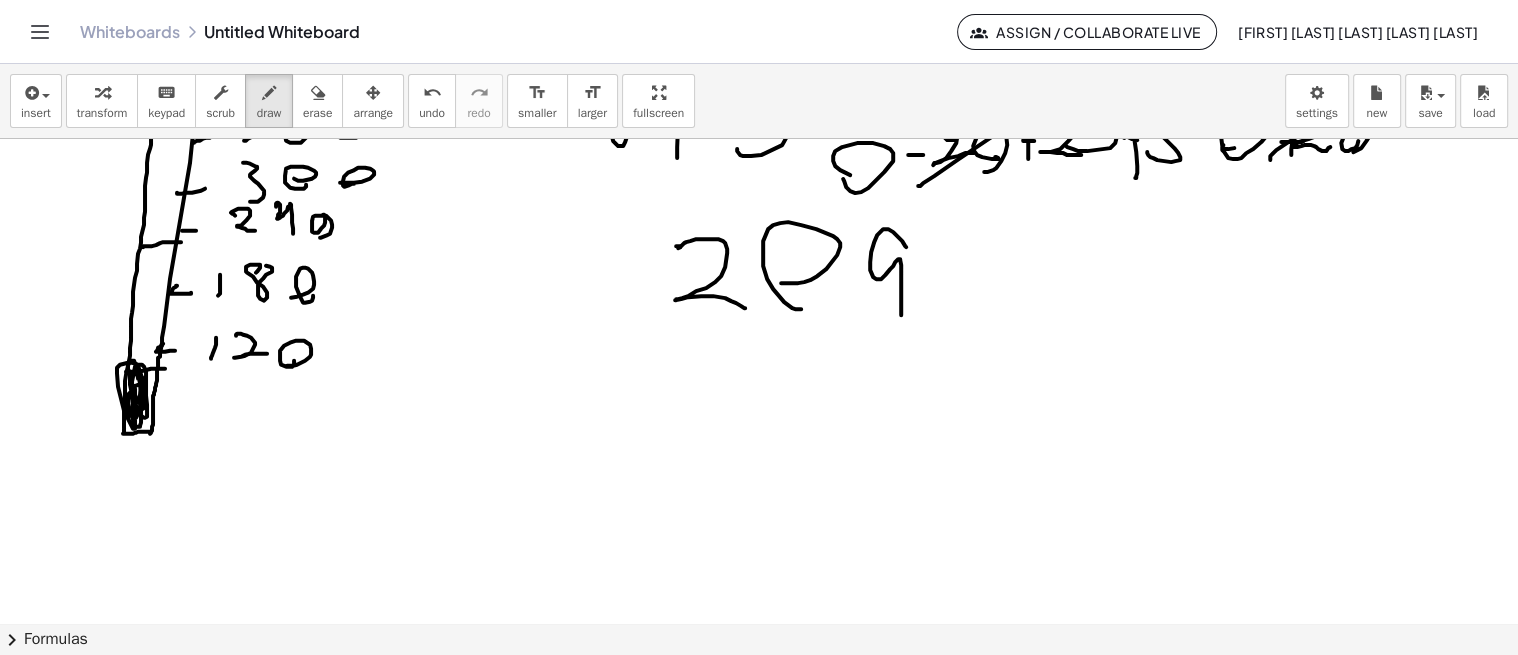 scroll, scrollTop: 3094, scrollLeft: 0, axis: vertical 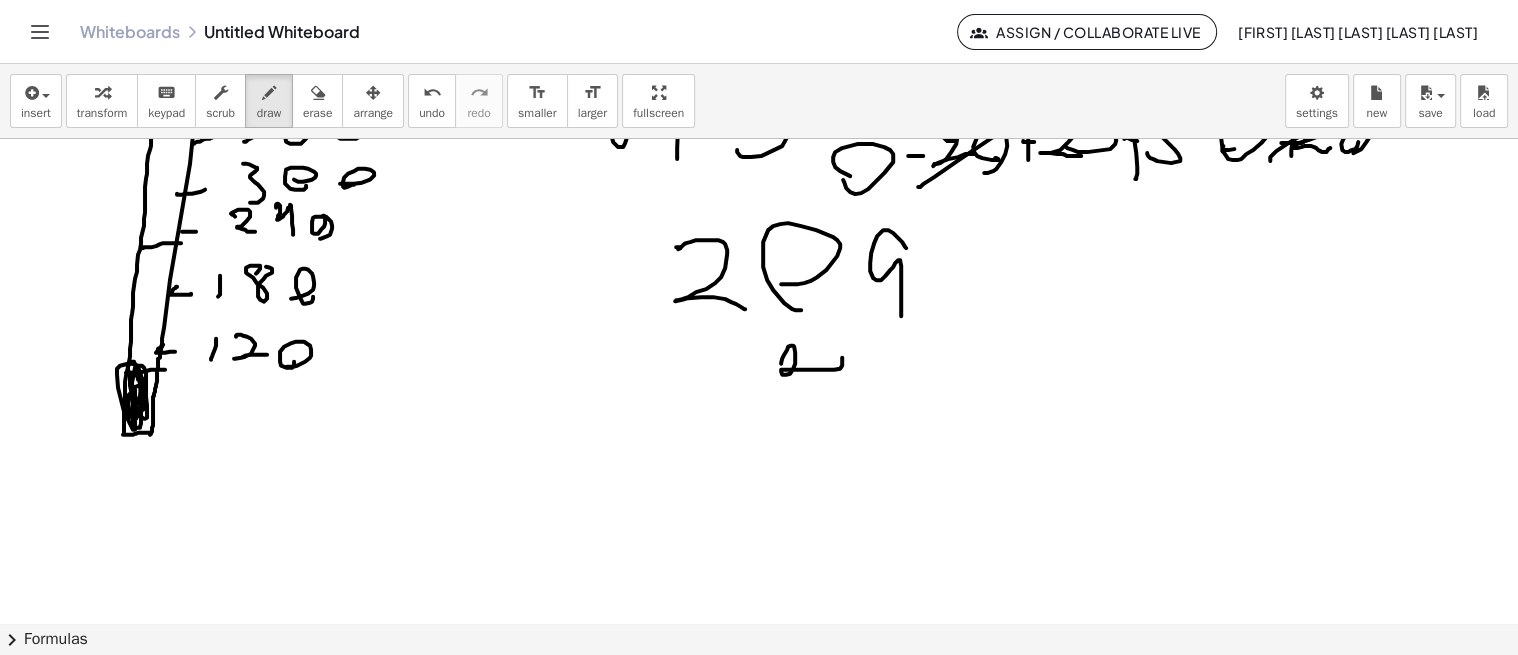 drag, startPoint x: 795, startPoint y: 351, endPoint x: 842, endPoint y: 390, distance: 61.073727 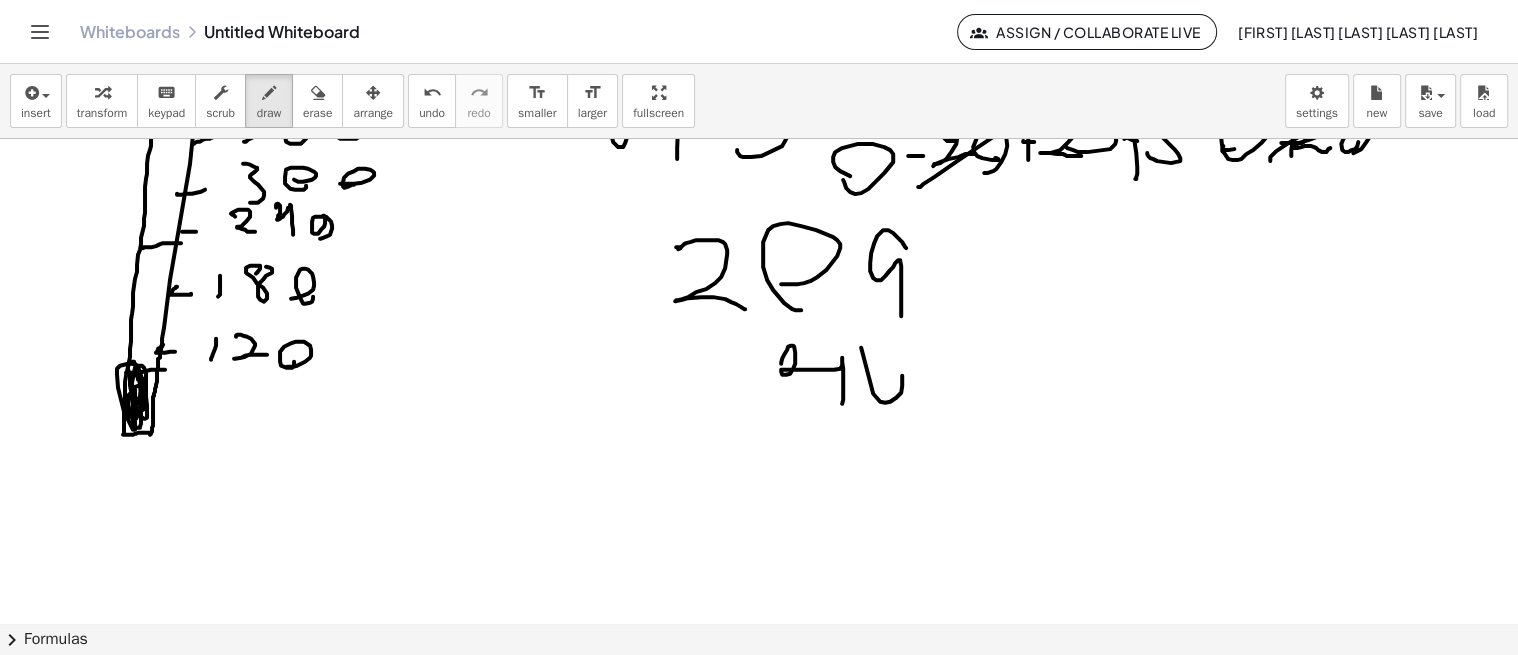 drag, startPoint x: 902, startPoint y: 378, endPoint x: 883, endPoint y: 384, distance: 19.924858 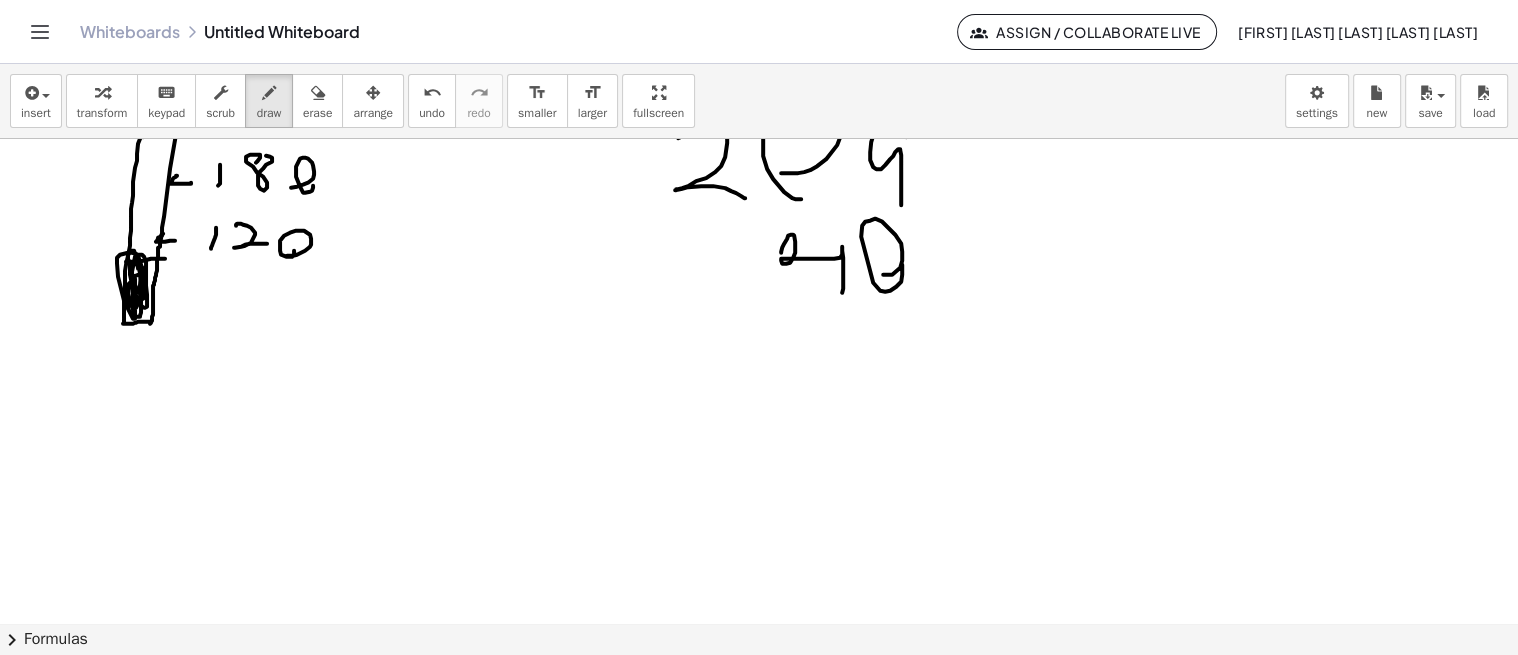 scroll, scrollTop: 3204, scrollLeft: 0, axis: vertical 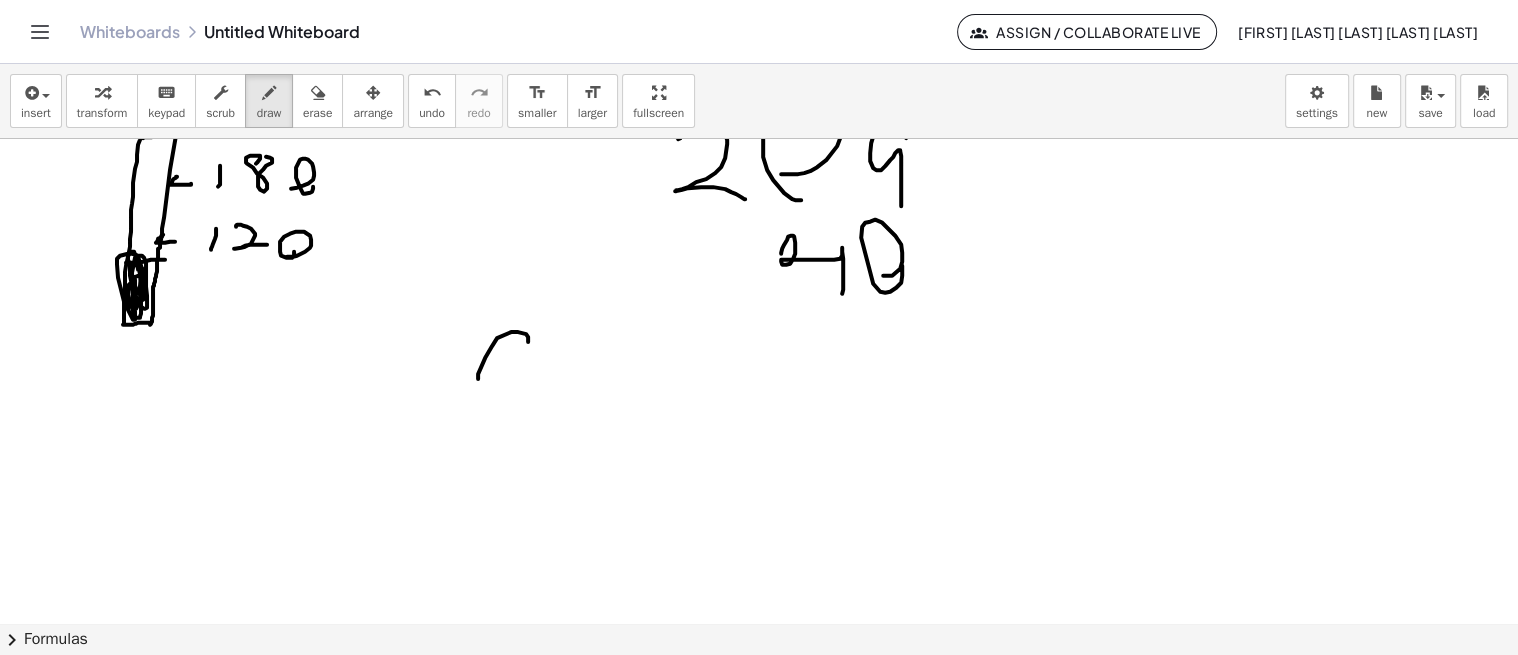 drag, startPoint x: 492, startPoint y: 344, endPoint x: 591, endPoint y: 345, distance: 99.00505 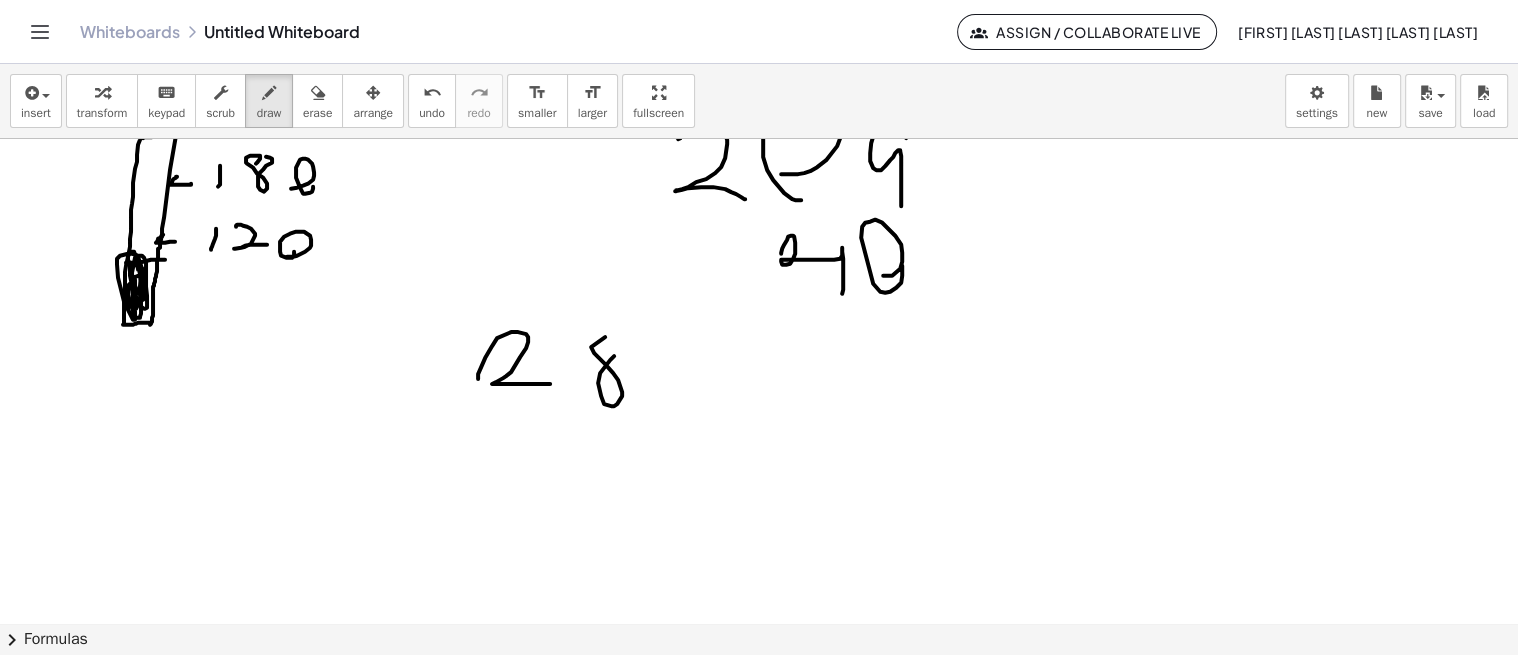 drag, startPoint x: 591, startPoint y: 345, endPoint x: 625, endPoint y: 340, distance: 34.36568 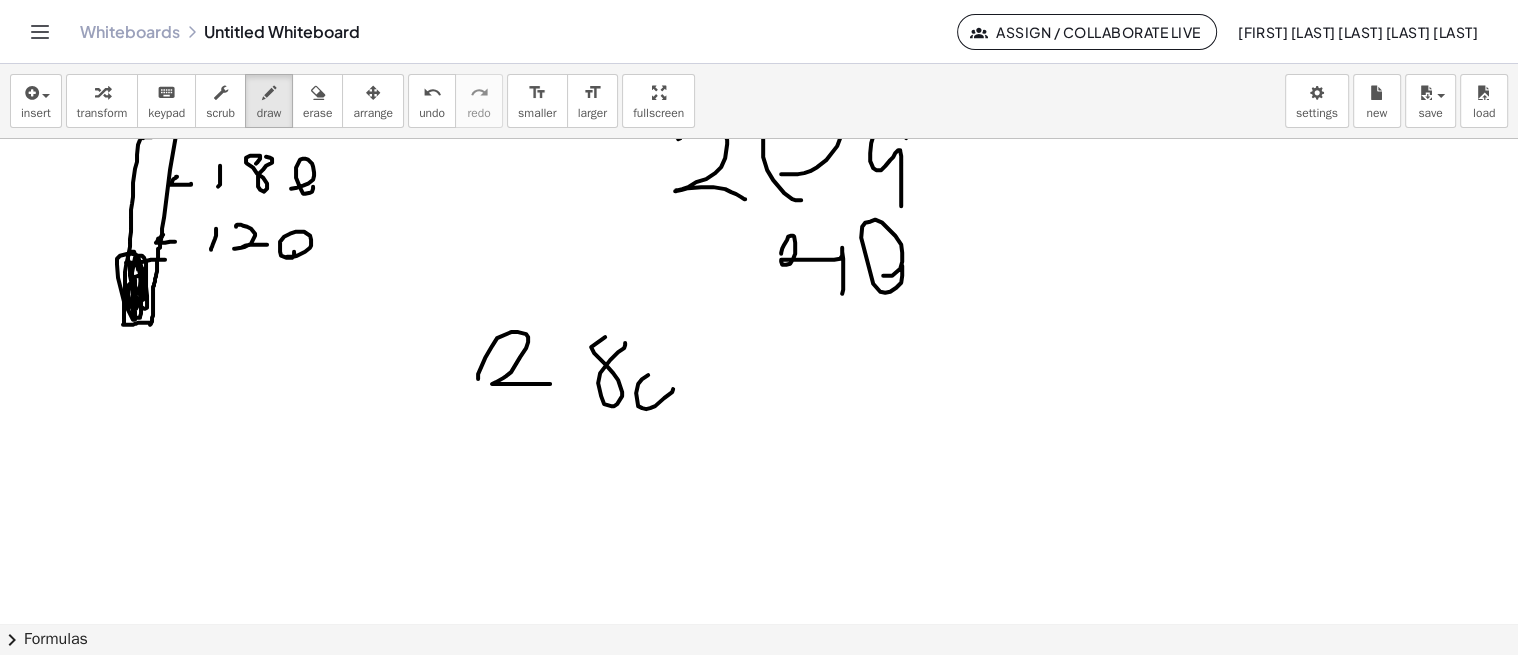 click at bounding box center (759, -1127) 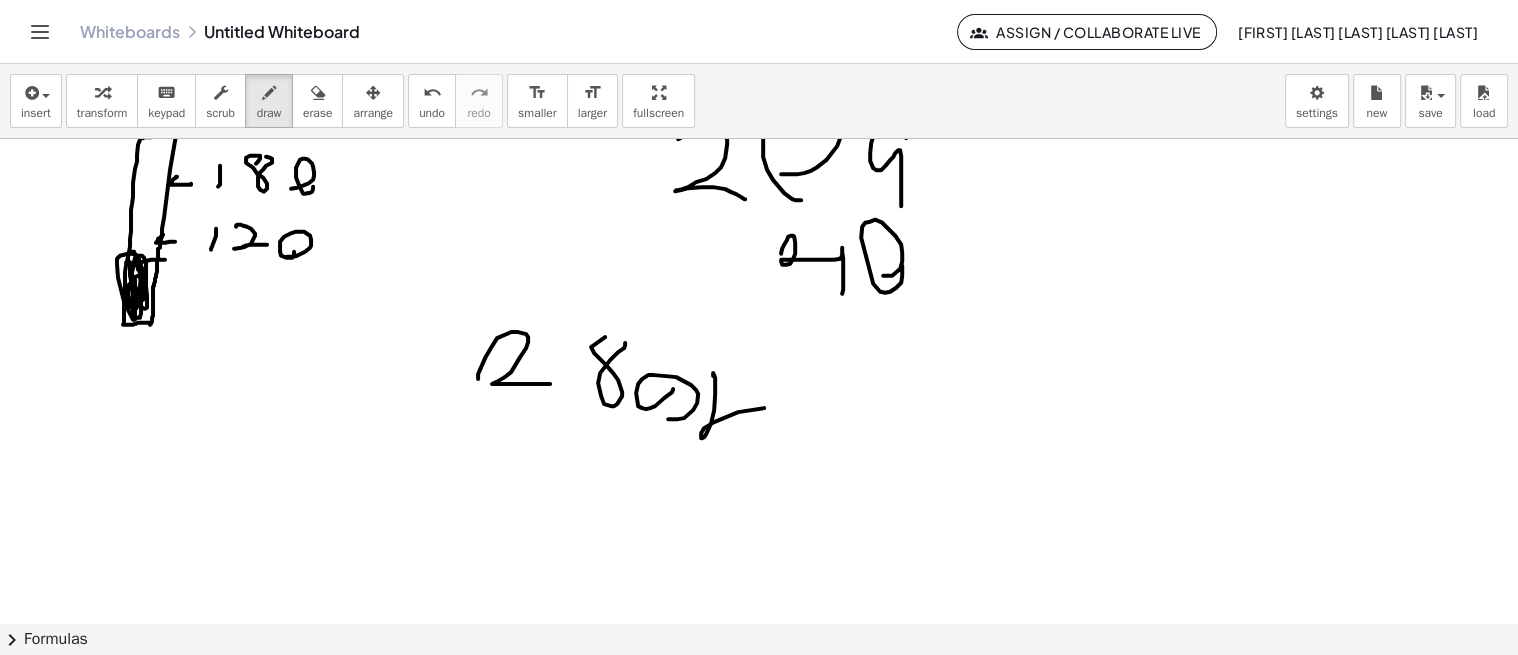 drag, startPoint x: 713, startPoint y: 372, endPoint x: 821, endPoint y: 383, distance: 108.55874 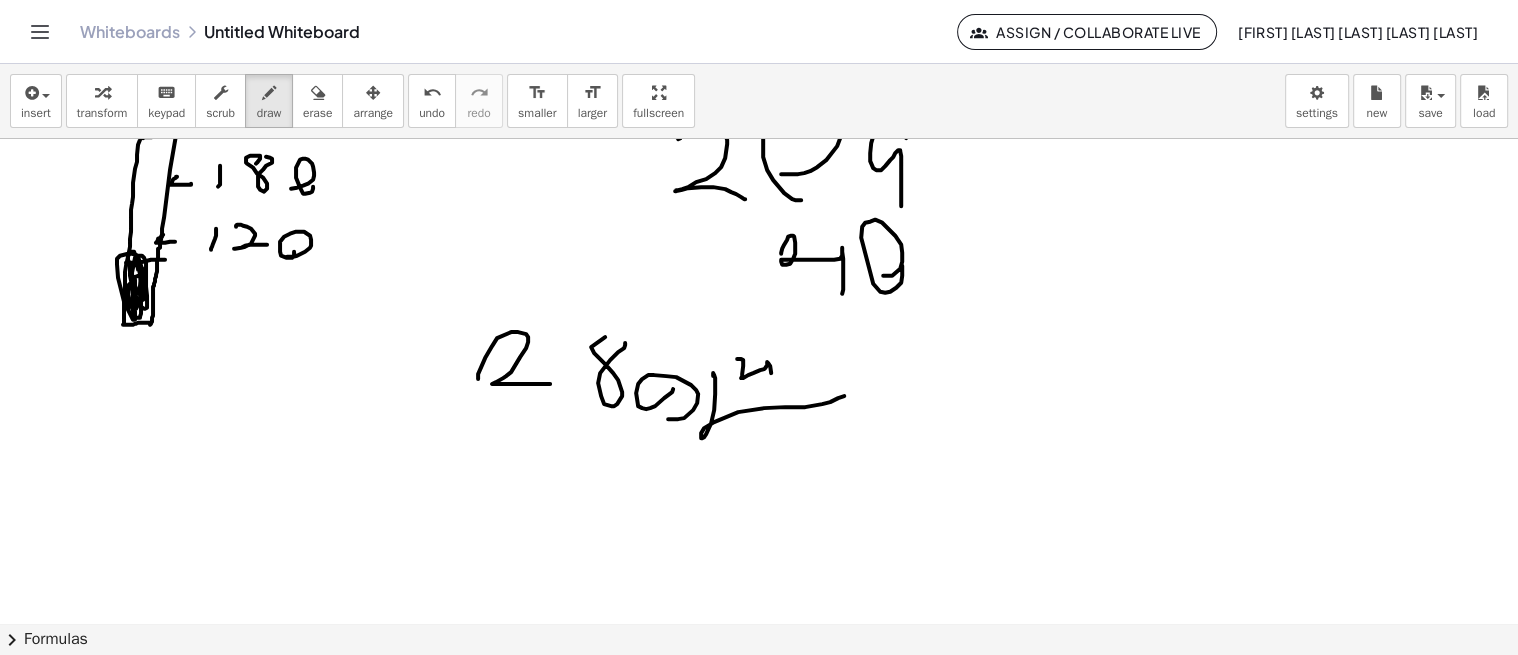 drag, startPoint x: 737, startPoint y: 357, endPoint x: 788, endPoint y: 380, distance: 55.946404 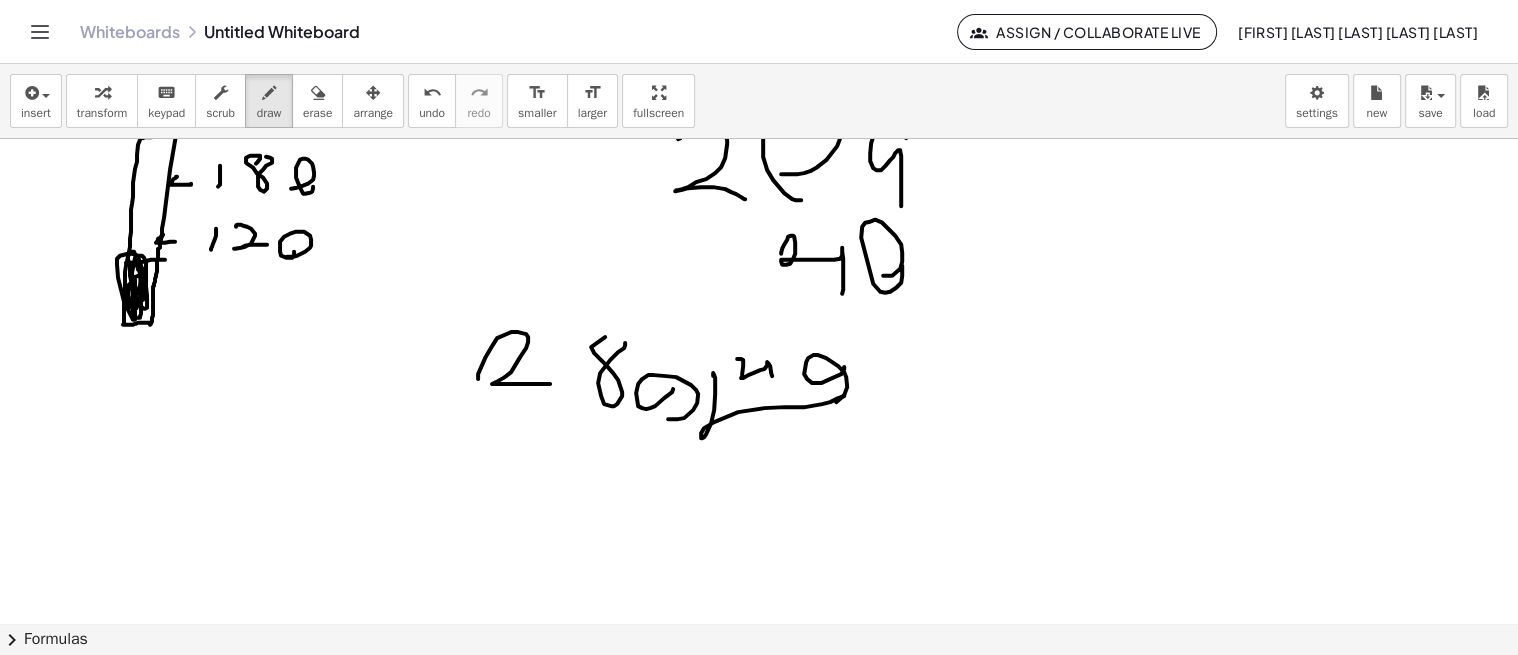 click at bounding box center [759, -1127] 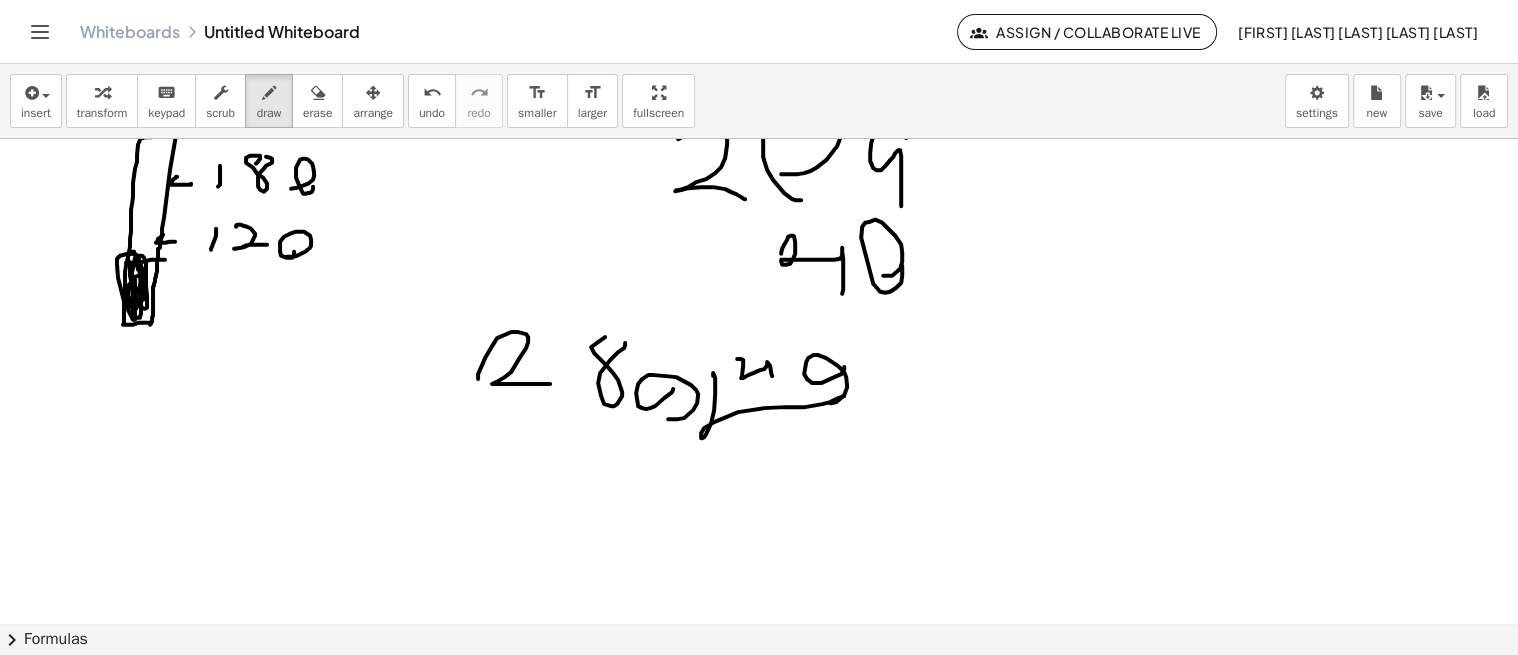 drag, startPoint x: 631, startPoint y: 448, endPoint x: 806, endPoint y: 300, distance: 229.19206 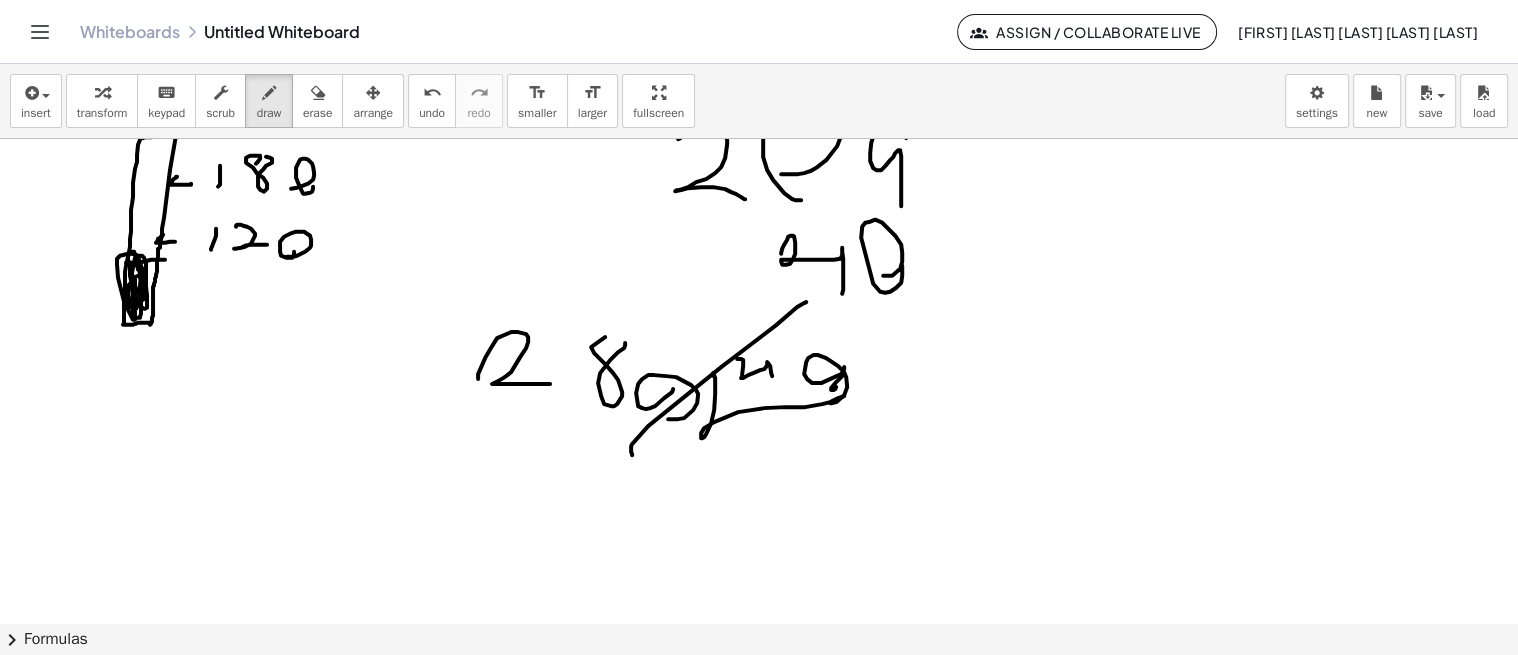 drag, startPoint x: 831, startPoint y: 387, endPoint x: 860, endPoint y: 354, distance: 43.931767 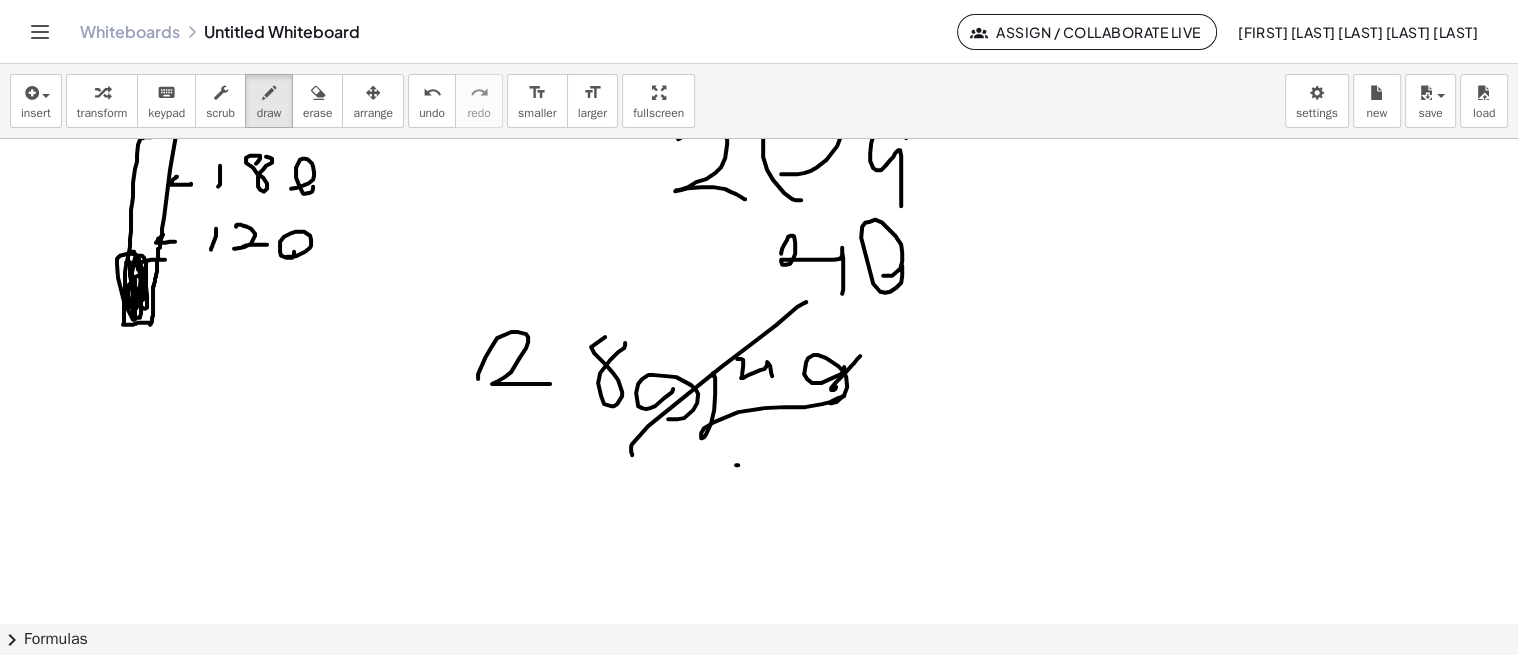 drag, startPoint x: 737, startPoint y: 463, endPoint x: 753, endPoint y: 510, distance: 49.648766 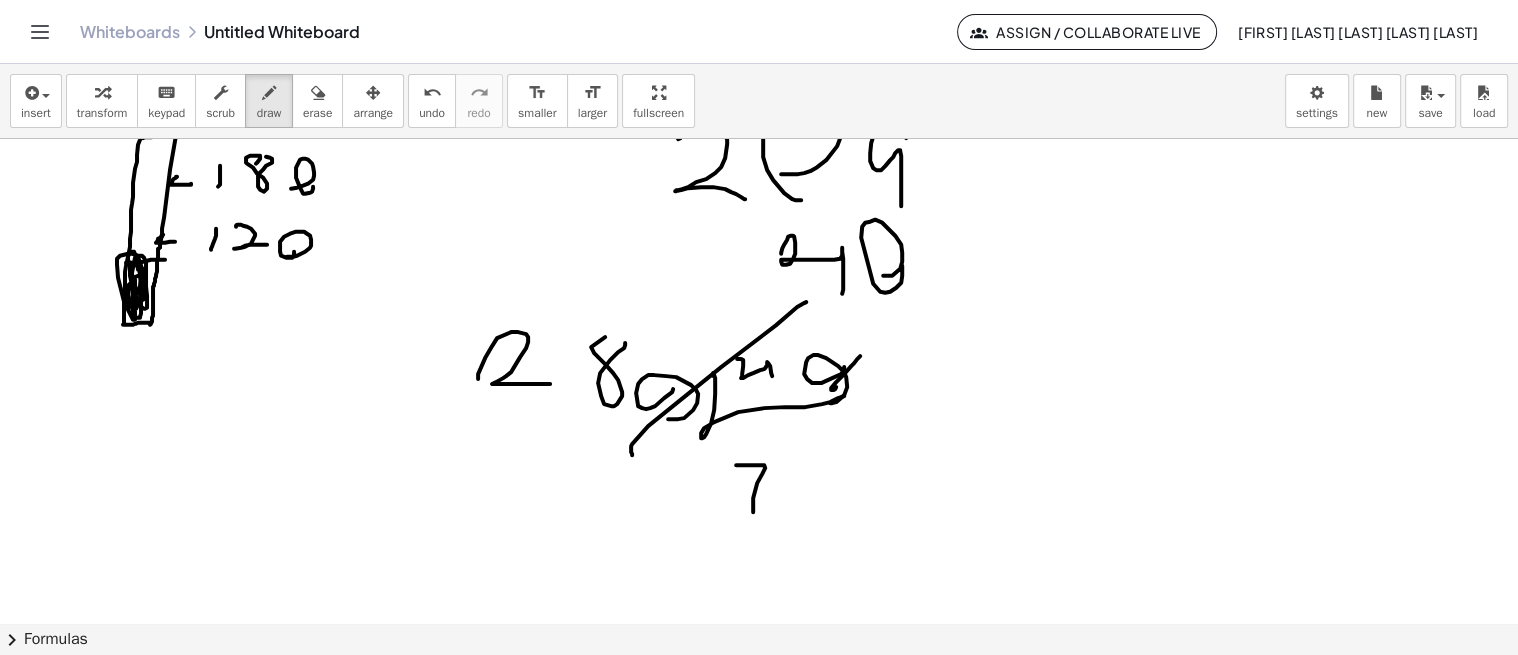 drag, startPoint x: 766, startPoint y: 487, endPoint x: 784, endPoint y: 486, distance: 18.027756 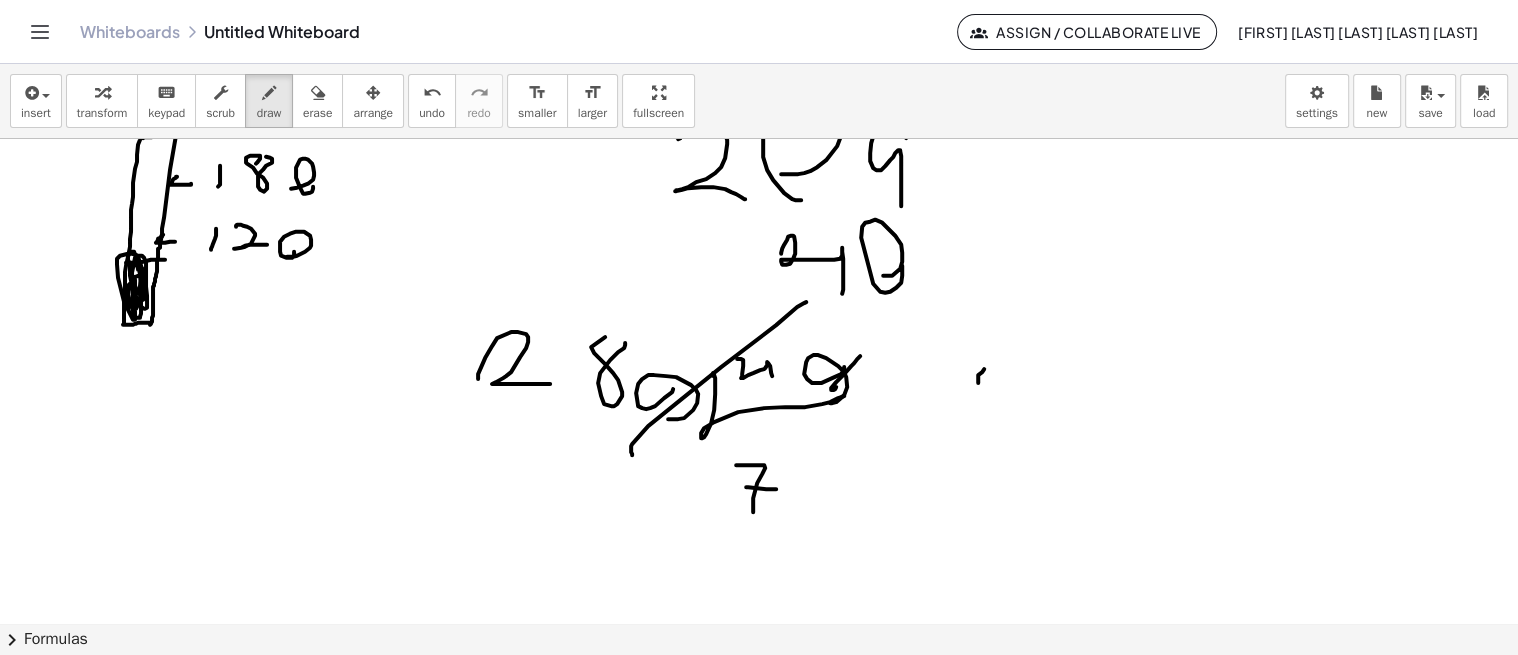 drag, startPoint x: 984, startPoint y: 367, endPoint x: 943, endPoint y: 422, distance: 68.60029 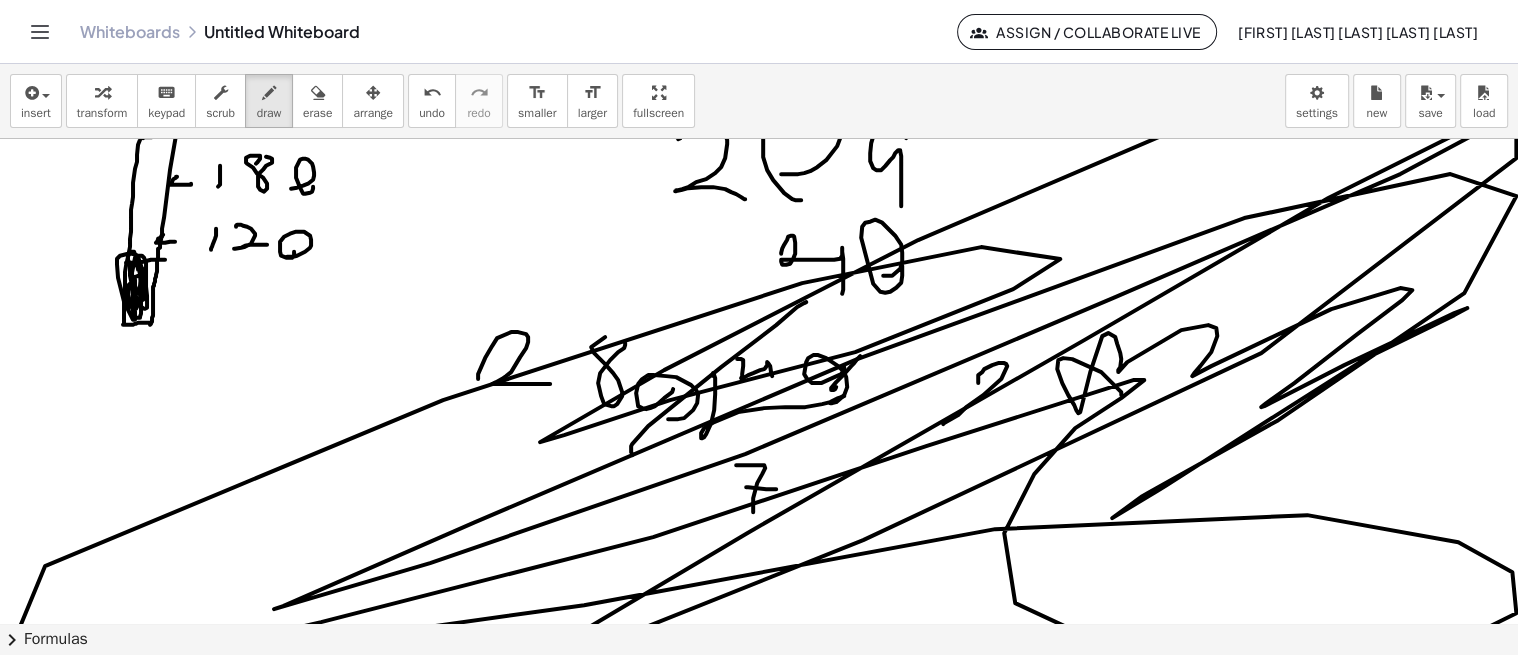 drag, startPoint x: 1072, startPoint y: 357, endPoint x: 1108, endPoint y: 390, distance: 48.83646 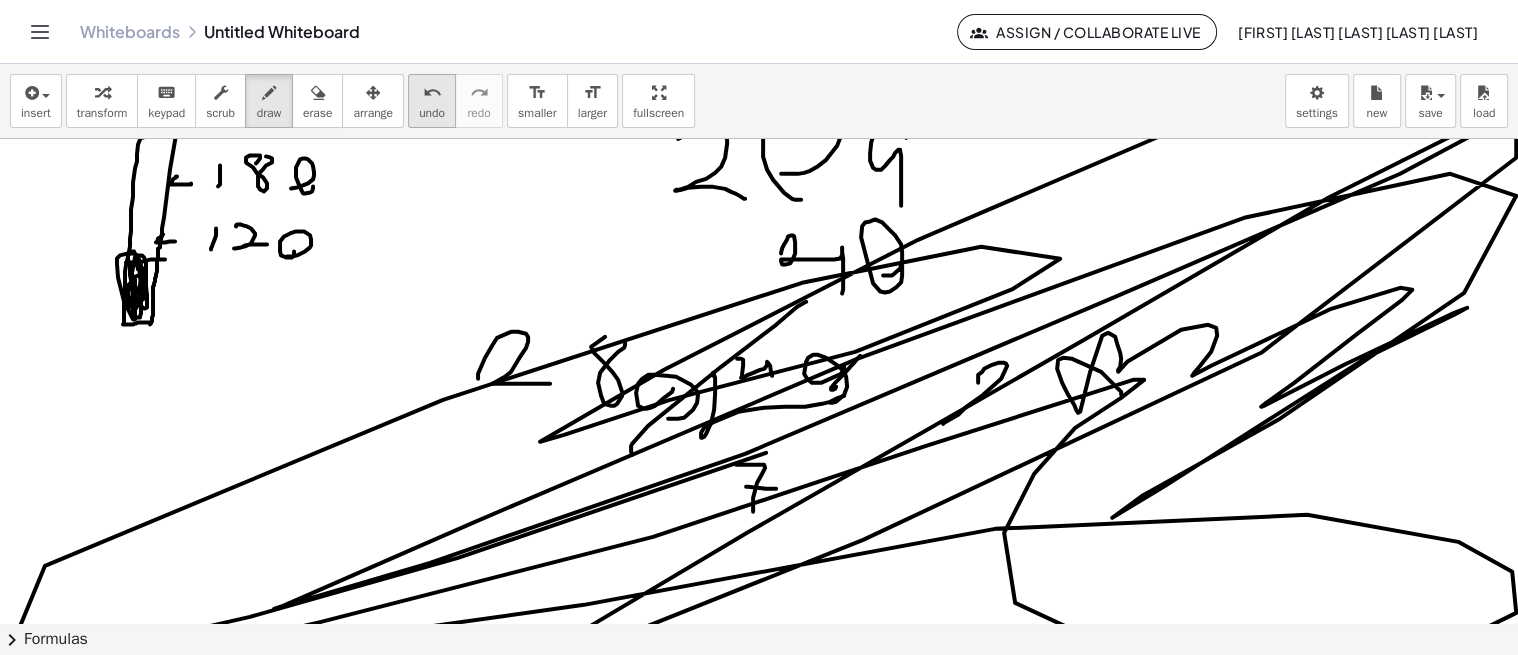 drag, startPoint x: 435, startPoint y: 106, endPoint x: 412, endPoint y: 110, distance: 23.345236 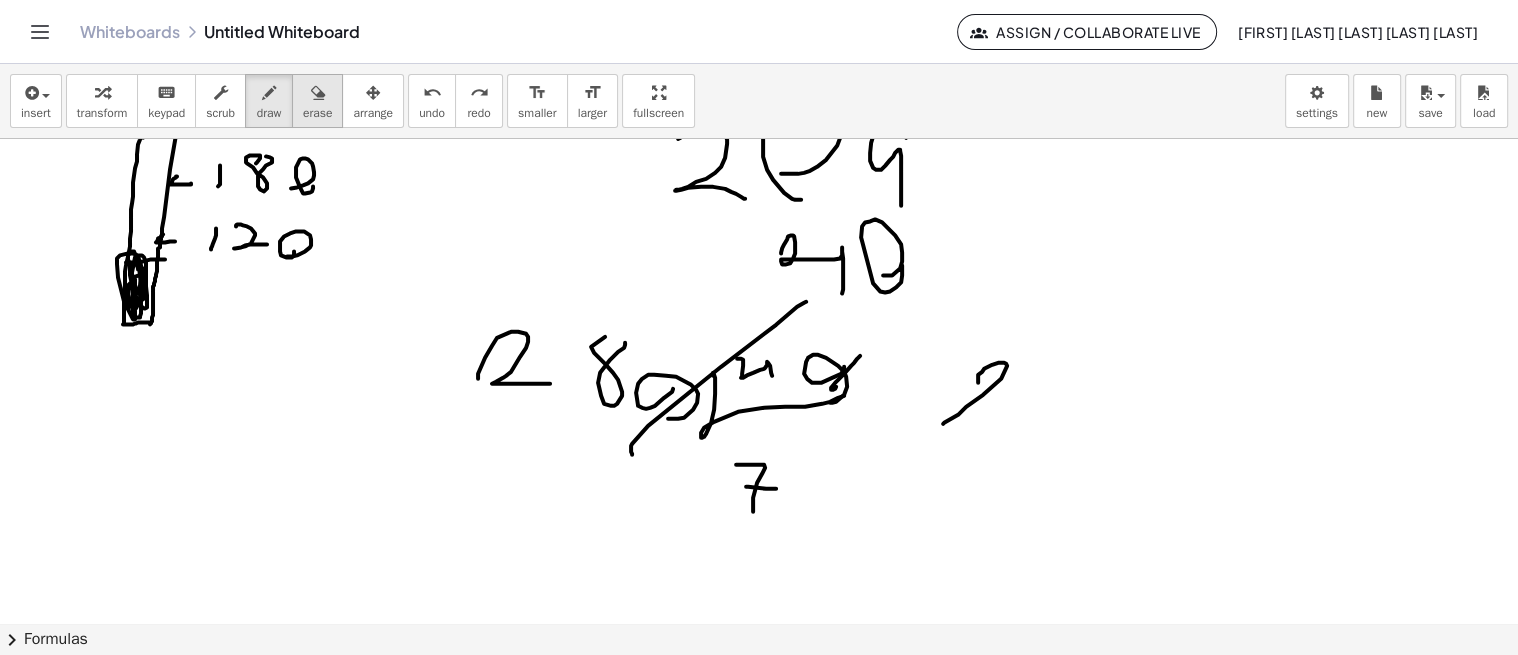 click at bounding box center [318, 93] 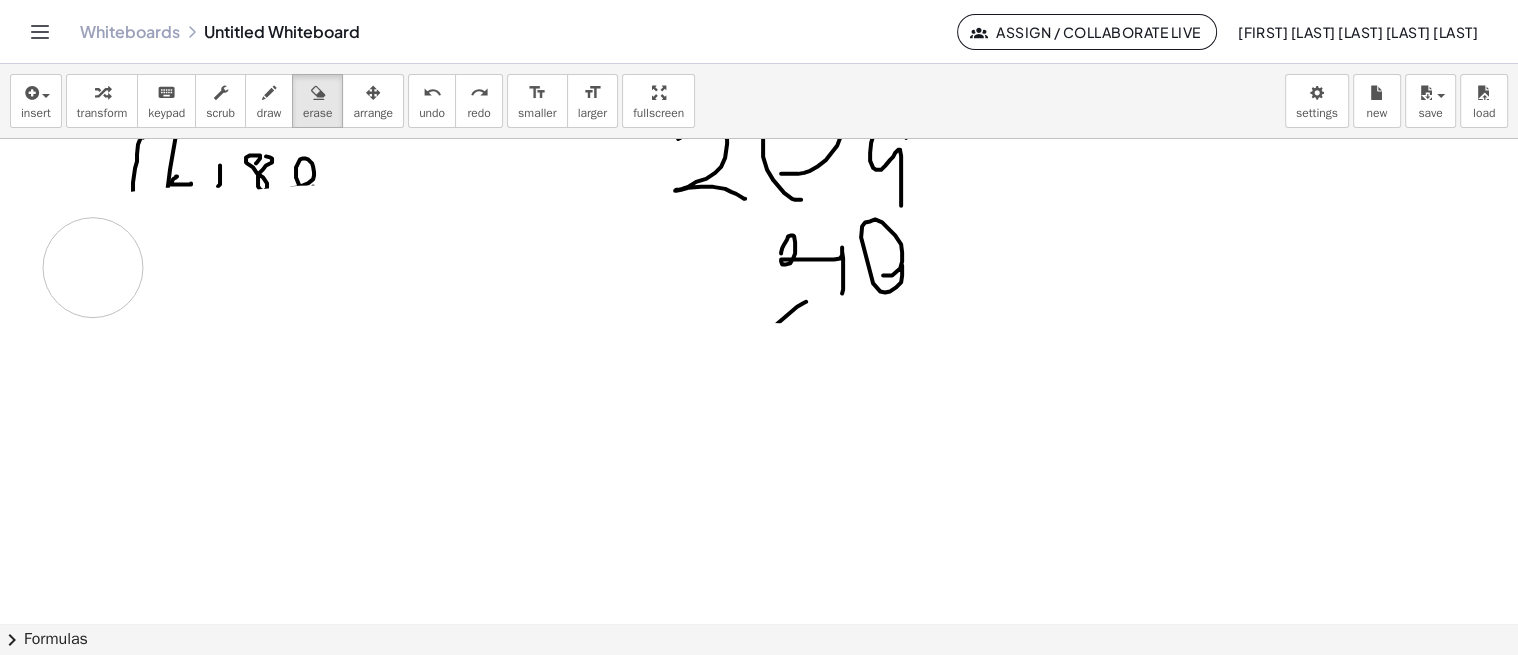 drag, startPoint x: 853, startPoint y: 356, endPoint x: 91, endPoint y: 273, distance: 766.507 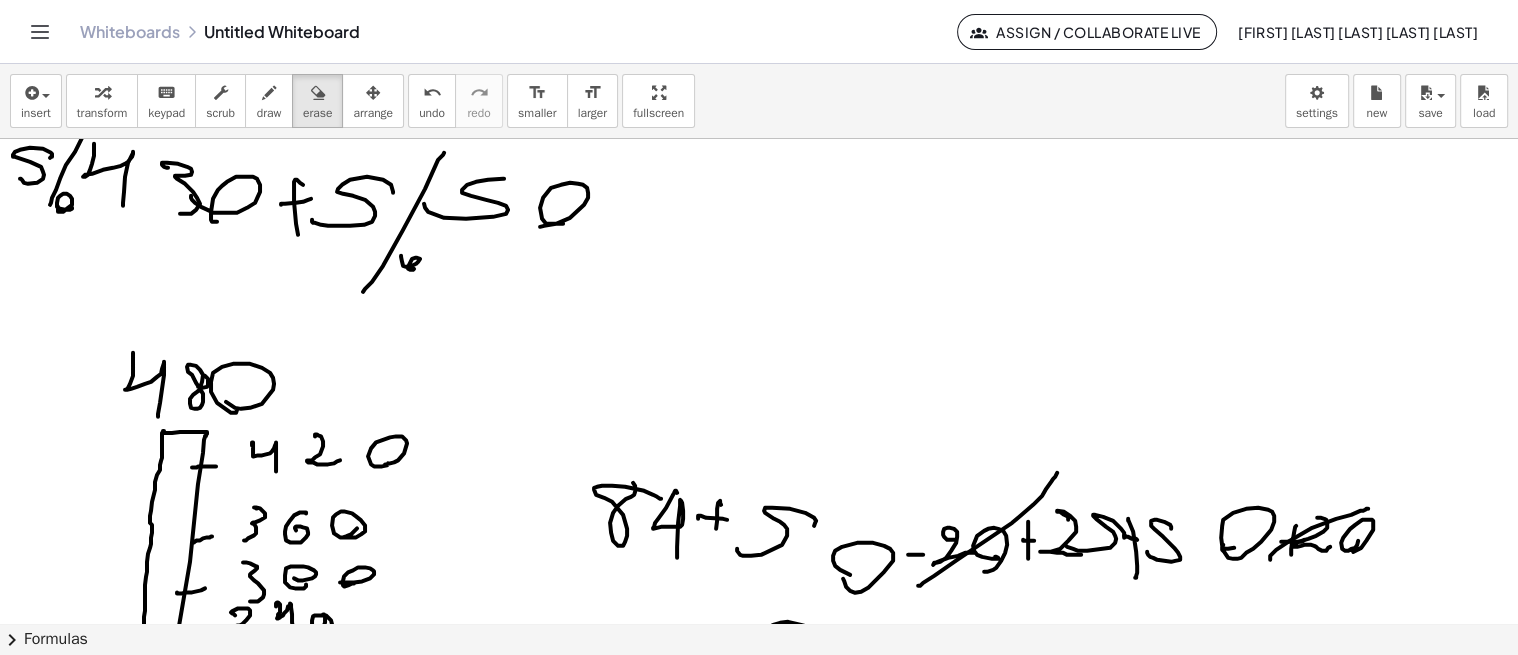 scroll, scrollTop: 2687, scrollLeft: 0, axis: vertical 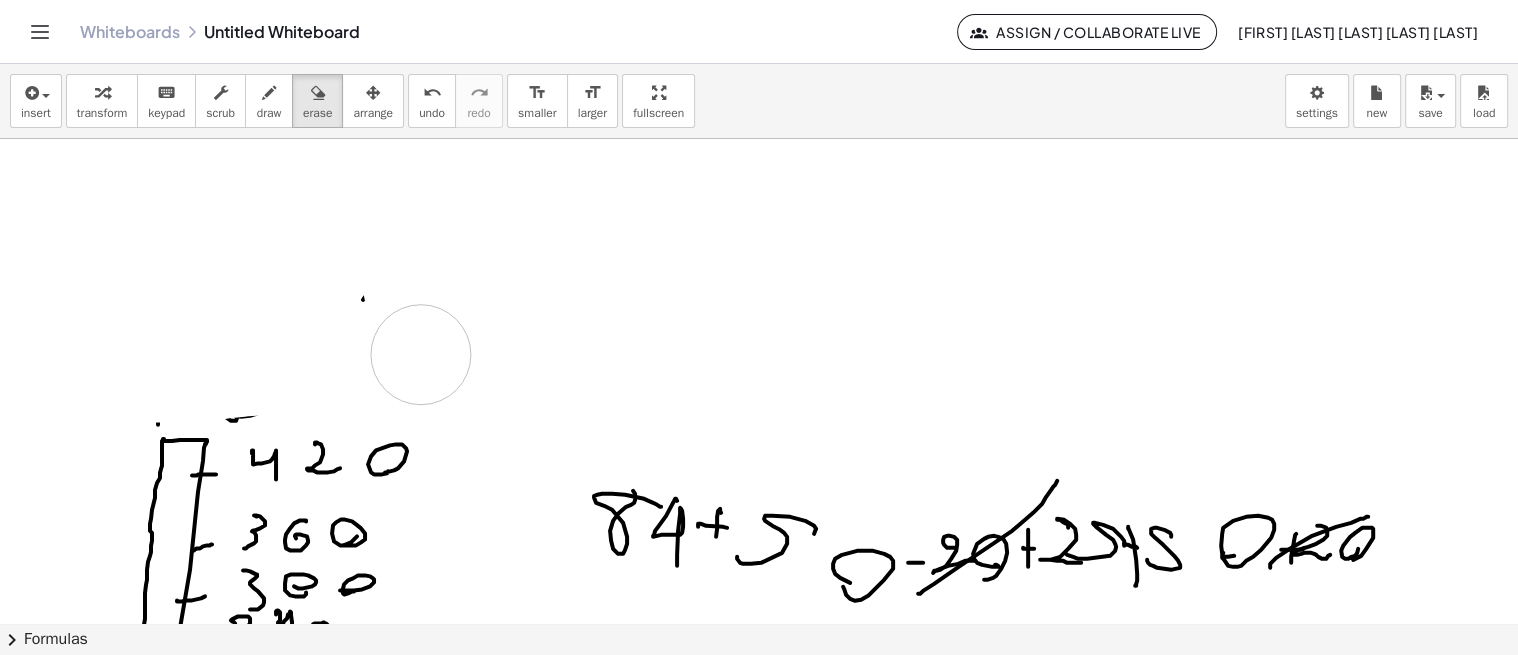 drag, startPoint x: 120, startPoint y: 375, endPoint x: 405, endPoint y: 365, distance: 285.17538 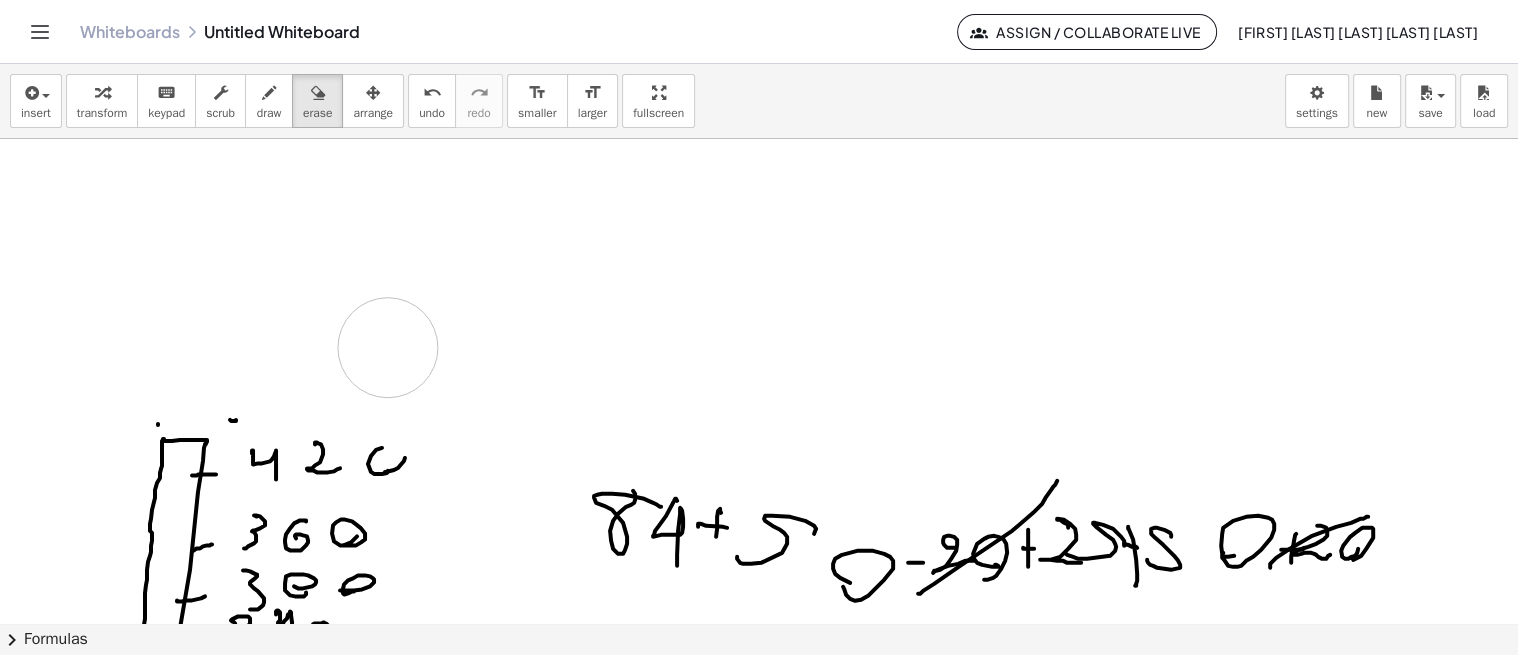 drag, startPoint x: 403, startPoint y: 361, endPoint x: 383, endPoint y: 345, distance: 25.612497 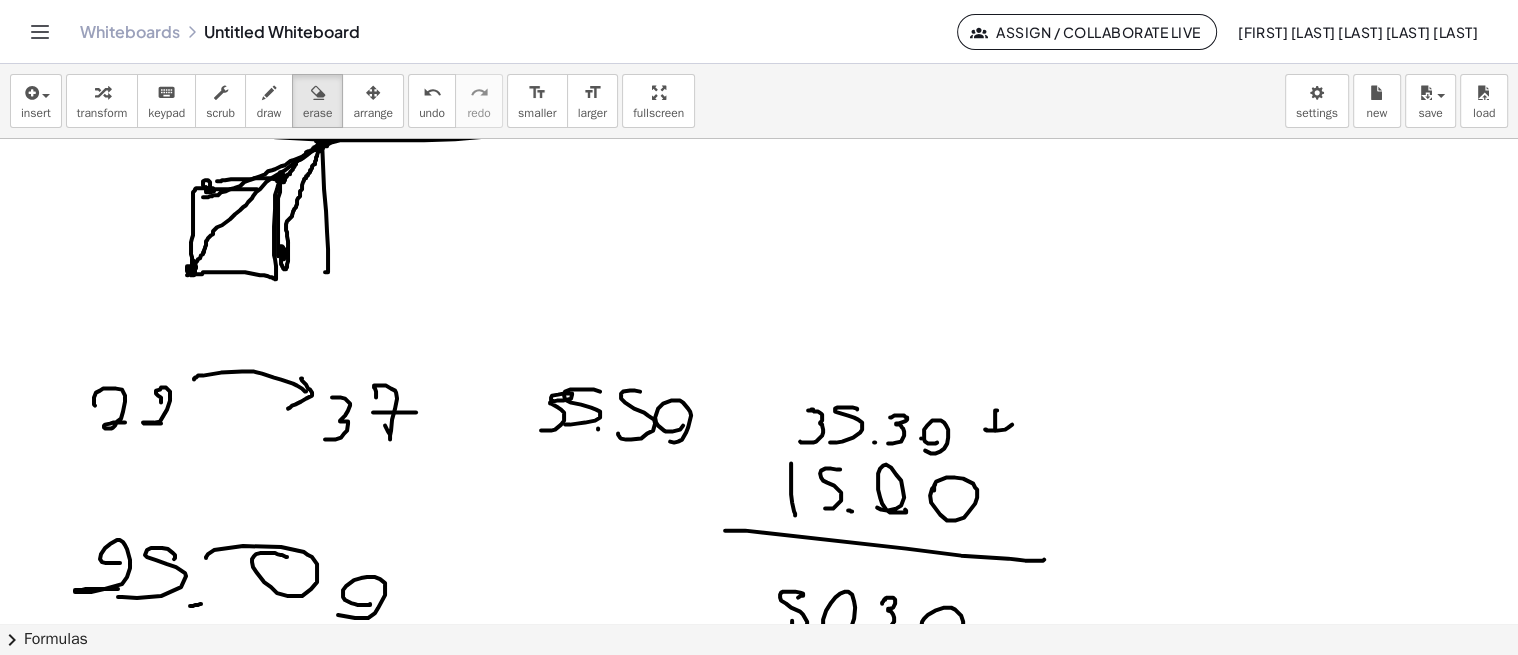 scroll, scrollTop: 2051, scrollLeft: 0, axis: vertical 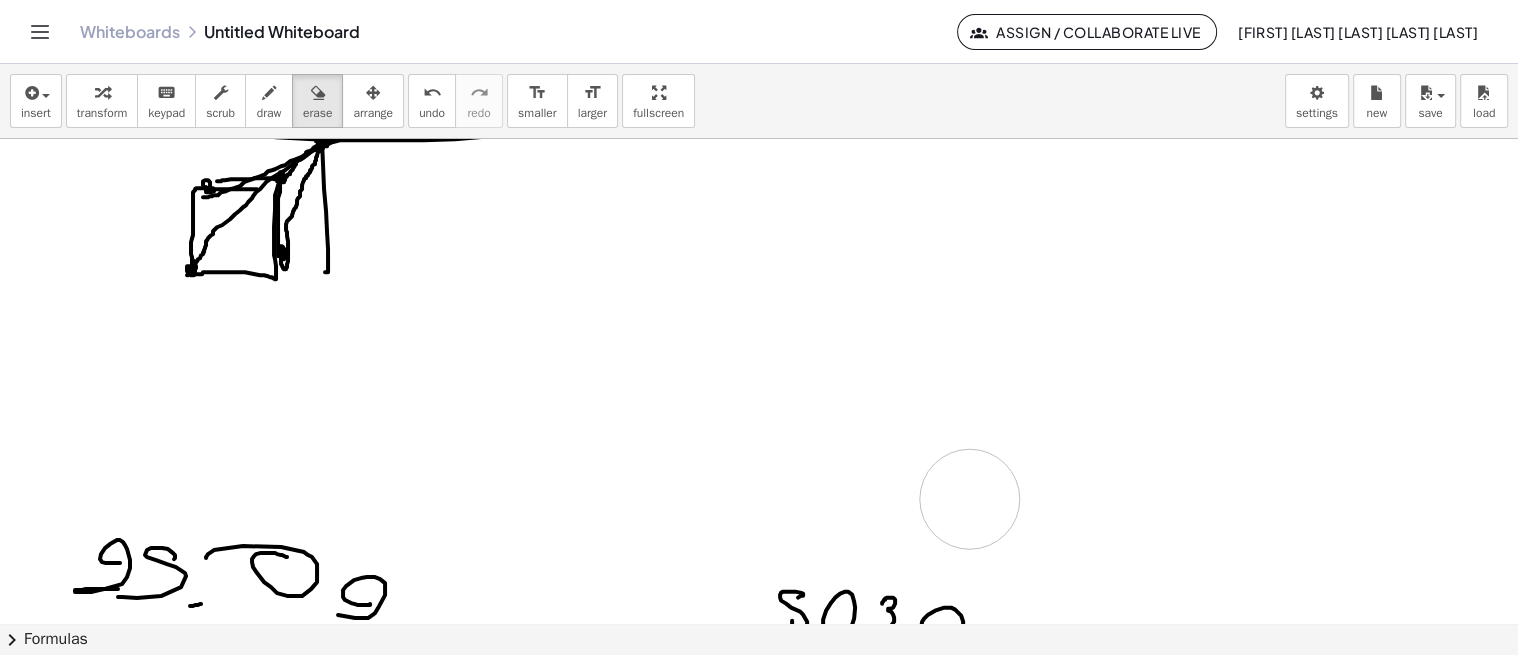 drag, startPoint x: 104, startPoint y: 388, endPoint x: 920, endPoint y: 487, distance: 821.9836 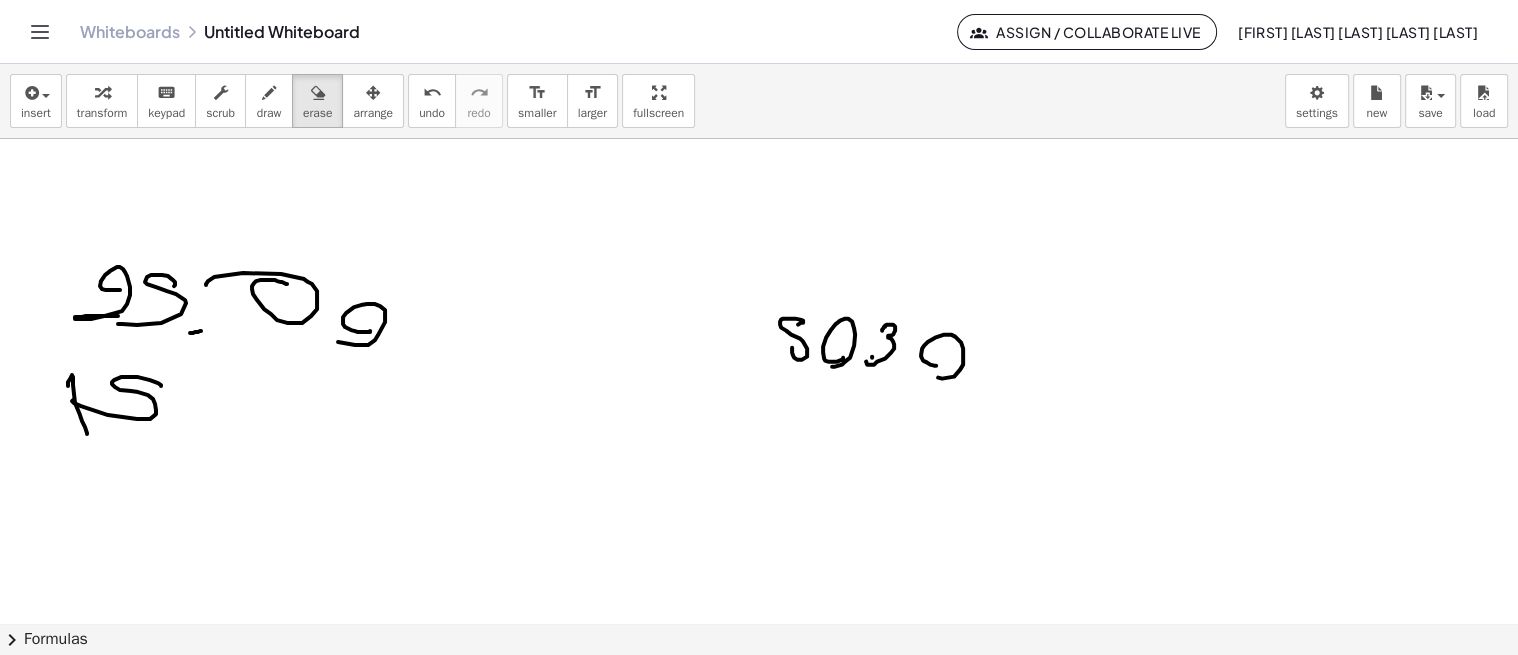 scroll, scrollTop: 2322, scrollLeft: 0, axis: vertical 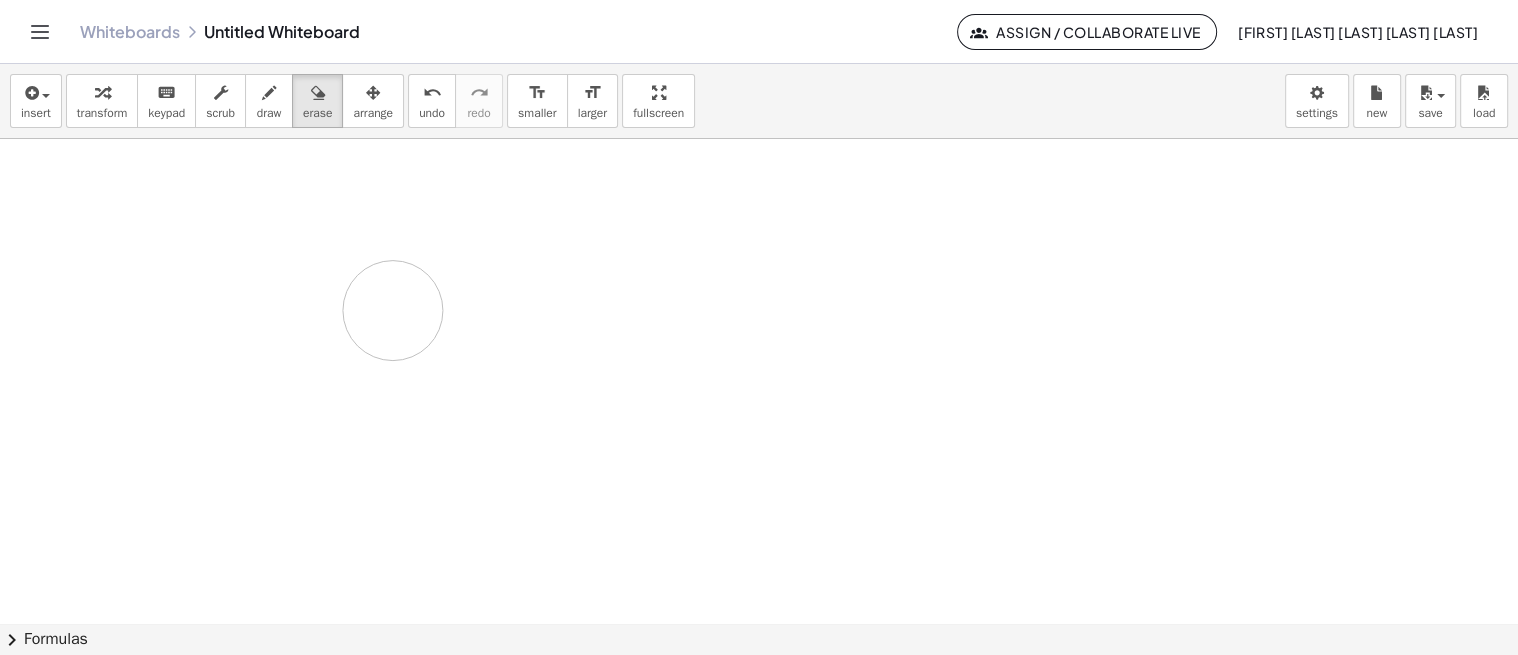 drag, startPoint x: 1172, startPoint y: 335, endPoint x: 393, endPoint y: 310, distance: 779.40106 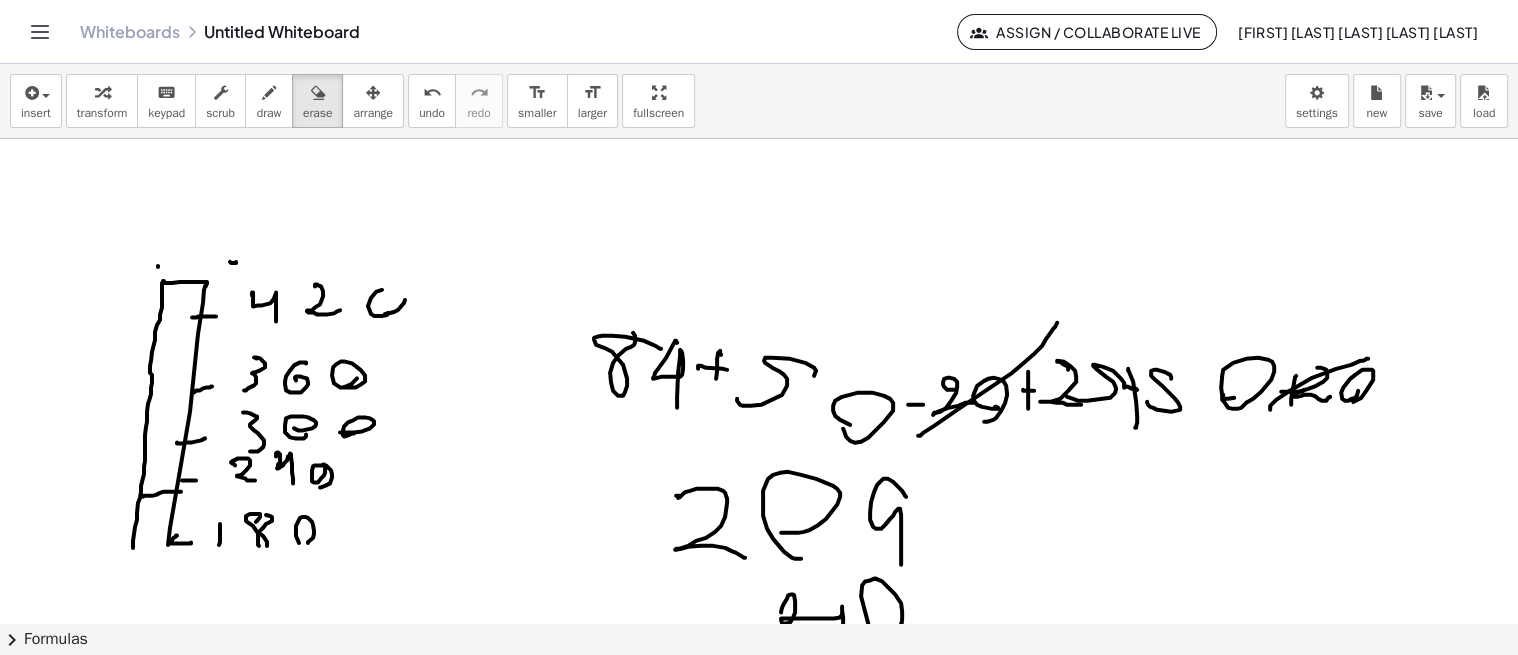 scroll, scrollTop: 2847, scrollLeft: 0, axis: vertical 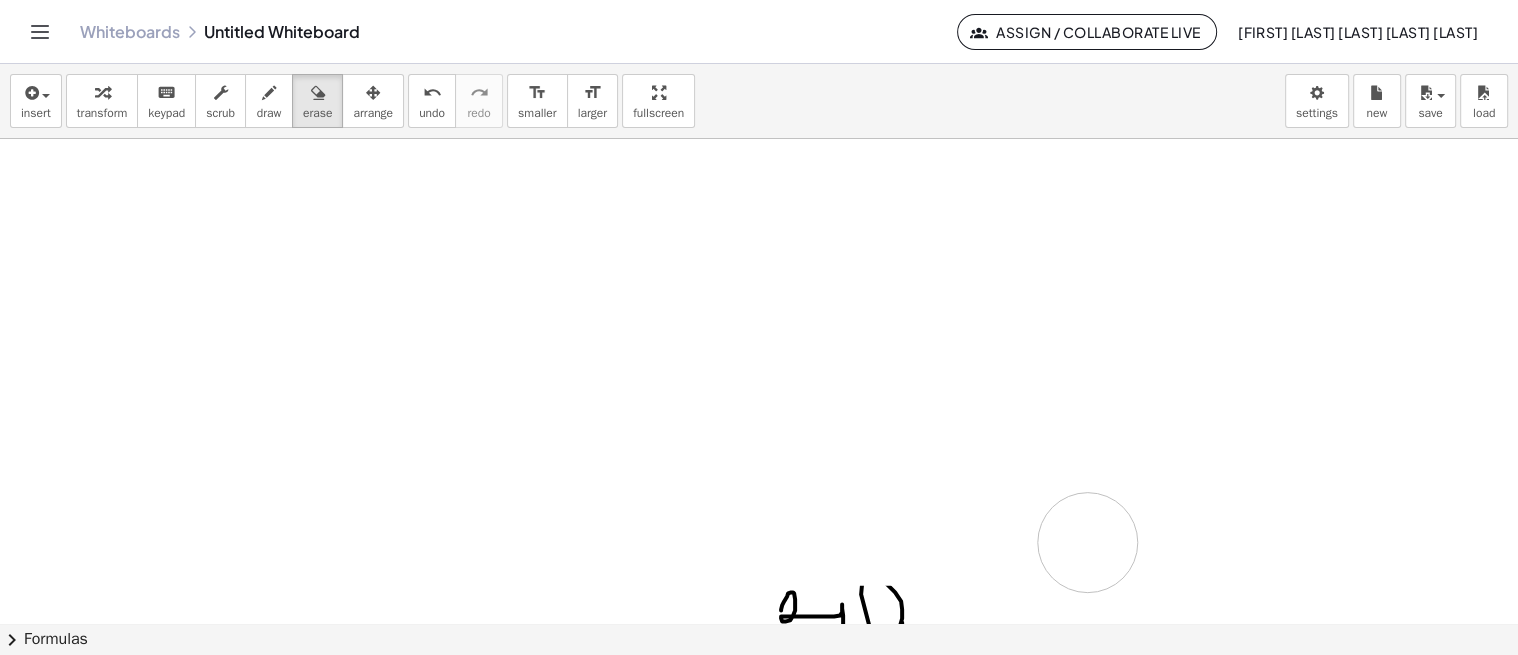 drag, startPoint x: 163, startPoint y: 291, endPoint x: 922, endPoint y: 507, distance: 789.13684 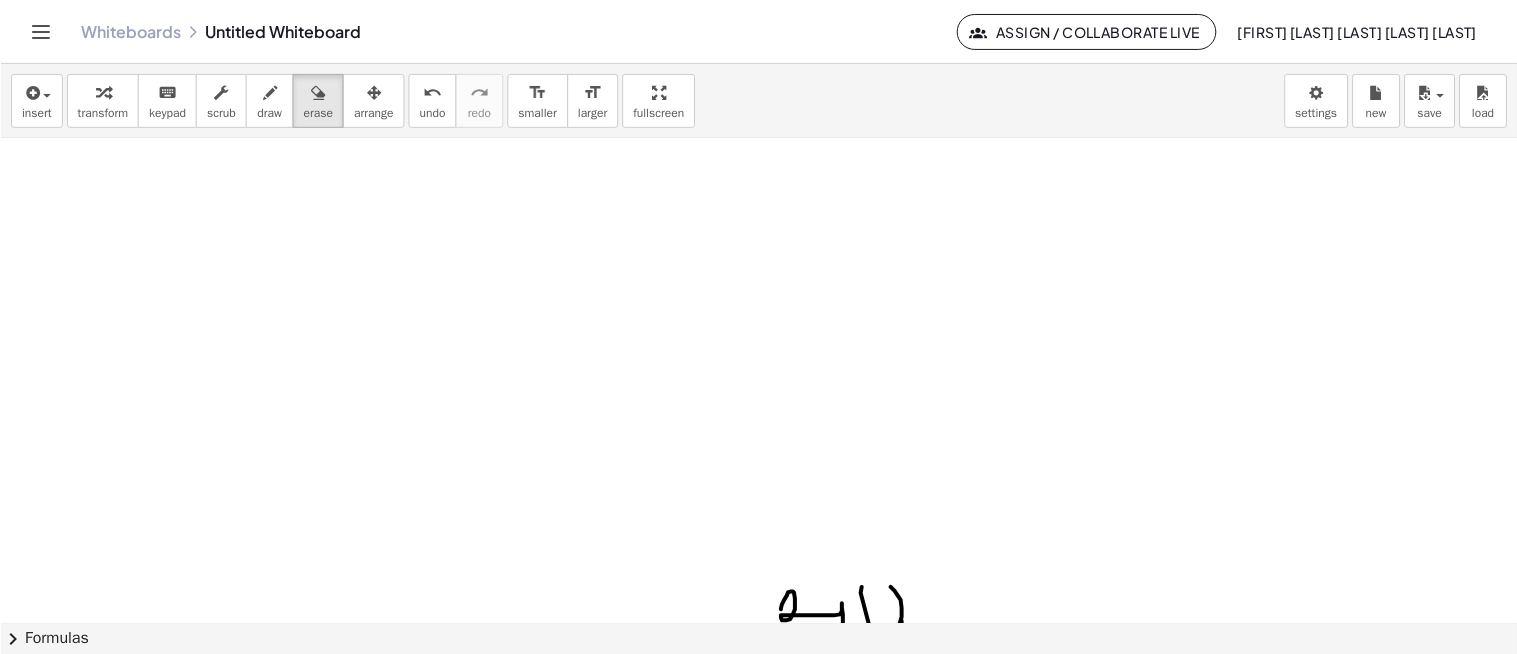scroll, scrollTop: 3040, scrollLeft: 0, axis: vertical 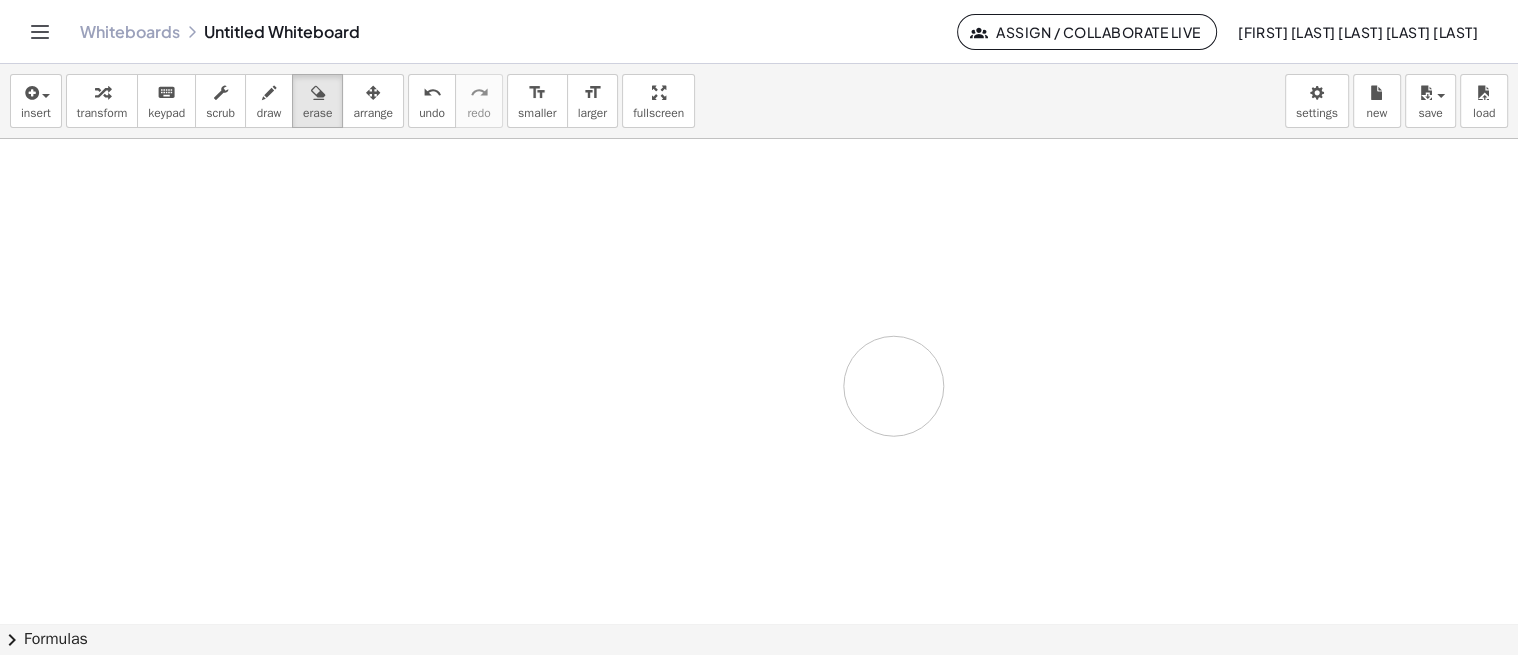 drag, startPoint x: 777, startPoint y: 498, endPoint x: 904, endPoint y: 387, distance: 168.67128 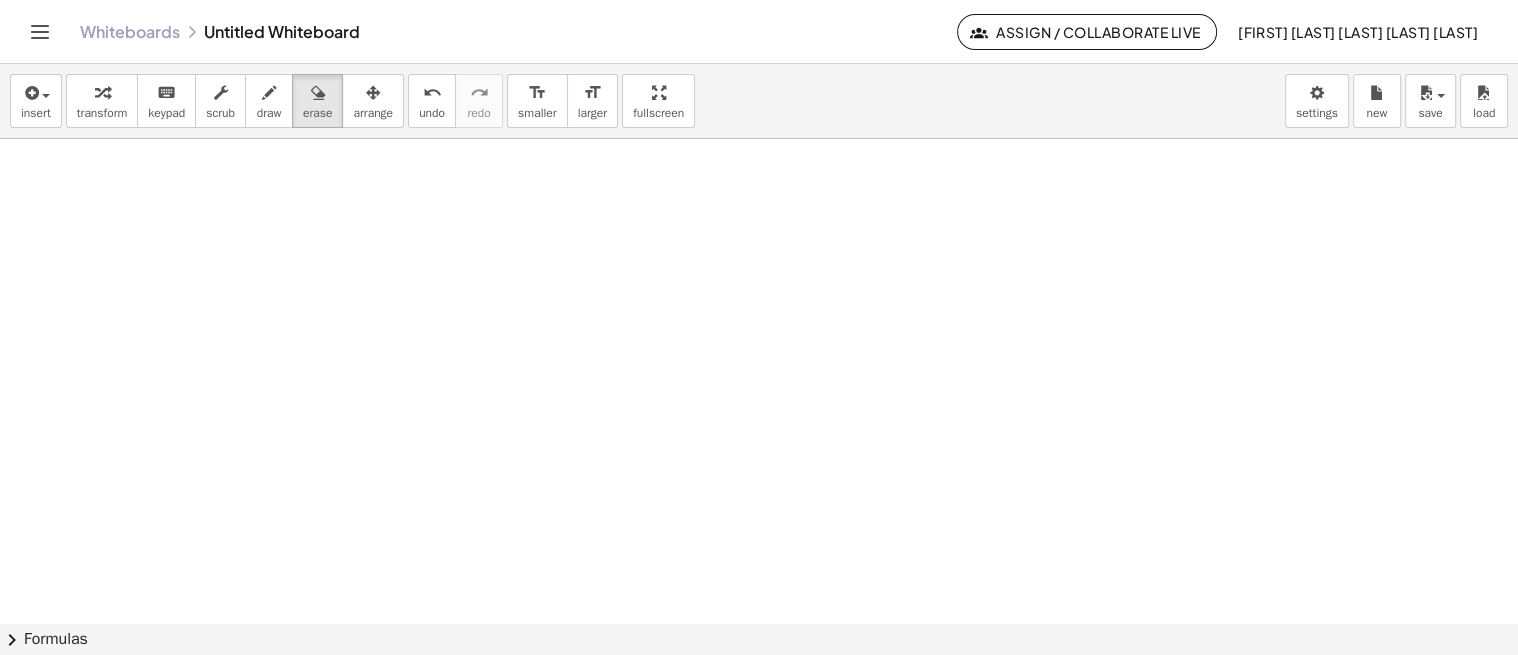 scroll, scrollTop: 3040, scrollLeft: 0, axis: vertical 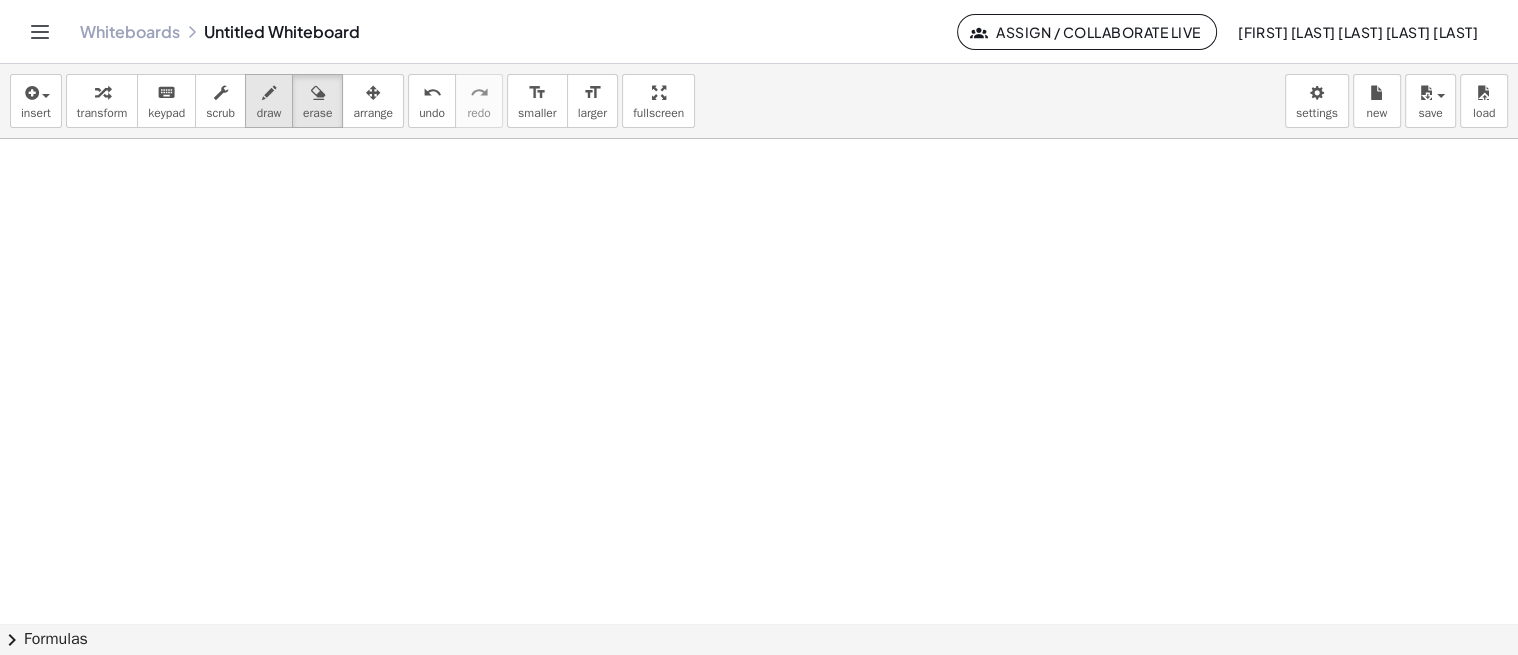 click on "draw" at bounding box center (269, 101) 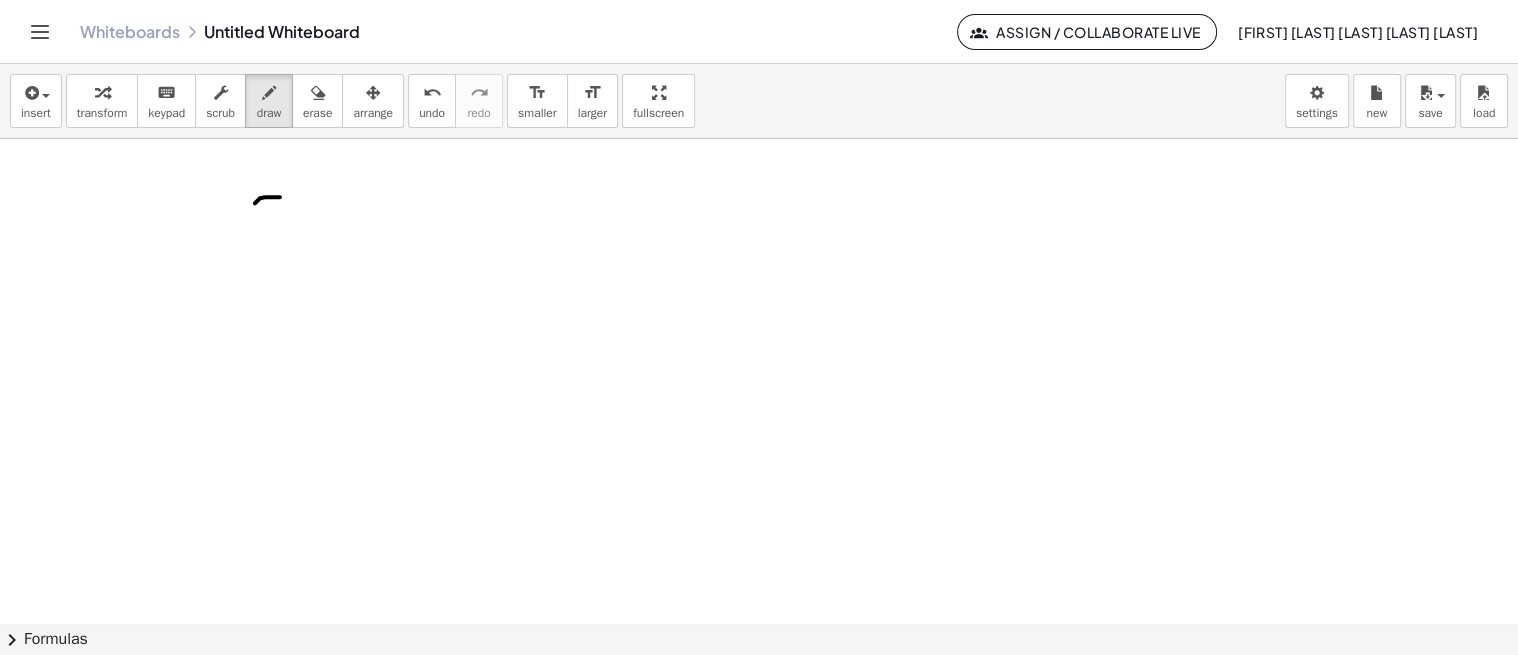 drag, startPoint x: 260, startPoint y: 198, endPoint x: 264, endPoint y: 235, distance: 37.215588 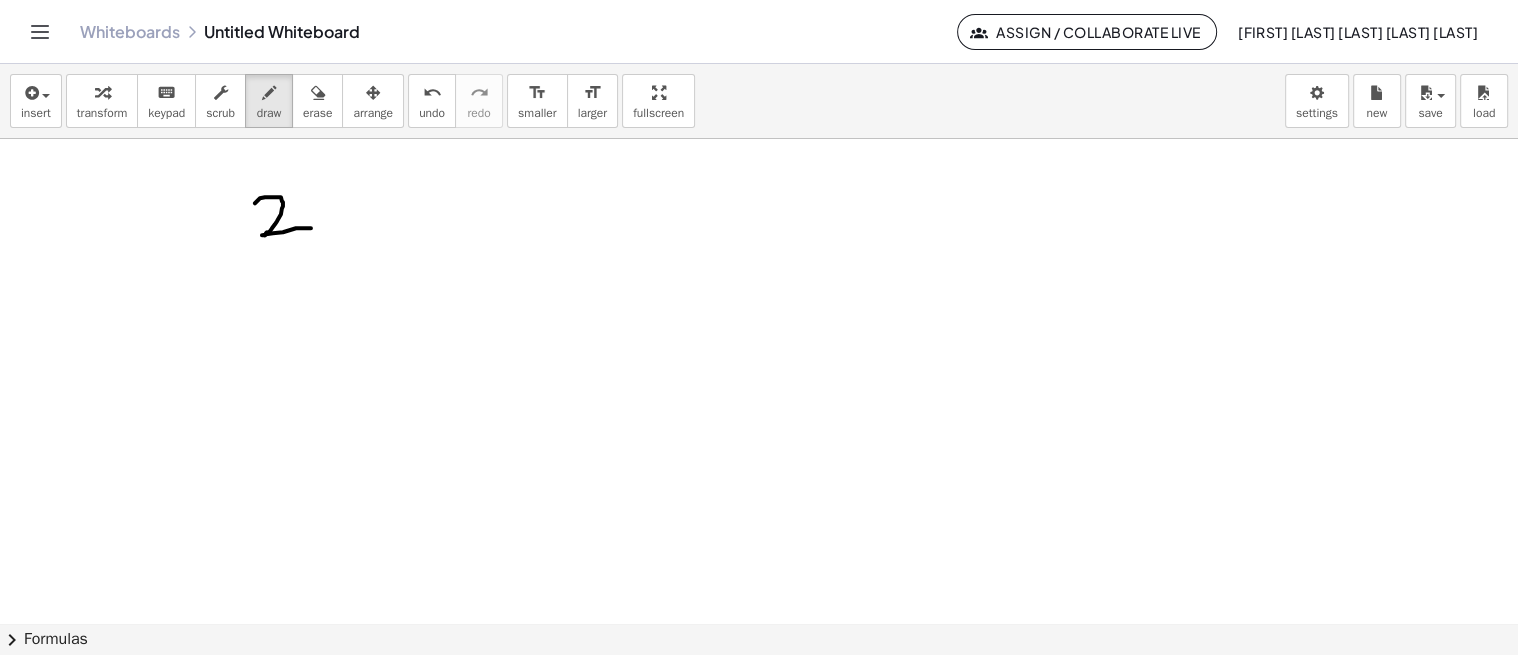 drag, startPoint x: 266, startPoint y: 233, endPoint x: 317, endPoint y: 220, distance: 52.63079 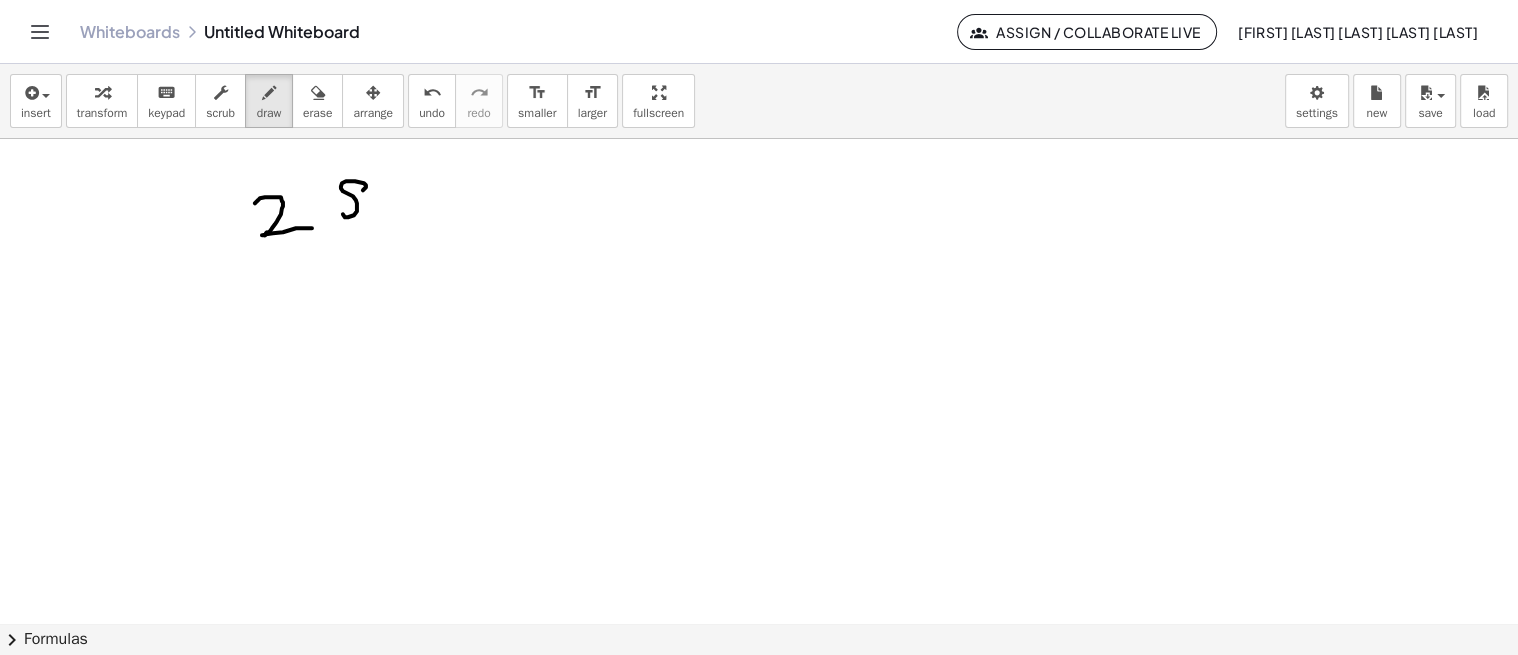 click at bounding box center [761, -963] 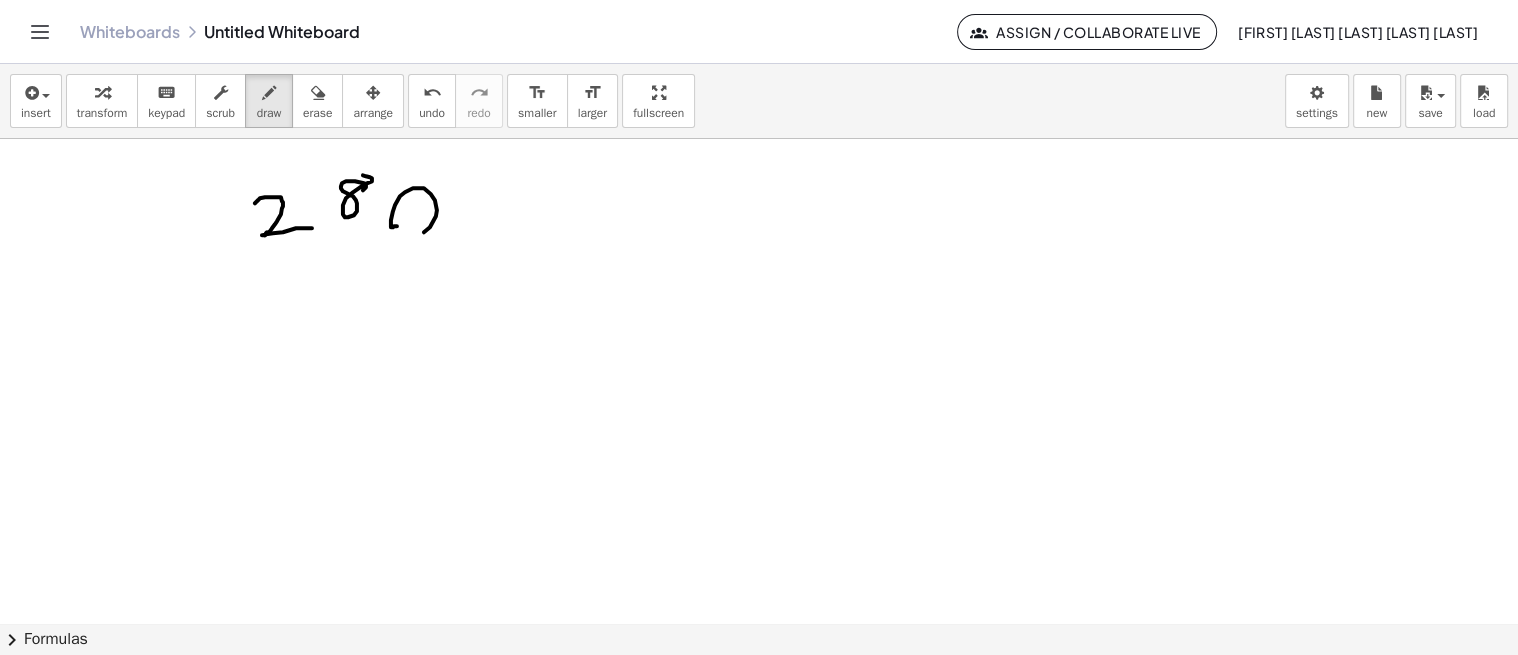 drag, startPoint x: 391, startPoint y: 227, endPoint x: 391, endPoint y: 206, distance: 21 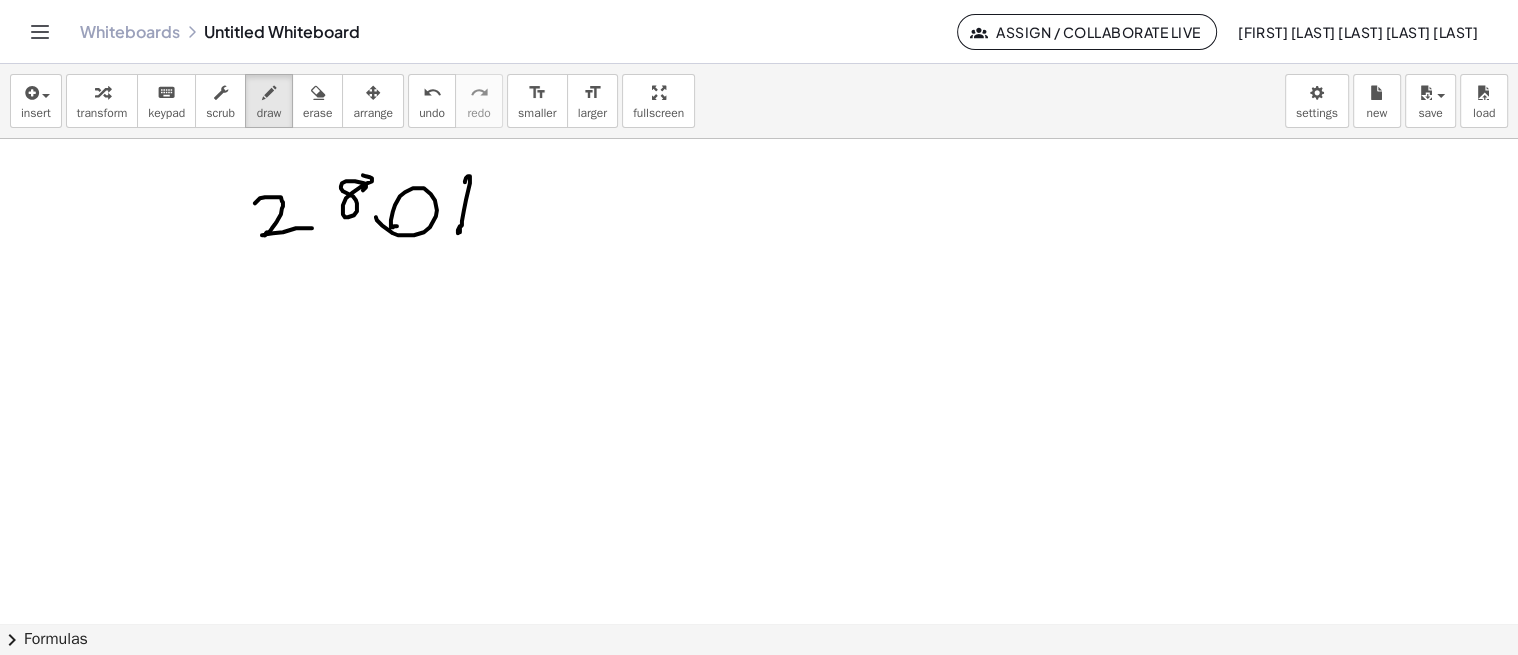 drag, startPoint x: 468, startPoint y: 176, endPoint x: 607, endPoint y: 225, distance: 147.38385 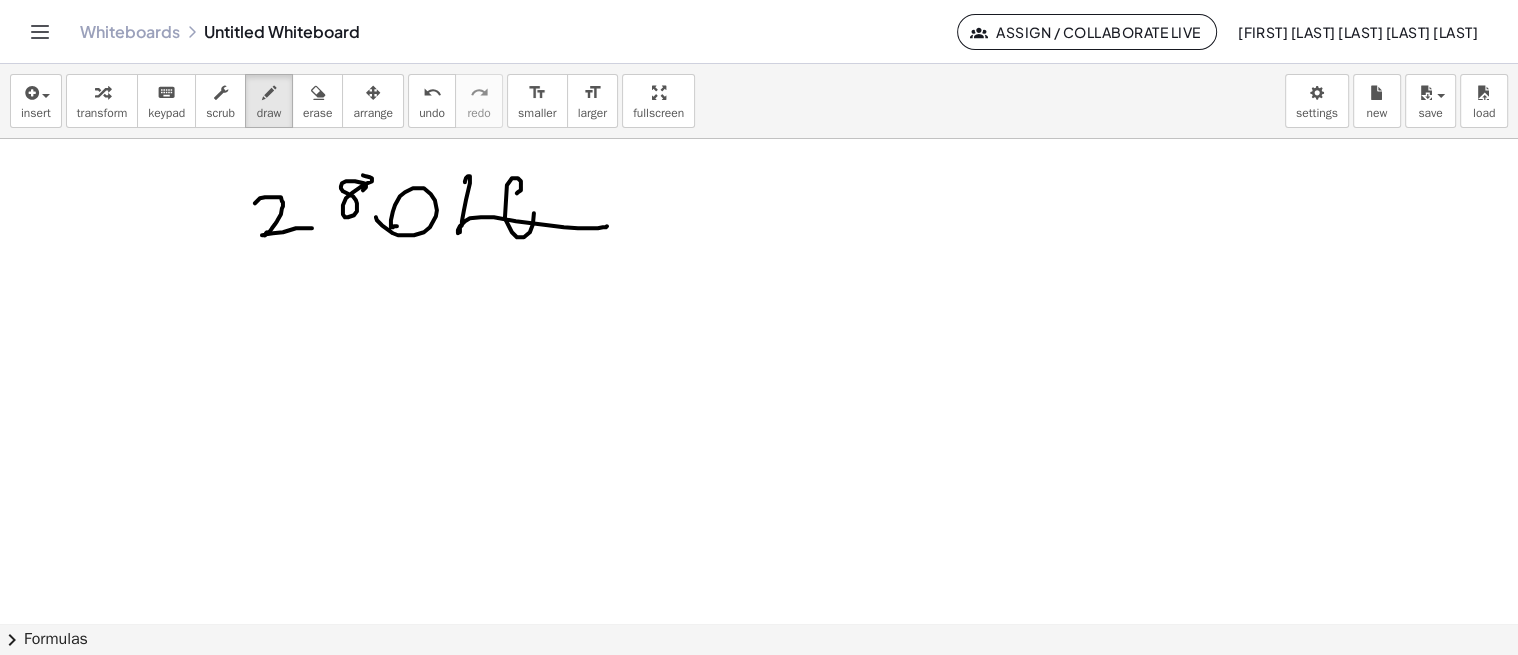 drag, startPoint x: 521, startPoint y: 190, endPoint x: 542, endPoint y: 212, distance: 30.413813 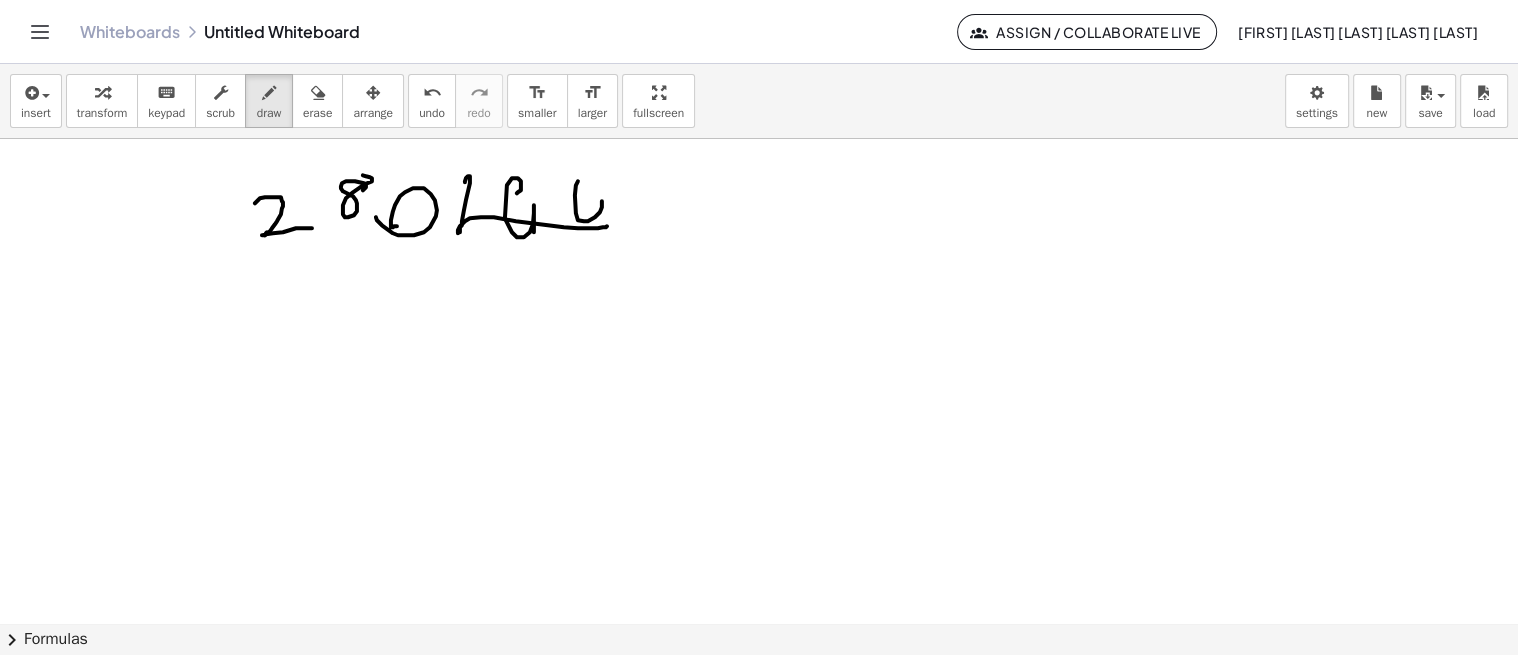 drag, startPoint x: 584, startPoint y: 221, endPoint x: 582, endPoint y: 232, distance: 11.18034 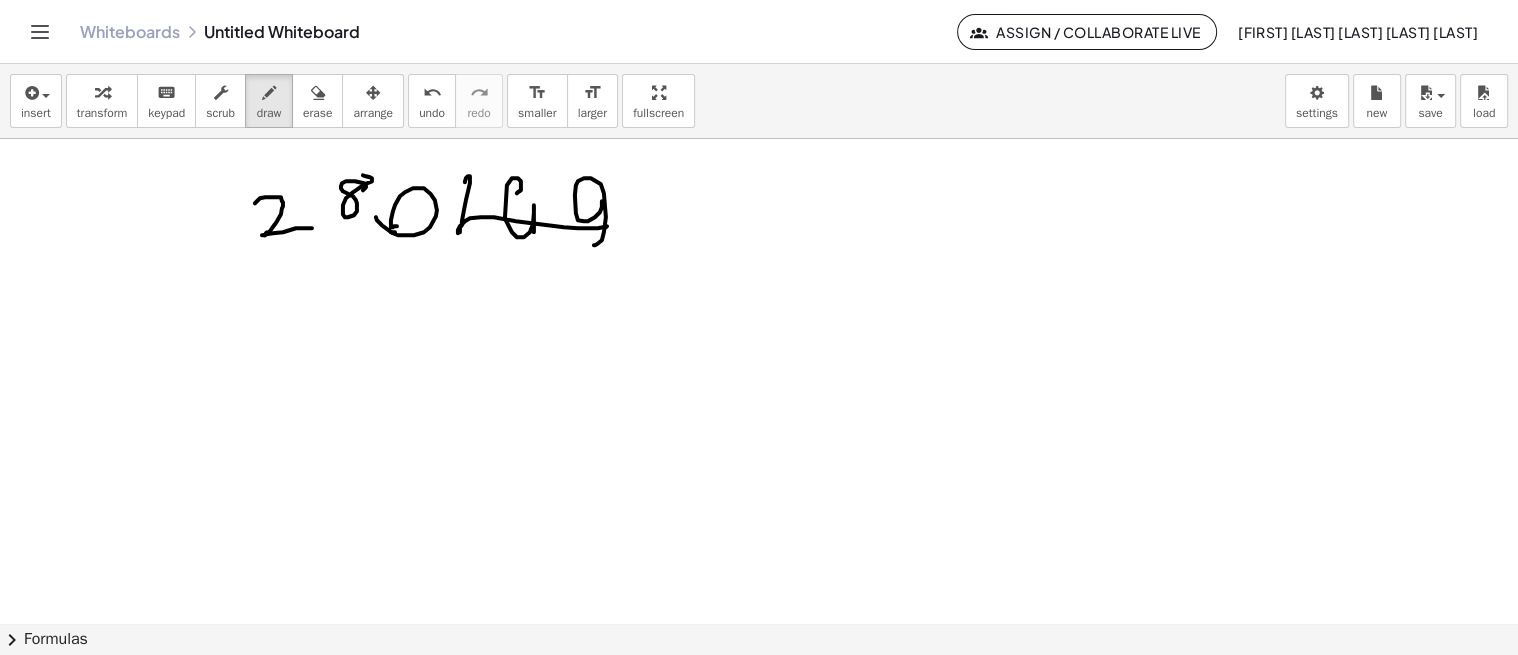 drag, startPoint x: 391, startPoint y: 232, endPoint x: 438, endPoint y: 191, distance: 62.369865 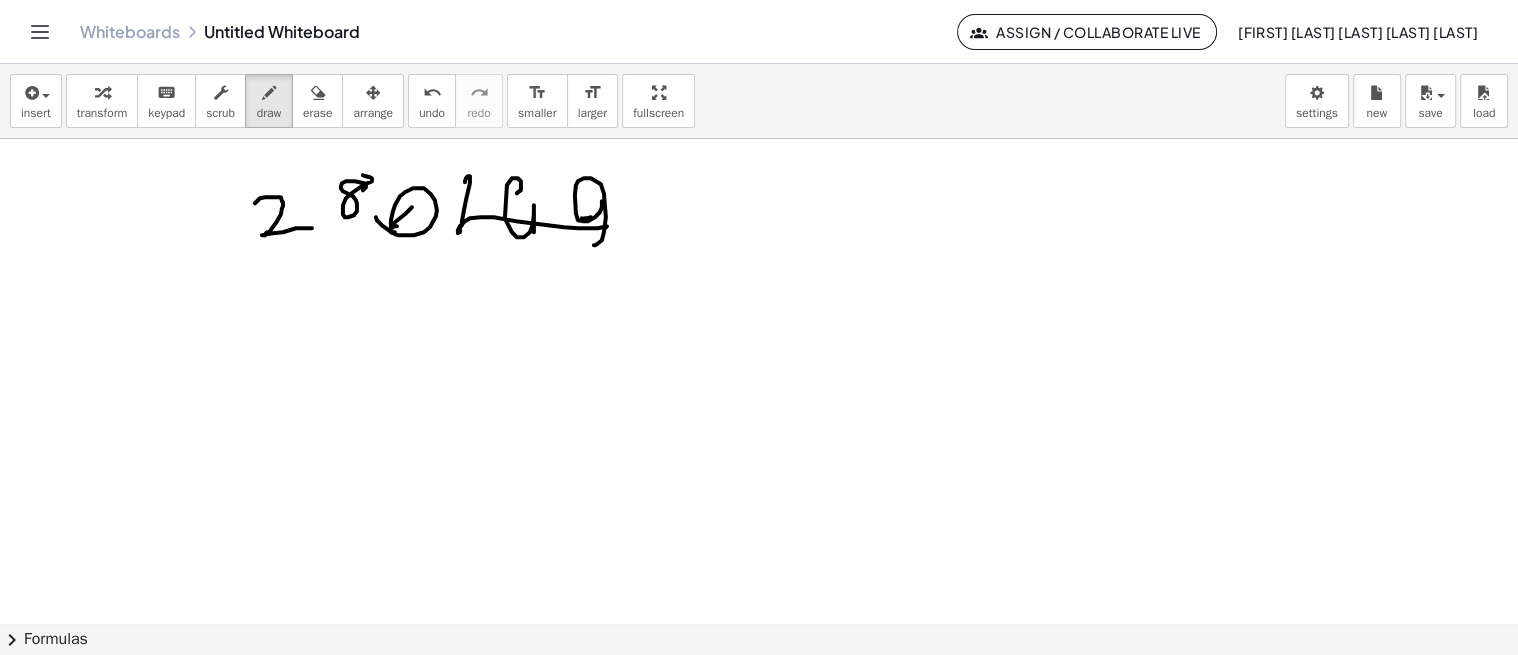 drag, startPoint x: 582, startPoint y: 218, endPoint x: 592, endPoint y: 215, distance: 10.440307 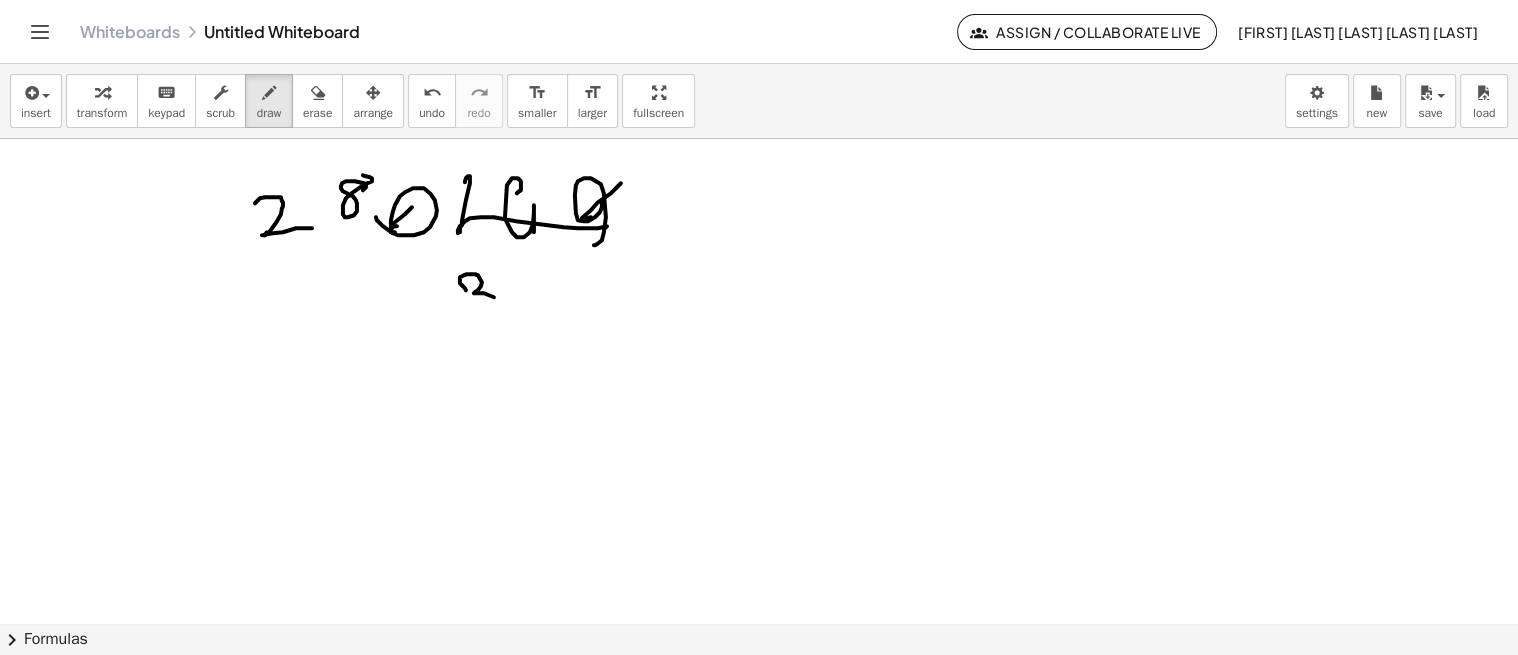 drag, startPoint x: 460, startPoint y: 283, endPoint x: 477, endPoint y: 300, distance: 24.04163 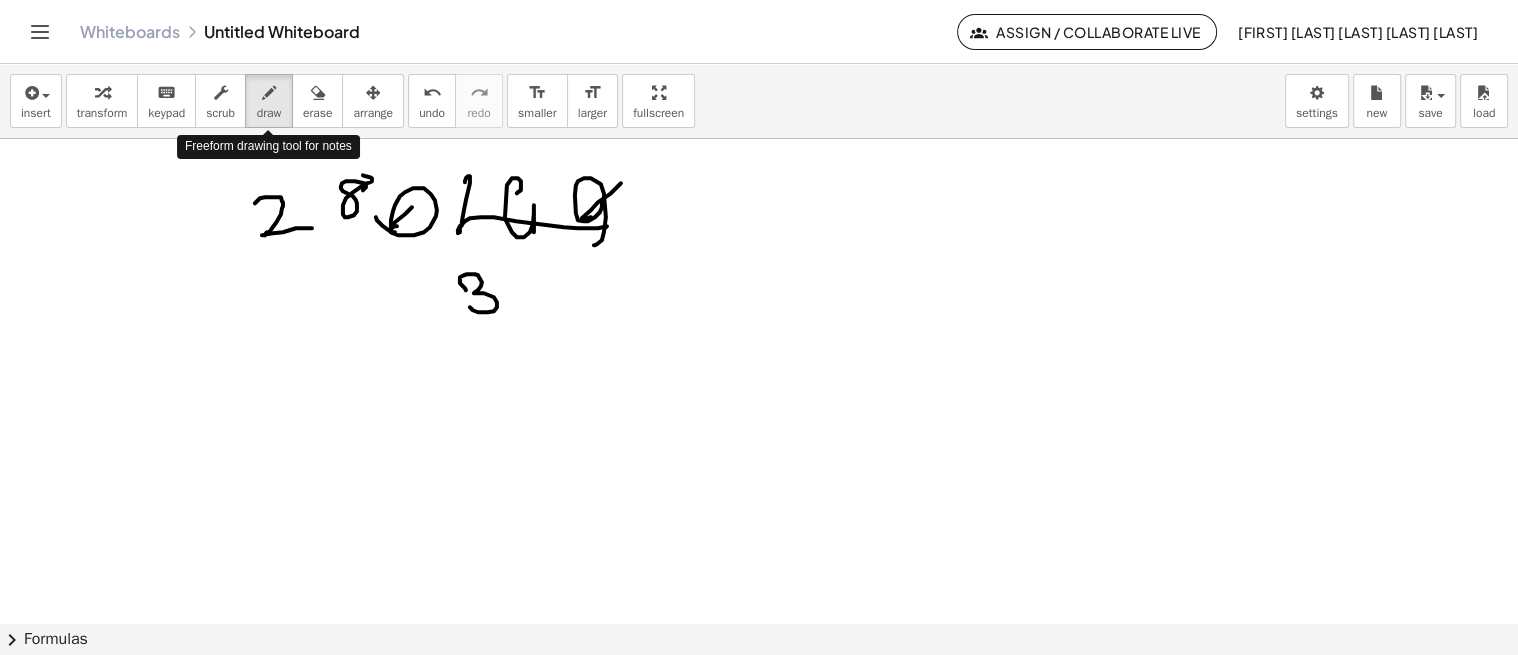 drag, startPoint x: 321, startPoint y: 95, endPoint x: 531, endPoint y: 196, distance: 233.02576 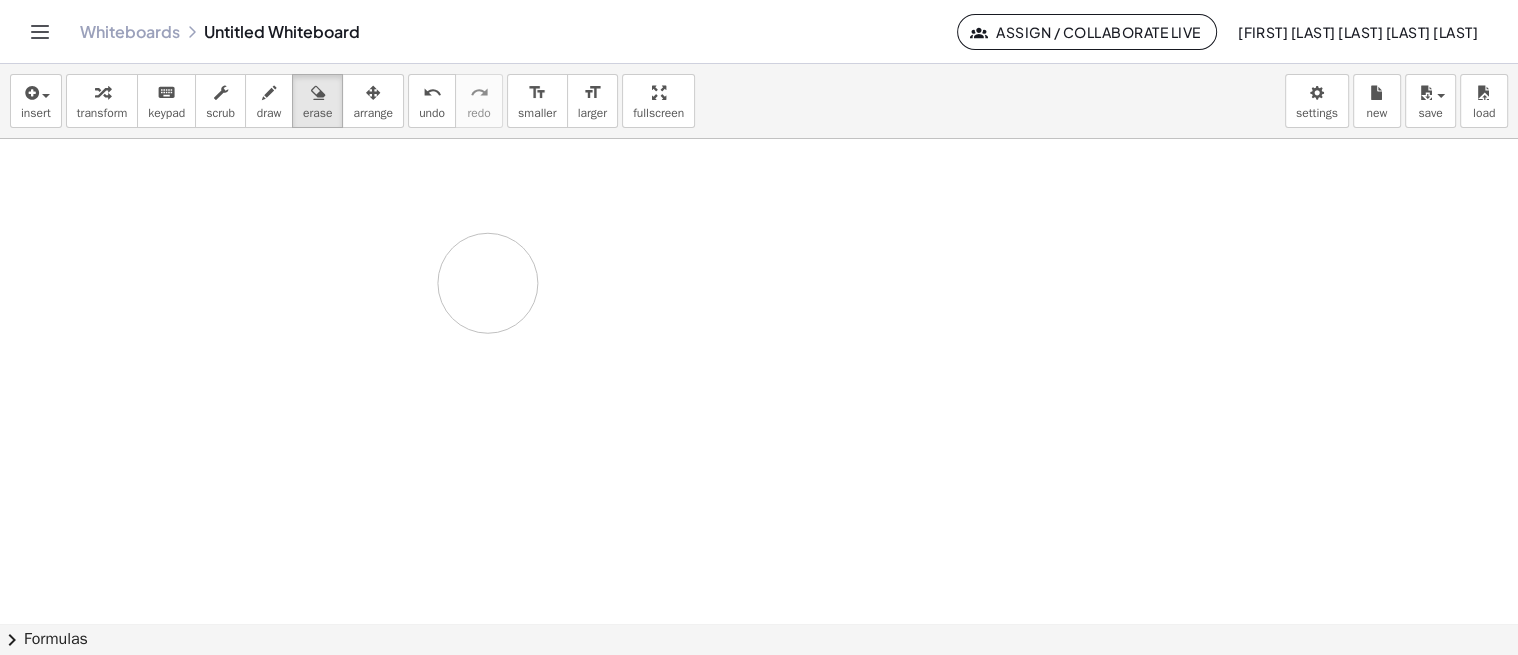 drag, startPoint x: 714, startPoint y: 226, endPoint x: 348, endPoint y: 253, distance: 366.99454 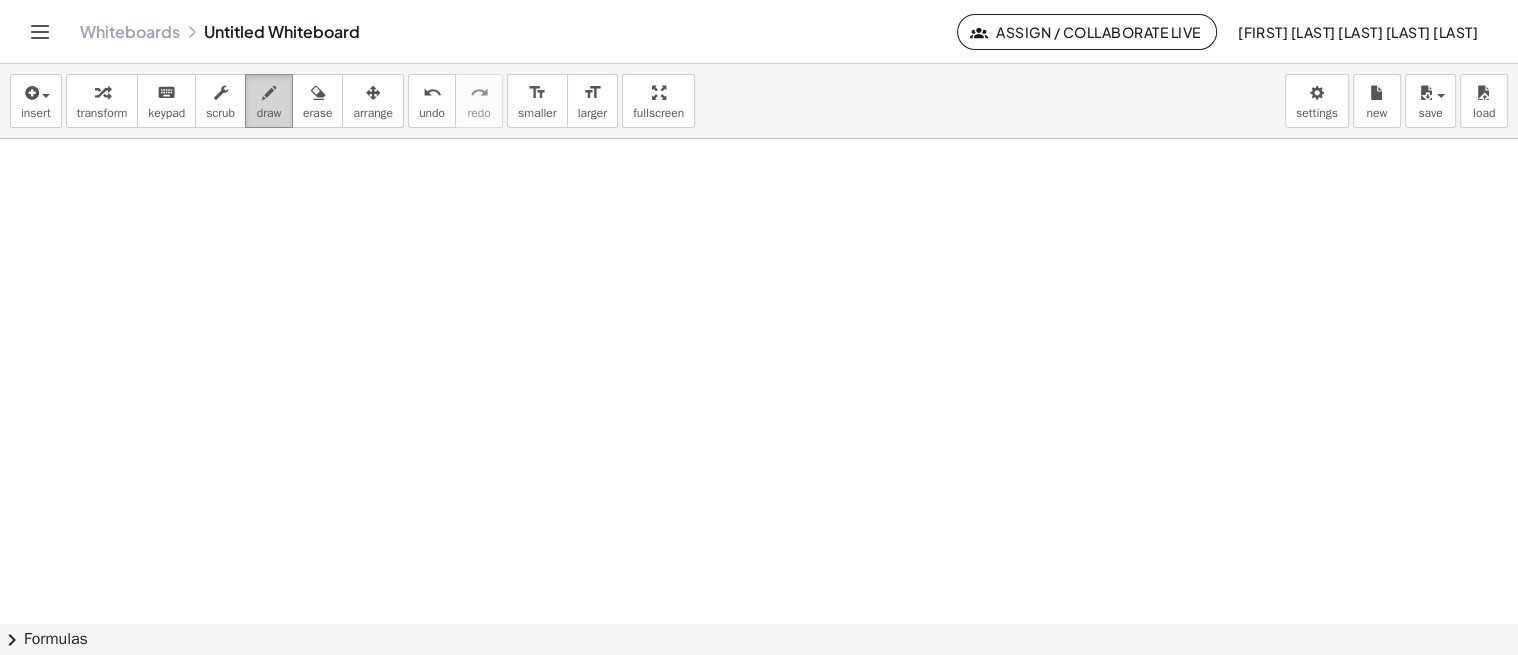 click at bounding box center (269, 93) 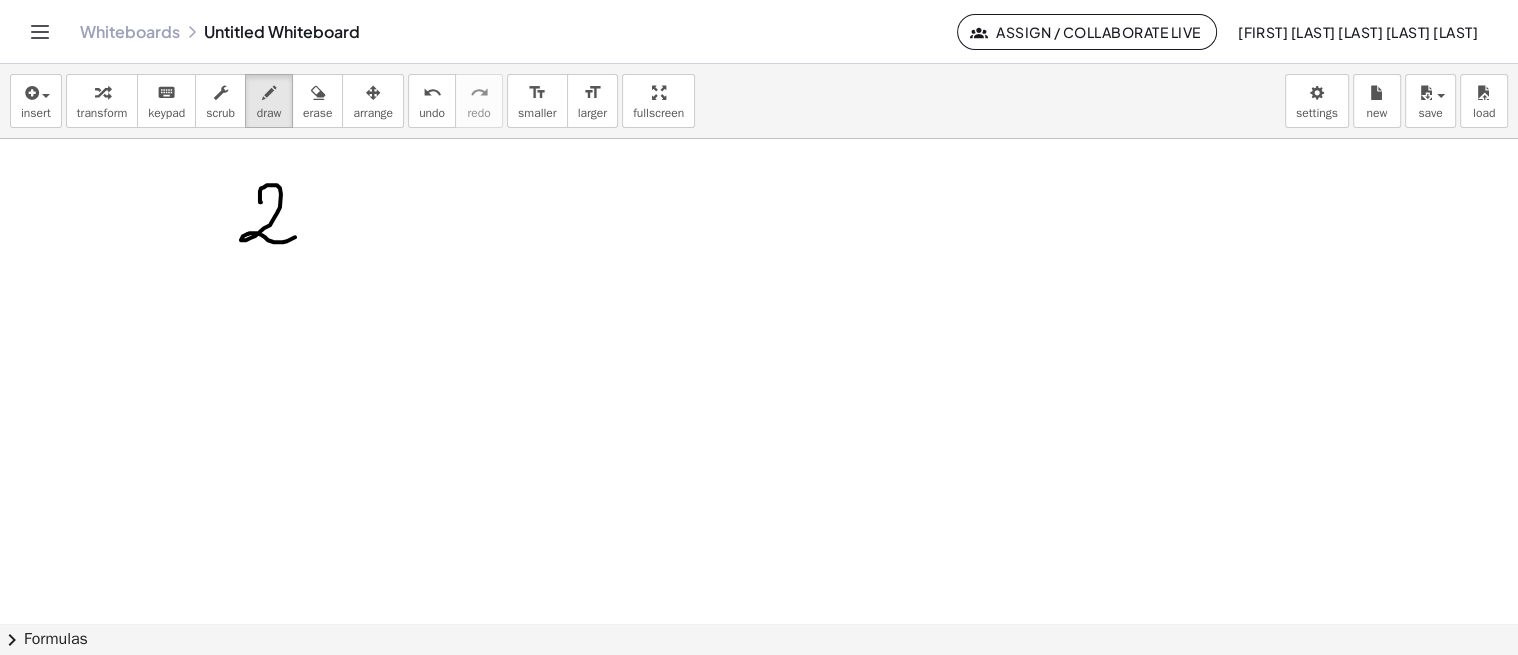 drag, startPoint x: 261, startPoint y: 202, endPoint x: 327, endPoint y: 210, distance: 66.48308 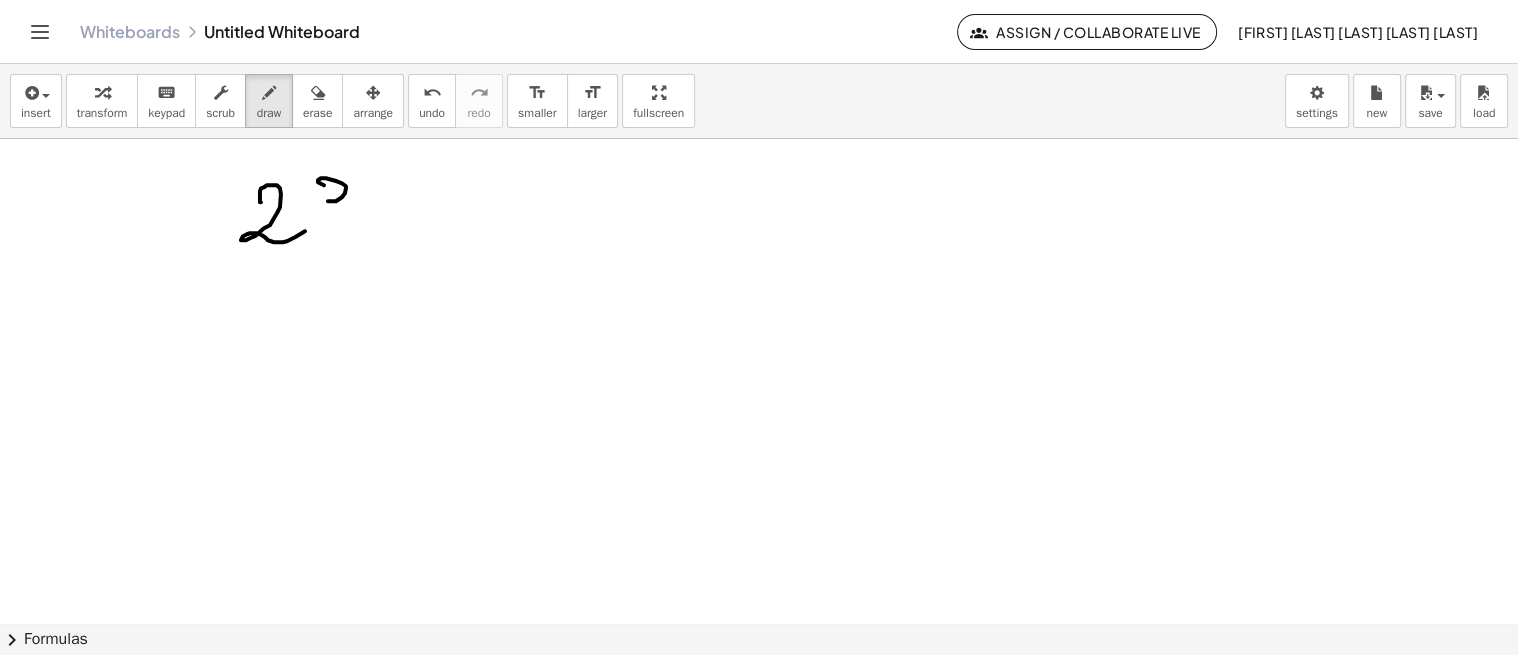 drag, startPoint x: 318, startPoint y: 182, endPoint x: 311, endPoint y: 222, distance: 40.60788 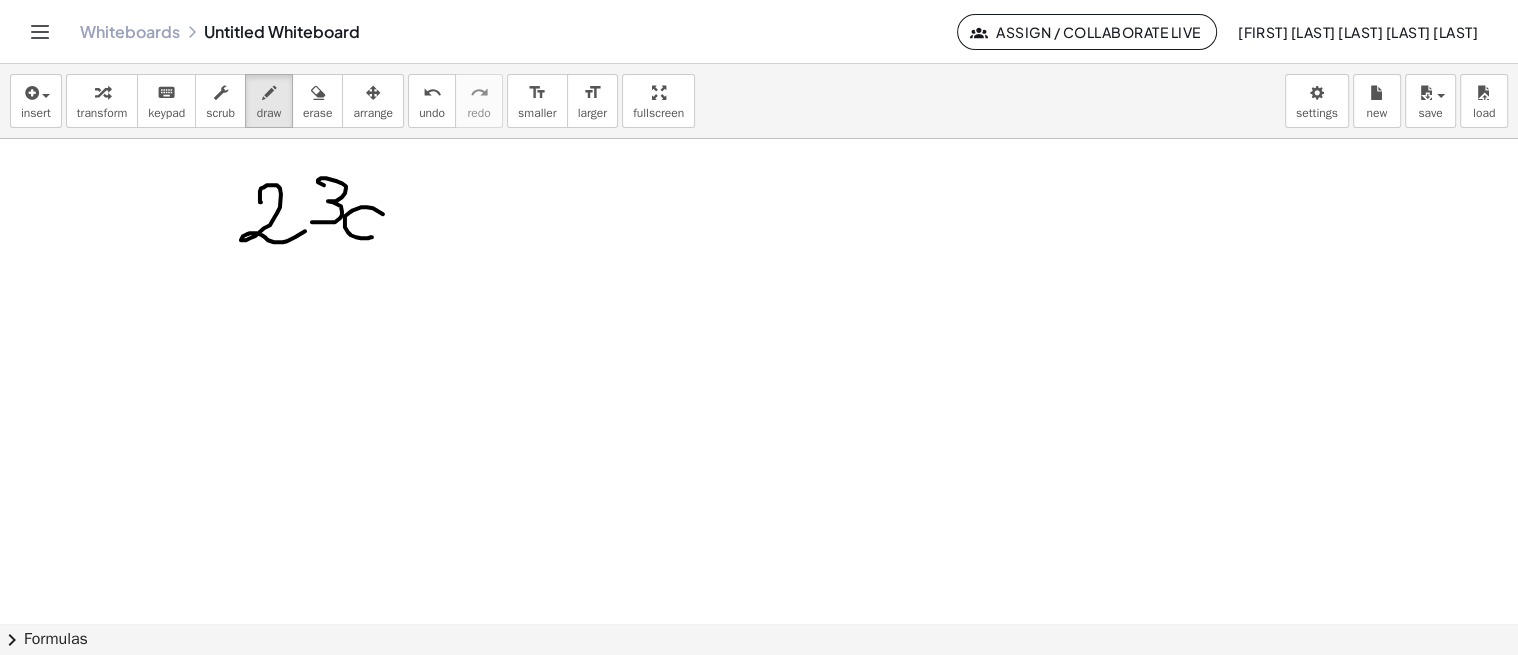 drag, startPoint x: 371, startPoint y: 237, endPoint x: 333, endPoint y: 231, distance: 38.470768 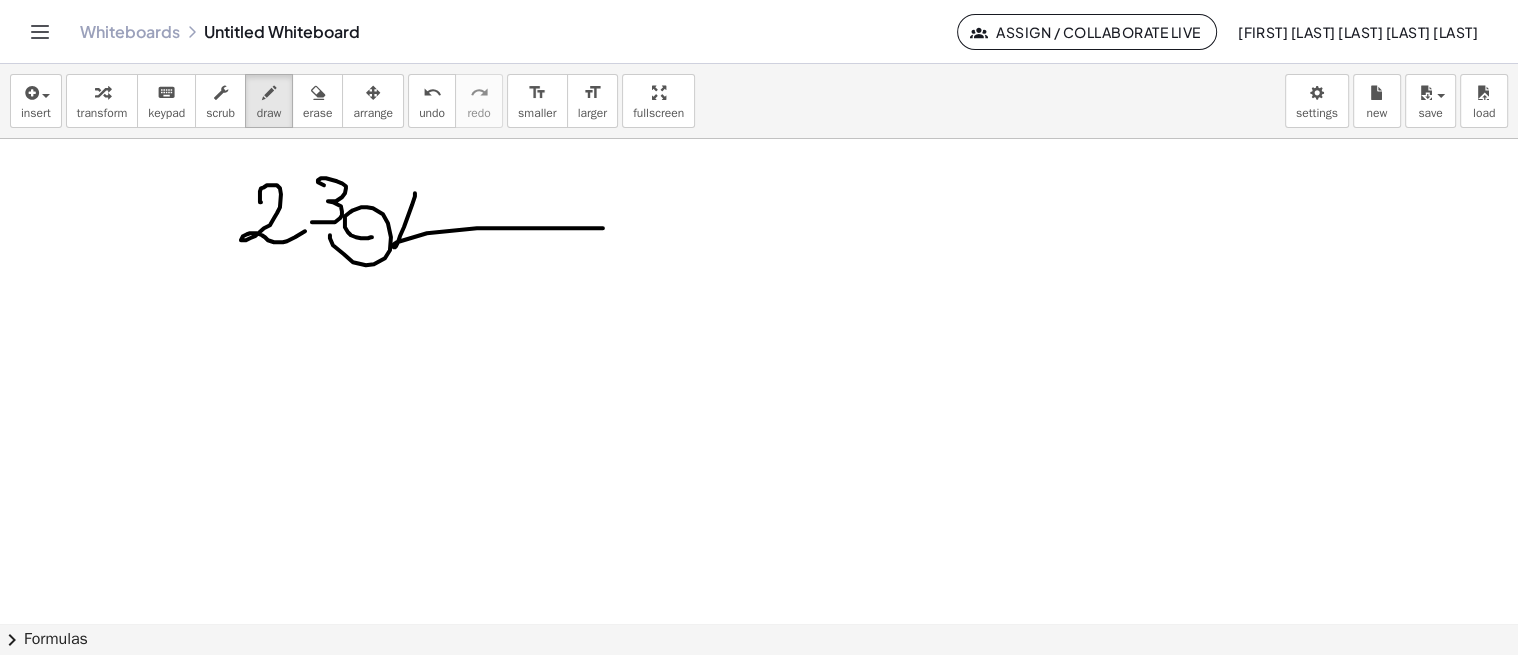 drag, startPoint x: 412, startPoint y: 205, endPoint x: 603, endPoint y: 228, distance: 192.37984 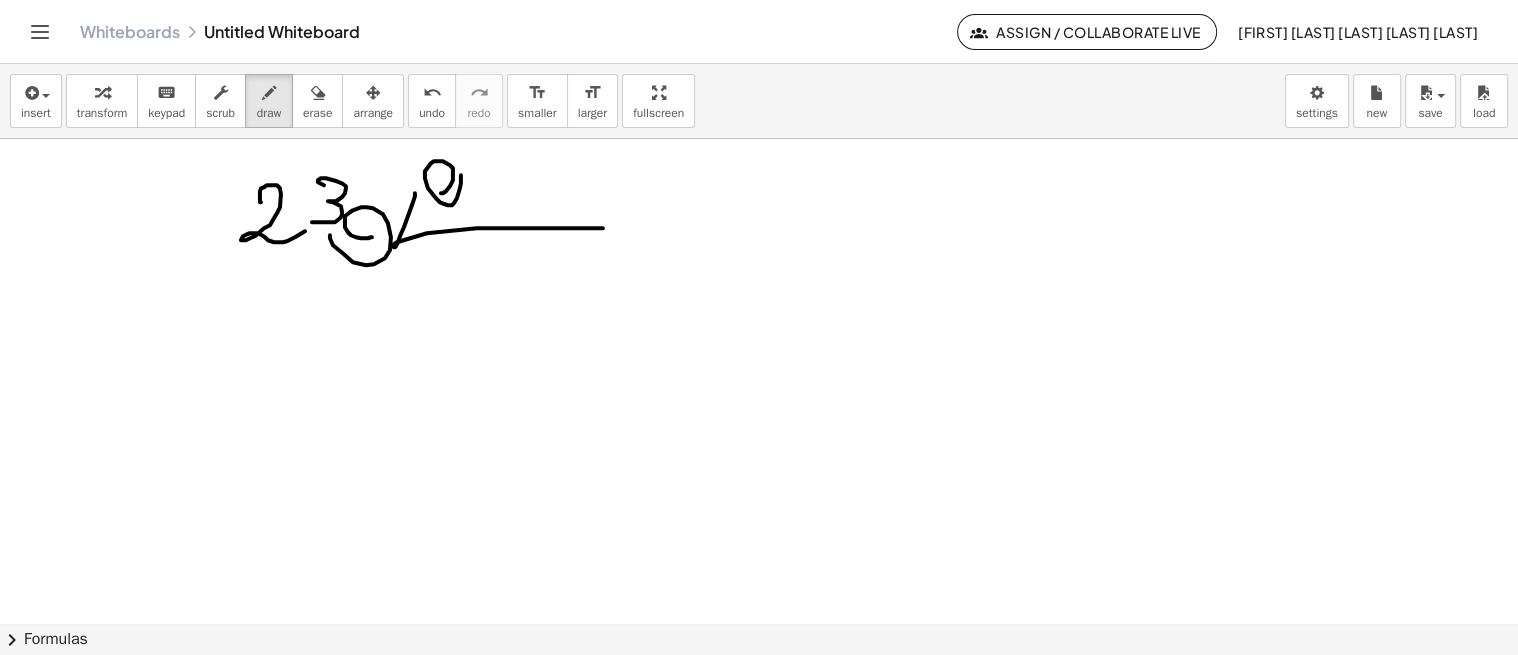 drag, startPoint x: 441, startPoint y: 193, endPoint x: 498, endPoint y: 197, distance: 57.14018 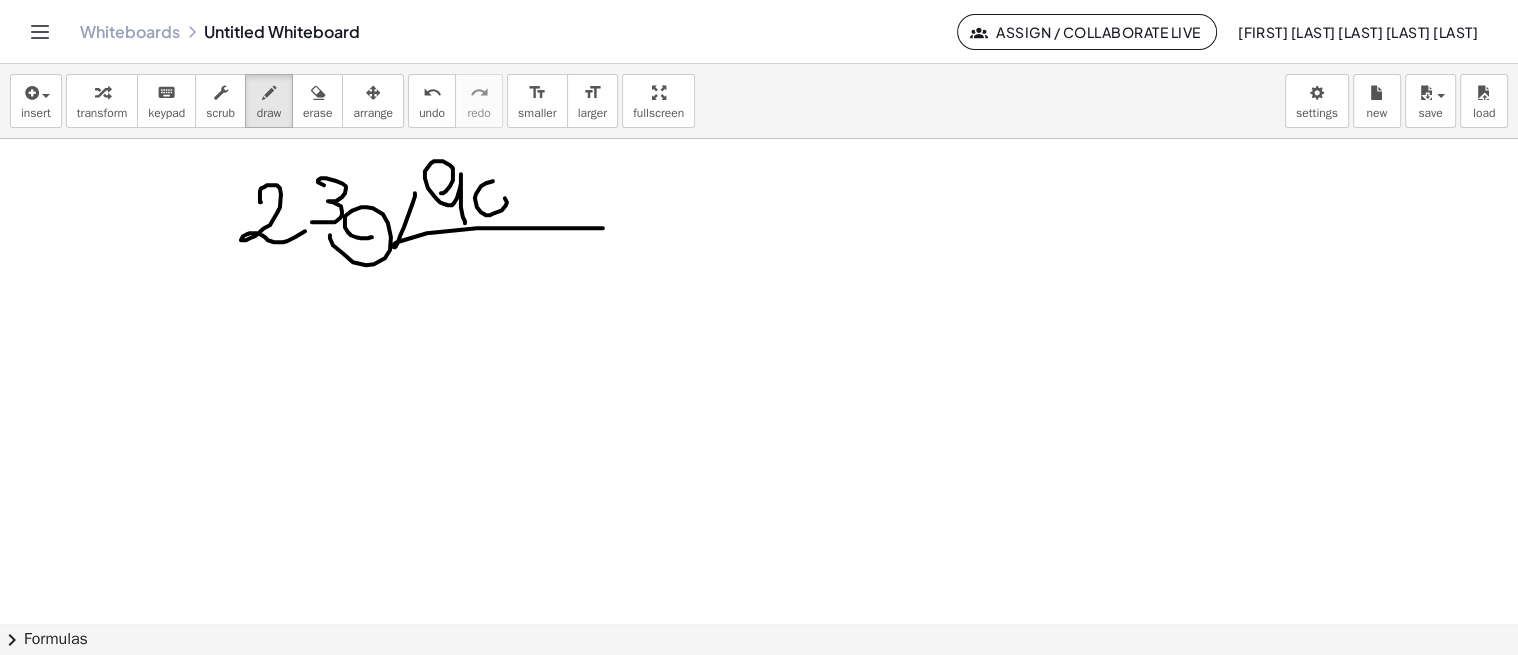 drag, startPoint x: 481, startPoint y: 212, endPoint x: 465, endPoint y: 190, distance: 27.202942 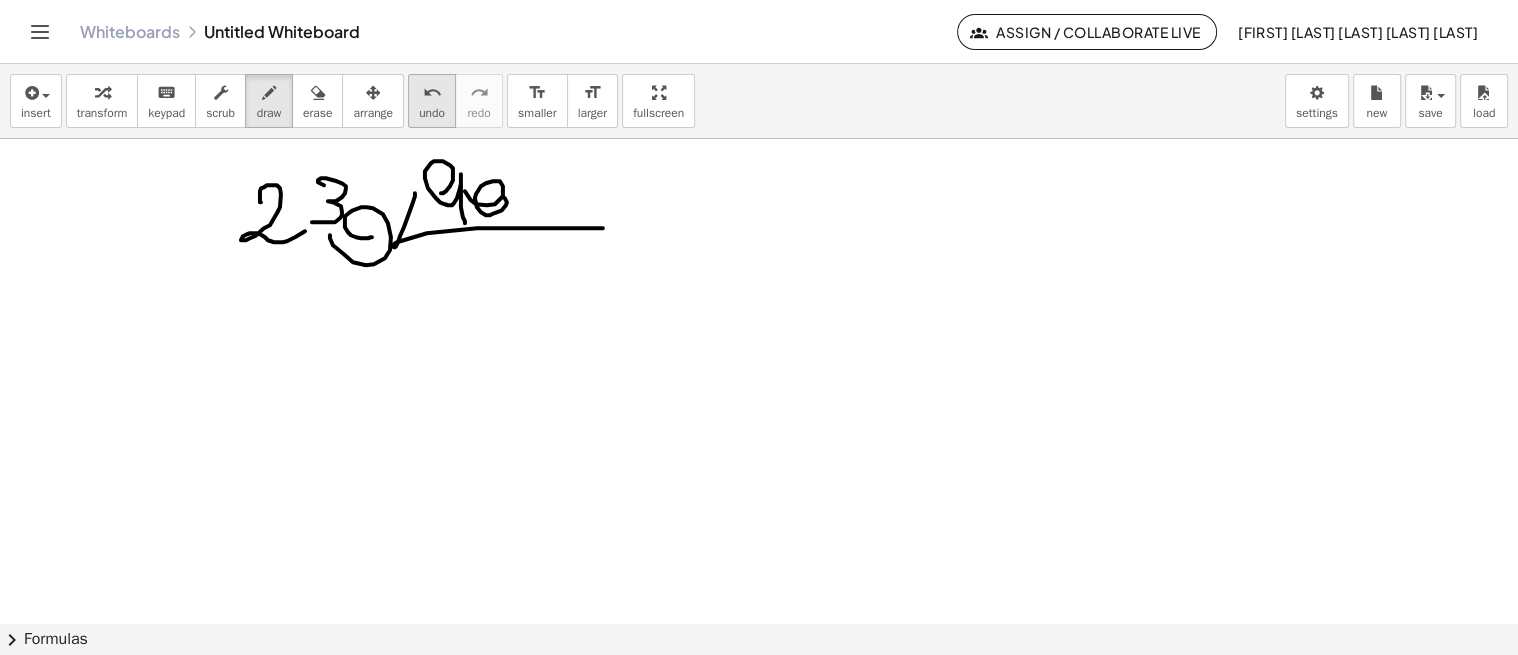 click on "undo" at bounding box center (432, 93) 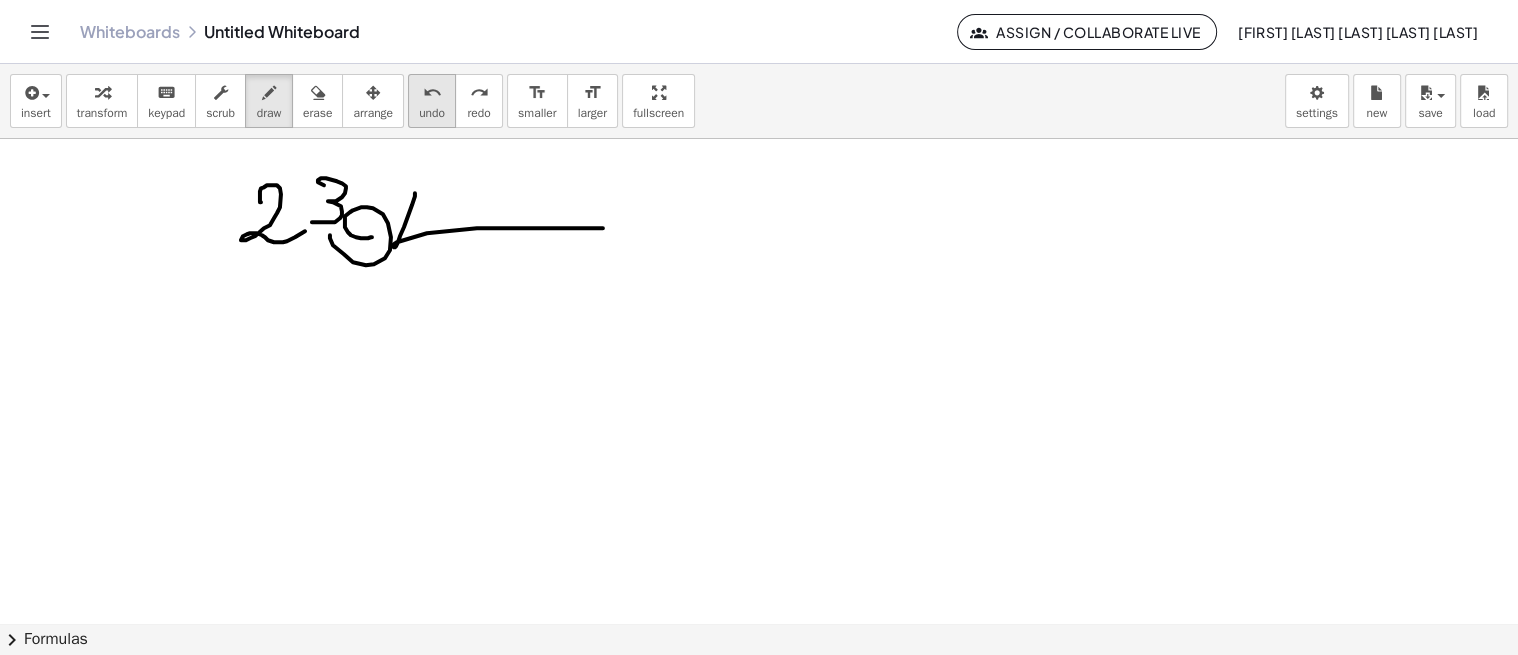click on "undo" at bounding box center [432, 93] 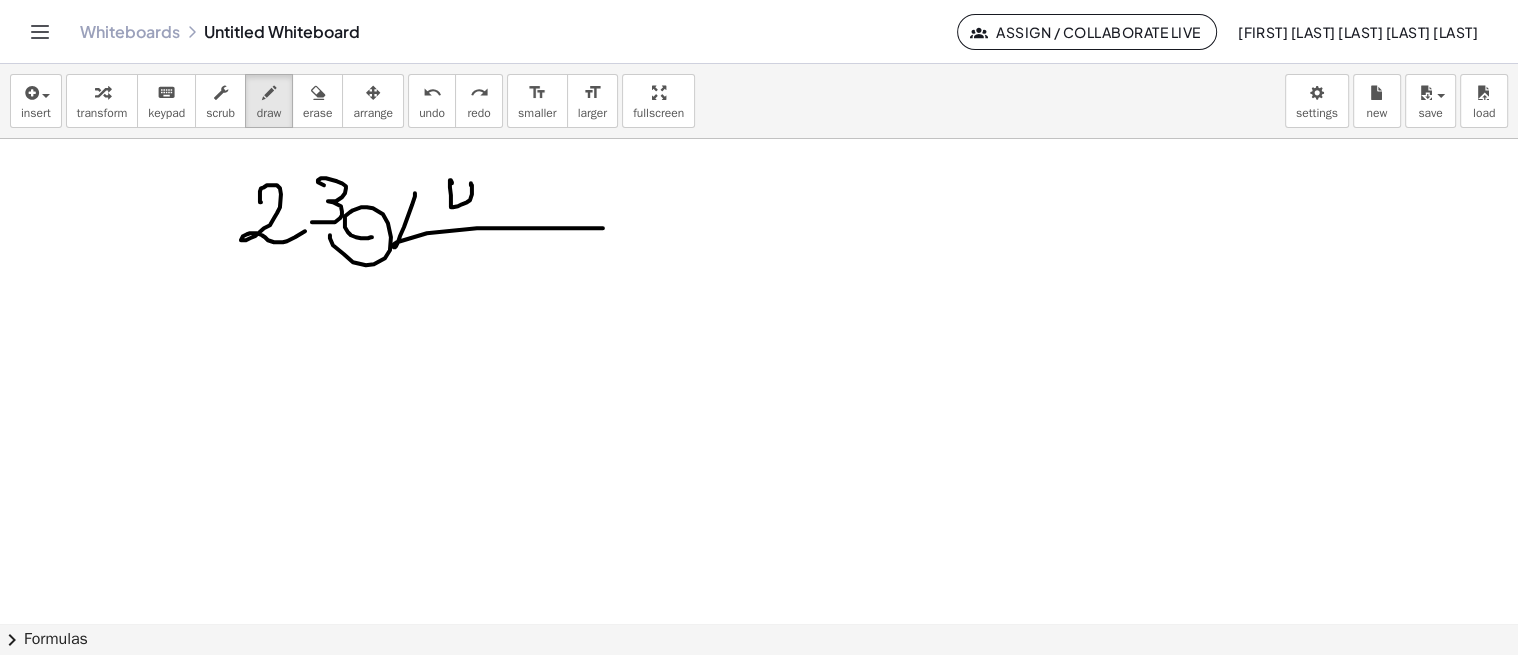 drag, startPoint x: 451, startPoint y: 180, endPoint x: 476, endPoint y: 216, distance: 43.829212 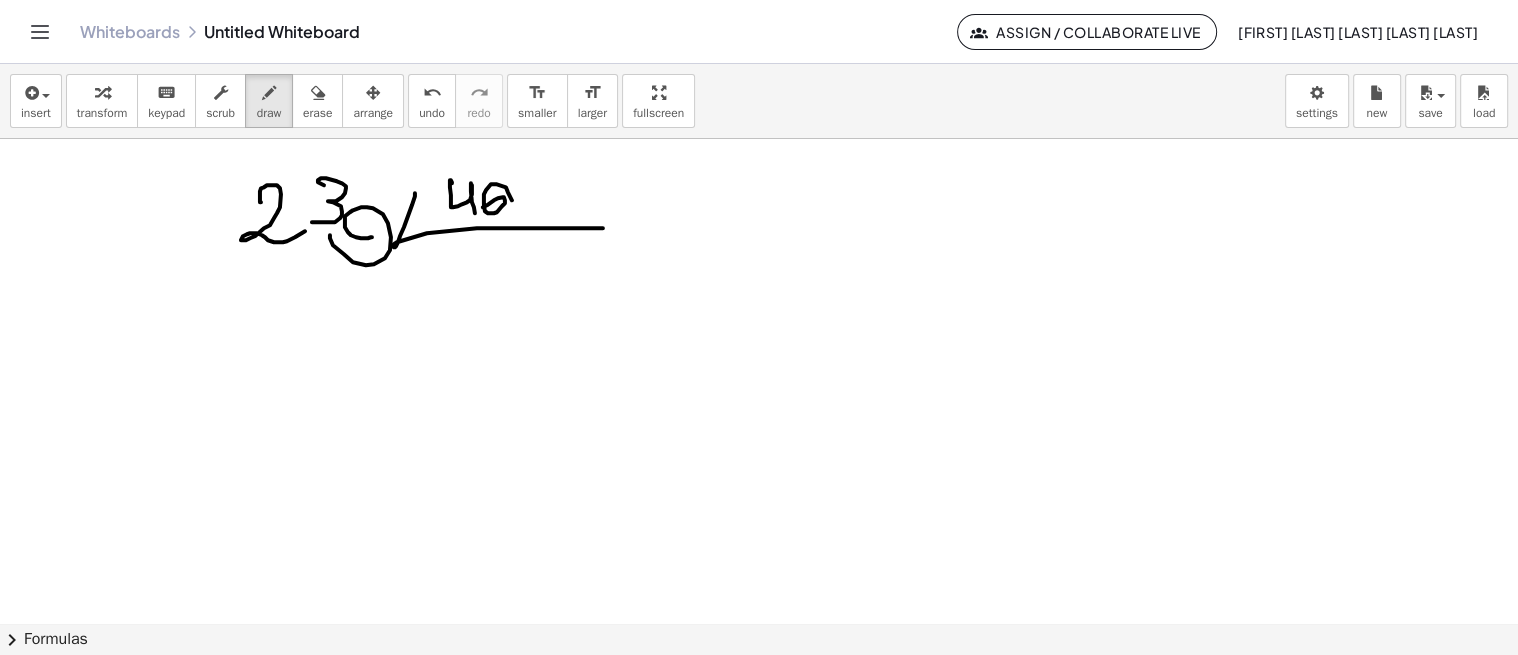 drag, startPoint x: 505, startPoint y: 200, endPoint x: 490, endPoint y: 216, distance: 21.931713 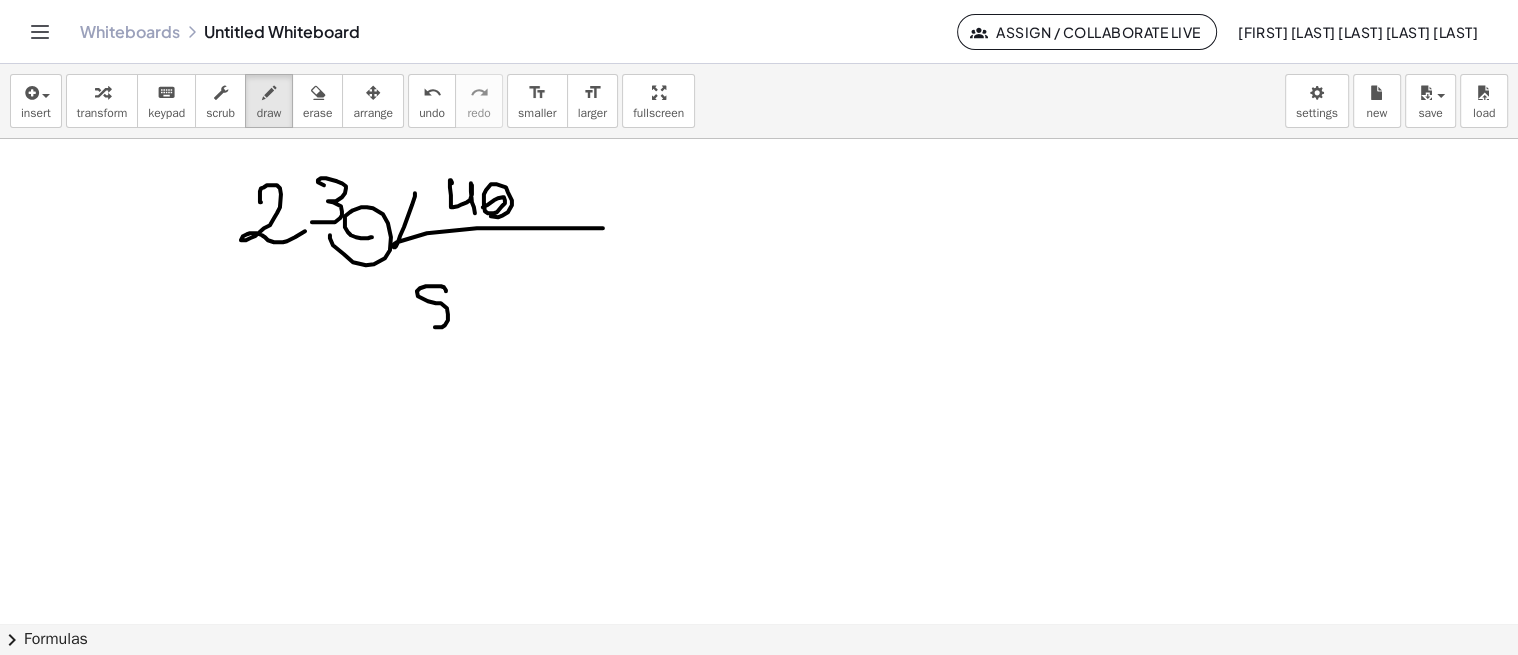 drag, startPoint x: 446, startPoint y: 291, endPoint x: 463, endPoint y: 315, distance: 29.410883 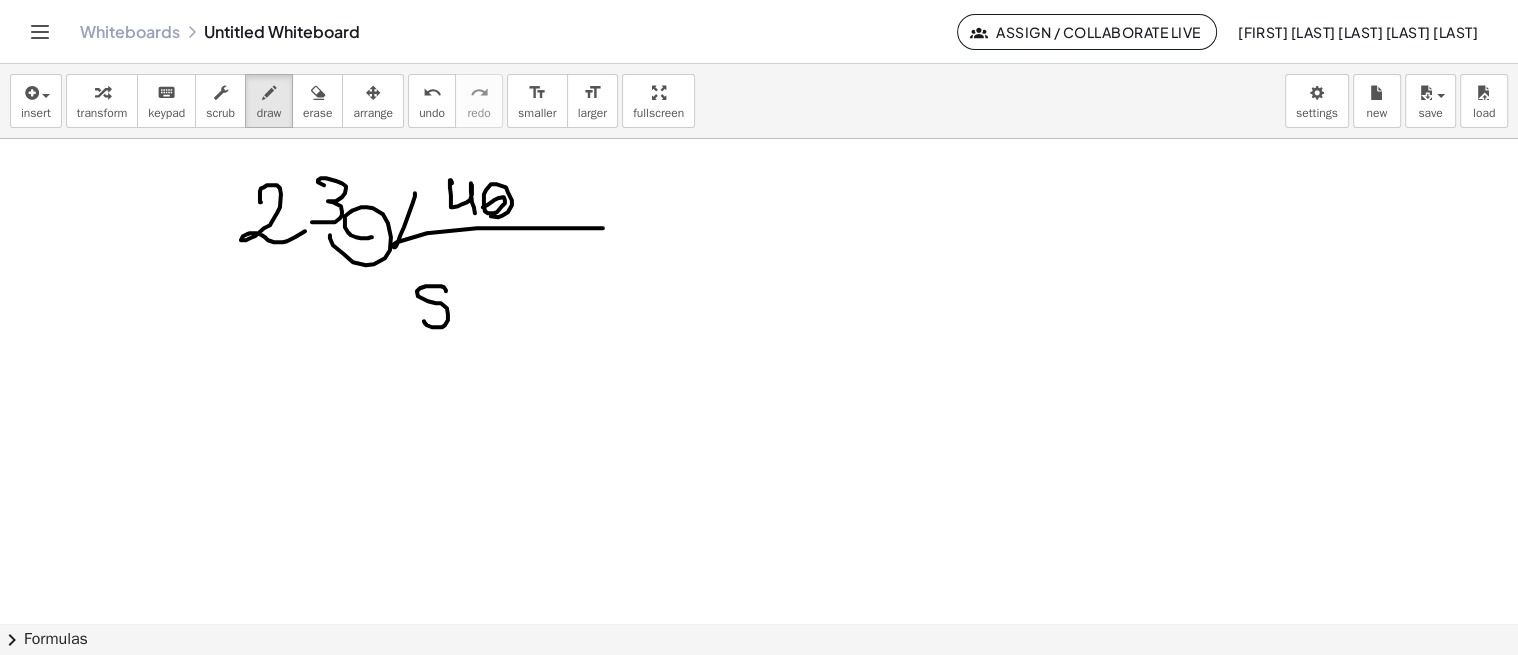 drag, startPoint x: 491, startPoint y: 316, endPoint x: 497, endPoint y: 297, distance: 19.924858 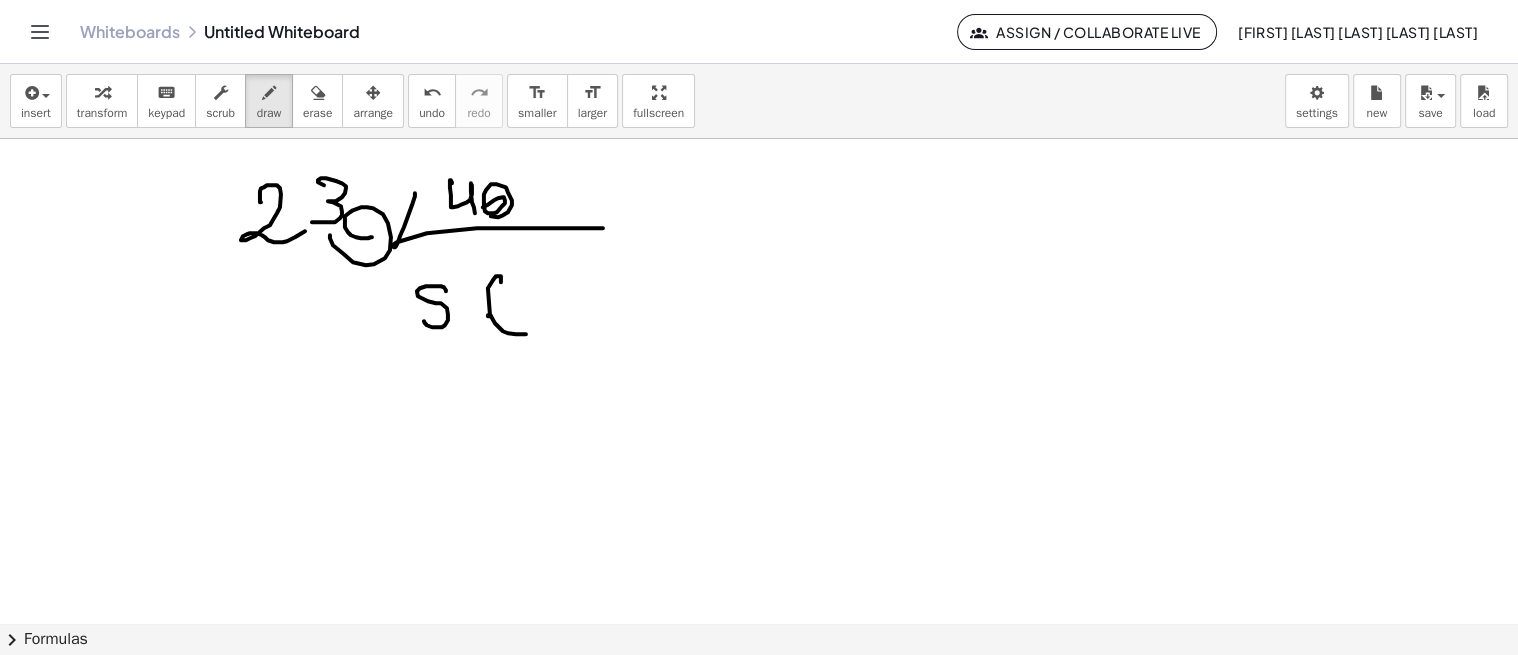 drag, startPoint x: 490, startPoint y: 314, endPoint x: 538, endPoint y: 312, distance: 48.04165 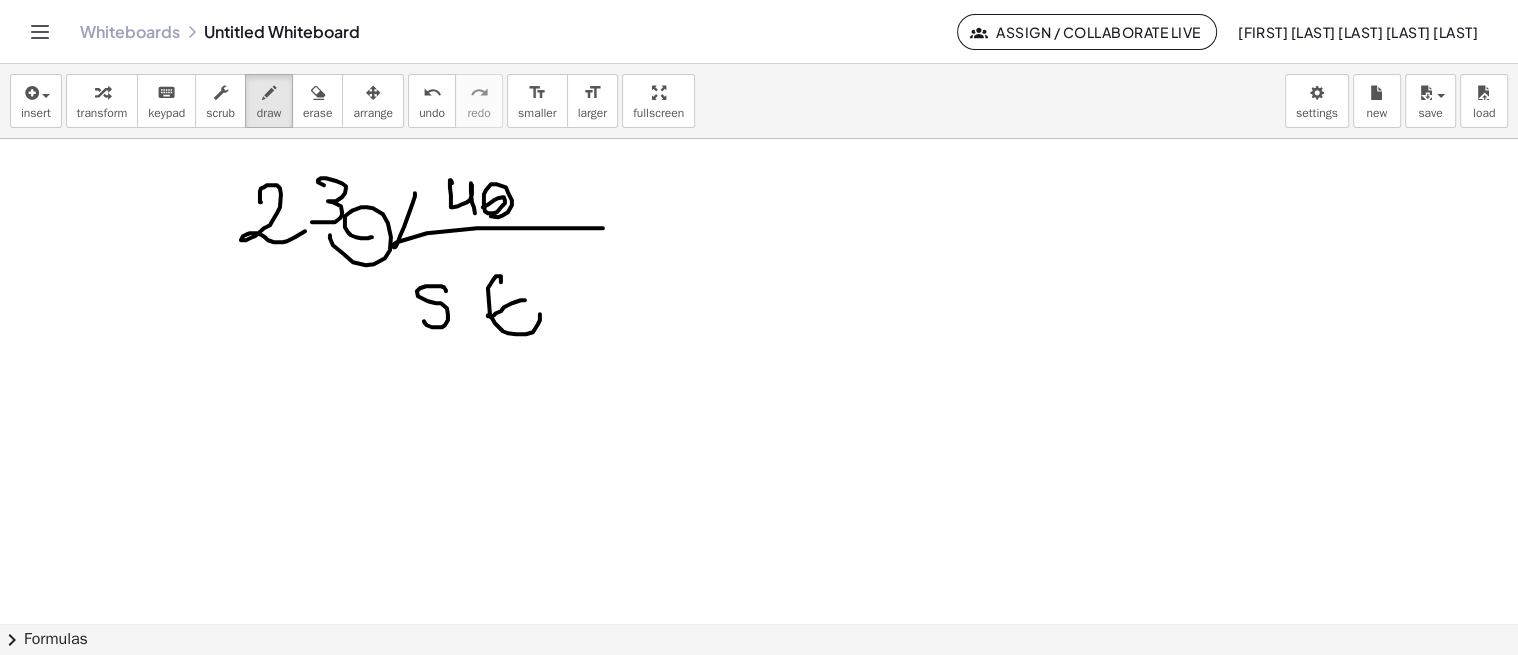drag, startPoint x: 491, startPoint y: 317, endPoint x: 536, endPoint y: 313, distance: 45.17743 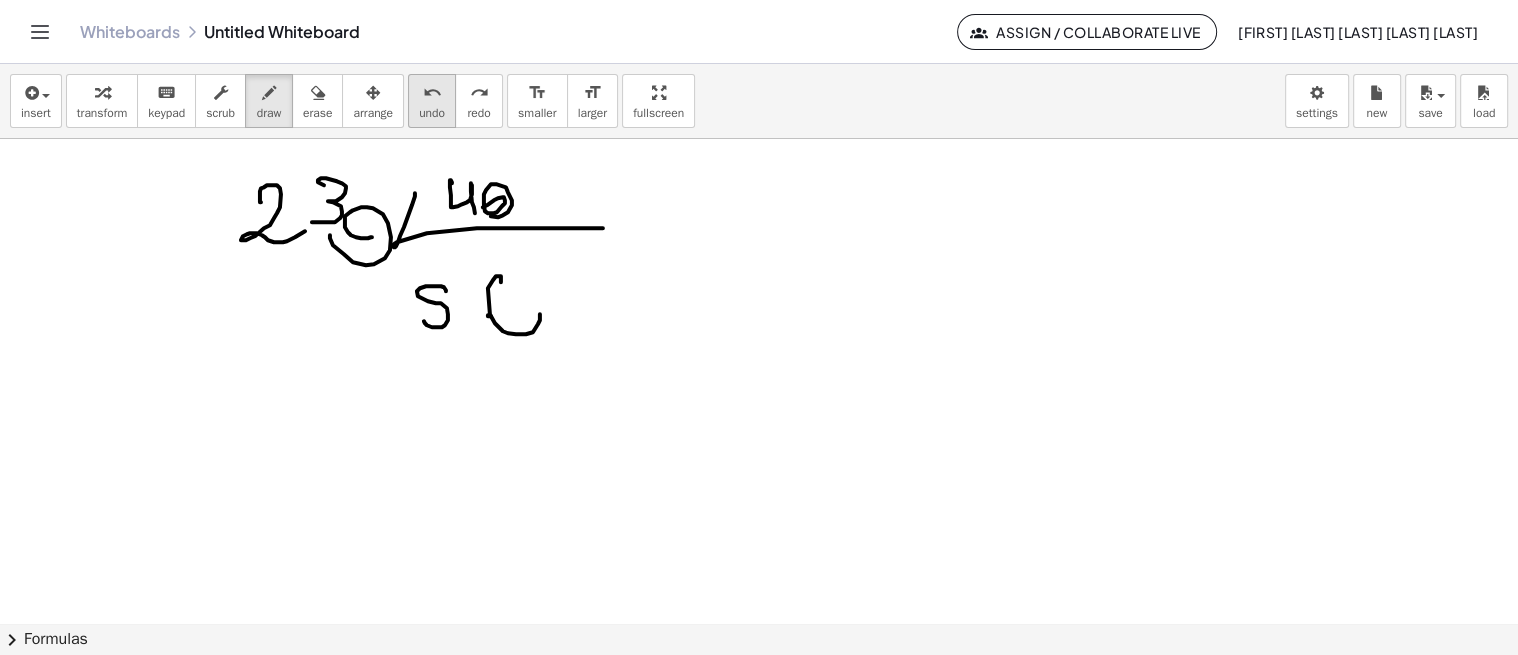 click on "undo" at bounding box center [432, 113] 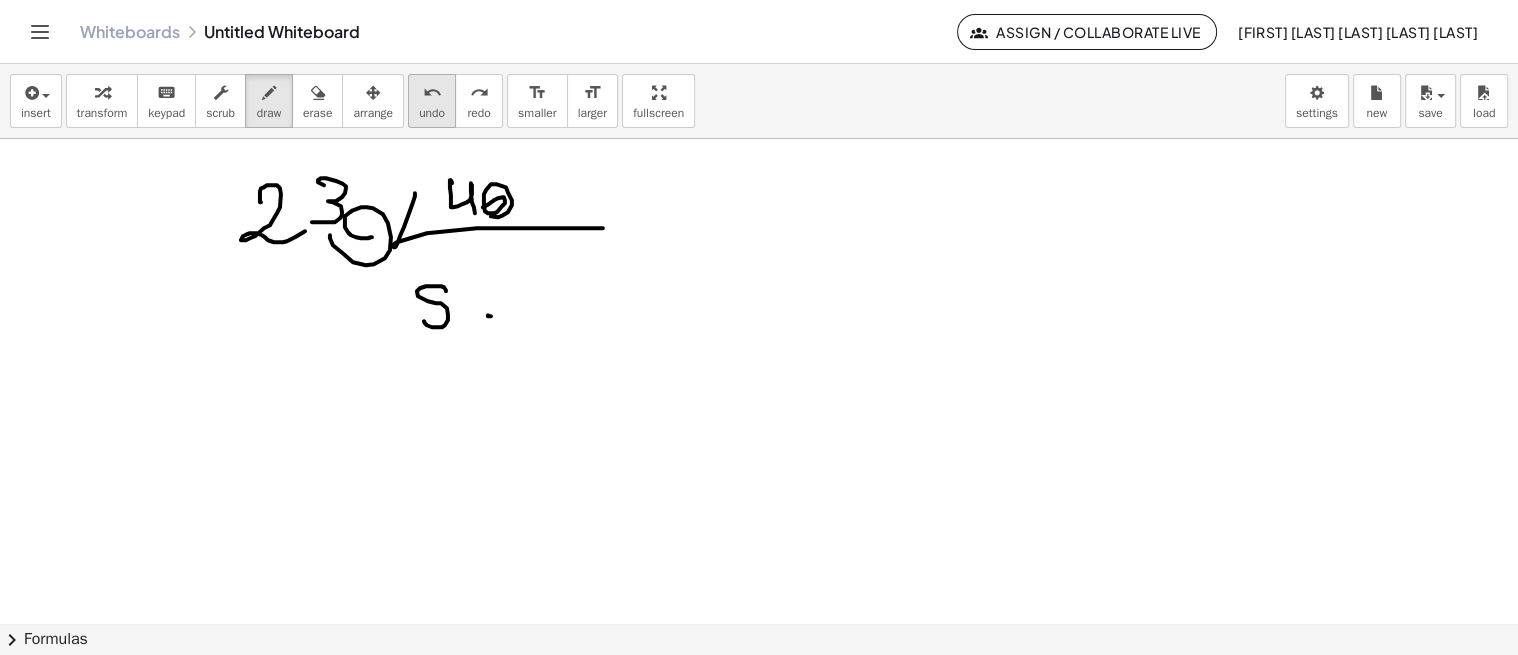 click on "undo" at bounding box center (432, 93) 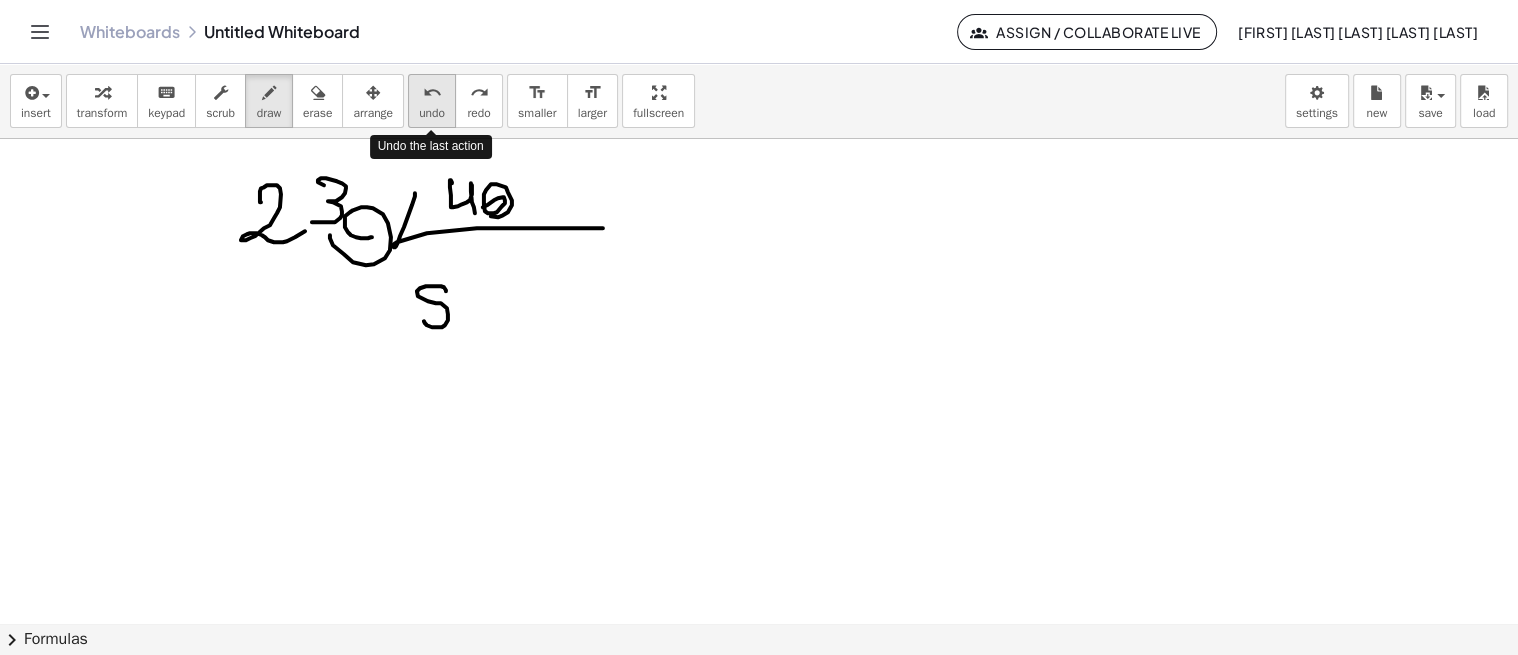 click on "undo" at bounding box center [432, 93] 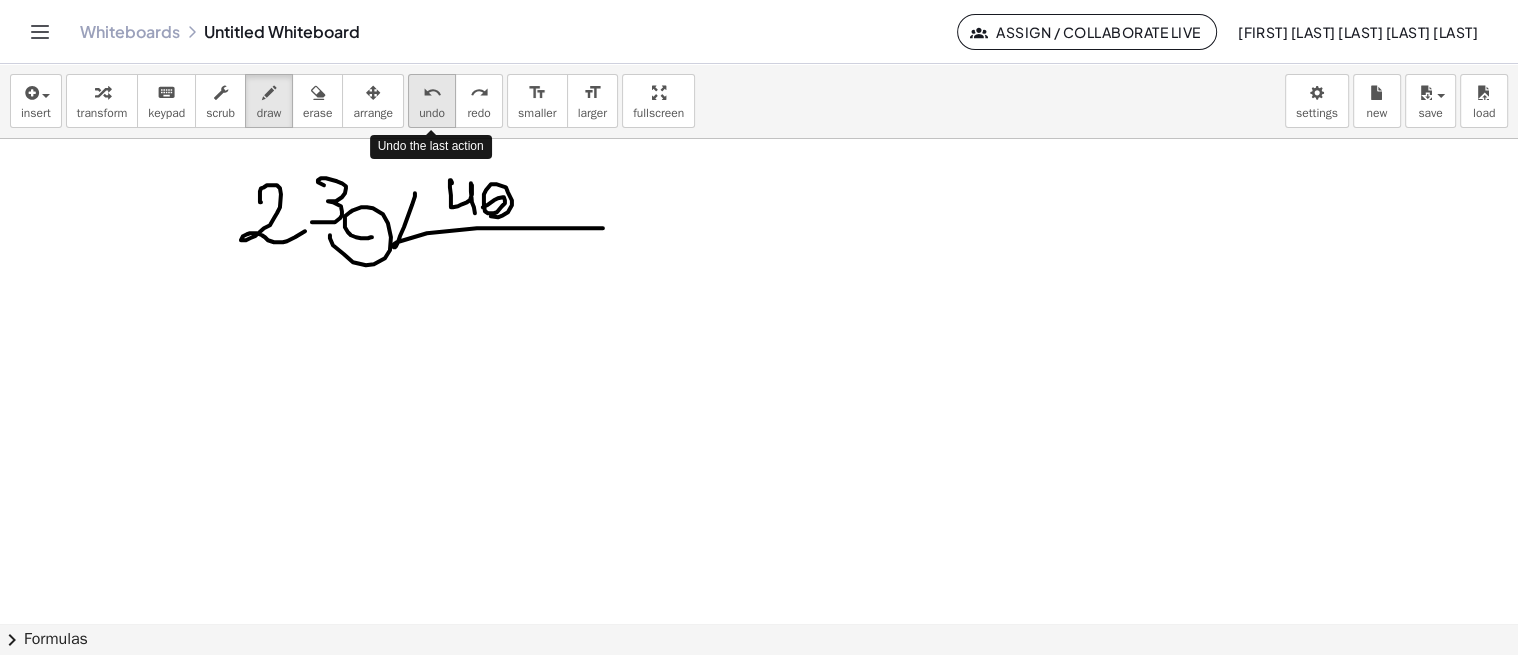 click on "undo" at bounding box center [432, 93] 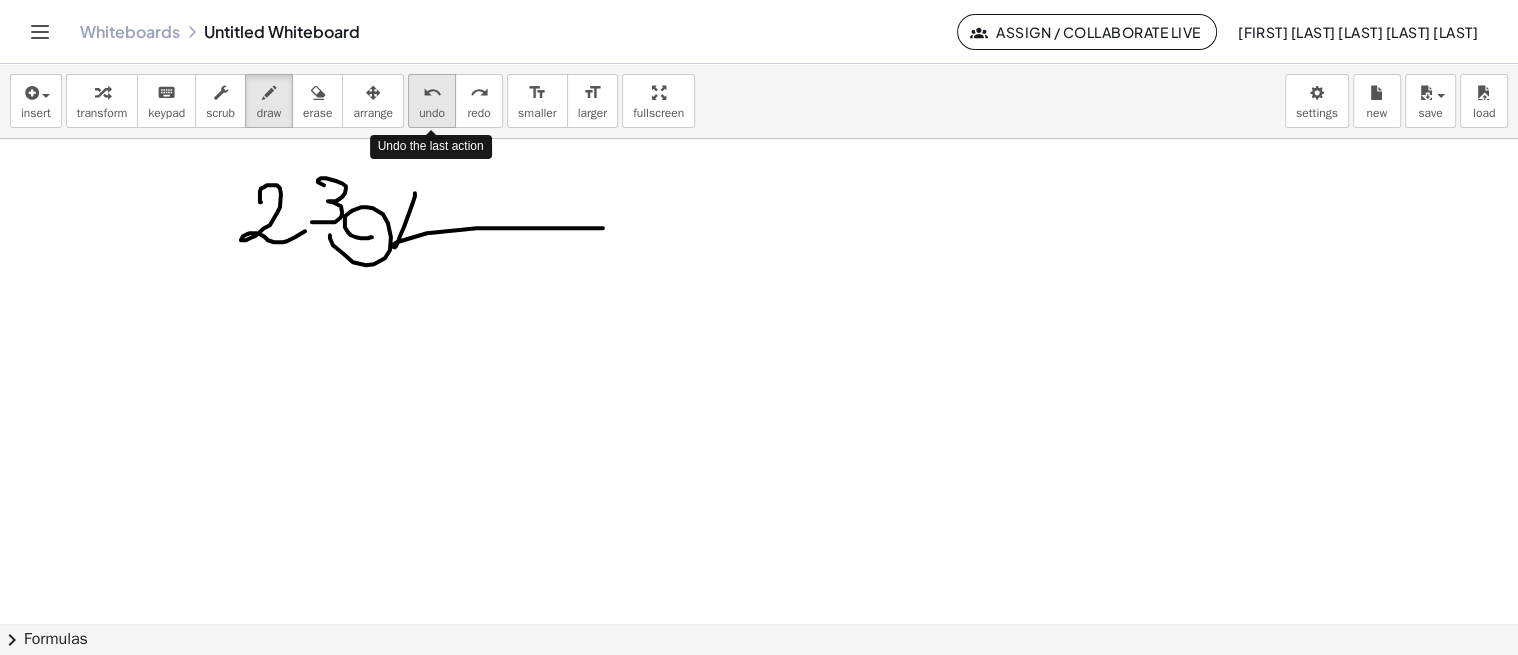 click on "undo" at bounding box center [432, 93] 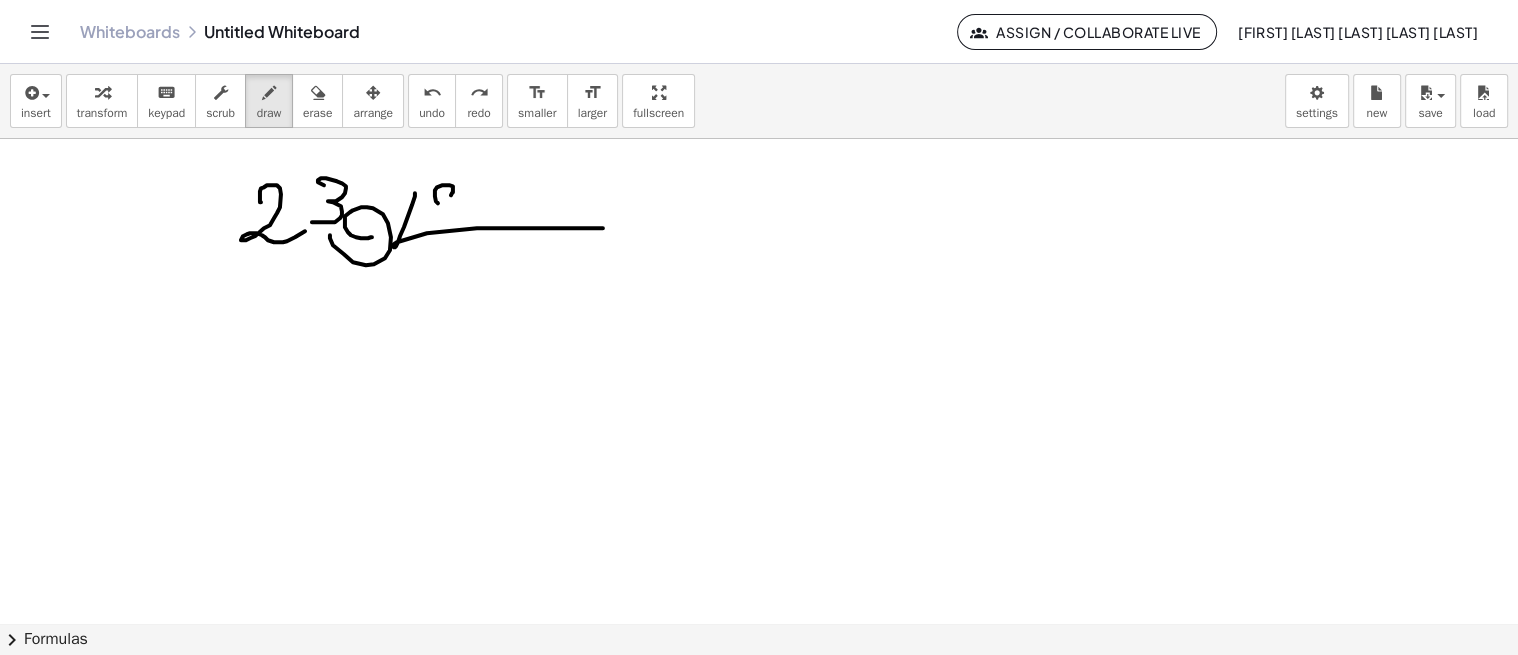 drag, startPoint x: 451, startPoint y: 195, endPoint x: 464, endPoint y: 211, distance: 20.615528 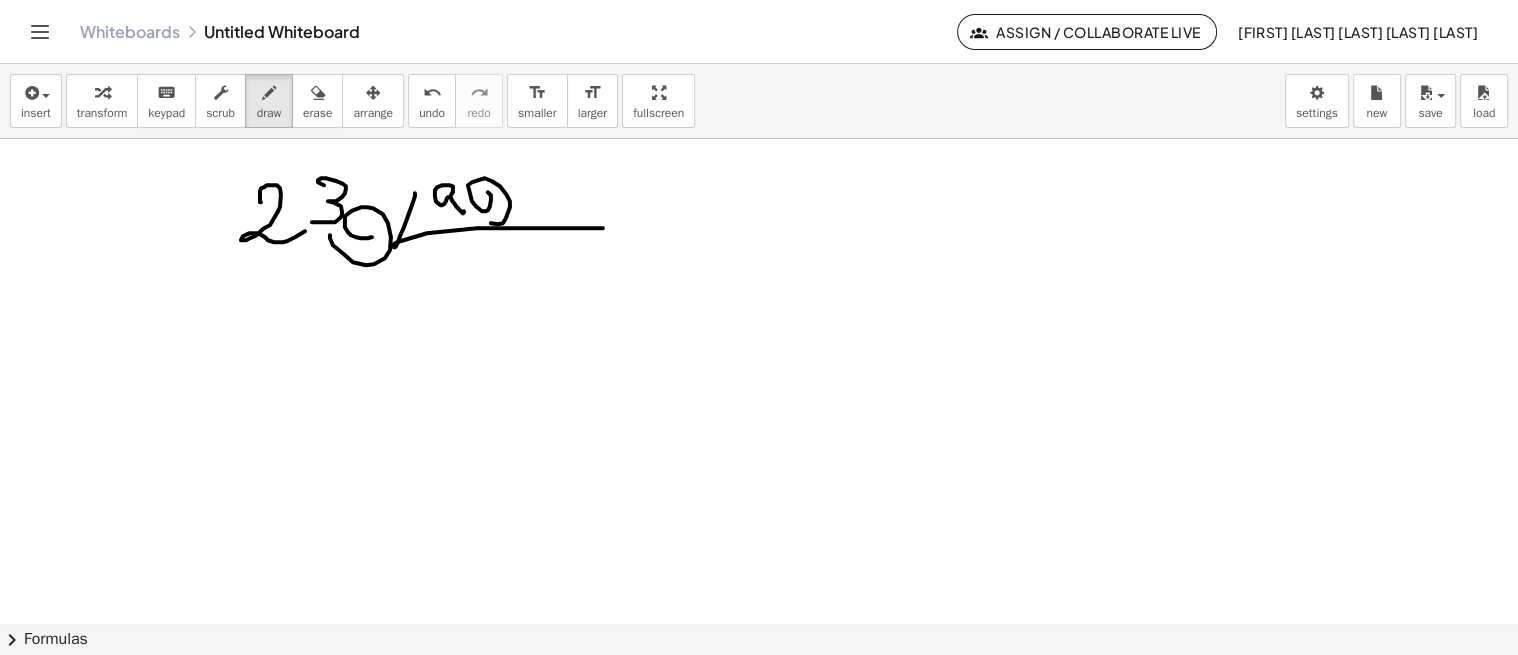 click at bounding box center (761, -963) 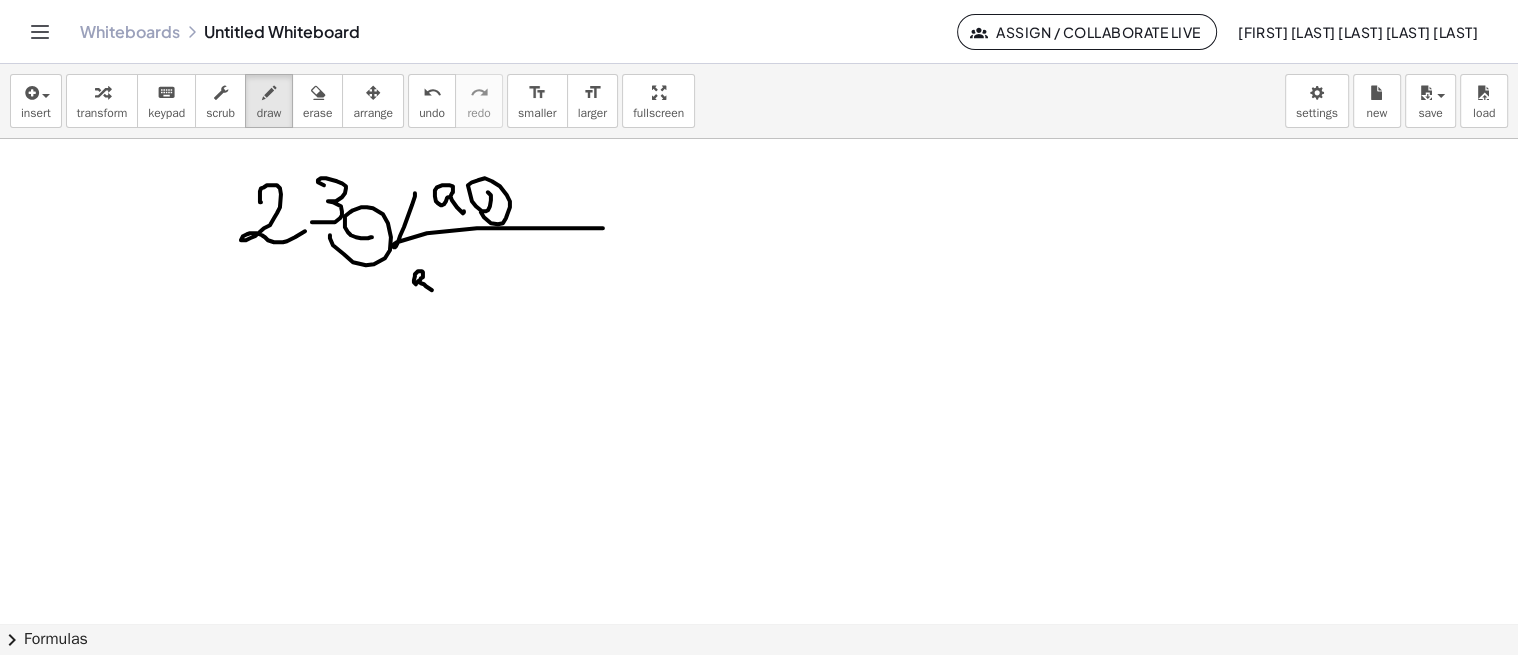 drag, startPoint x: 421, startPoint y: 271, endPoint x: 416, endPoint y: 308, distance: 37.336308 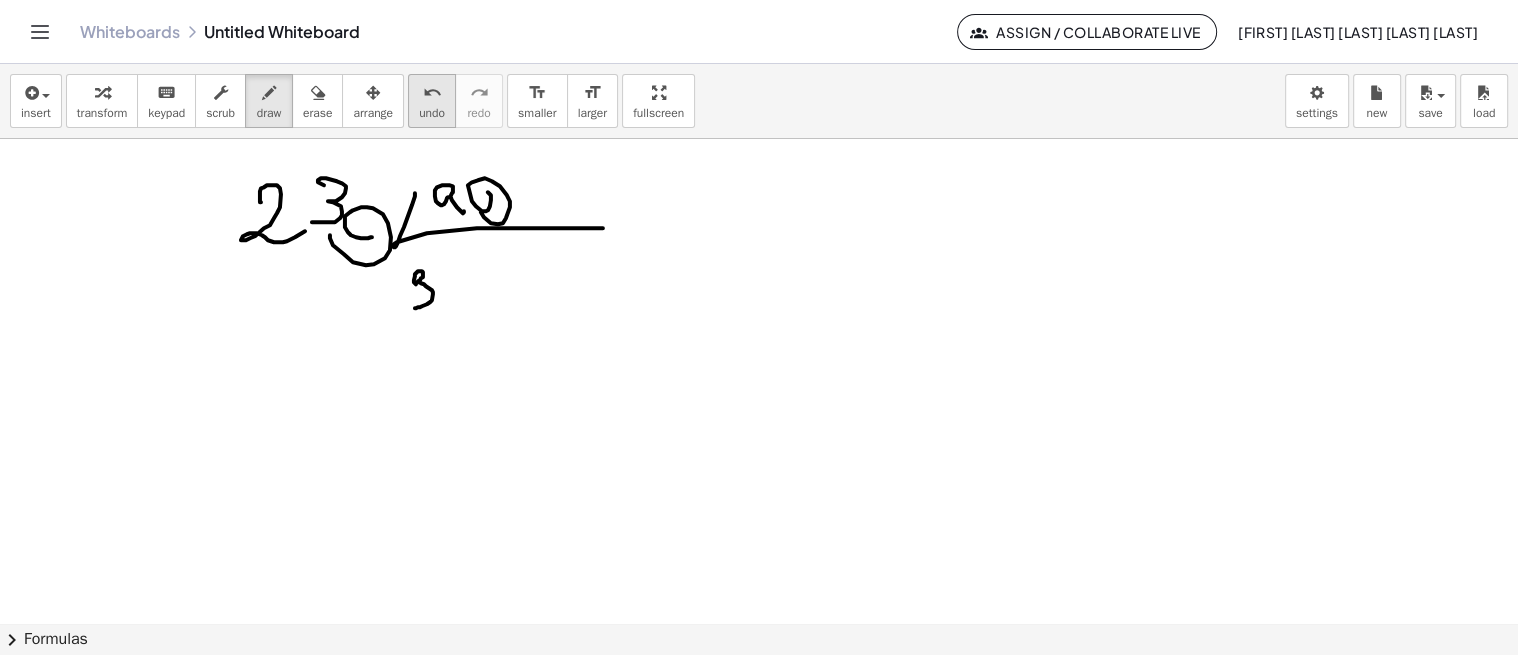 click on "undo" at bounding box center (432, 93) 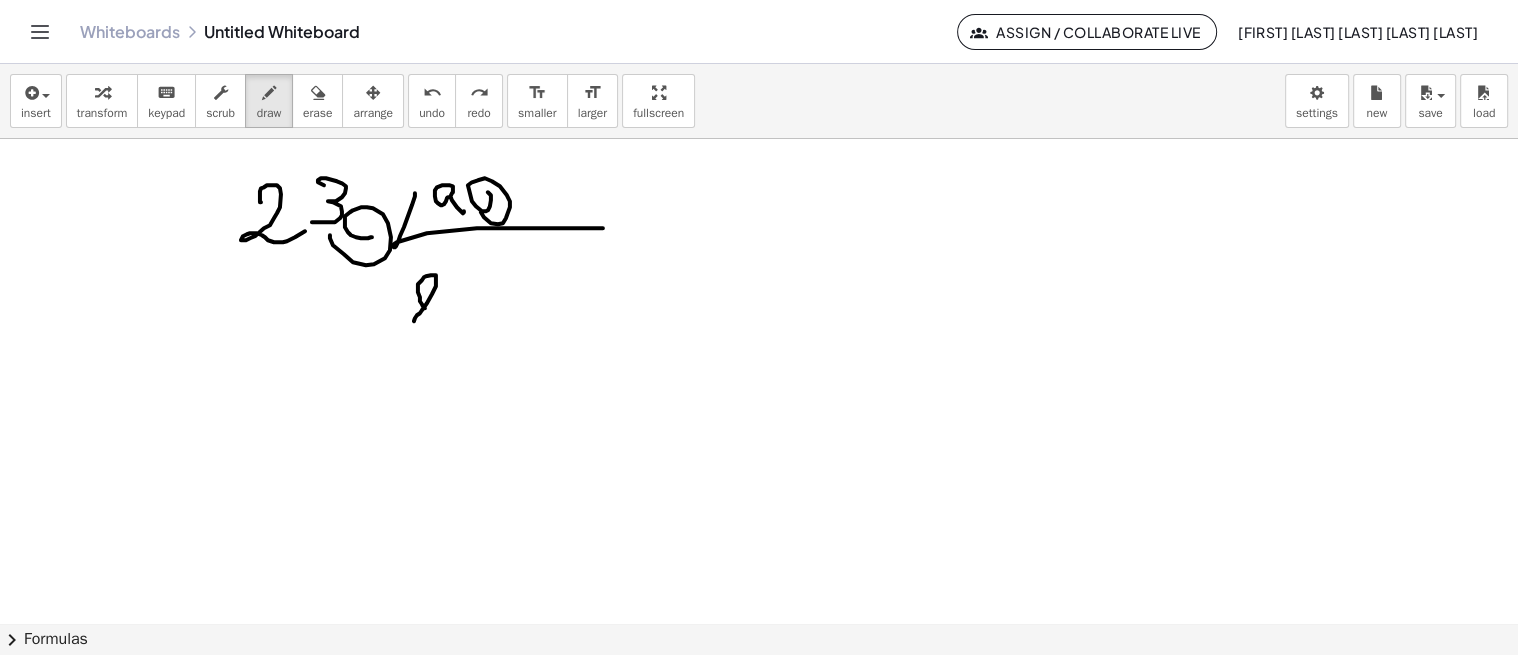 drag, startPoint x: 425, startPoint y: 308, endPoint x: 434, endPoint y: 318, distance: 13.453624 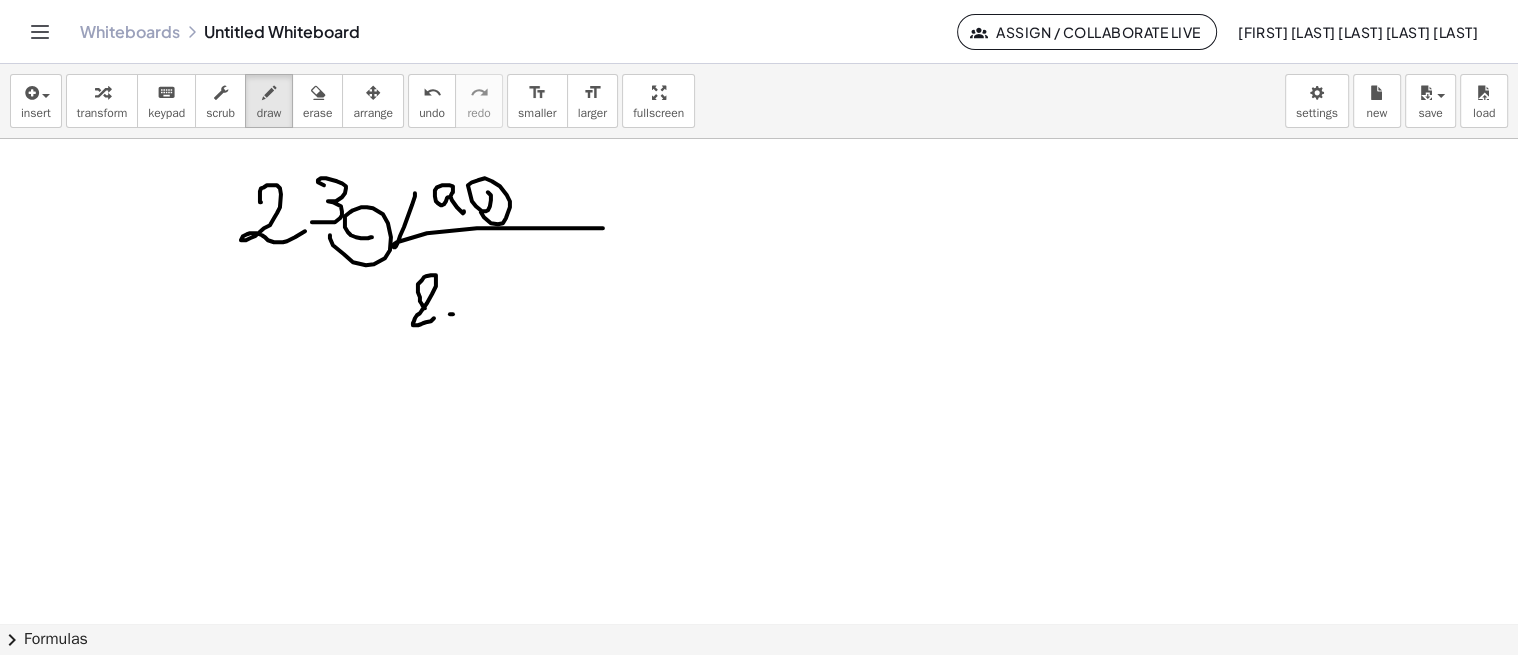 click at bounding box center [761, -963] 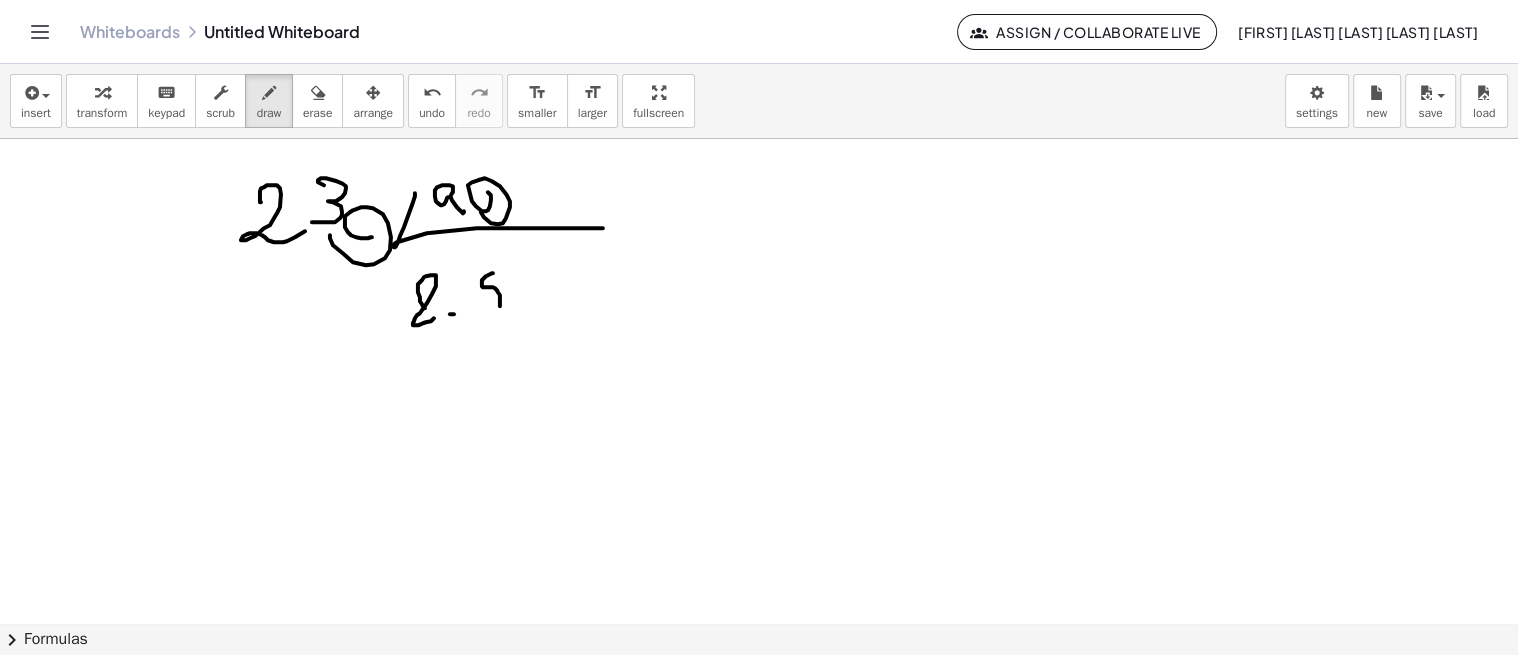 drag, startPoint x: 482, startPoint y: 282, endPoint x: 475, endPoint y: 312, distance: 30.805843 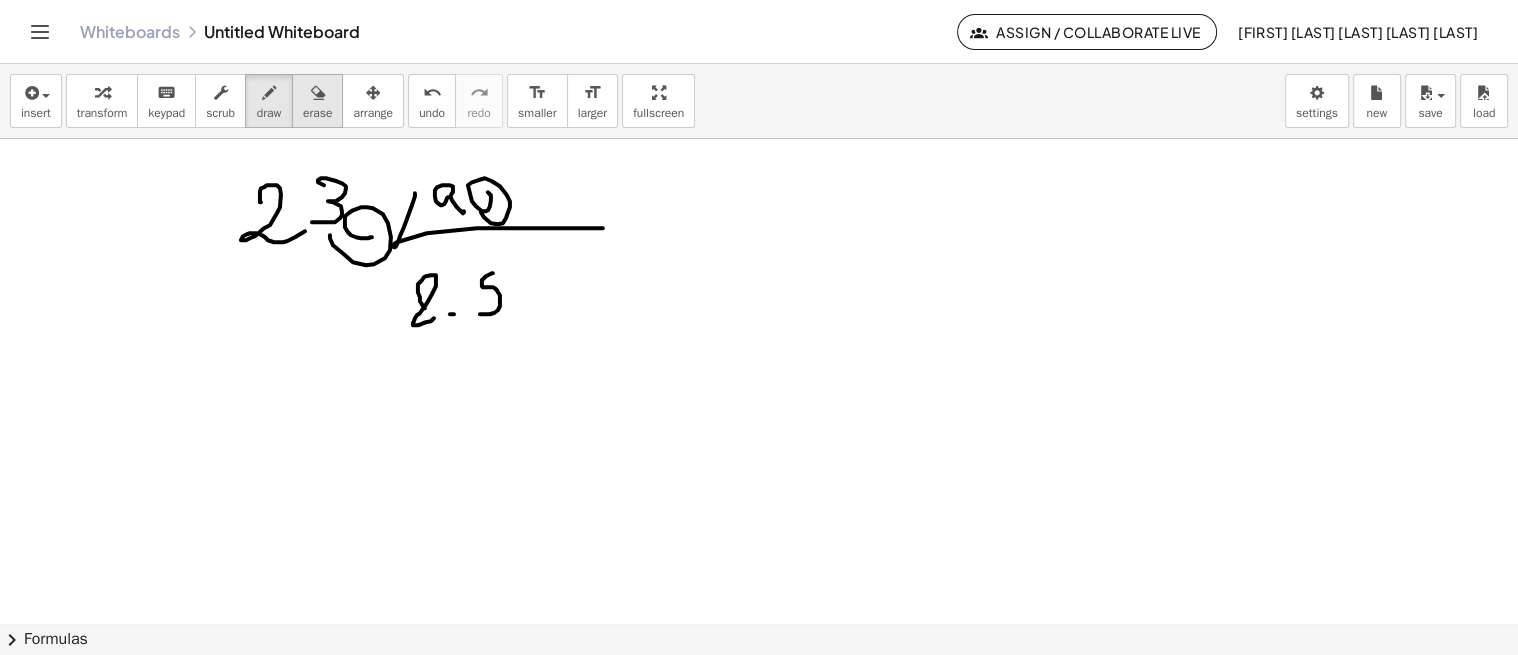 drag, startPoint x: 338, startPoint y: 108, endPoint x: 325, endPoint y: 106, distance: 13.152946 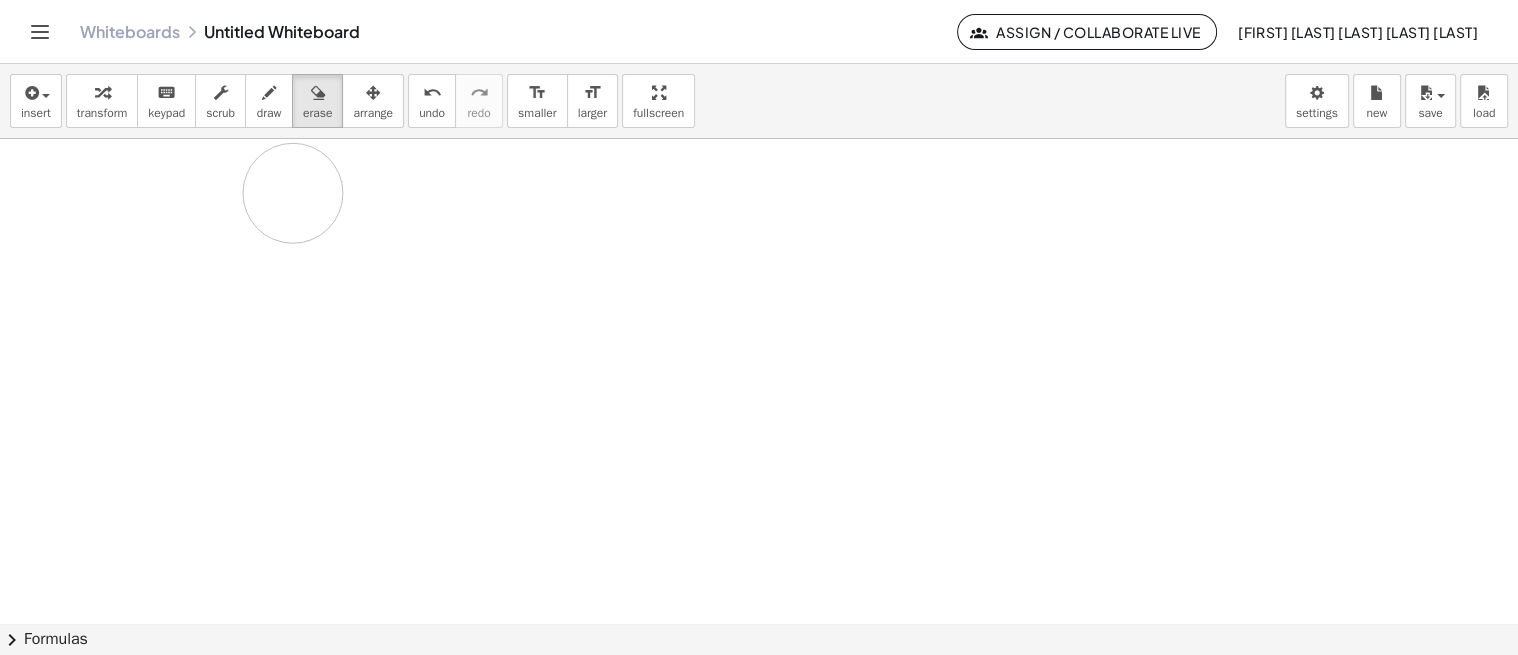 drag, startPoint x: 630, startPoint y: 221, endPoint x: 360, endPoint y: 201, distance: 270.73972 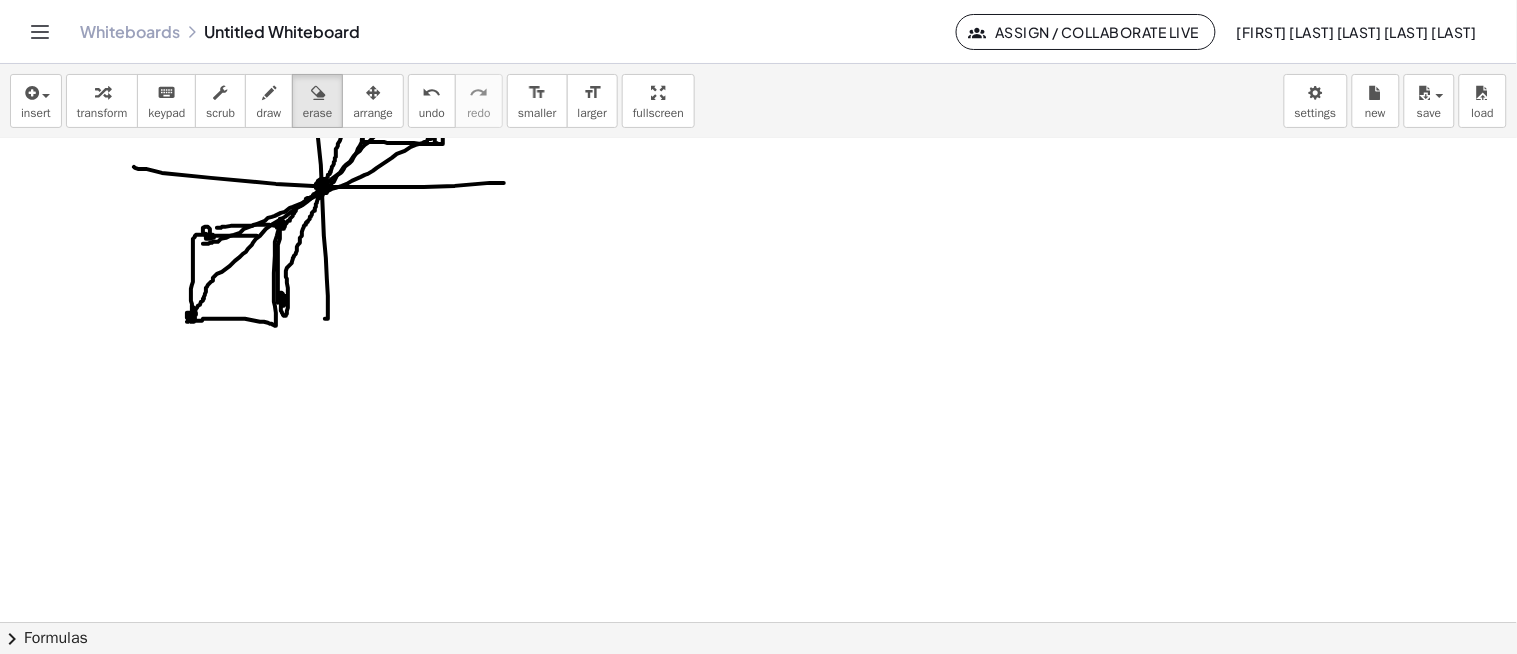 scroll, scrollTop: 2004, scrollLeft: 0, axis: vertical 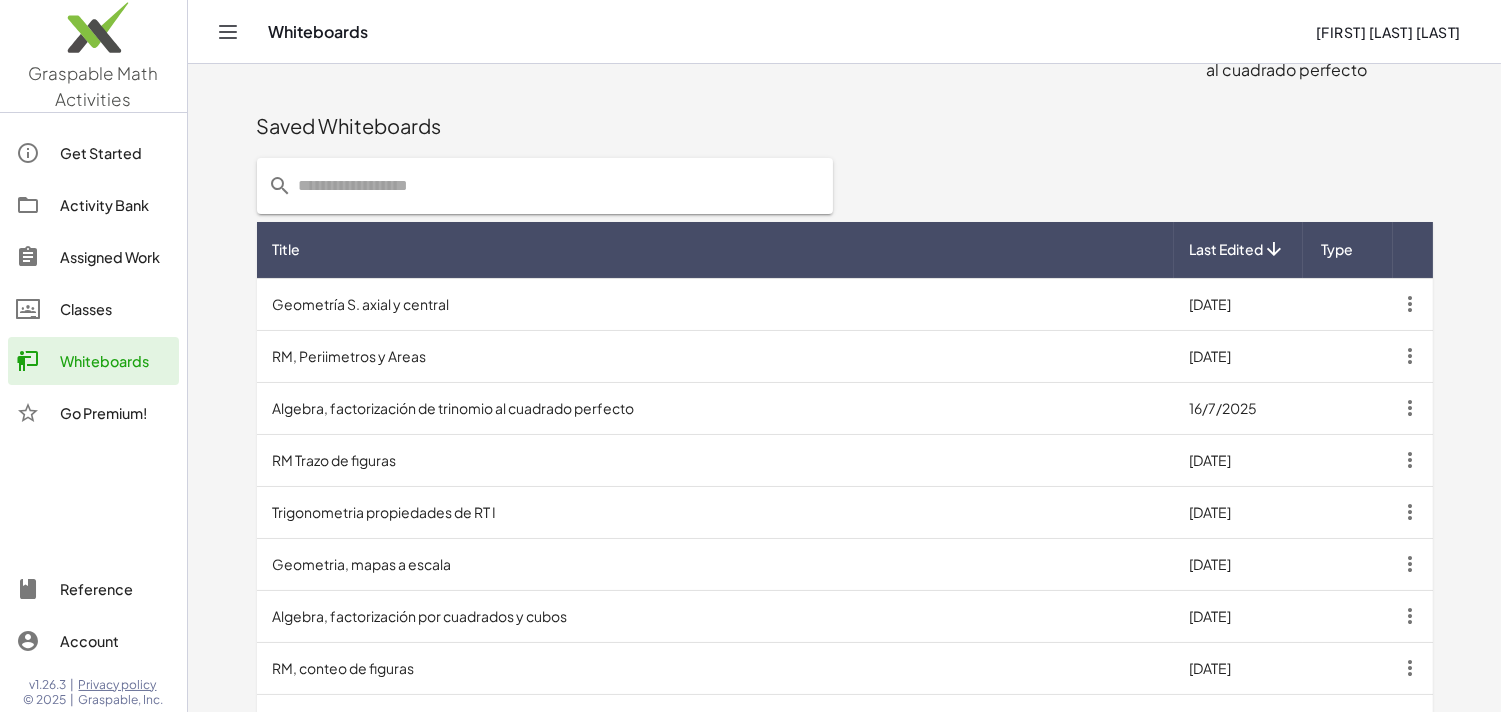 click 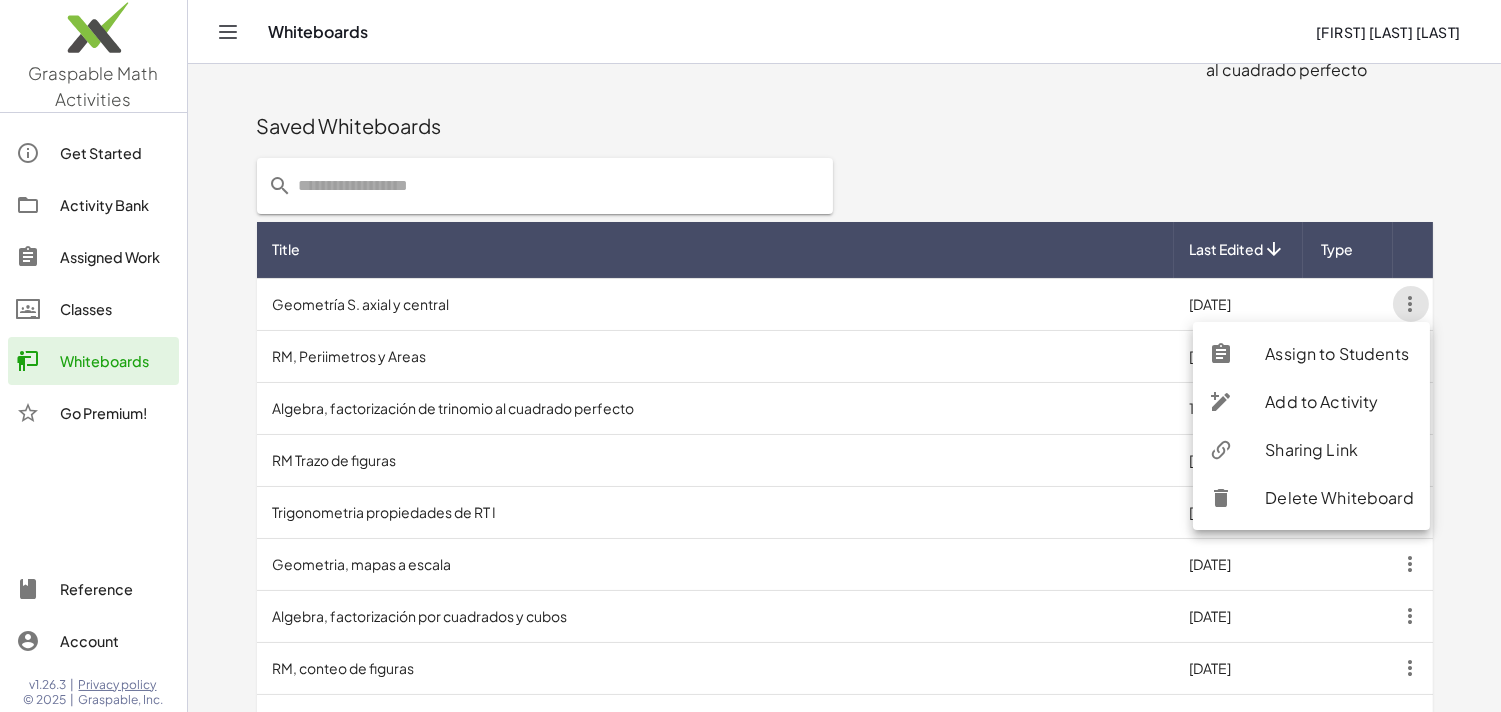 click on "Sharing Link" 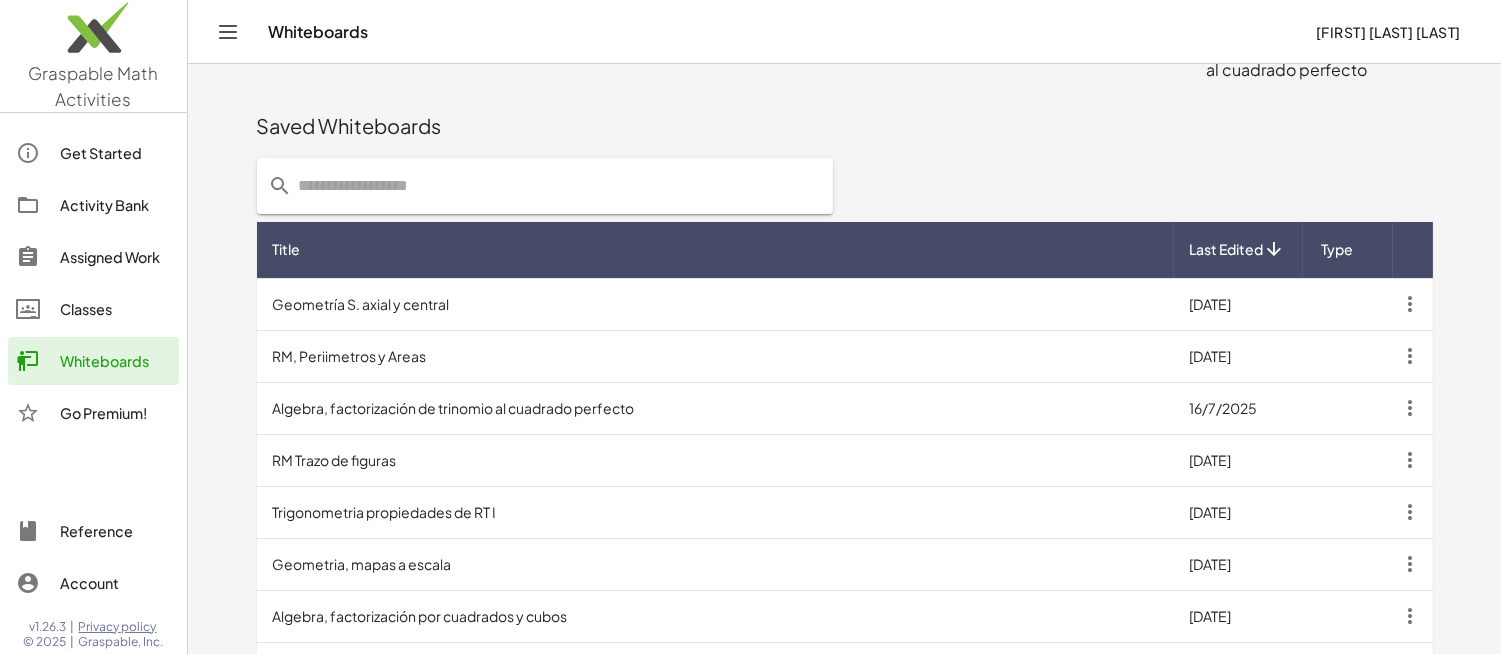 click on "Geometría S. axial y central" at bounding box center [715, 304] 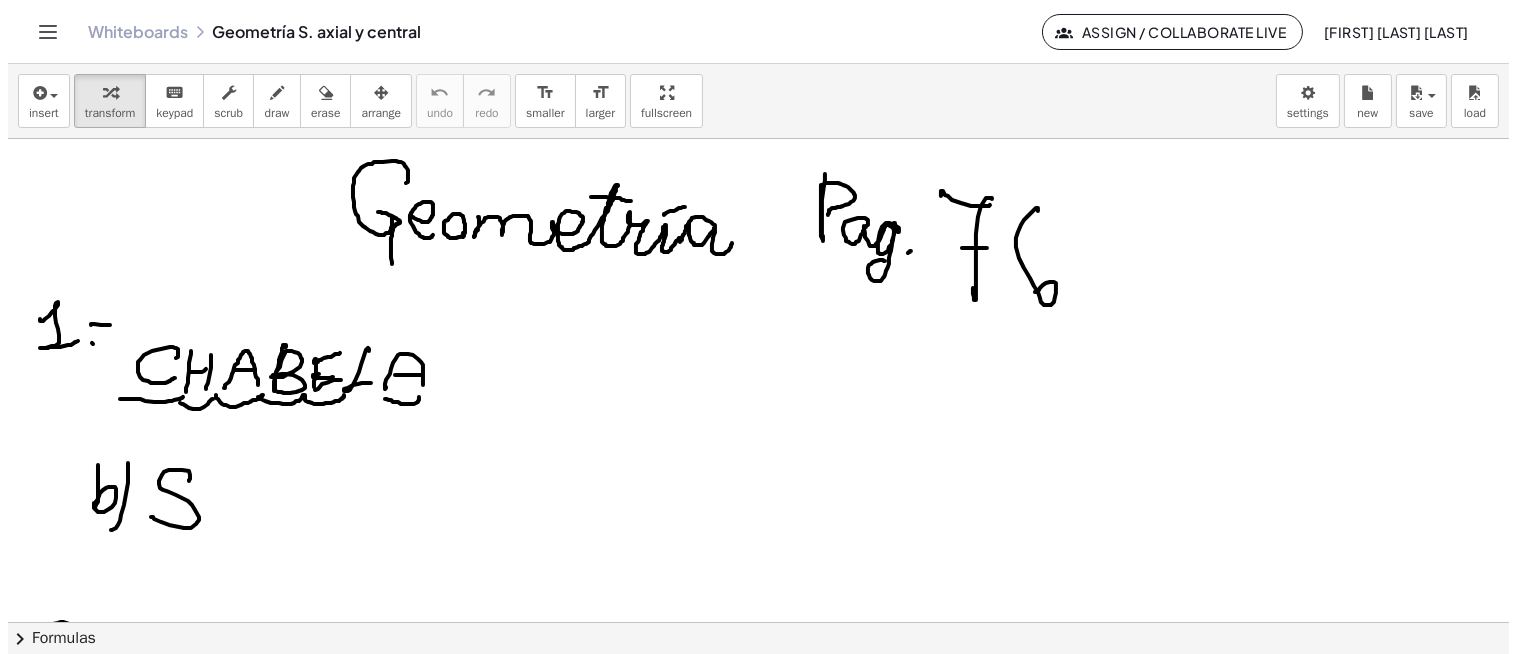 scroll, scrollTop: 0, scrollLeft: 0, axis: both 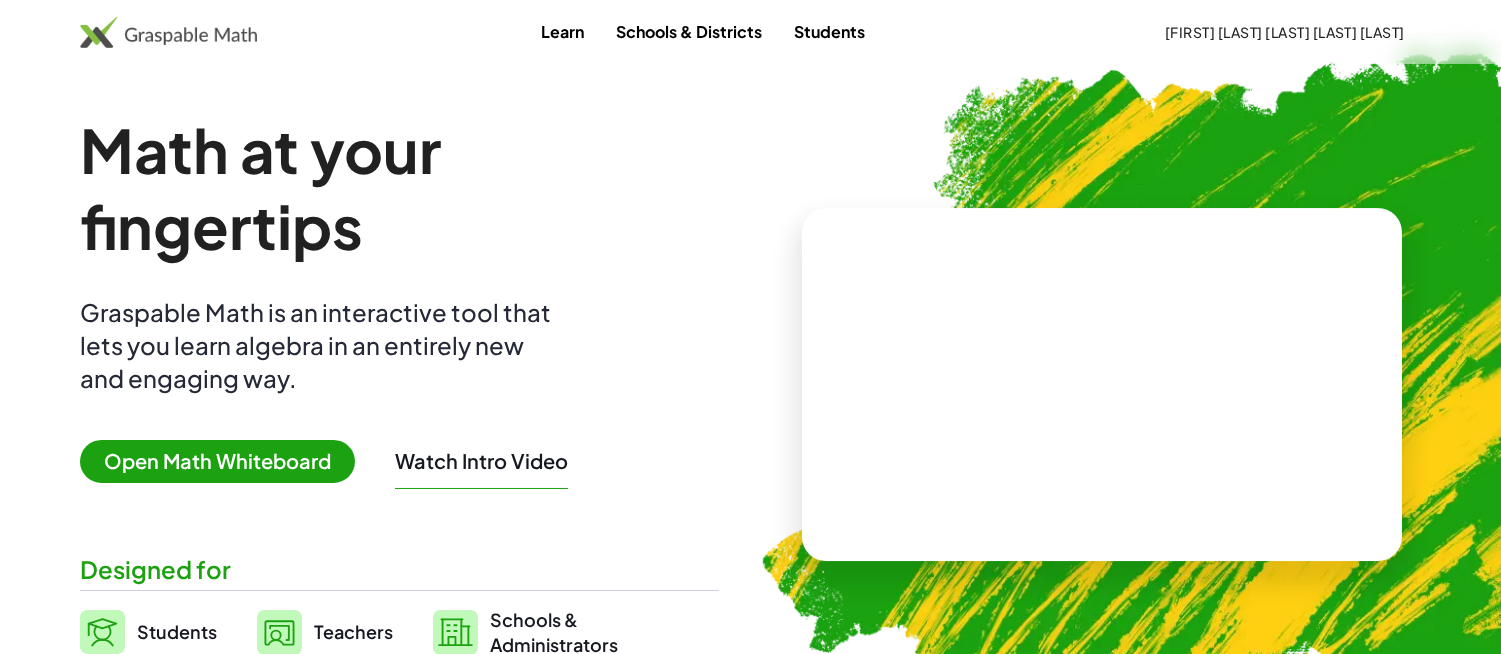 click on "Open Math Whiteboard" at bounding box center [217, 461] 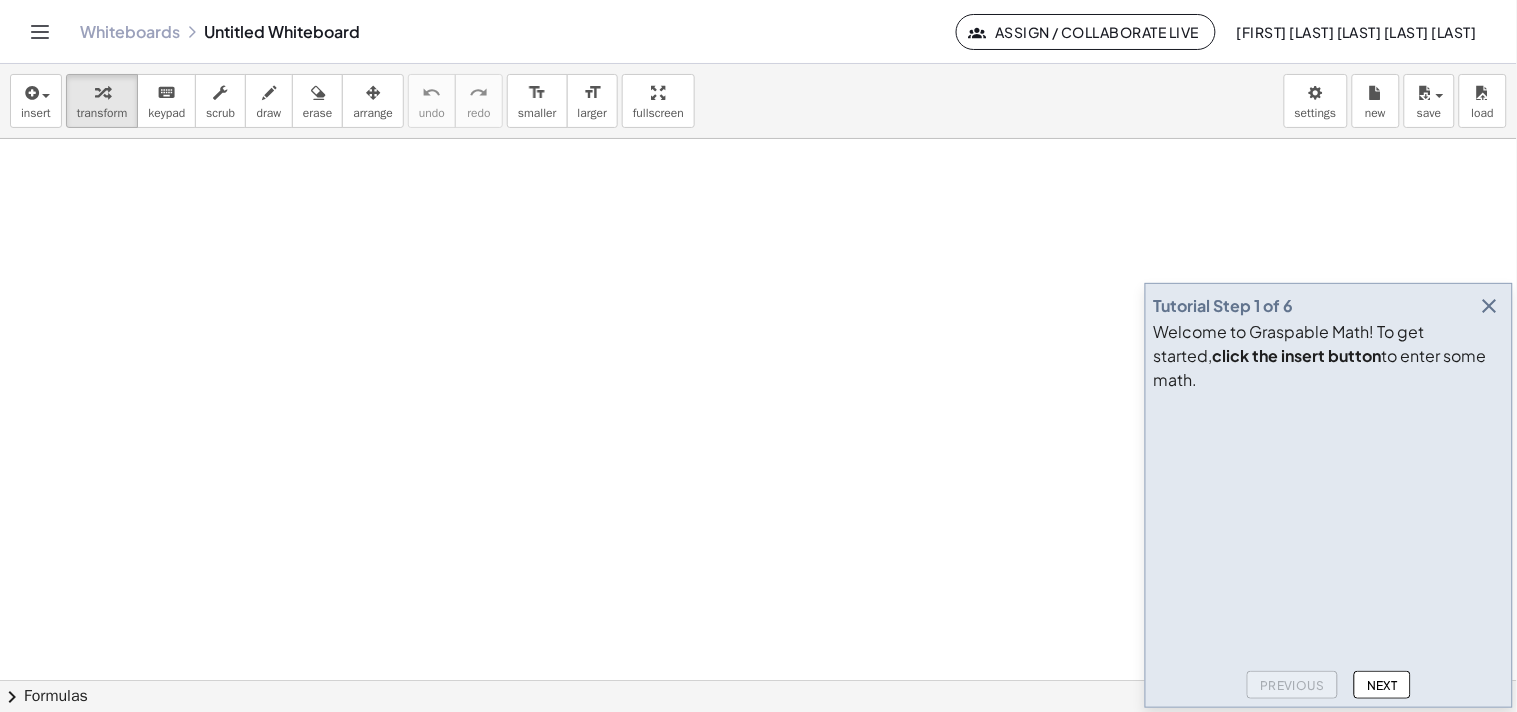 click at bounding box center [1490, 306] 